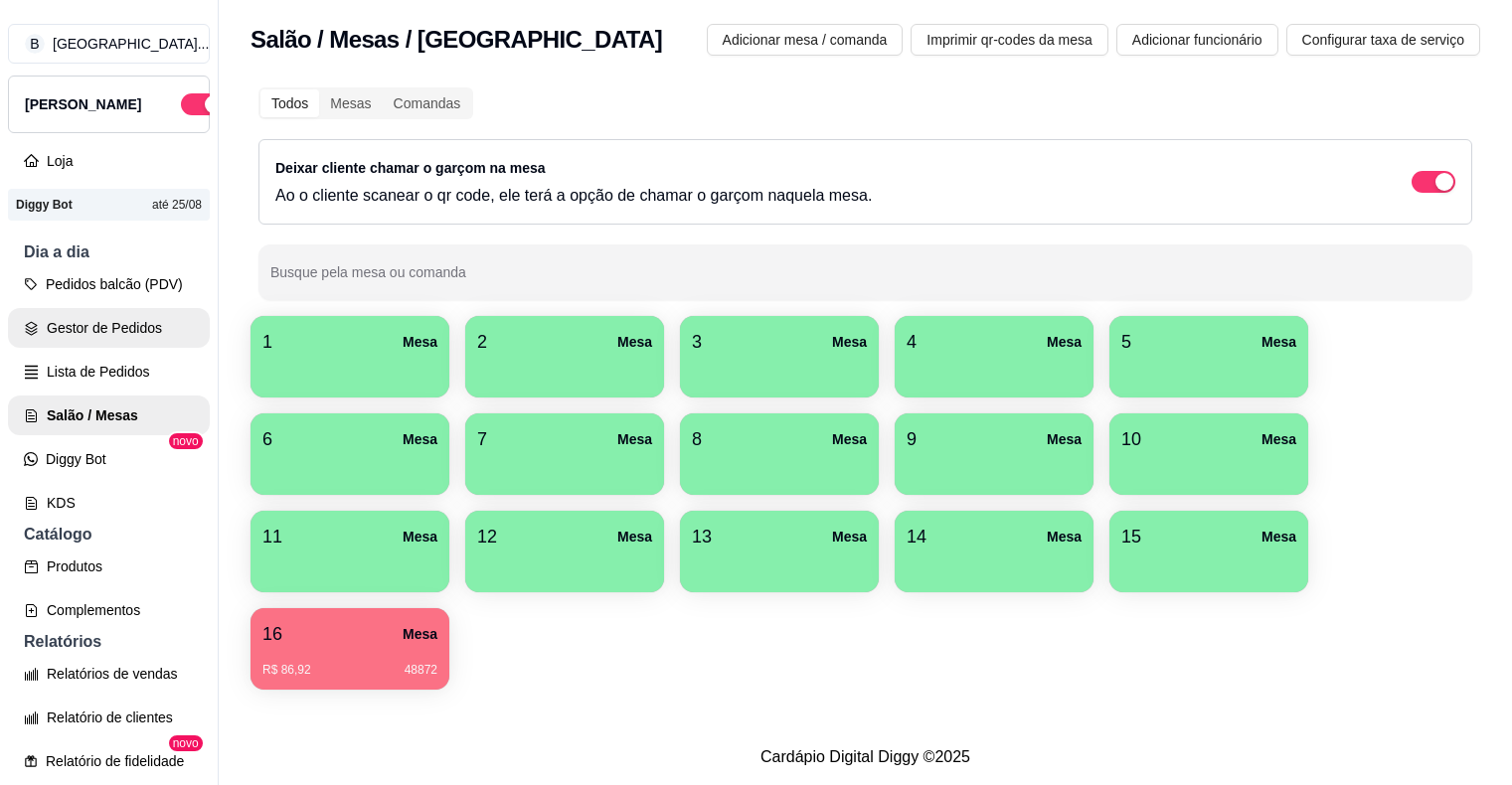 scroll, scrollTop: 0, scrollLeft: 0, axis: both 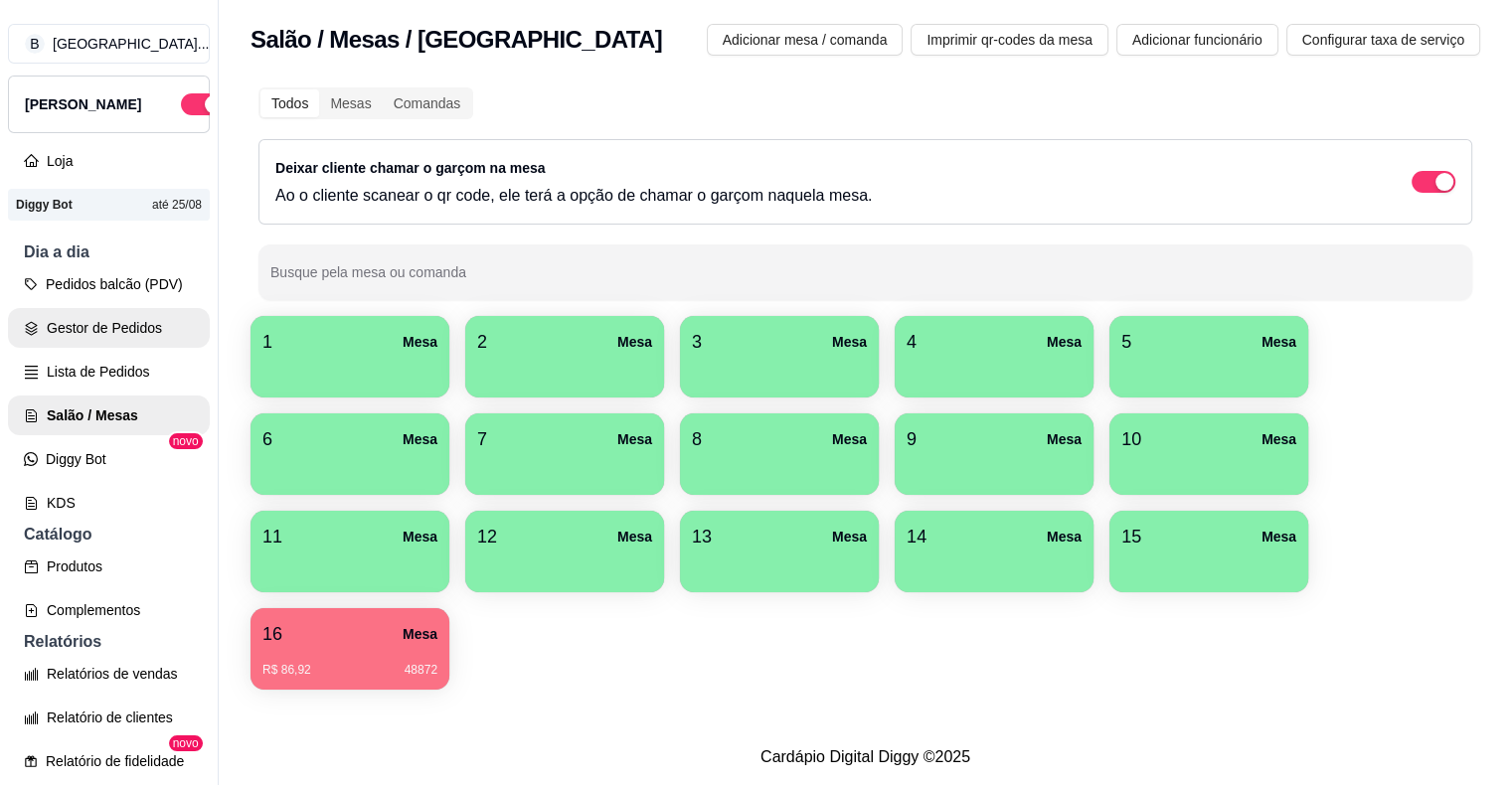 click on "Gestor de Pedidos" at bounding box center [108, 328] 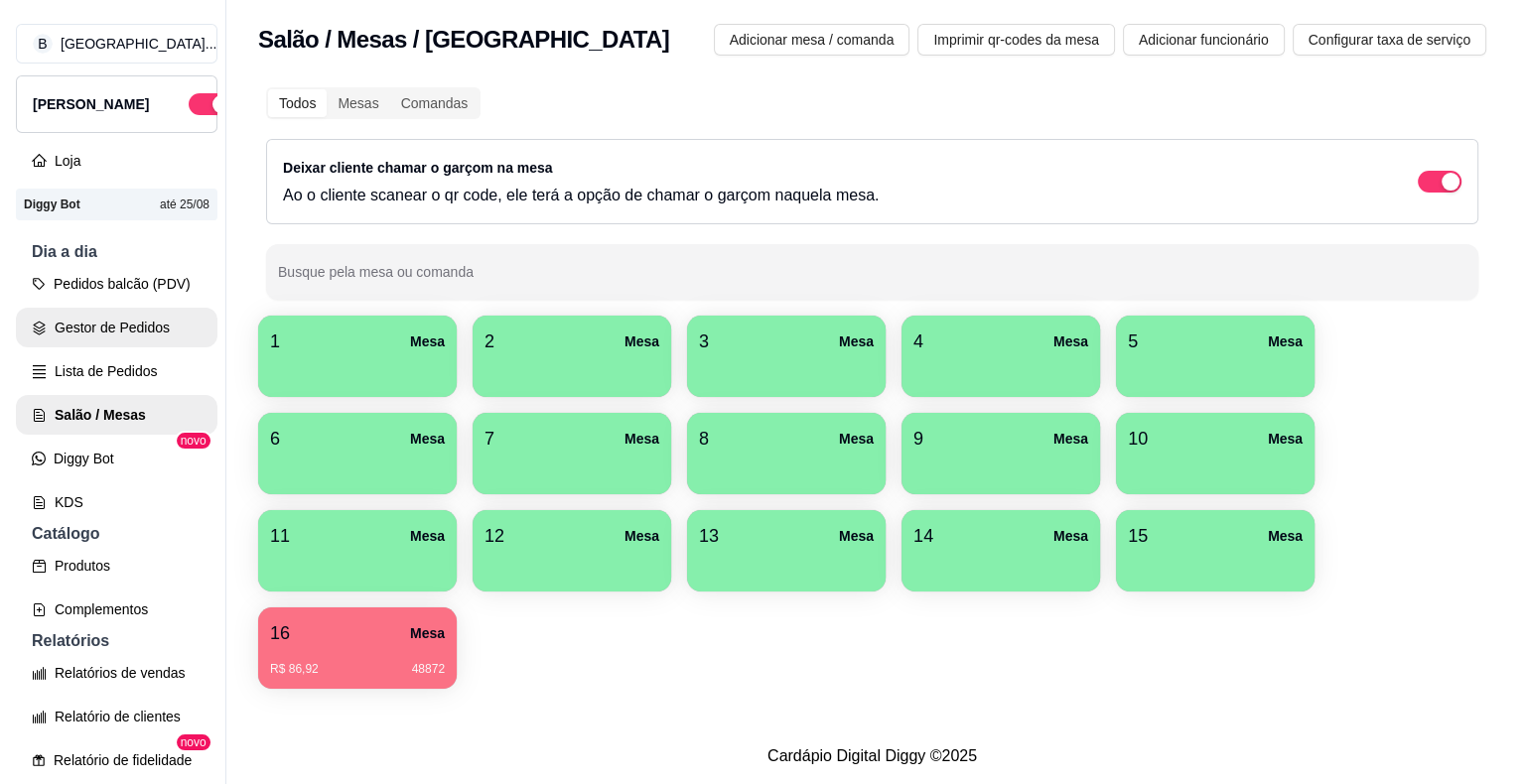 scroll, scrollTop: 178, scrollLeft: 0, axis: vertical 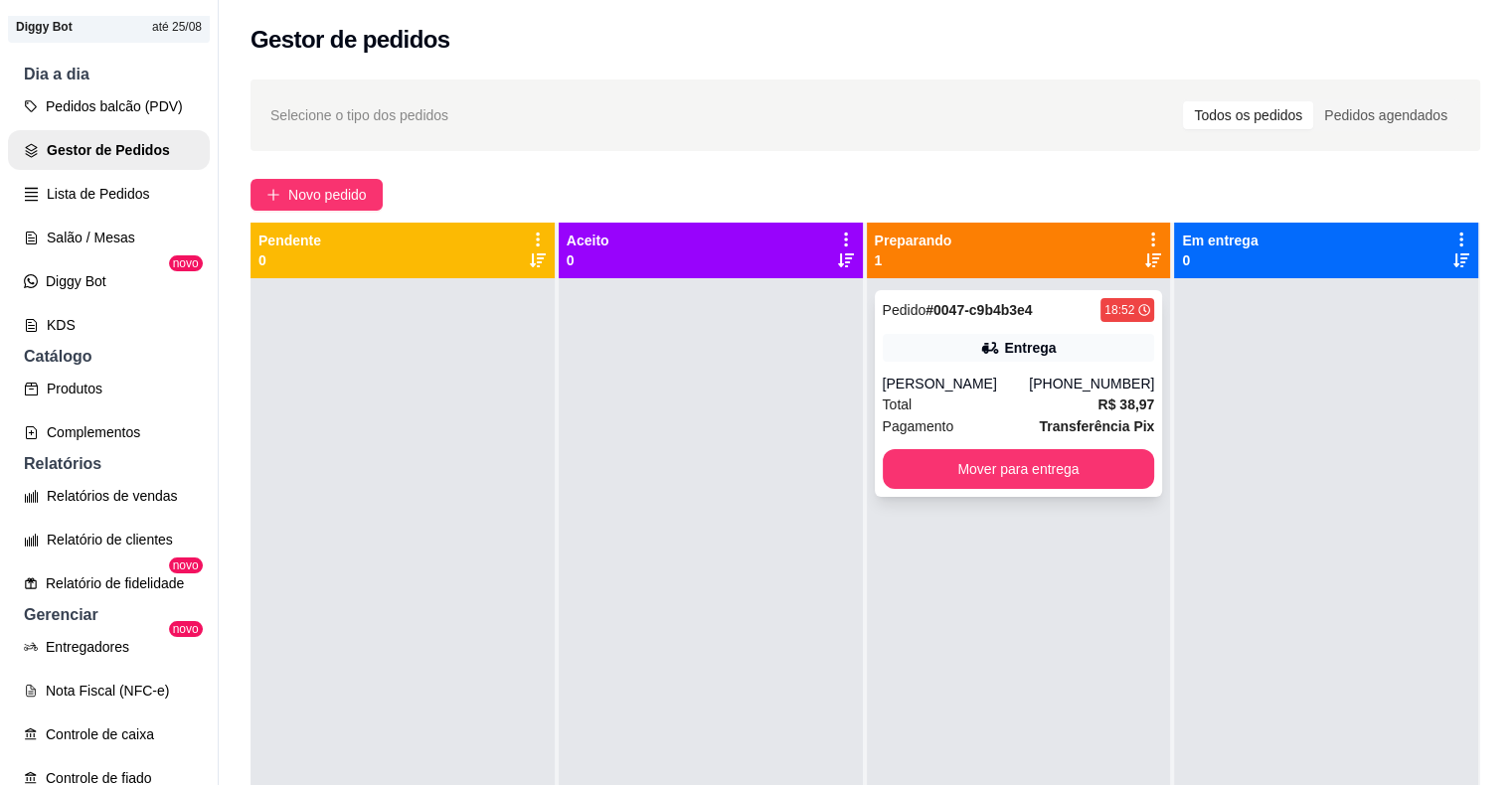 click on "[PHONE_NUMBER]" at bounding box center [1092, 384] 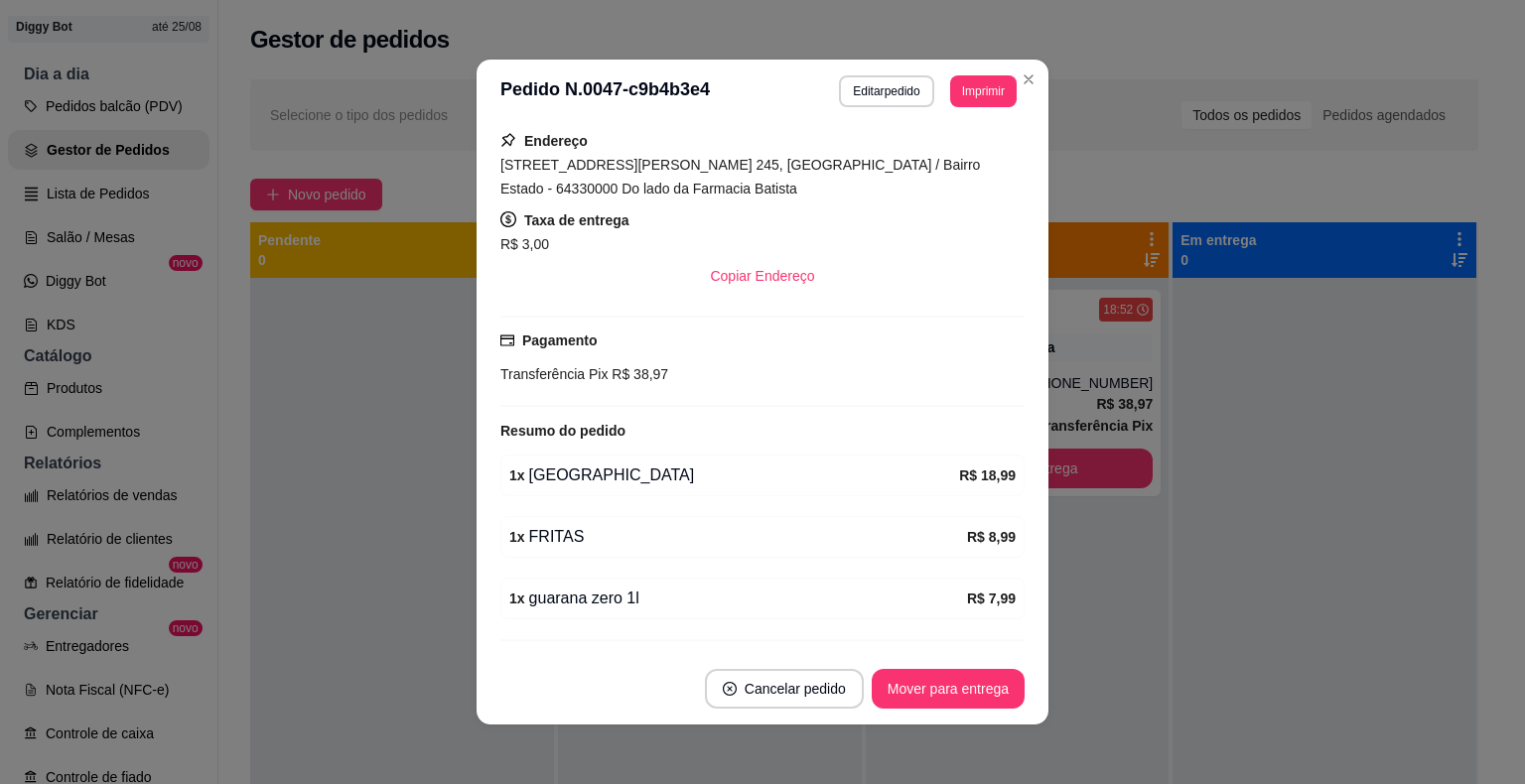 scroll, scrollTop: 400, scrollLeft: 0, axis: vertical 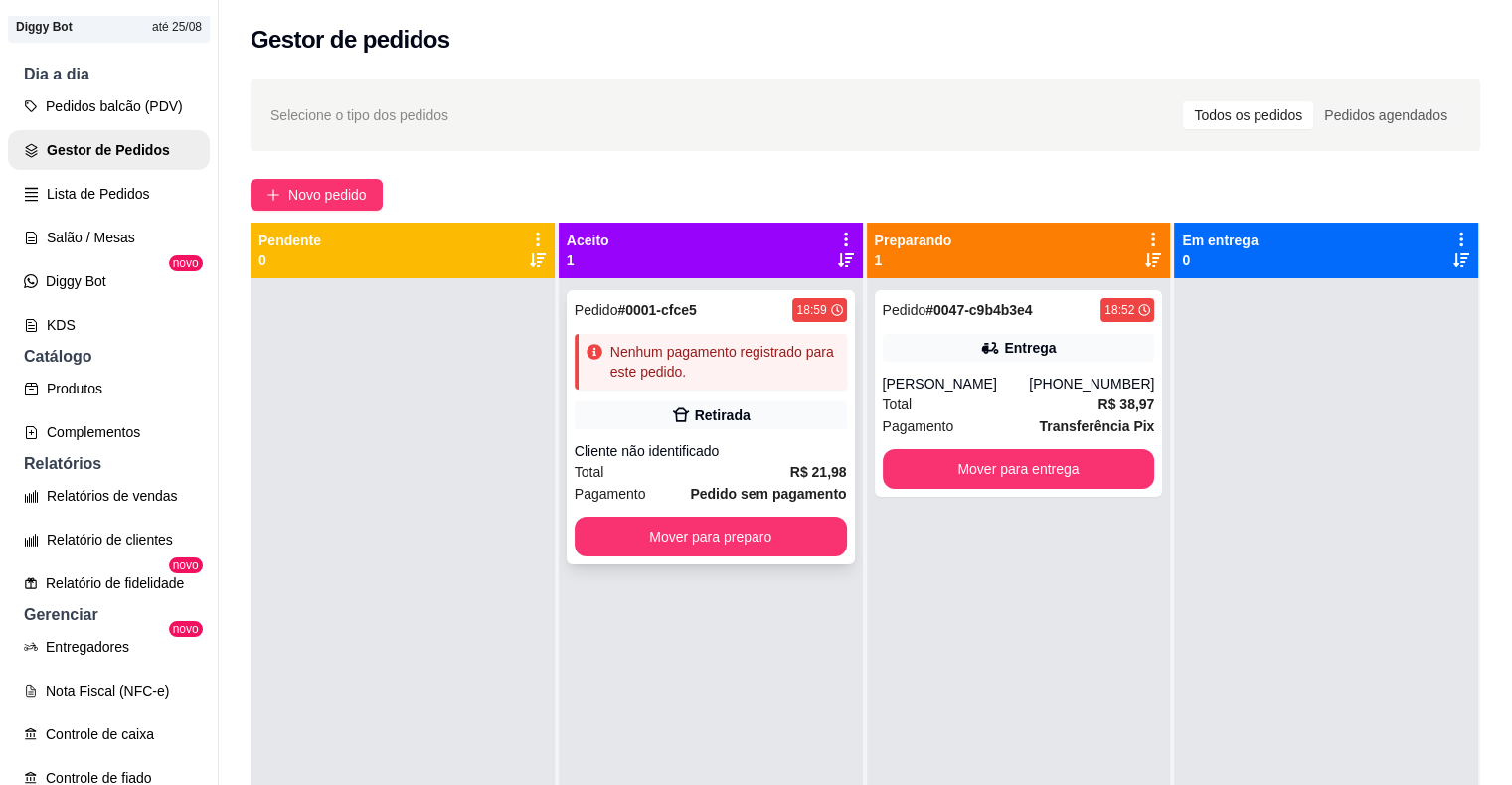 click on "Retirada" at bounding box center (723, 415) 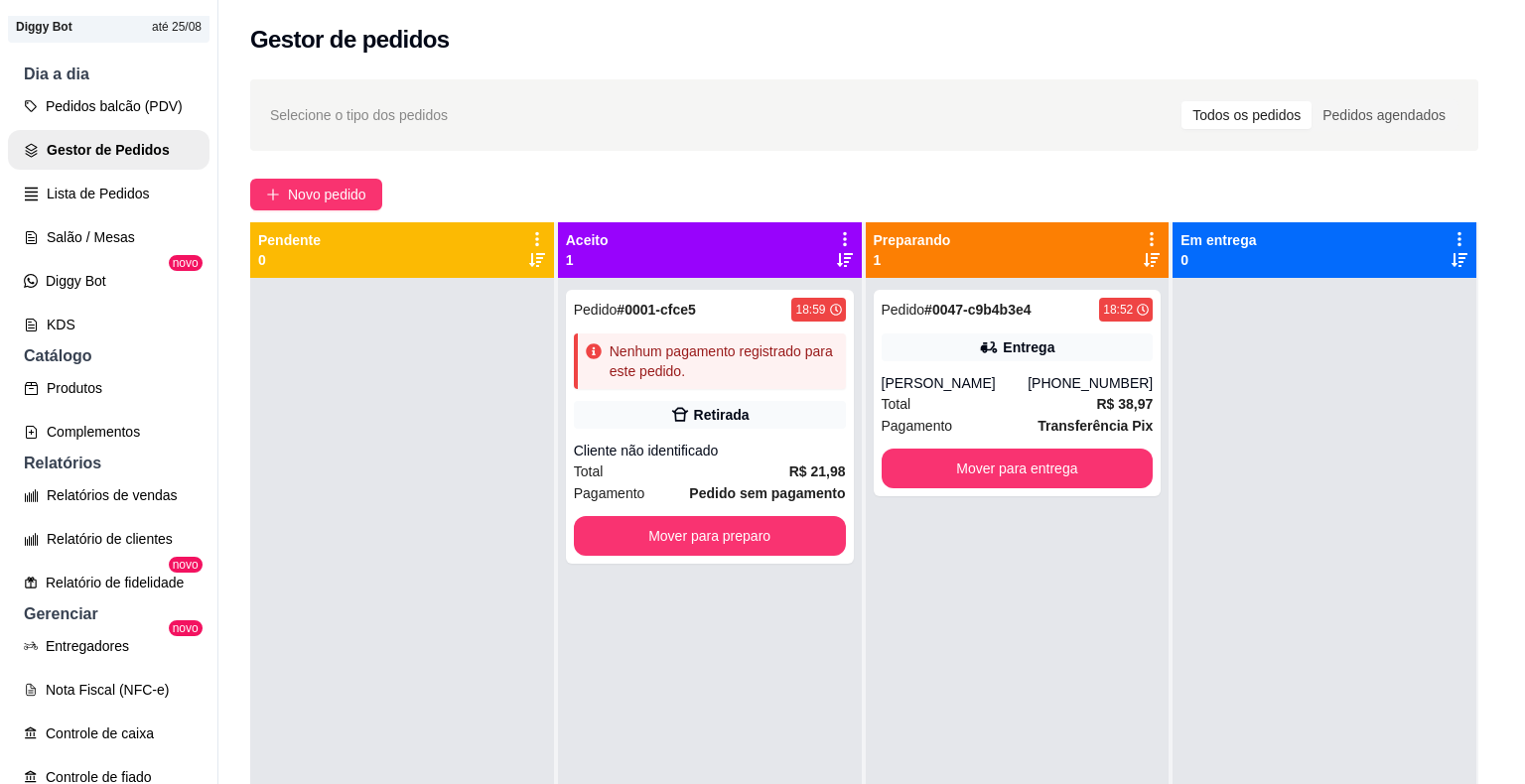 scroll, scrollTop: 14, scrollLeft: 0, axis: vertical 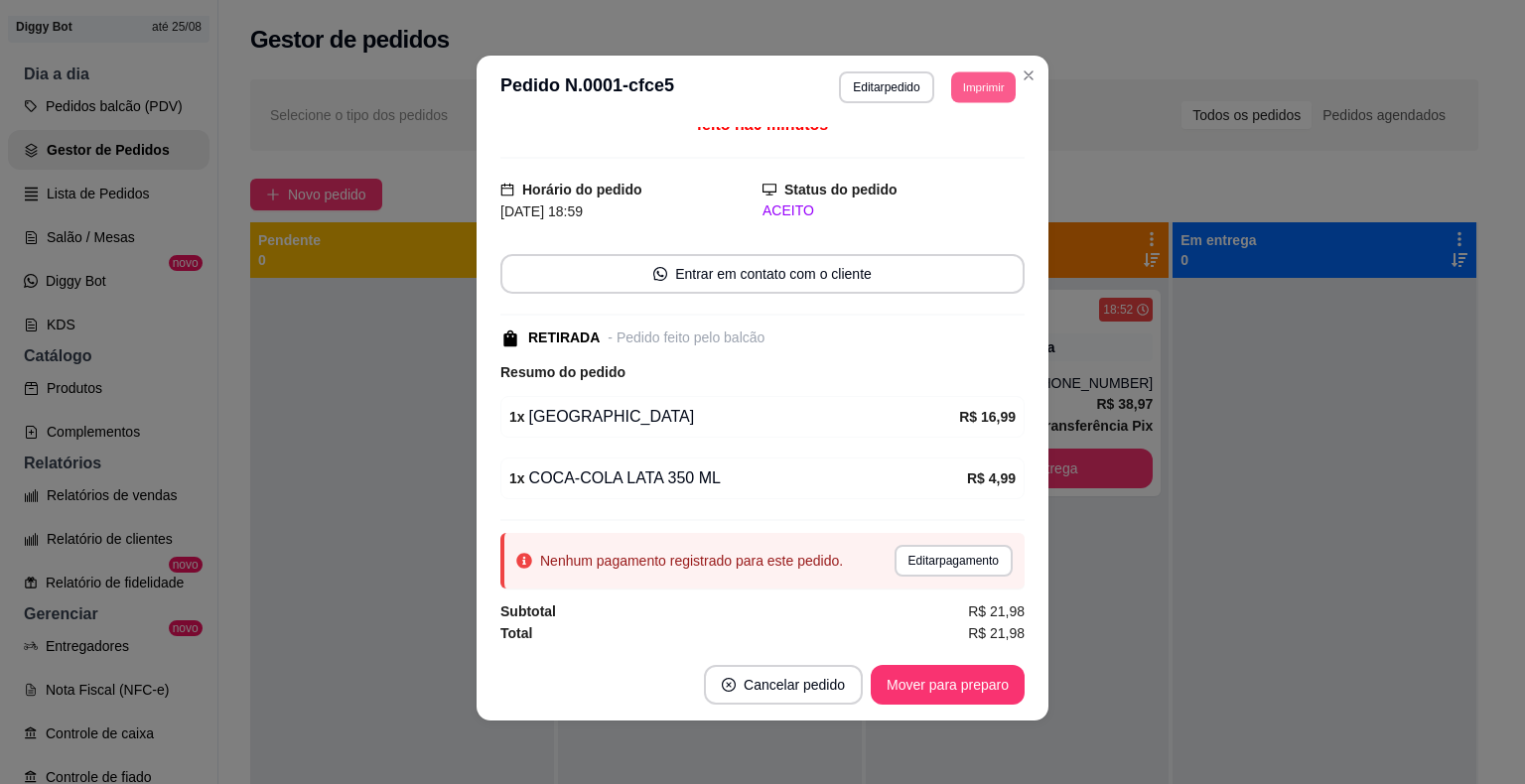 click on "Imprimir" at bounding box center [983, 86] 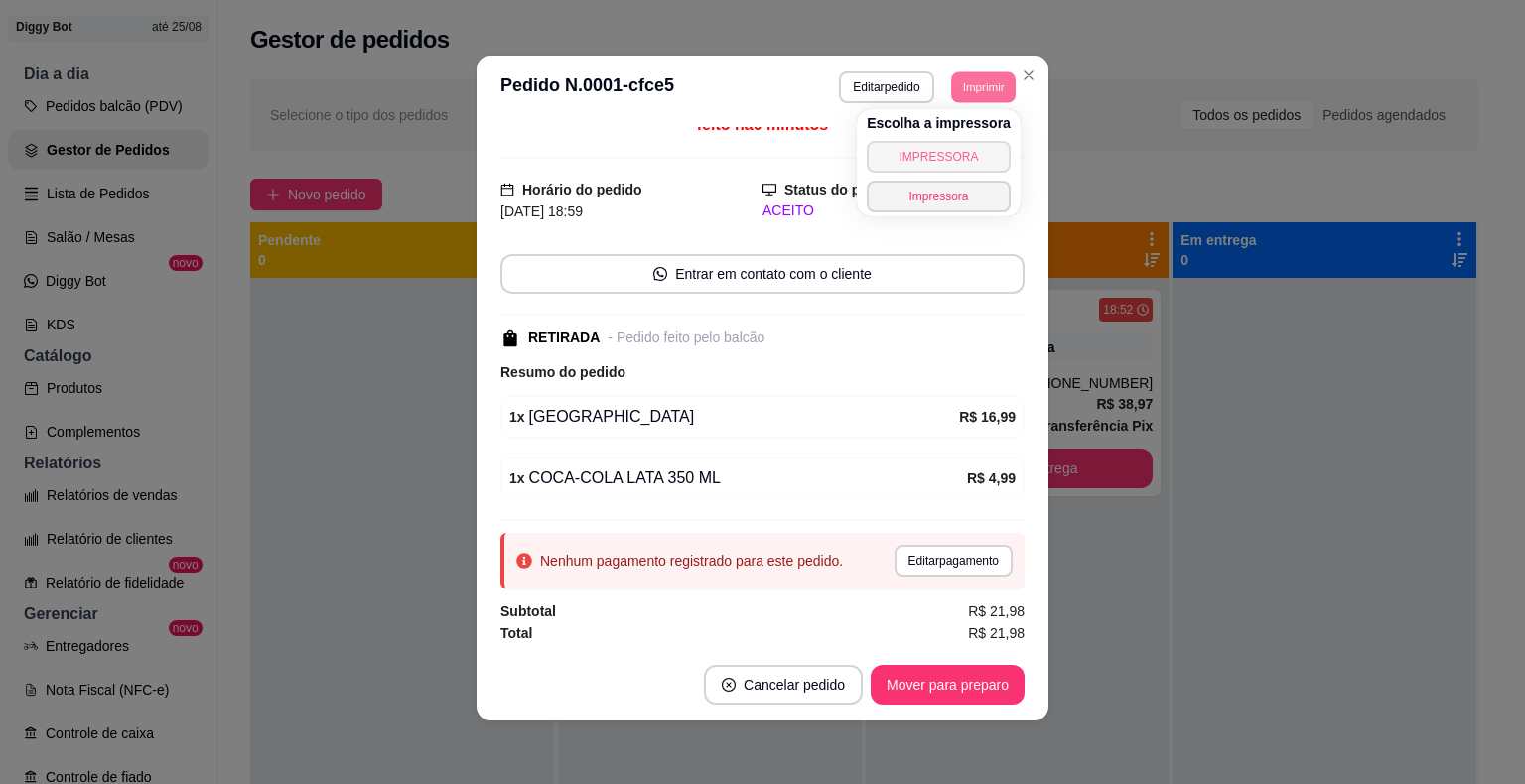 click on "IMPRESSORA" at bounding box center [938, 157] 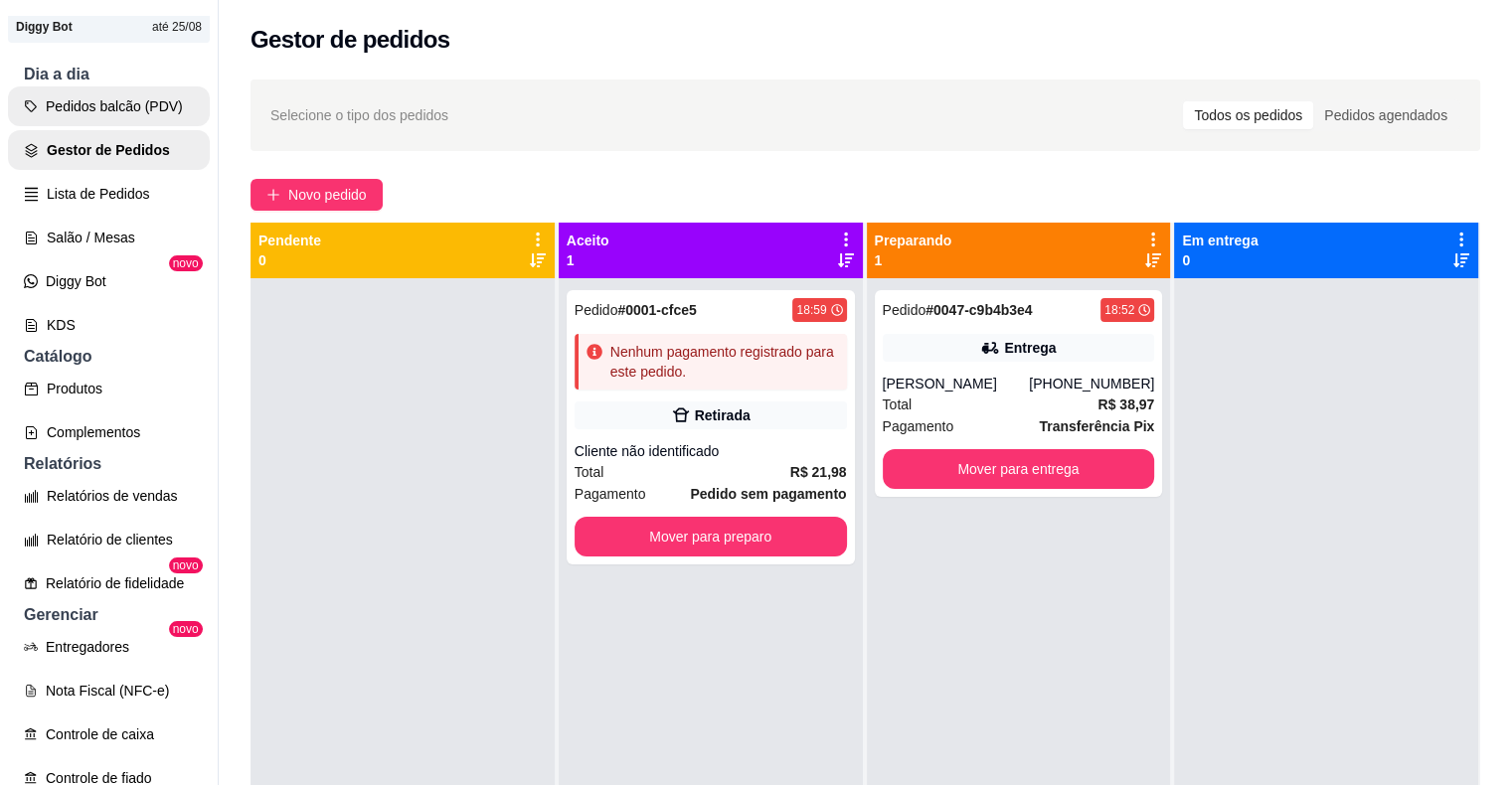 click on "Pedidos balcão (PDV)" at bounding box center (108, 106) 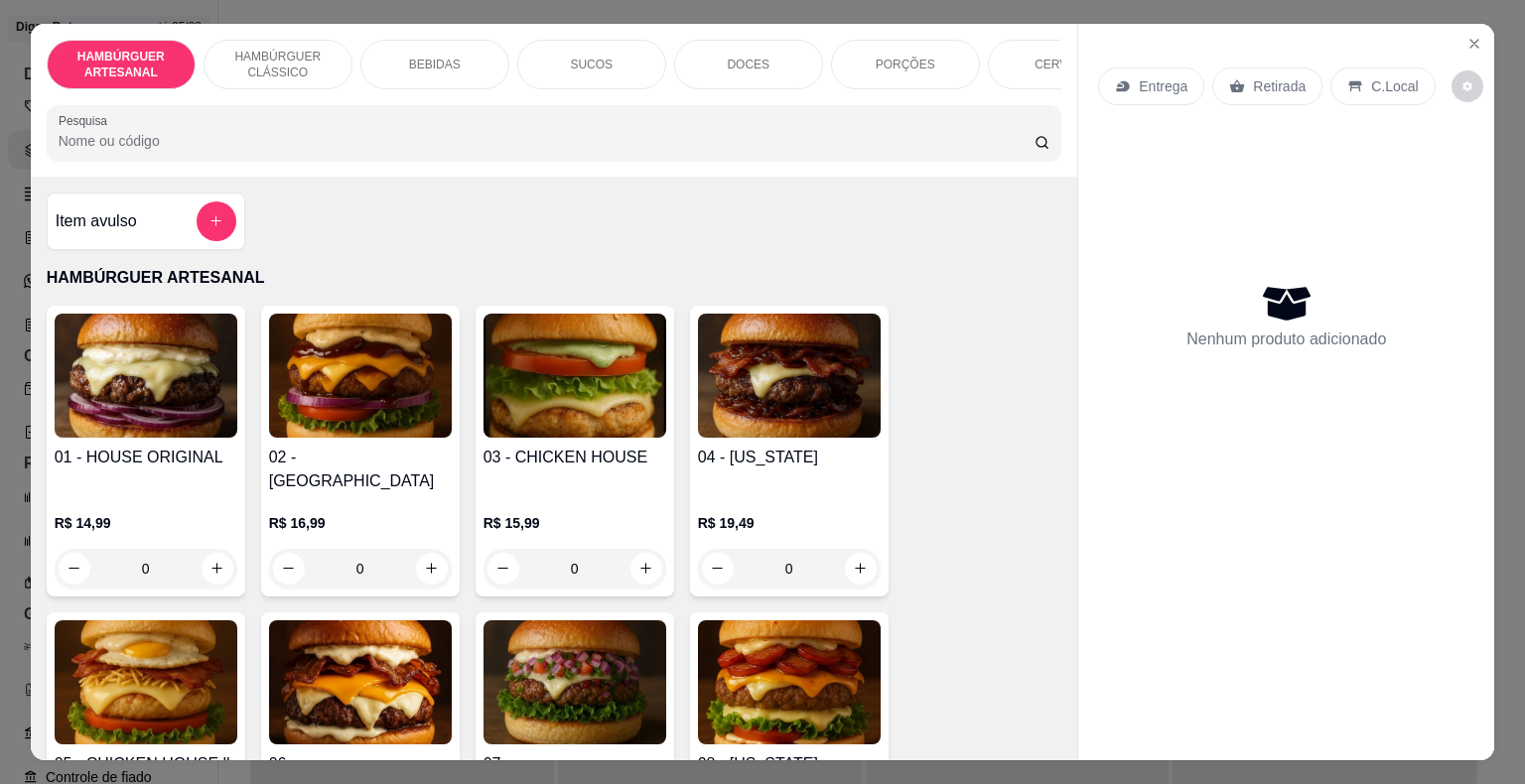 scroll, scrollTop: 99, scrollLeft: 0, axis: vertical 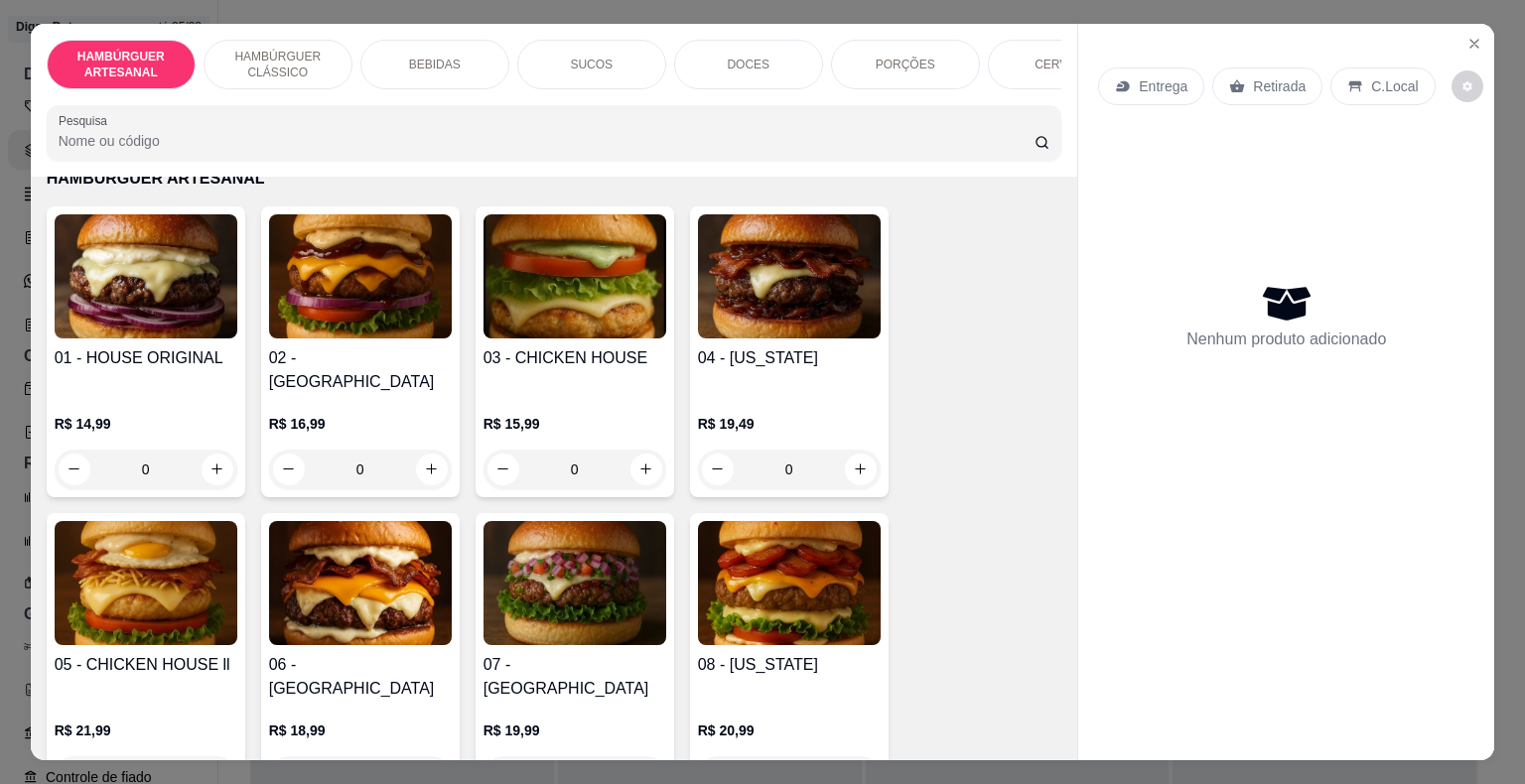 click on "0" at bounding box center (146, 469) 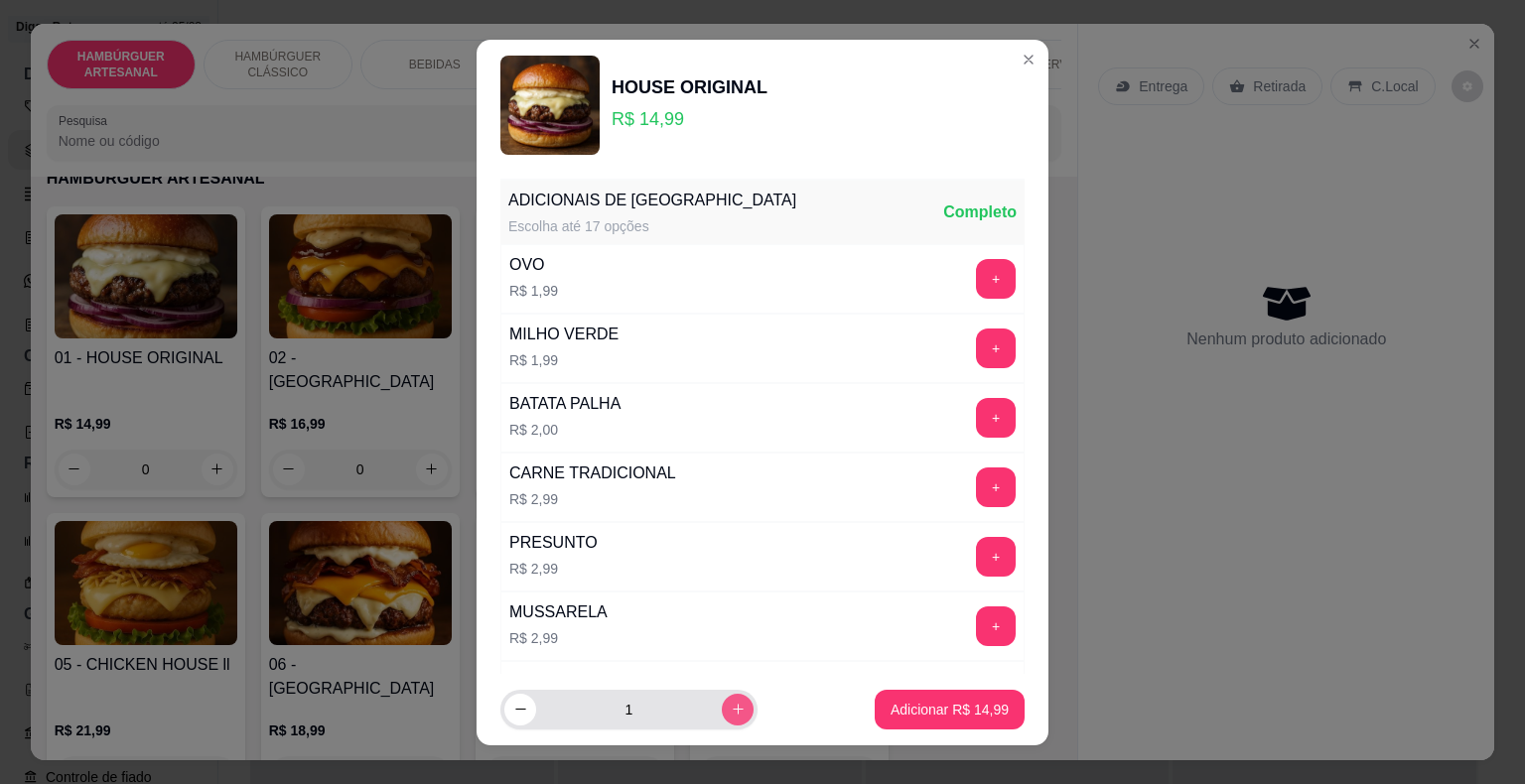 click 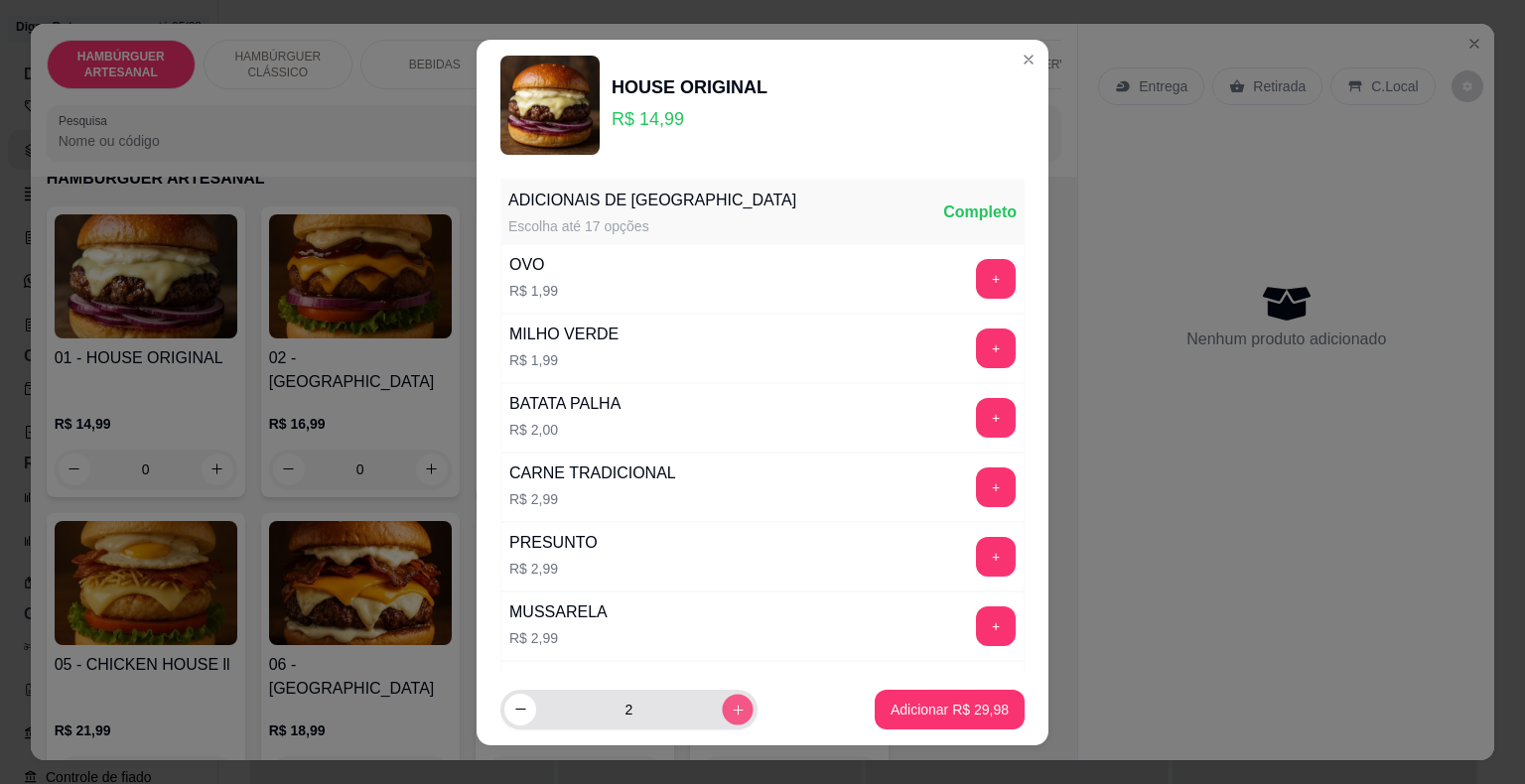 click 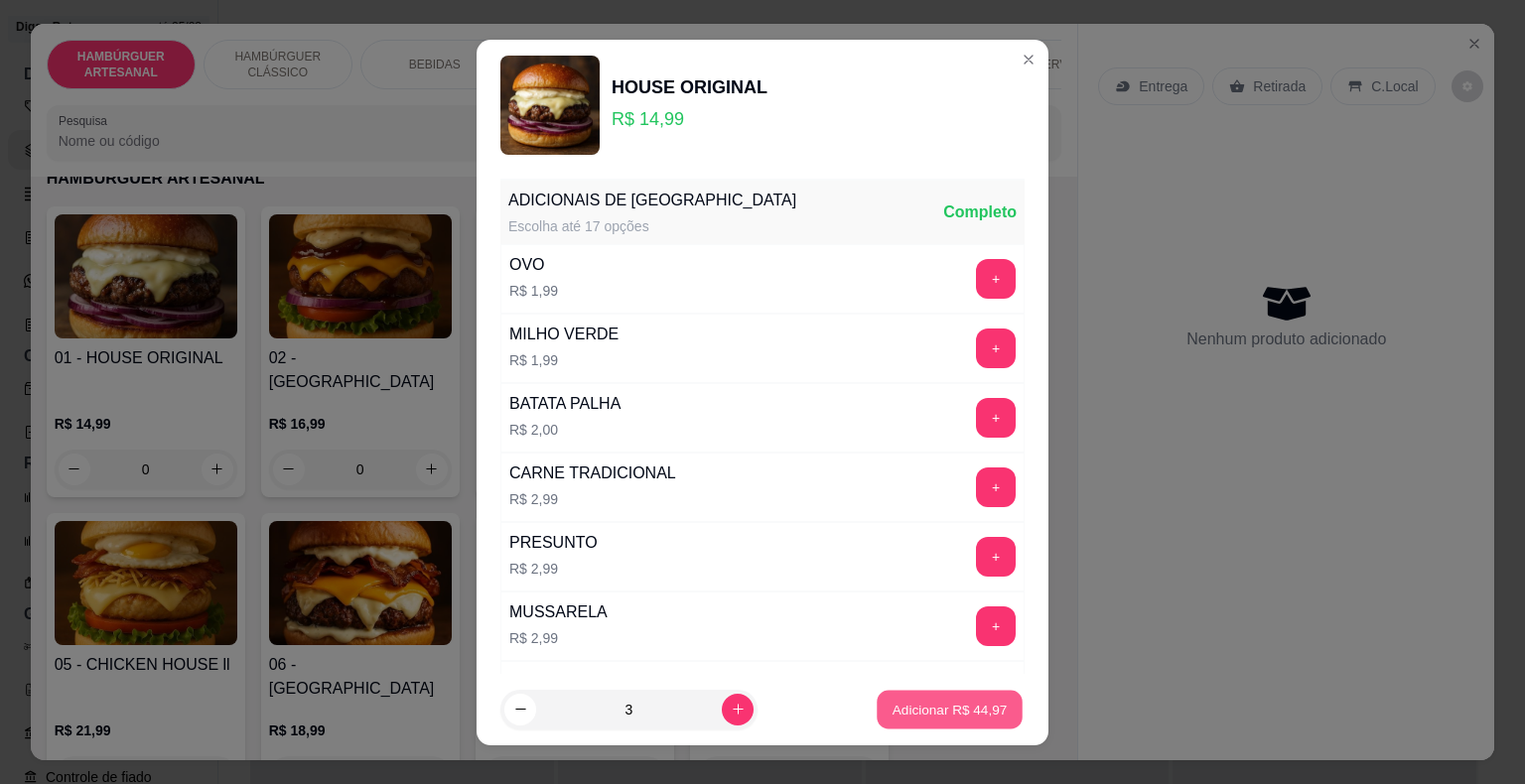 click on "Adicionar   R$ 44,97" at bounding box center [949, 709] 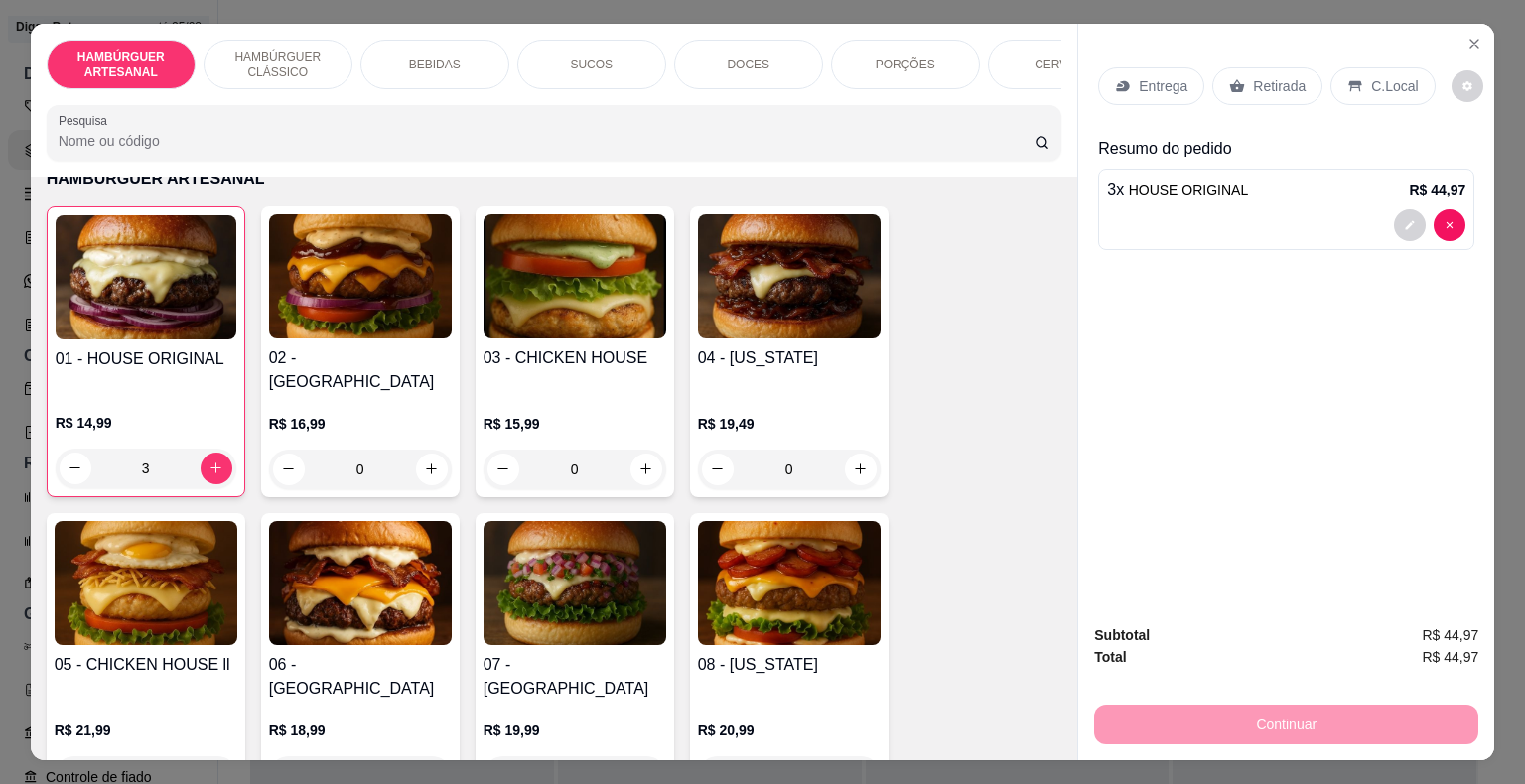 click on "Entrega" at bounding box center (1163, 86) 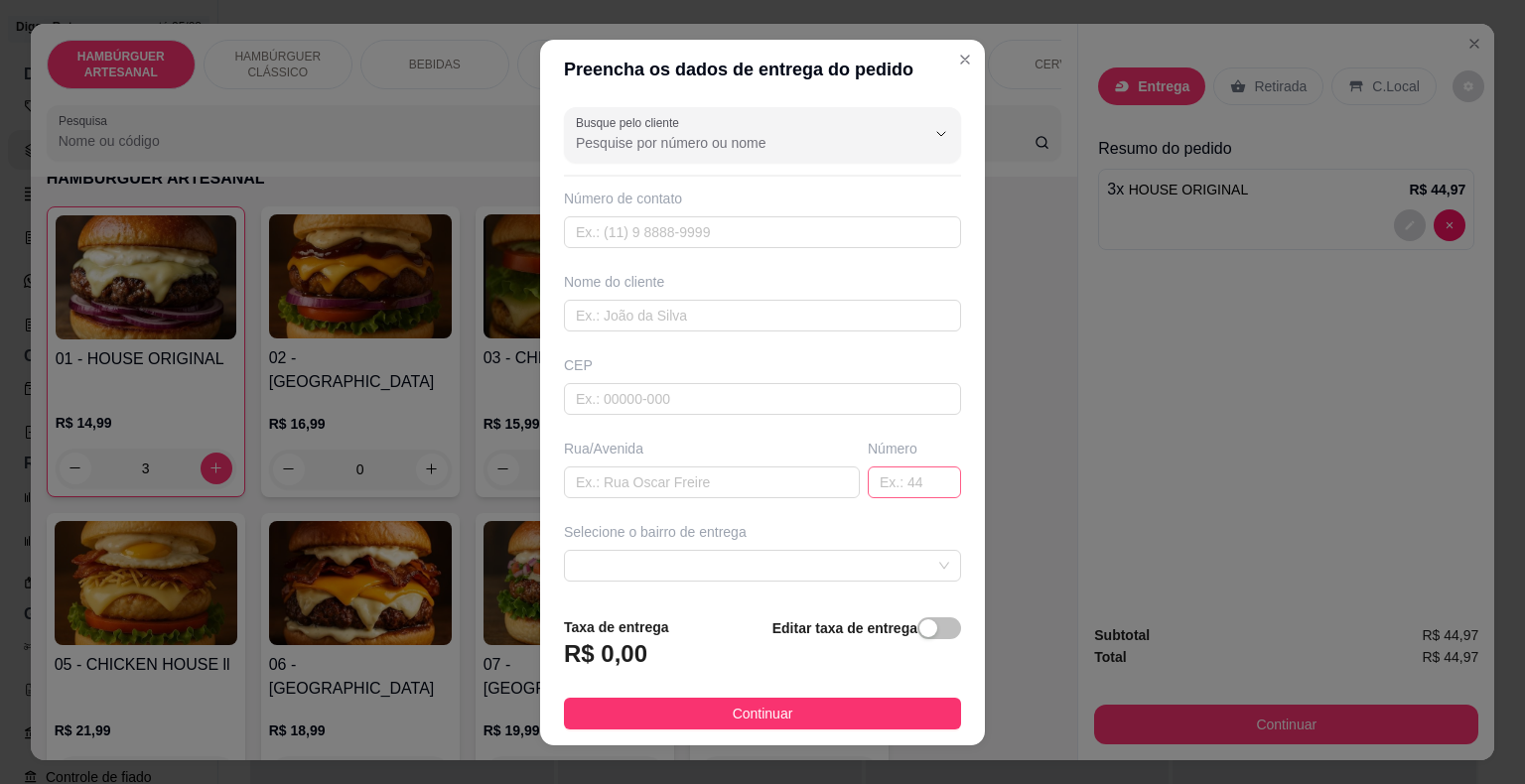 scroll, scrollTop: 24, scrollLeft: 0, axis: vertical 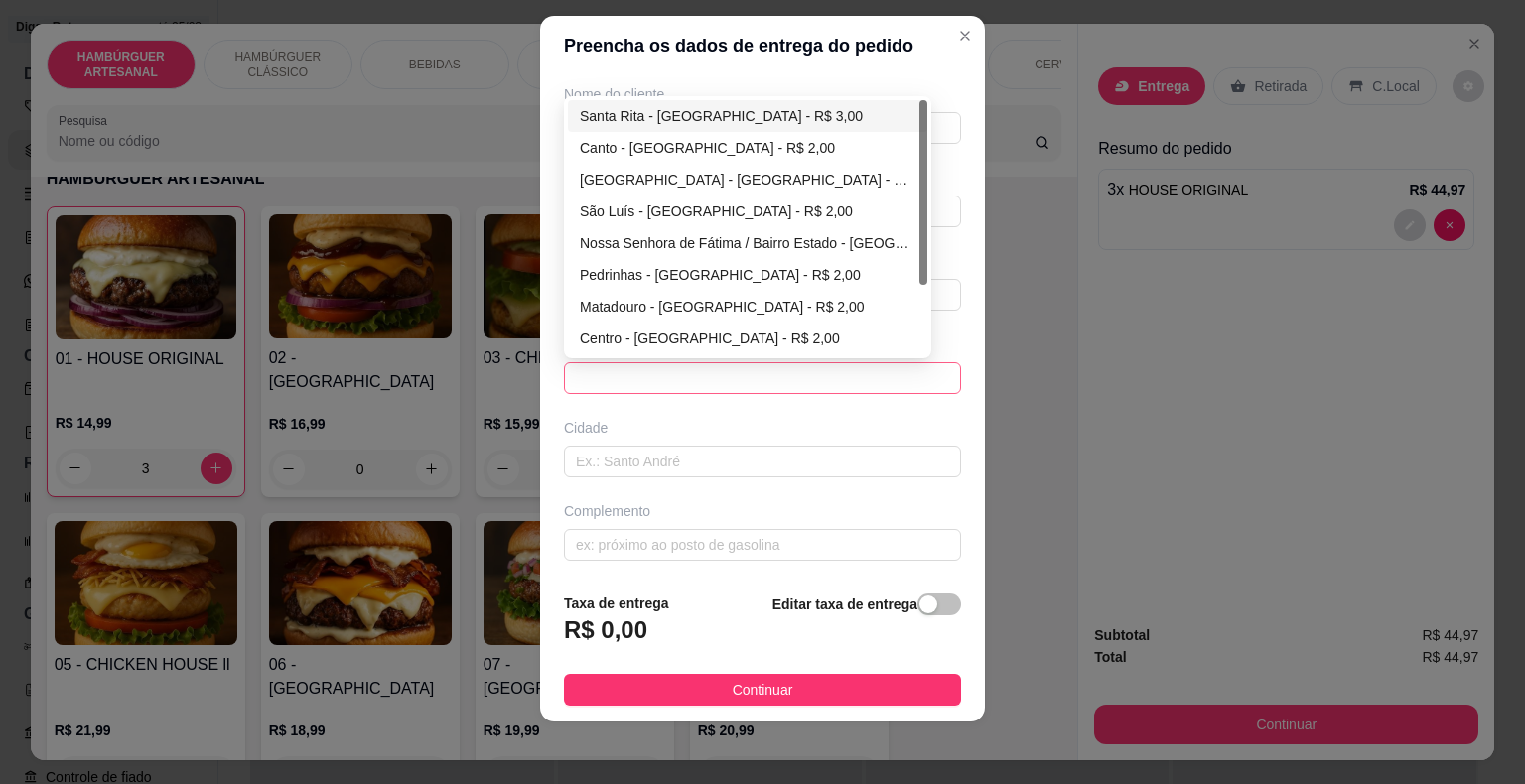 click at bounding box center (762, 378) 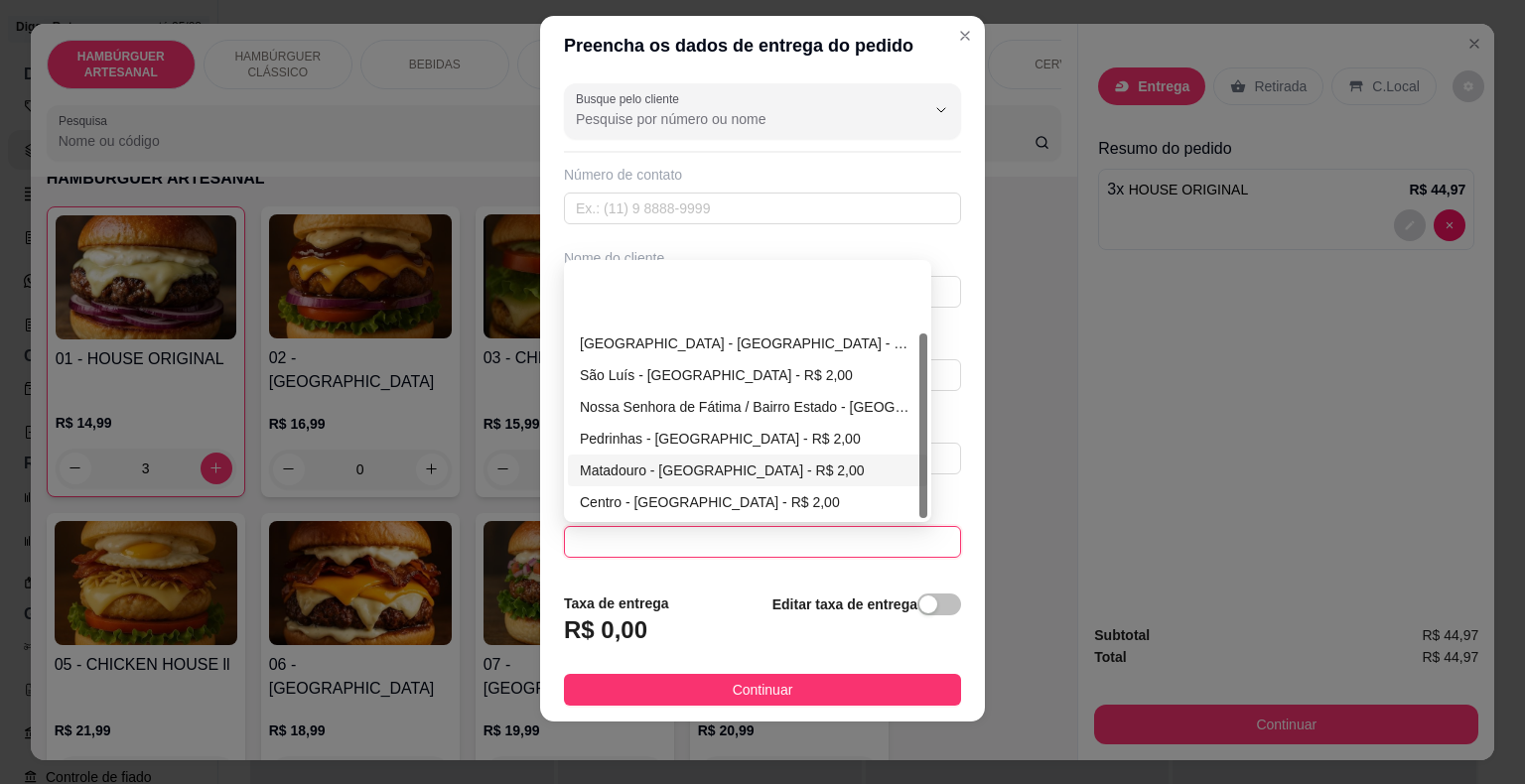 scroll, scrollTop: 164, scrollLeft: 0, axis: vertical 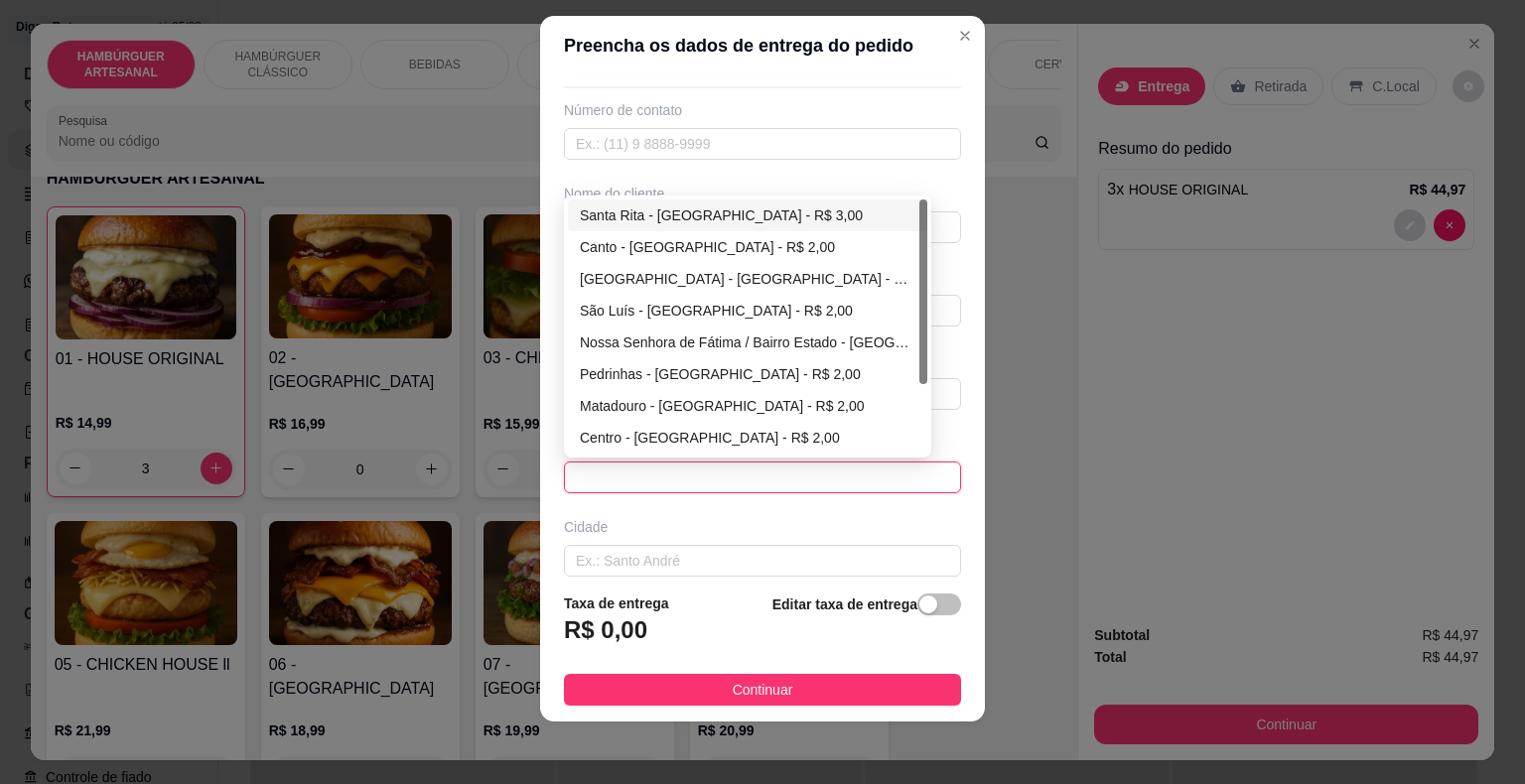 click on "Santa Rita - [GEOGRAPHIC_DATA] -  R$ 3,00" at bounding box center (748, 215) 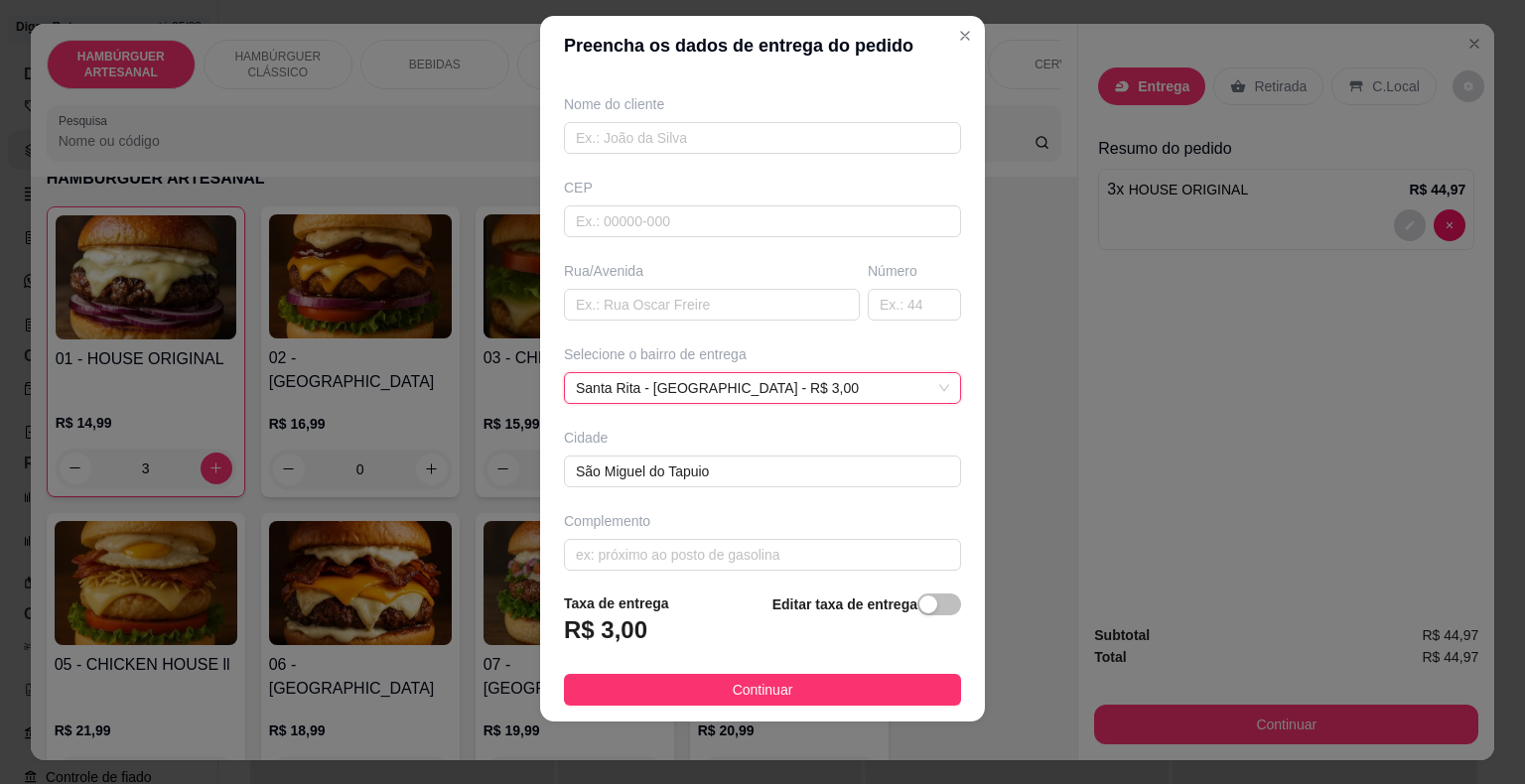 scroll, scrollTop: 164, scrollLeft: 0, axis: vertical 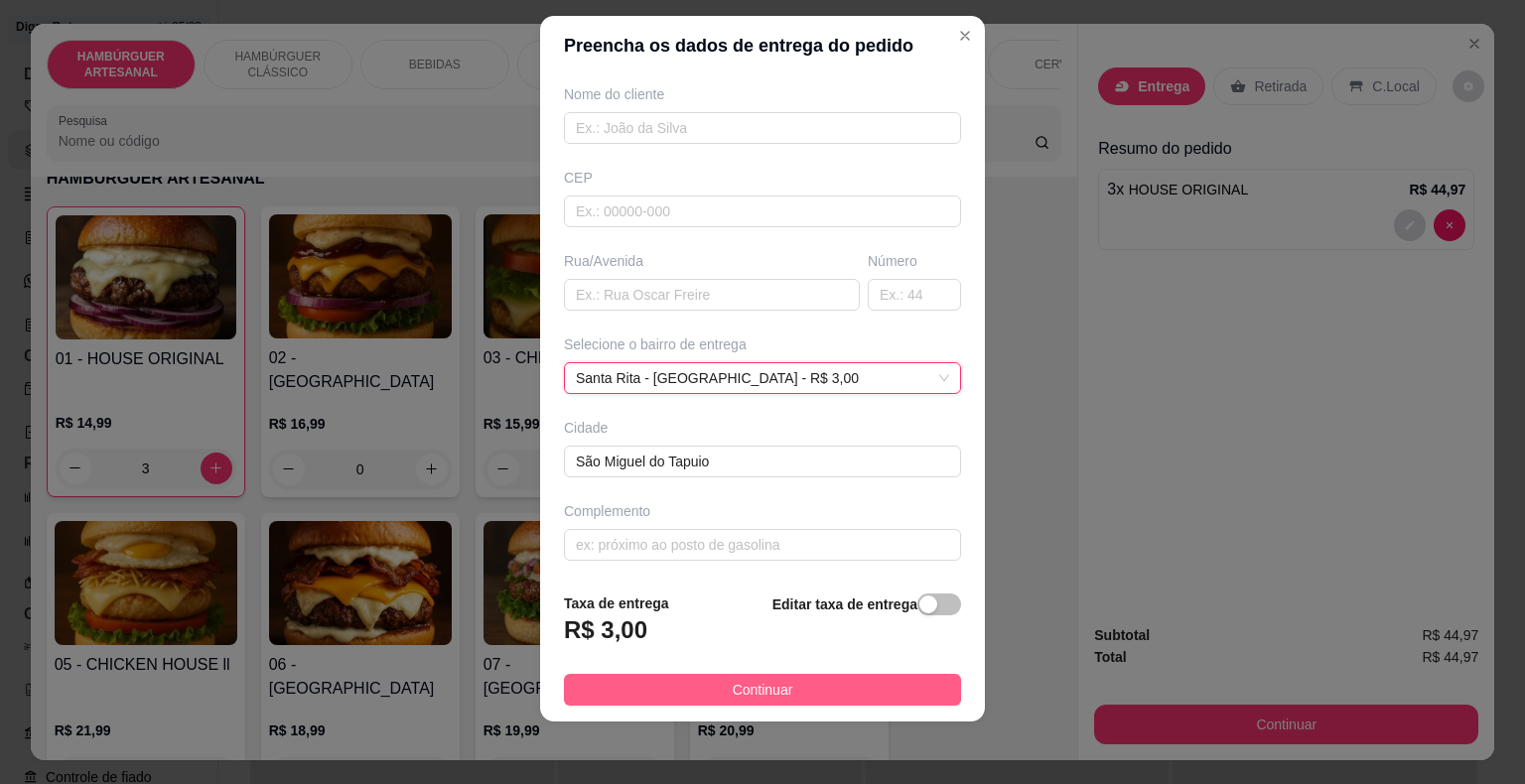 click on "Continuar" at bounding box center [762, 690] 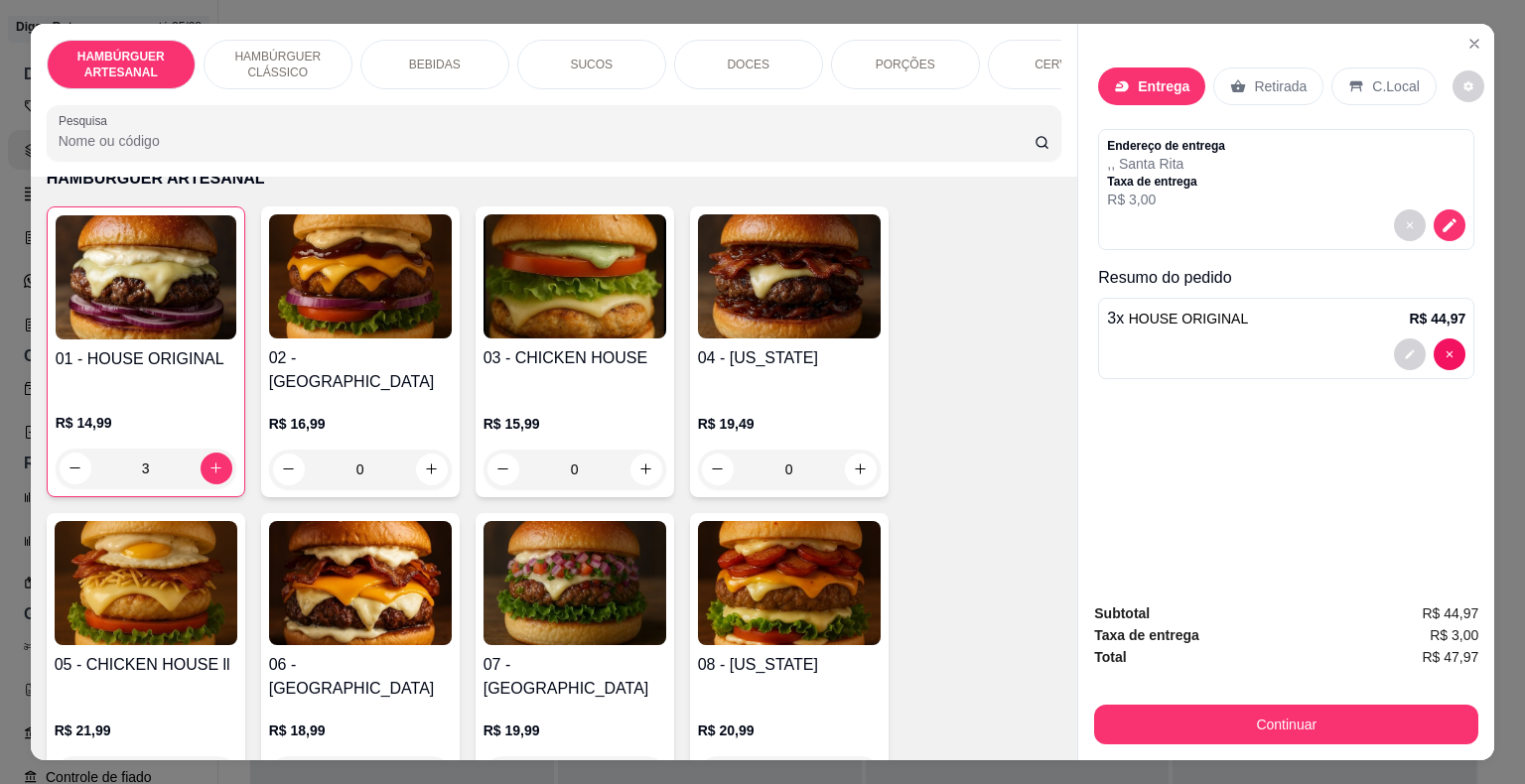 click on "Endereço de entrega ,  ,   Santa Rita Taxa de entrega R$ 3,00" at bounding box center (1286, 174) 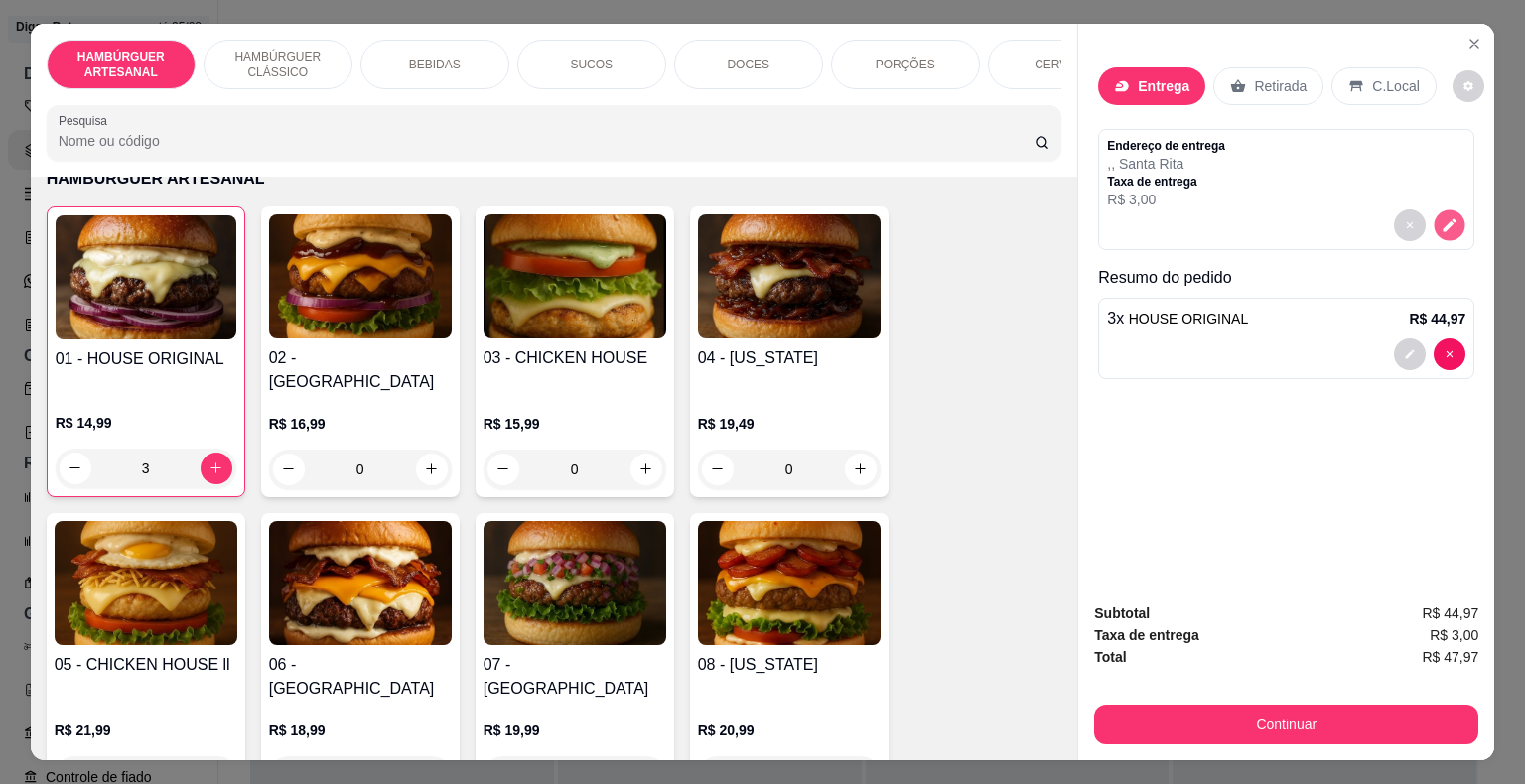 click at bounding box center [1450, 224] 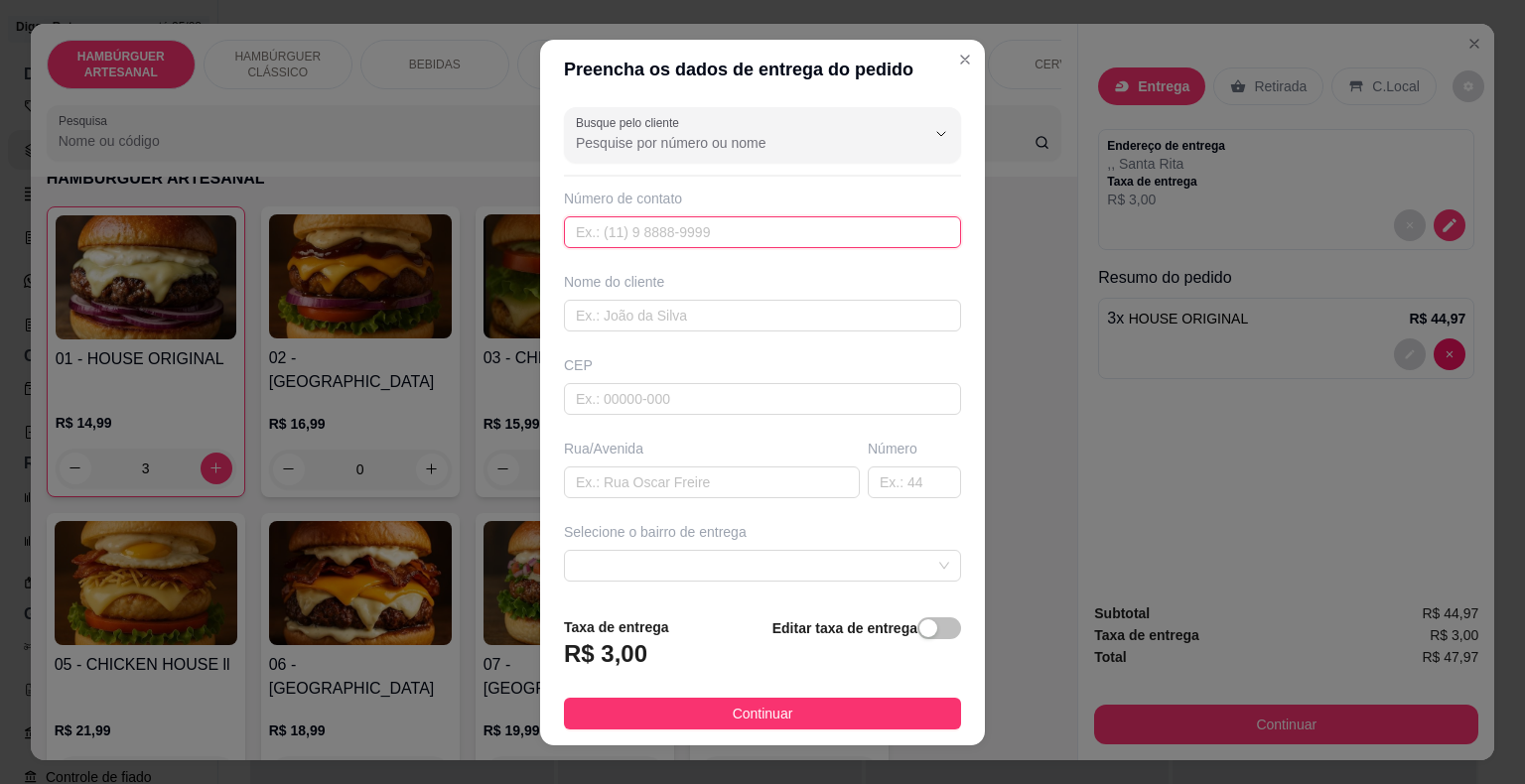 click at bounding box center (762, 232) 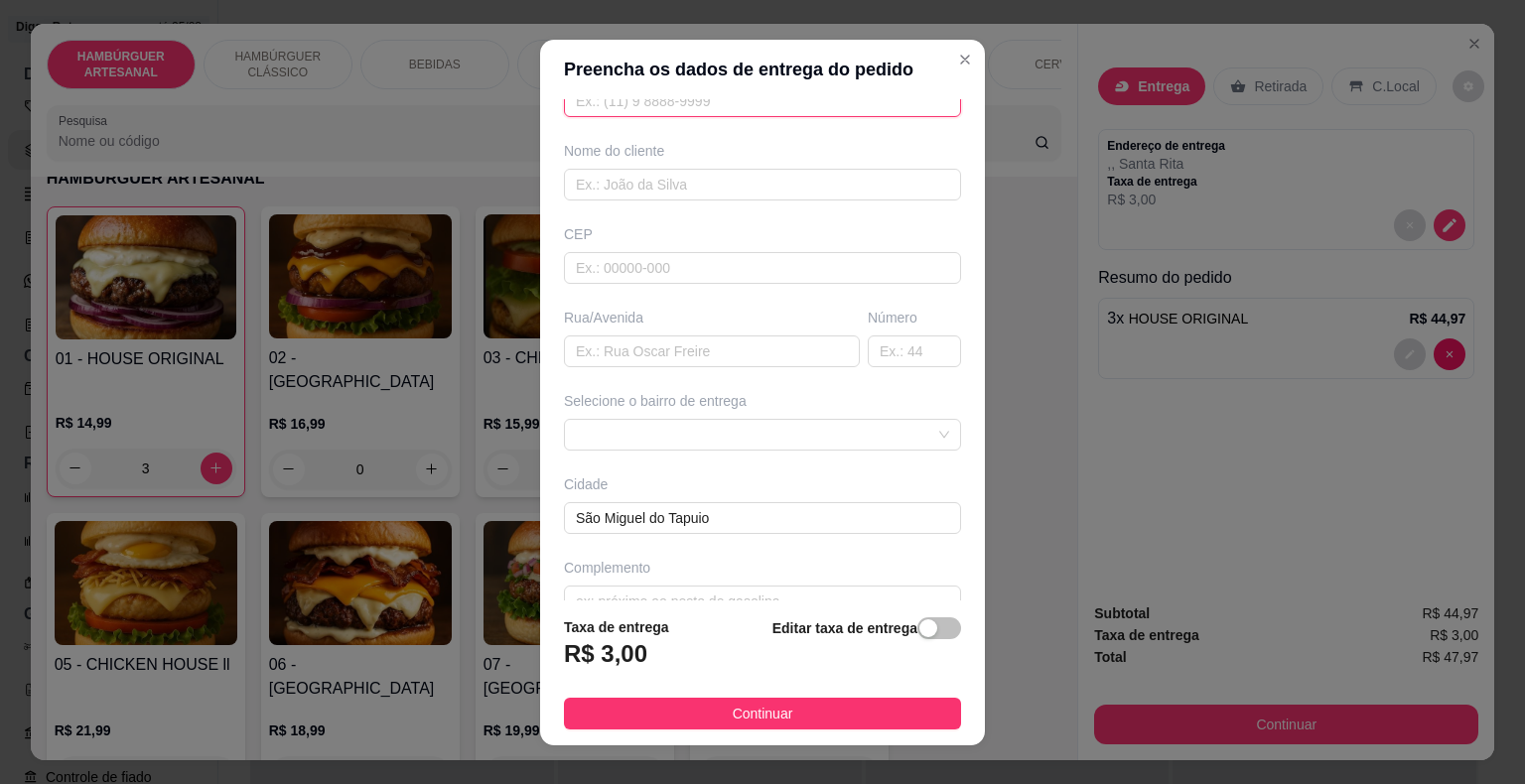 scroll, scrollTop: 164, scrollLeft: 0, axis: vertical 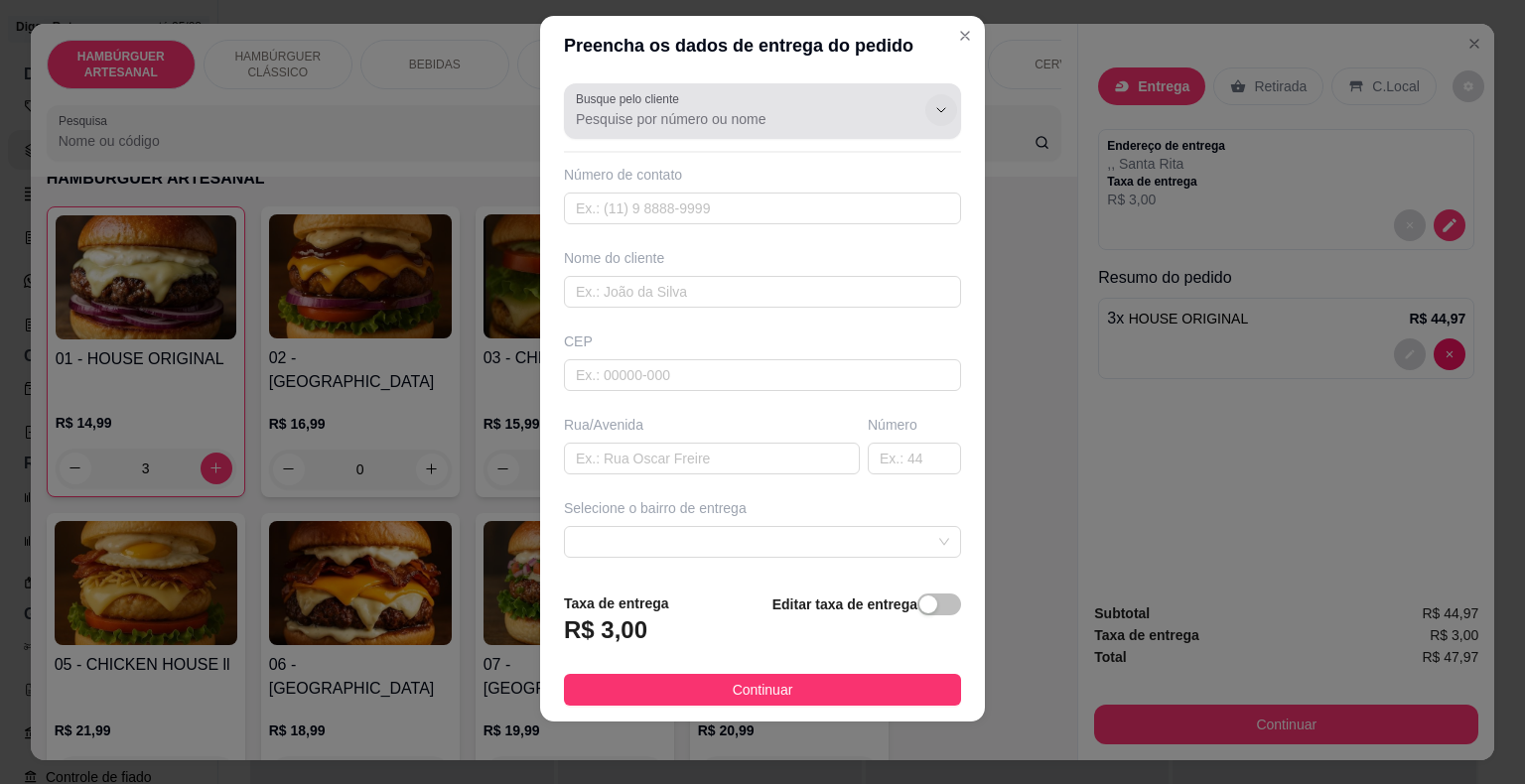 click at bounding box center [941, 110] 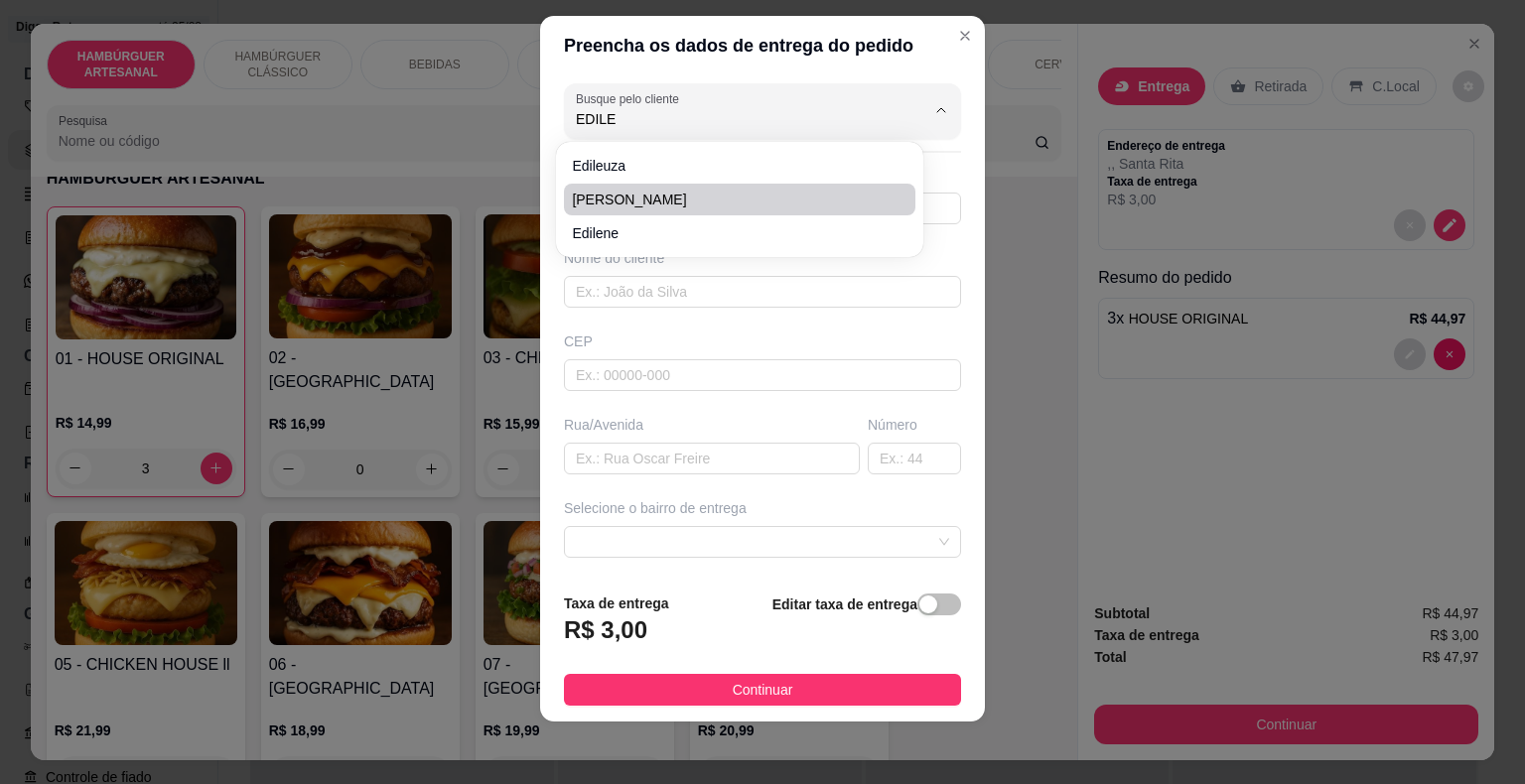 click on "[PERSON_NAME]" at bounding box center (730, 199) 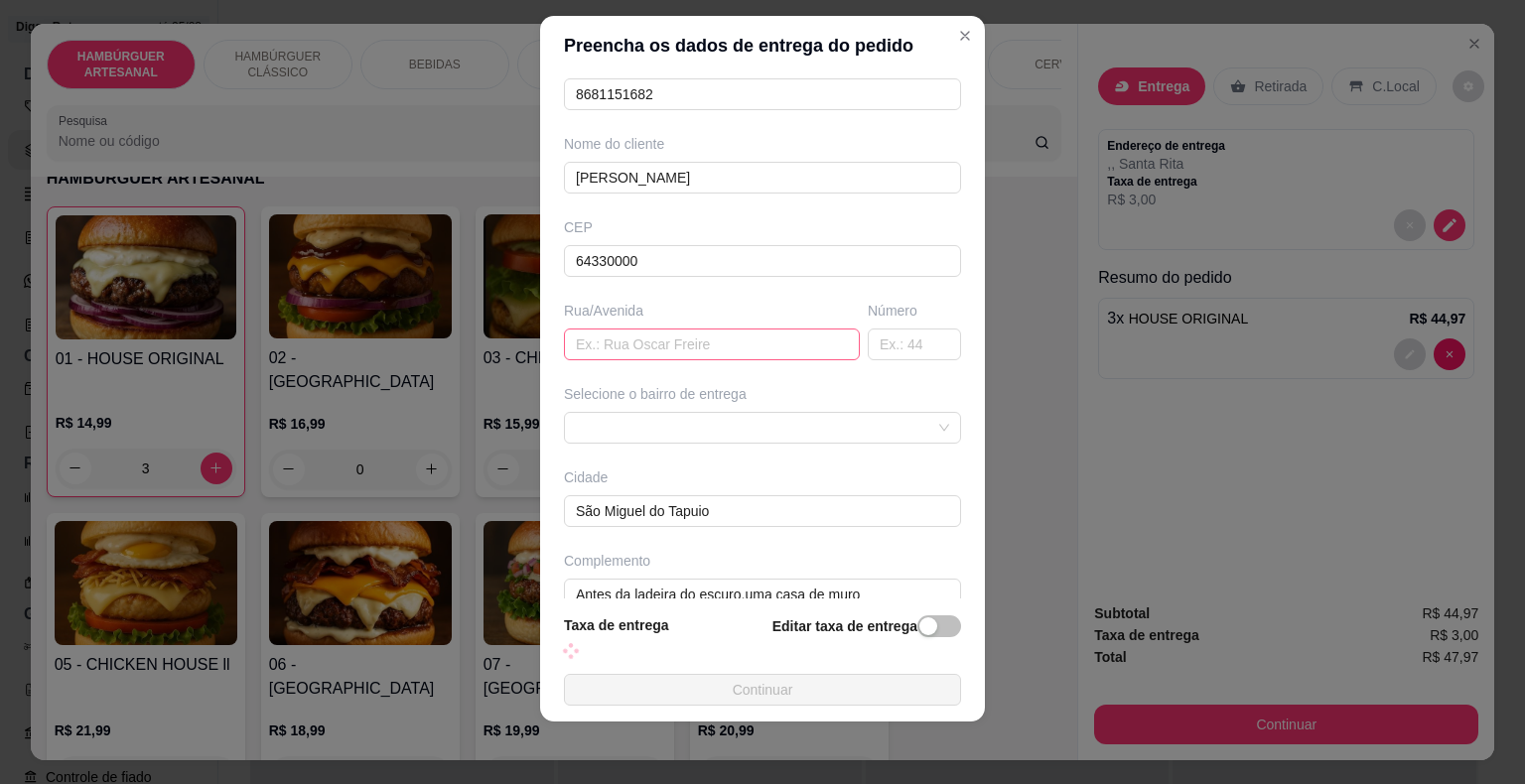 scroll, scrollTop: 164, scrollLeft: 0, axis: vertical 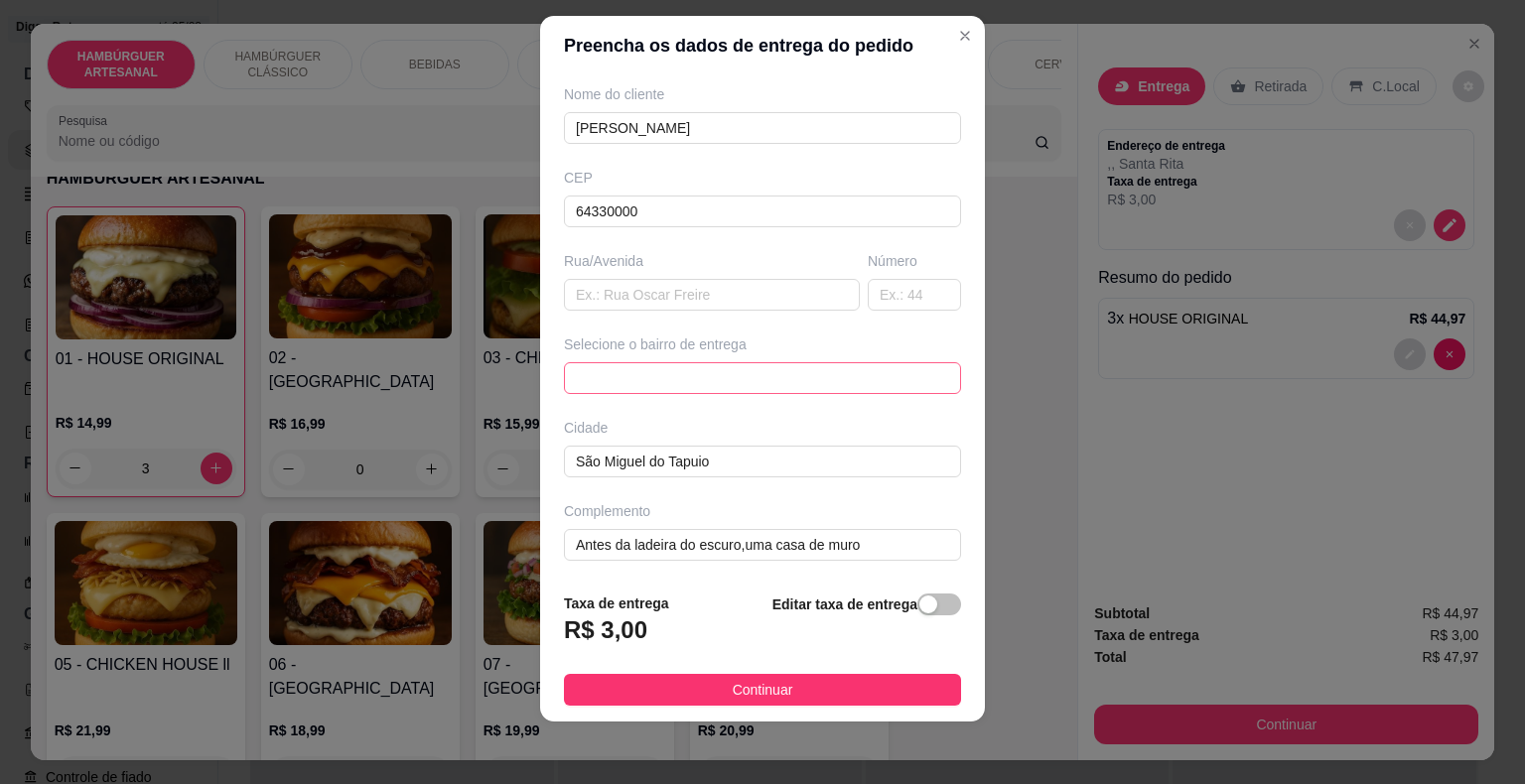 click at bounding box center (762, 378) 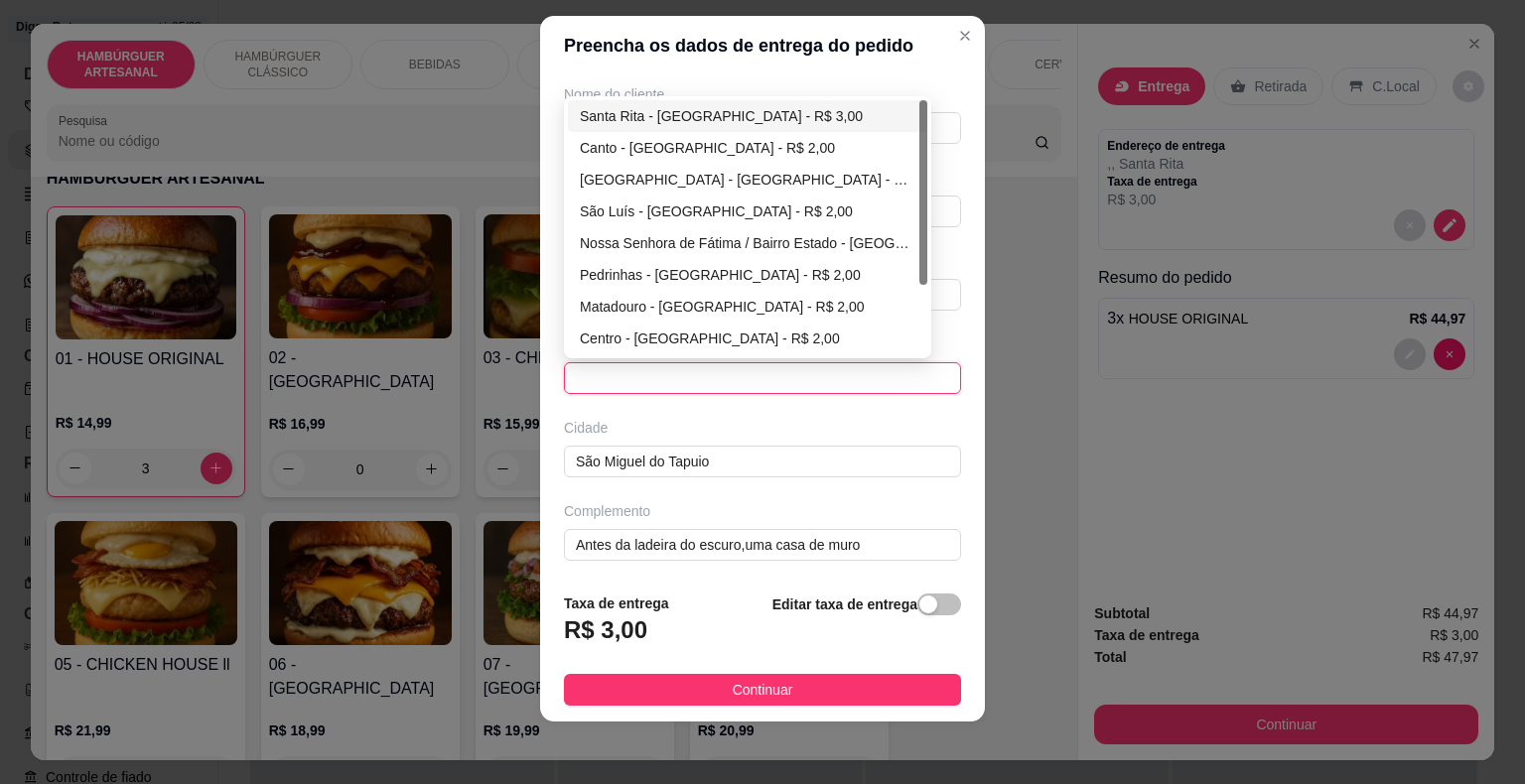click on "Santa Rita - [GEOGRAPHIC_DATA] -  R$ 3,00" at bounding box center (748, 116) 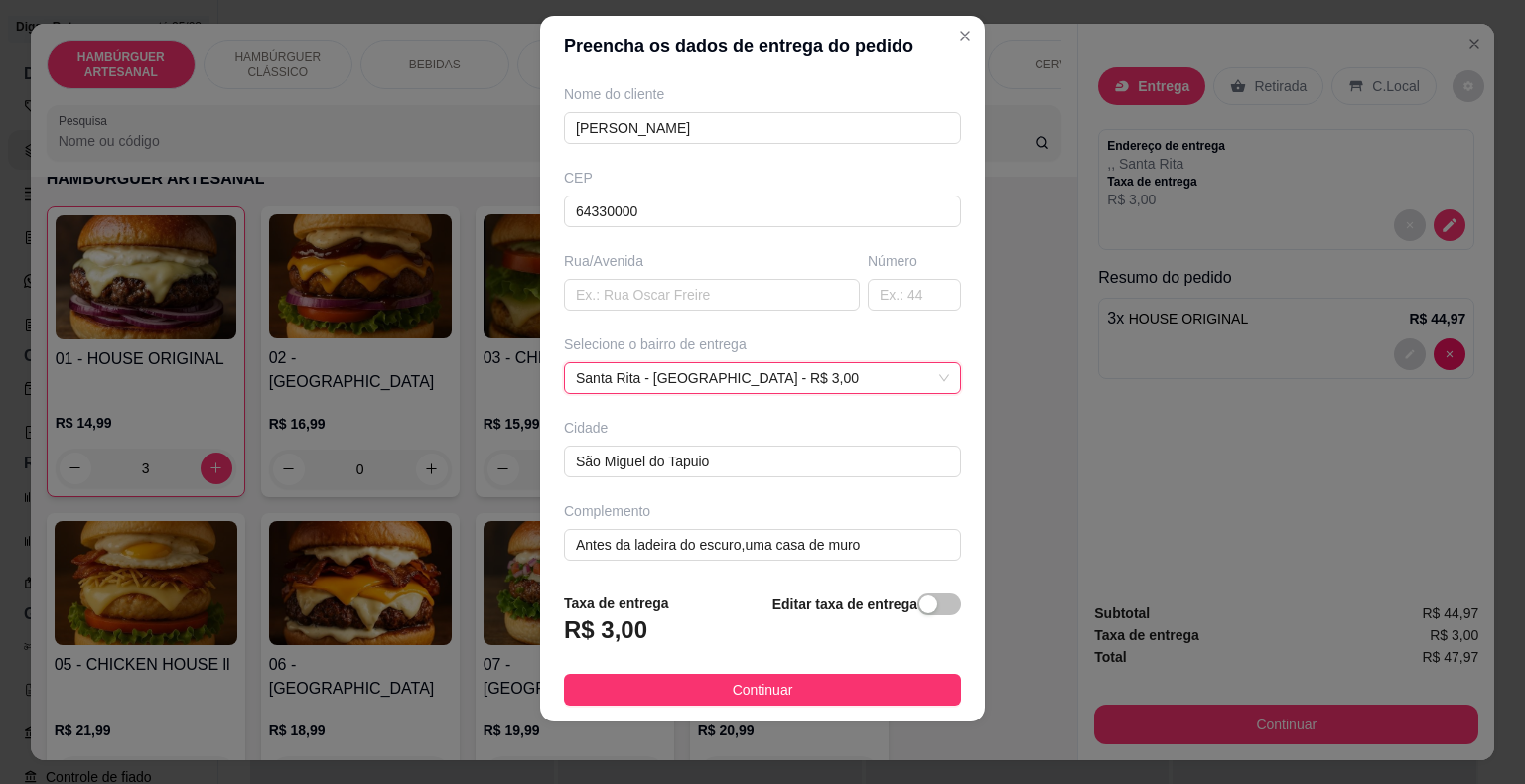 scroll, scrollTop: 0, scrollLeft: 0, axis: both 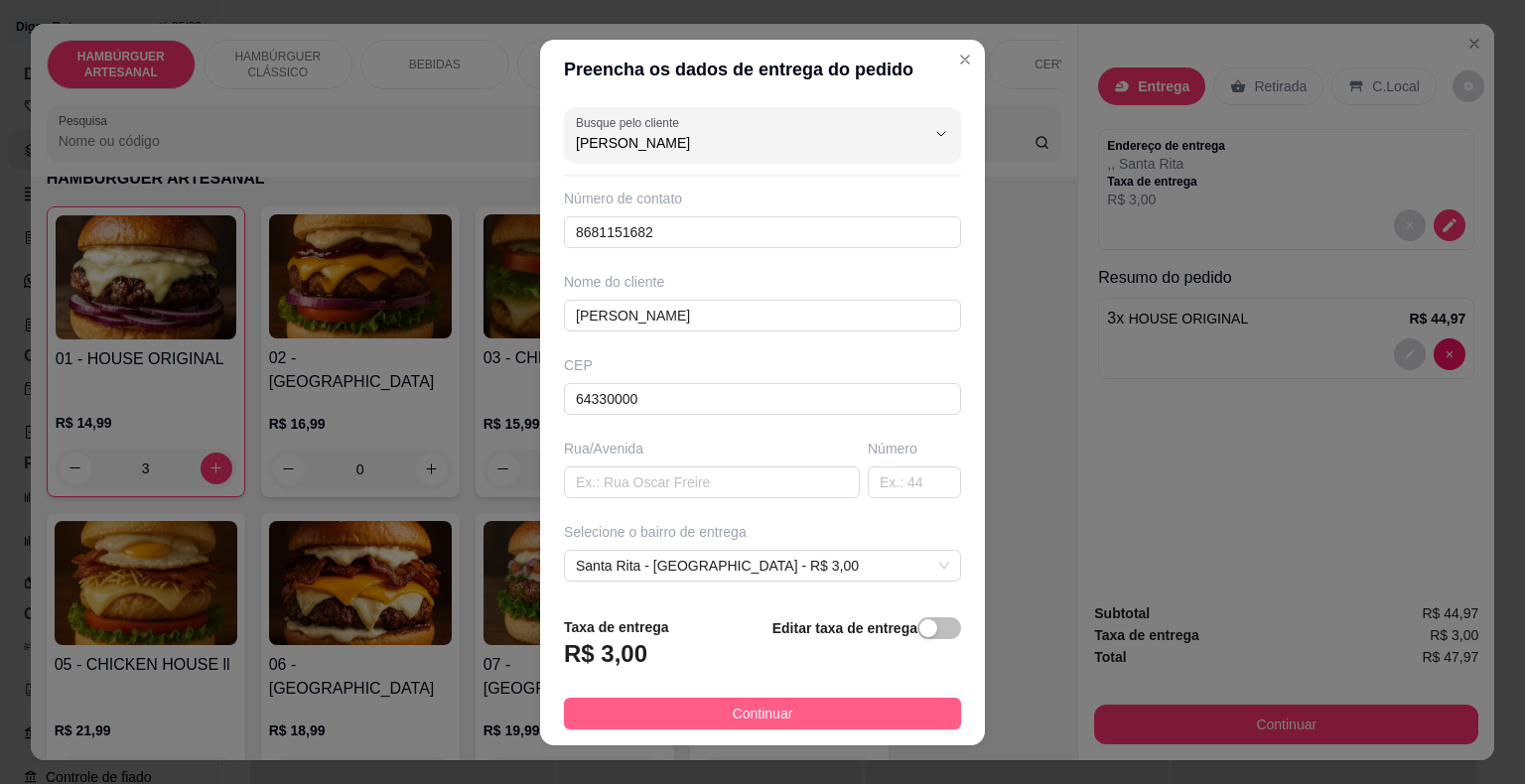 click on "Continuar" at bounding box center [762, 714] 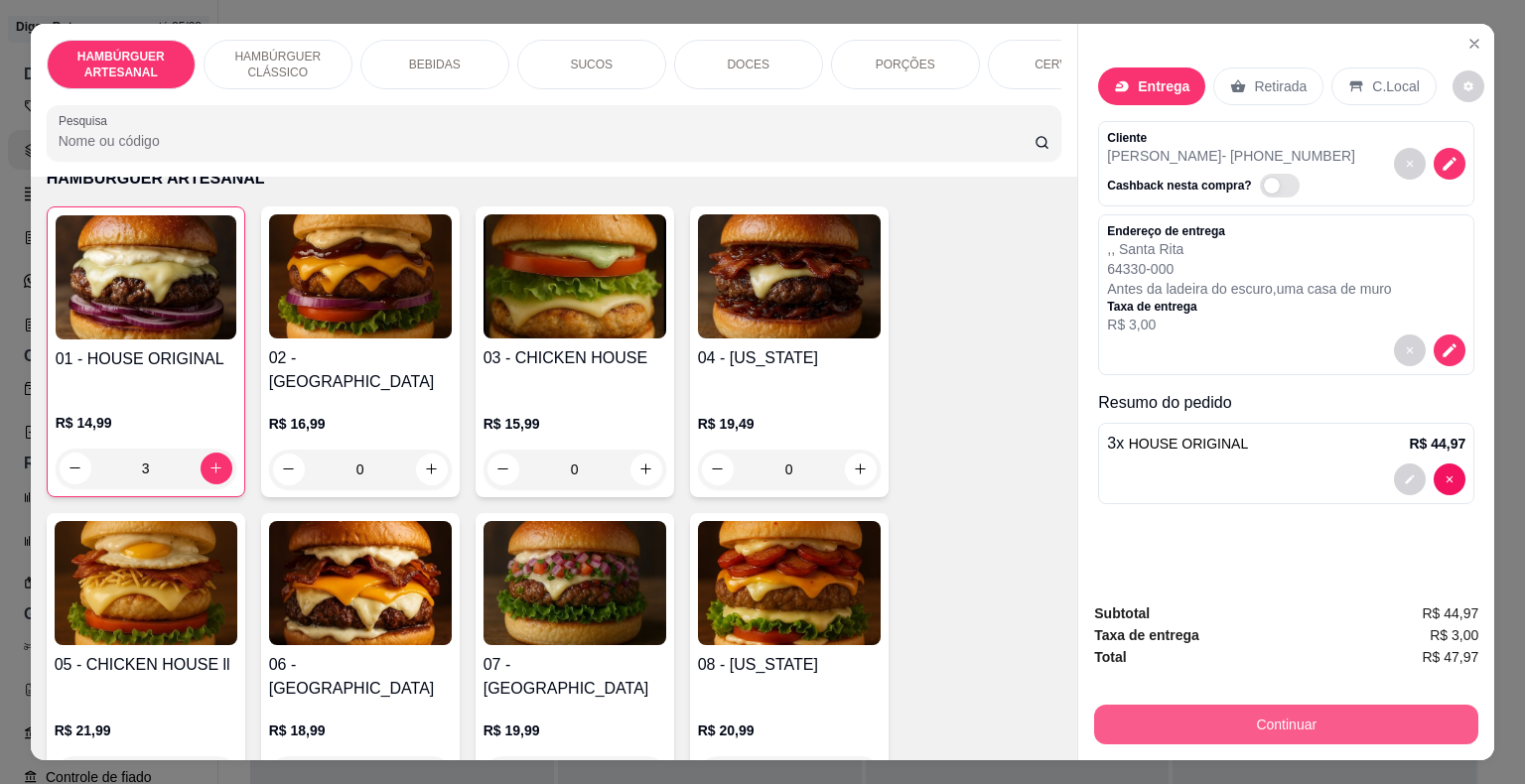 click on "Continuar" at bounding box center (1286, 724) 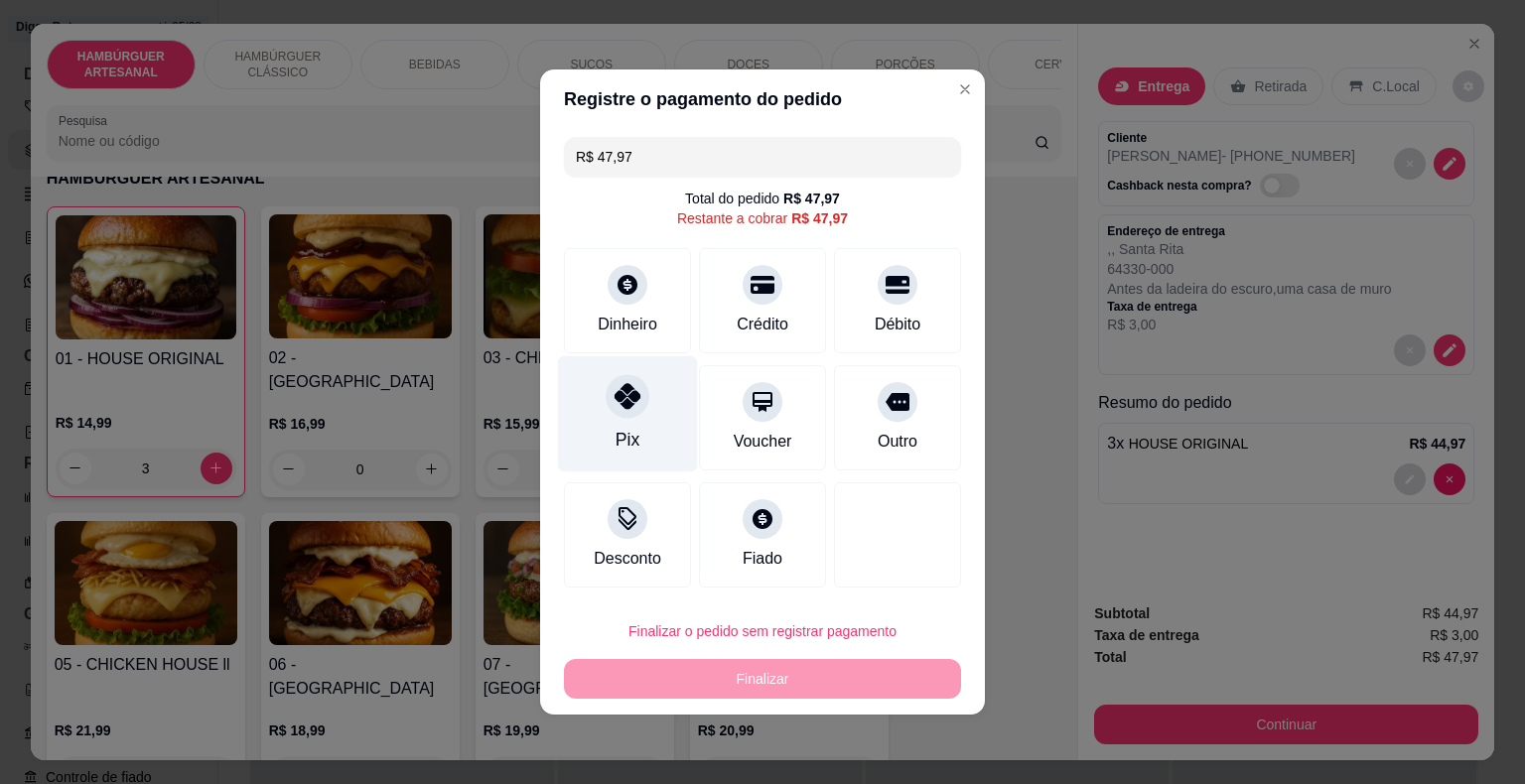 click on "Pix" at bounding box center [627, 414] 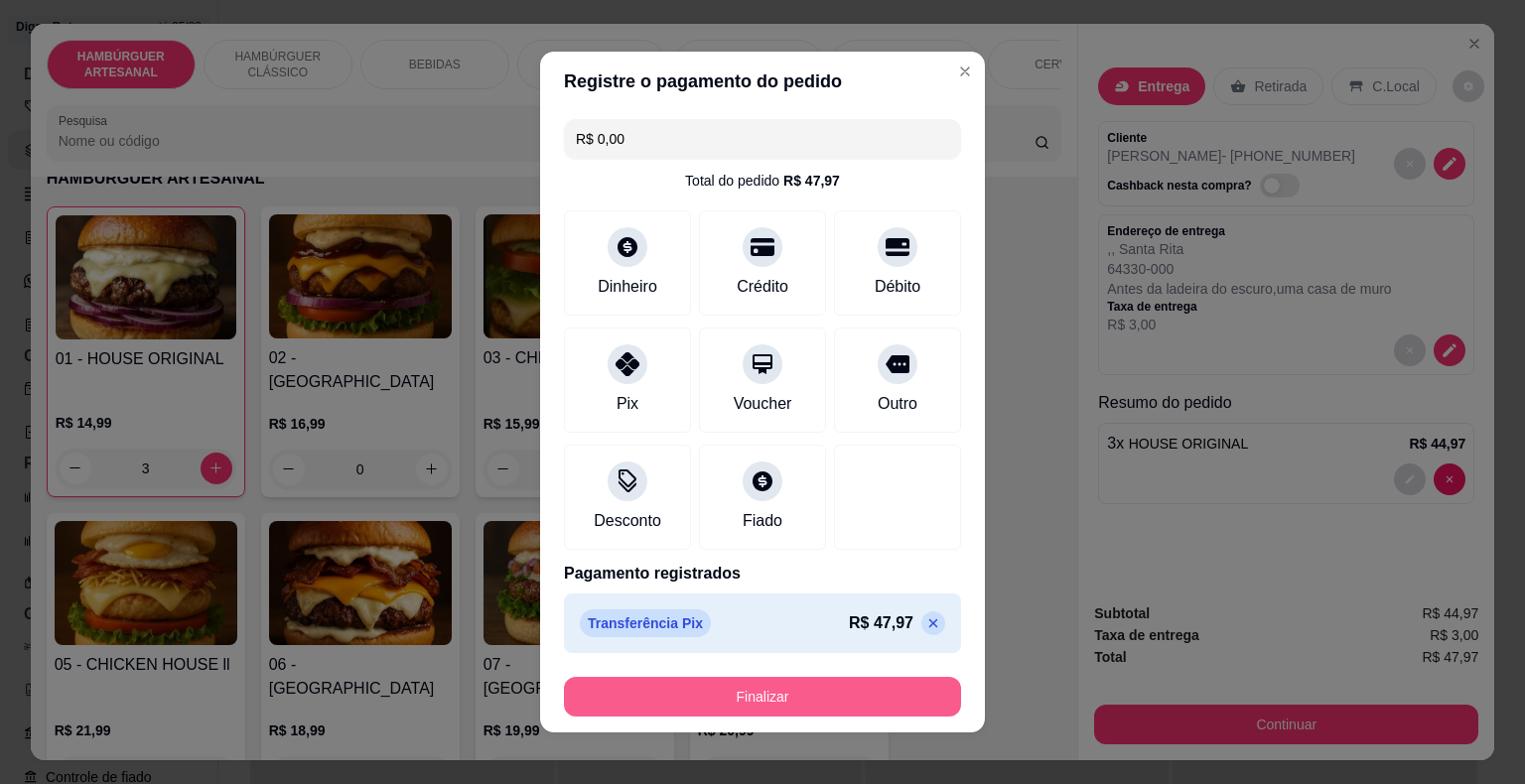 click on "Finalizar" at bounding box center (762, 697) 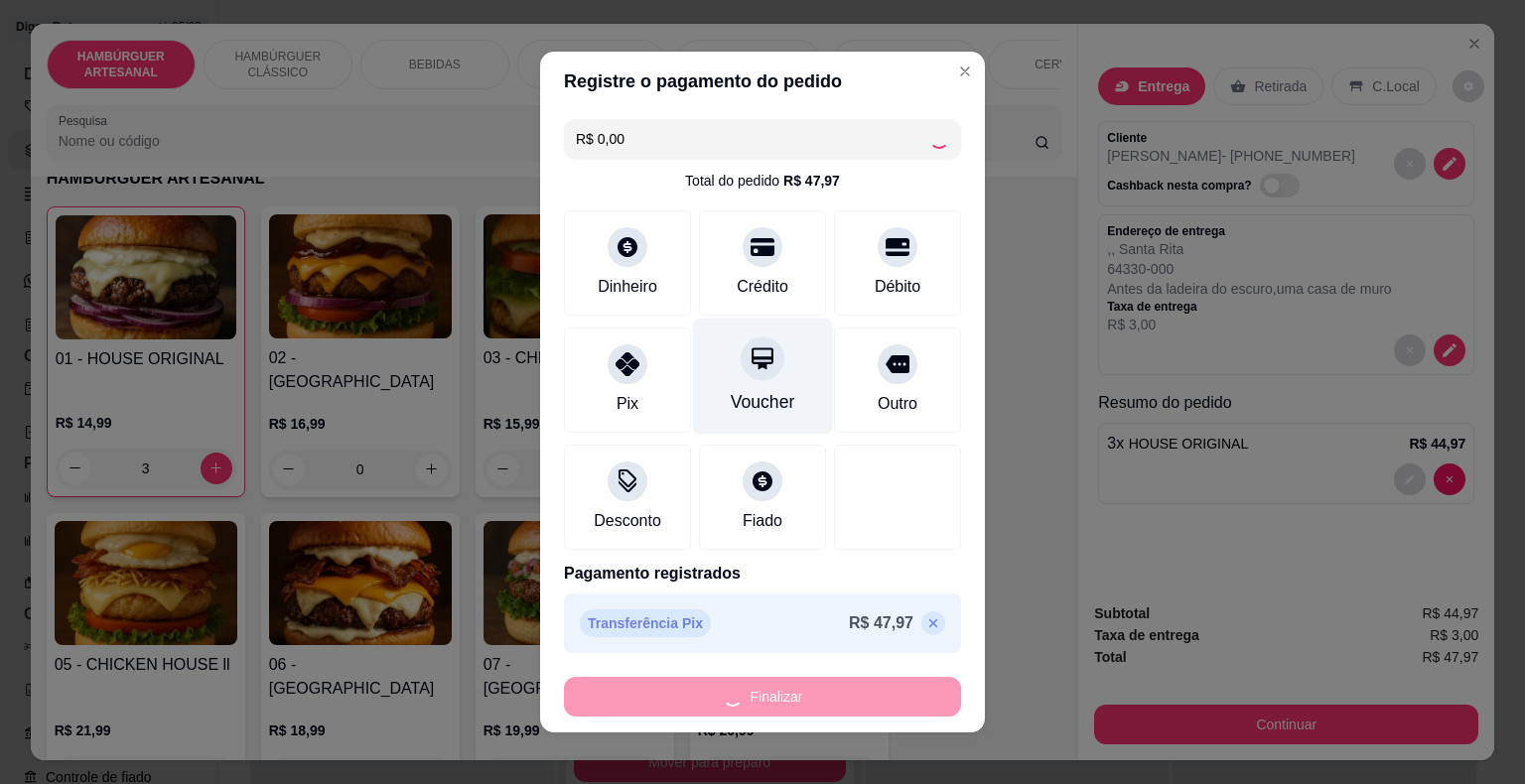 type on "0" 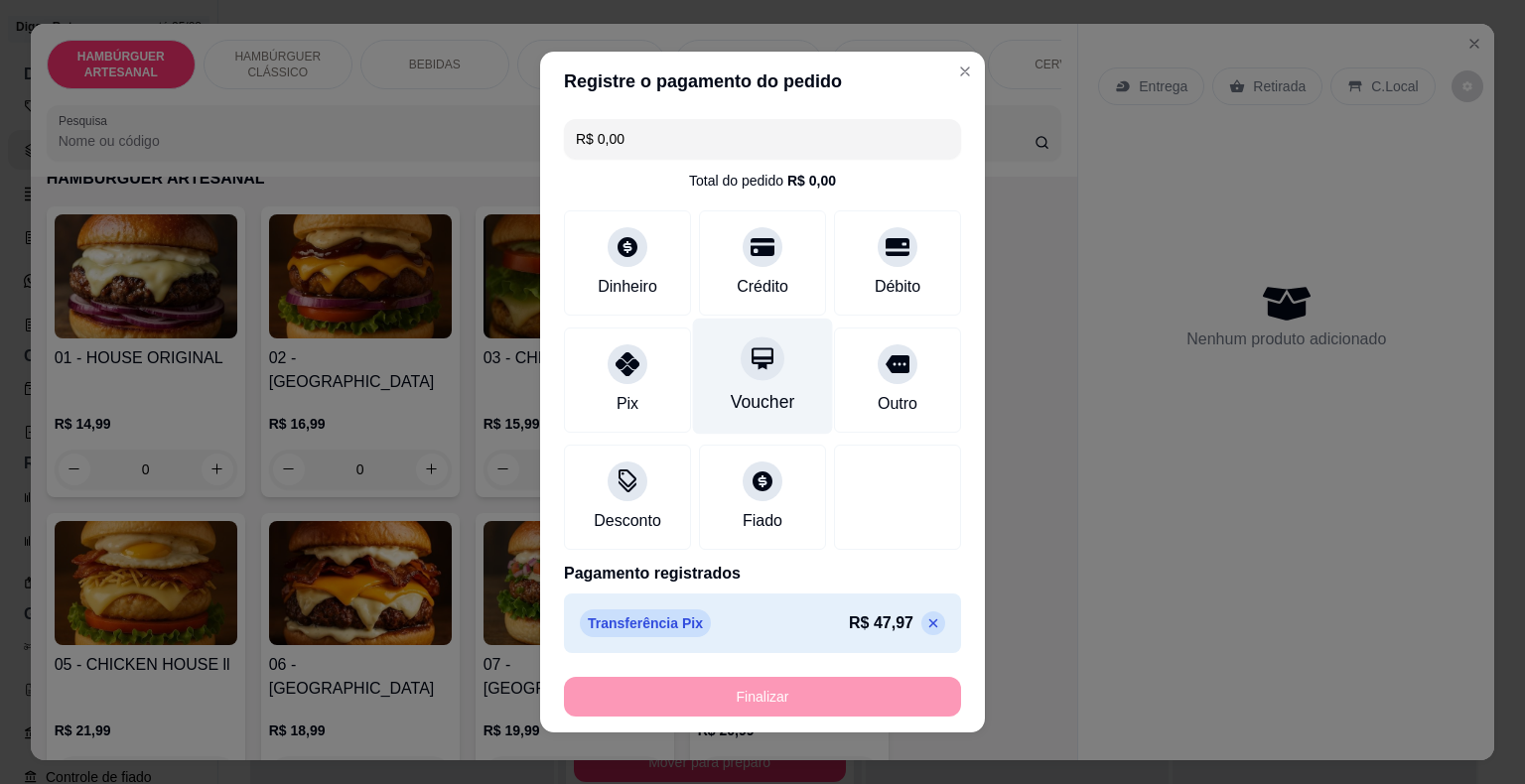 type on "-R$ 47,97" 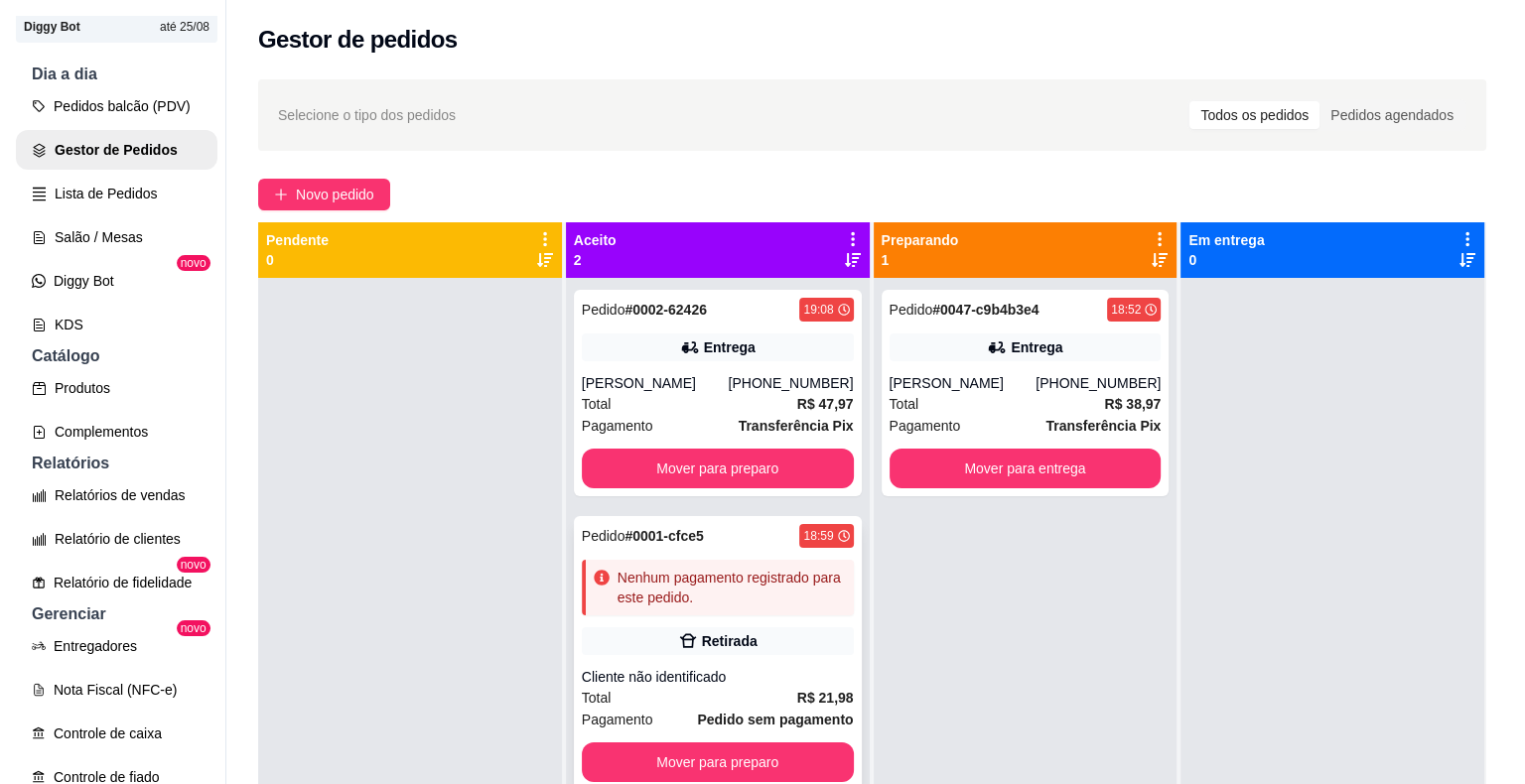 scroll, scrollTop: 56, scrollLeft: 0, axis: vertical 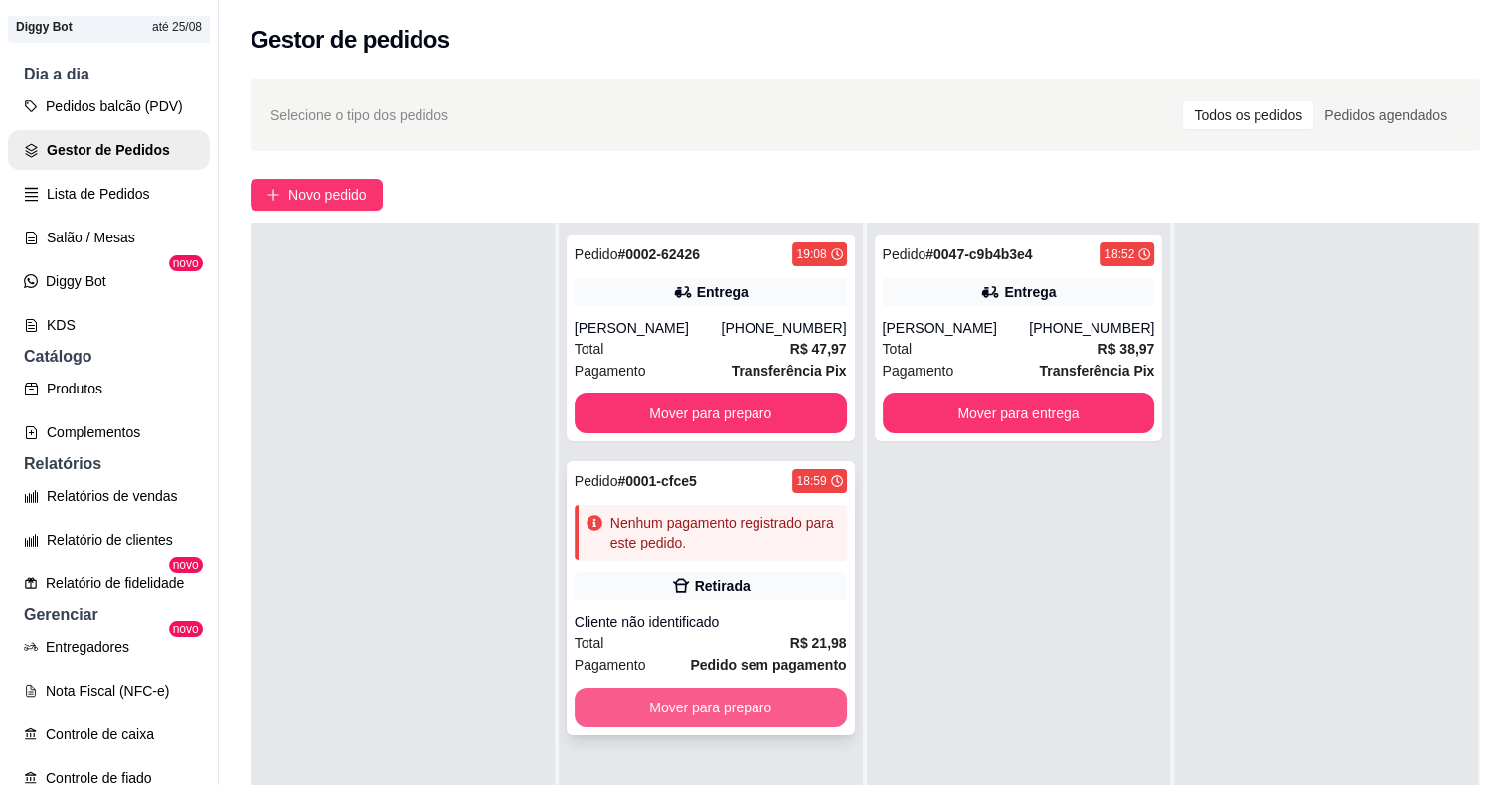 click on "Mover para preparo" at bounding box center [711, 707] 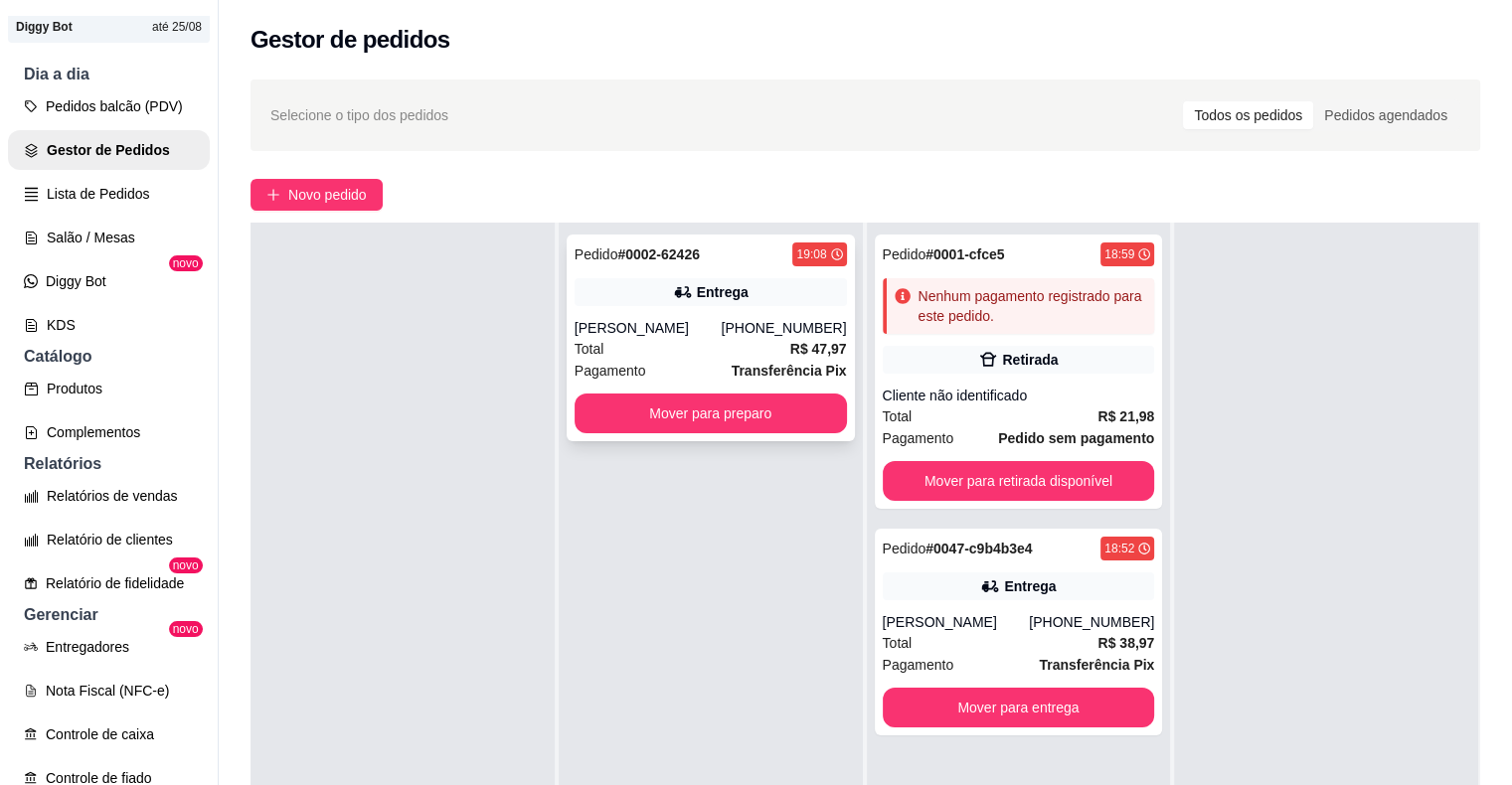 click on "Entrega" at bounding box center [723, 292] 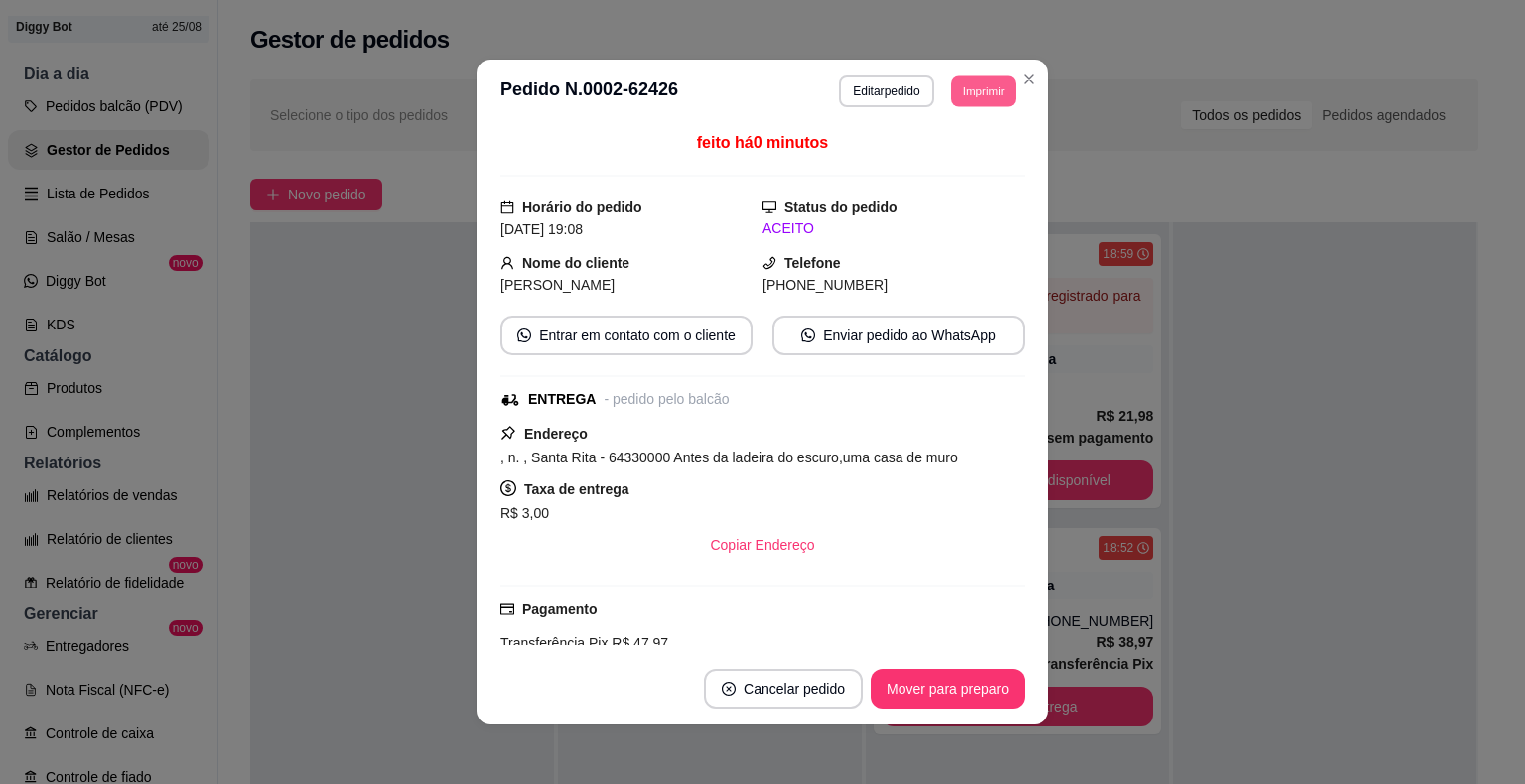 click on "Imprimir" at bounding box center [983, 90] 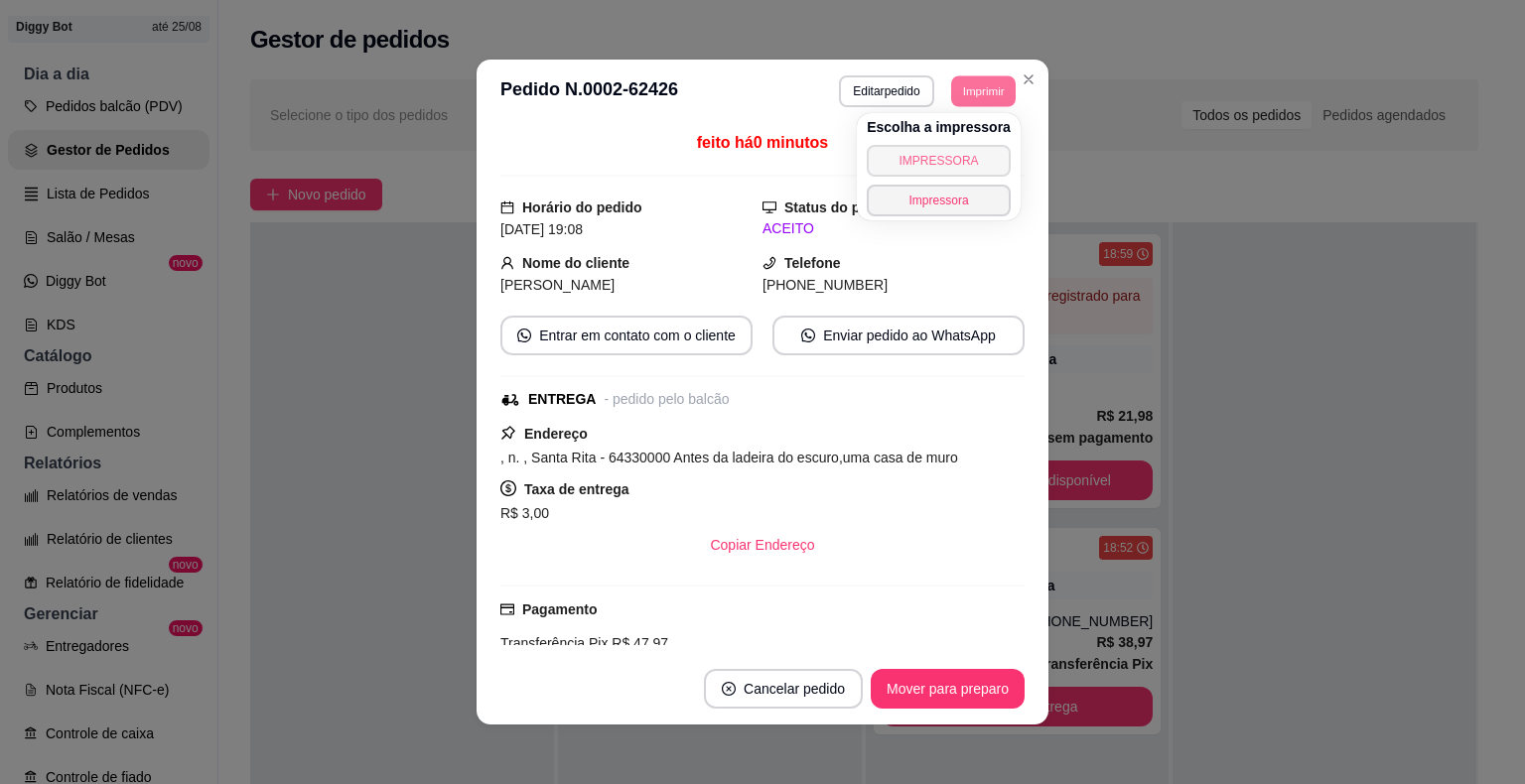 click on "IMPRESSORA" at bounding box center [938, 161] 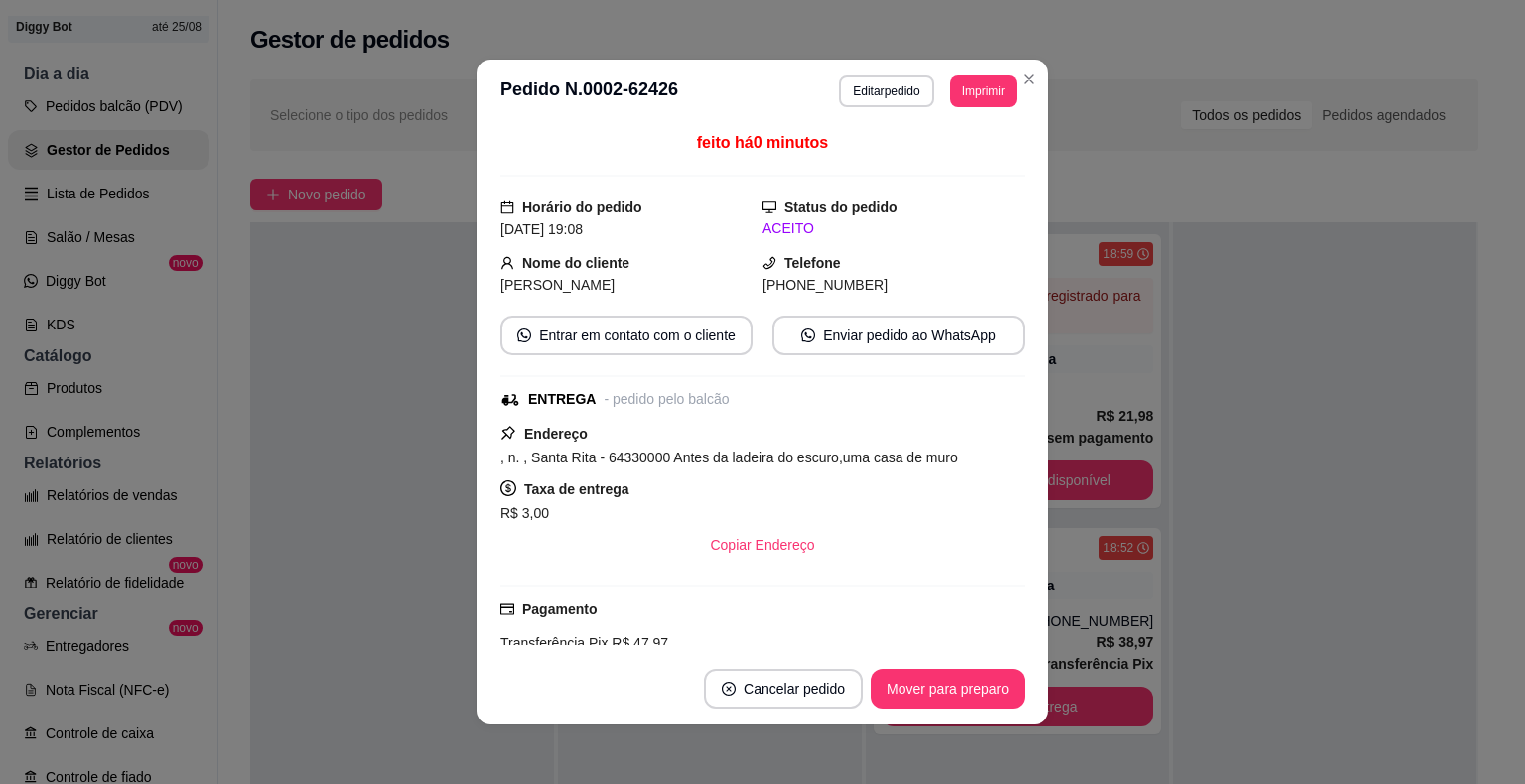 scroll, scrollTop: 195, scrollLeft: 0, axis: vertical 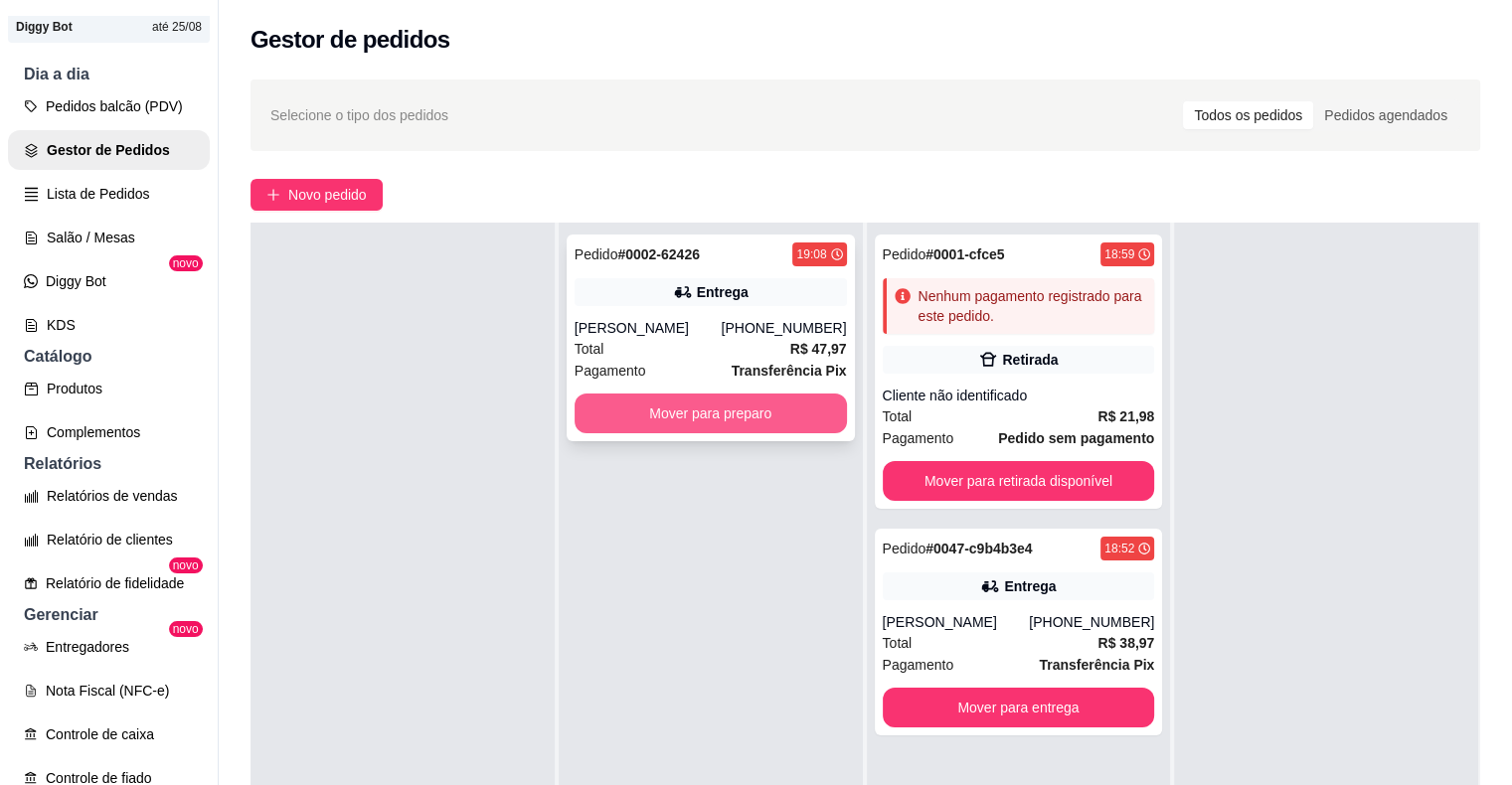 click on "Mover para preparo" at bounding box center [711, 413] 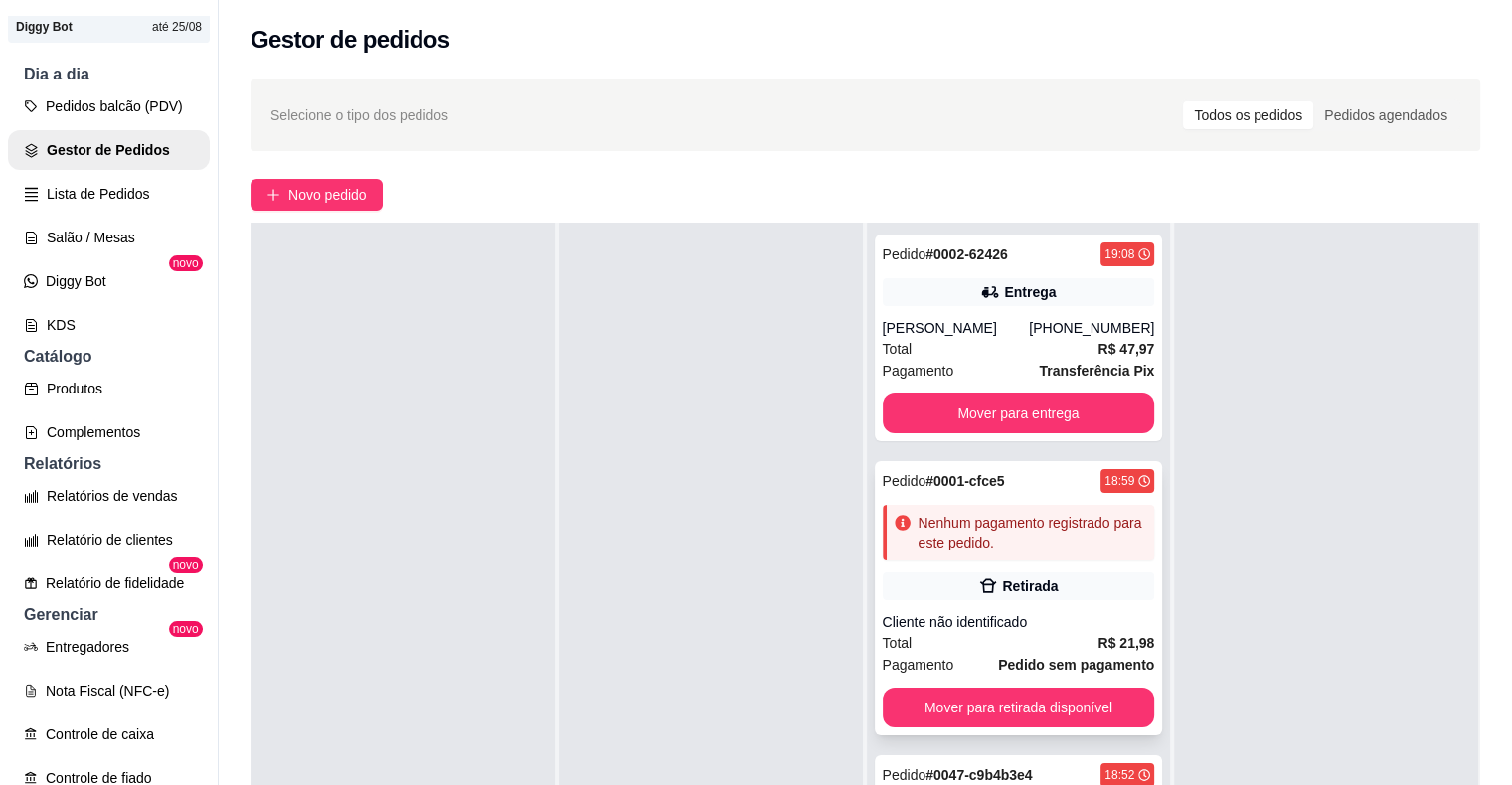 scroll, scrollTop: 1, scrollLeft: 0, axis: vertical 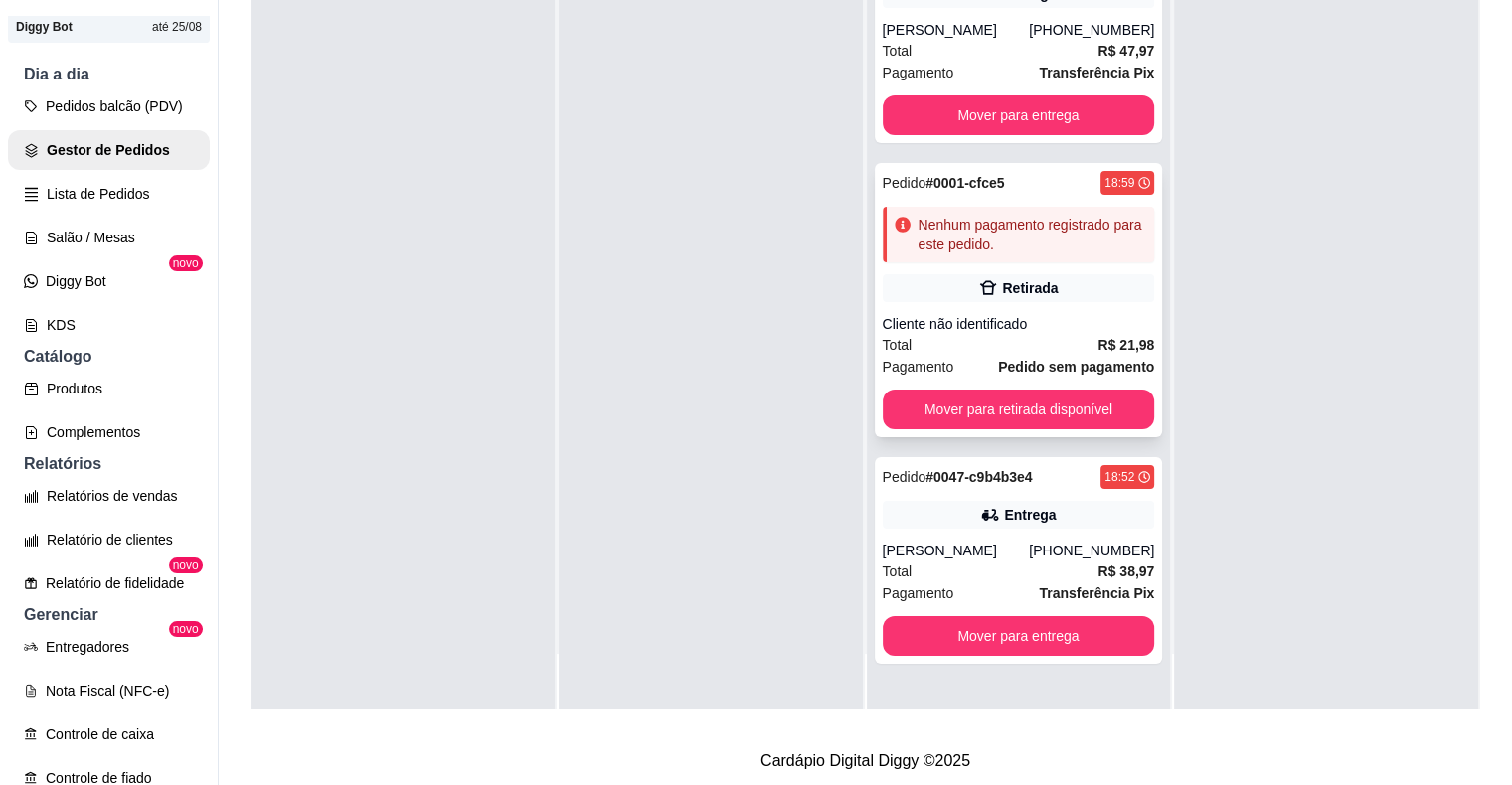 click on "Pedido  # 0001-cfce5 18:59 Nenhum pagamento registrado para este pedido. Retirada Cliente não identificado Total R$ 21,98 Pagamento Pedido sem pagamento Mover para retirada disponível" at bounding box center (1019, 300) 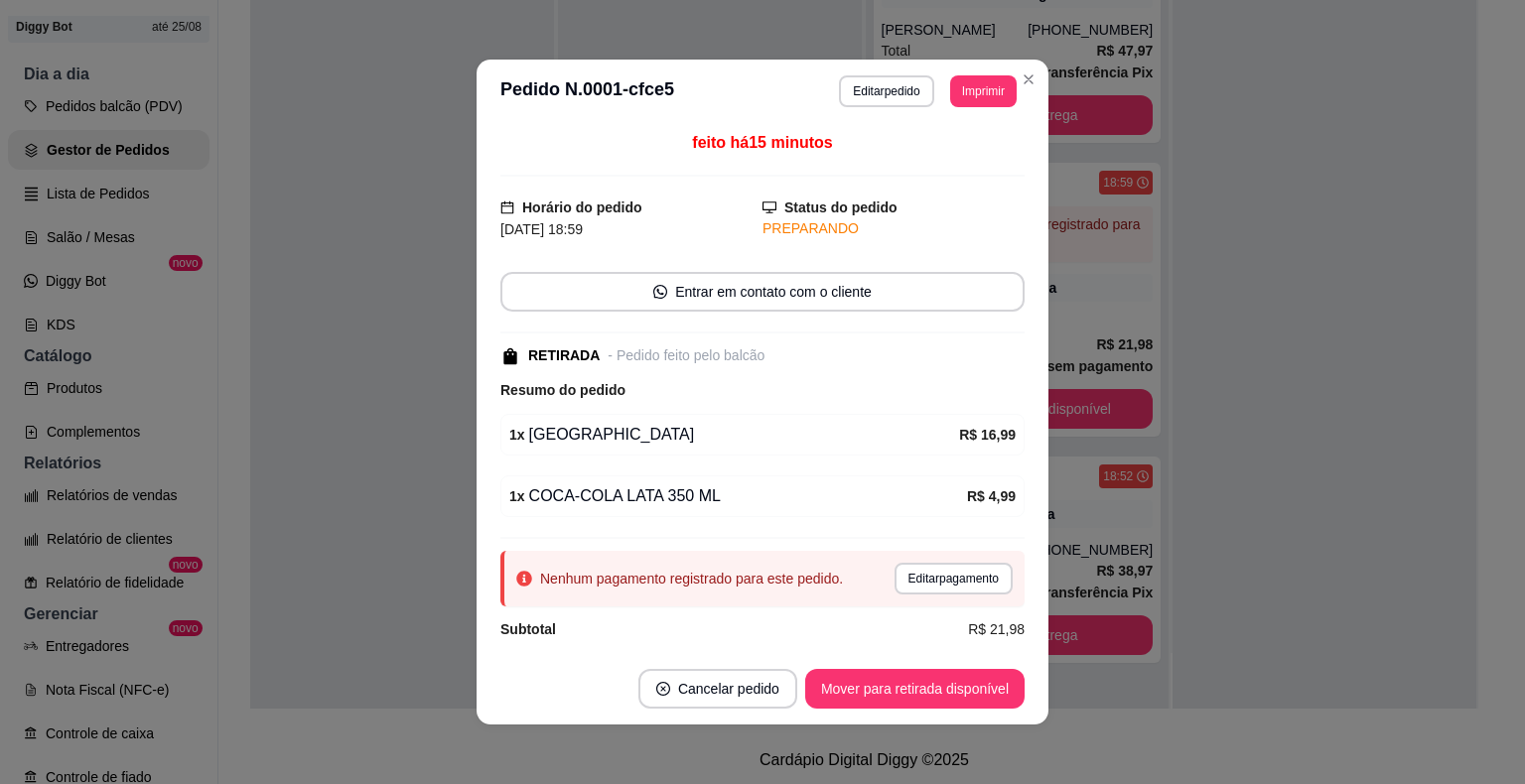 scroll, scrollTop: 14, scrollLeft: 0, axis: vertical 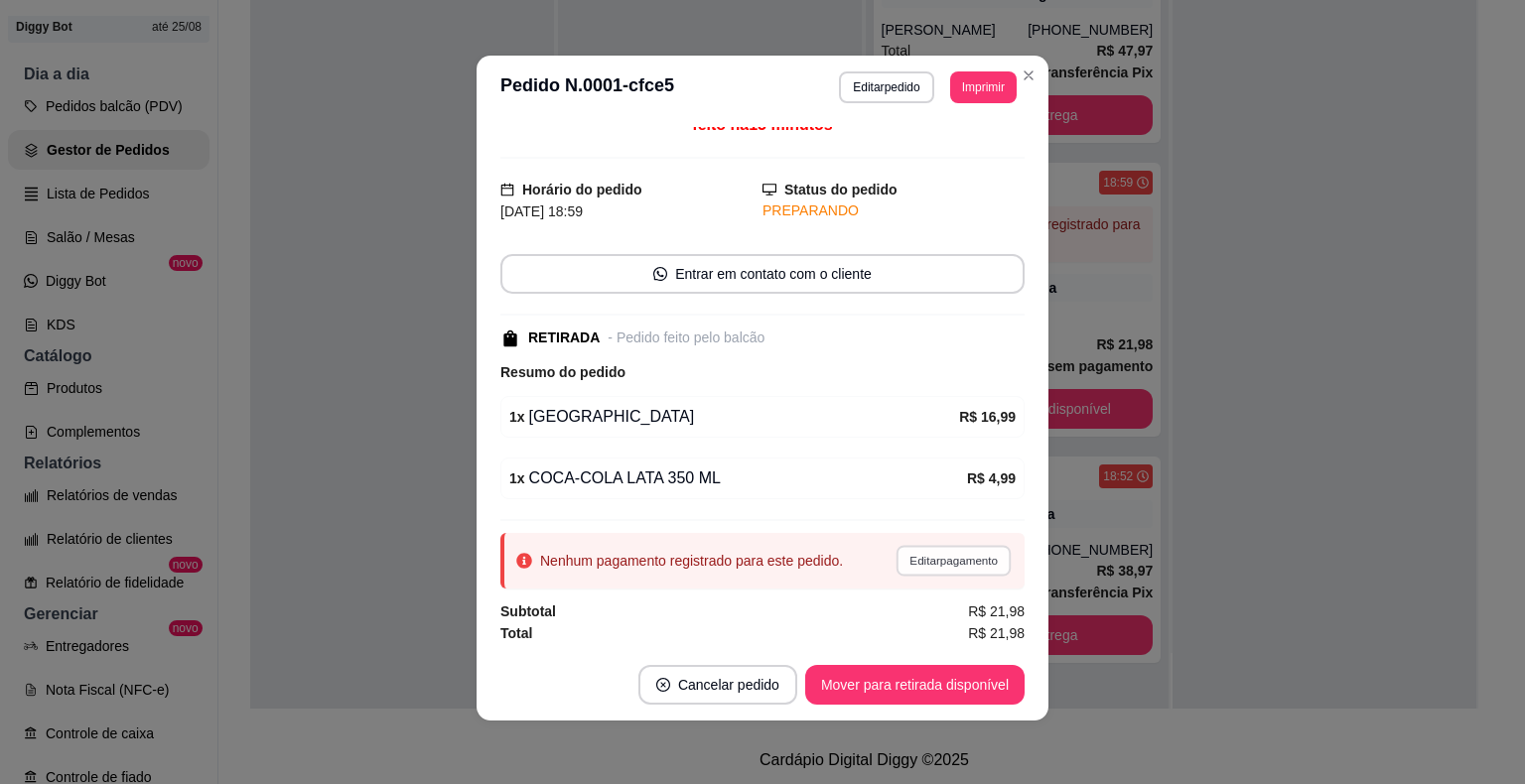 click on "Editar  pagamento" at bounding box center [953, 560] 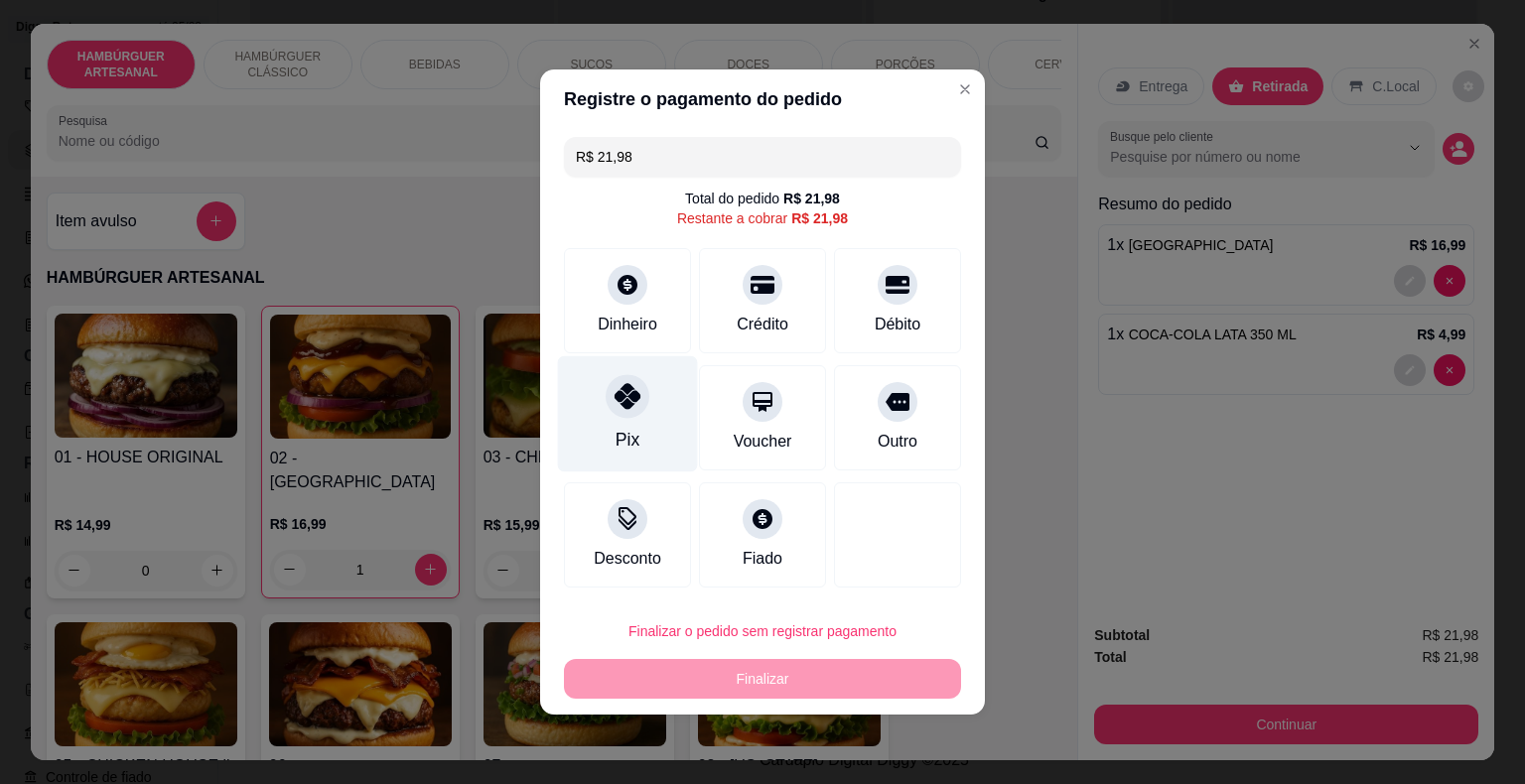 click on "Pix" at bounding box center [627, 414] 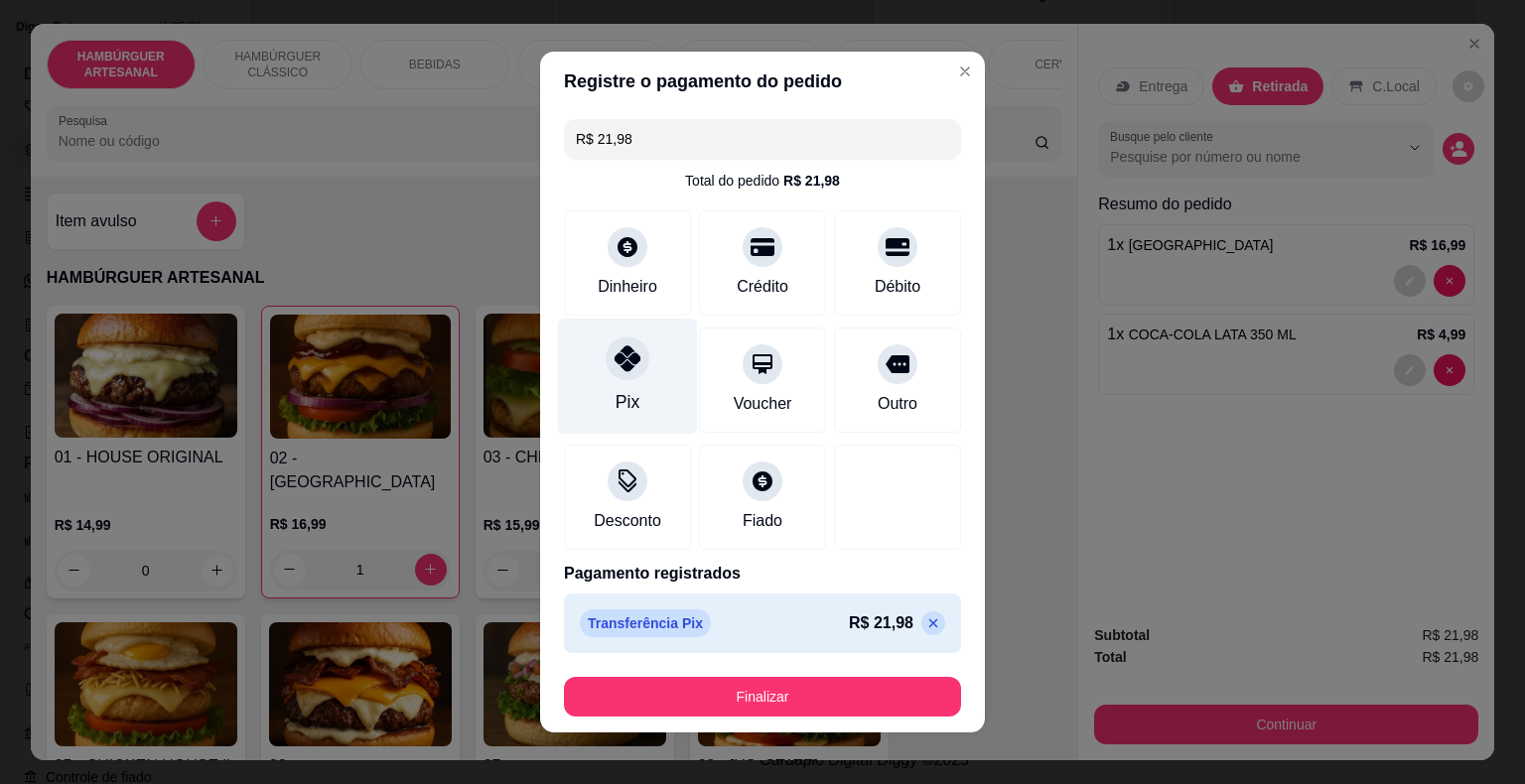 type on "R$ 0,00" 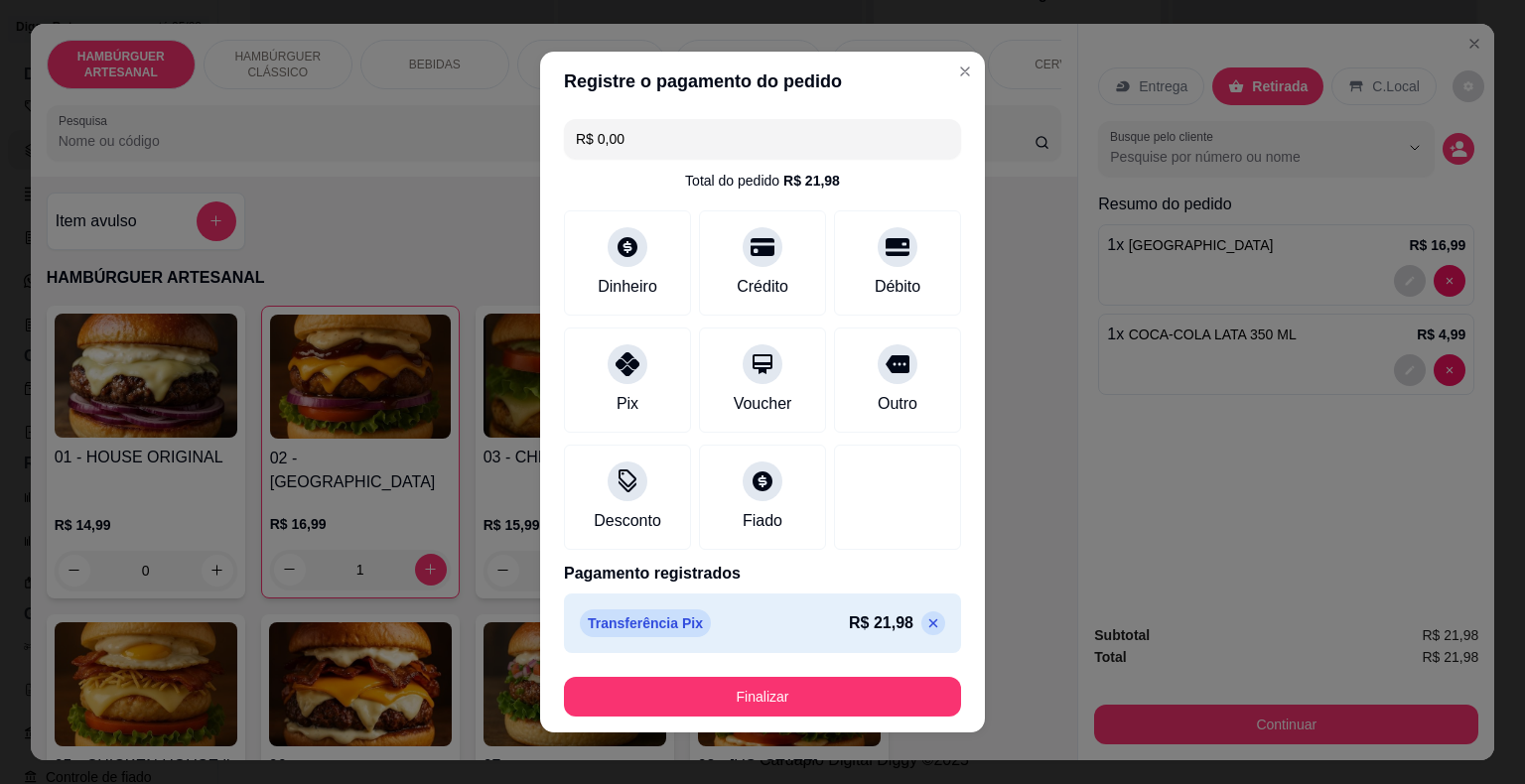 scroll, scrollTop: 11, scrollLeft: 0, axis: vertical 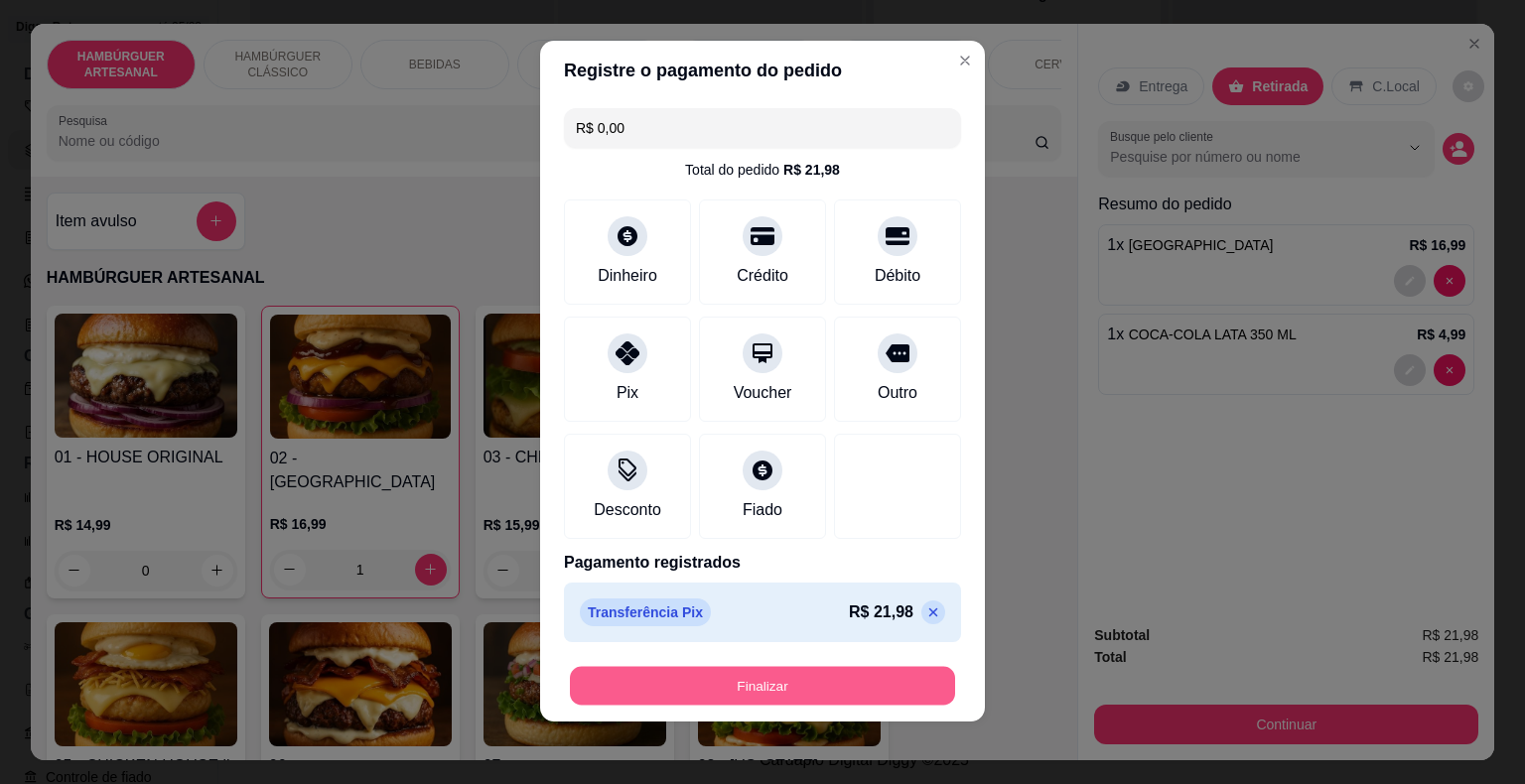 click on "Finalizar" at bounding box center [762, 686] 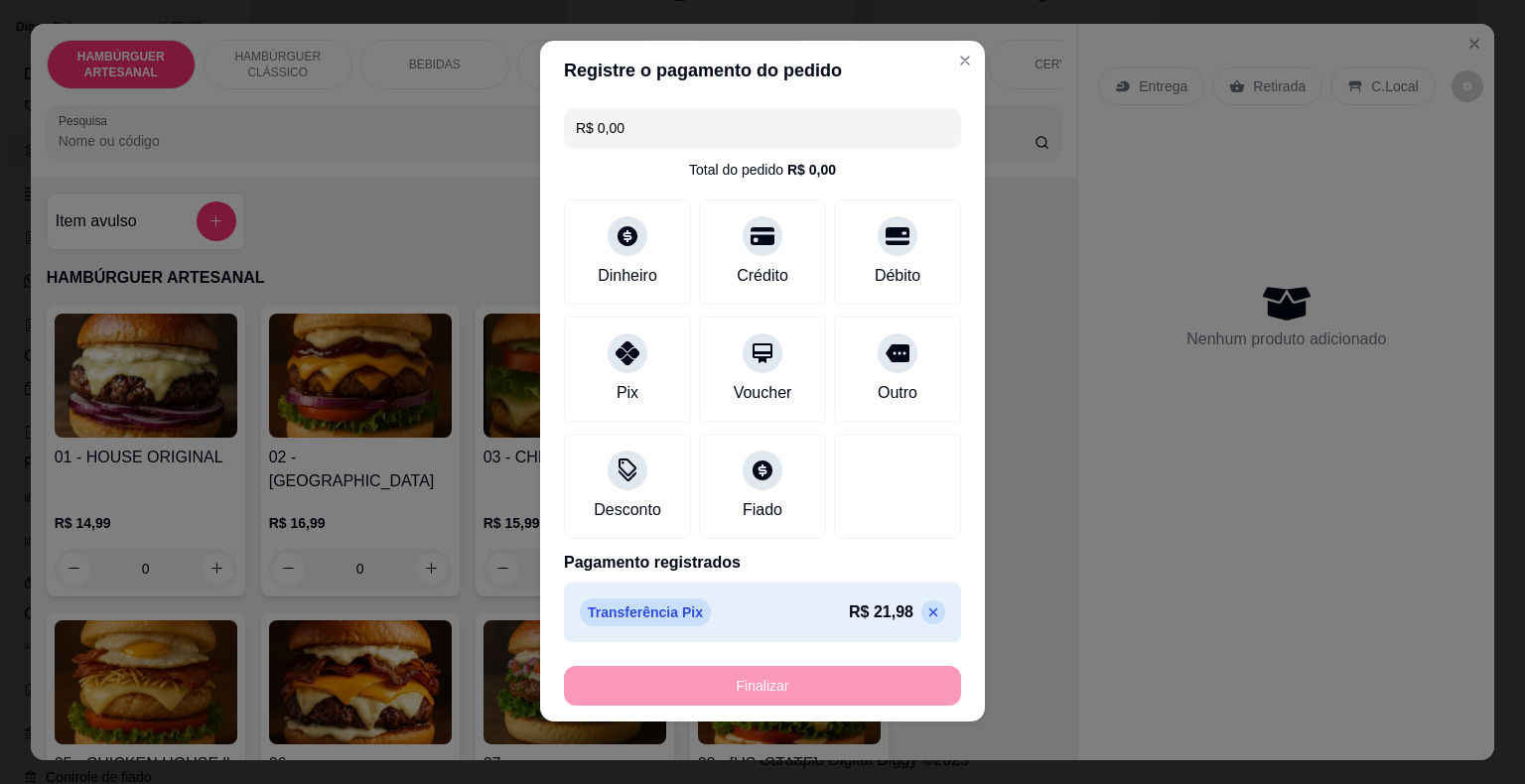 type on "0" 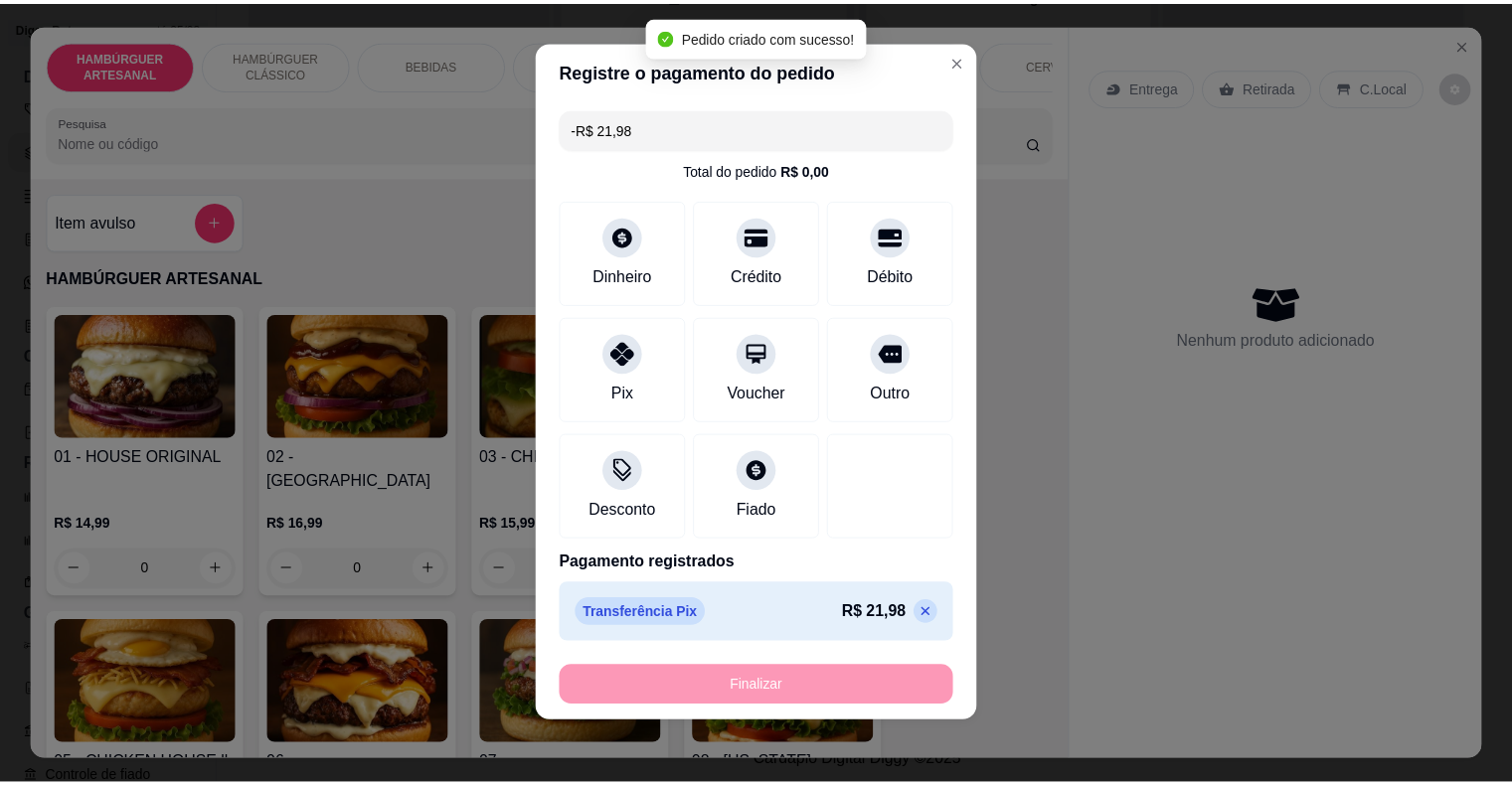 scroll, scrollTop: 0, scrollLeft: 0, axis: both 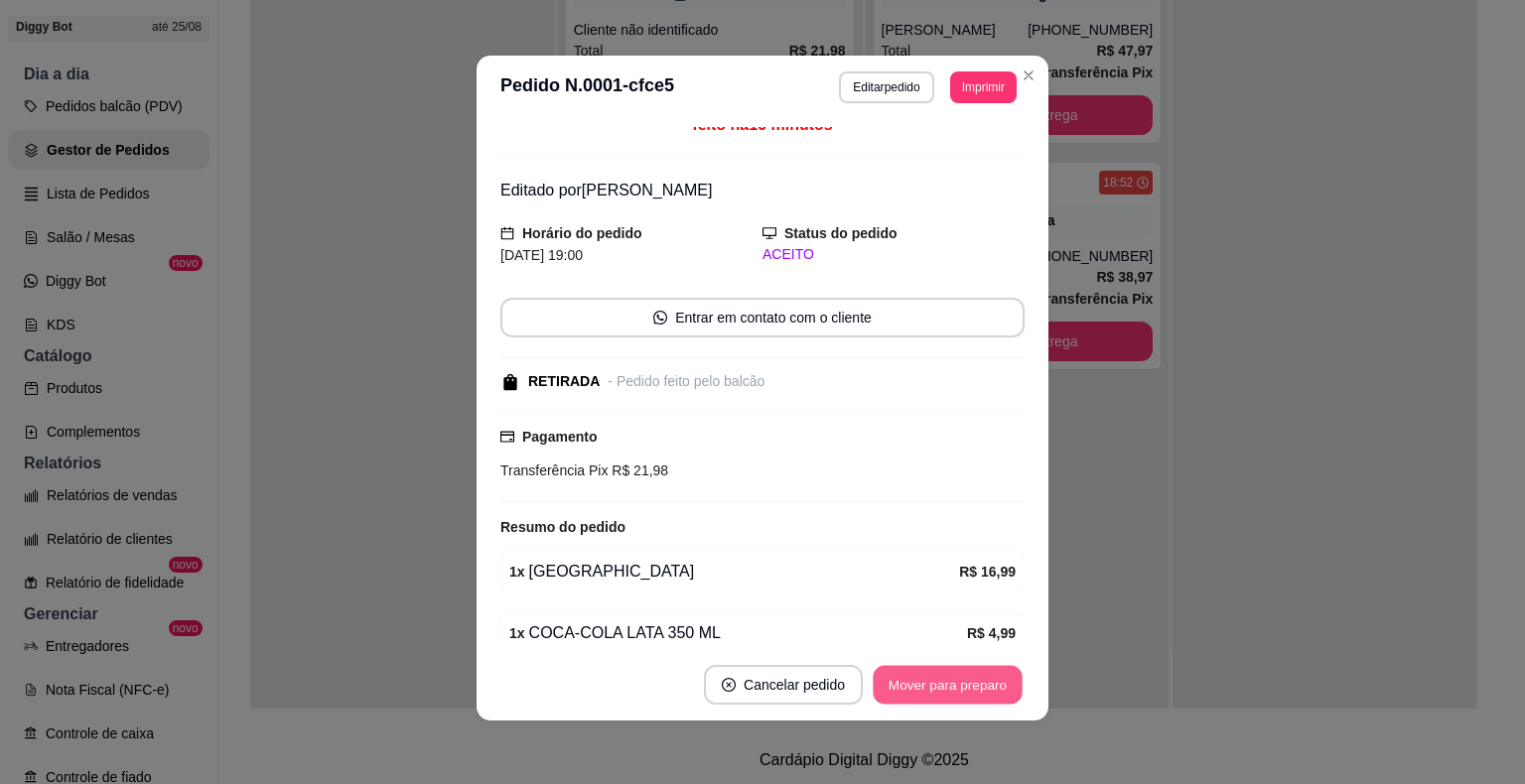 click on "Mover para preparo" at bounding box center (947, 685) 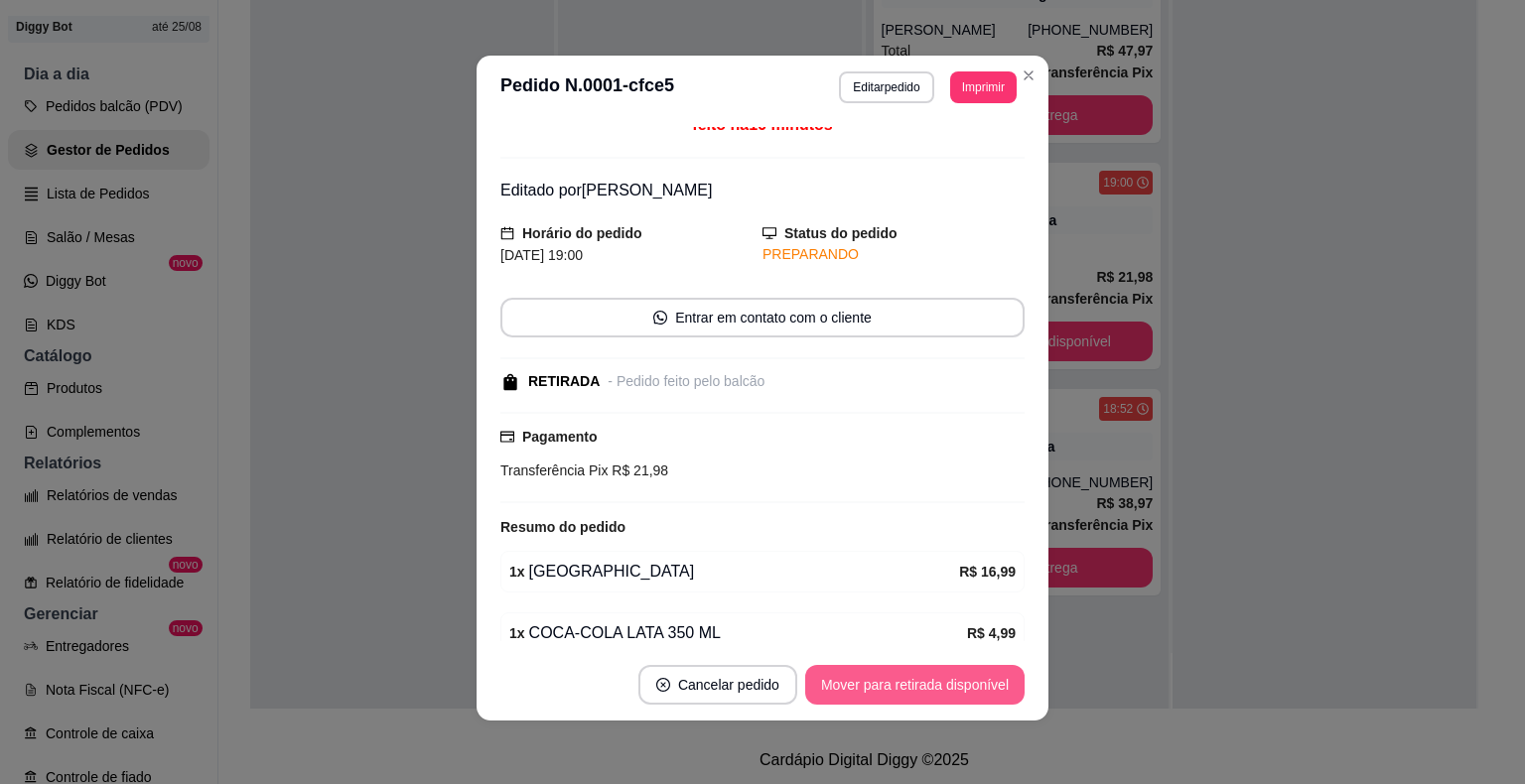 click on "Mover para retirada disponível" at bounding box center [914, 685] 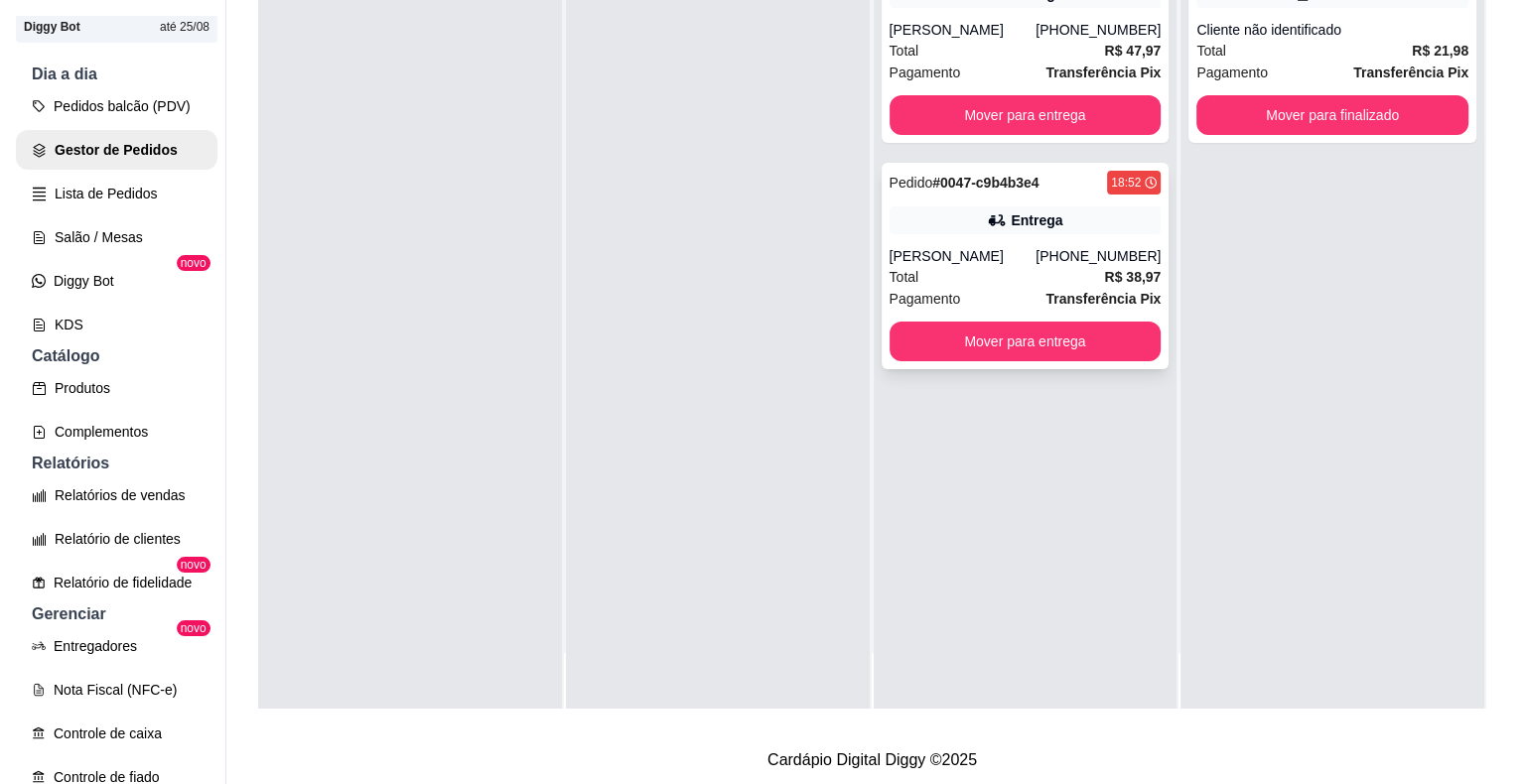 scroll, scrollTop: 0, scrollLeft: 0, axis: both 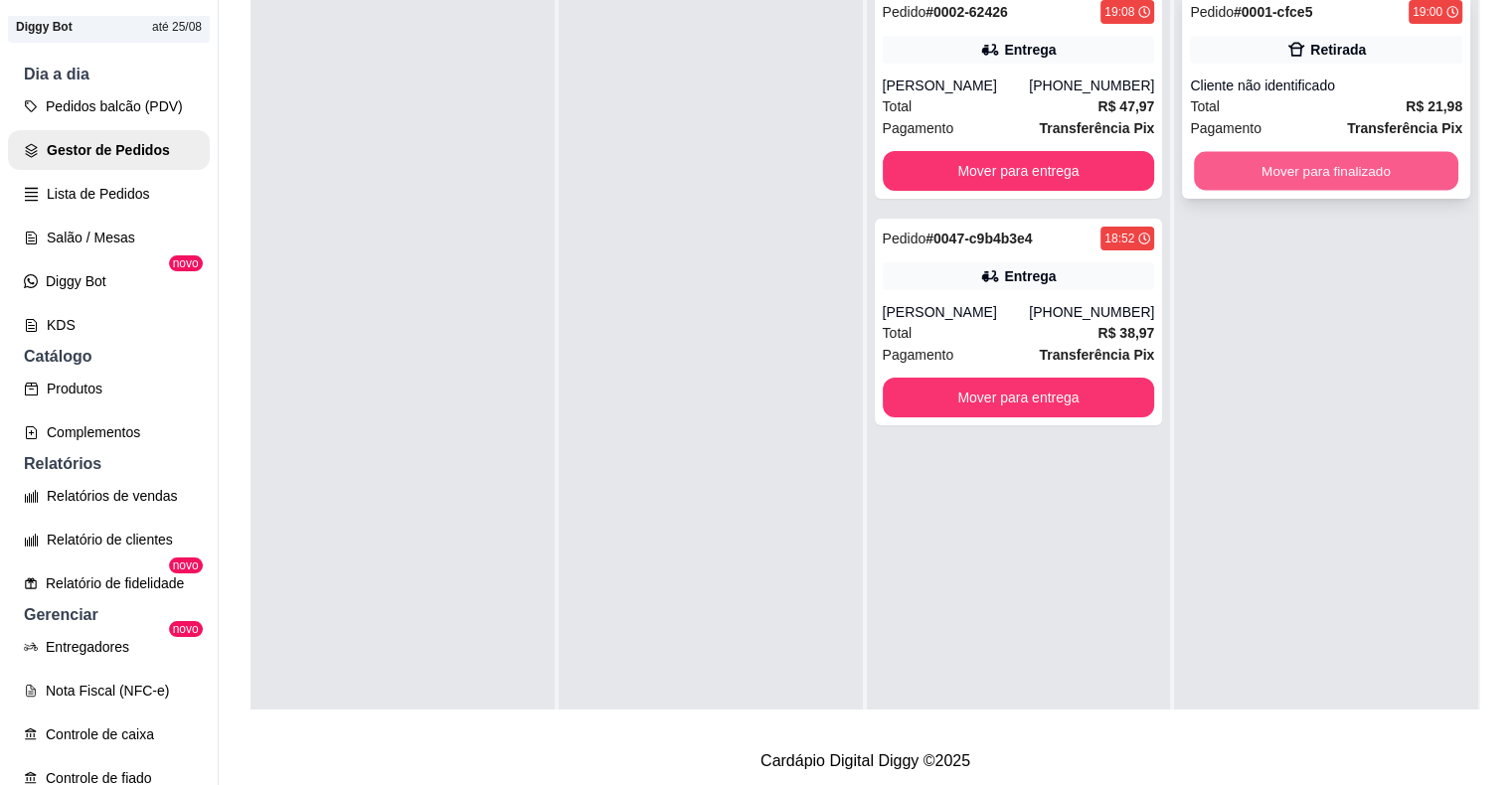 click on "Mover para finalizado" at bounding box center [1326, 171] 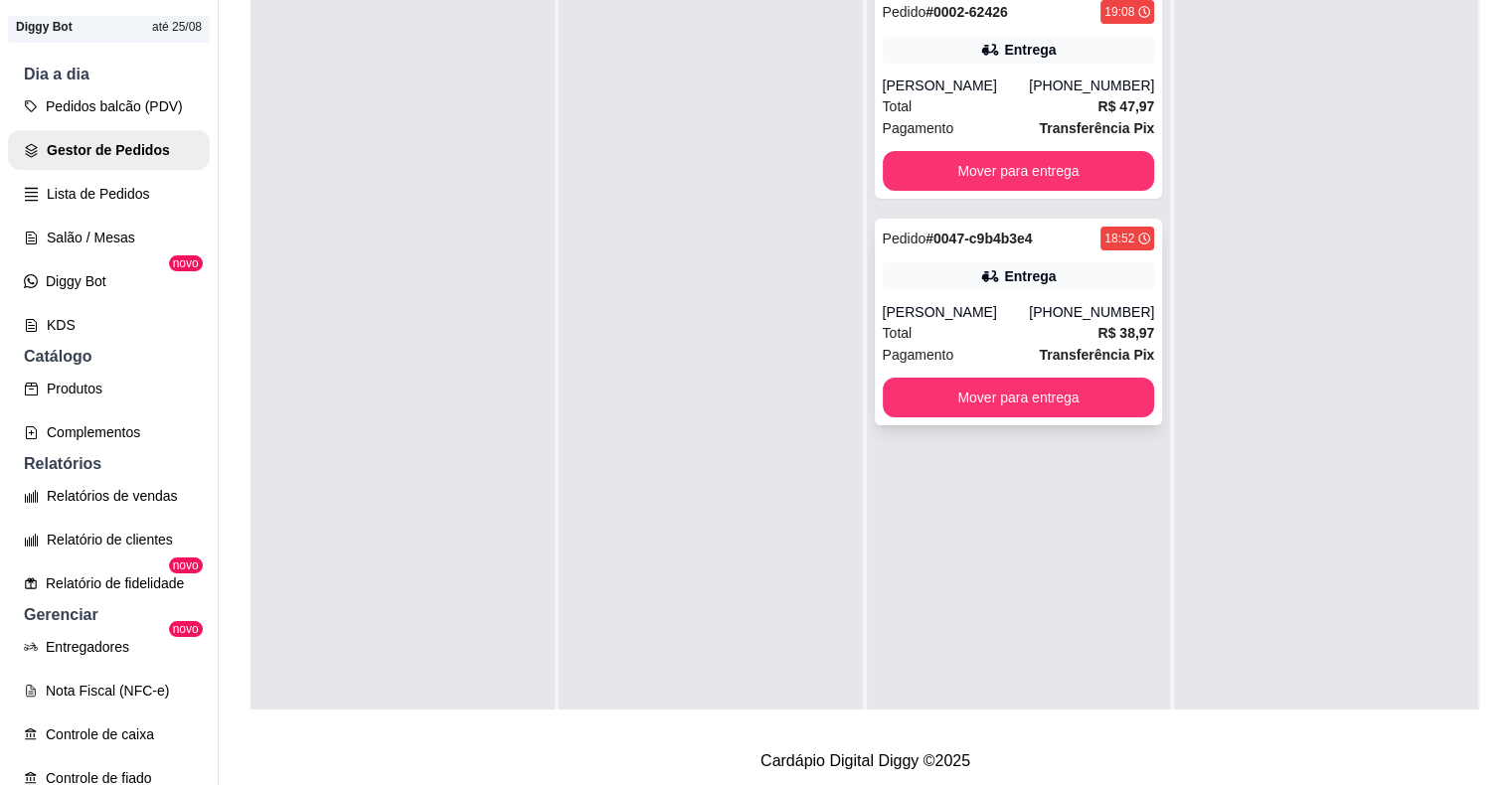 click on "[PERSON_NAME]" at bounding box center (956, 312) 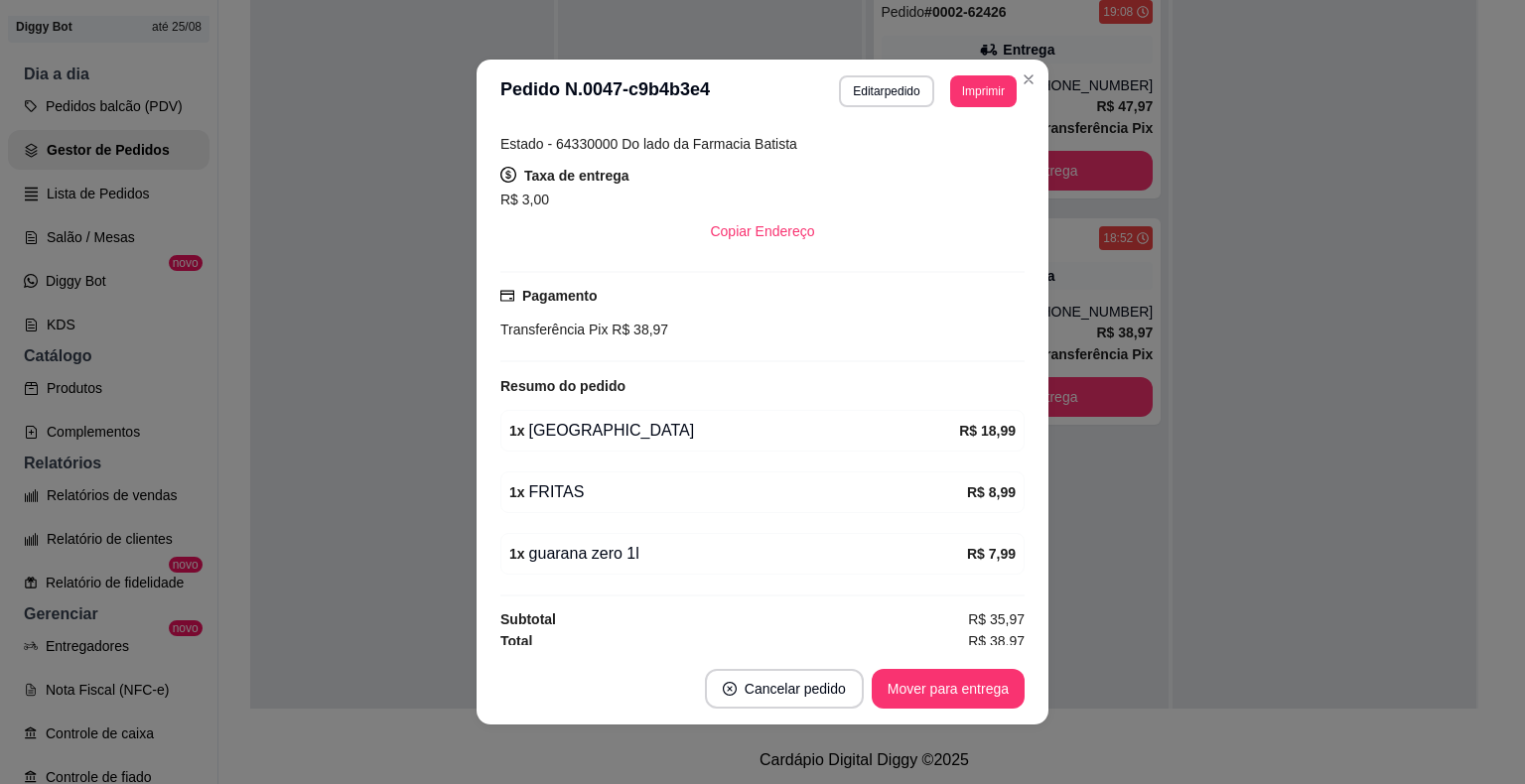 scroll, scrollTop: 400, scrollLeft: 0, axis: vertical 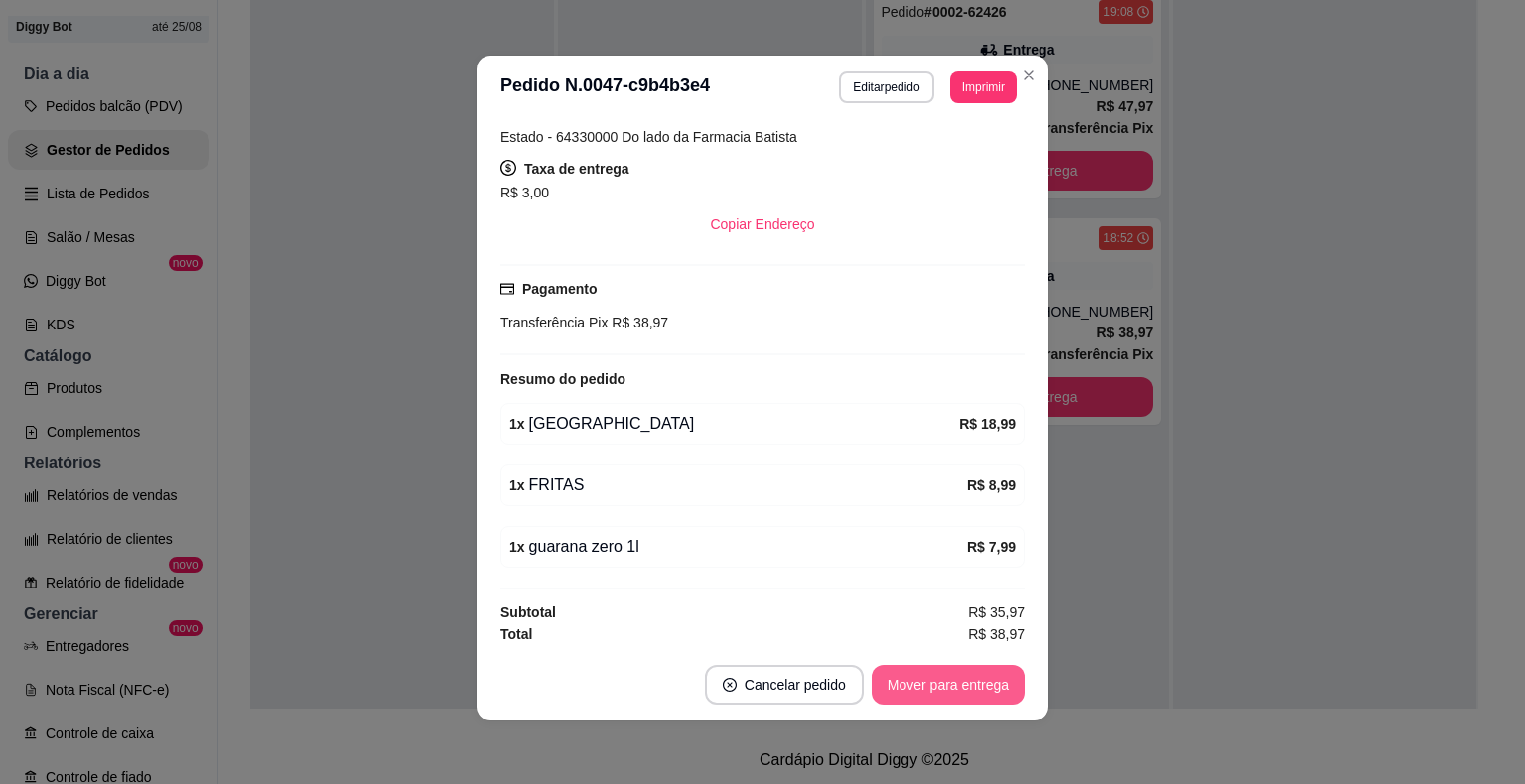 click on "Mover para entrega" at bounding box center [948, 685] 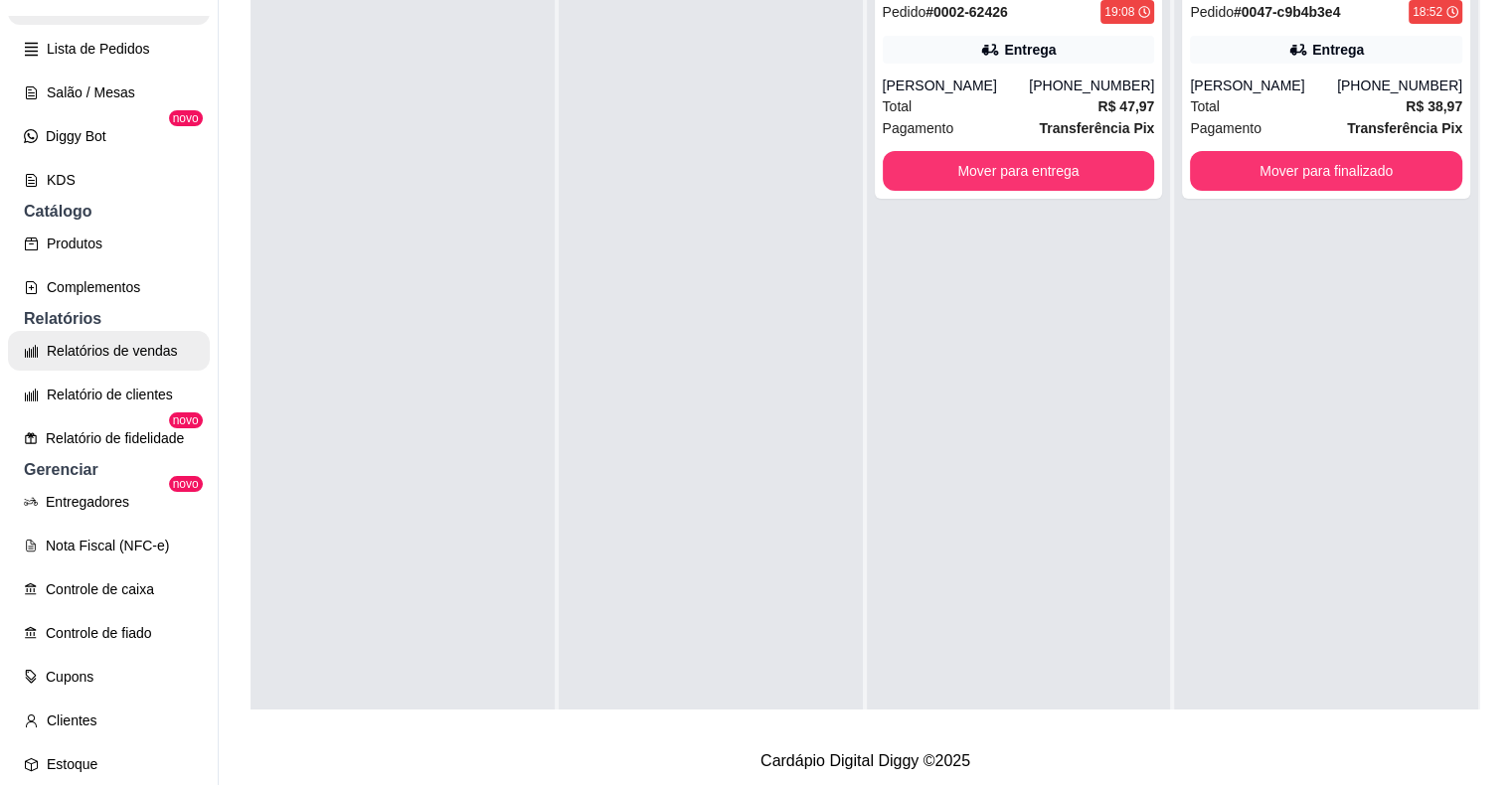 scroll, scrollTop: 277, scrollLeft: 0, axis: vertical 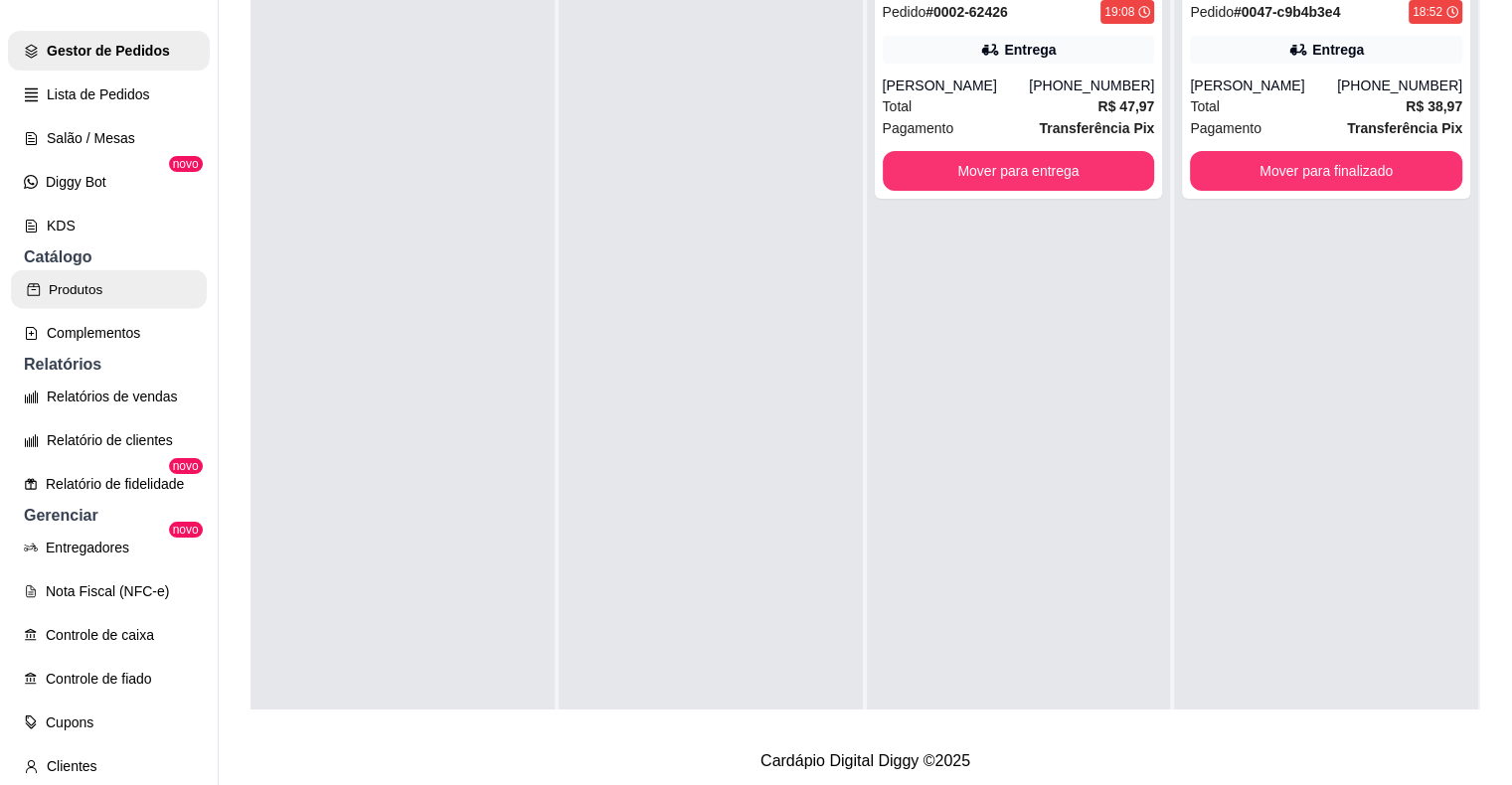 click on "Produtos" at bounding box center (108, 289) 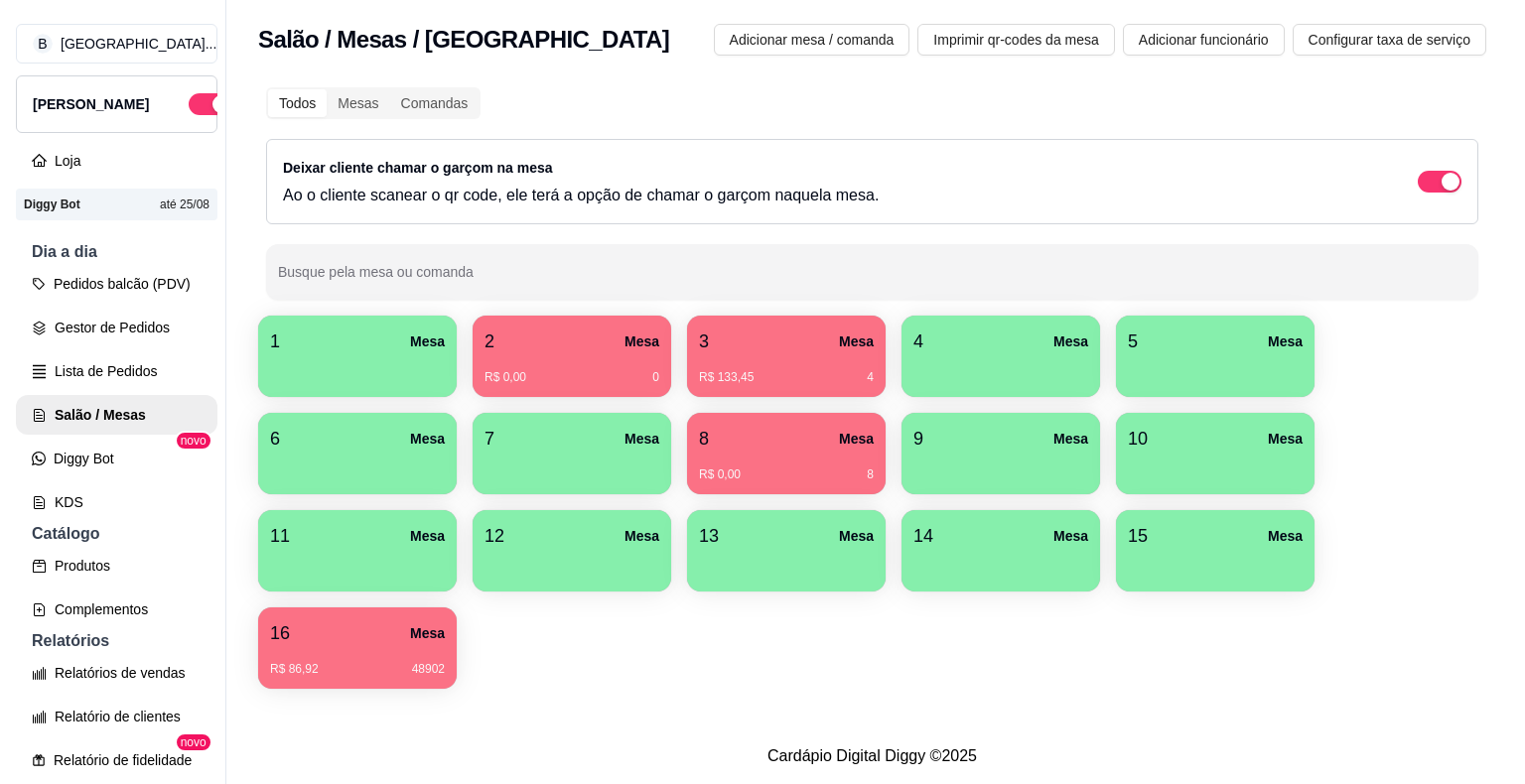 scroll, scrollTop: 0, scrollLeft: 0, axis: both 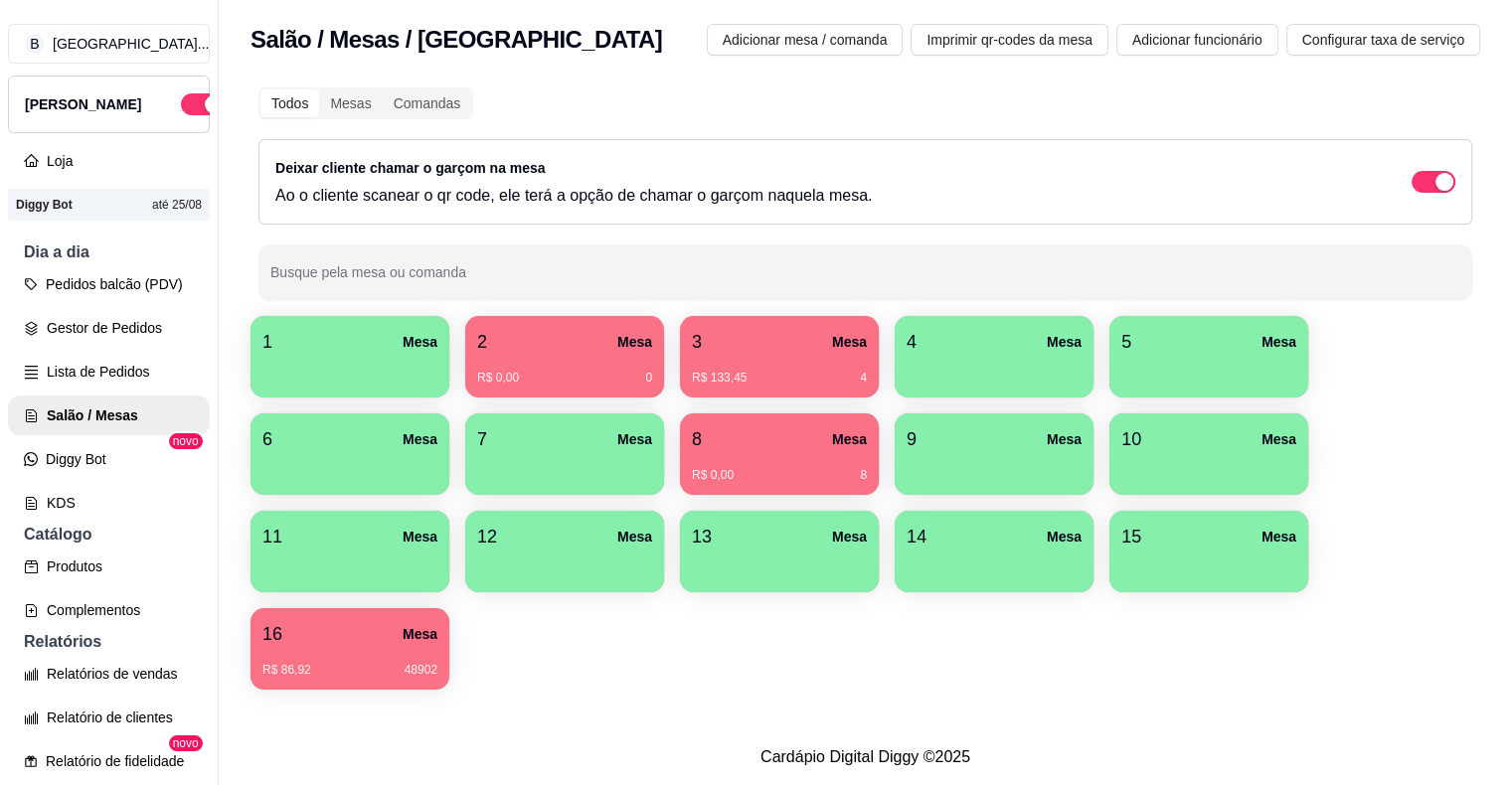 click on "R$ 133,45" at bounding box center (719, 378) 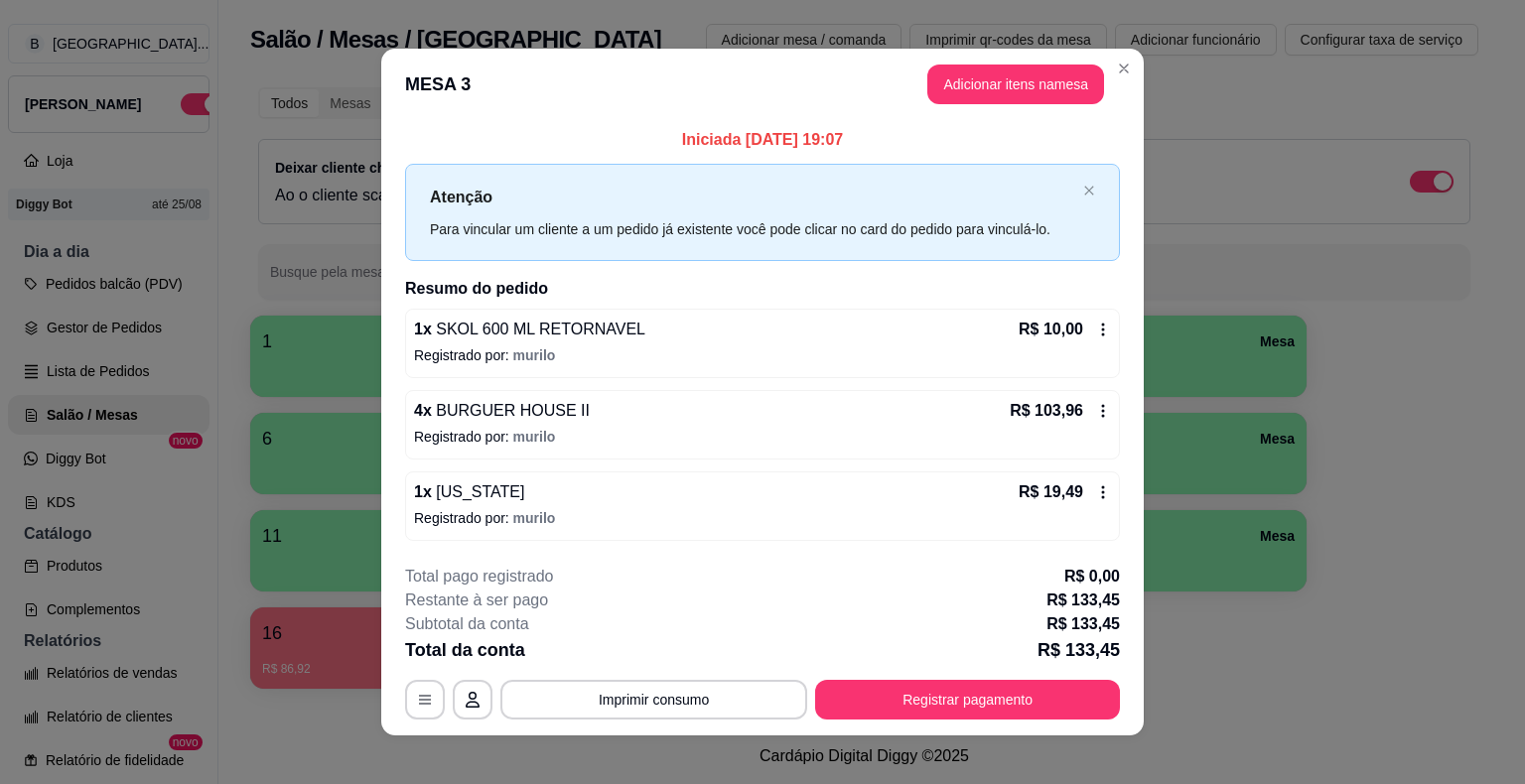 click on "1 x   SKOL 600 ML RETORNAVEL R$ 10,00 Registrado por:   [PERSON_NAME]" at bounding box center (762, 343) 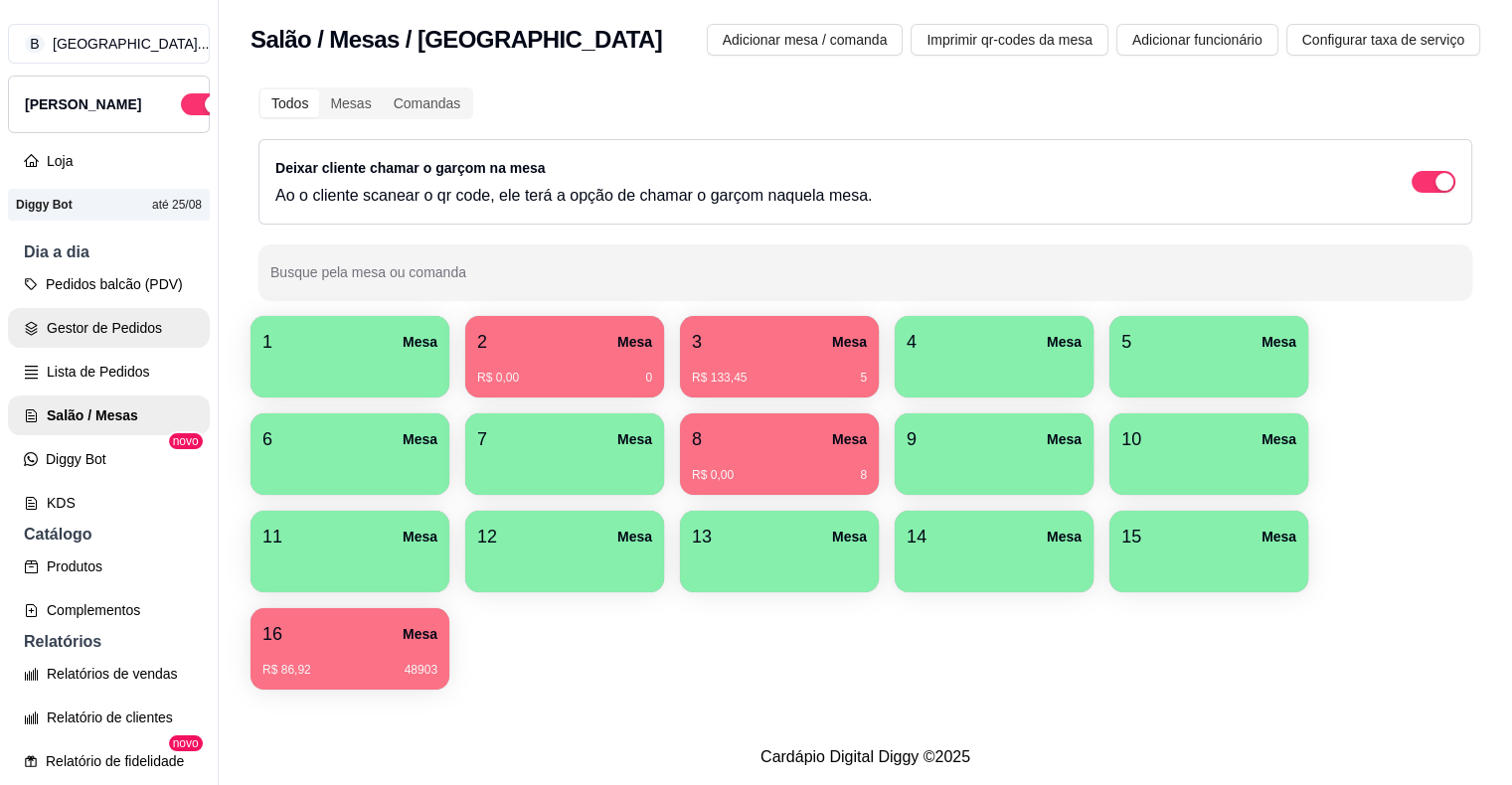 click on "Gestor de Pedidos" at bounding box center [108, 328] 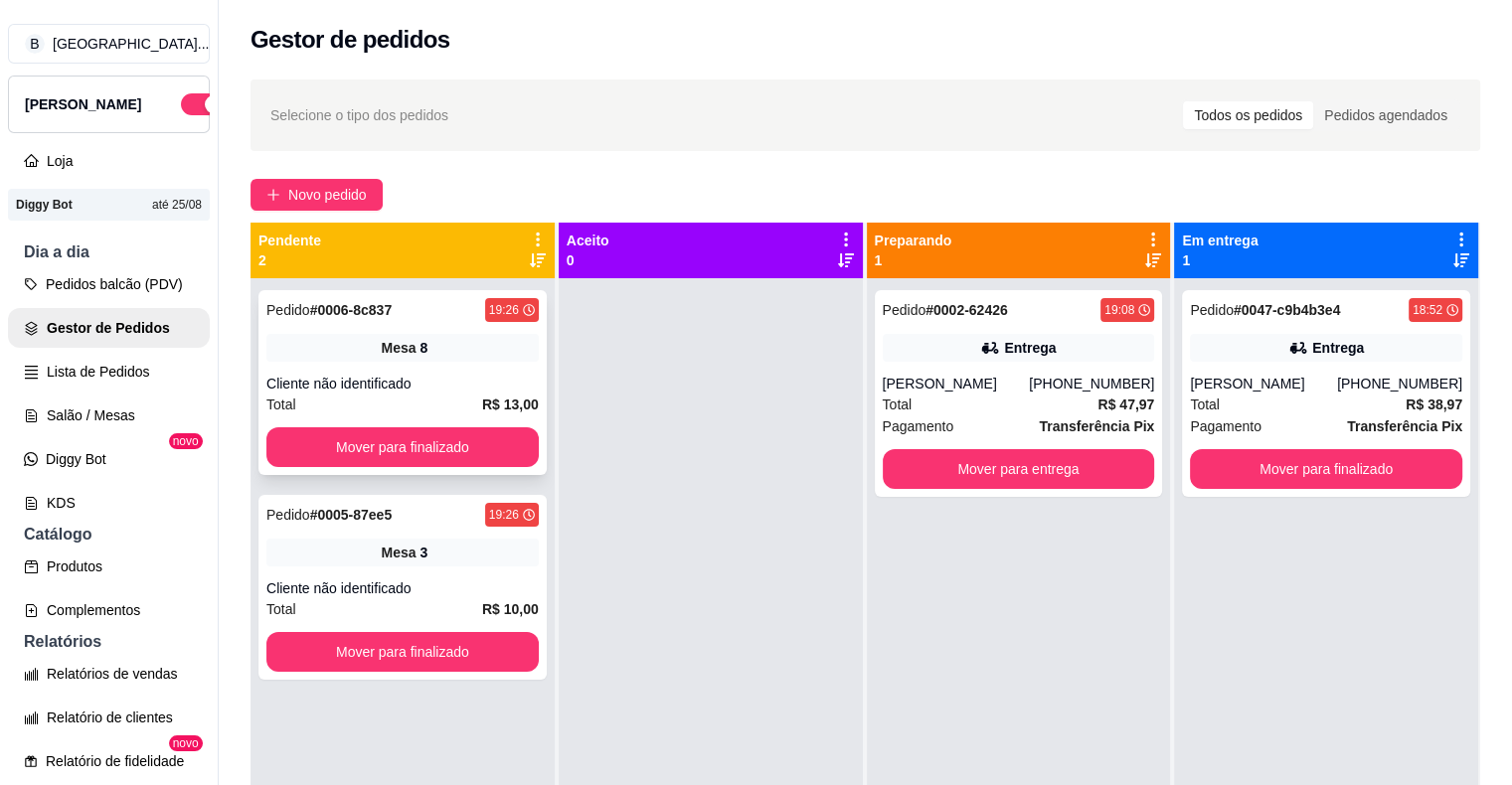 click on "Pedido  # 0006-8c837 19:26 Mesa 8 Cliente não identificado Total R$ 13,00 Mover para finalizado" at bounding box center [403, 383] 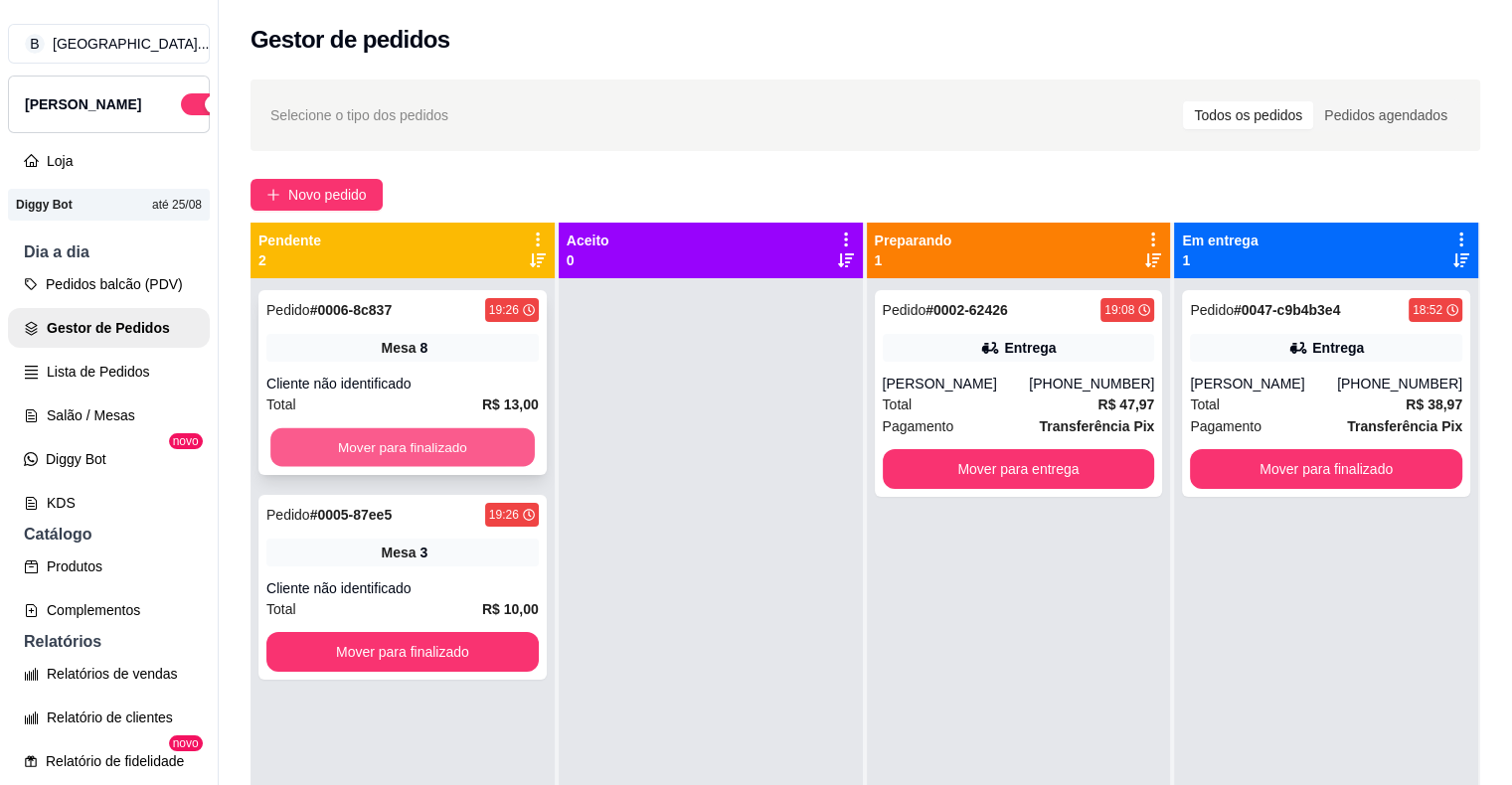 click on "Mover para finalizado" at bounding box center [403, 447] 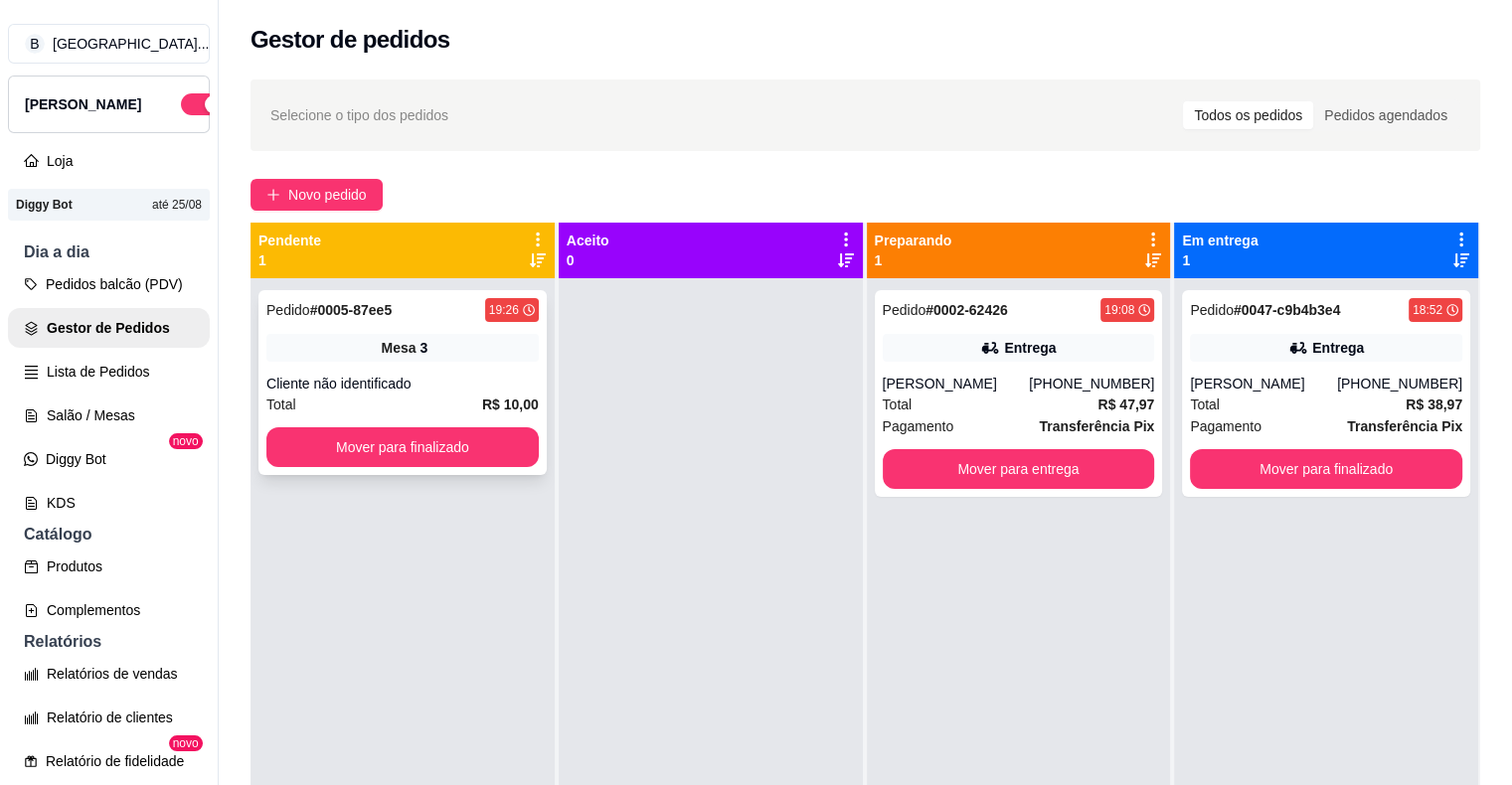 click on "Cliente não identificado" at bounding box center [403, 384] 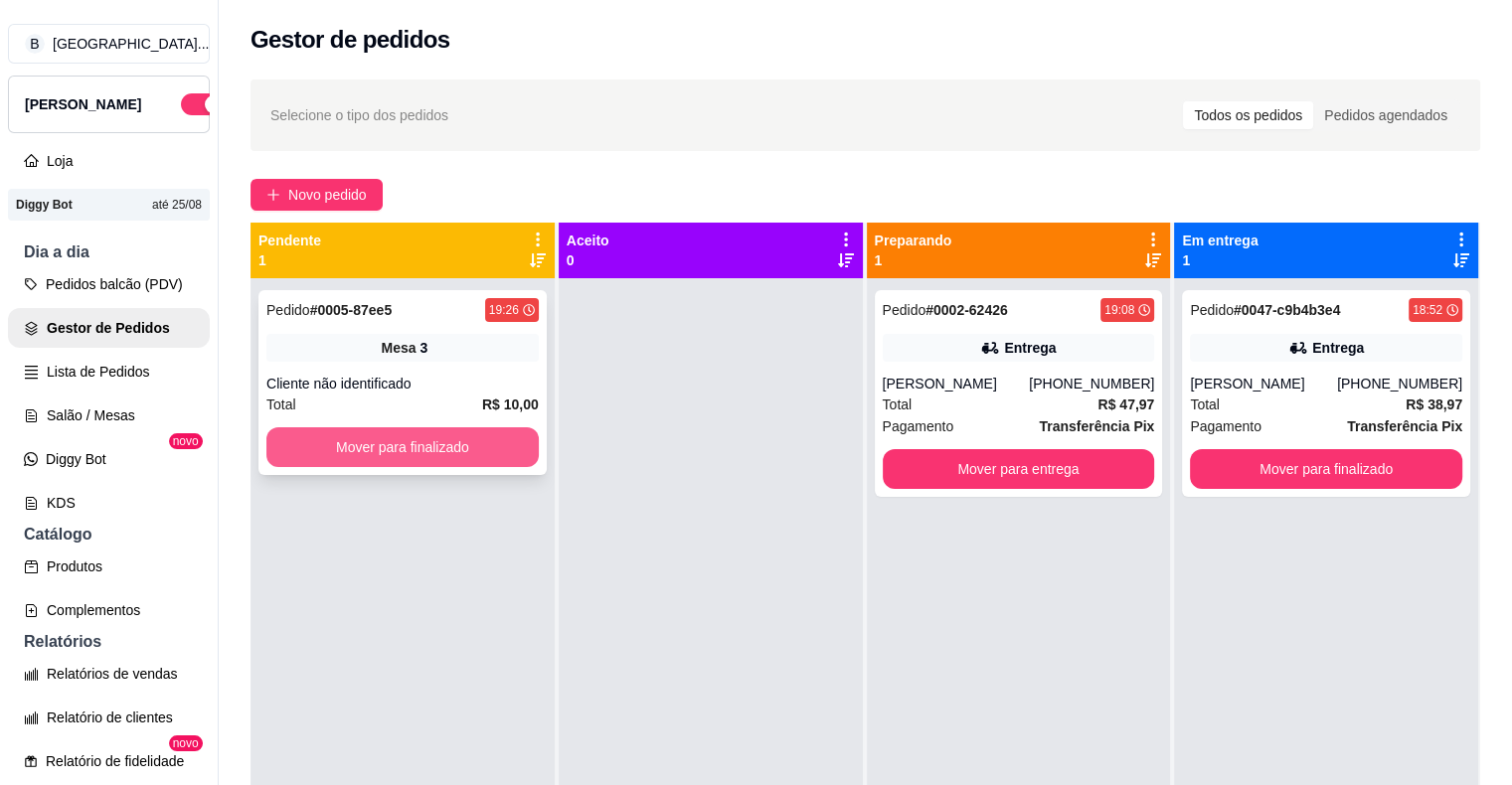 click on "Mover para finalizado" at bounding box center [403, 447] 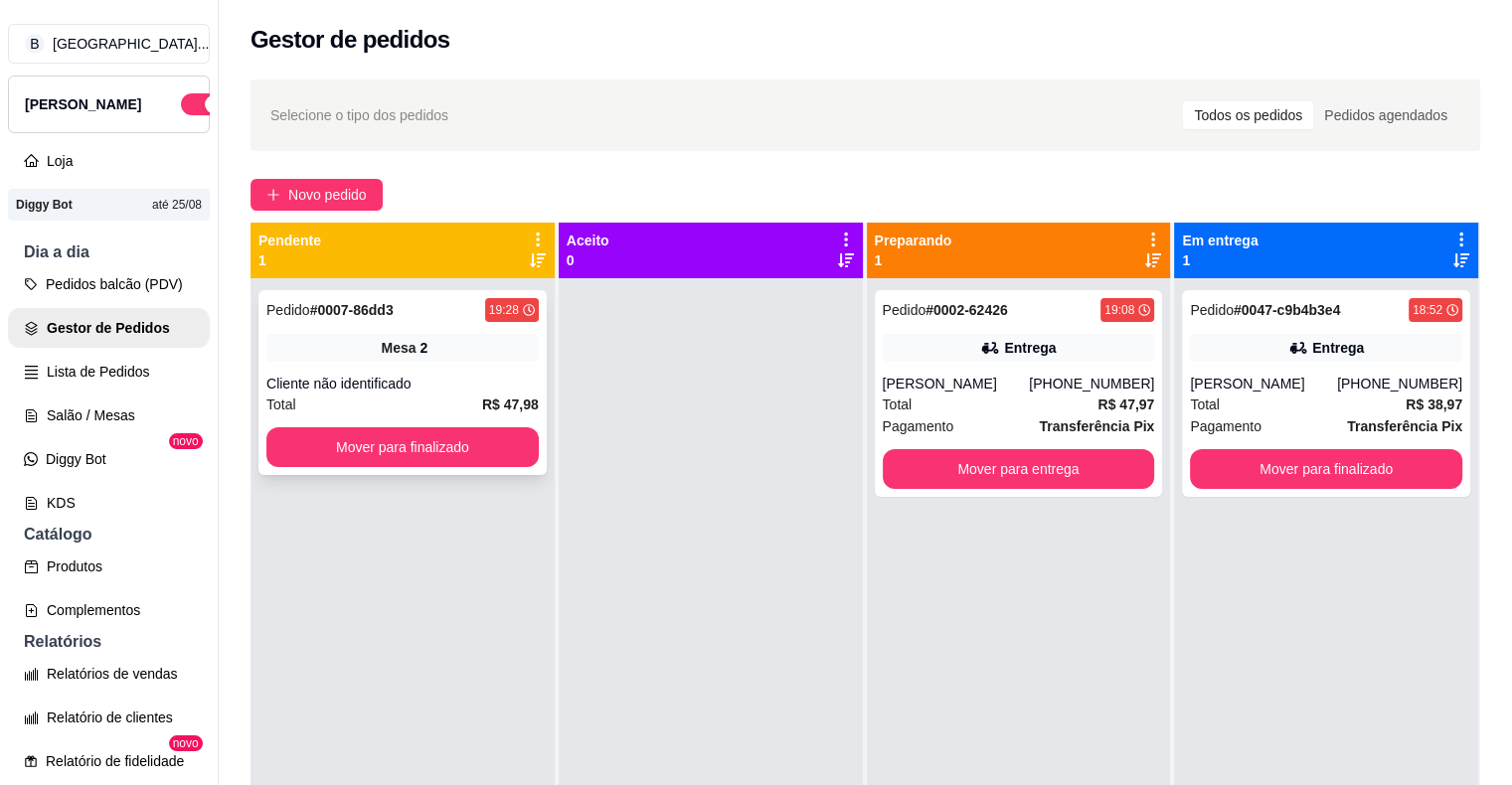 click on "Cliente não identificado" at bounding box center (403, 384) 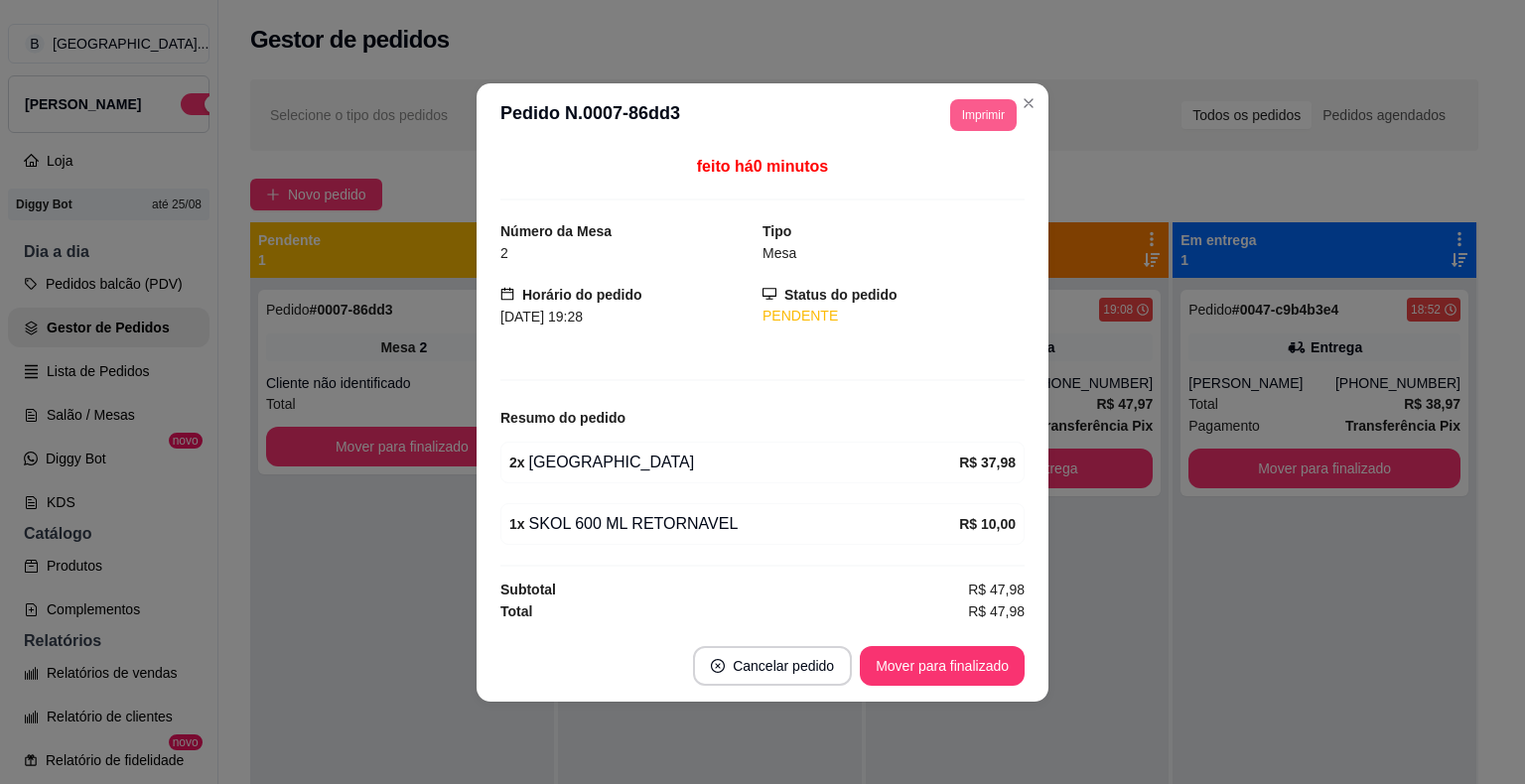 click on "Imprimir" at bounding box center [983, 115] 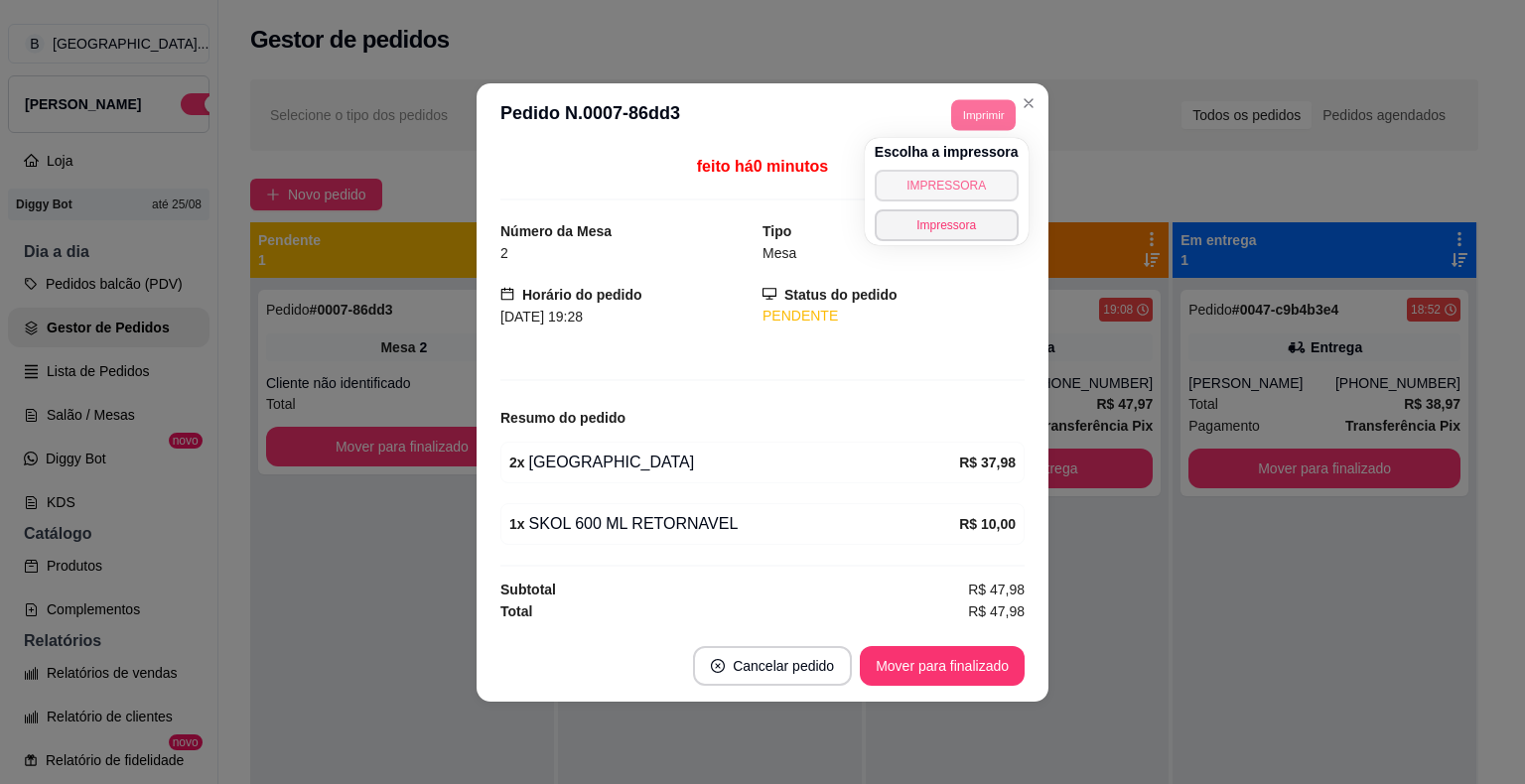 click on "IMPRESSORA" at bounding box center (946, 186) 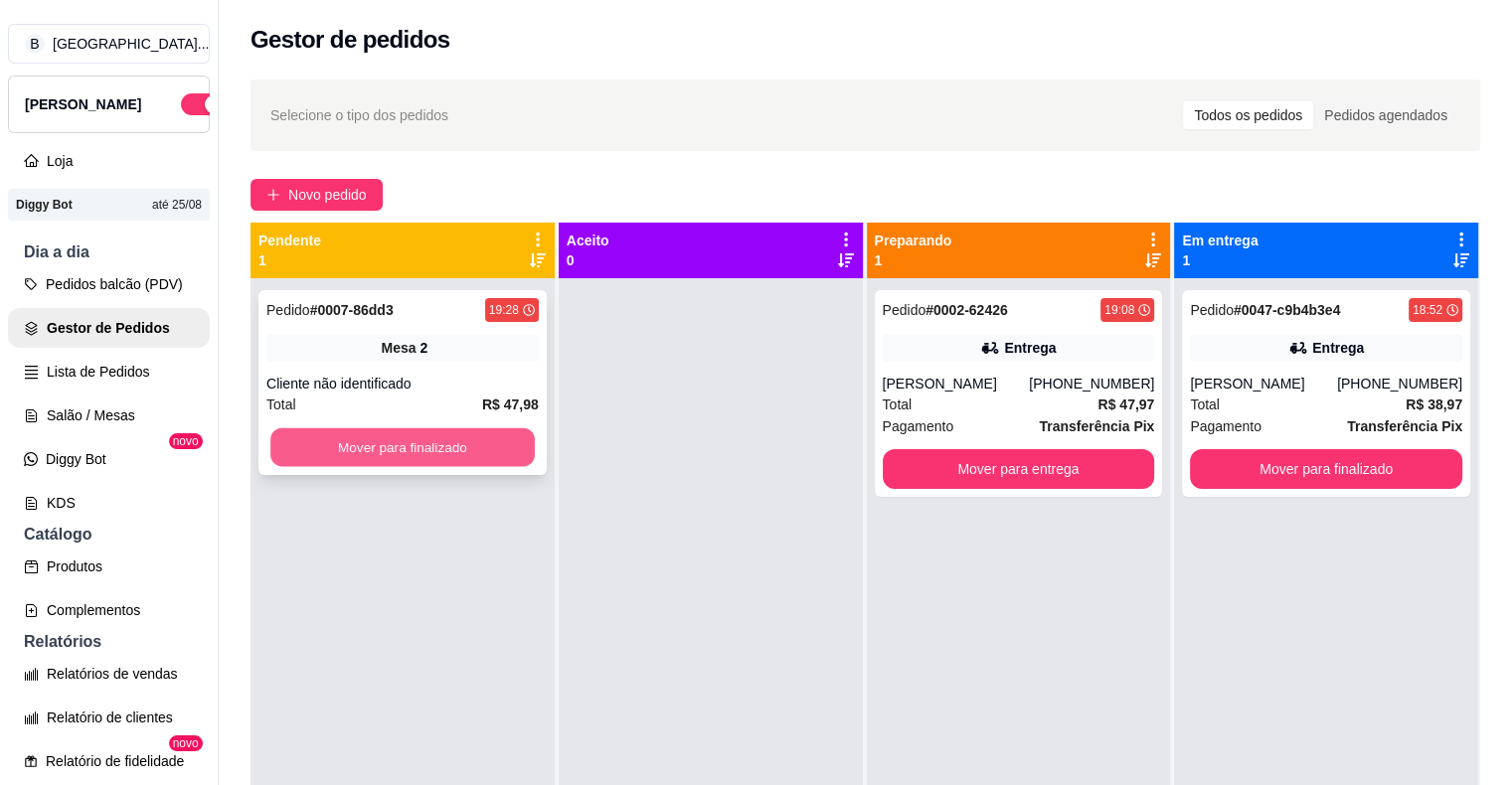 click on "Mover para finalizado" at bounding box center (403, 447) 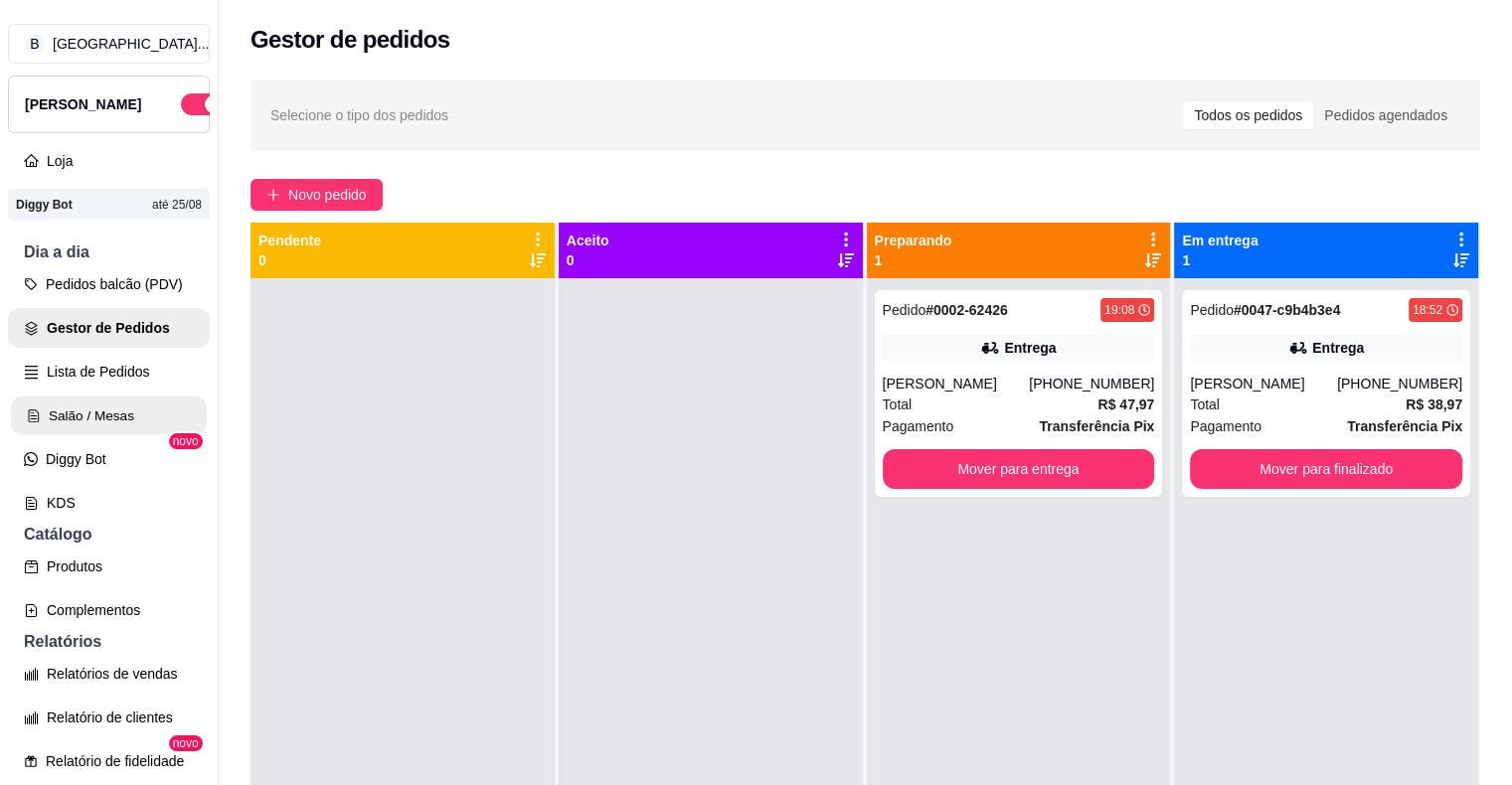 click on "Salão / Mesas" at bounding box center (108, 415) 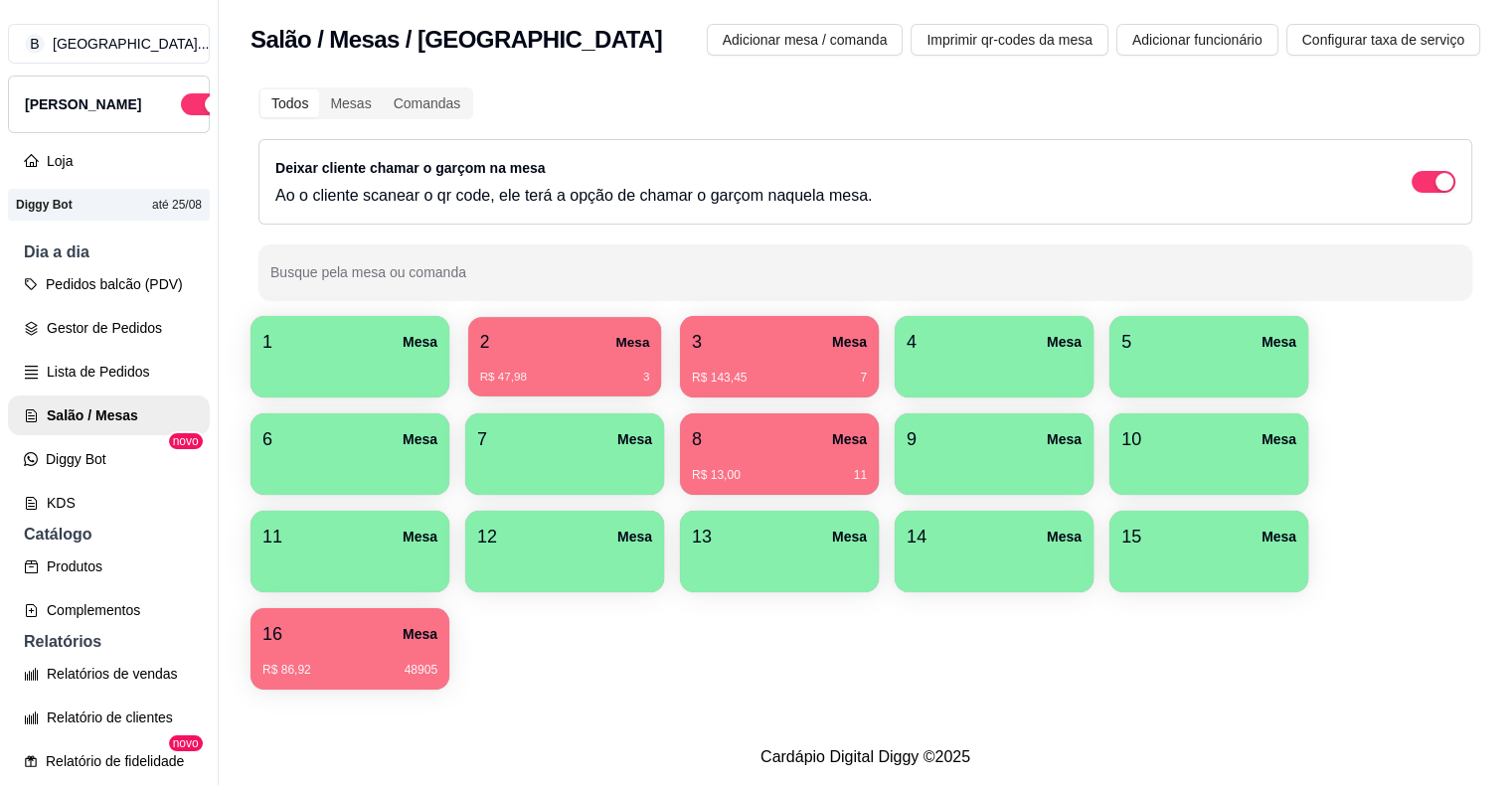 click on "2 Mesa" at bounding box center (565, 342) 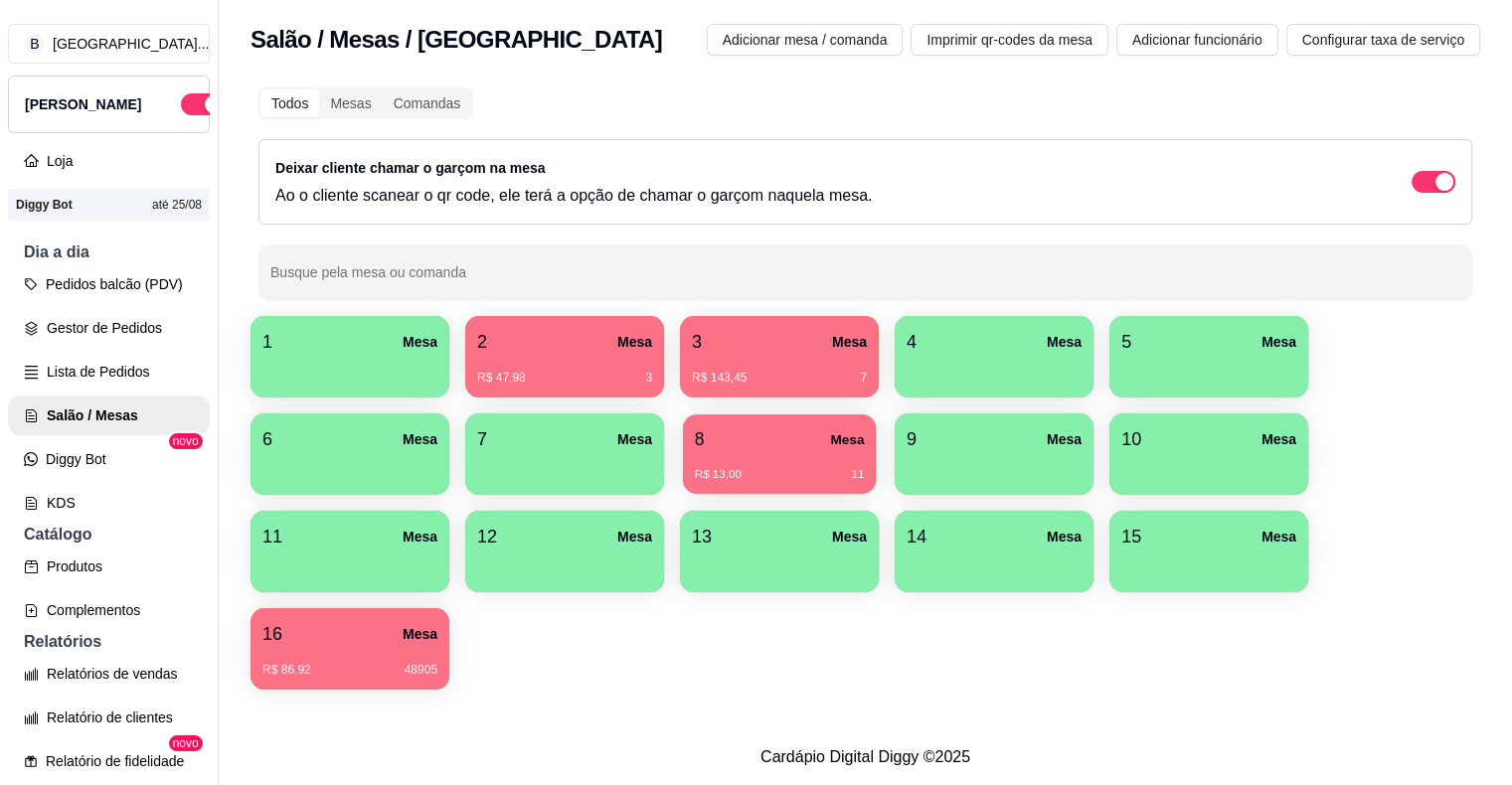 click on "R$ 13,00 11" at bounding box center [779, 467] 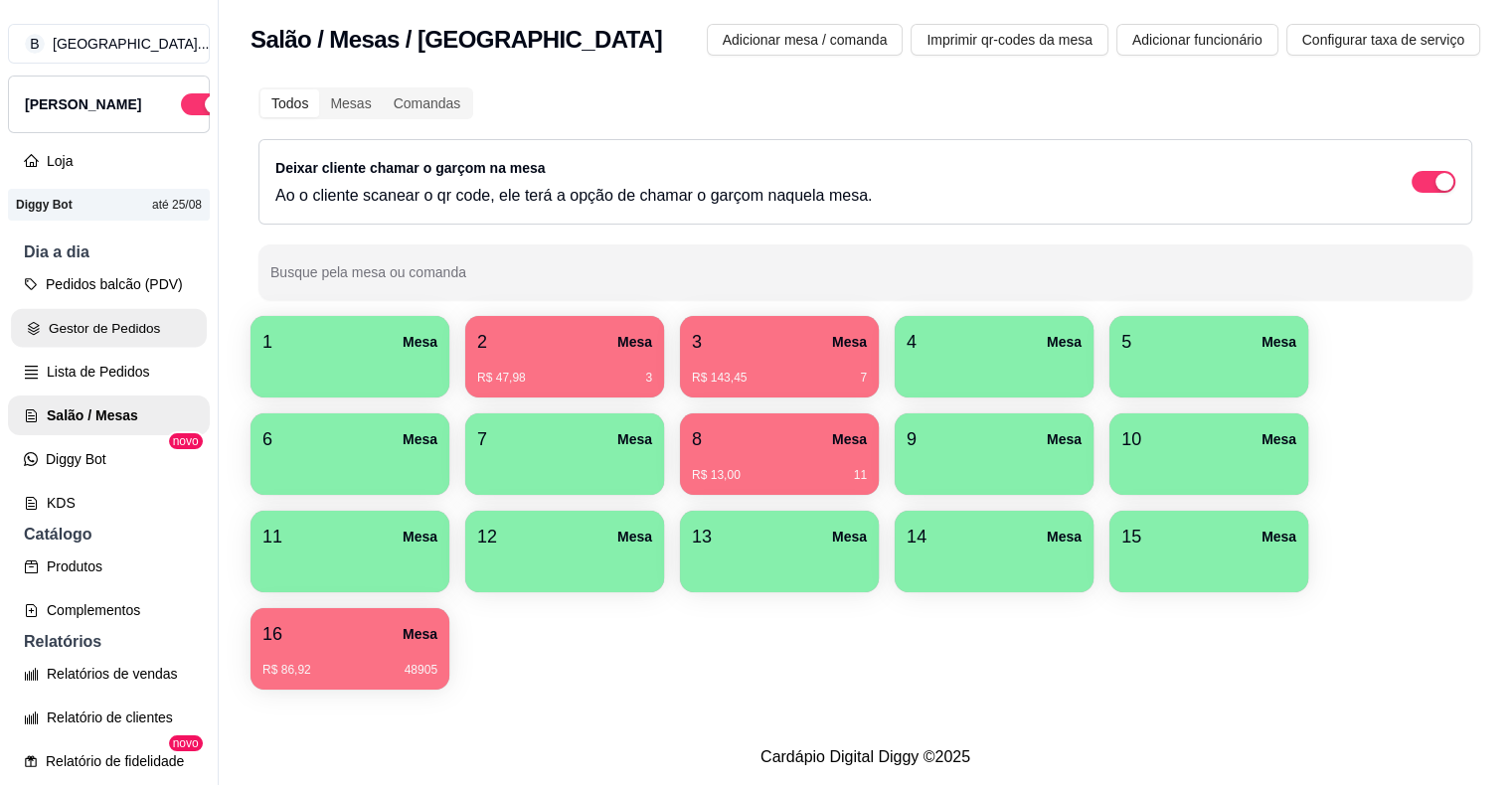 click on "Gestor de Pedidos" at bounding box center [108, 328] 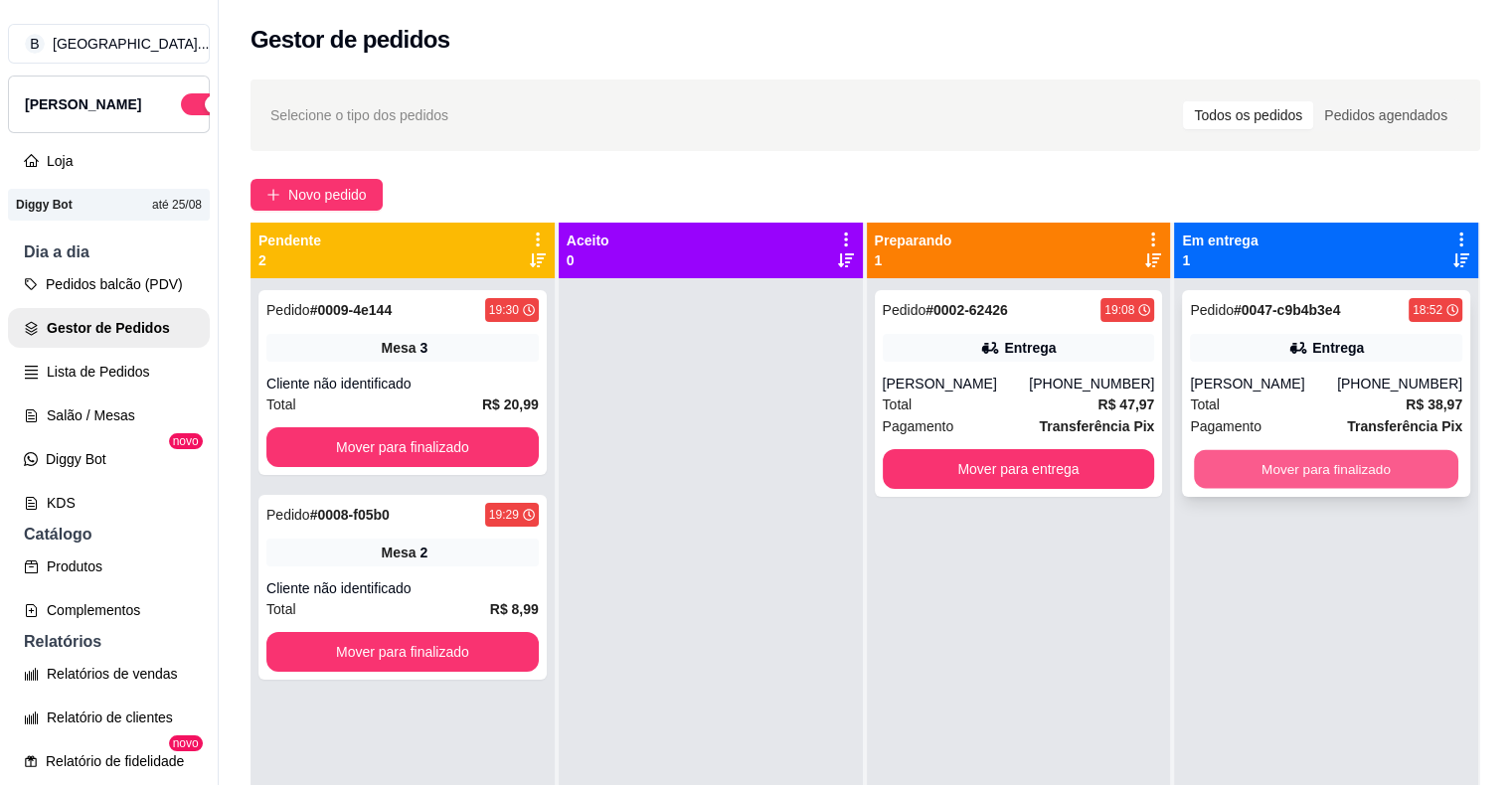 click on "Mover para finalizado" at bounding box center [1326, 469] 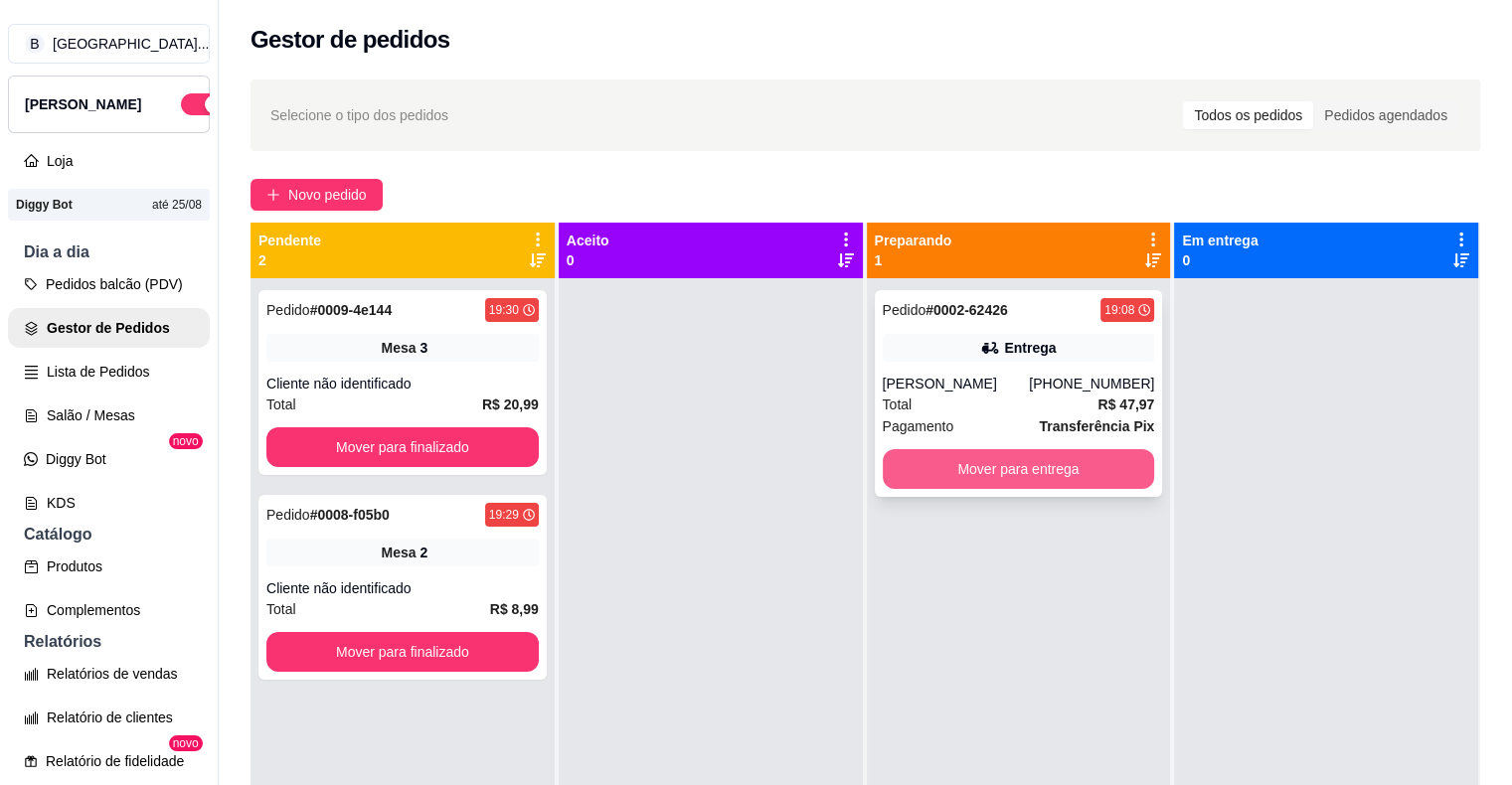 click on "Mover para entrega" at bounding box center (1019, 469) 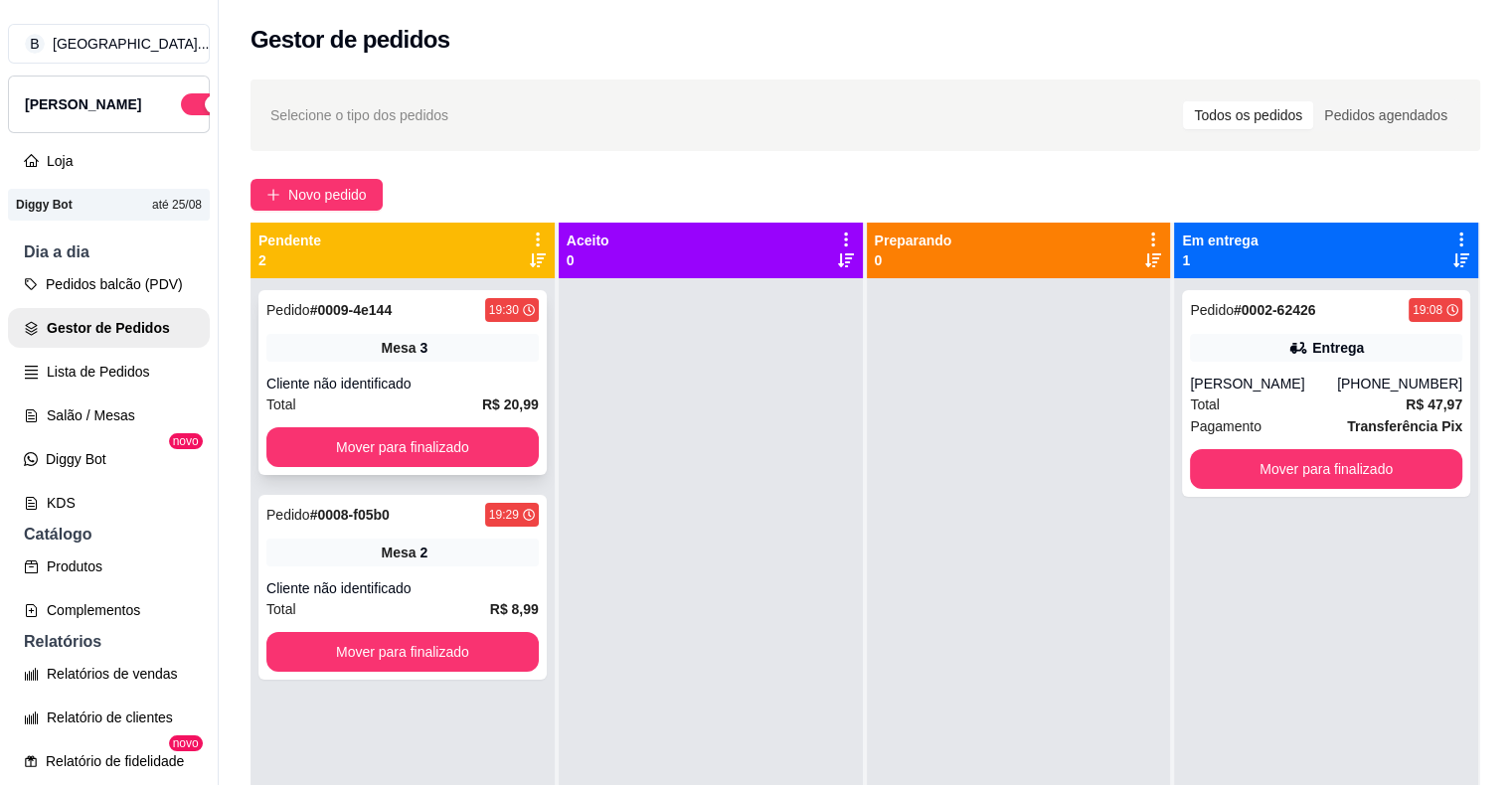 click on "Cliente não identificado" at bounding box center (403, 384) 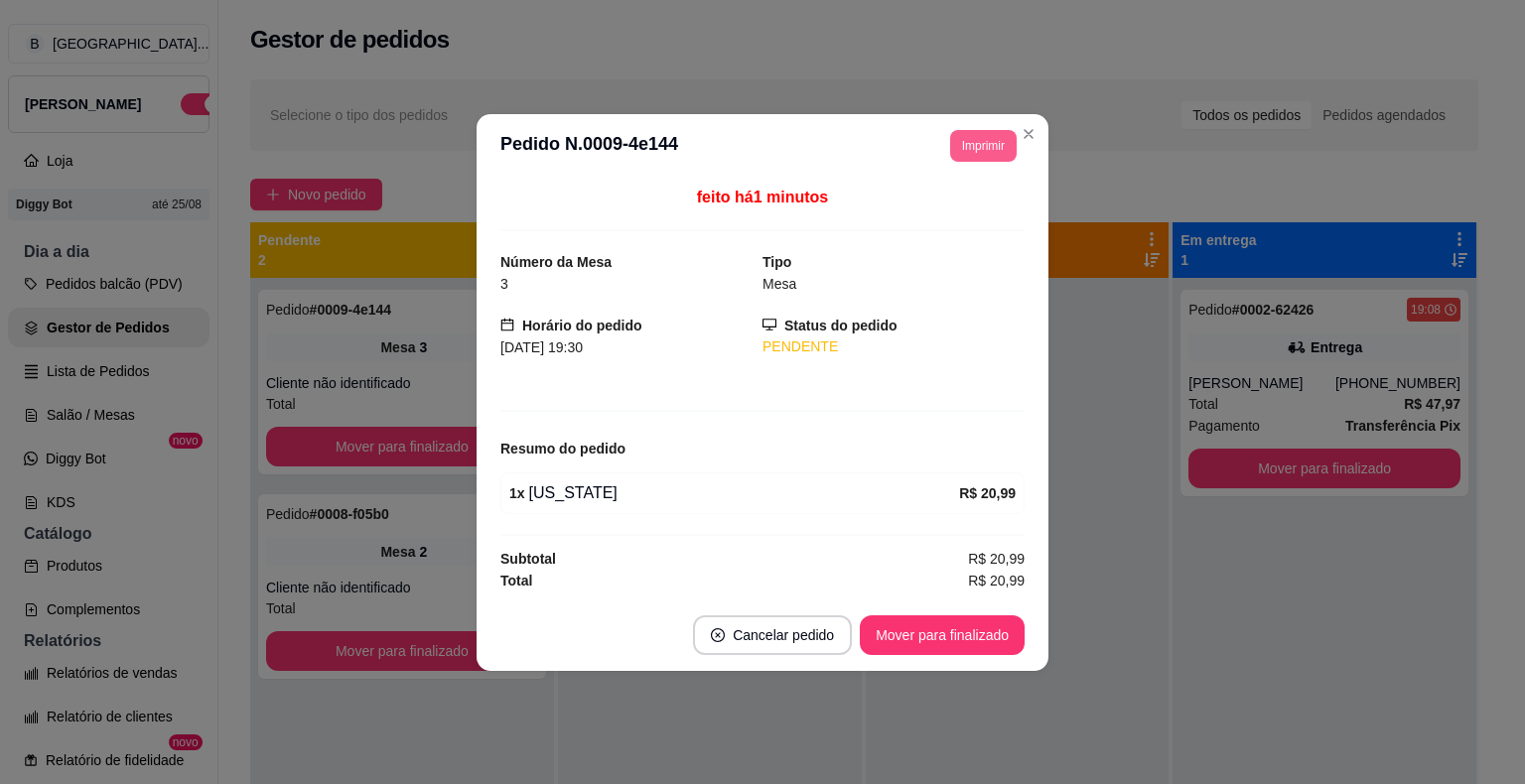 click on "Imprimir" at bounding box center (983, 146) 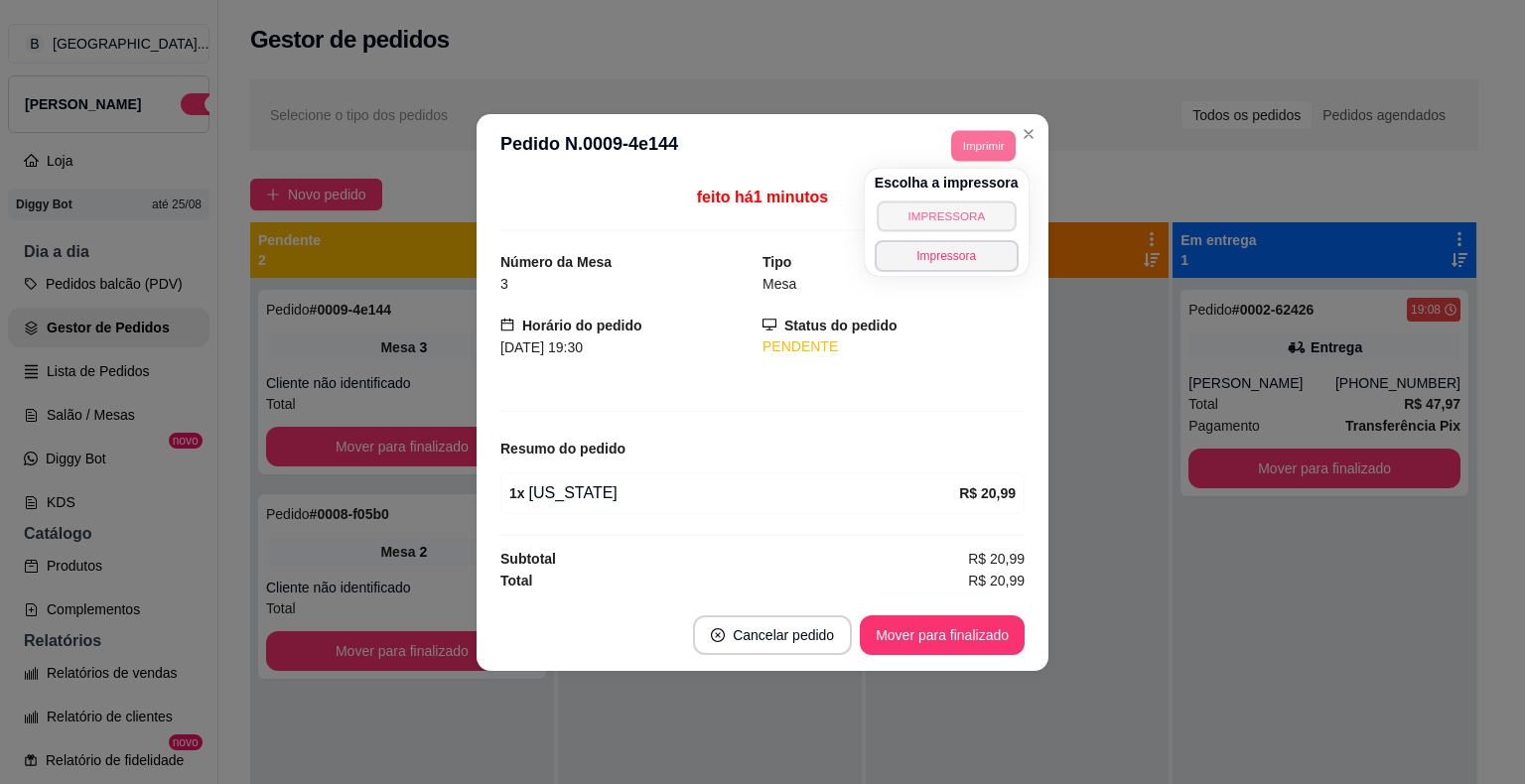 click on "IMPRESSORA" at bounding box center (946, 215) 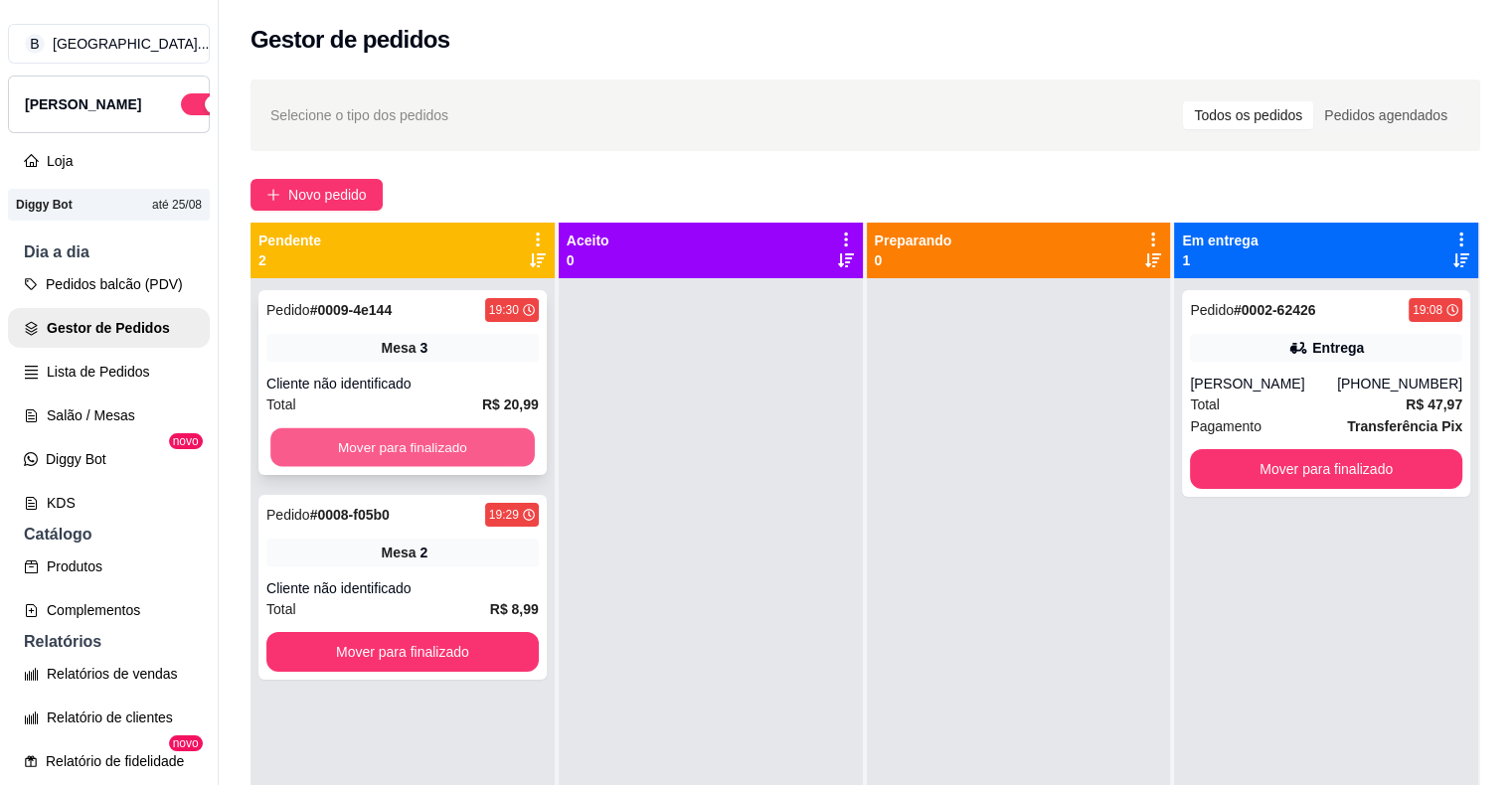 click on "Mover para finalizado" at bounding box center (403, 447) 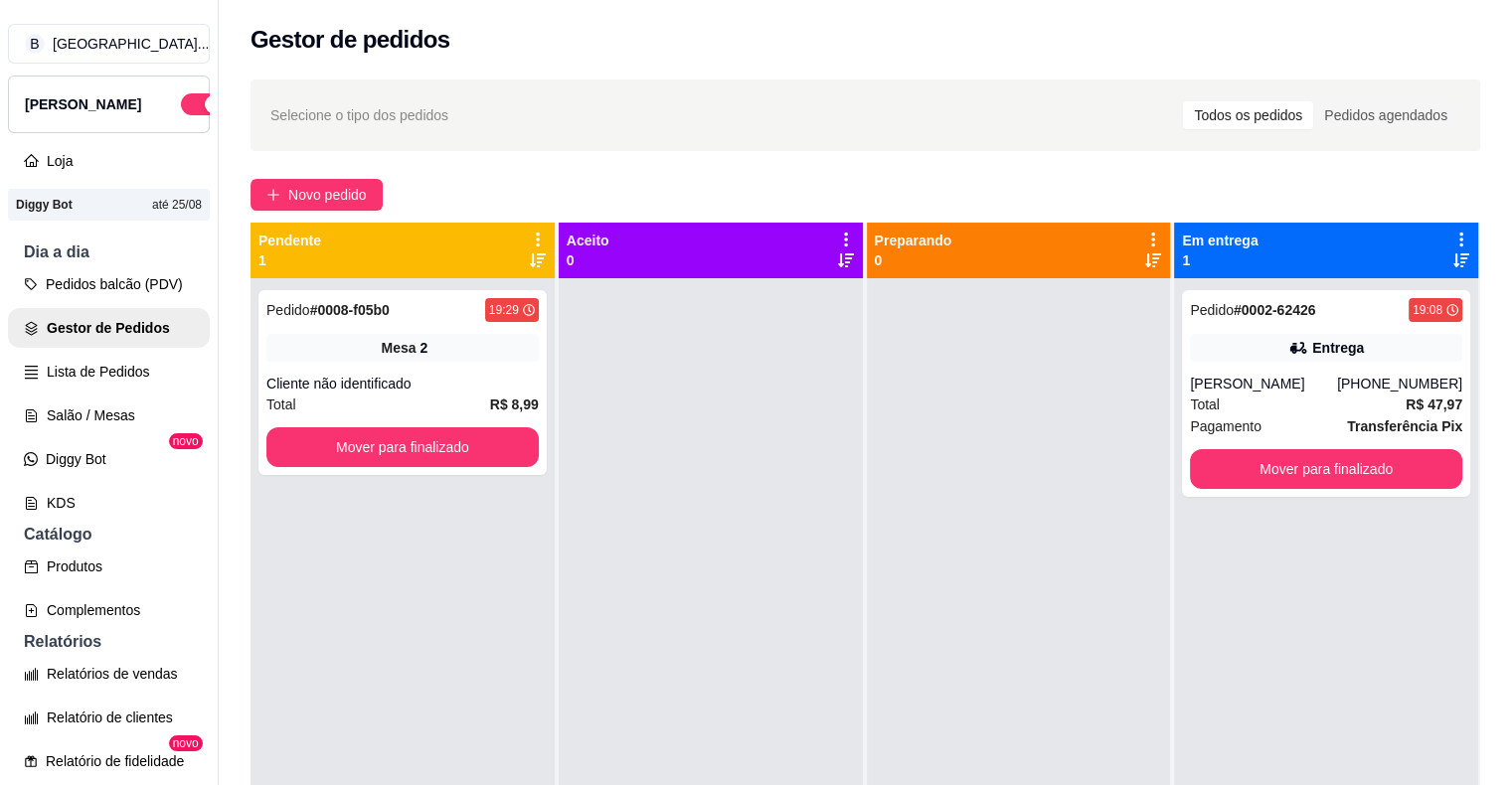 click on "Pedido  # 0008-f05b0 19:29 Mesa 2 Cliente não identificado Total R$ 8,99 Mover para finalizado" at bounding box center [403, 383] 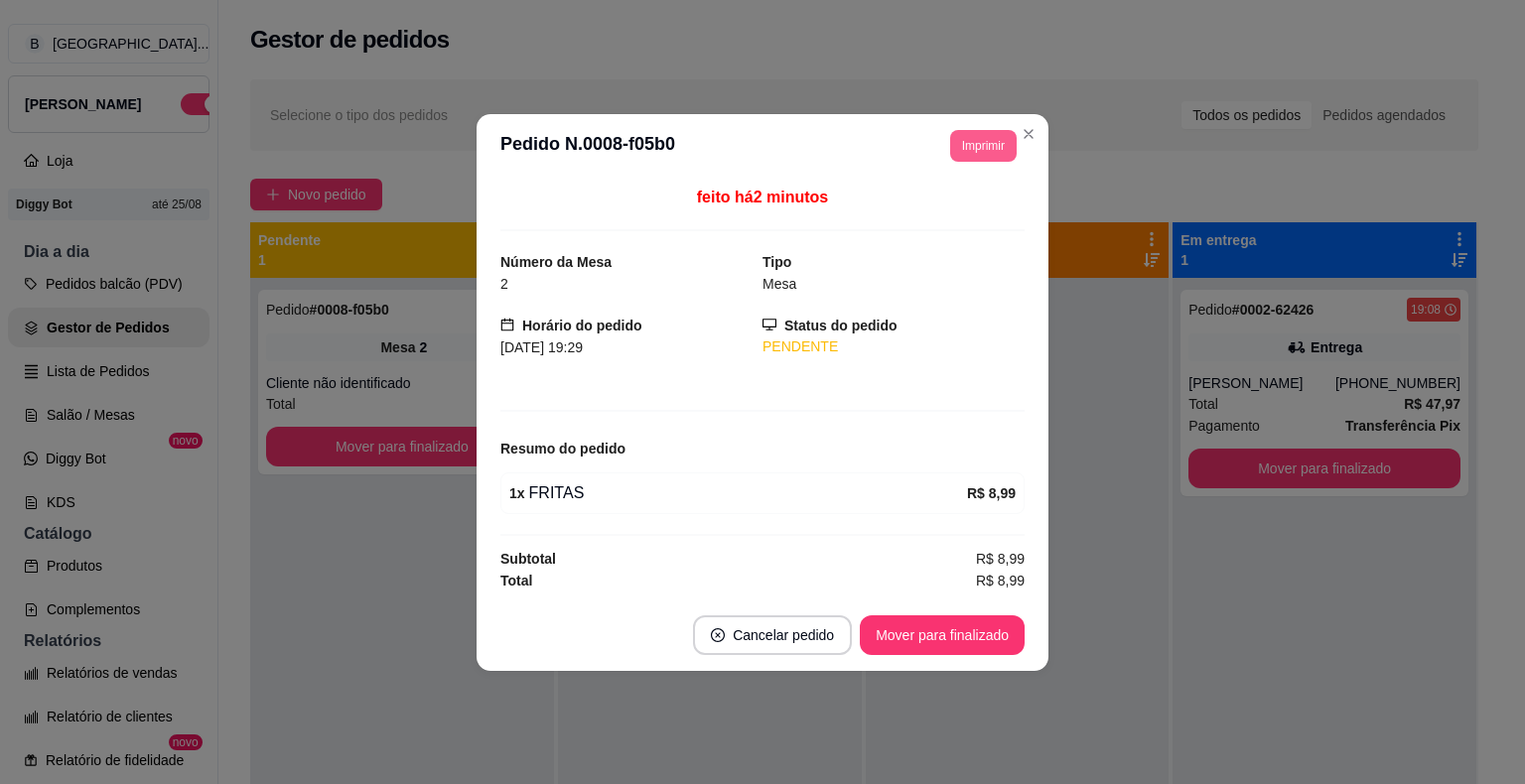 click on "Imprimir" at bounding box center (983, 146) 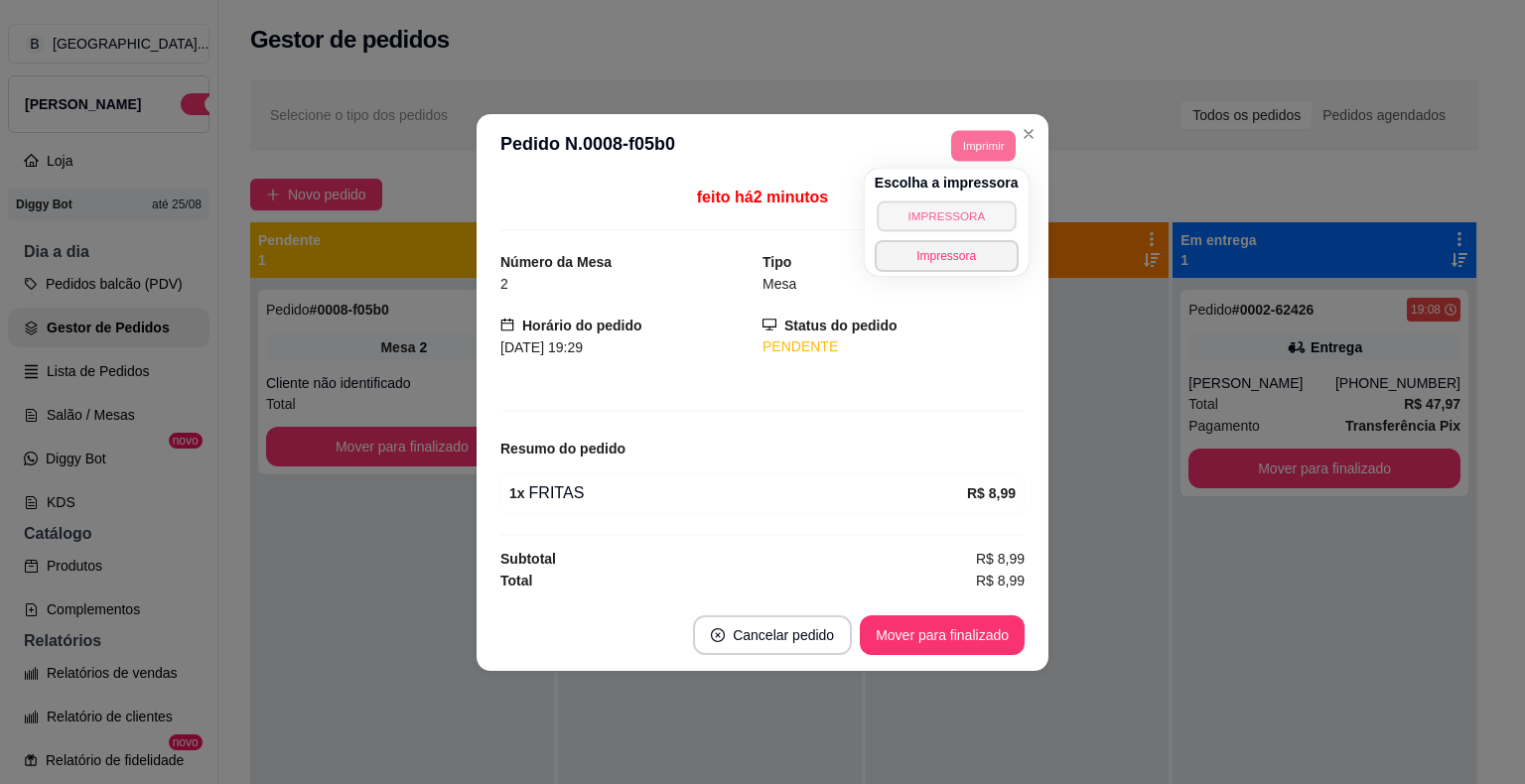 click on "IMPRESSORA" at bounding box center (946, 215) 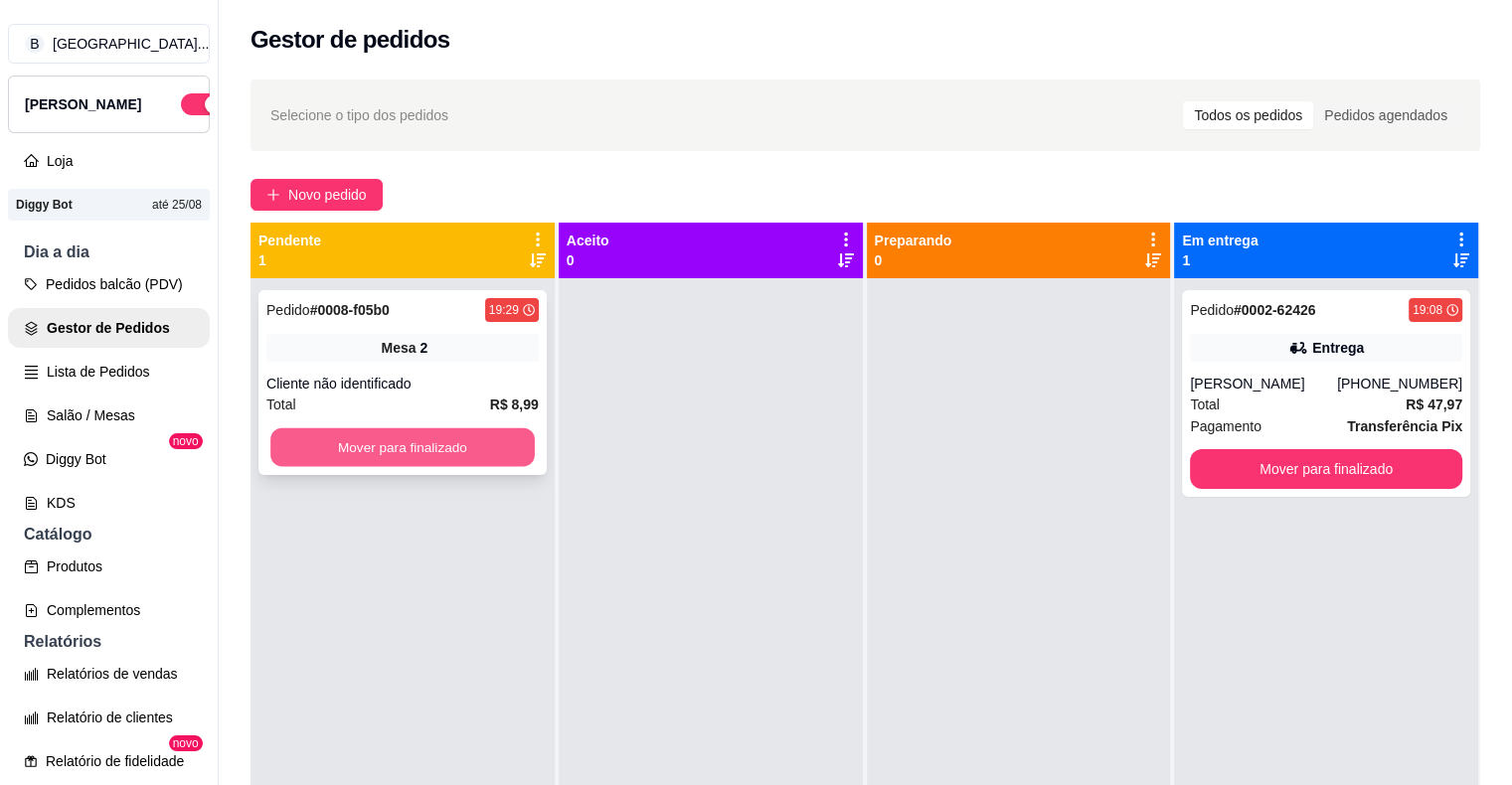 click on "Mover para finalizado" at bounding box center [403, 447] 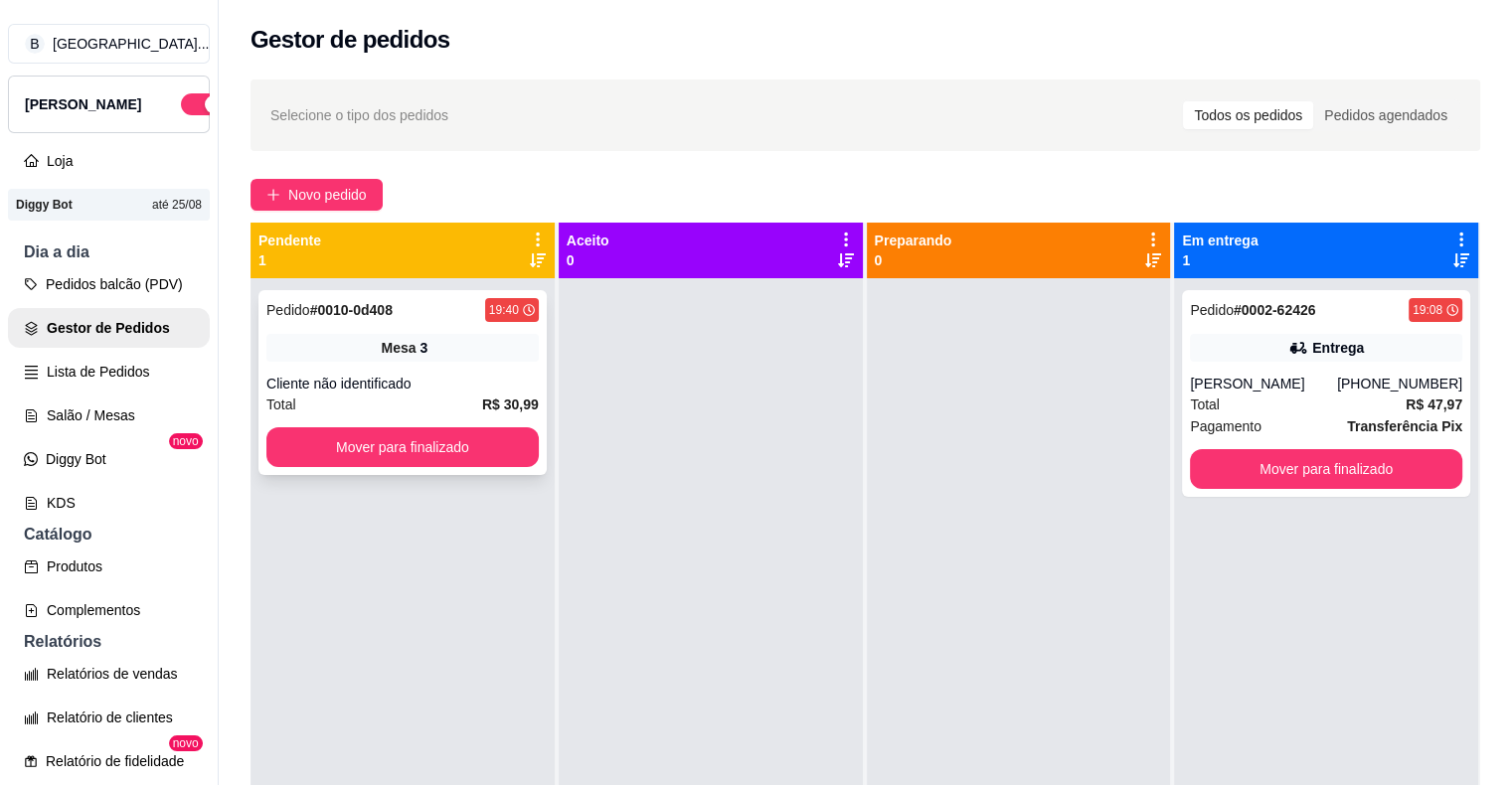 click on "Total R$ 30,99" at bounding box center [403, 404] 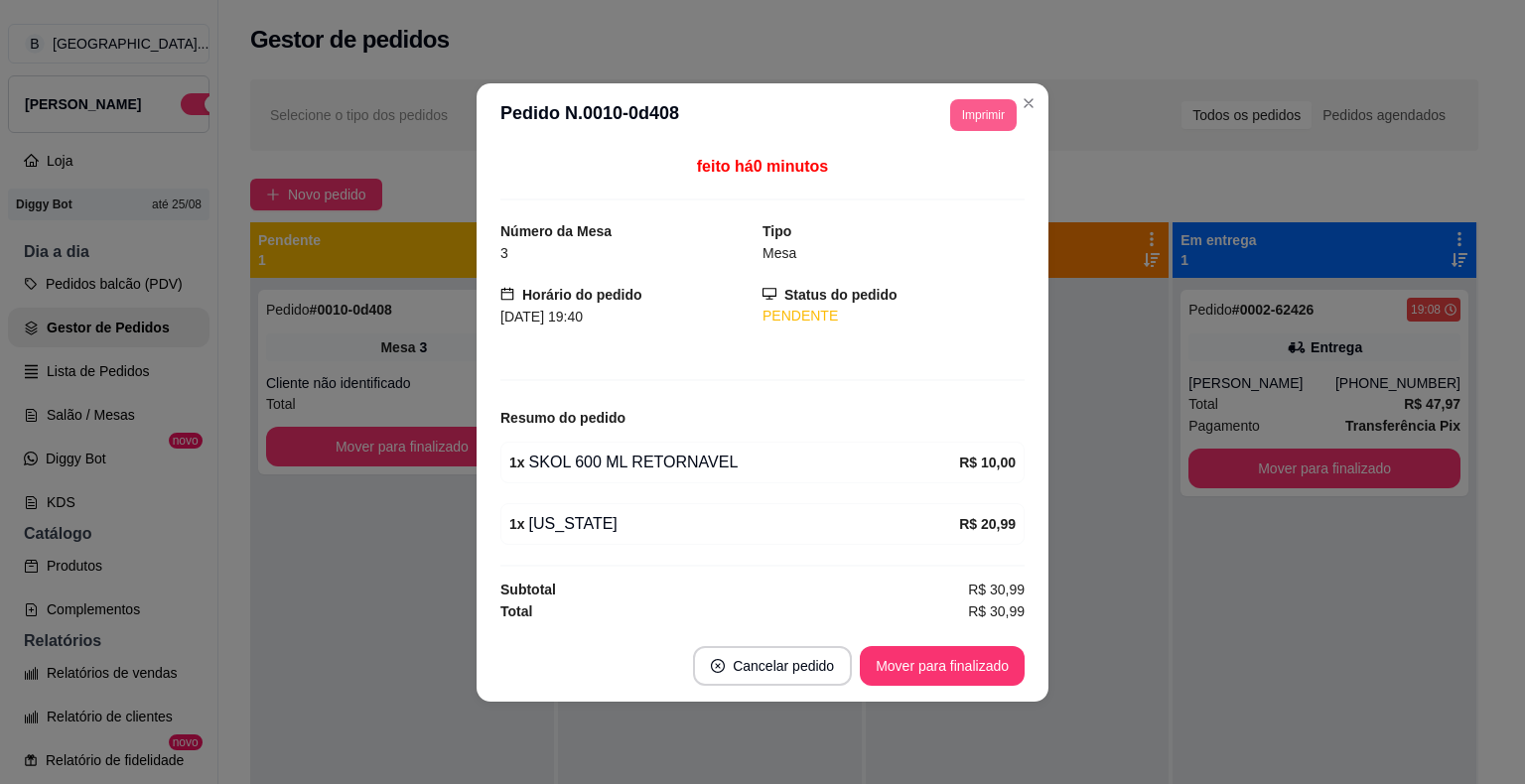 click on "Imprimir" at bounding box center [983, 115] 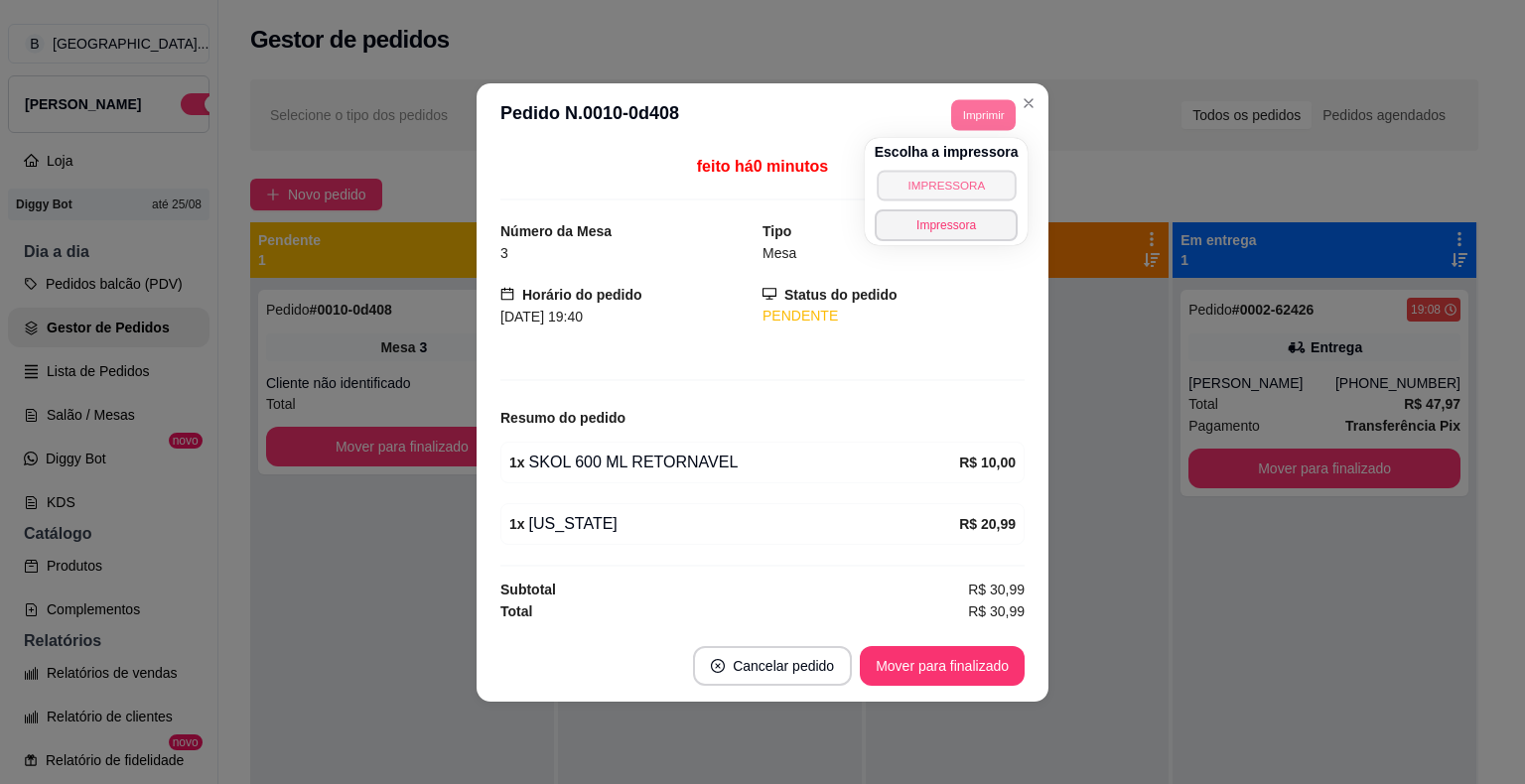 click on "IMPRESSORA" at bounding box center [946, 185] 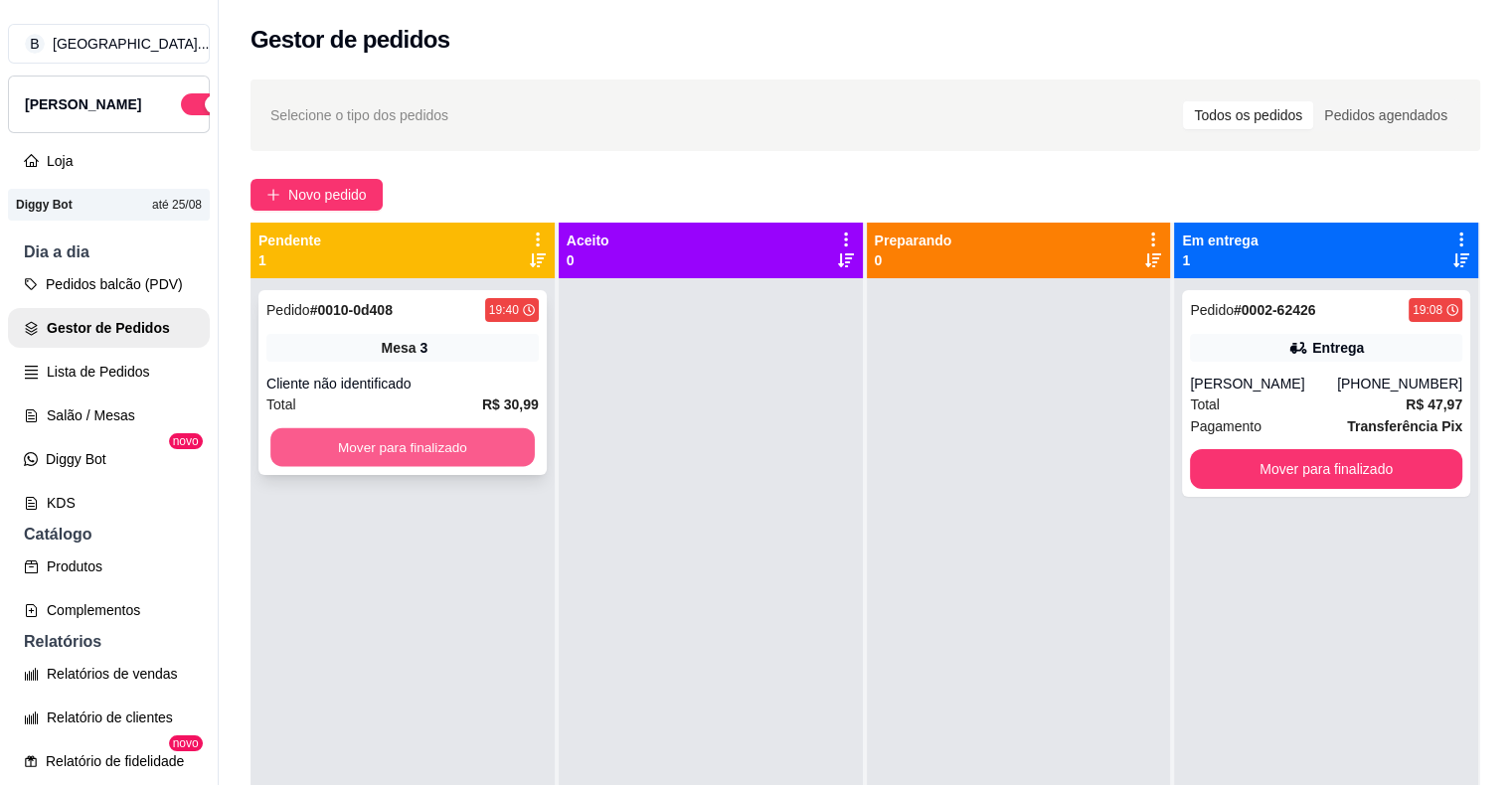 click on "Mover para finalizado" at bounding box center [403, 447] 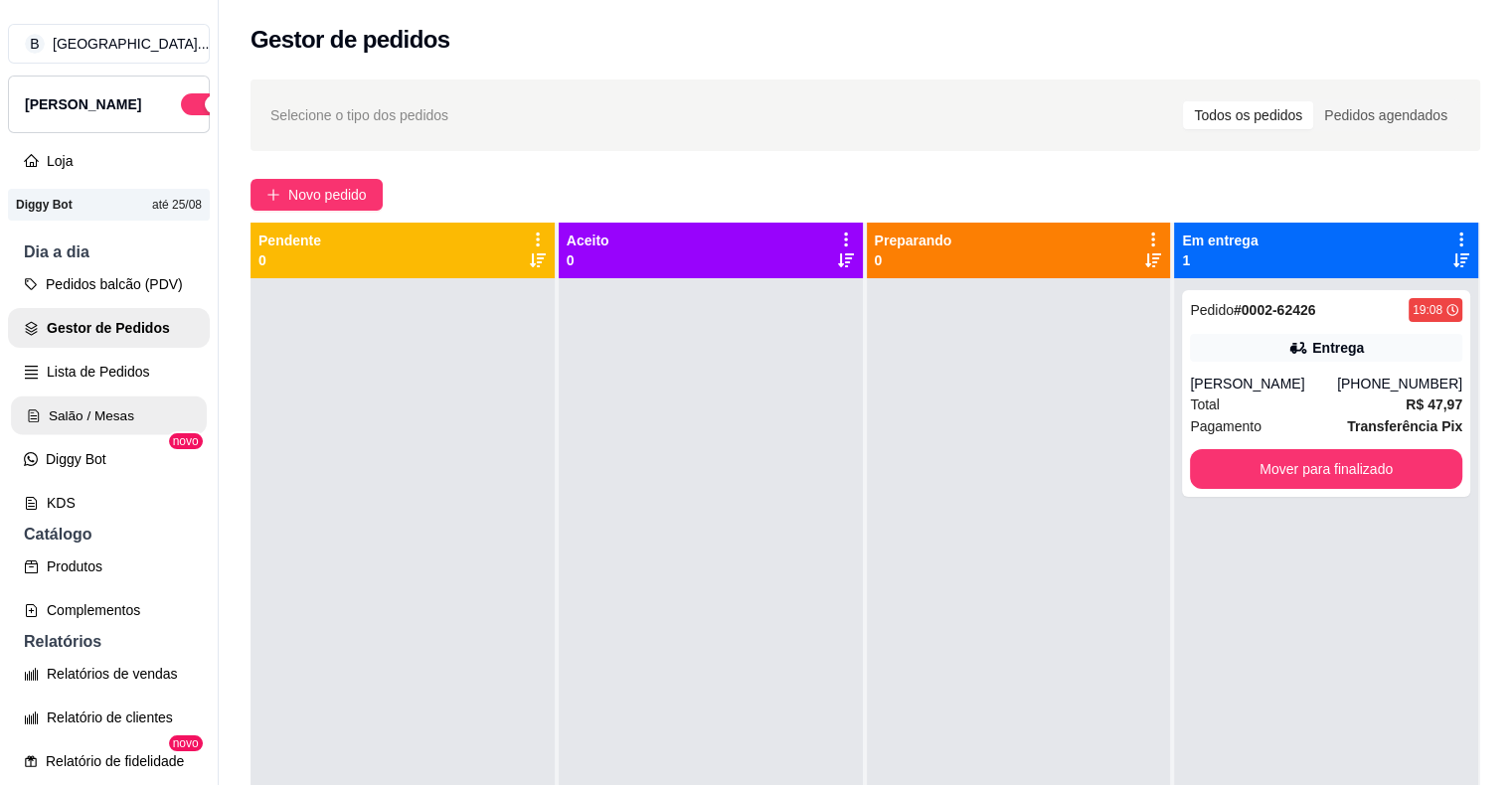 click on "Salão / Mesas" at bounding box center (108, 415) 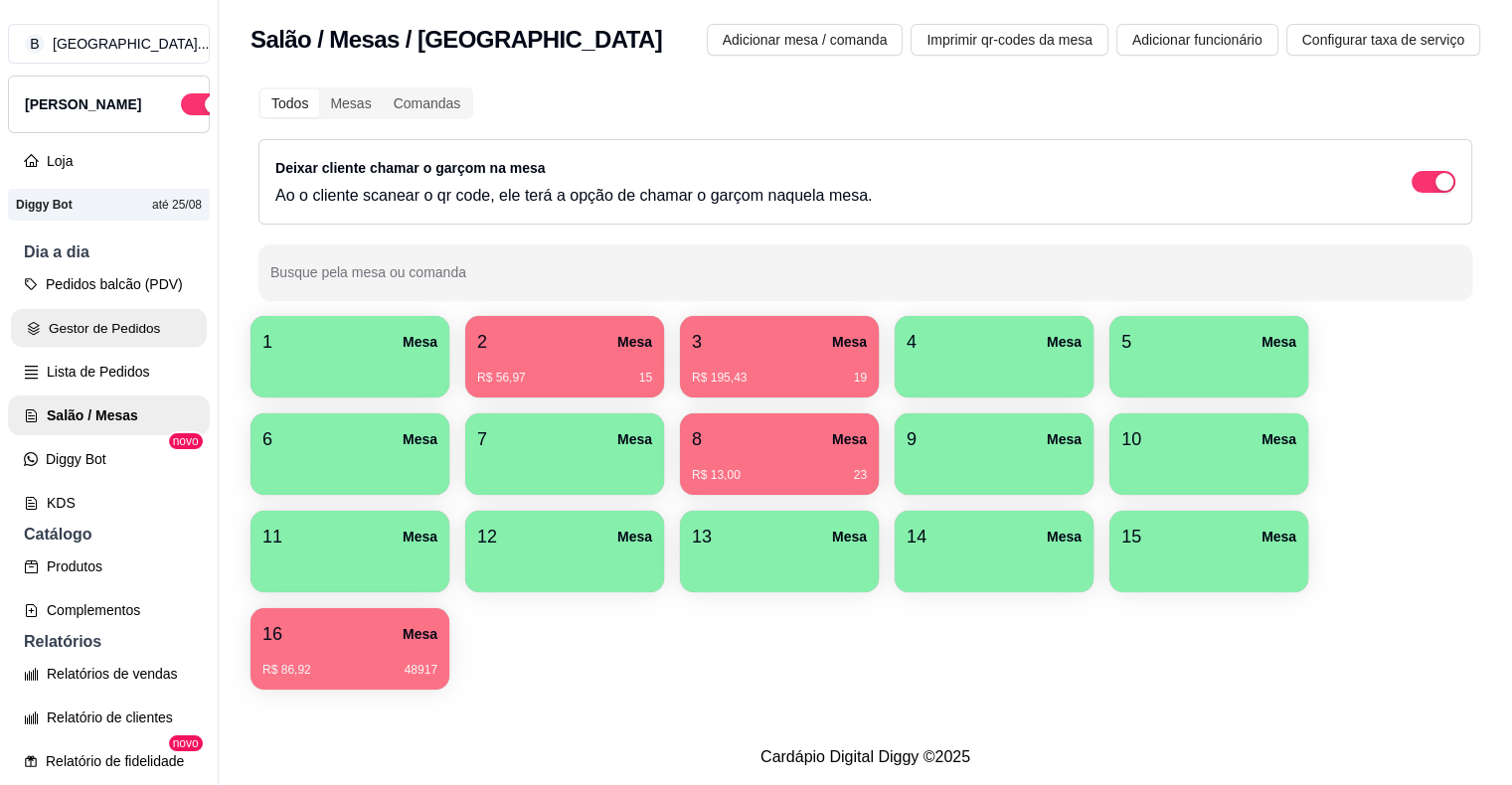 click on "Gestor de Pedidos" at bounding box center (108, 328) 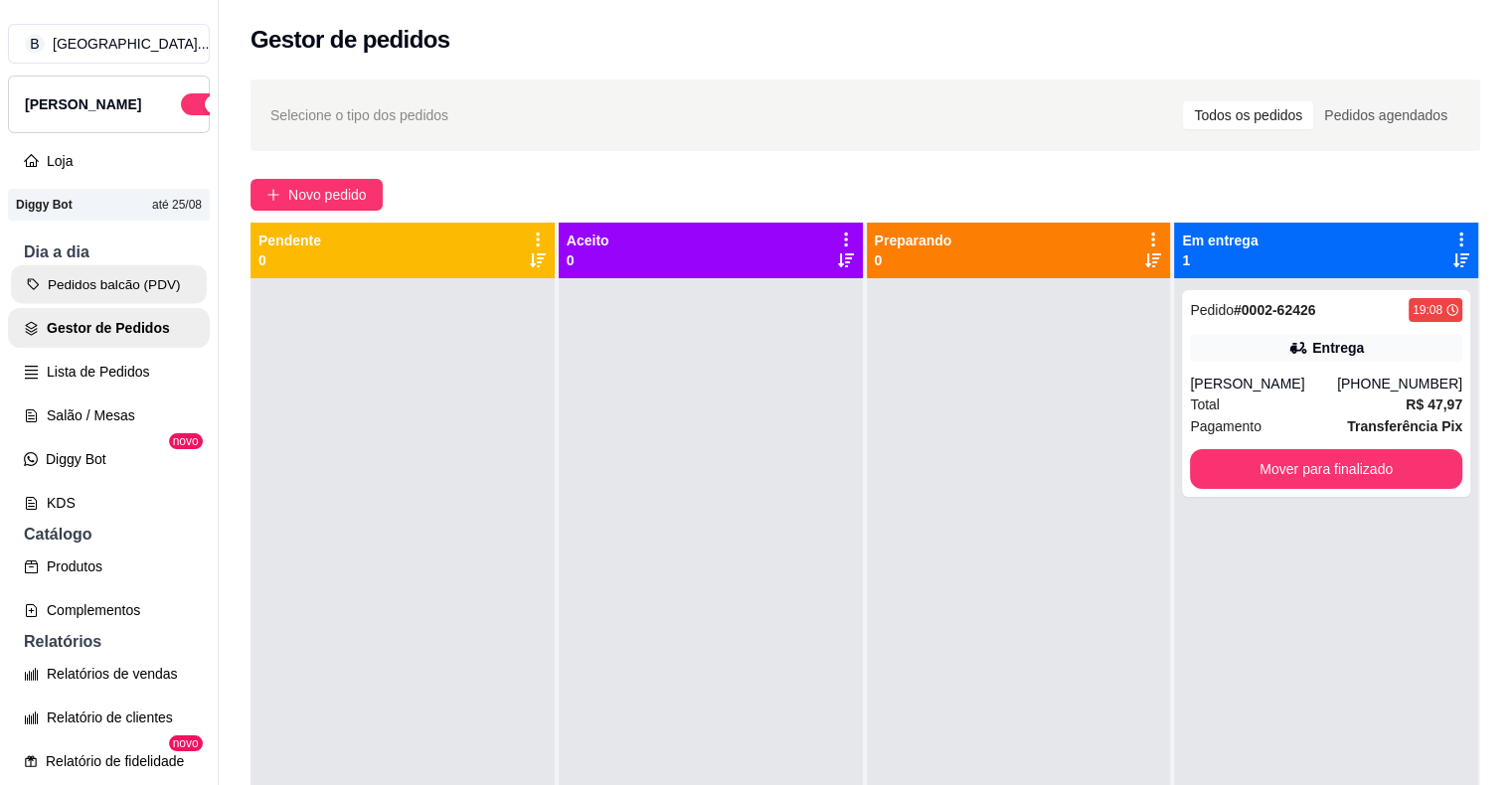 click on "Pedidos balcão (PDV)" at bounding box center [108, 284] 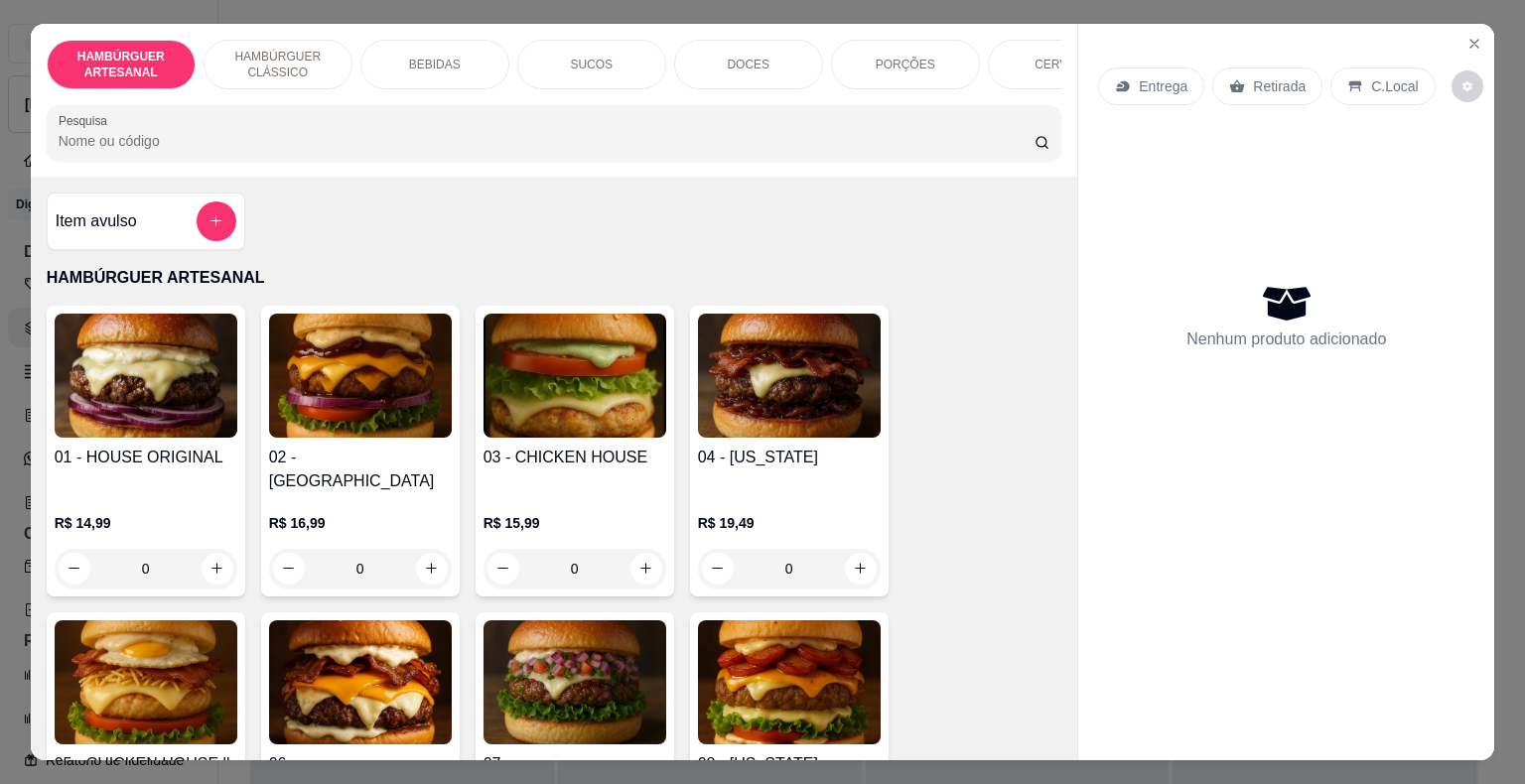 click on "BEBIDAS" at bounding box center [435, 65] 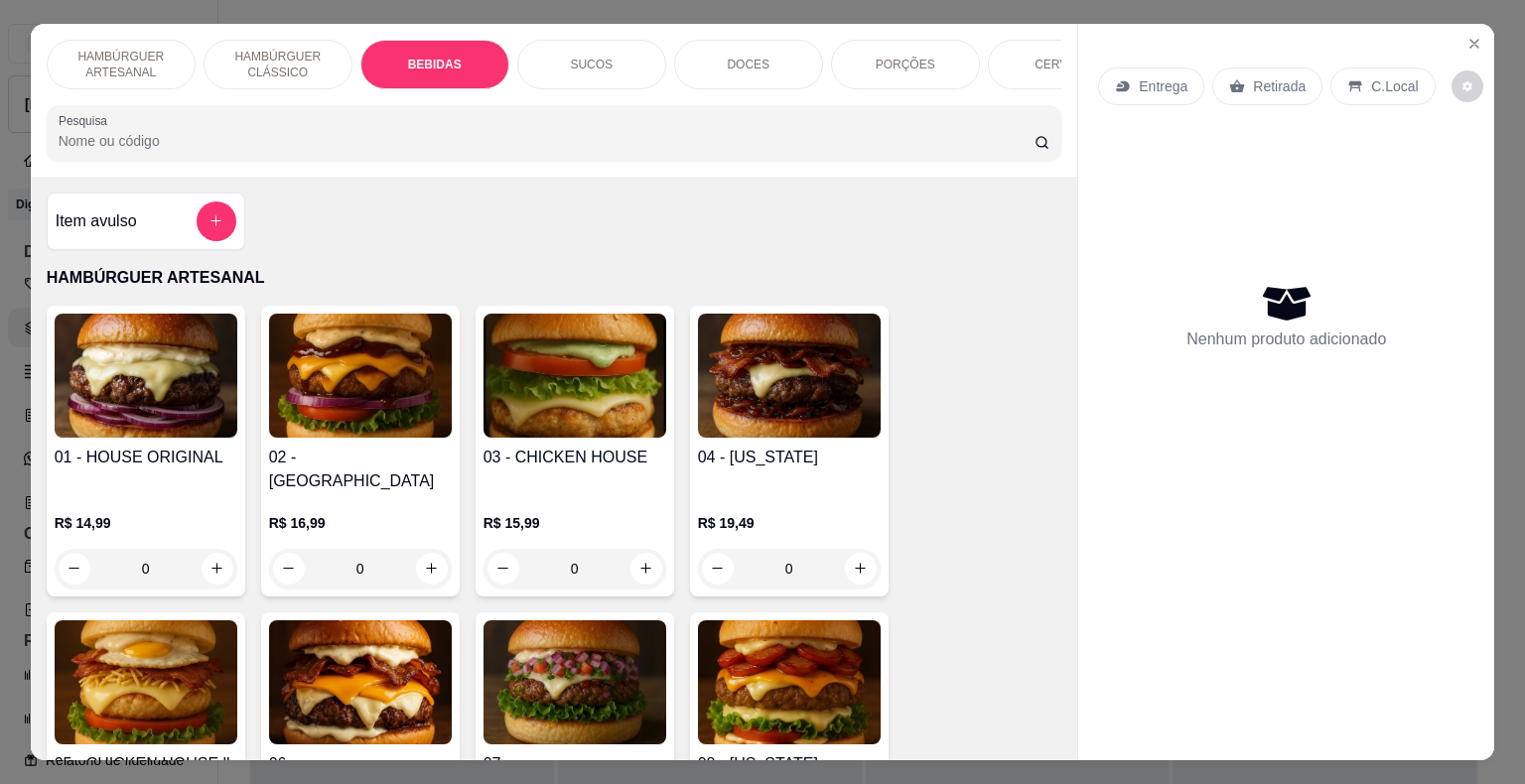 scroll, scrollTop: 1582, scrollLeft: 0, axis: vertical 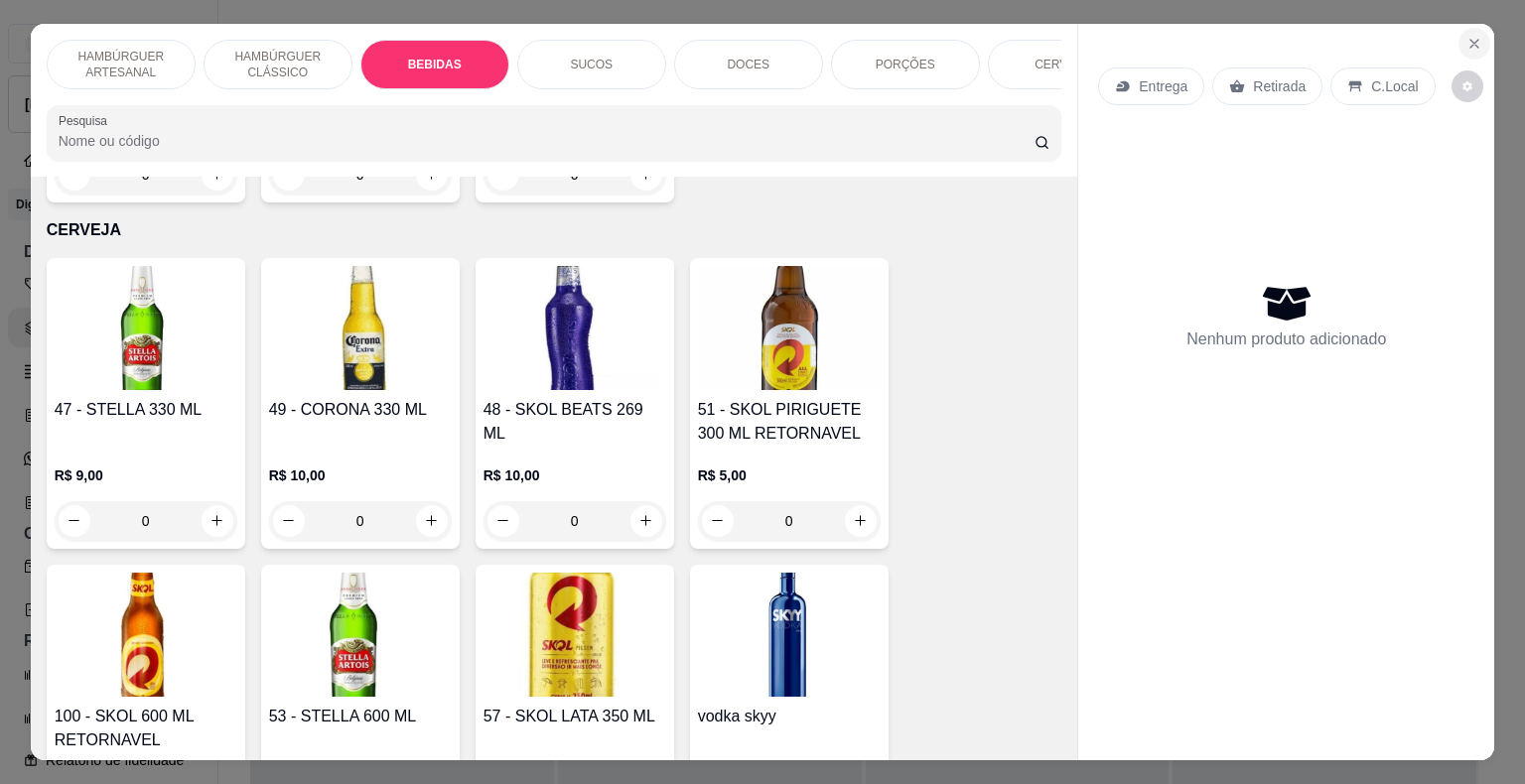 click at bounding box center [1474, 44] 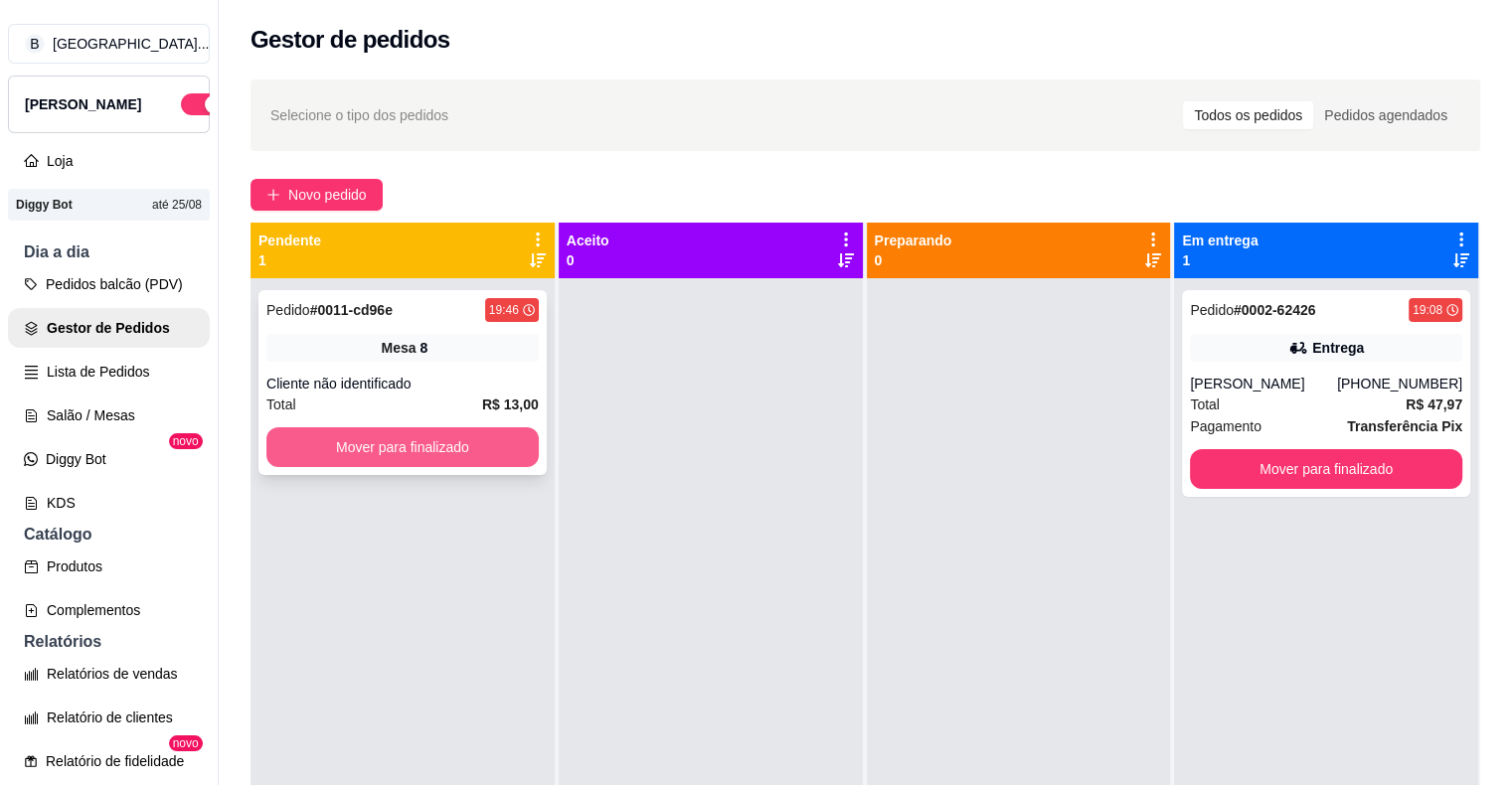 click on "Mover para finalizado" at bounding box center (403, 447) 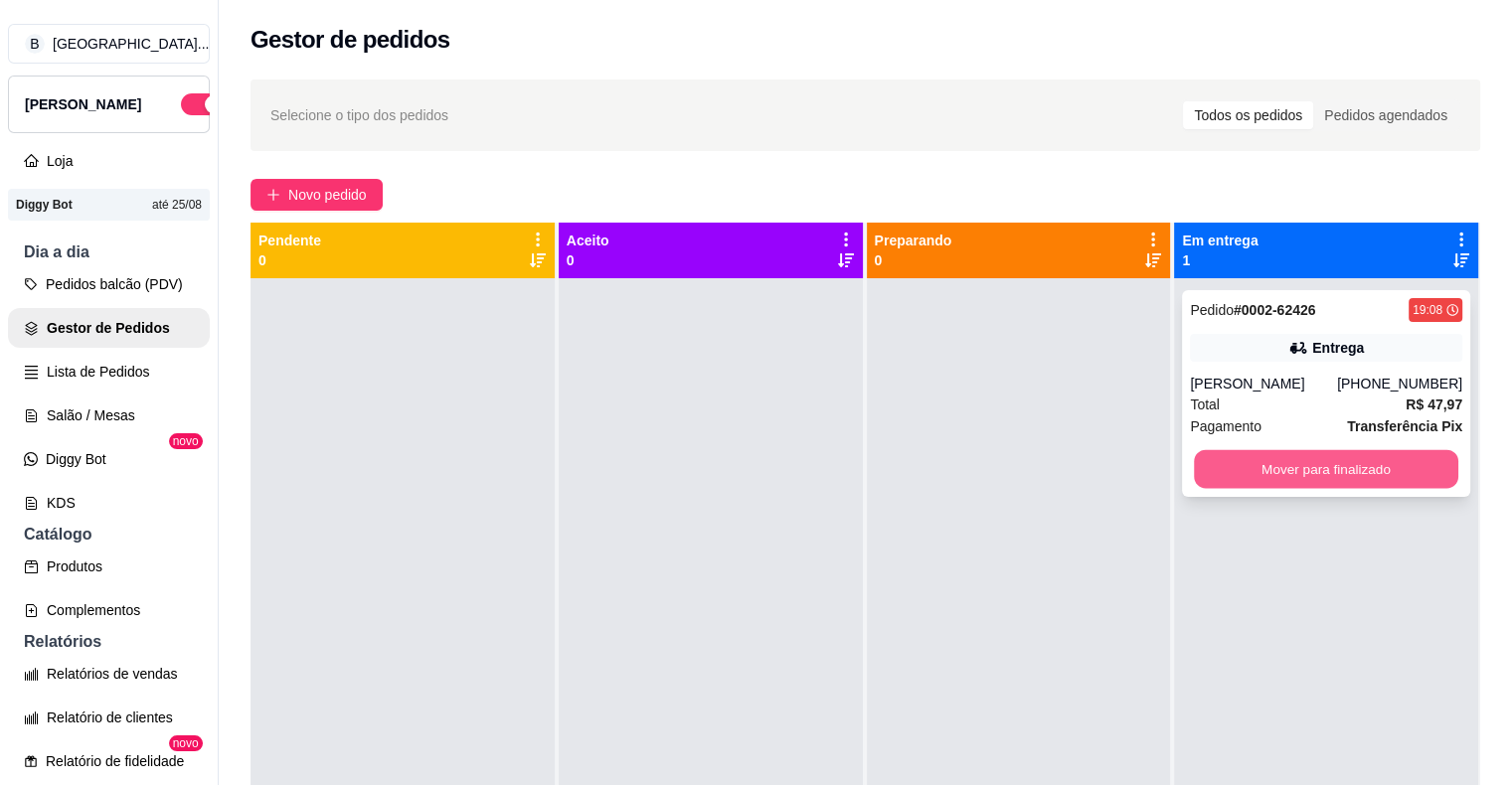click on "Mover para finalizado" at bounding box center (1326, 469) 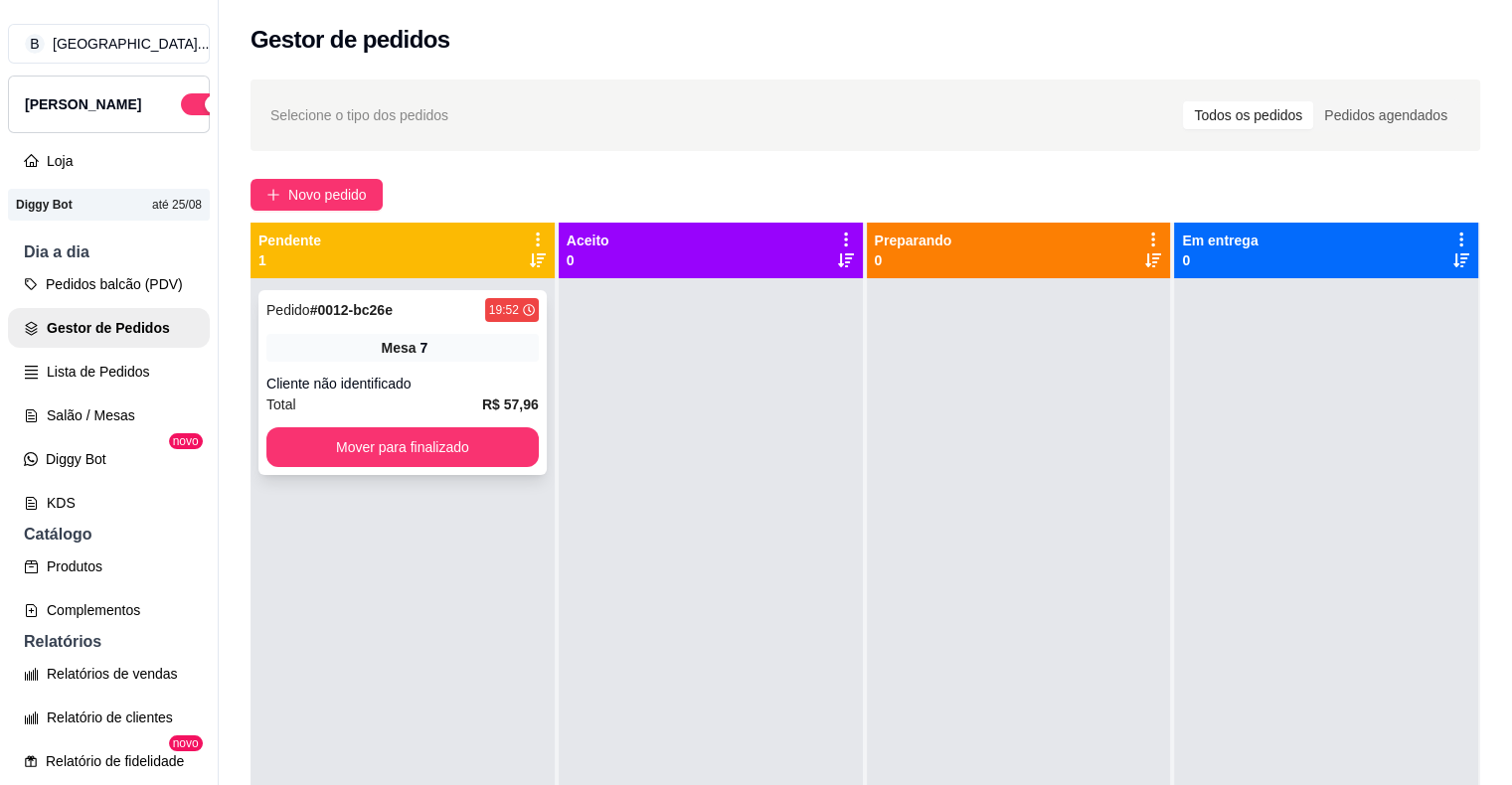 click on "Total R$ 57,96" at bounding box center [403, 404] 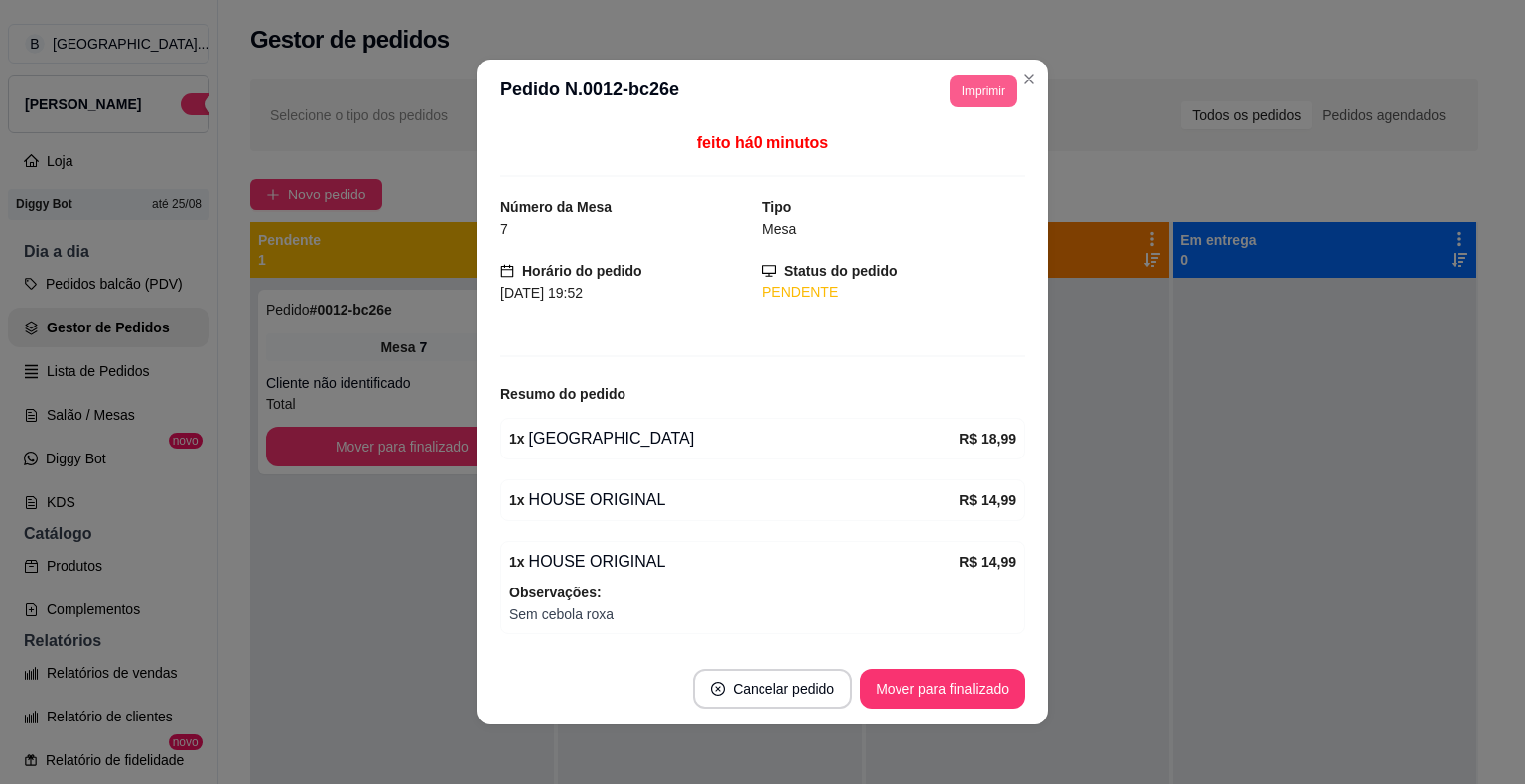 click on "Imprimir" at bounding box center [983, 91] 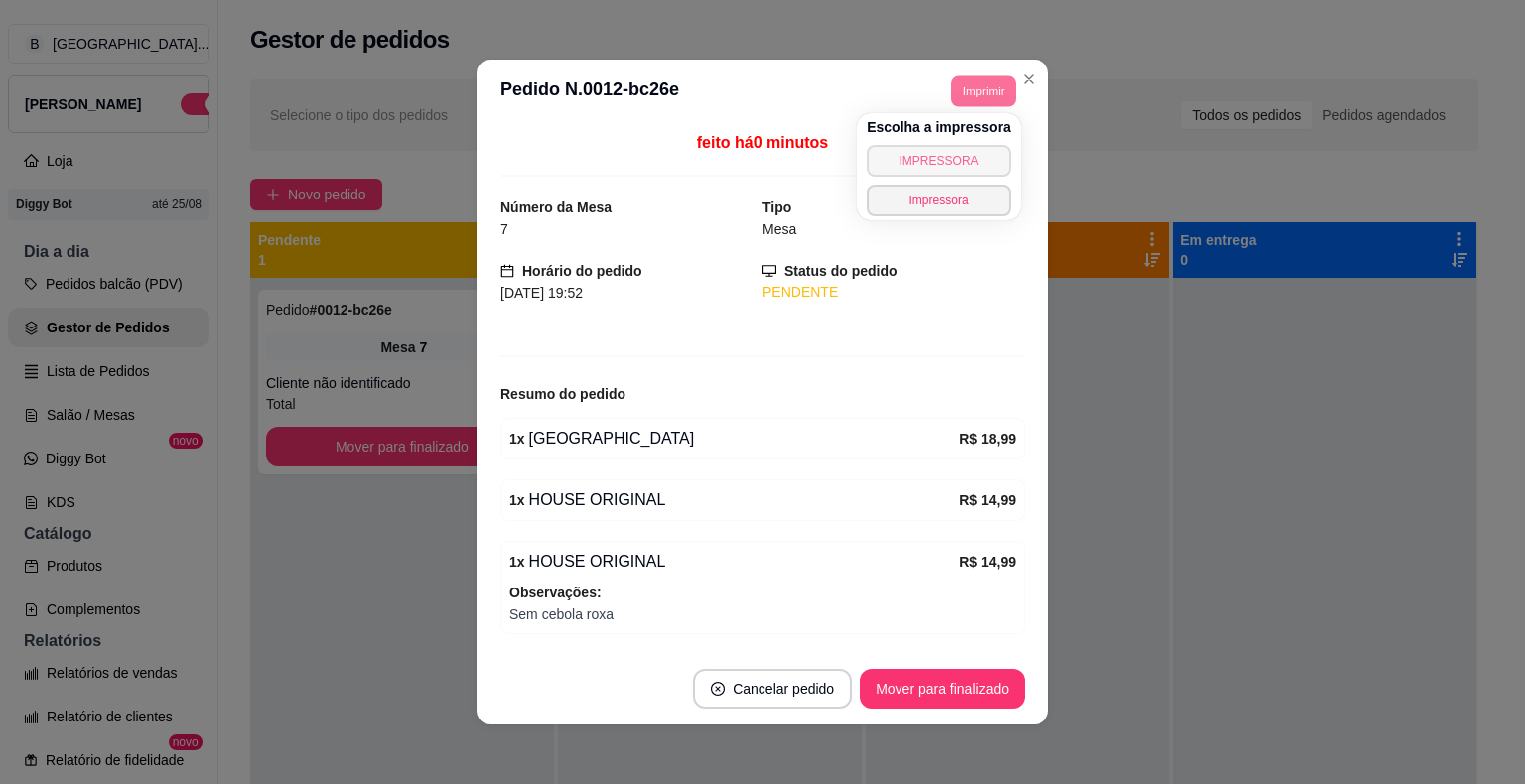 click on "IMPRESSORA" at bounding box center (938, 161) 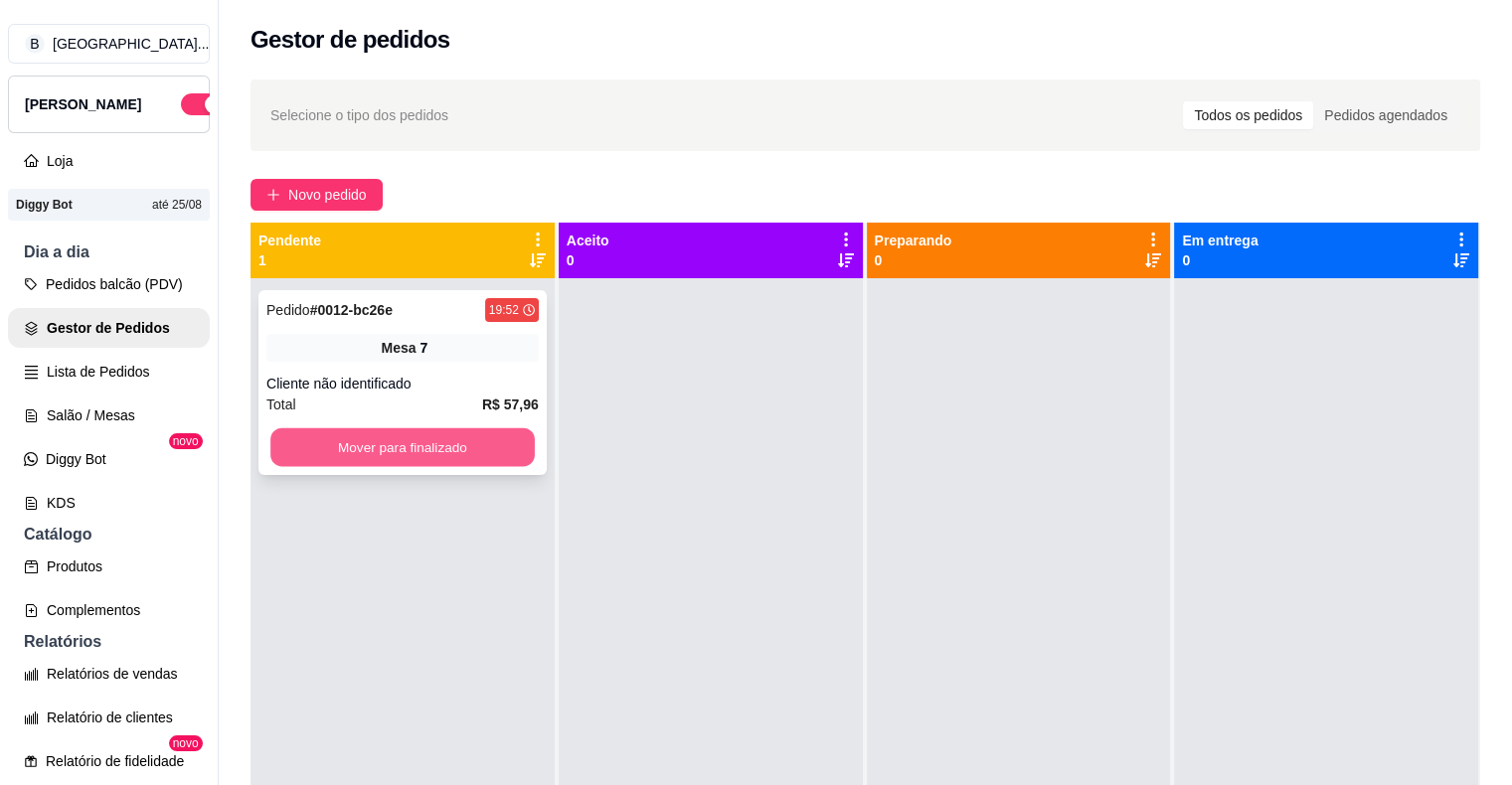 click on "Mover para finalizado" at bounding box center [403, 447] 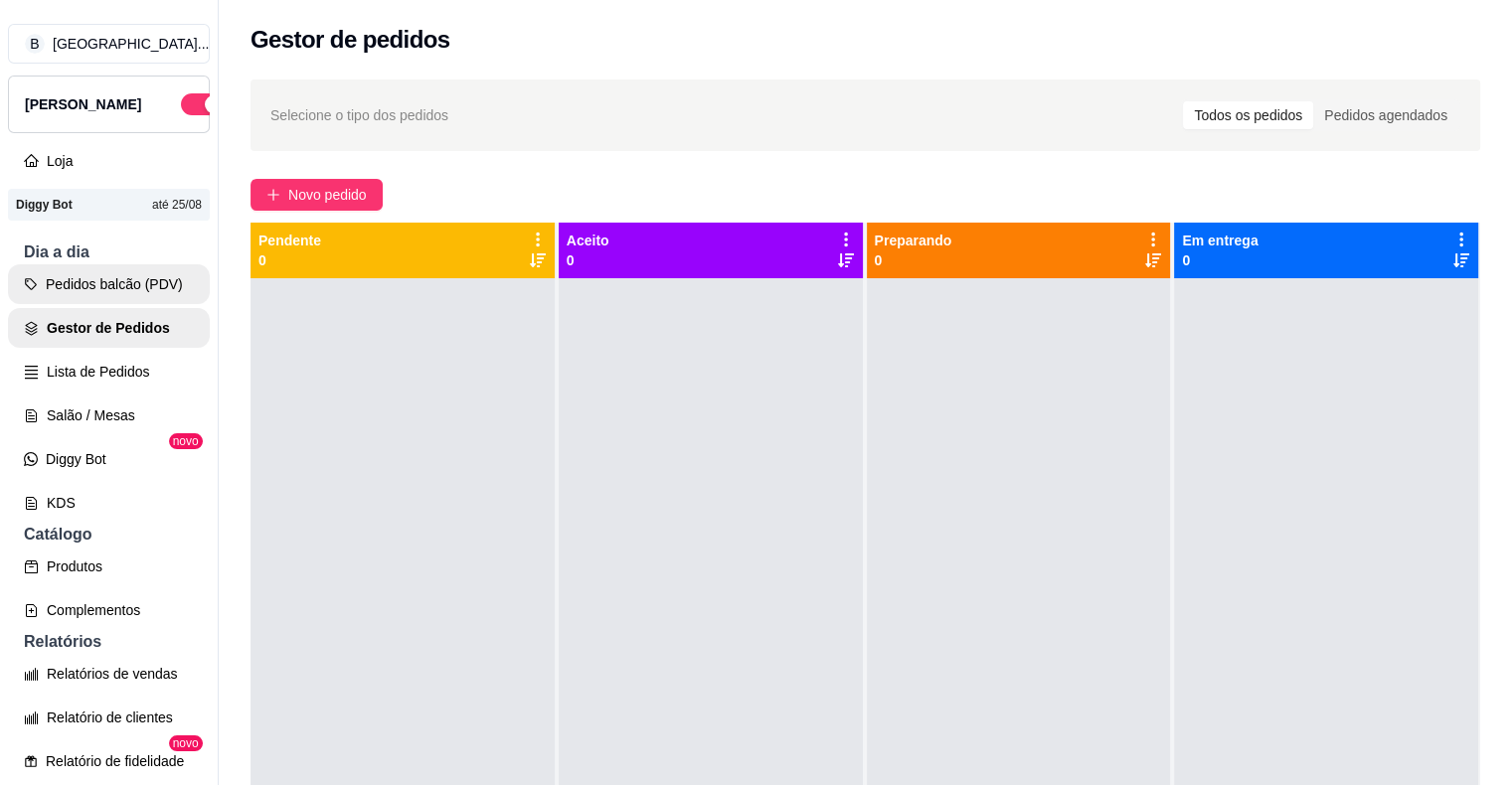 click on "Pedidos balcão (PDV)" at bounding box center (108, 284) 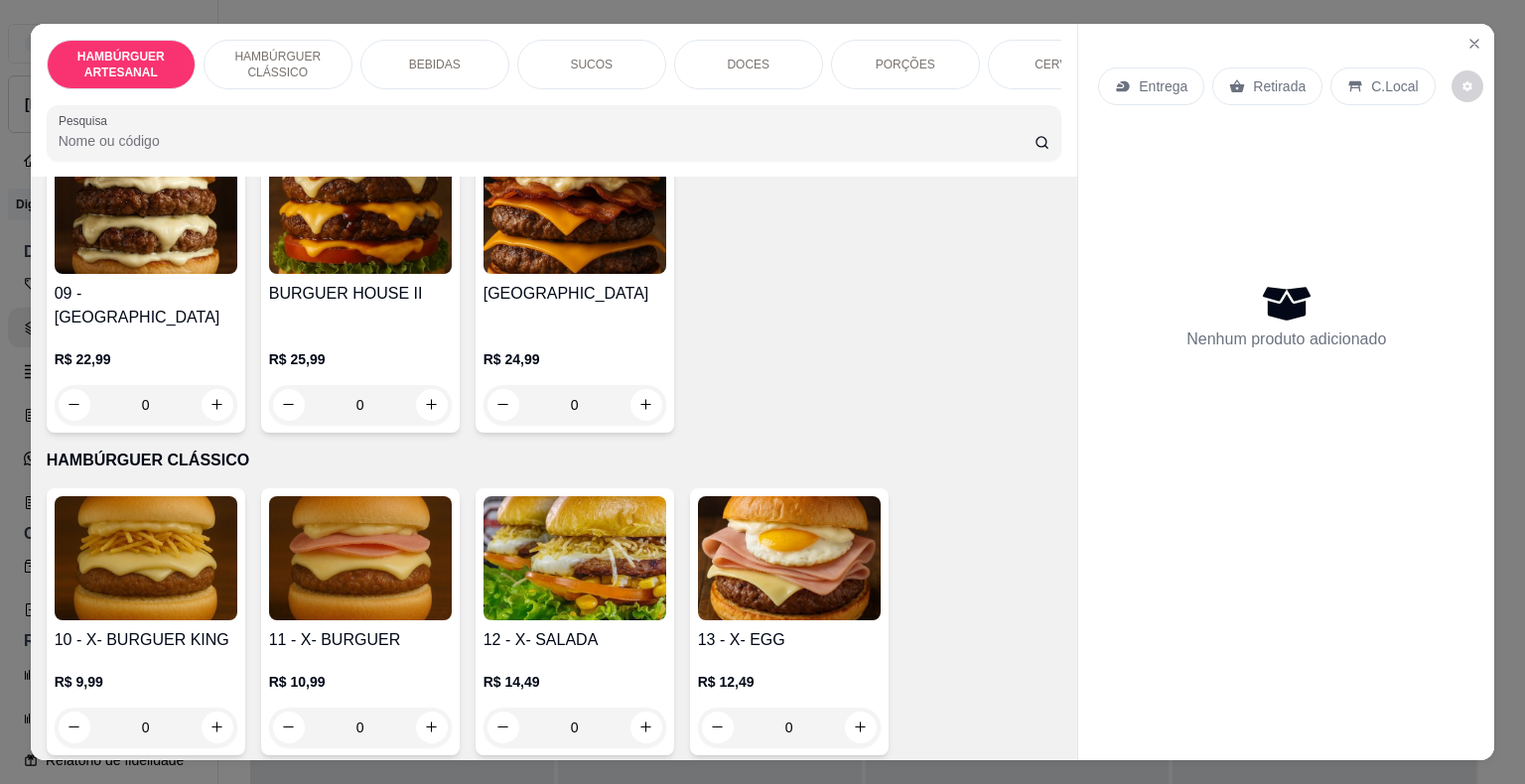 scroll, scrollTop: 794, scrollLeft: 0, axis: vertical 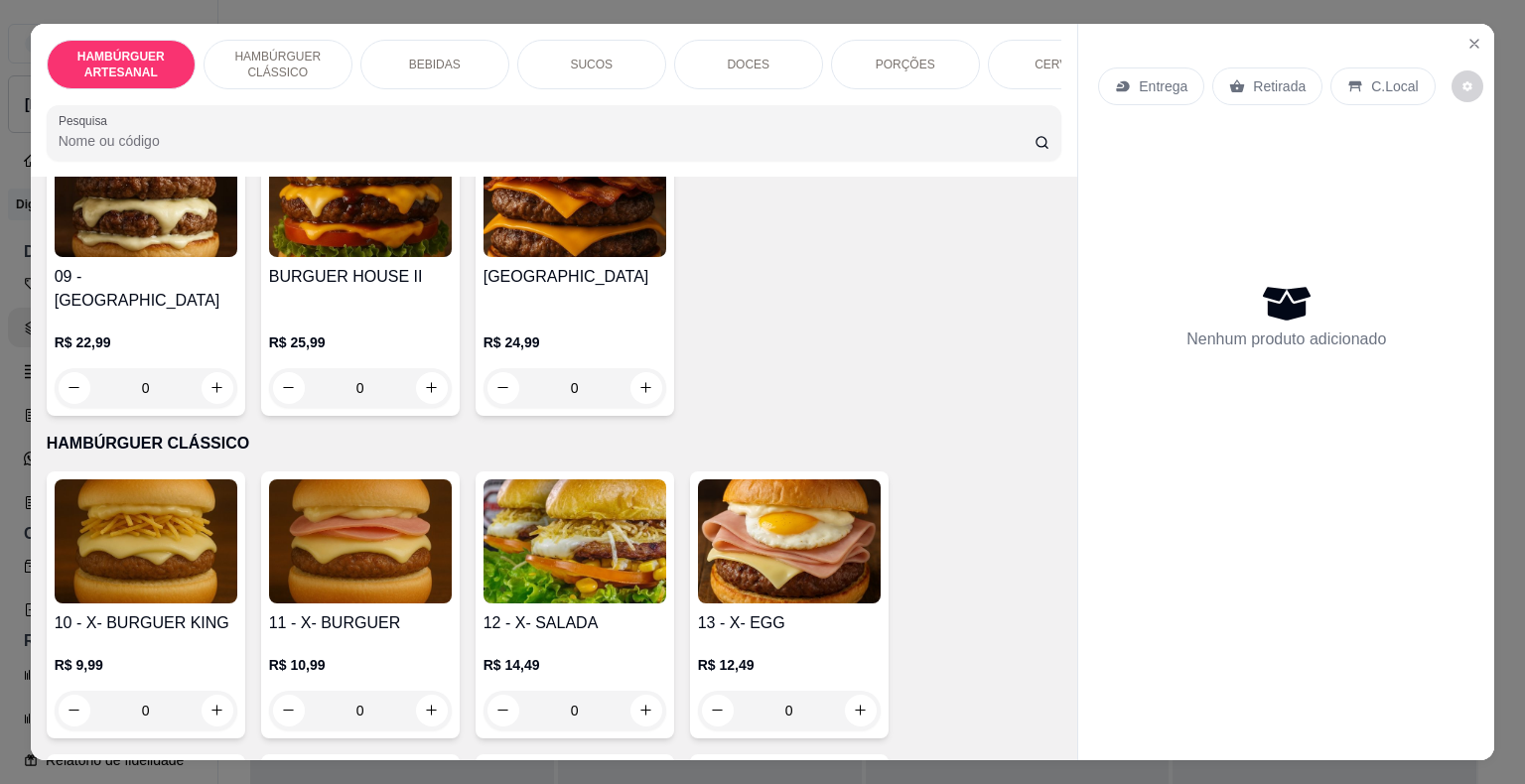 click on "10 - X- BURGUER KING" at bounding box center (146, 623) 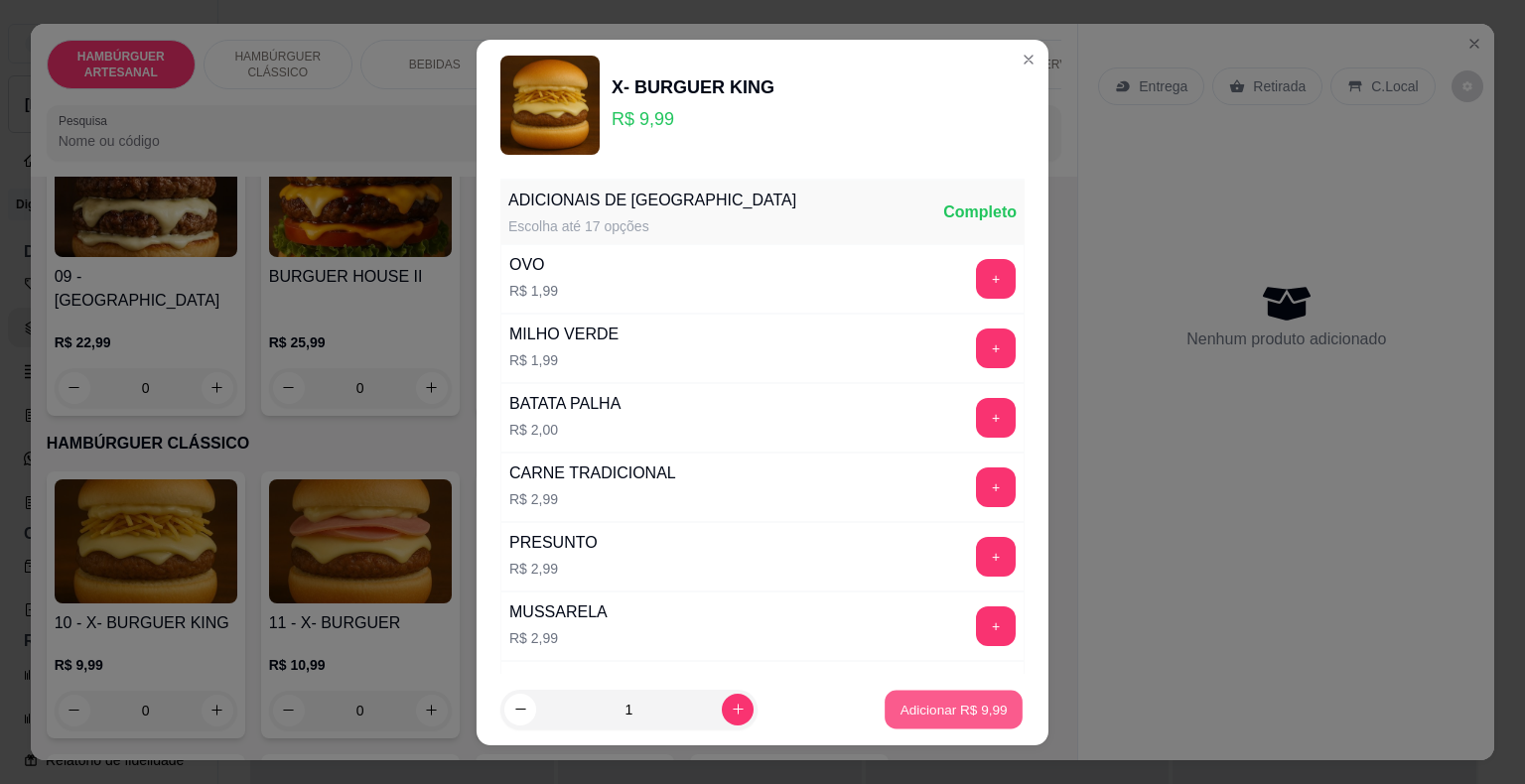 click on "Adicionar   R$ 9,99" at bounding box center [953, 709] 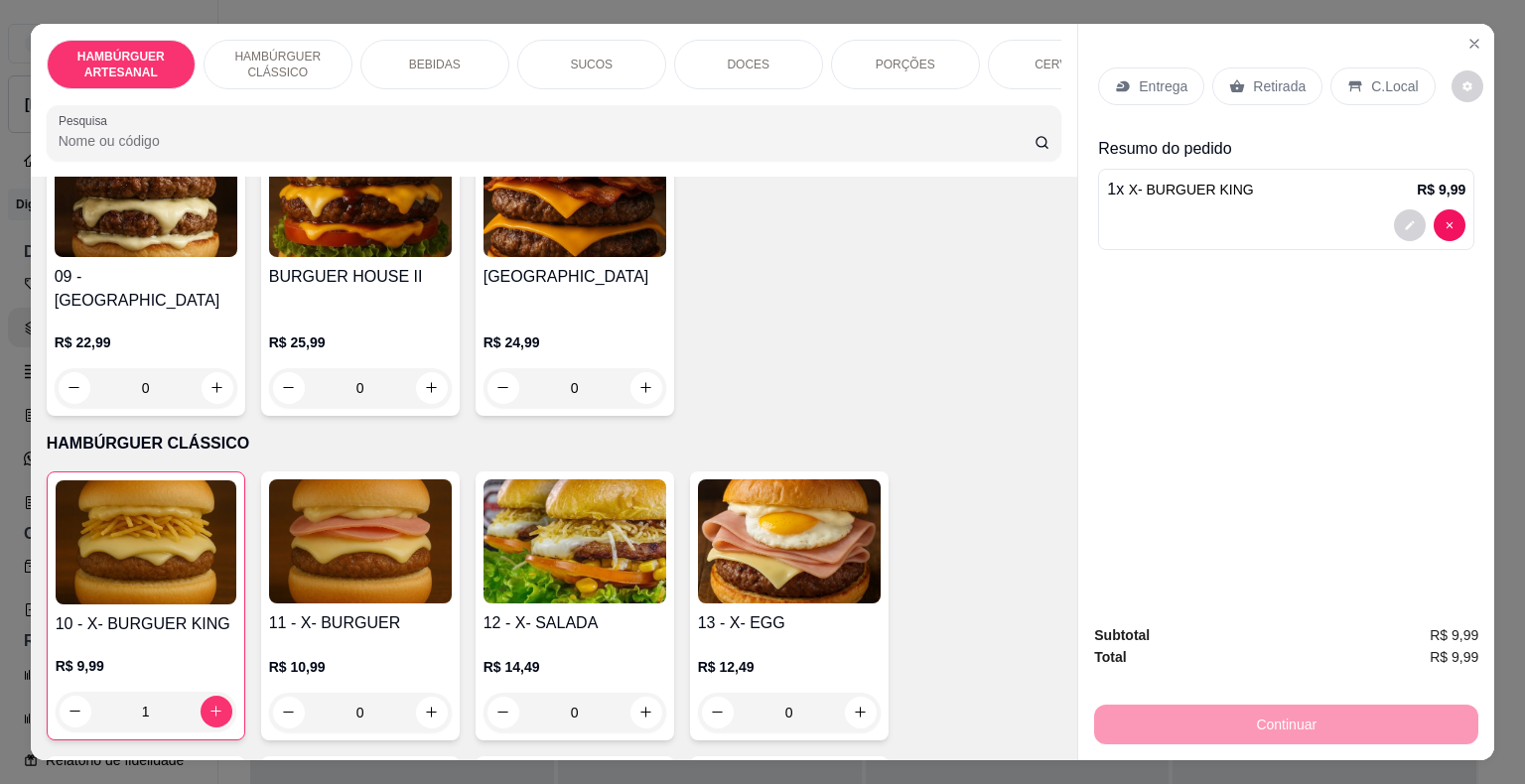 click 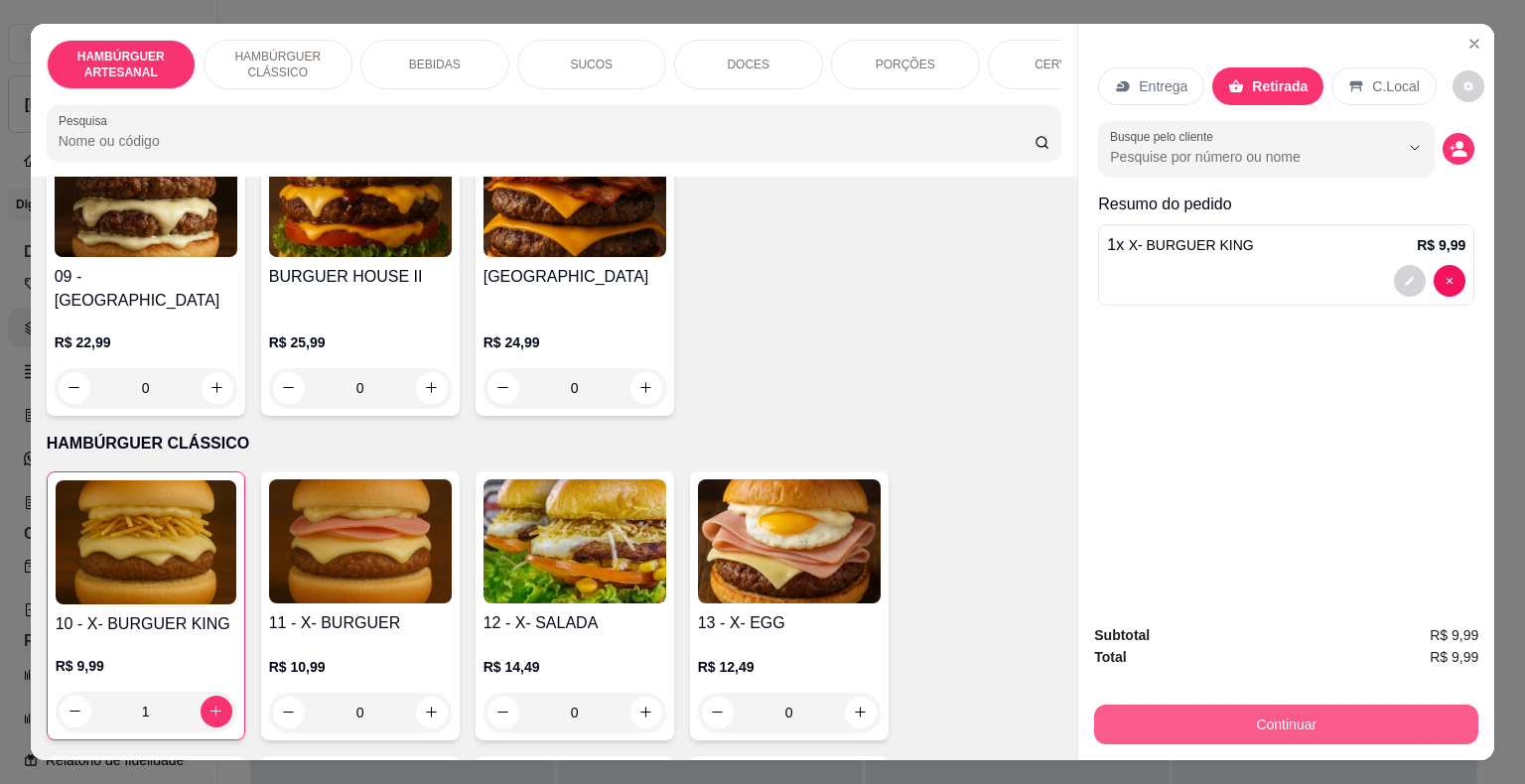 click on "Continuar" at bounding box center [1286, 724] 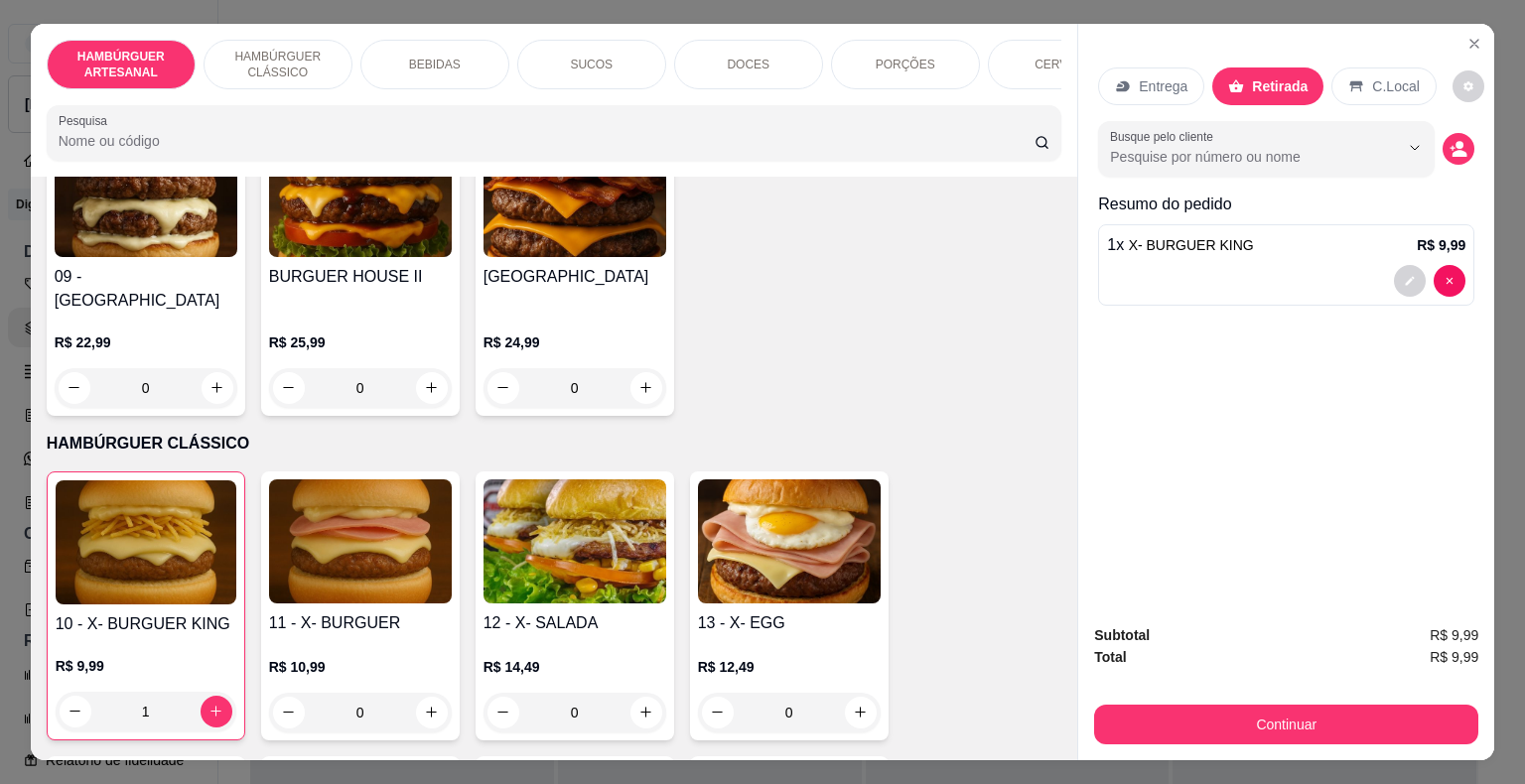 click on "1 x   X- BURGUER KING R$ 9,99" at bounding box center (1286, 245) 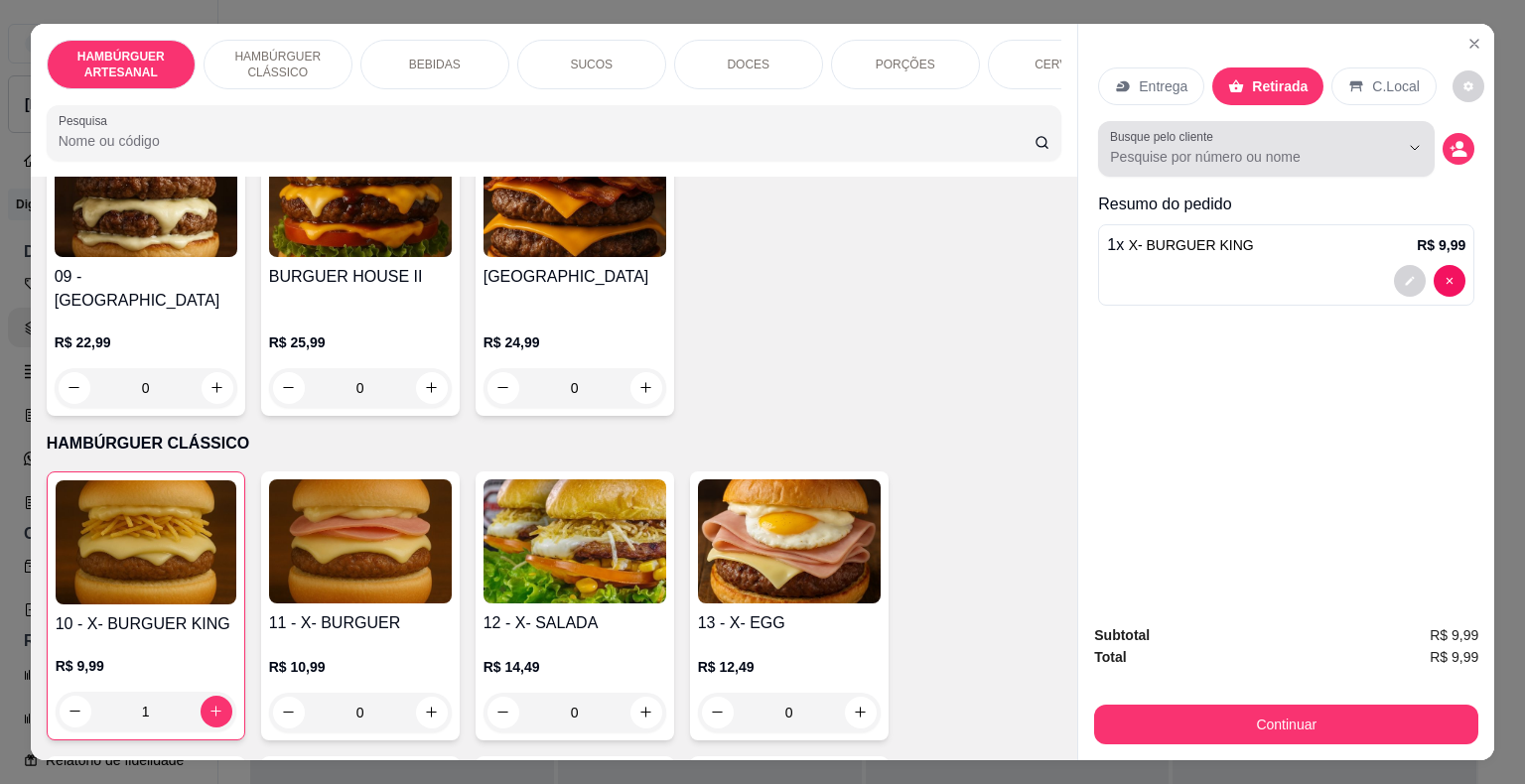 click on "Busque pelo cliente" at bounding box center (1238, 157) 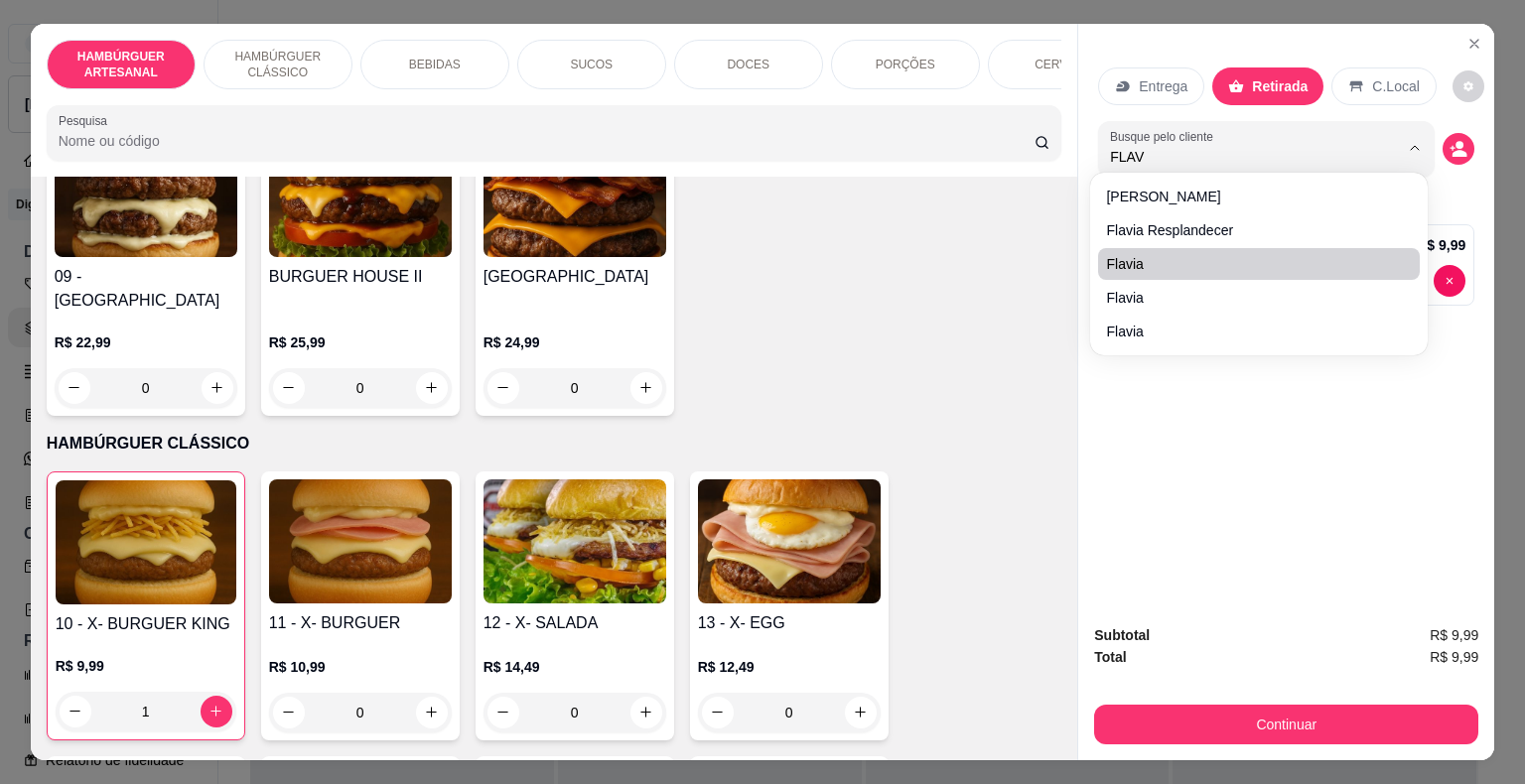 type on "FLAVI" 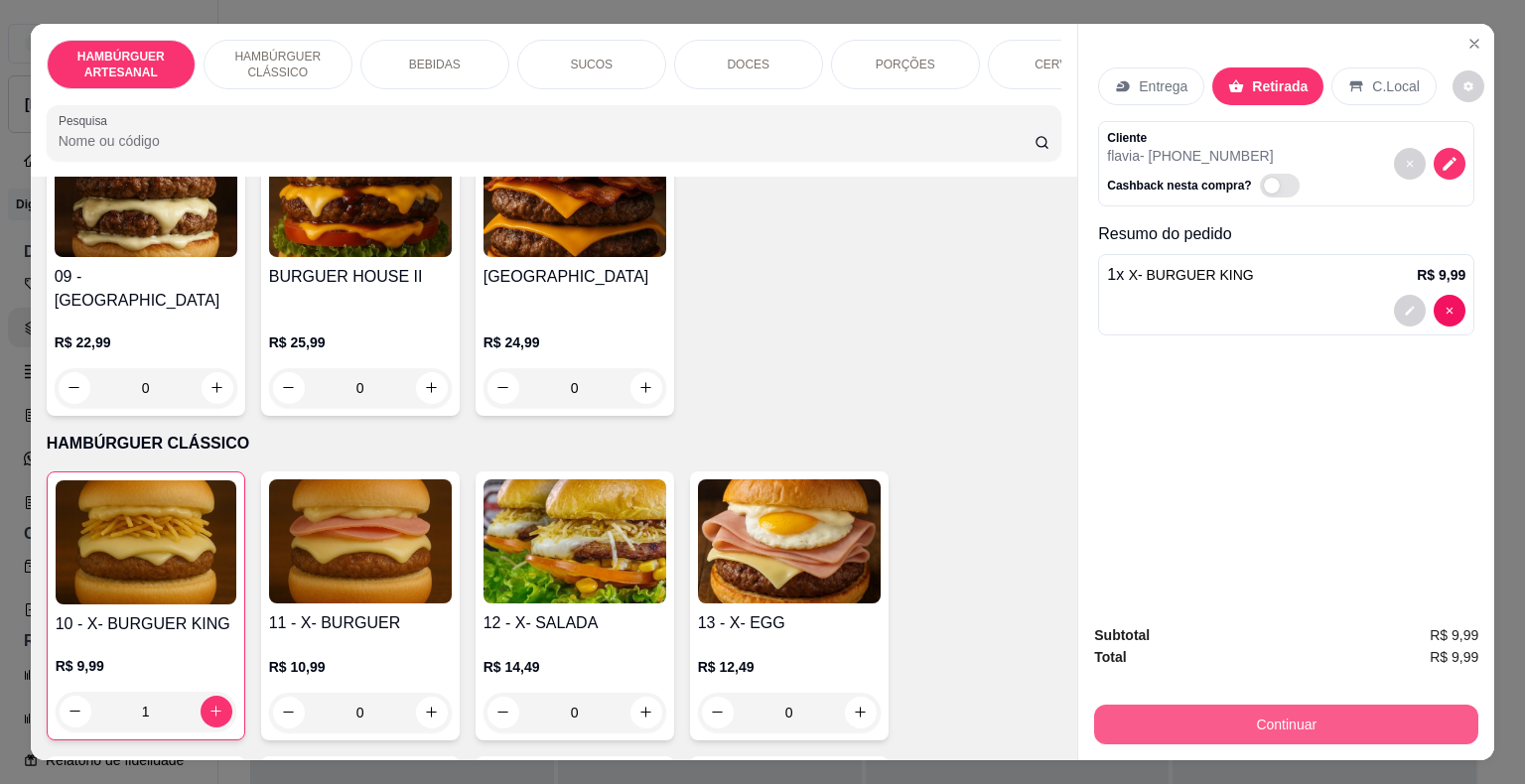 click on "Continuar" at bounding box center (1286, 724) 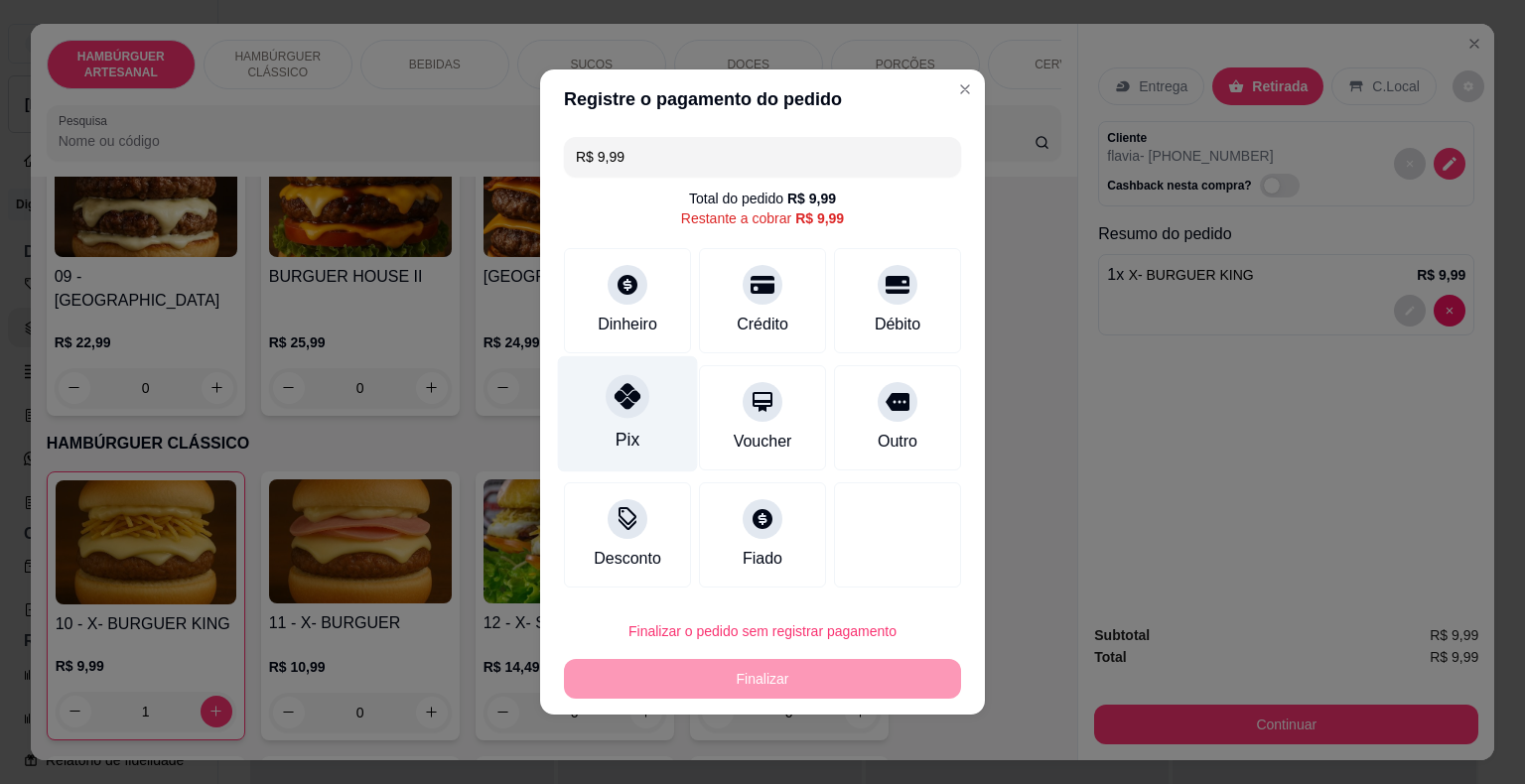 click on "Pix" at bounding box center [627, 414] 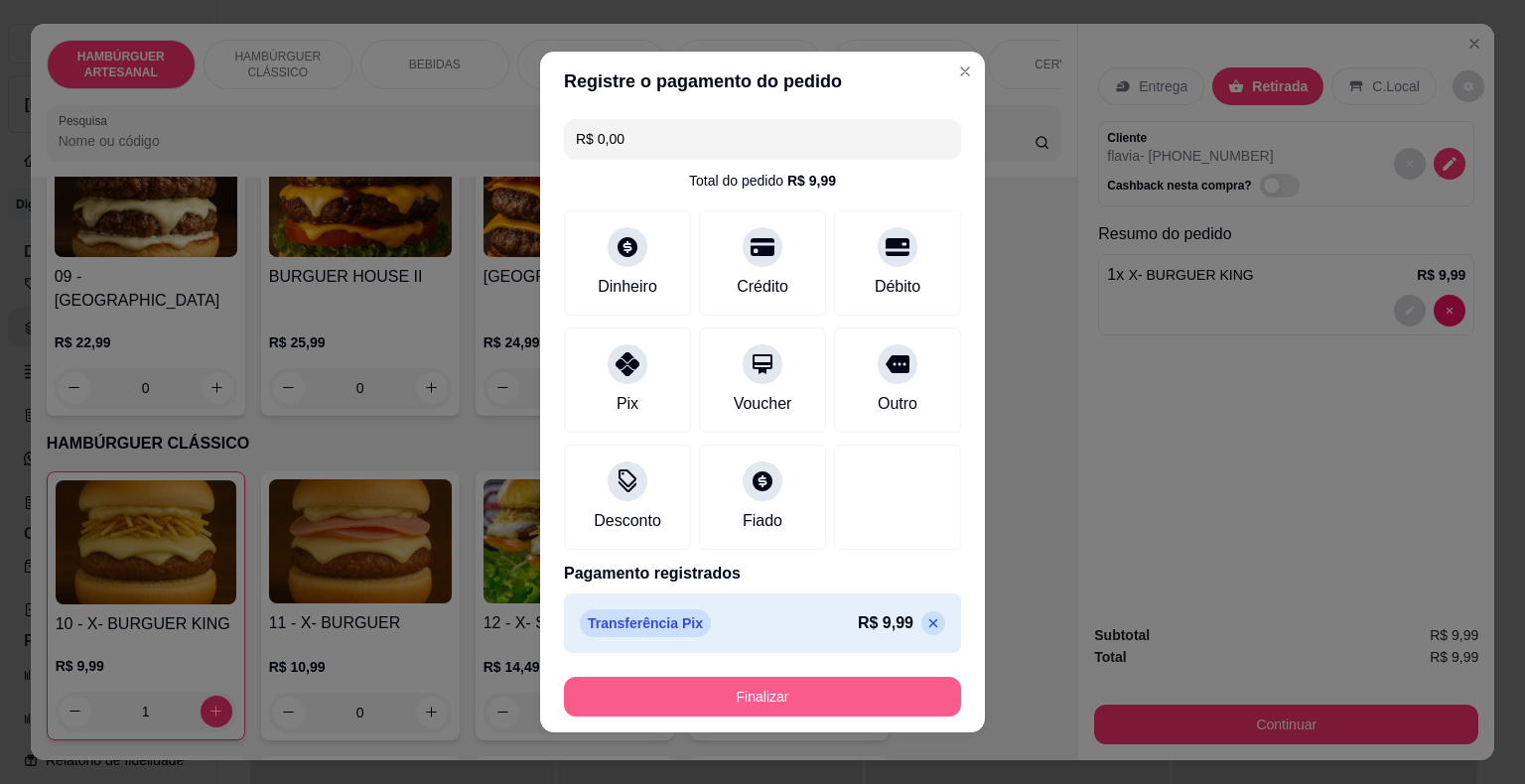 click on "Finalizar" at bounding box center [762, 697] 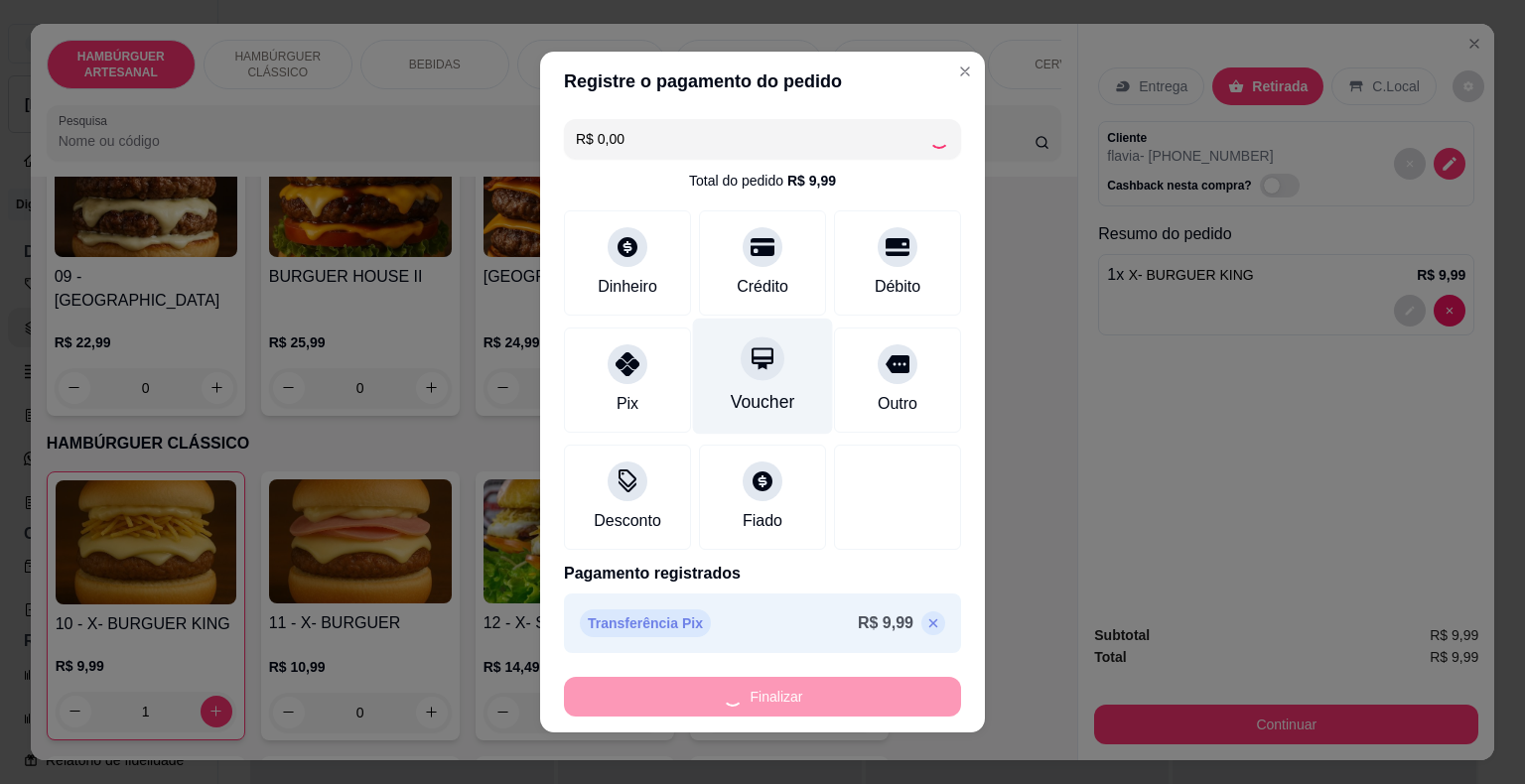 type on "0" 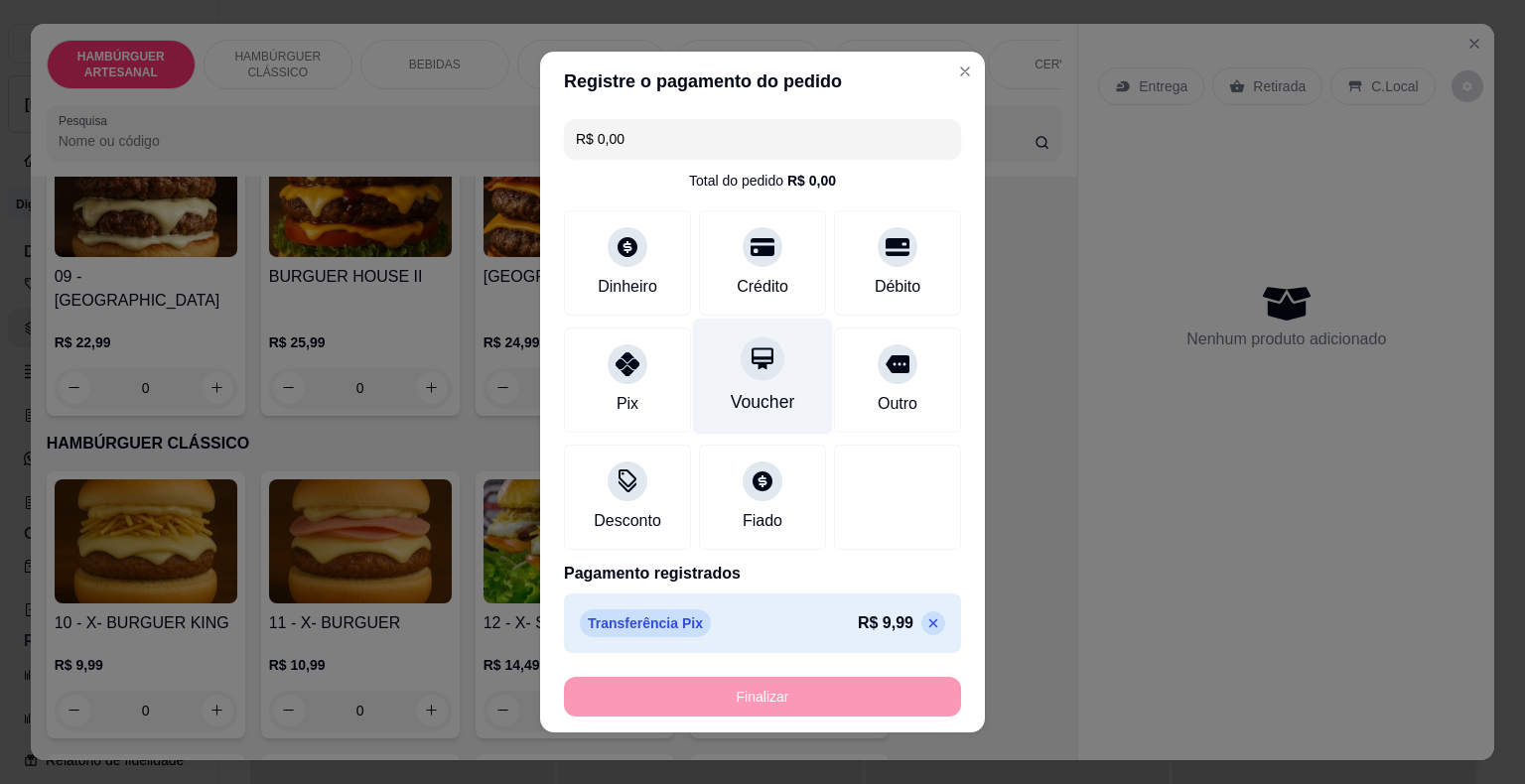 type on "-R$ 9,99" 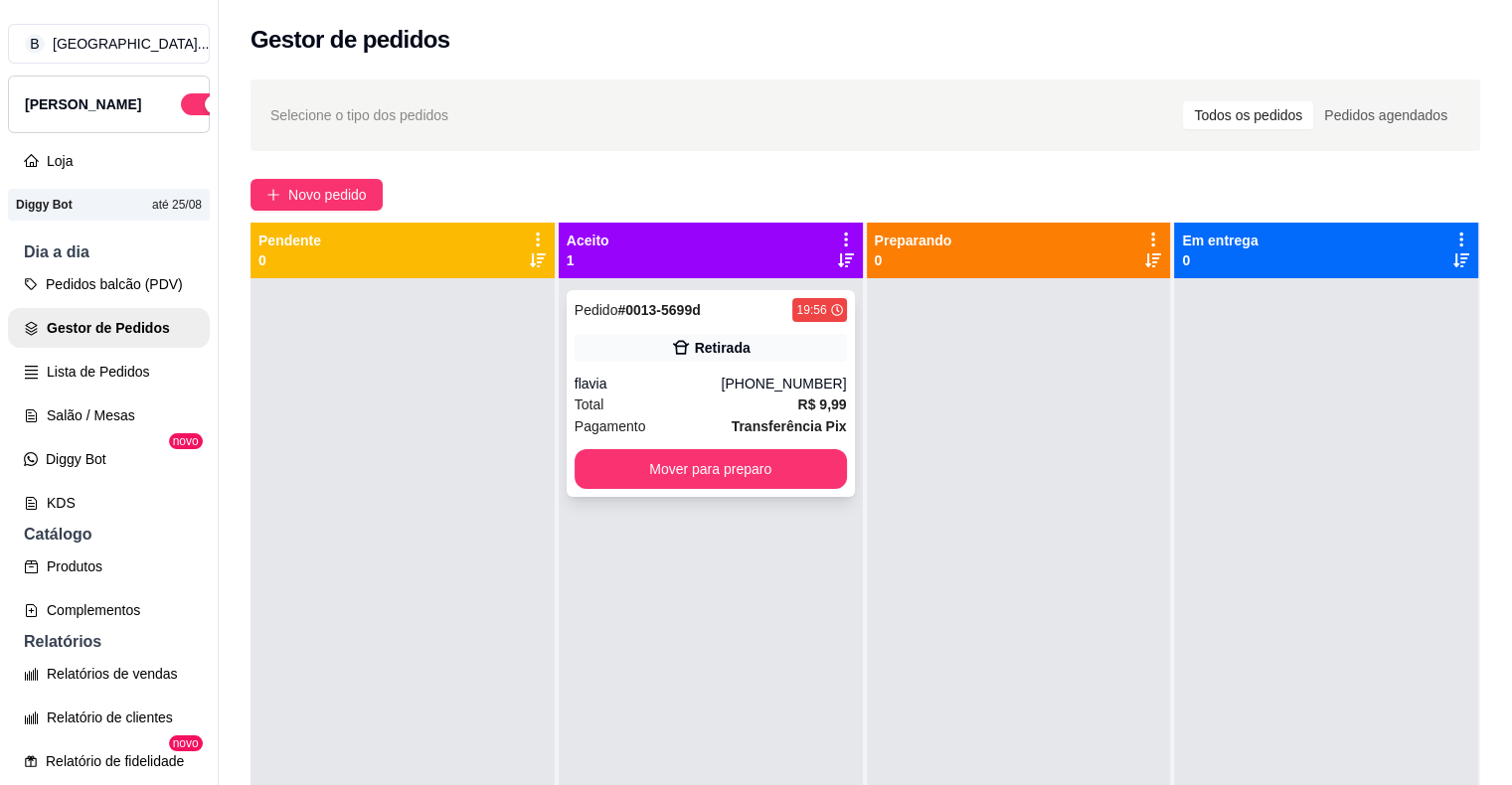 click on "Pedido  # 0013-5699d 19:56 Retirada flavia [PHONE_NUMBER] Total R$ 9,99 Pagamento Transferência Pix Mover para preparo" at bounding box center [711, 393] 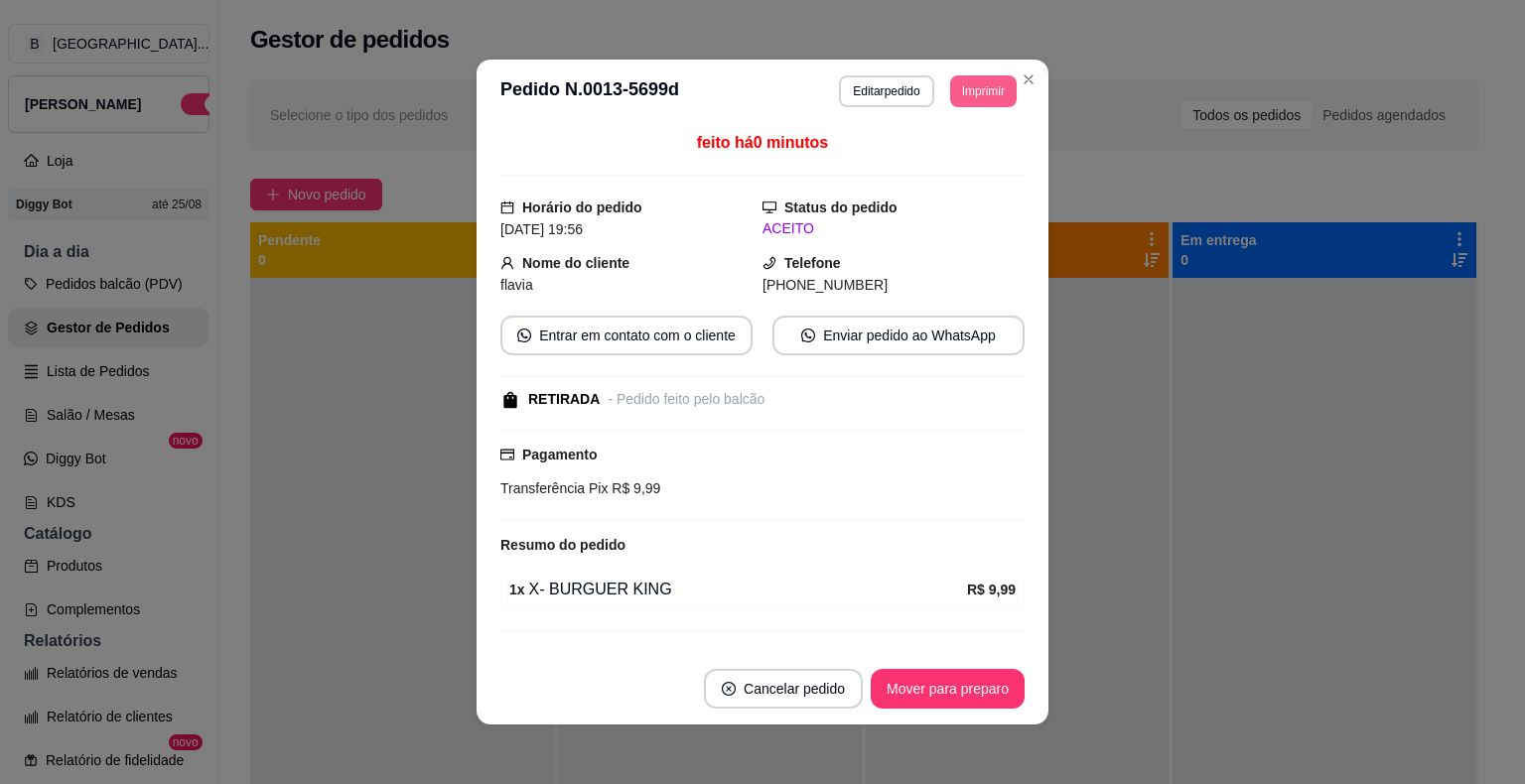 click on "Imprimir" at bounding box center [983, 91] 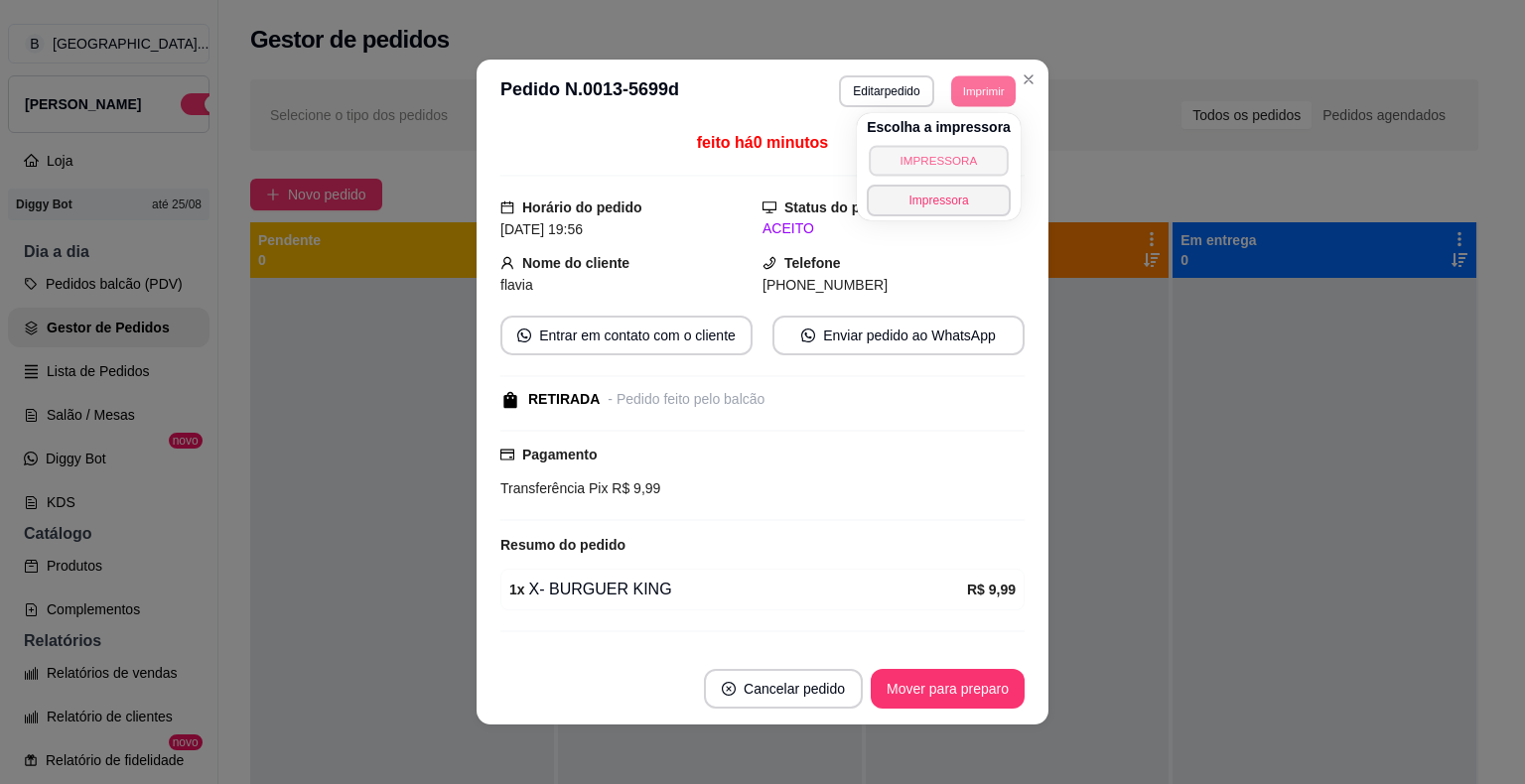click on "IMPRESSORA" at bounding box center (938, 160) 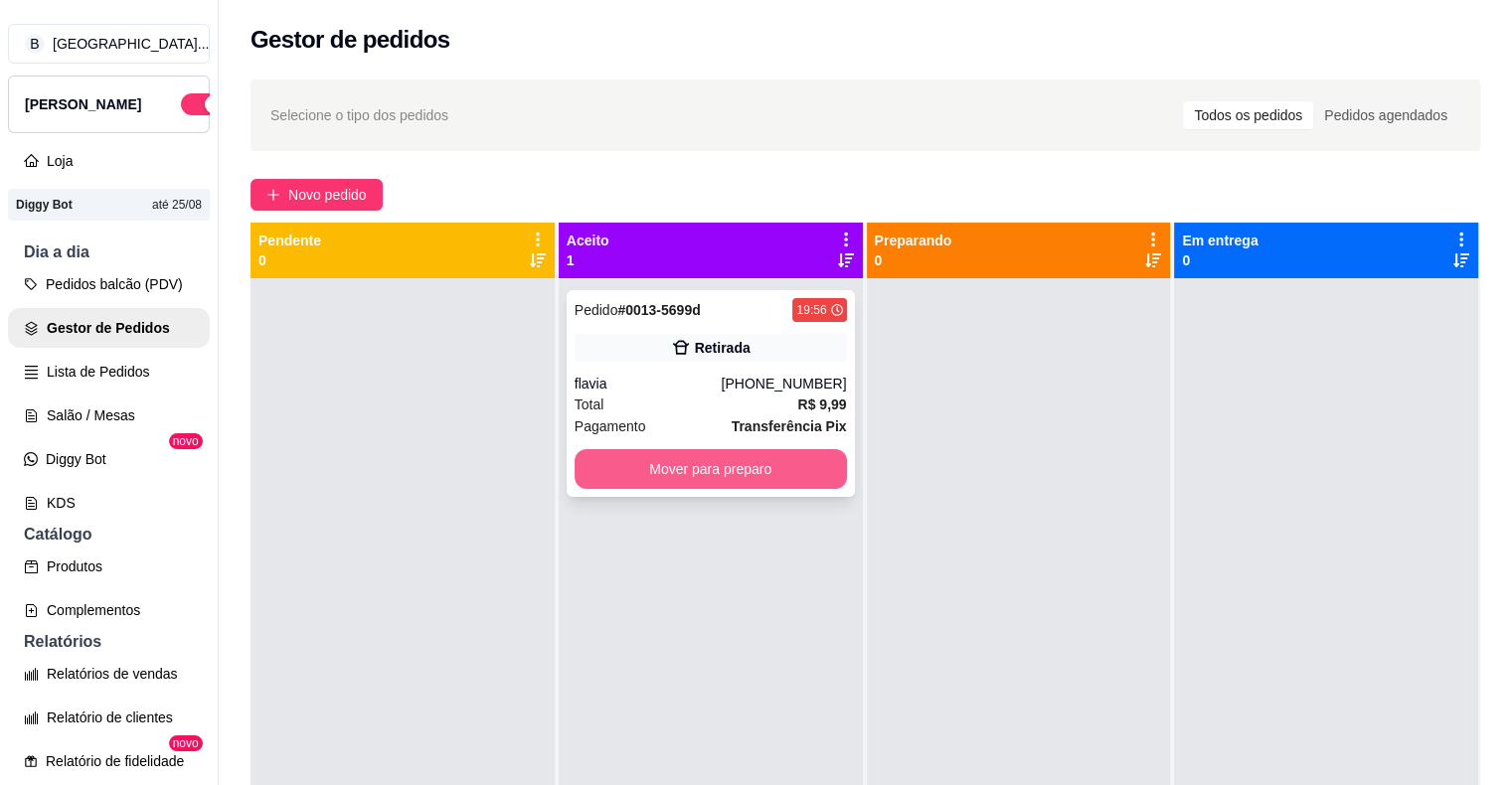 click on "Mover para preparo" at bounding box center (711, 469) 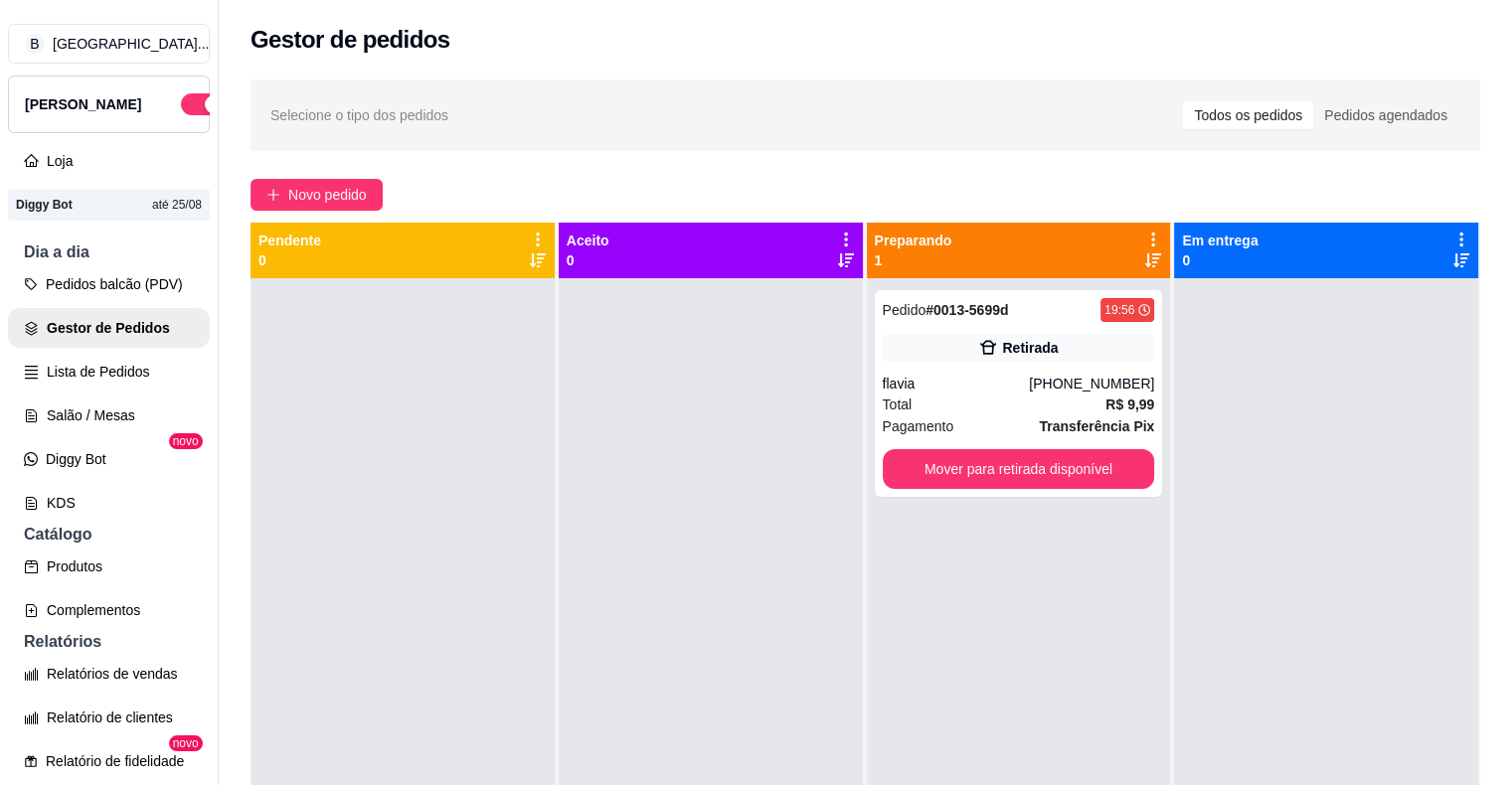 click on "Pedidos balcão (PDV) Gestor de Pedidos Lista de Pedidos Salão / Mesas Diggy Bot novo KDS" at bounding box center [108, 393] 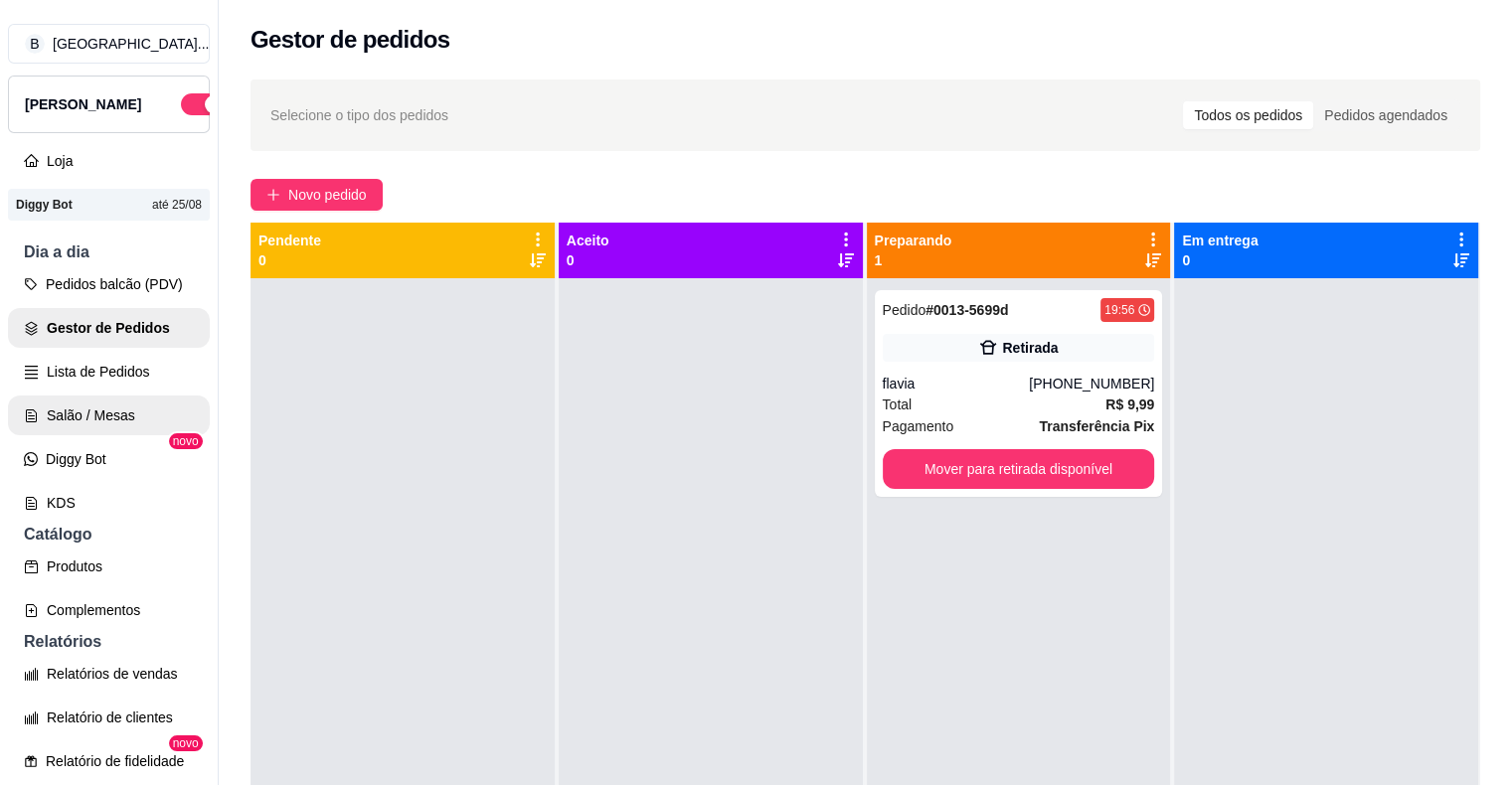 click on "Salão / Mesas" at bounding box center [108, 415] 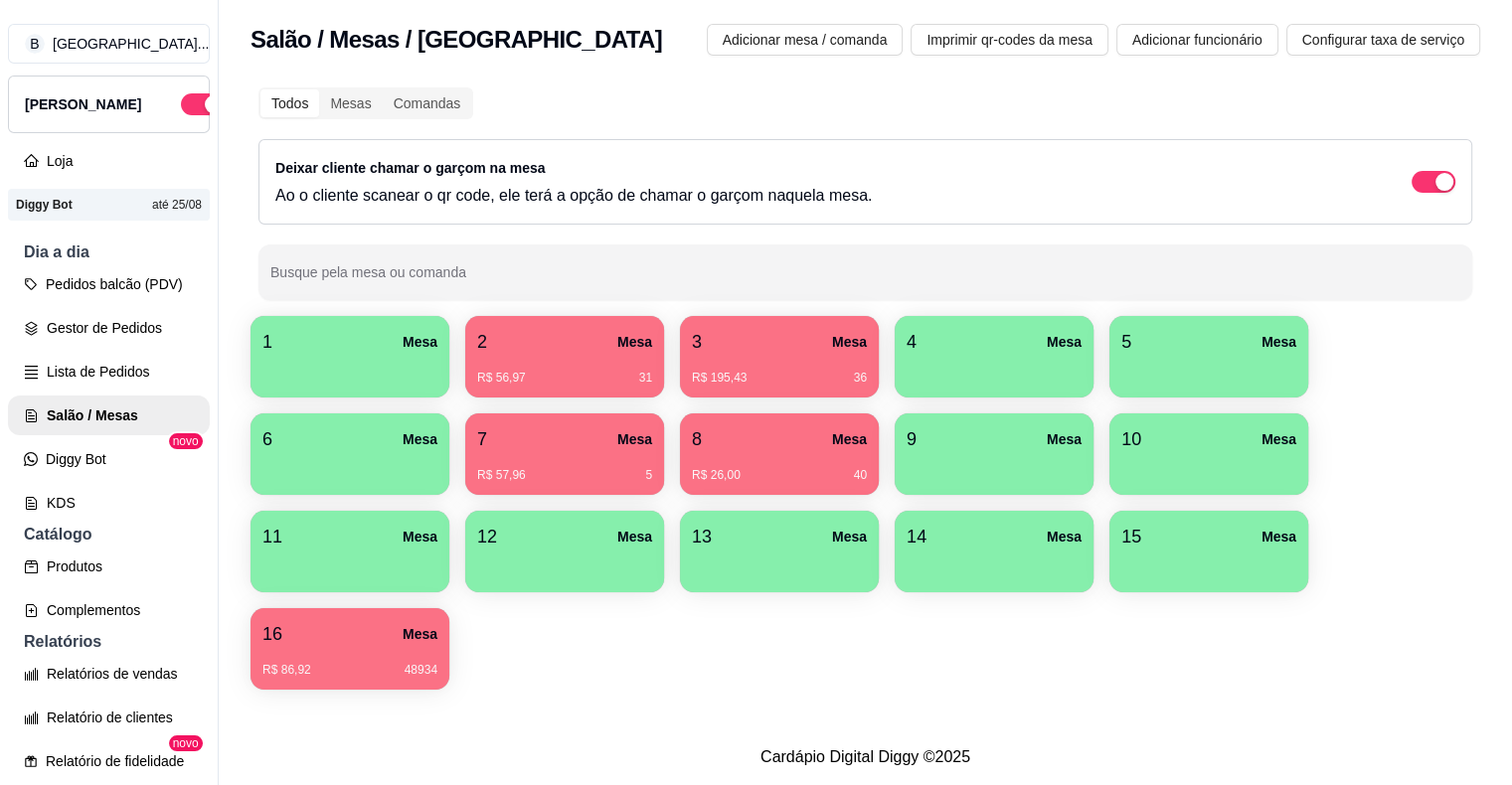 click on "R$ 195,43 36" at bounding box center [779, 378] 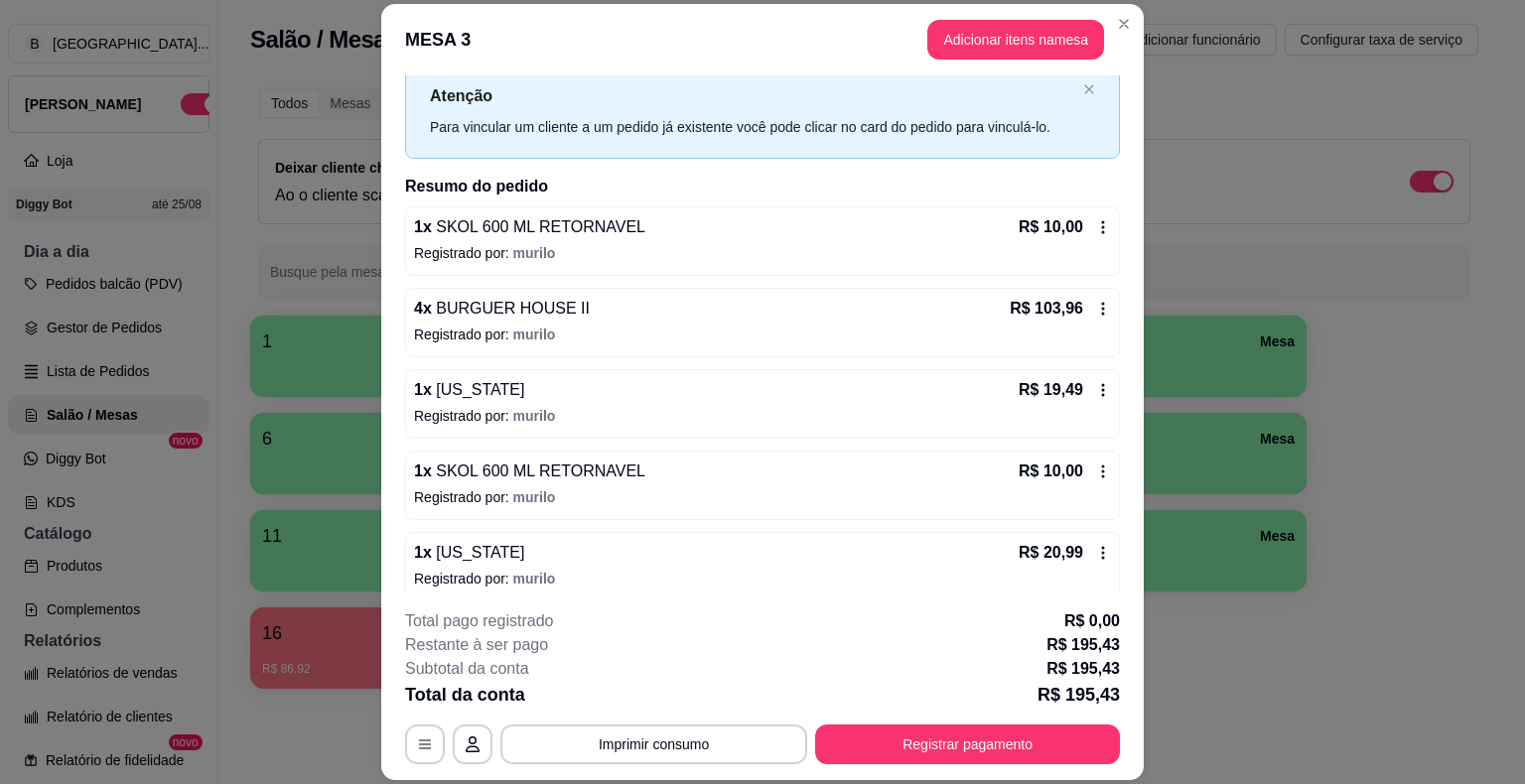 scroll, scrollTop: 231, scrollLeft: 0, axis: vertical 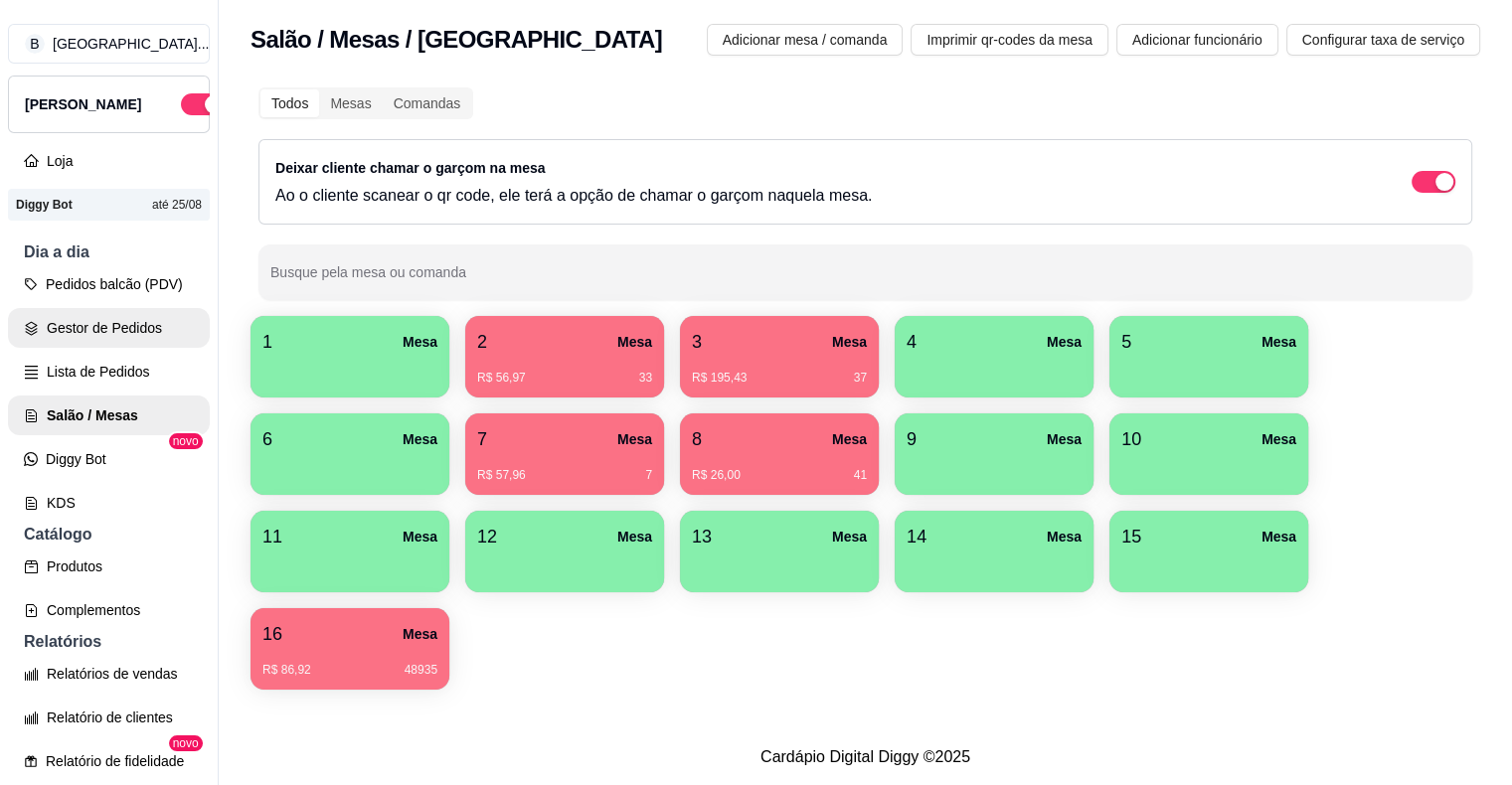 click on "Gestor de Pedidos" at bounding box center (108, 328) 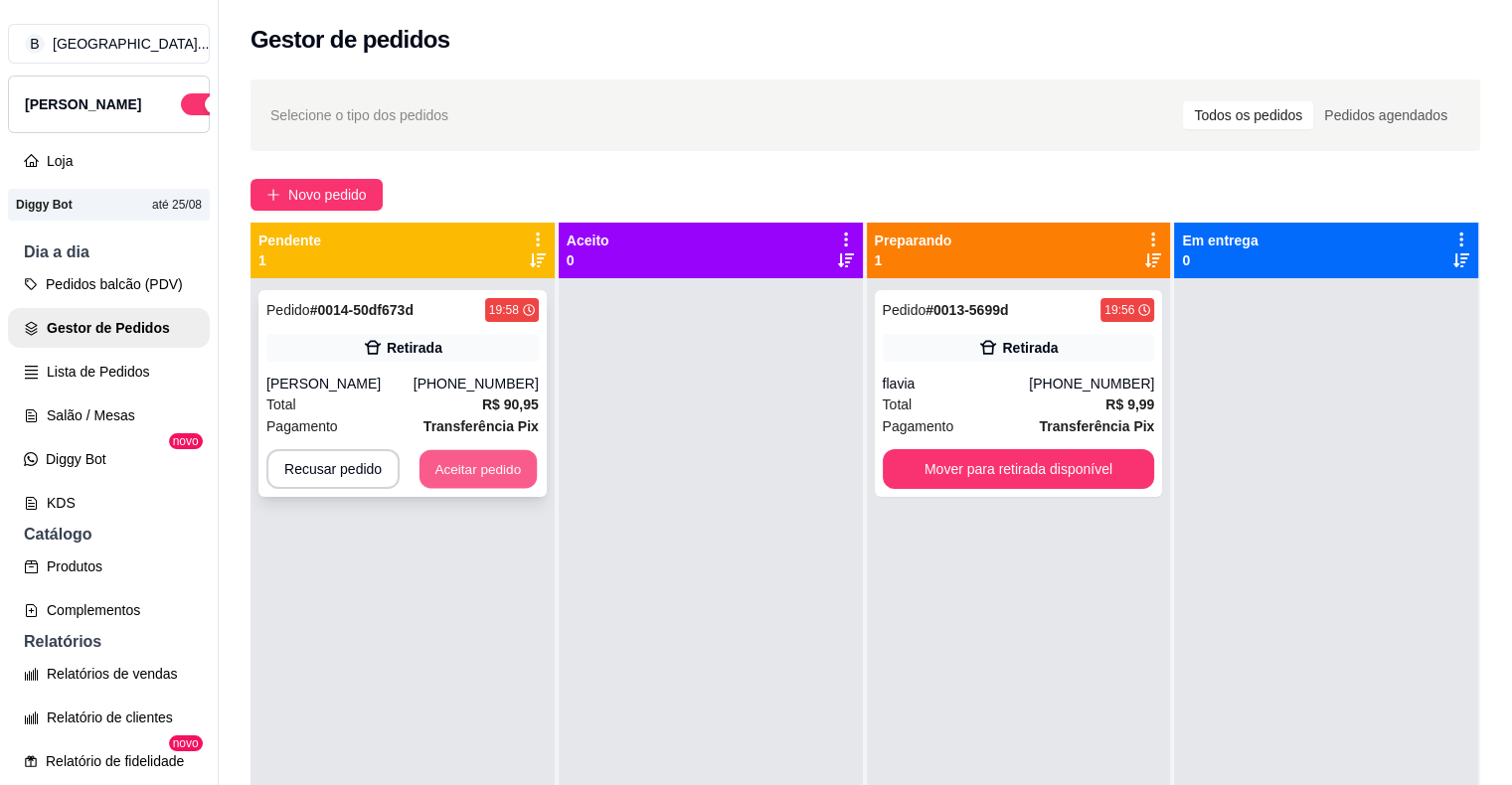 click on "Aceitar pedido" at bounding box center [478, 469] 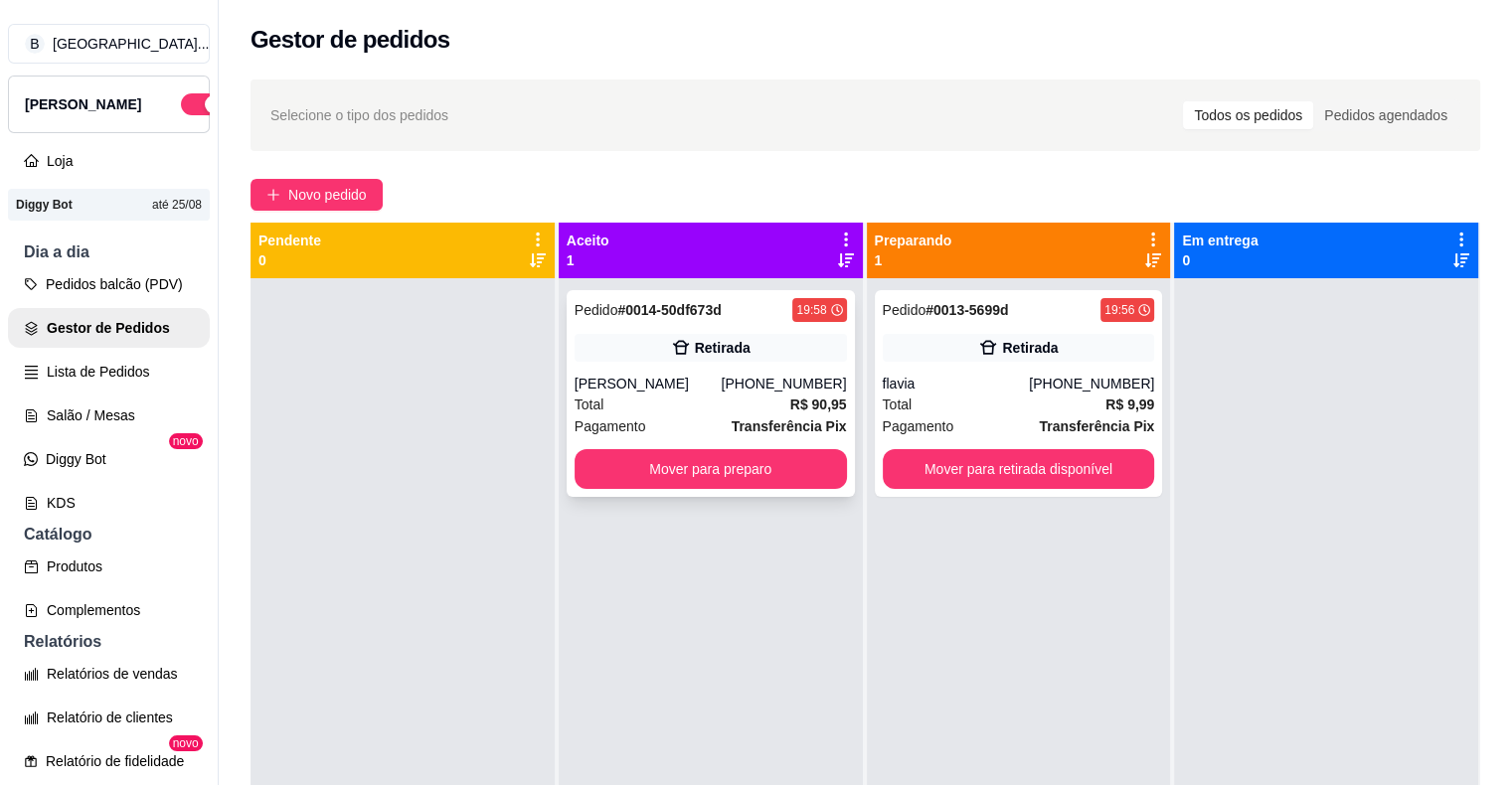 click on "Pedido  # 0014-50df673d 19:58 Retirada [PERSON_NAME] [PHONE_NUMBER] Total R$ 90,95 Pagamento Transferência Pix Mover para preparo" at bounding box center [711, 393] 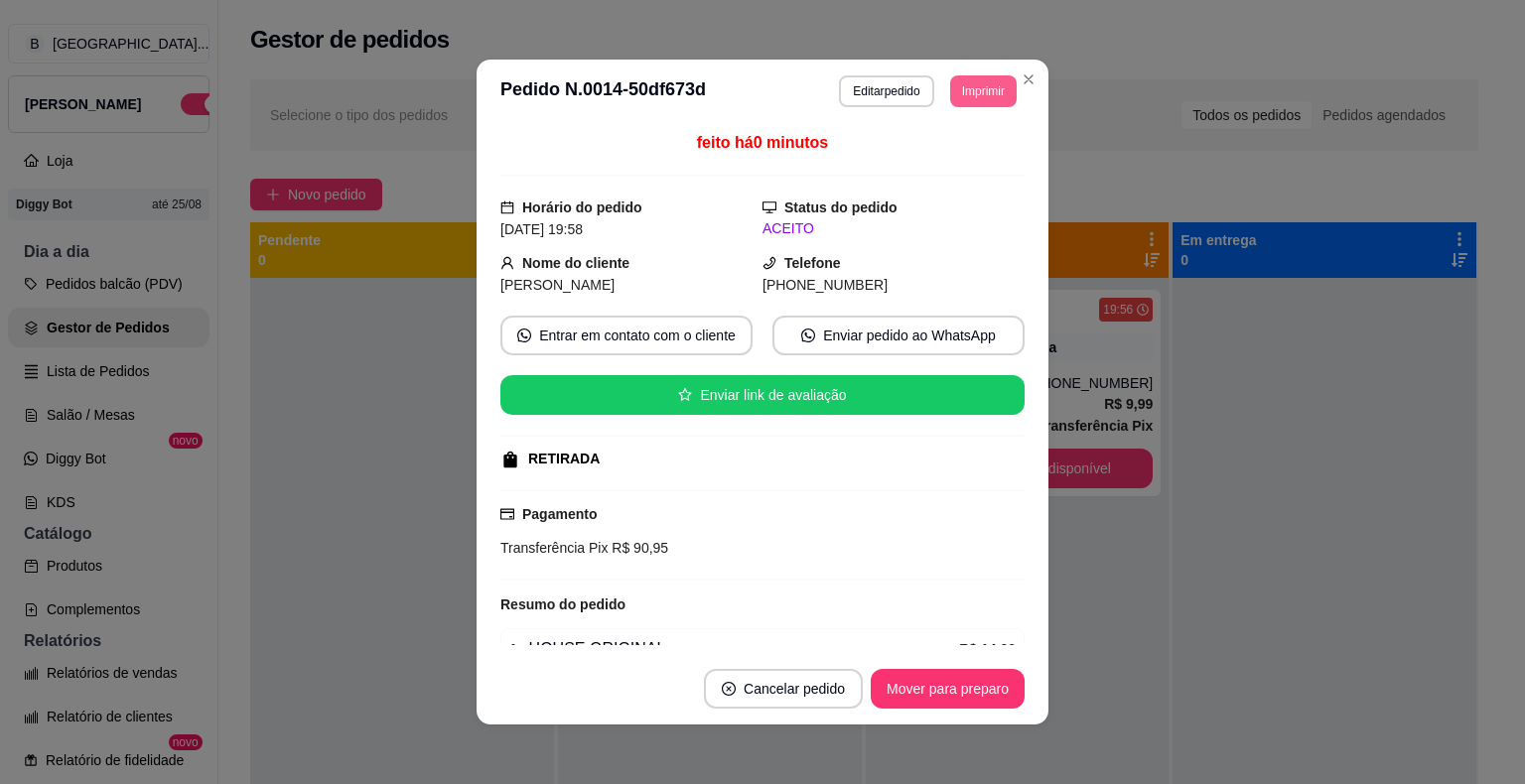 click on "Imprimir" at bounding box center [983, 91] 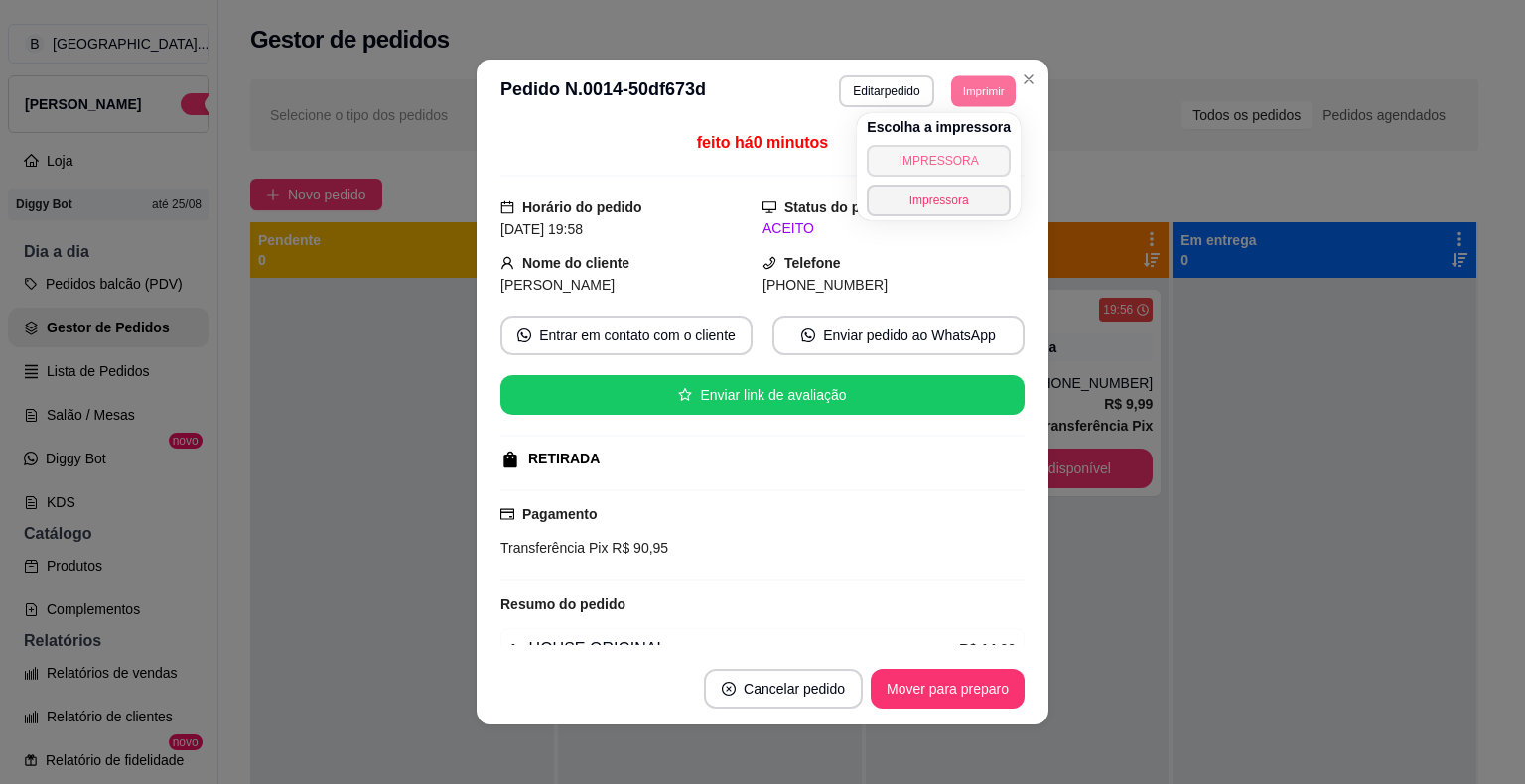 click on "IMPRESSORA" at bounding box center [938, 161] 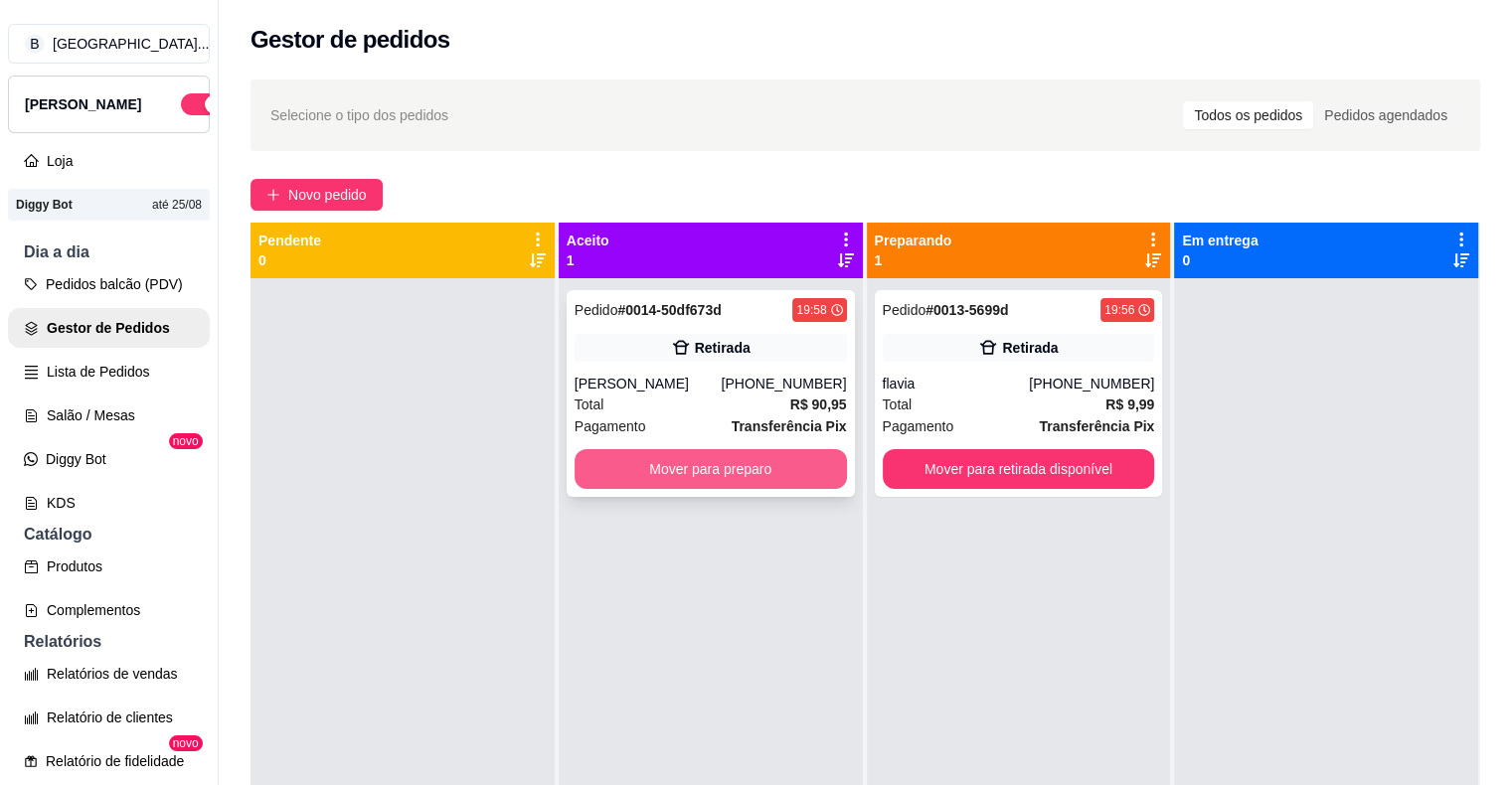 click on "Mover para preparo" at bounding box center (711, 469) 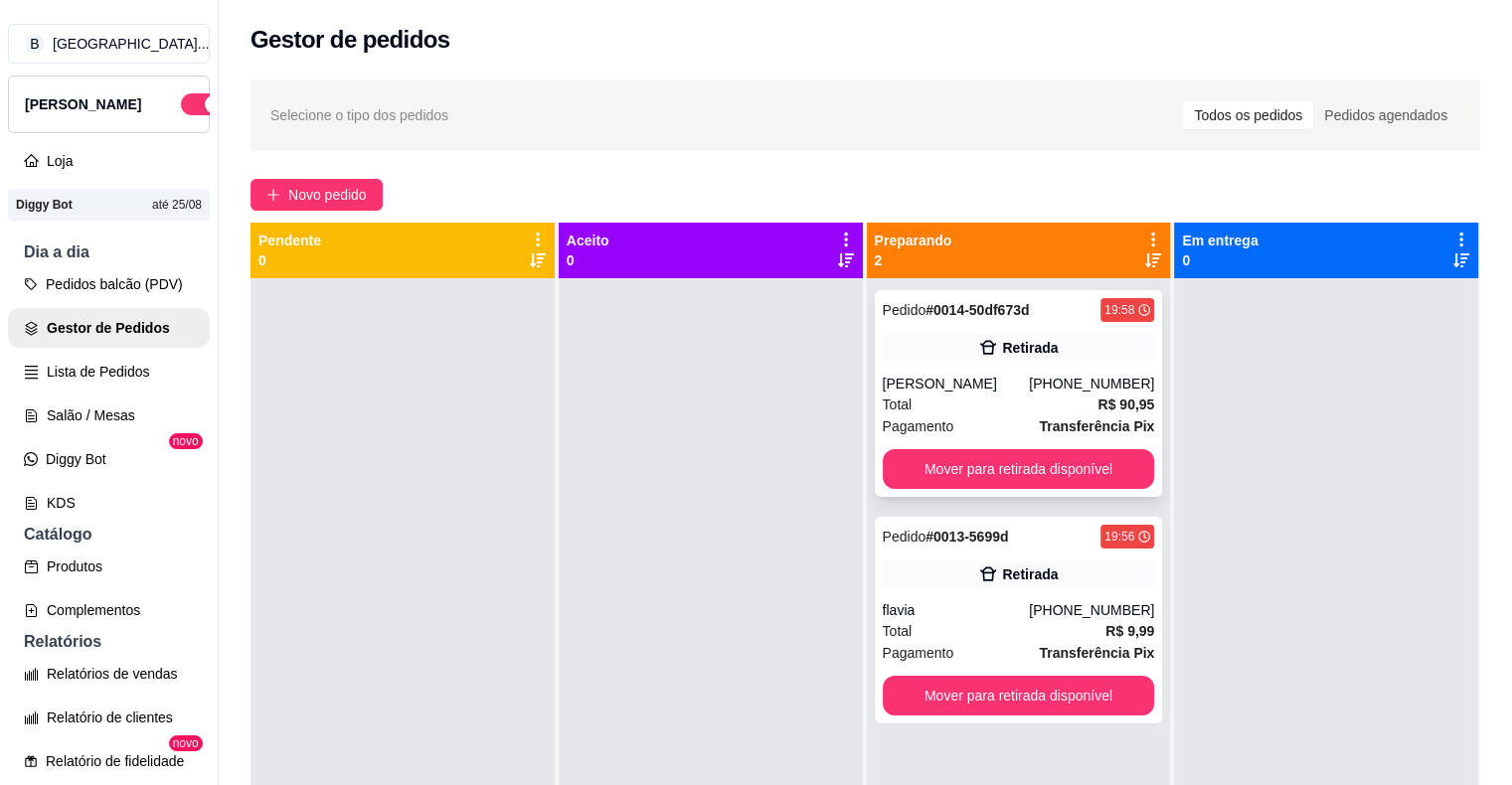 click on "[PERSON_NAME]" at bounding box center [956, 384] 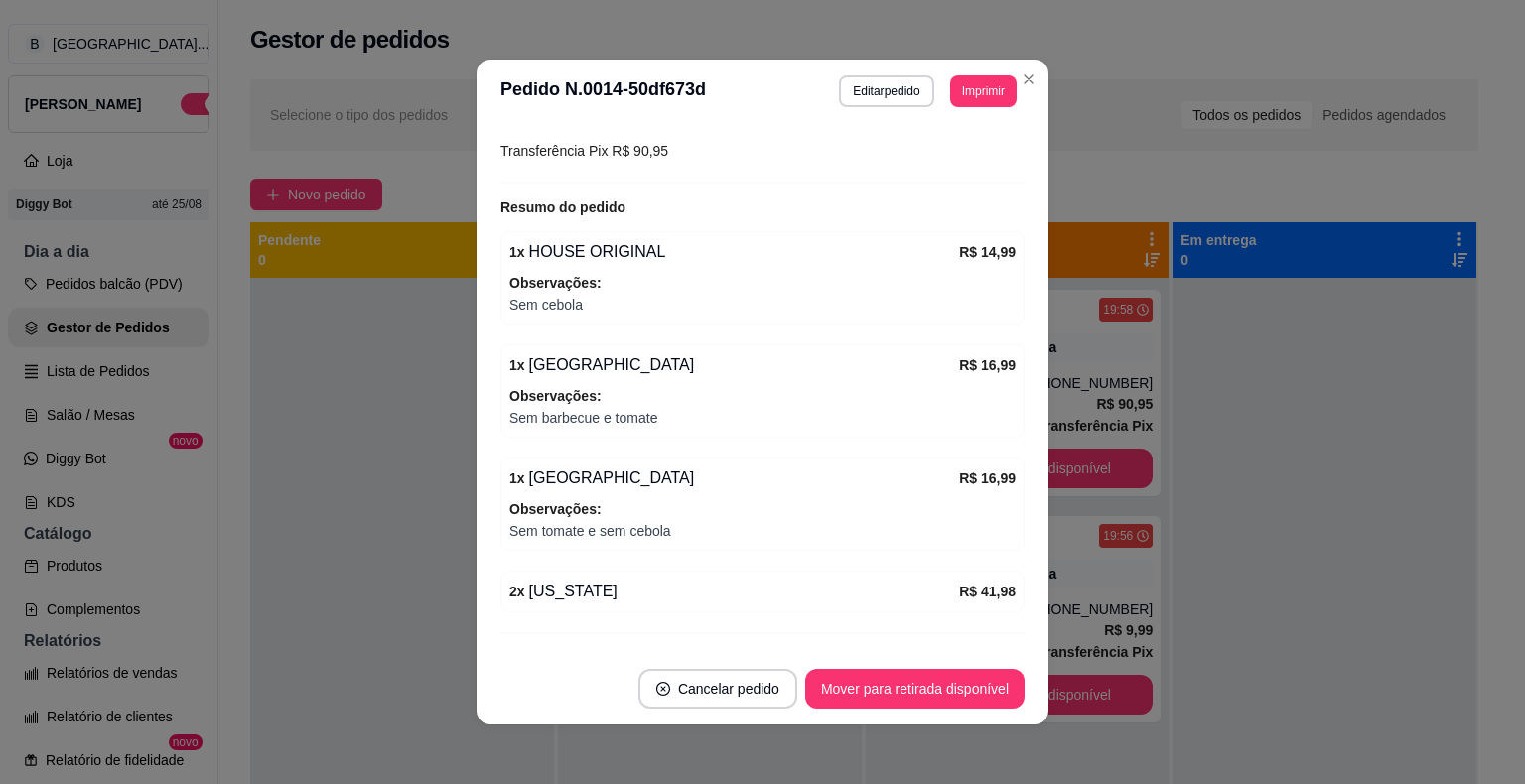 scroll, scrollTop: 437, scrollLeft: 0, axis: vertical 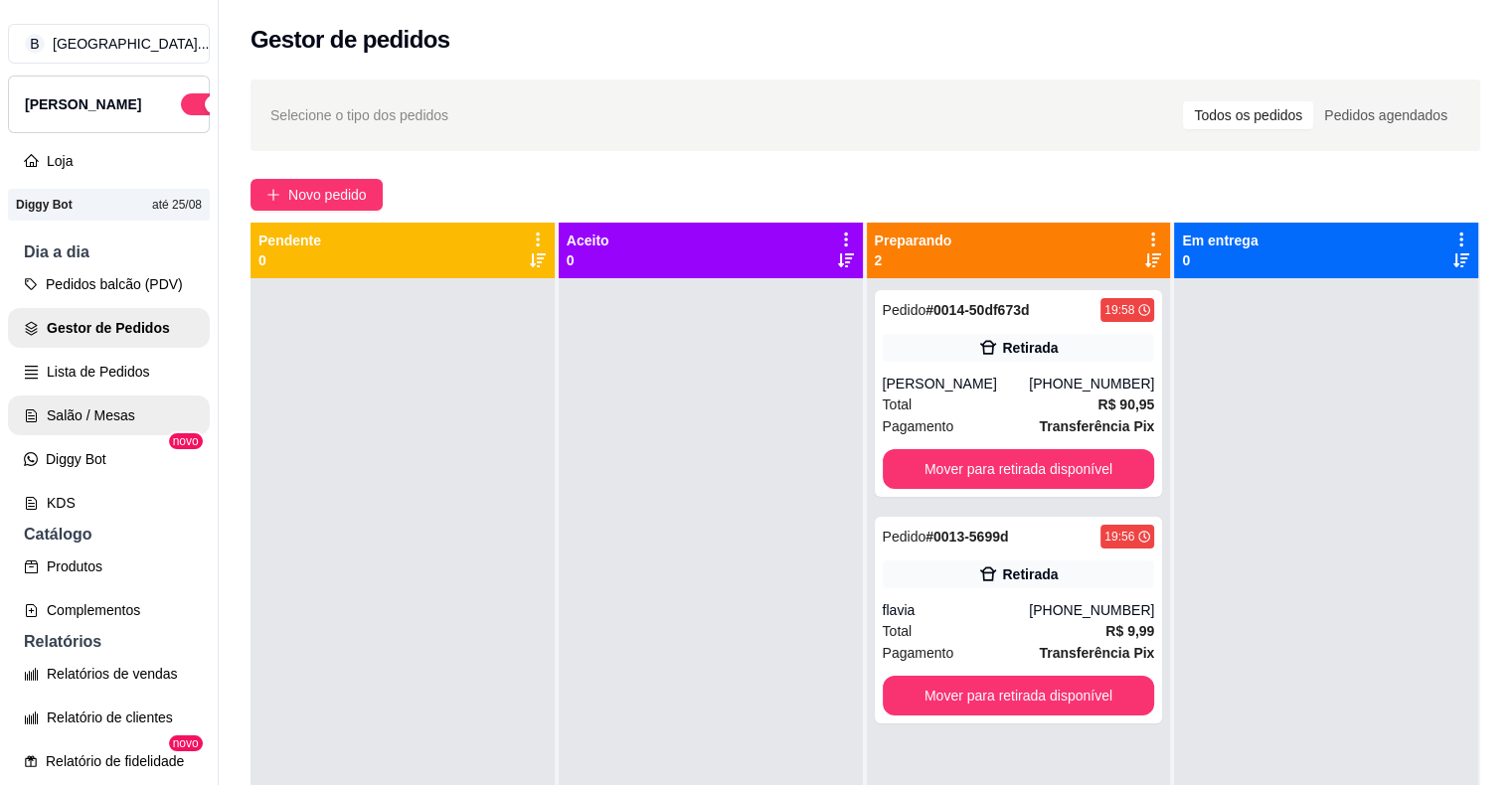 click on "Salão / Mesas" at bounding box center (108, 415) 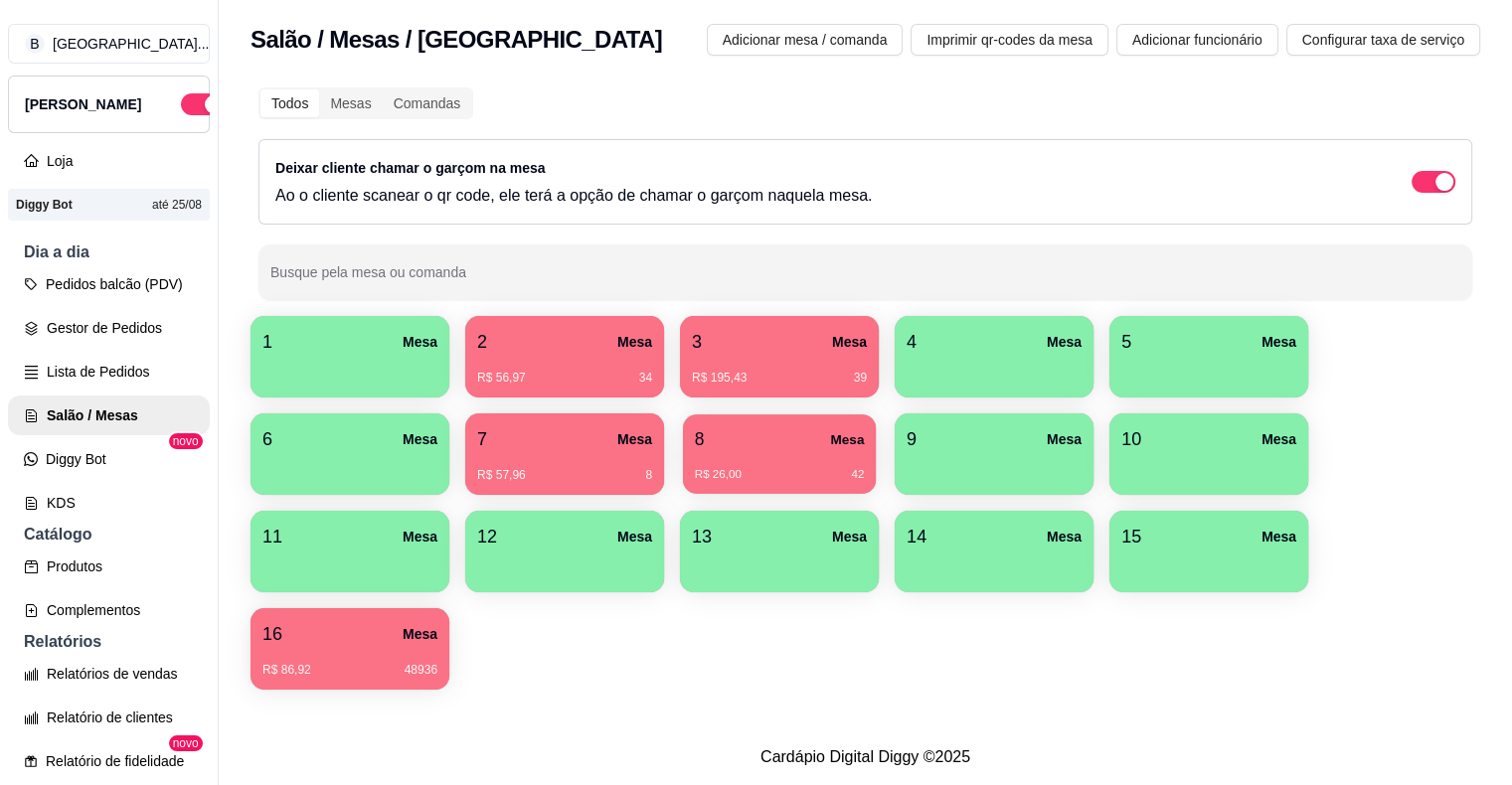 click on "8 Mesa" at bounding box center (779, 439) 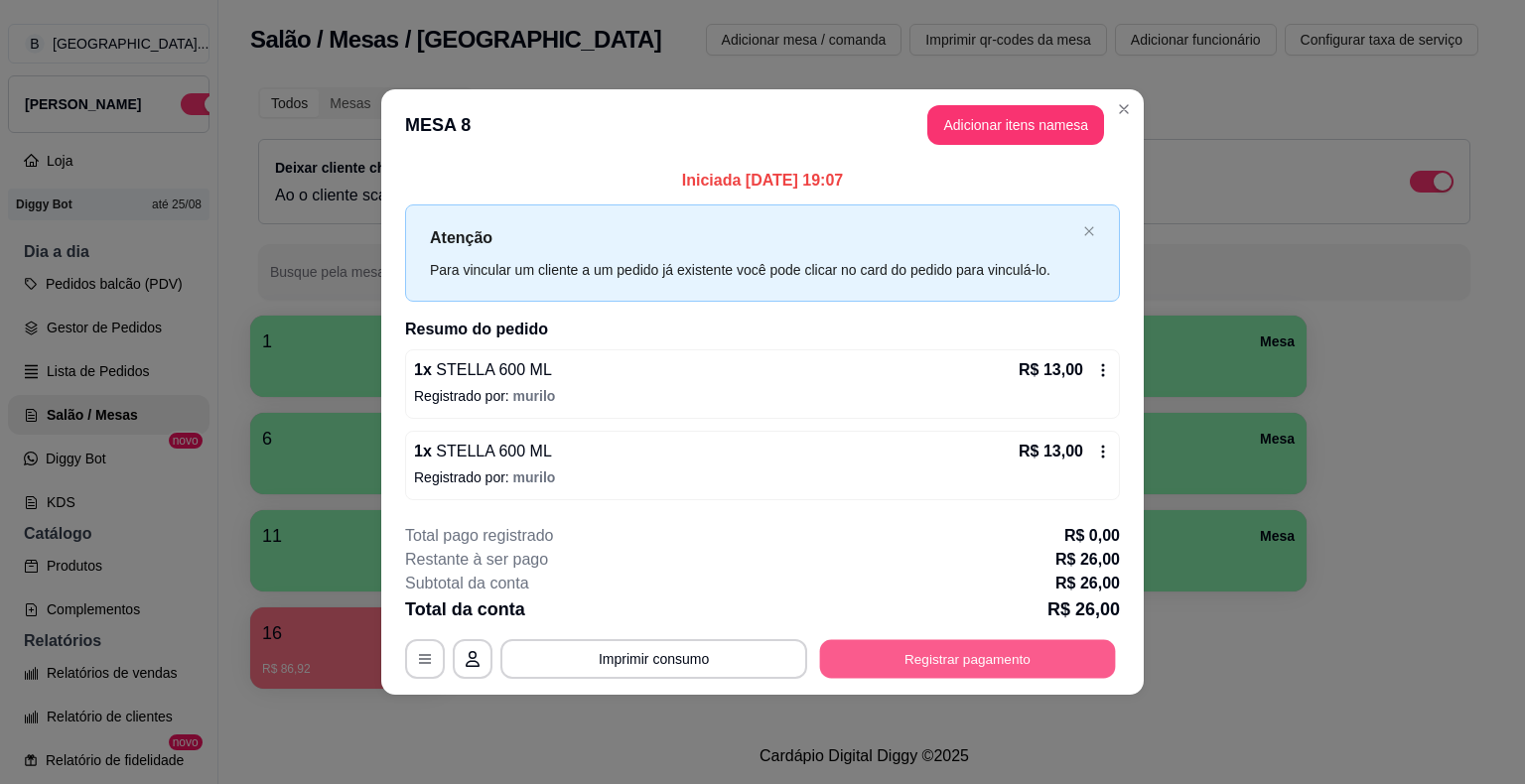 click on "Registrar pagamento" at bounding box center [968, 658] 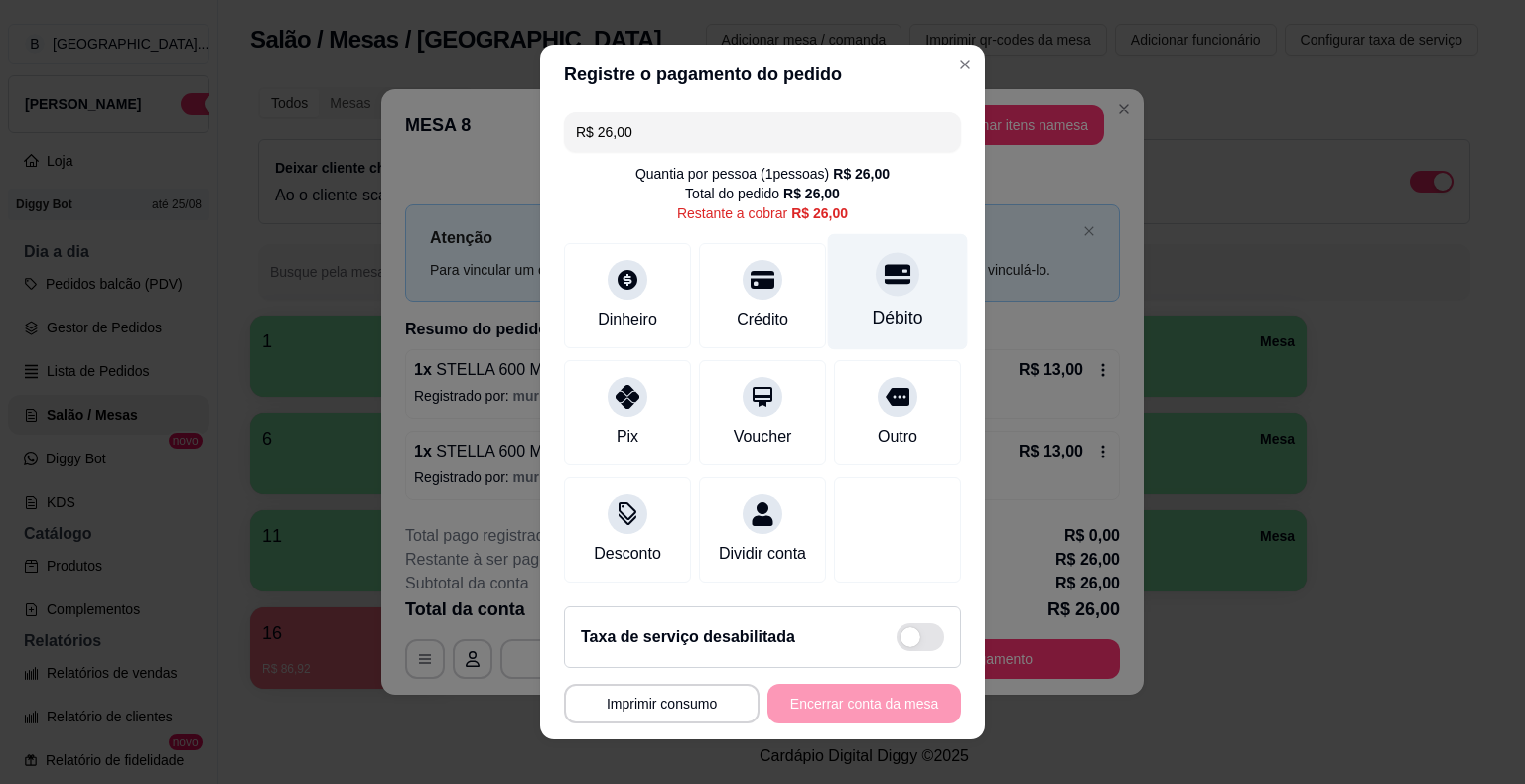 click on "Débito" at bounding box center (898, 292) 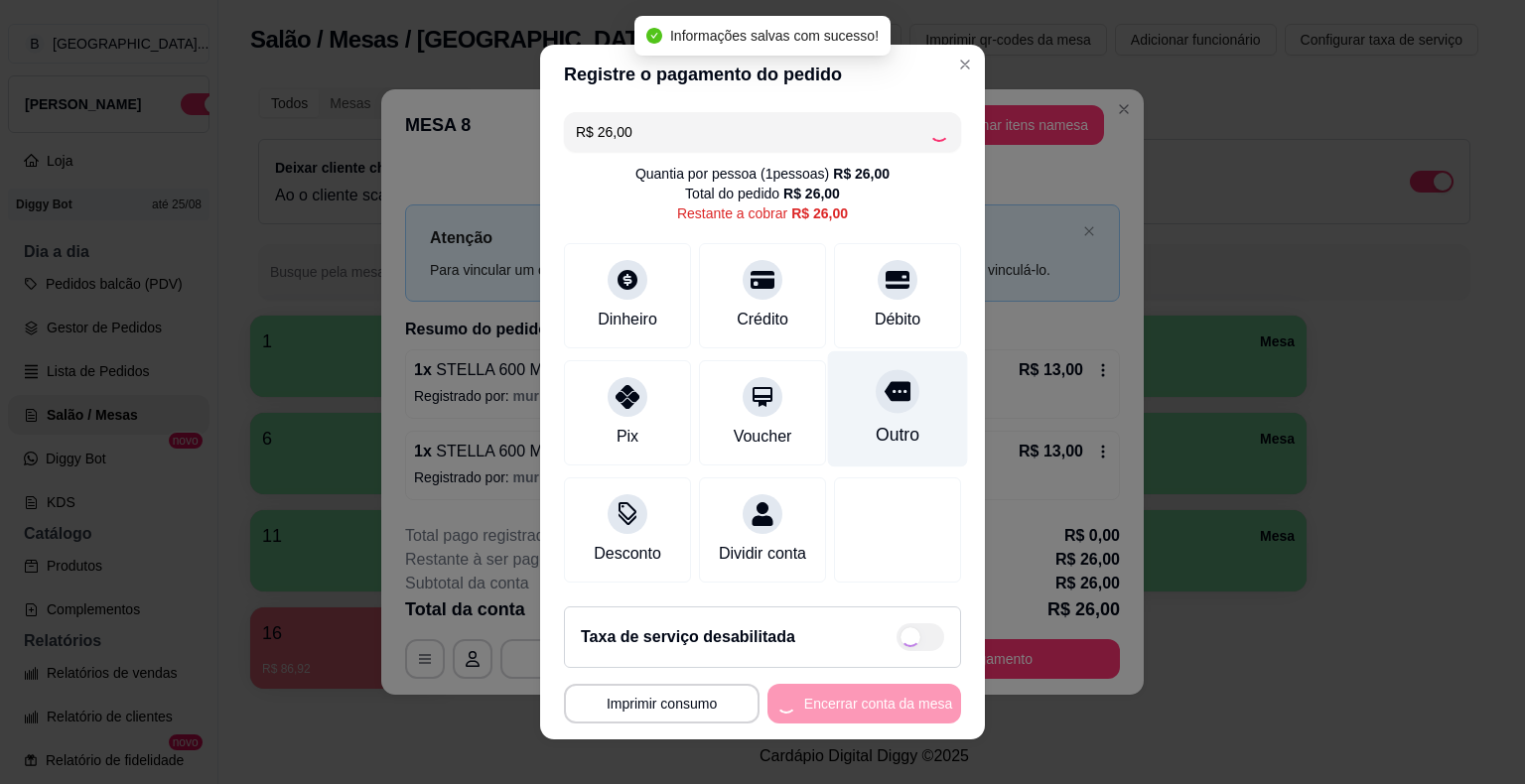 type on "R$ 0,00" 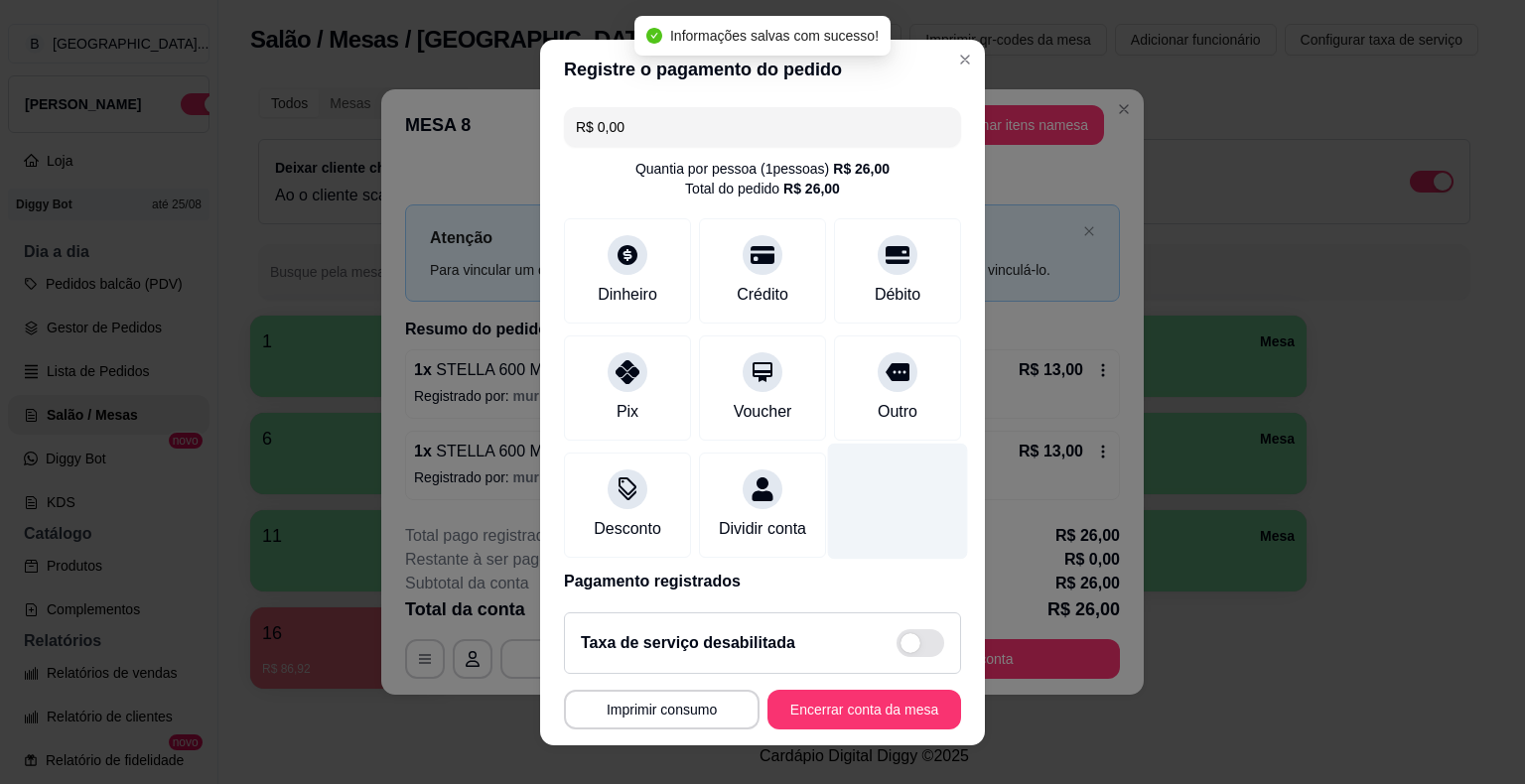 scroll, scrollTop: 93, scrollLeft: 0, axis: vertical 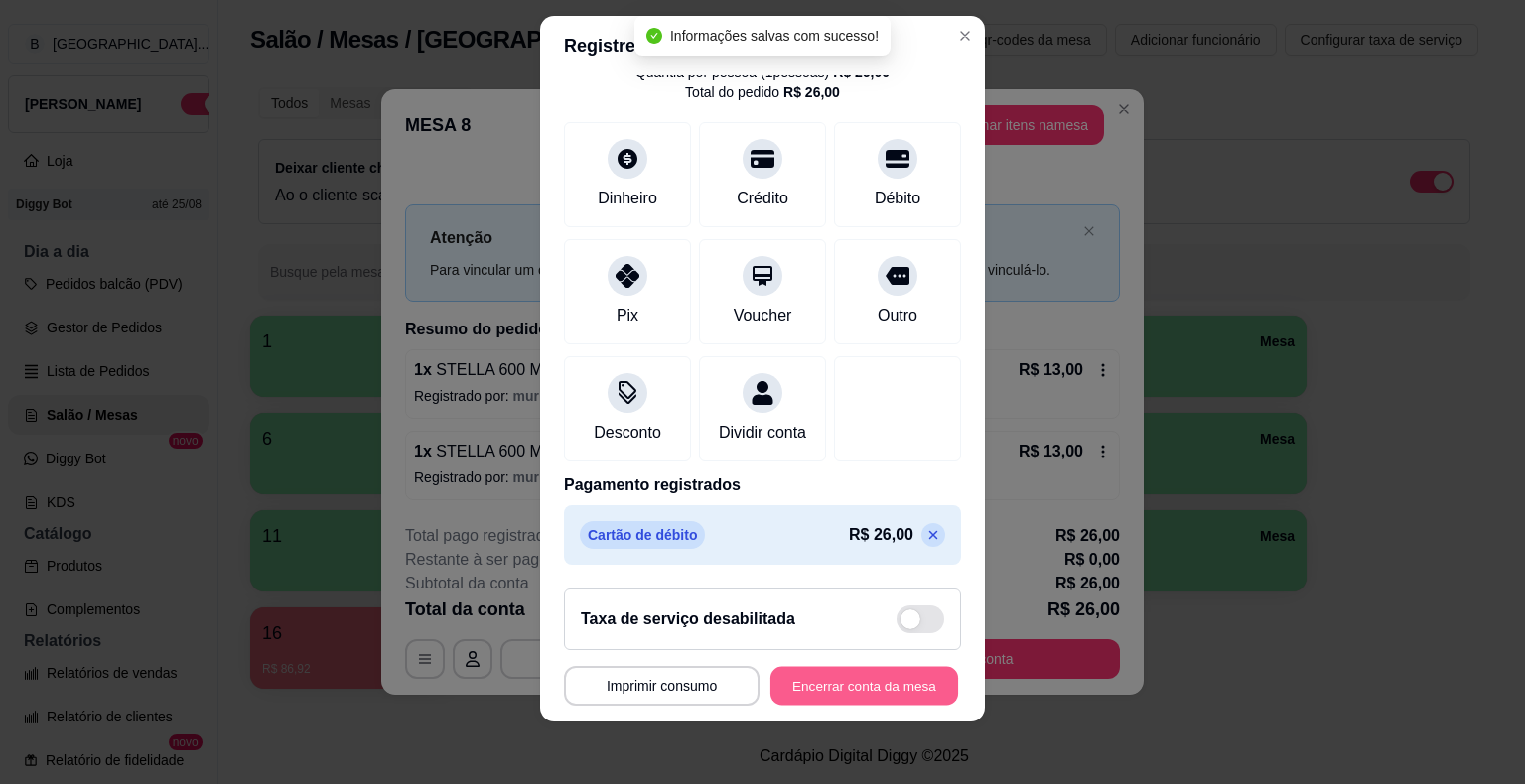 click on "Encerrar conta da mesa" at bounding box center (864, 685) 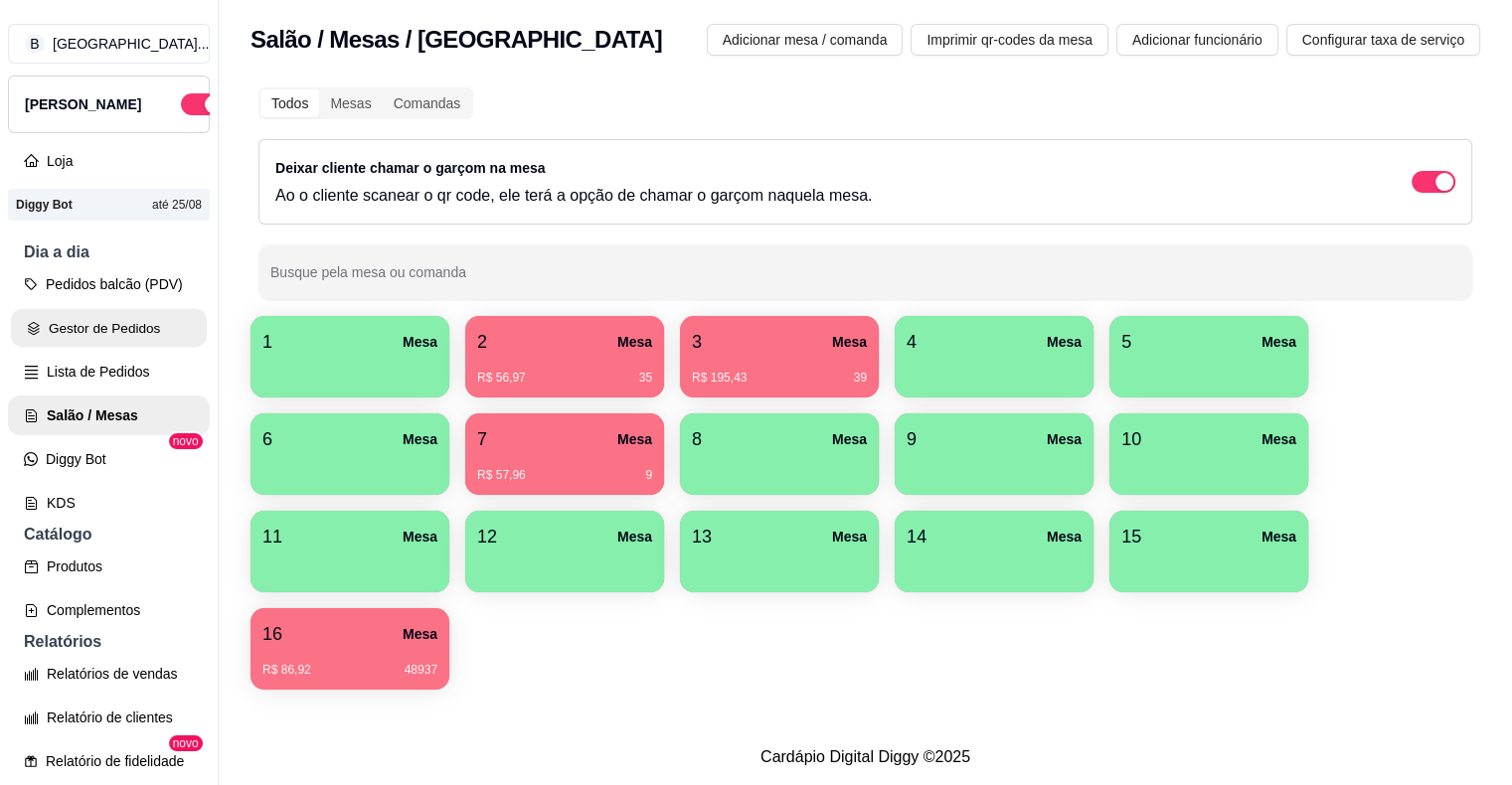 click 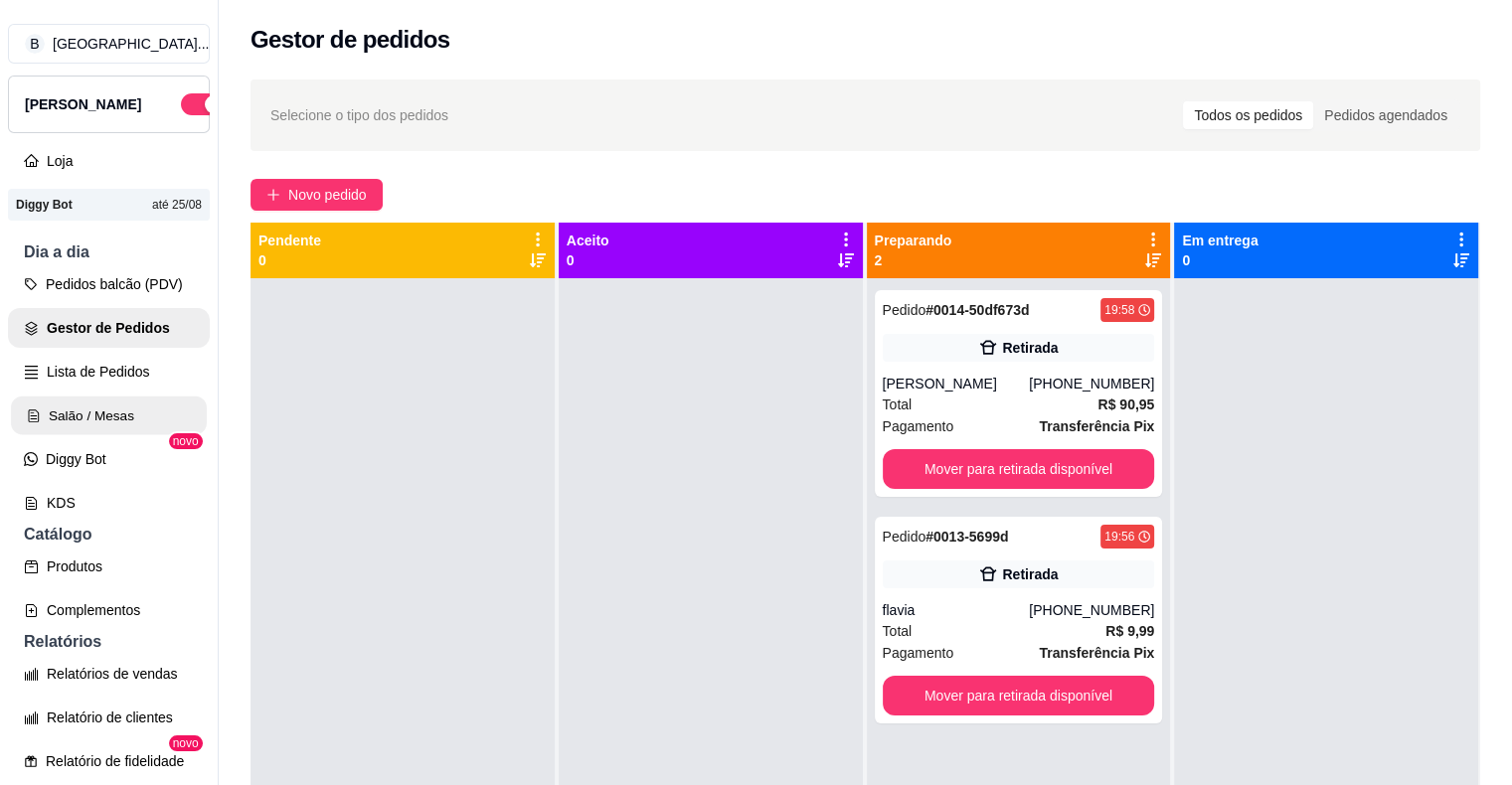 click on "Salão / Mesas" at bounding box center [108, 415] 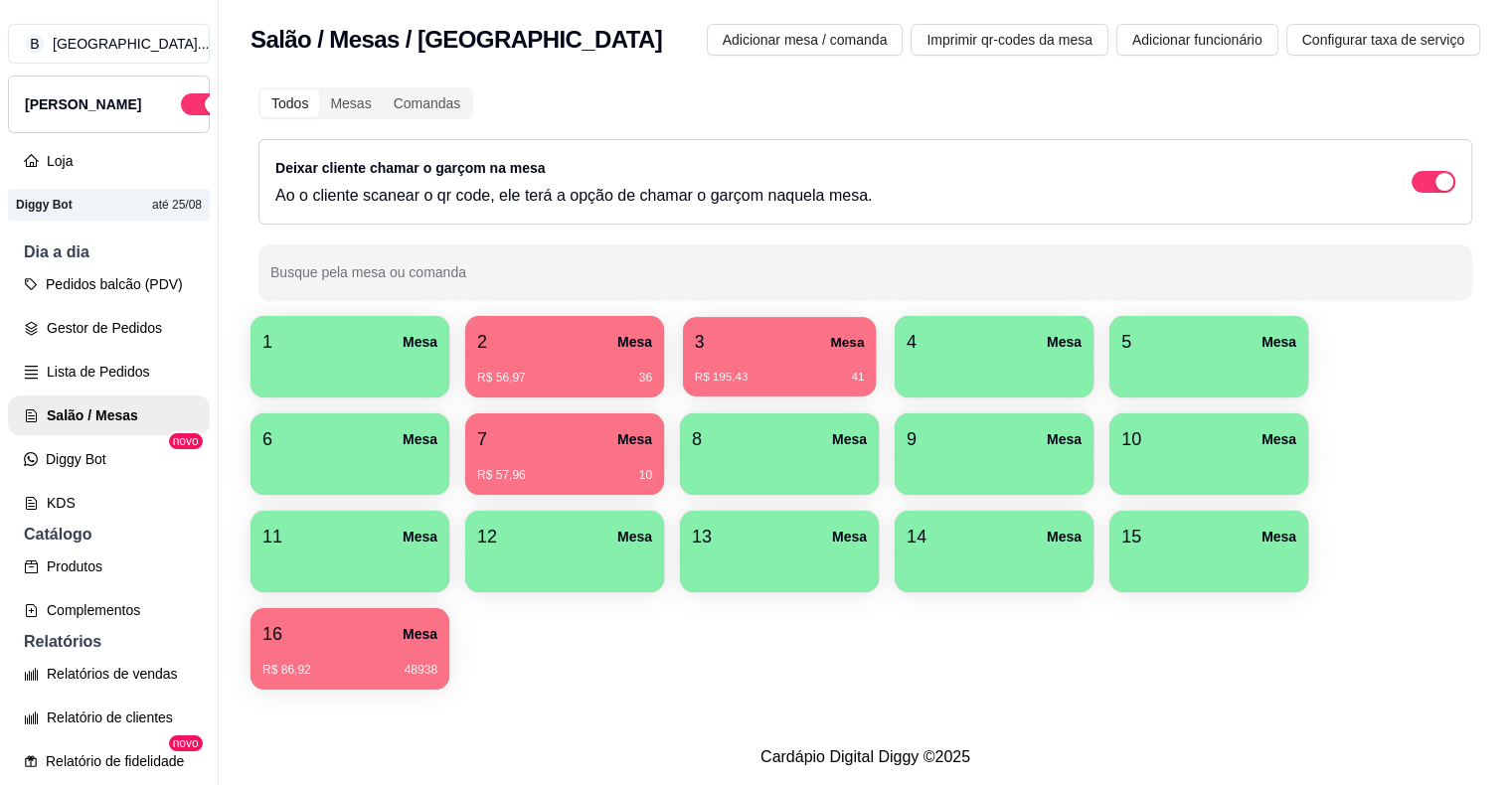 click on "R$ 195,43 41" at bounding box center (779, 370) 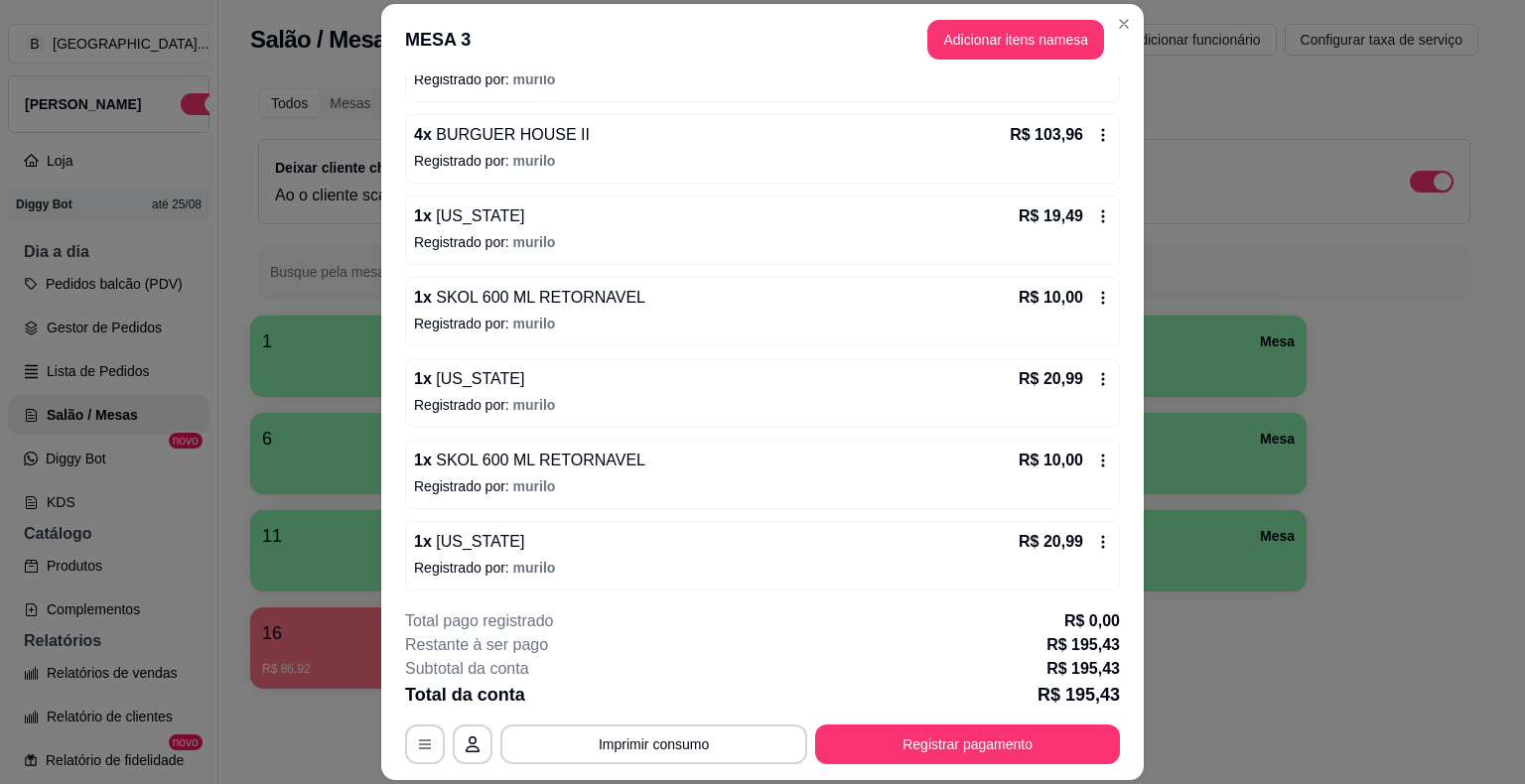 scroll, scrollTop: 231, scrollLeft: 0, axis: vertical 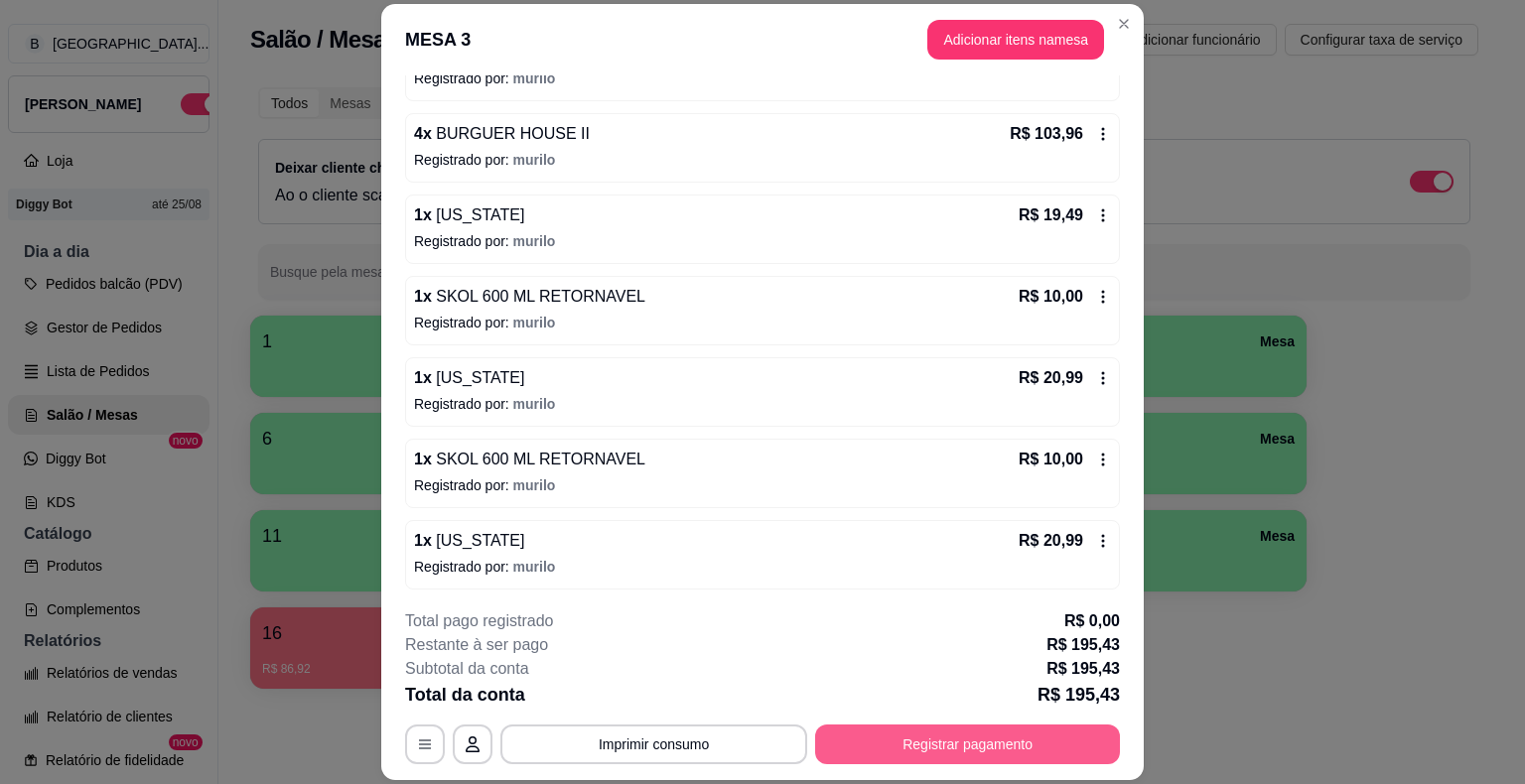 click on "Registrar pagamento" at bounding box center [967, 744] 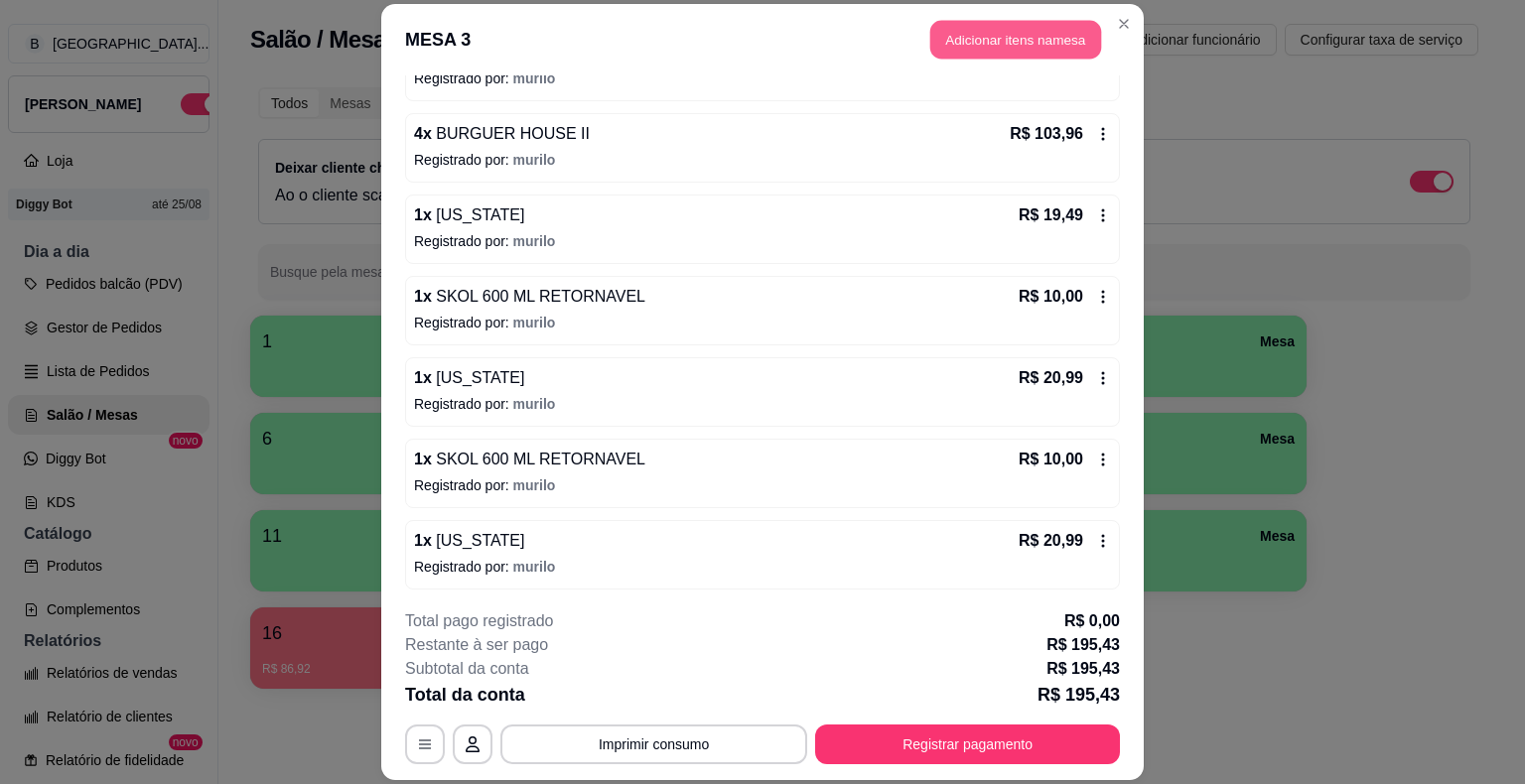 click on "Adicionar itens na  mesa" at bounding box center (1016, 40) 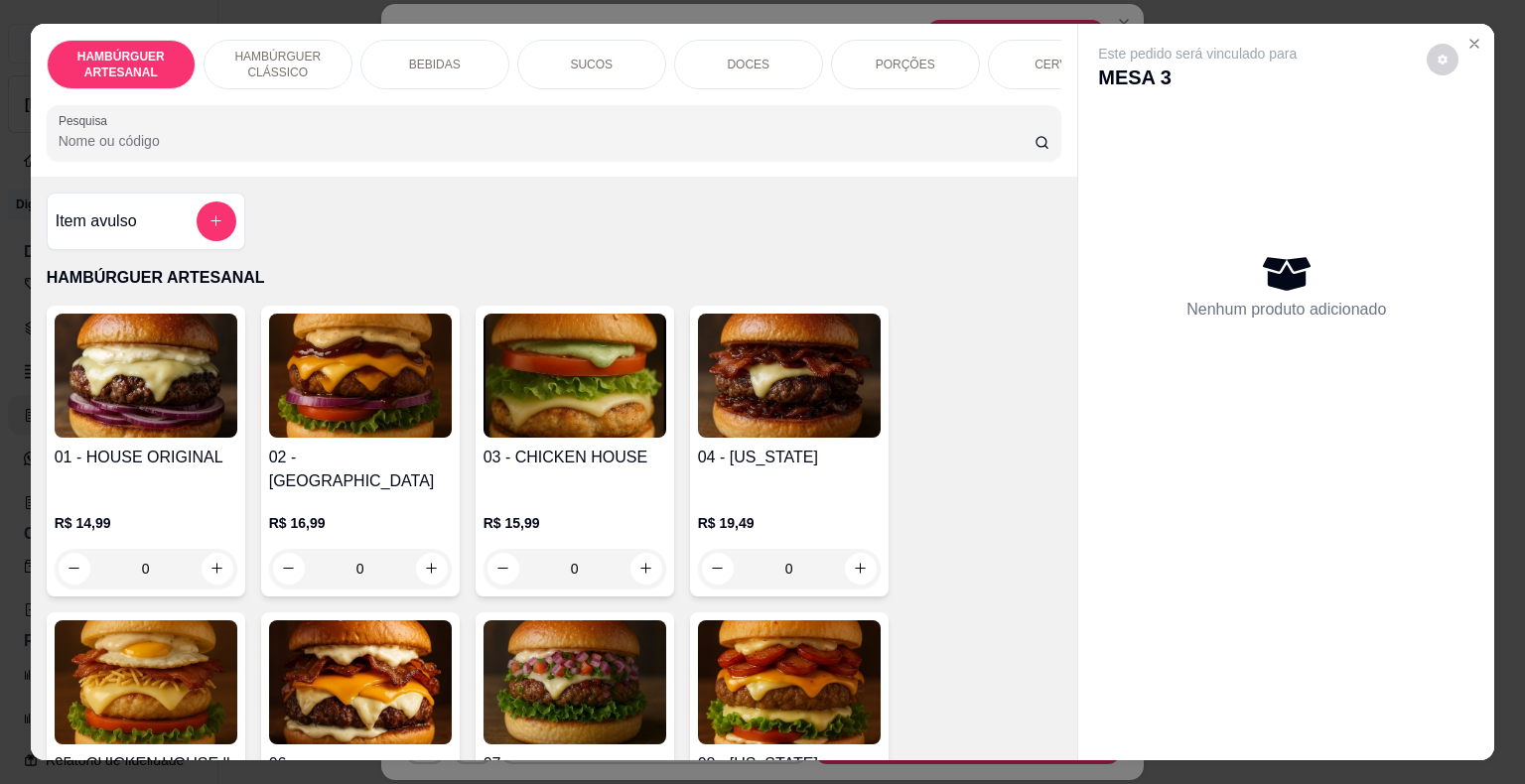 click on "BEBIDAS" at bounding box center (435, 65) 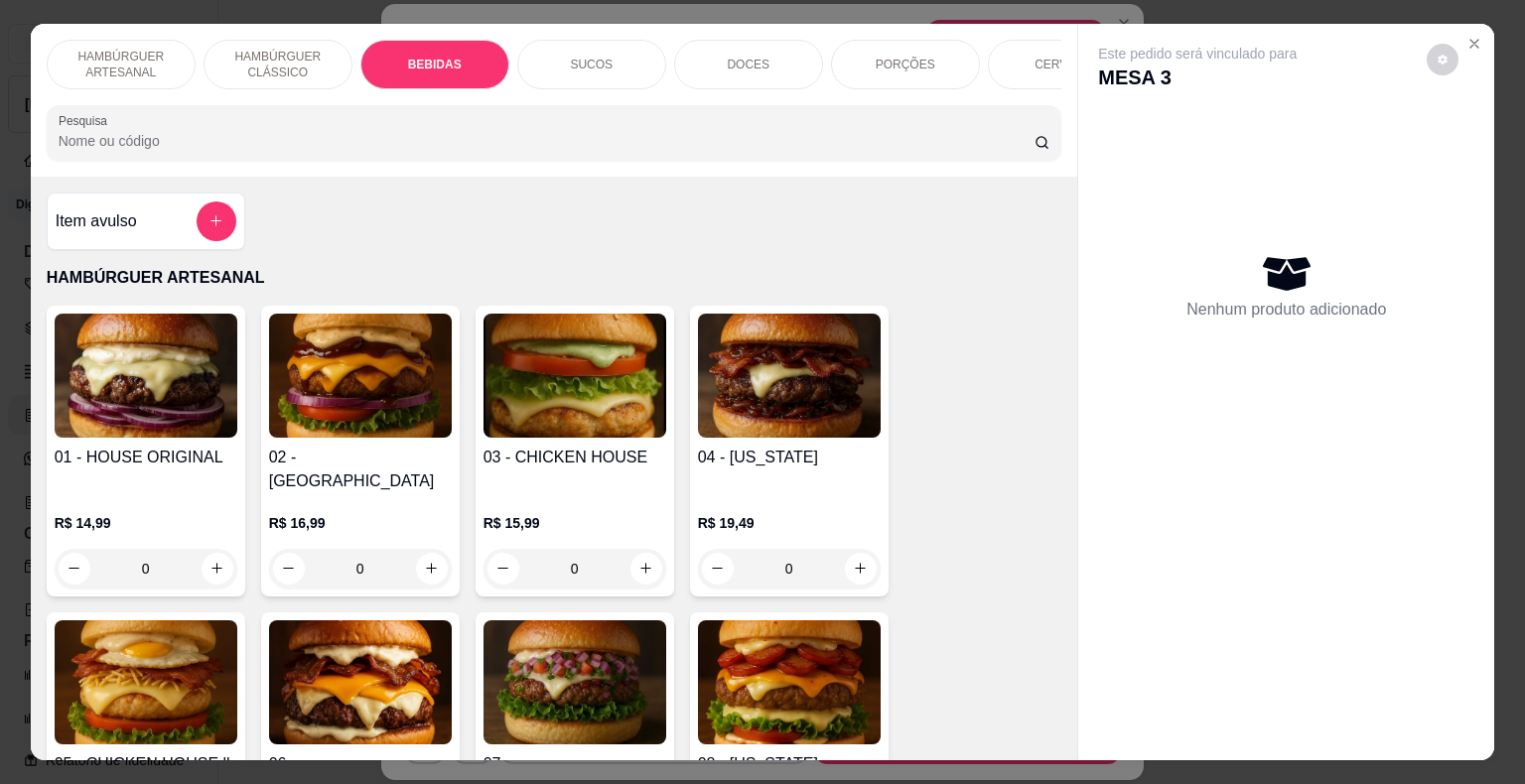 scroll, scrollTop: 1582, scrollLeft: 0, axis: vertical 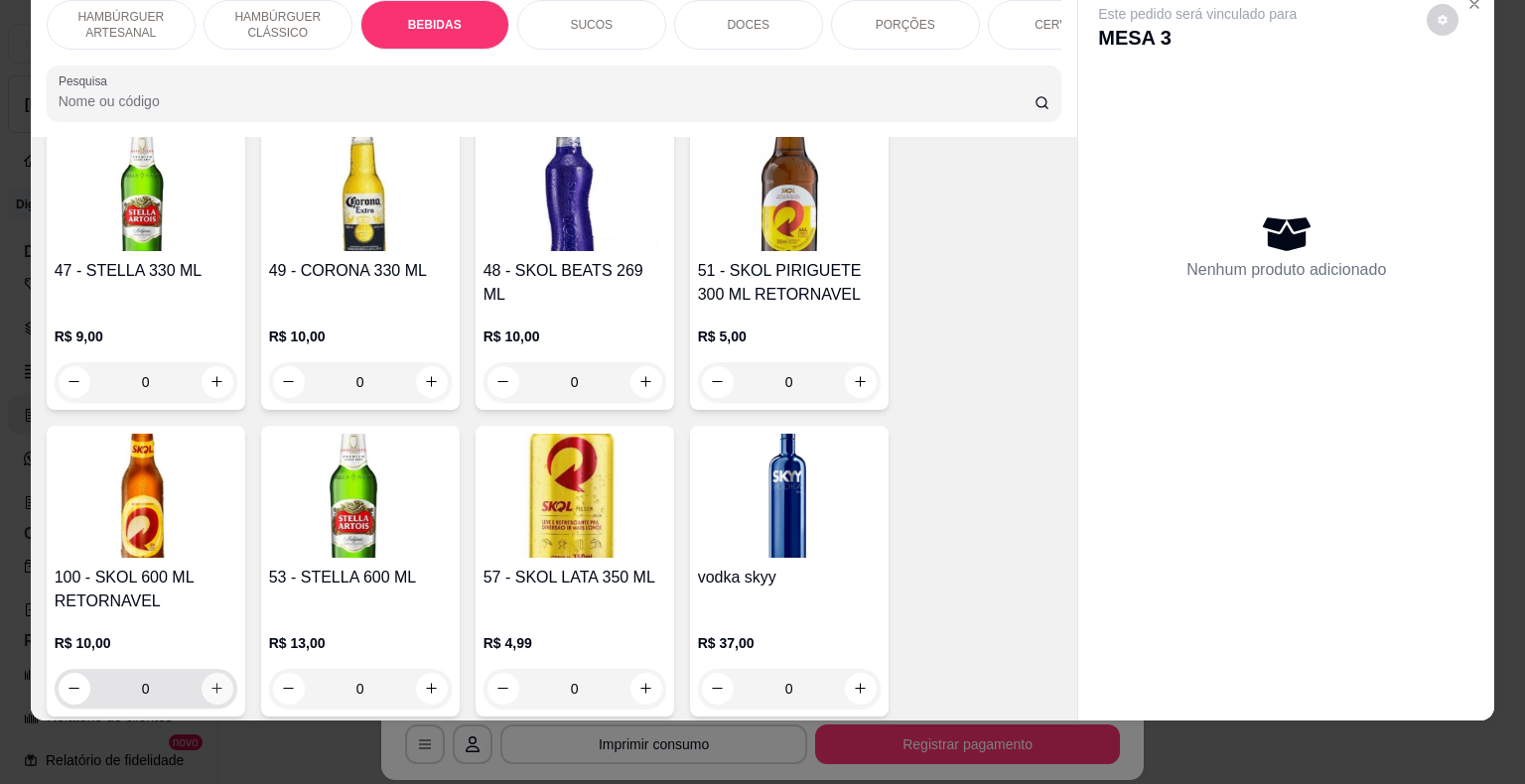 click 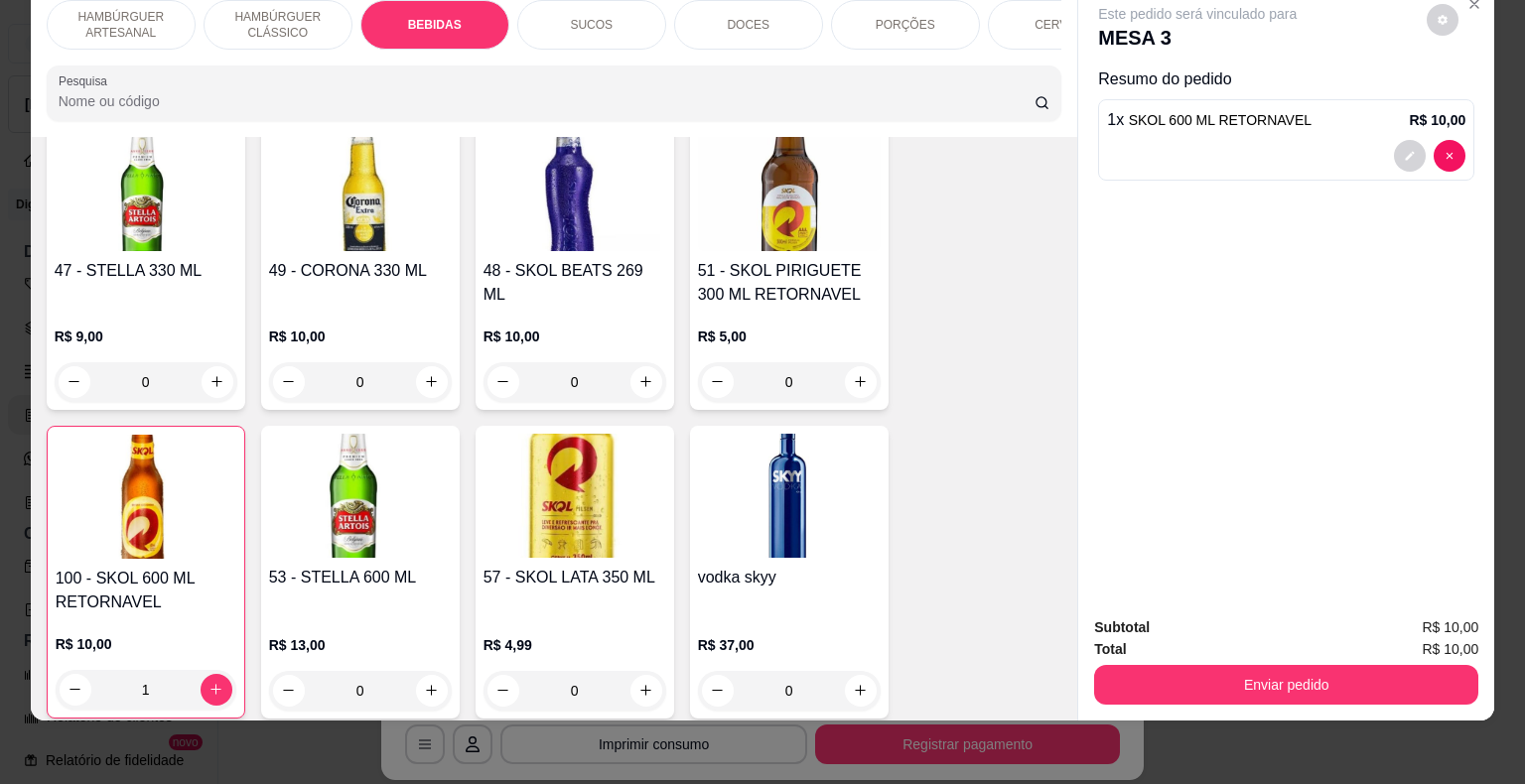 click on "Enviar pedido" at bounding box center [1286, 682] 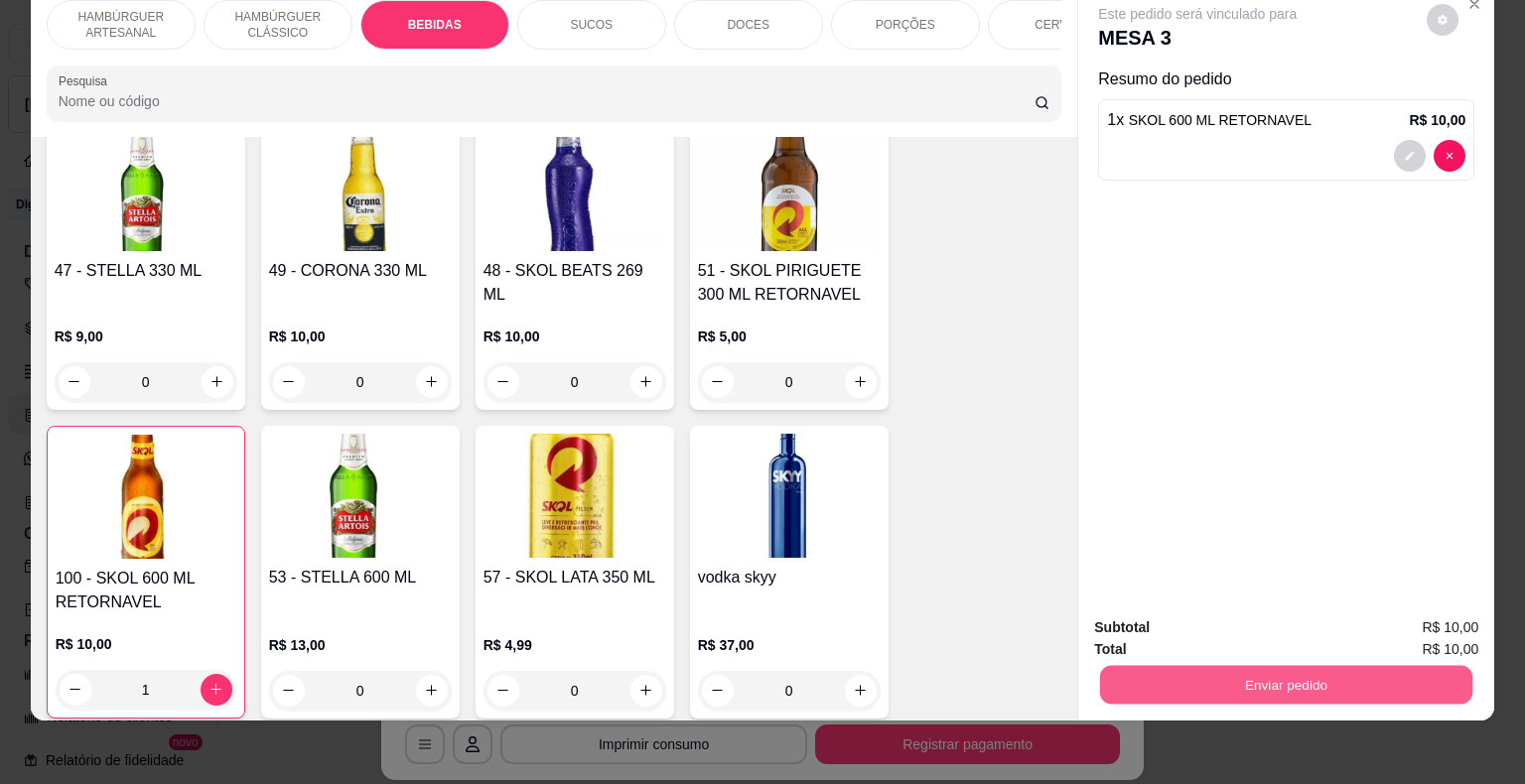 click on "Enviar pedido" at bounding box center (1286, 685) 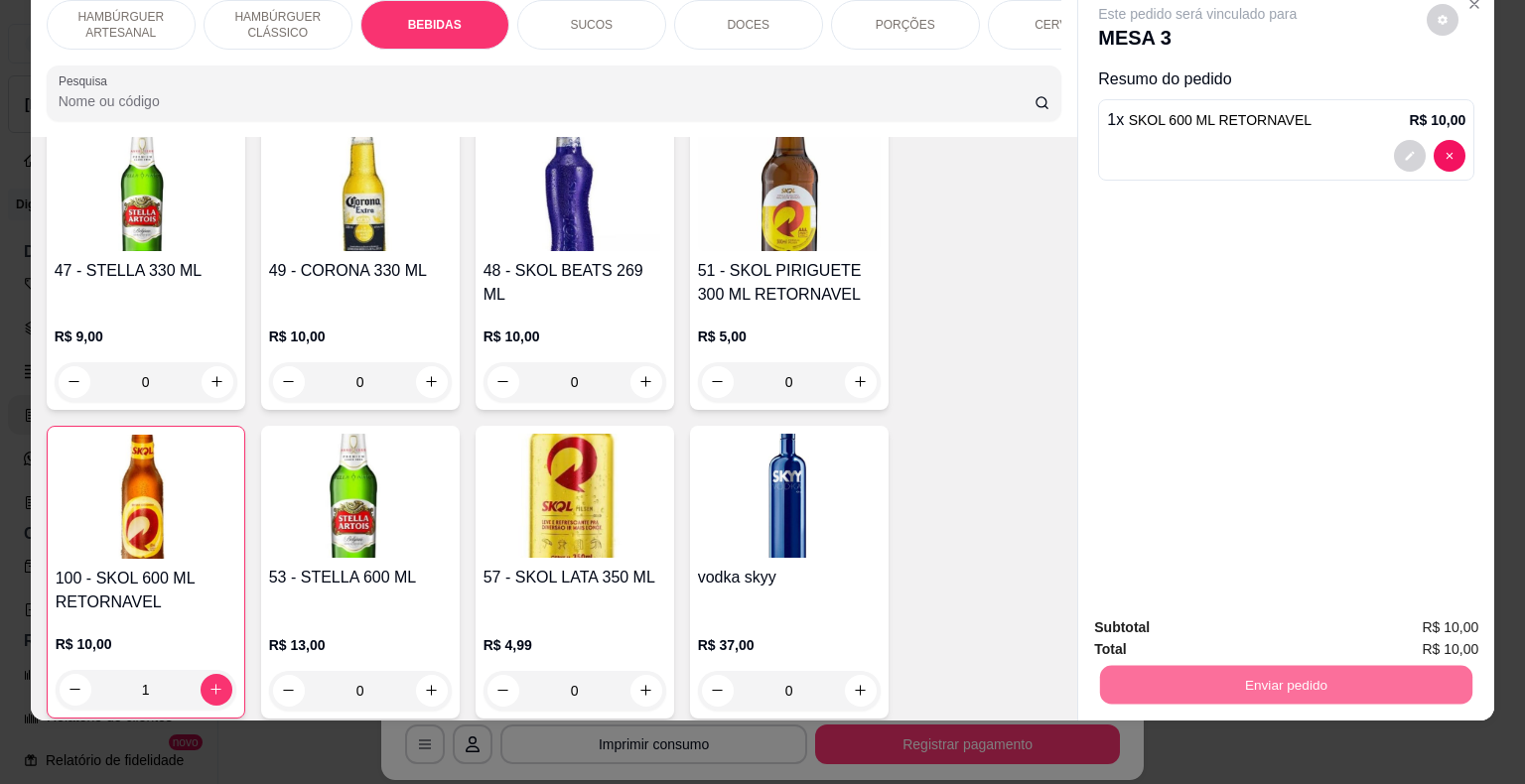 click on "Não registrar e enviar pedido" at bounding box center (1220, 620) 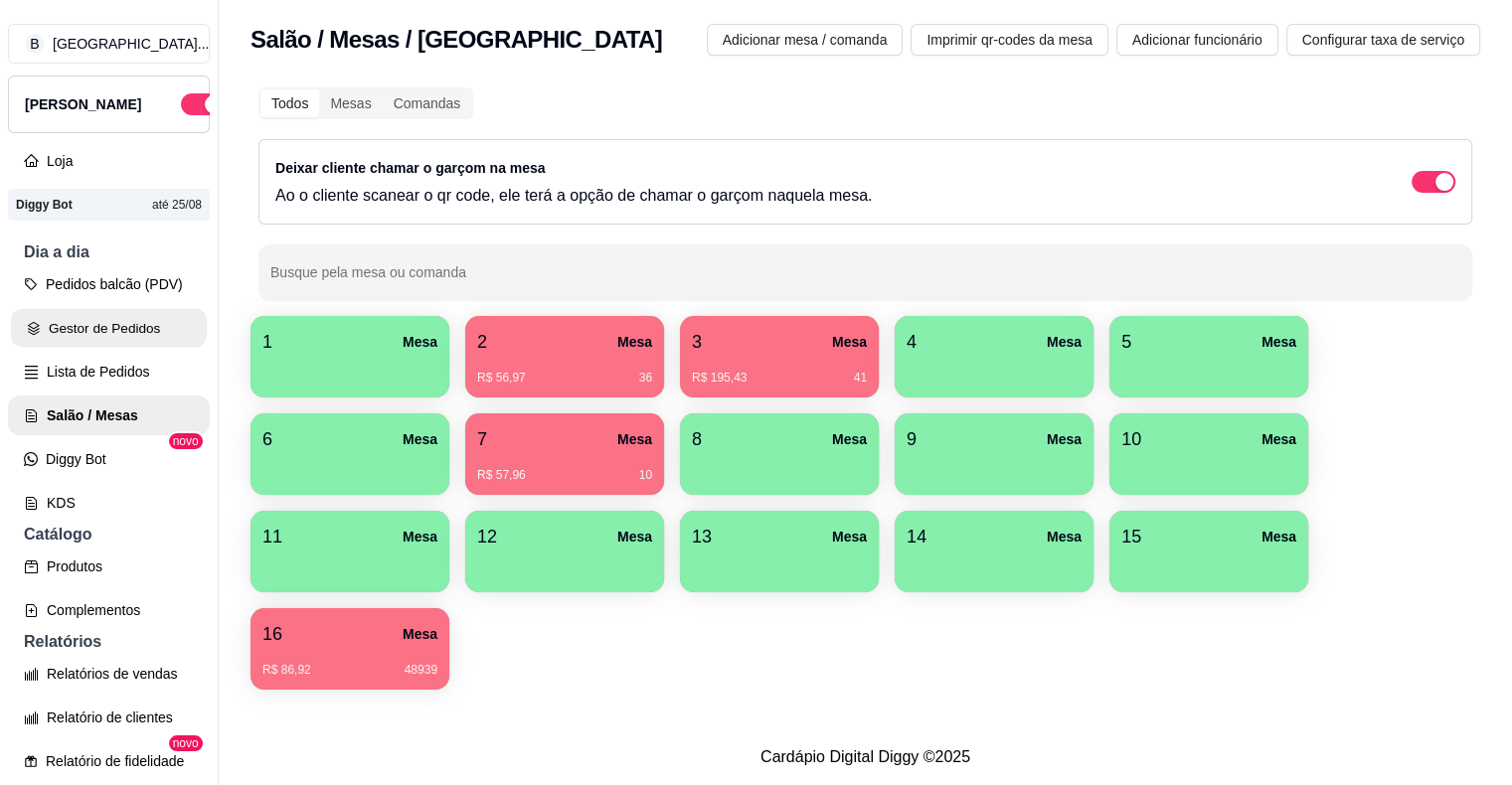 click on "Gestor de Pedidos" at bounding box center (108, 328) 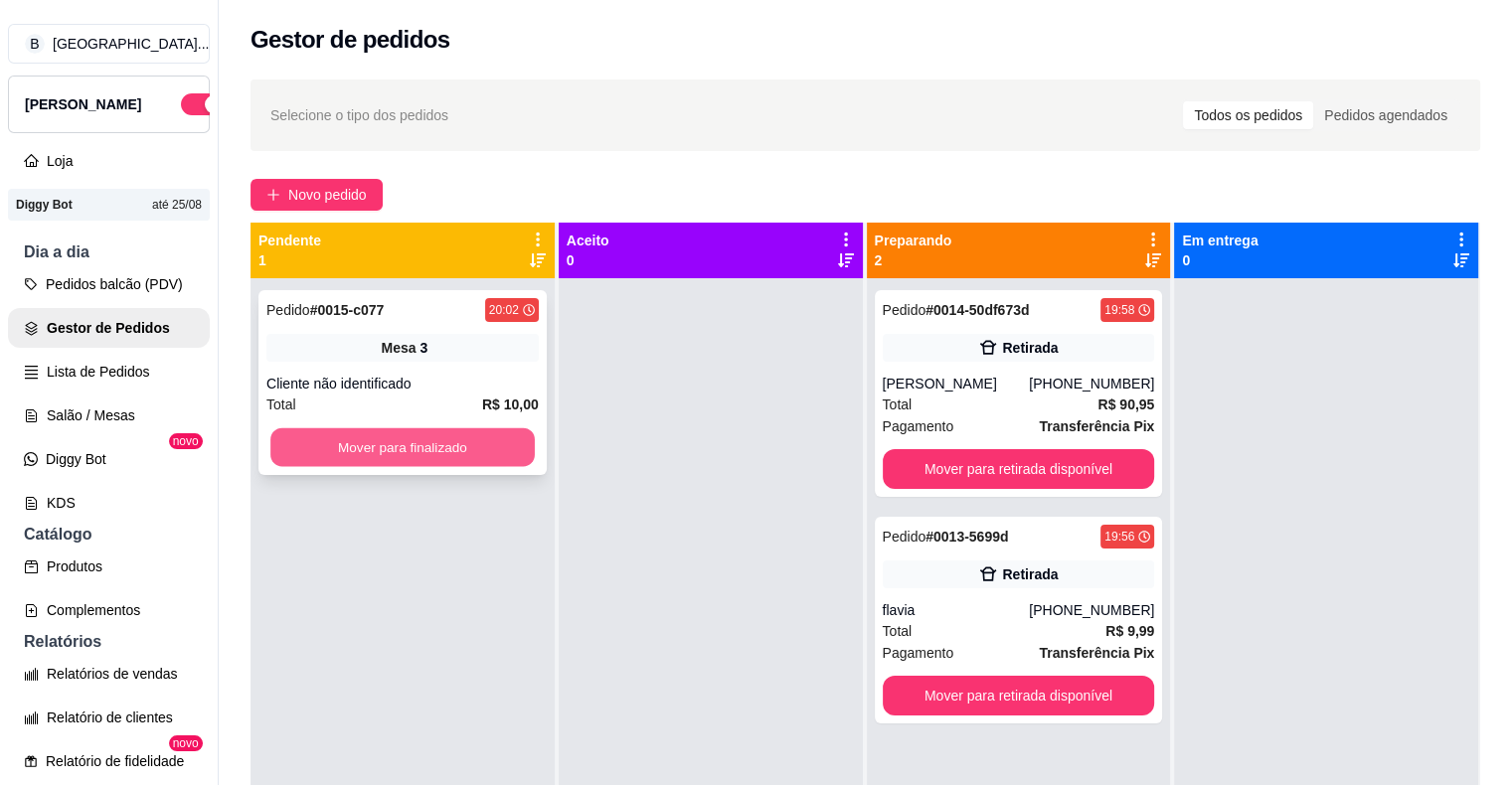 click on "Mover para finalizado" at bounding box center (403, 447) 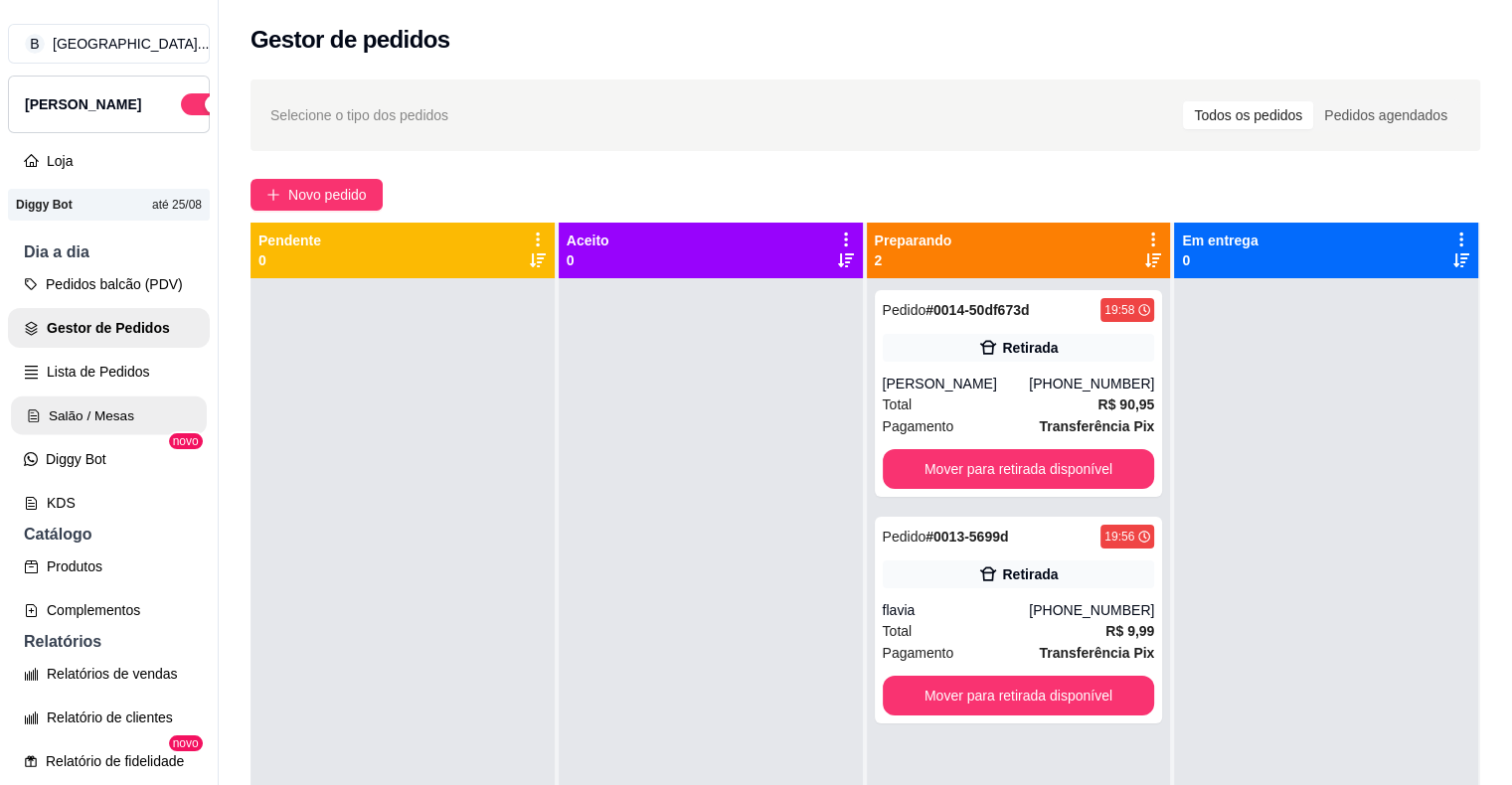 click on "Salão / Mesas" at bounding box center (108, 415) 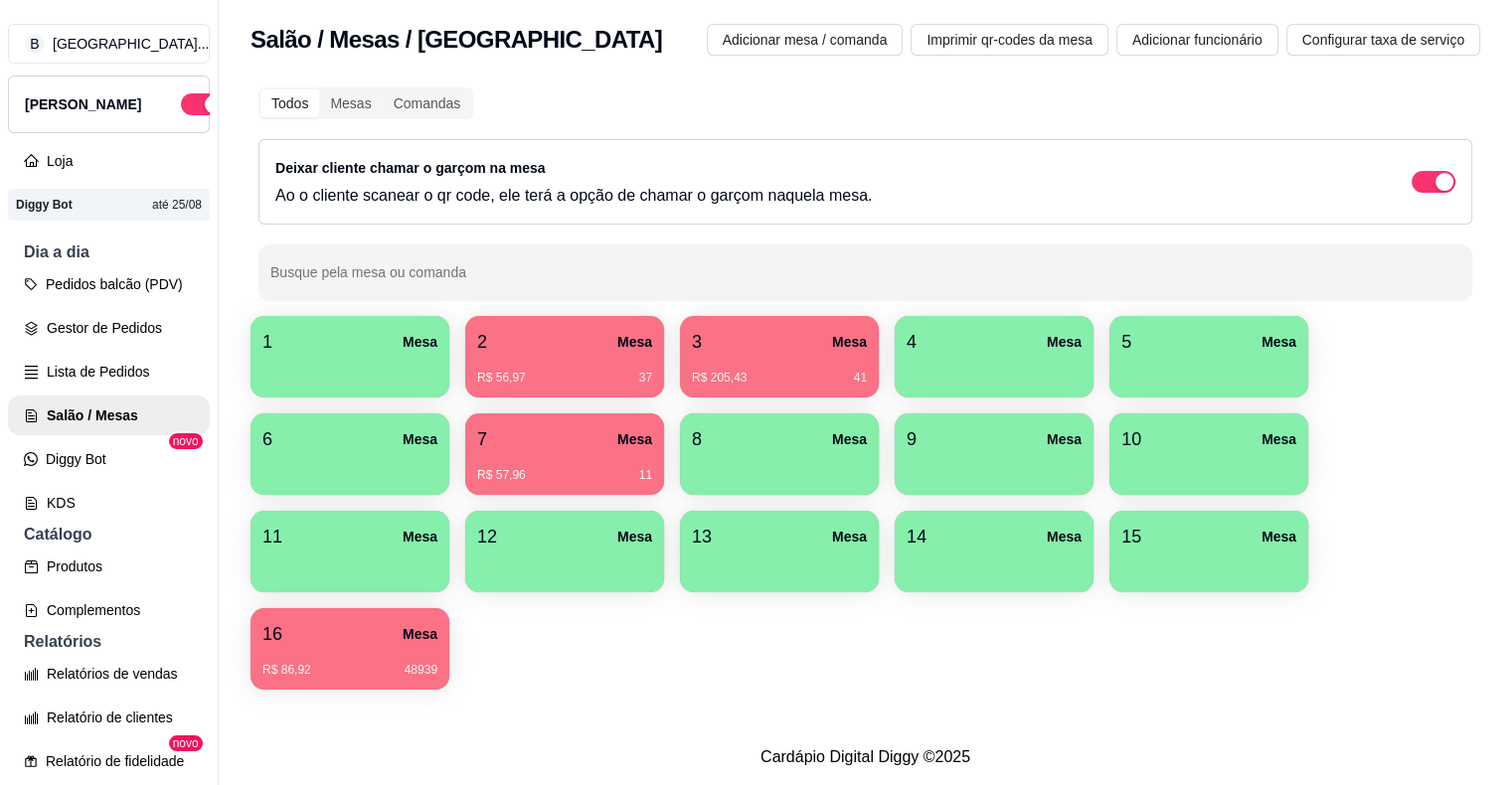 click at bounding box center (350, 468) 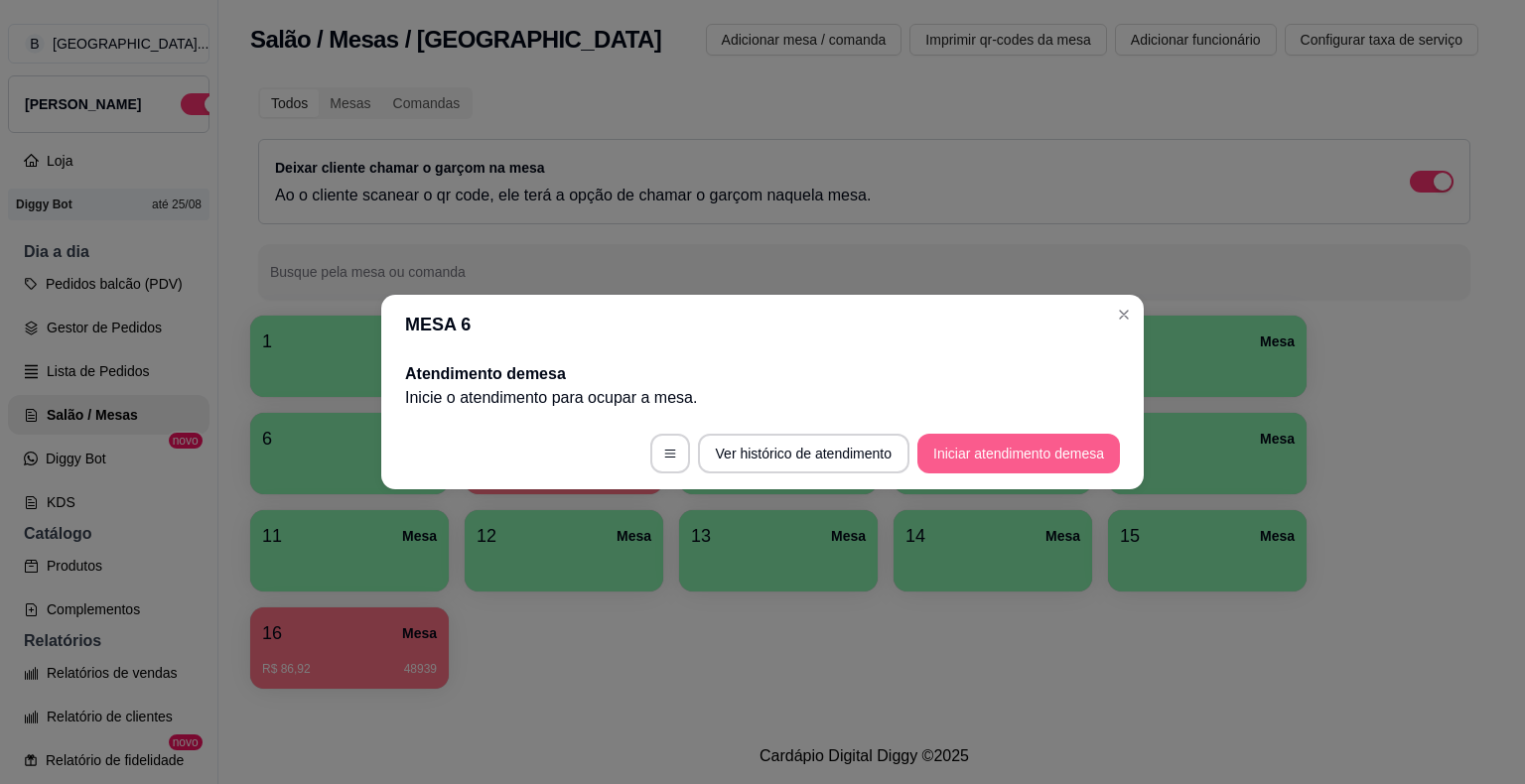 click on "Iniciar atendimento de  mesa" at bounding box center (1019, 454) 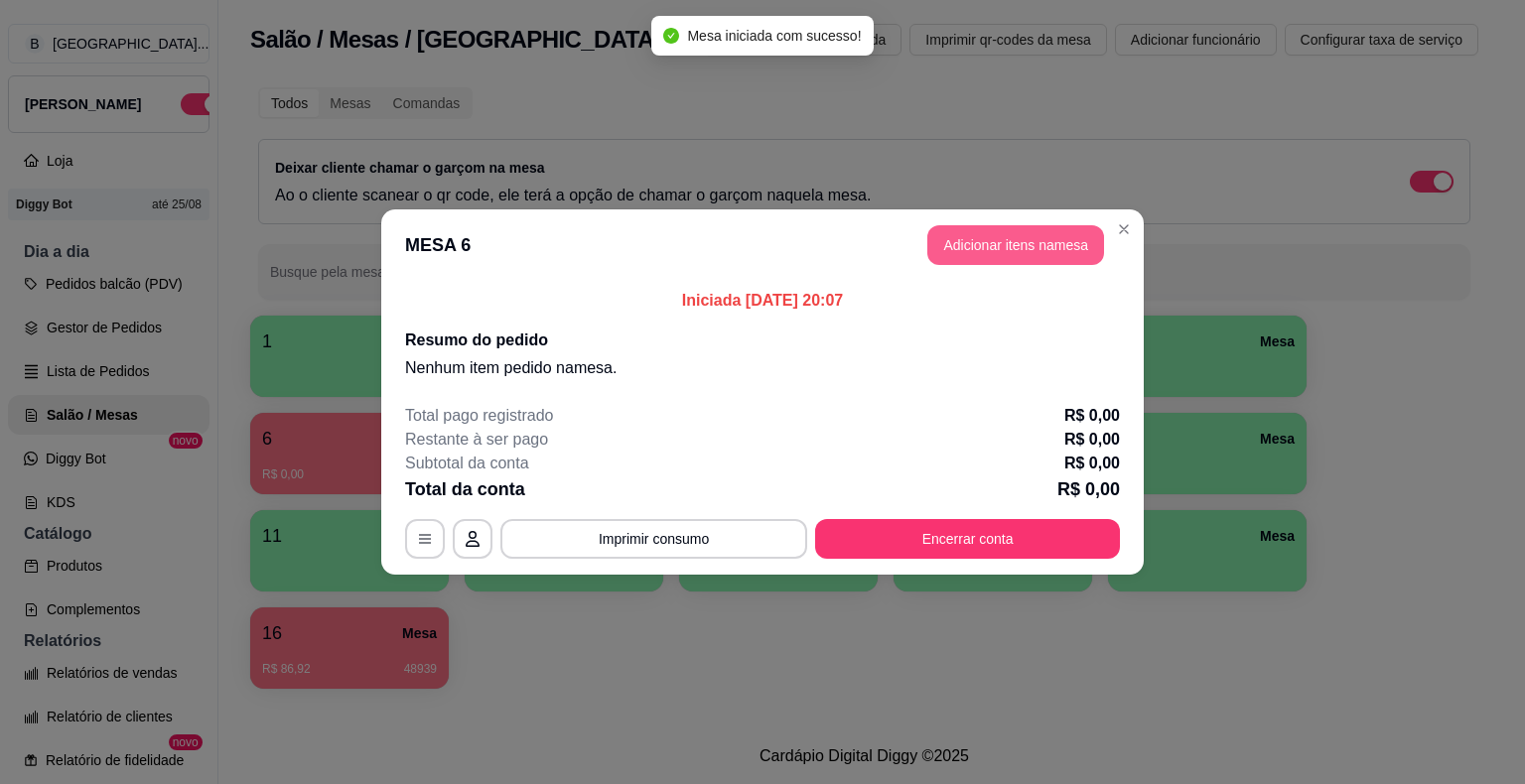 click on "Adicionar itens na  mesa" at bounding box center (1016, 245) 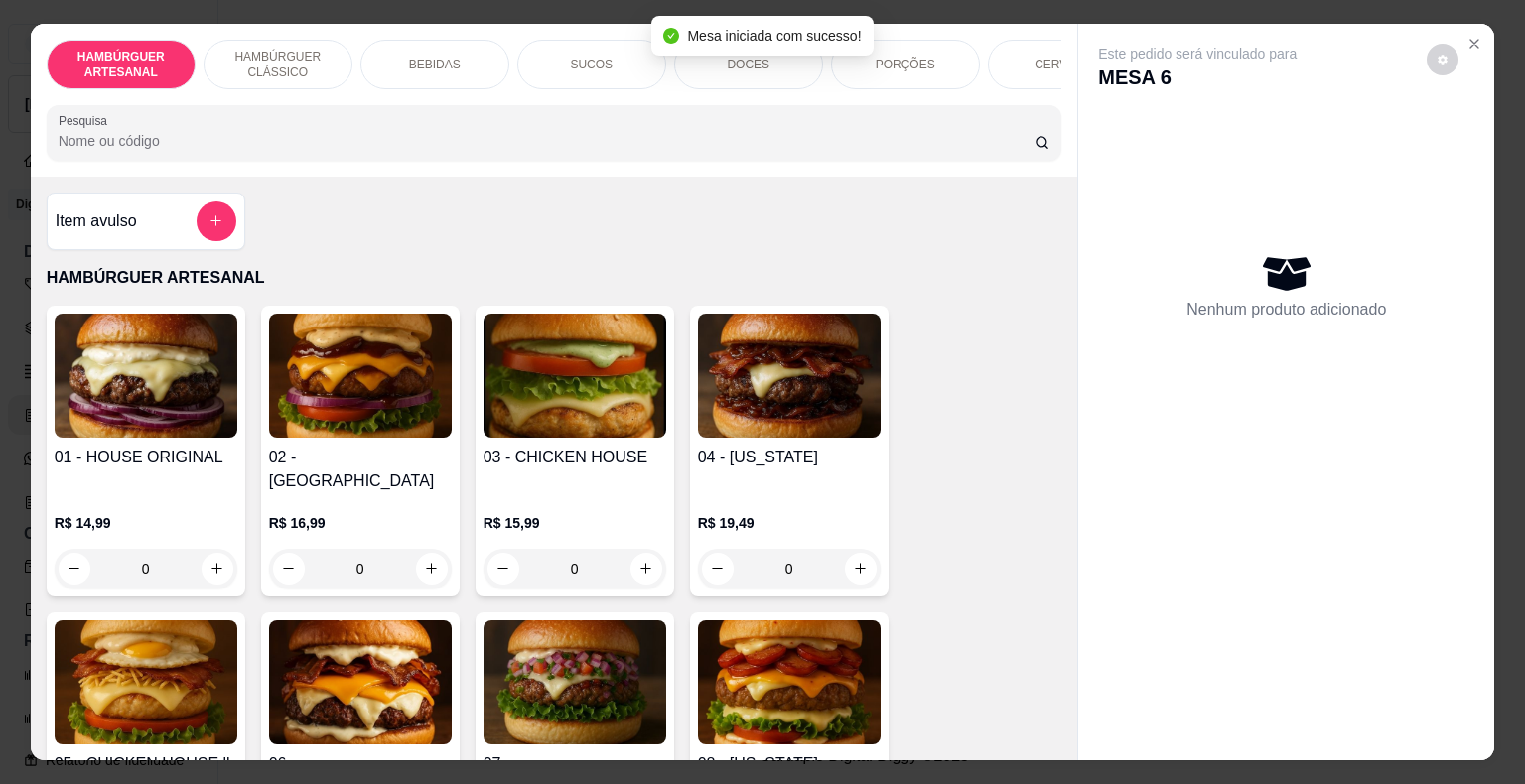 click on "BEBIDAS" at bounding box center [435, 65] 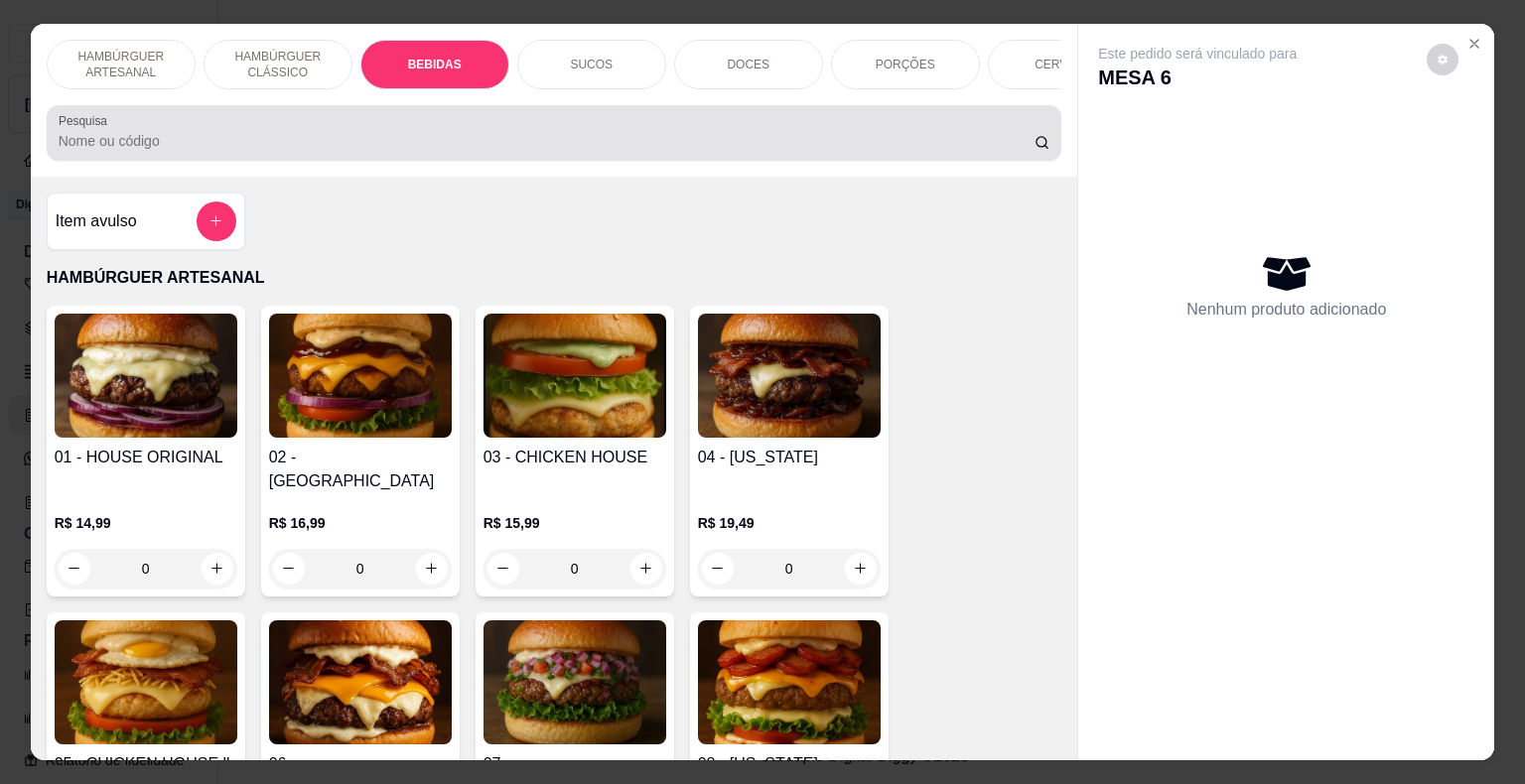 scroll, scrollTop: 1582, scrollLeft: 0, axis: vertical 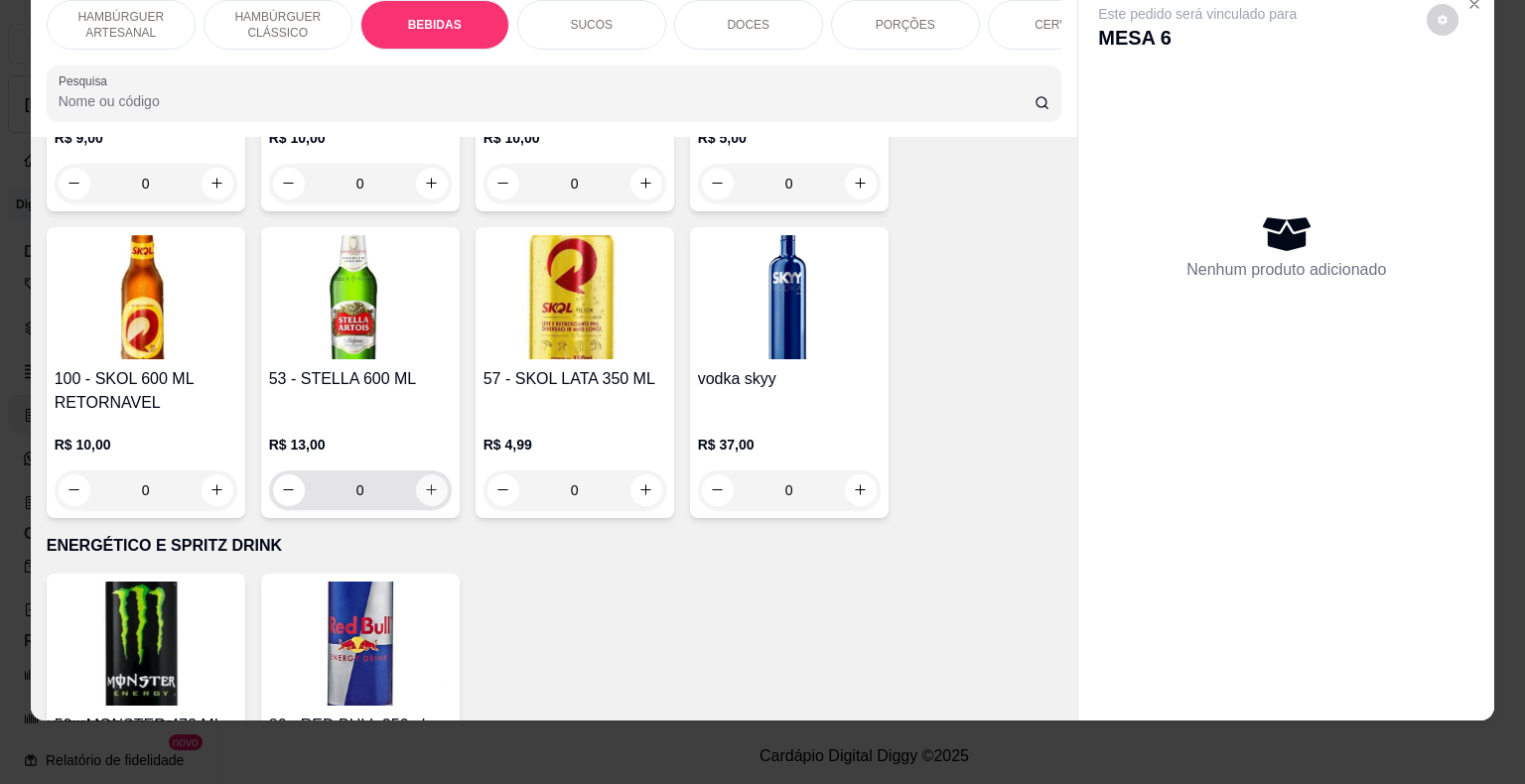 click at bounding box center (432, 490) 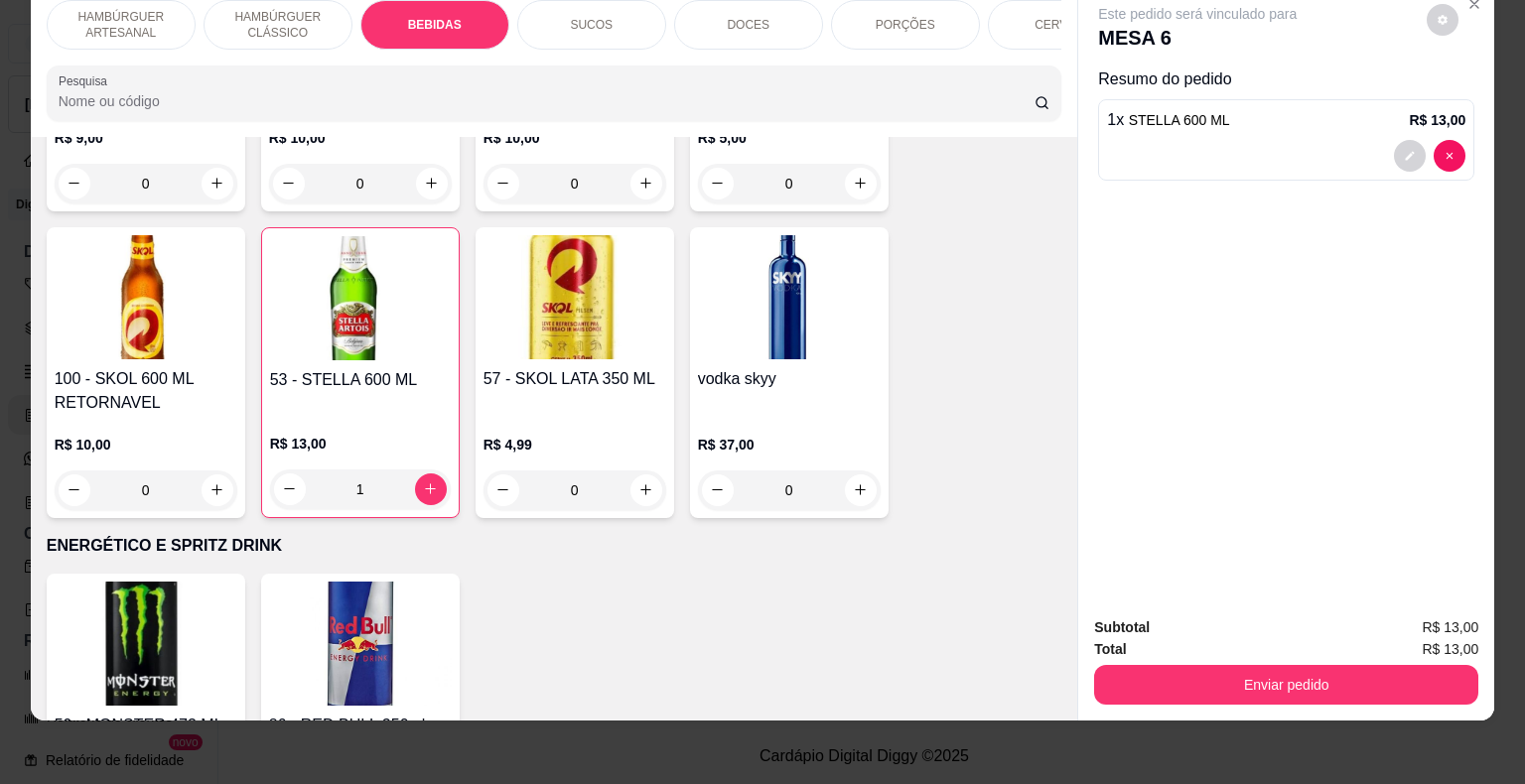 click on "Subtotal R$ 13,00 Total R$ 13,00 Enviar pedido" at bounding box center (1286, 660) 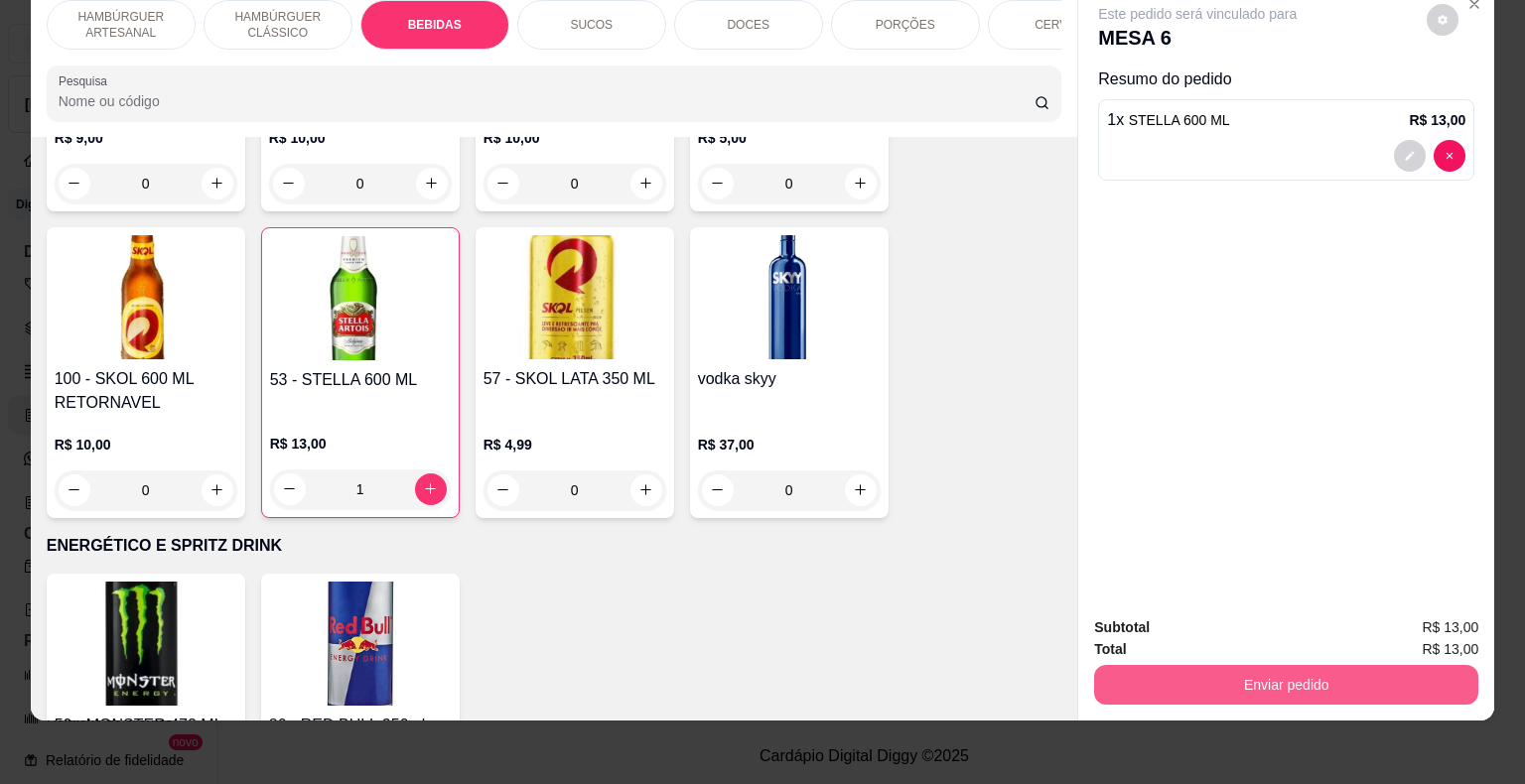 click on "Enviar pedido" at bounding box center (1286, 685) 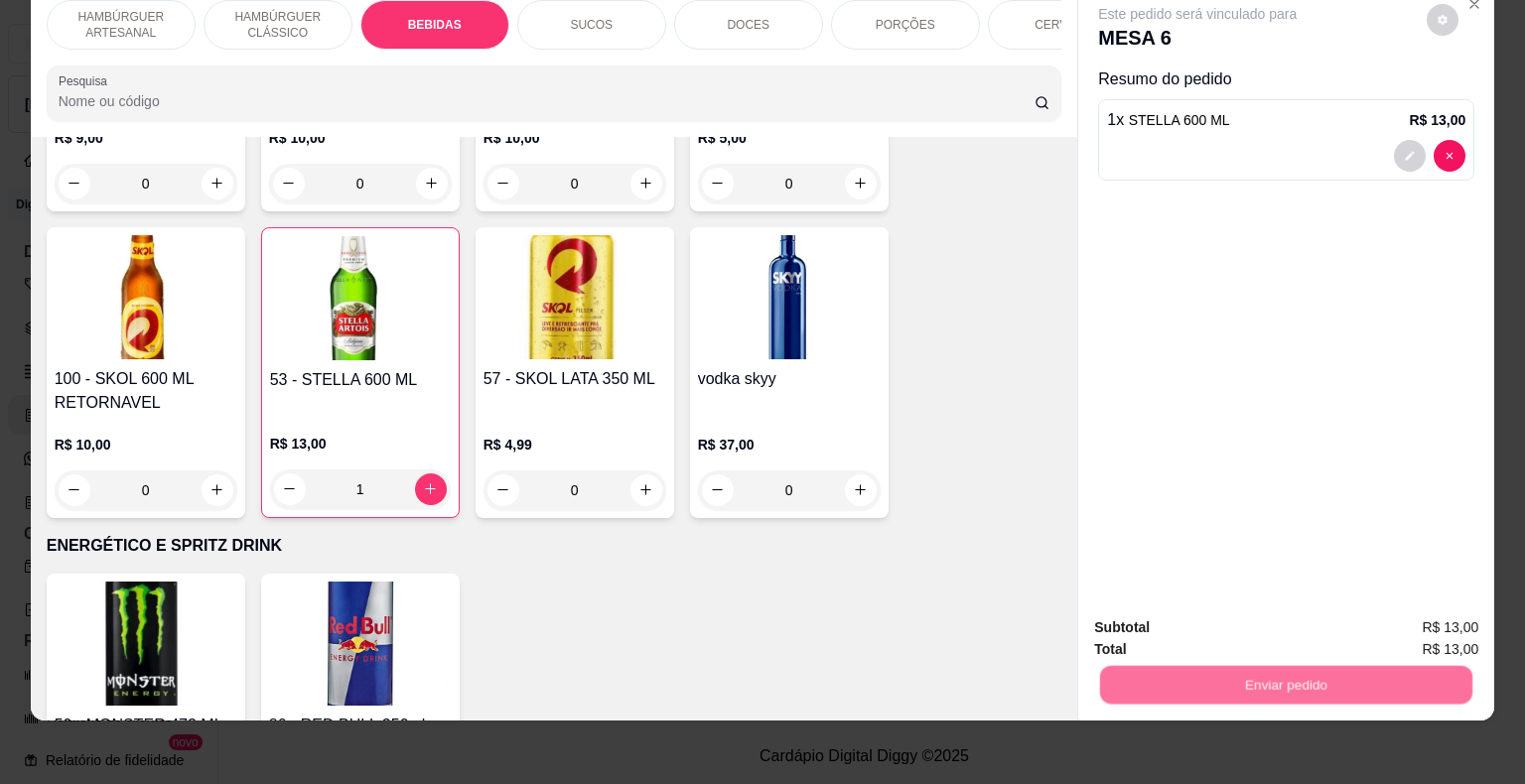click on "Não registrar e enviar pedido" at bounding box center [1220, 620] 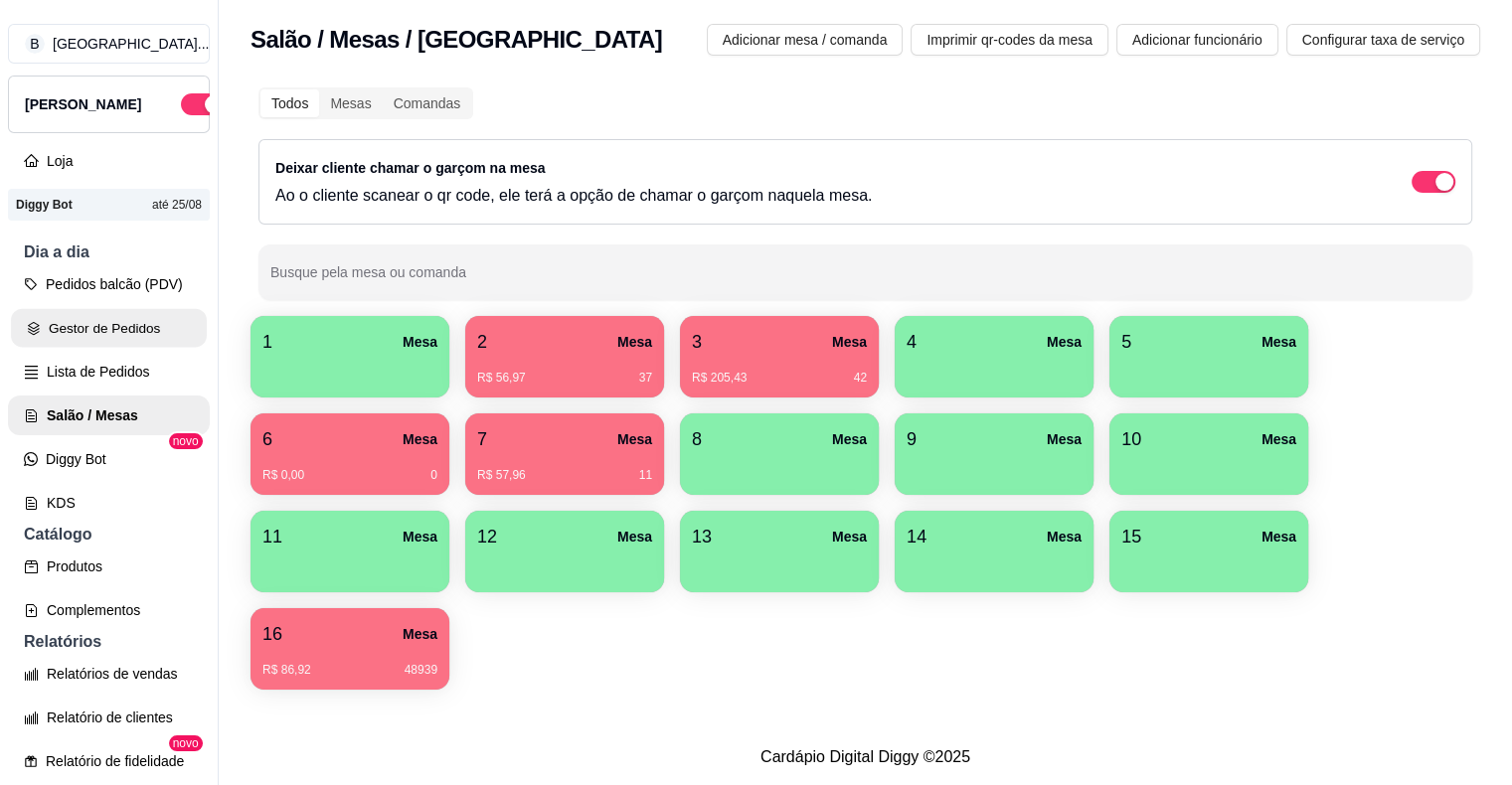 click on "Gestor de Pedidos" at bounding box center [108, 328] 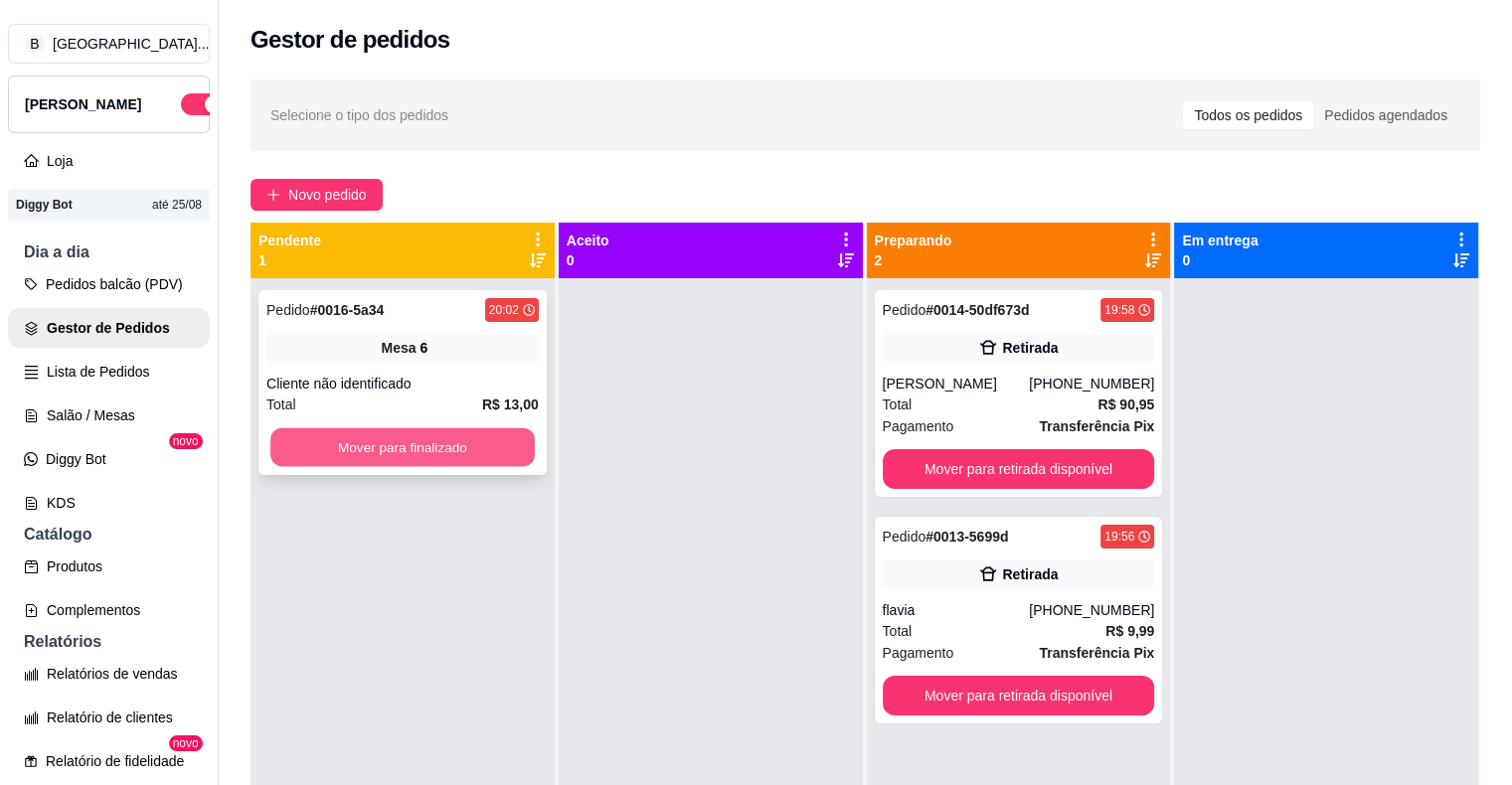 click on "Mover para finalizado" at bounding box center [403, 447] 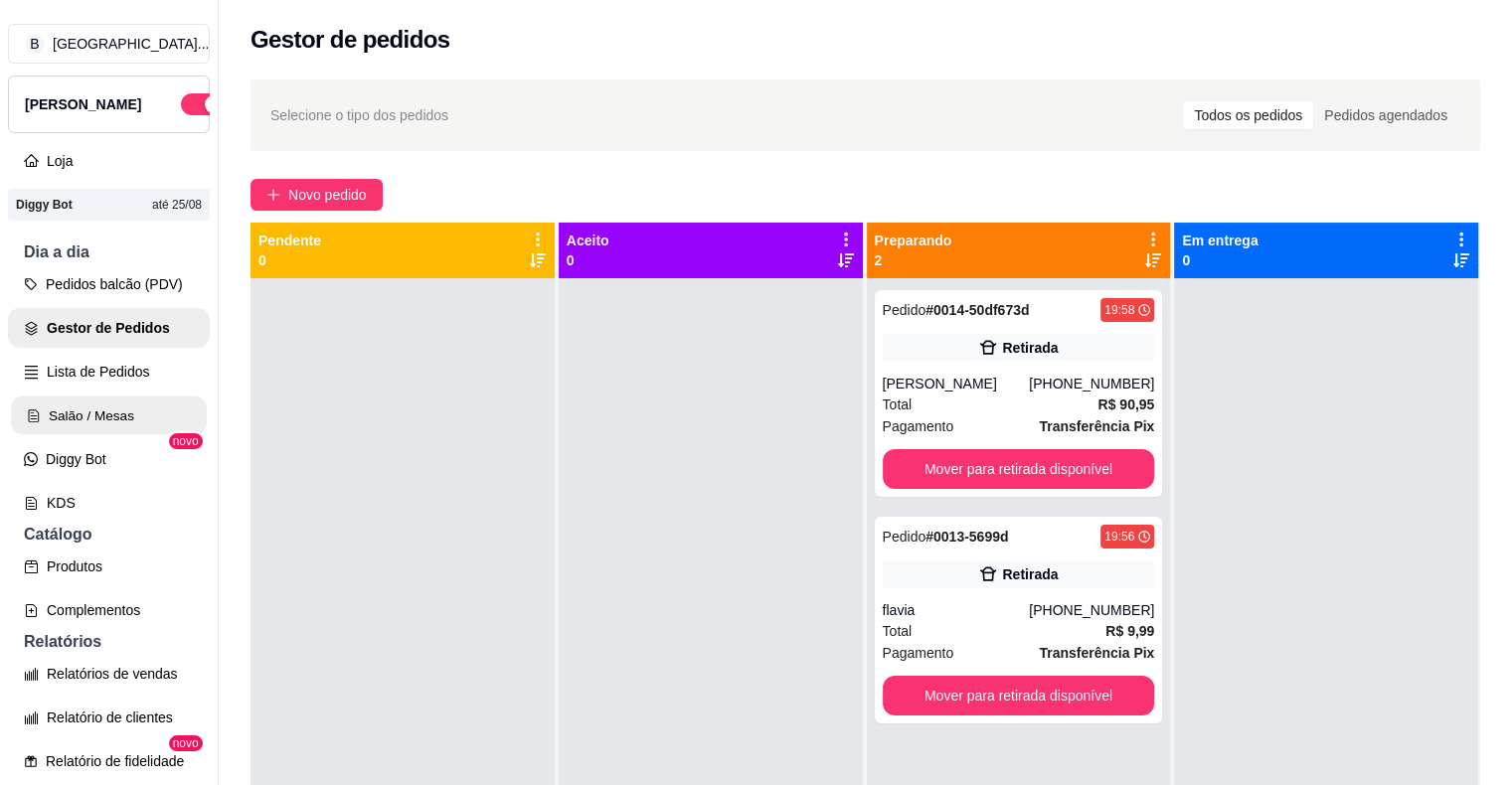 click on "Salão / Mesas" at bounding box center [108, 415] 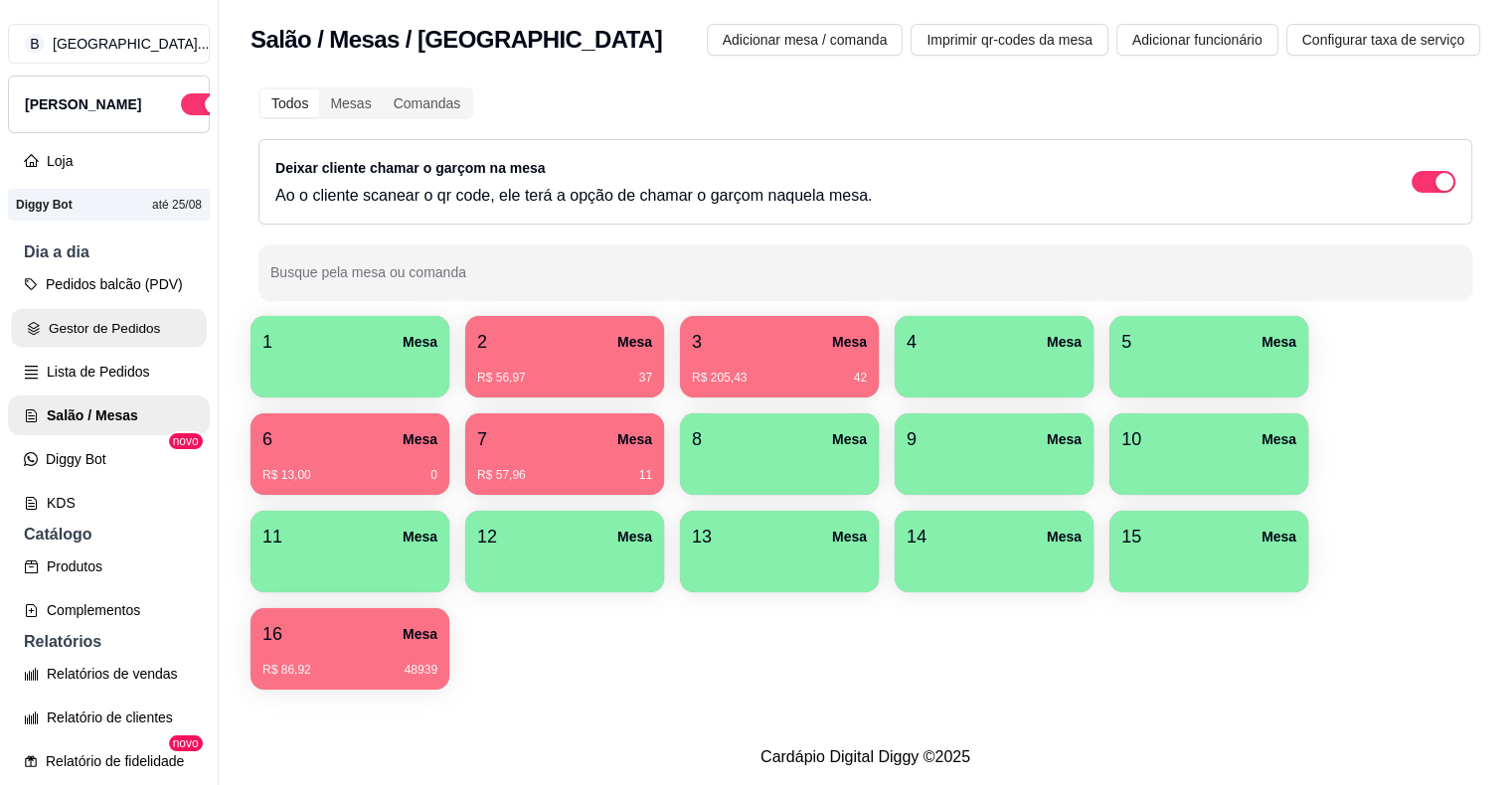 click on "Gestor de Pedidos" at bounding box center (108, 328) 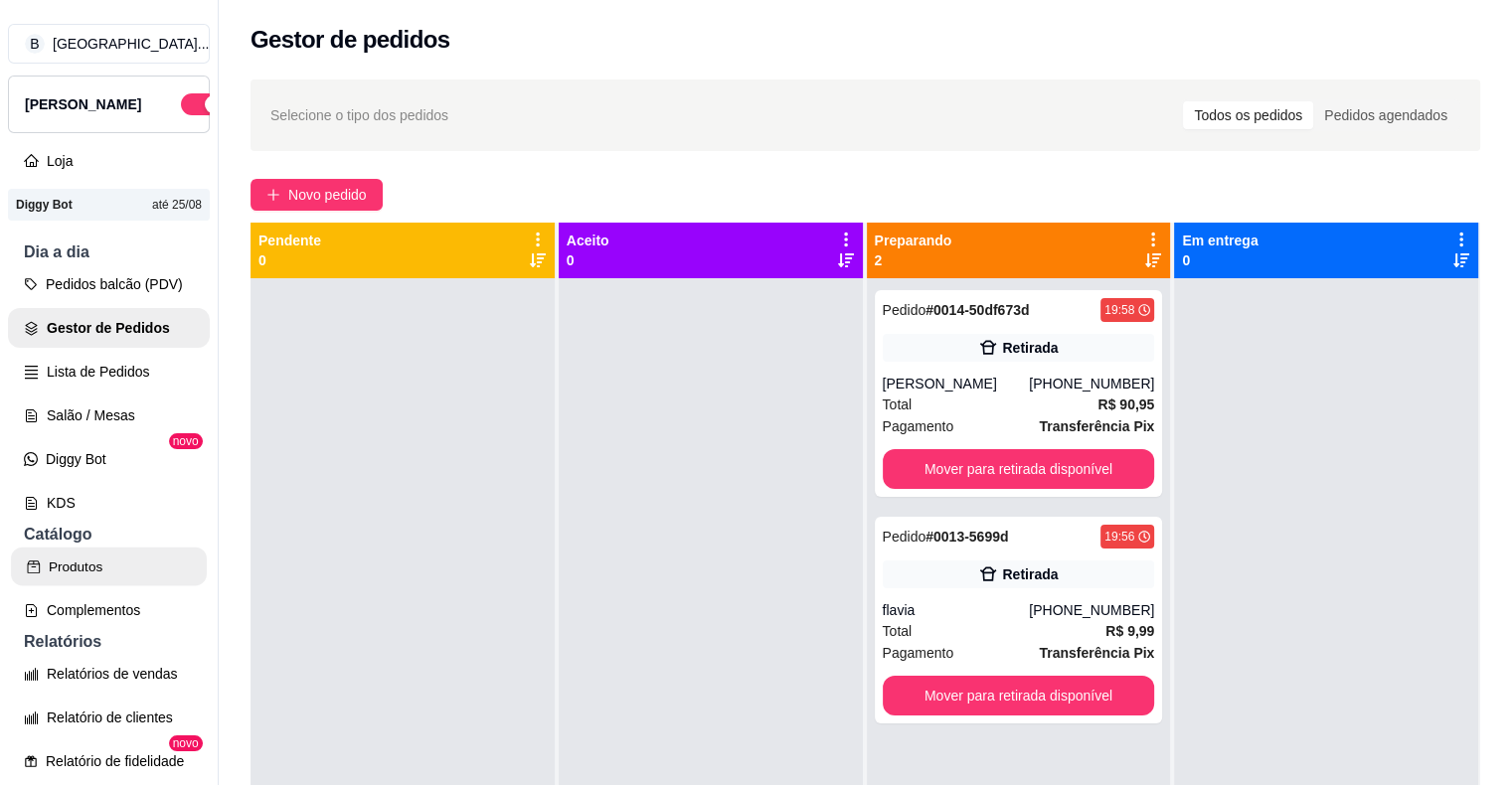 click on "Produtos" at bounding box center (108, 566) 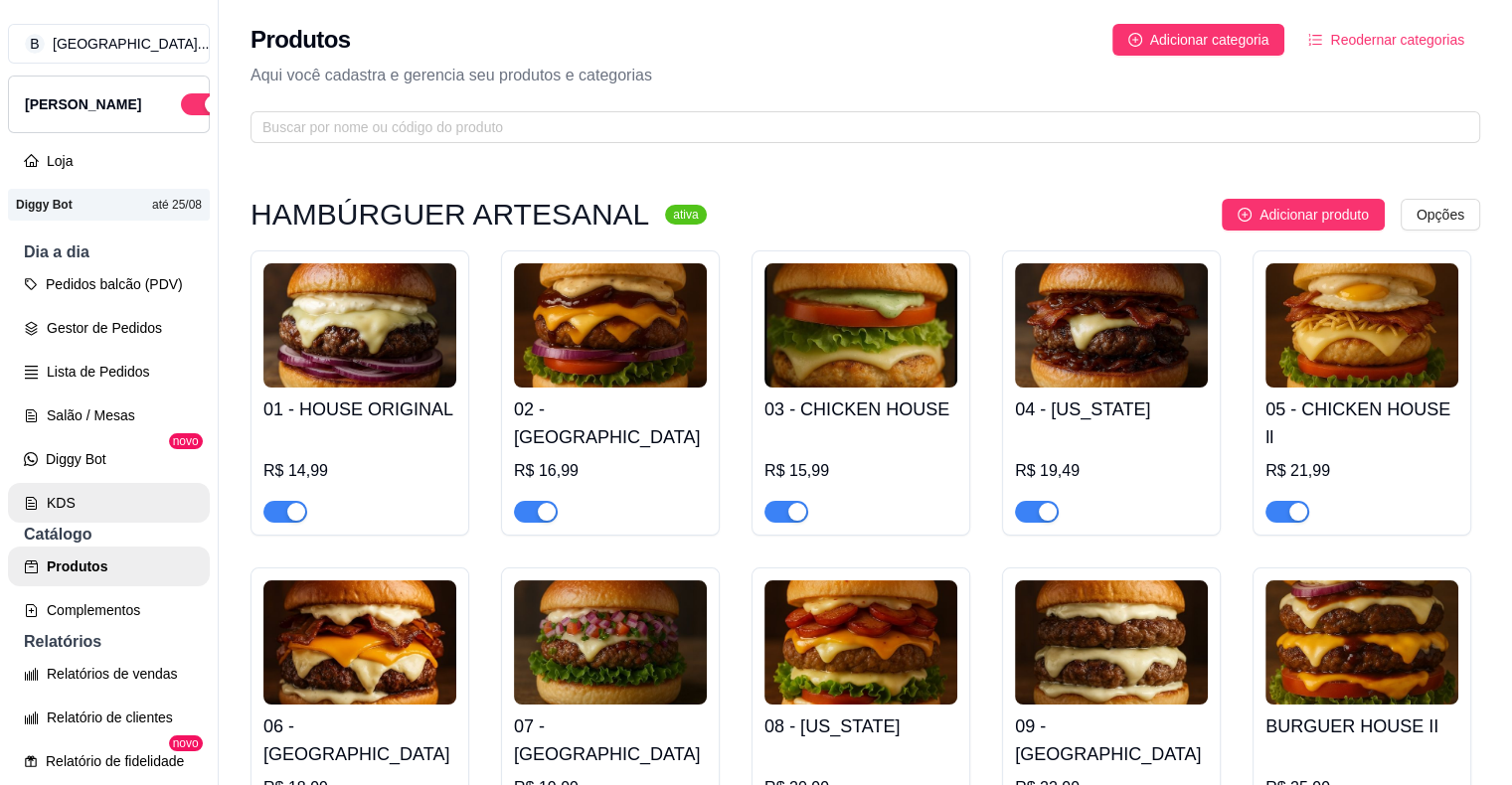 scroll, scrollTop: 575, scrollLeft: 0, axis: vertical 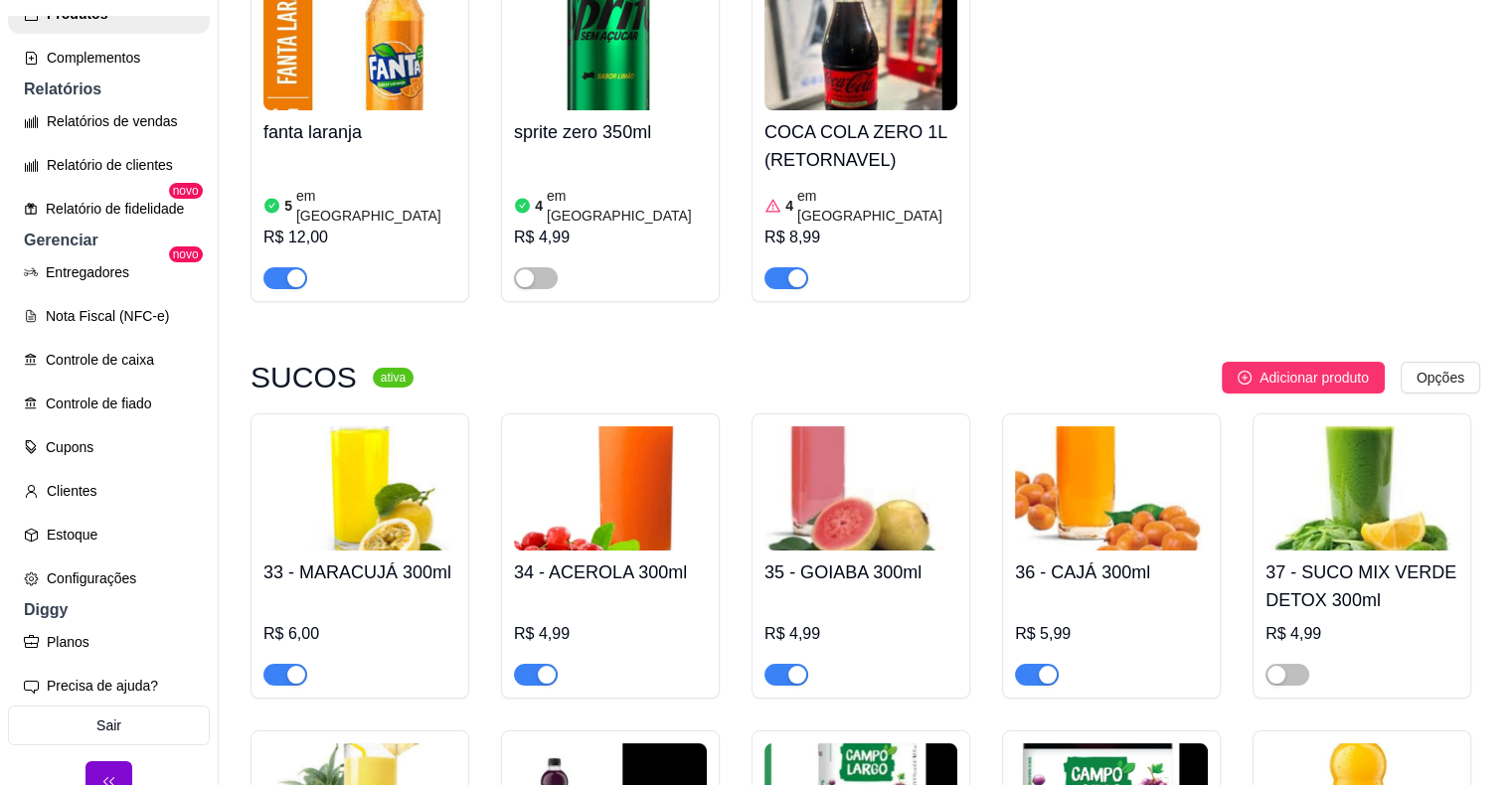 click at bounding box center [786, 277] 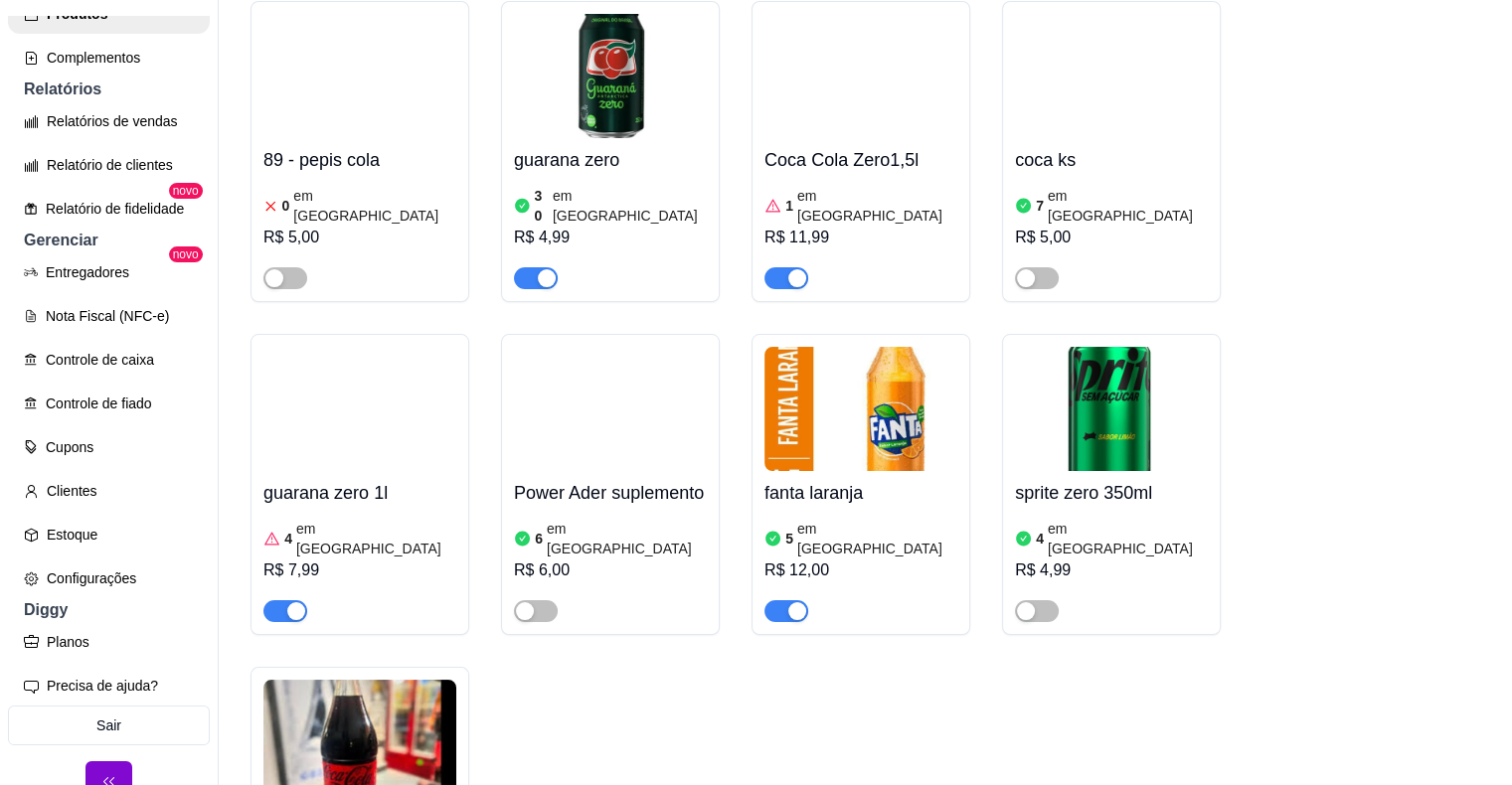 type 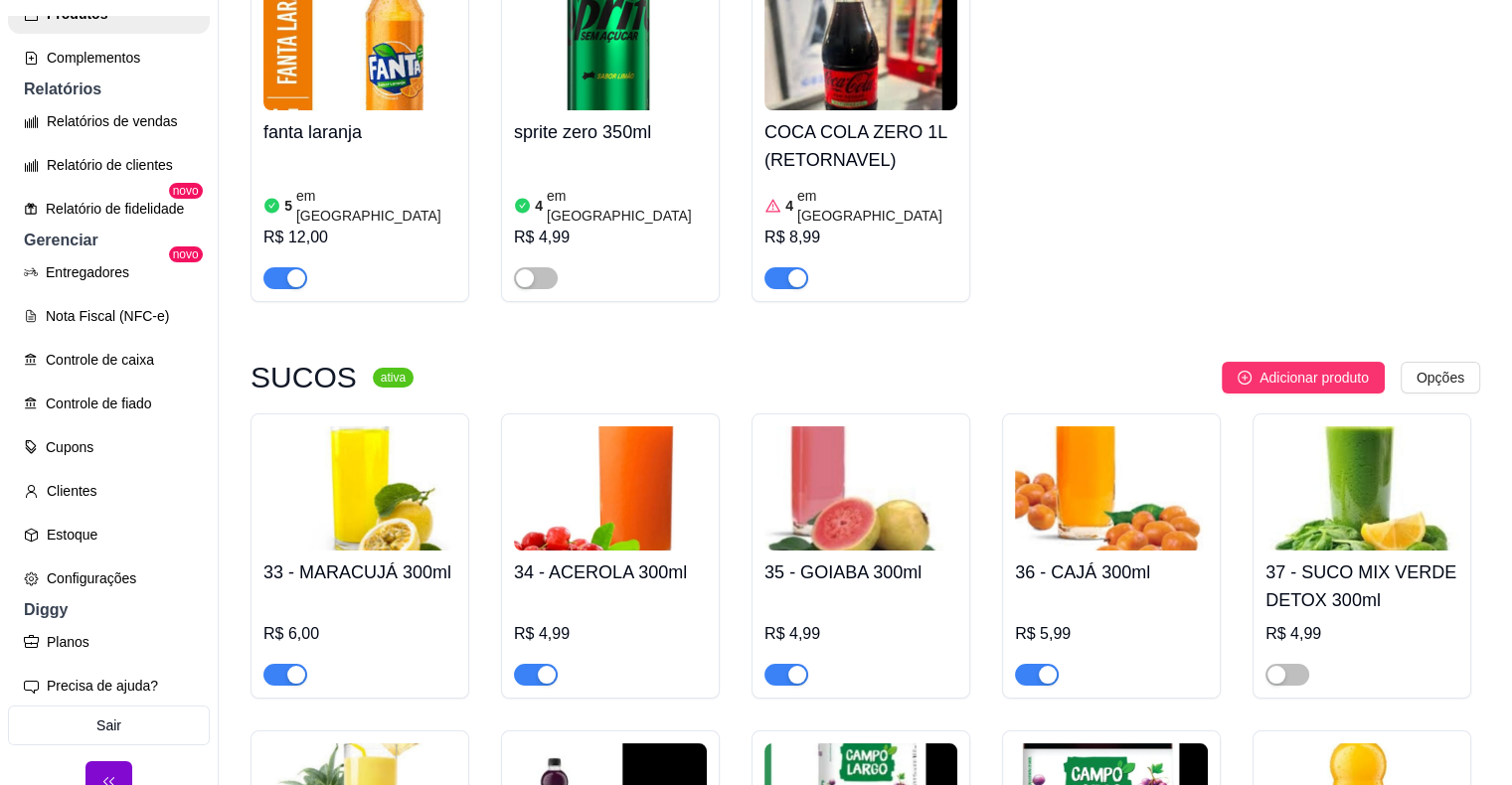 click at bounding box center (797, 278) 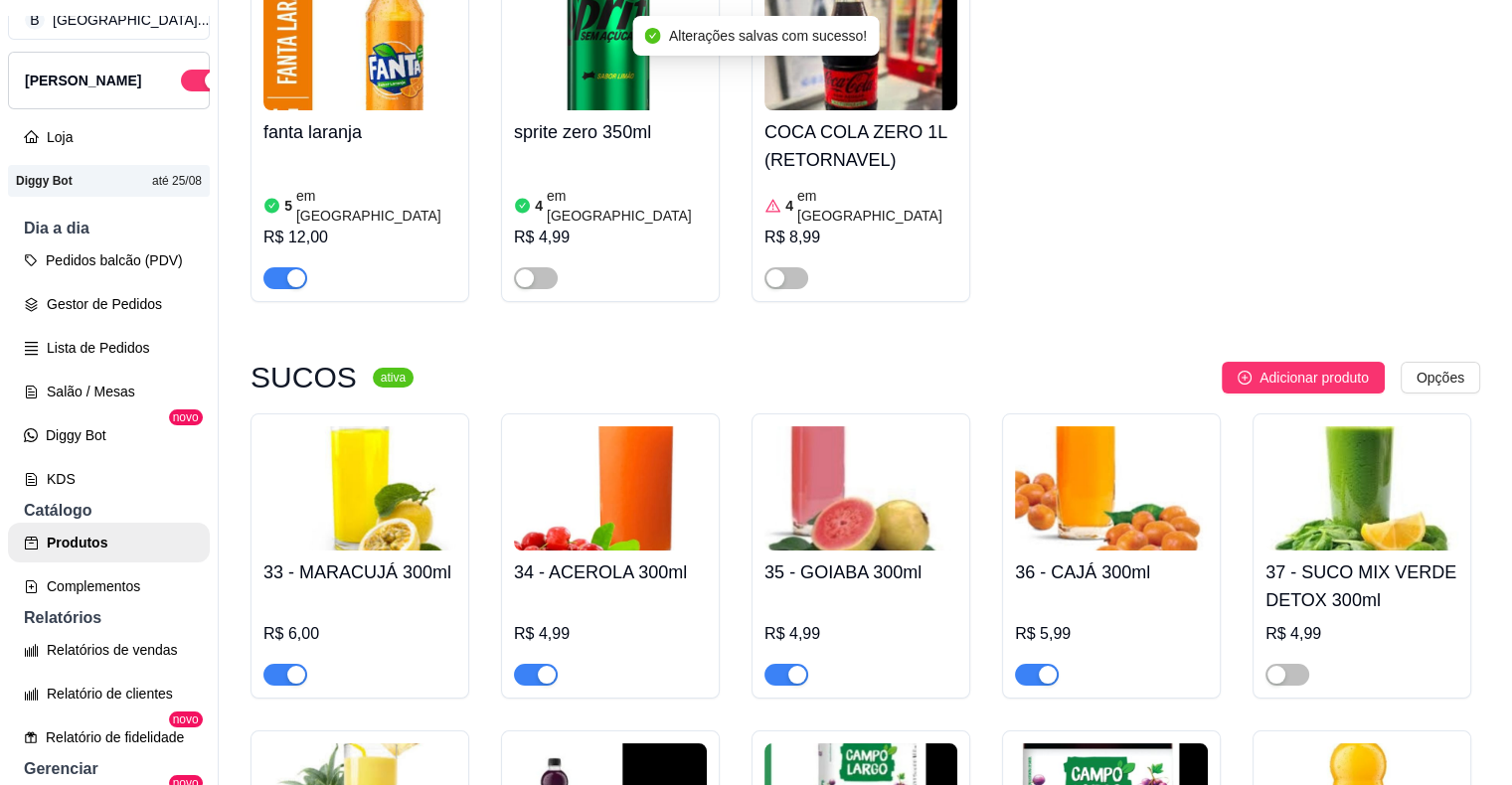 scroll, scrollTop: 0, scrollLeft: 0, axis: both 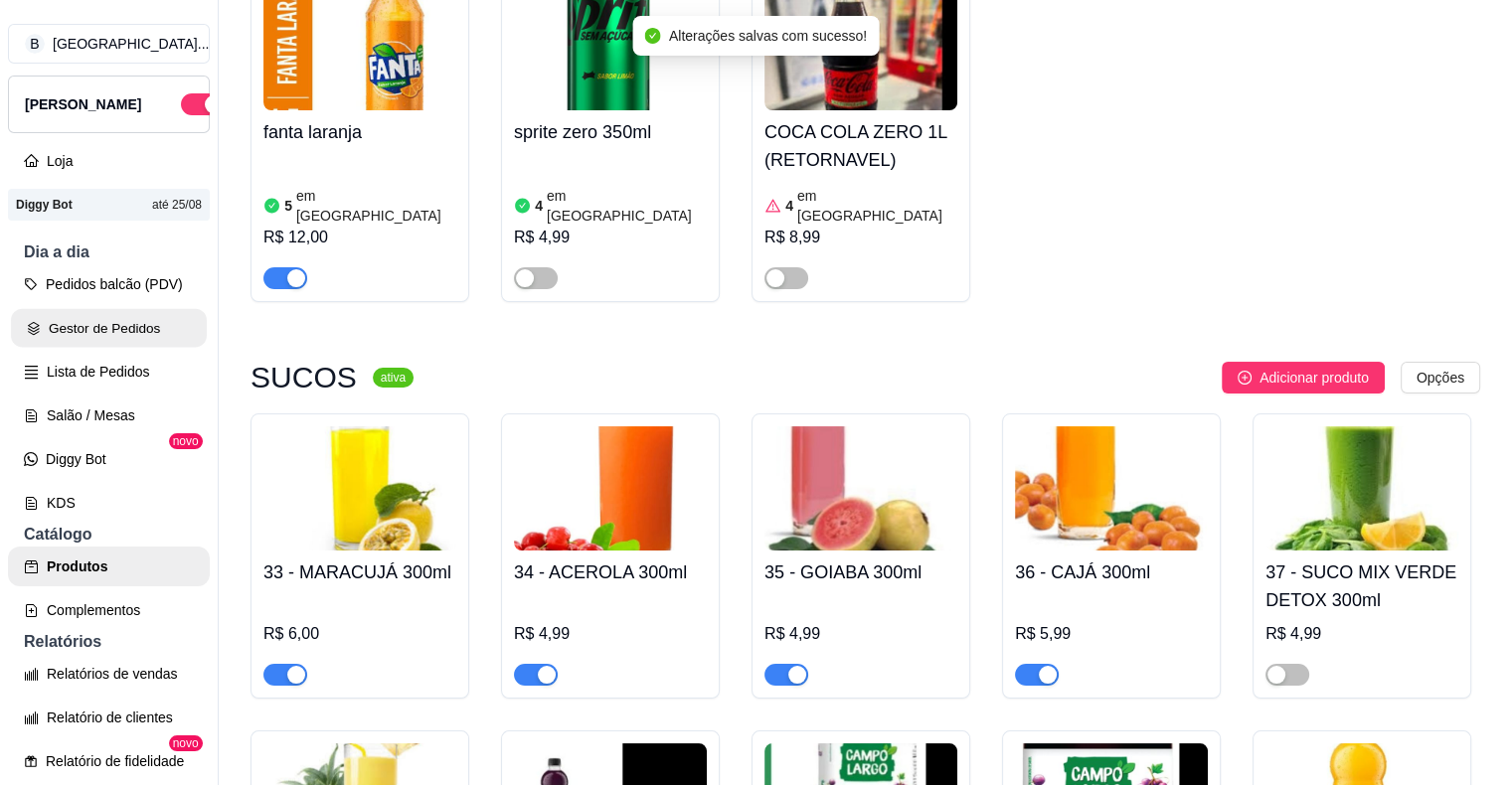 click on "Gestor de Pedidos" at bounding box center [108, 328] 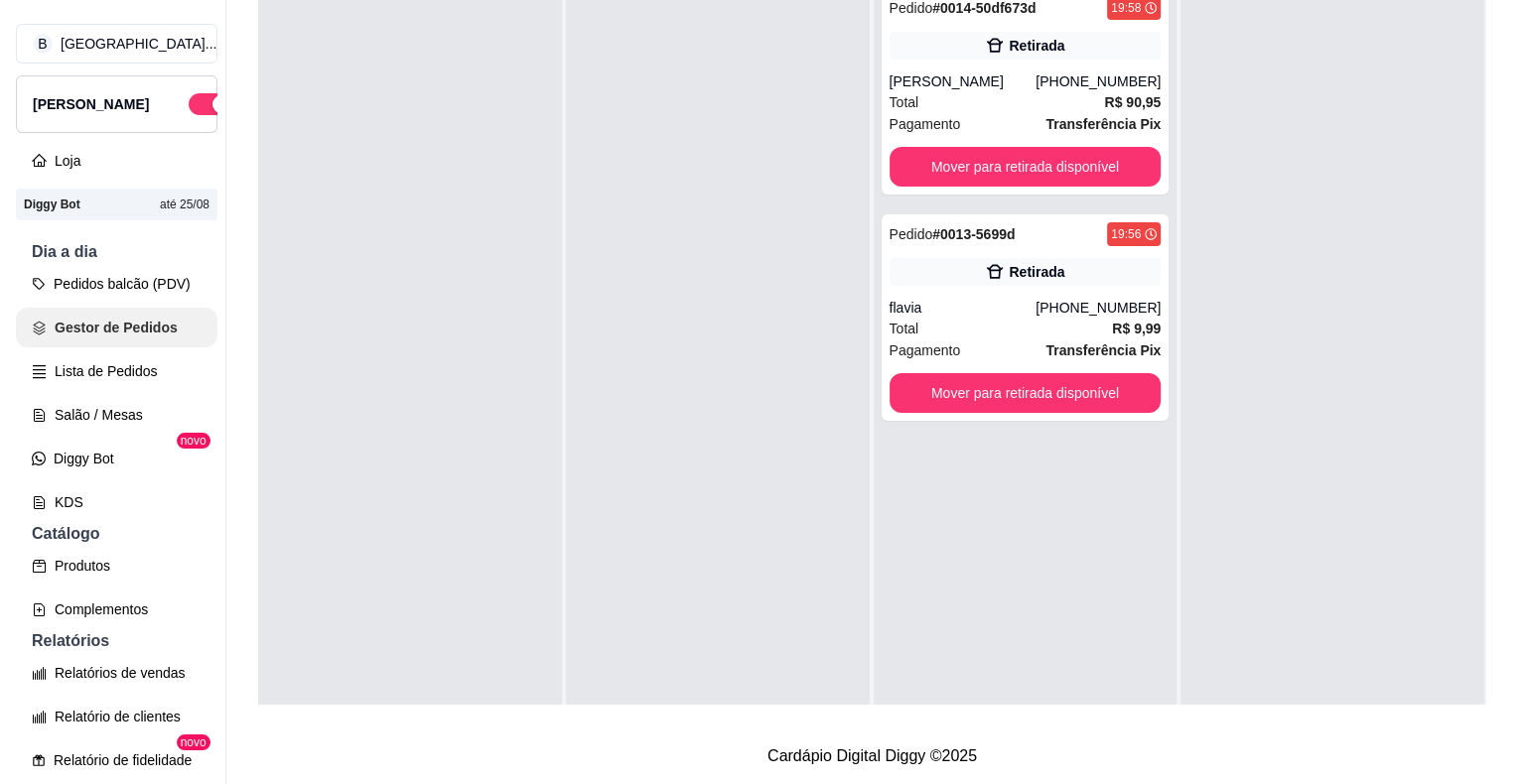 scroll, scrollTop: 0, scrollLeft: 0, axis: both 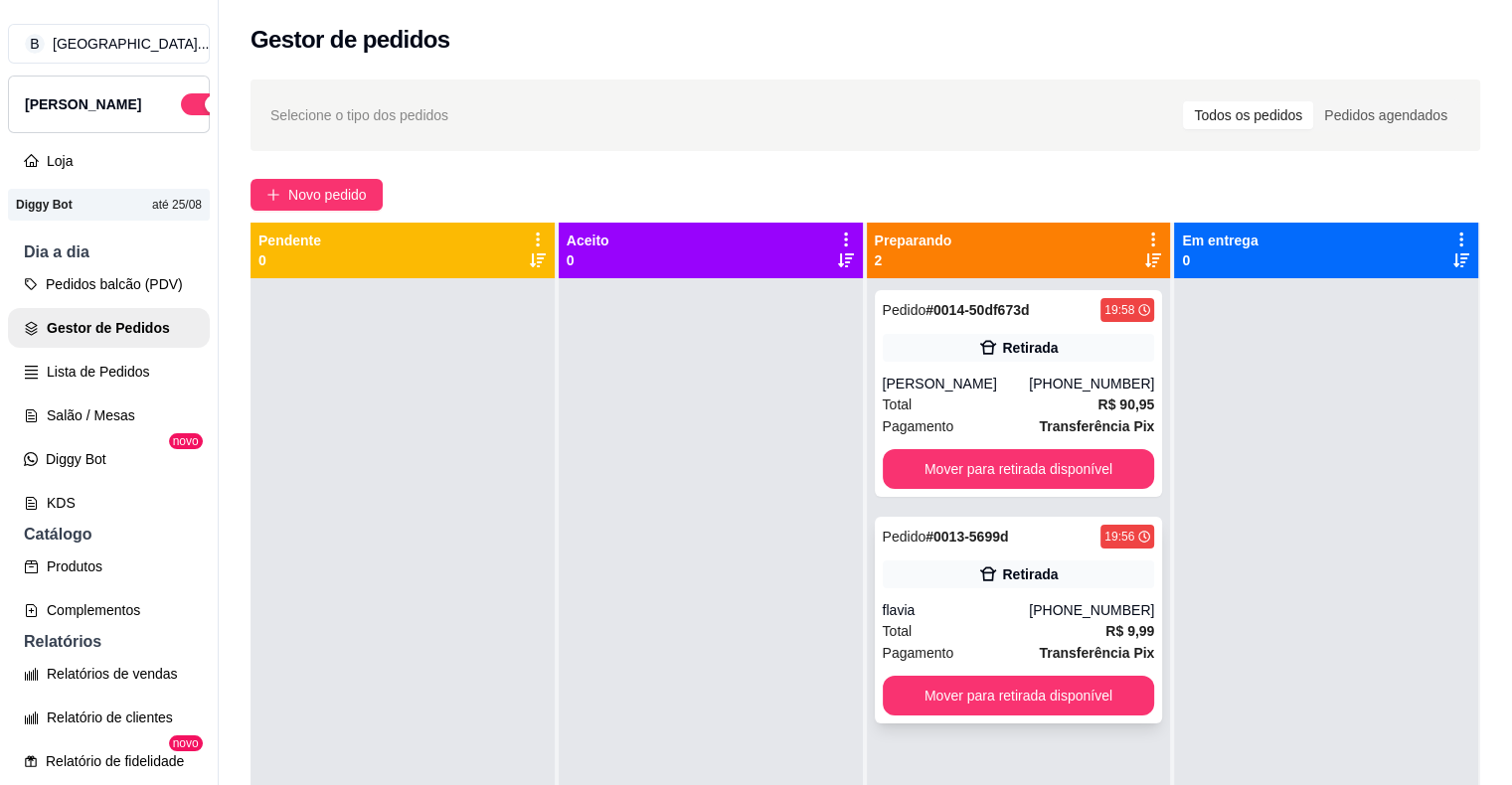 click on "Pedido  # 0013-5699d 19:56 Retirada flavia [PHONE_NUMBER] Total R$ 9,99 Pagamento Transferência Pix Mover para retirada disponível" at bounding box center [1019, 620] 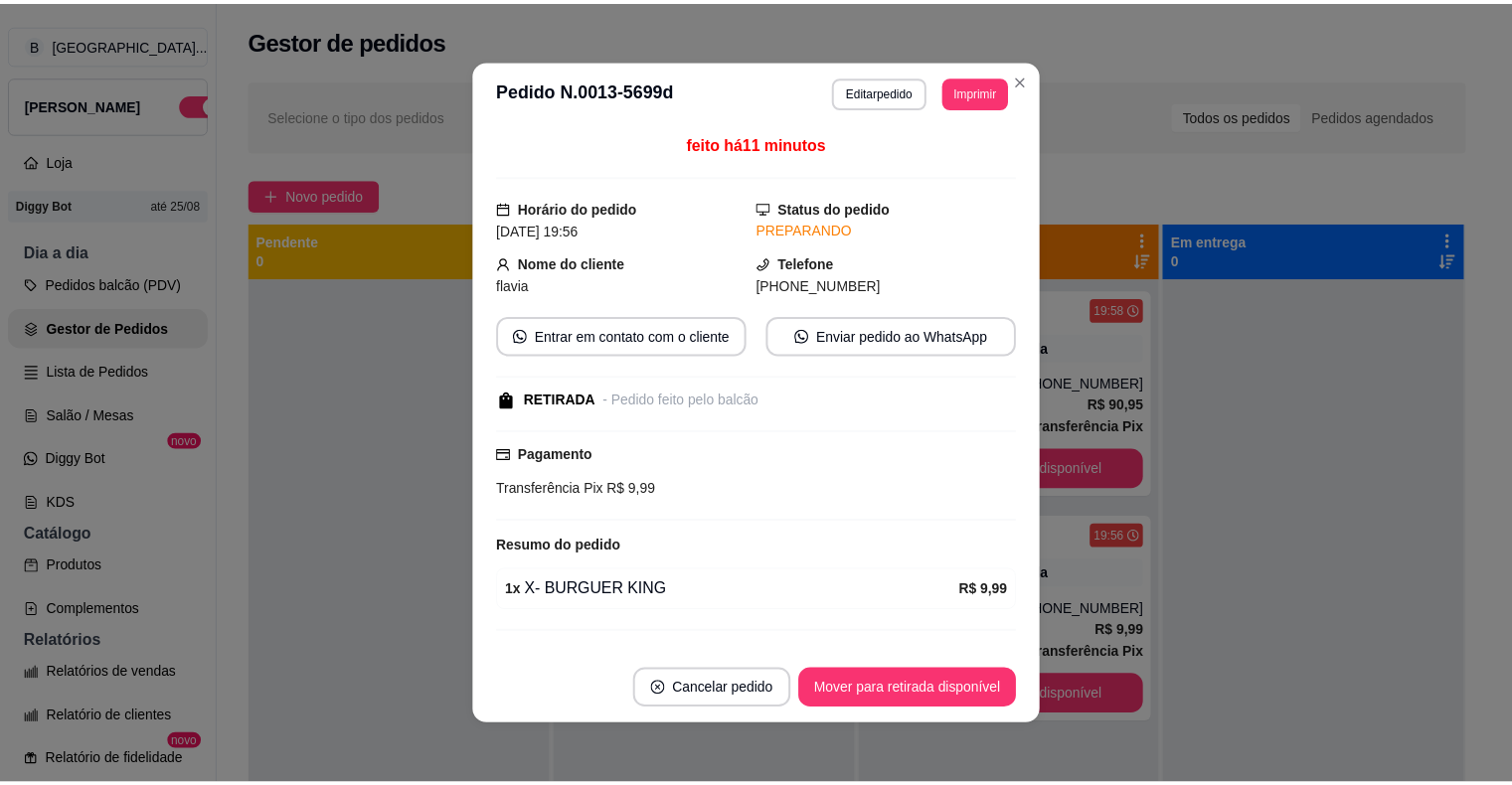 scroll, scrollTop: 40, scrollLeft: 0, axis: vertical 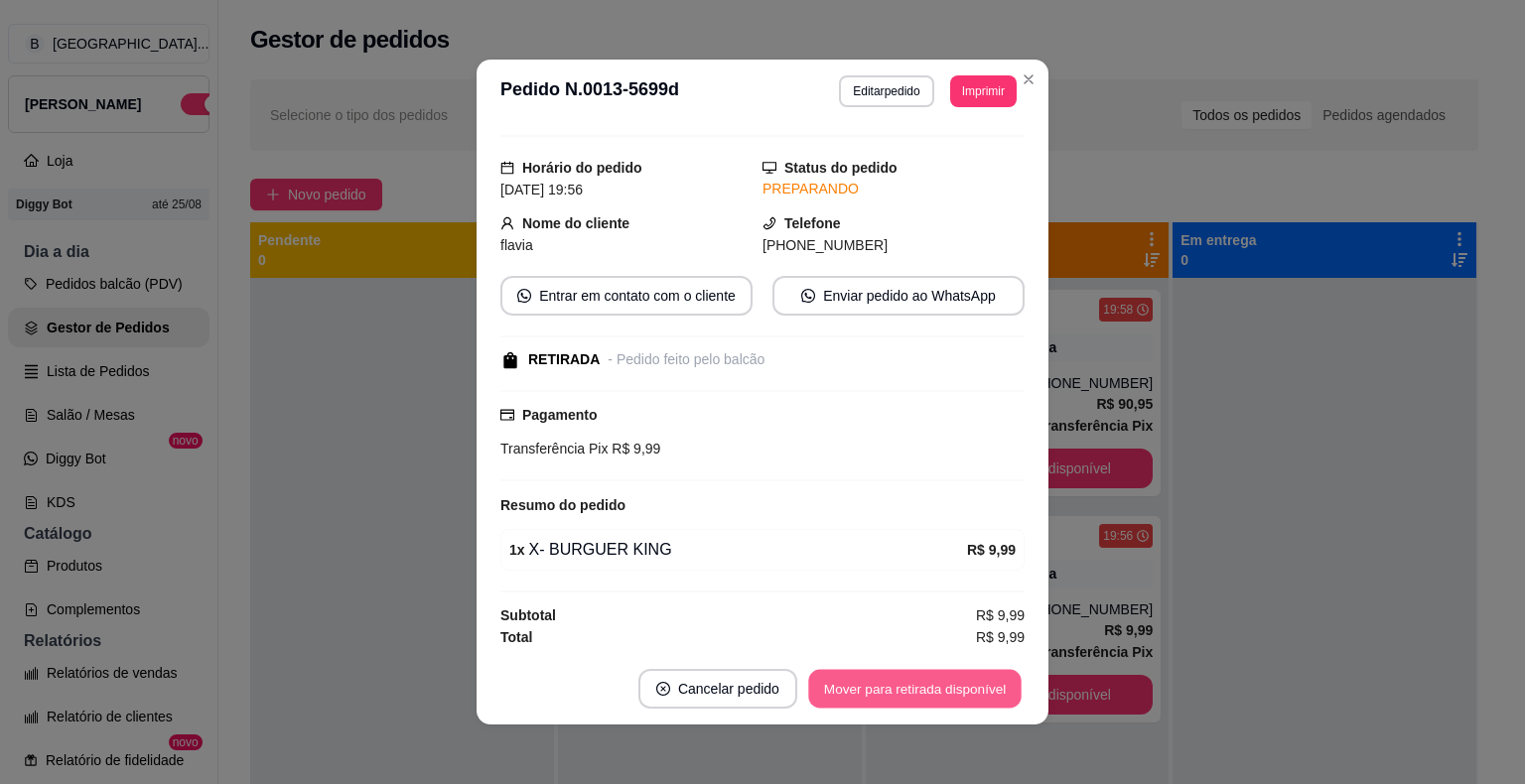 click on "Mover para retirada disponível" at bounding box center (914, 689) 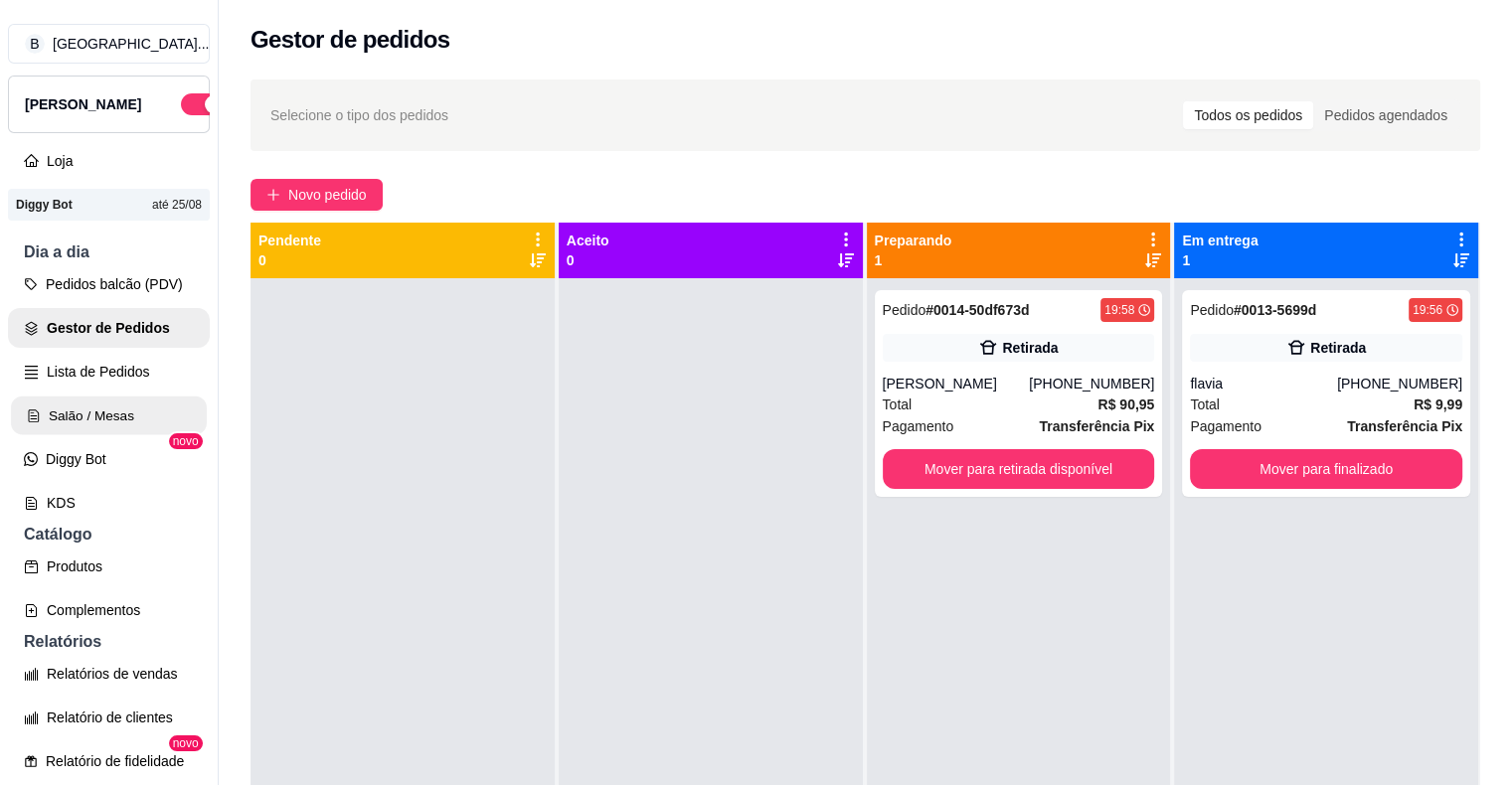 click on "Salão / Mesas" at bounding box center [108, 415] 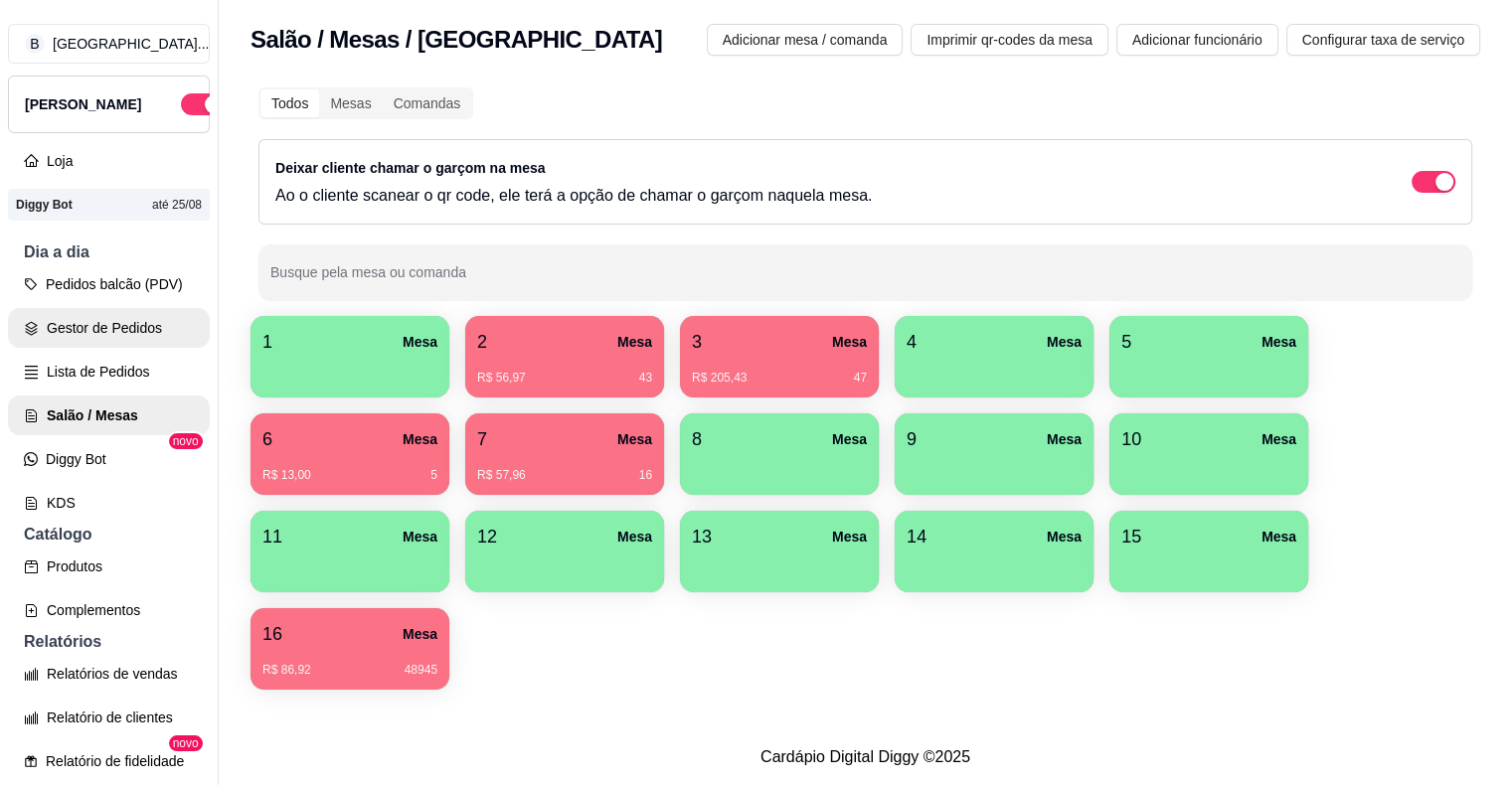 click on "Gestor de Pedidos" at bounding box center (108, 328) 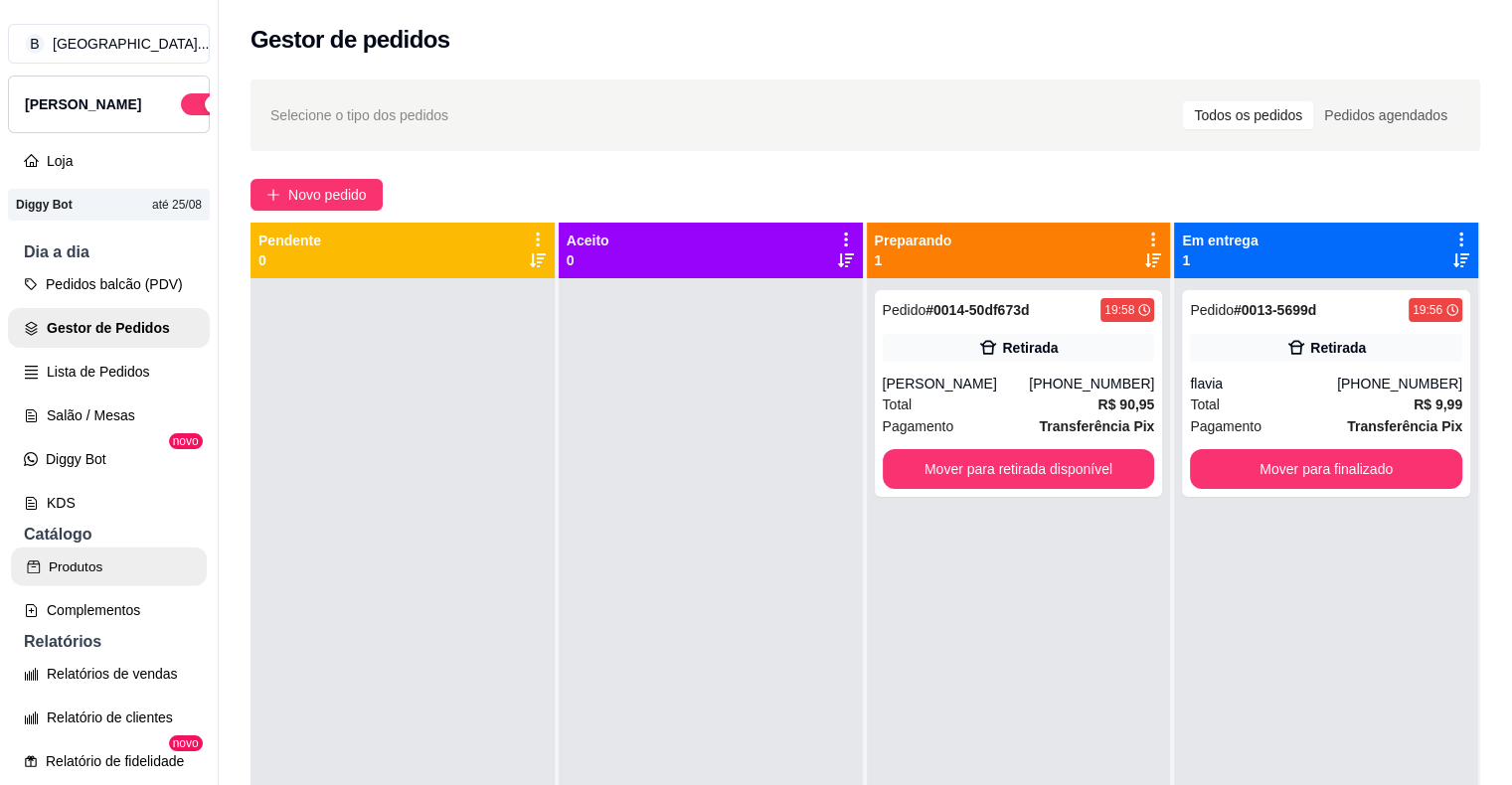click on "Produtos" at bounding box center [108, 566] 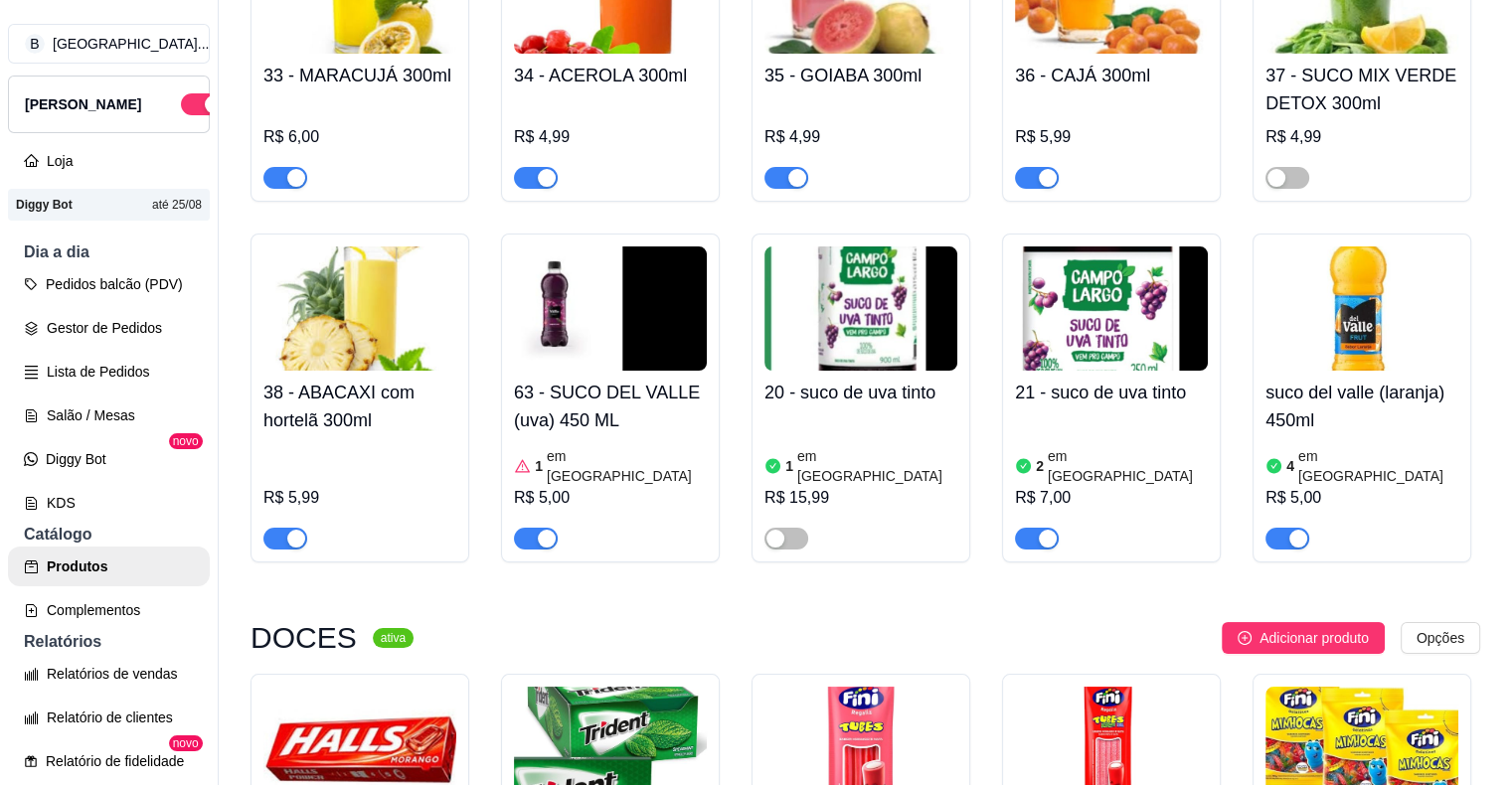 scroll, scrollTop: 4372, scrollLeft: 0, axis: vertical 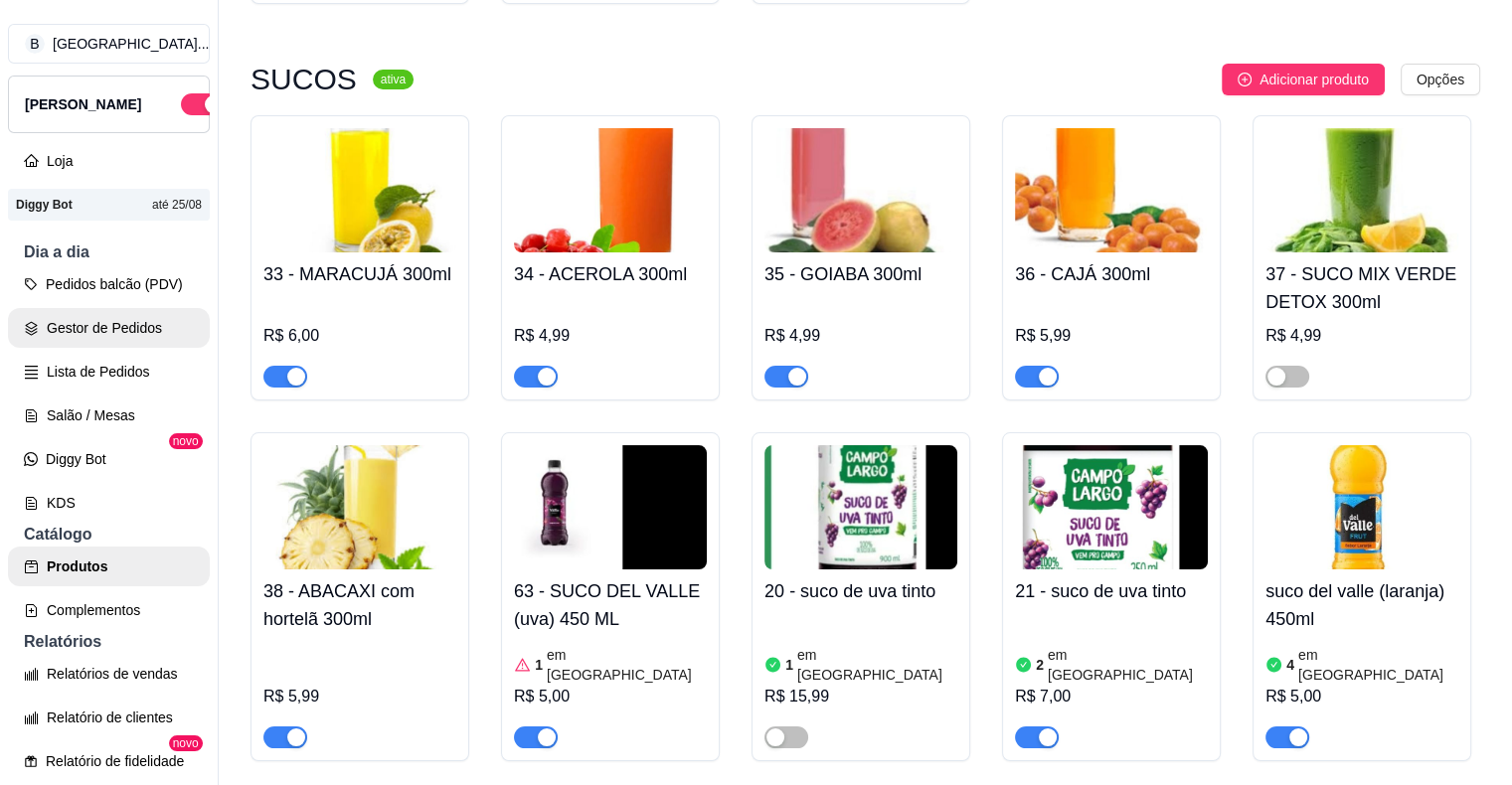 click on "Gestor de Pedidos" at bounding box center [108, 328] 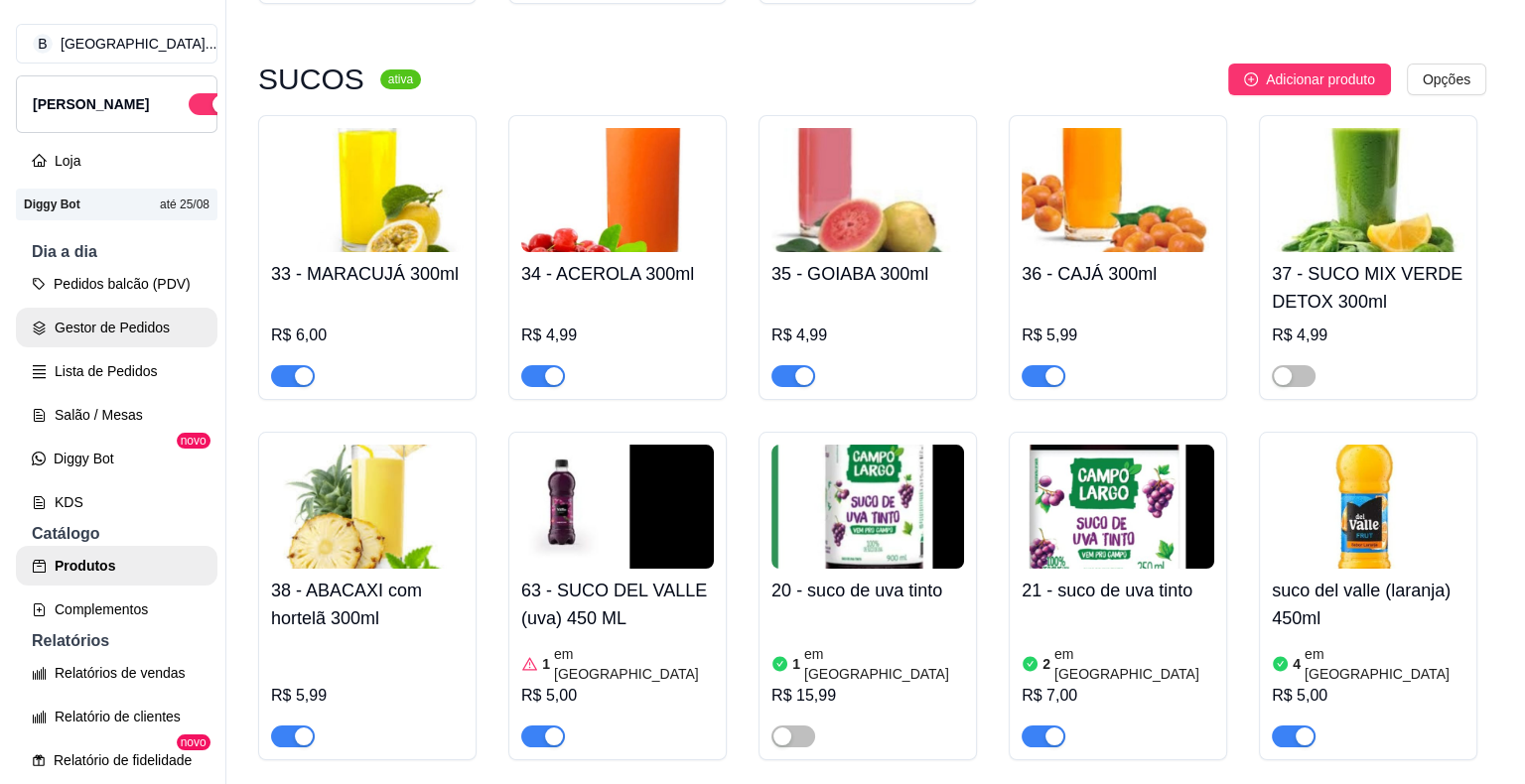 scroll, scrollTop: 0, scrollLeft: 0, axis: both 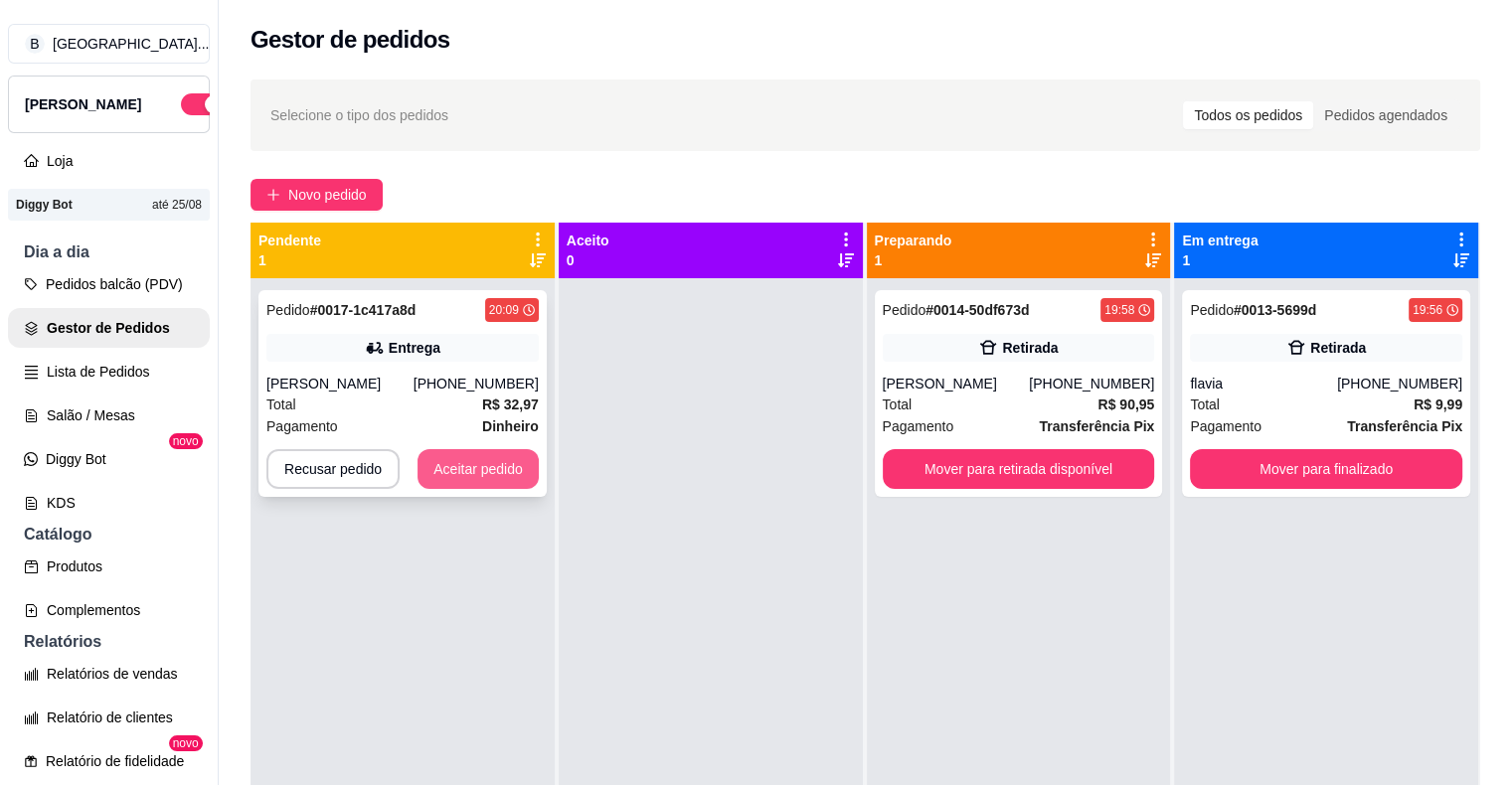 click on "Aceitar pedido" at bounding box center [478, 469] 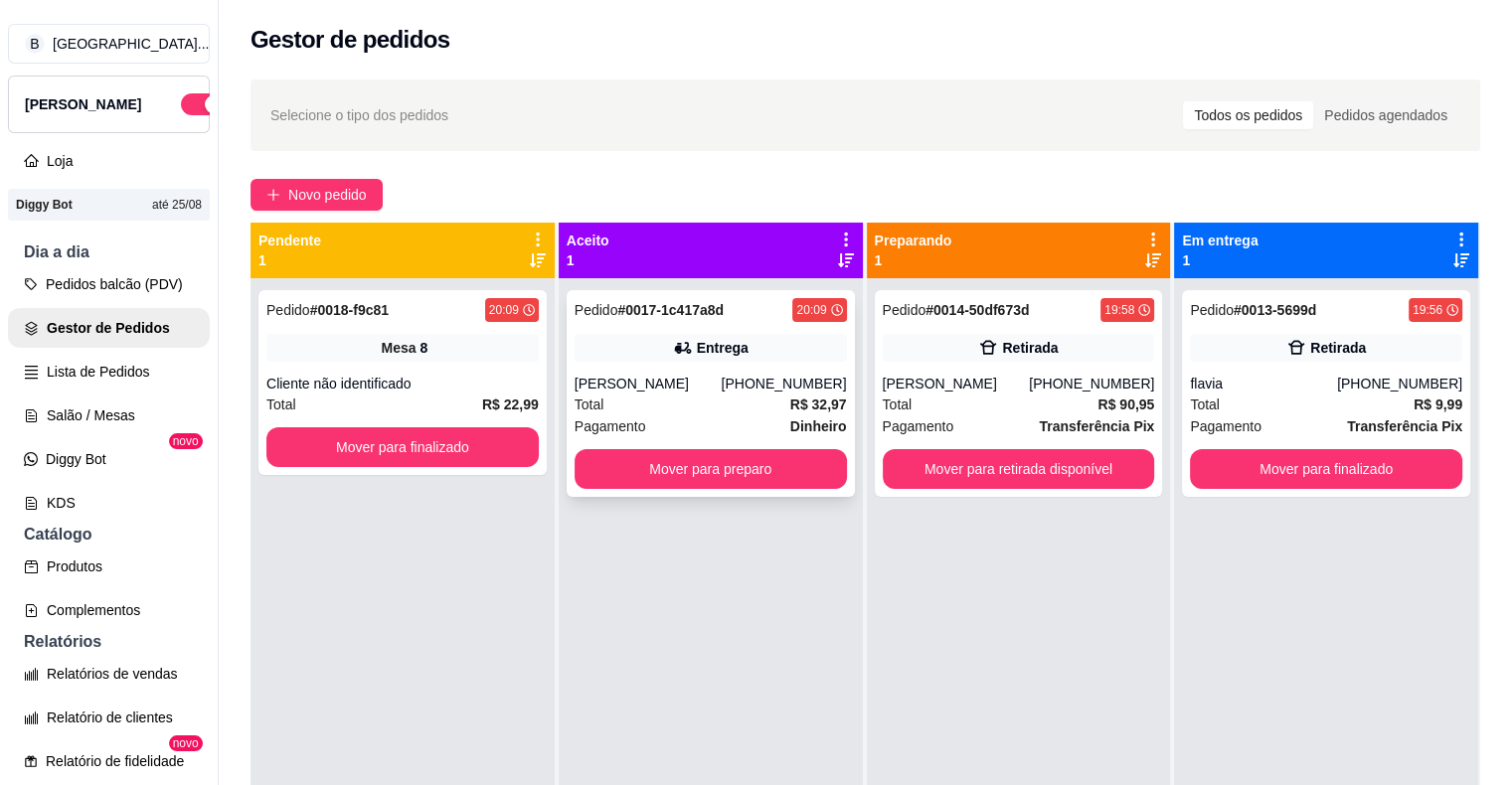 click on "[PHONE_NUMBER]" at bounding box center (783, 384) 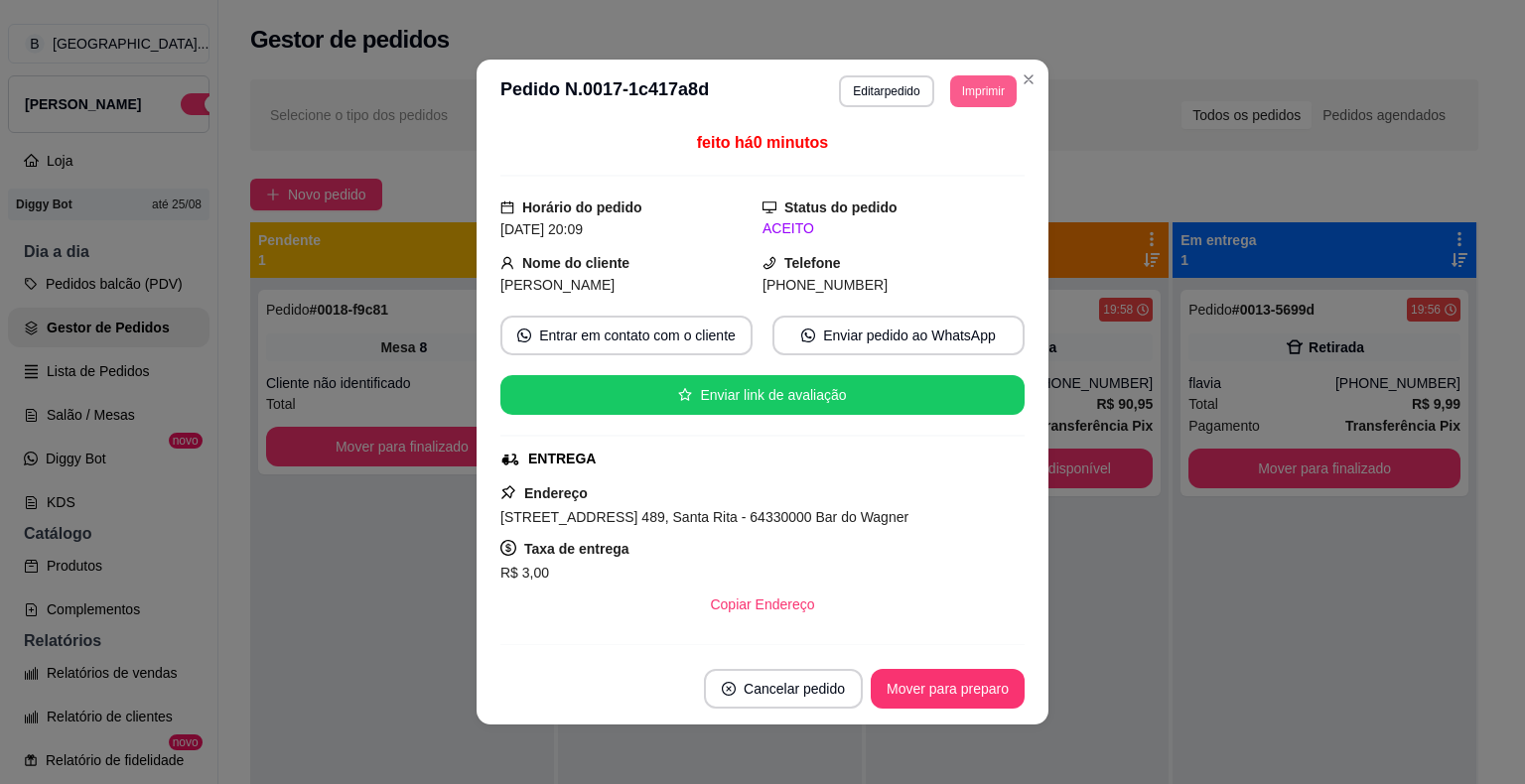 click on "Imprimir" at bounding box center (983, 91) 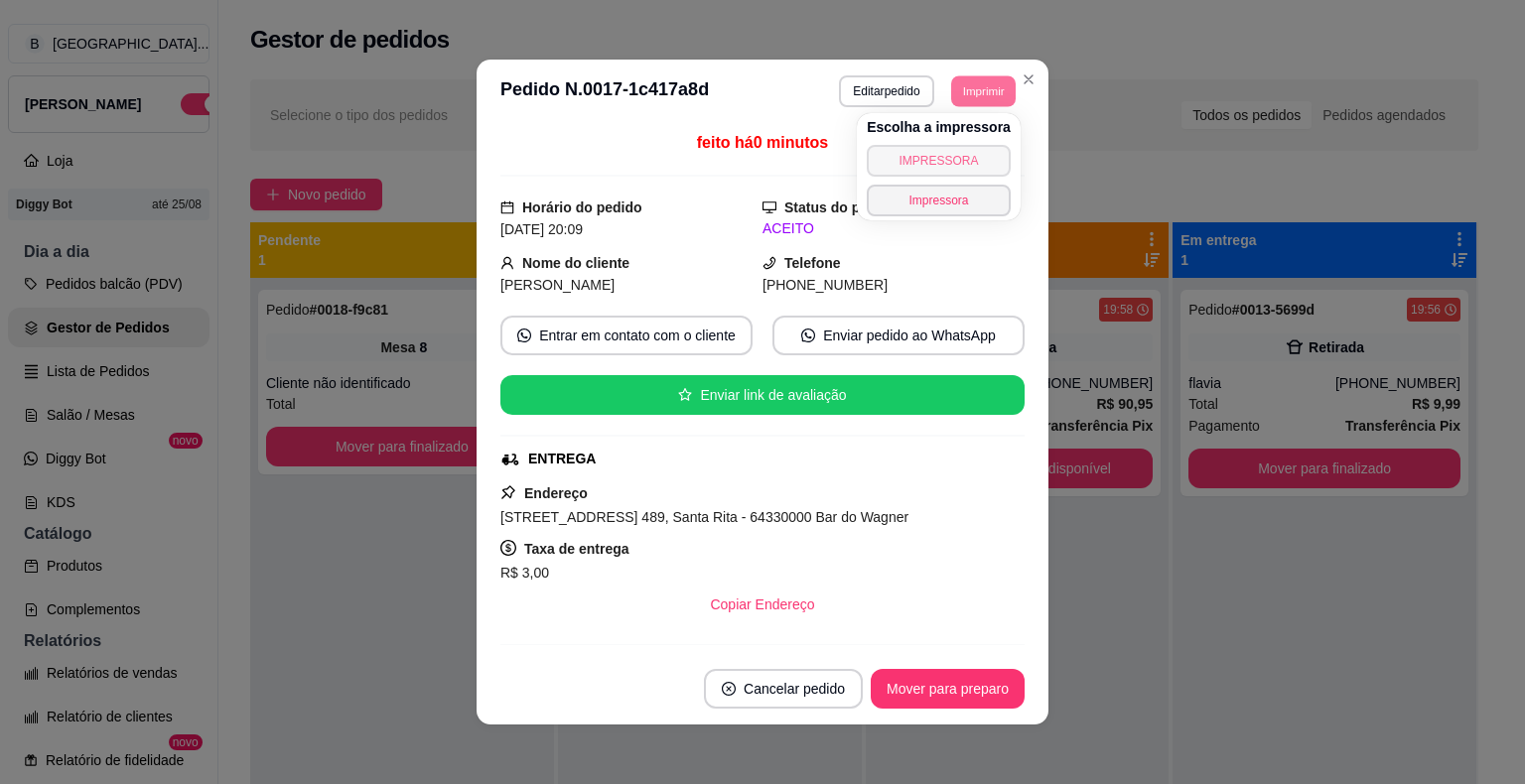 click on "IMPRESSORA" at bounding box center [938, 161] 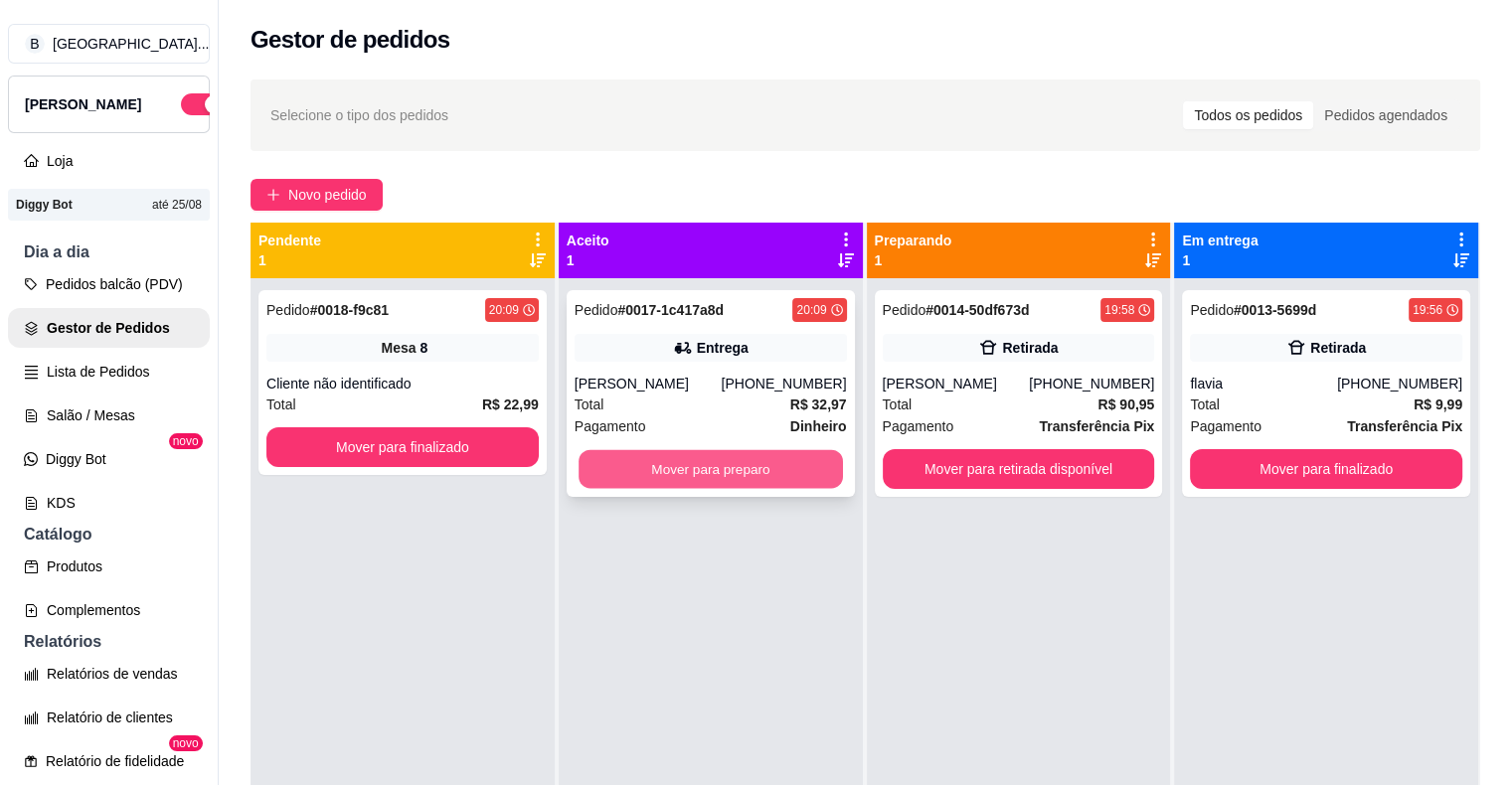 click on "Mover para preparo" at bounding box center (711, 469) 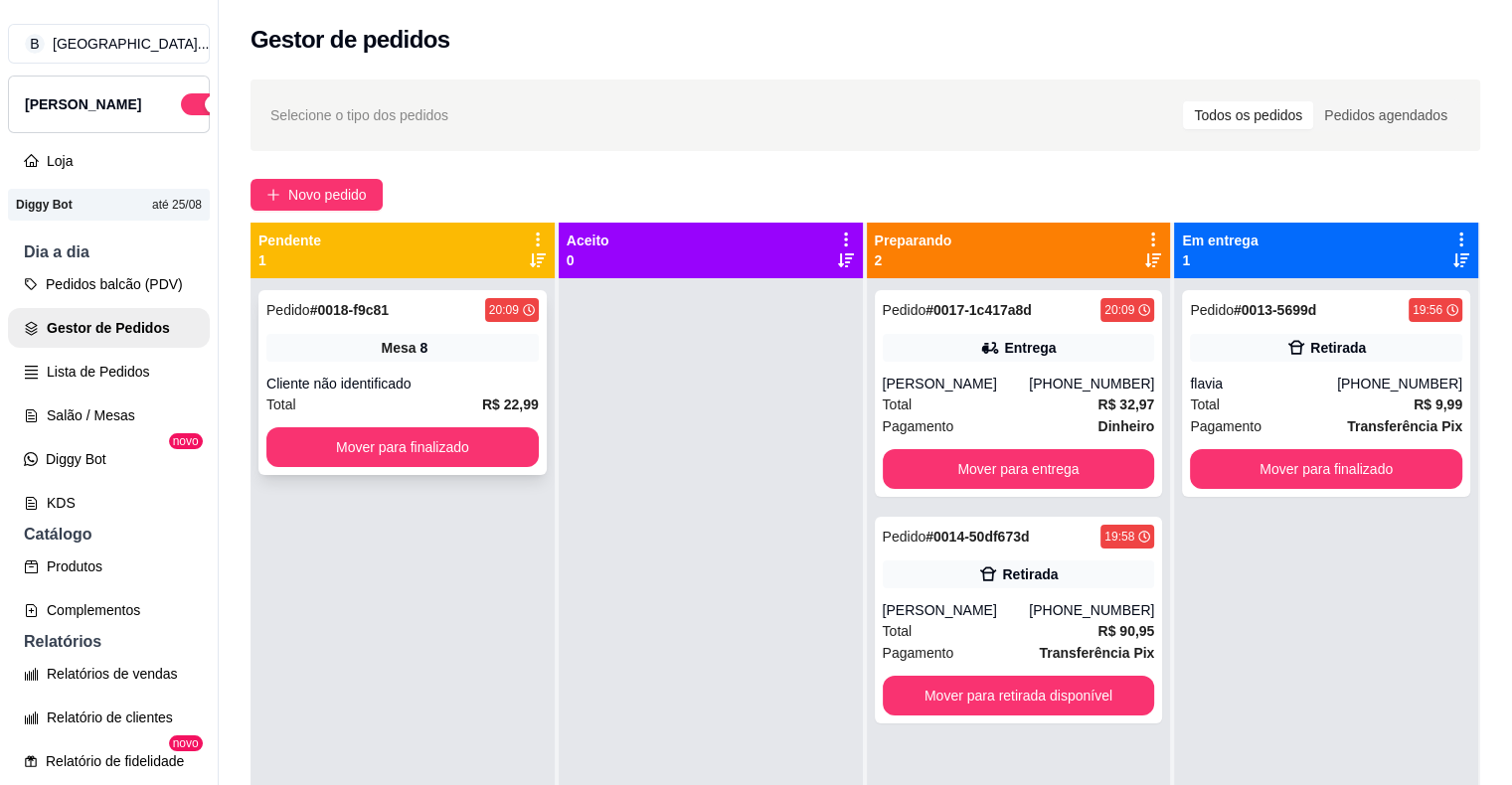 click on "Cliente não identificado" at bounding box center [403, 384] 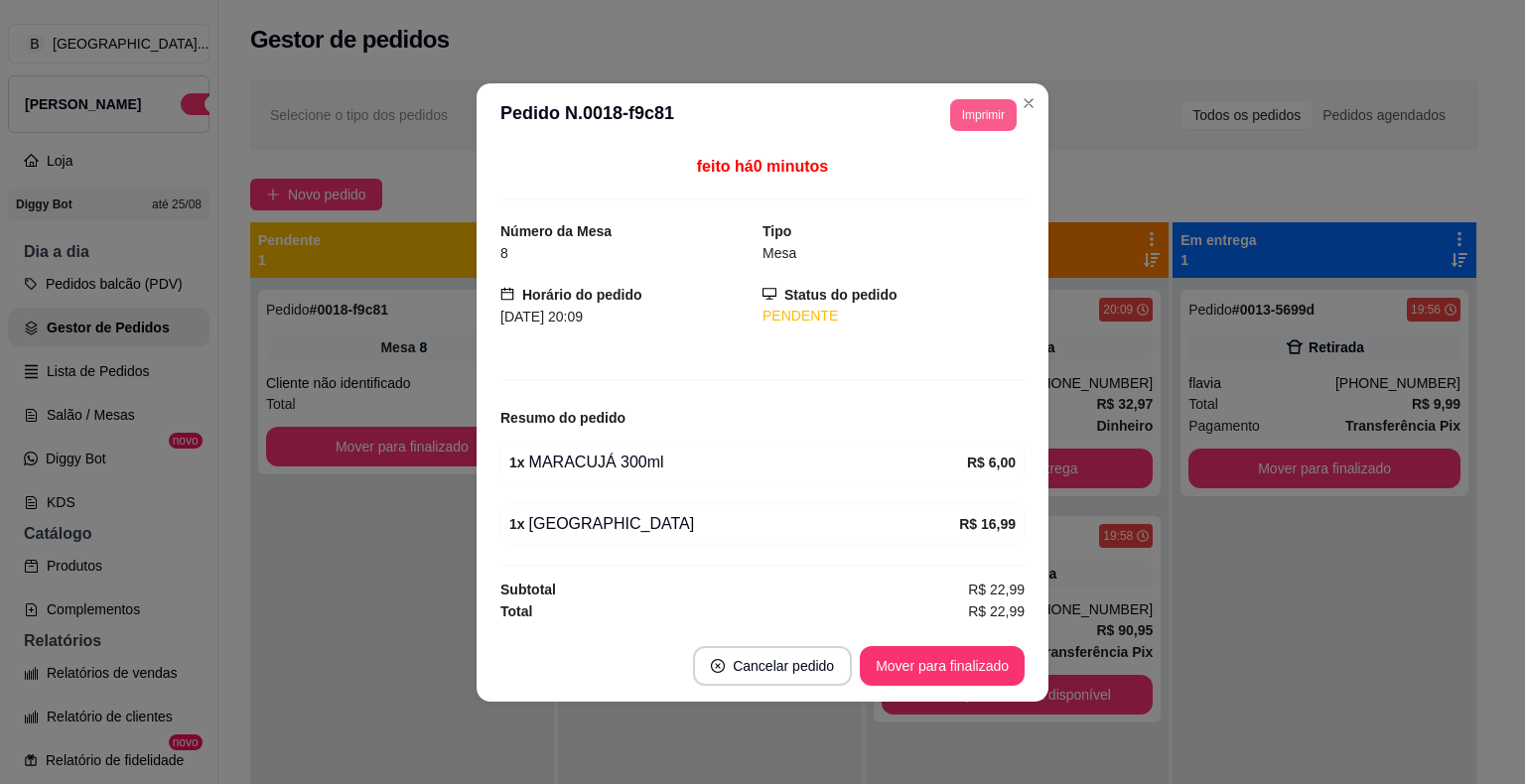 click on "Imprimir" at bounding box center [983, 115] 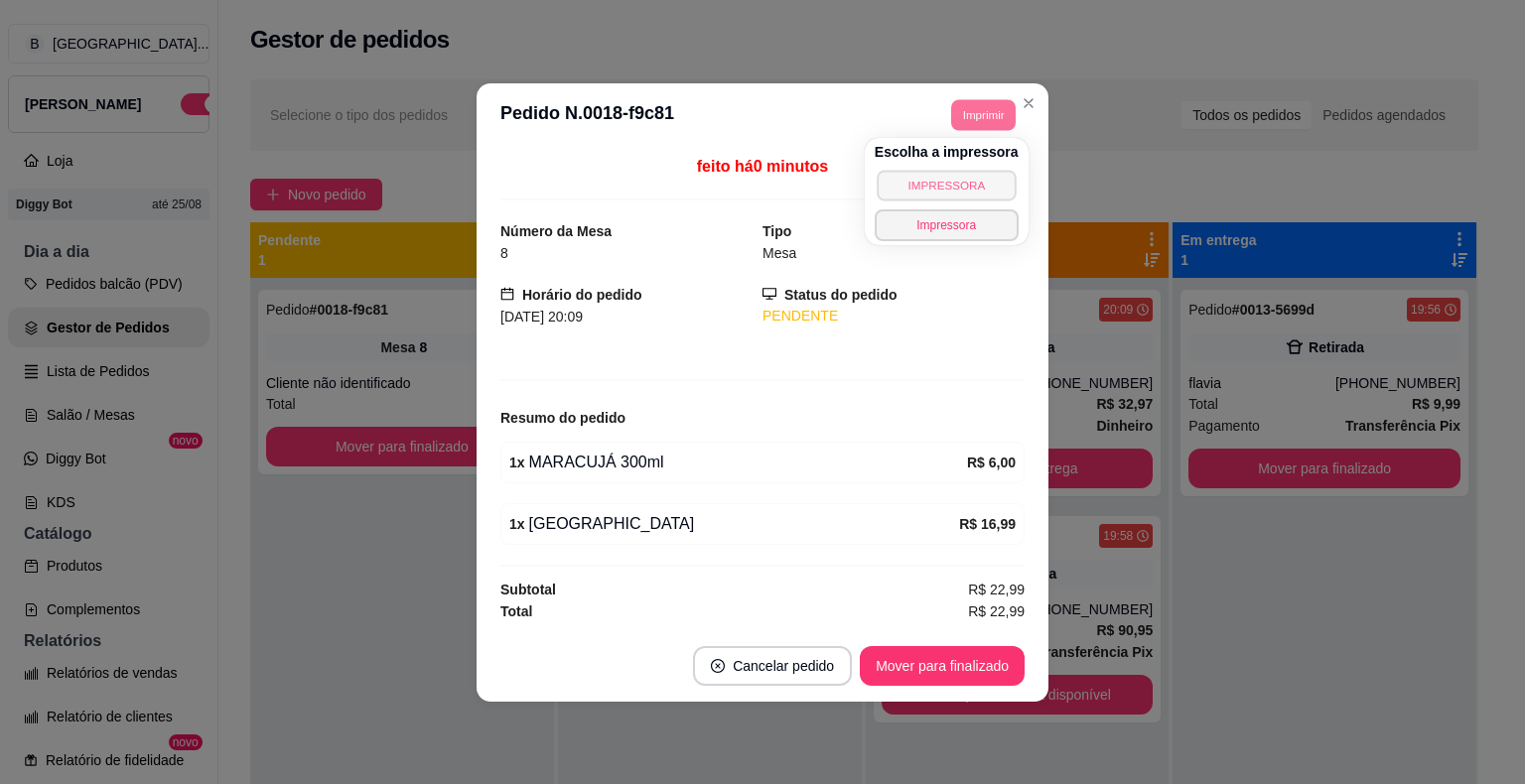 click on "IMPRESSORA" at bounding box center [946, 185] 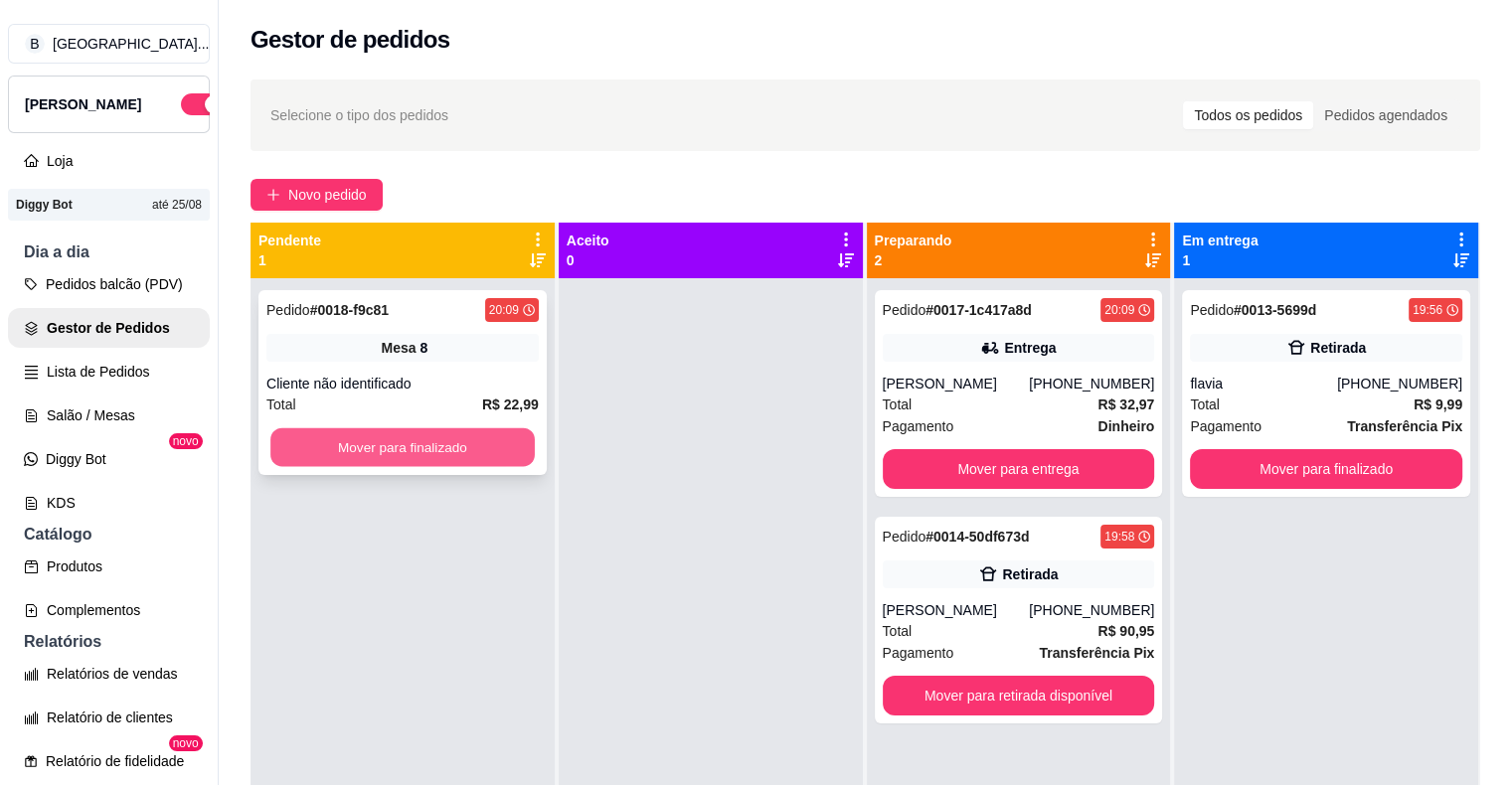 click on "Mover para finalizado" at bounding box center [403, 447] 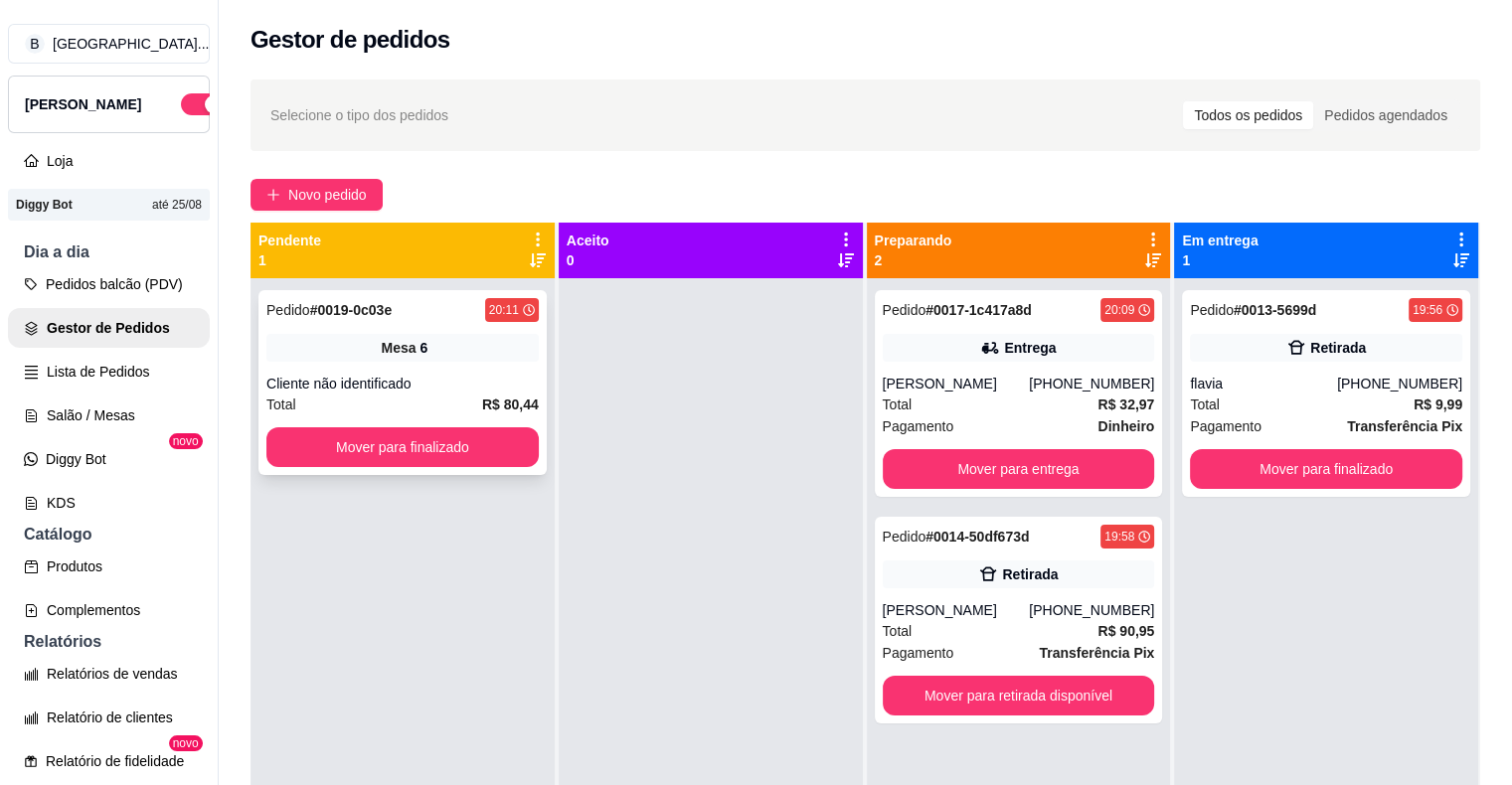 click on "Cliente não identificado" at bounding box center [403, 384] 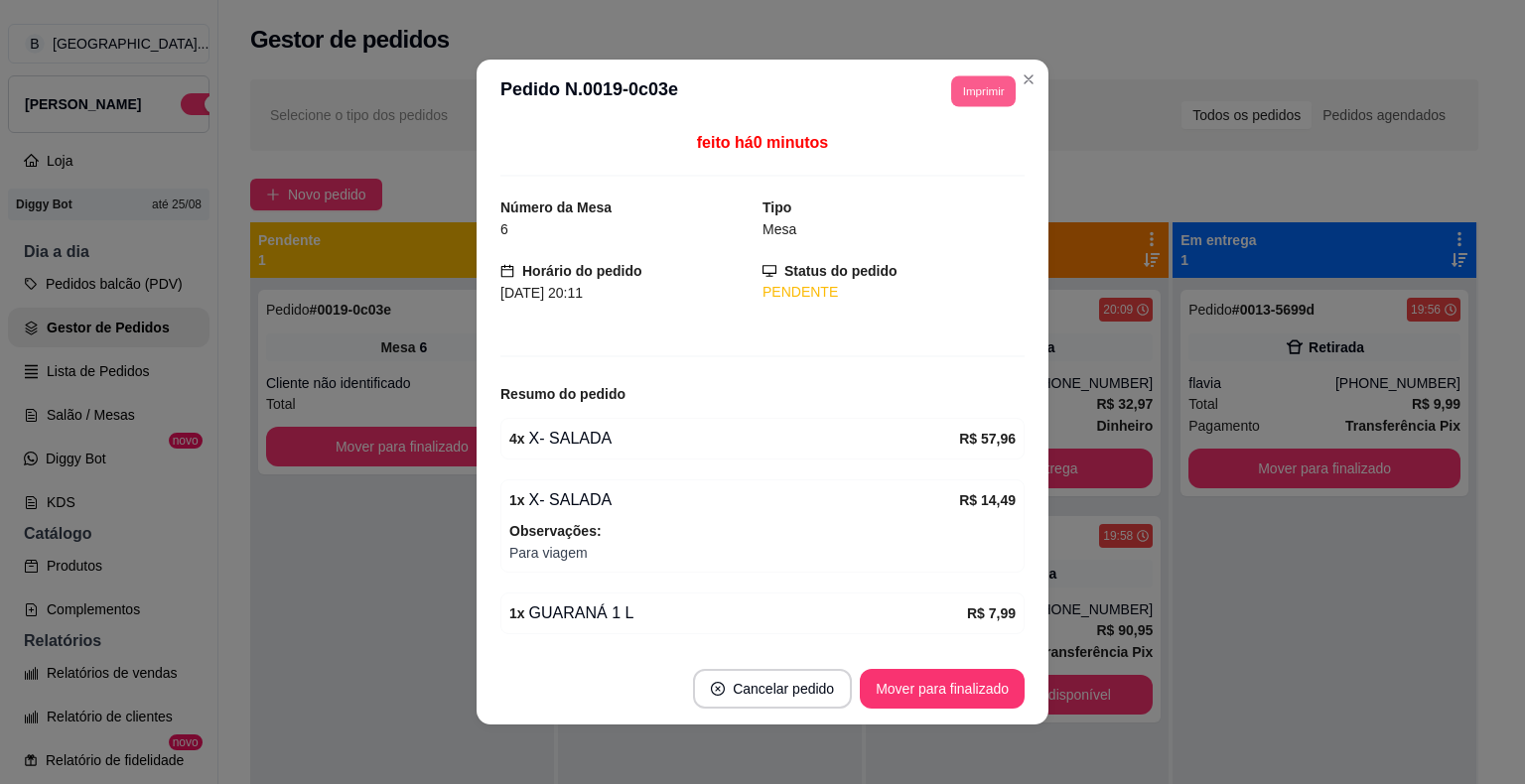 click on "Imprimir" at bounding box center (983, 90) 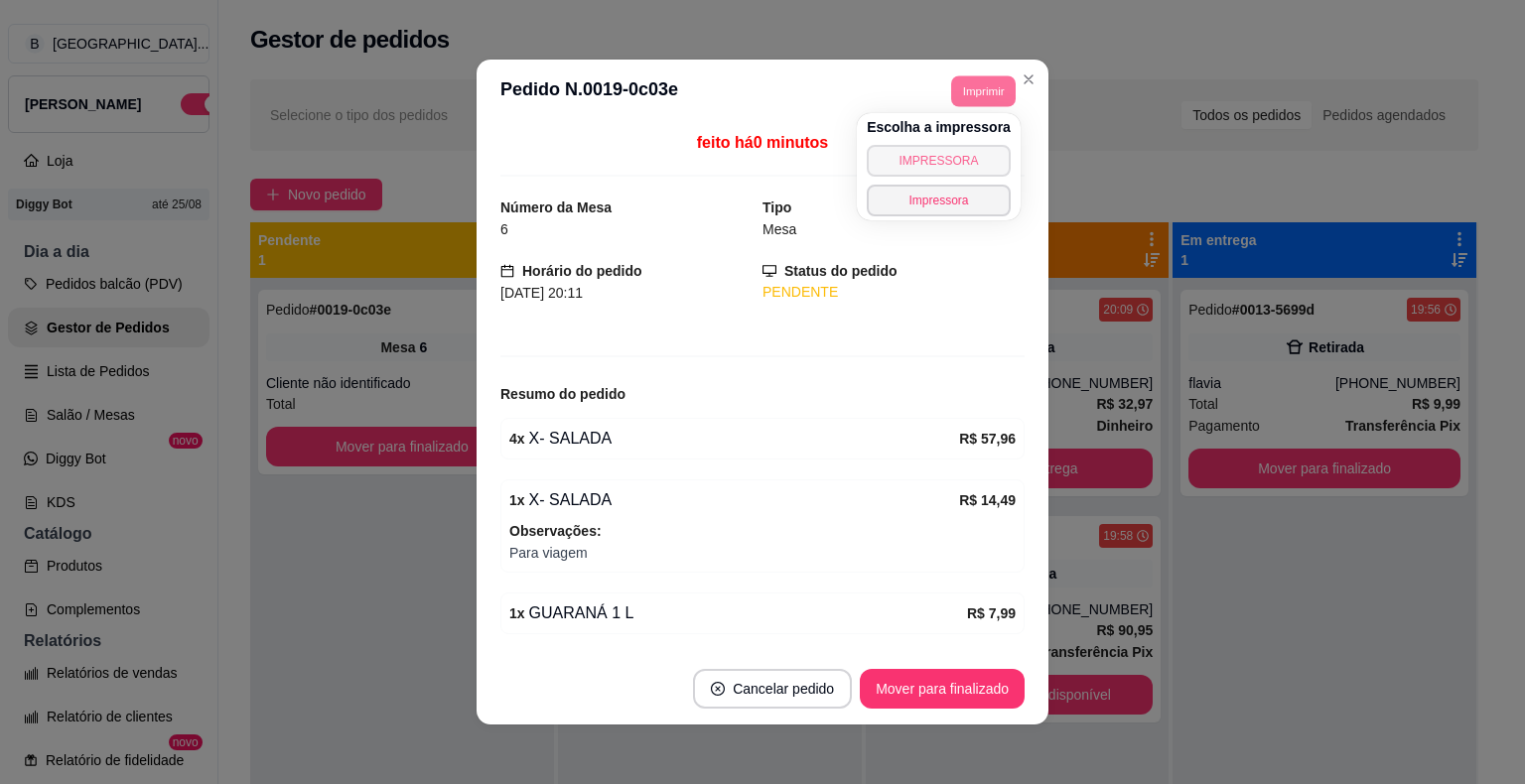 click on "IMPRESSORA" at bounding box center (938, 161) 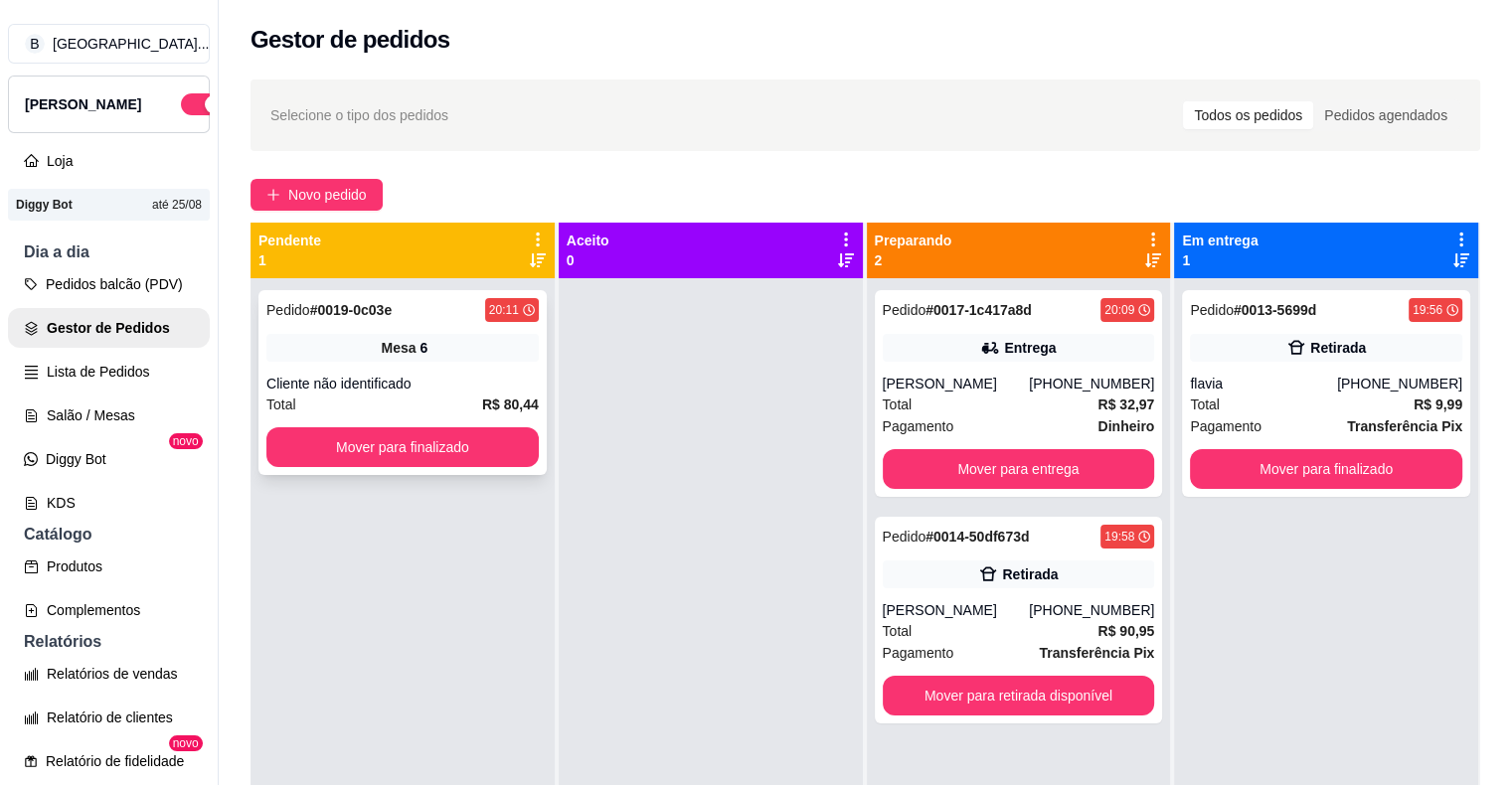 click on "Pedido  # 0019-0c03e 20:11 Mesa 6 Cliente não identificado Total R$ 80,44 Mover para finalizado" at bounding box center [403, 383] 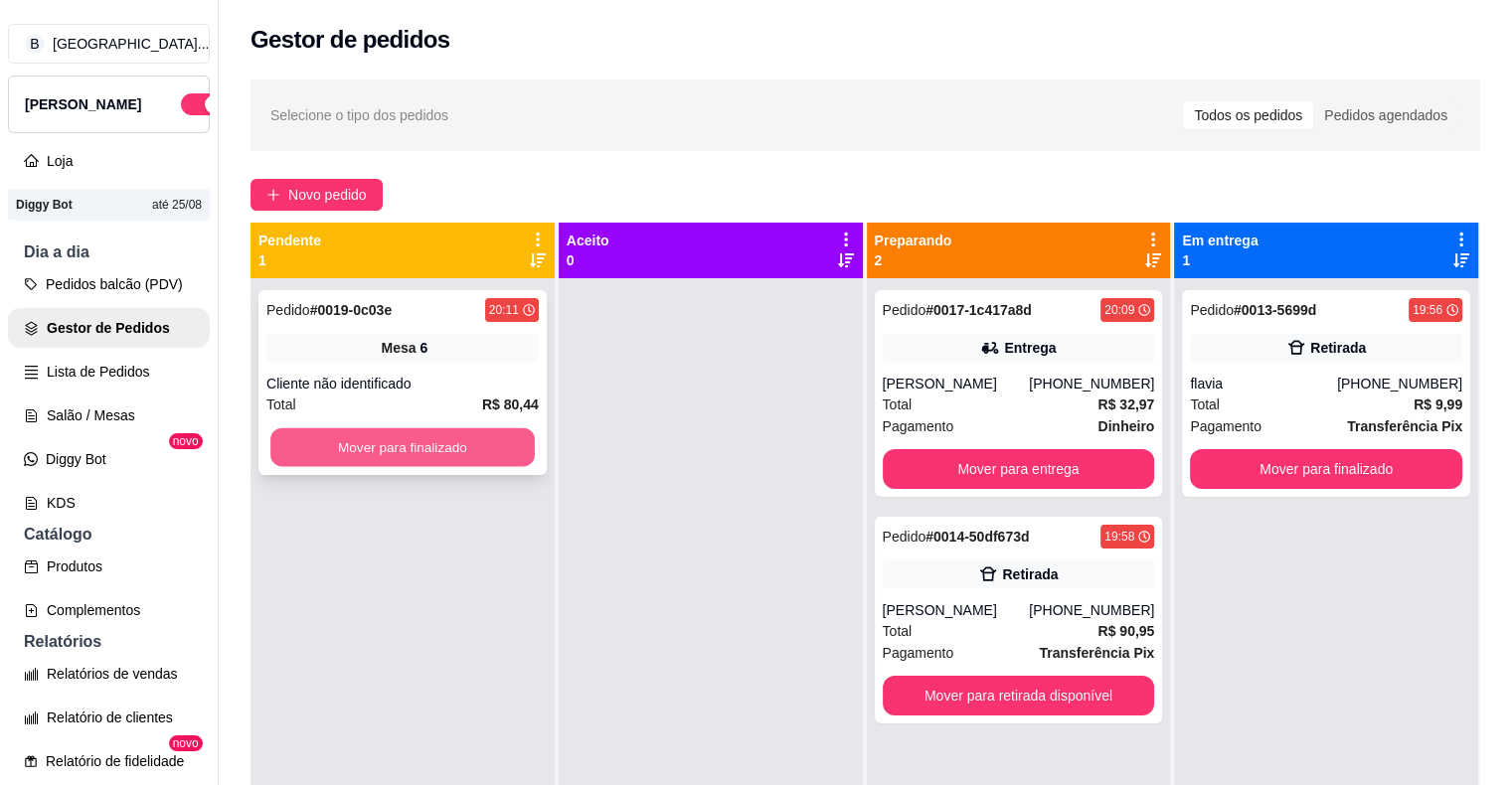click on "Mover para finalizado" at bounding box center [403, 447] 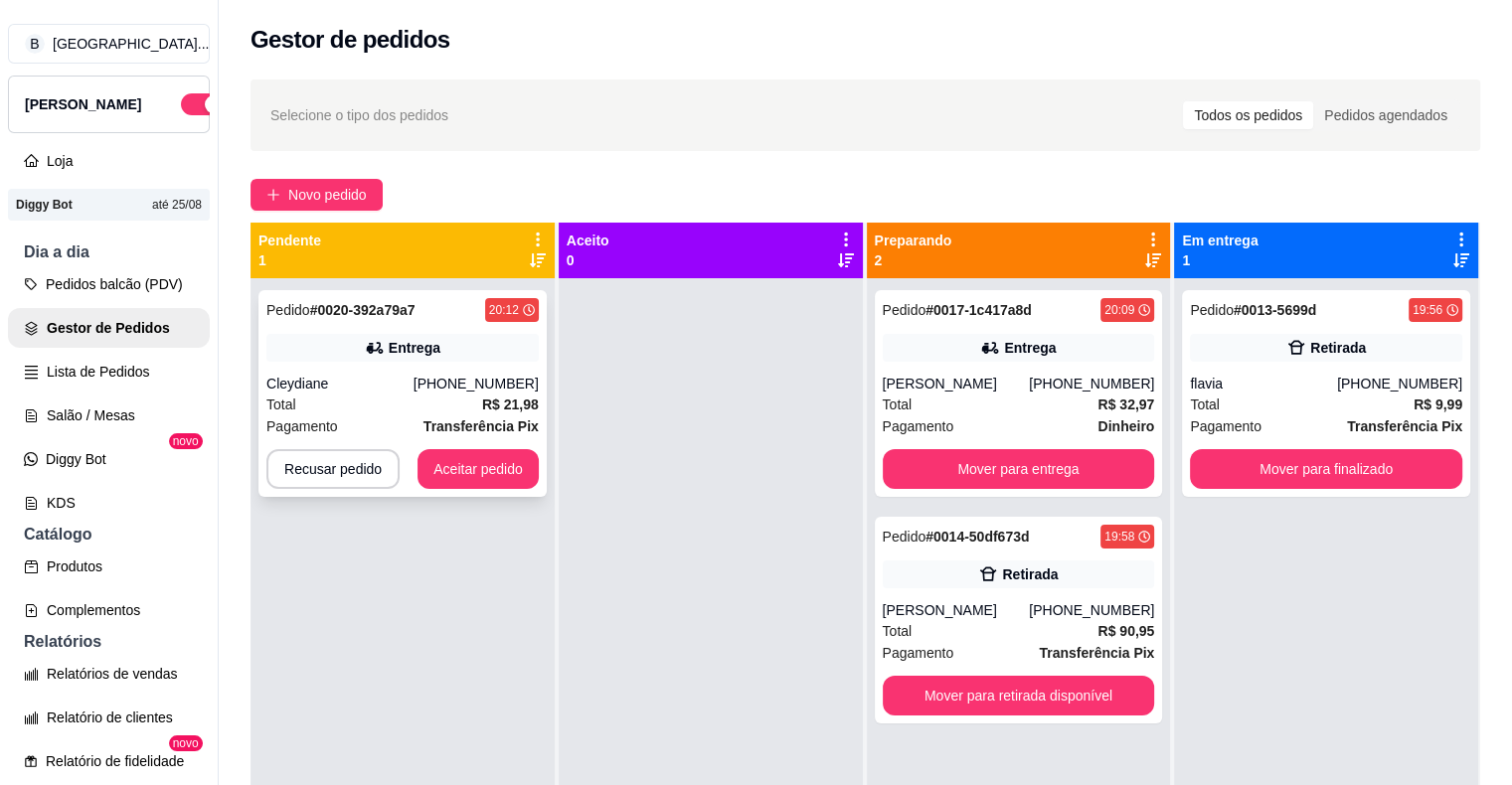 click on "Pedido  # 0020-392a79a7 20:12 Entrega Cleydiane [PHONE_NUMBER] Total R$ 21,98 Pagamento Transferência Pix Recusar pedido Aceitar pedido" at bounding box center [403, 393] 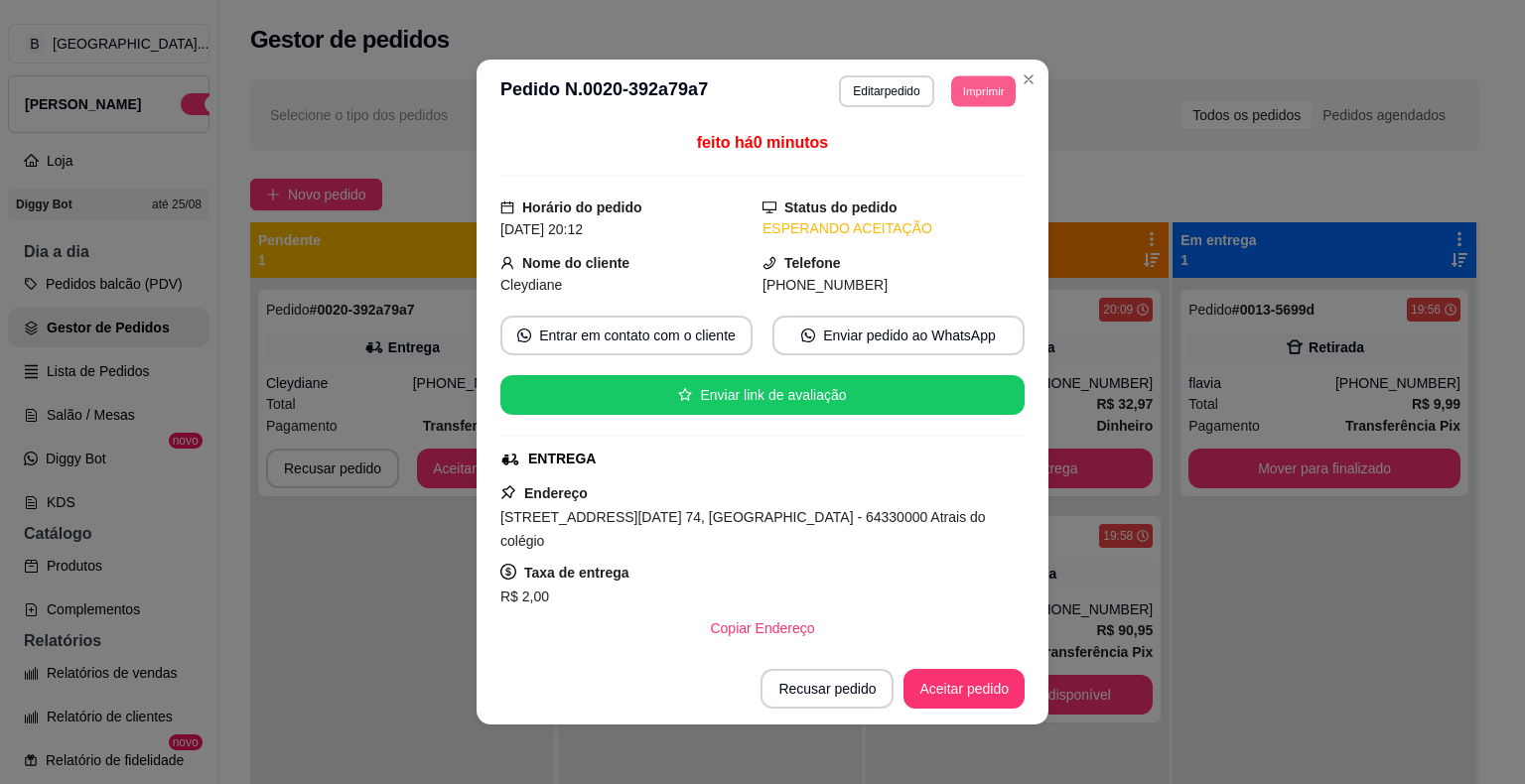 click on "Imprimir" at bounding box center (983, 90) 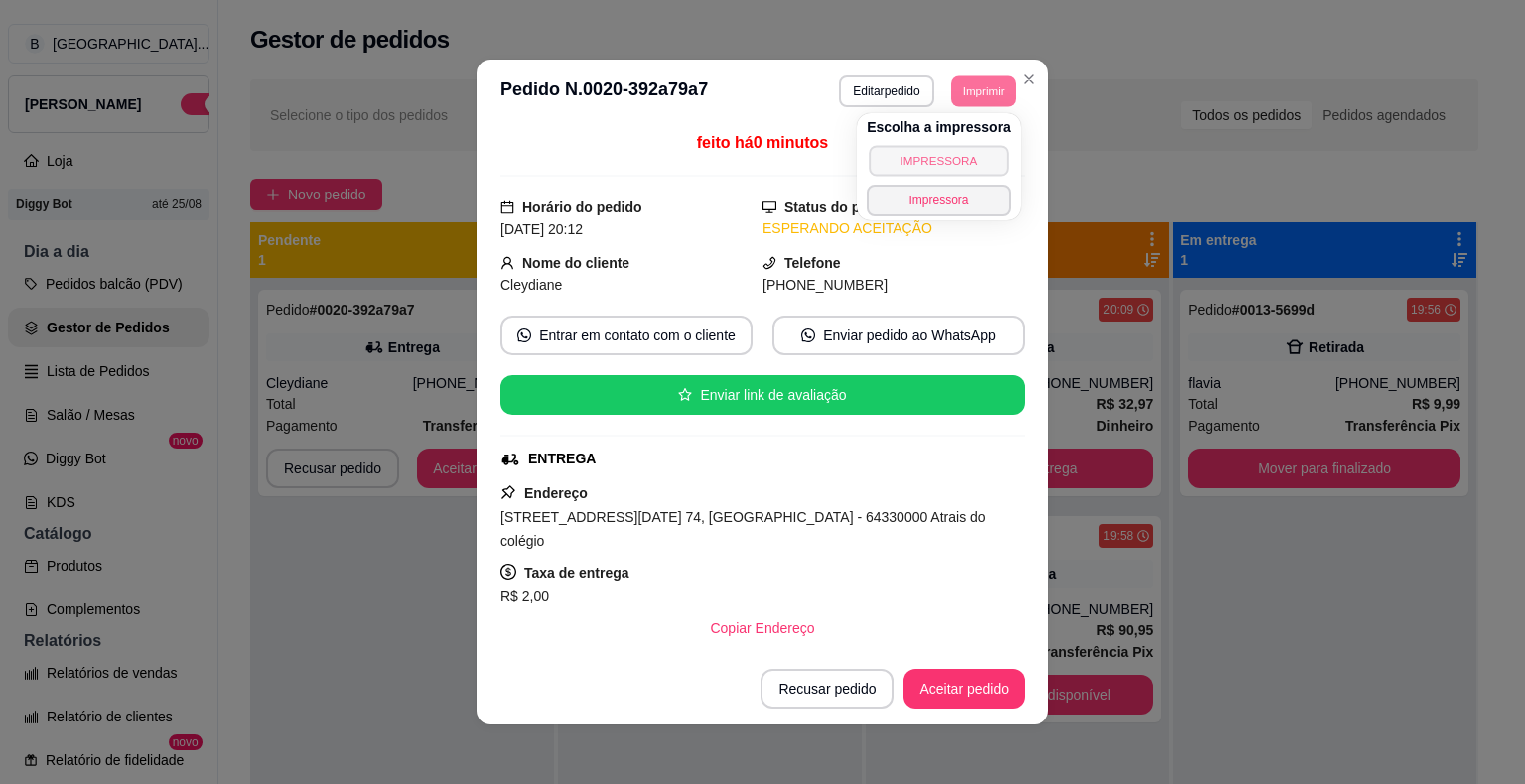 click on "IMPRESSORA" at bounding box center [938, 160] 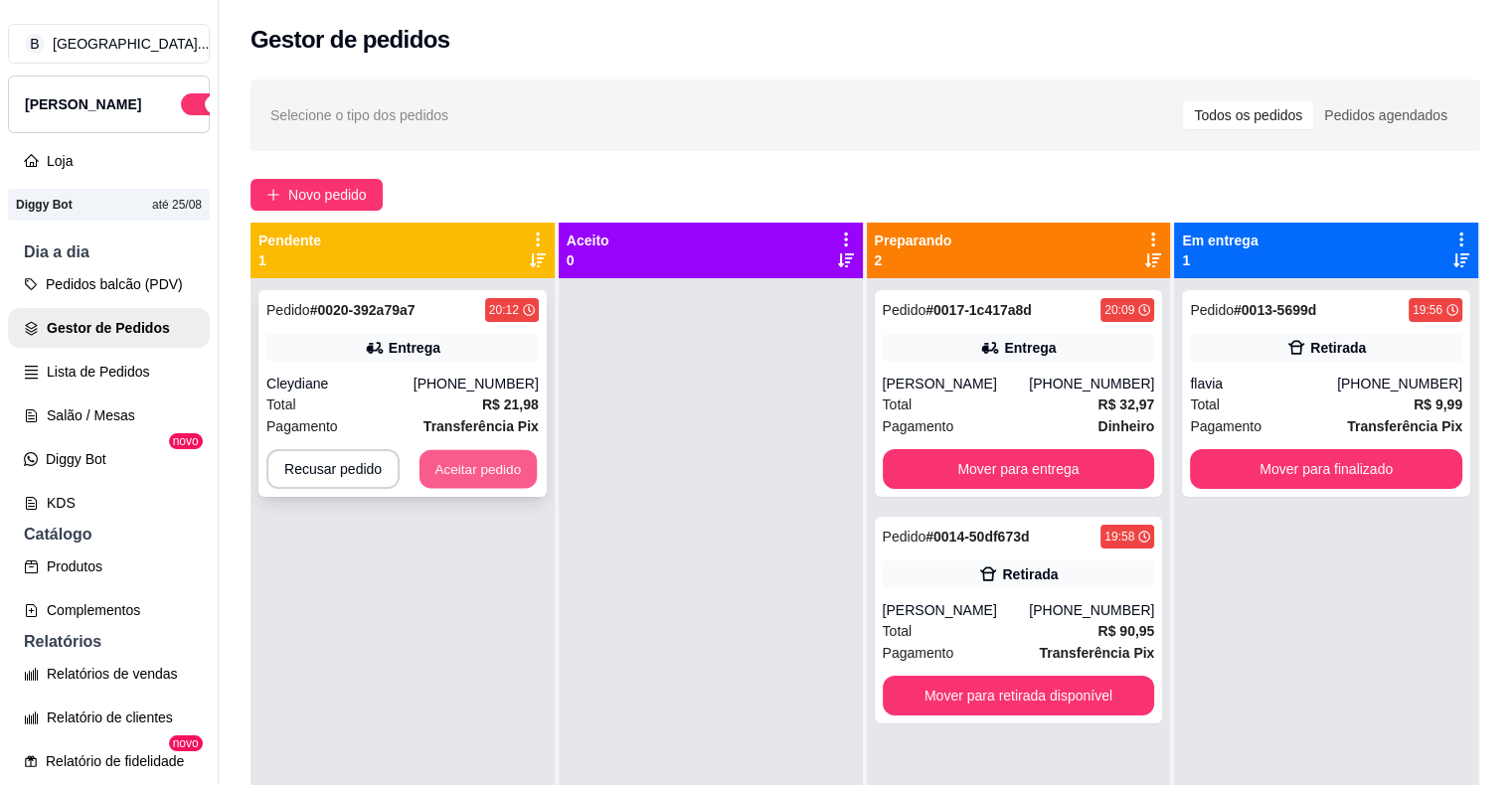 click on "Aceitar pedido" at bounding box center [478, 469] 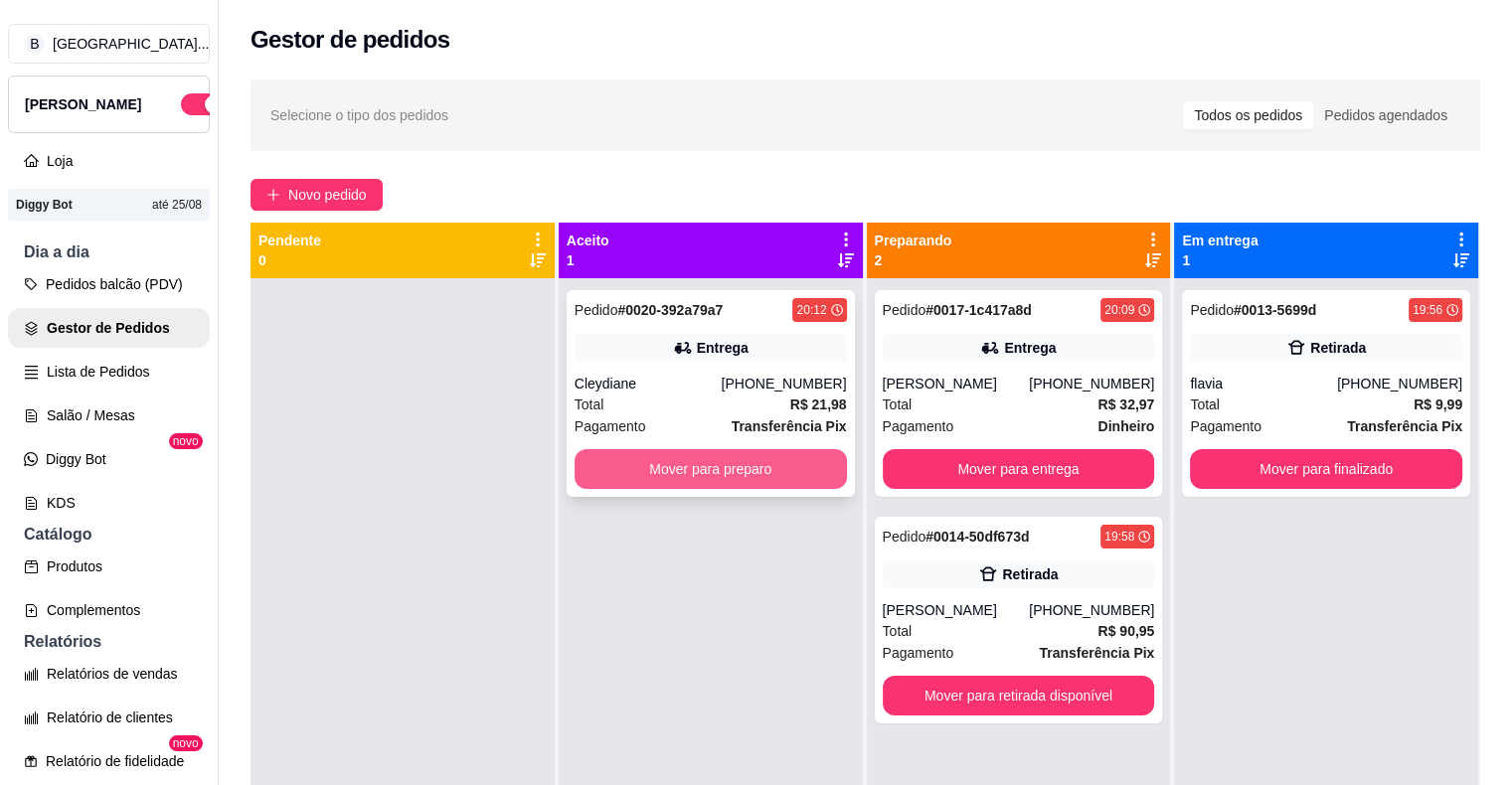 click on "Mover para preparo" at bounding box center (711, 469) 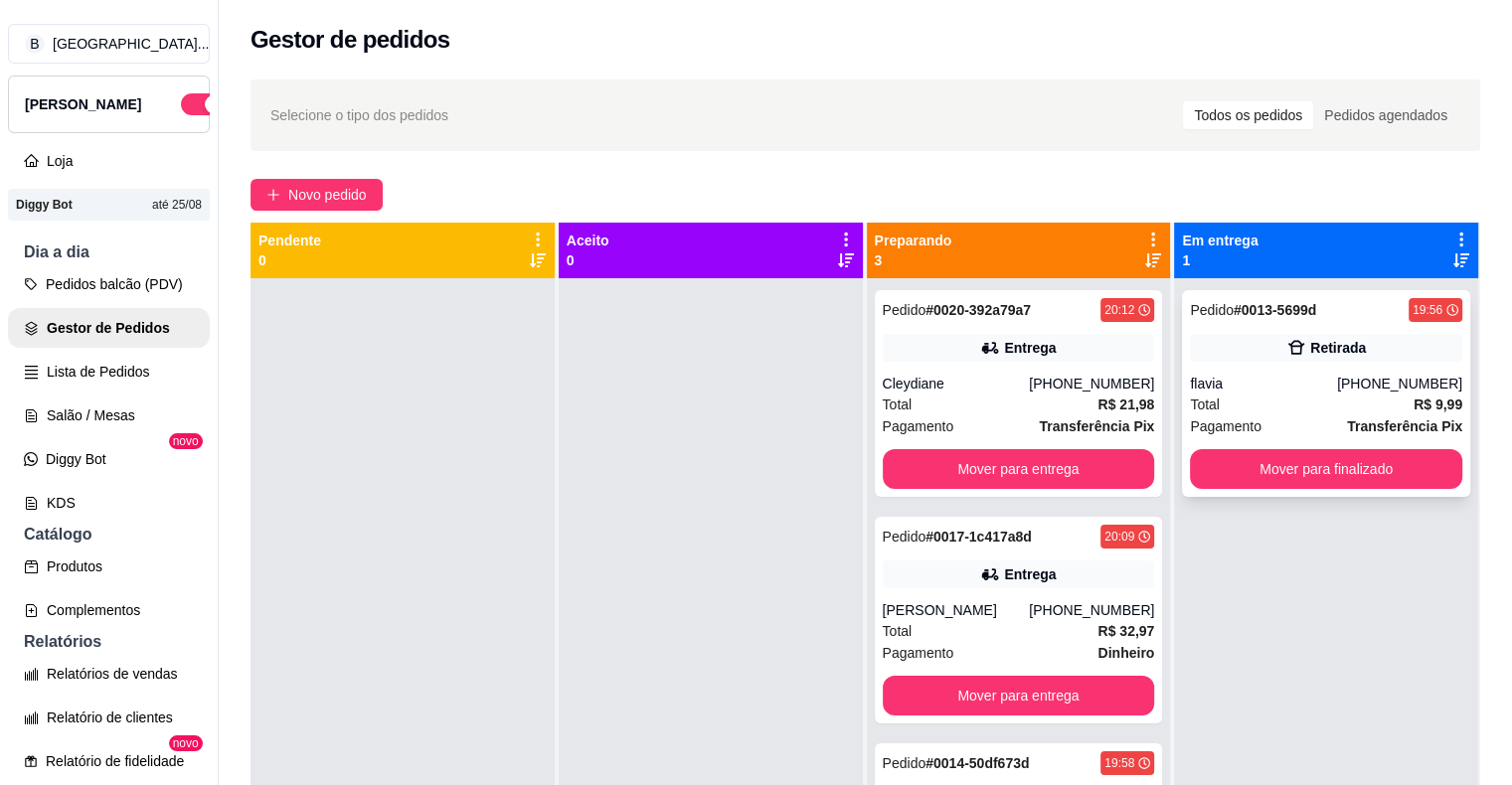 click on "Pedido  # 0013-5699d 19:56 Retirada flavia [PHONE_NUMBER] Total R$ 9,99 Pagamento Transferência Pix Mover para finalizado" at bounding box center [1326, 393] 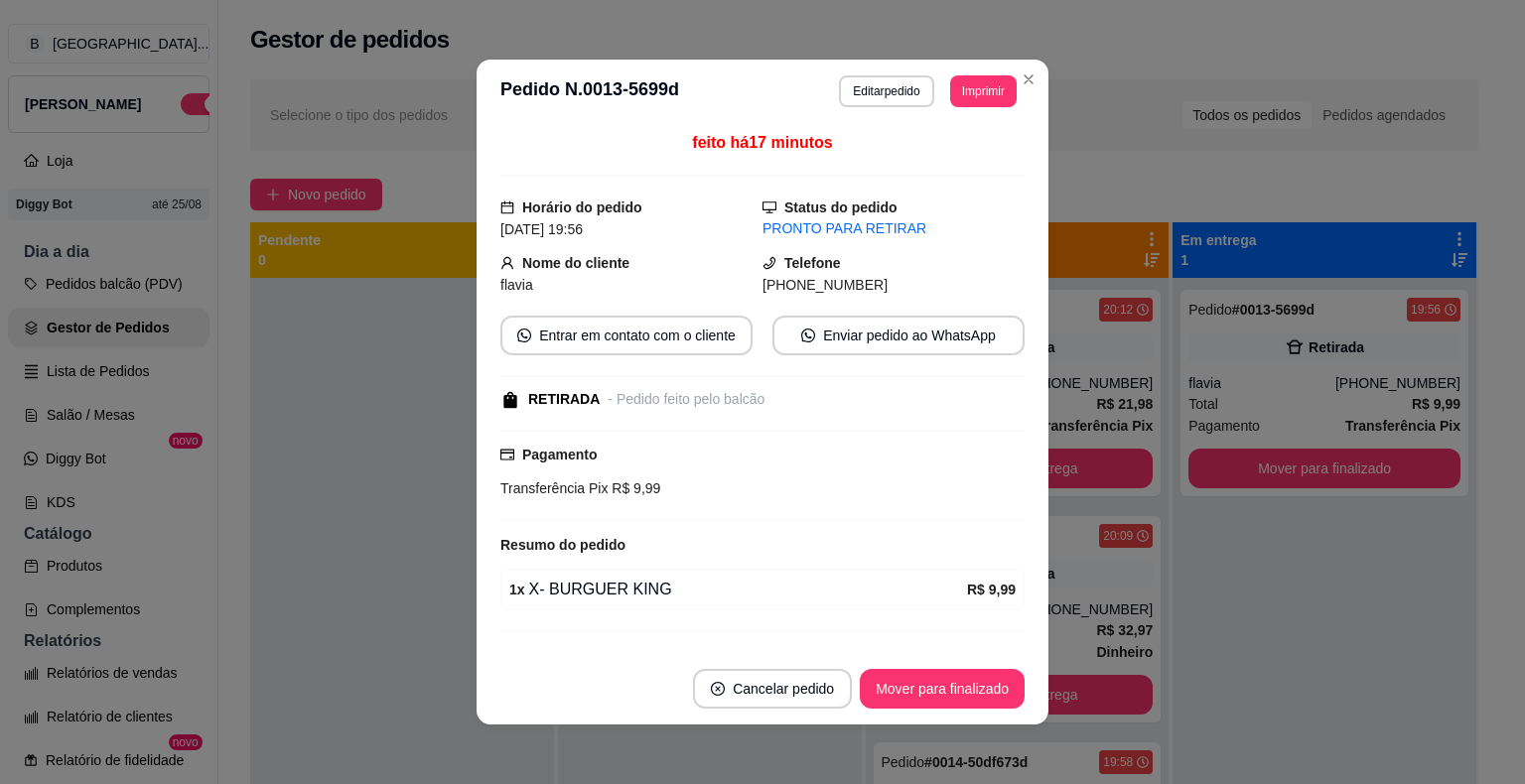 scroll, scrollTop: 40, scrollLeft: 0, axis: vertical 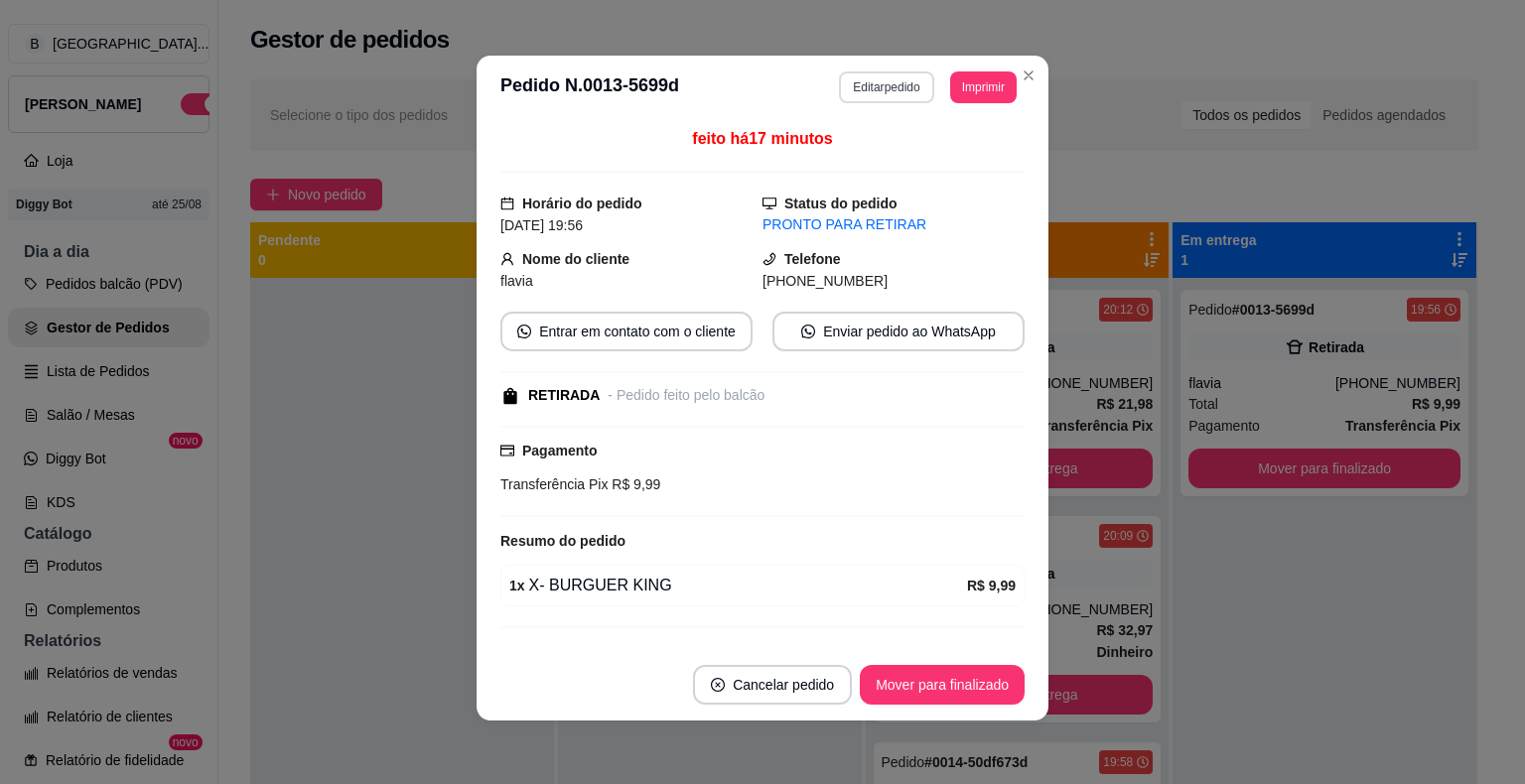 click on "Editar  pedido" at bounding box center [886, 87] 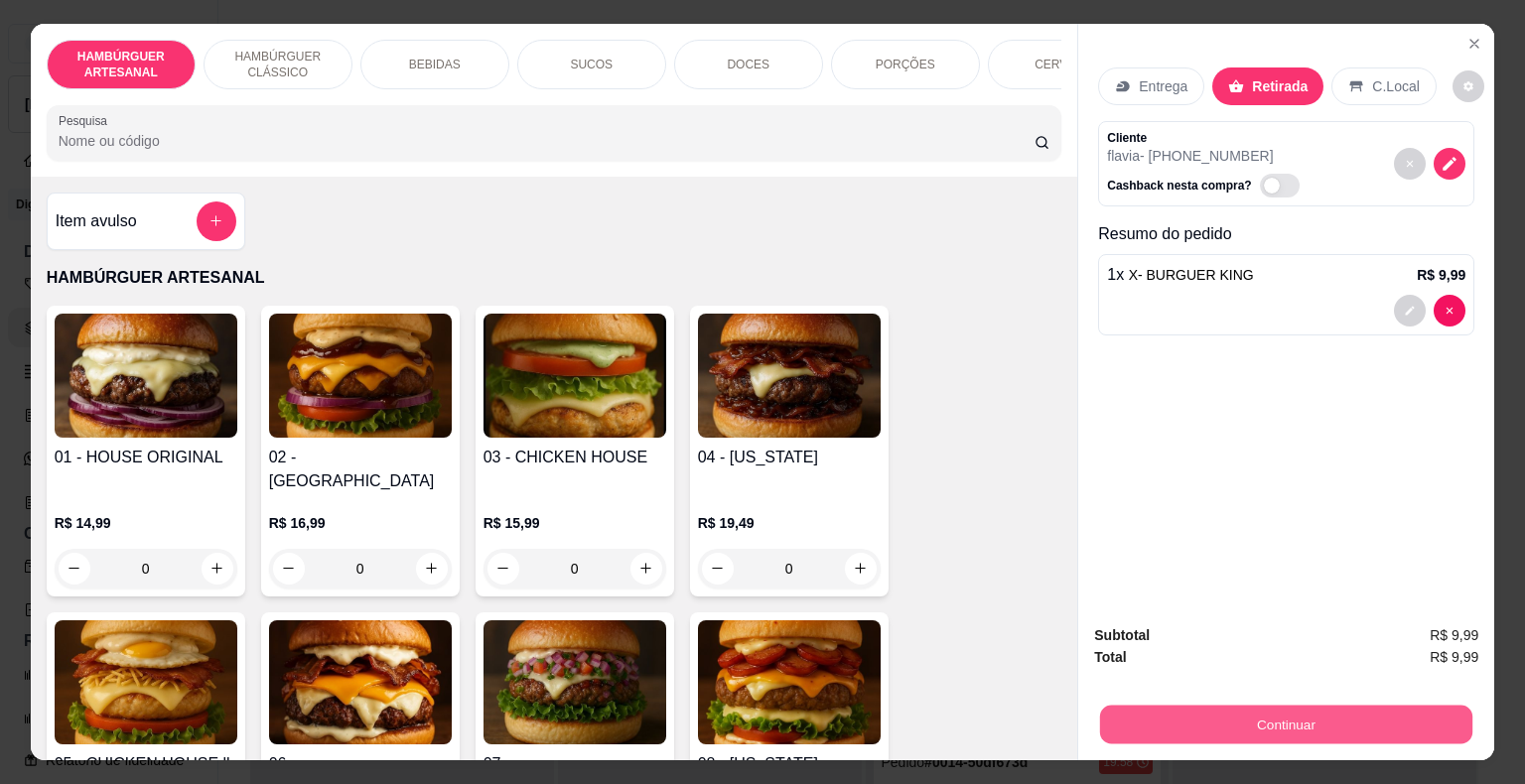 click on "Continuar" at bounding box center (1286, 724) 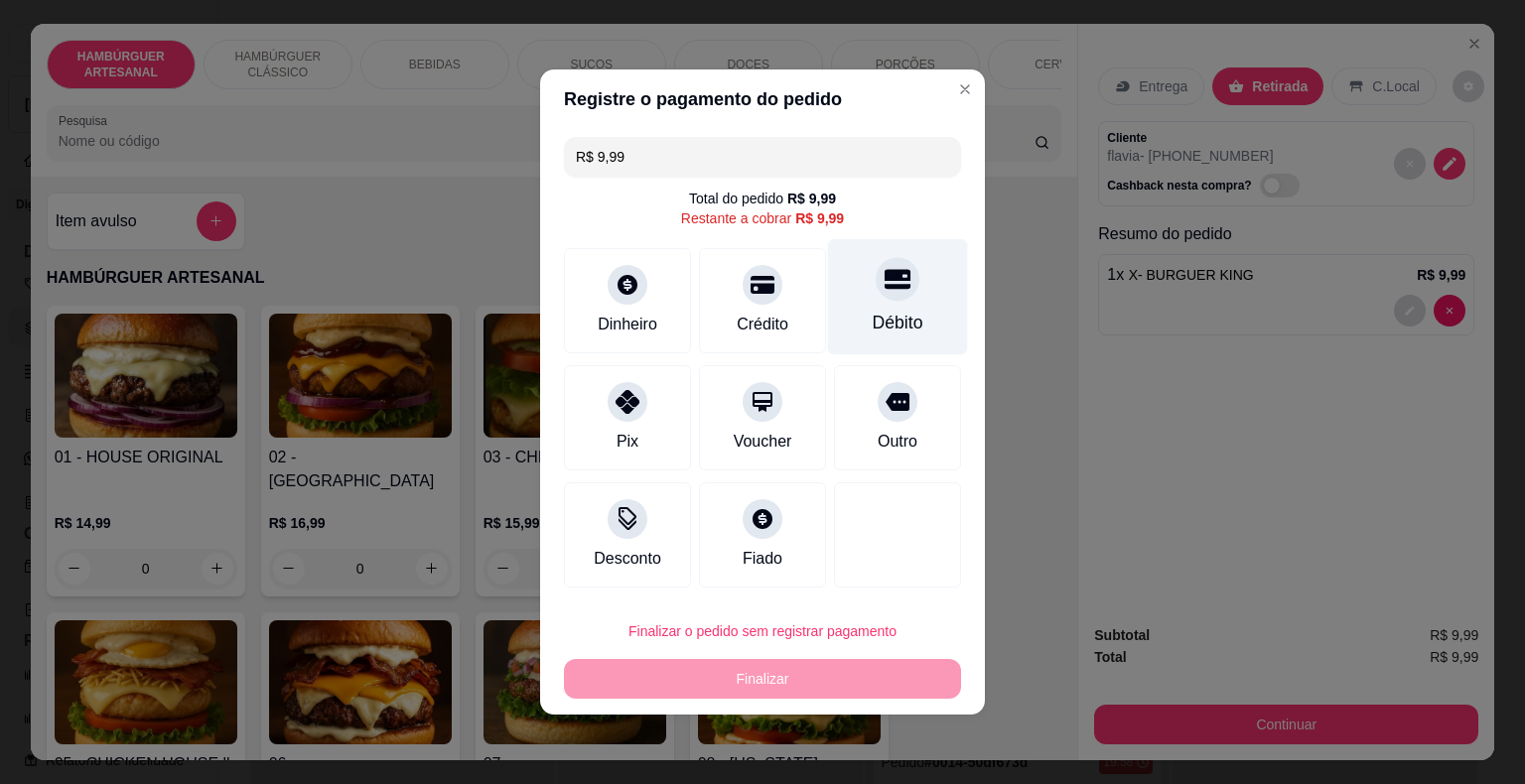 click on "Débito" at bounding box center [898, 323] 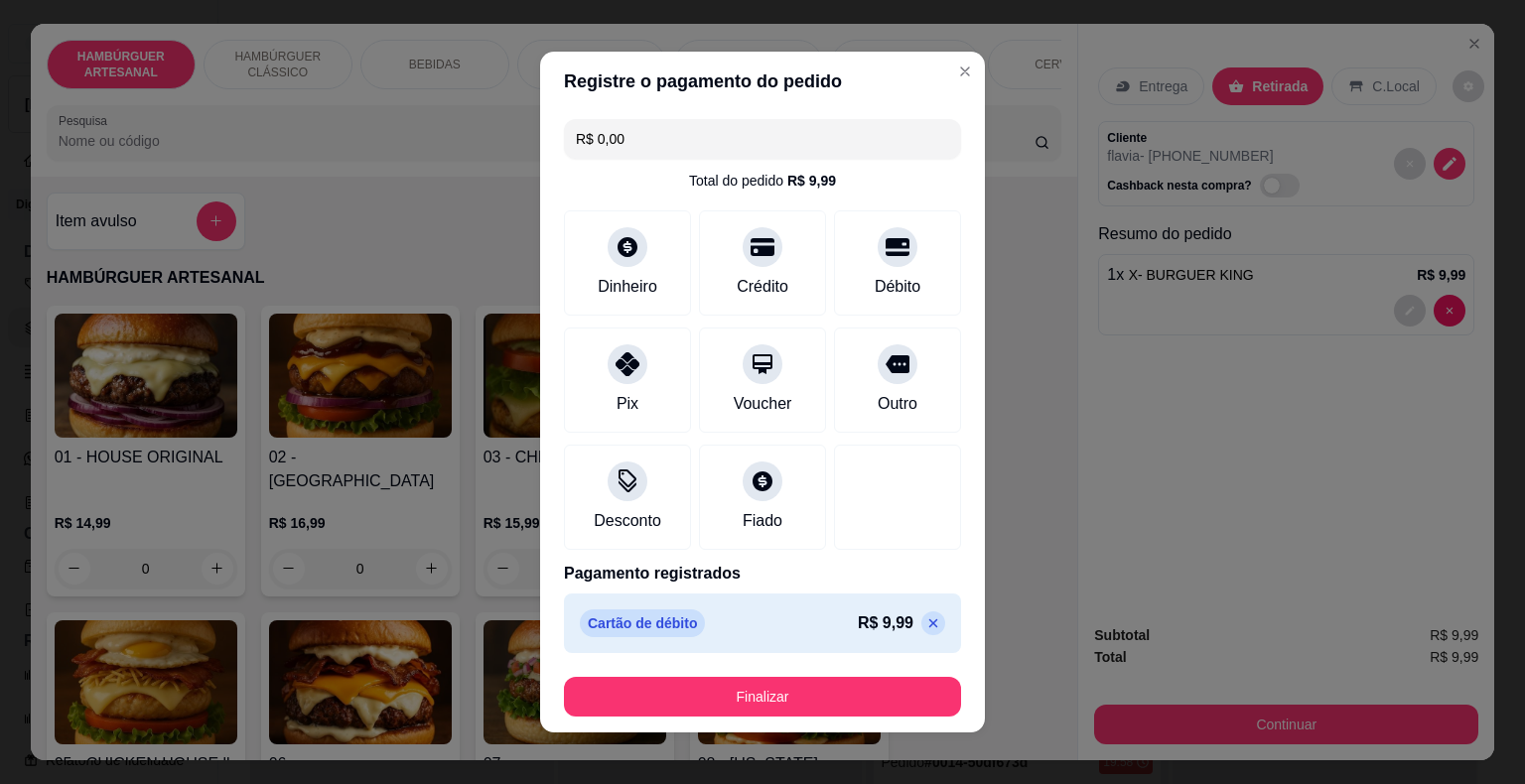 scroll, scrollTop: 11, scrollLeft: 0, axis: vertical 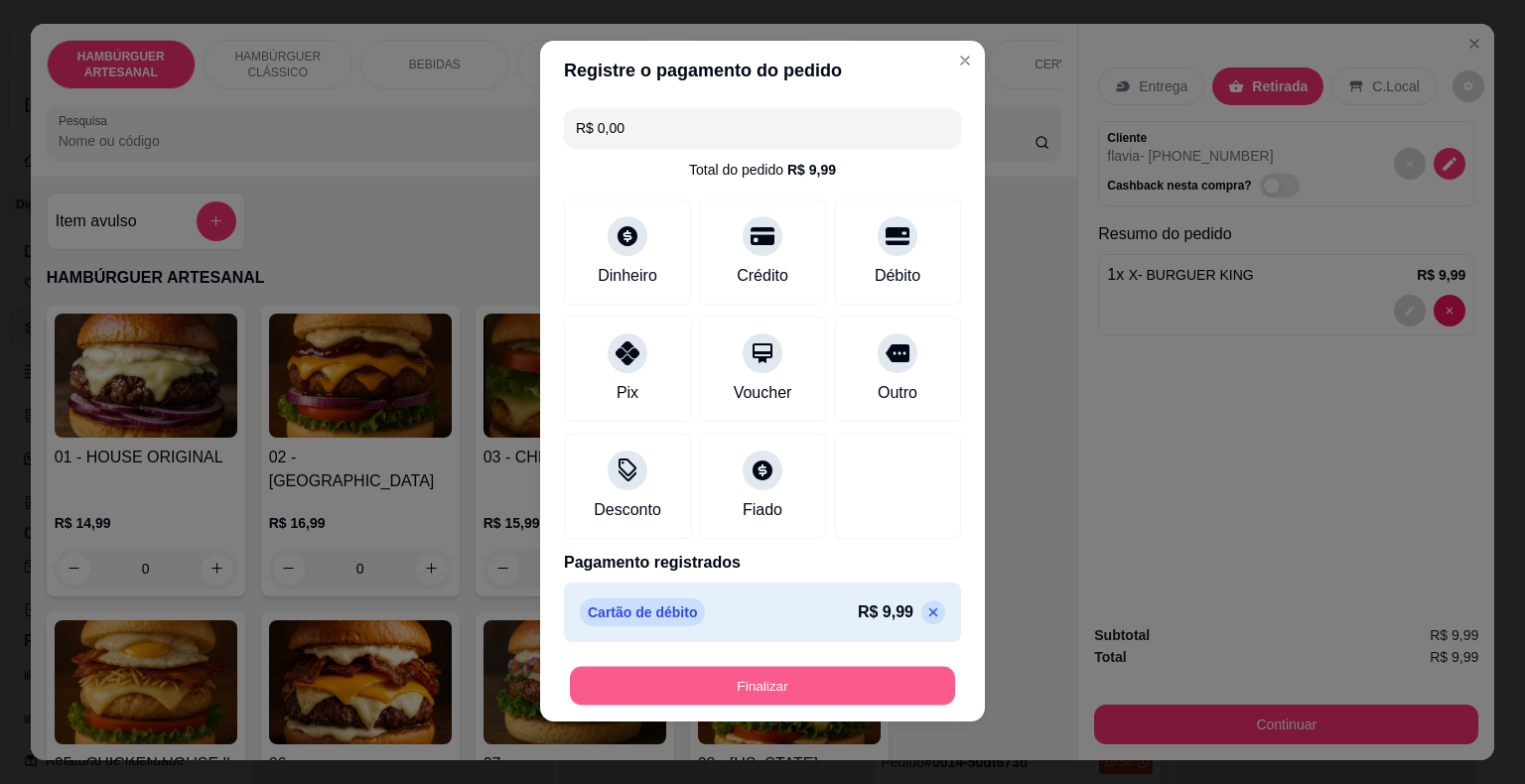 click on "Finalizar" at bounding box center (762, 686) 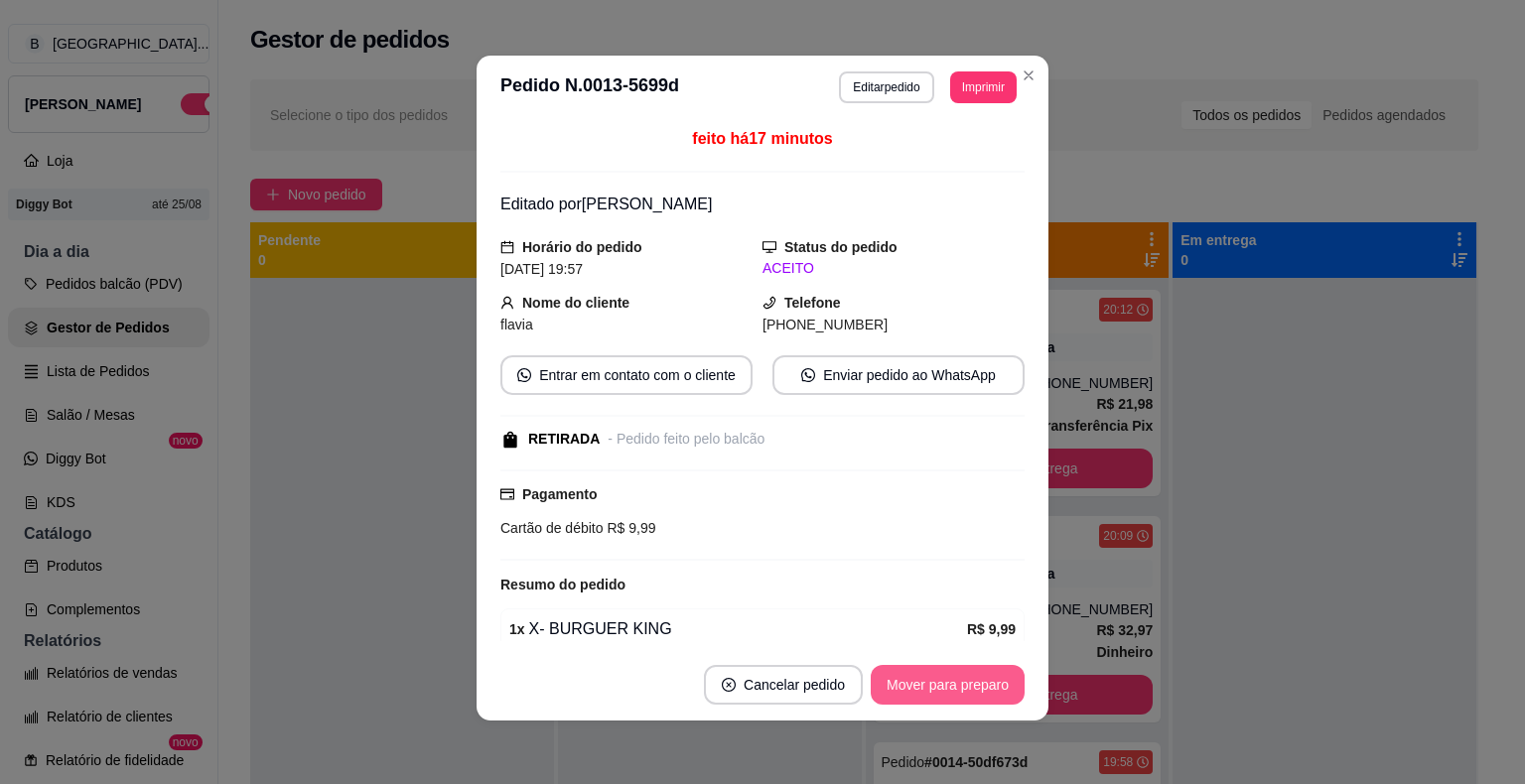 click on "Mover para preparo" at bounding box center (947, 685) 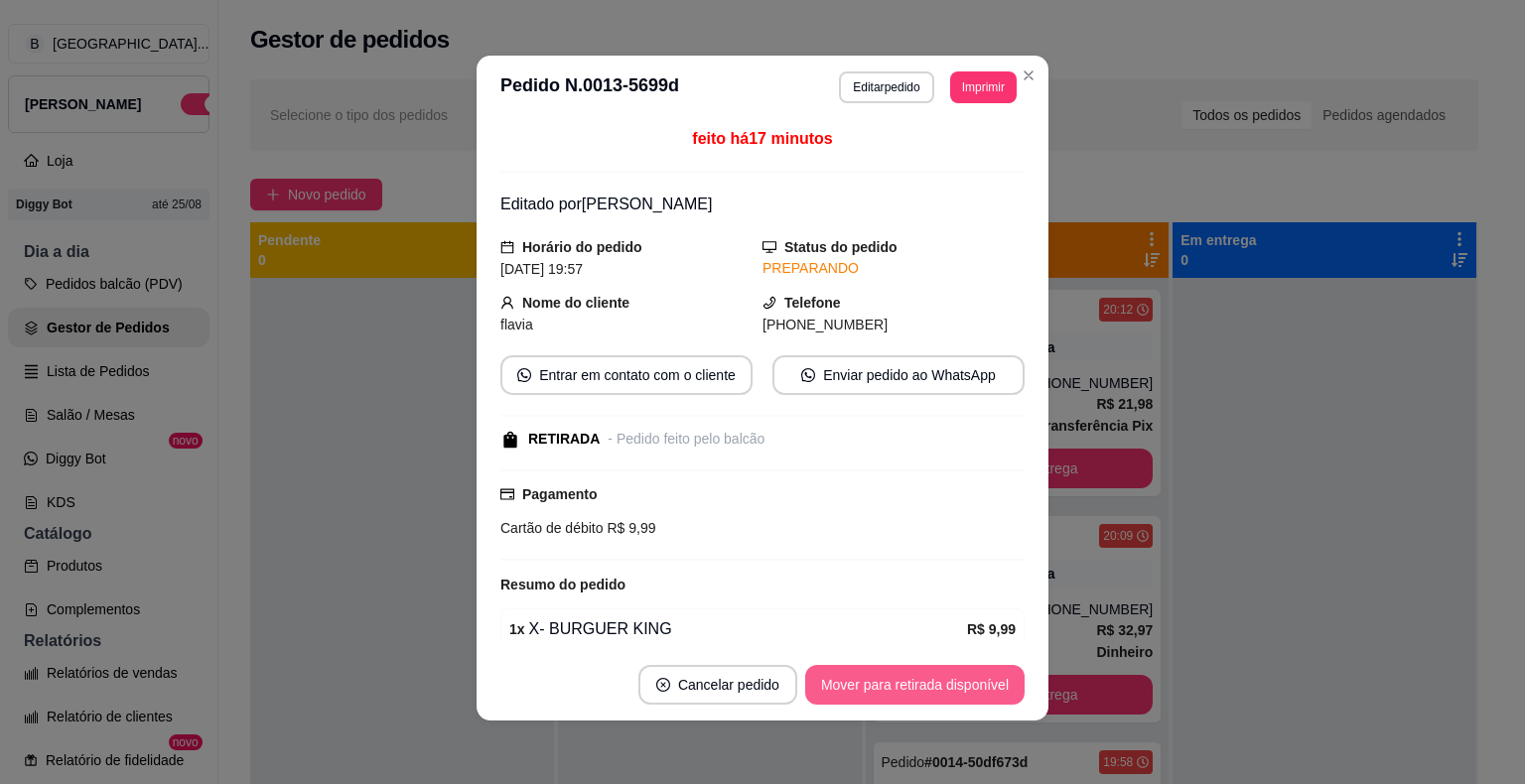 click on "Mover para retirada disponível" at bounding box center (914, 685) 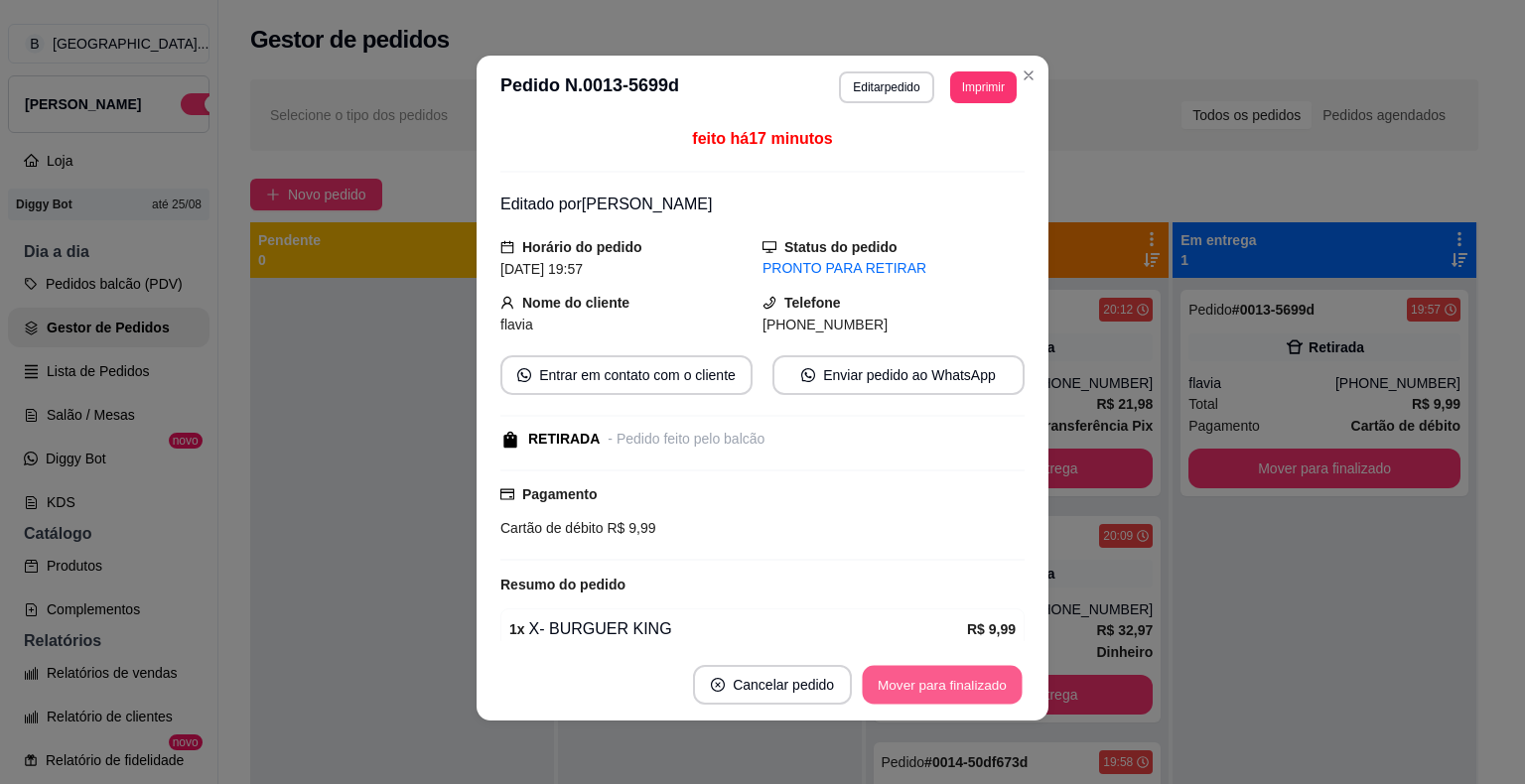 click on "Mover para finalizado" at bounding box center (942, 685) 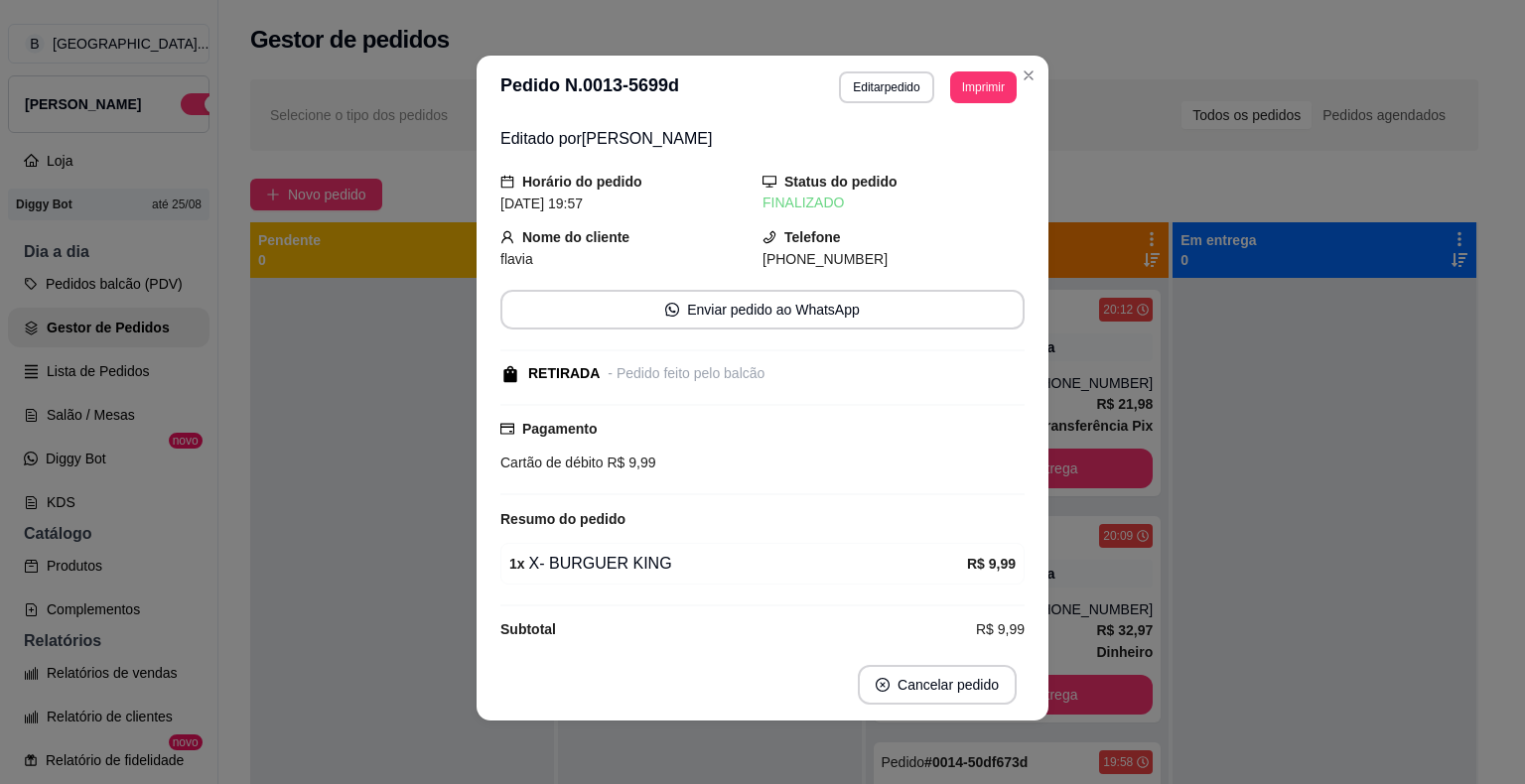 scroll, scrollTop: 18, scrollLeft: 0, axis: vertical 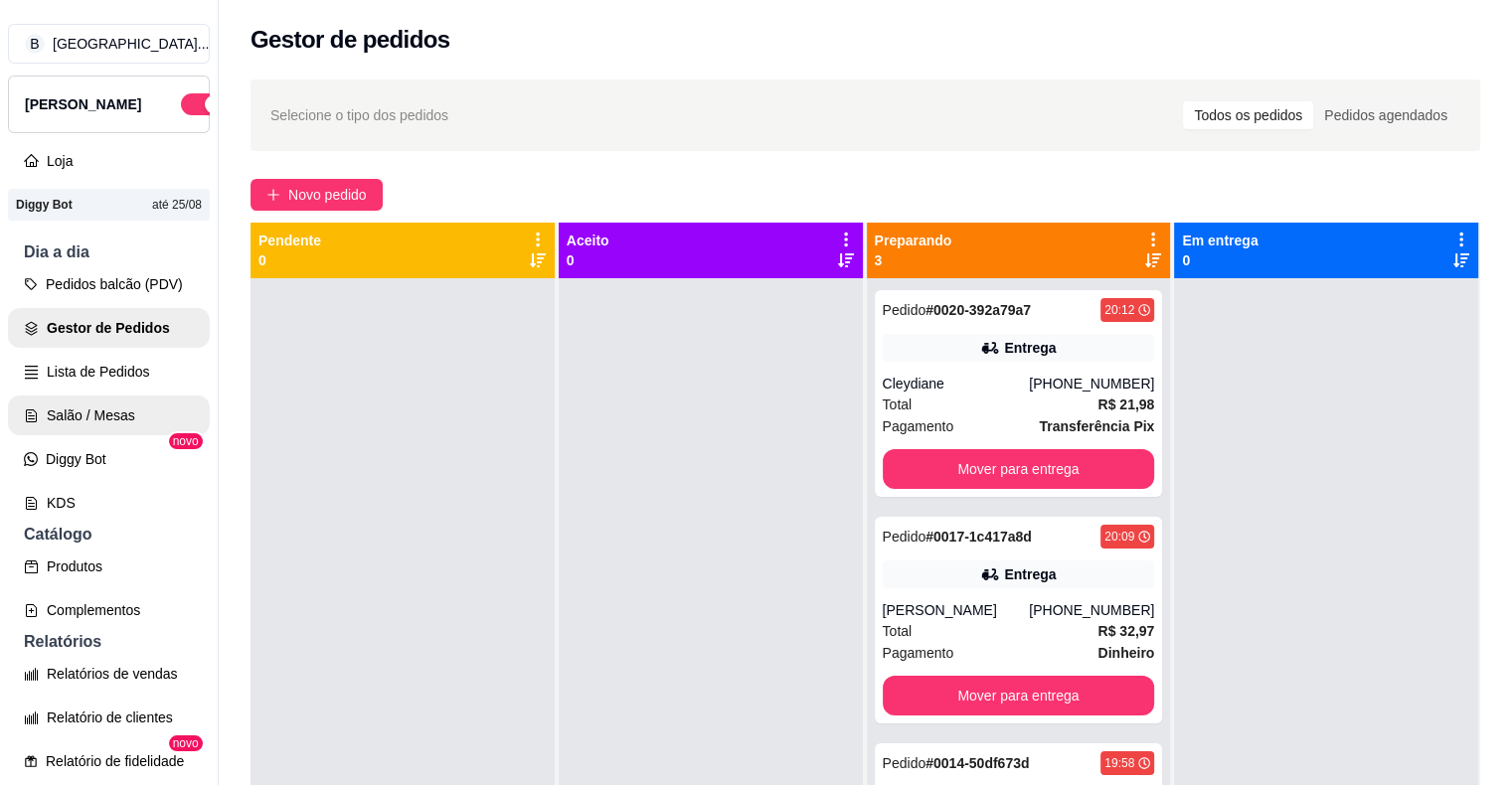 click on "Salão / Mesas" at bounding box center [108, 415] 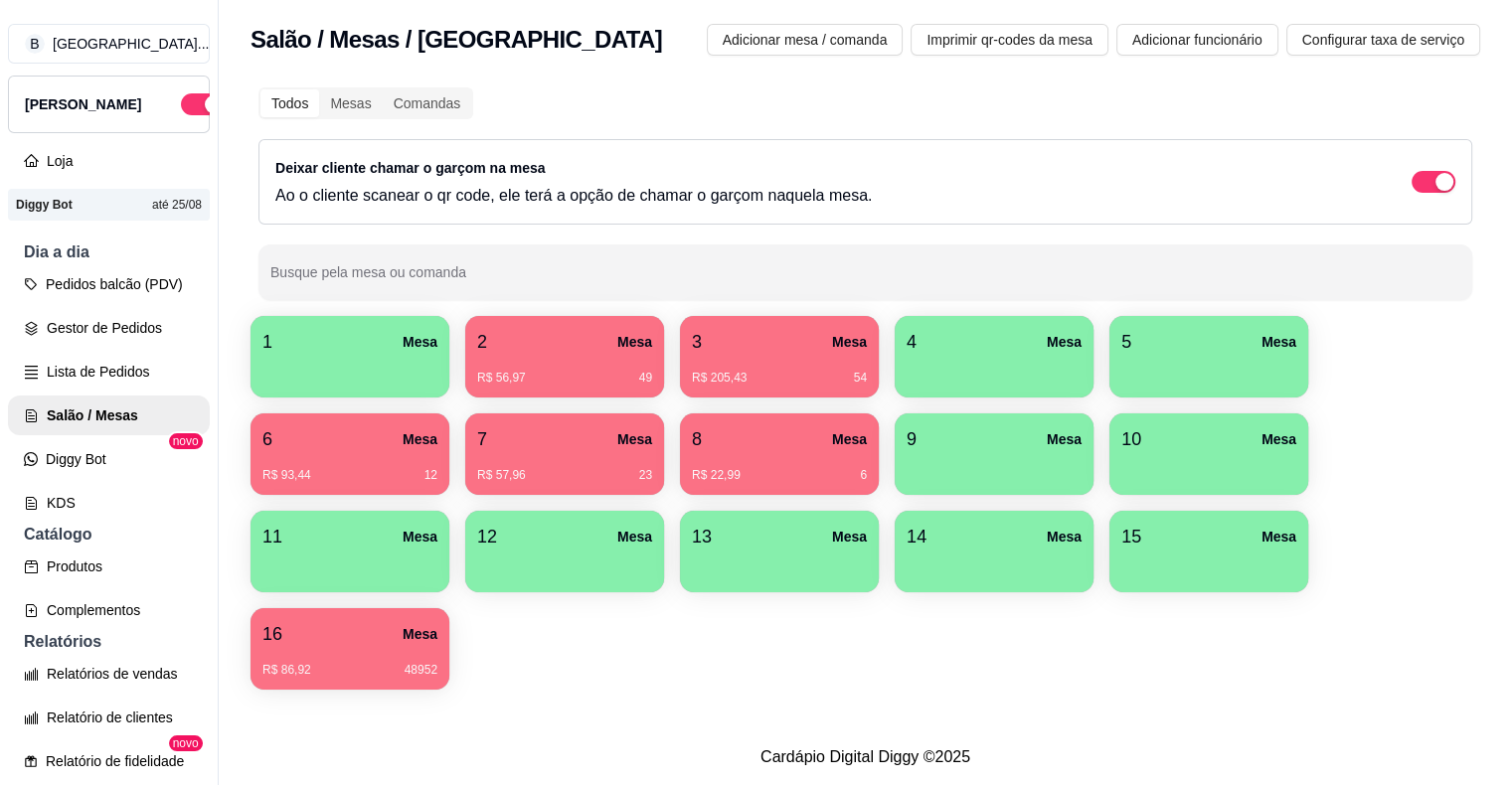 click on "R$ 205,43 54" at bounding box center (779, 378) 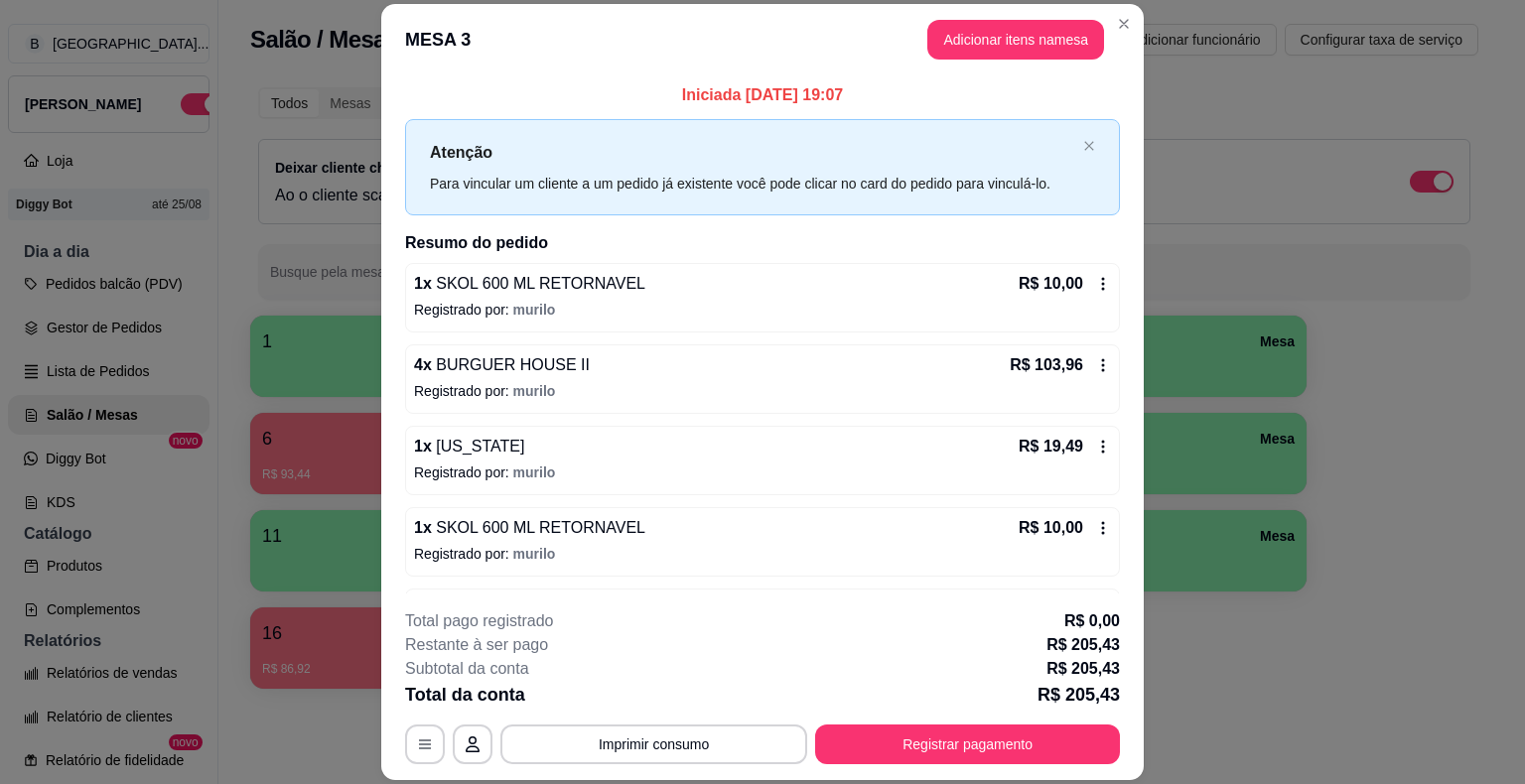 scroll, scrollTop: 313, scrollLeft: 0, axis: vertical 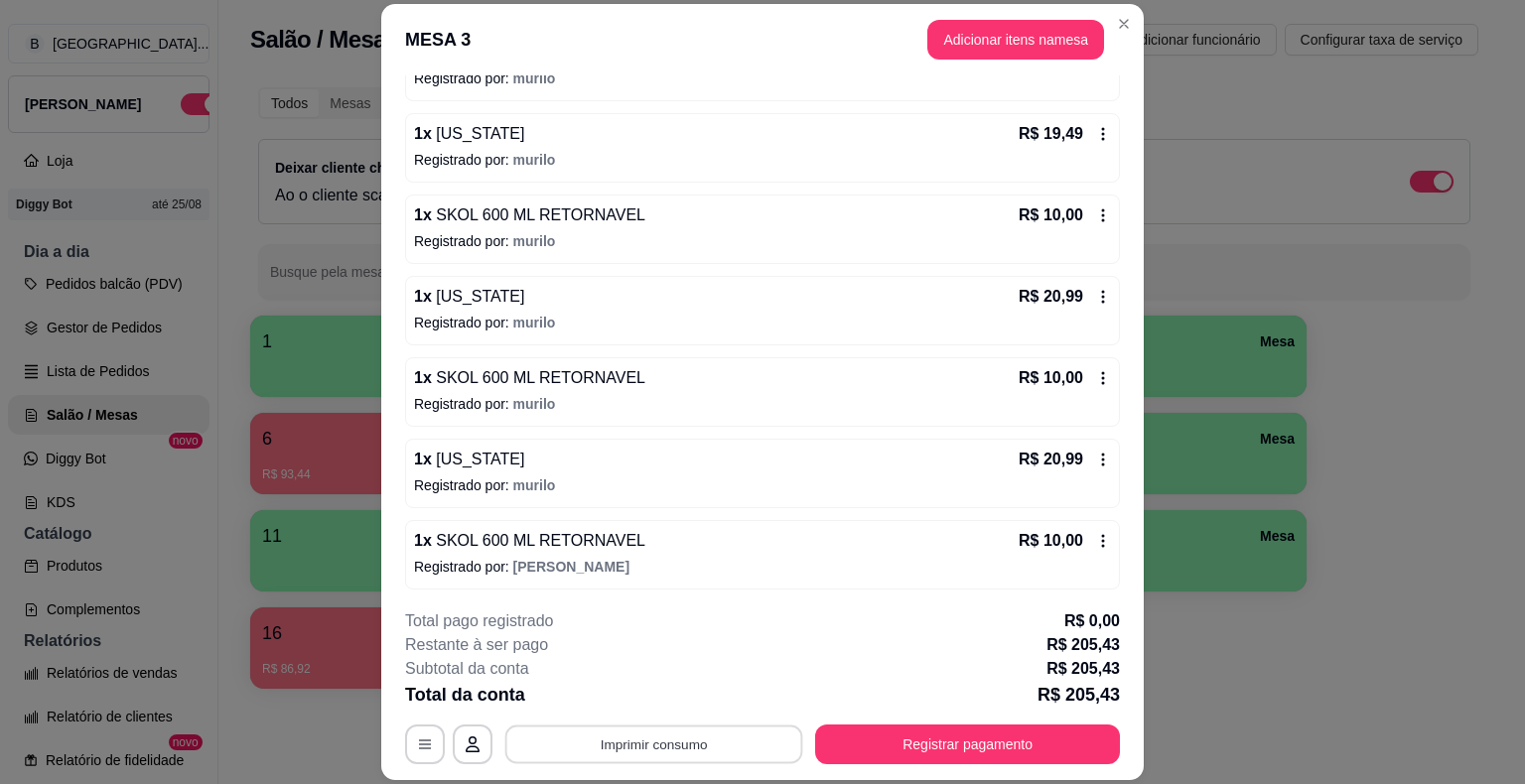 click on "Imprimir consumo" at bounding box center (654, 744) 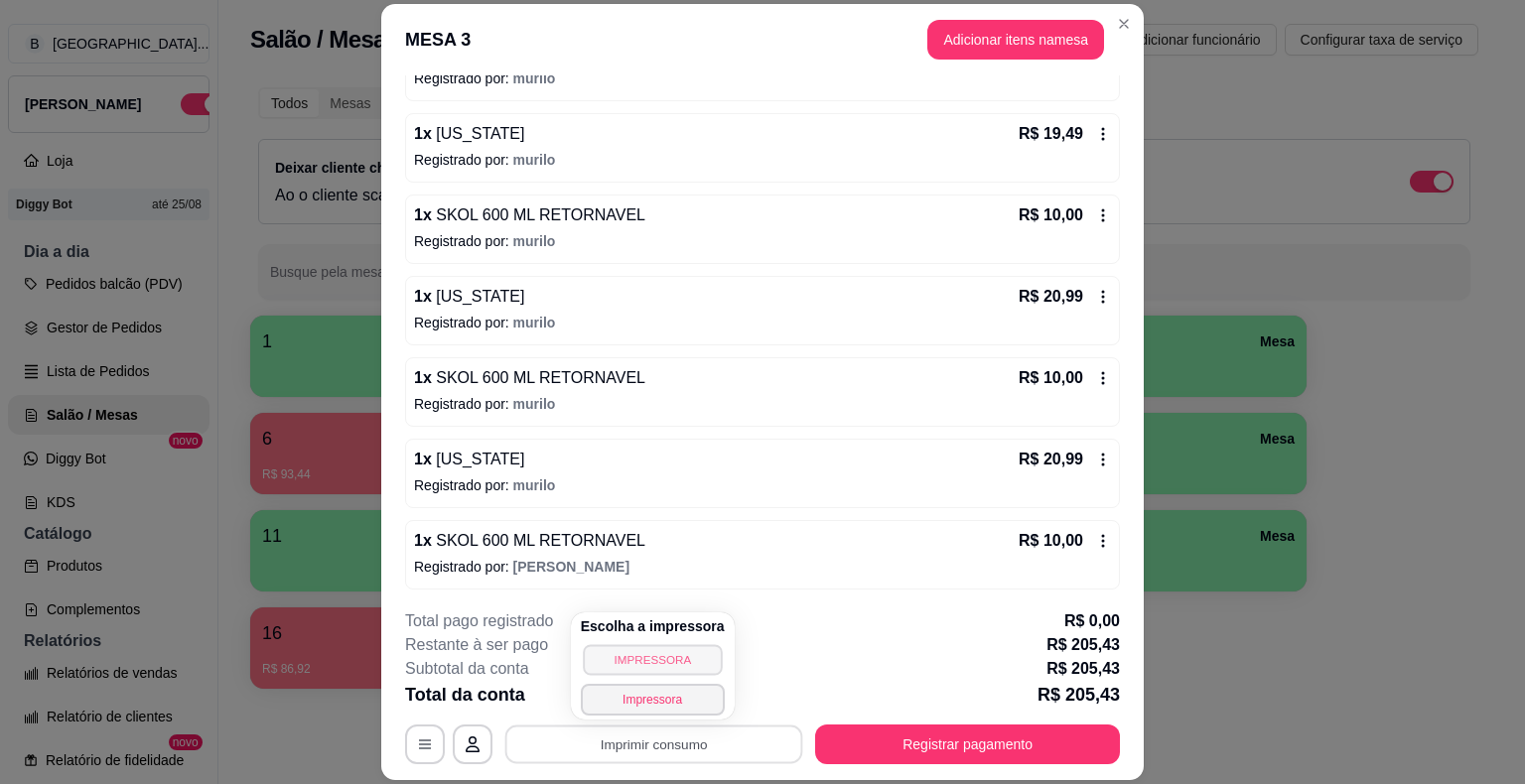 click on "IMPRESSORA" at bounding box center [652, 659] 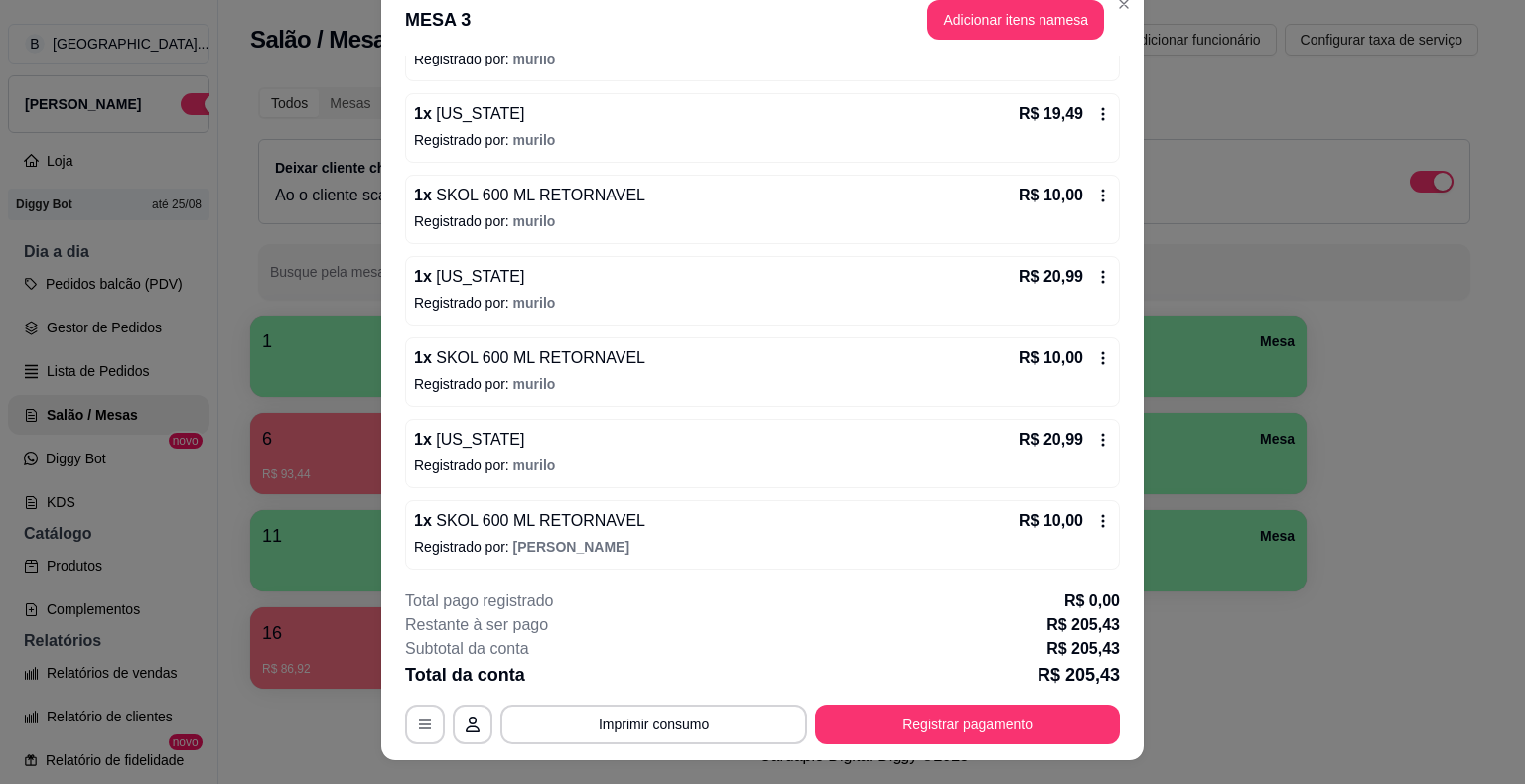 scroll, scrollTop: 0, scrollLeft: 0, axis: both 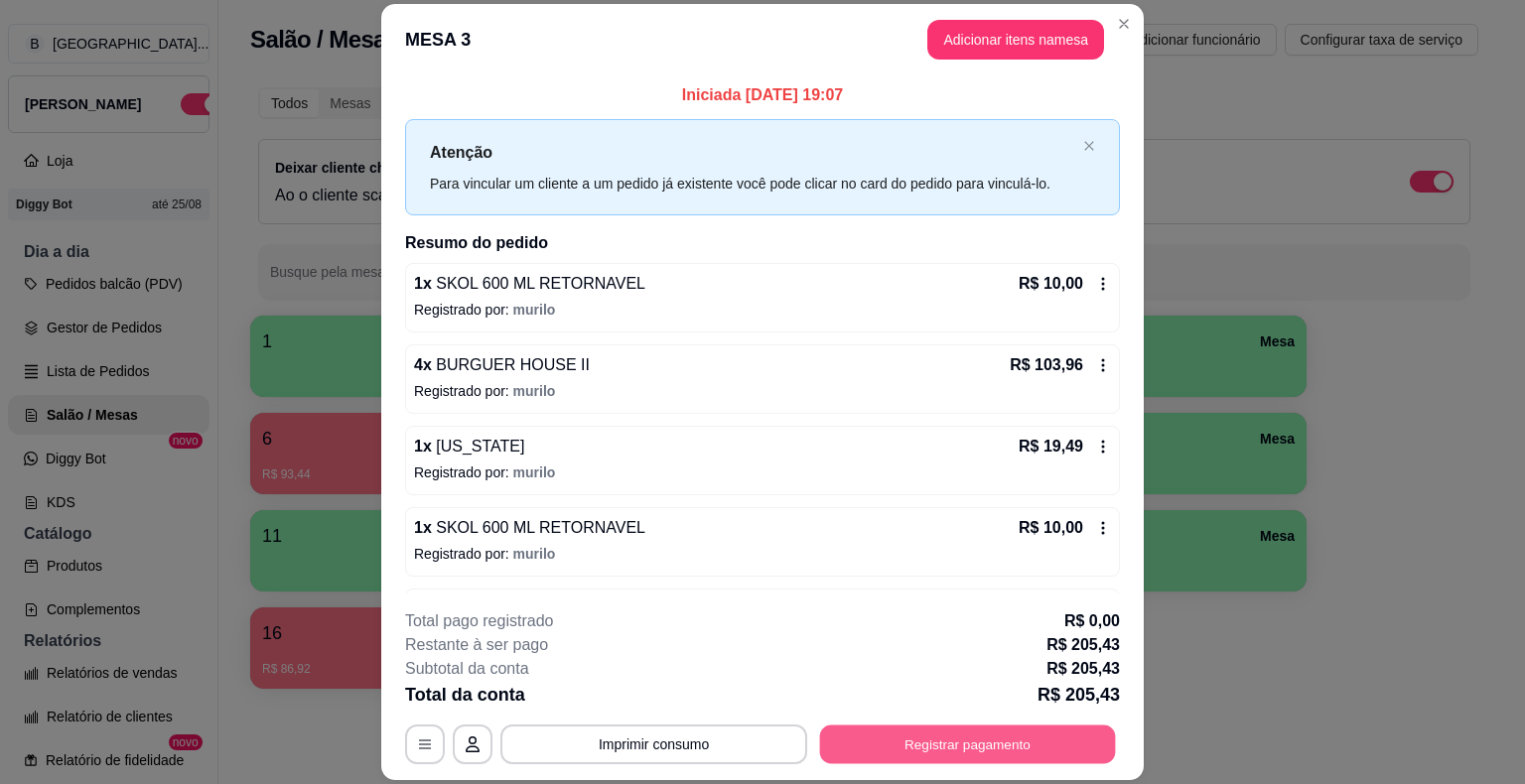 click on "Registrar pagamento" at bounding box center (968, 744) 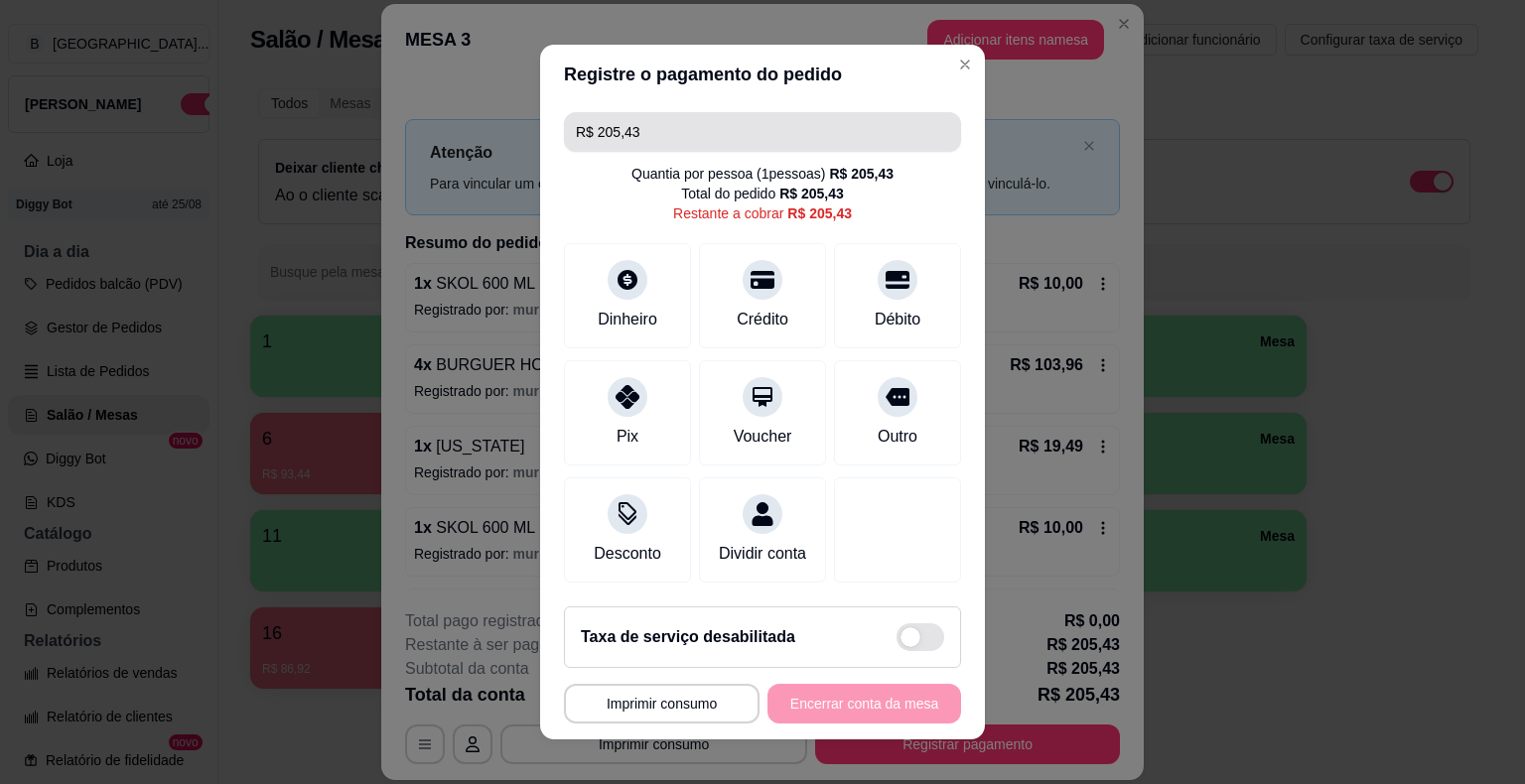 click on "R$ 205,43" at bounding box center (762, 132) 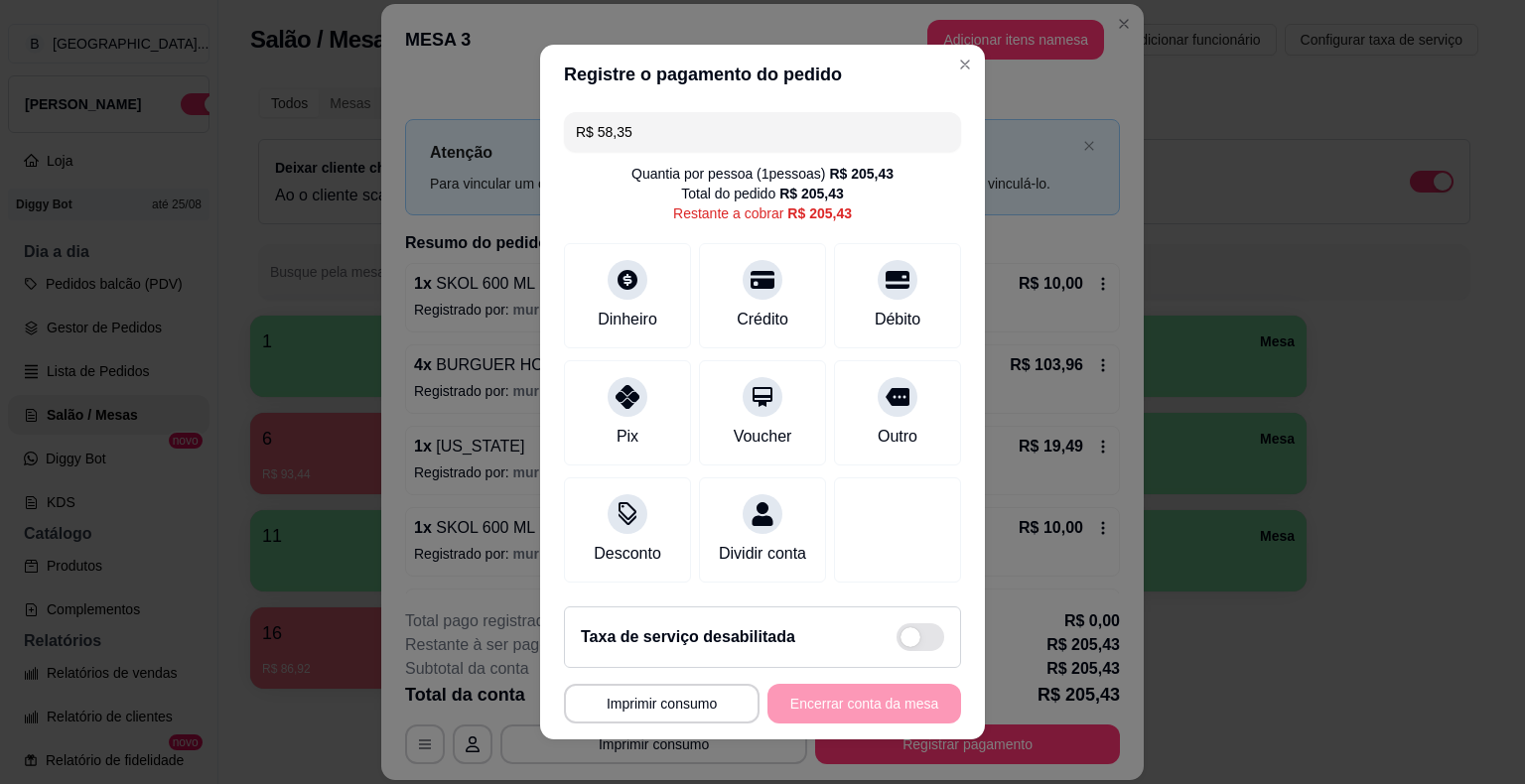 scroll, scrollTop: 18, scrollLeft: 0, axis: vertical 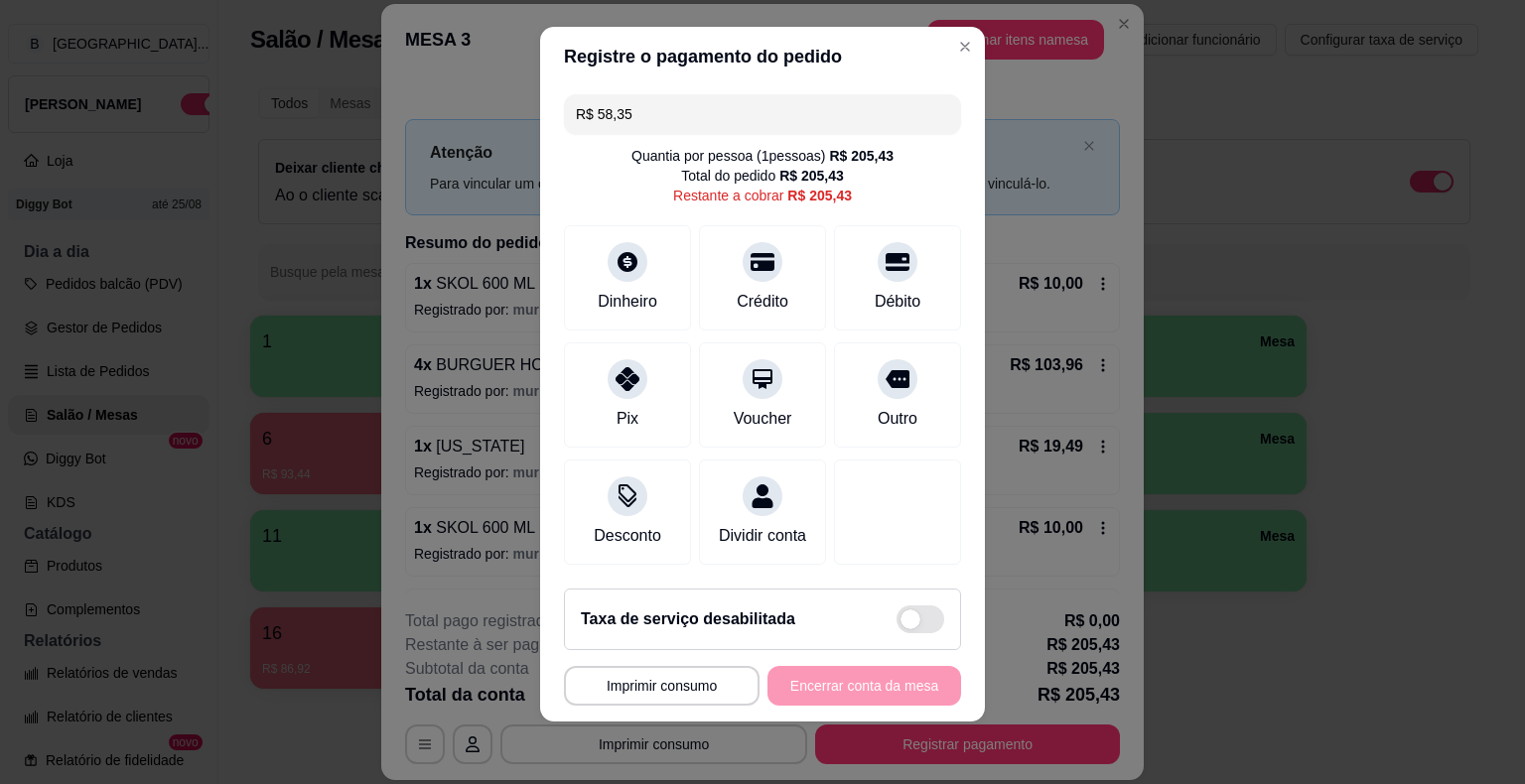 click on "R$ 58,35" at bounding box center [762, 114] 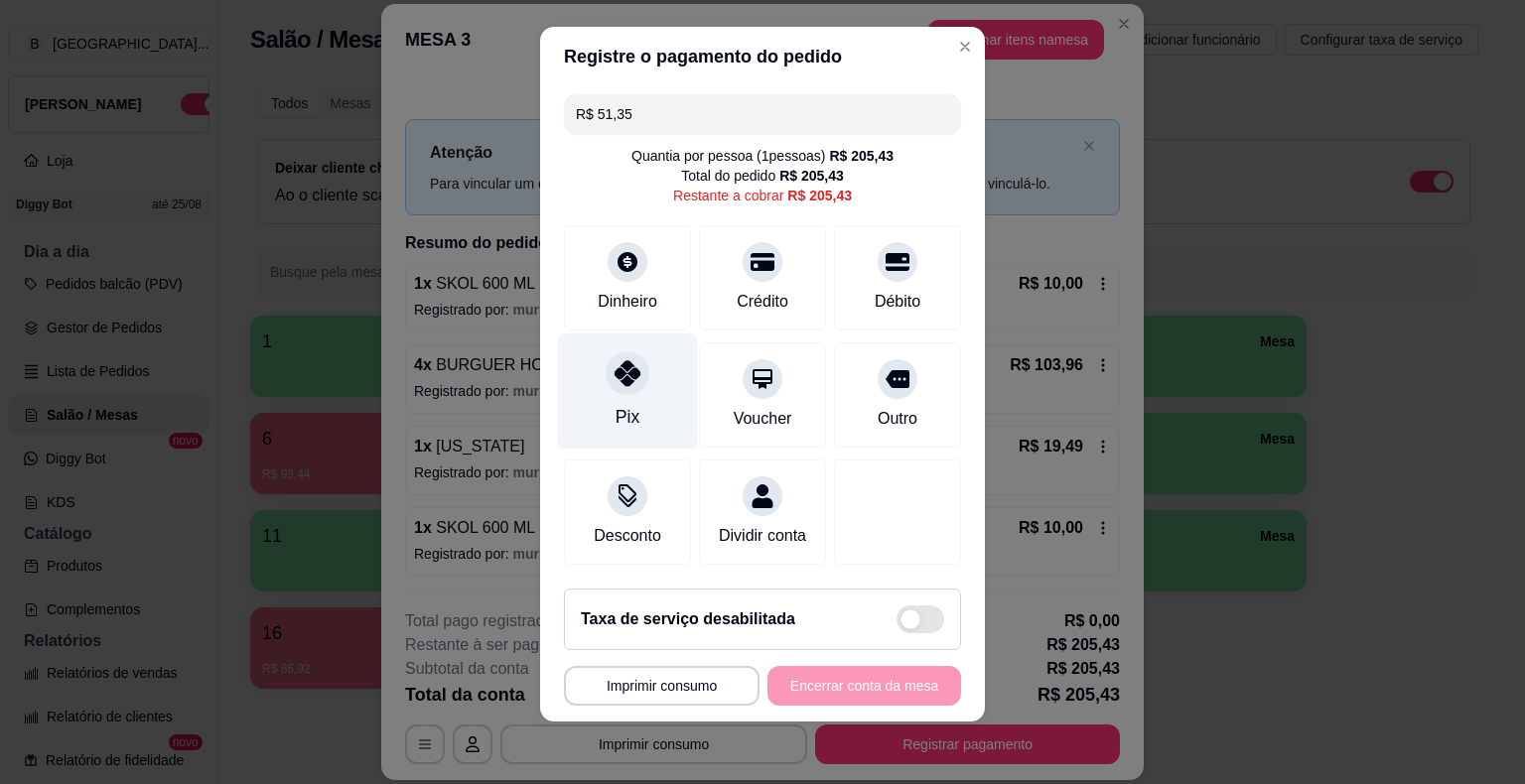 click on "Pix" at bounding box center (627, 391) 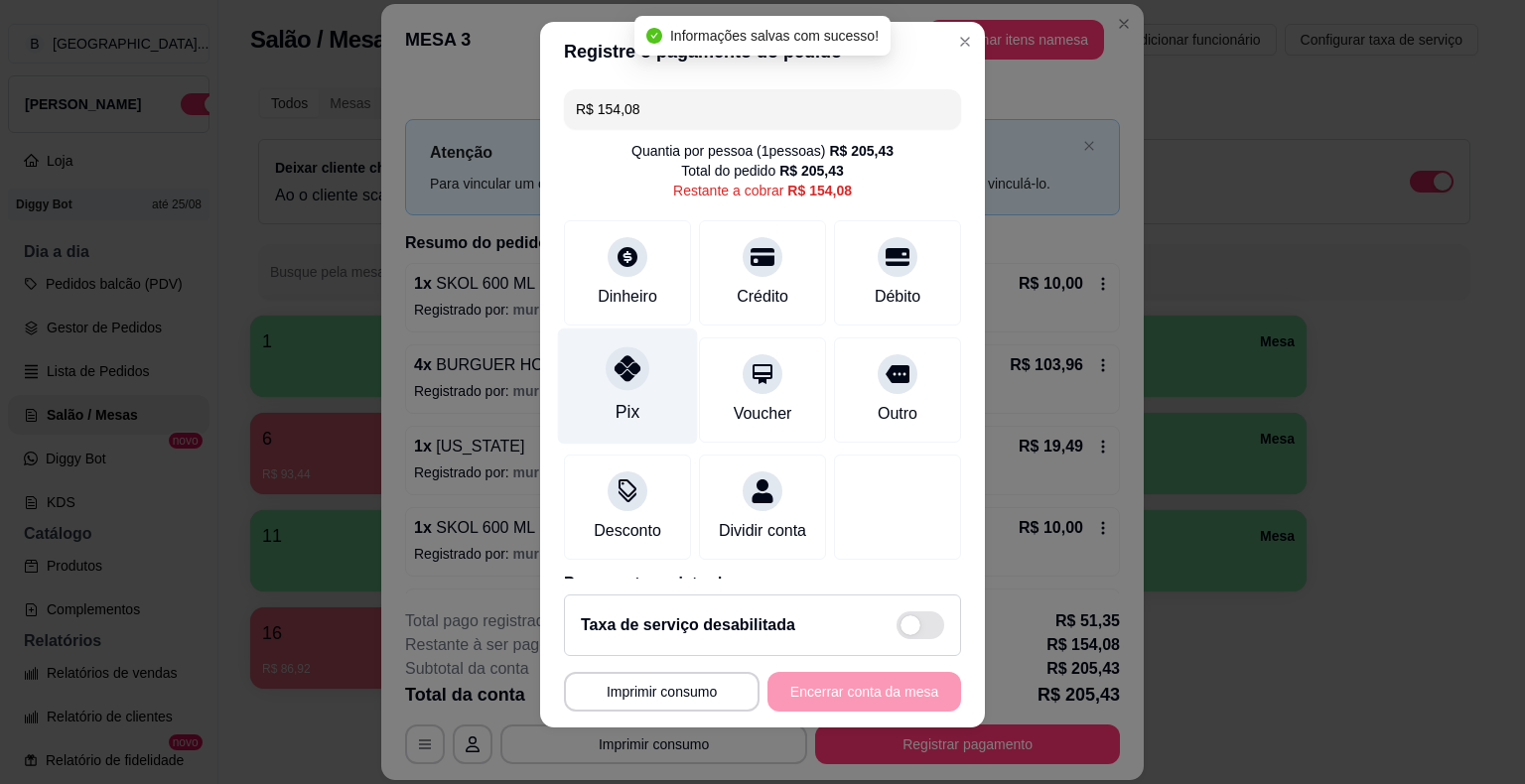 scroll, scrollTop: 11, scrollLeft: 0, axis: vertical 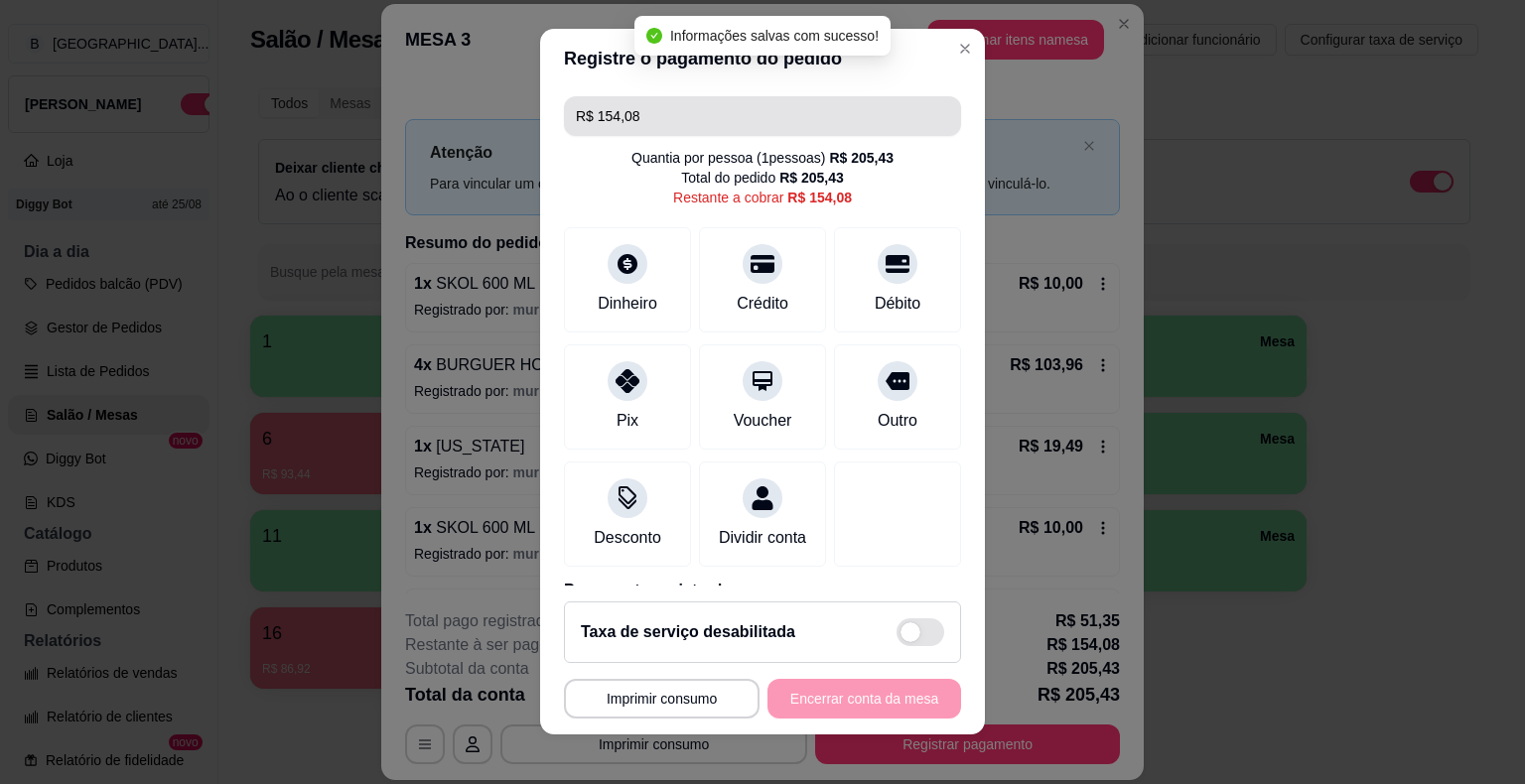 click on "R$ 154,08" at bounding box center (762, 116) 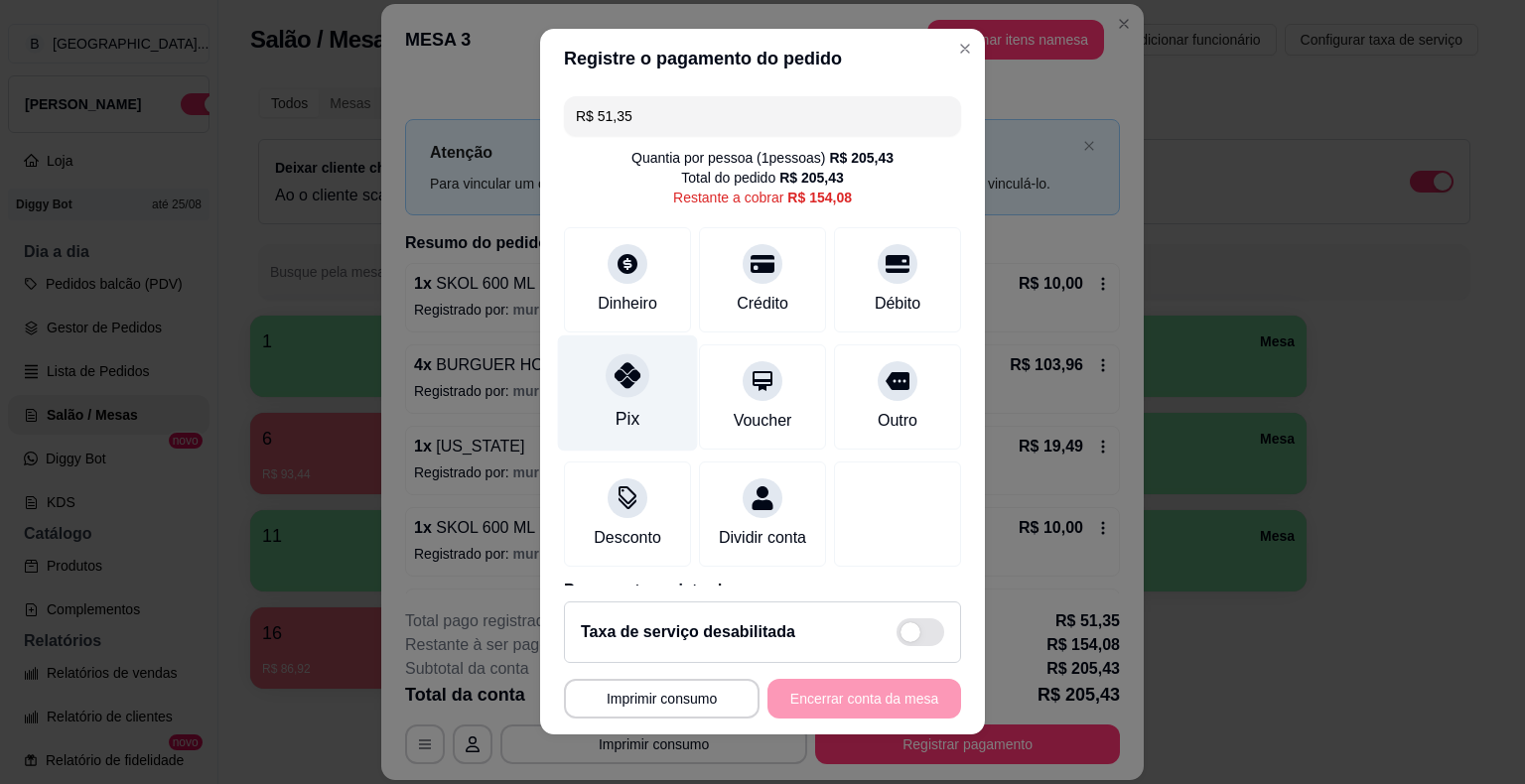 click at bounding box center [627, 375] 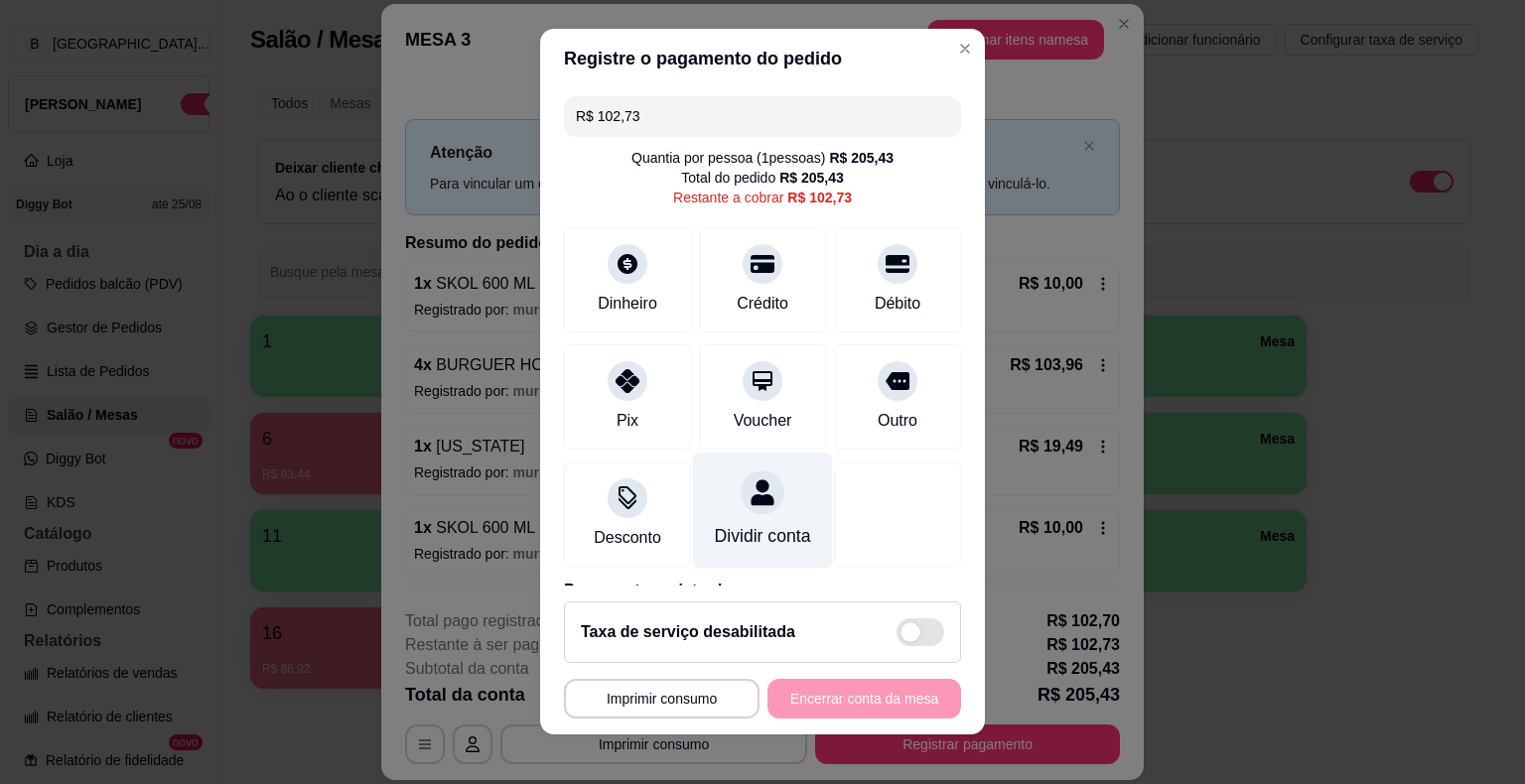scroll, scrollTop: 189, scrollLeft: 0, axis: vertical 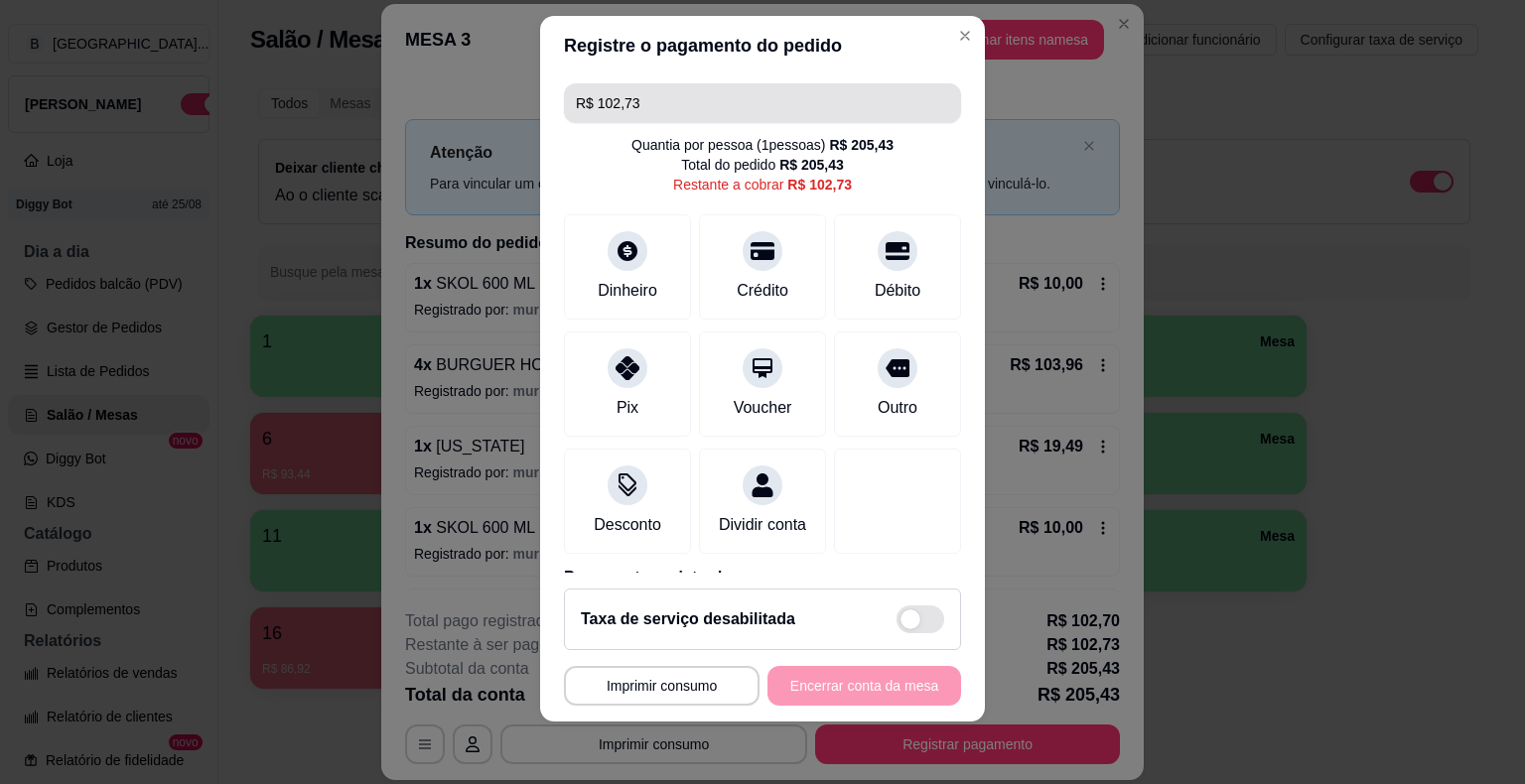 click on "R$ 102,73" at bounding box center [762, 103] 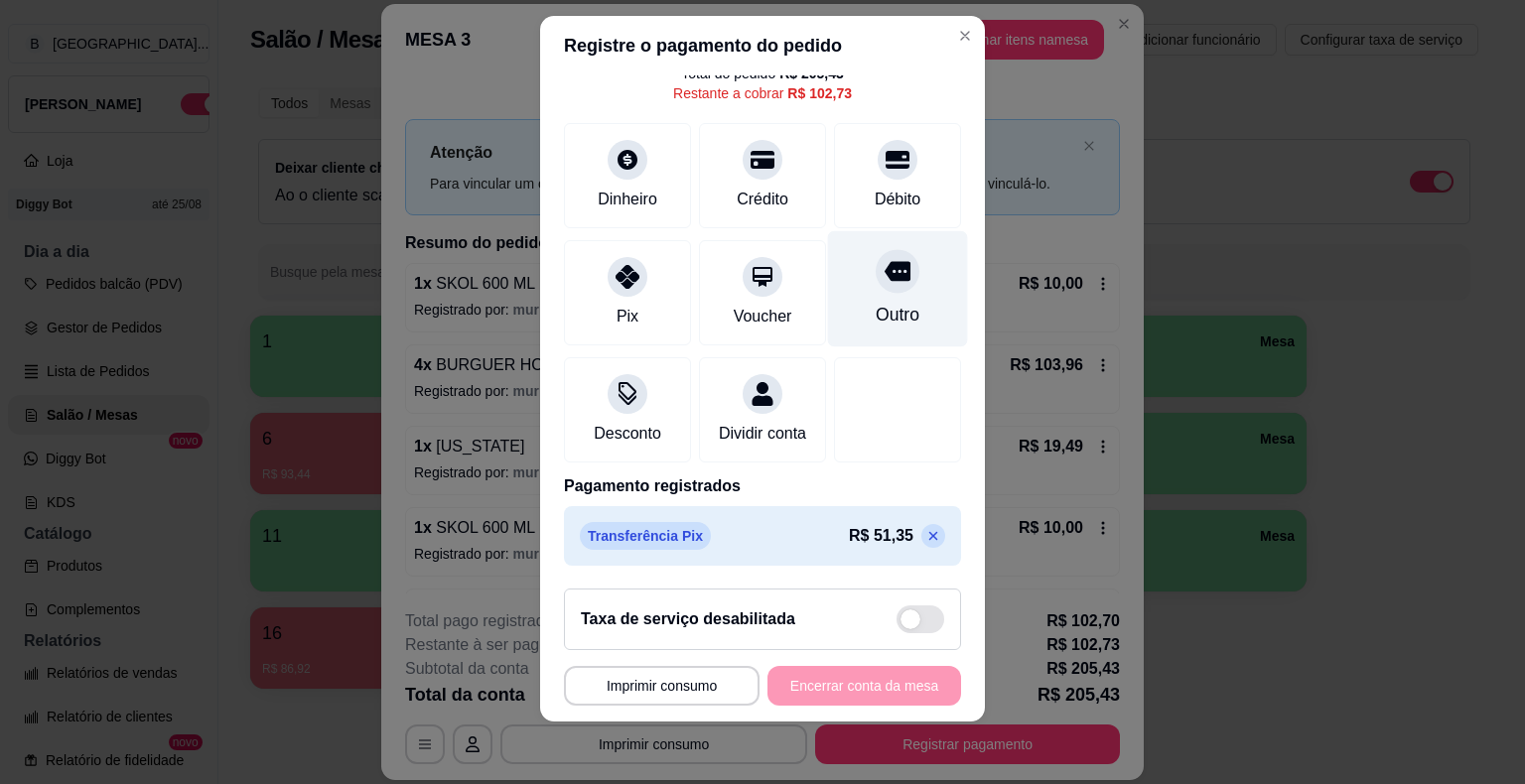 scroll, scrollTop: 0, scrollLeft: 0, axis: both 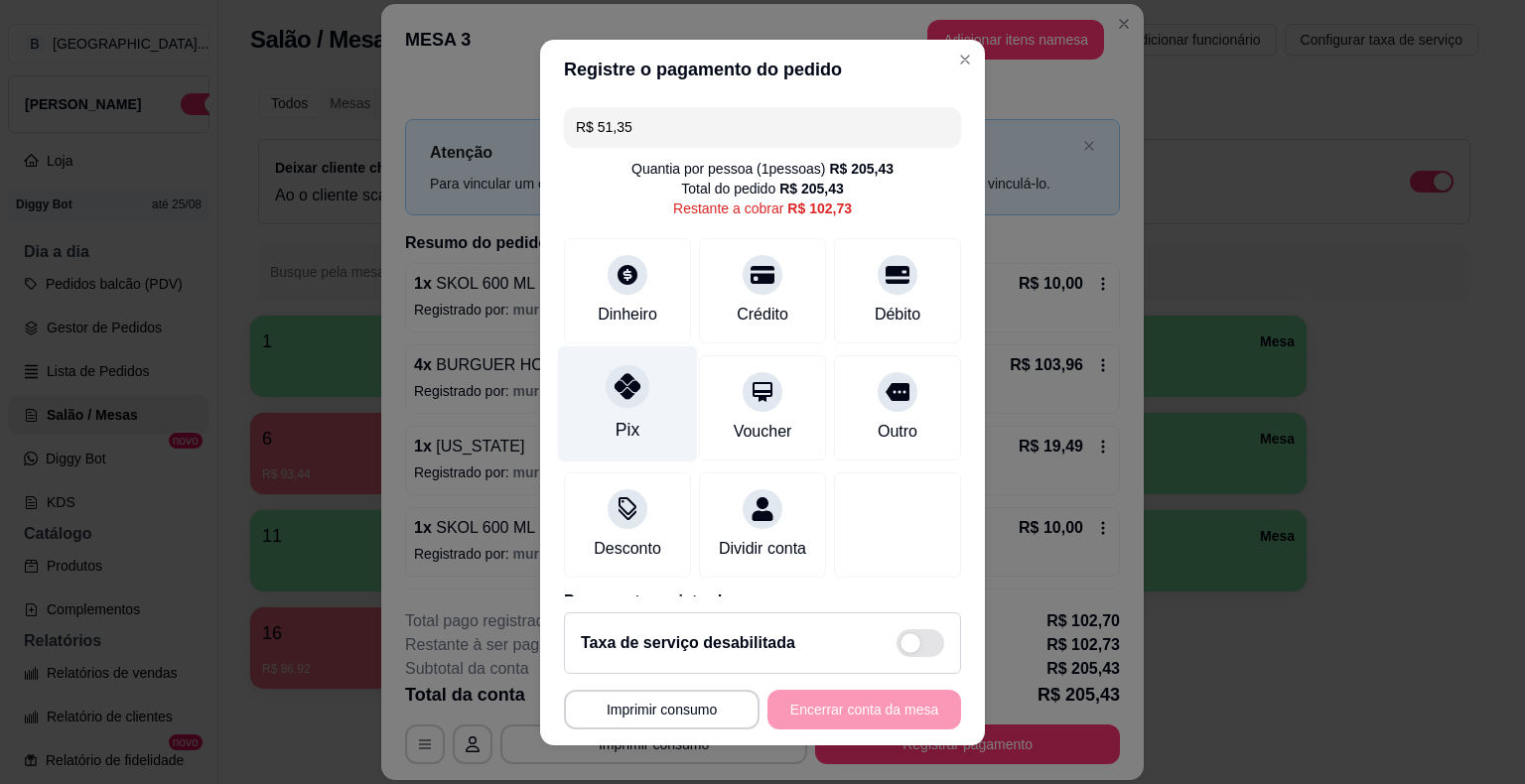 click on "Pix" at bounding box center (627, 403) 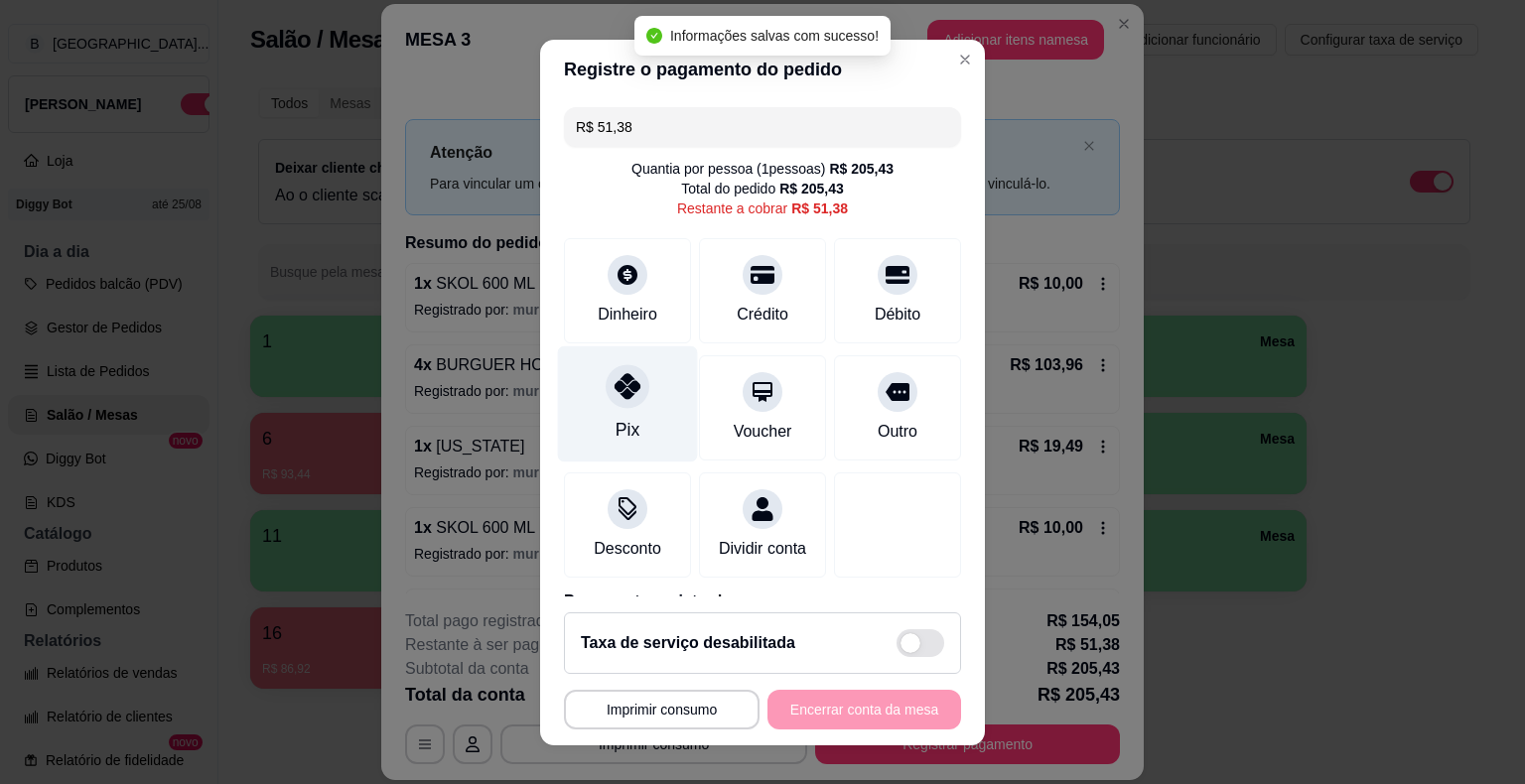 scroll, scrollTop: 264, scrollLeft: 0, axis: vertical 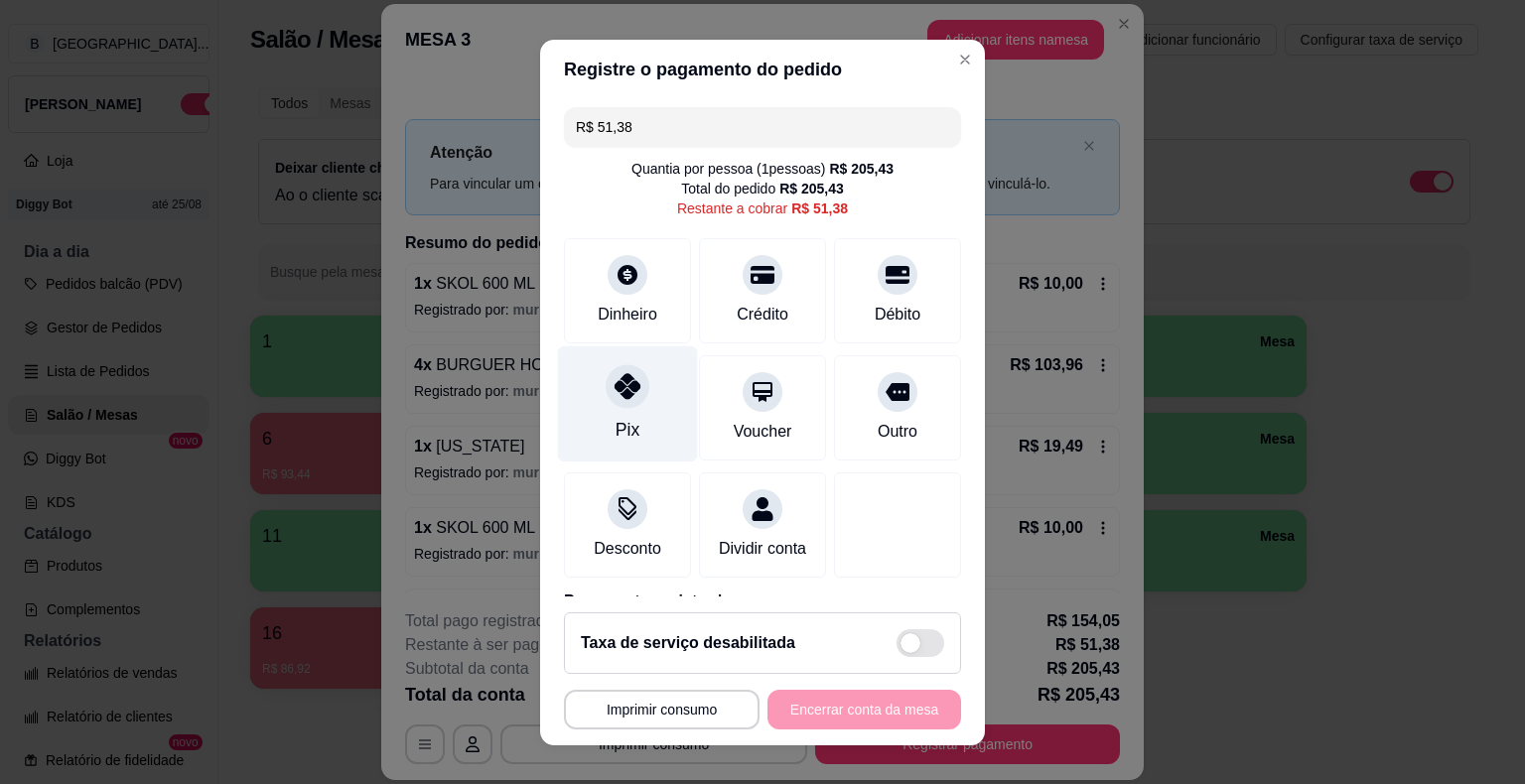 click on "Pix" at bounding box center [627, 403] 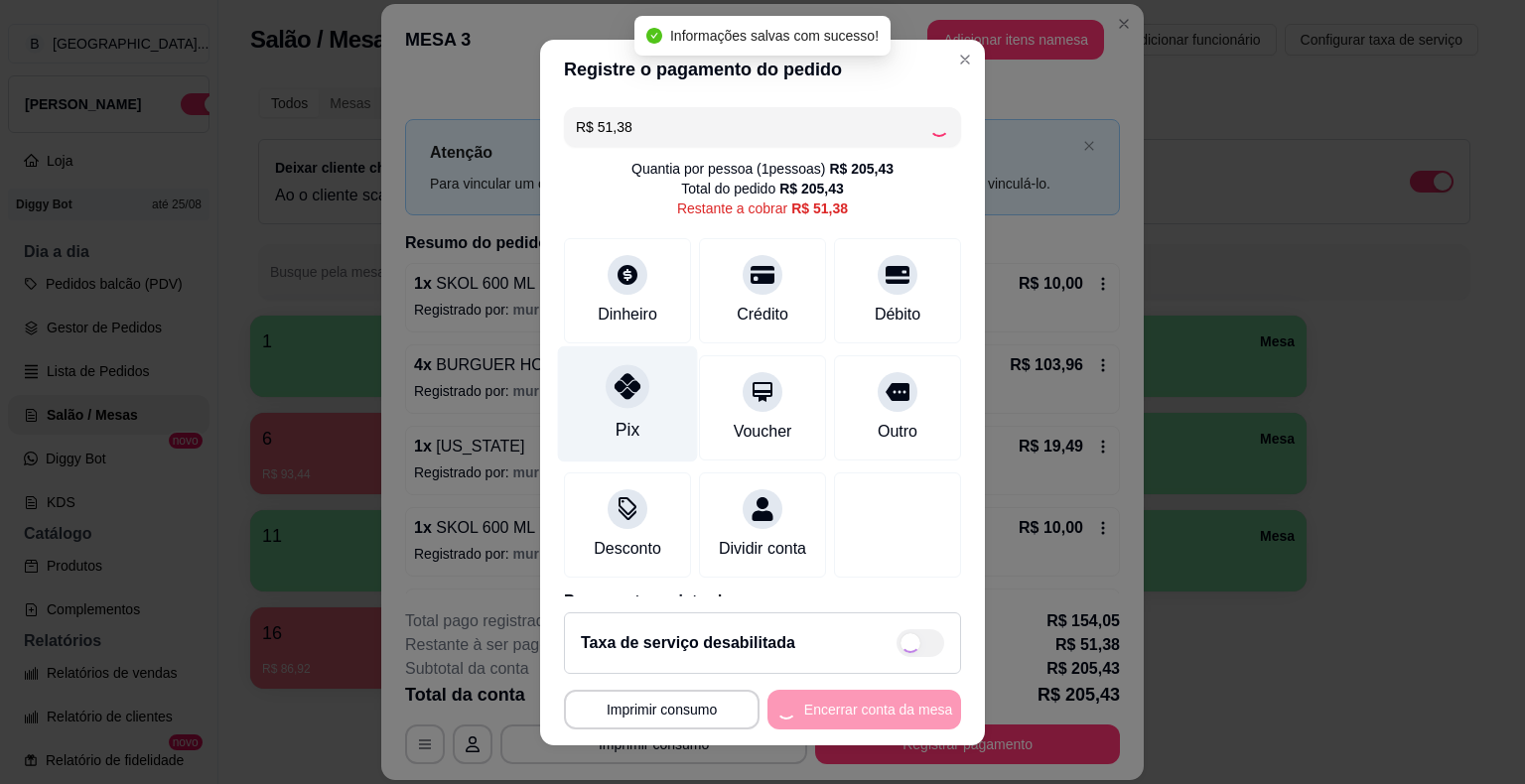 type on "R$ 0,00" 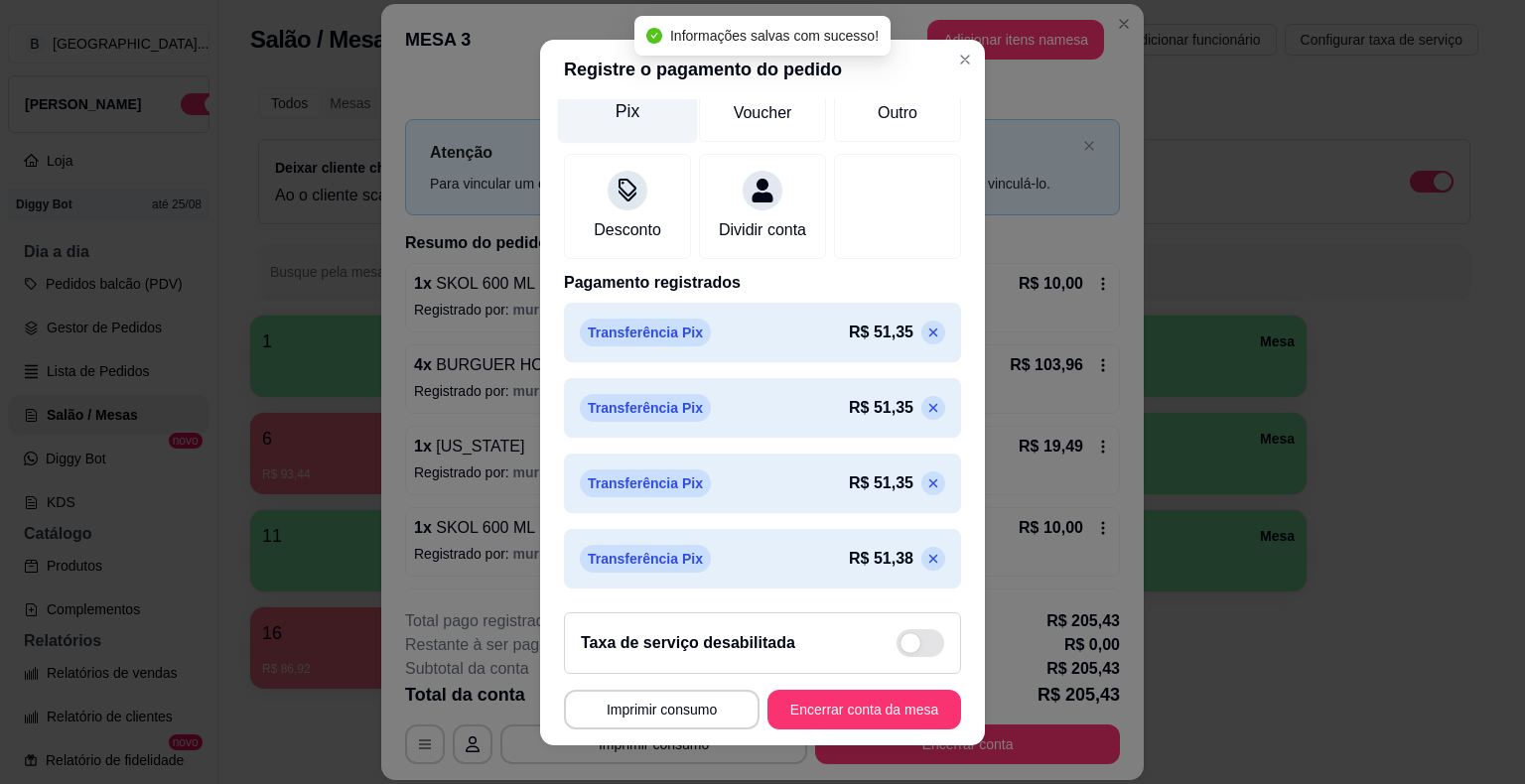 scroll, scrollTop: 320, scrollLeft: 0, axis: vertical 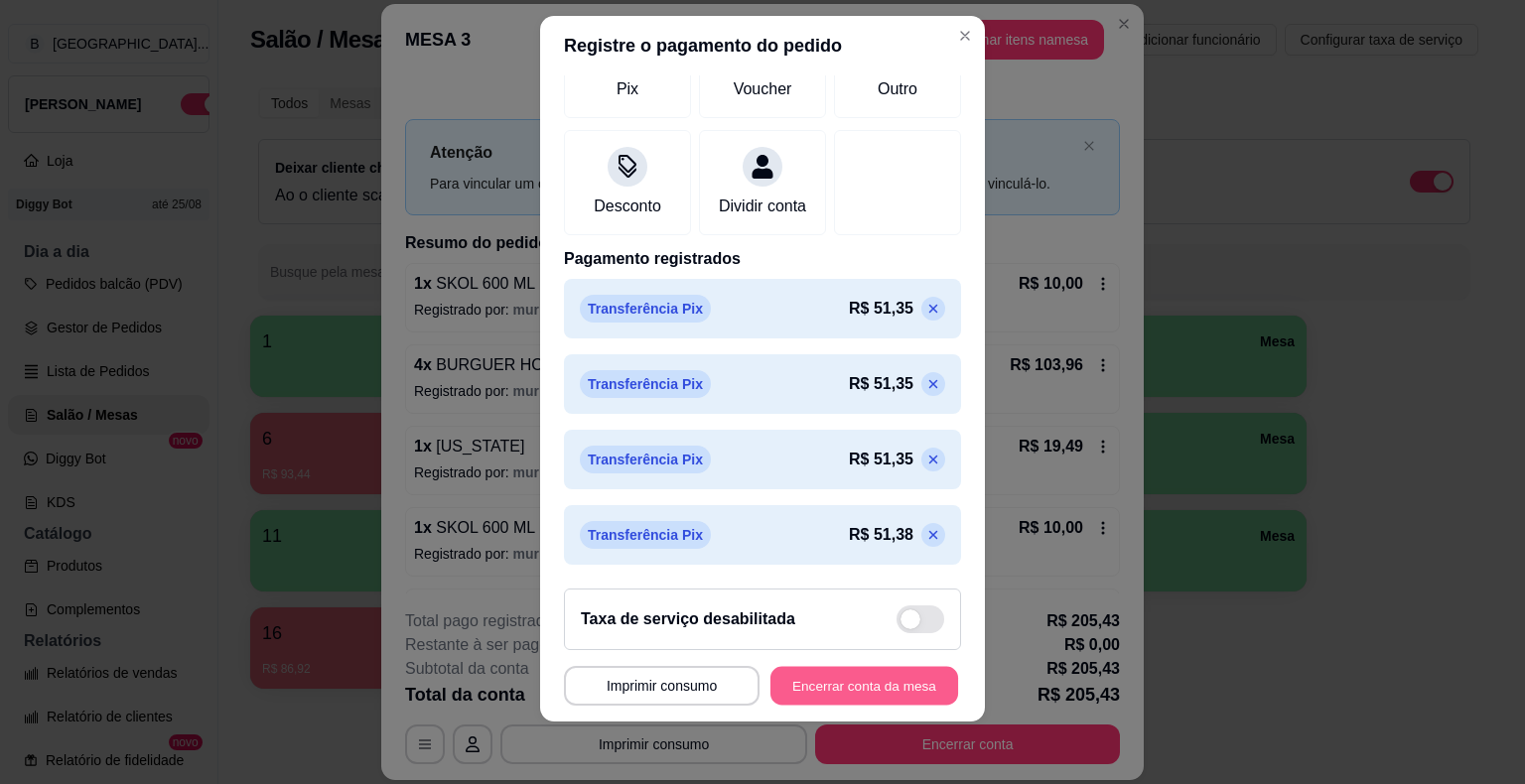 click on "Encerrar conta da mesa" at bounding box center [864, 685] 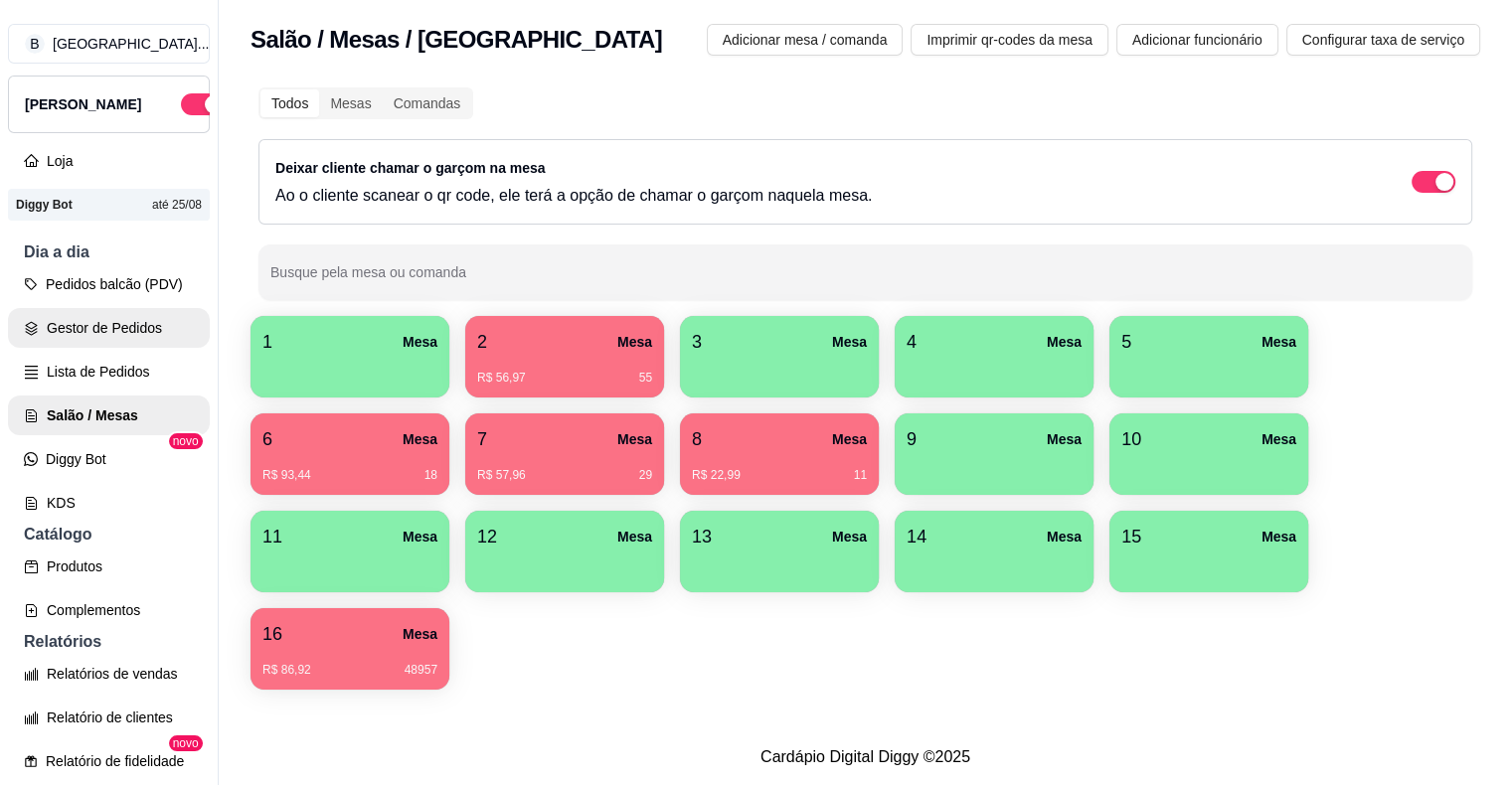 click on "Gestor de Pedidos" at bounding box center [108, 328] 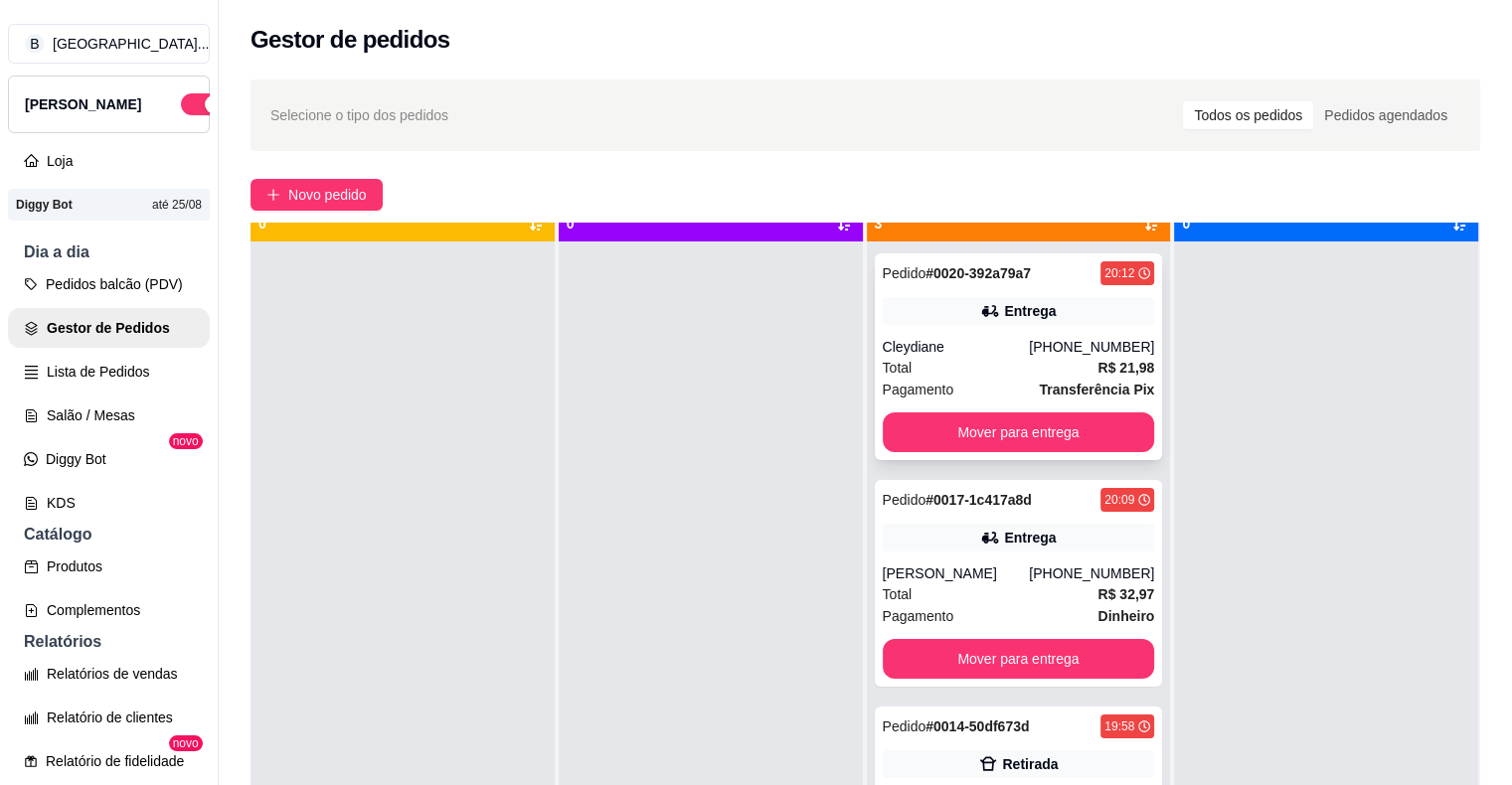 scroll, scrollTop: 56, scrollLeft: 0, axis: vertical 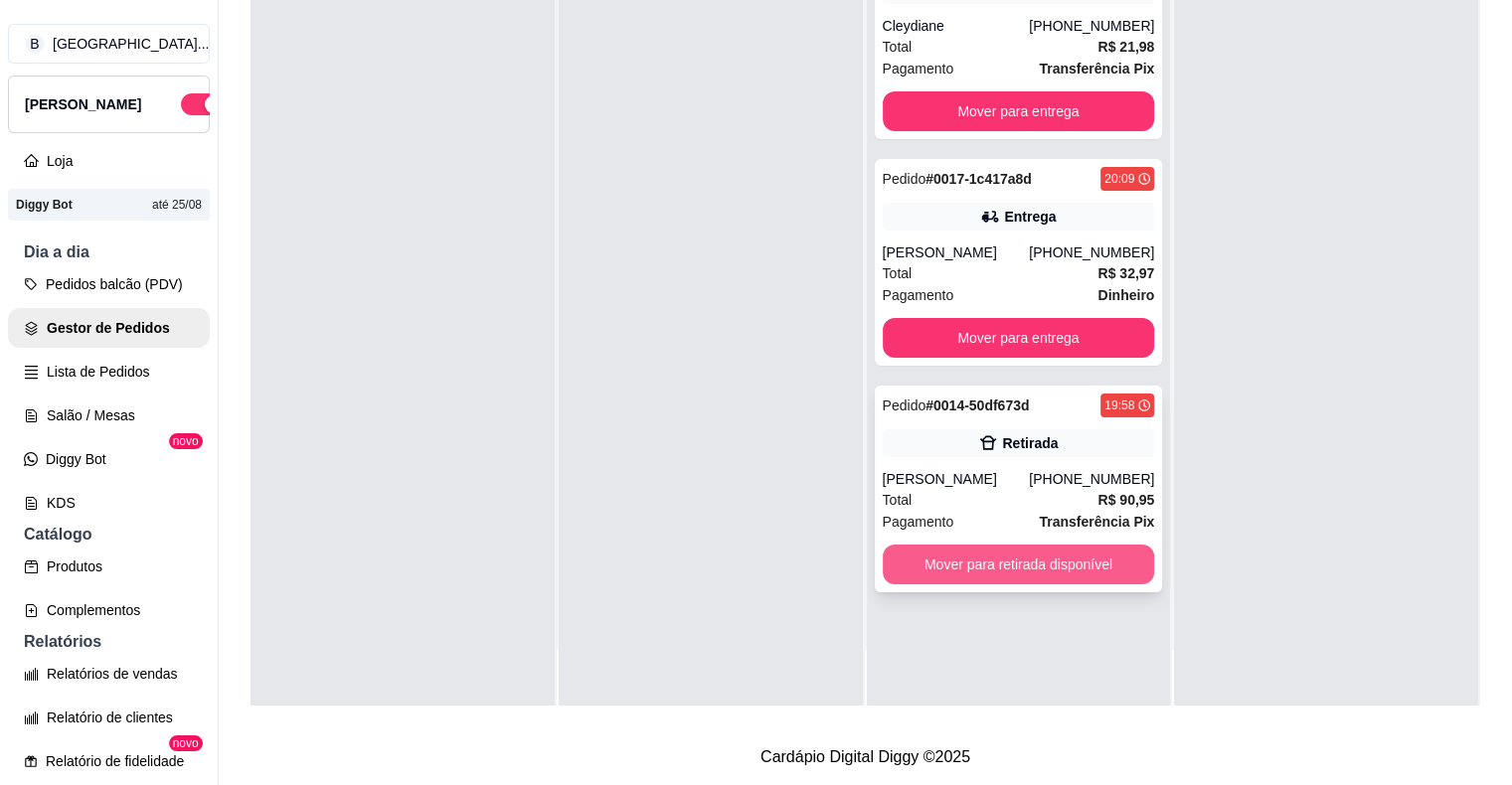 click on "Mover para retirada disponível" at bounding box center [1019, 564] 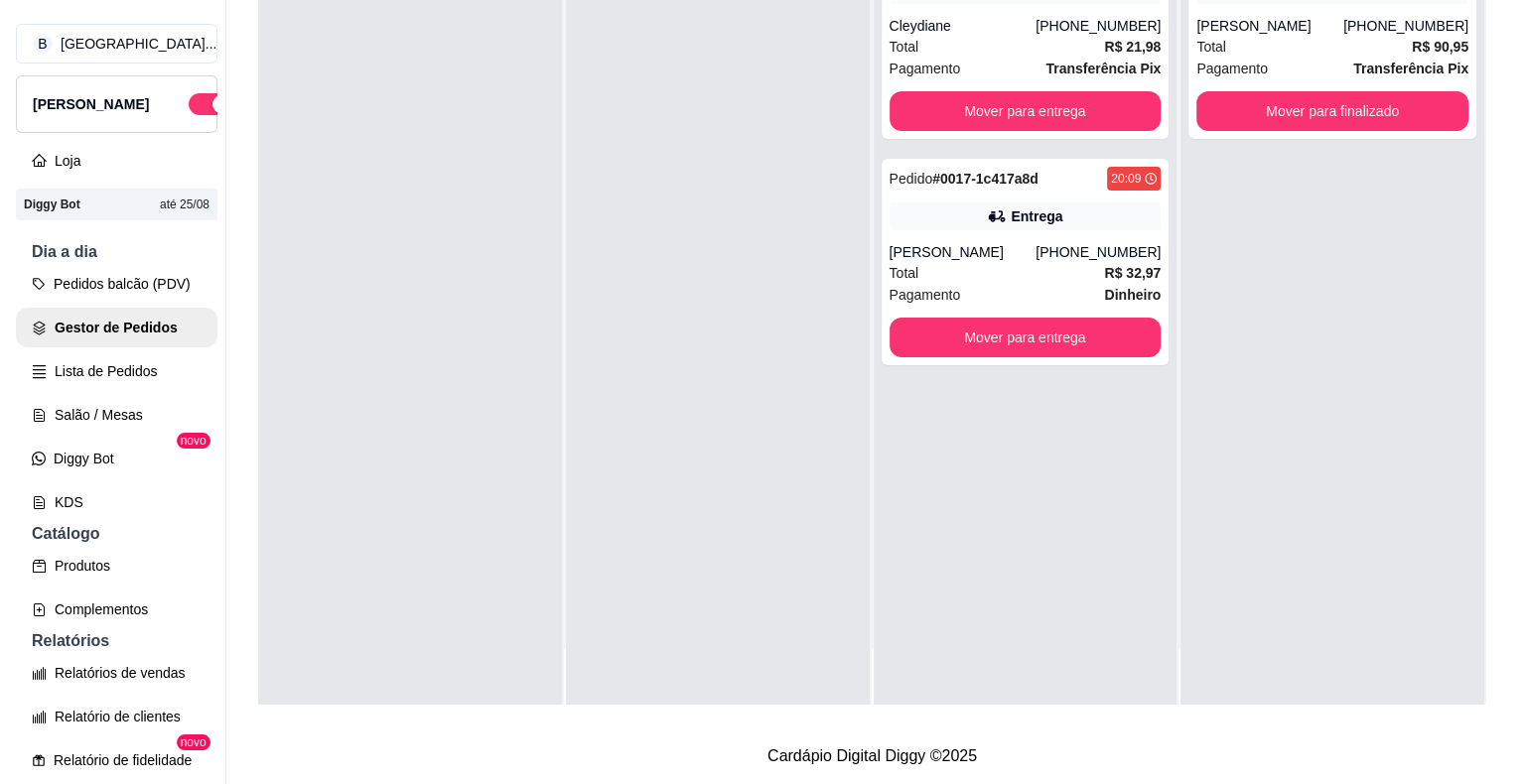 scroll, scrollTop: 0, scrollLeft: 0, axis: both 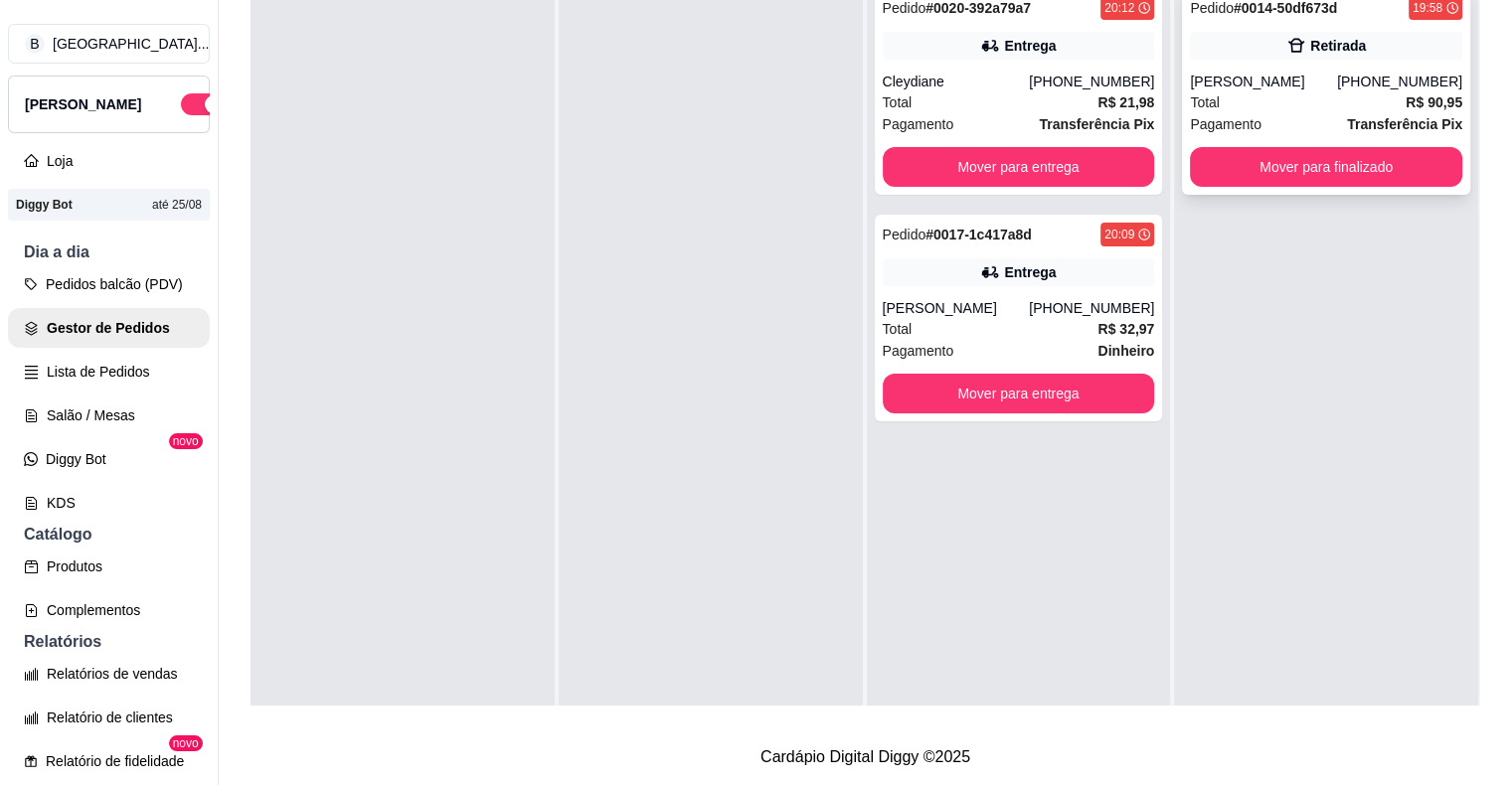 click on "Total R$ 90,95" at bounding box center [1326, 102] 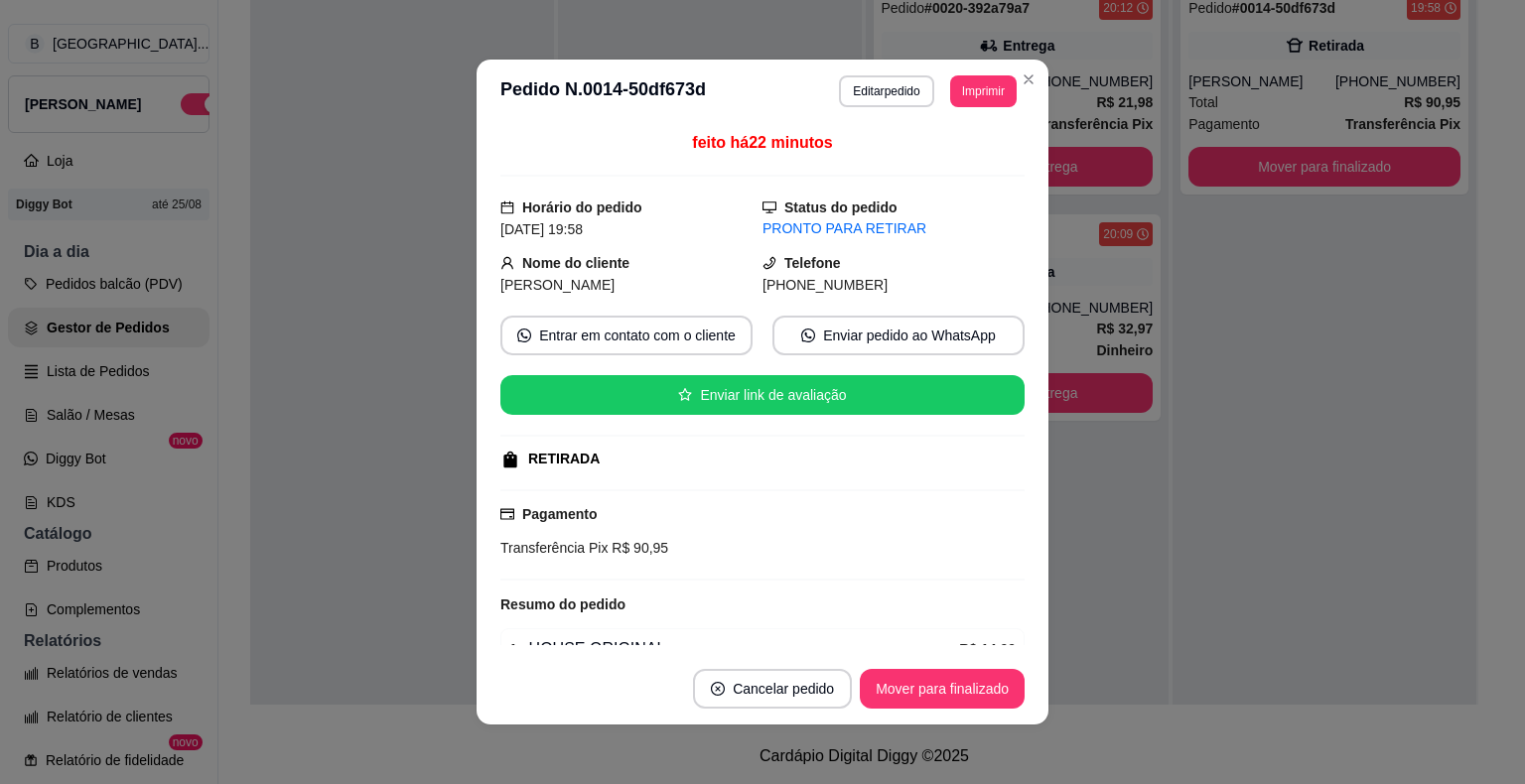 scroll, scrollTop: 437, scrollLeft: 0, axis: vertical 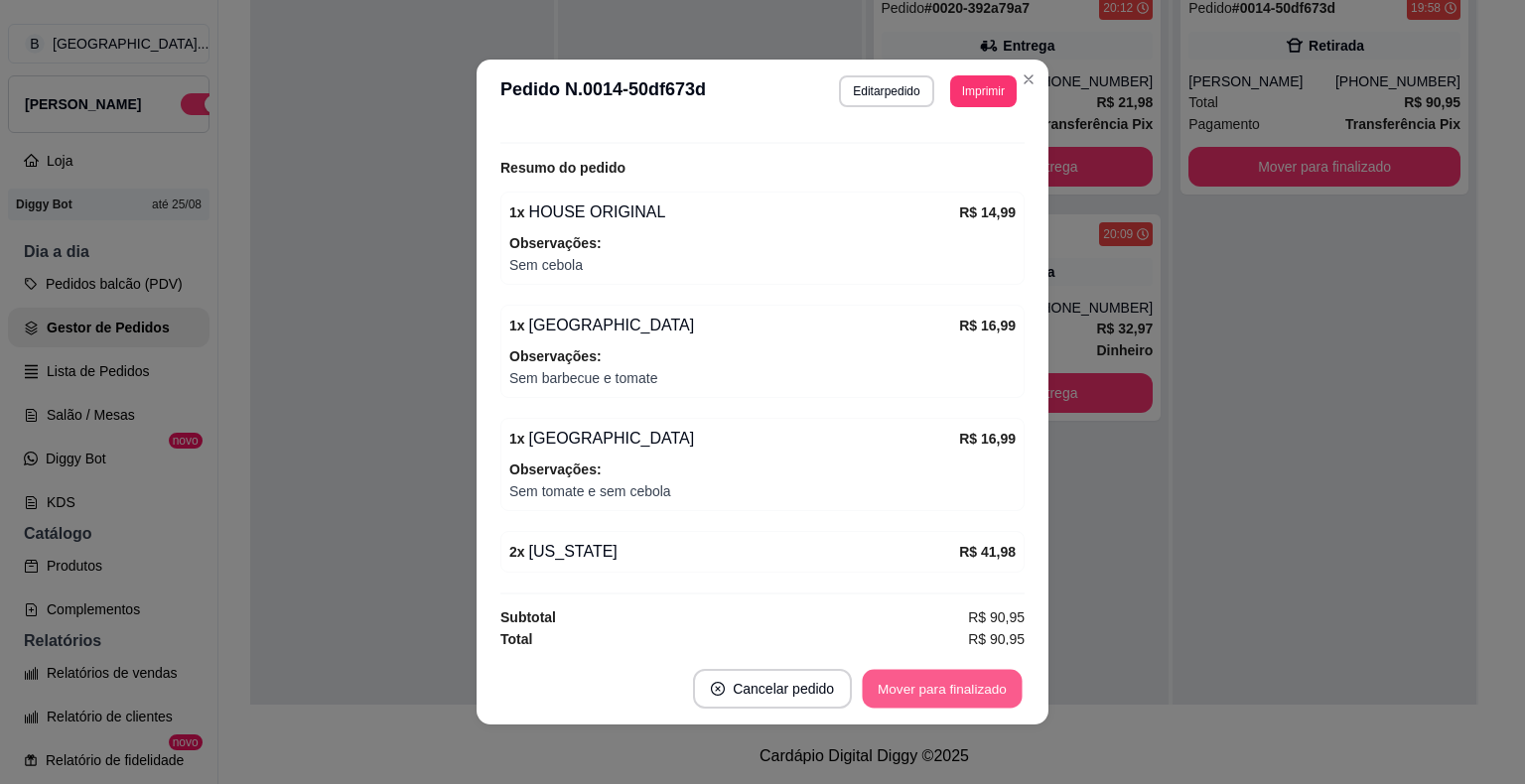 click on "Mover para finalizado" at bounding box center (942, 689) 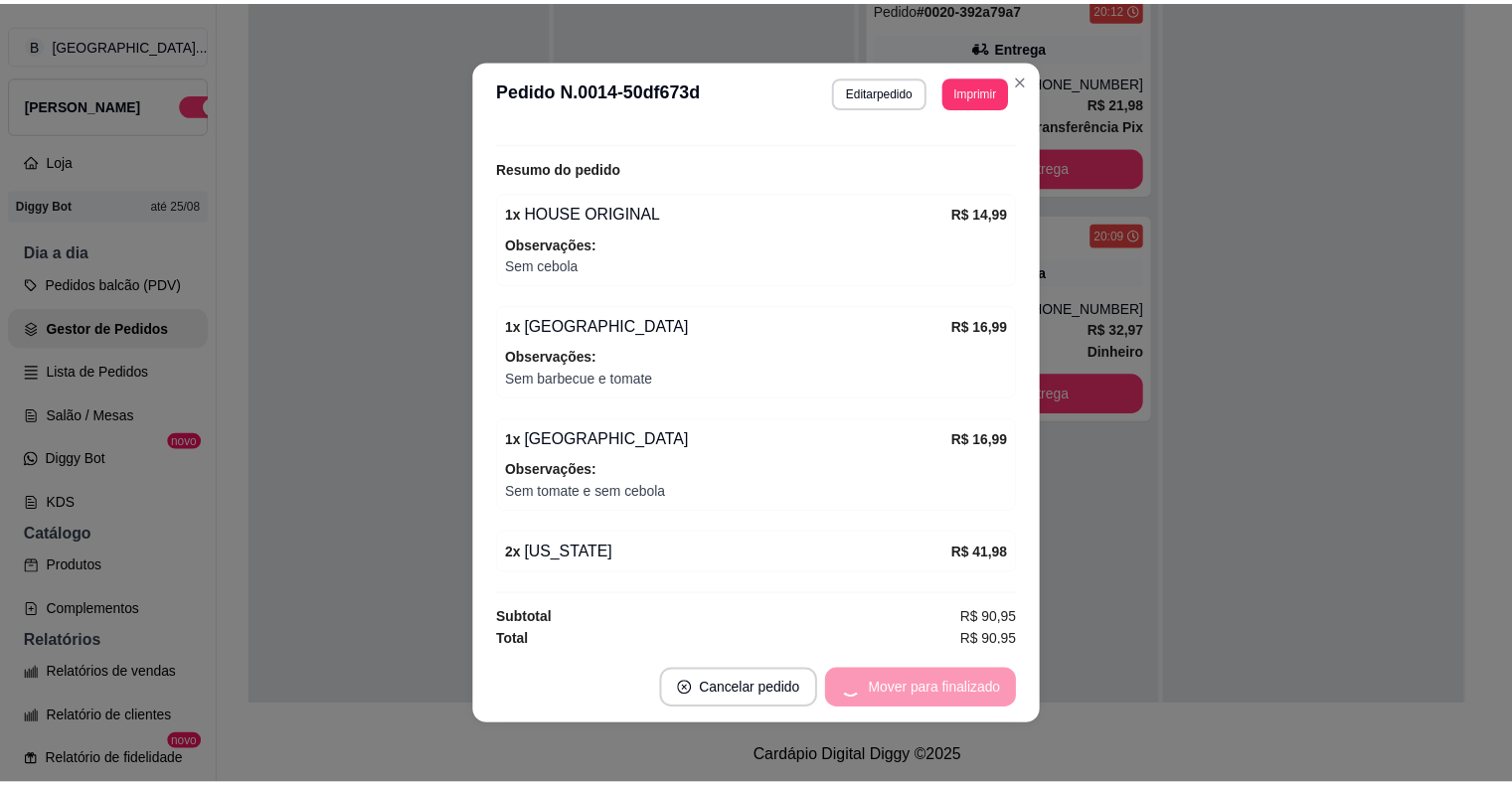 scroll, scrollTop: 392, scrollLeft: 0, axis: vertical 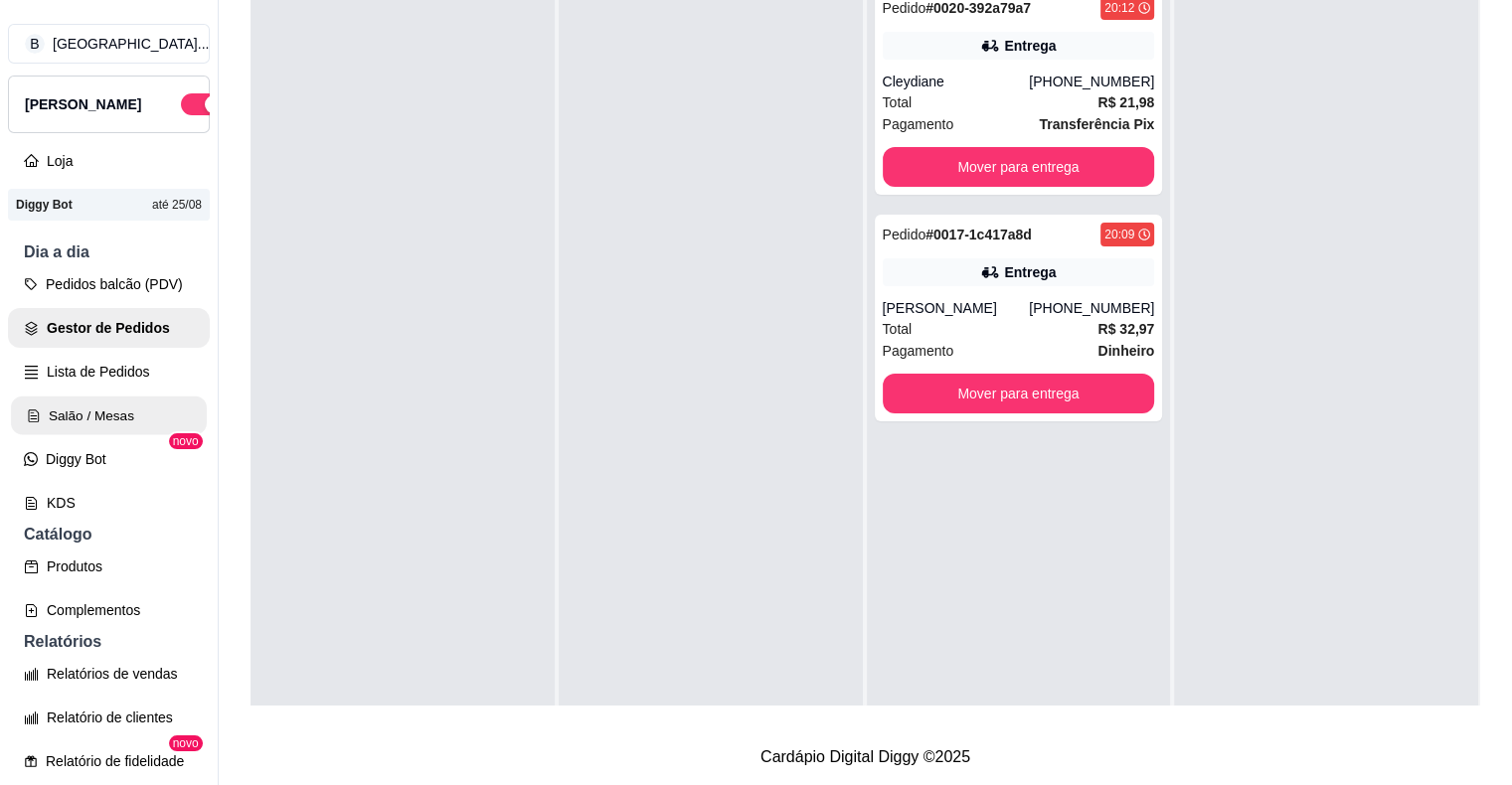 click on "Salão / Mesas" at bounding box center [108, 415] 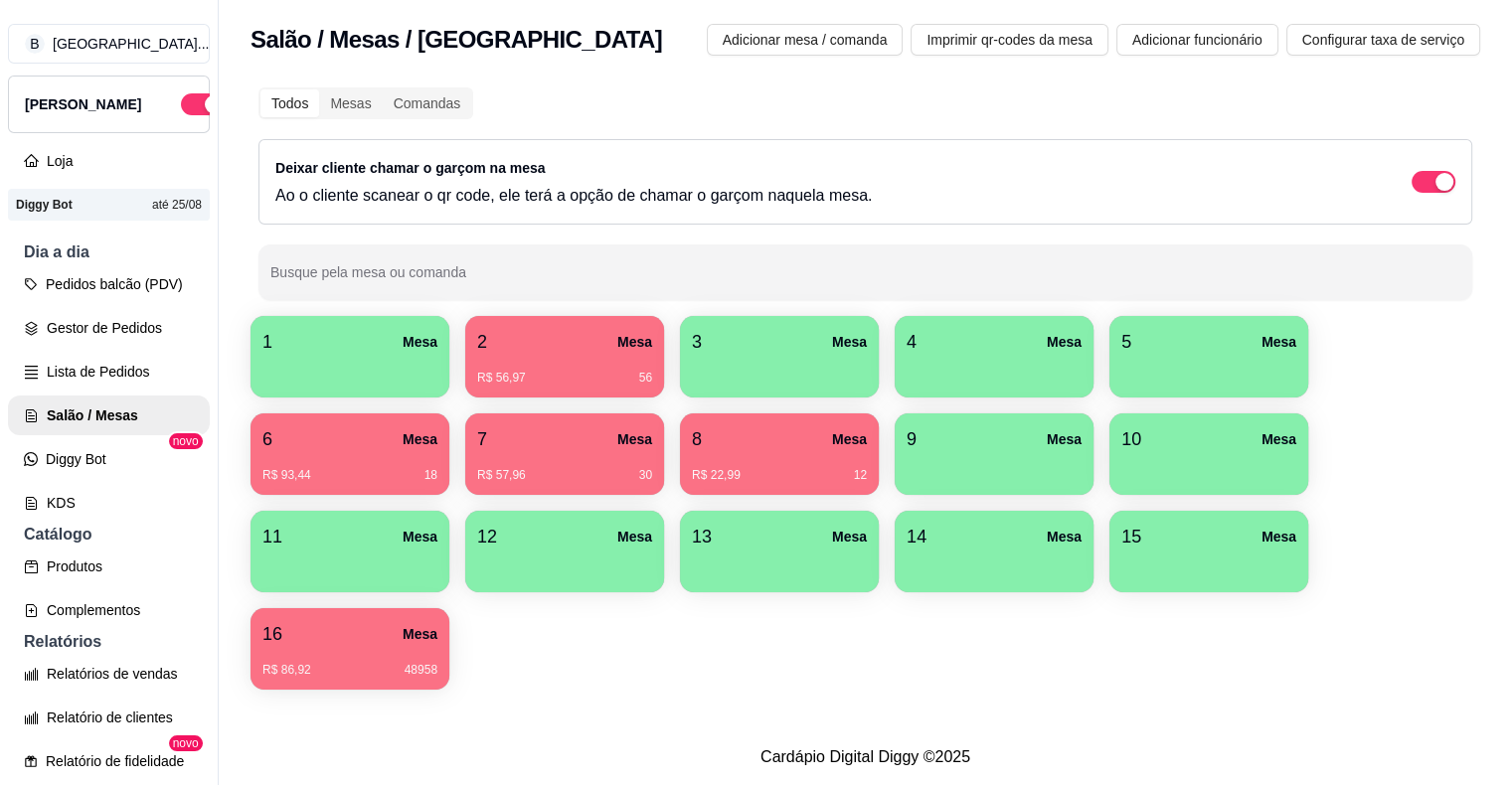 scroll, scrollTop: 0, scrollLeft: 0, axis: both 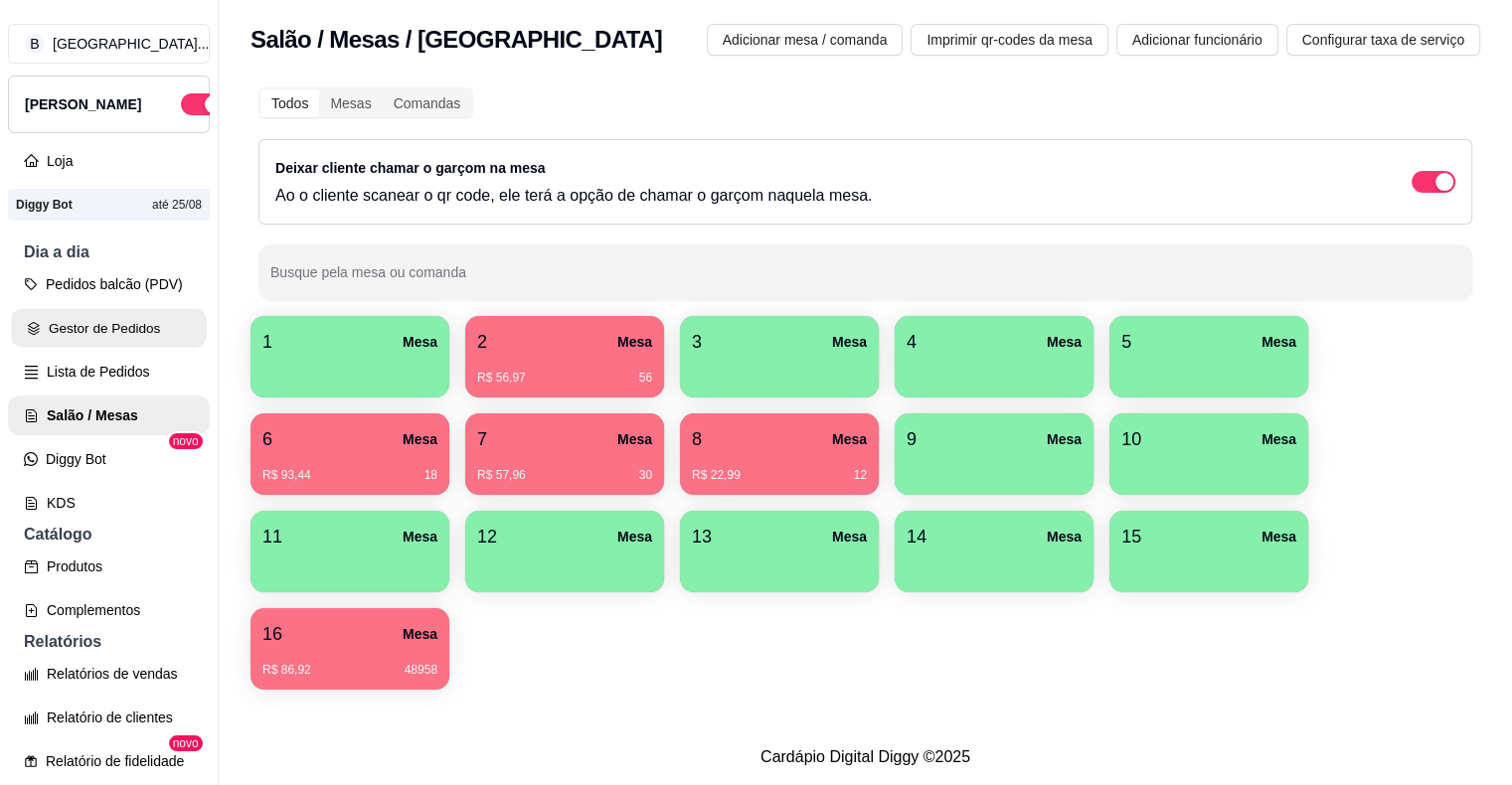 click 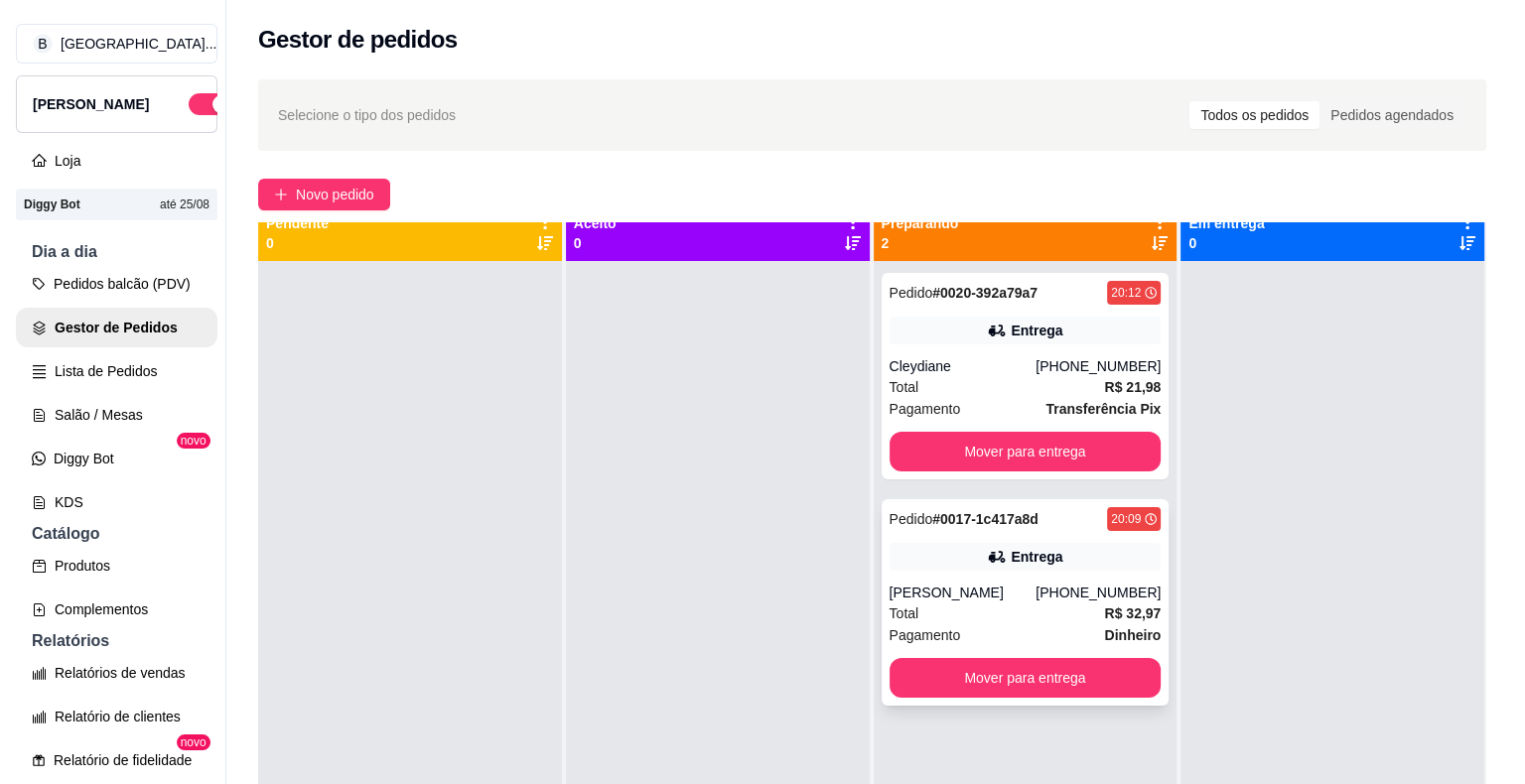 scroll, scrollTop: 0, scrollLeft: 0, axis: both 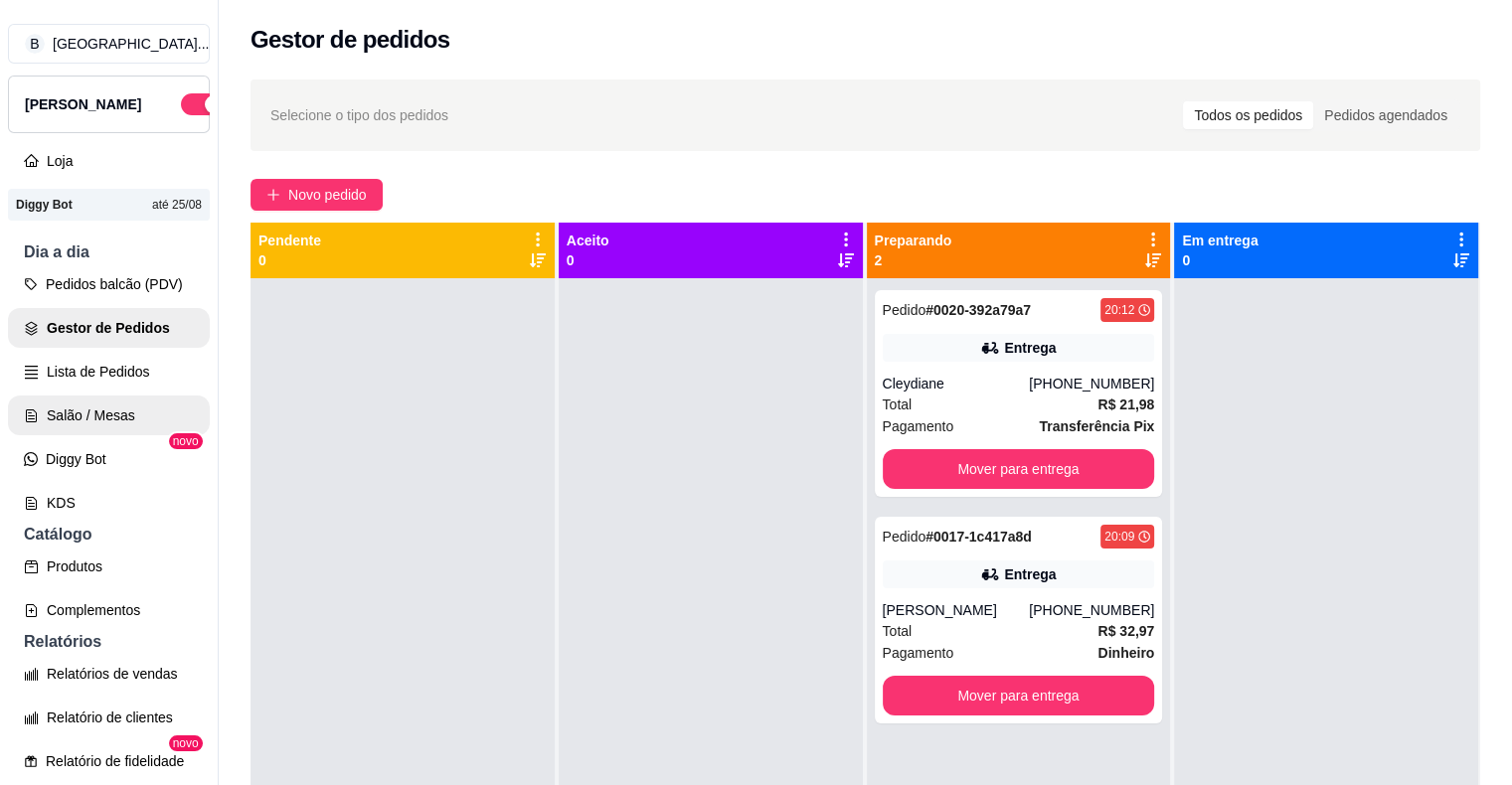 click on "Salão / Mesas" at bounding box center (108, 415) 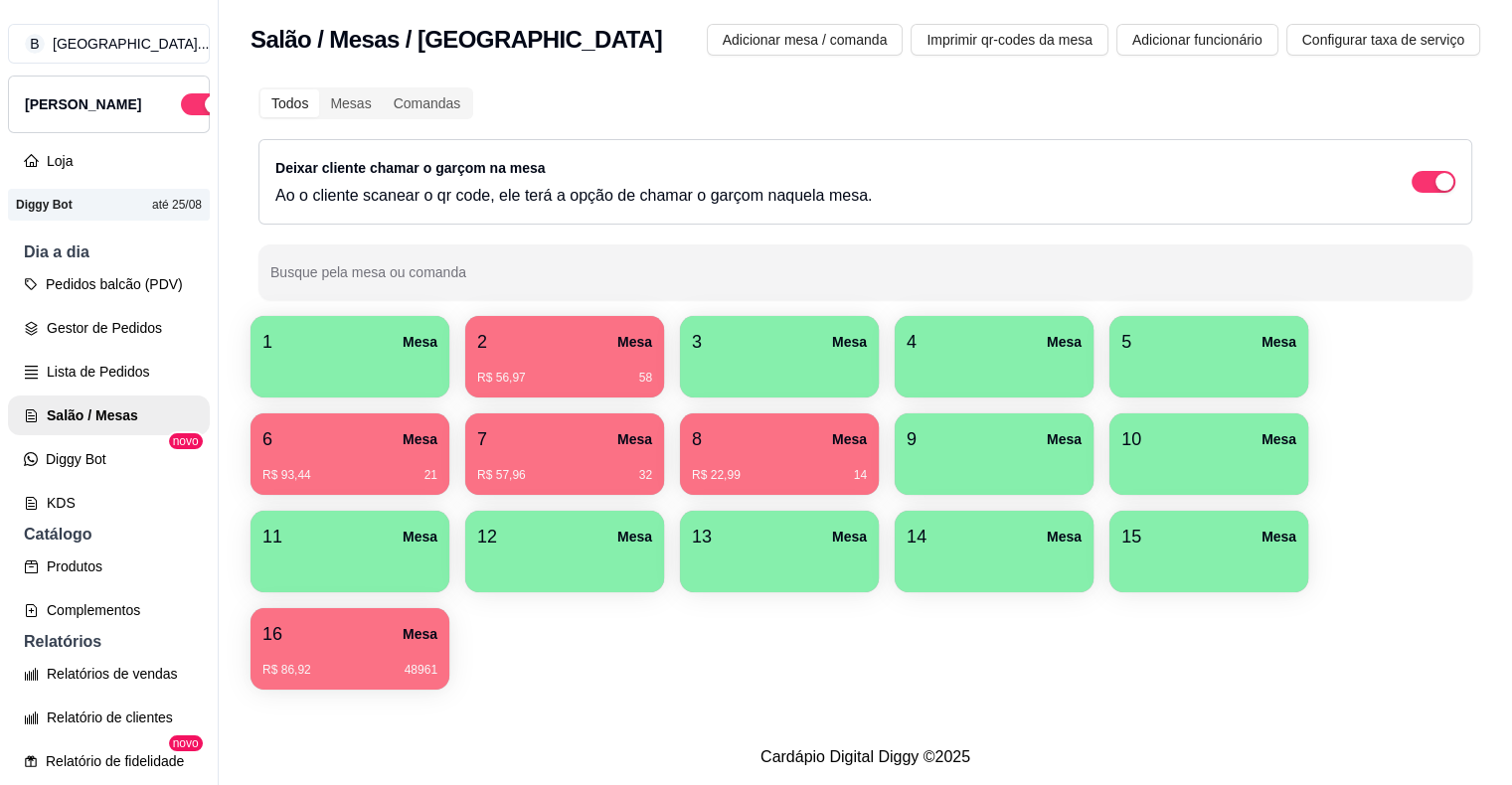 click on "R$ 57,96 32" at bounding box center (565, 475) 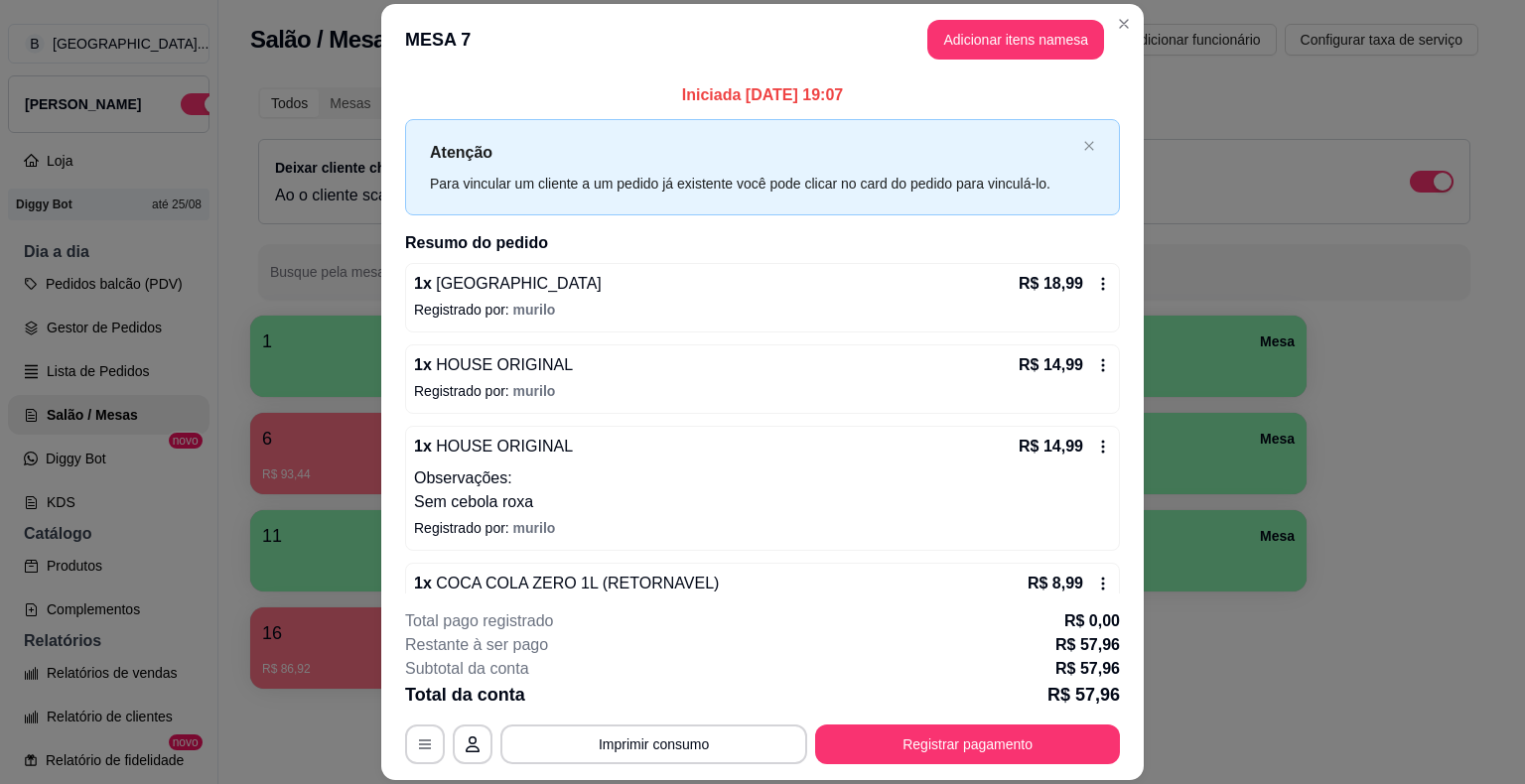 scroll, scrollTop: 44, scrollLeft: 0, axis: vertical 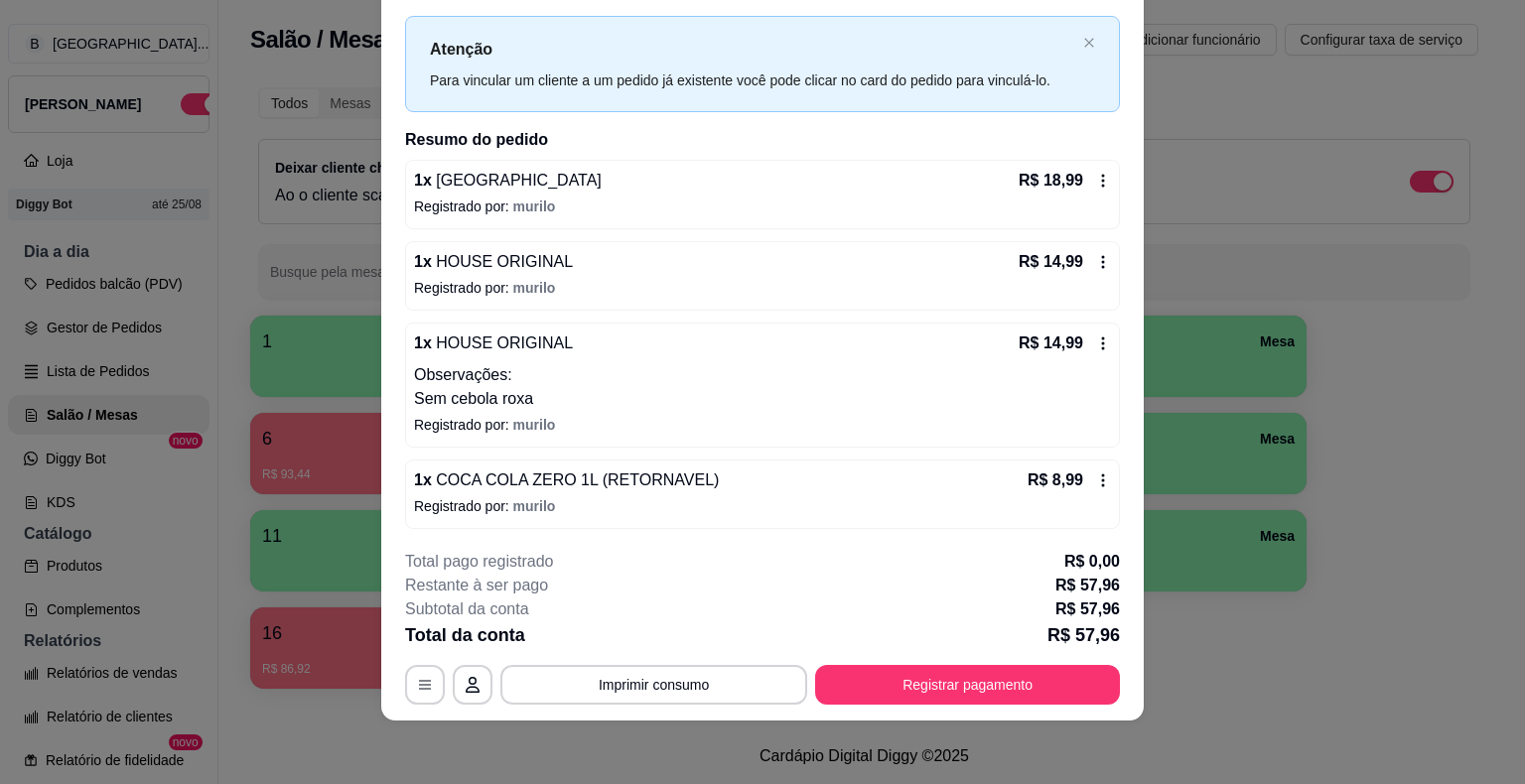 click on "**********" at bounding box center (762, 627) 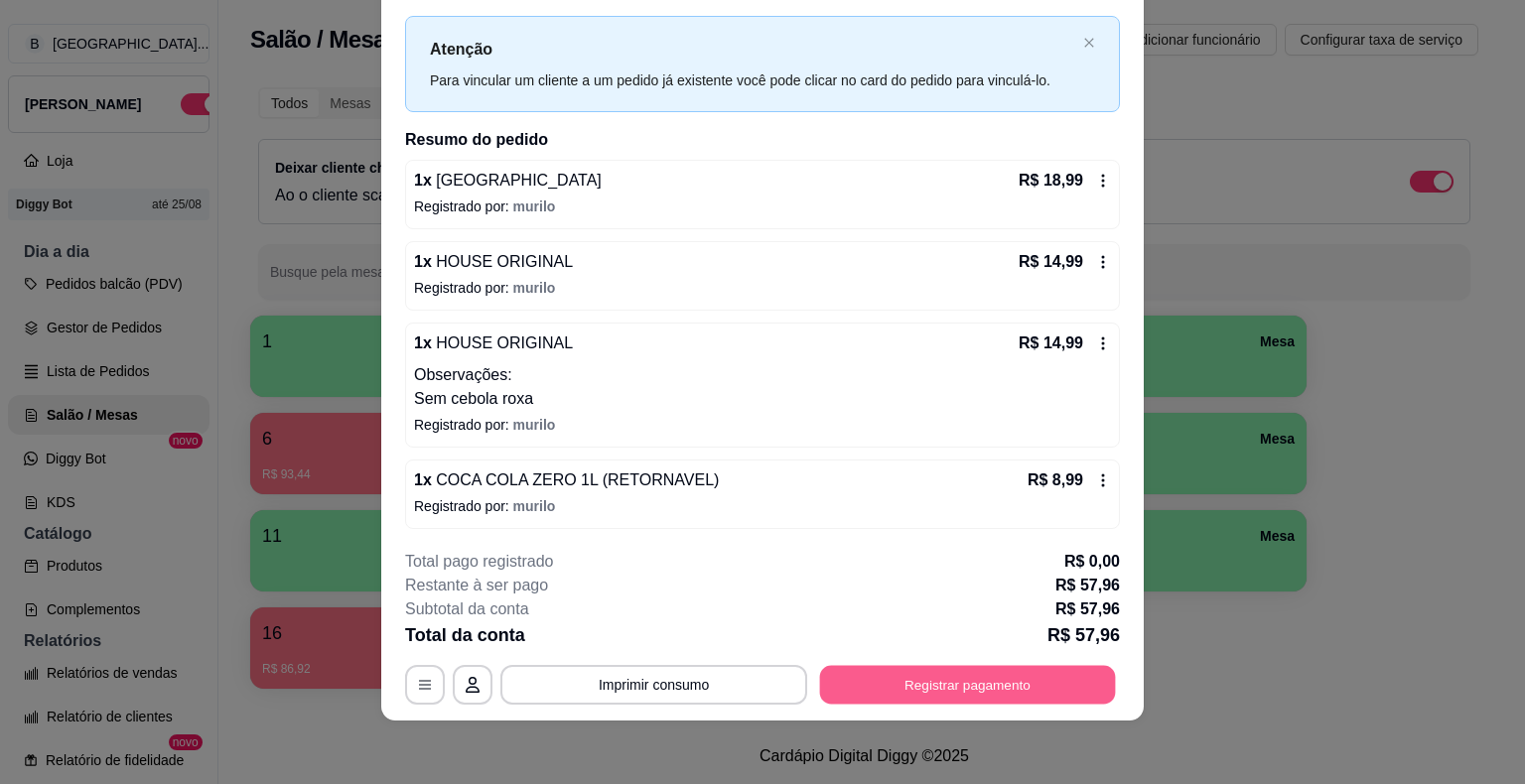 click on "Registrar pagamento" at bounding box center [968, 685] 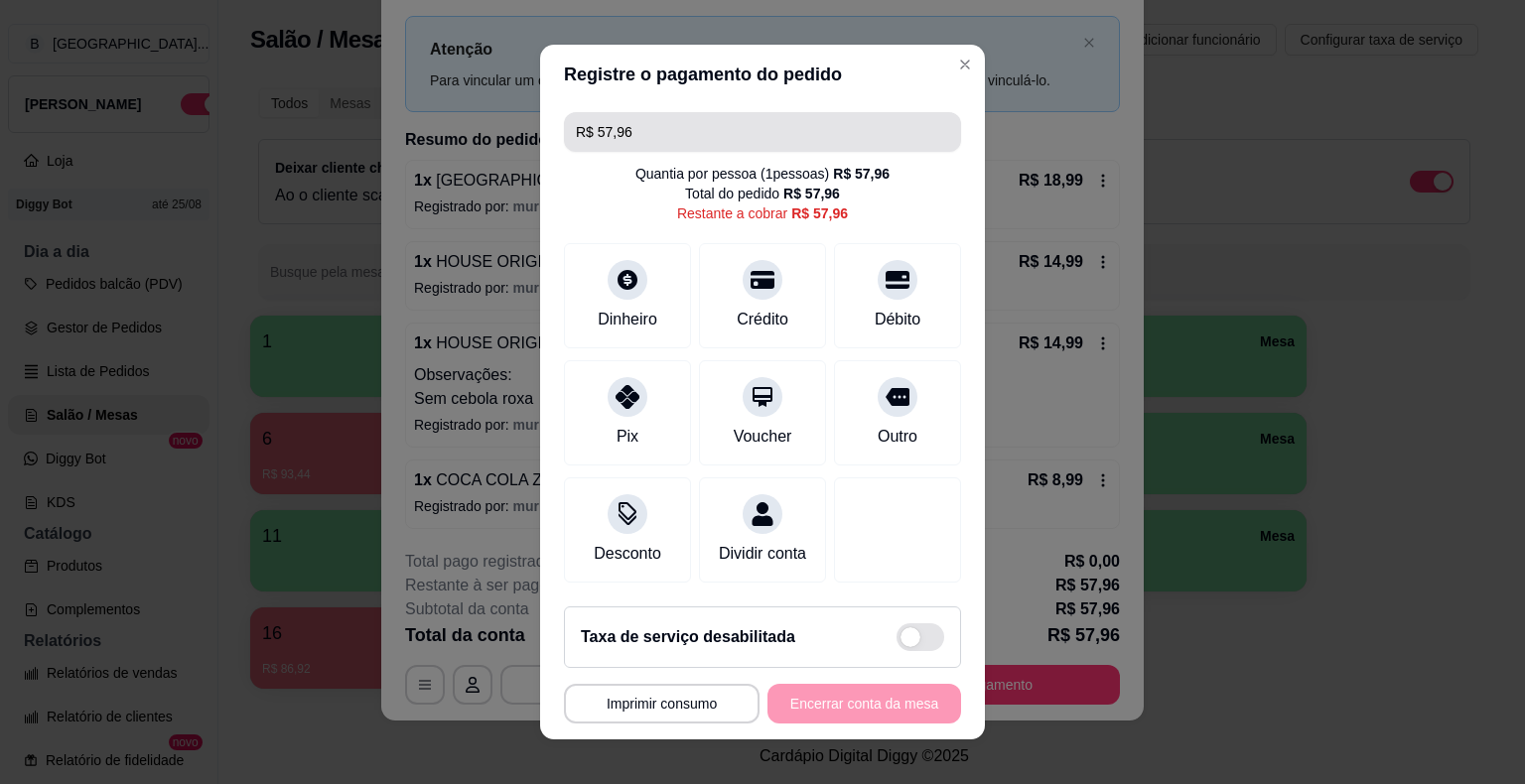 click on "R$ 57,96" at bounding box center (762, 132) 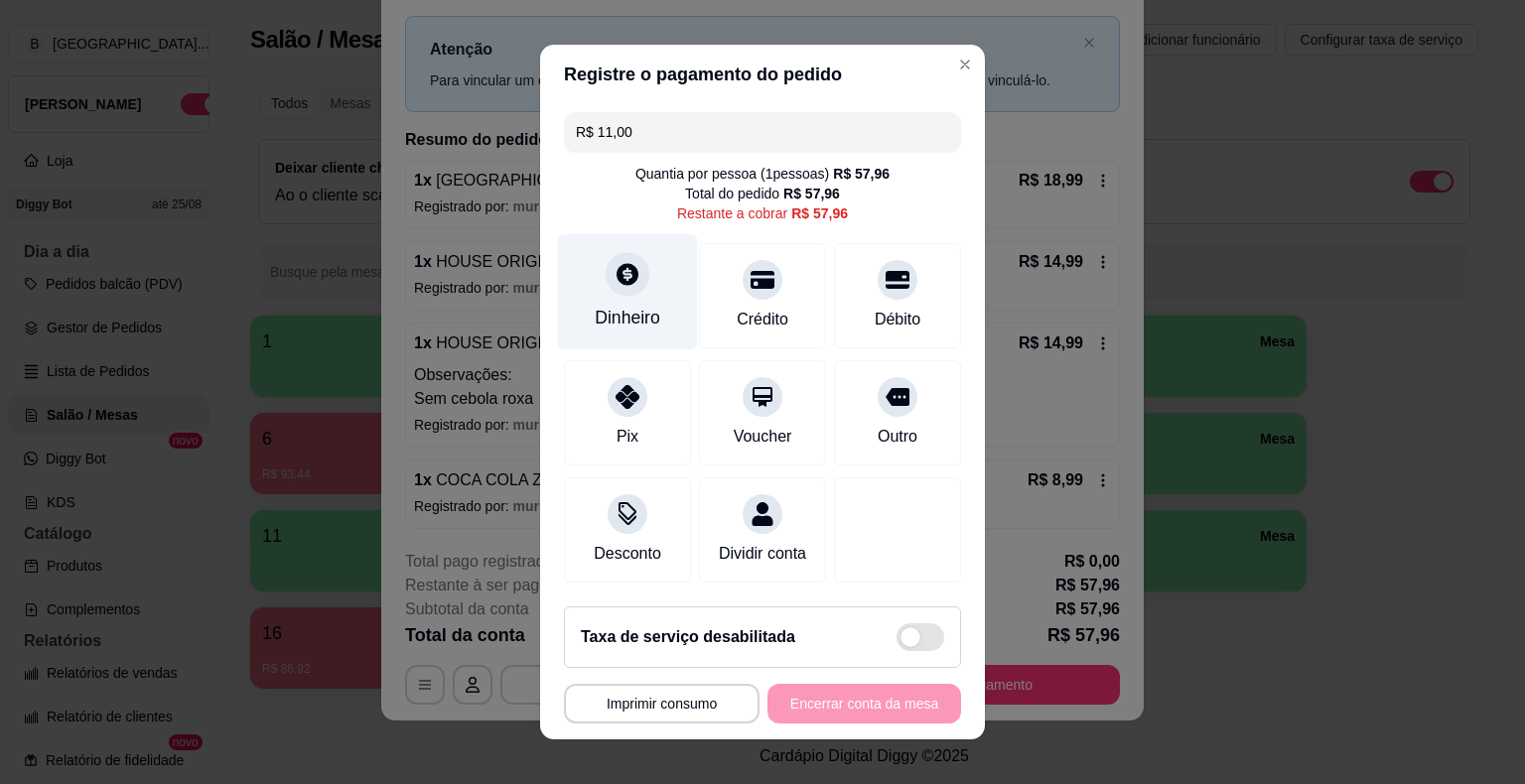 click on "Dinheiro" at bounding box center [627, 292] 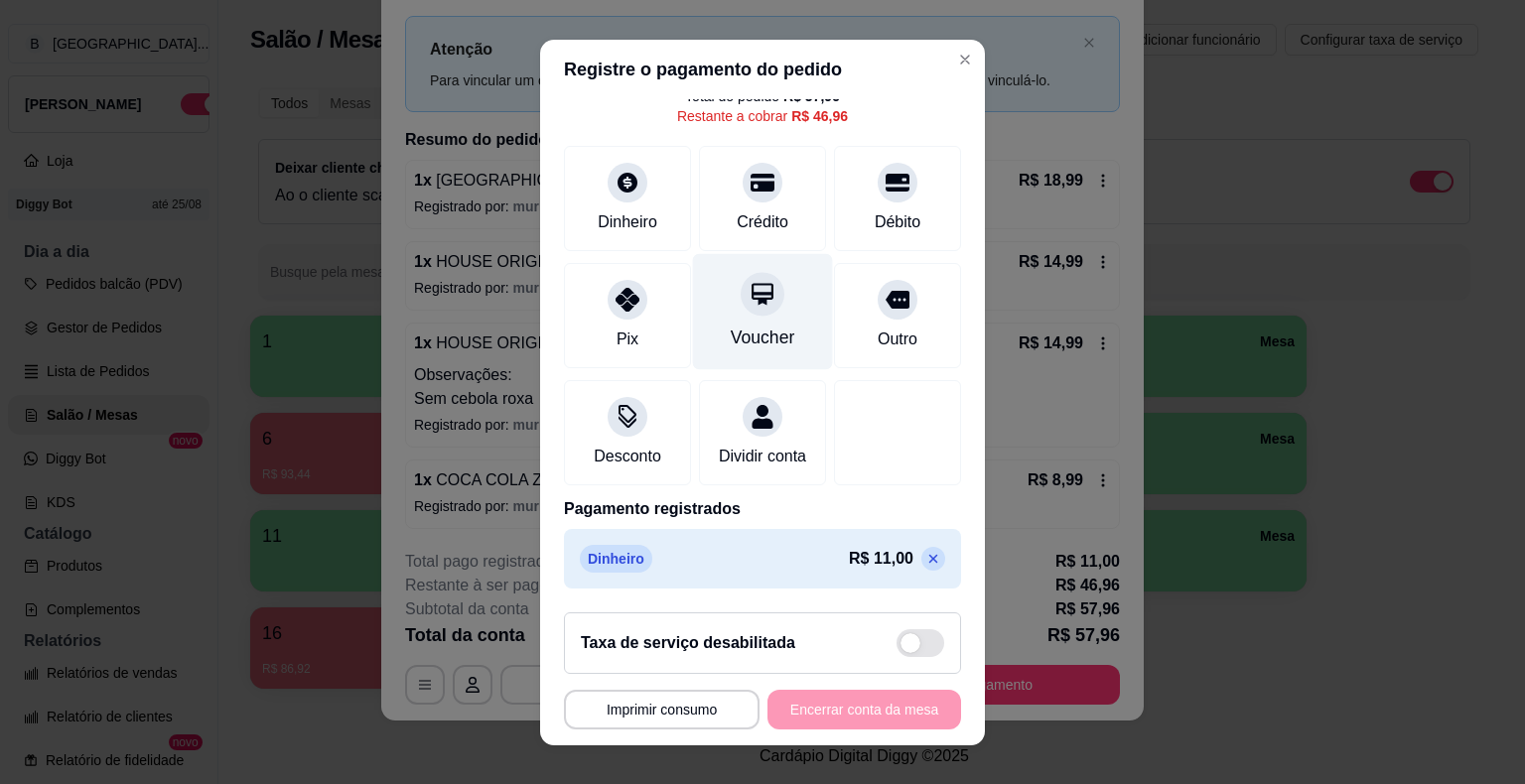 scroll, scrollTop: 113, scrollLeft: 0, axis: vertical 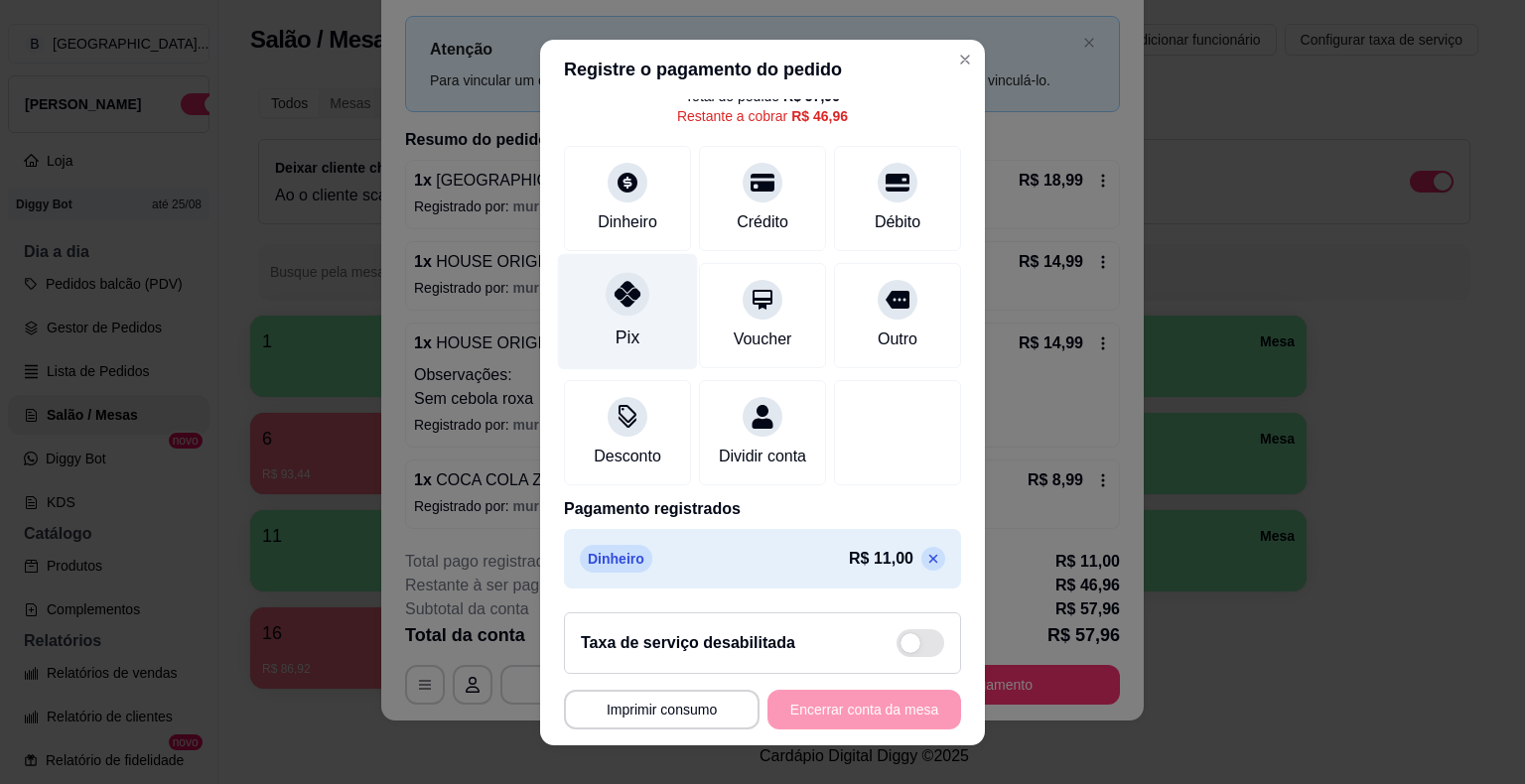 click on "Pix" at bounding box center [627, 311] 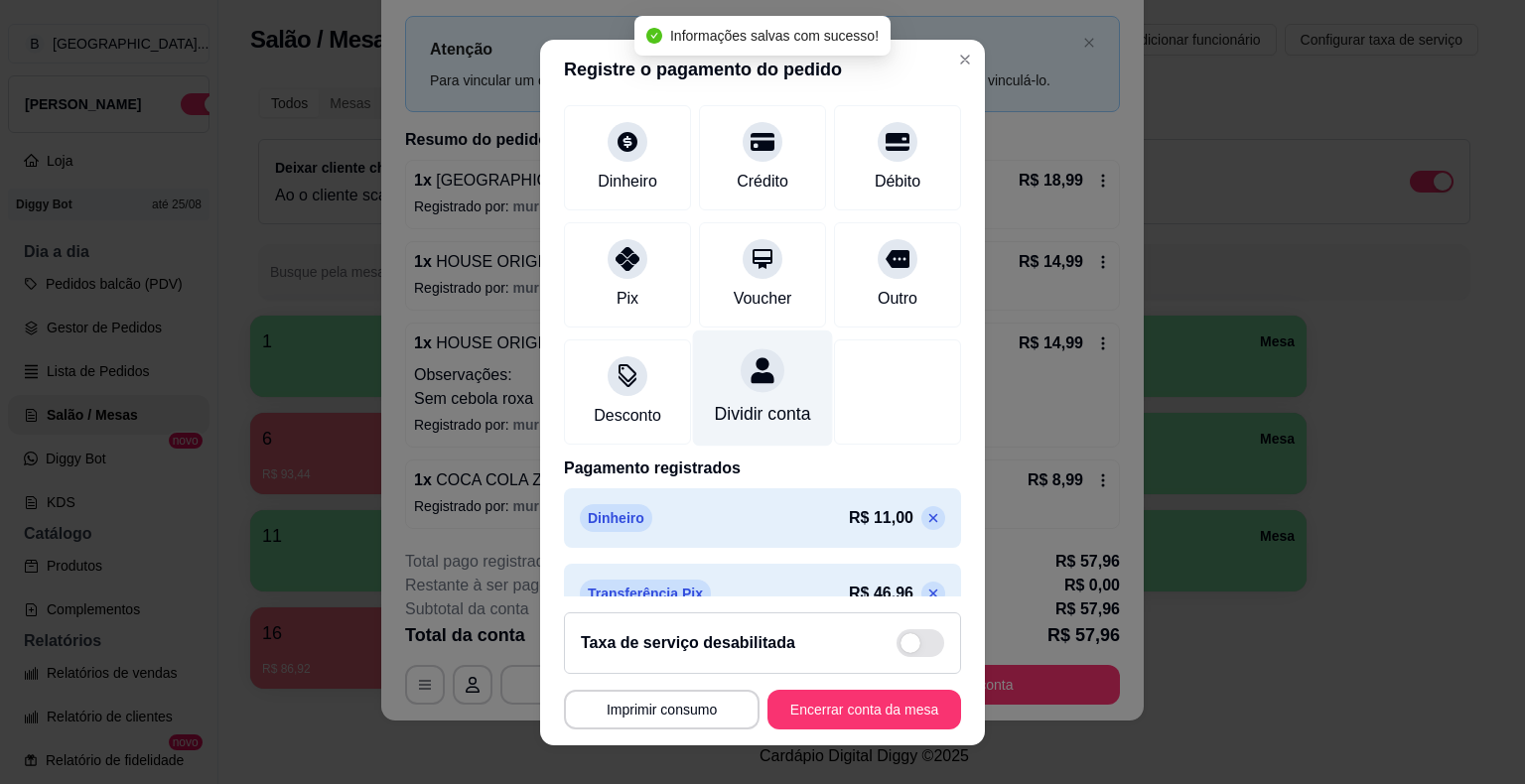type on "R$ 0,00" 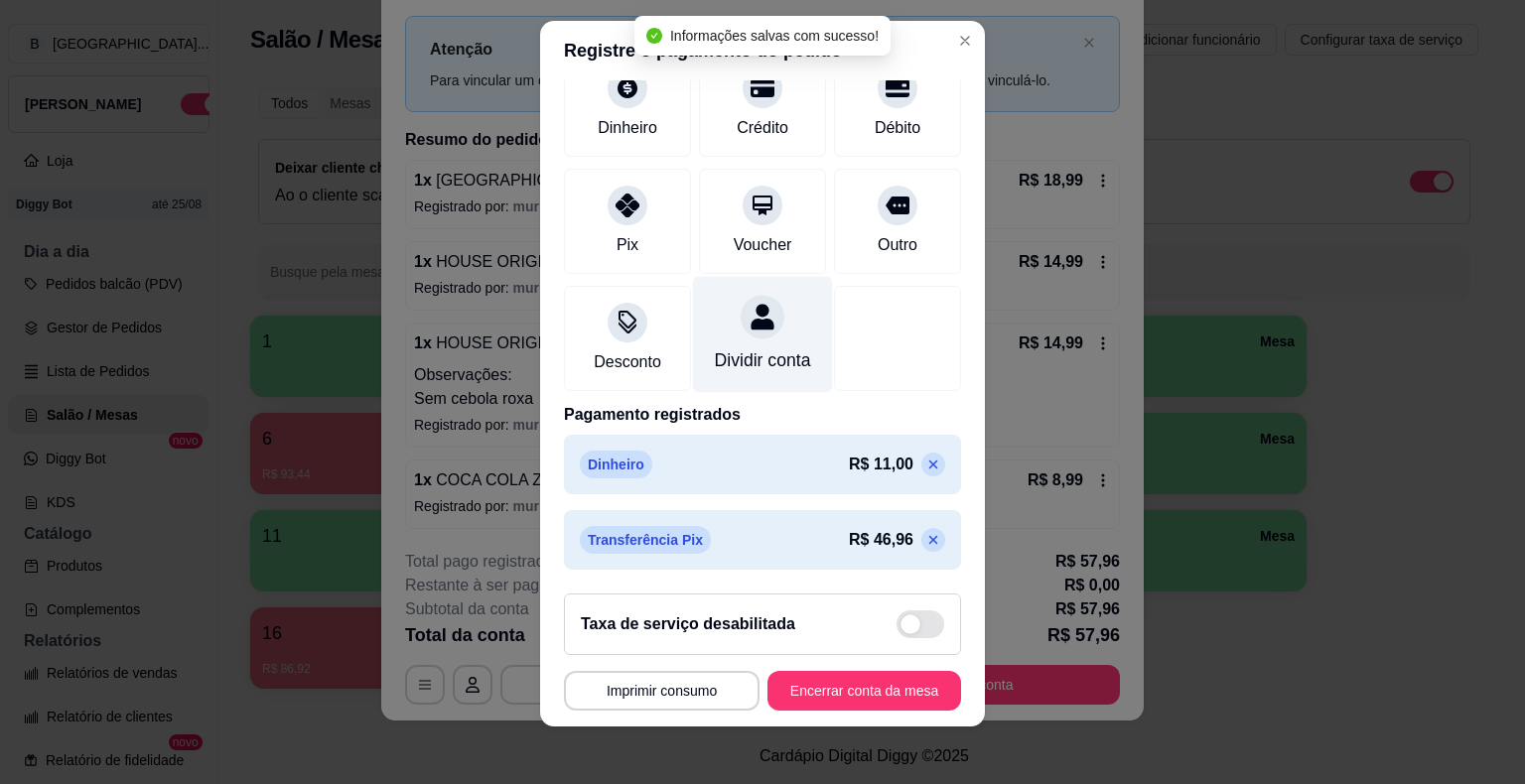 scroll, scrollTop: 24, scrollLeft: 0, axis: vertical 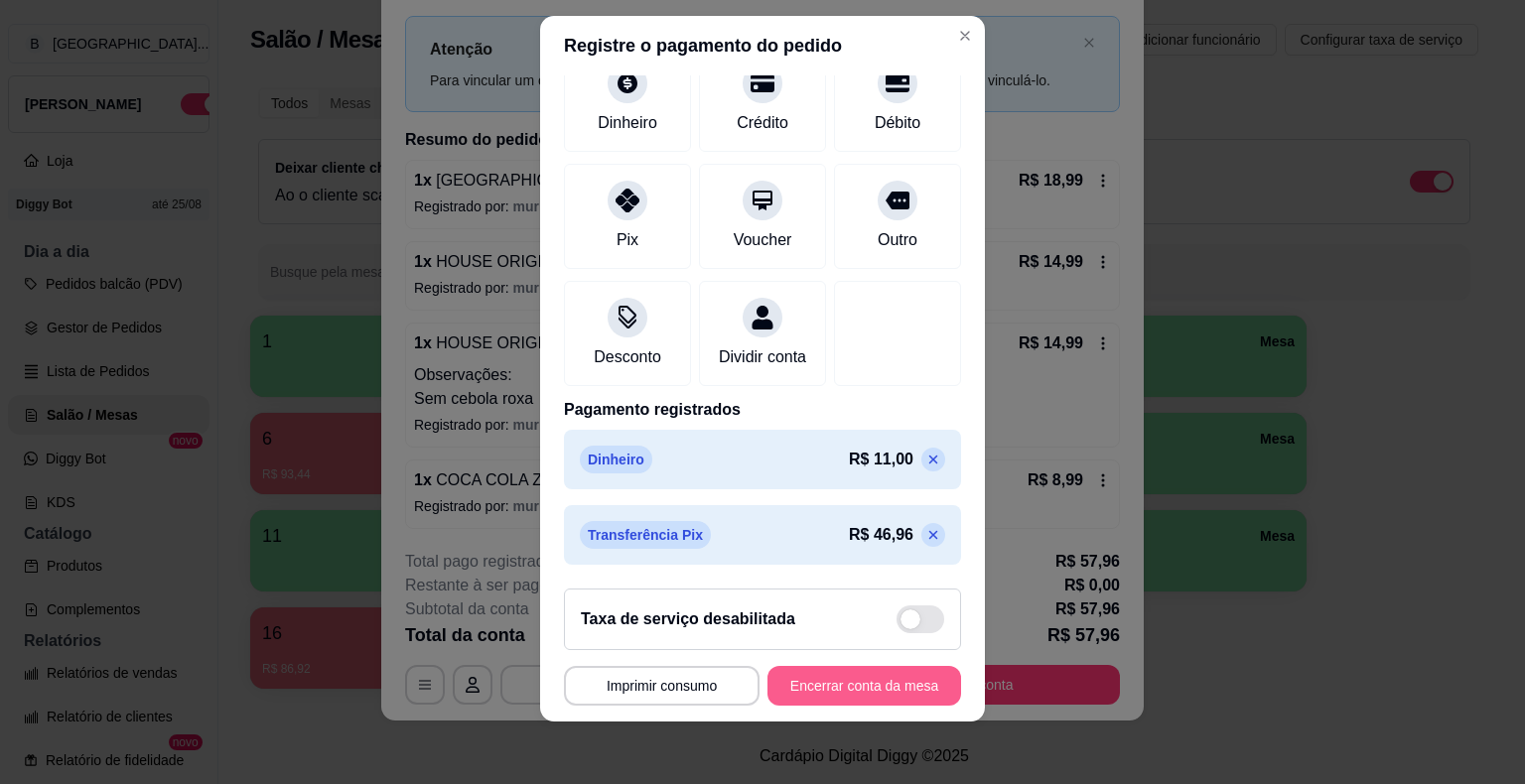 click on "Encerrar conta da mesa" at bounding box center (864, 686) 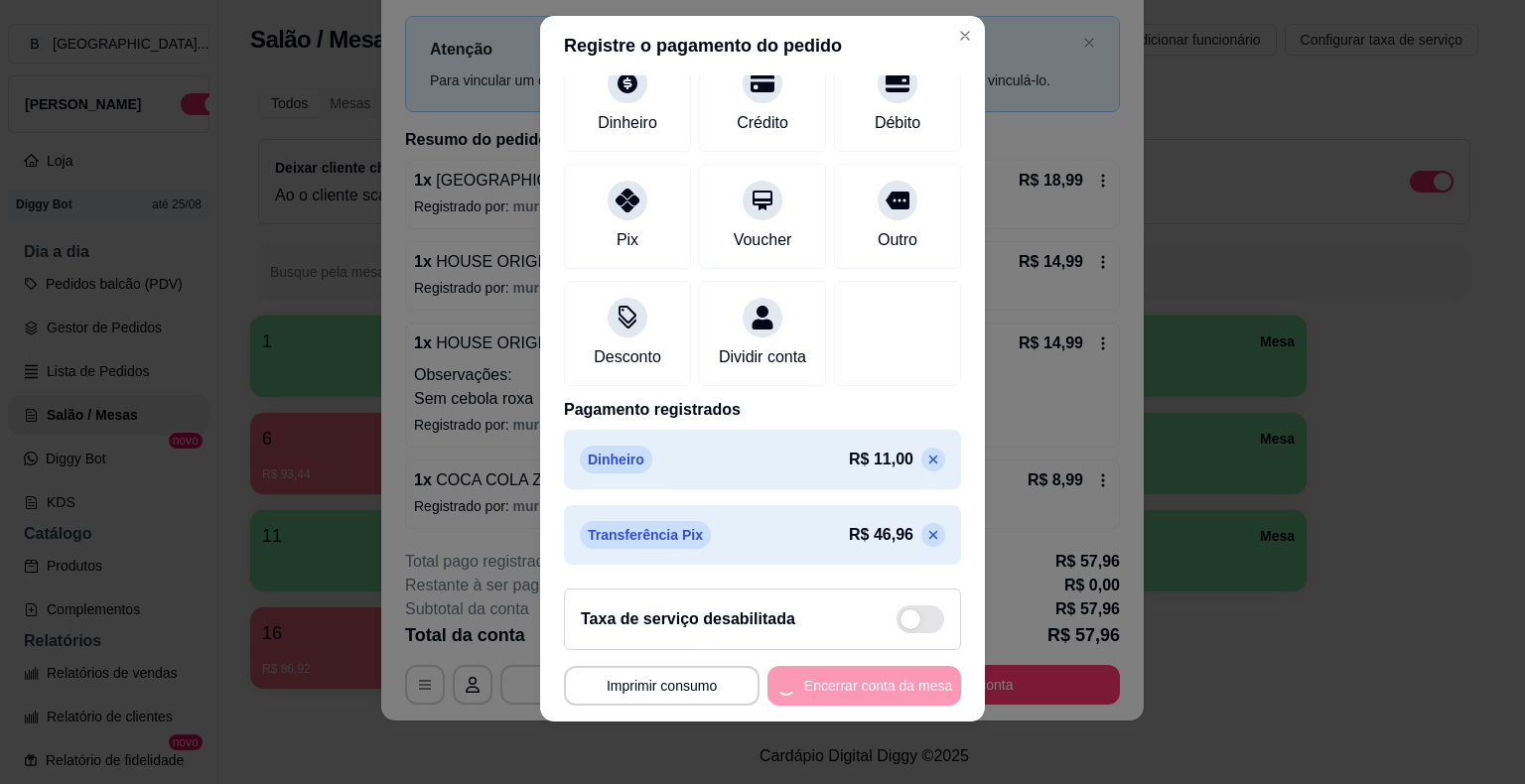 scroll, scrollTop: 0, scrollLeft: 0, axis: both 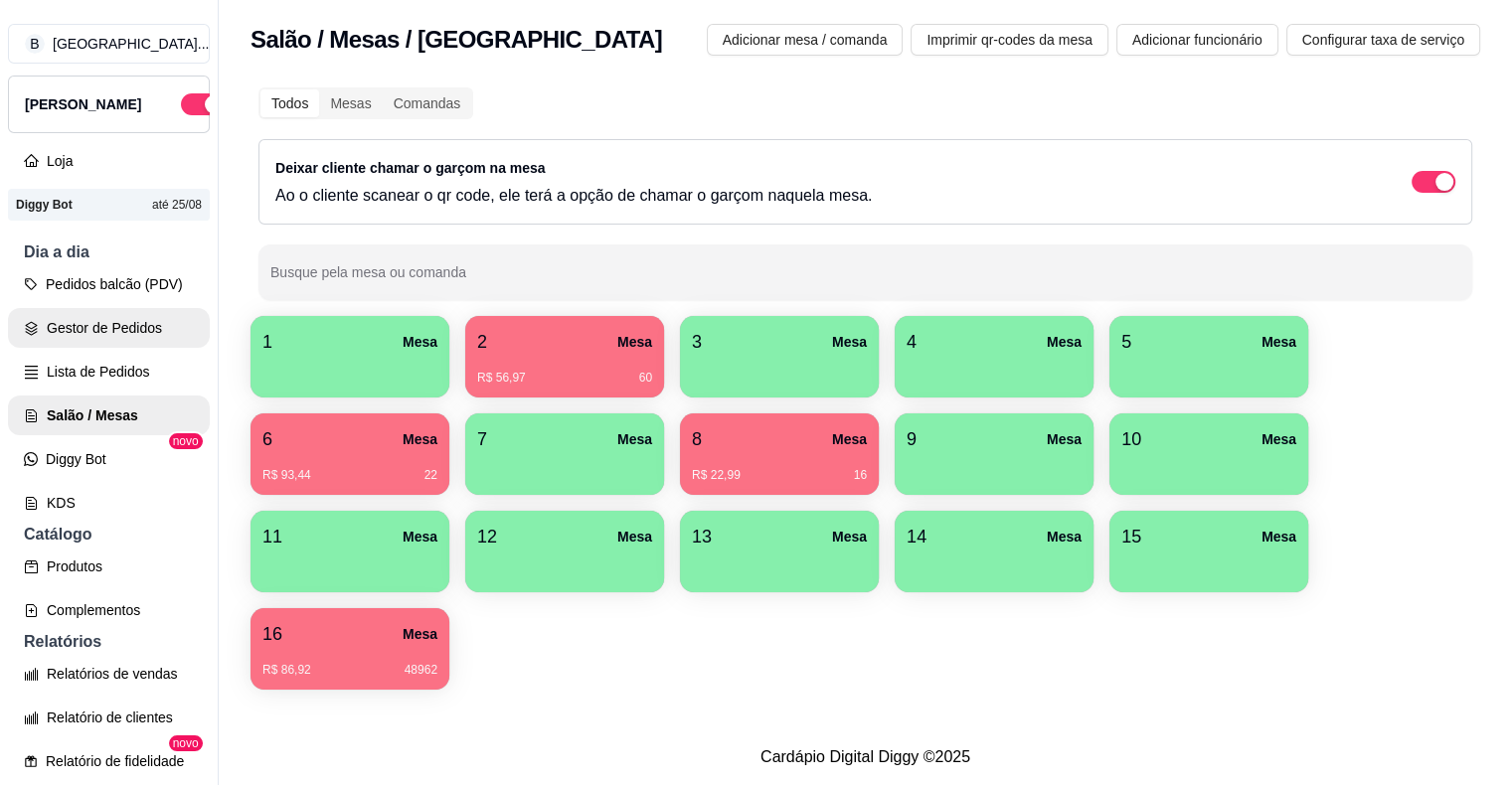 click on "Gestor de Pedidos" at bounding box center (108, 328) 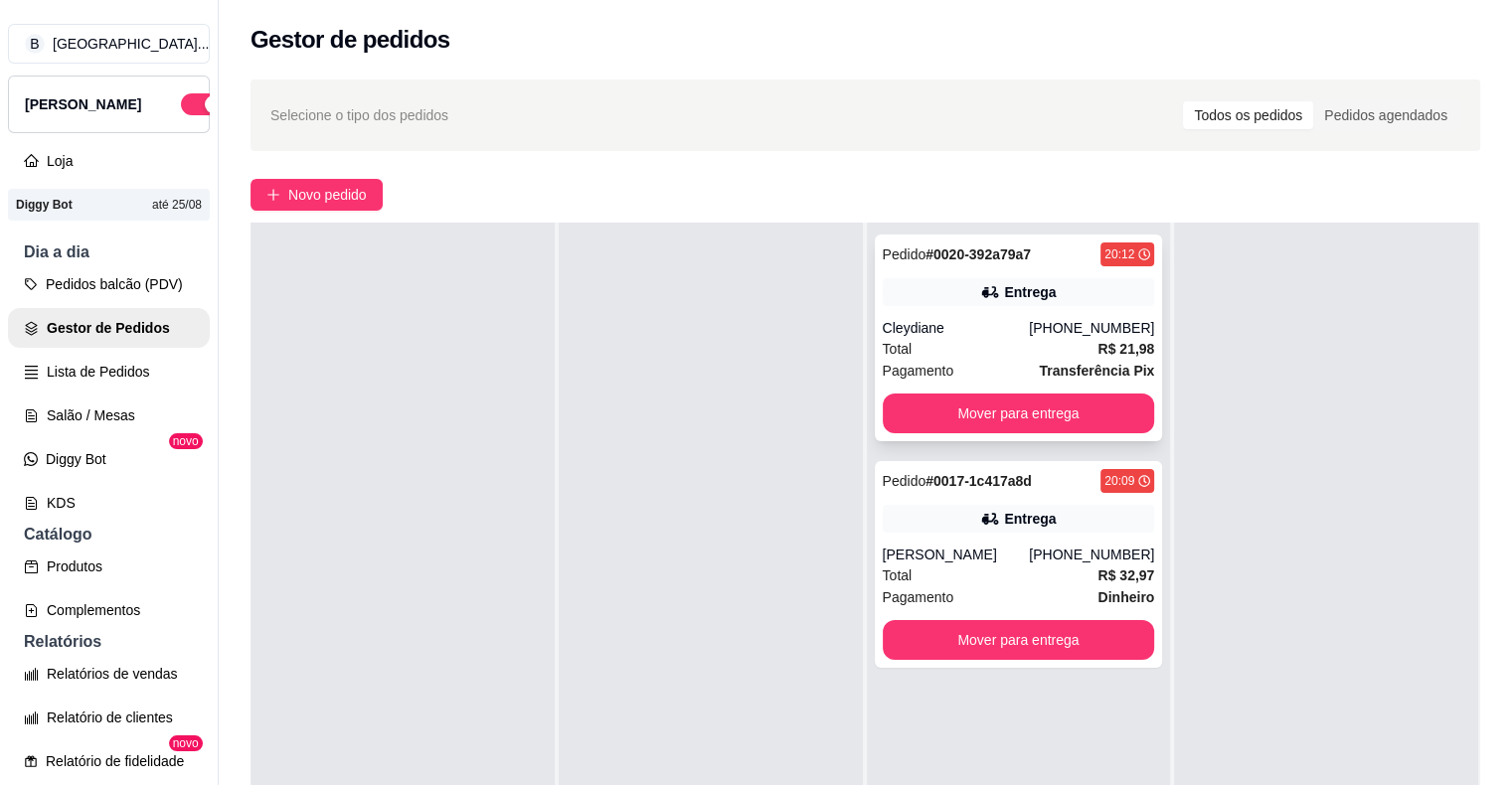 scroll, scrollTop: 0, scrollLeft: 0, axis: both 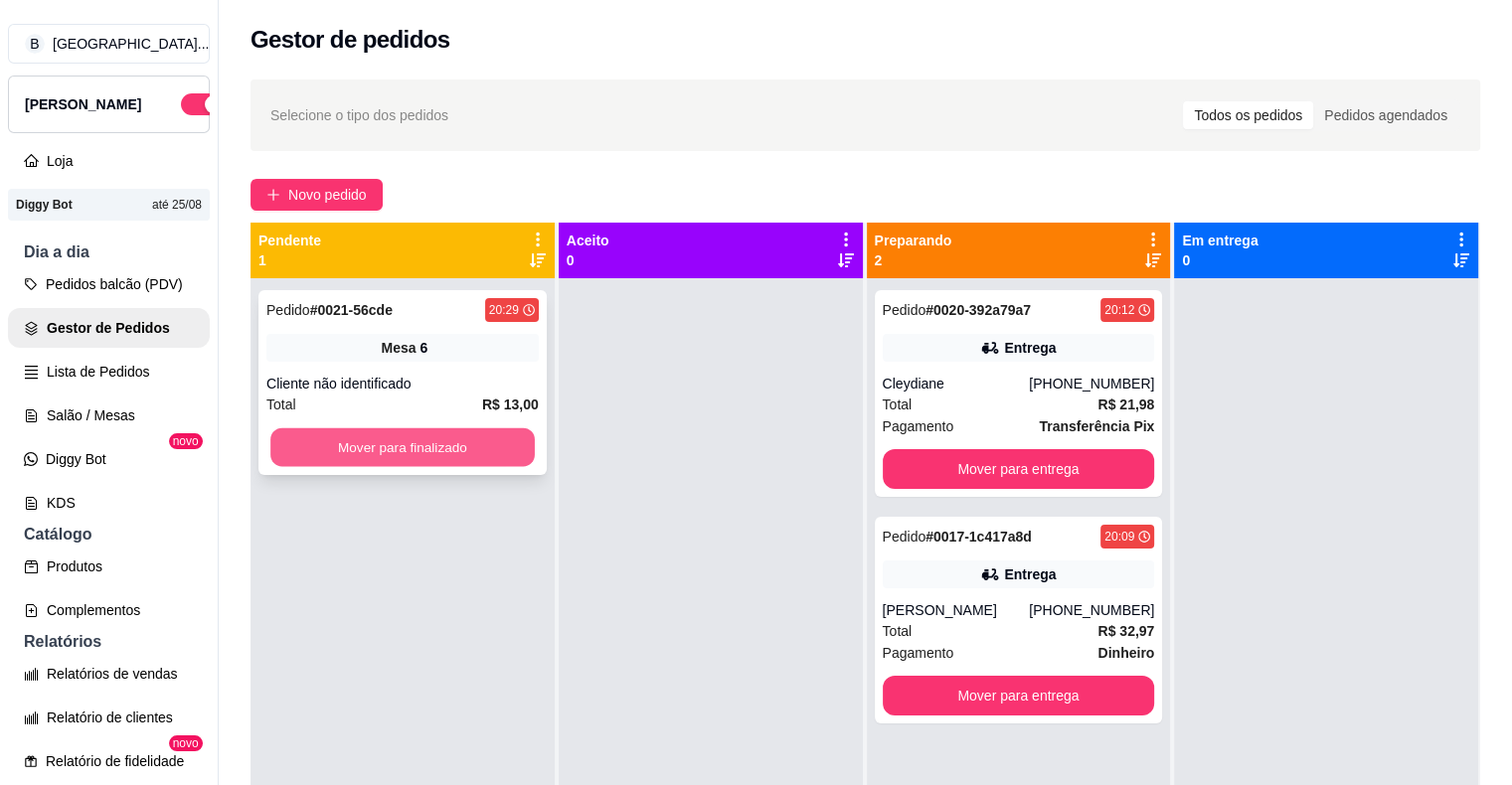 click on "Mover para finalizado" at bounding box center [403, 447] 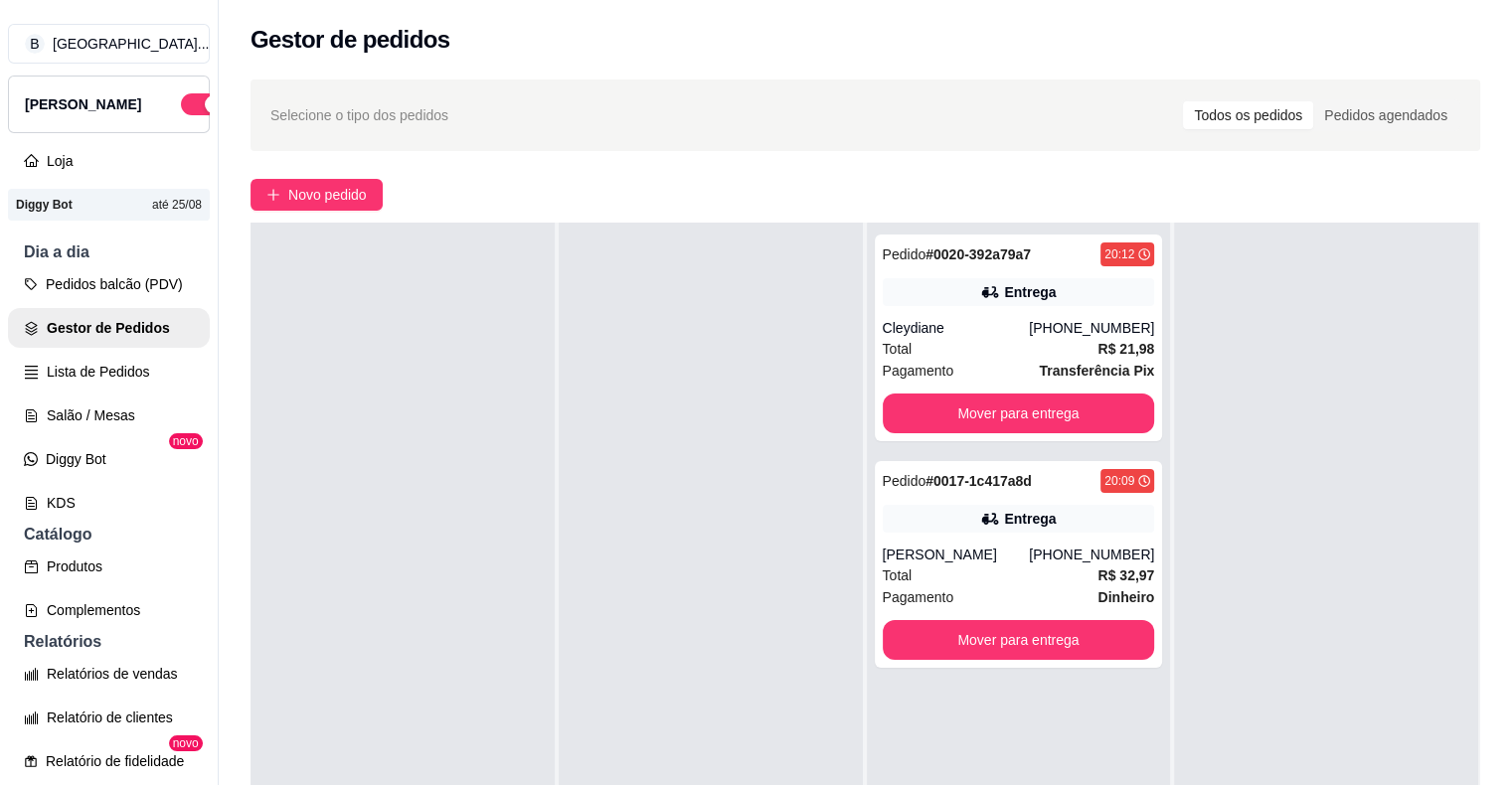 scroll, scrollTop: 0, scrollLeft: 0, axis: both 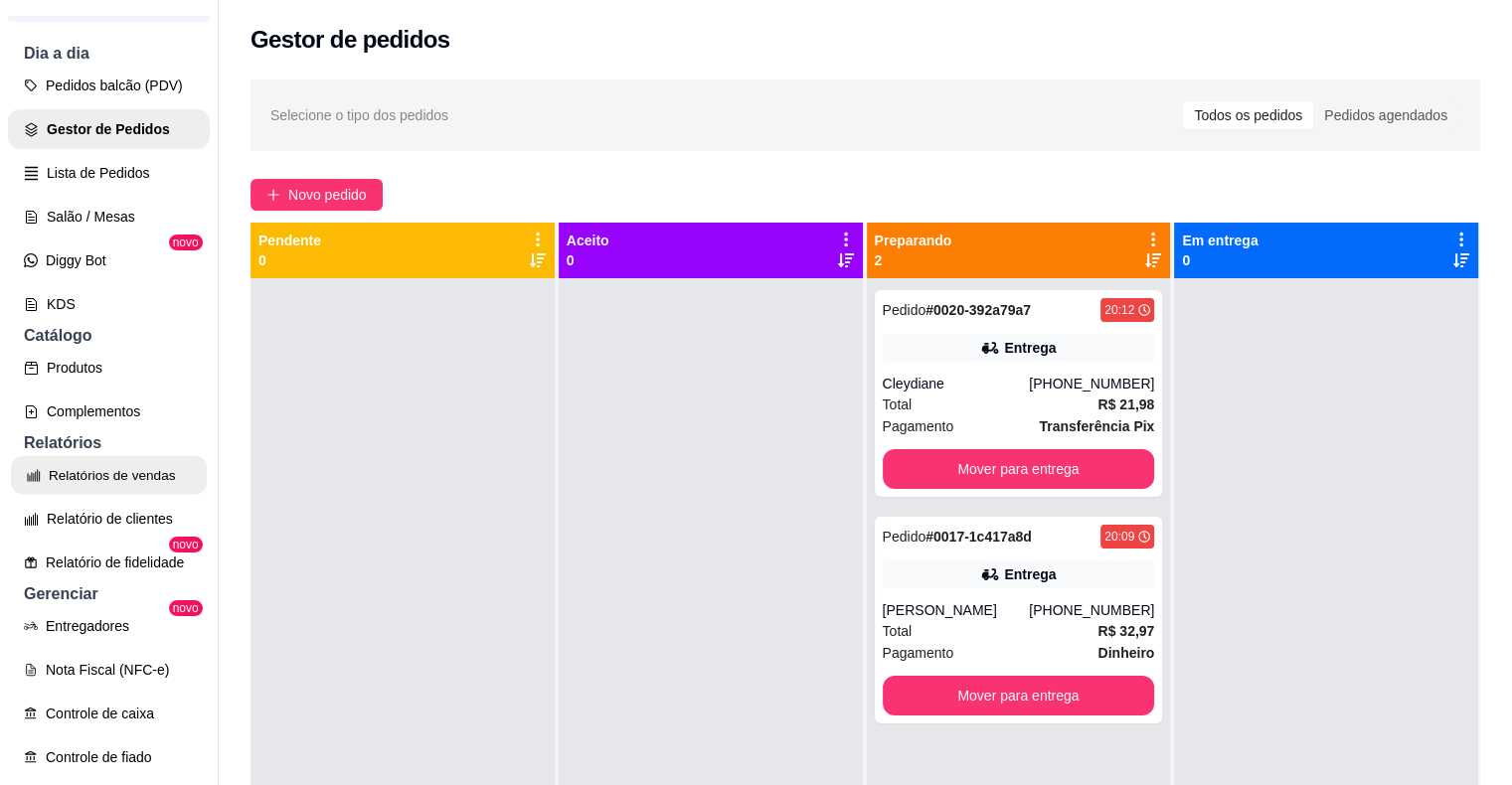 click on "Relatórios de vendas" at bounding box center (108, 475) 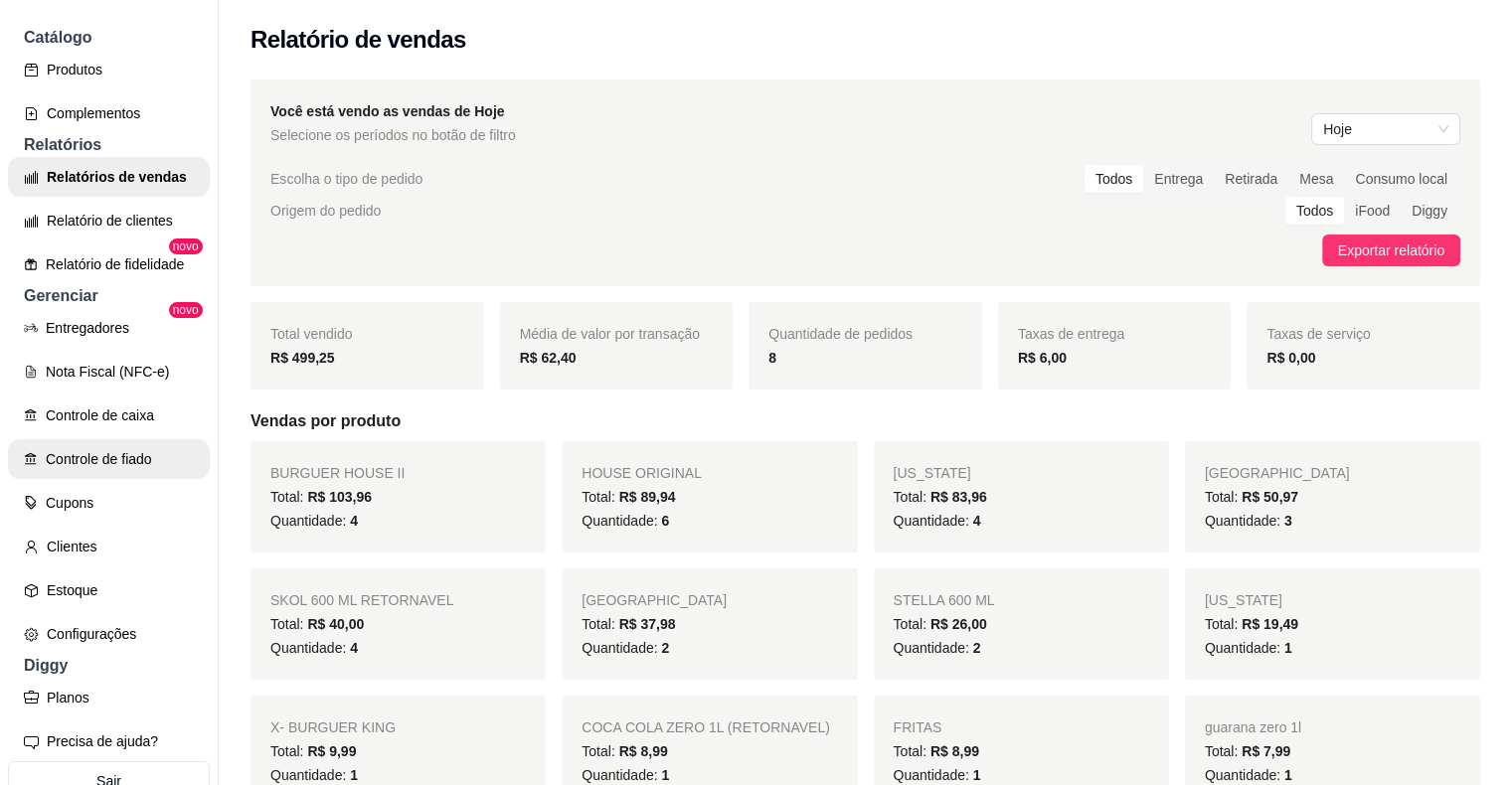 scroll, scrollTop: 575, scrollLeft: 0, axis: vertical 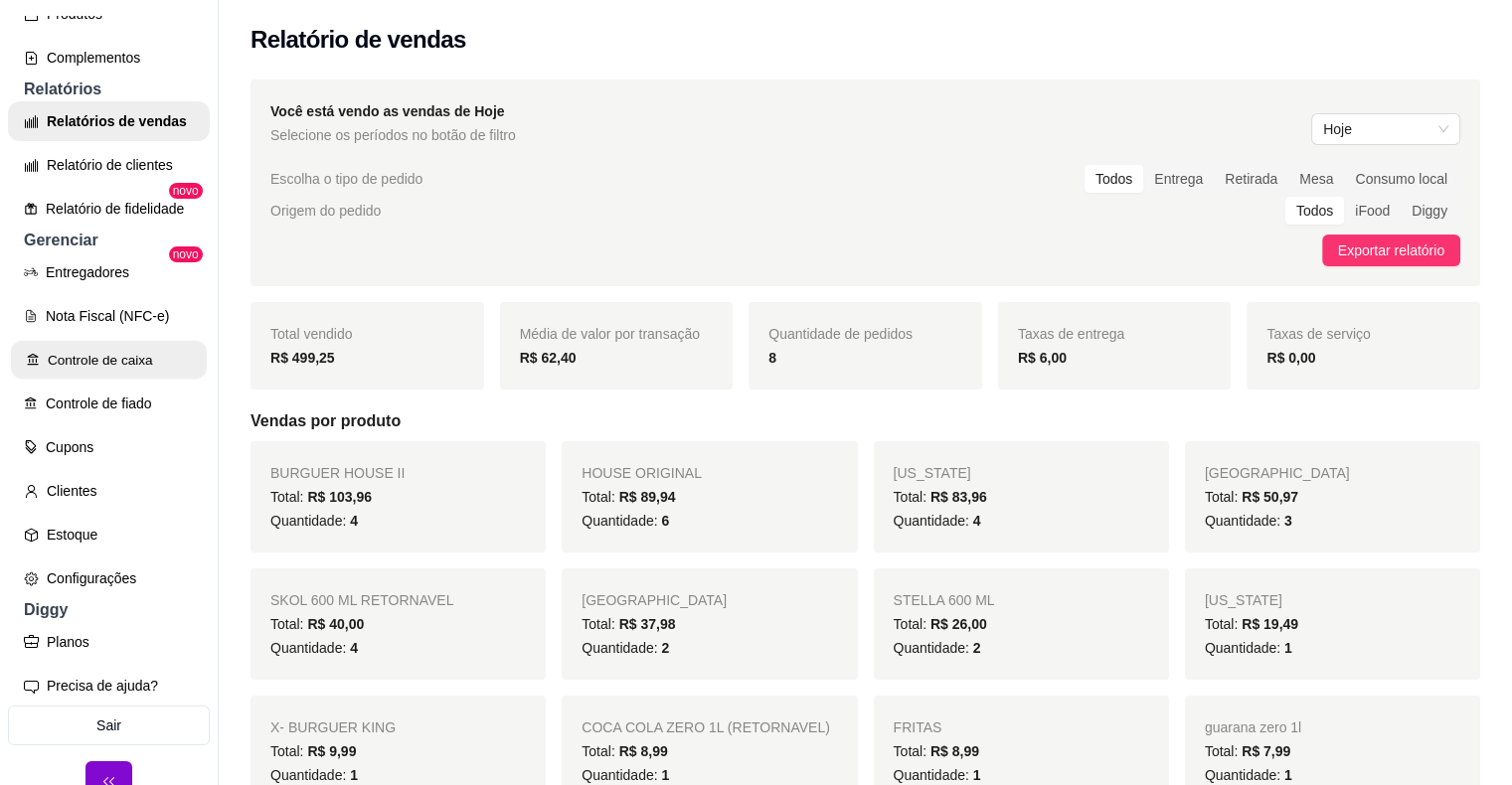 click on "Controle de caixa" at bounding box center (108, 360) 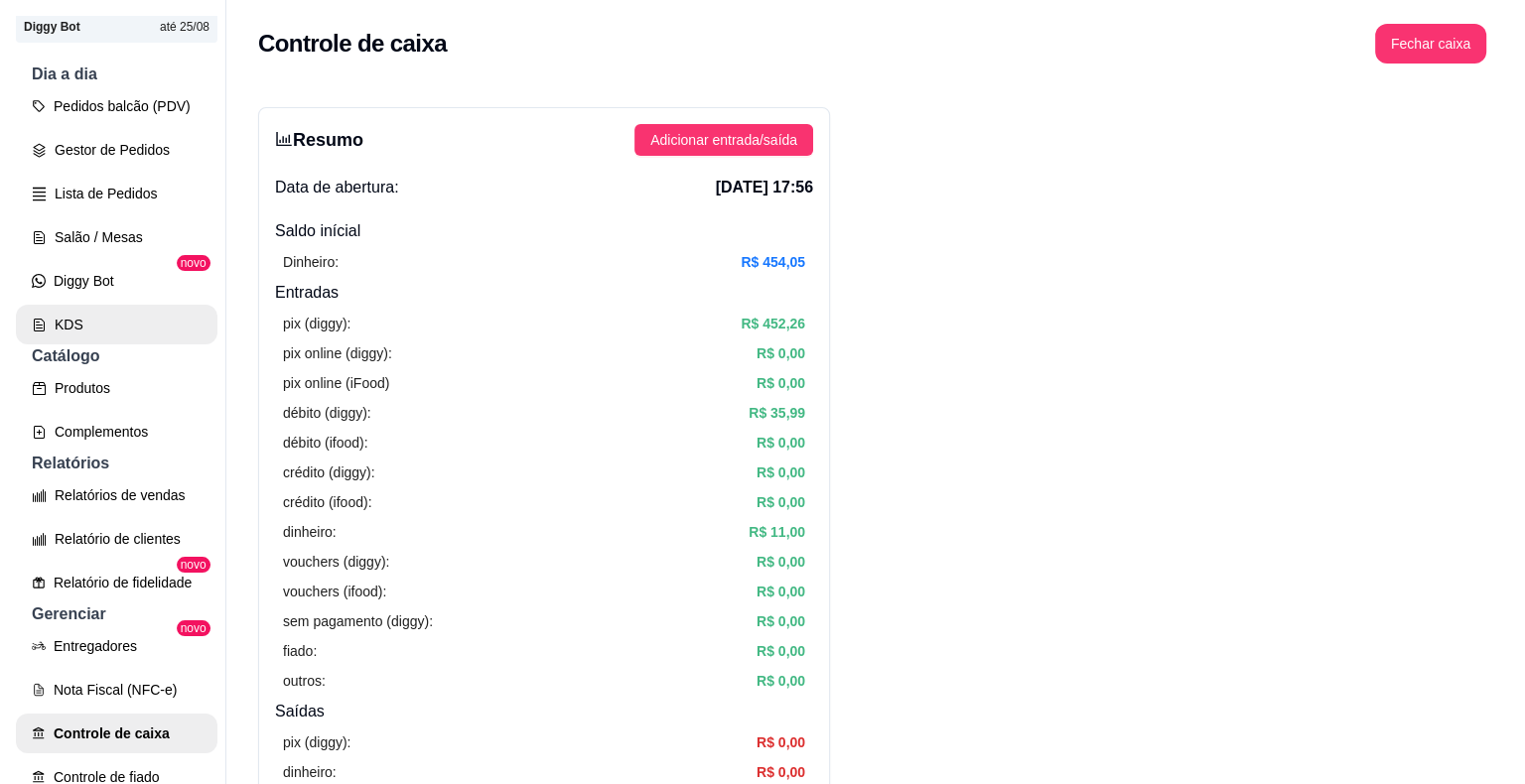 scroll, scrollTop: 78, scrollLeft: 0, axis: vertical 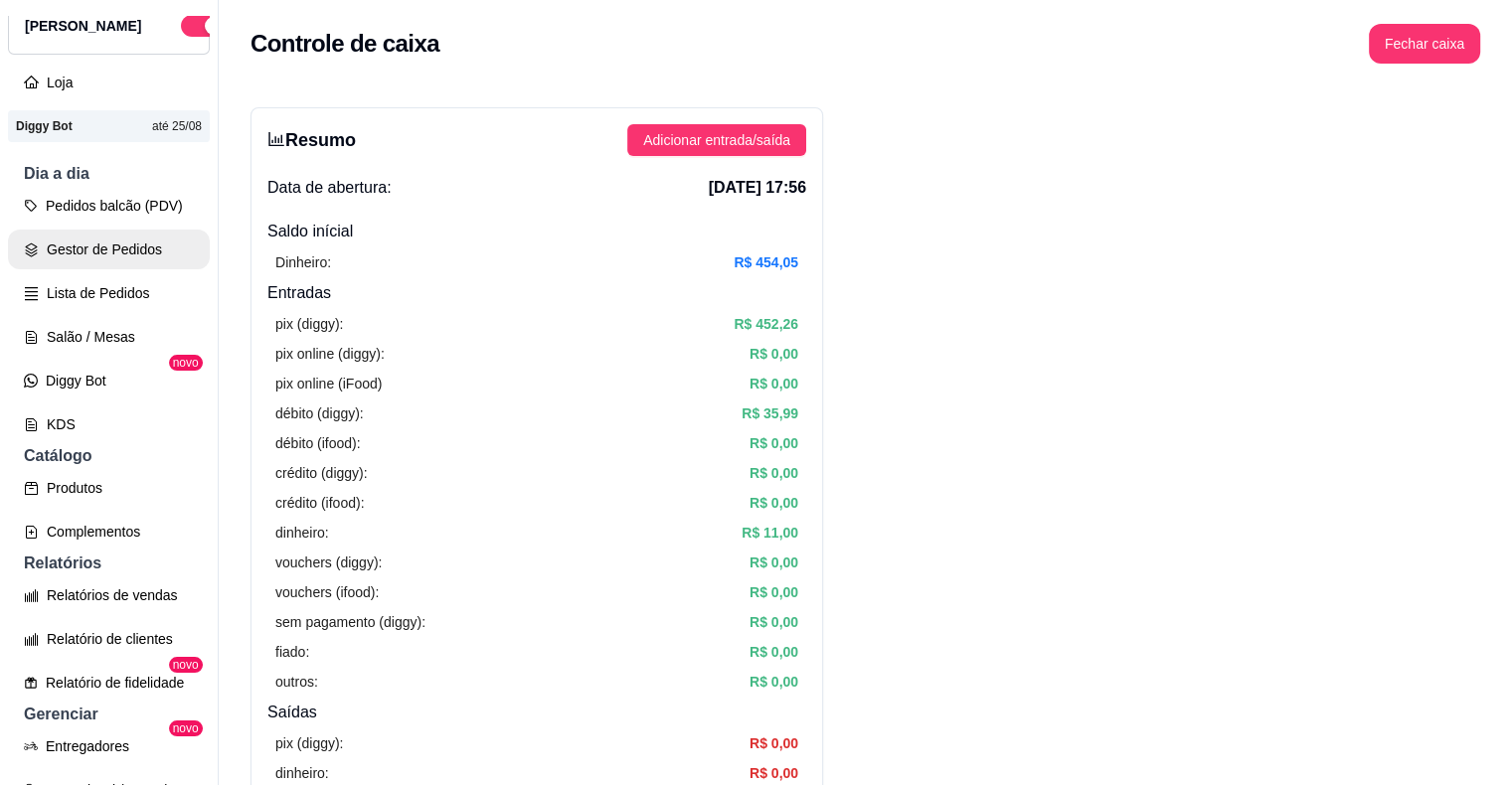 click on "Gestor de Pedidos" at bounding box center (108, 249) 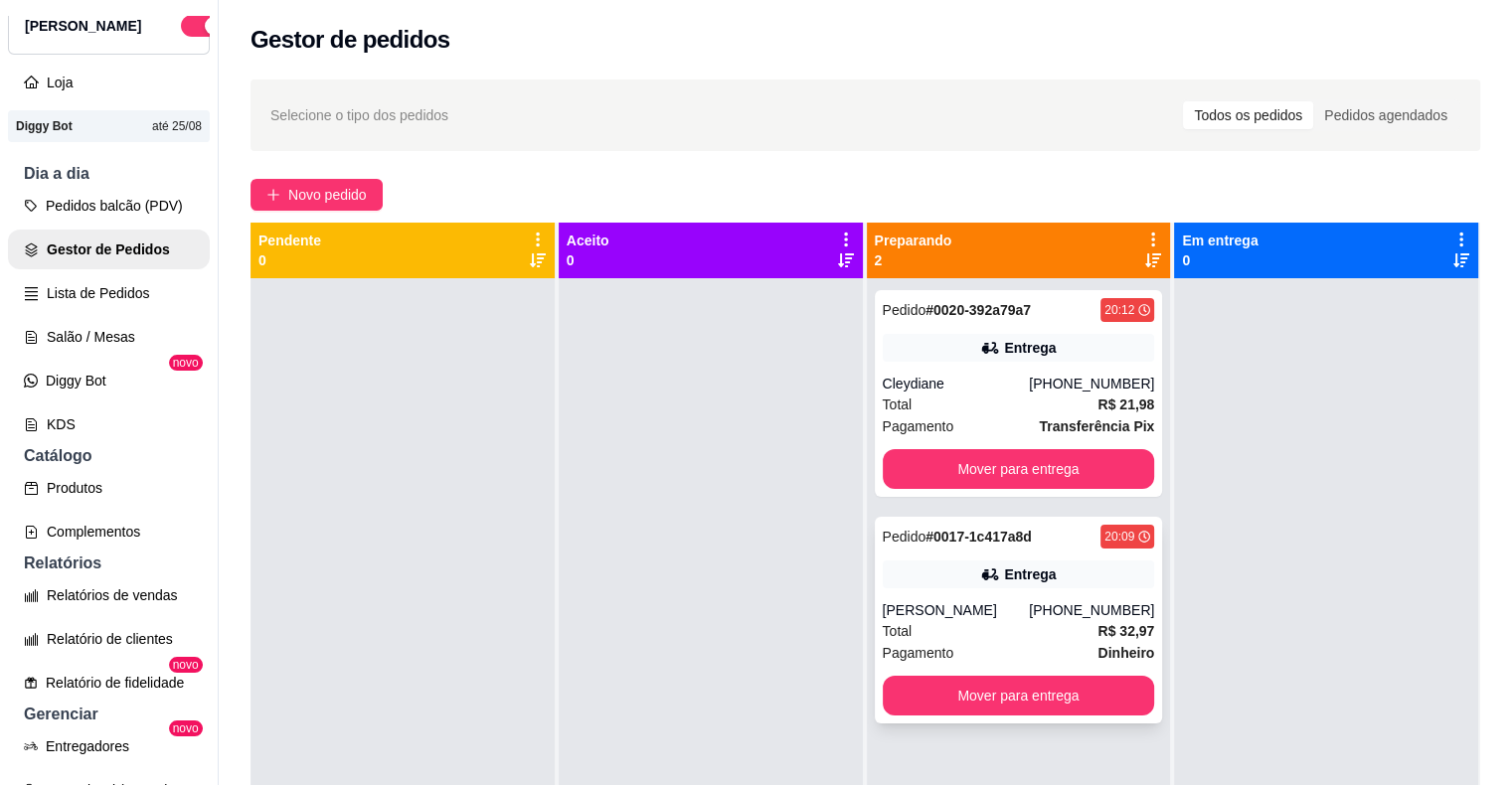 click on "[PERSON_NAME]" at bounding box center [956, 610] 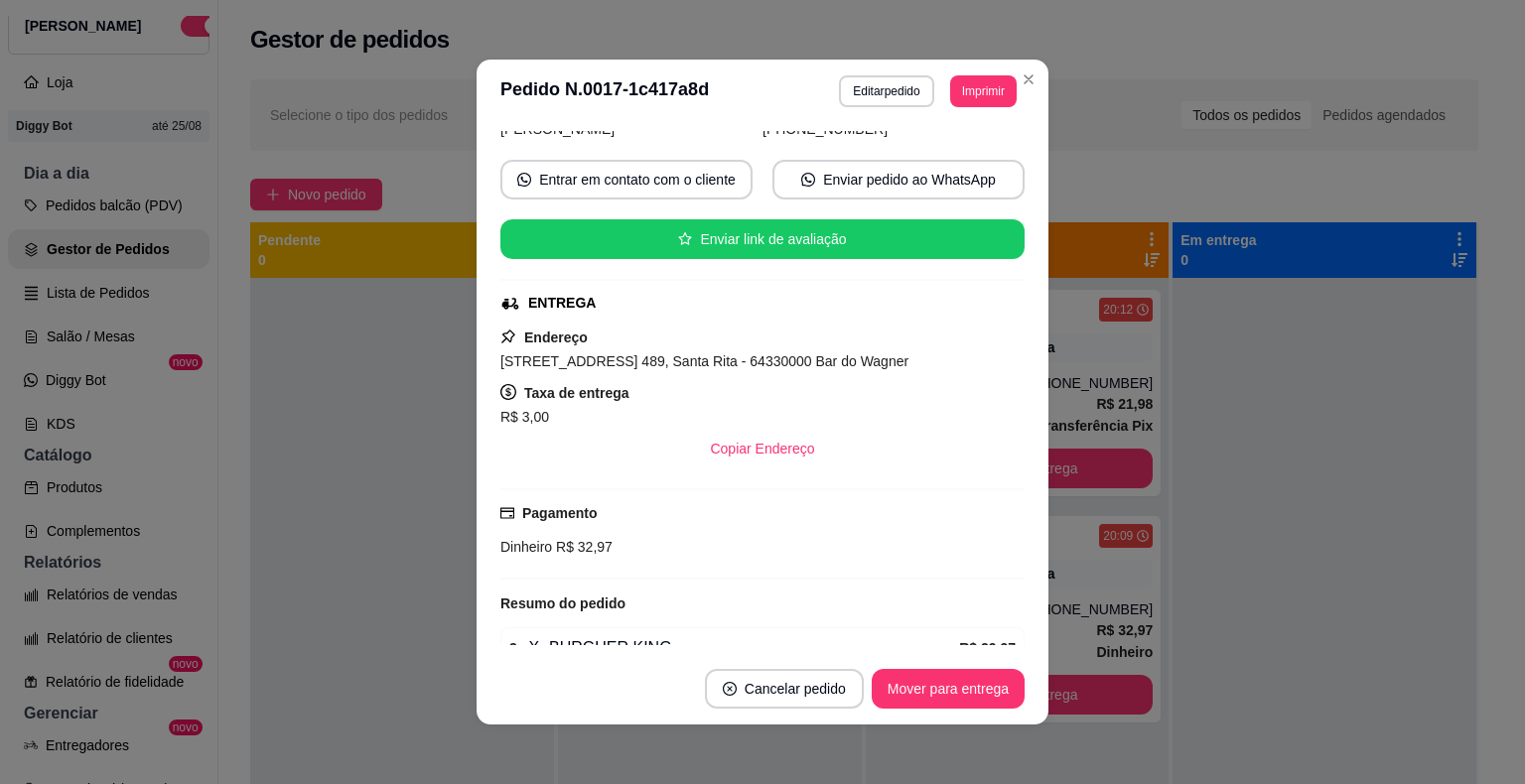 scroll, scrollTop: 254, scrollLeft: 0, axis: vertical 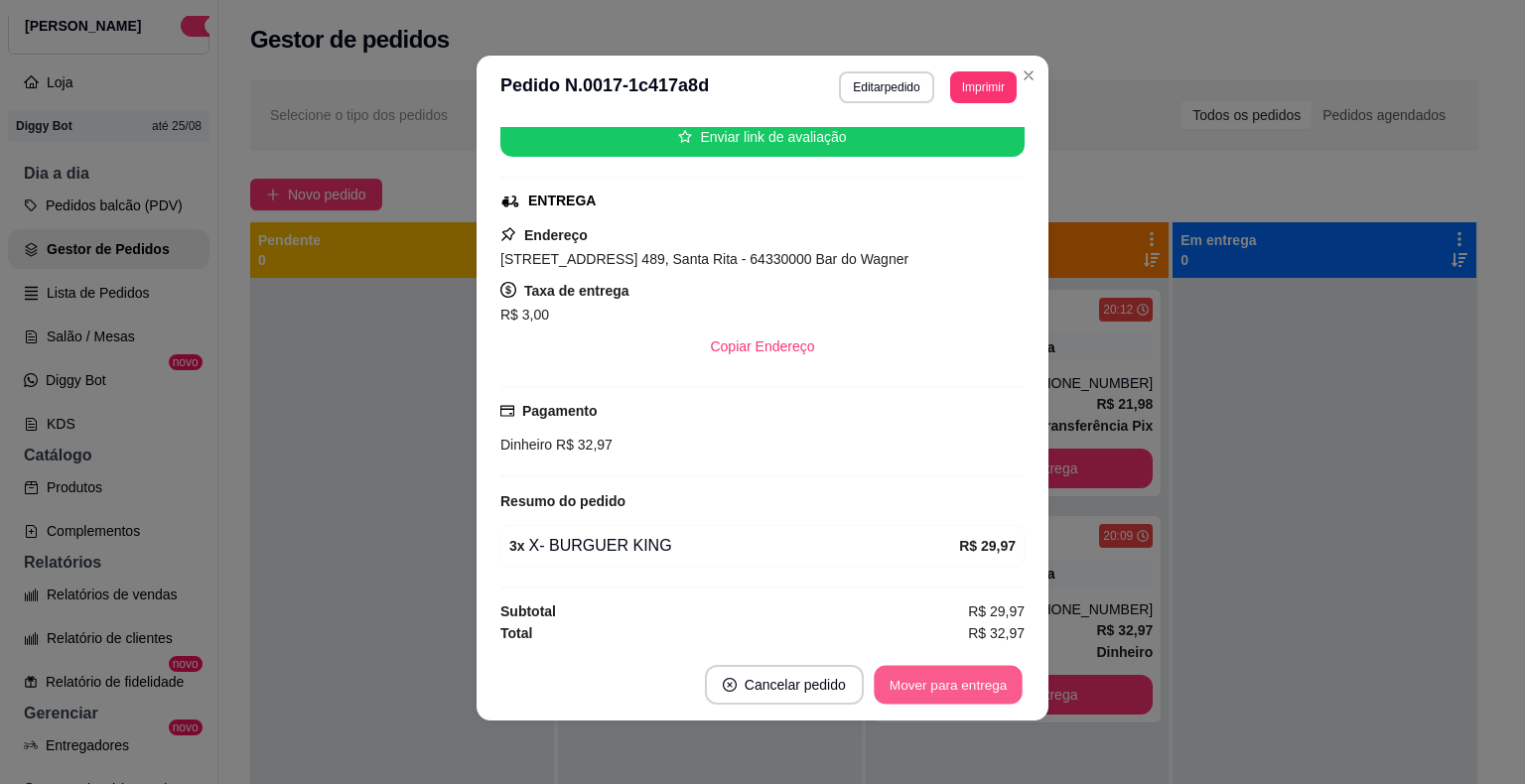 click on "Mover para entrega" at bounding box center (948, 685) 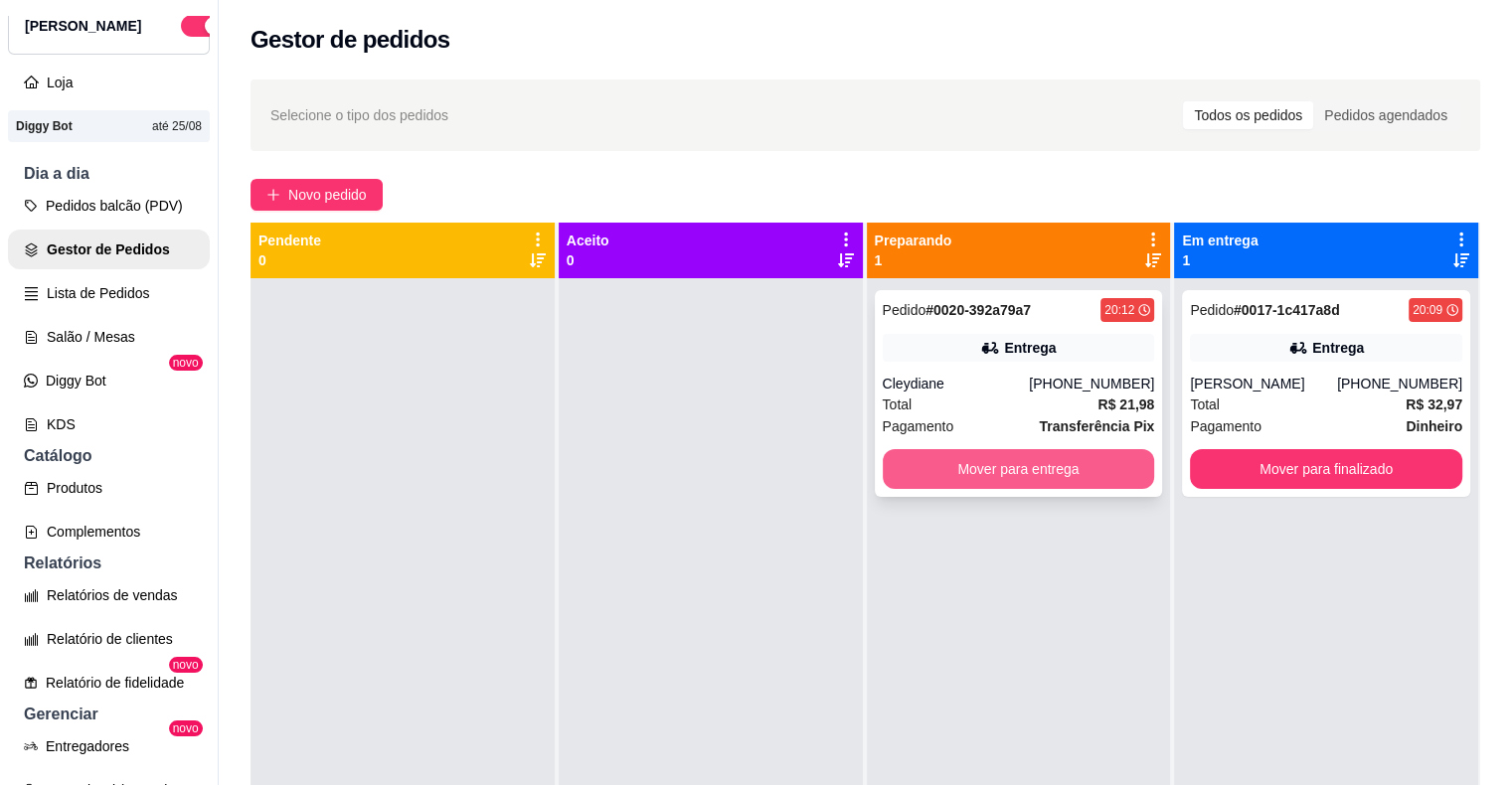 click on "Mover para entrega" at bounding box center [1019, 469] 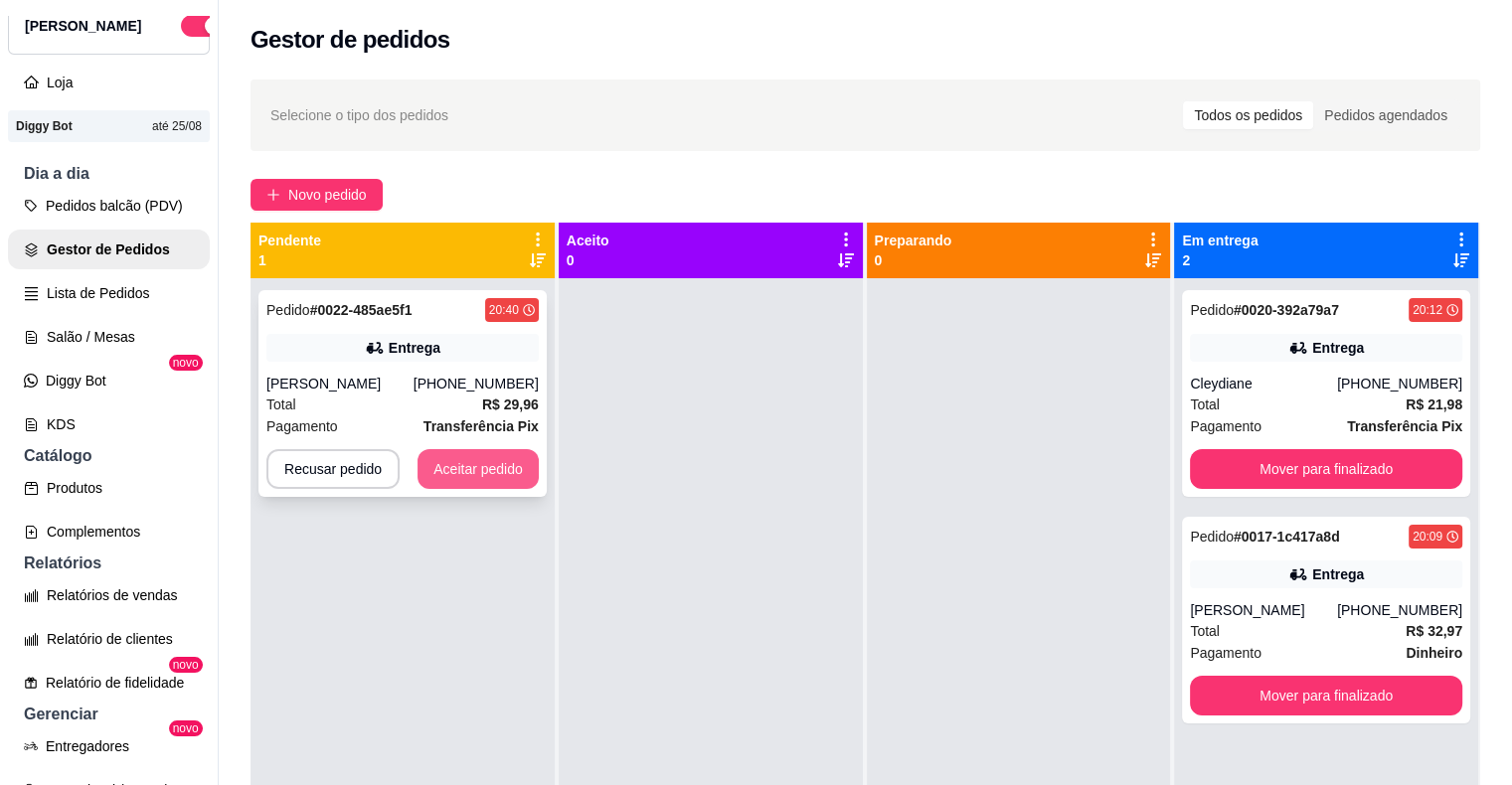 click on "Aceitar pedido" at bounding box center [478, 469] 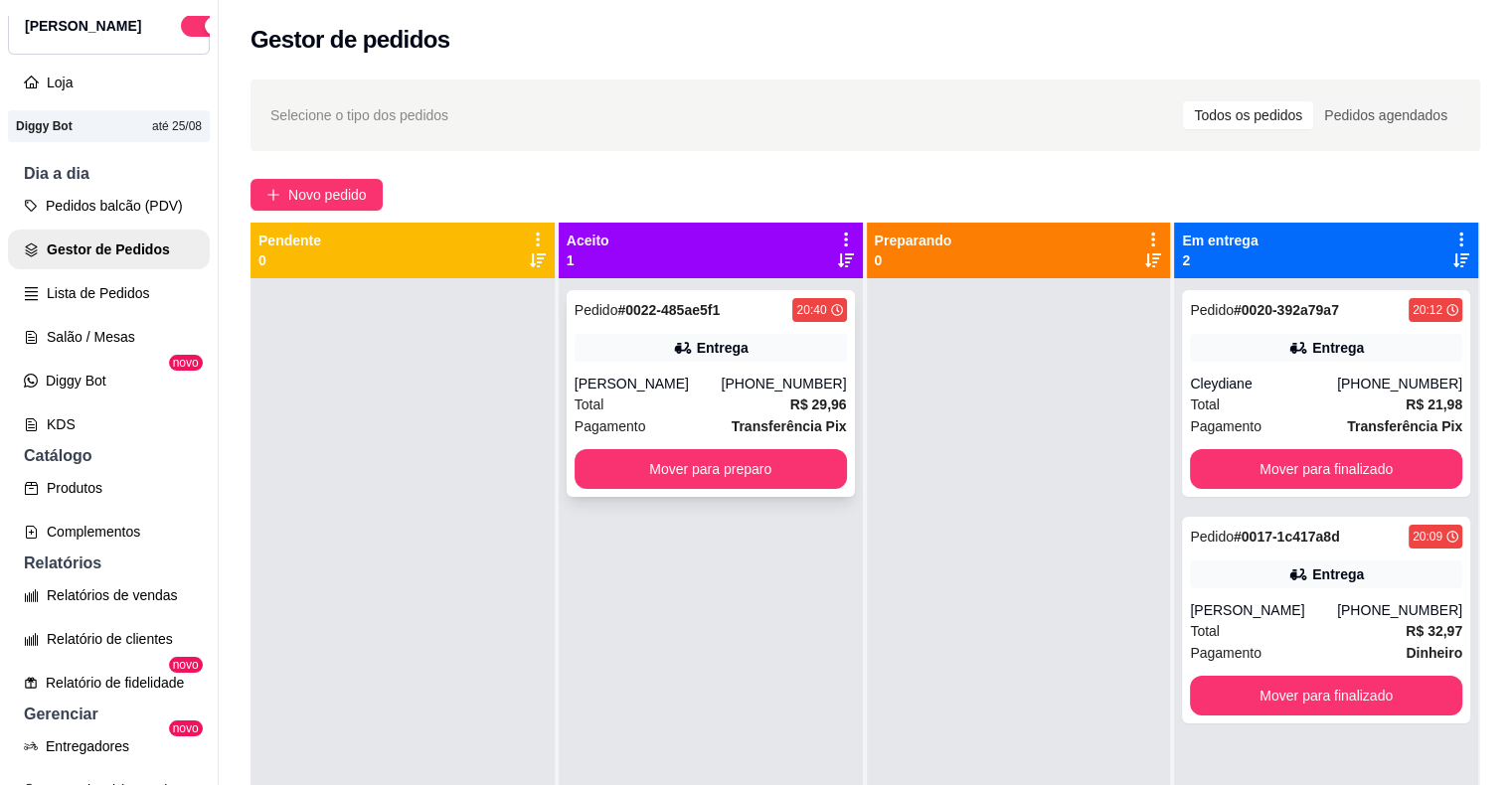 click on "Pagamento Transferência Pix" at bounding box center (711, 426) 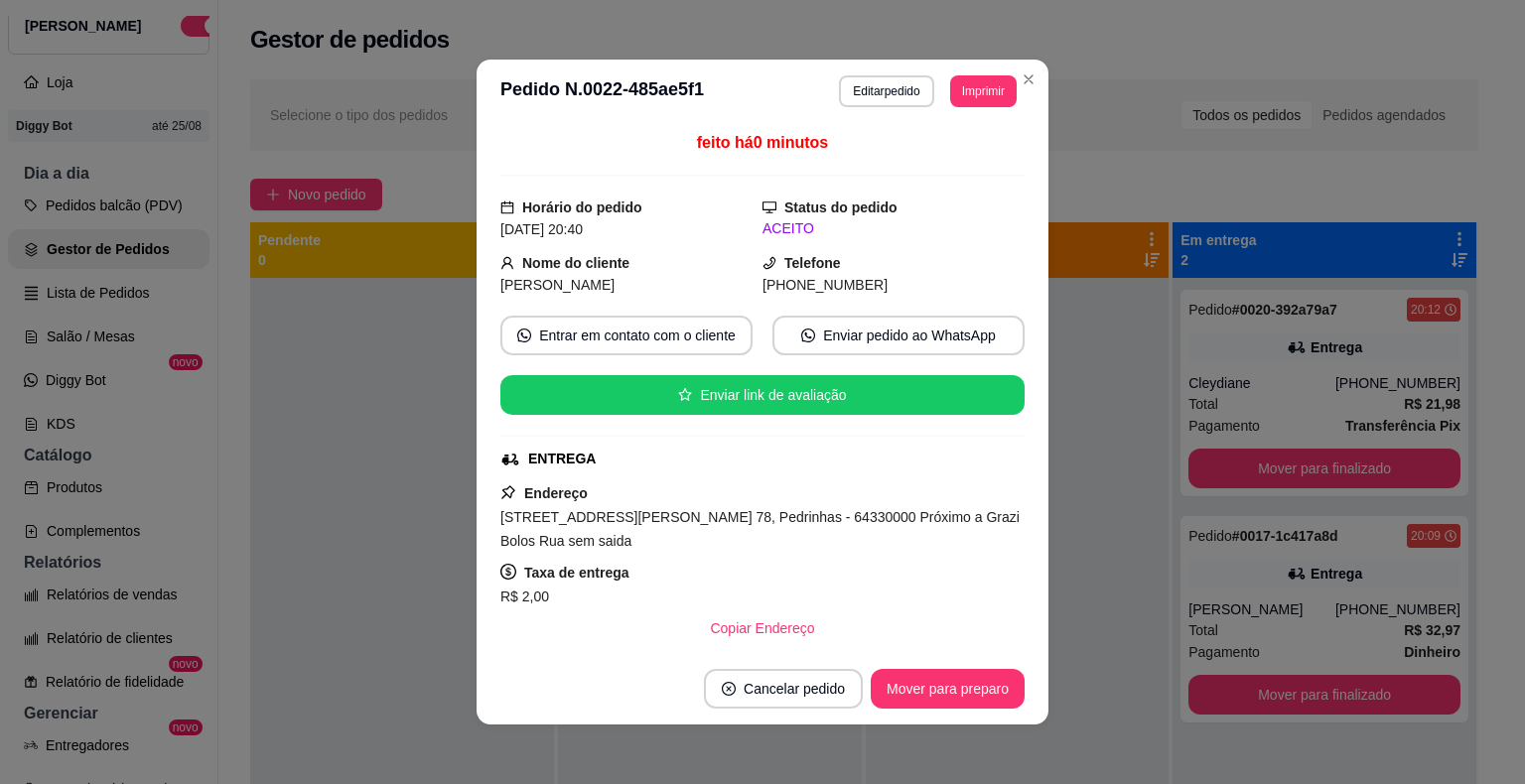scroll, scrollTop: 335, scrollLeft: 0, axis: vertical 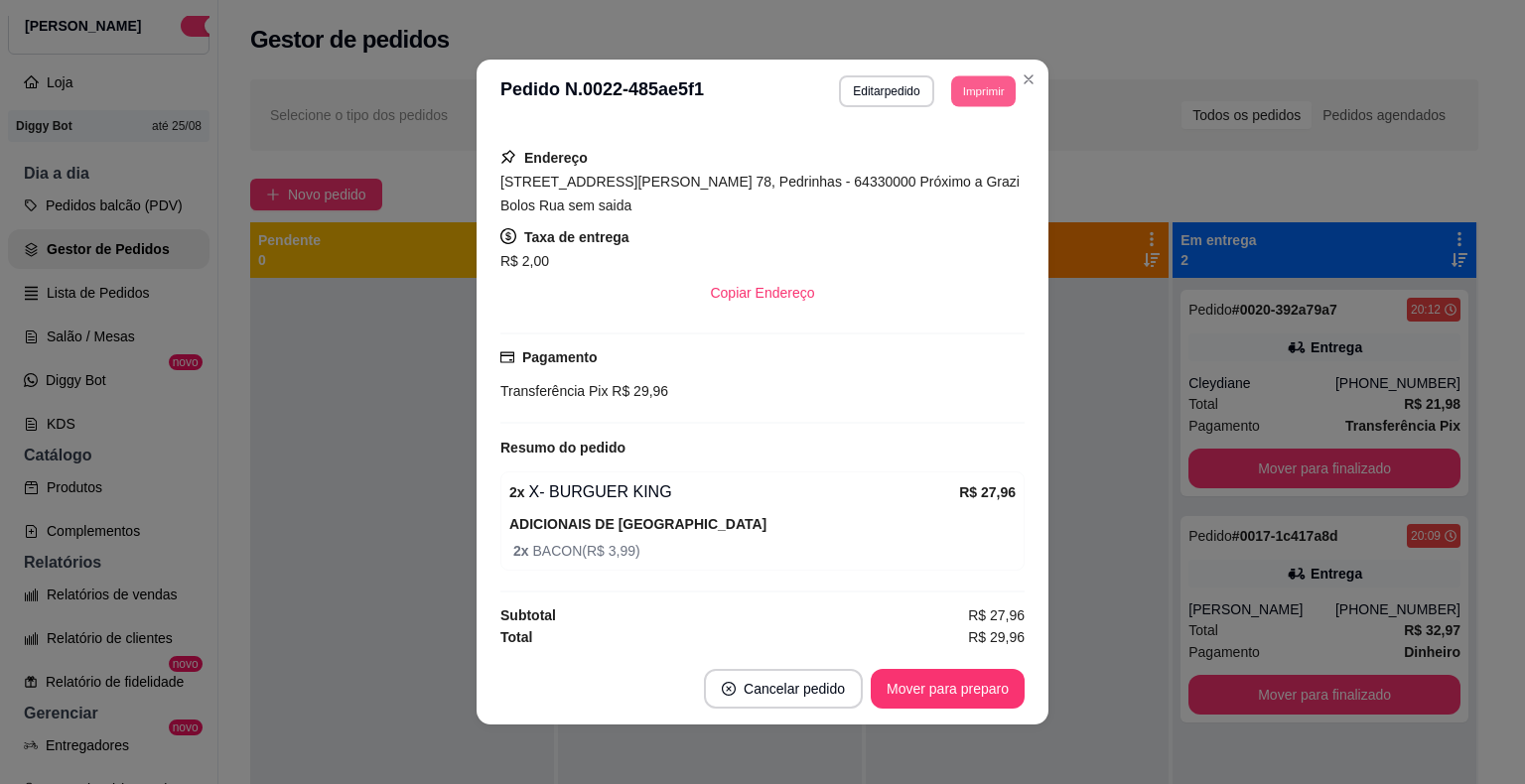 click on "Imprimir" at bounding box center (983, 90) 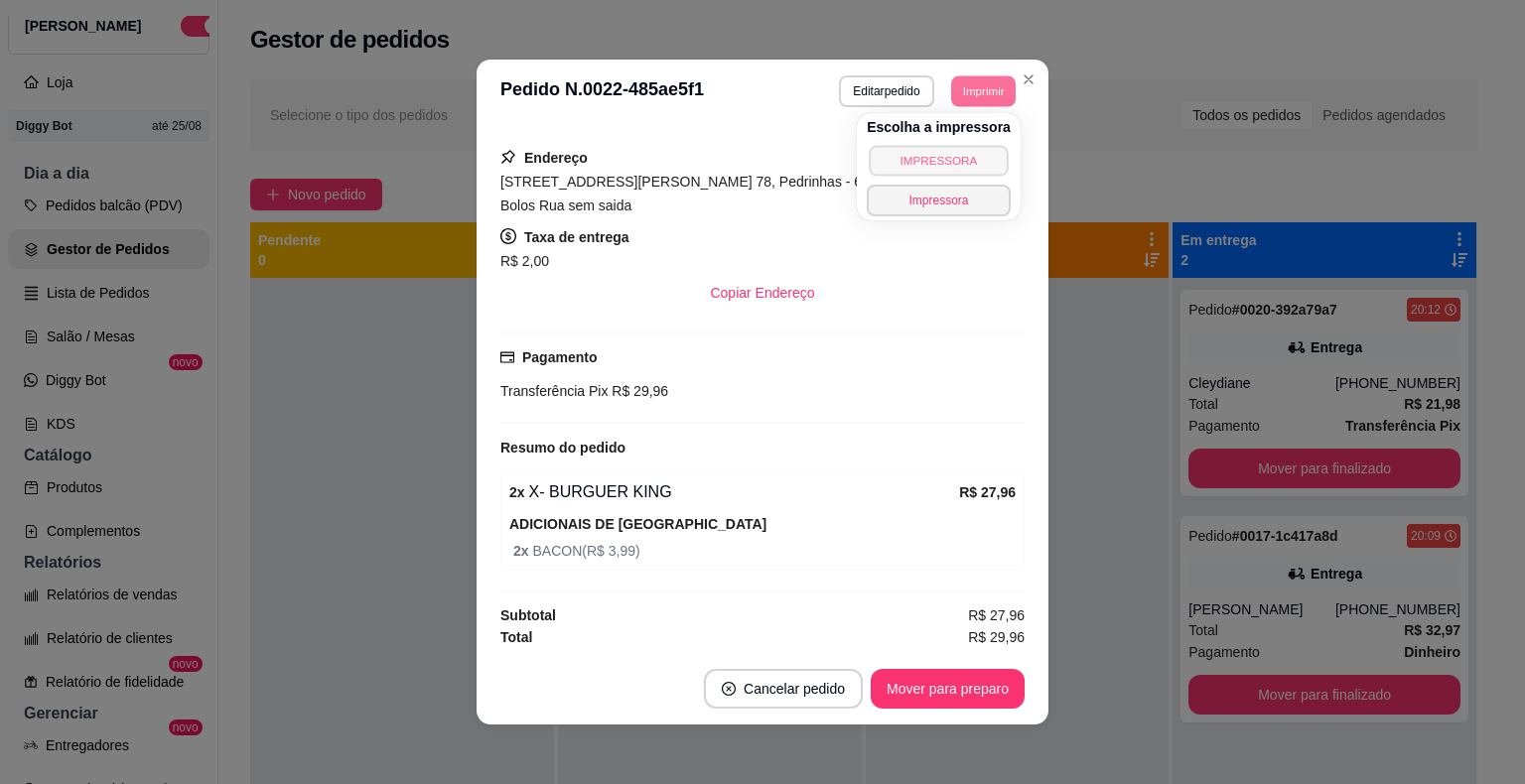 click on "IMPRESSORA" at bounding box center [938, 160] 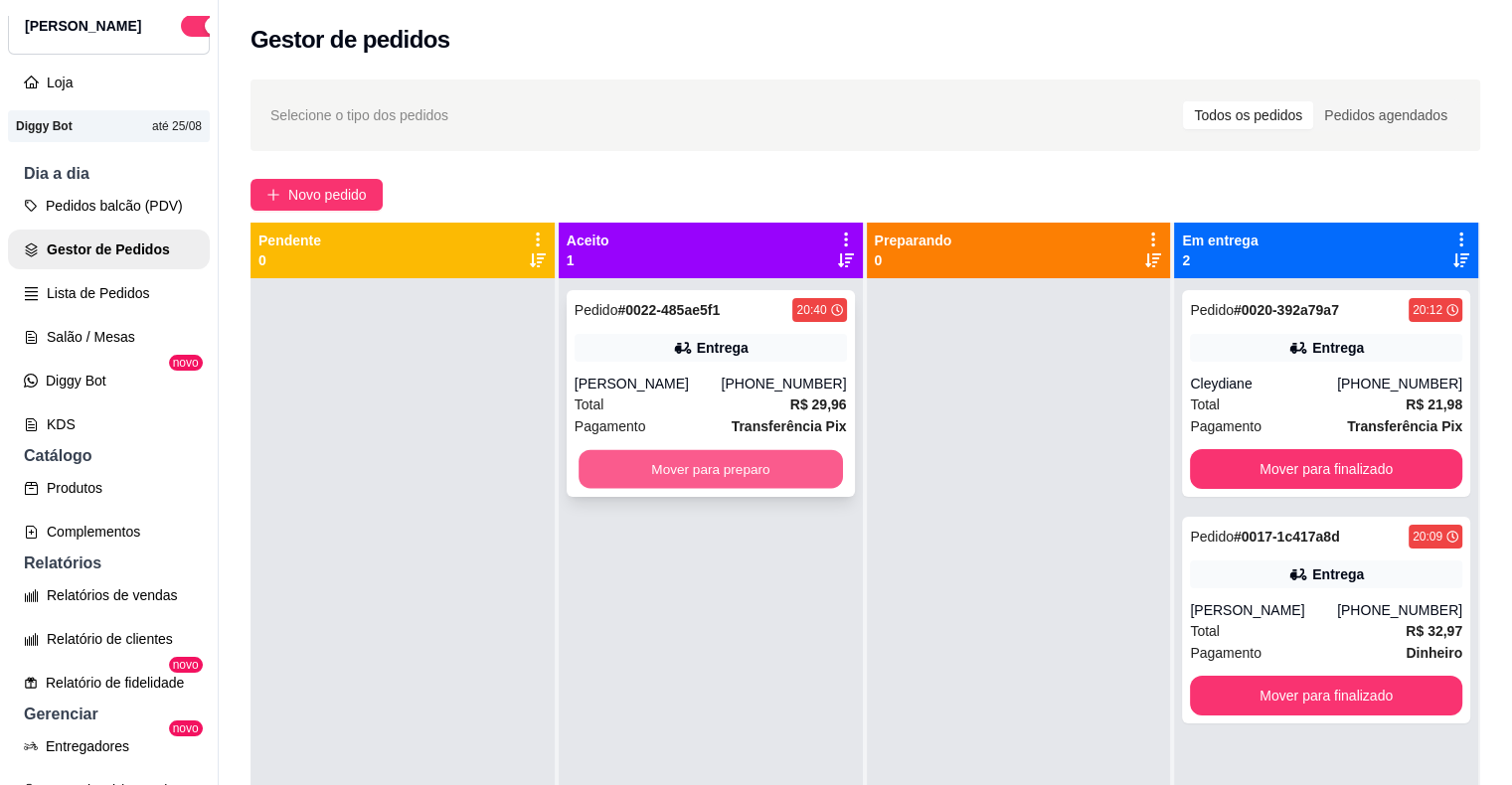 click on "Mover para preparo" at bounding box center [711, 469] 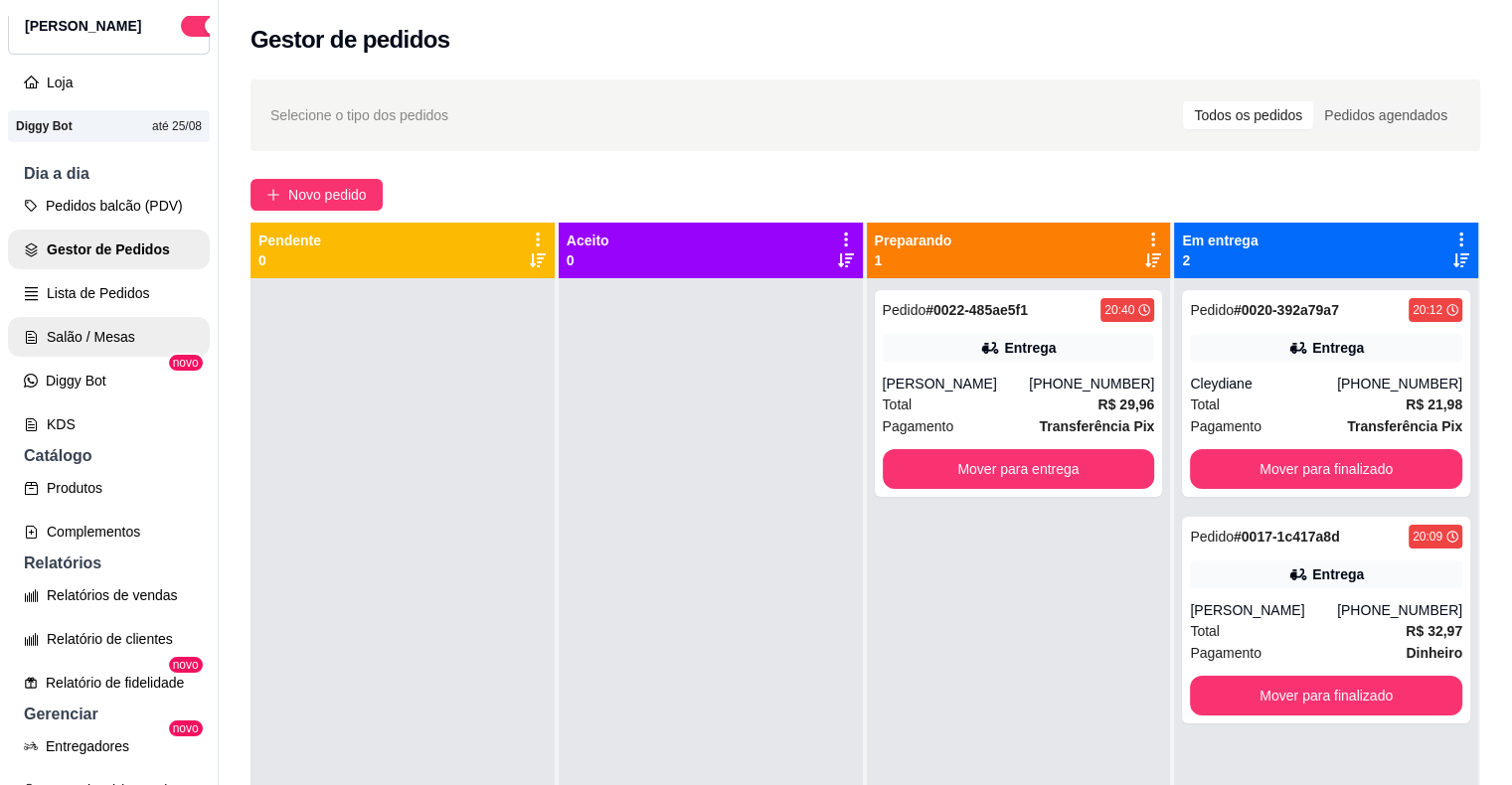 click on "Salão / Mesas" at bounding box center [108, 337] 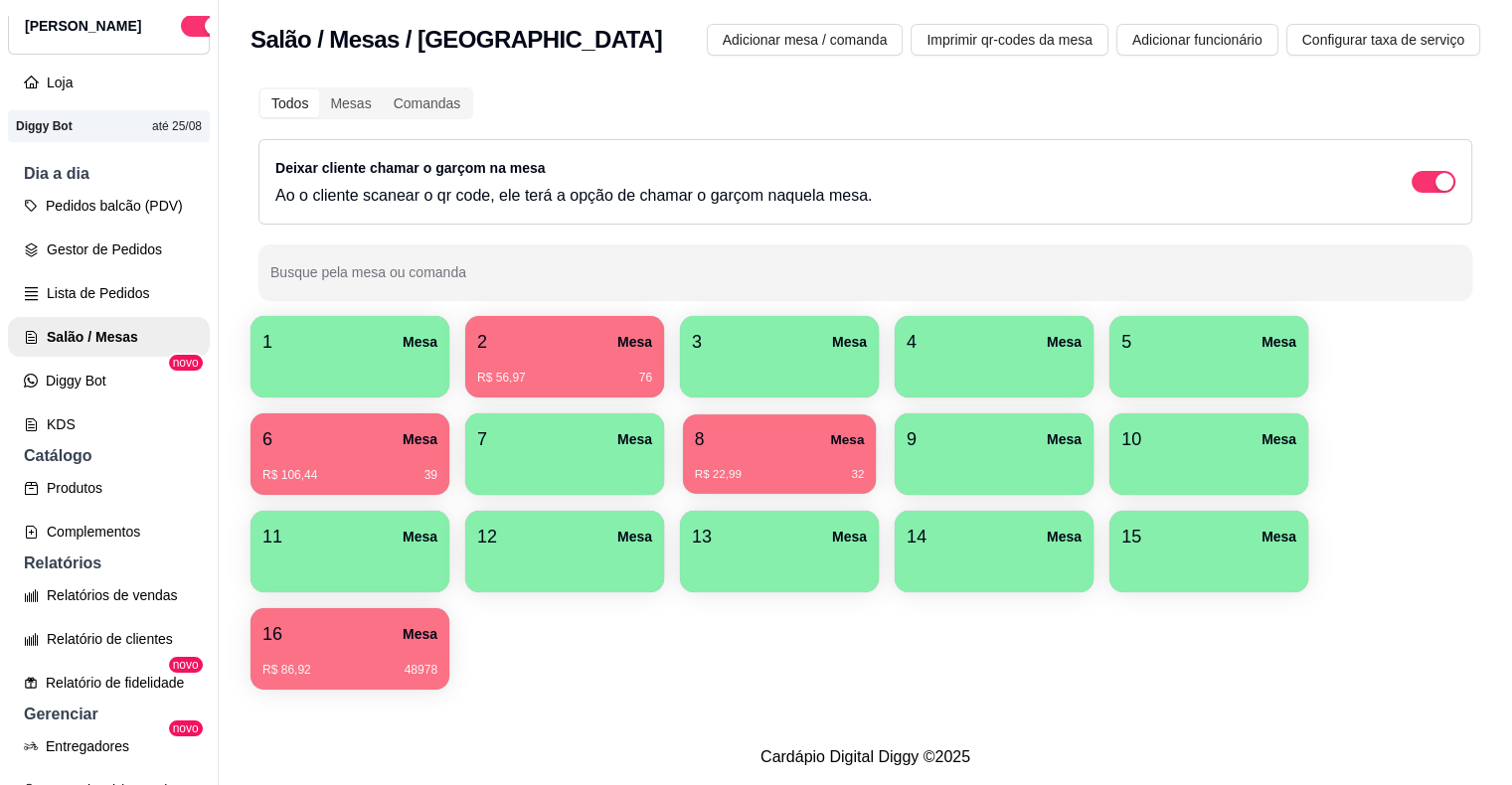 click on "R$ 22,99 32" at bounding box center [779, 475] 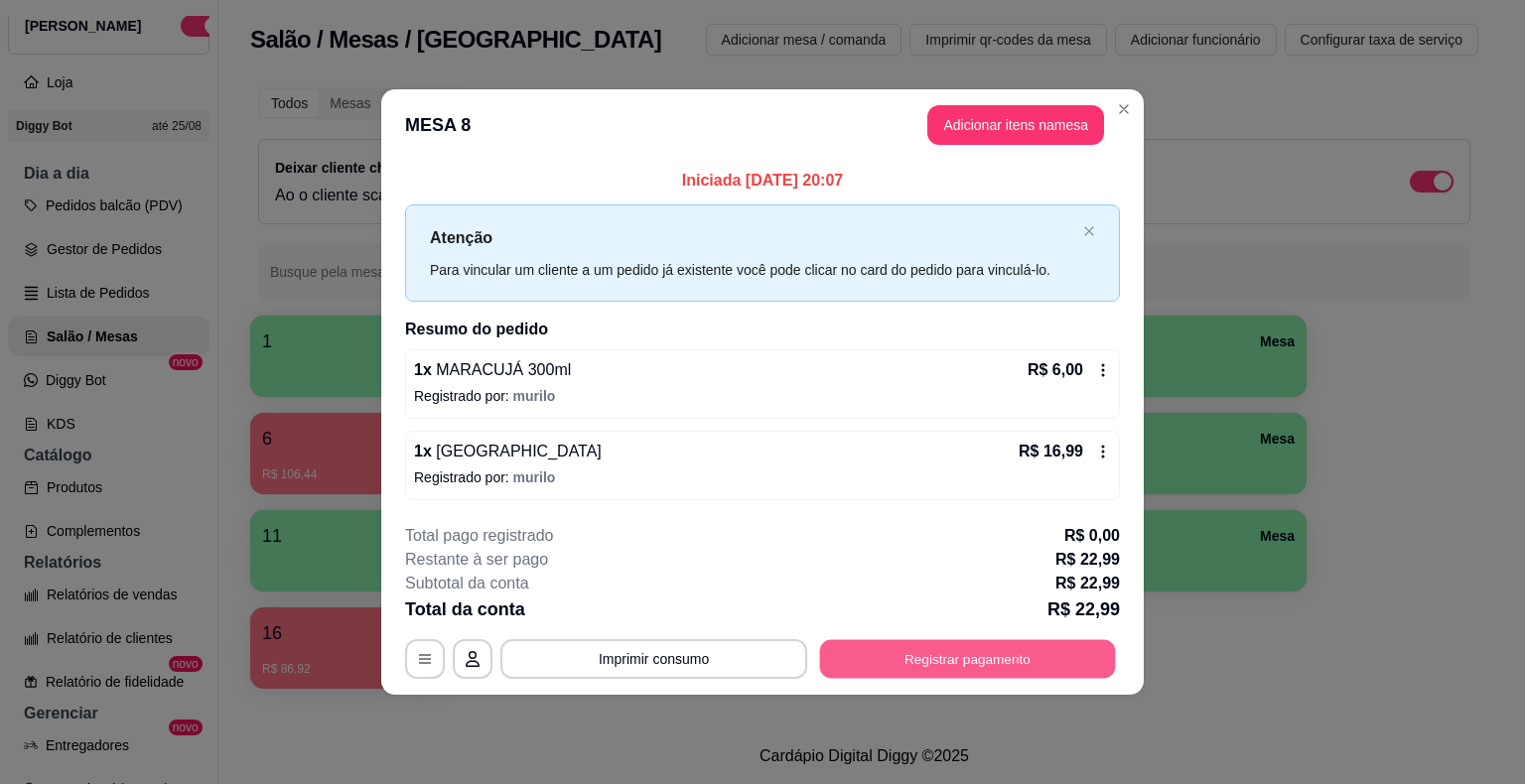 click on "Registrar pagamento" at bounding box center (968, 658) 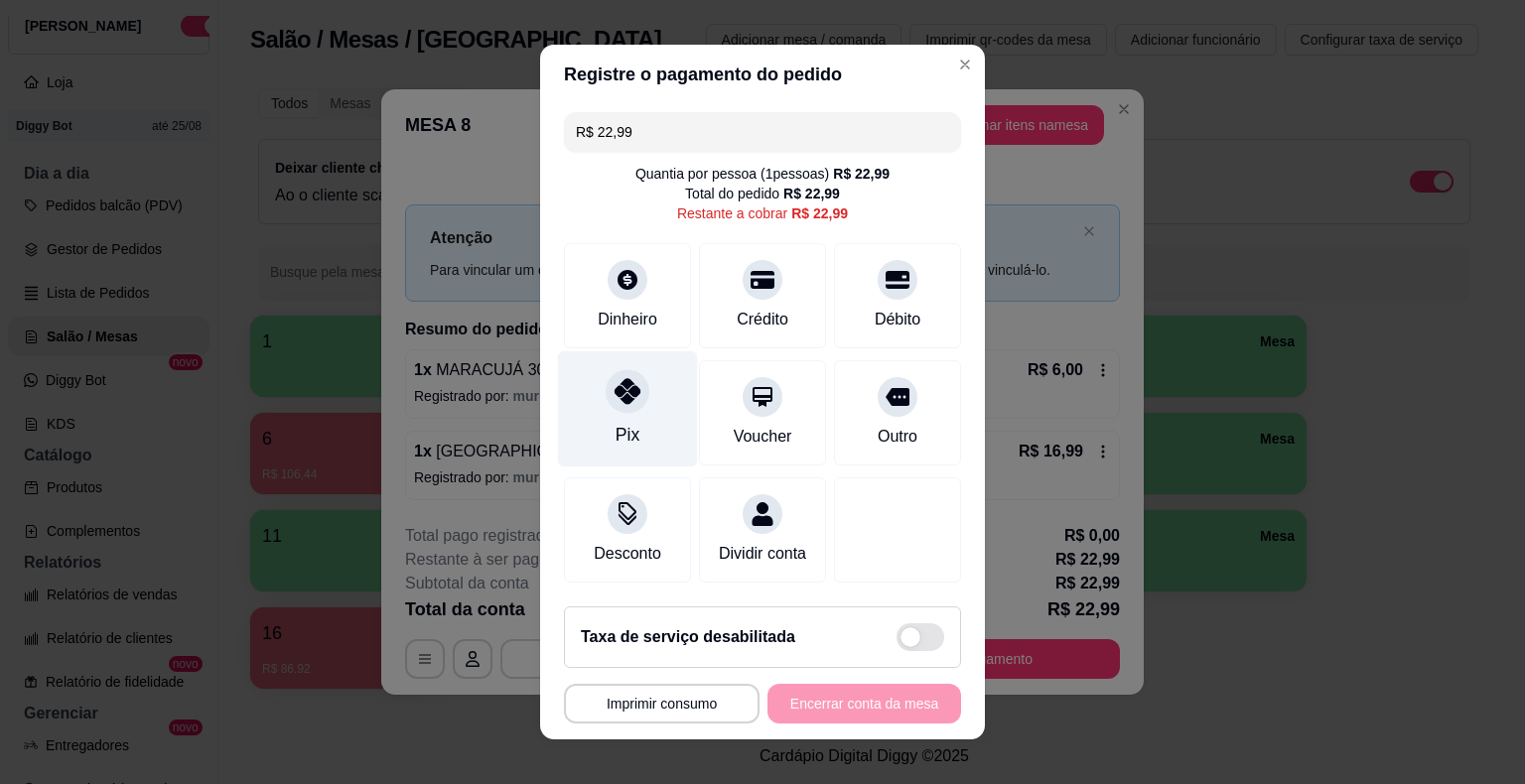 click on "Pix" at bounding box center [627, 409] 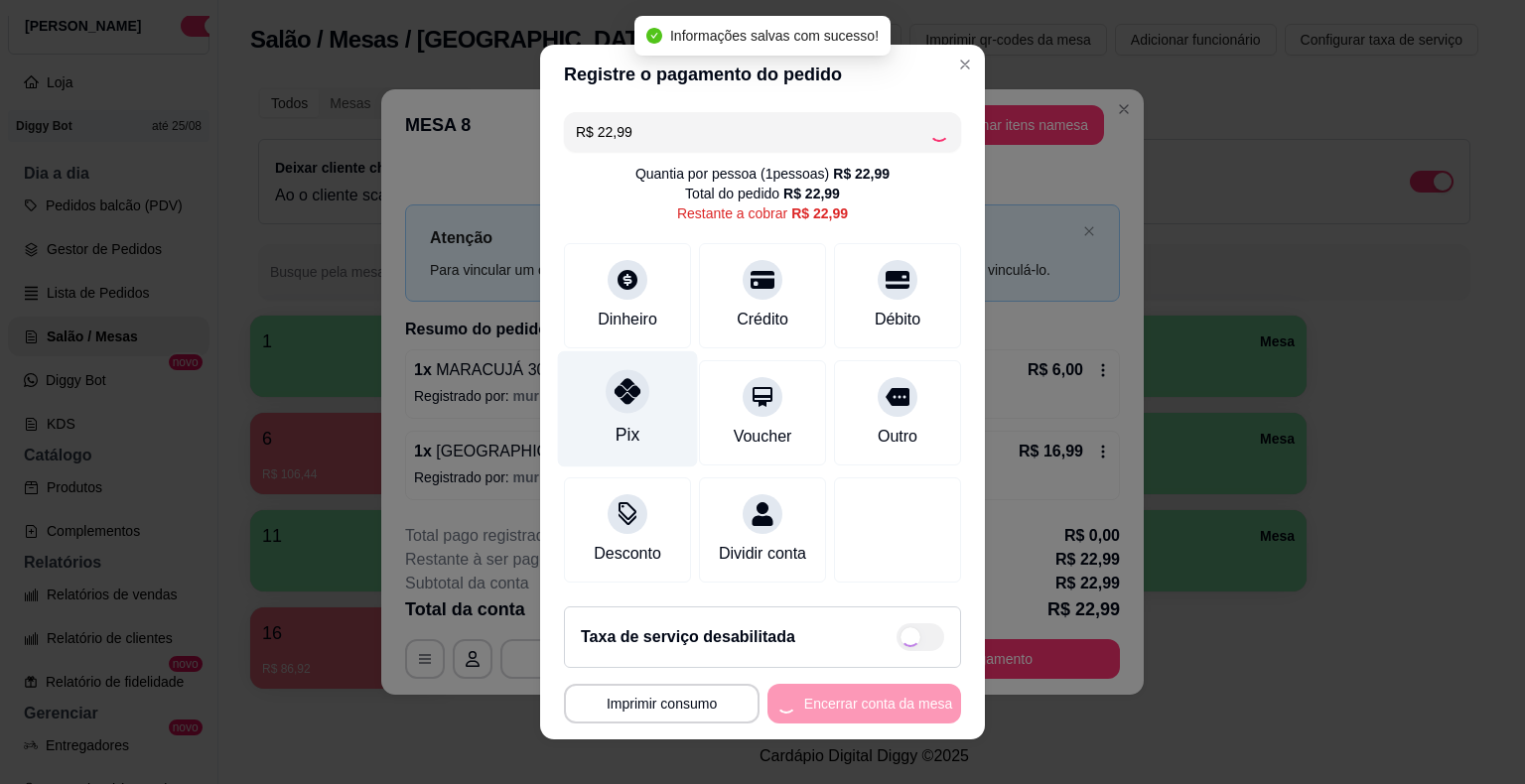 type on "R$ 0,00" 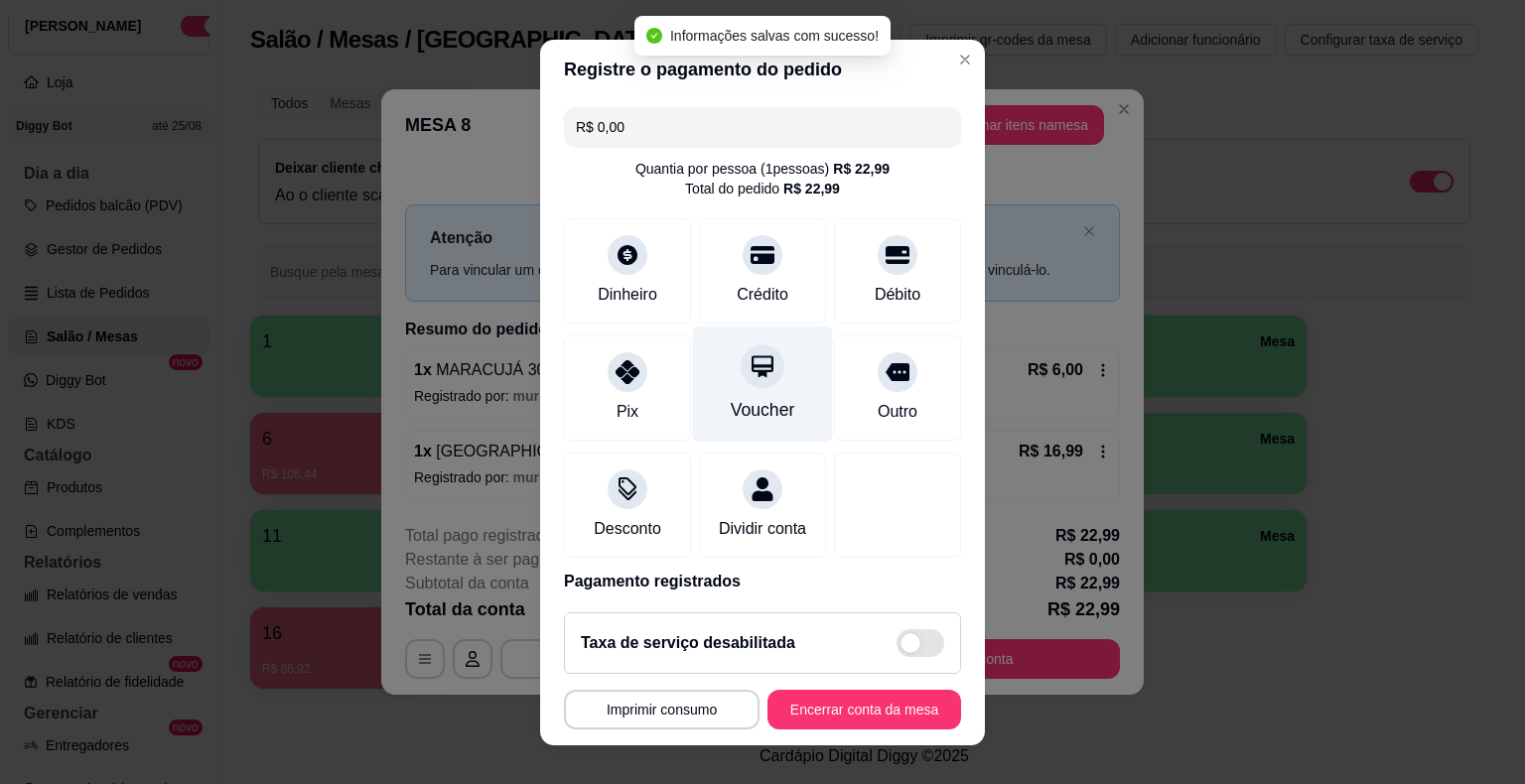 scroll, scrollTop: 93, scrollLeft: 0, axis: vertical 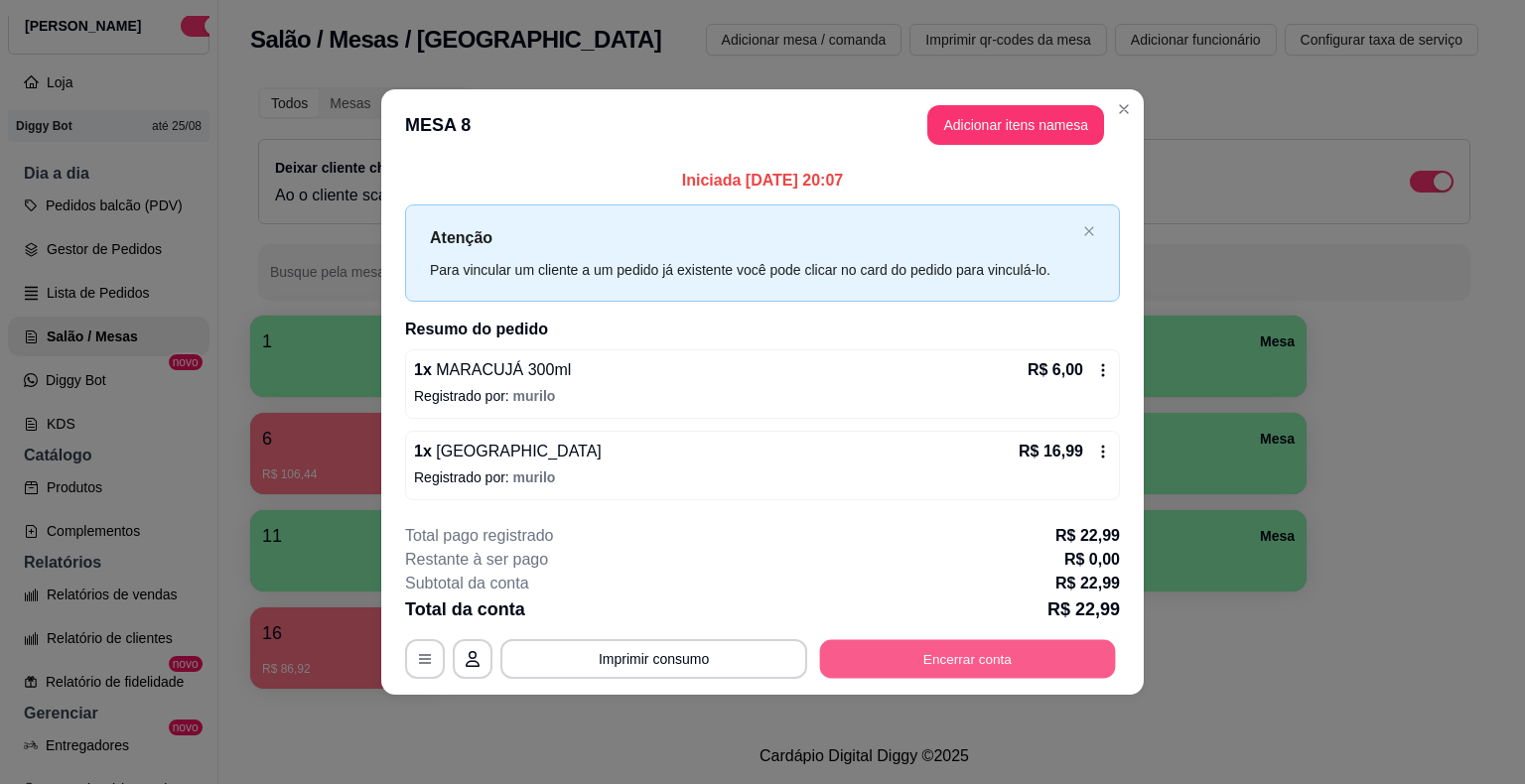 click on "Encerrar conta" at bounding box center [968, 658] 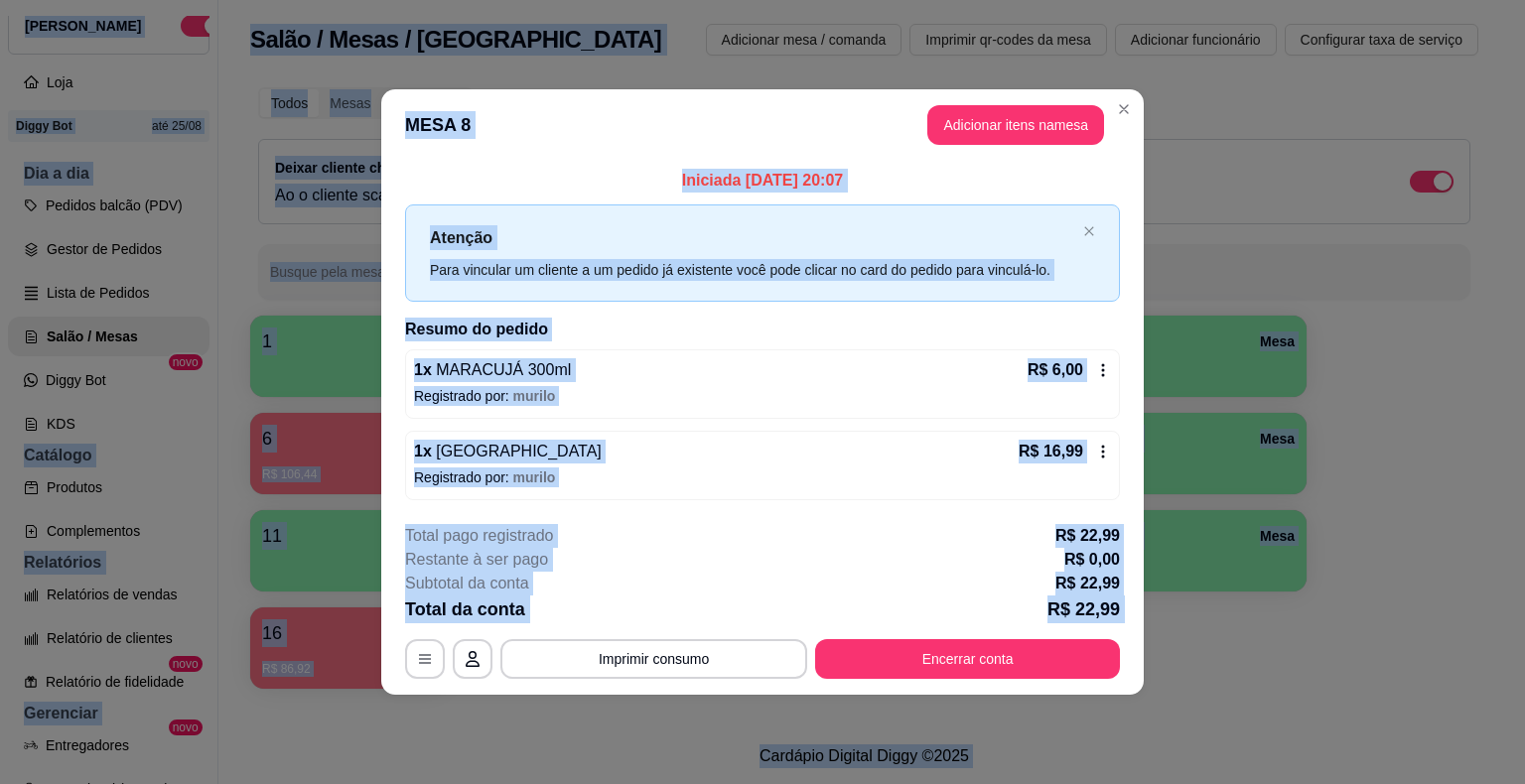 click on "**********" at bounding box center (762, 392) 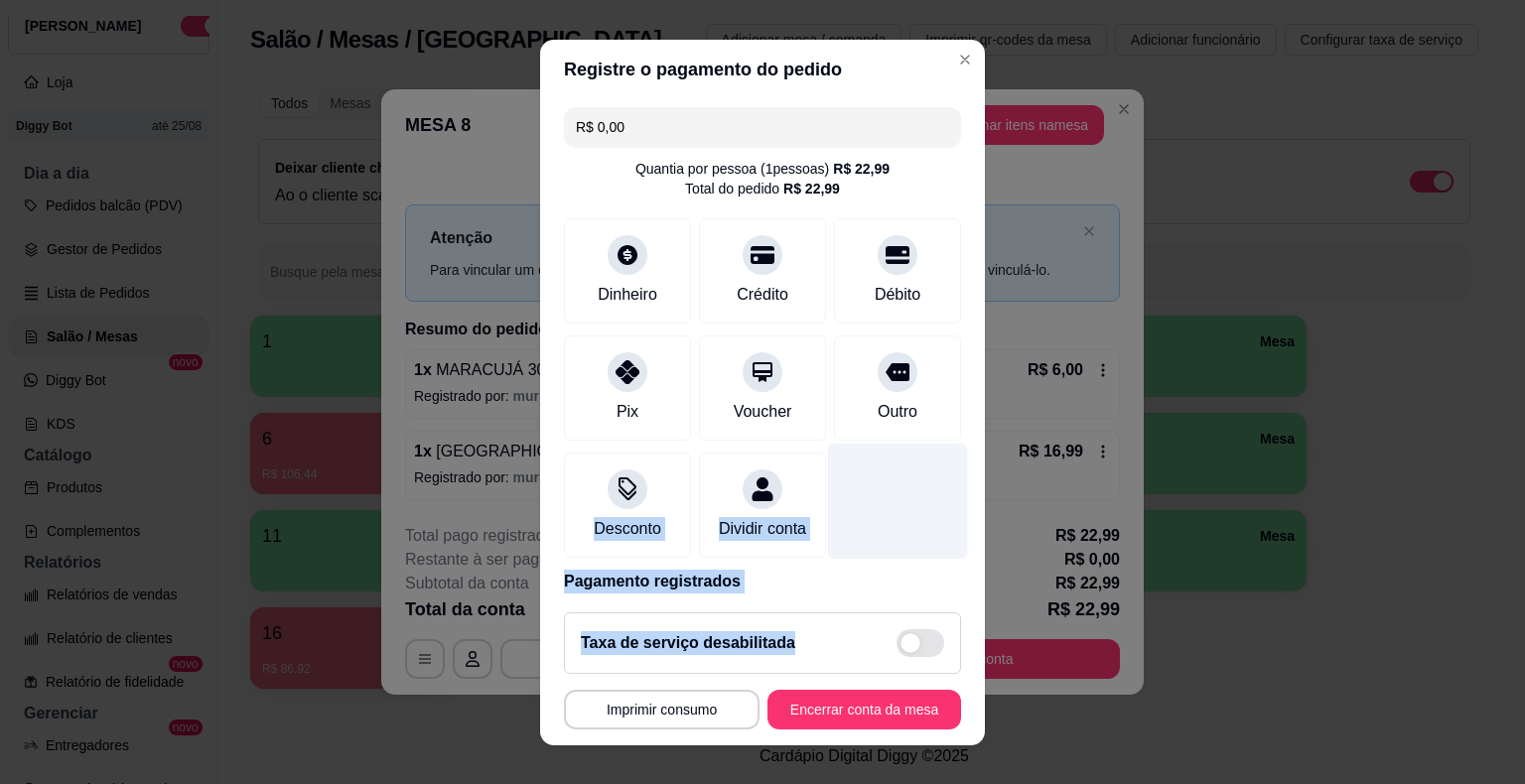 click at bounding box center (898, 500) 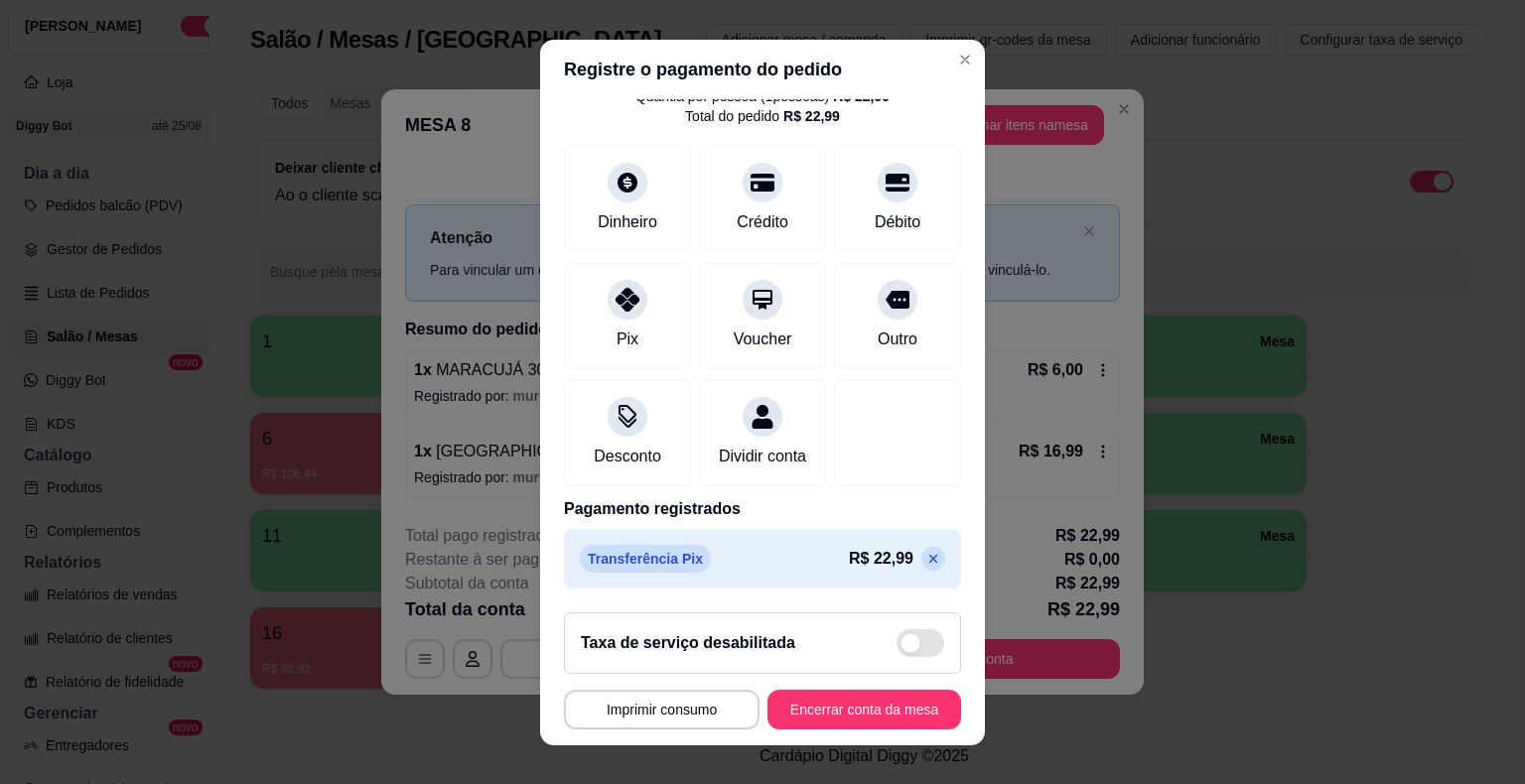 scroll, scrollTop: 93, scrollLeft: 0, axis: vertical 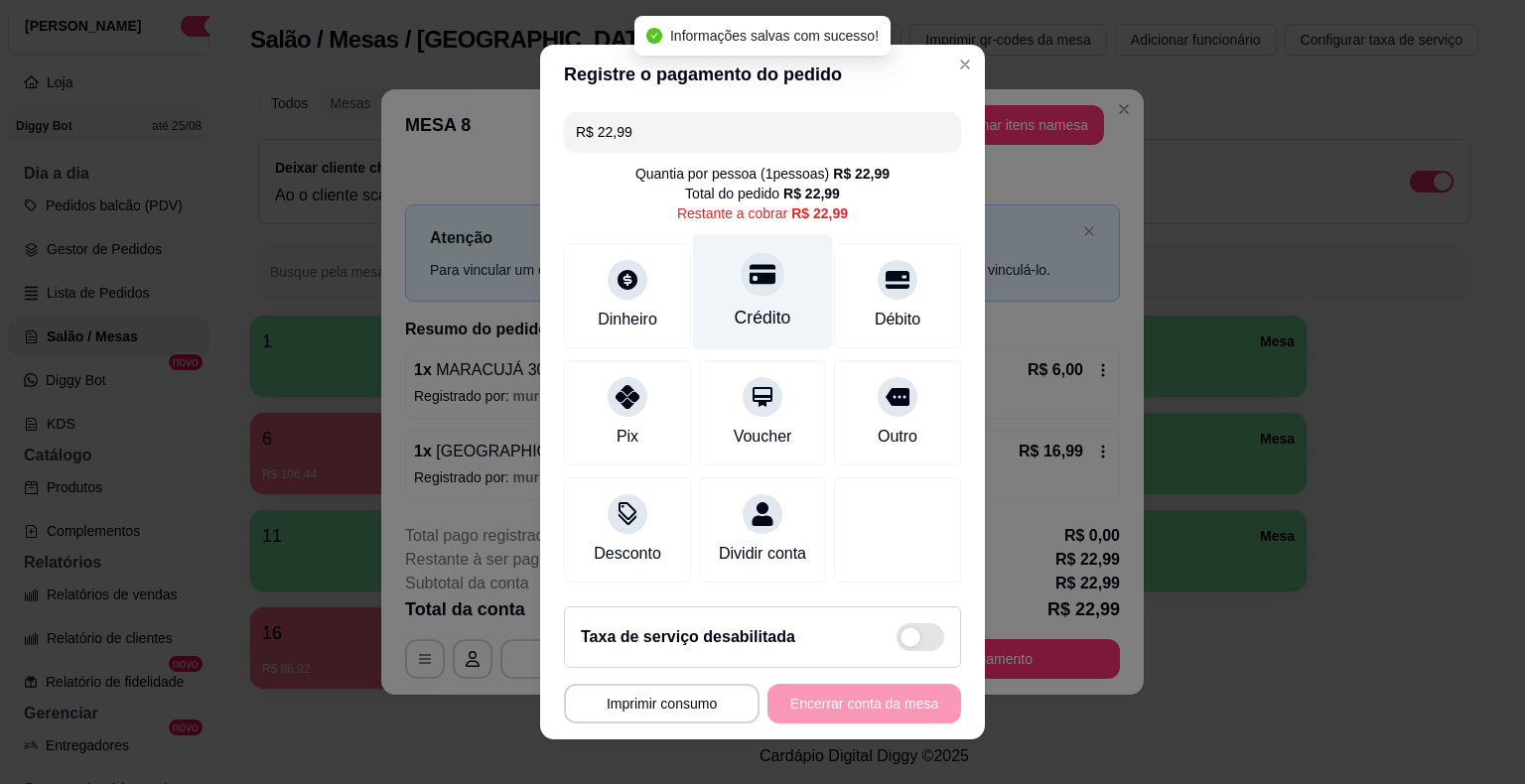 click on "Crédito" at bounding box center [762, 292] 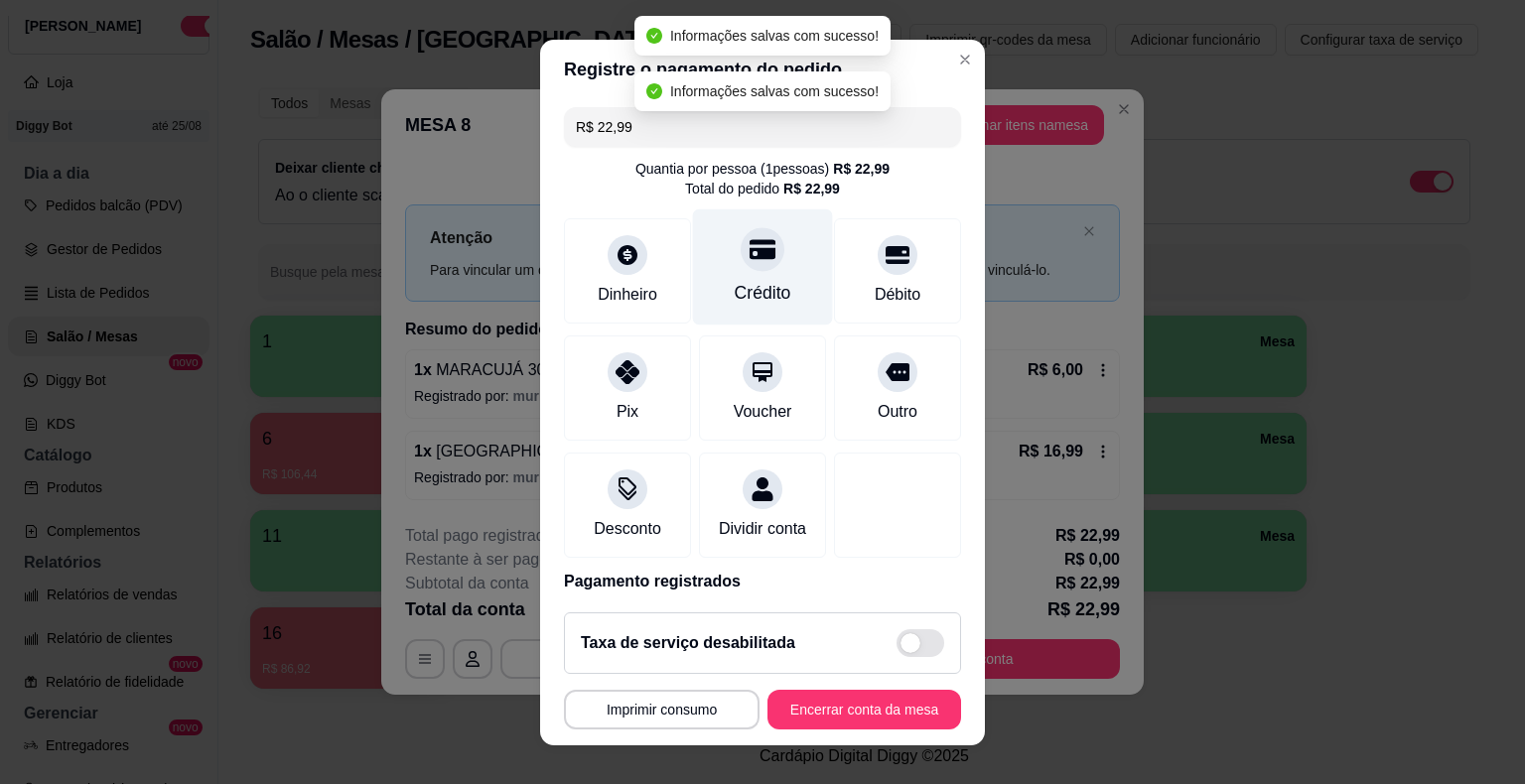 type on "R$ 0,00" 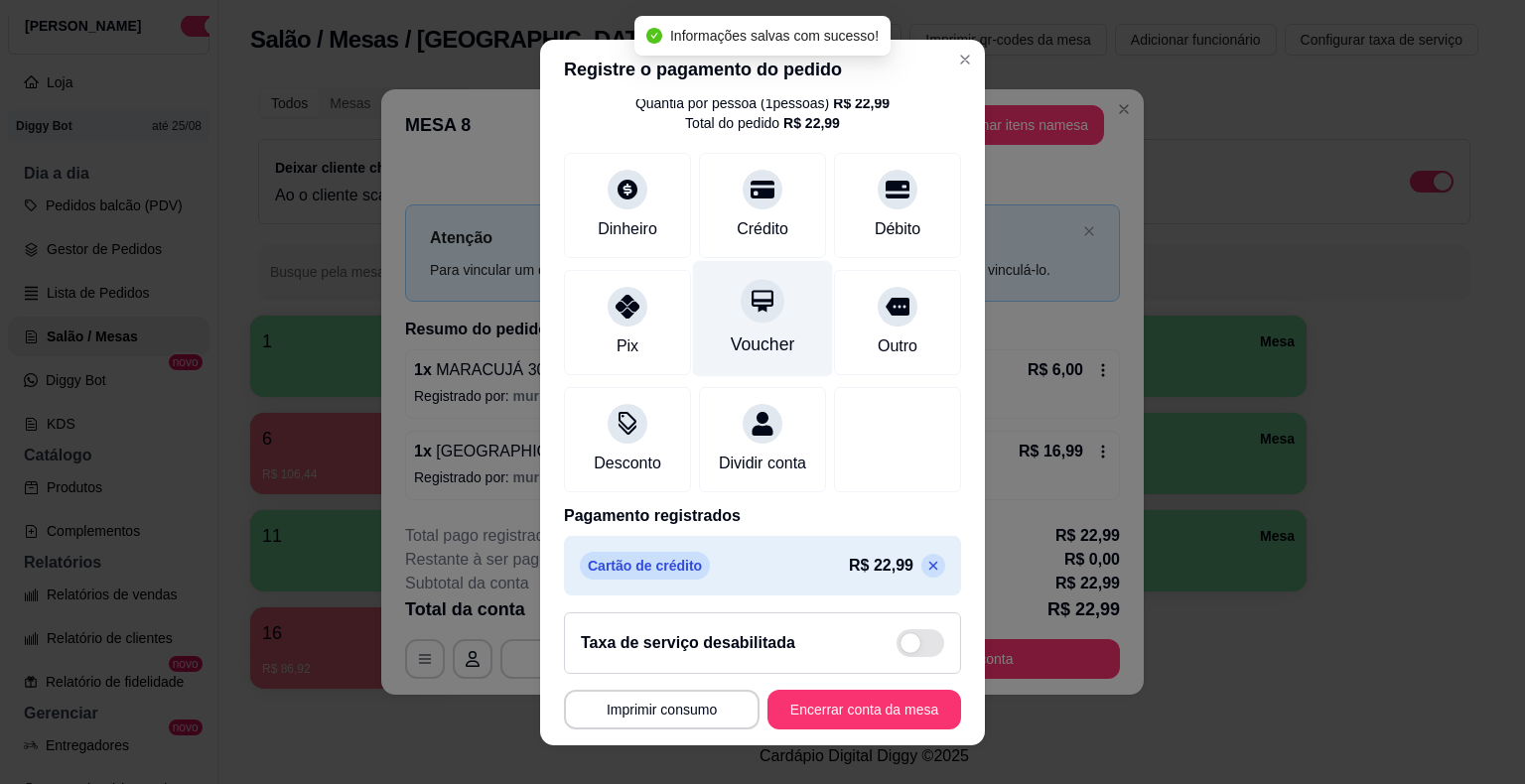 scroll, scrollTop: 93, scrollLeft: 0, axis: vertical 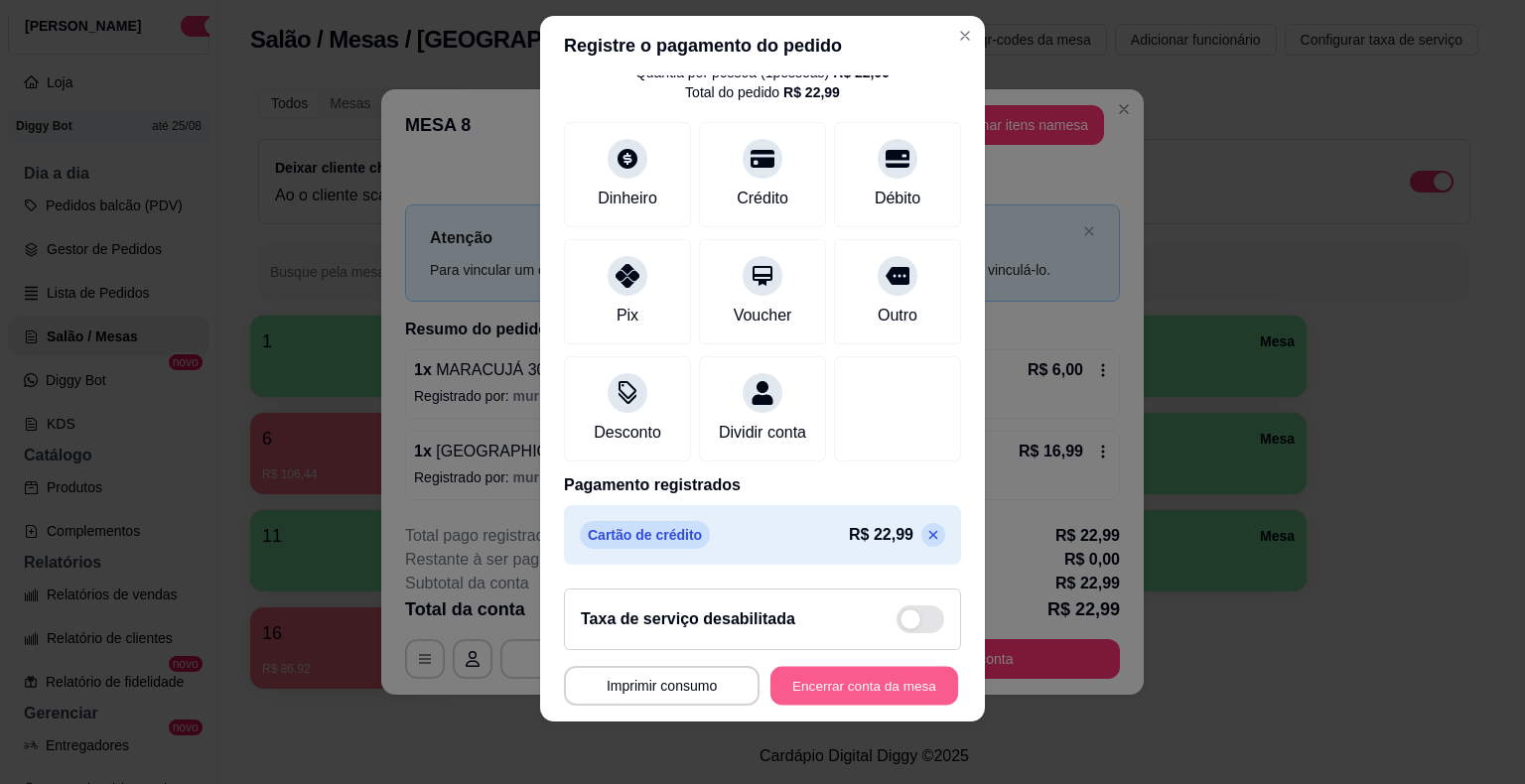 click on "Encerrar conta da mesa" at bounding box center (864, 685) 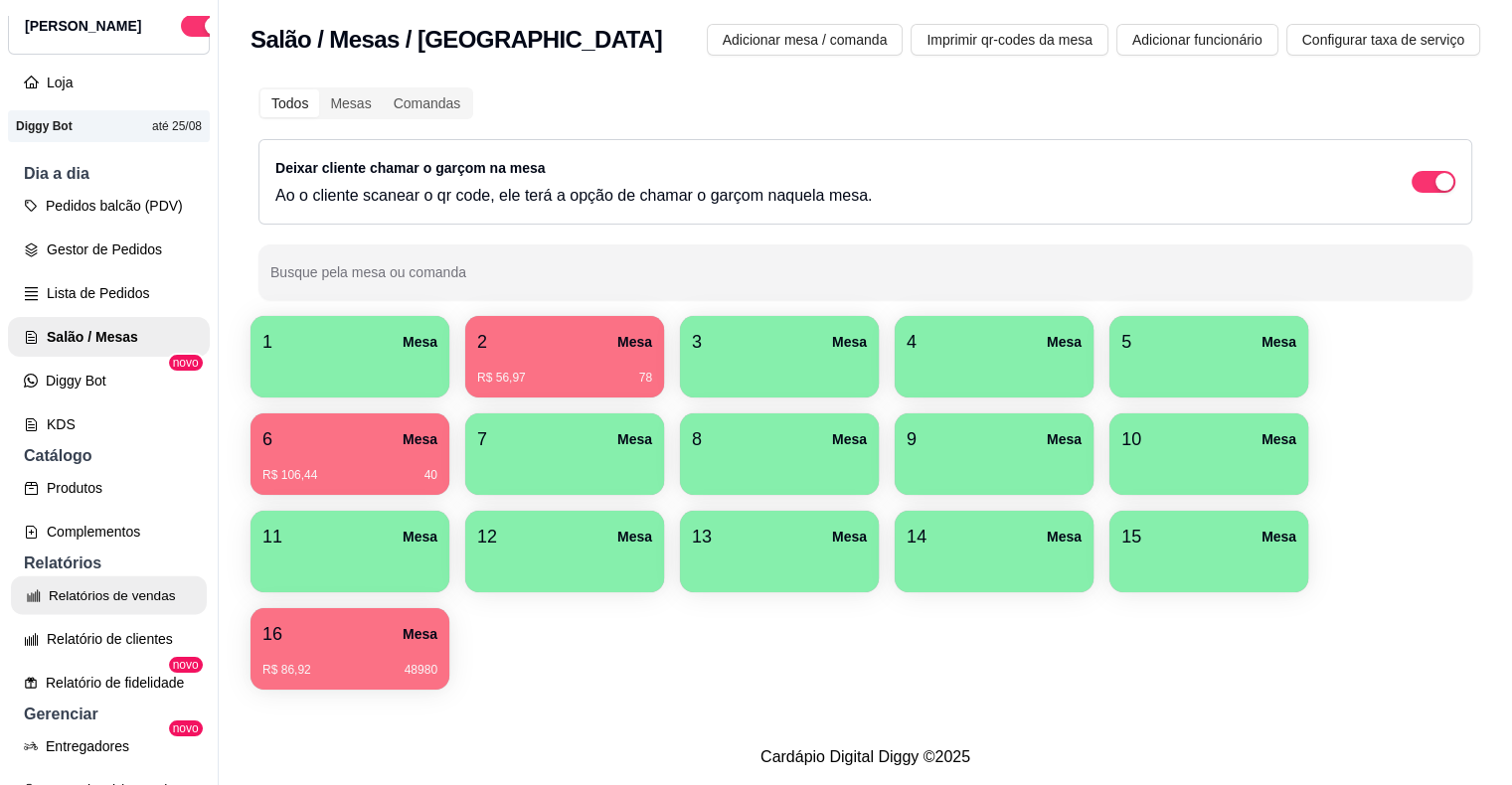 click on "Relatórios de vendas" at bounding box center (108, 595) 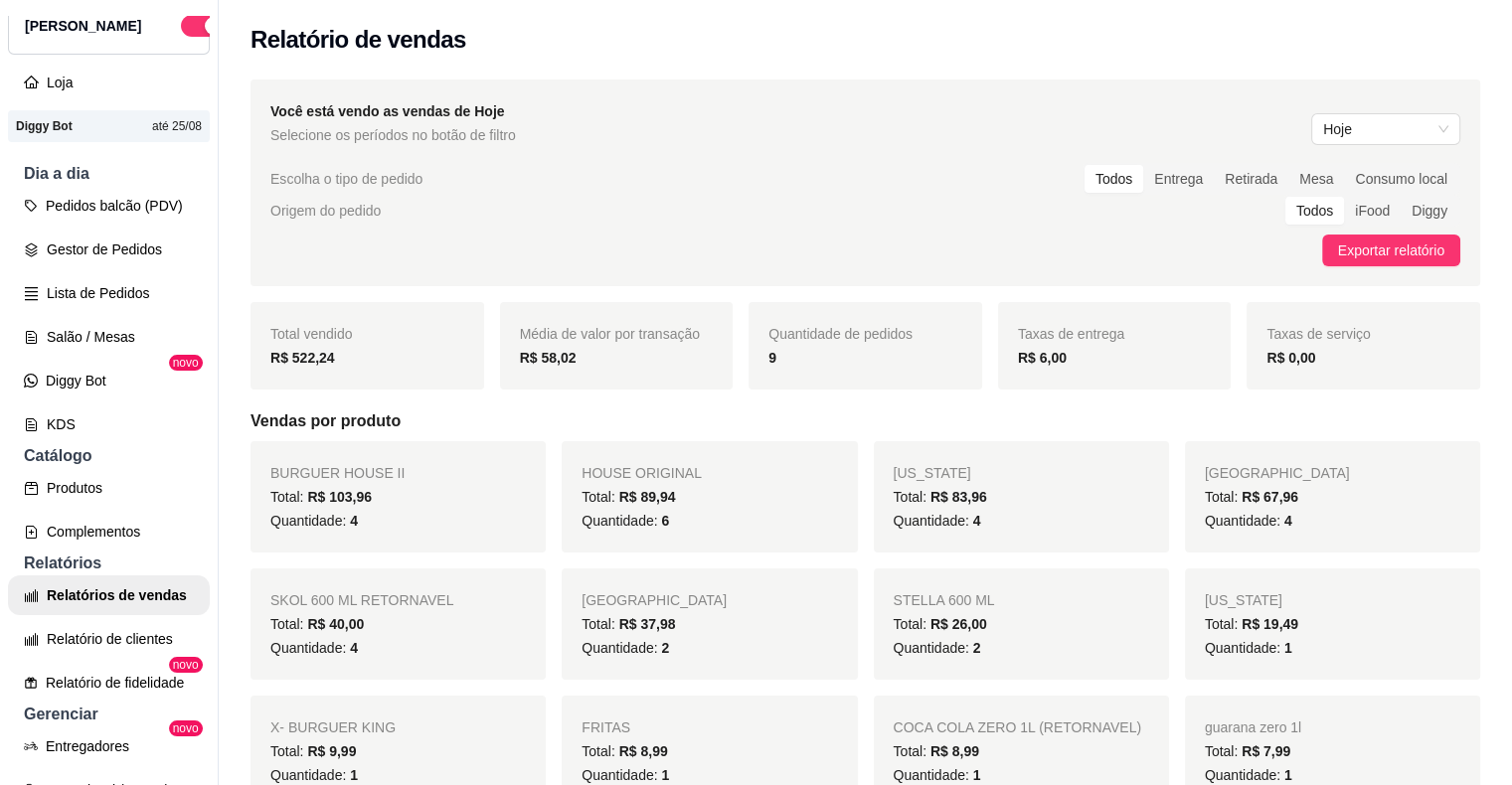 scroll, scrollTop: 99, scrollLeft: 0, axis: vertical 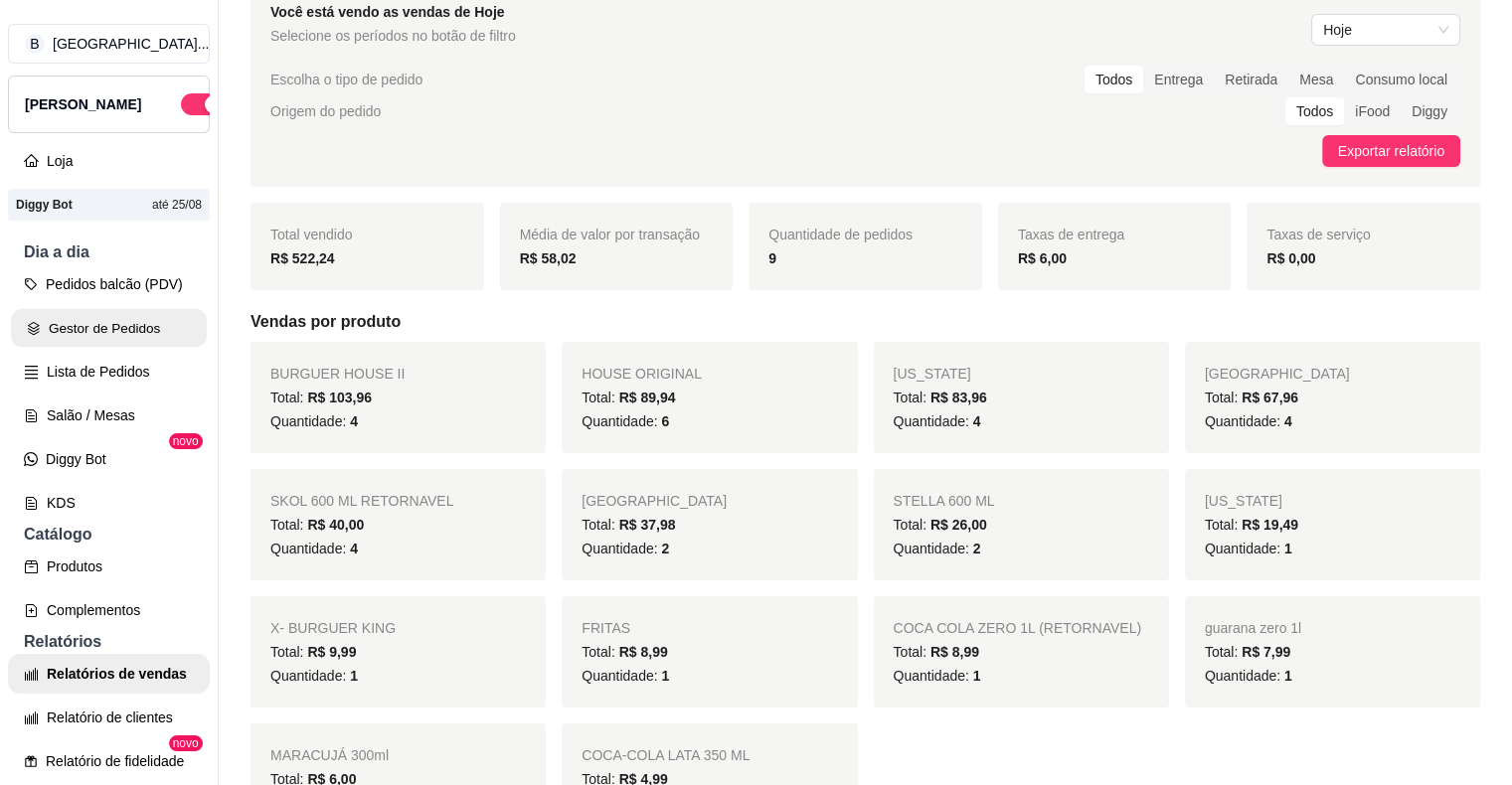 click on "Gestor de Pedidos" at bounding box center [108, 328] 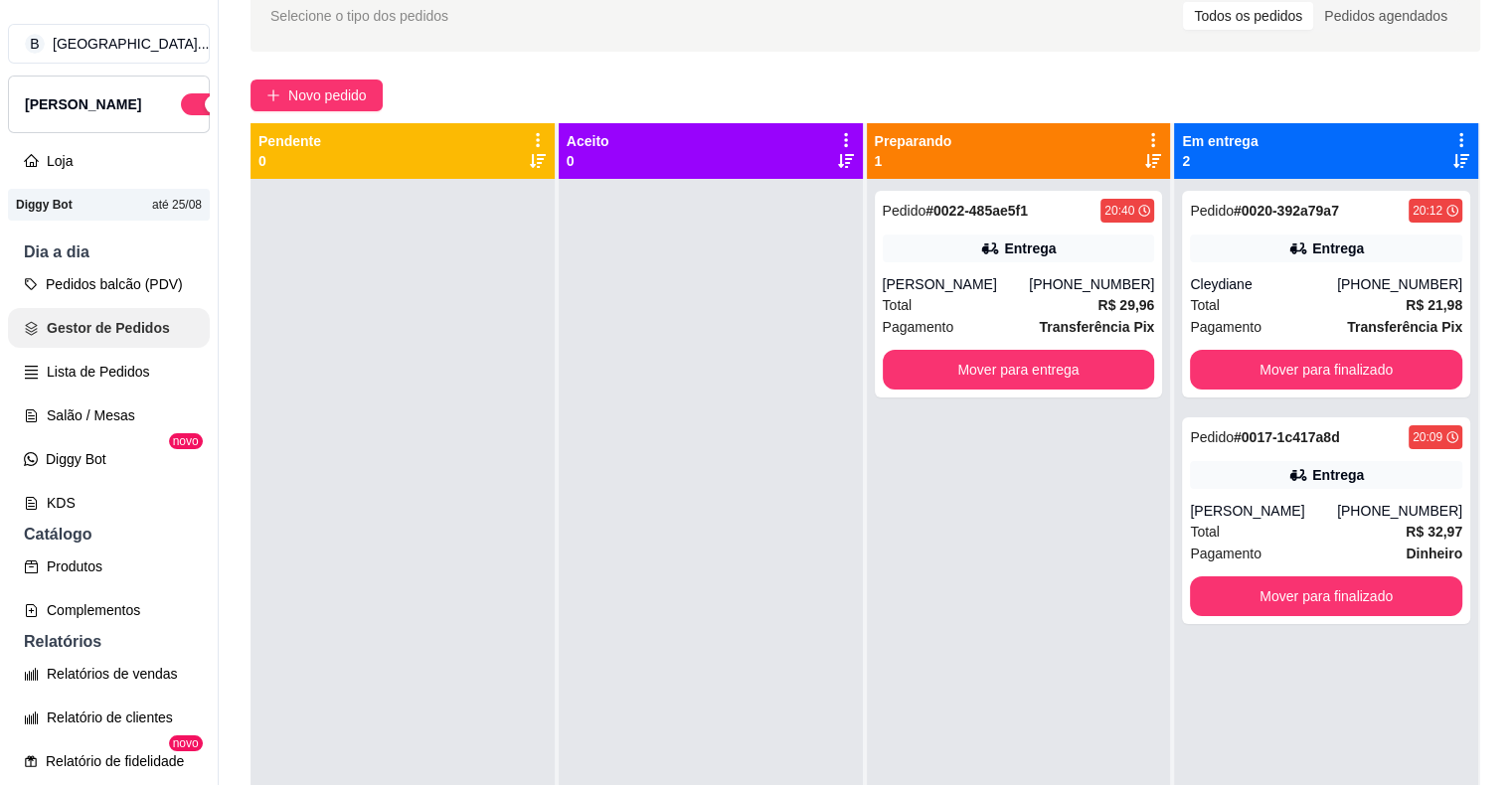 scroll, scrollTop: 0, scrollLeft: 0, axis: both 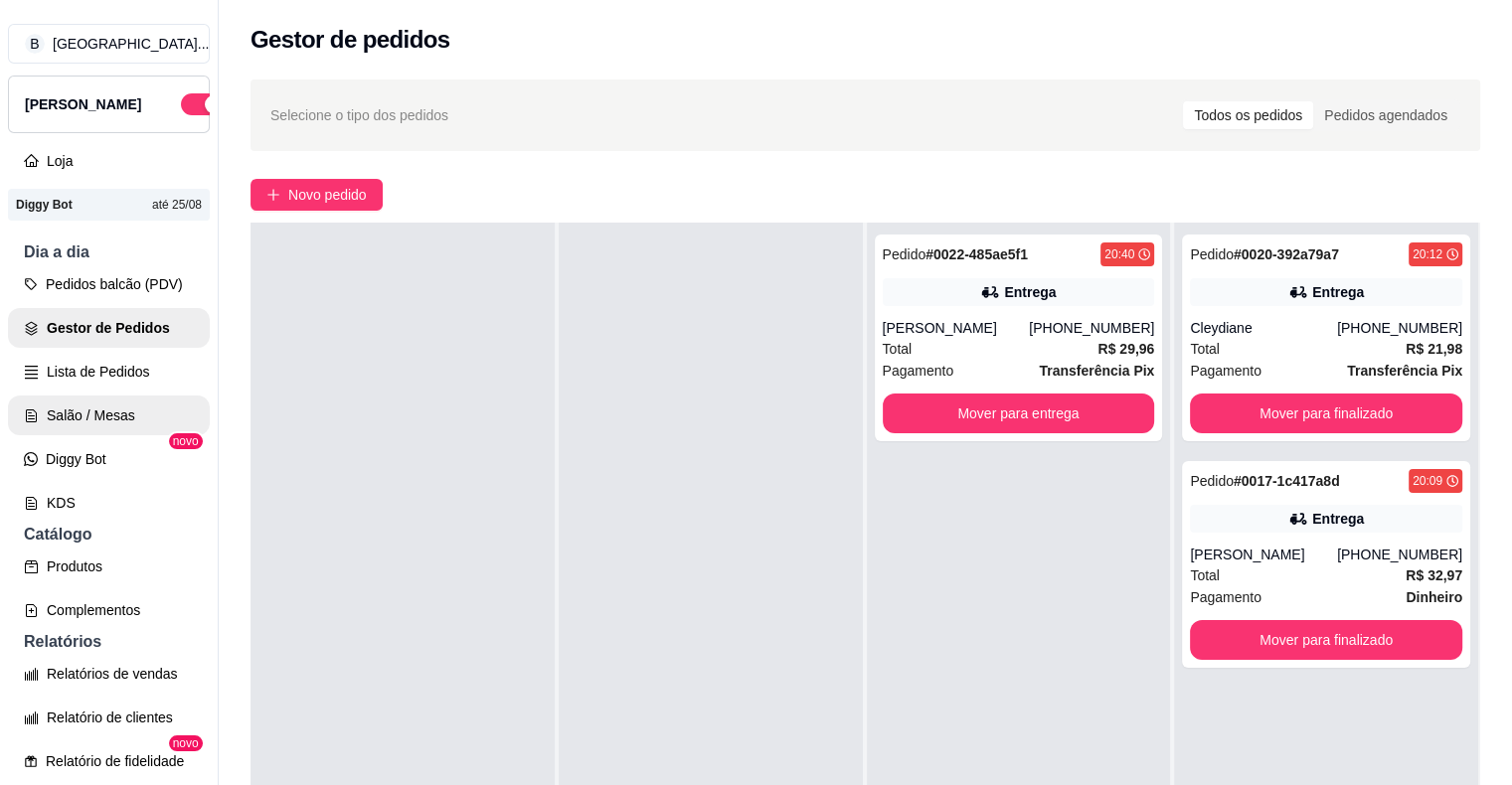 click on "Salão / Mesas" at bounding box center (108, 415) 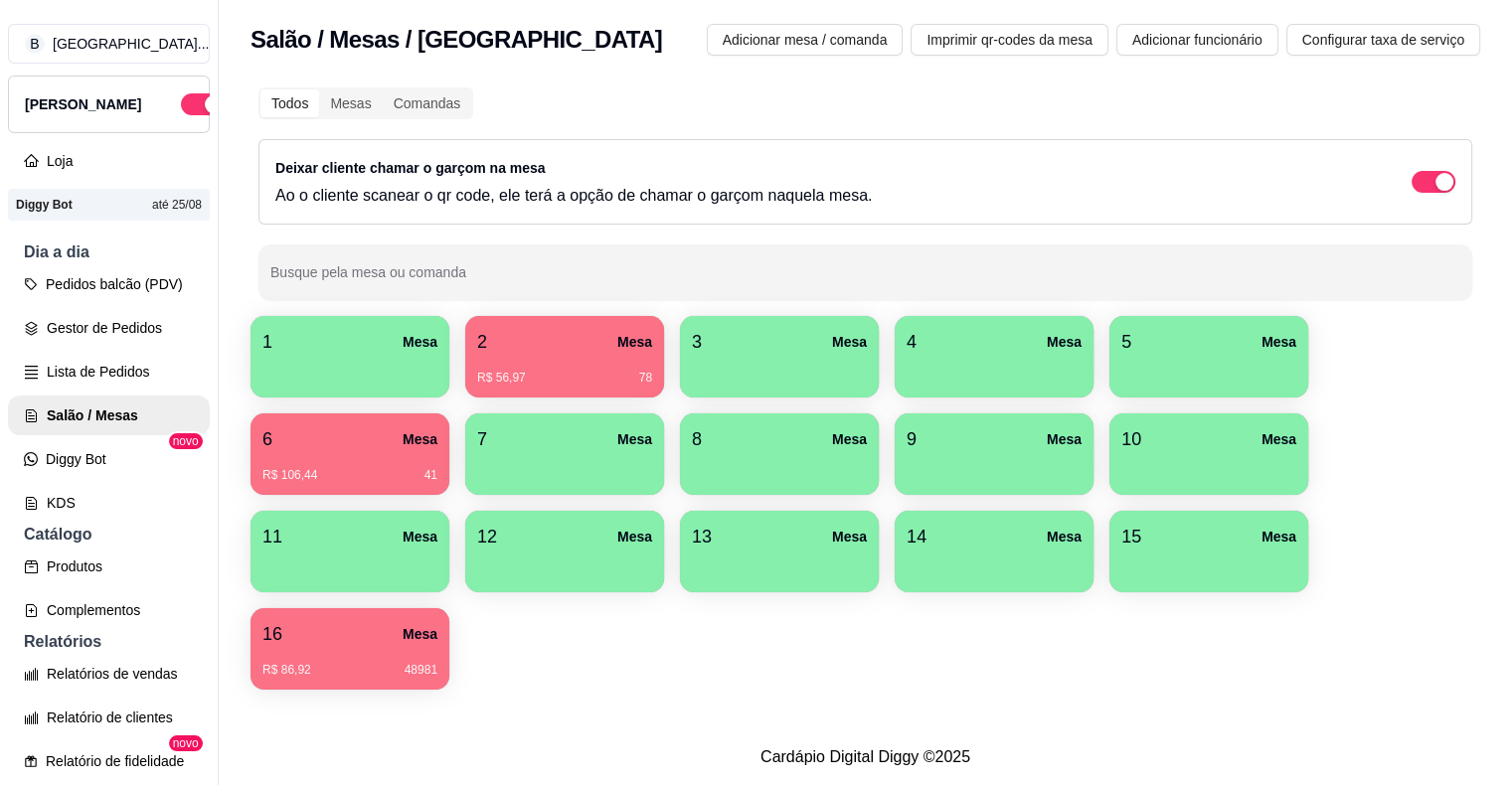 click on "R$ 106,44 41" at bounding box center [350, 475] 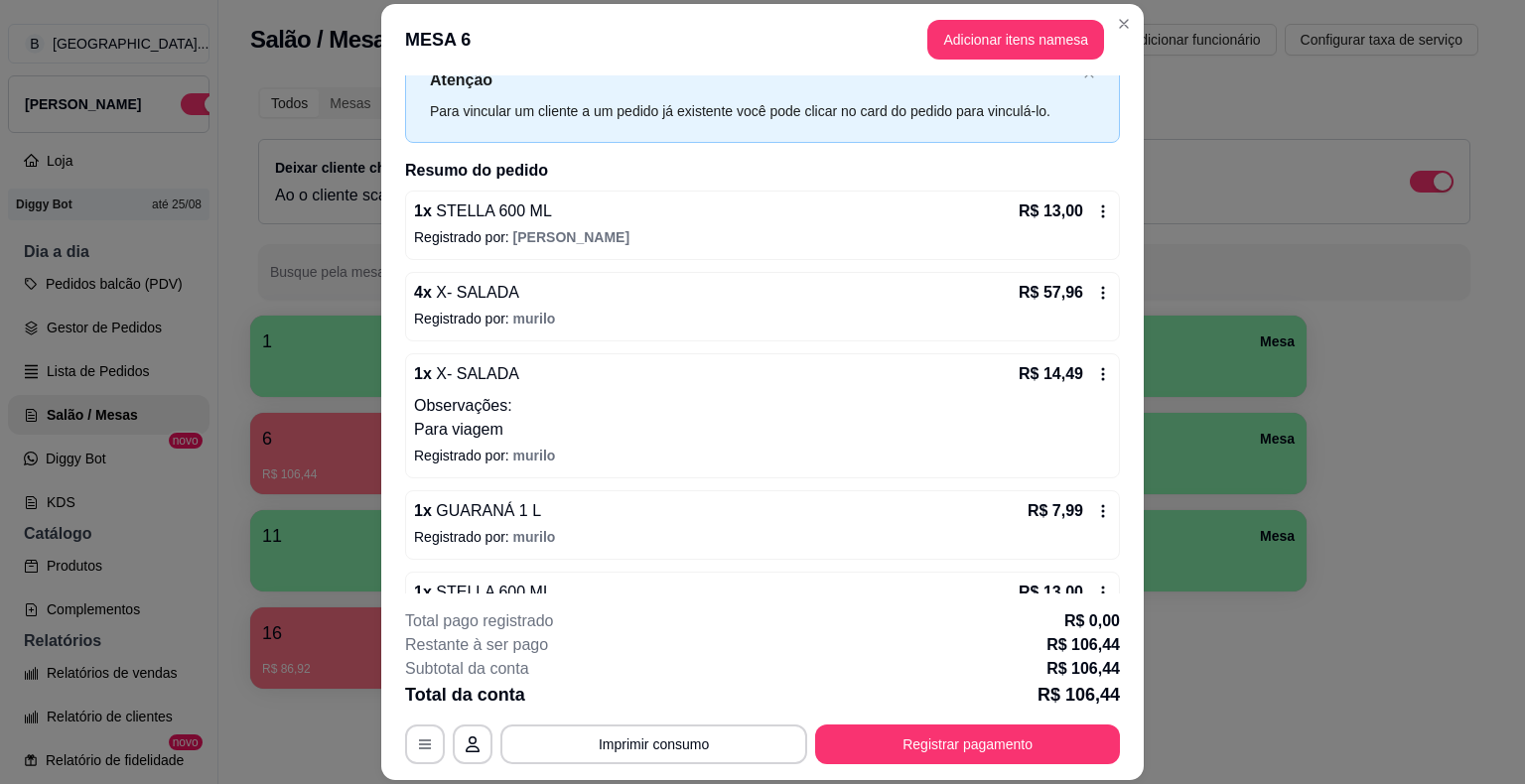 scroll, scrollTop: 125, scrollLeft: 0, axis: vertical 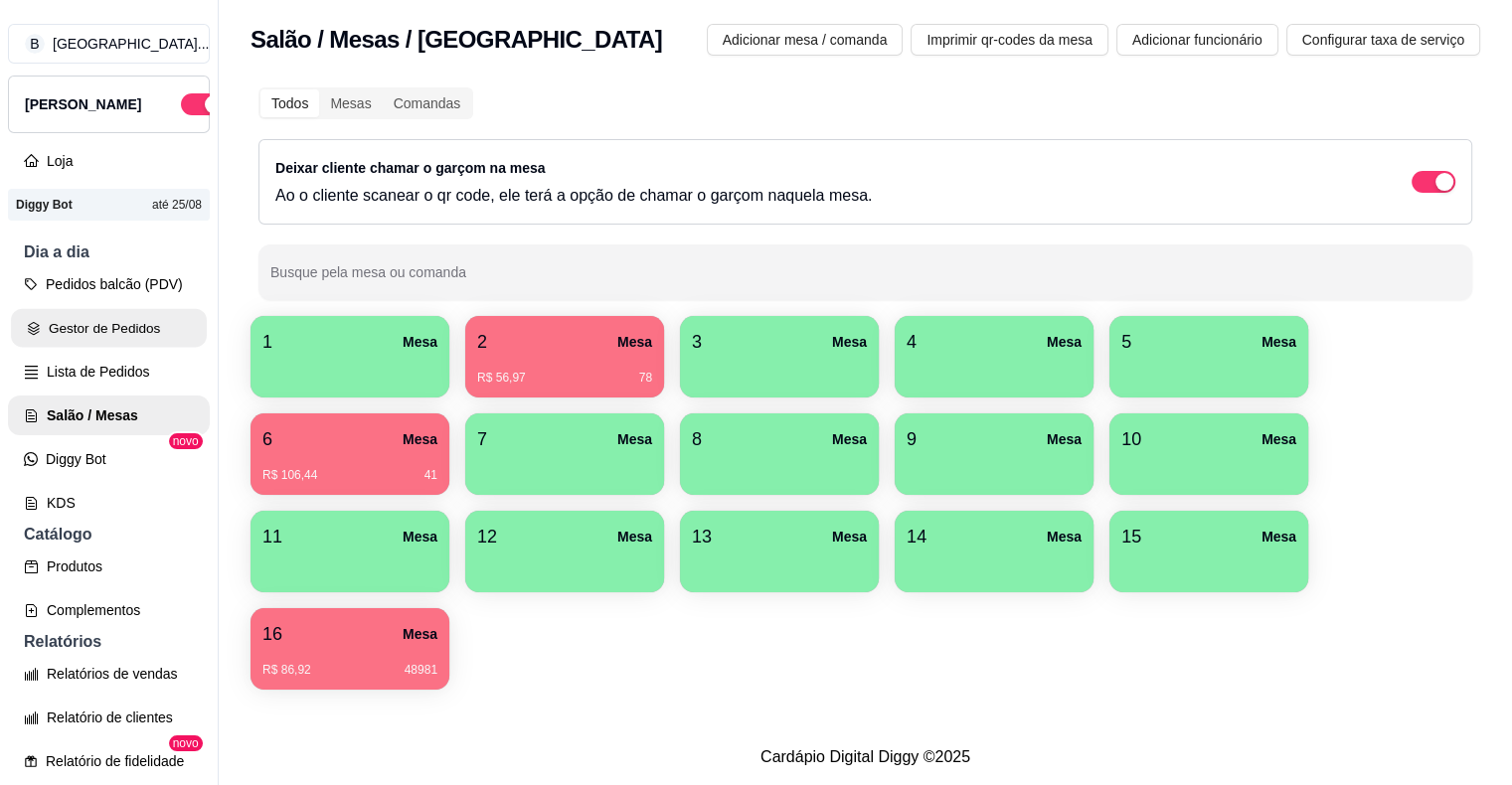 click on "Gestor de Pedidos" at bounding box center [108, 328] 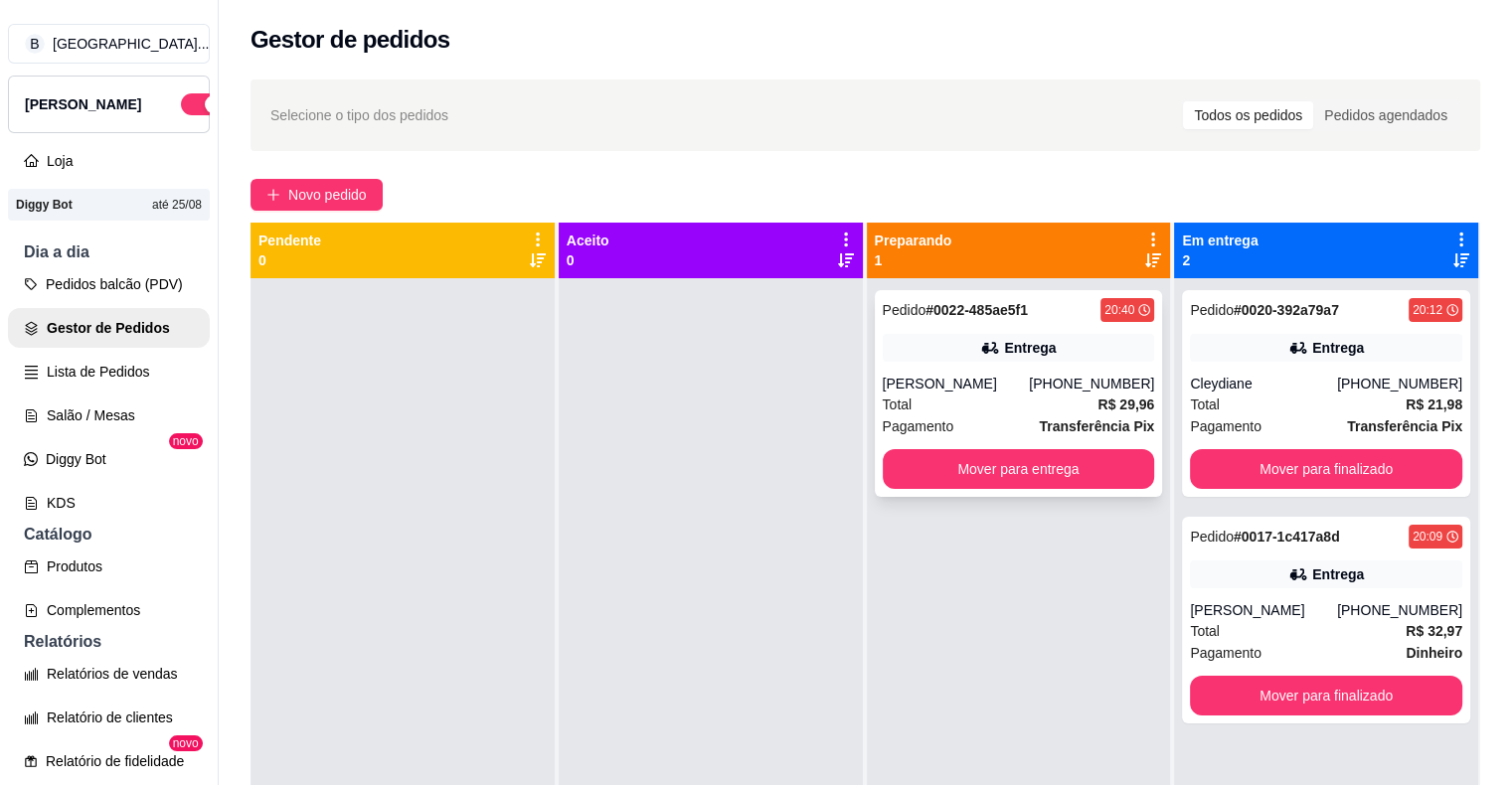 click on "Total" at bounding box center [898, 404] 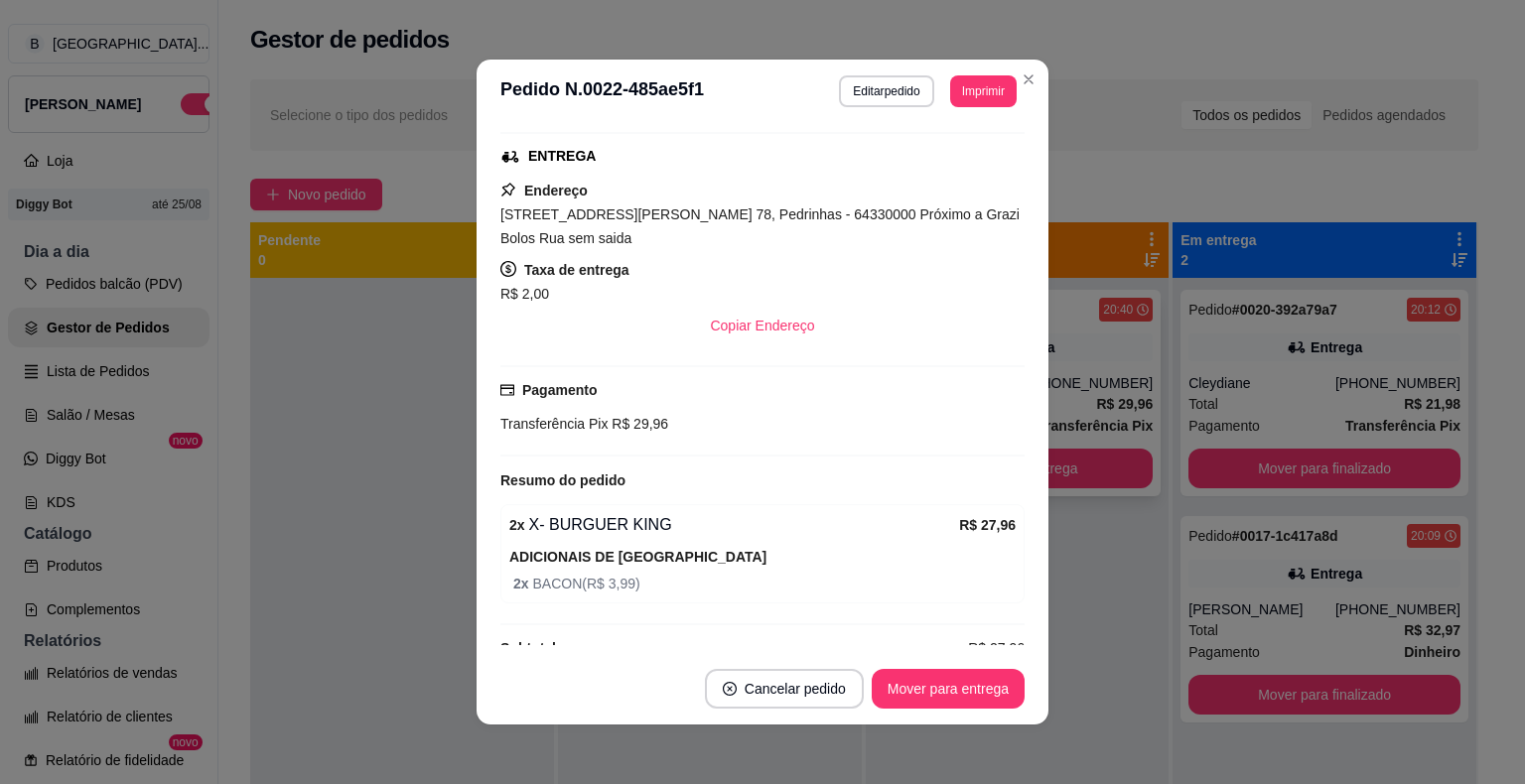 scroll, scrollTop: 335, scrollLeft: 0, axis: vertical 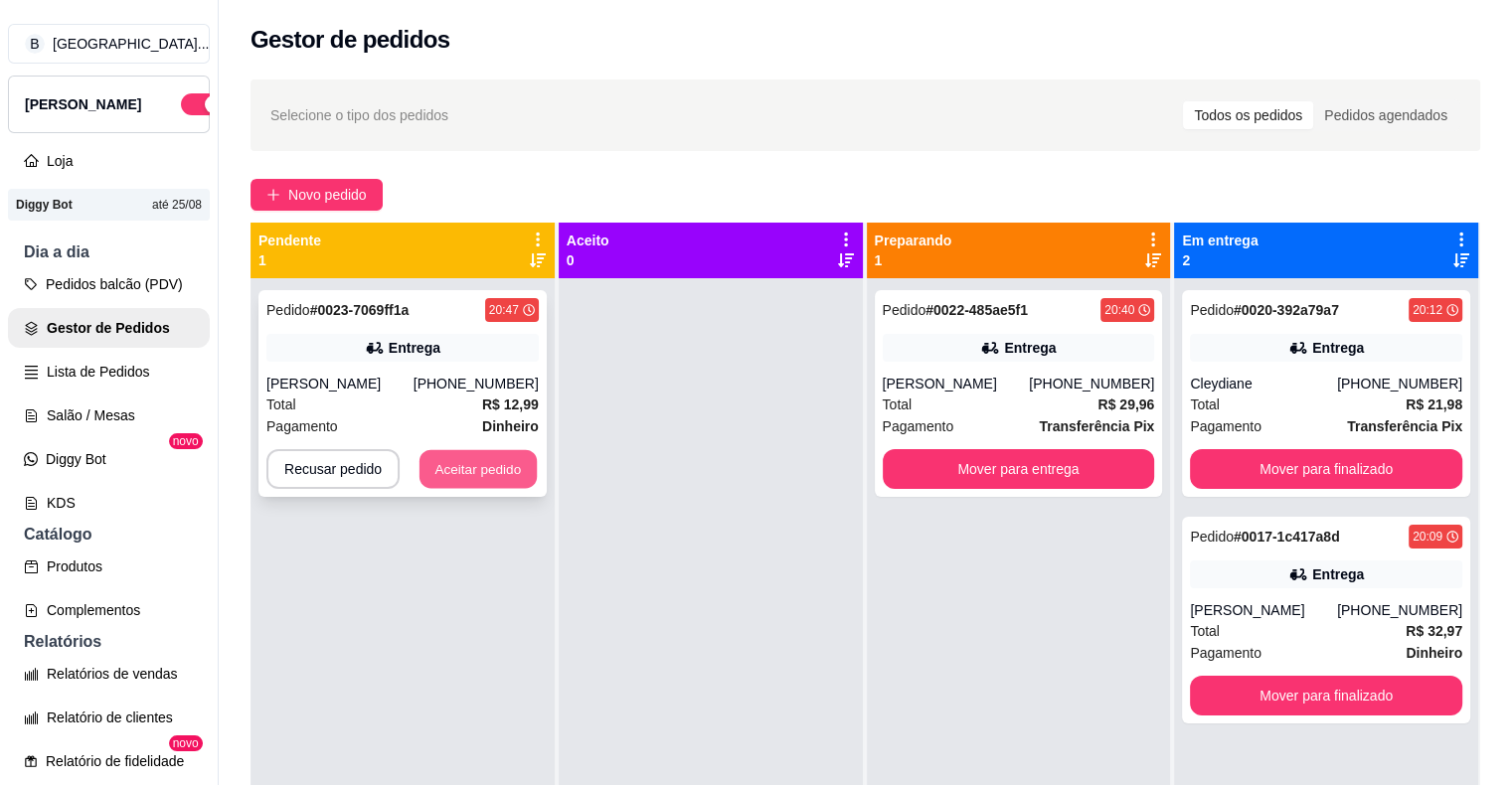 click on "Aceitar pedido" at bounding box center [478, 469] 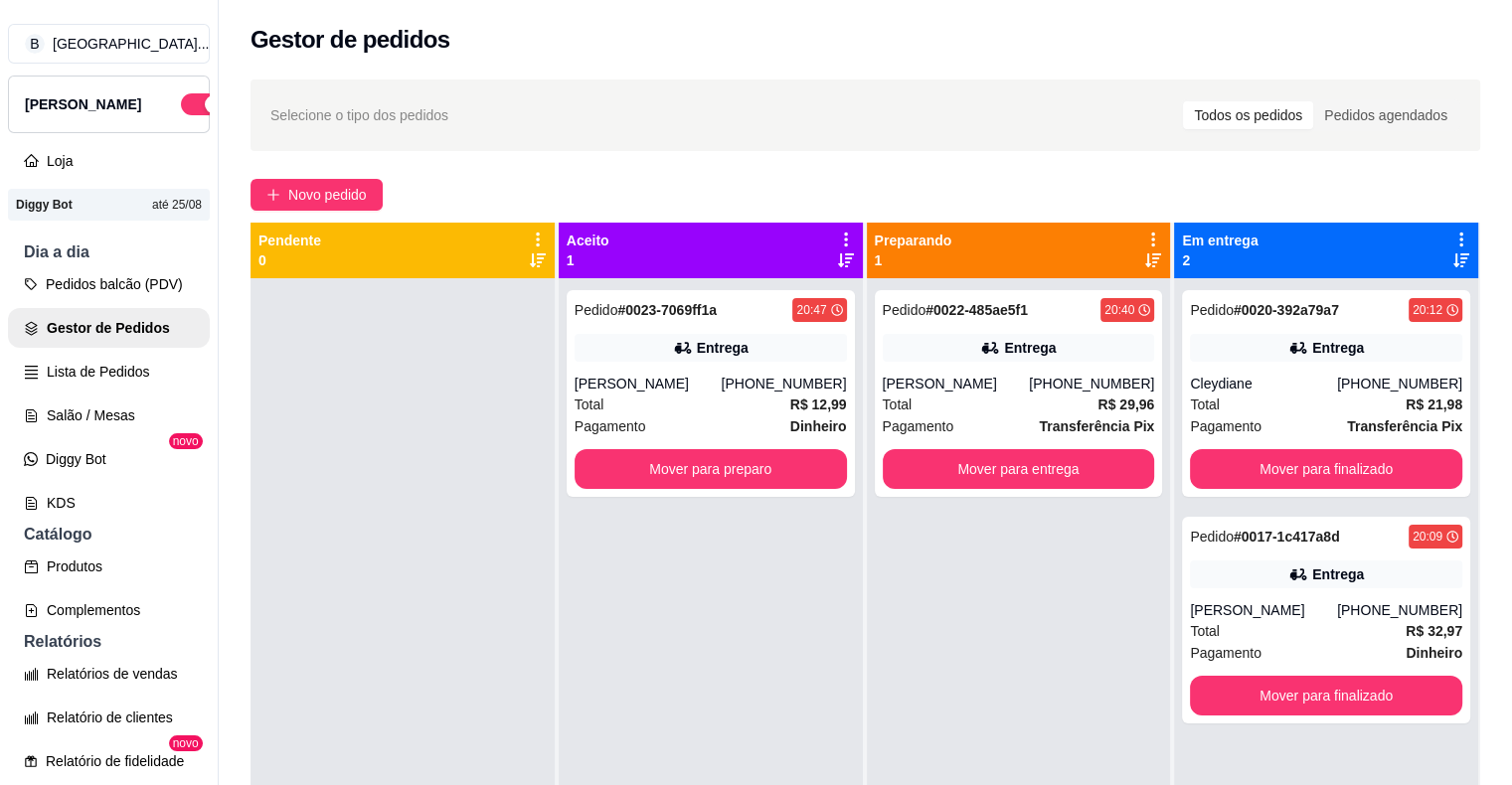 click on "[PERSON_NAME]" at bounding box center (648, 384) 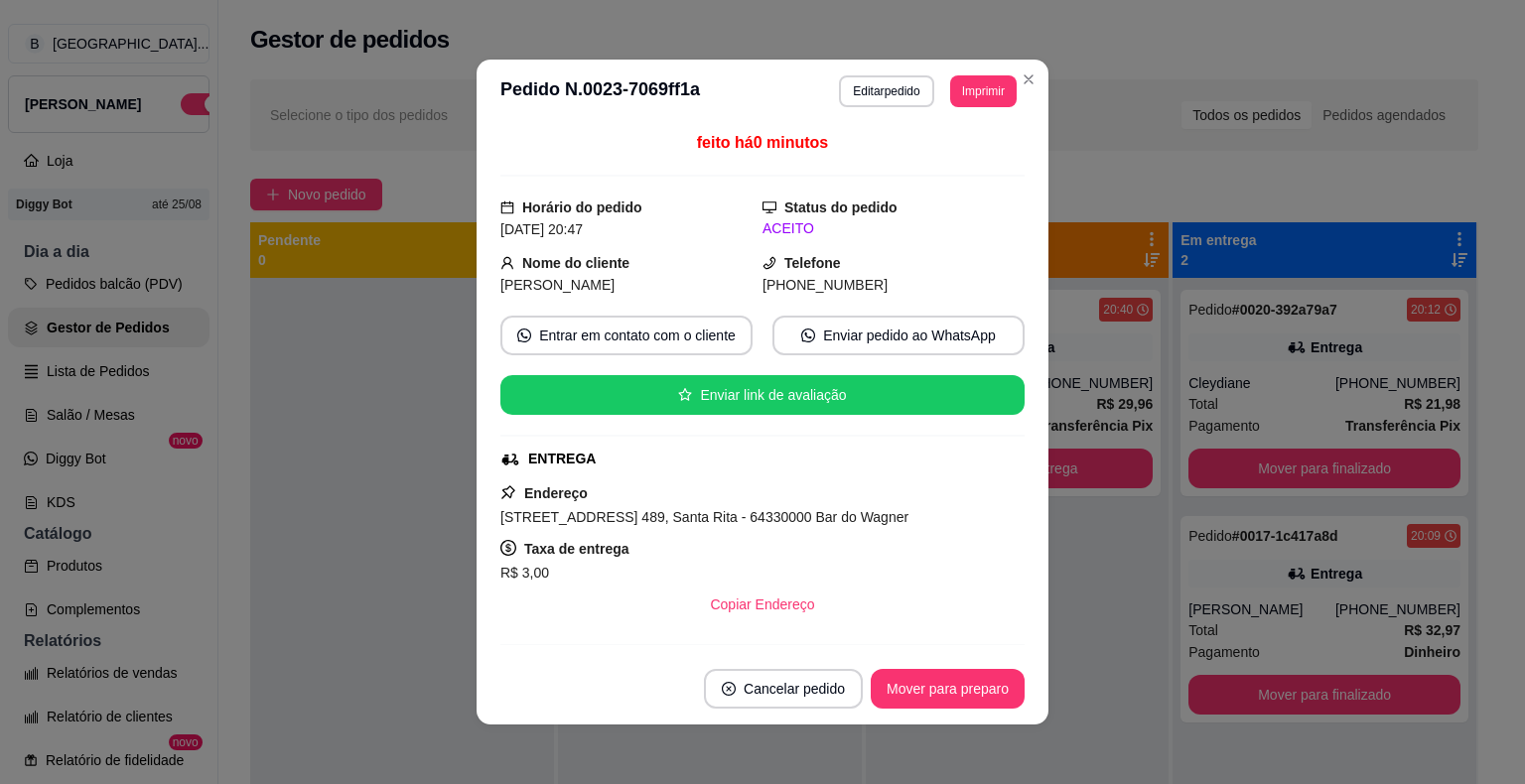 scroll, scrollTop: 254, scrollLeft: 0, axis: vertical 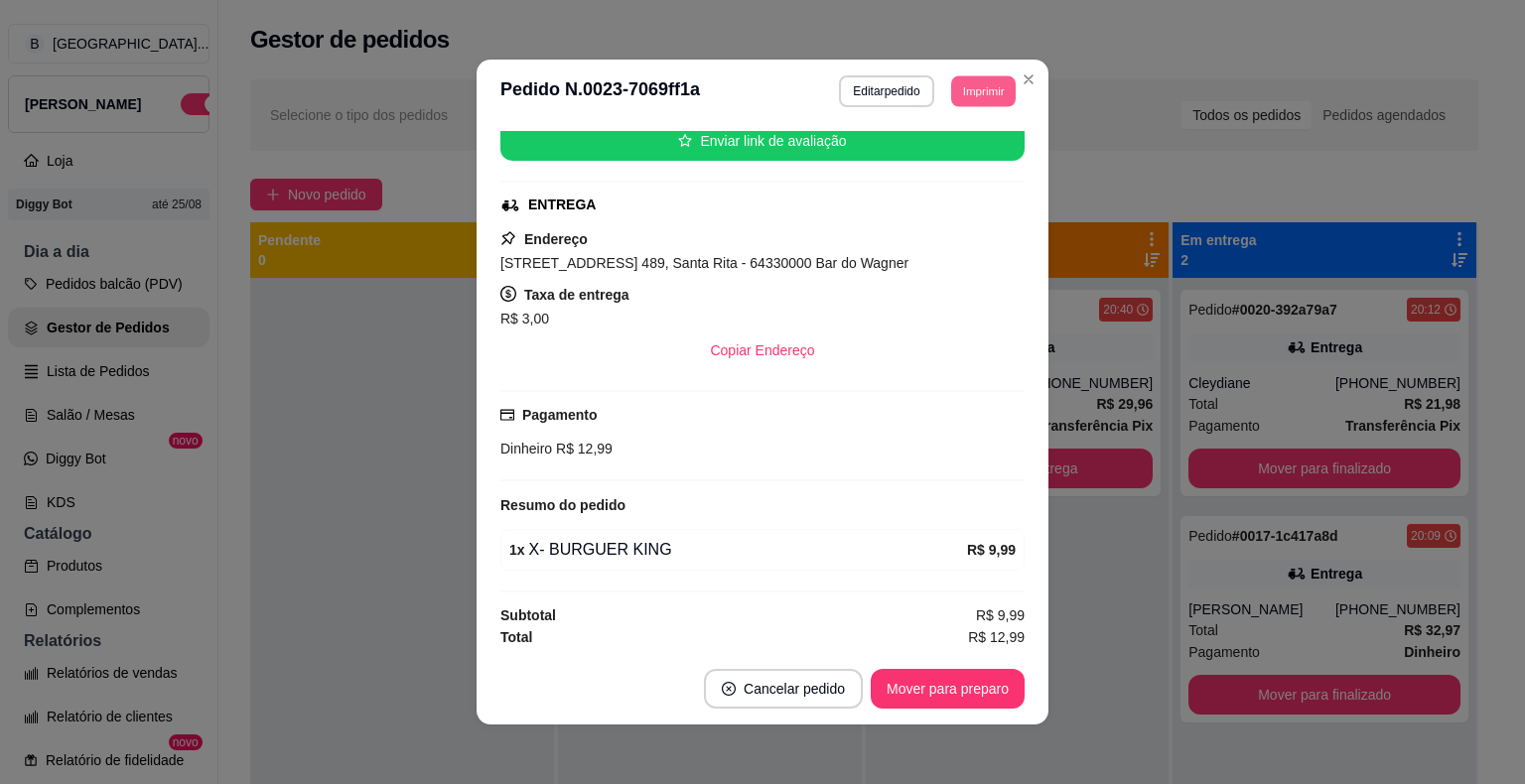 click on "Imprimir" at bounding box center (983, 90) 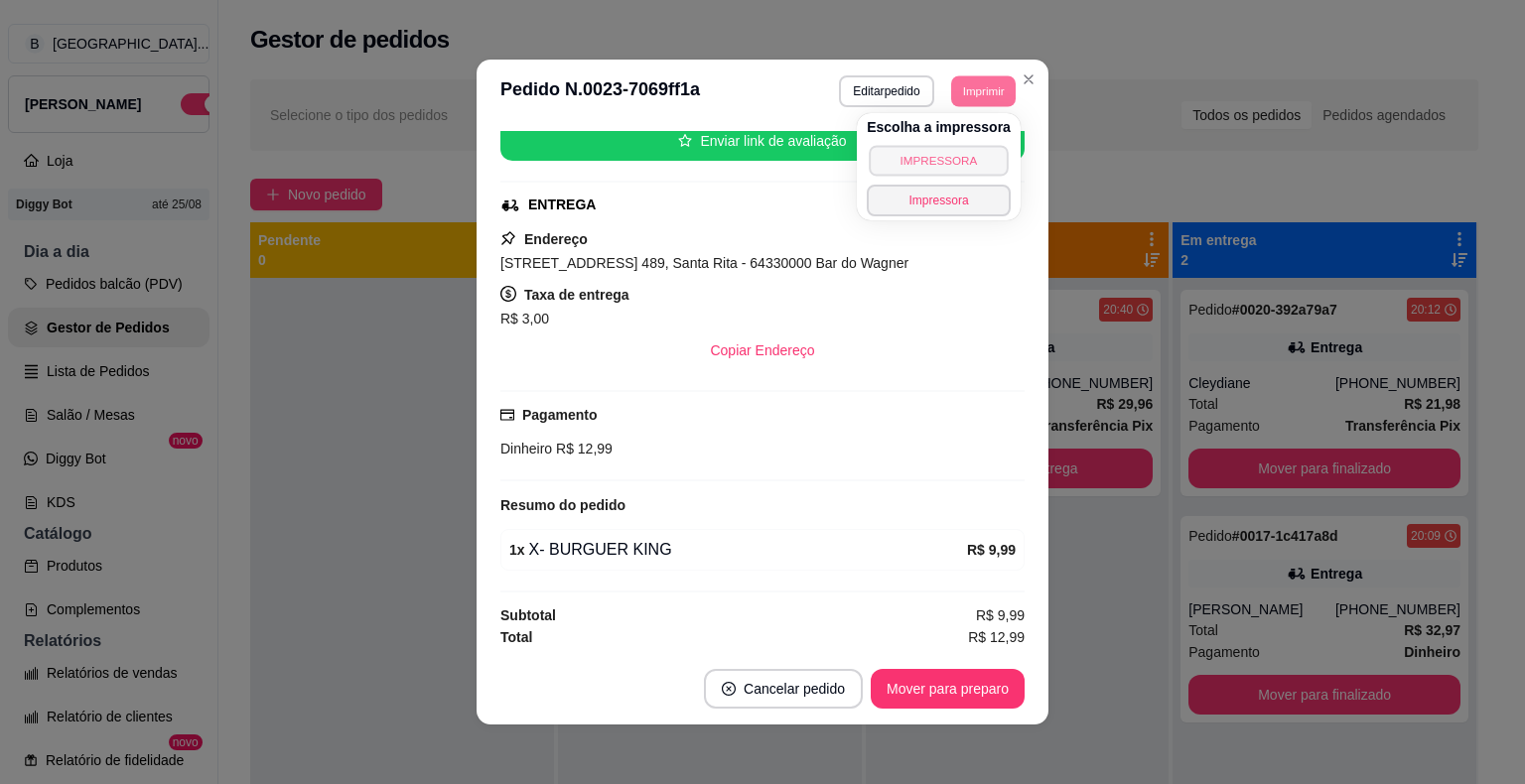click on "IMPRESSORA" at bounding box center (938, 160) 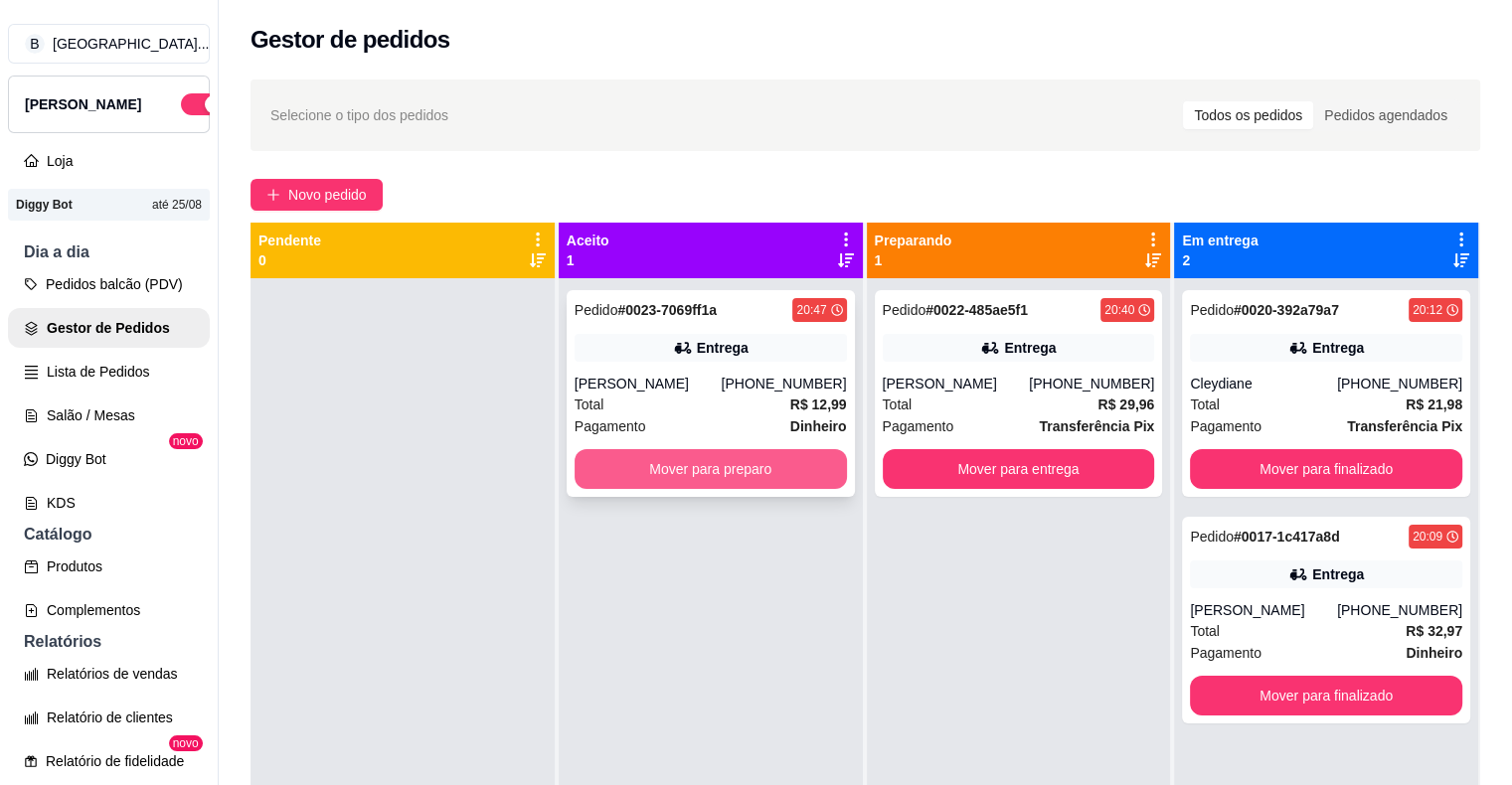 click on "Mover para preparo" at bounding box center (711, 469) 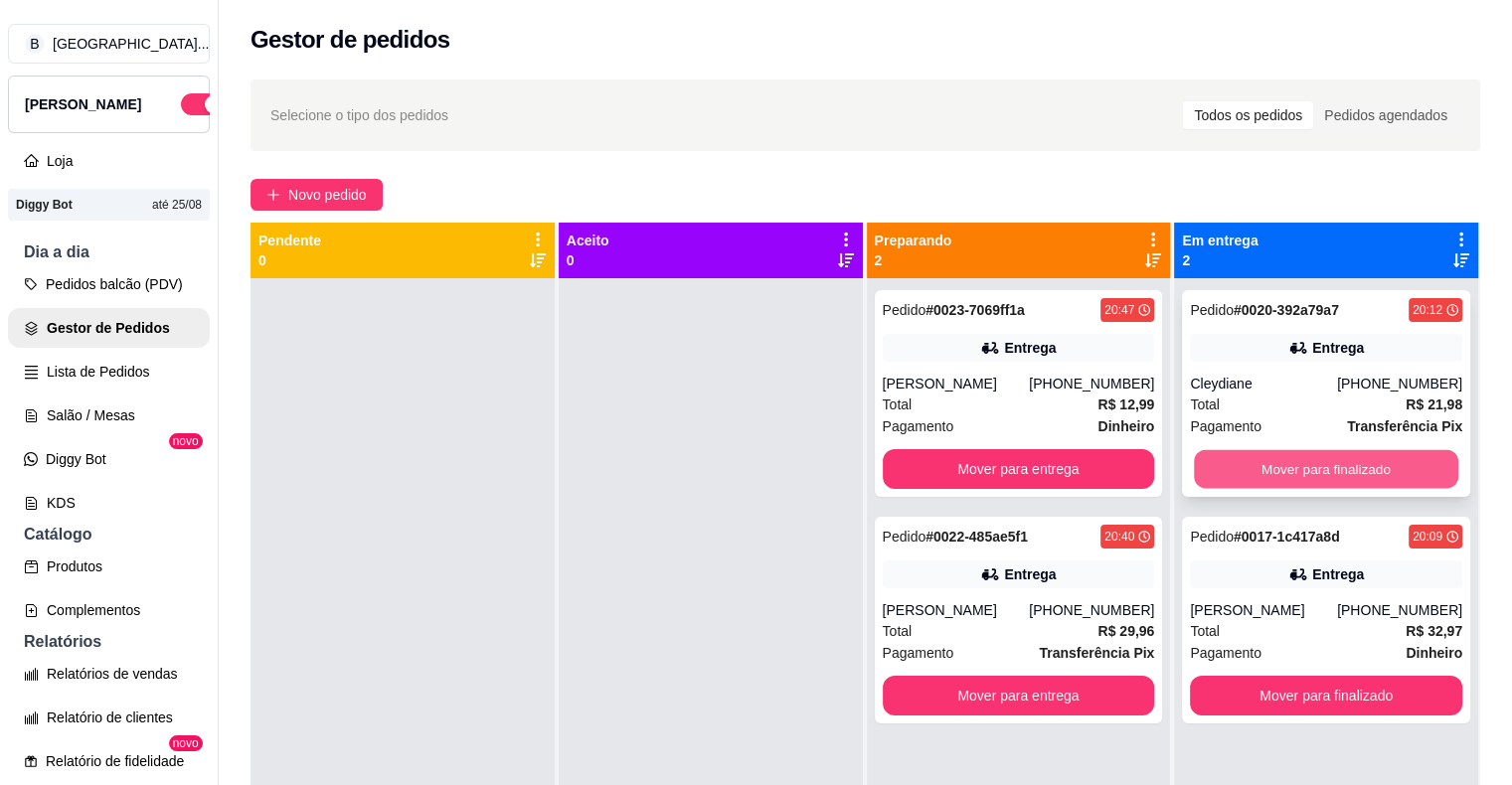 click on "Mover para finalizado" at bounding box center (1326, 469) 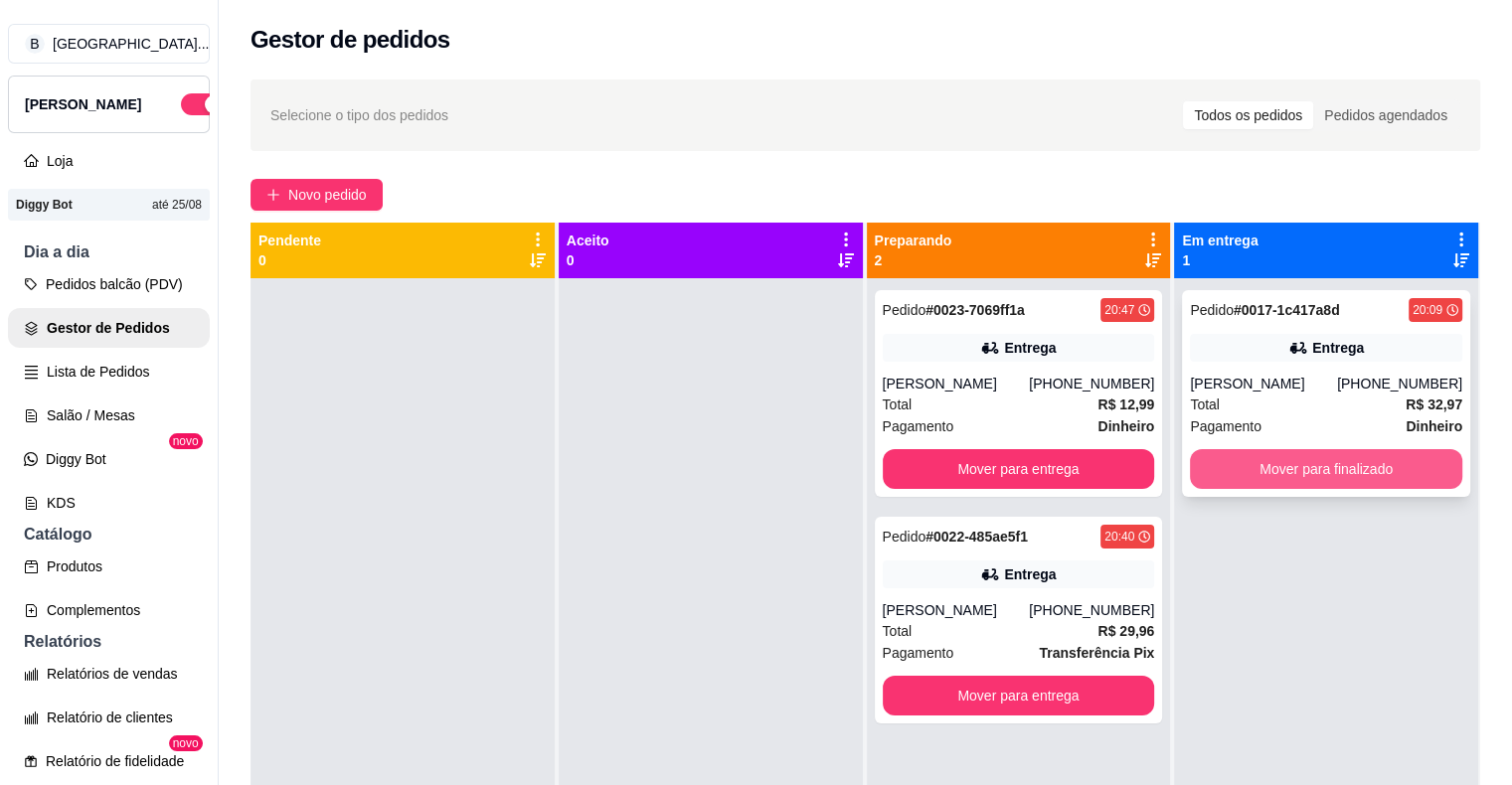 click on "Mover para finalizado" at bounding box center (1326, 469) 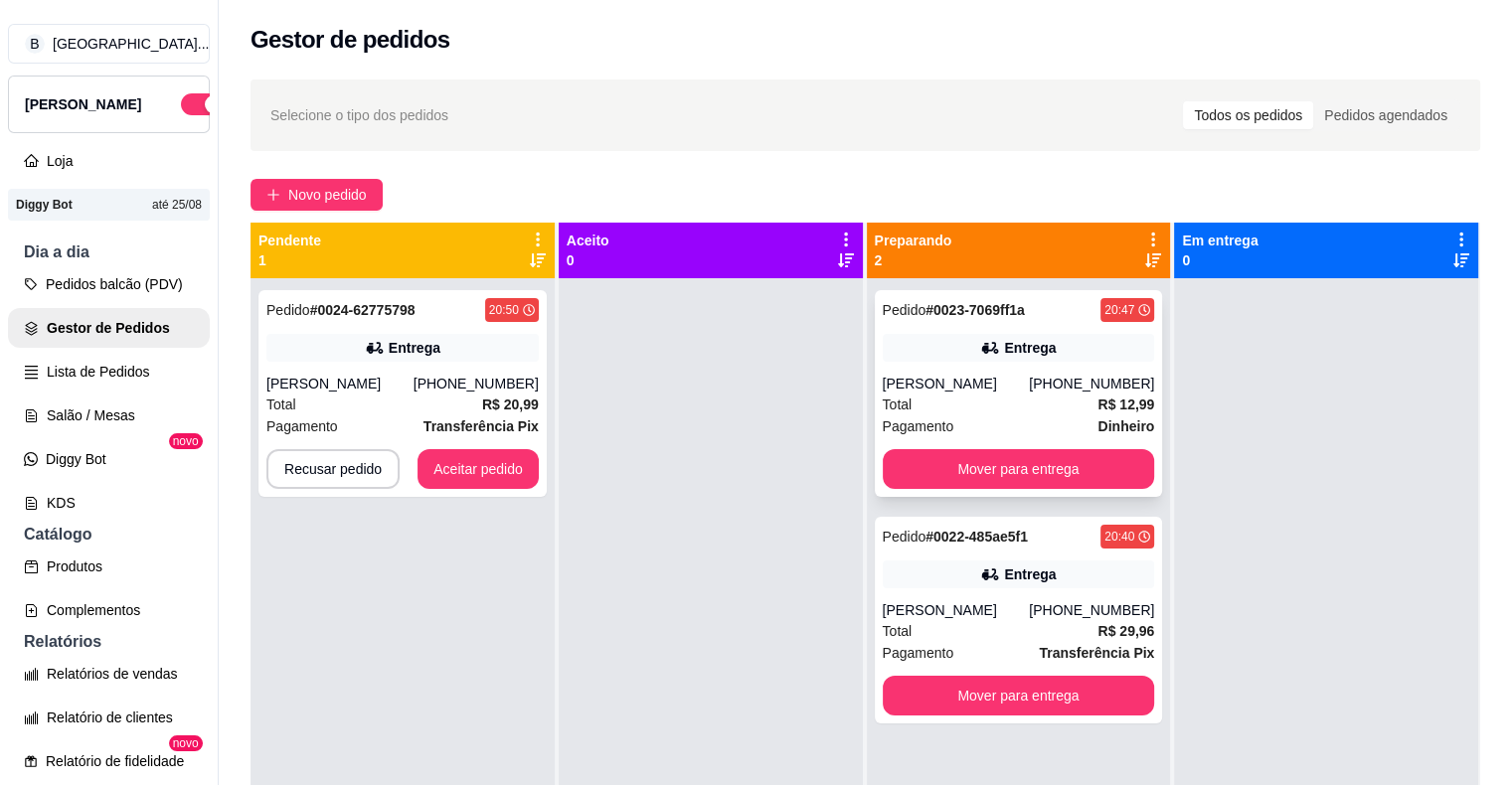 click on "[PERSON_NAME]" at bounding box center [956, 384] 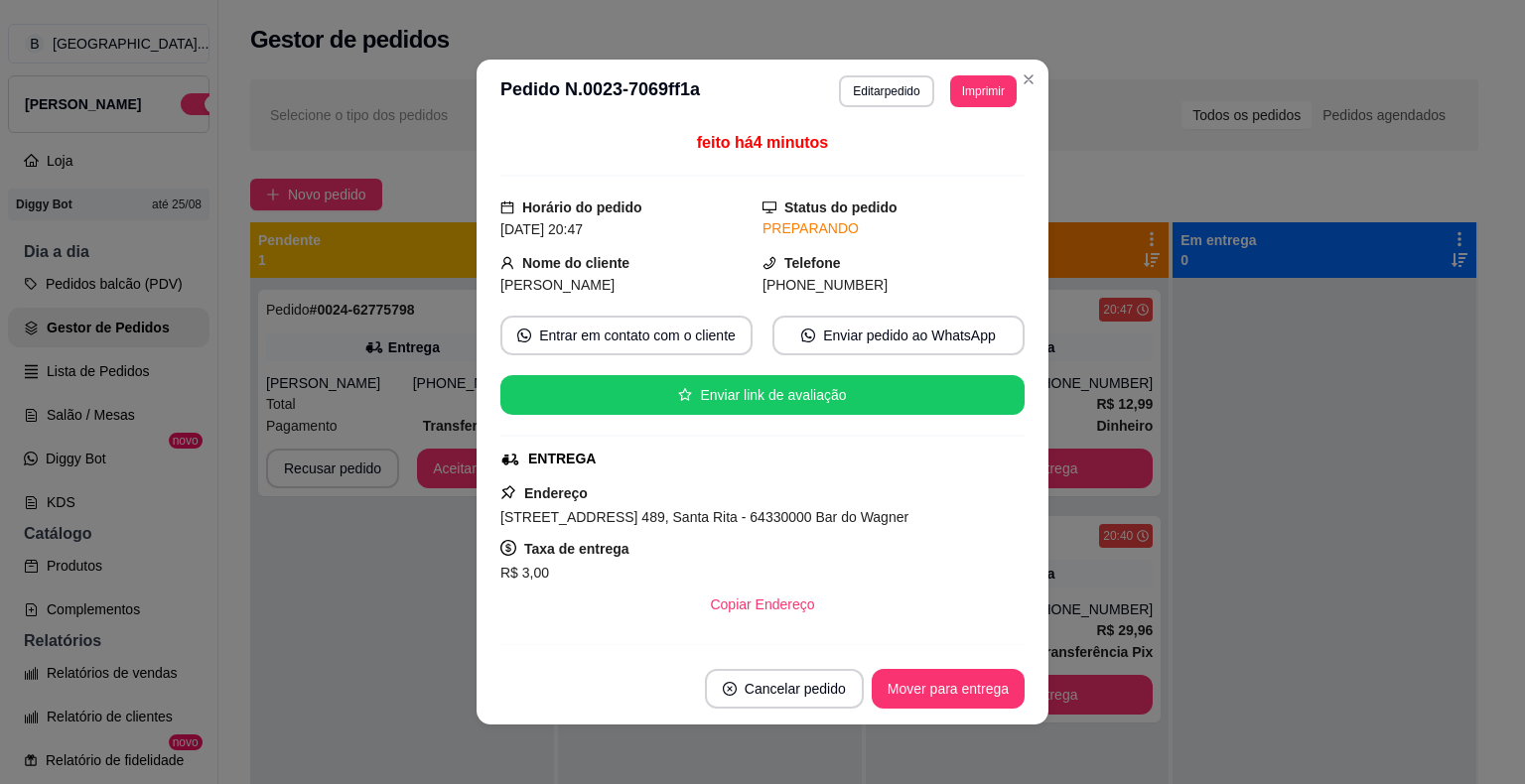scroll, scrollTop: 254, scrollLeft: 0, axis: vertical 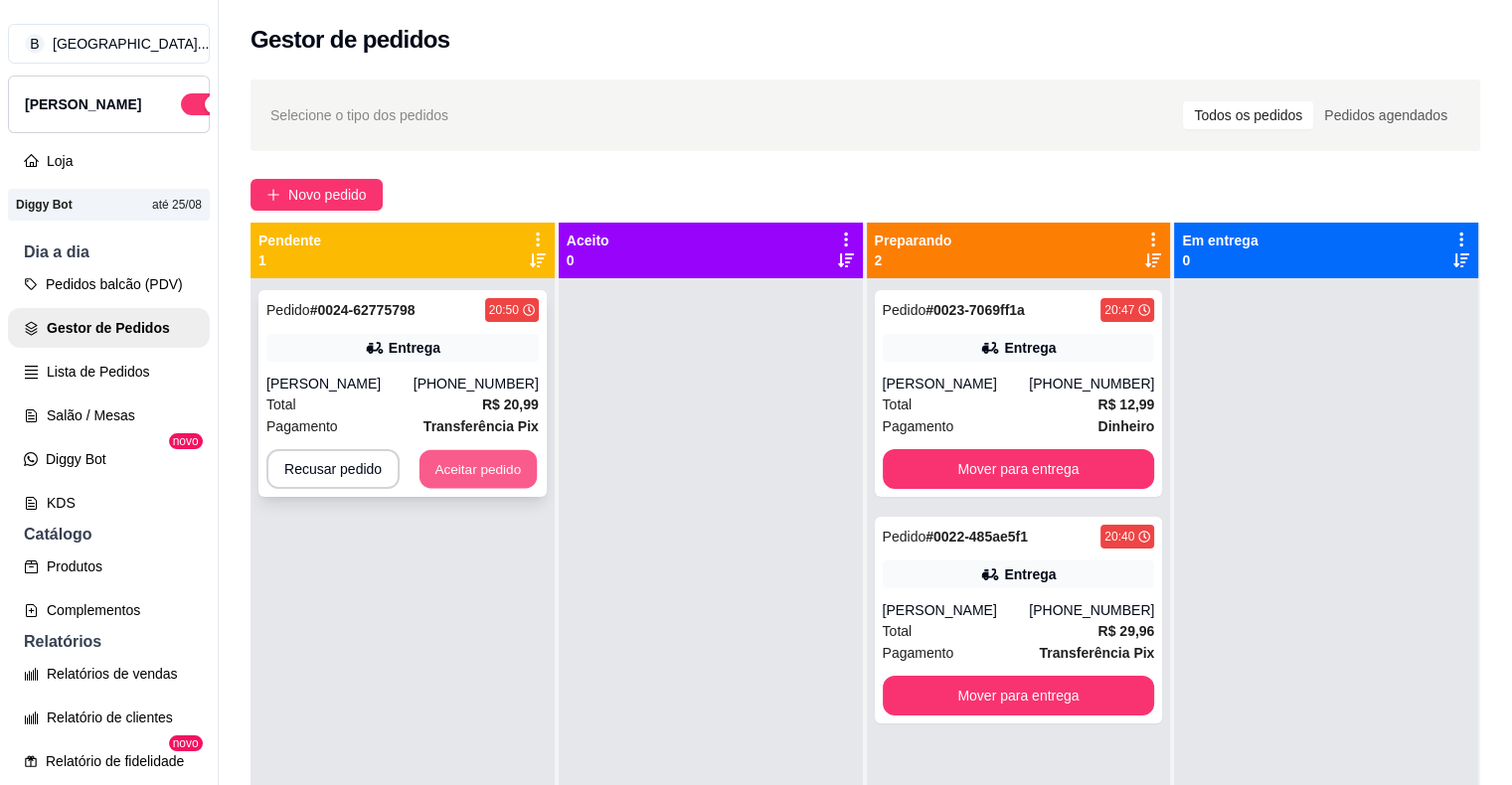 click on "Aceitar pedido" at bounding box center [478, 469] 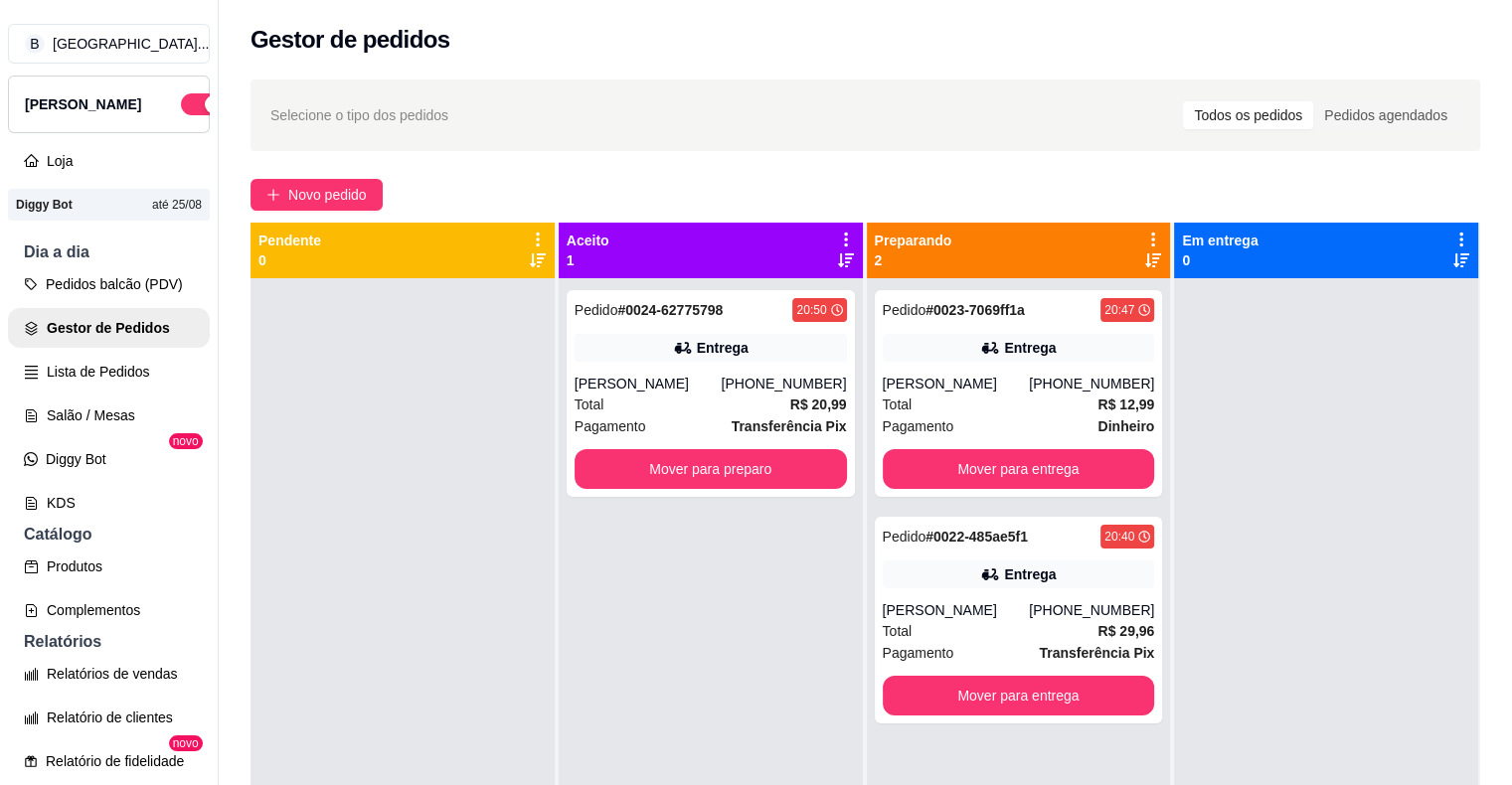 click on "[PERSON_NAME]" at bounding box center (648, 384) 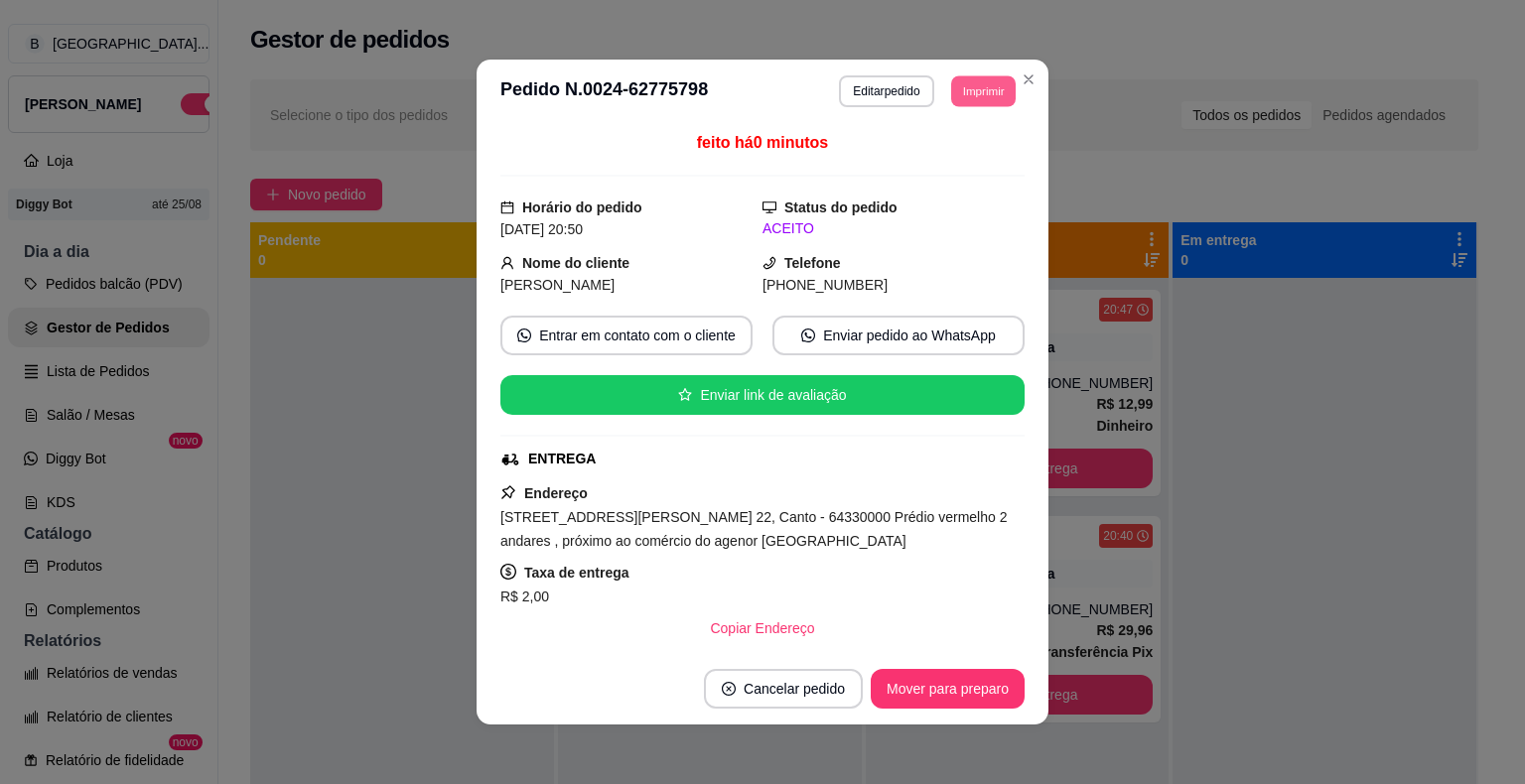 click on "Imprimir" at bounding box center (983, 90) 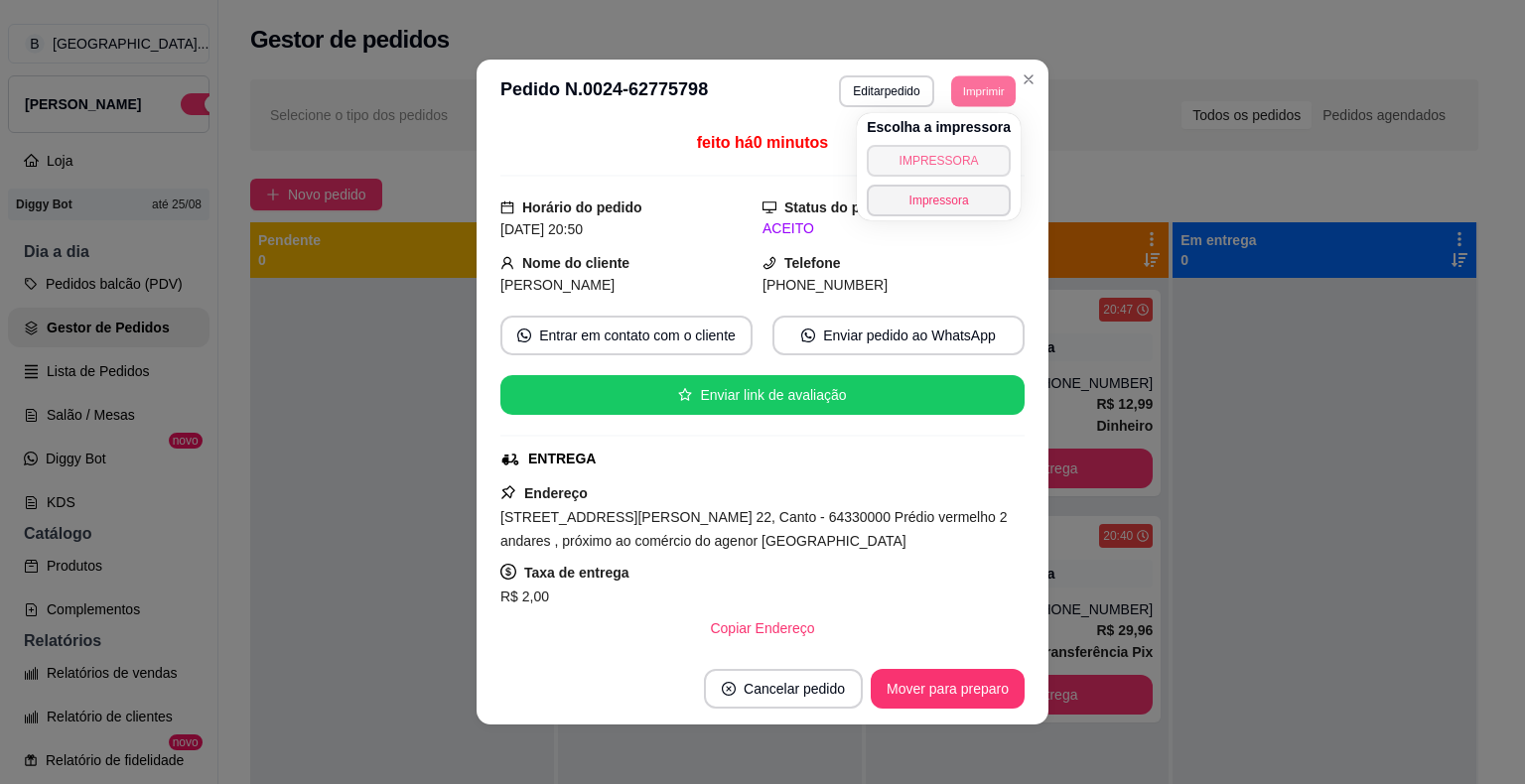 click on "IMPRESSORA" at bounding box center (938, 161) 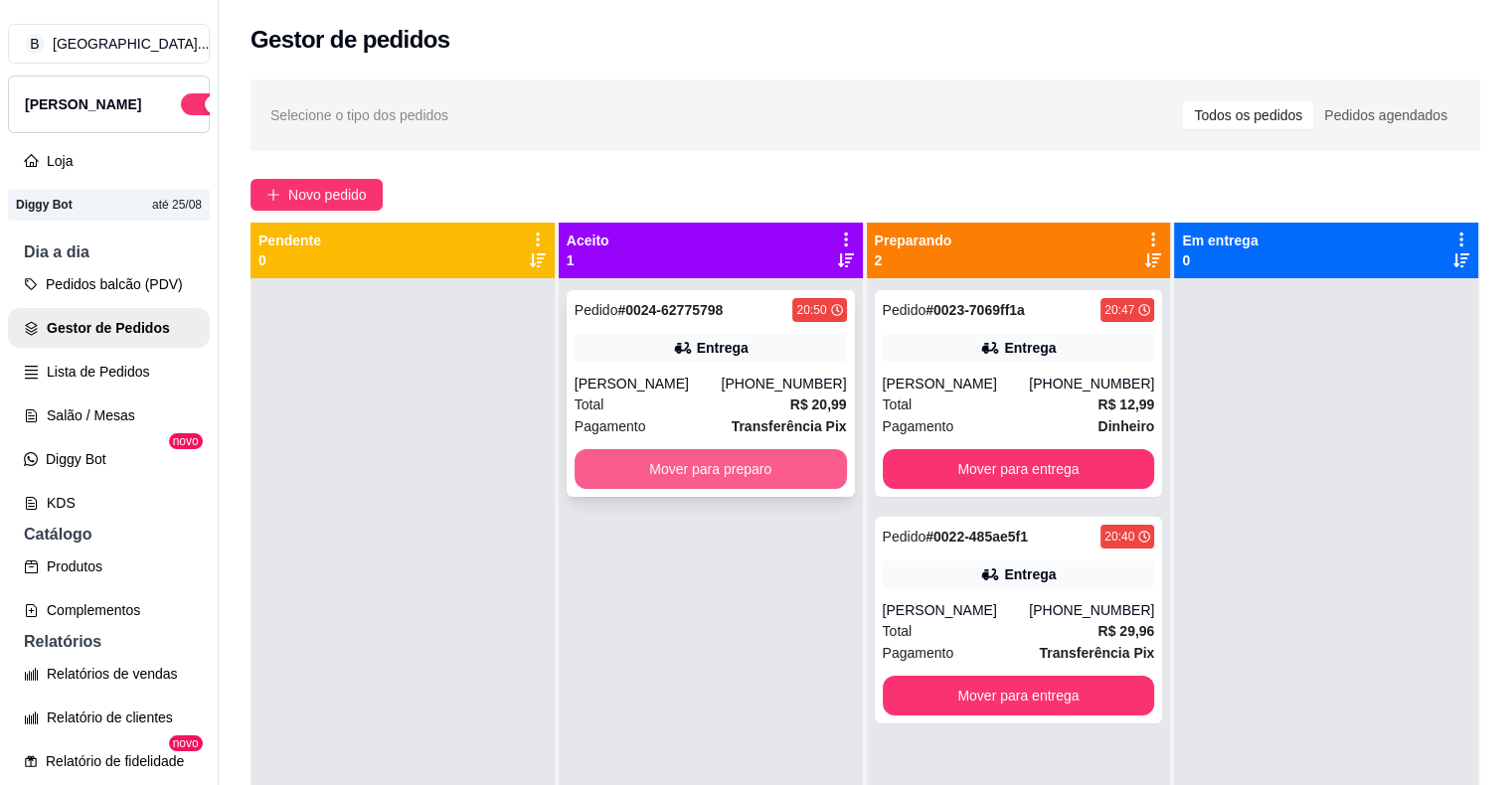 click on "Mover para preparo" at bounding box center [711, 469] 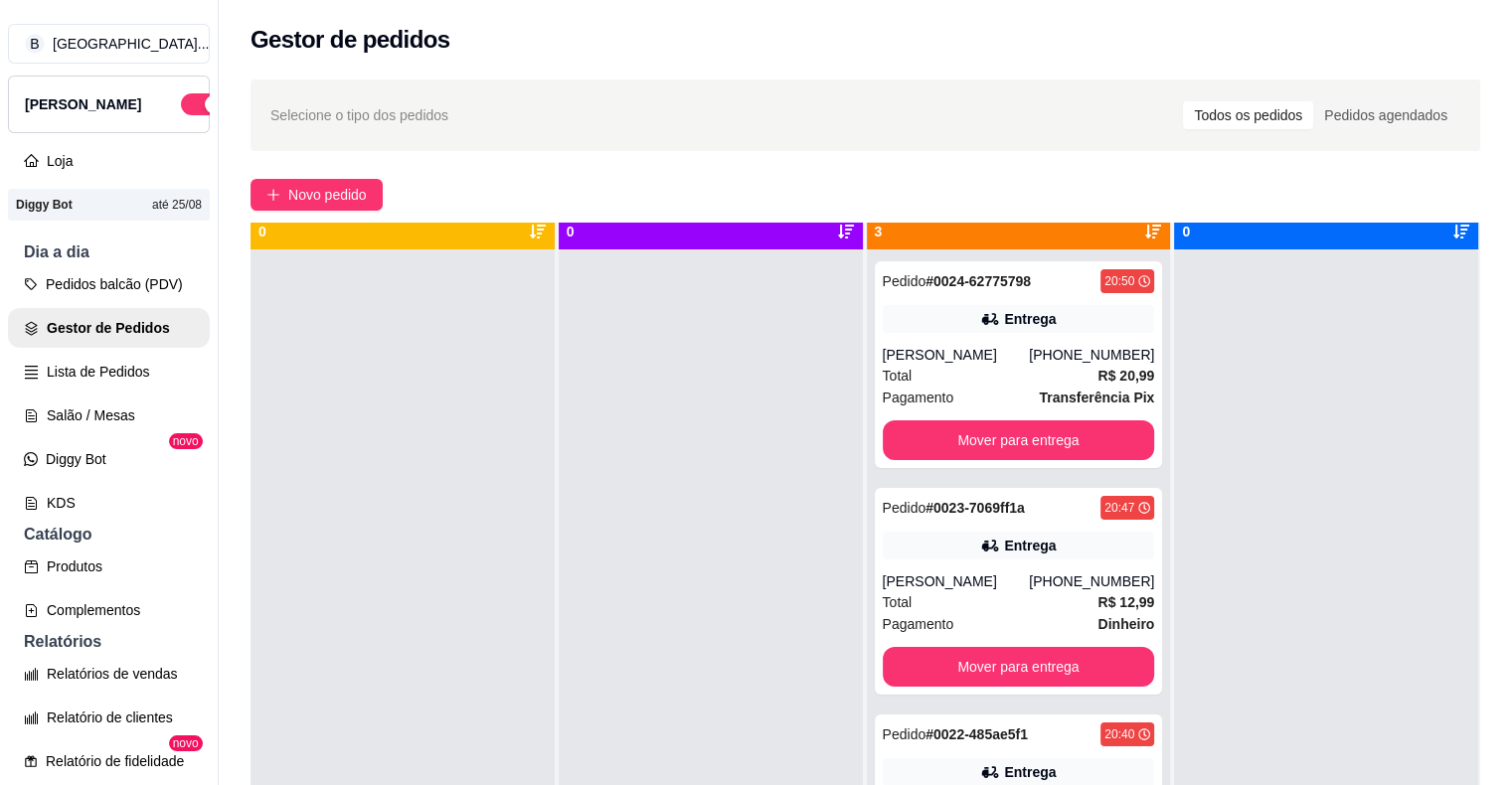 scroll, scrollTop: 56, scrollLeft: 0, axis: vertical 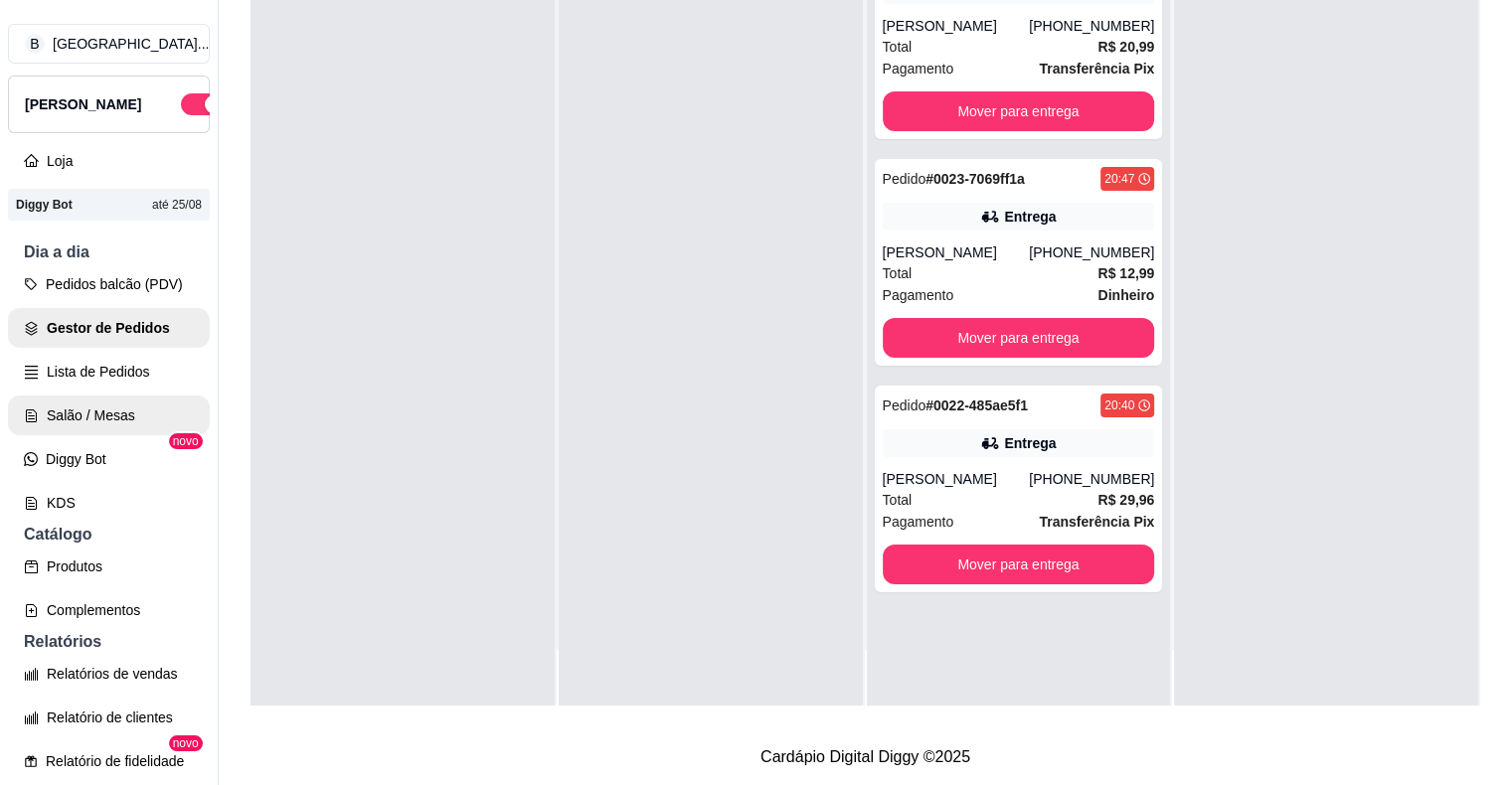 click on "Salão / Mesas" at bounding box center (108, 415) 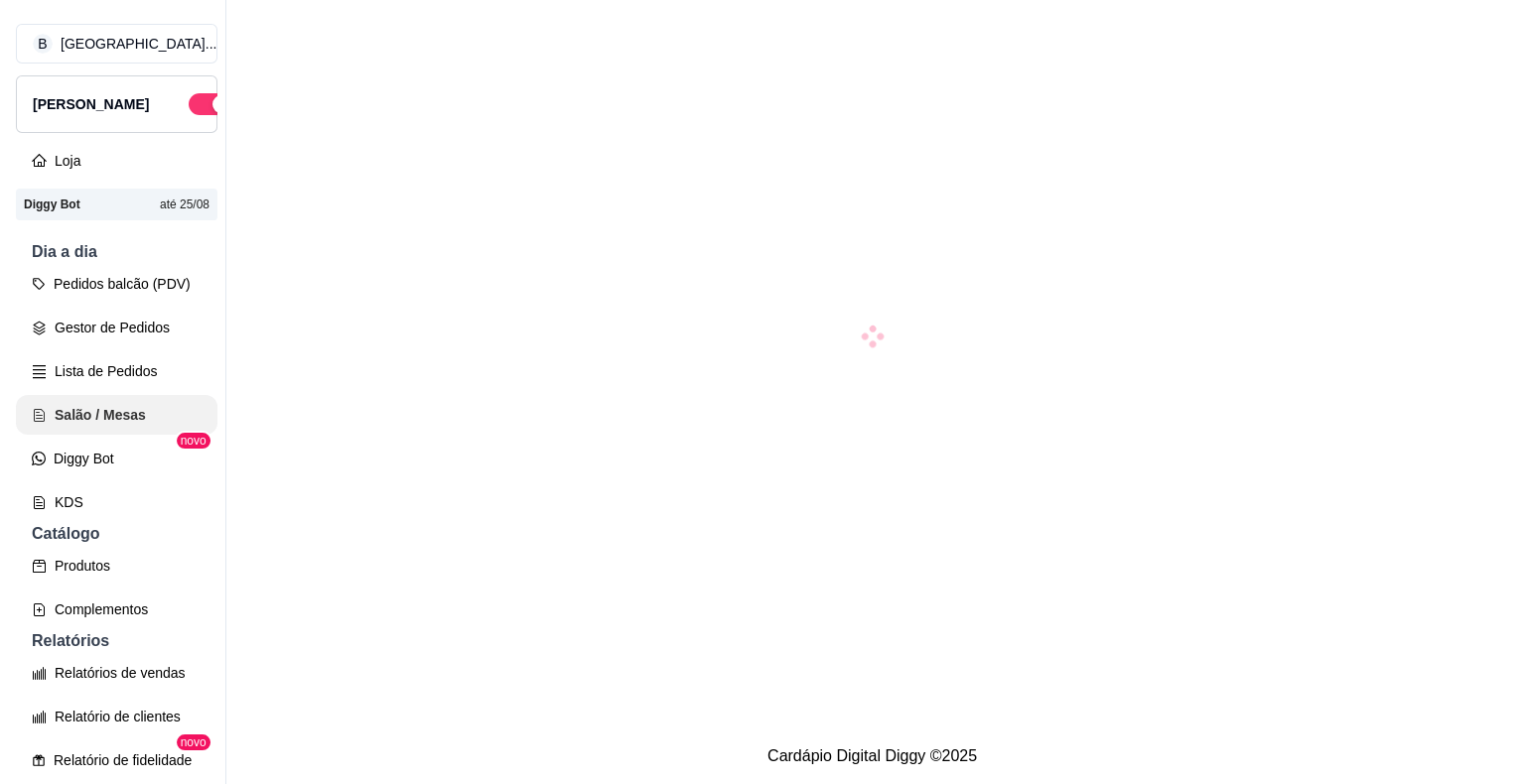 scroll, scrollTop: 0, scrollLeft: 0, axis: both 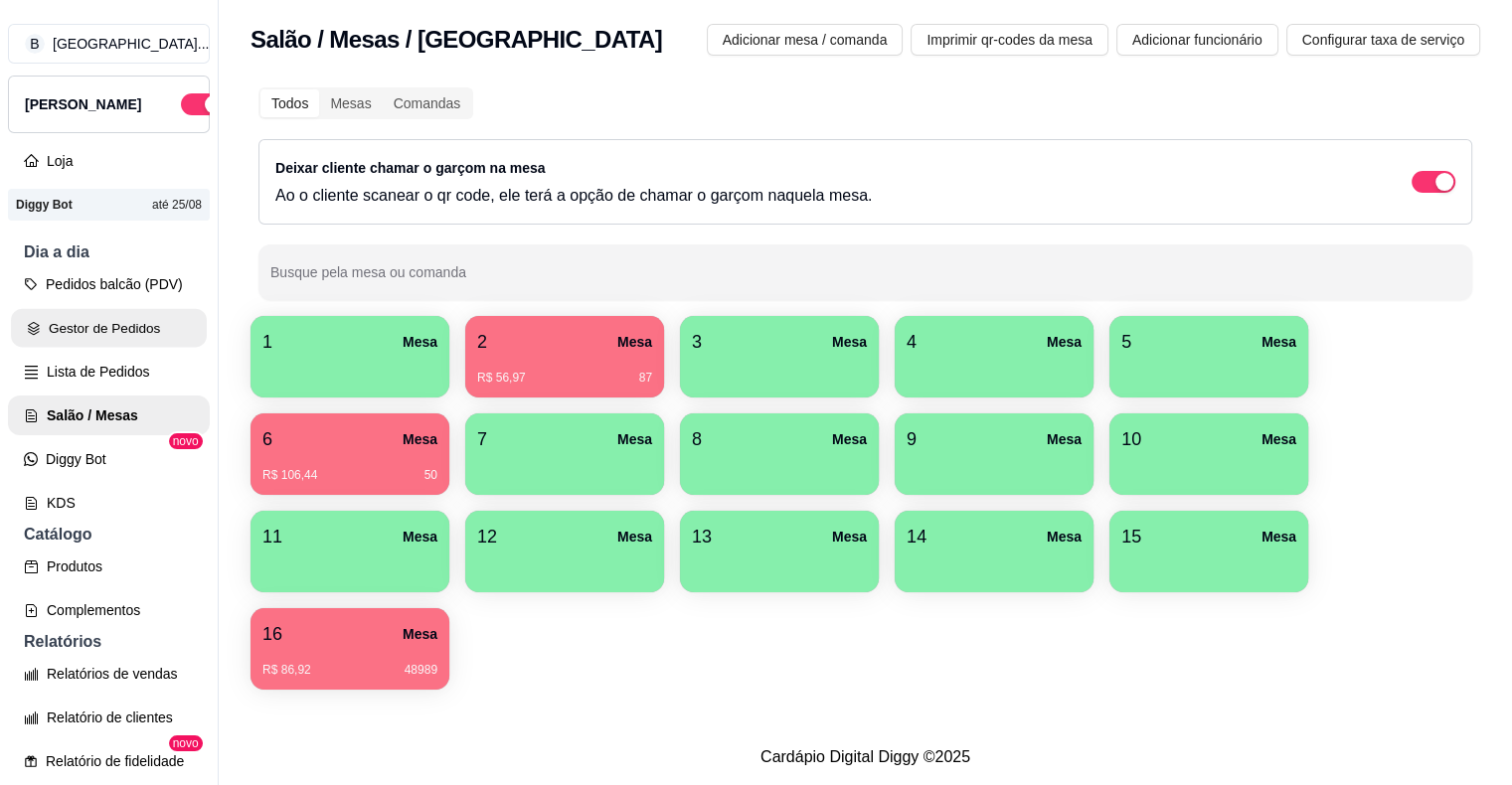 click on "Gestor de Pedidos" at bounding box center [108, 328] 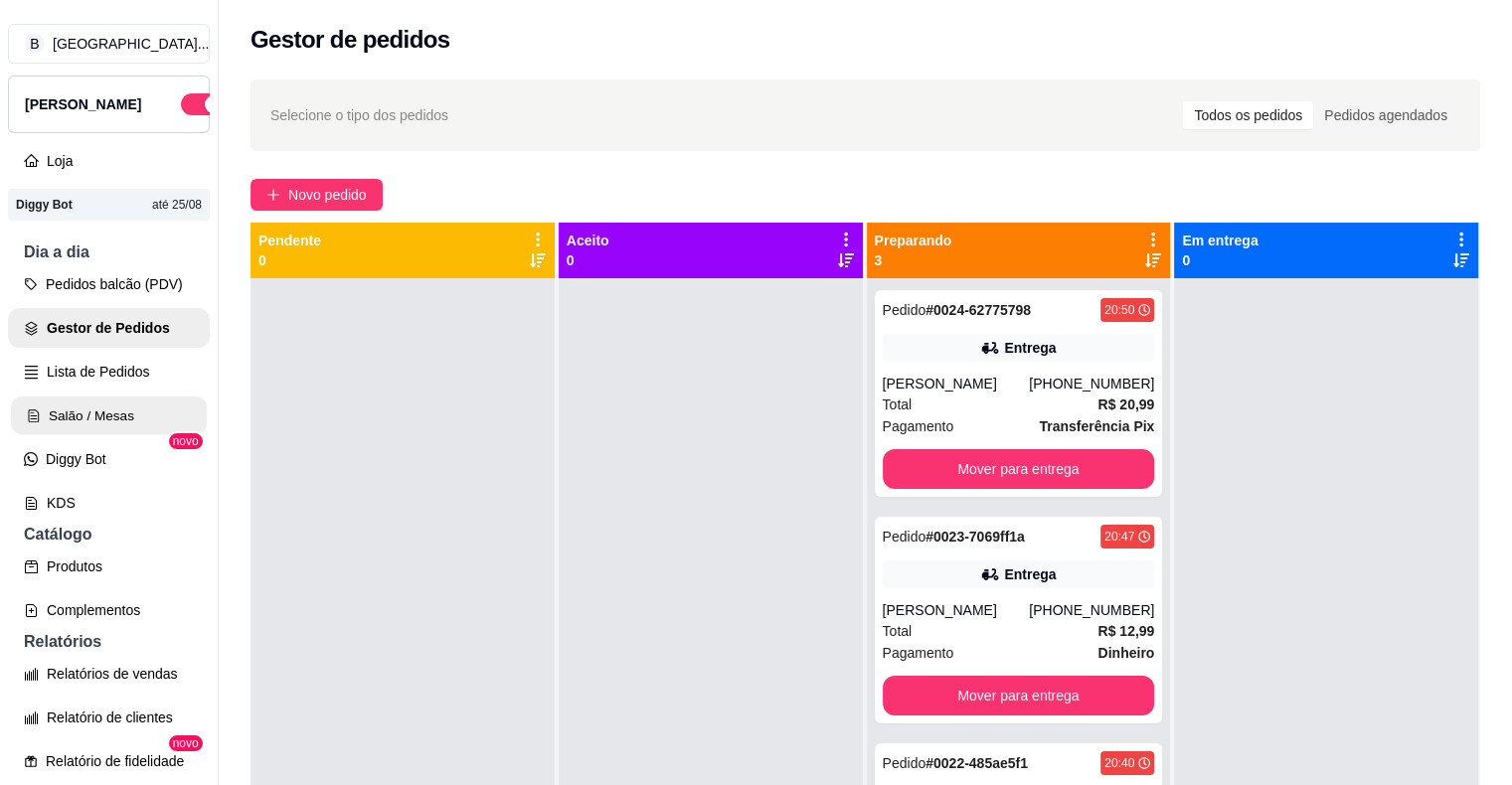 click on "Salão / Mesas" at bounding box center (108, 415) 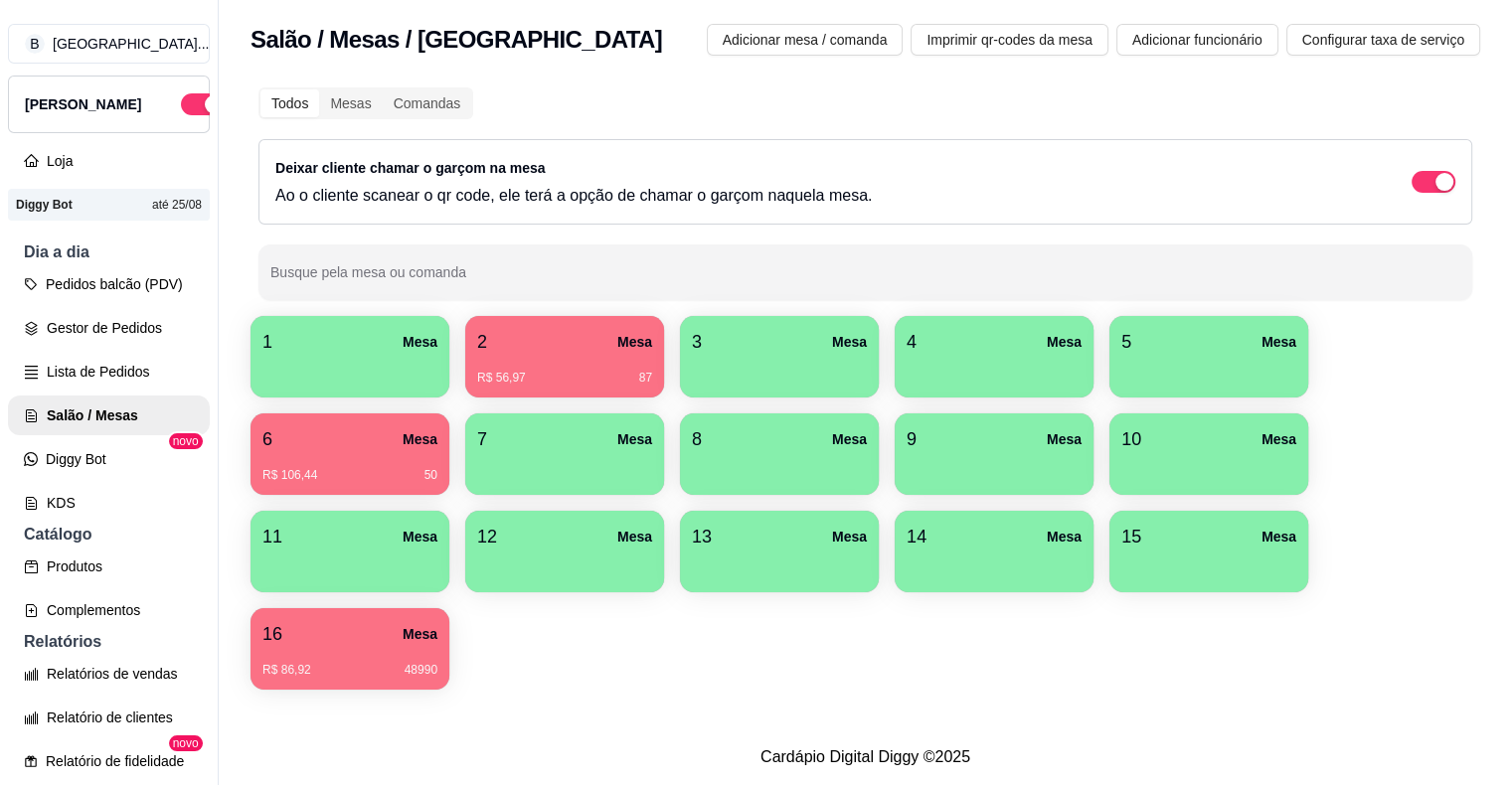 click on "R$ 56,97 87" at bounding box center [565, 371] 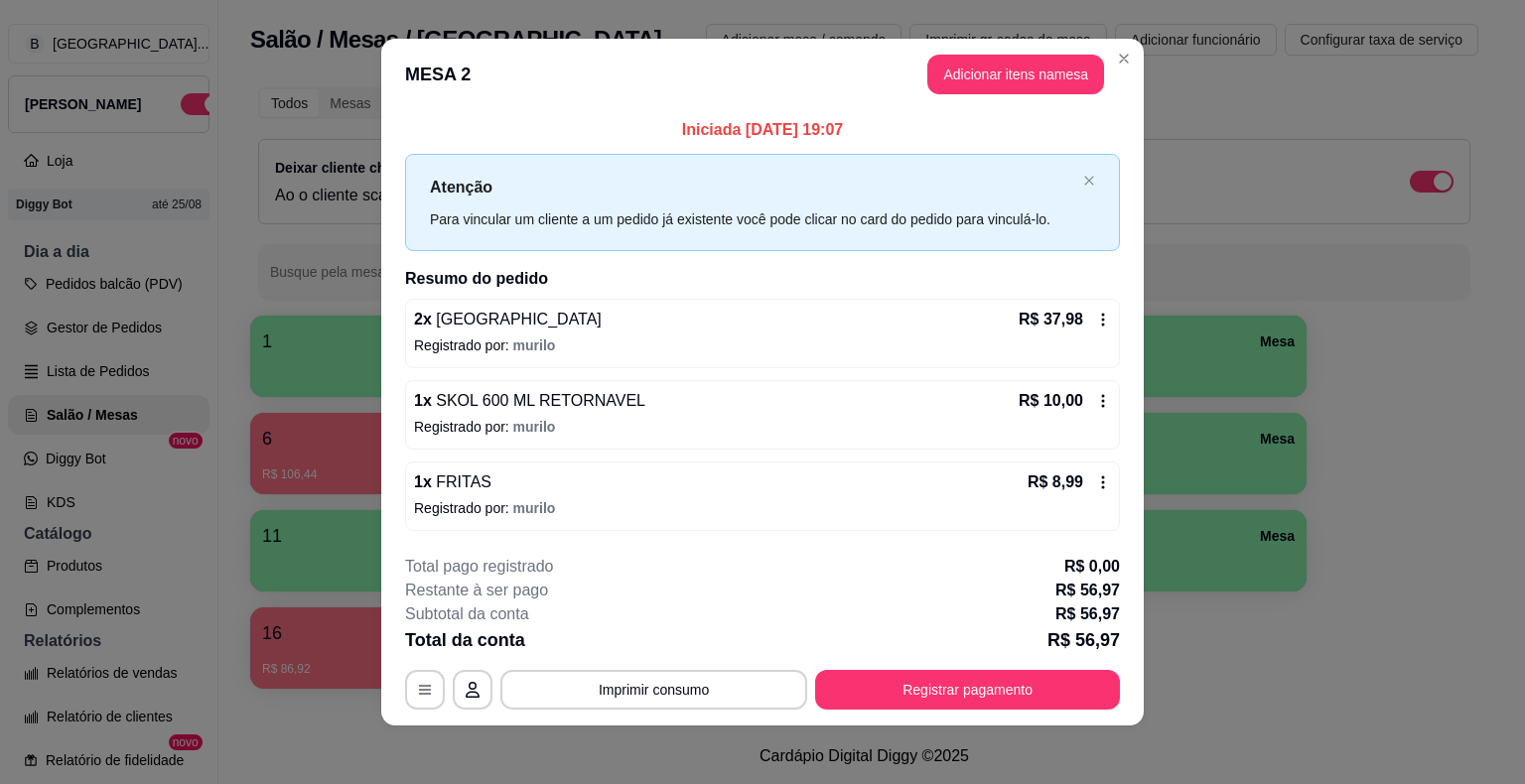 scroll, scrollTop: 13, scrollLeft: 0, axis: vertical 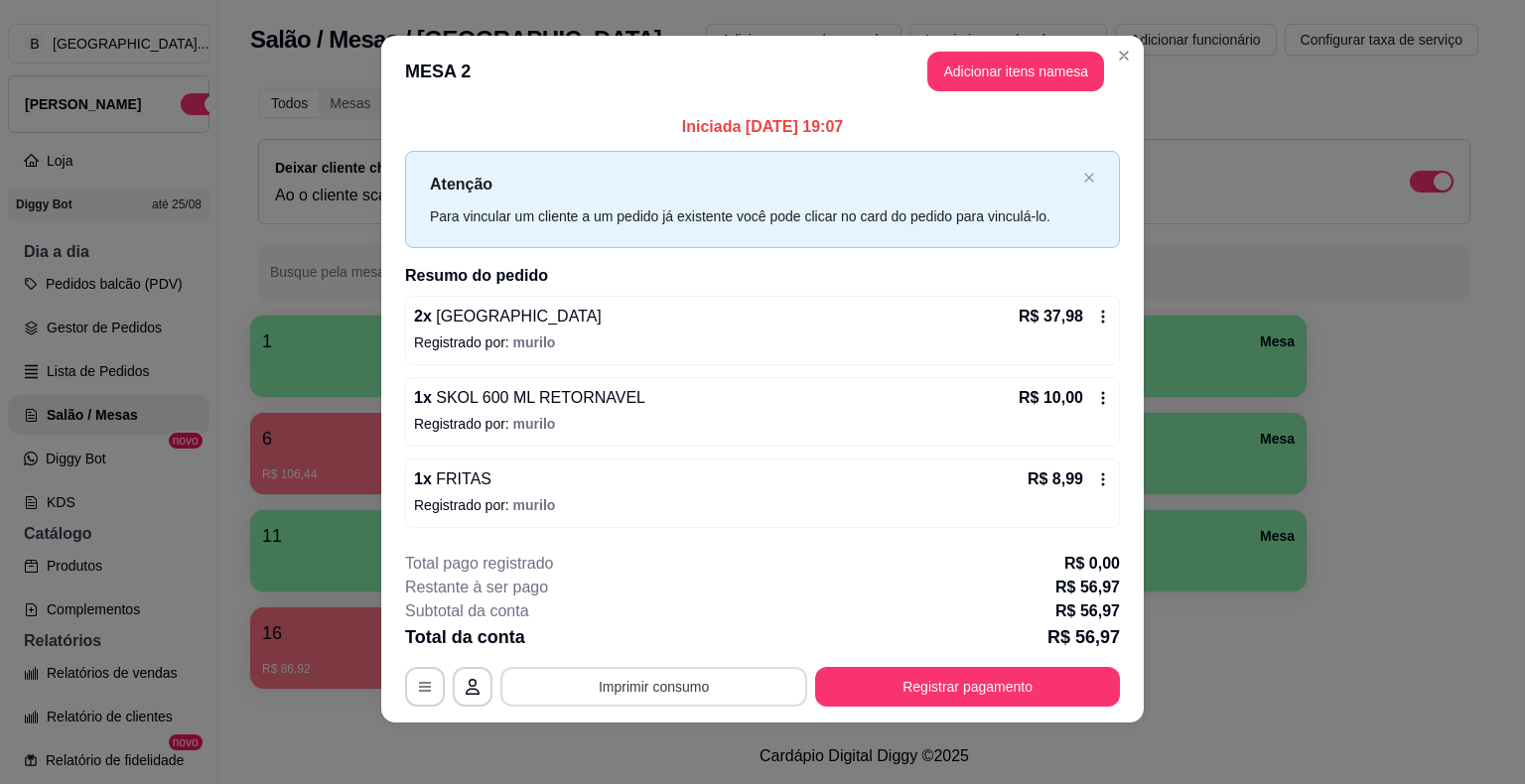 click on "Imprimir consumo" at bounding box center [653, 687] 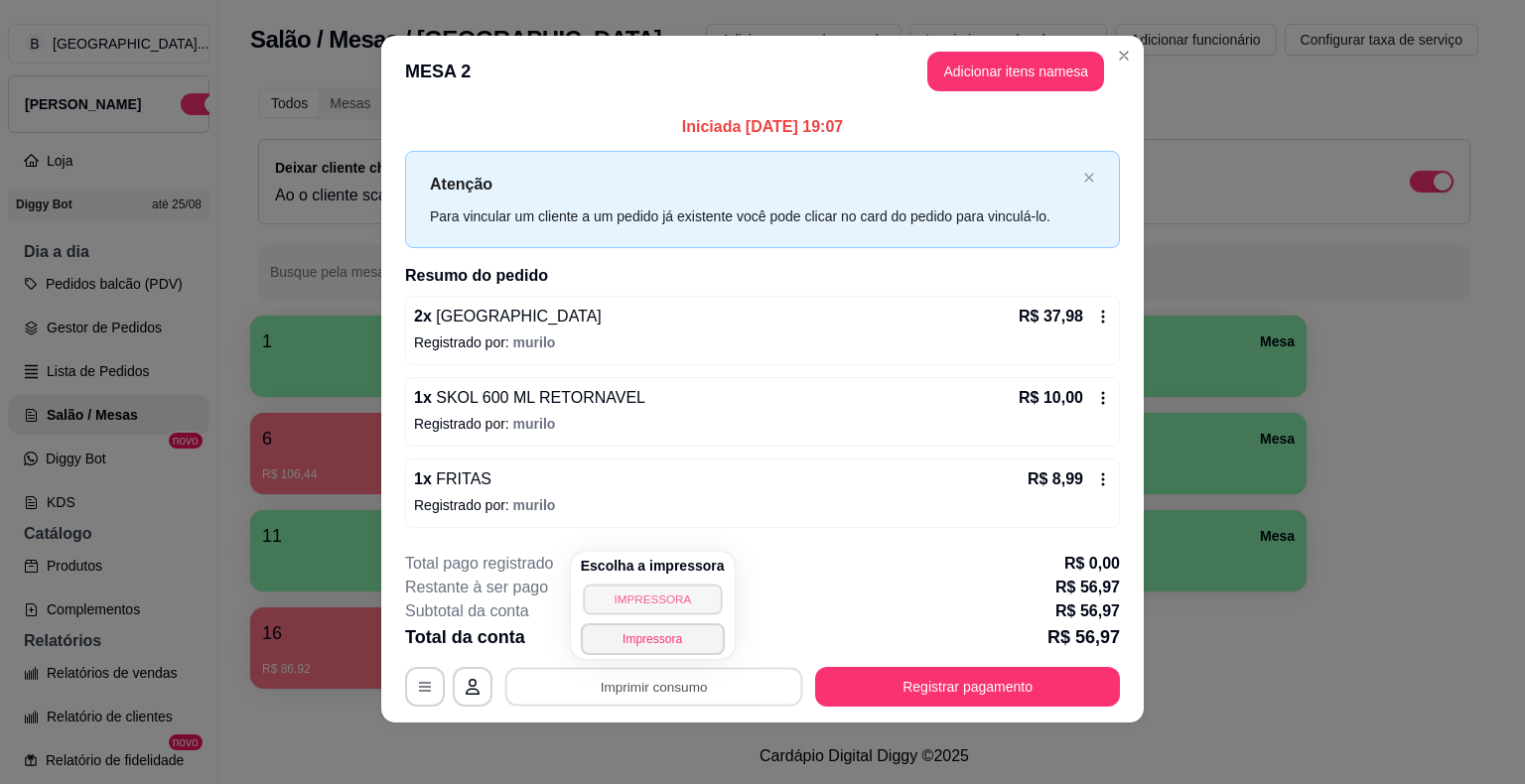 click on "IMPRESSORA" at bounding box center [652, 598] 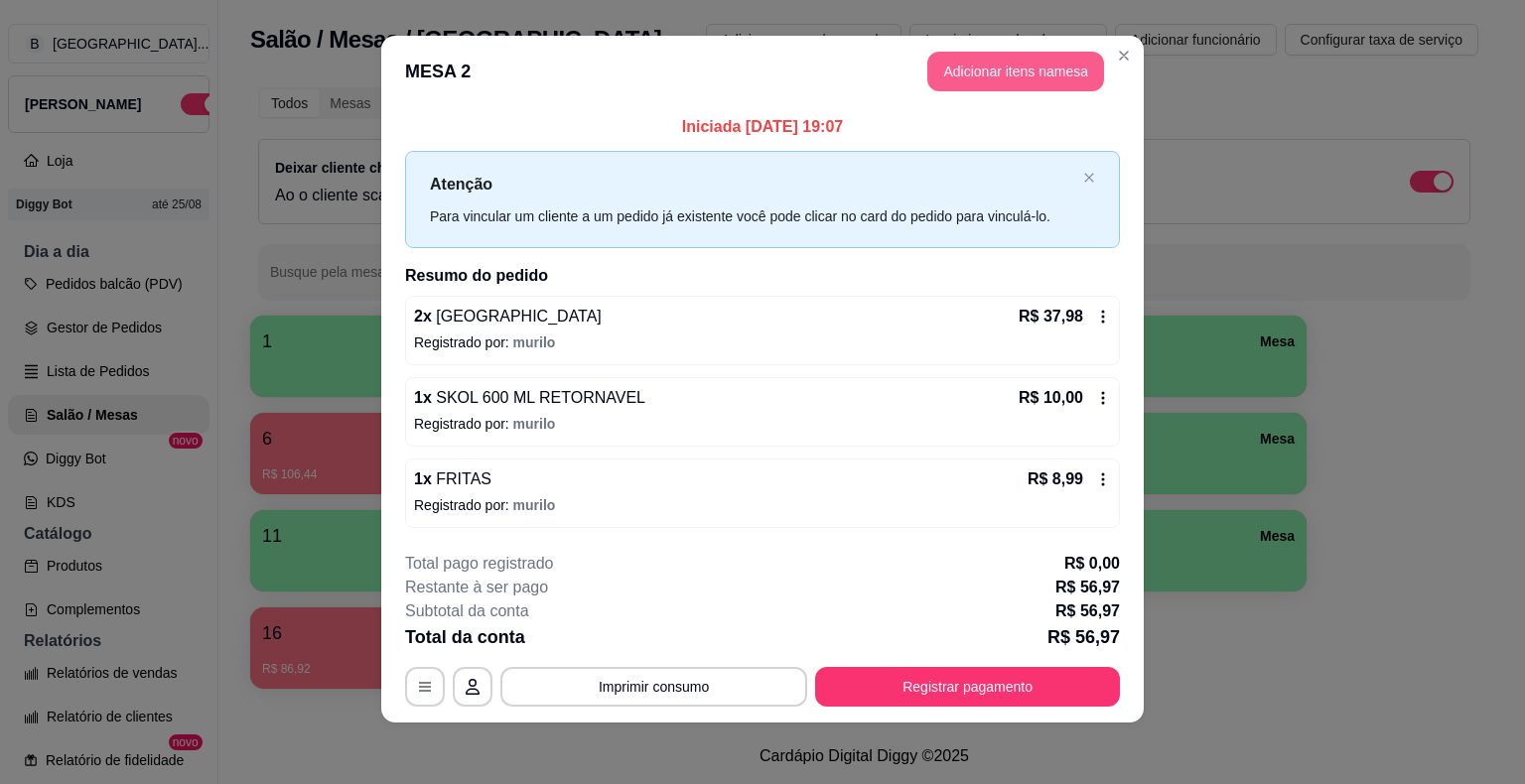 click on "Adicionar itens na  mesa" at bounding box center [1016, 71] 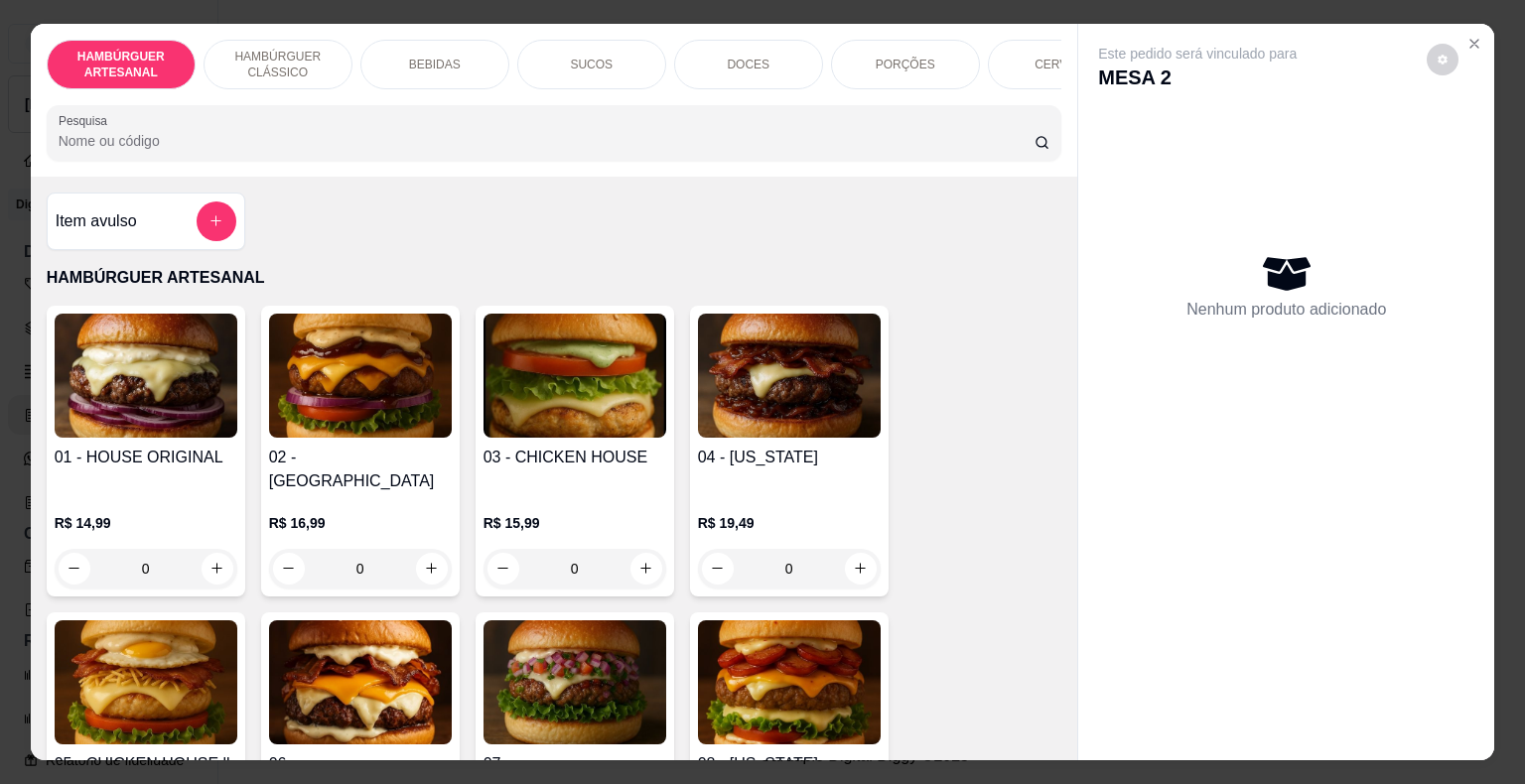 click on "BEBIDAS" at bounding box center [435, 65] 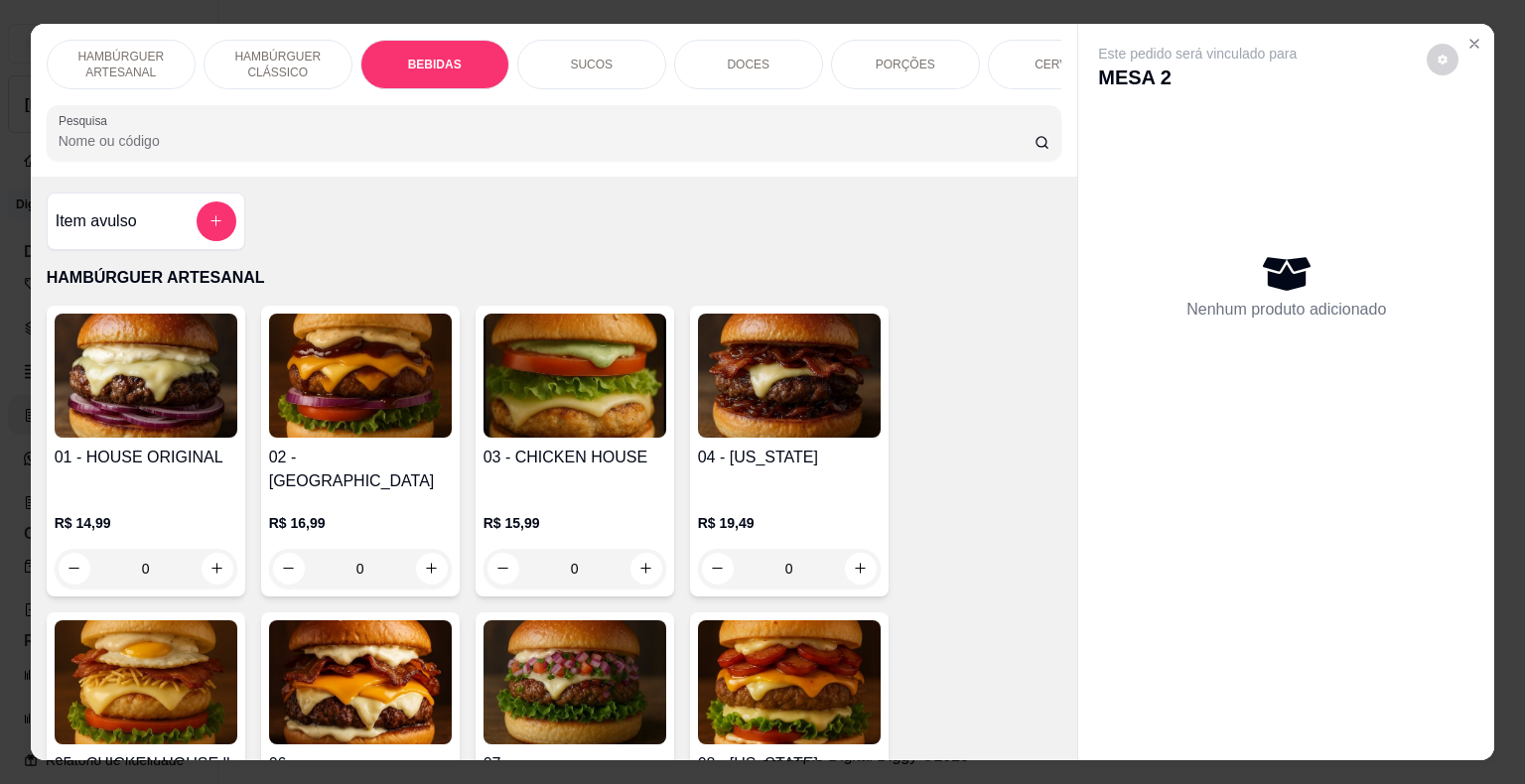 scroll, scrollTop: 1582, scrollLeft: 0, axis: vertical 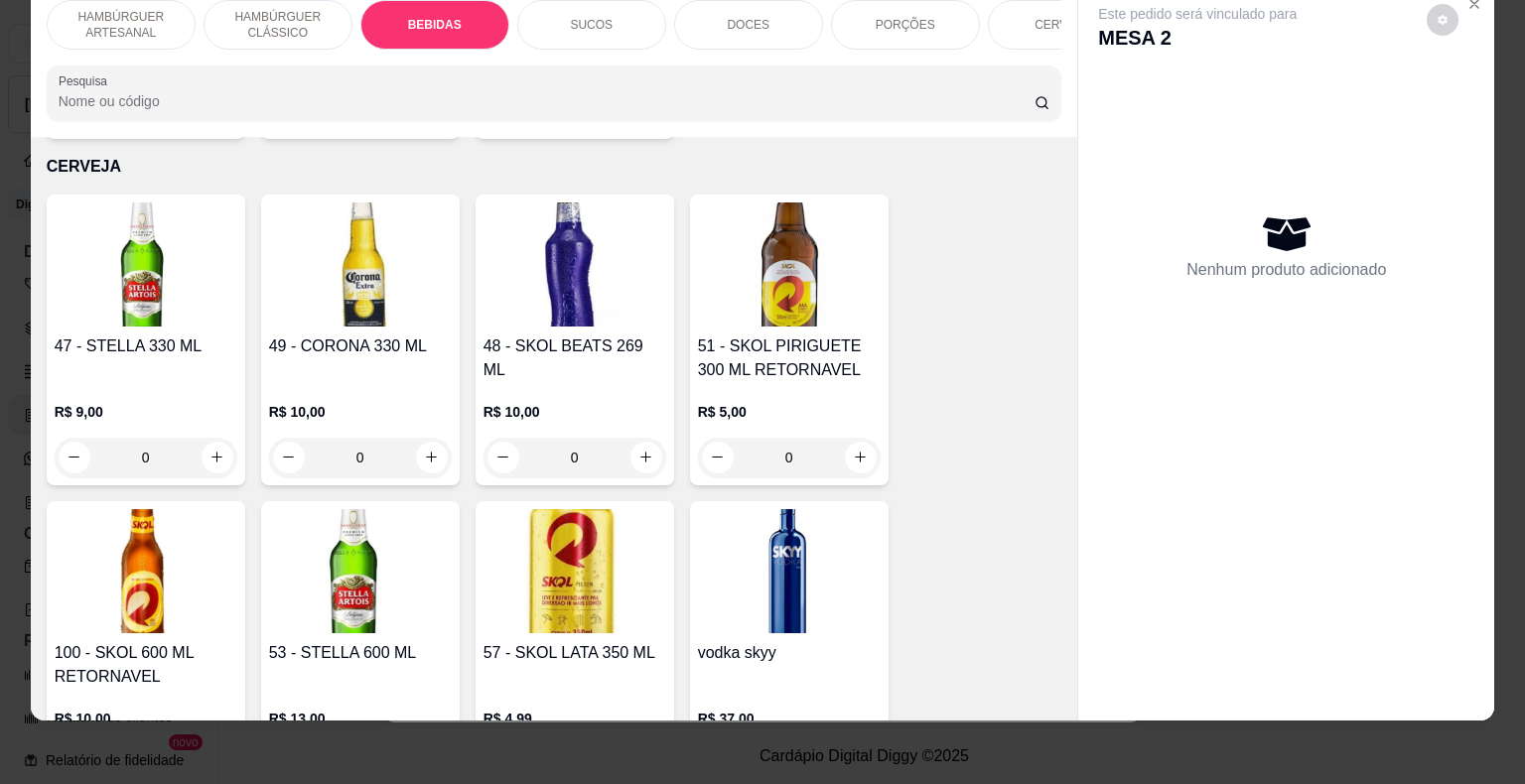 click on "100 - SKOL 600 ML RETORNAVEL   R$ 10,00 0" at bounding box center [146, 646] 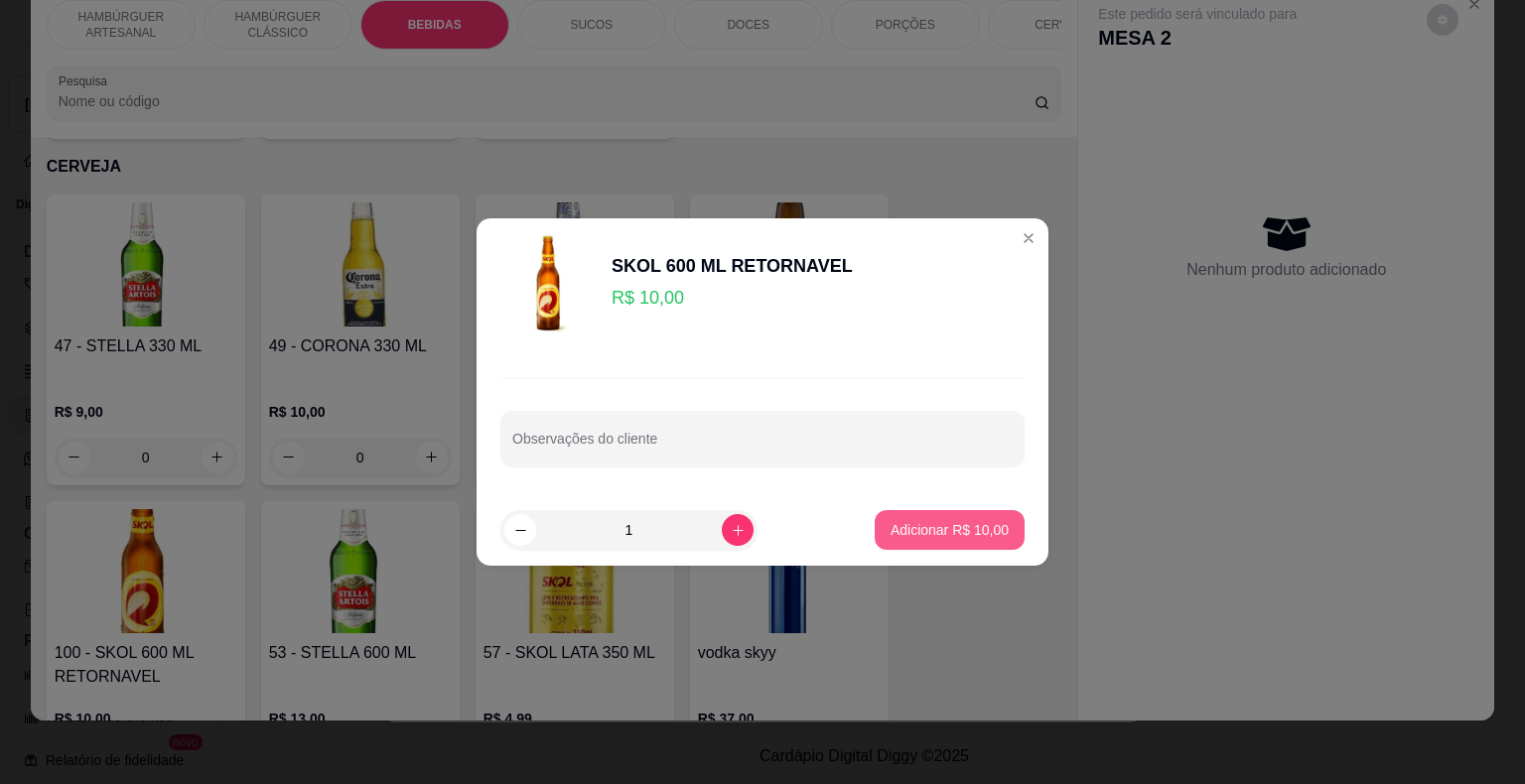 click on "Adicionar   R$ 10,00" at bounding box center (949, 530) 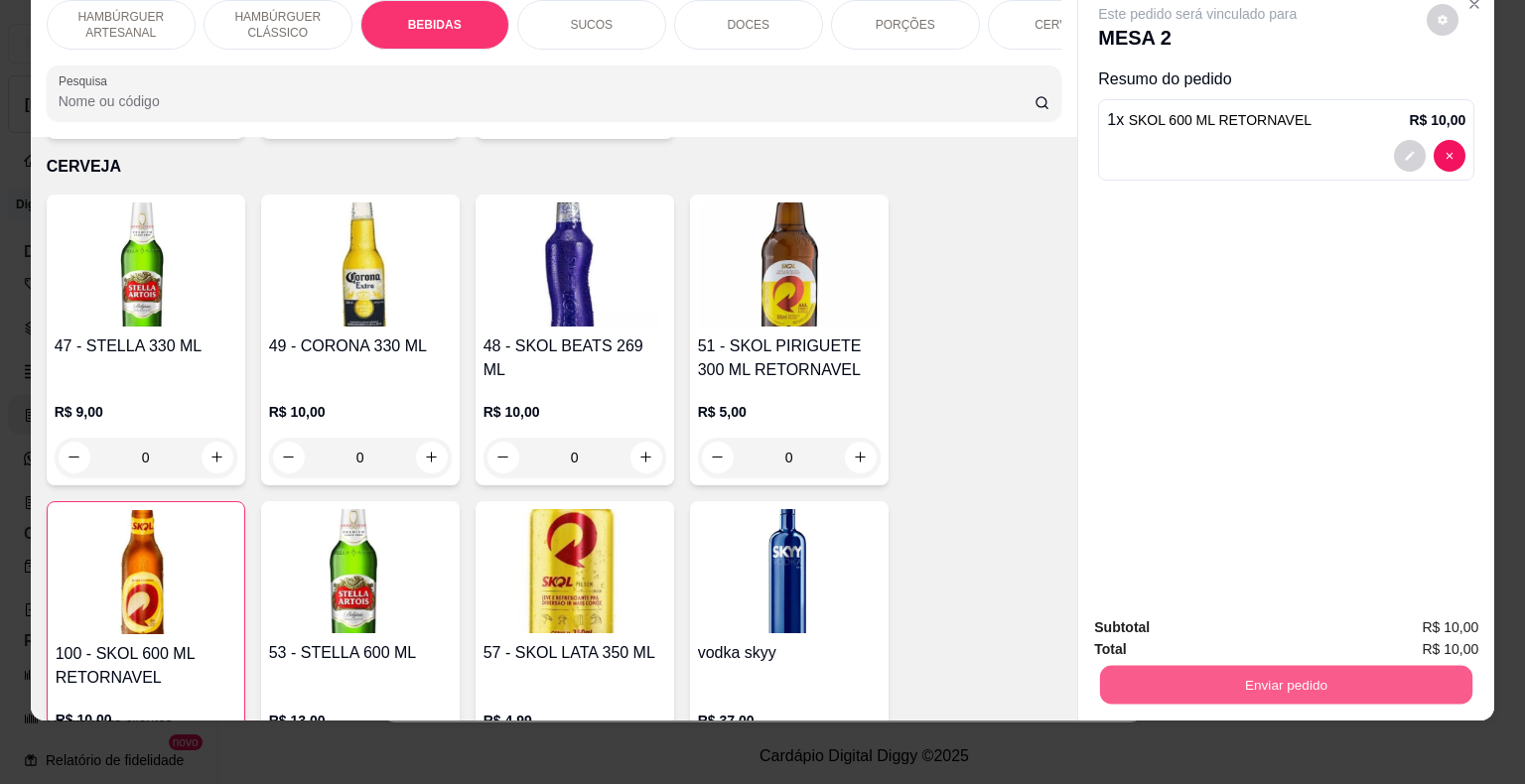 click on "Enviar pedido" at bounding box center [1286, 685] 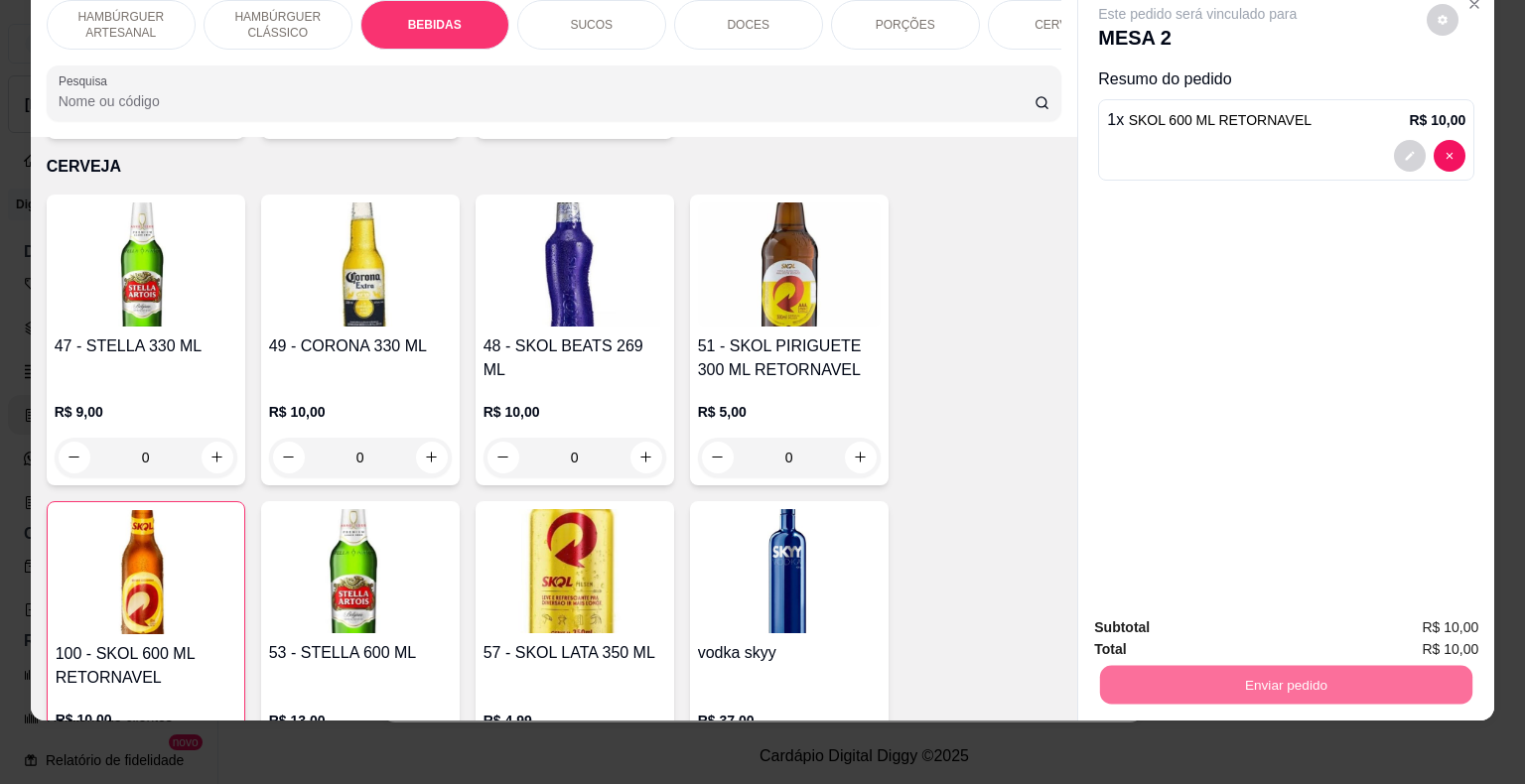 click on "Não registrar e enviar pedido" at bounding box center [1220, 620] 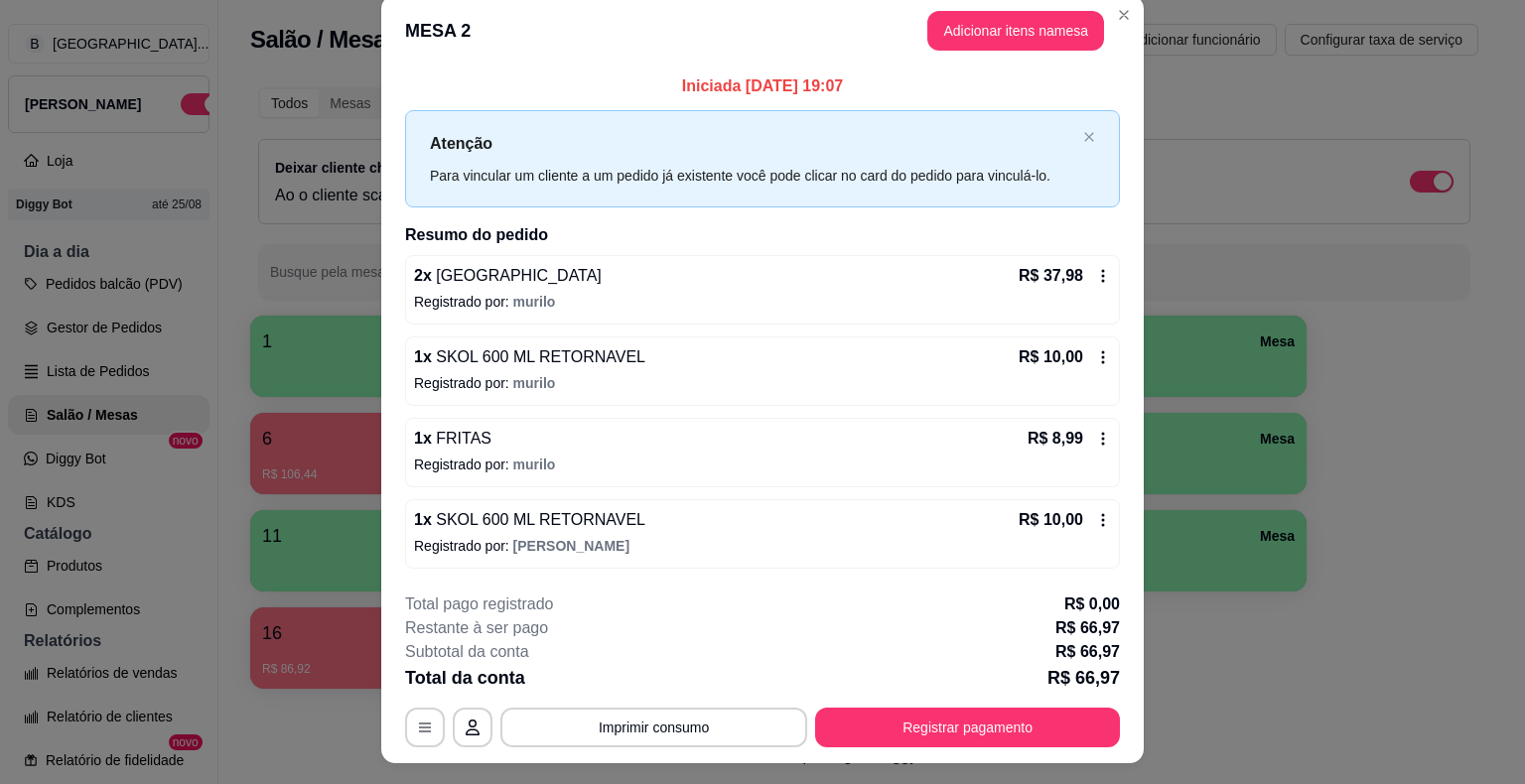 scroll, scrollTop: 0, scrollLeft: 0, axis: both 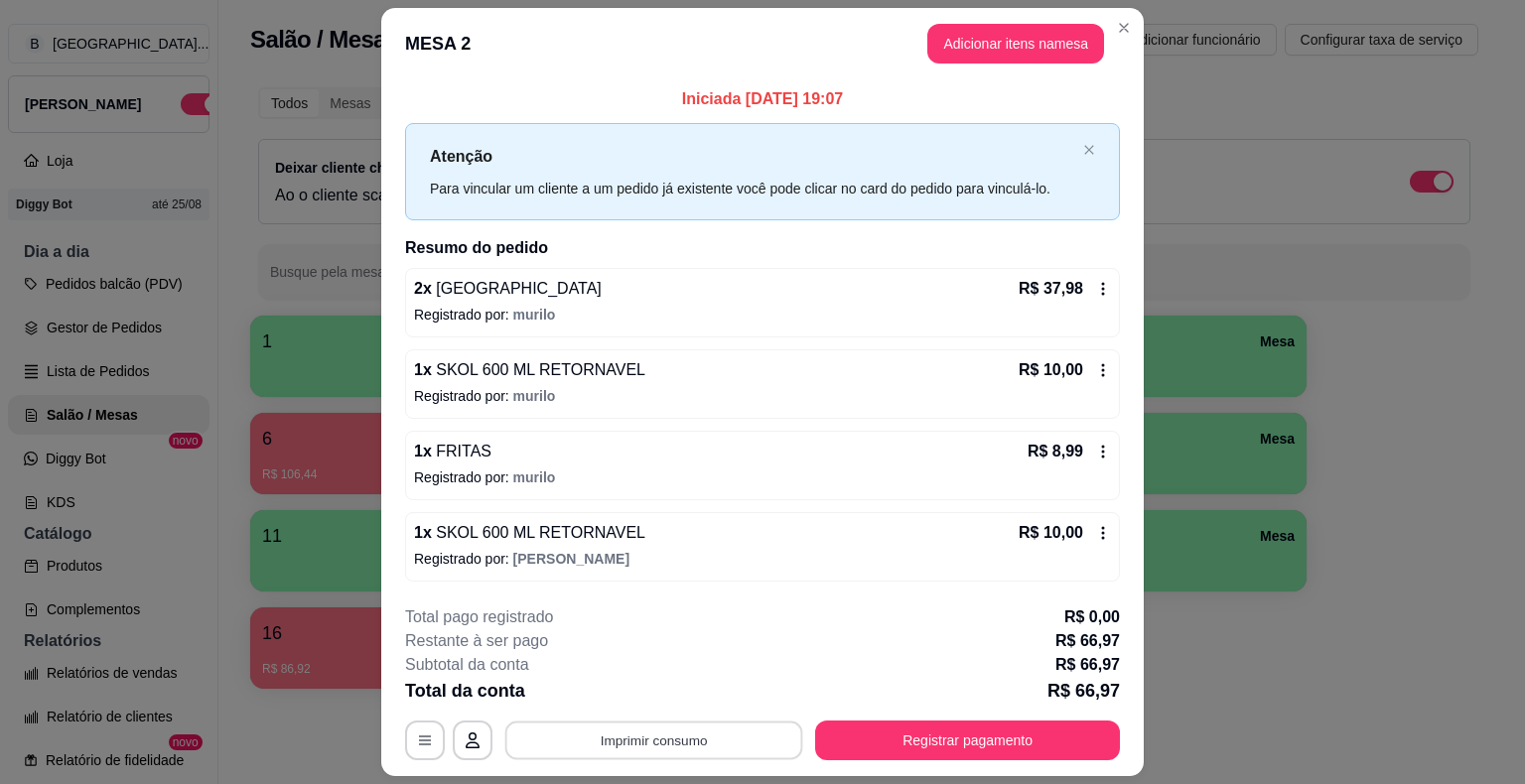 click on "Imprimir consumo" at bounding box center [654, 739] 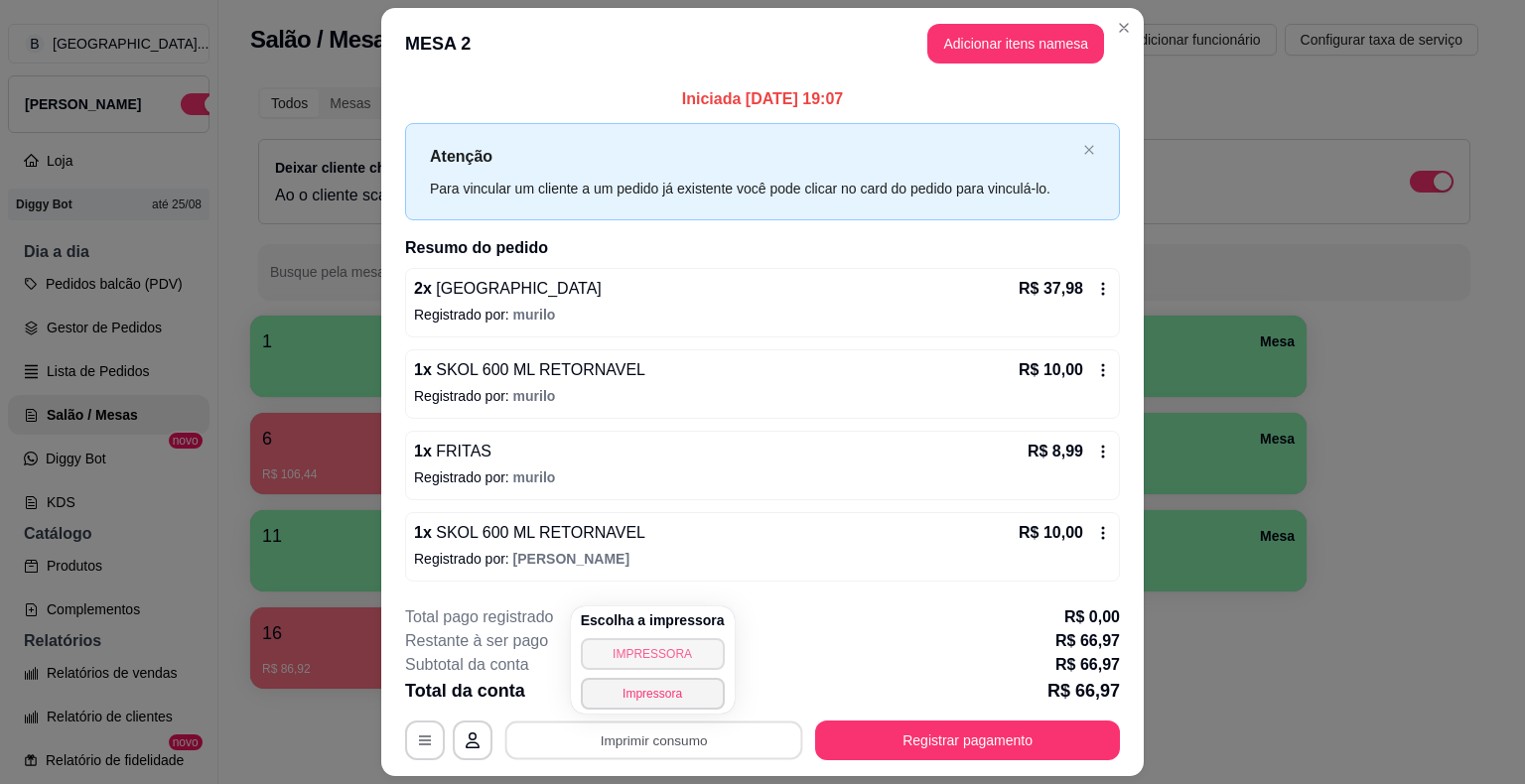 click on "IMPRESSORA" at bounding box center [652, 654] 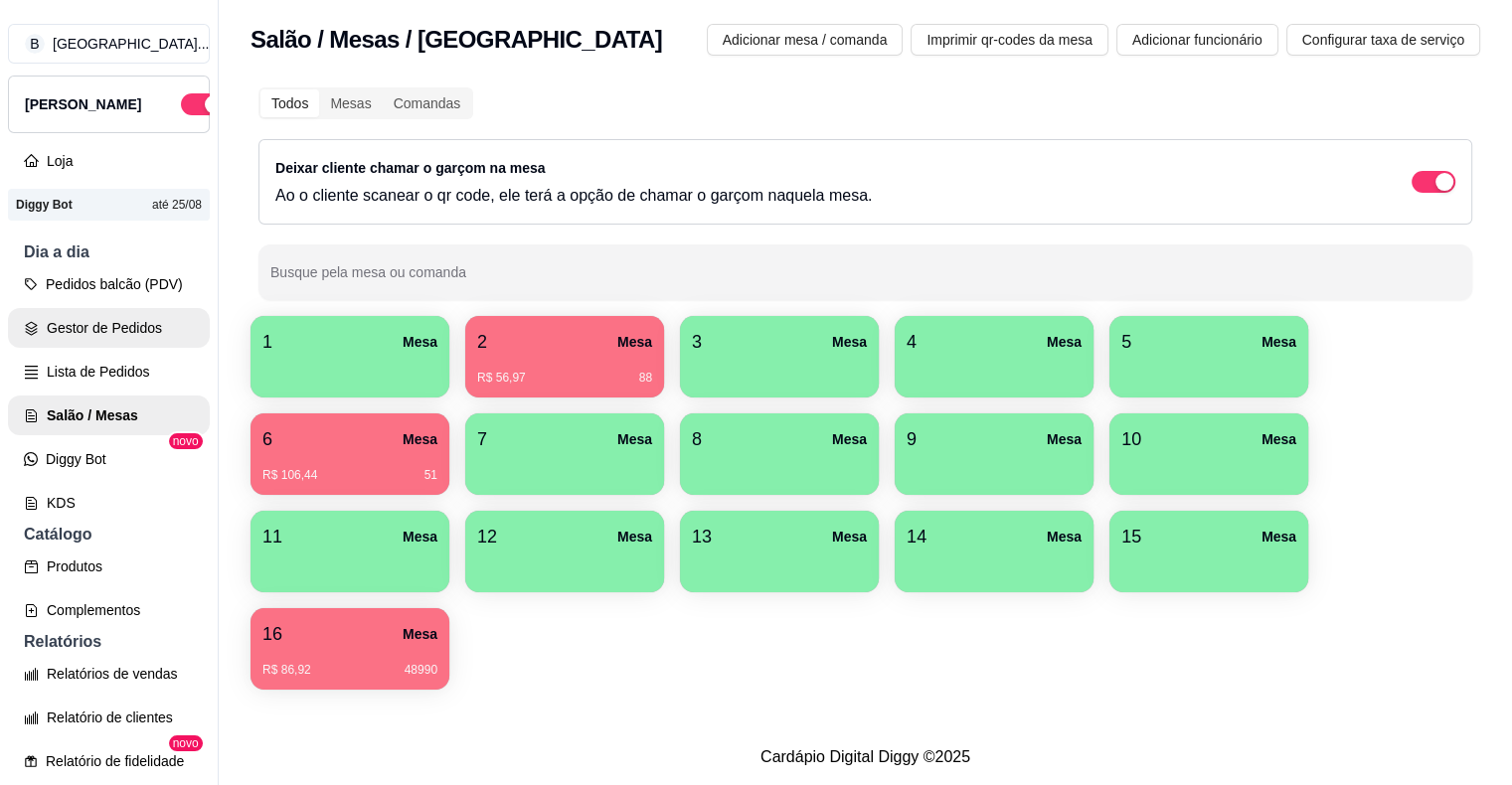 click on "Gestor de Pedidos" at bounding box center [108, 328] 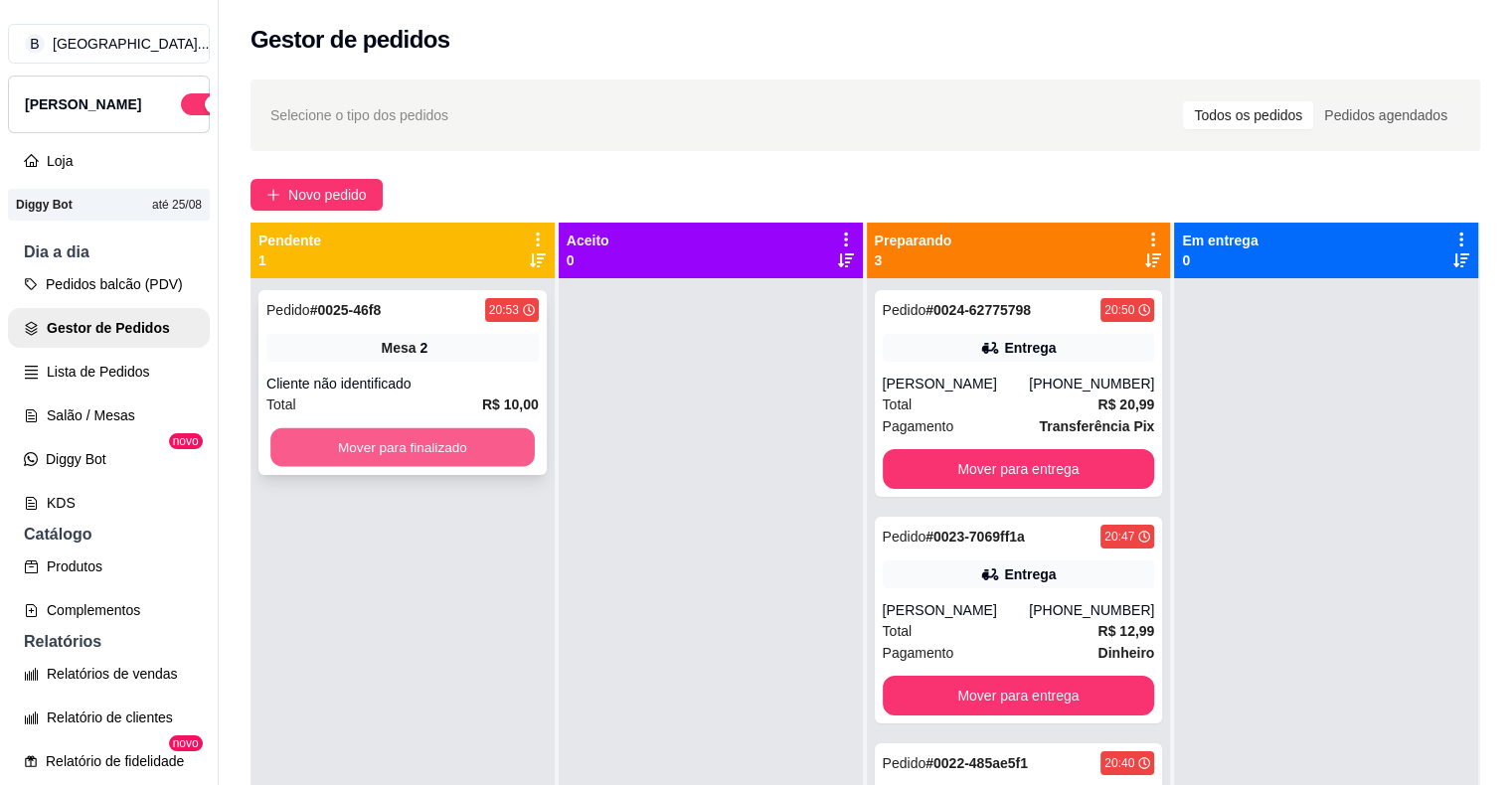 click on "Mover para finalizado" at bounding box center [403, 447] 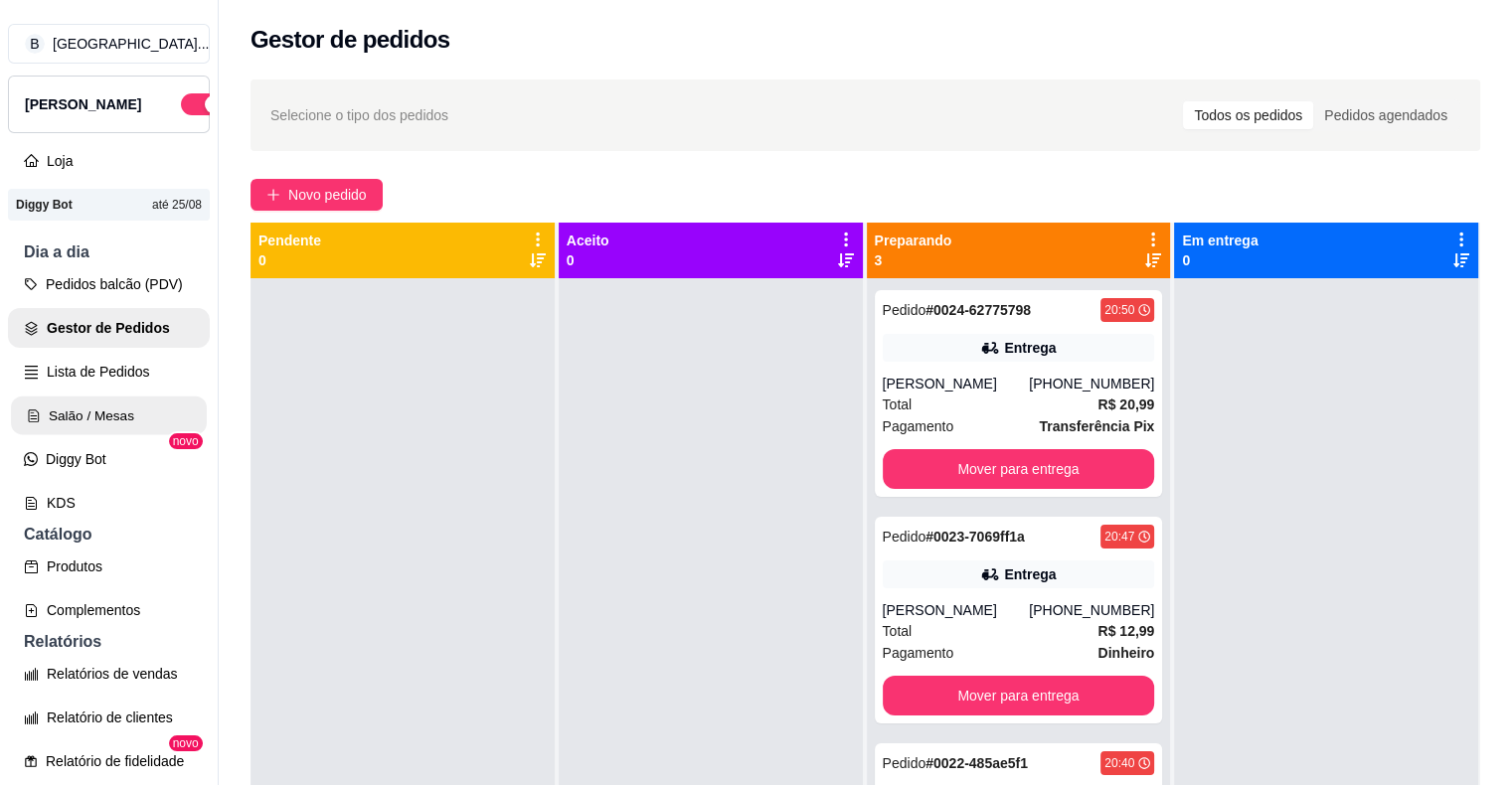 click on "Salão / Mesas" at bounding box center (108, 415) 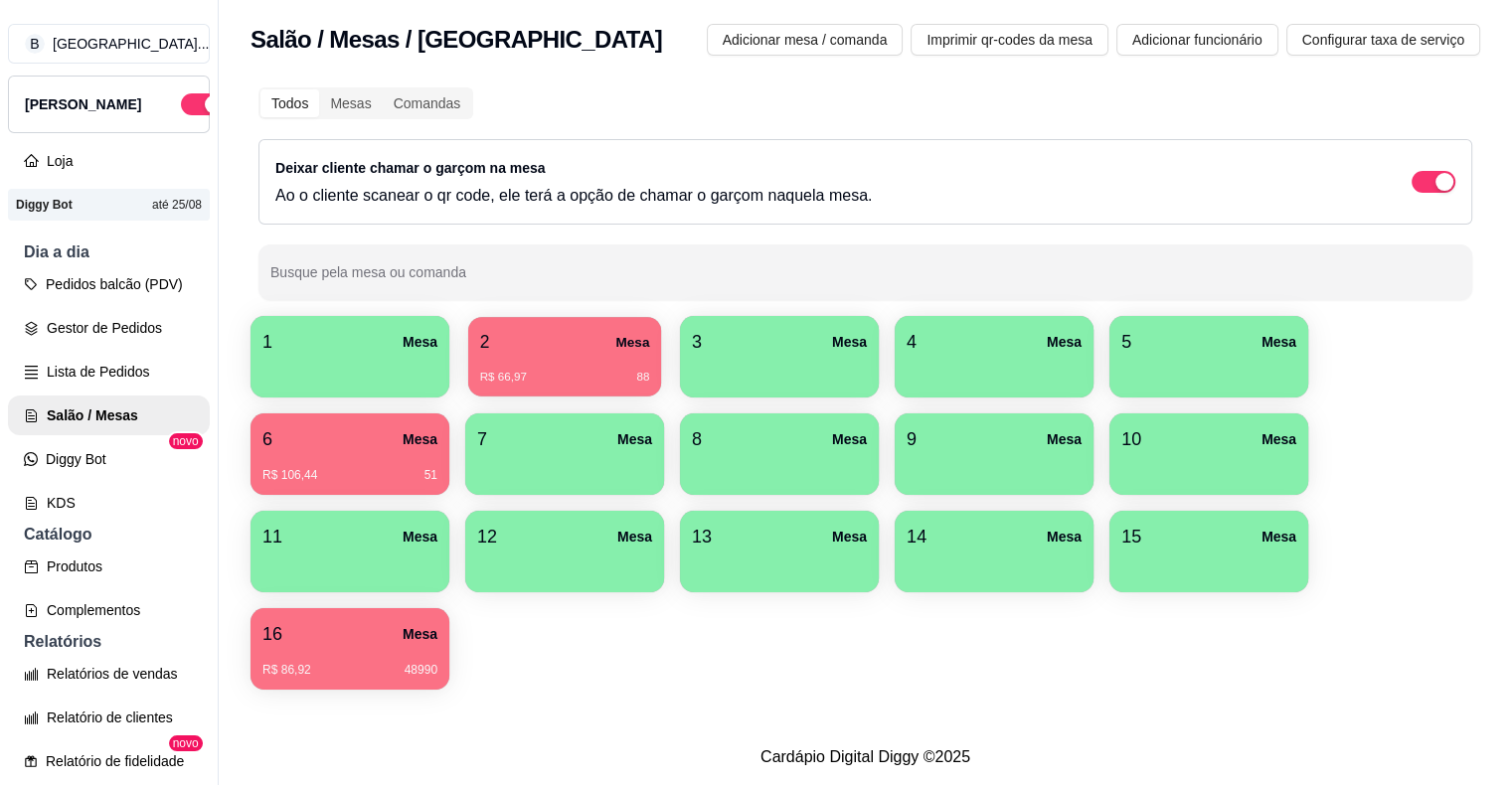 click on "2 Mesa" at bounding box center (565, 342) 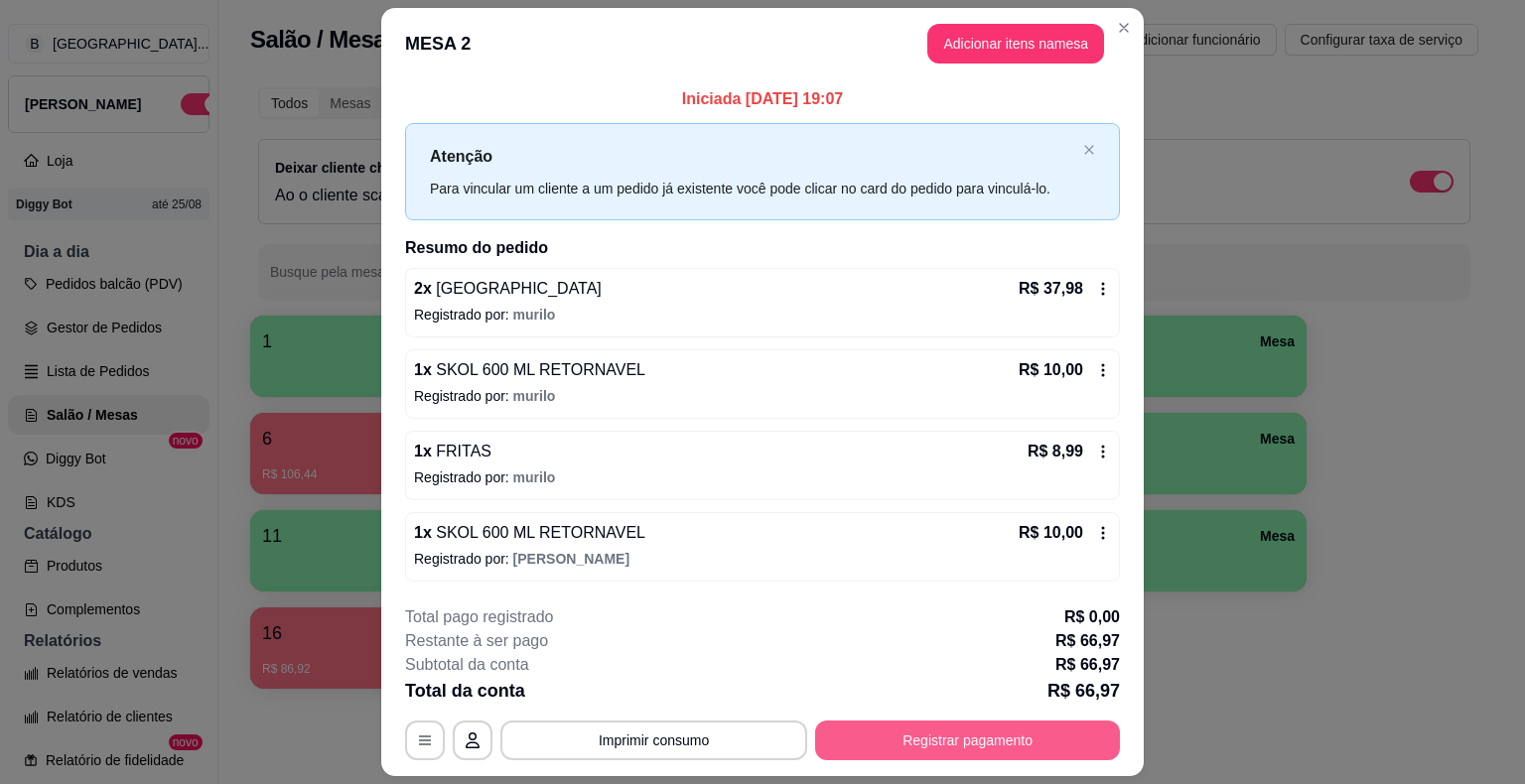 click on "Registrar pagamento" at bounding box center [967, 740] 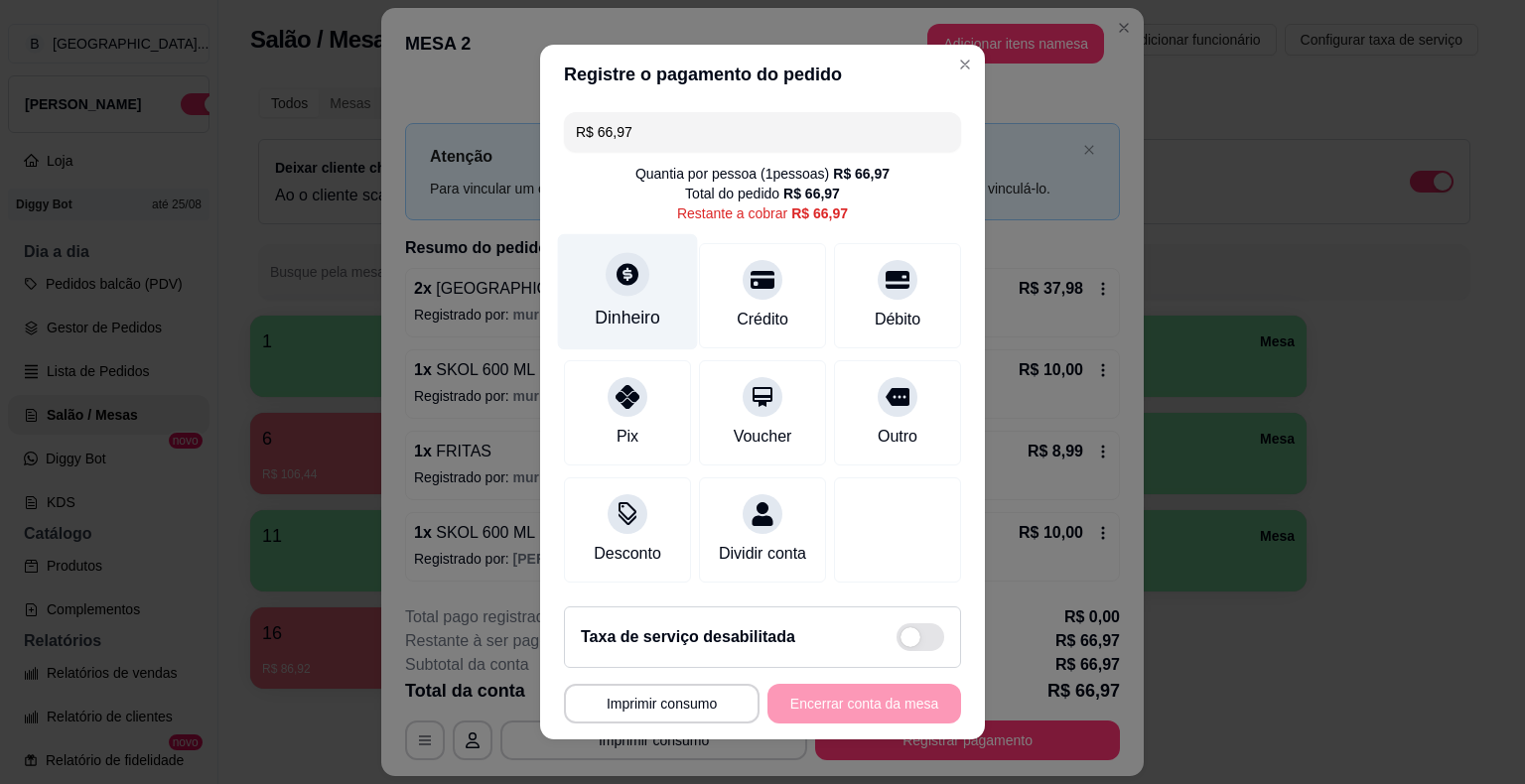 click on "Dinheiro" at bounding box center (627, 292) 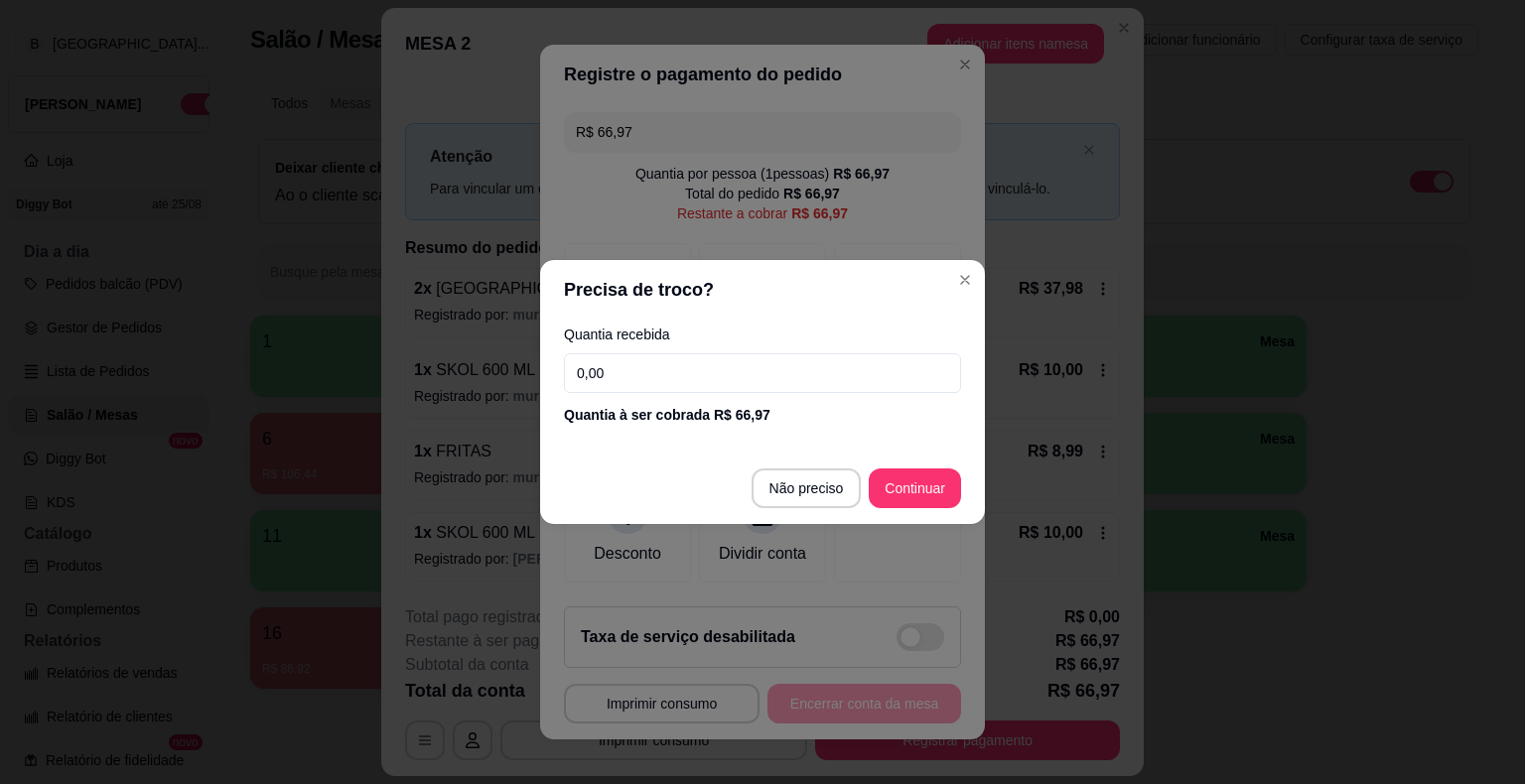 click on "0,00" at bounding box center (762, 373) 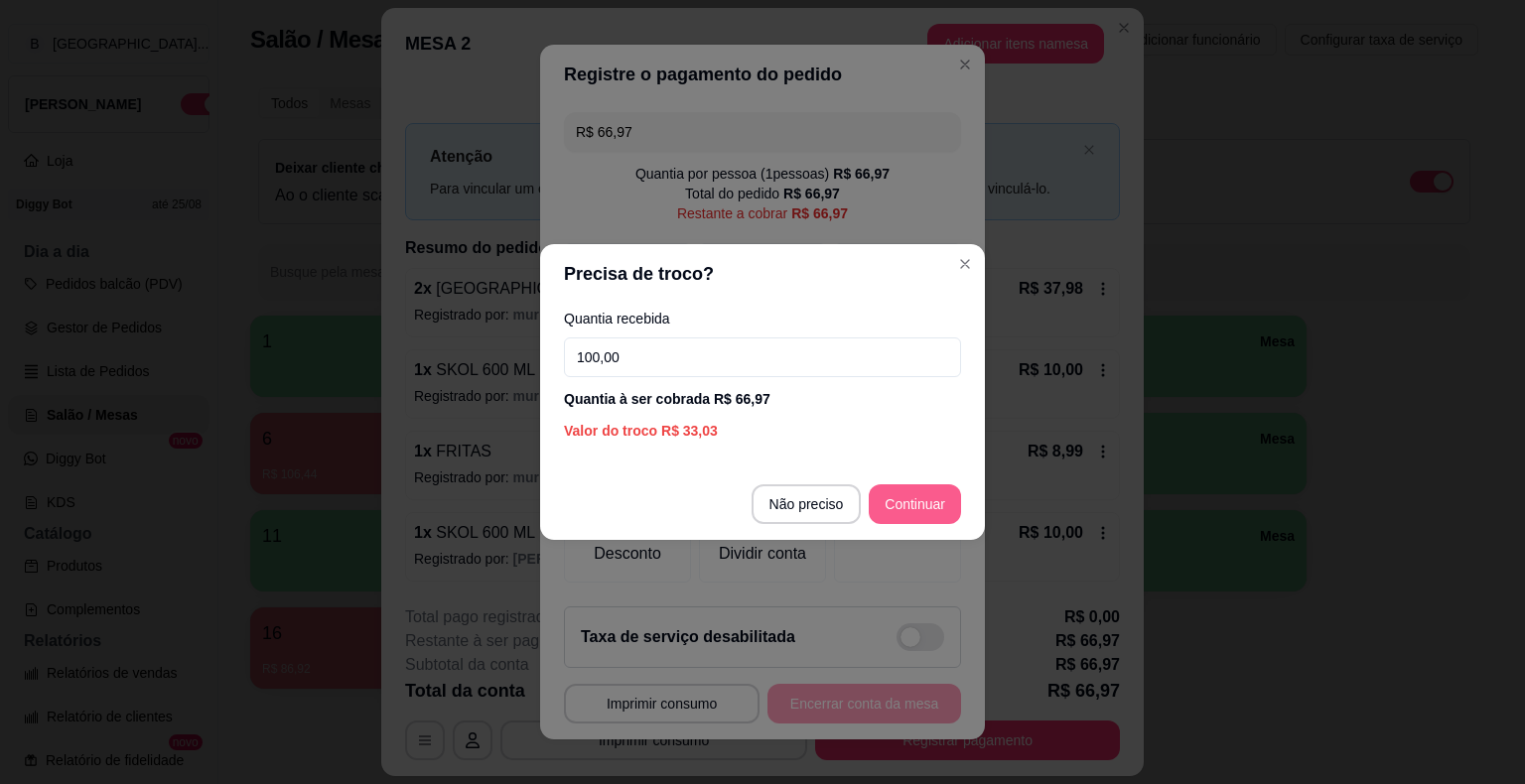 type on "100,00" 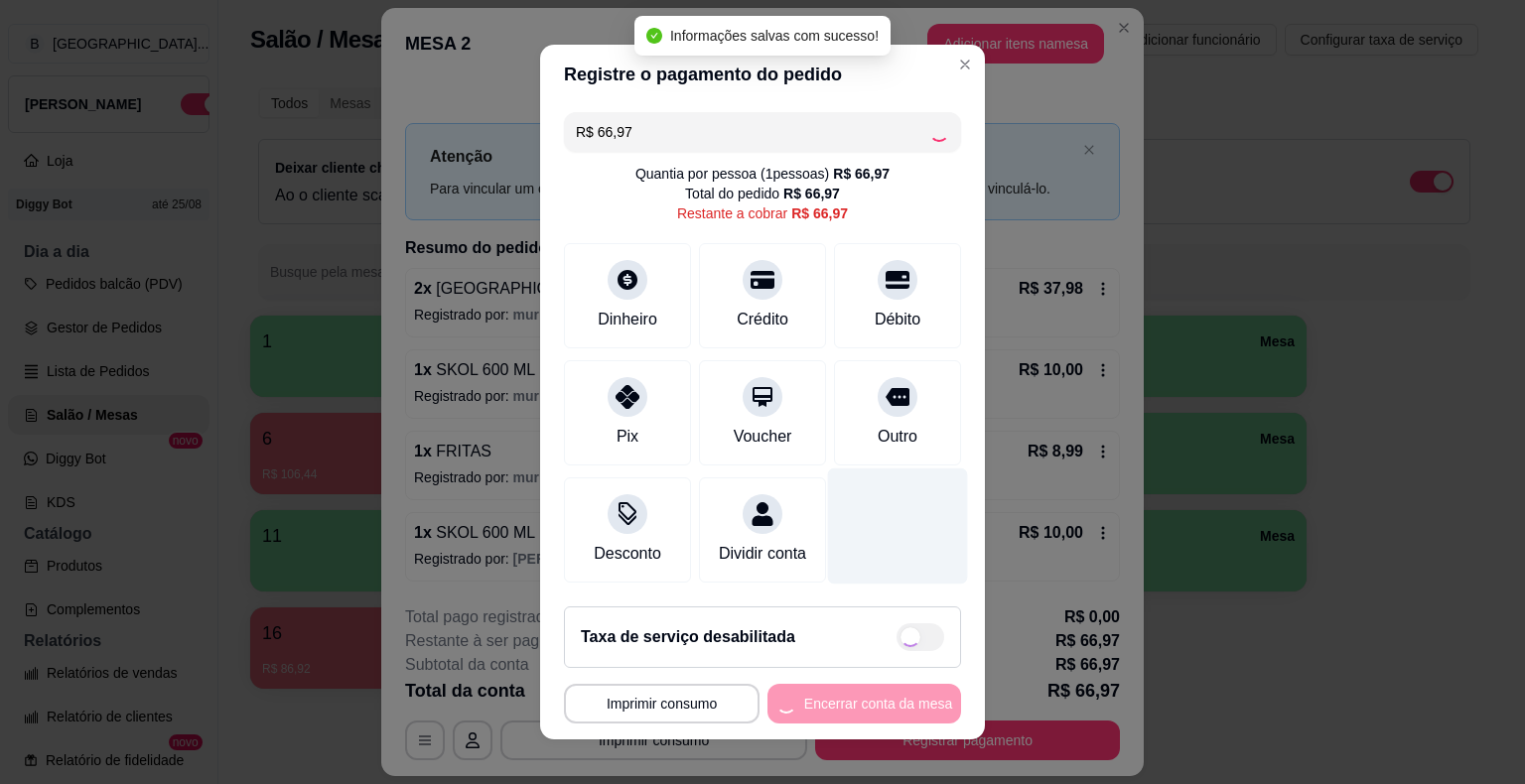 type on "R$ 0,00" 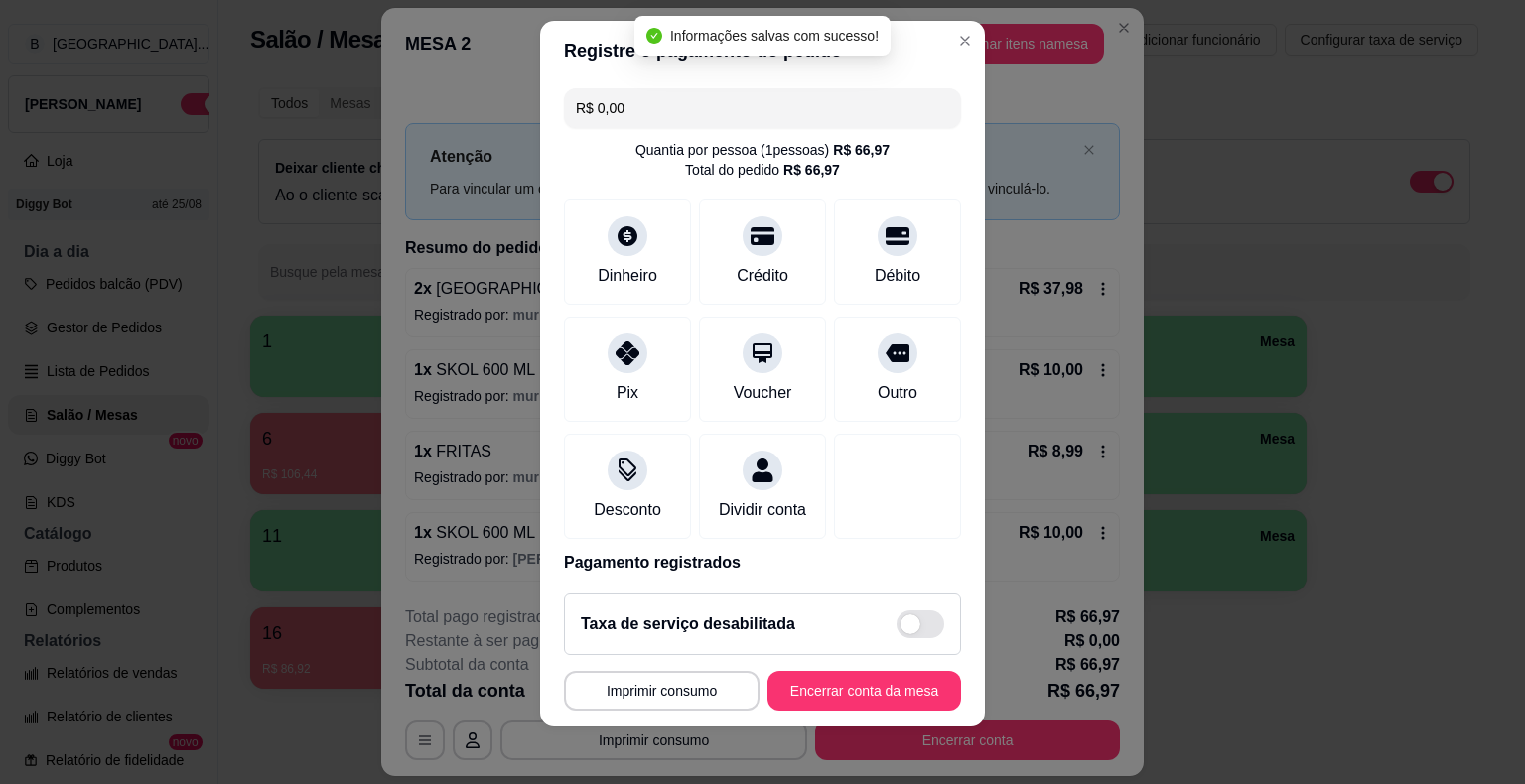 scroll, scrollTop: 24, scrollLeft: 0, axis: vertical 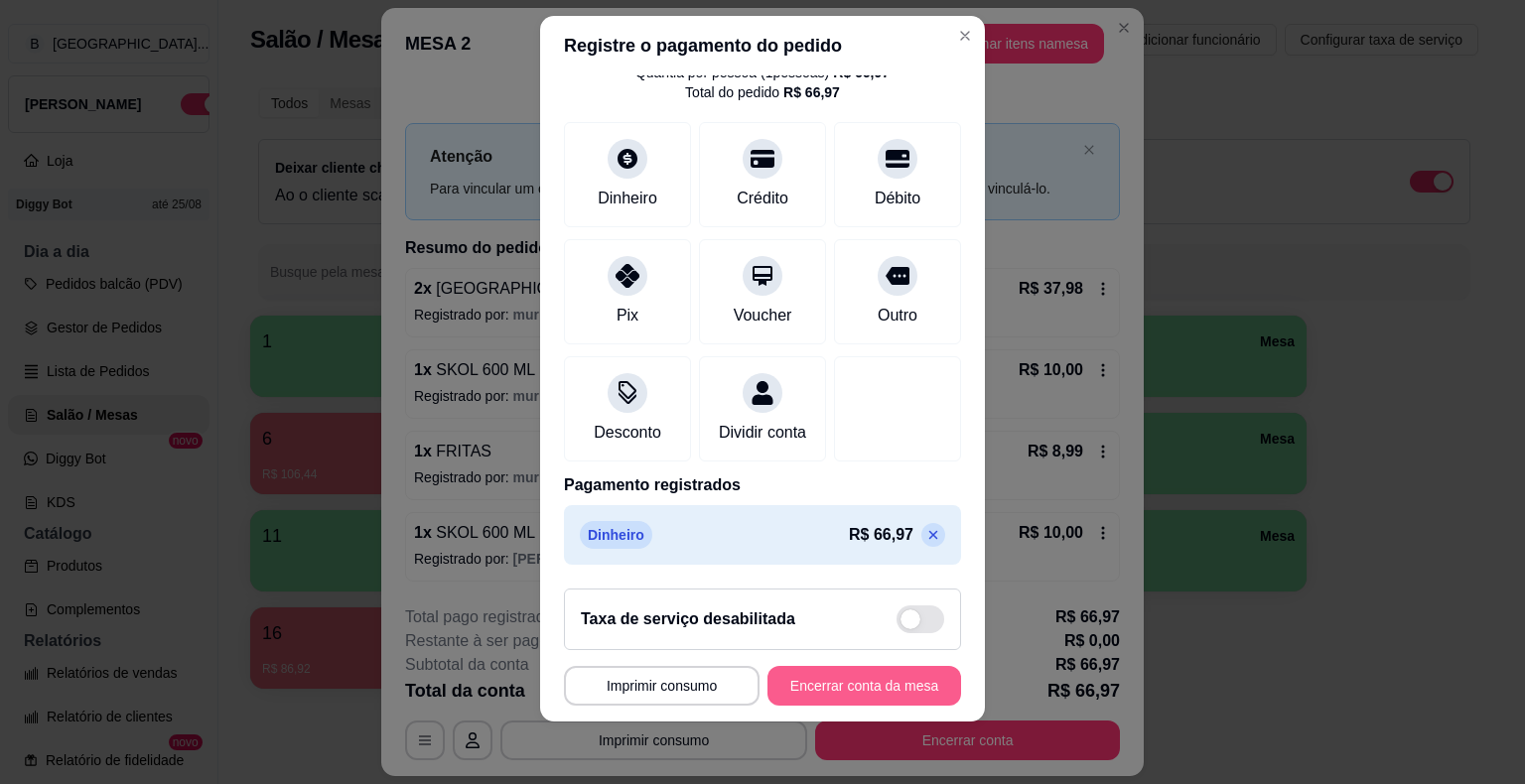 click on "Encerrar conta da mesa" at bounding box center [864, 686] 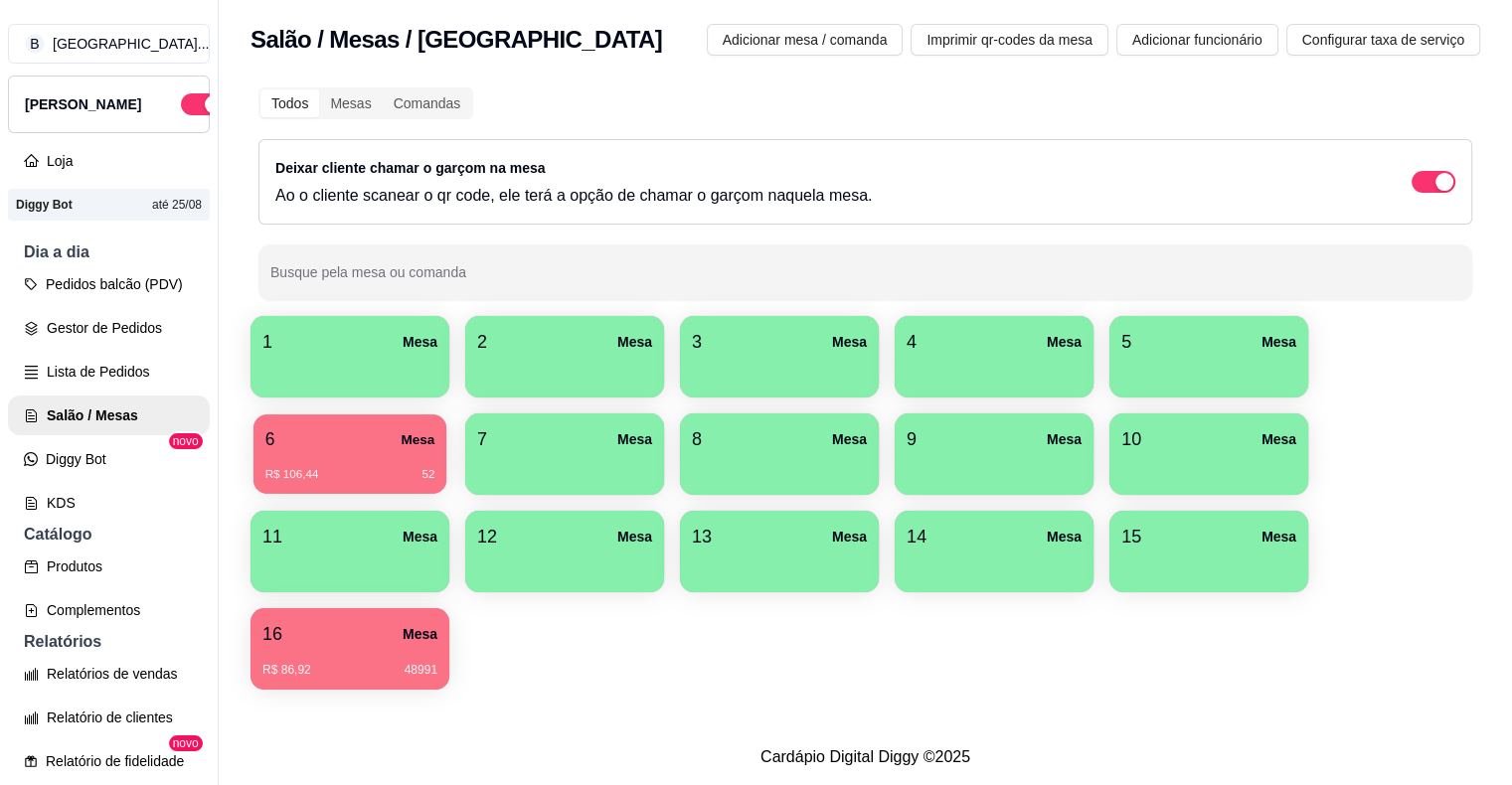 click on "R$ 106,44 52" at bounding box center [350, 467] 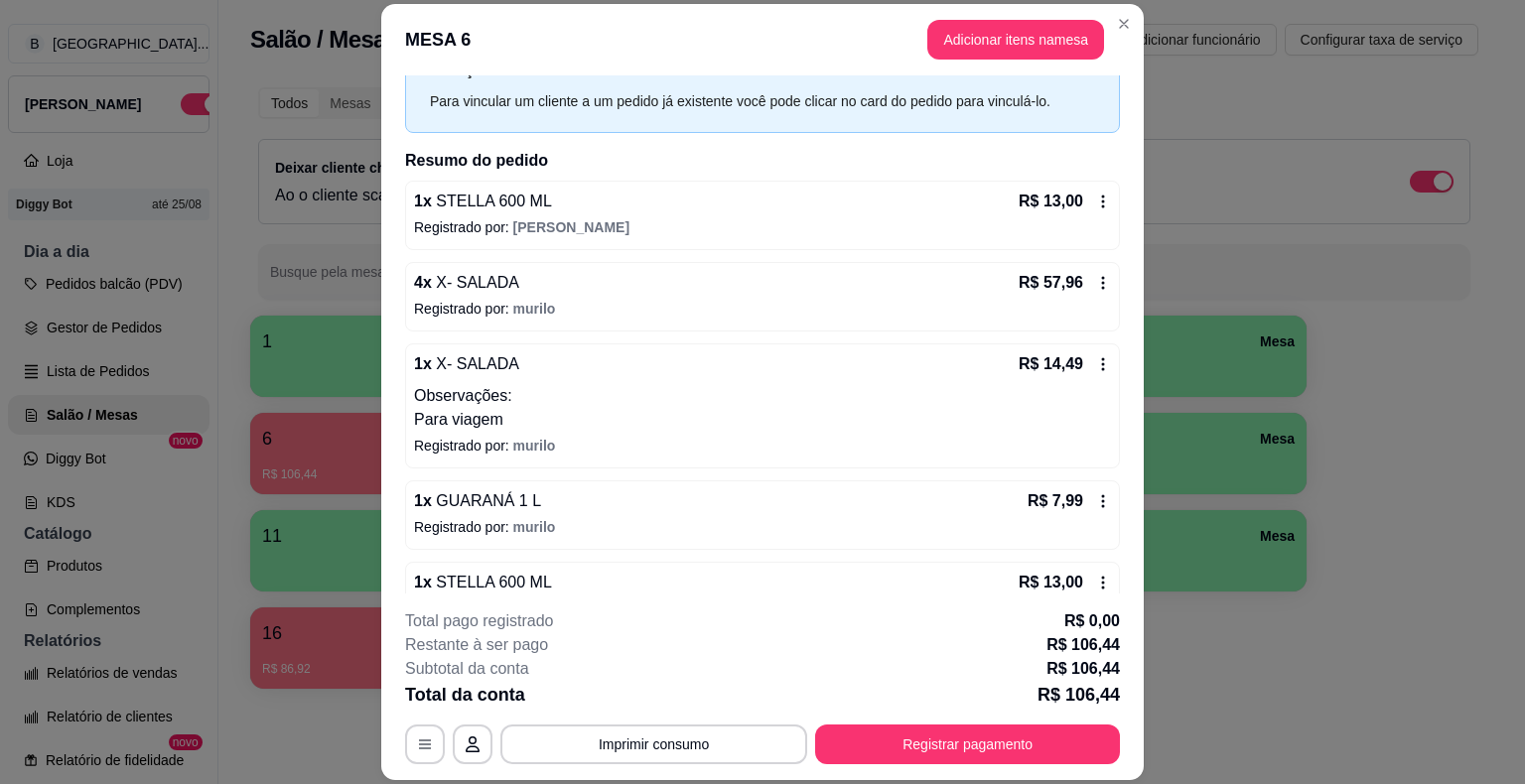 scroll, scrollTop: 125, scrollLeft: 0, axis: vertical 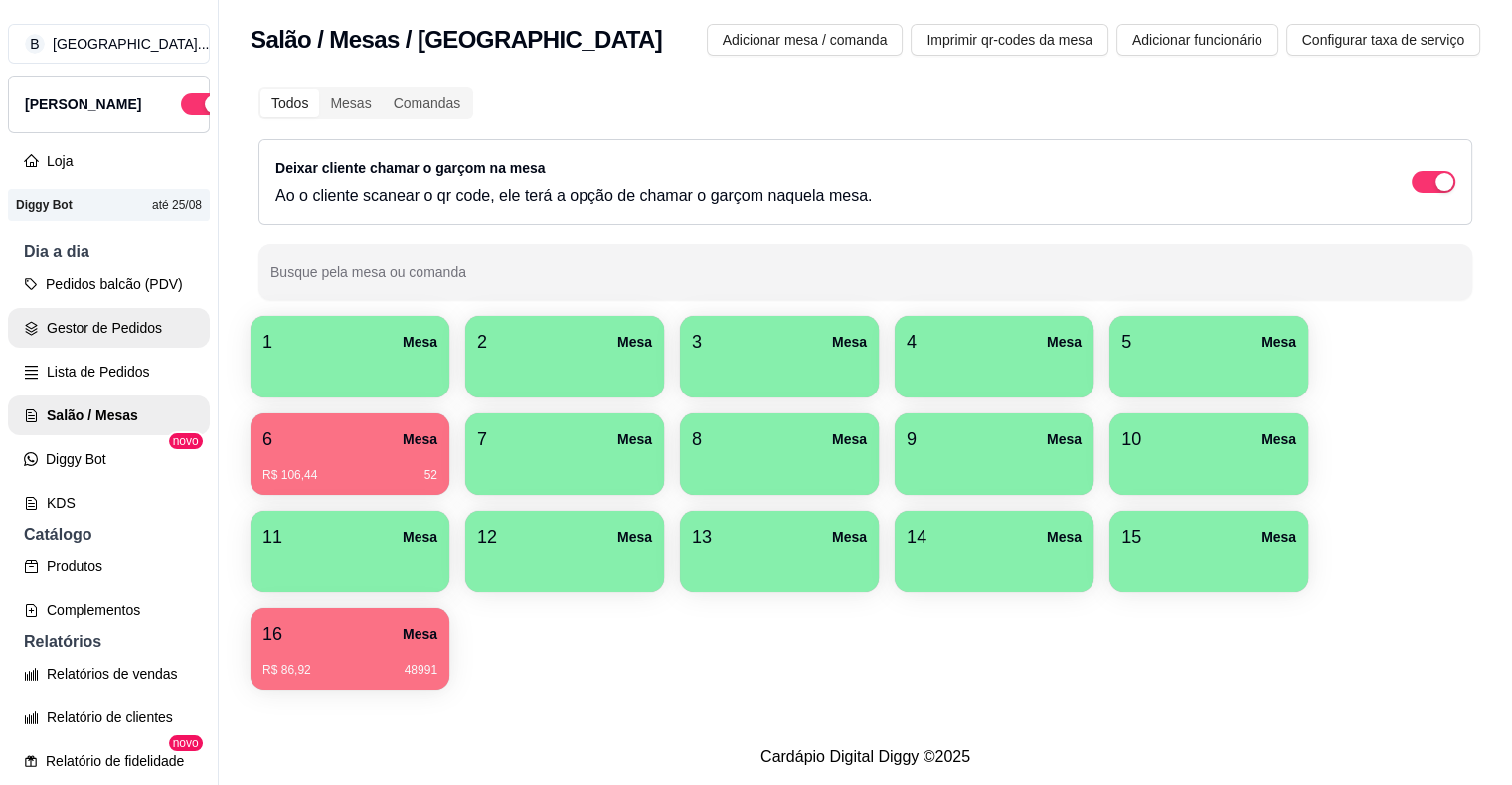 click on "Gestor de Pedidos" at bounding box center (108, 328) 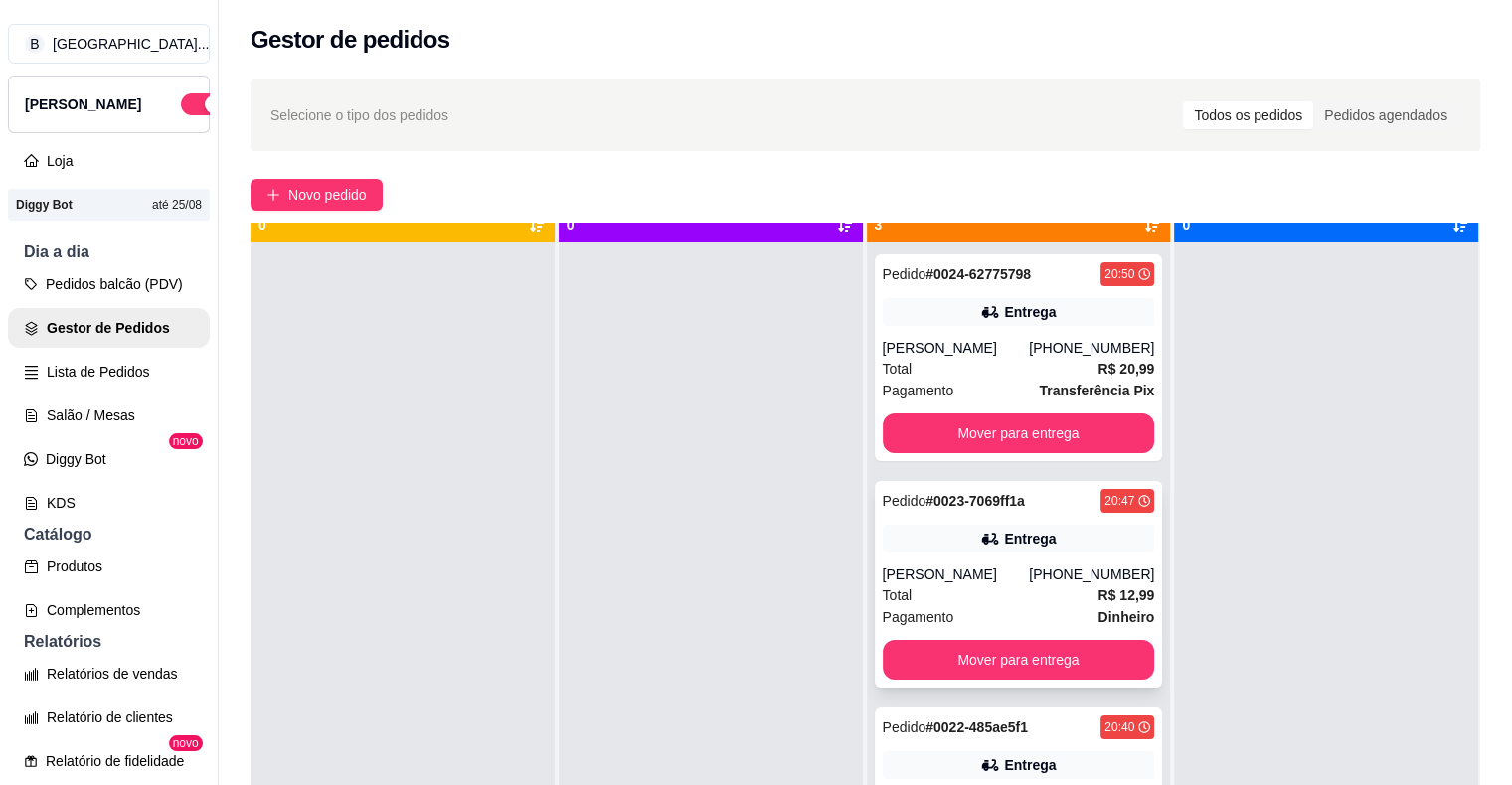 scroll, scrollTop: 56, scrollLeft: 0, axis: vertical 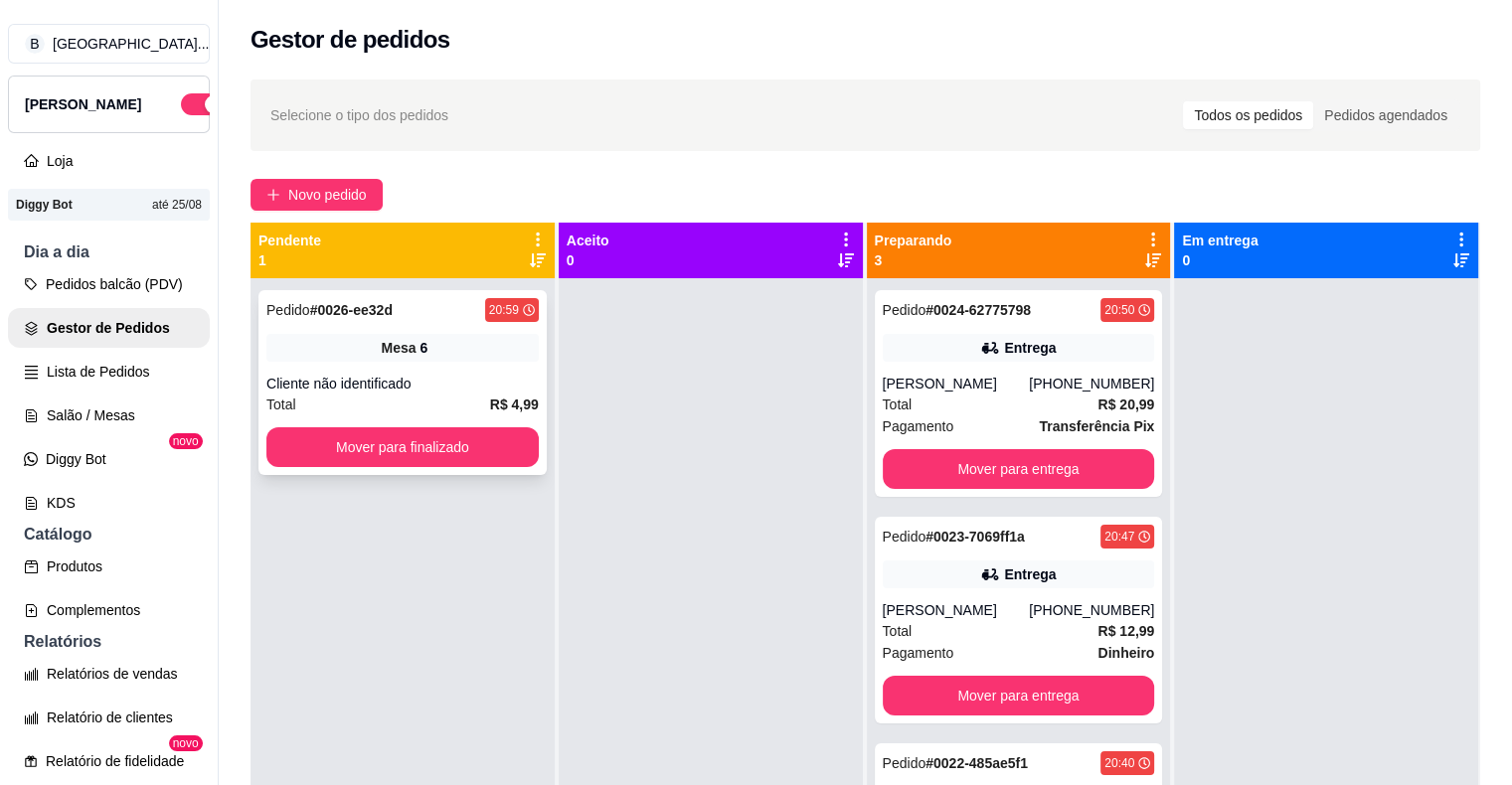 click on "Cliente não identificado" at bounding box center (403, 384) 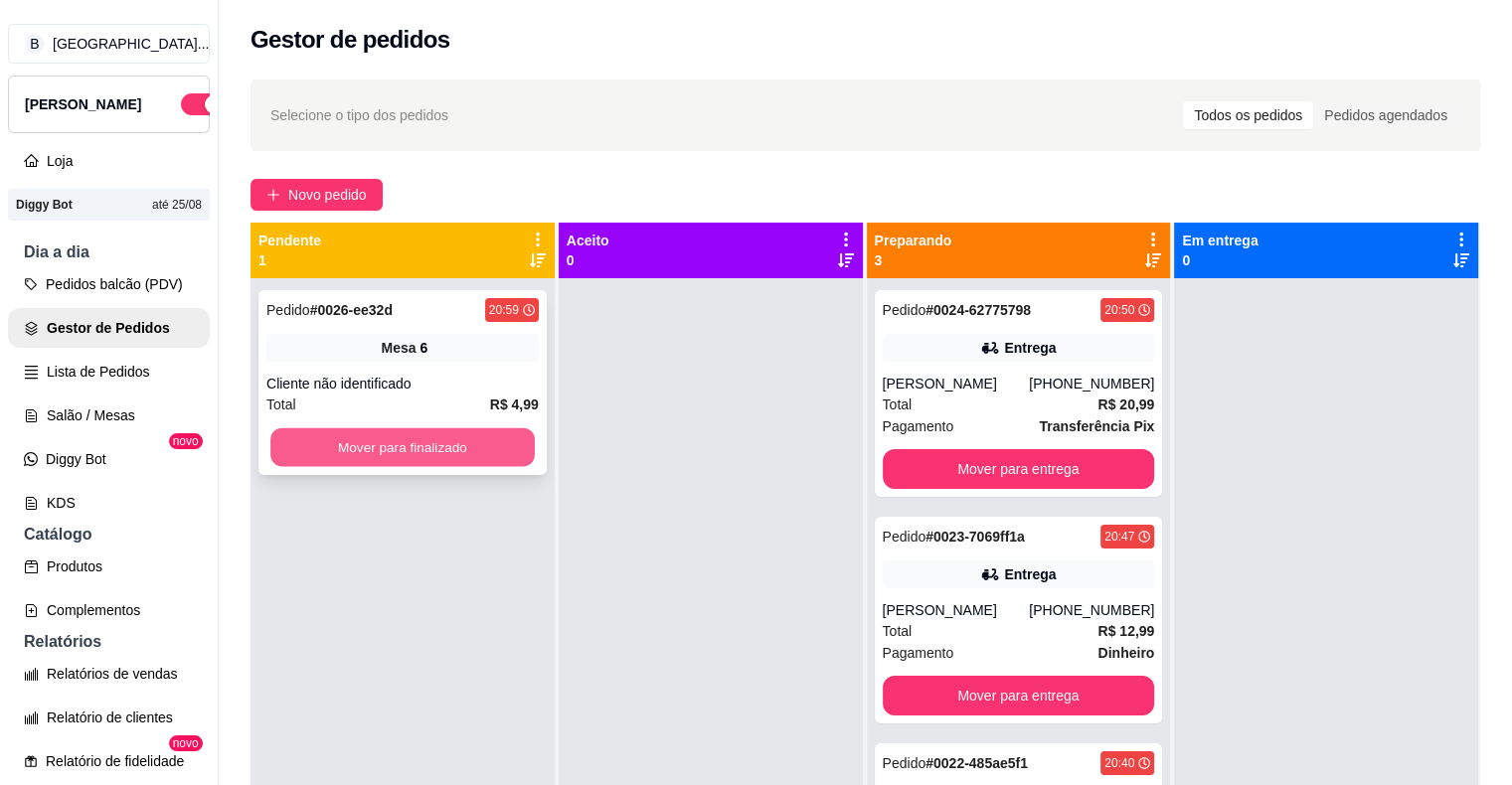 click on "Mover para finalizado" at bounding box center (403, 447) 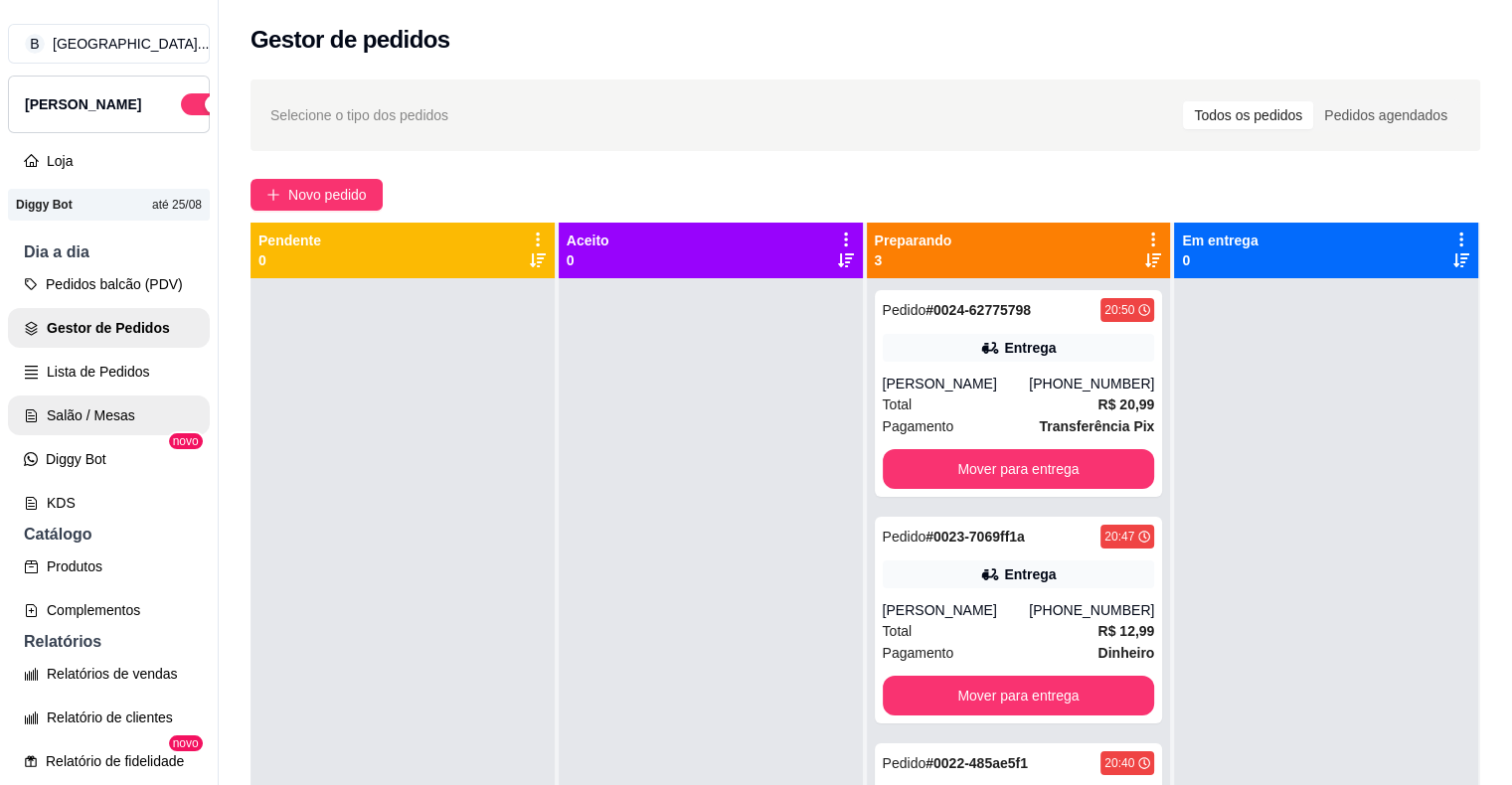 click on "Salão / Mesas" at bounding box center [108, 415] 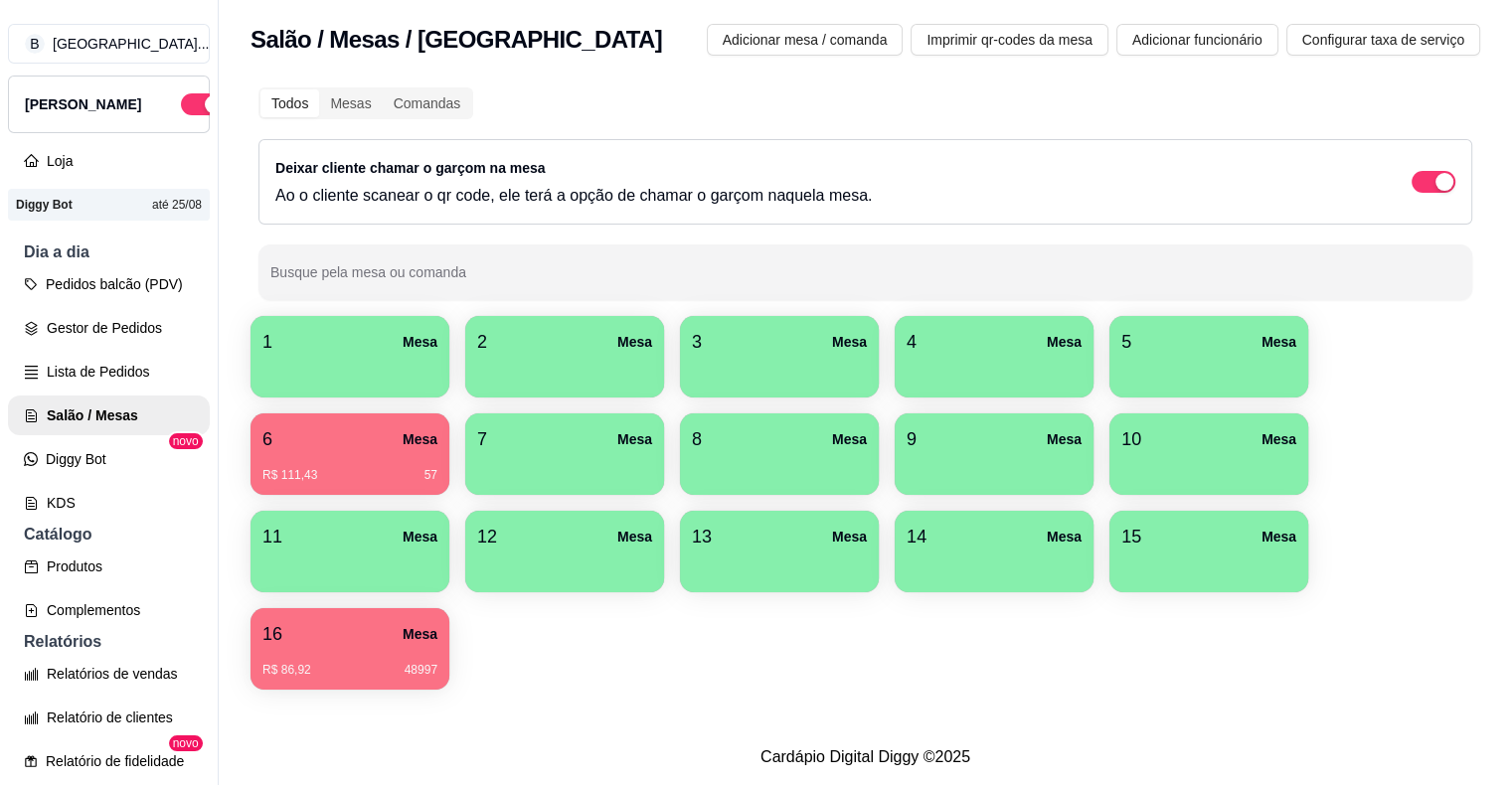 click on "6 Mesa" at bounding box center [350, 439] 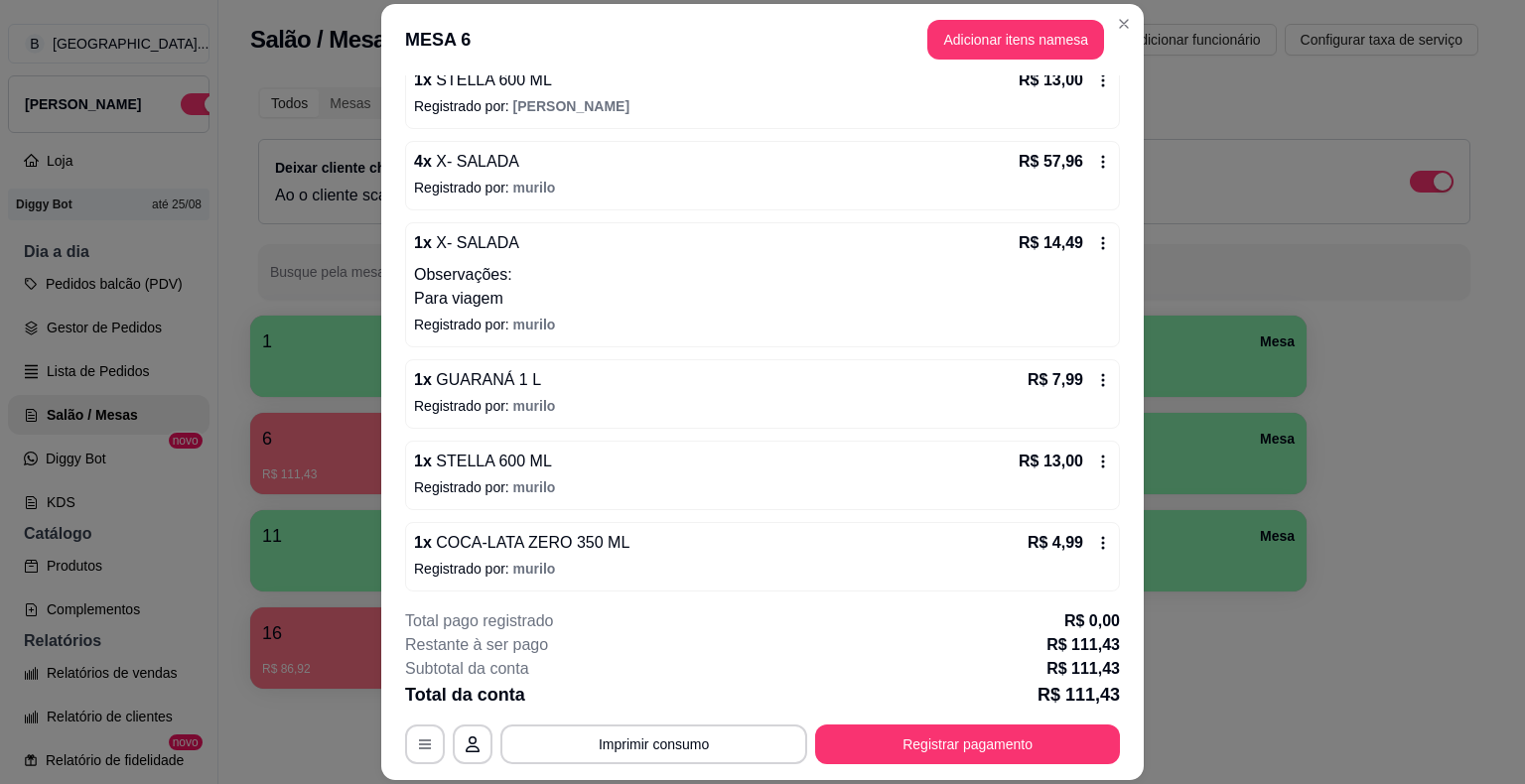 scroll, scrollTop: 206, scrollLeft: 0, axis: vertical 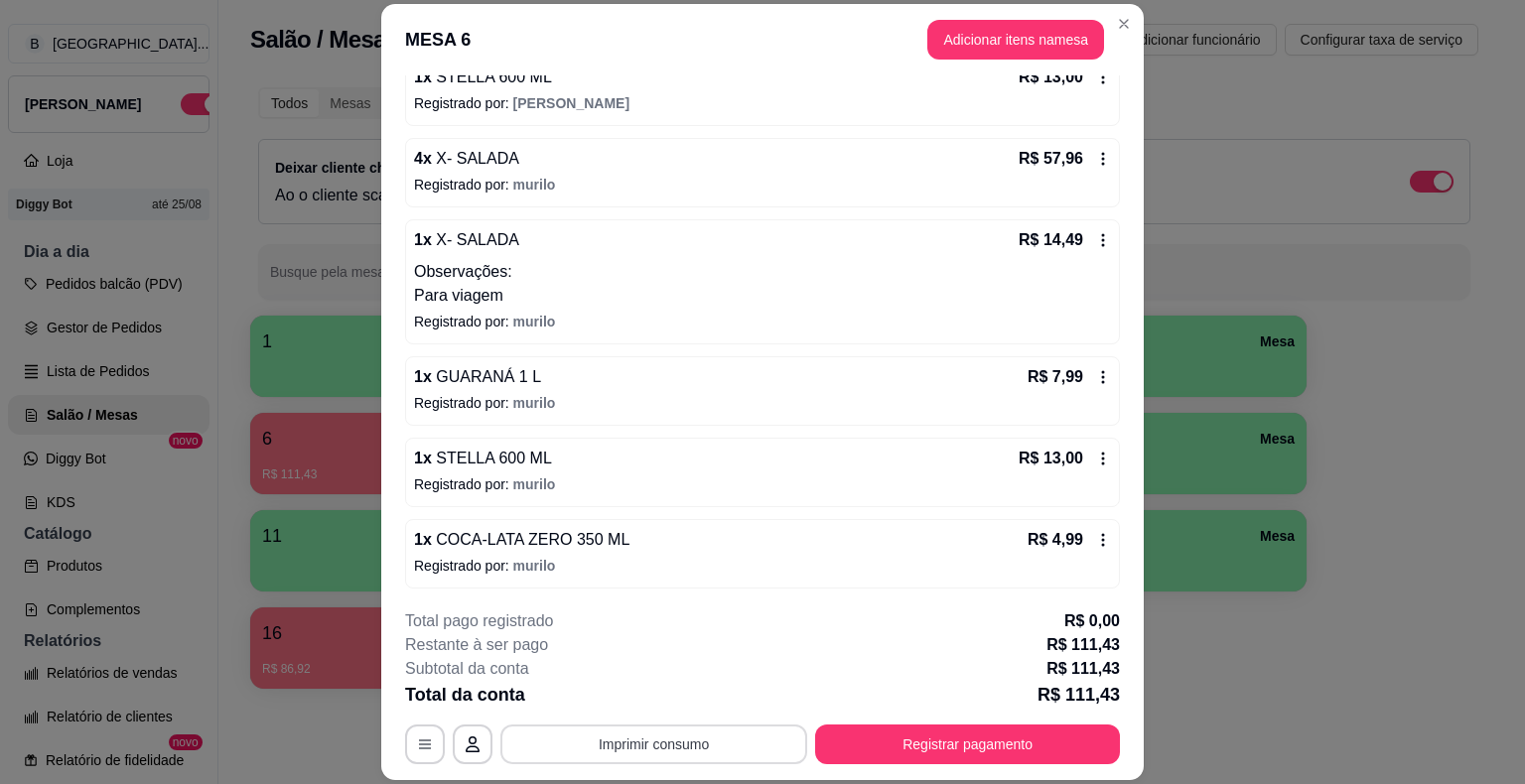 click on "Imprimir consumo" at bounding box center (653, 744) 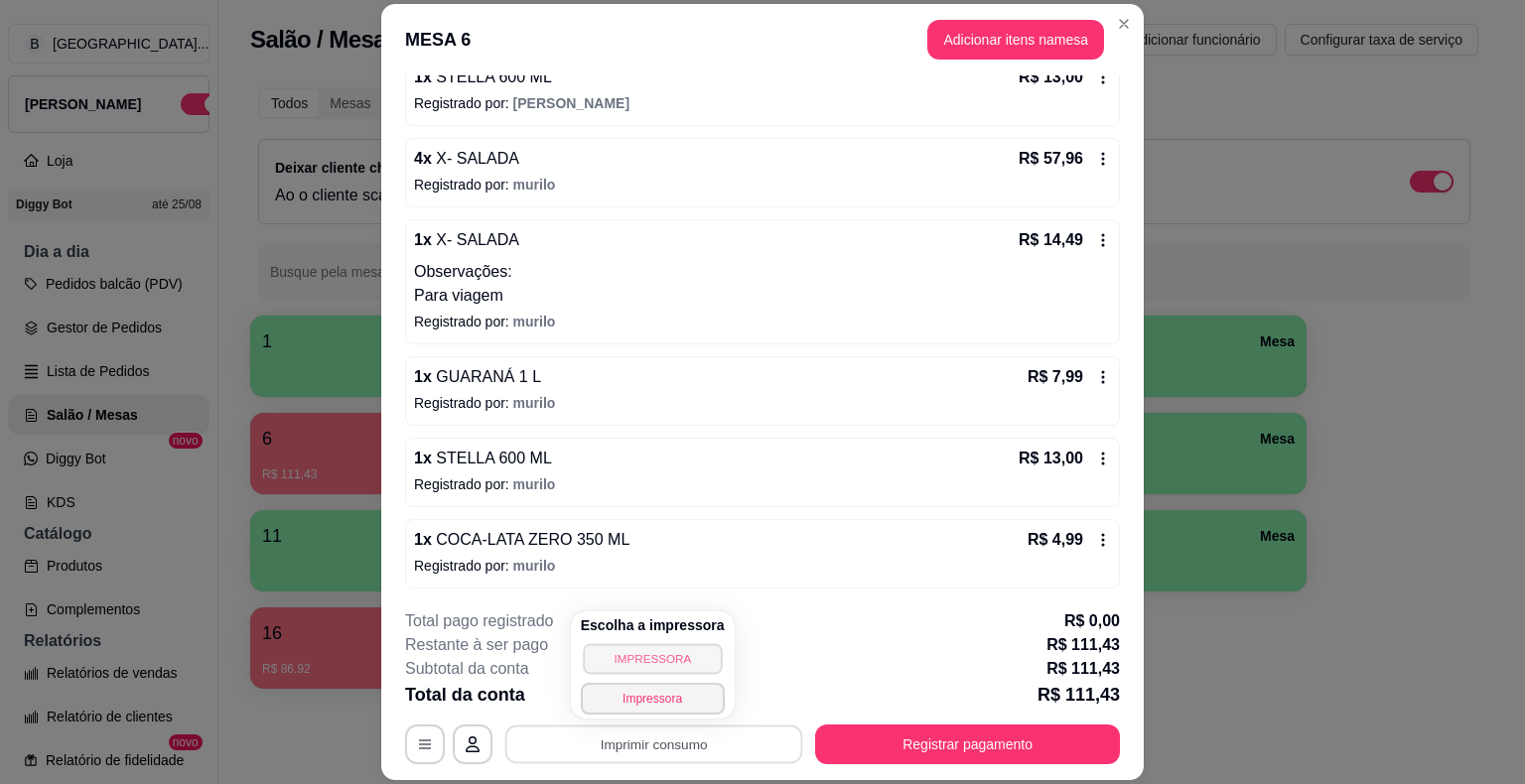 click on "IMPRESSORA" at bounding box center (652, 658) 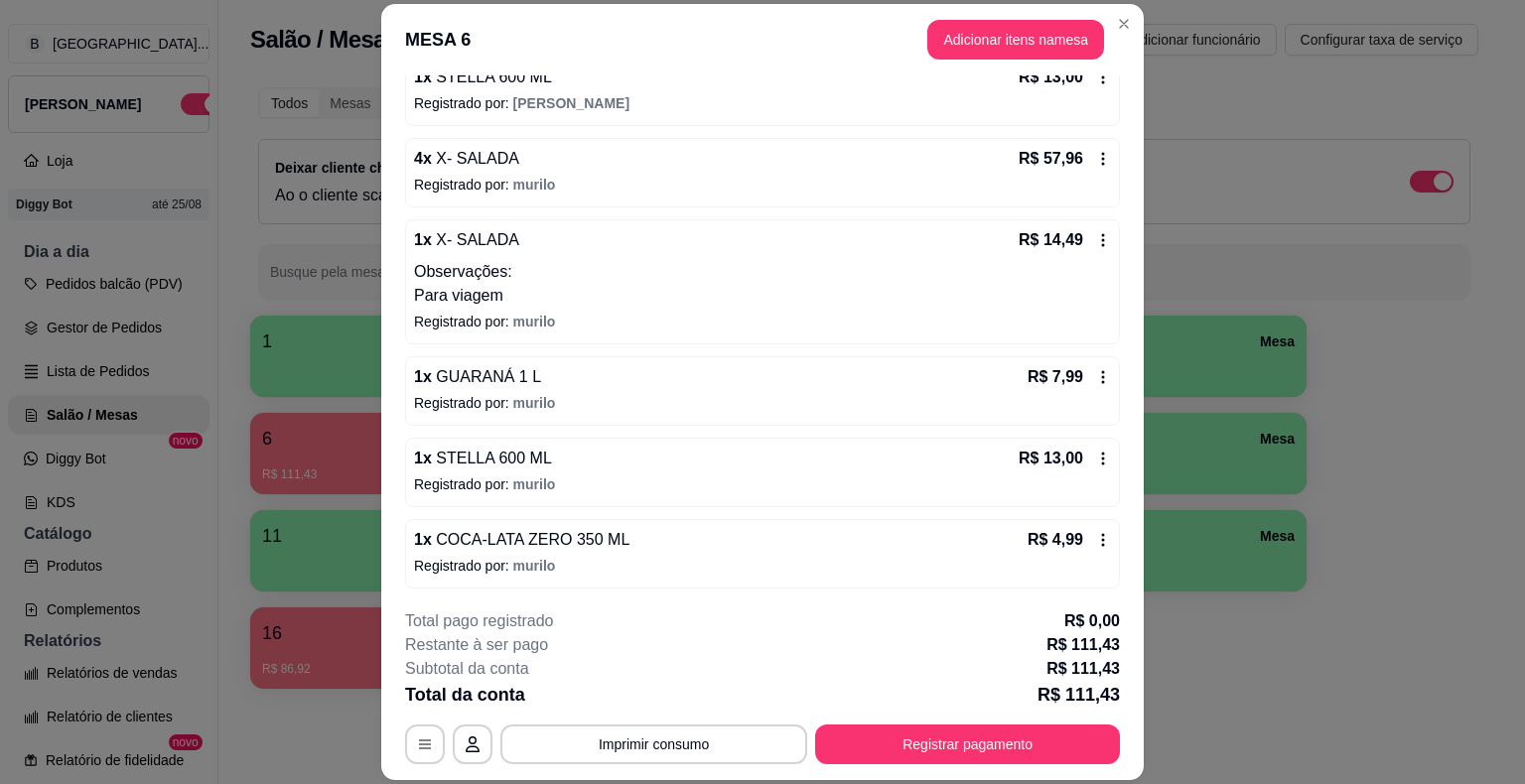 scroll, scrollTop: 60, scrollLeft: 0, axis: vertical 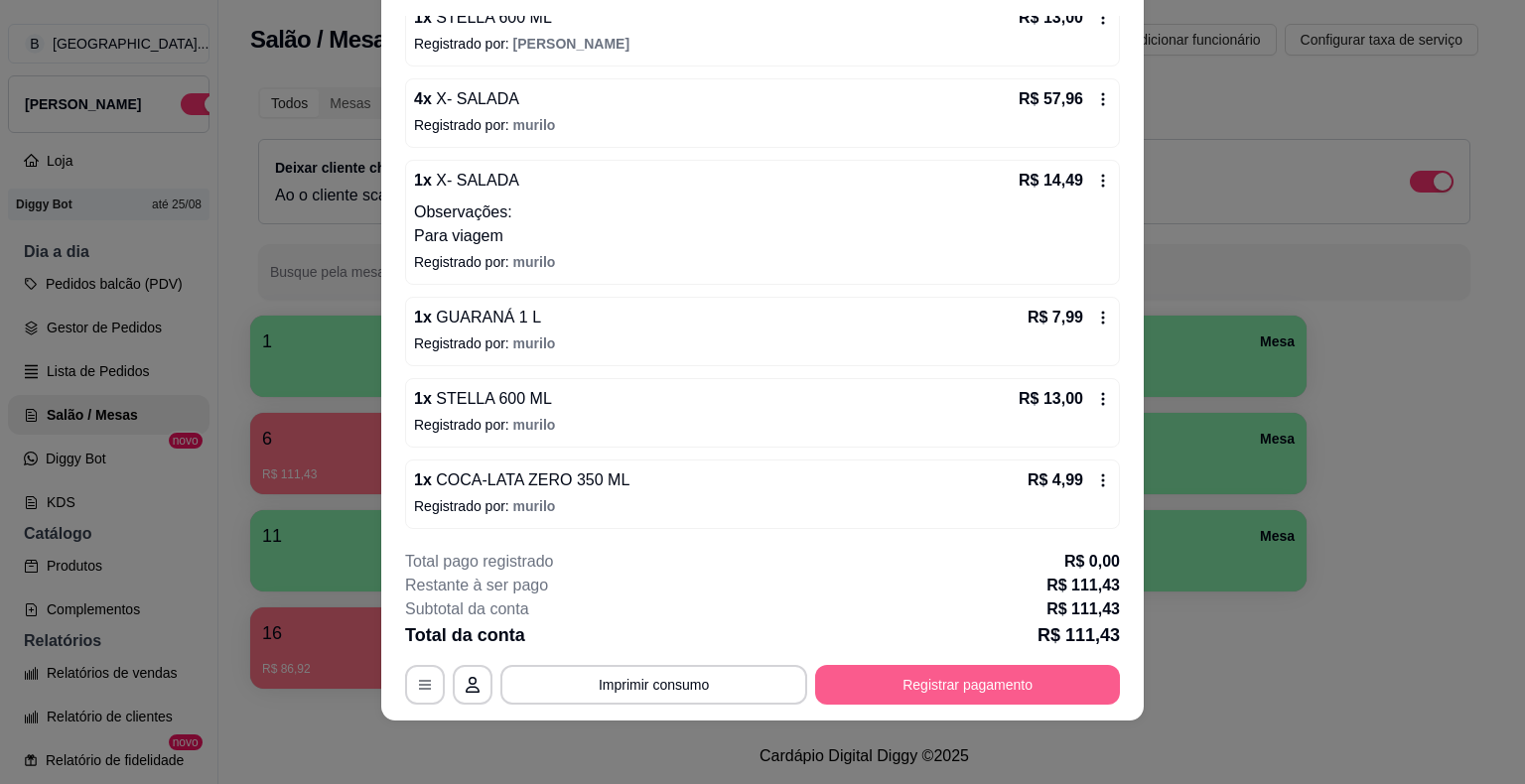 click on "Registrar pagamento" at bounding box center (967, 685) 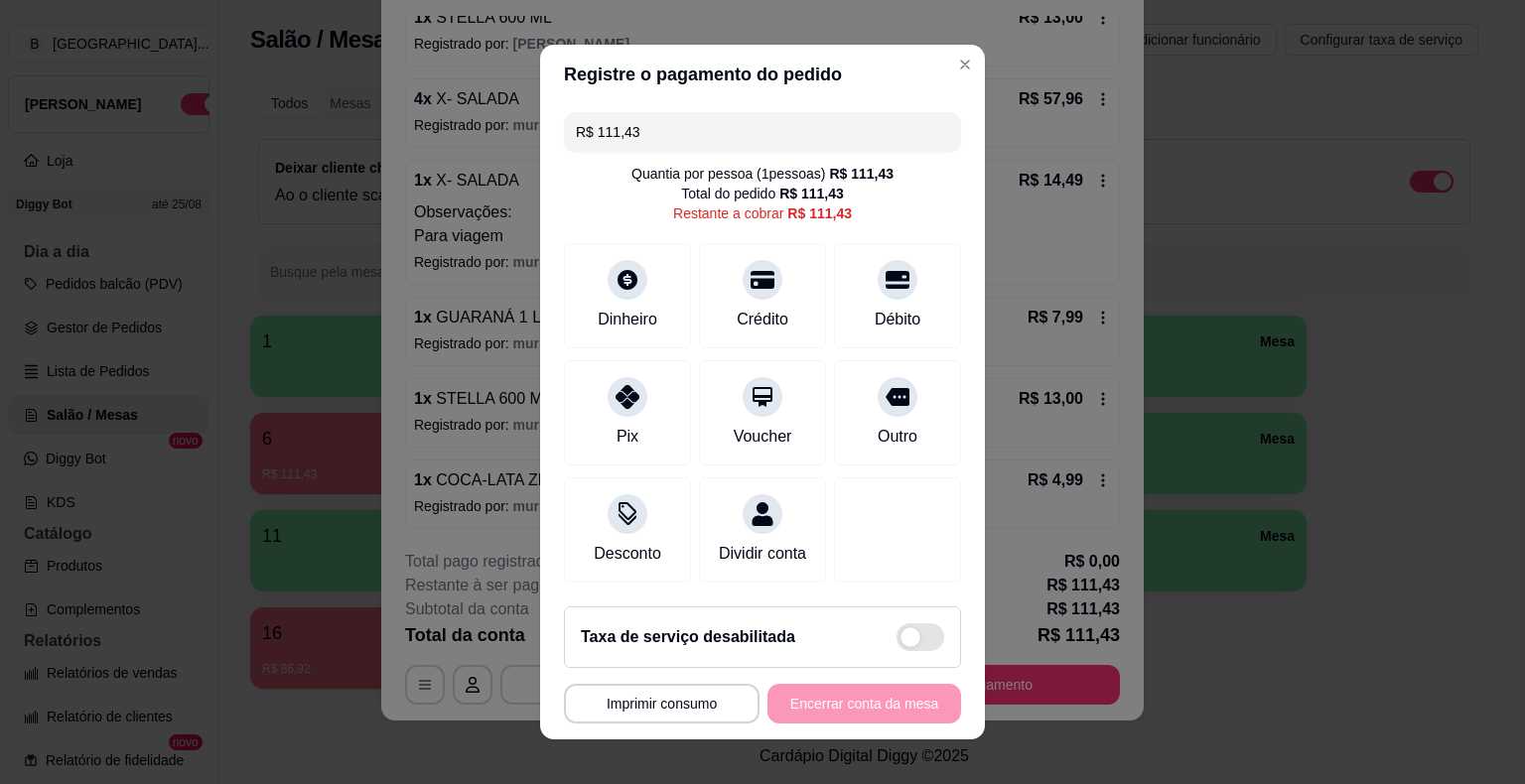 click on "R$ 111,43" at bounding box center [762, 132] 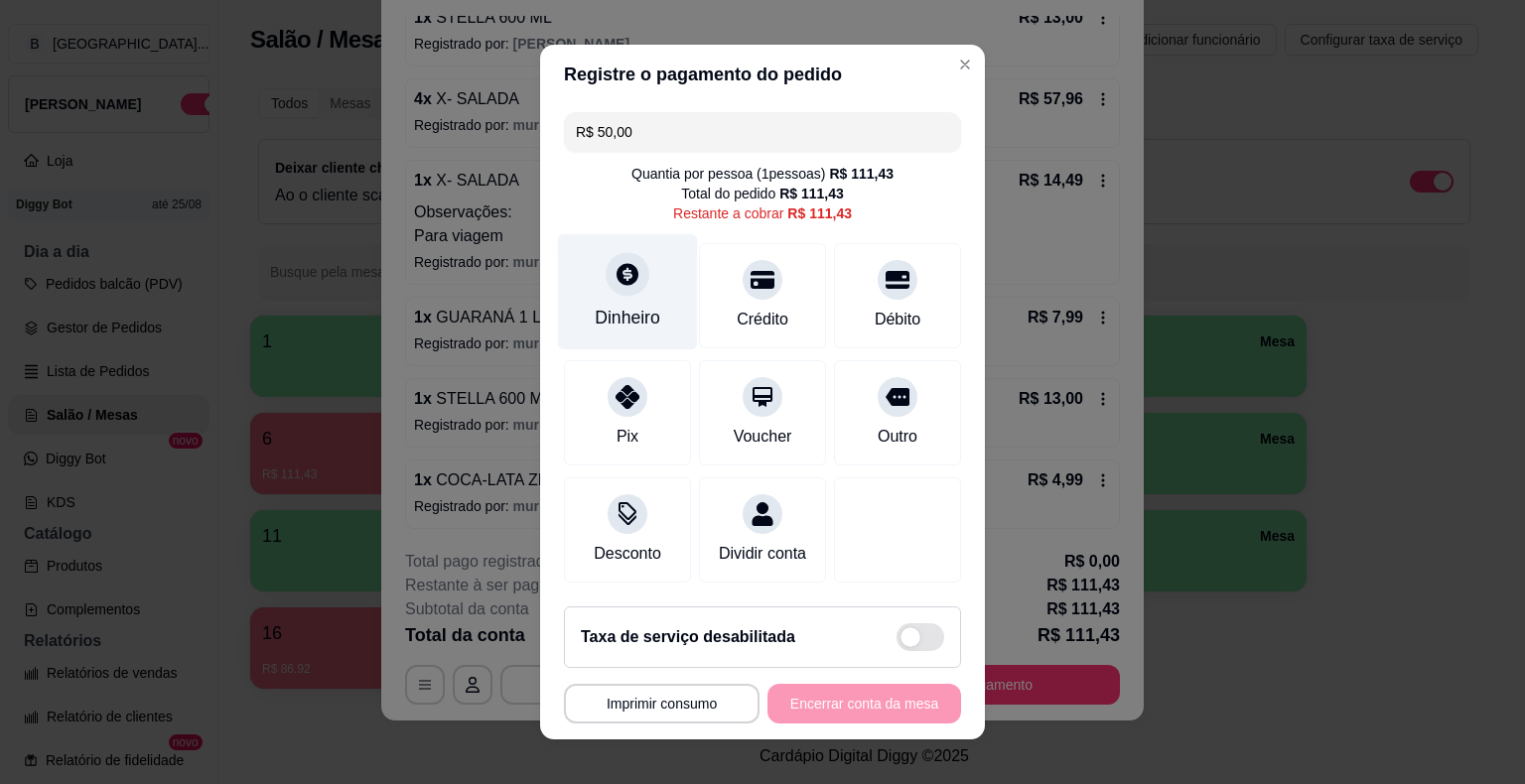 type on "R$ 50,00" 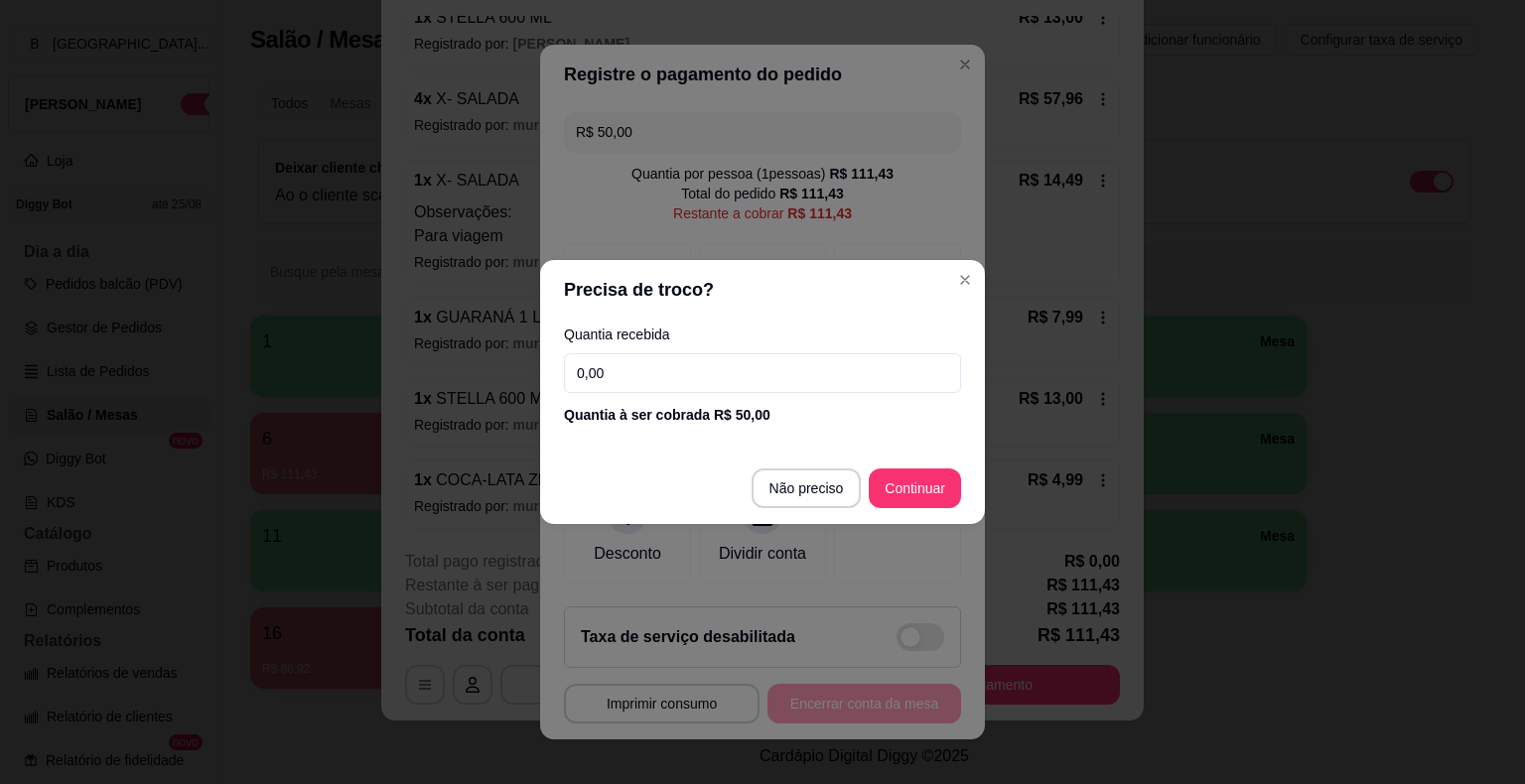 click on "0,00" at bounding box center [762, 373] 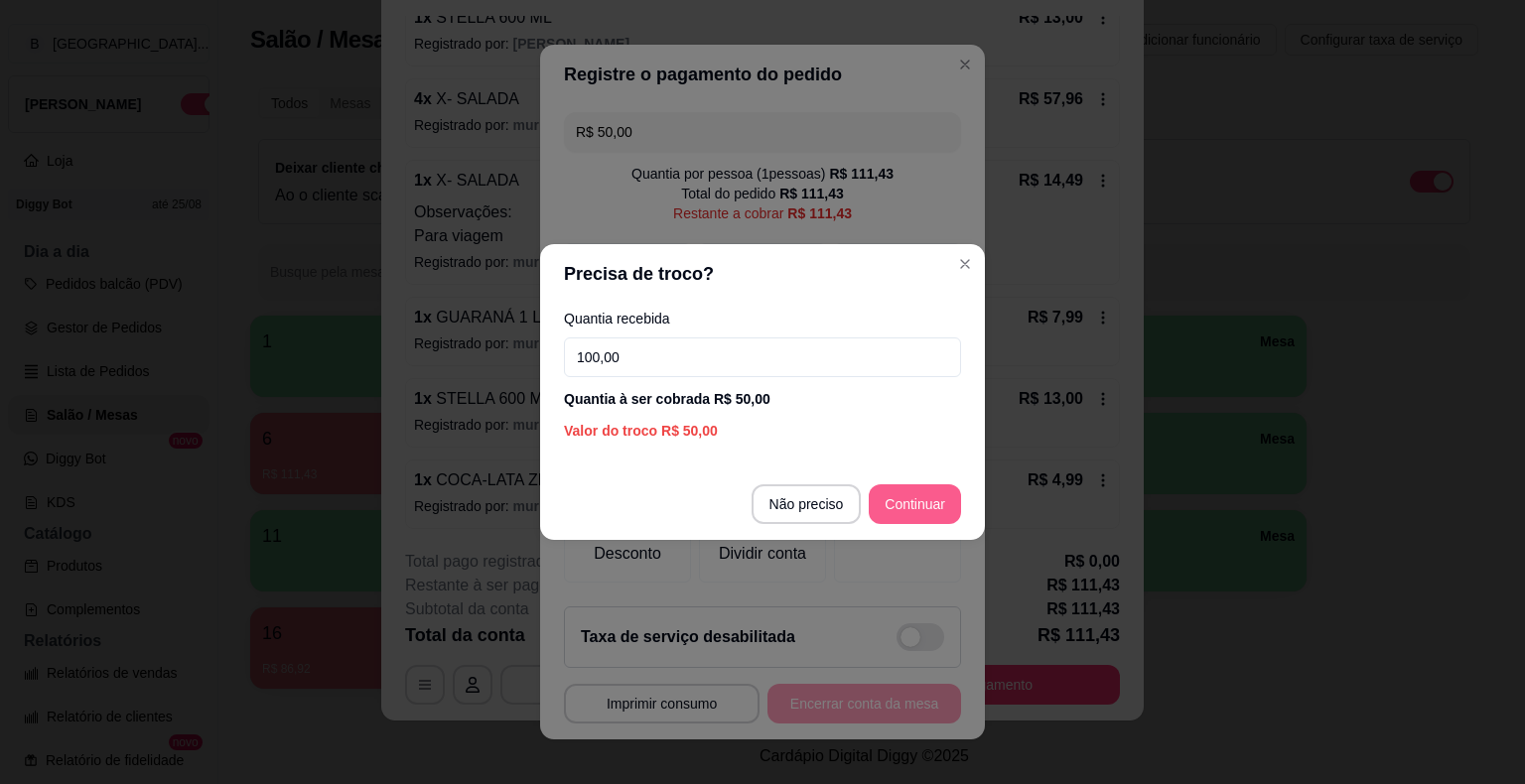 type on "100,00" 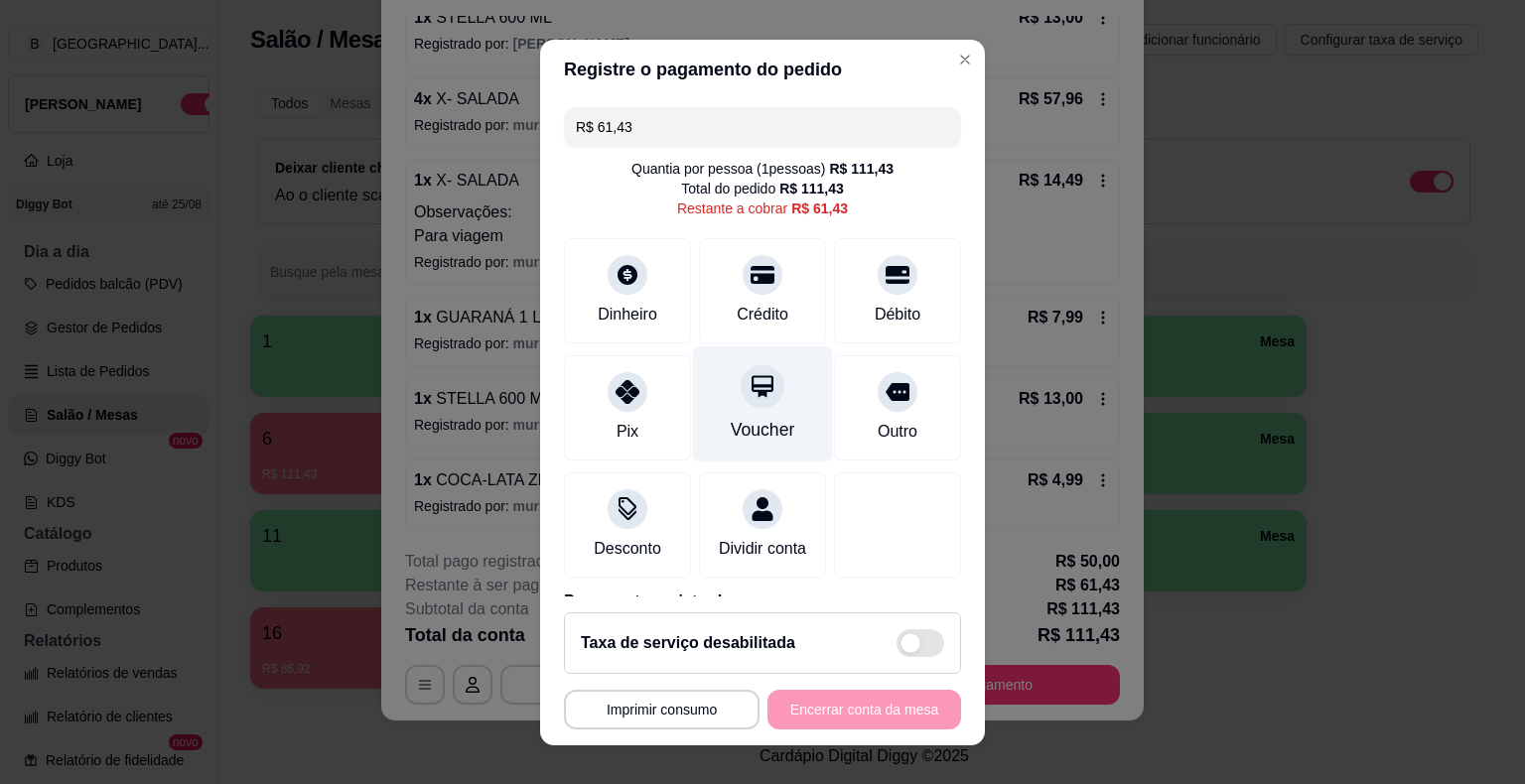scroll, scrollTop: 113, scrollLeft: 0, axis: vertical 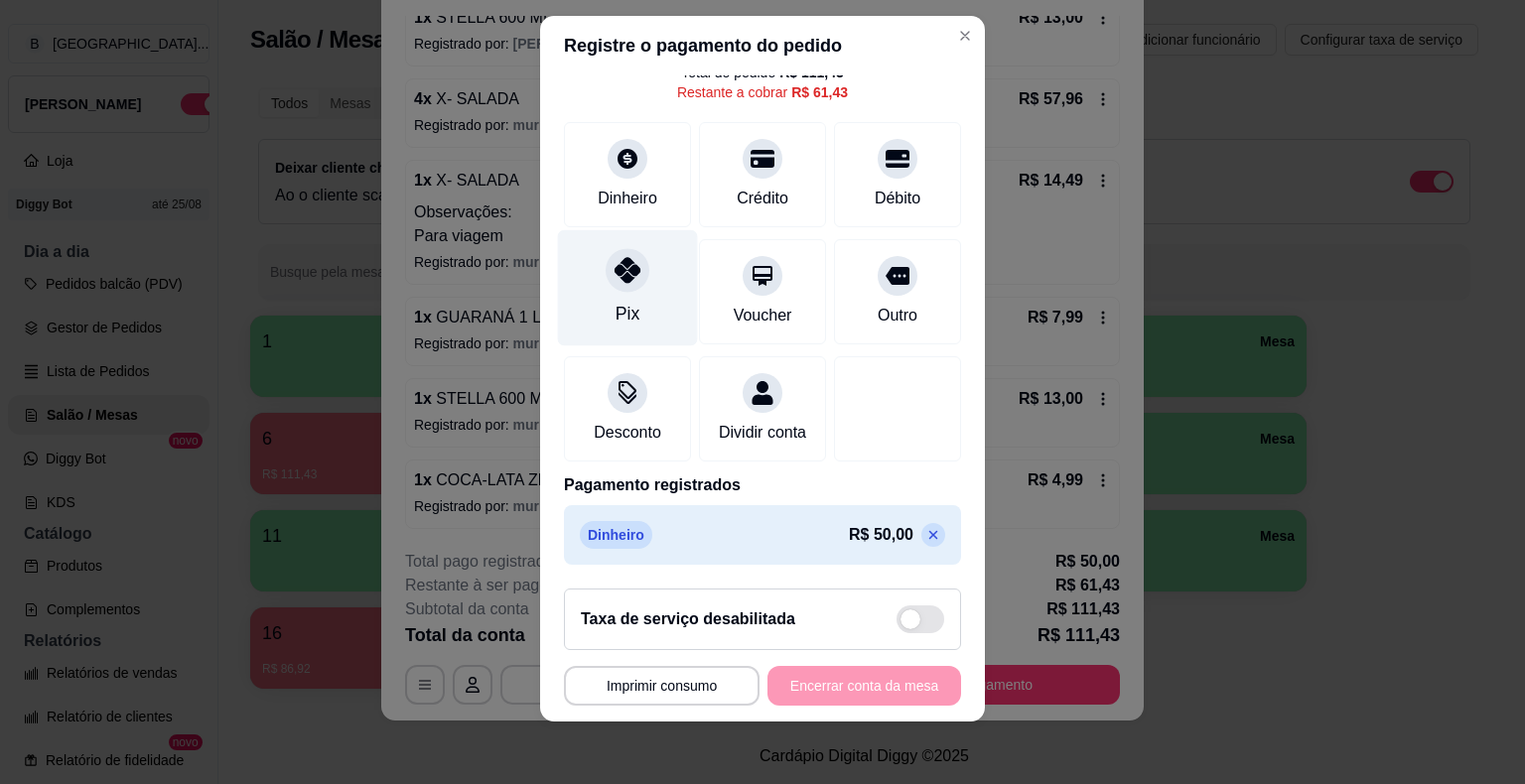 click on "Pix" at bounding box center (627, 287) 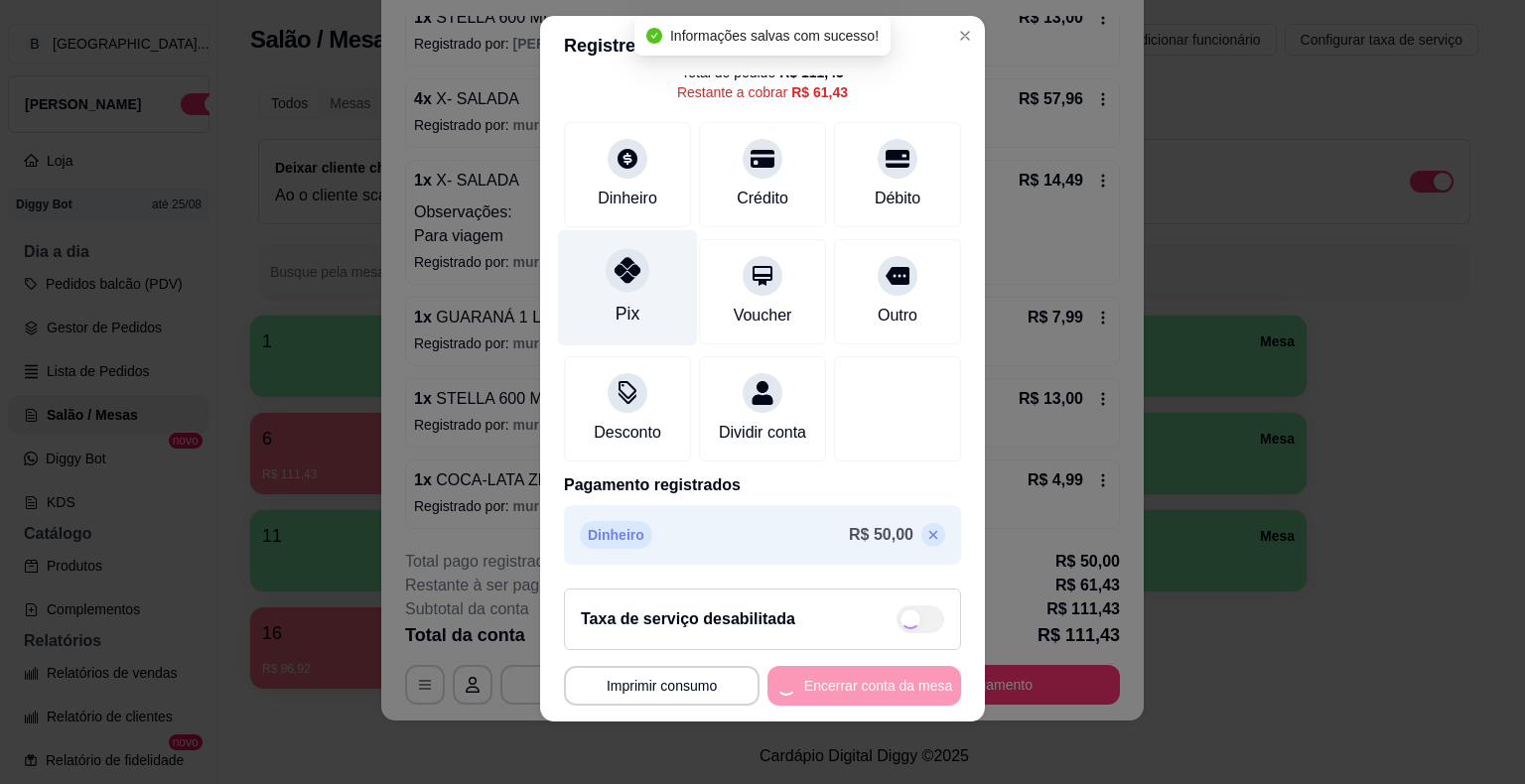 type on "R$ 0,00" 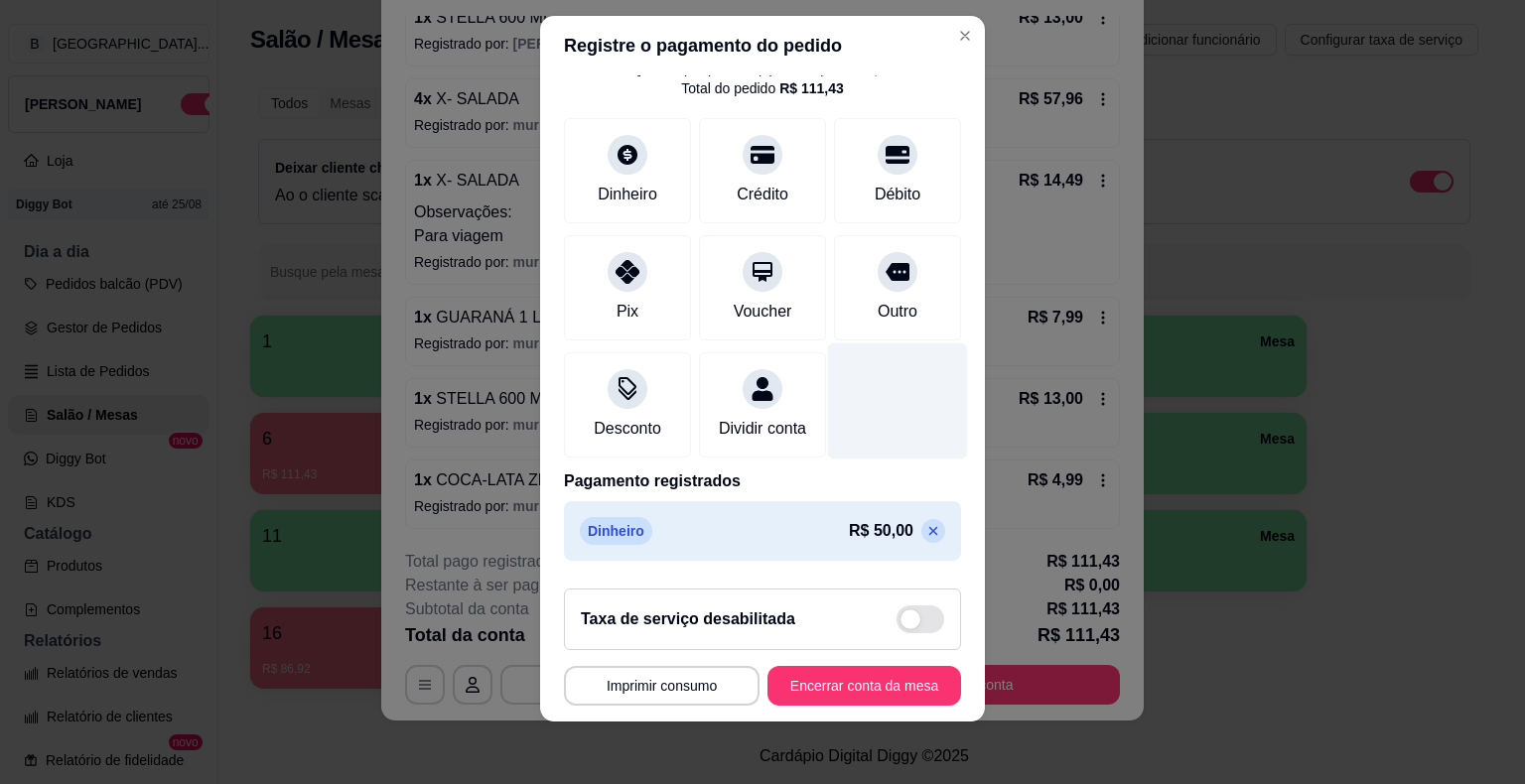 scroll, scrollTop: 169, scrollLeft: 0, axis: vertical 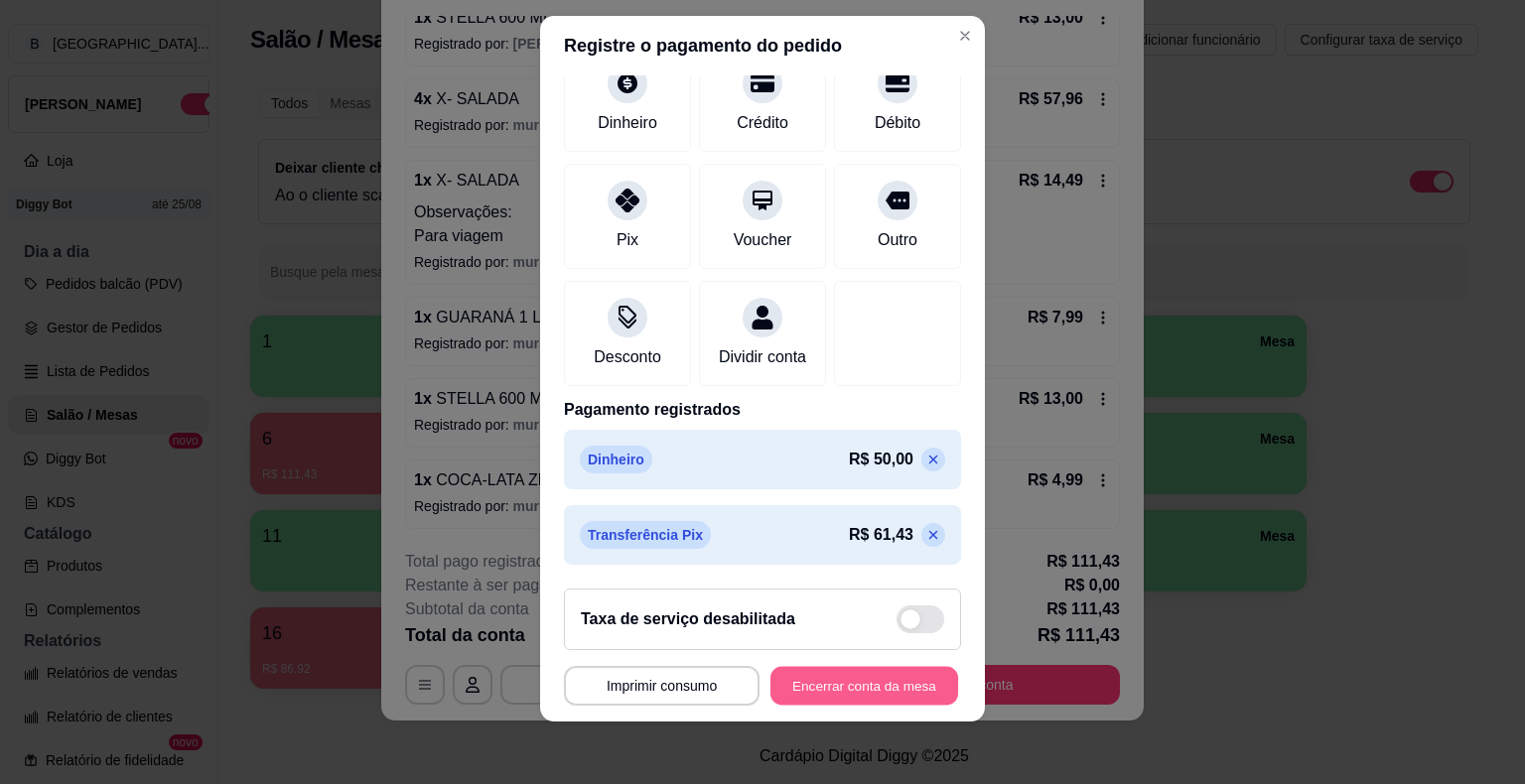 click on "Encerrar conta da mesa" at bounding box center [864, 685] 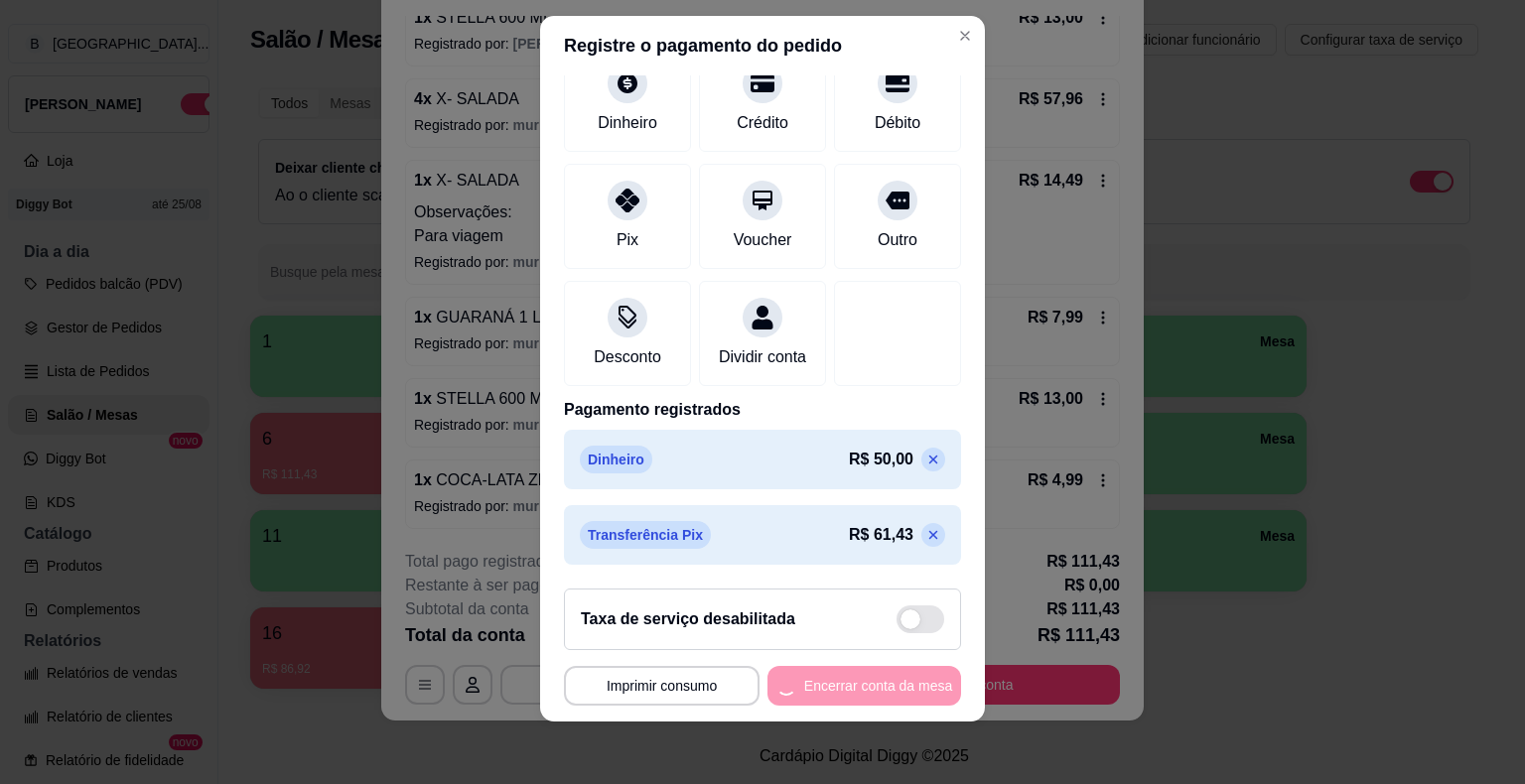 scroll, scrollTop: 0, scrollLeft: 0, axis: both 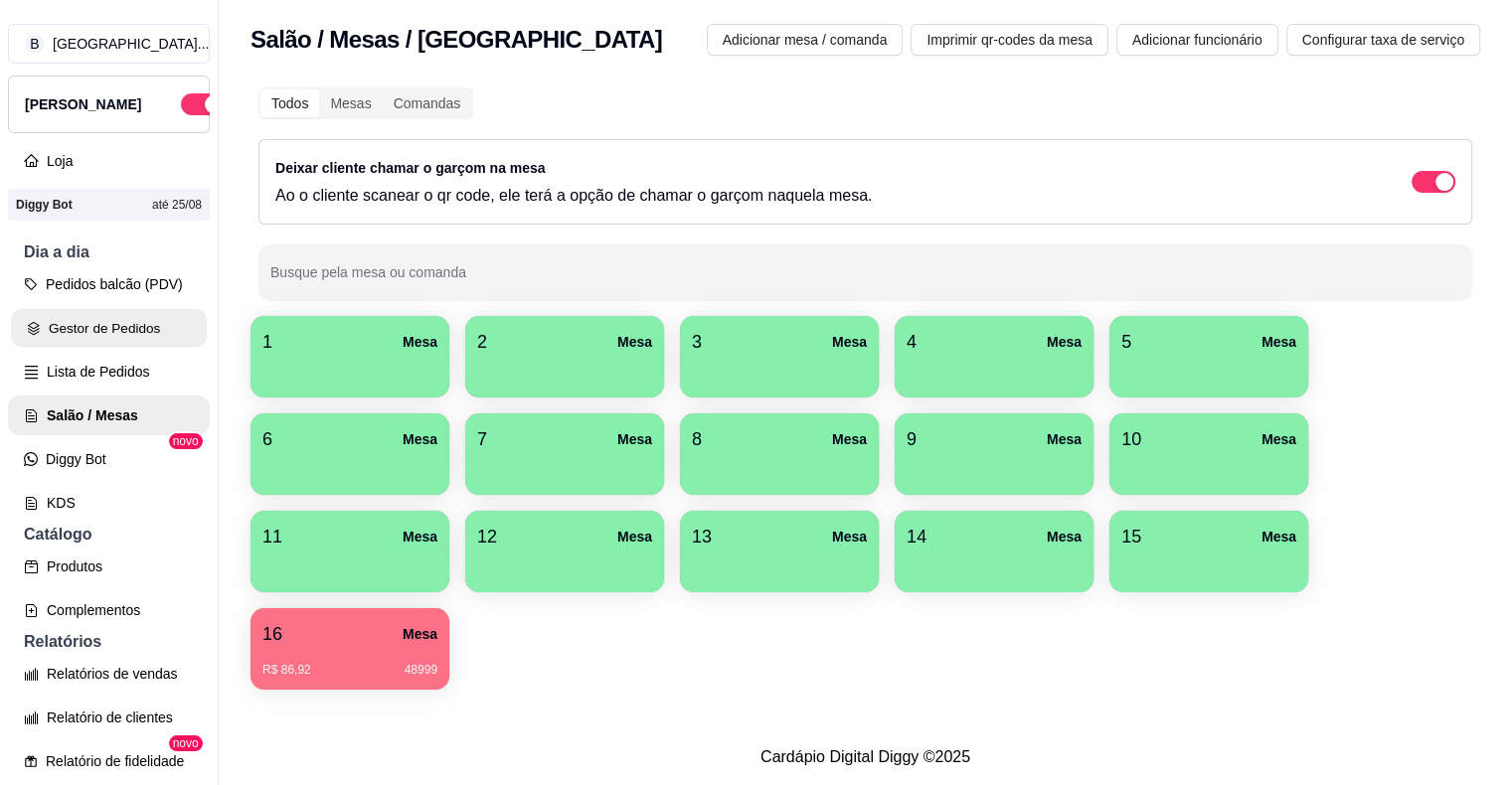 click on "Gestor de Pedidos" at bounding box center [108, 328] 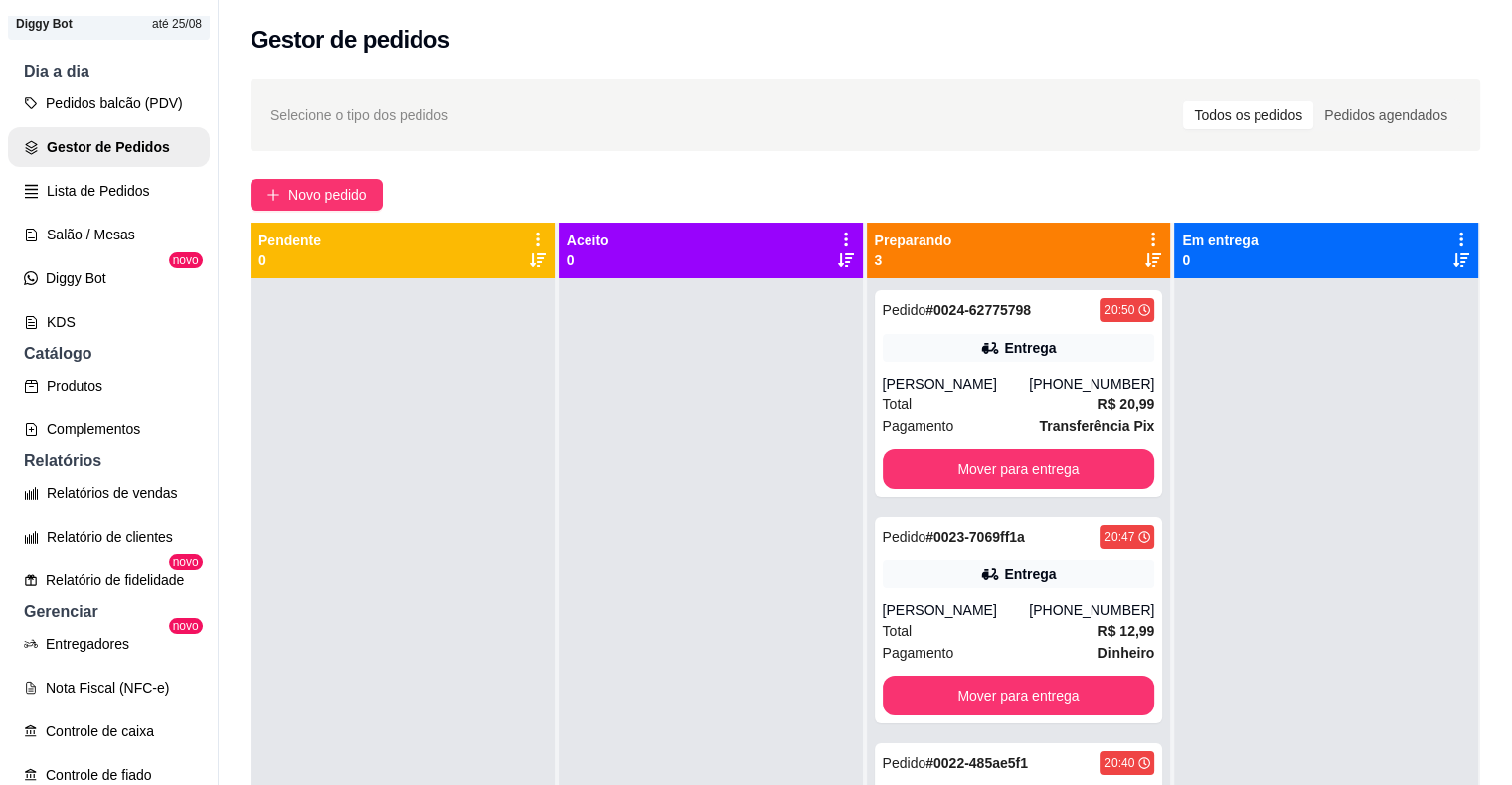 scroll, scrollTop: 199, scrollLeft: 0, axis: vertical 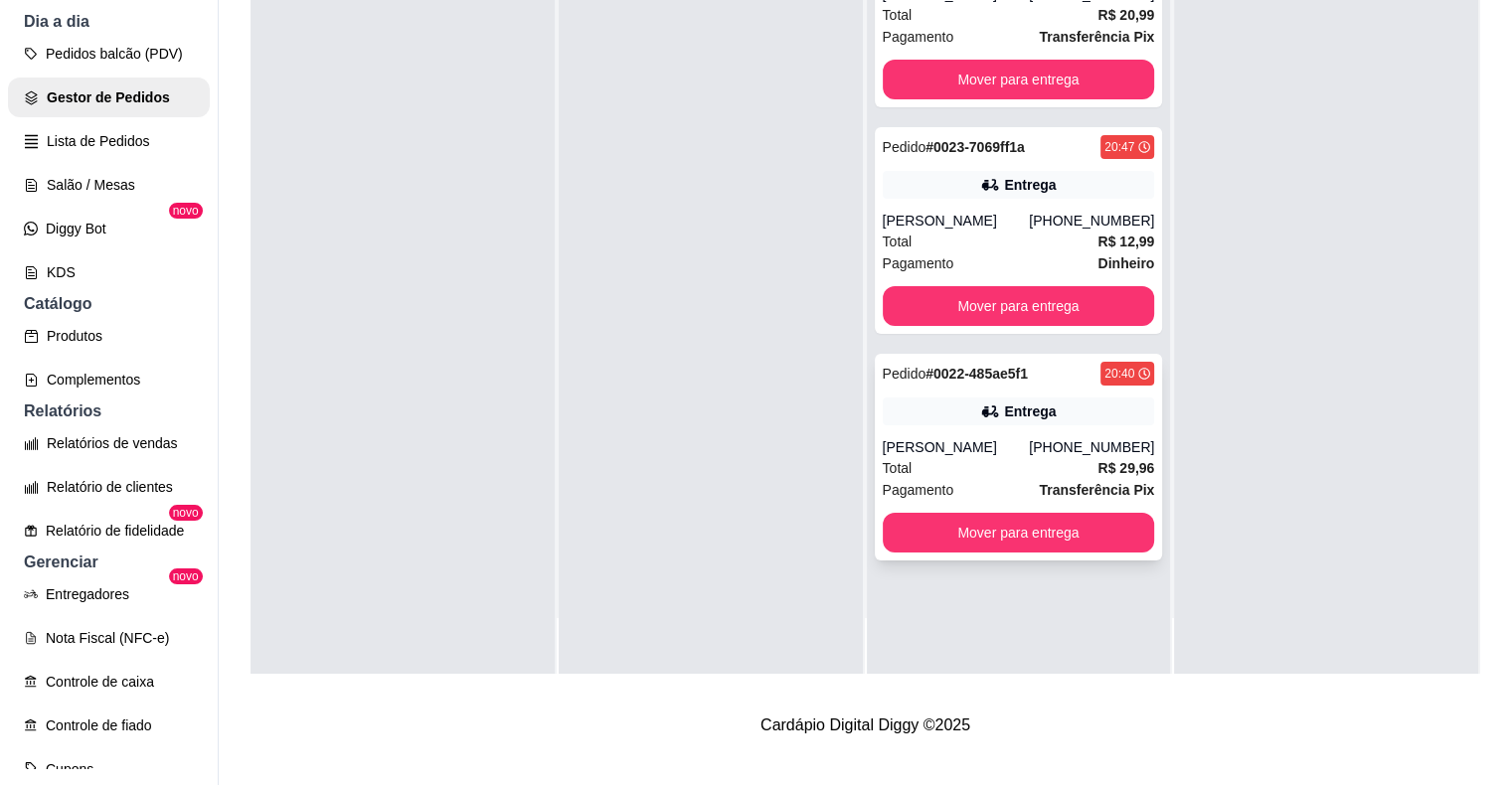 click on "Total R$ 29,96" at bounding box center [1019, 468] 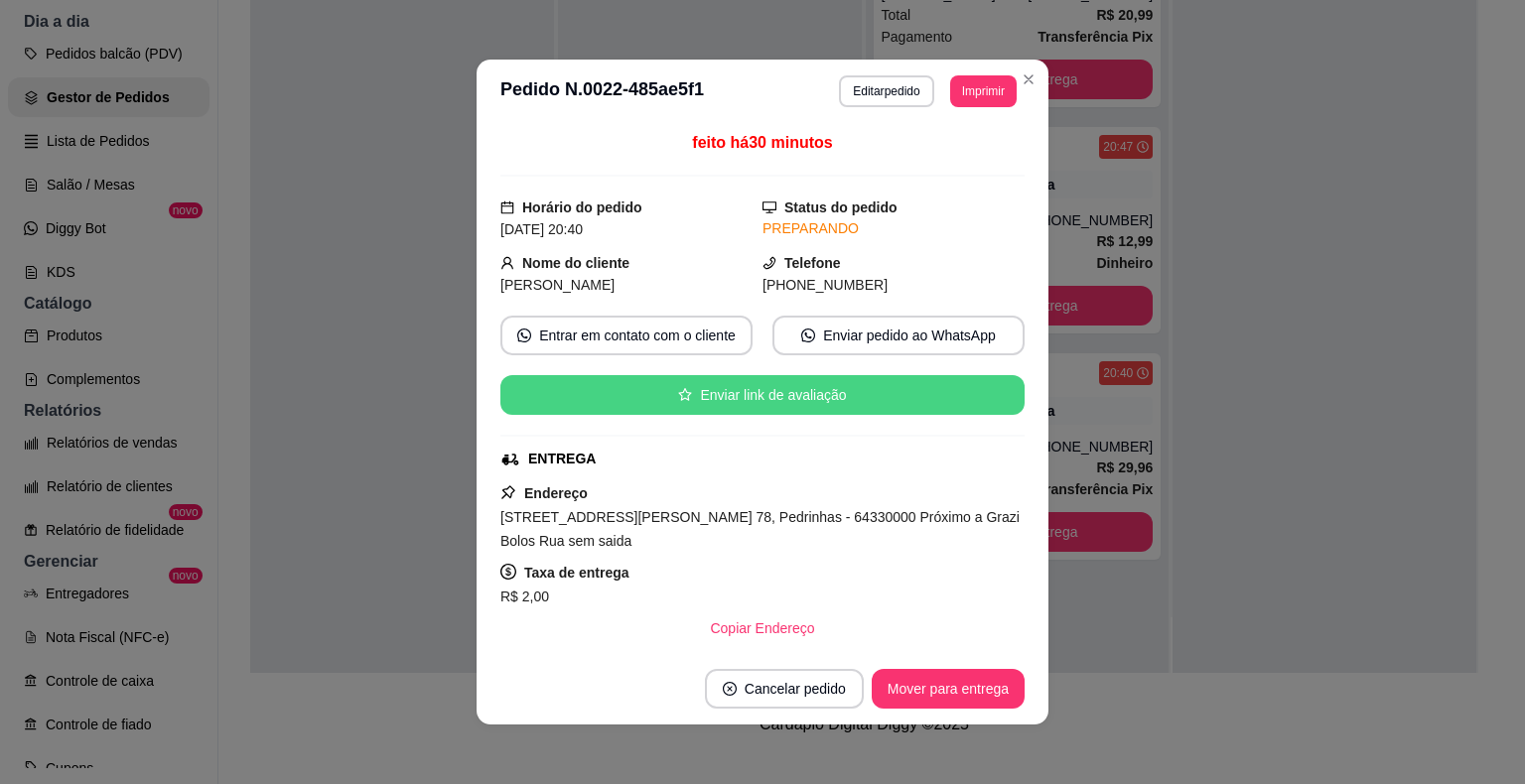 scroll, scrollTop: 335, scrollLeft: 0, axis: vertical 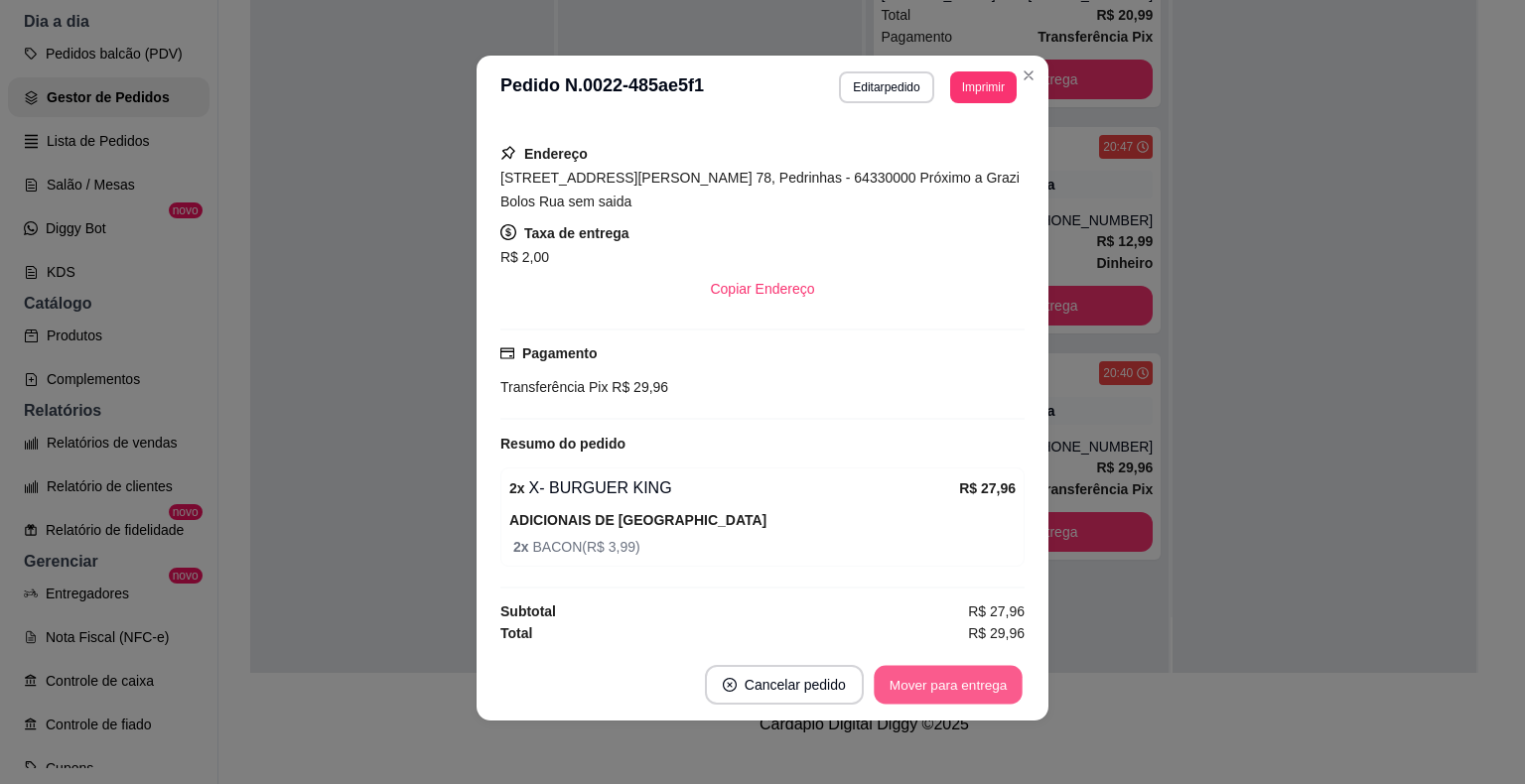 click on "Mover para entrega" at bounding box center (948, 685) 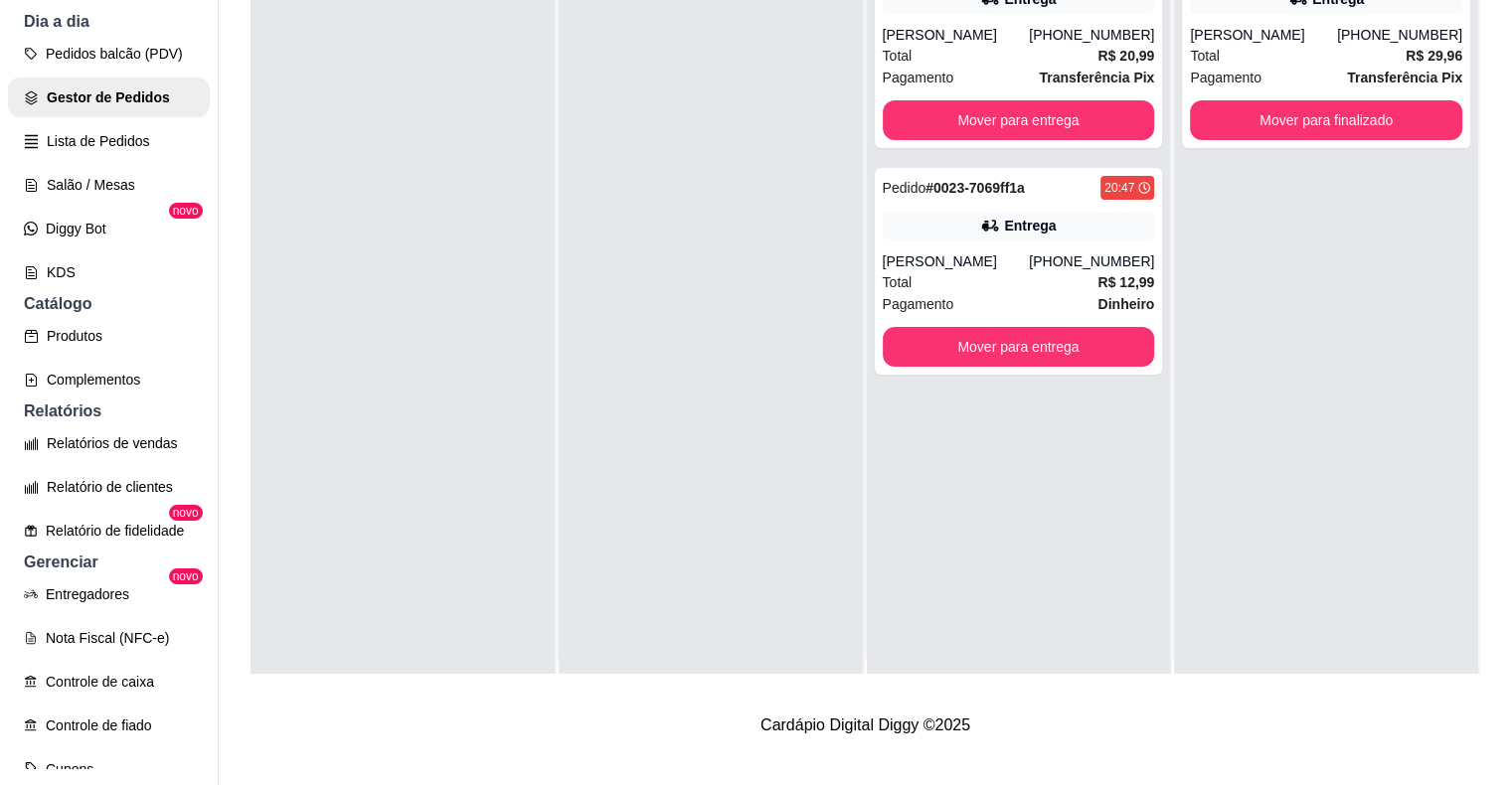 scroll, scrollTop: 0, scrollLeft: 0, axis: both 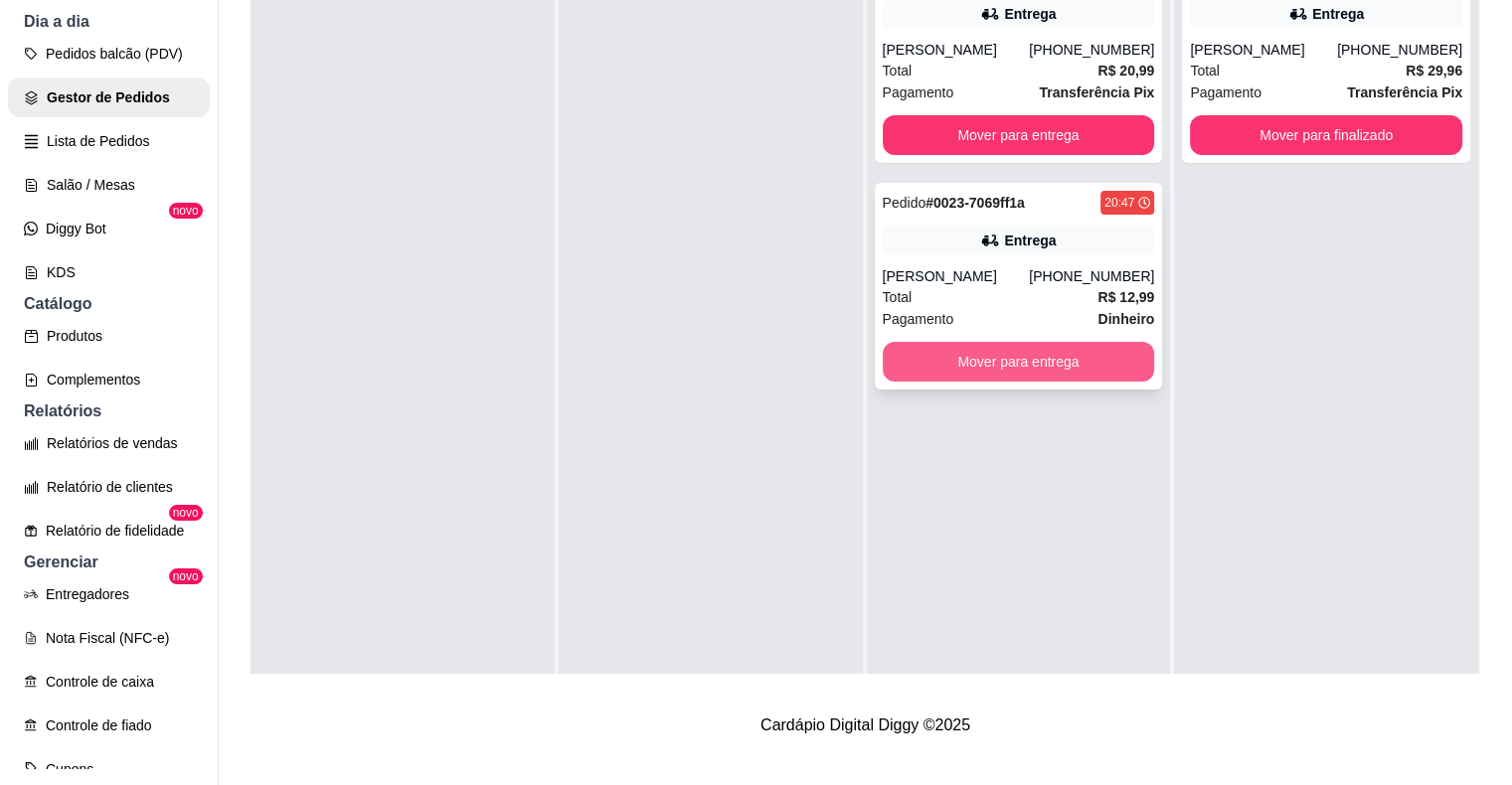 click on "Mover para entrega" at bounding box center [1019, 362] 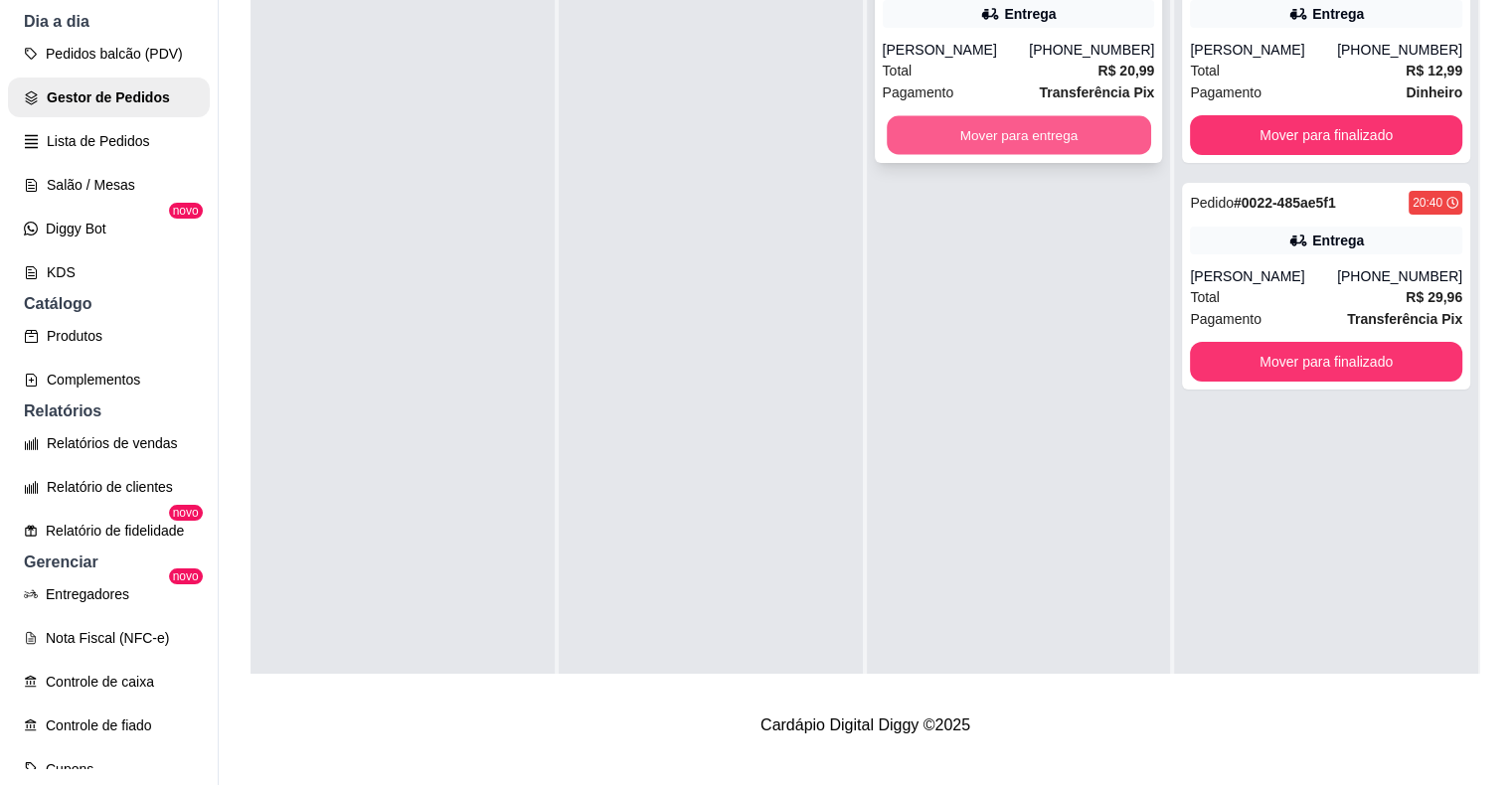 click on "Mover para entrega" at bounding box center [1019, 135] 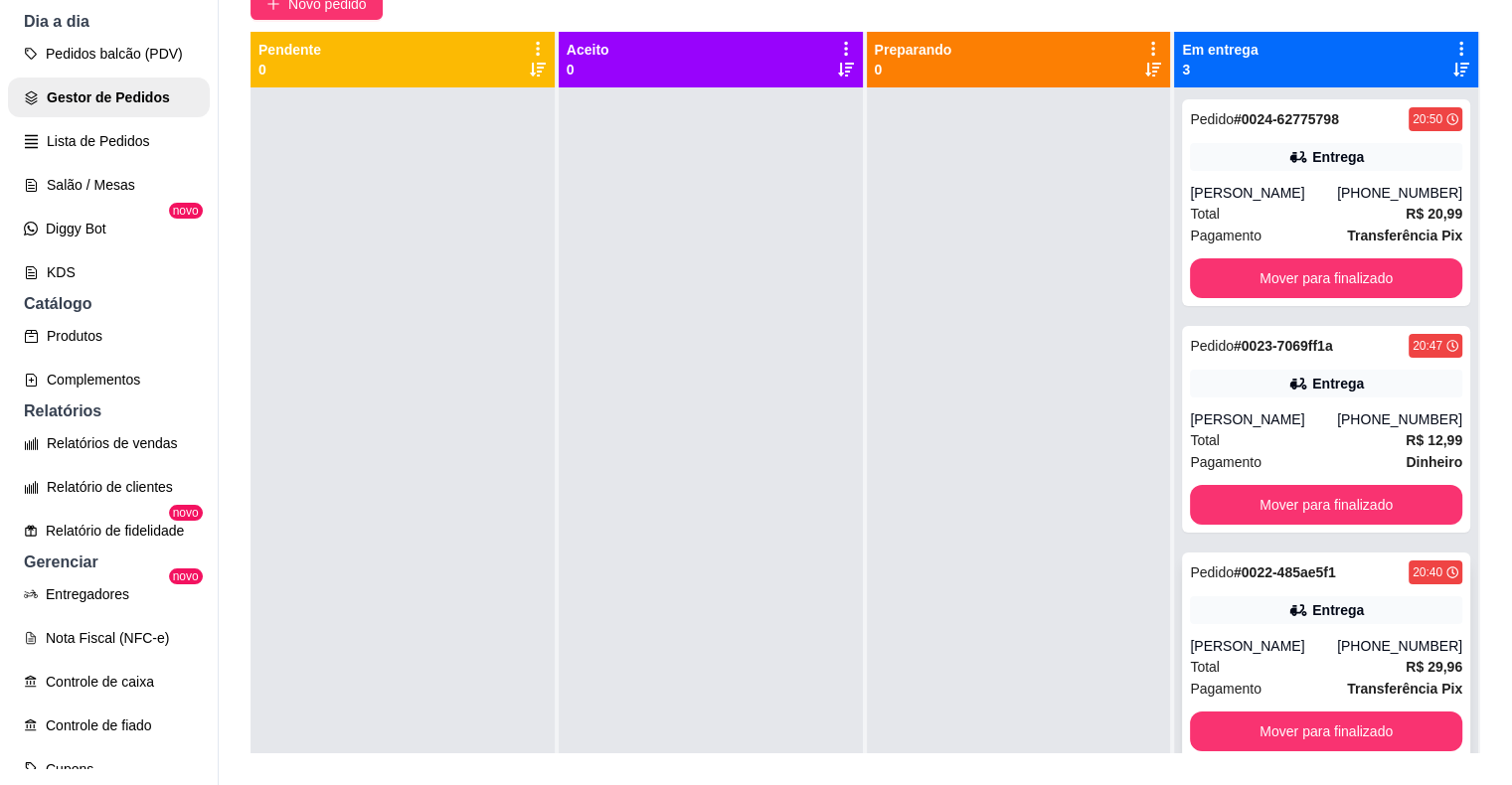scroll, scrollTop: 19, scrollLeft: 0, axis: vertical 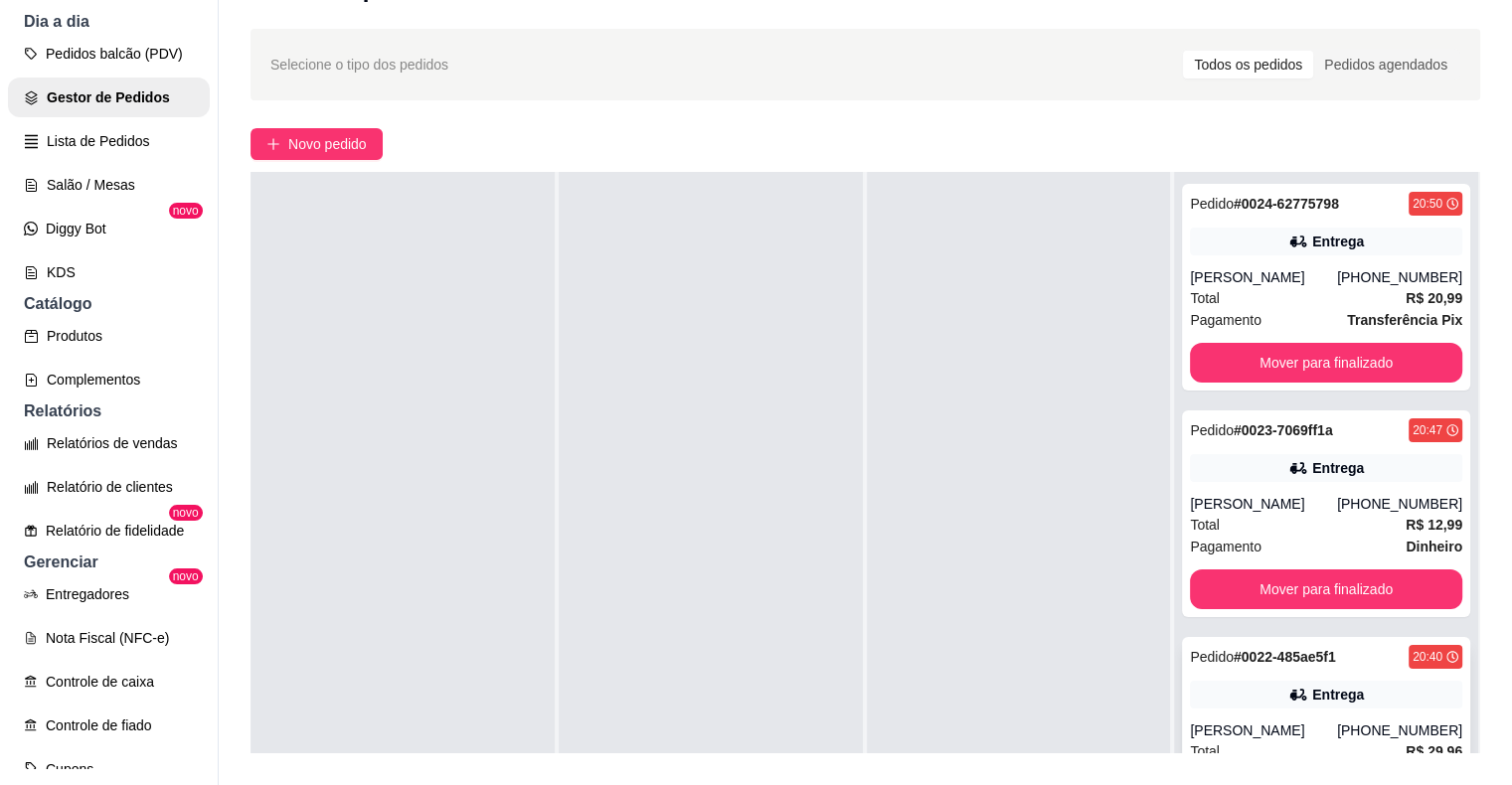click on "Entrega" at bounding box center (1326, 695) 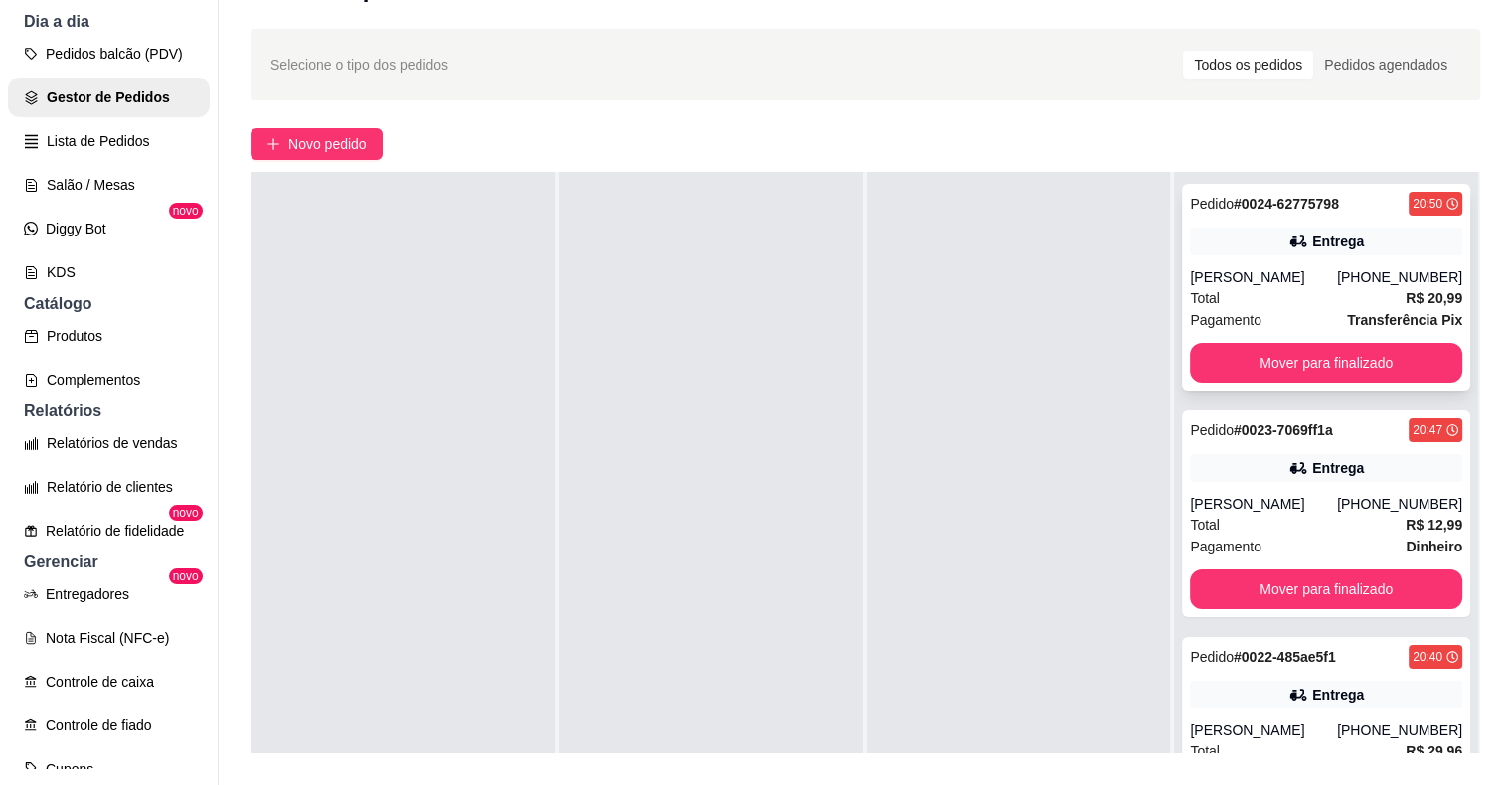 click on "[PERSON_NAME]" at bounding box center [1263, 277] 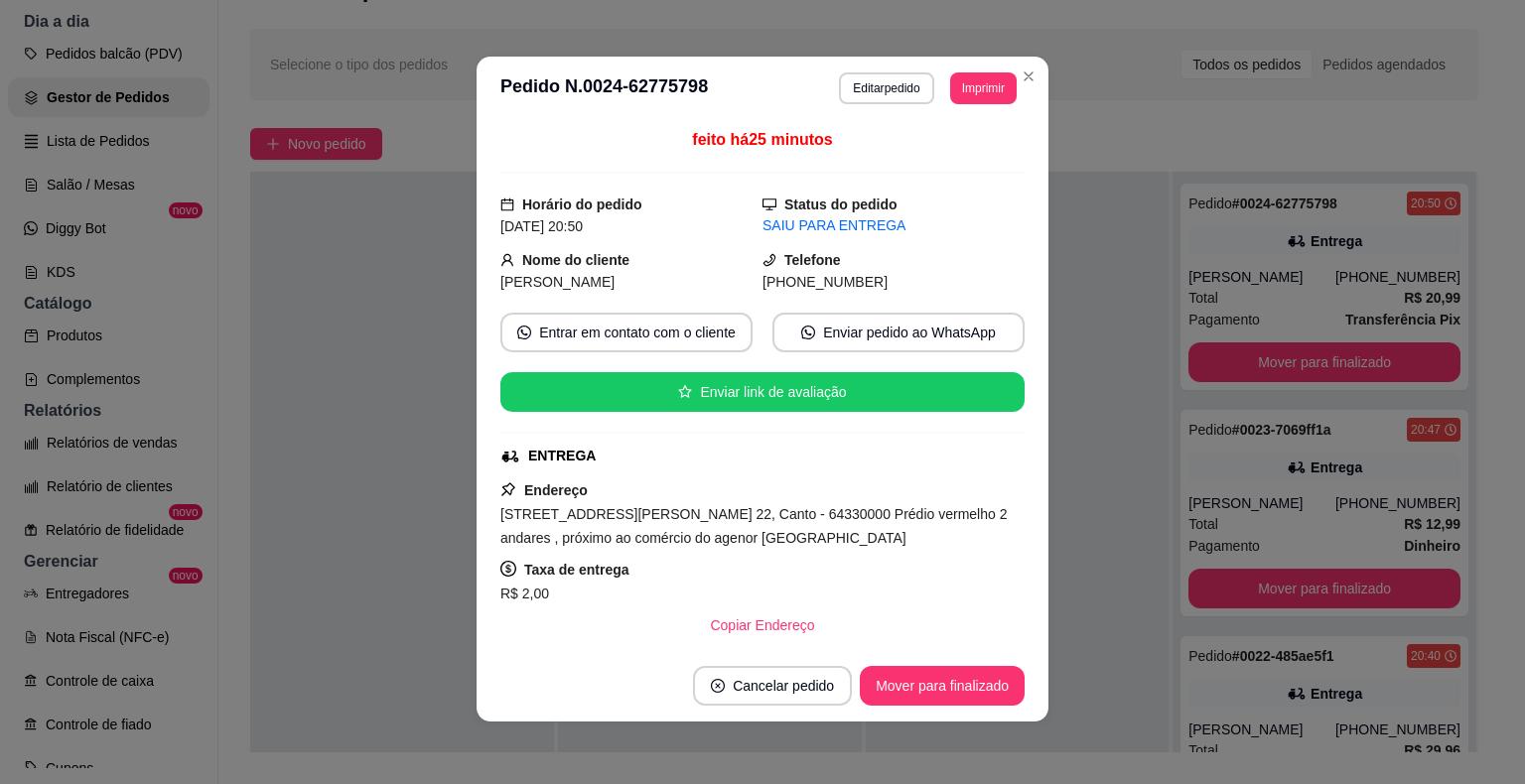 scroll, scrollTop: 4, scrollLeft: 0, axis: vertical 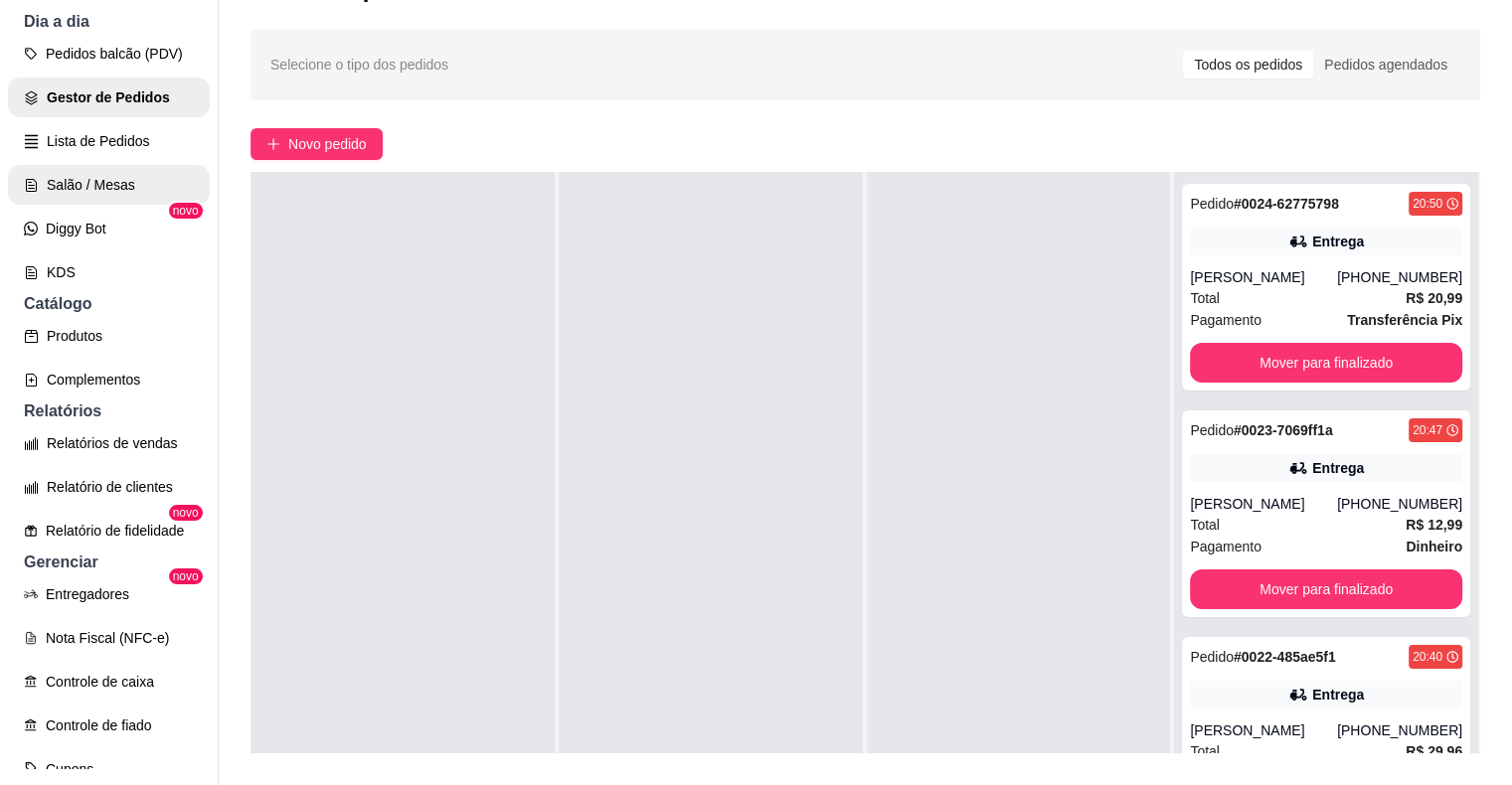 click on "Salão / Mesas" at bounding box center [108, 185] 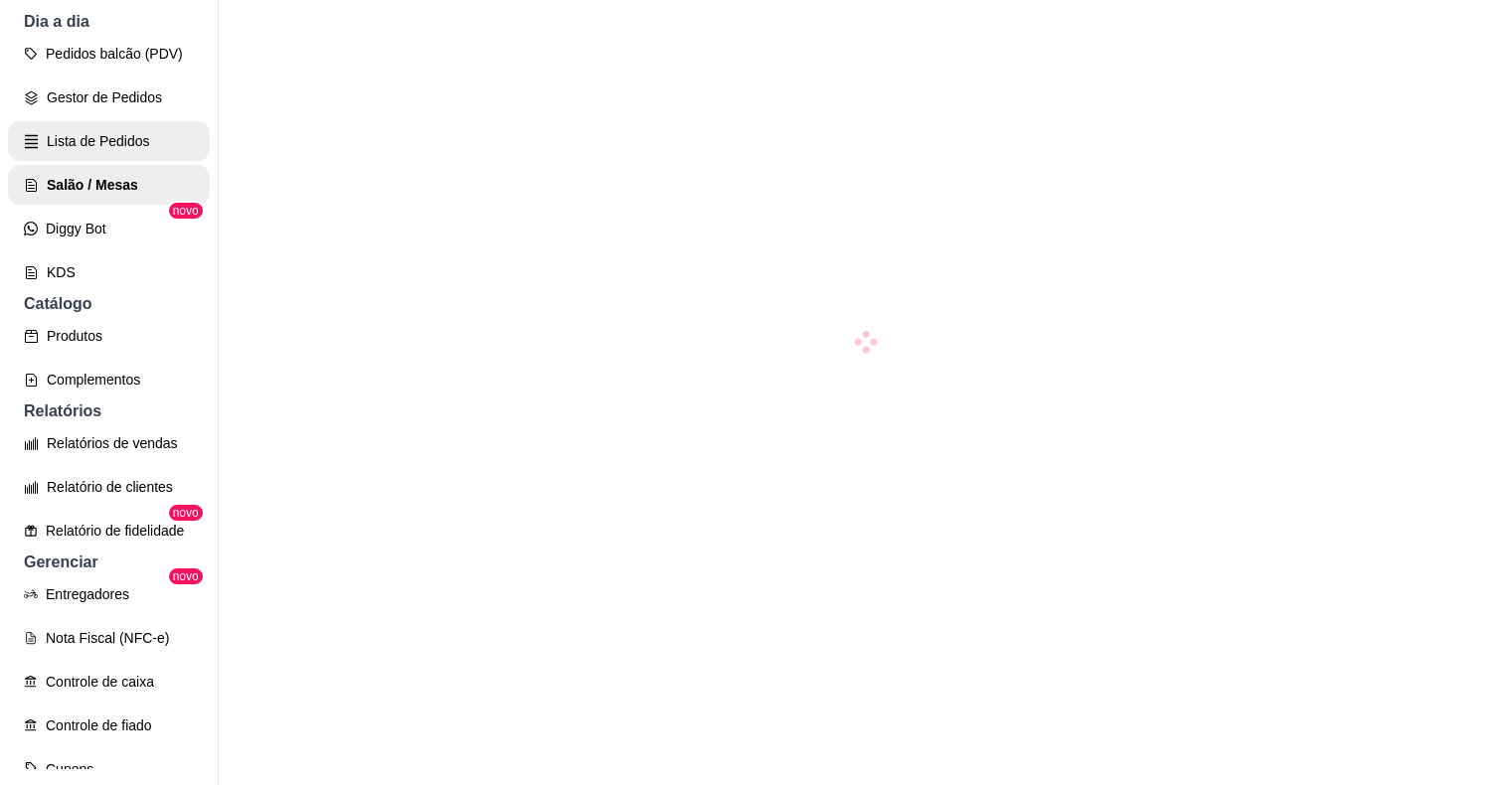 scroll, scrollTop: 0, scrollLeft: 0, axis: both 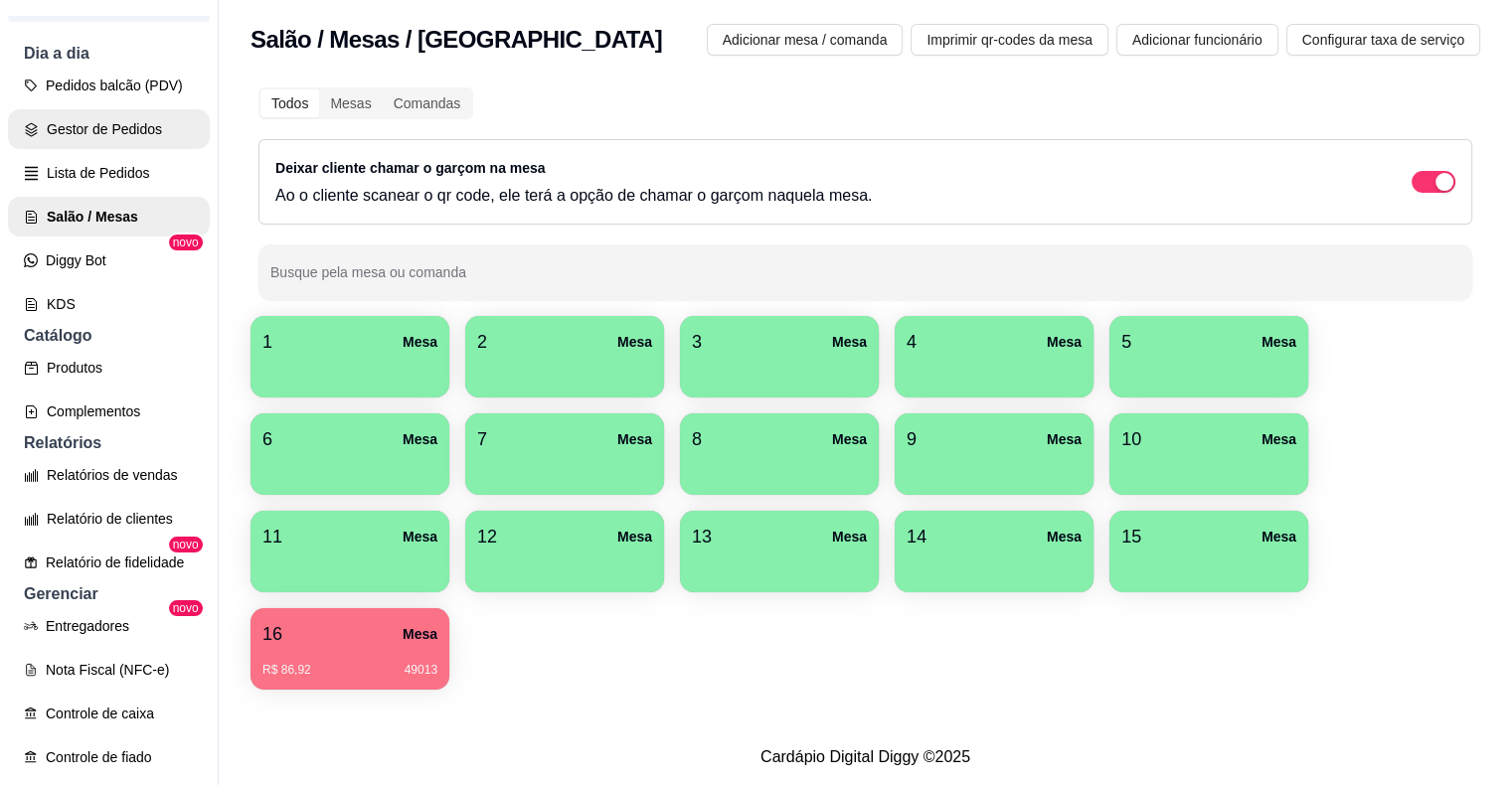 click on "Gestor de Pedidos" at bounding box center (108, 129) 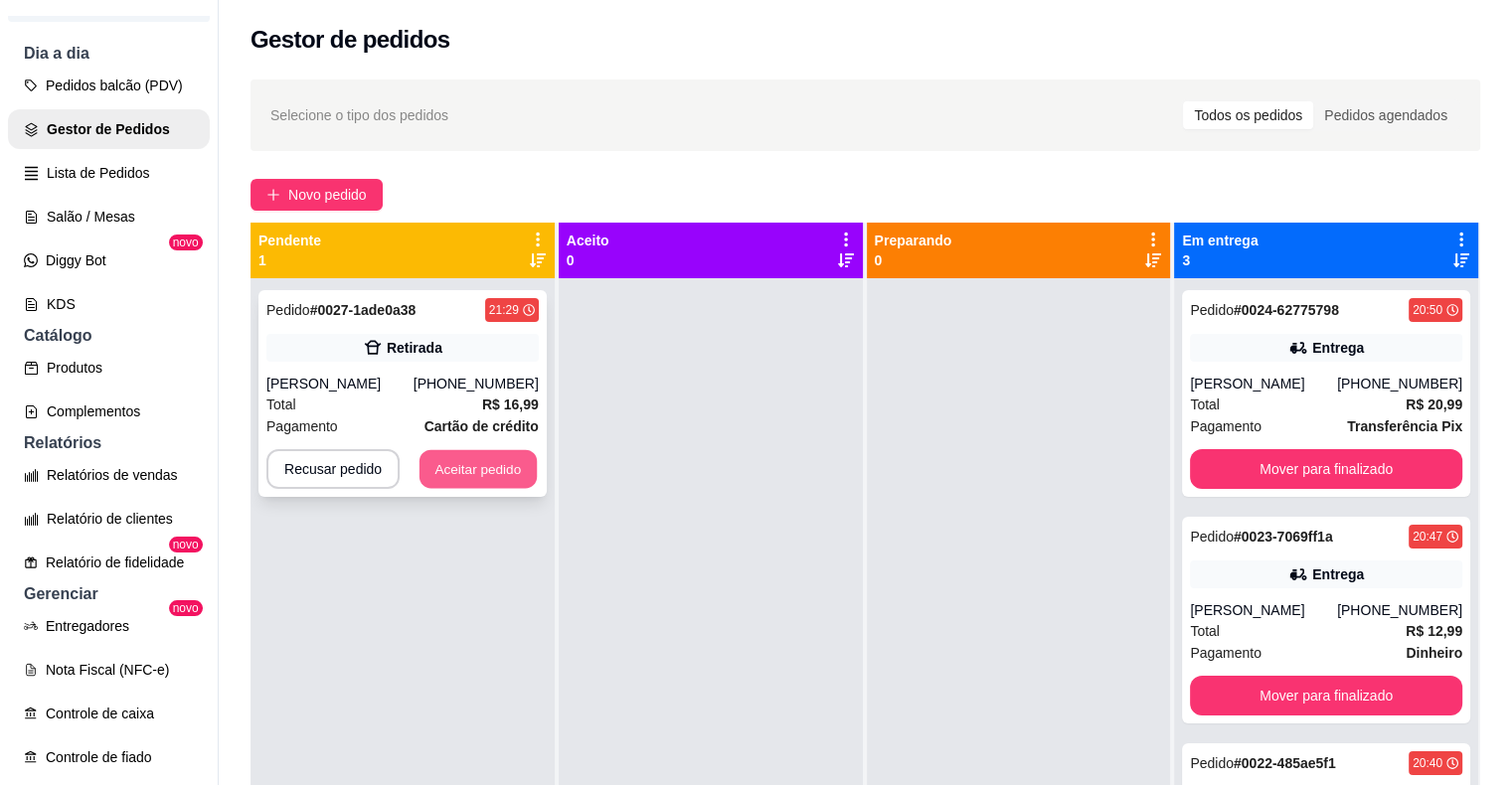 click on "Aceitar pedido" at bounding box center [478, 469] 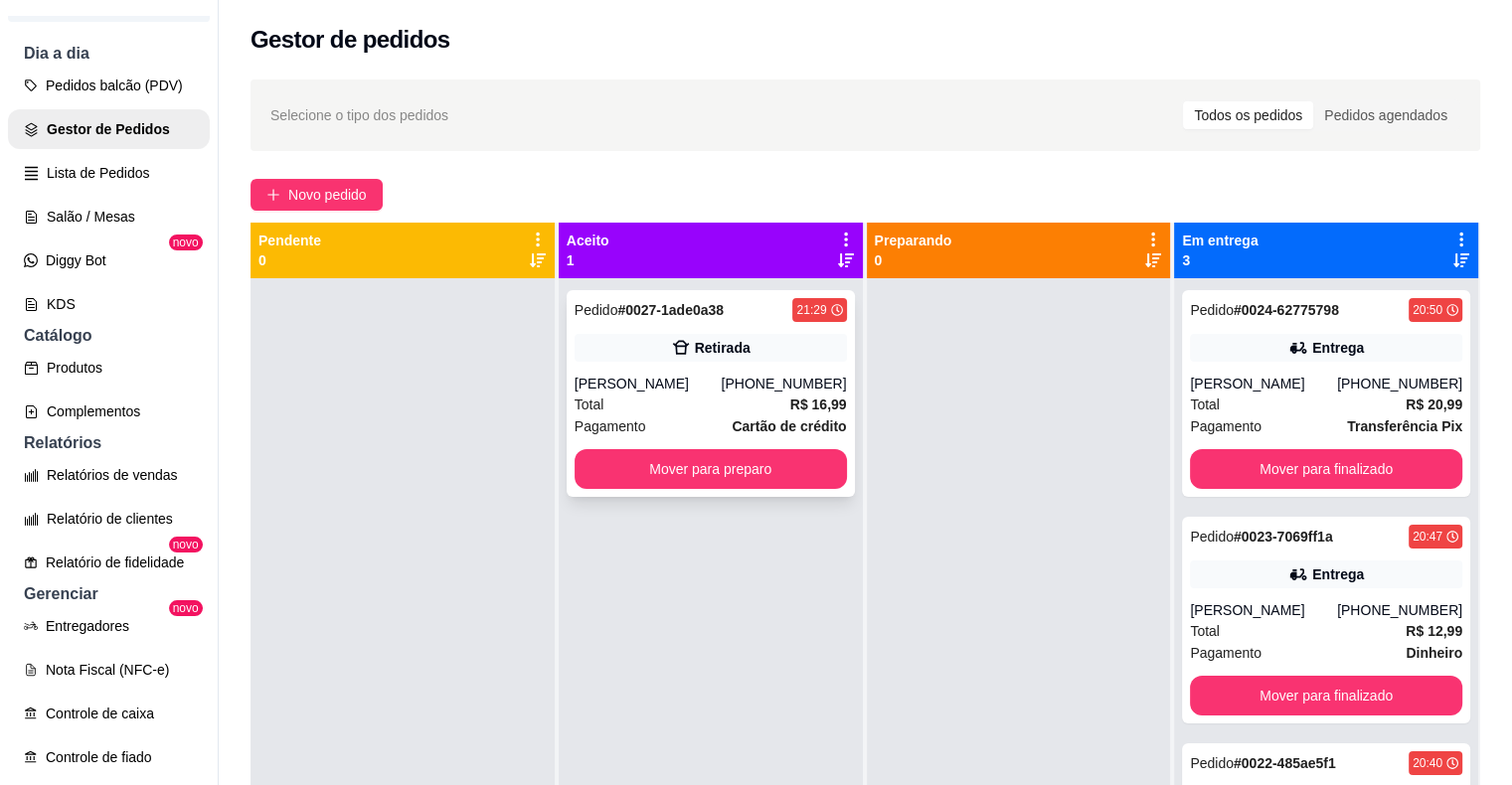 click on "Total R$ 16,99" at bounding box center [711, 404] 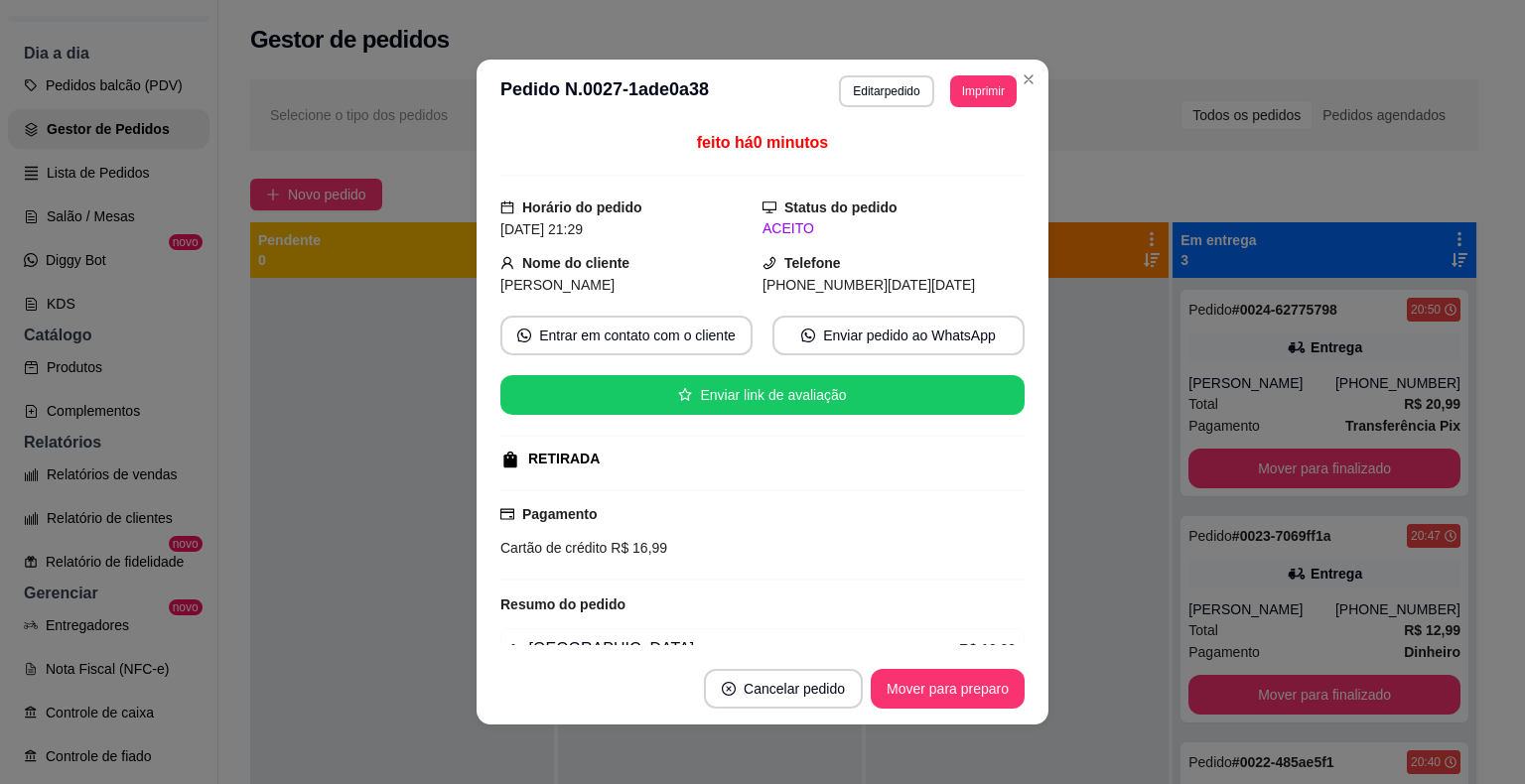 scroll, scrollTop: 4, scrollLeft: 0, axis: vertical 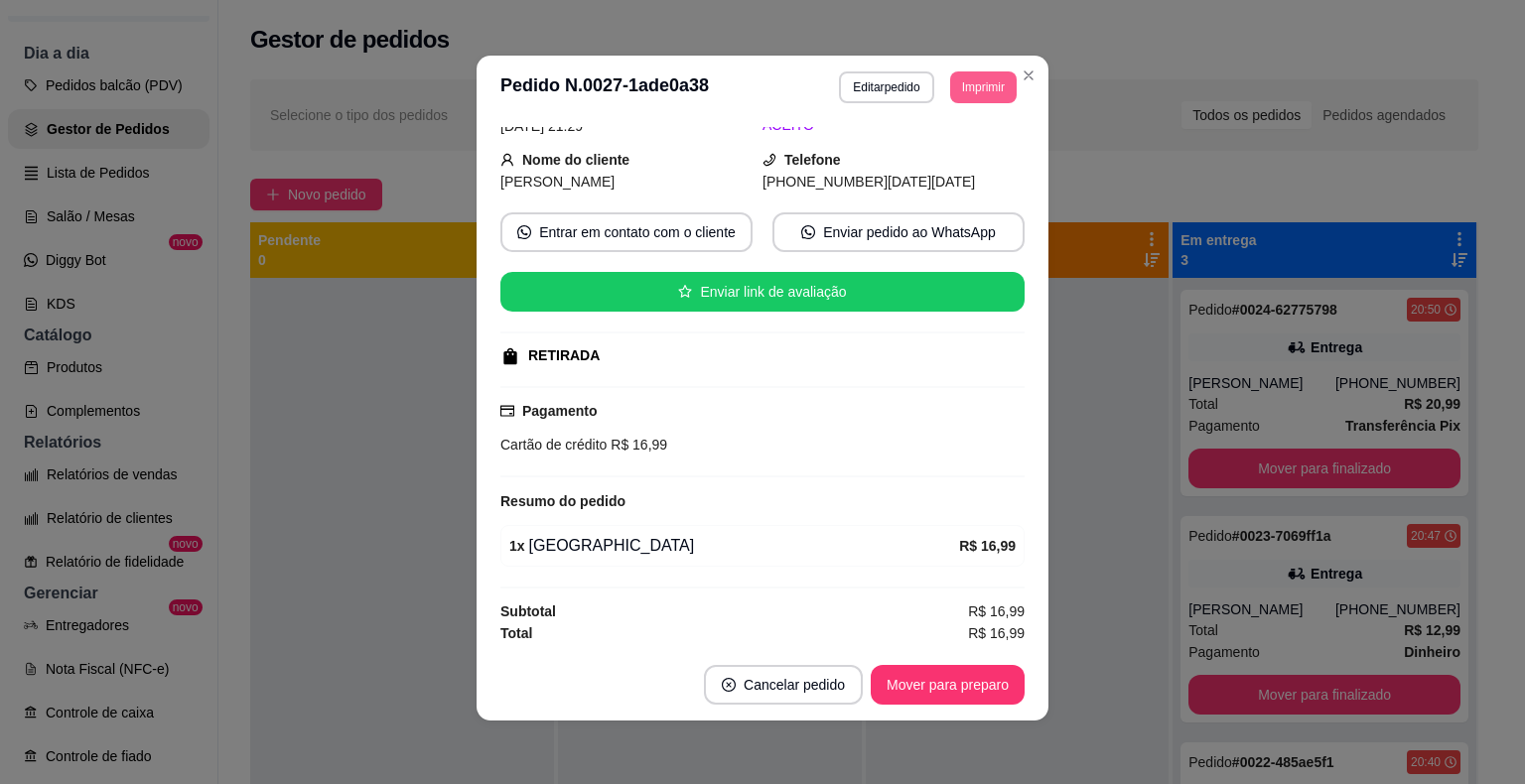click on "Imprimir" at bounding box center [983, 87] 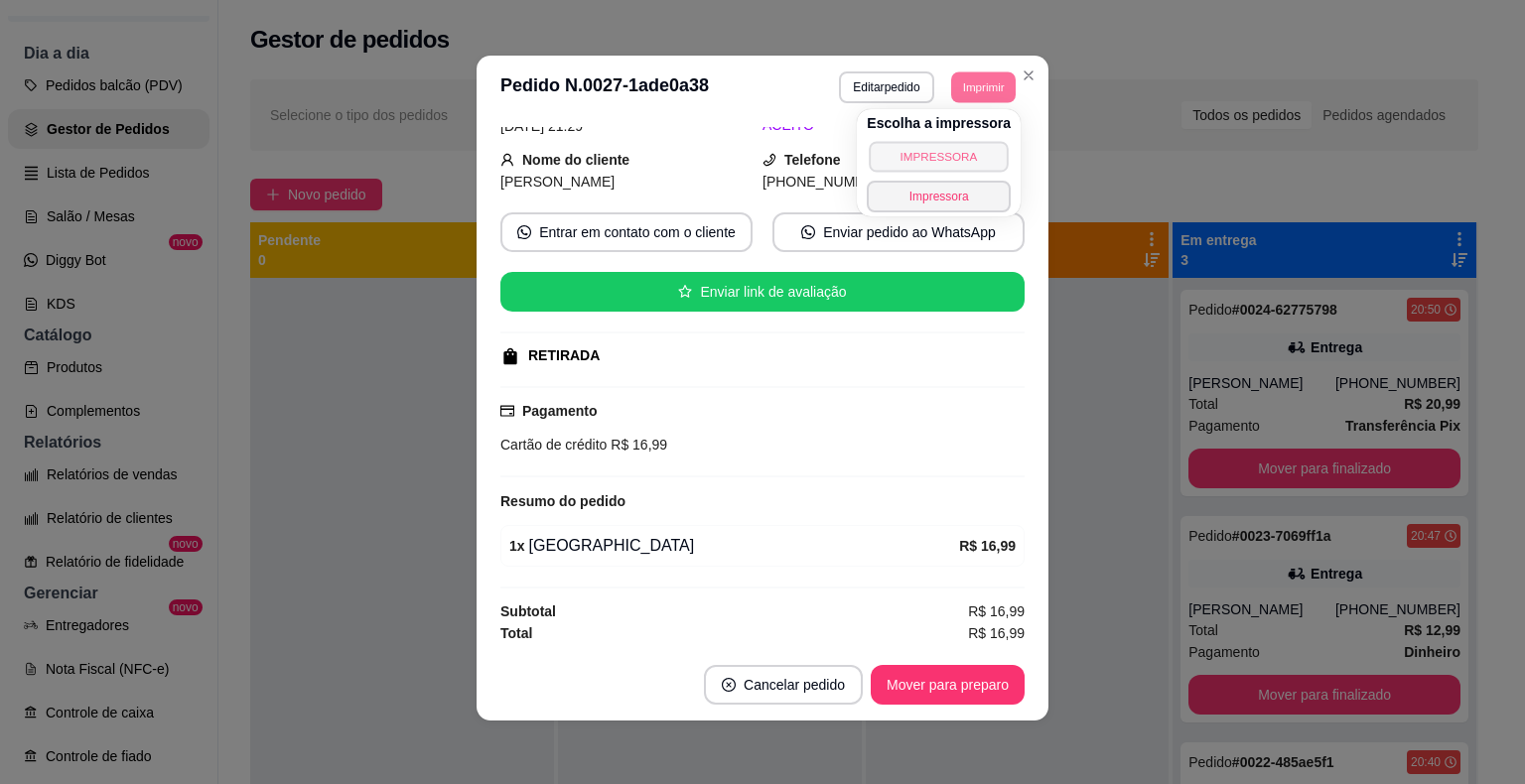 click on "IMPRESSORA" at bounding box center [938, 156] 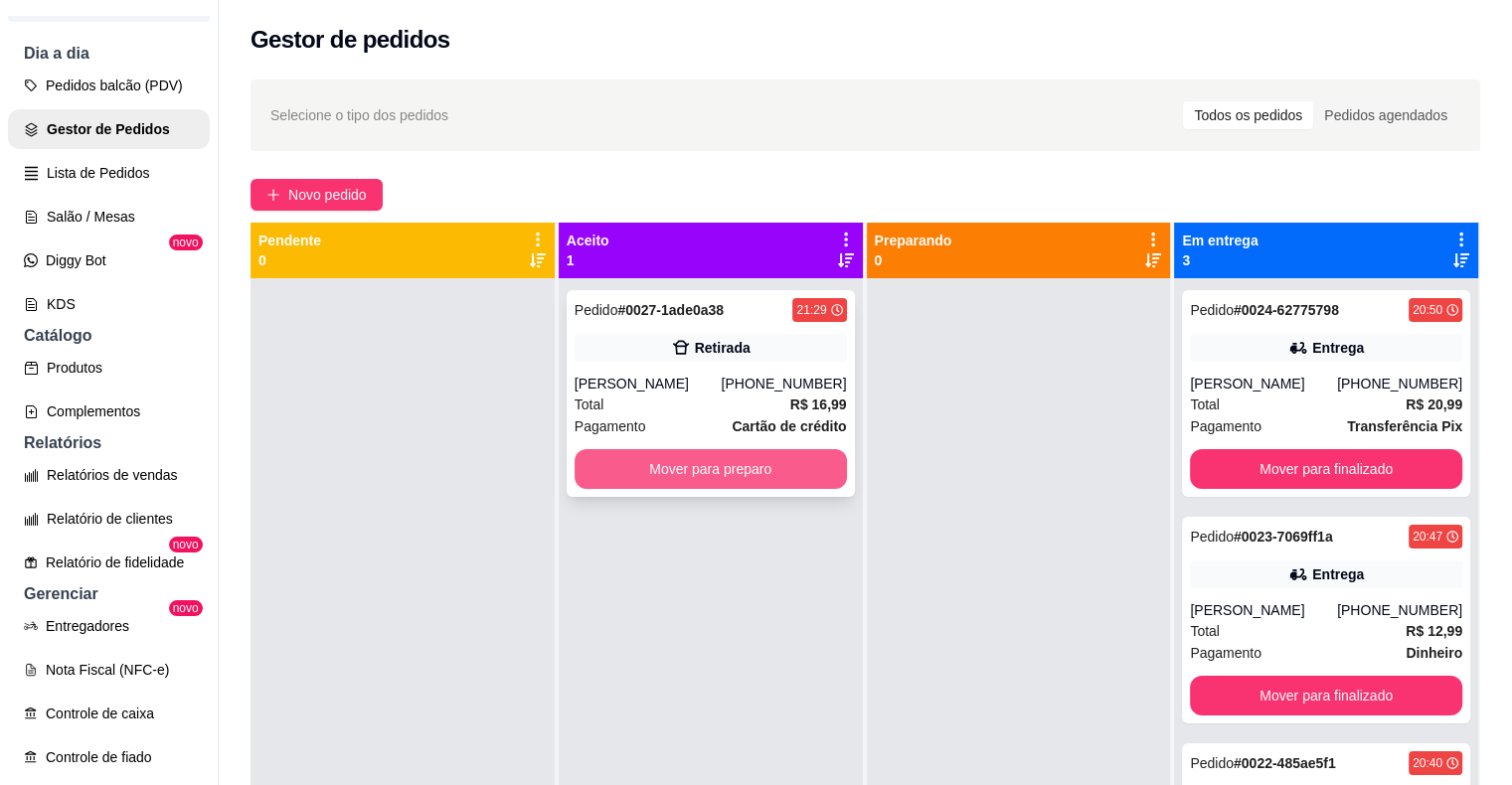 click on "Mover para preparo" at bounding box center [711, 469] 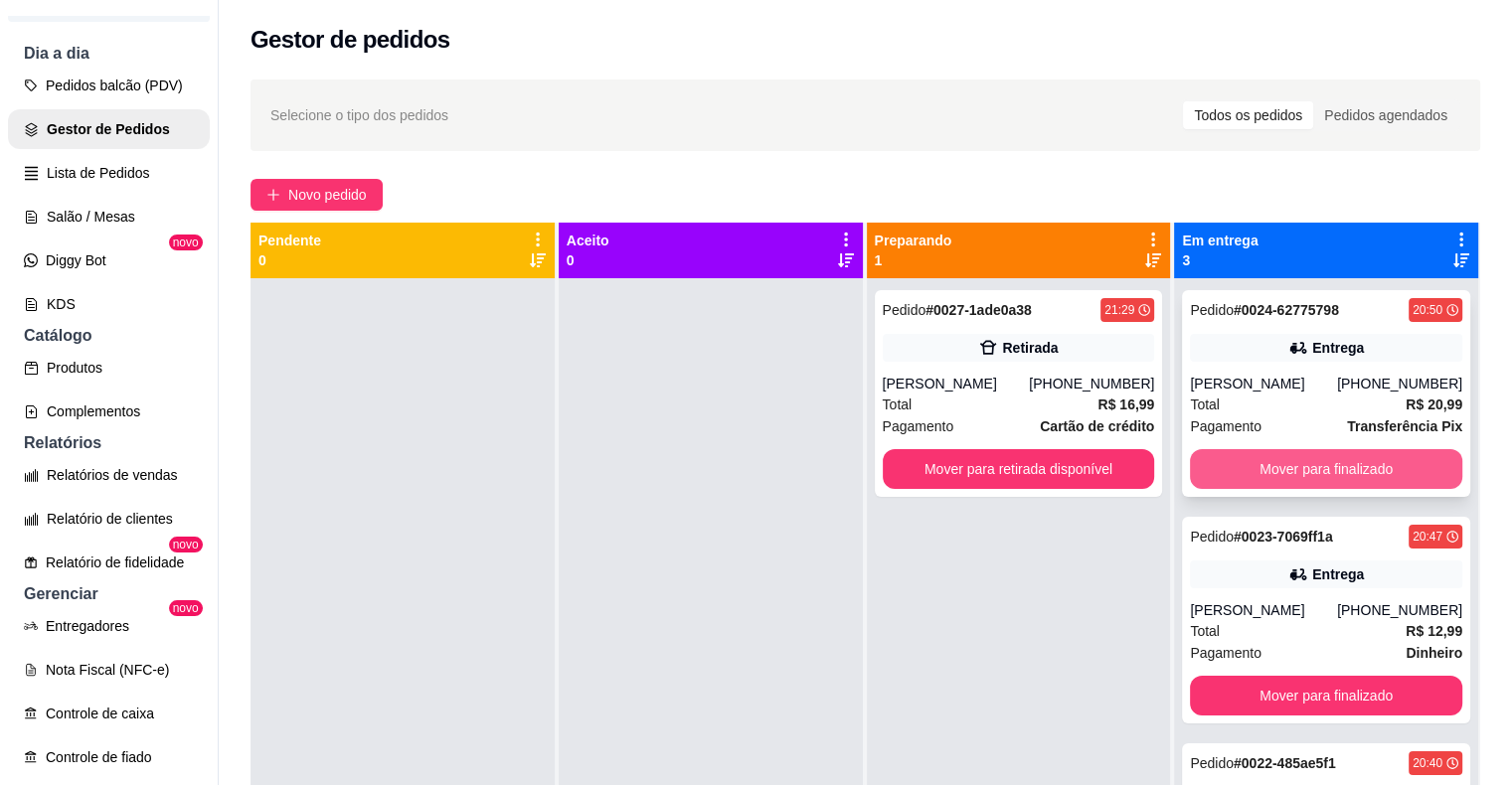 click on "Mover para finalizado" at bounding box center [1326, 469] 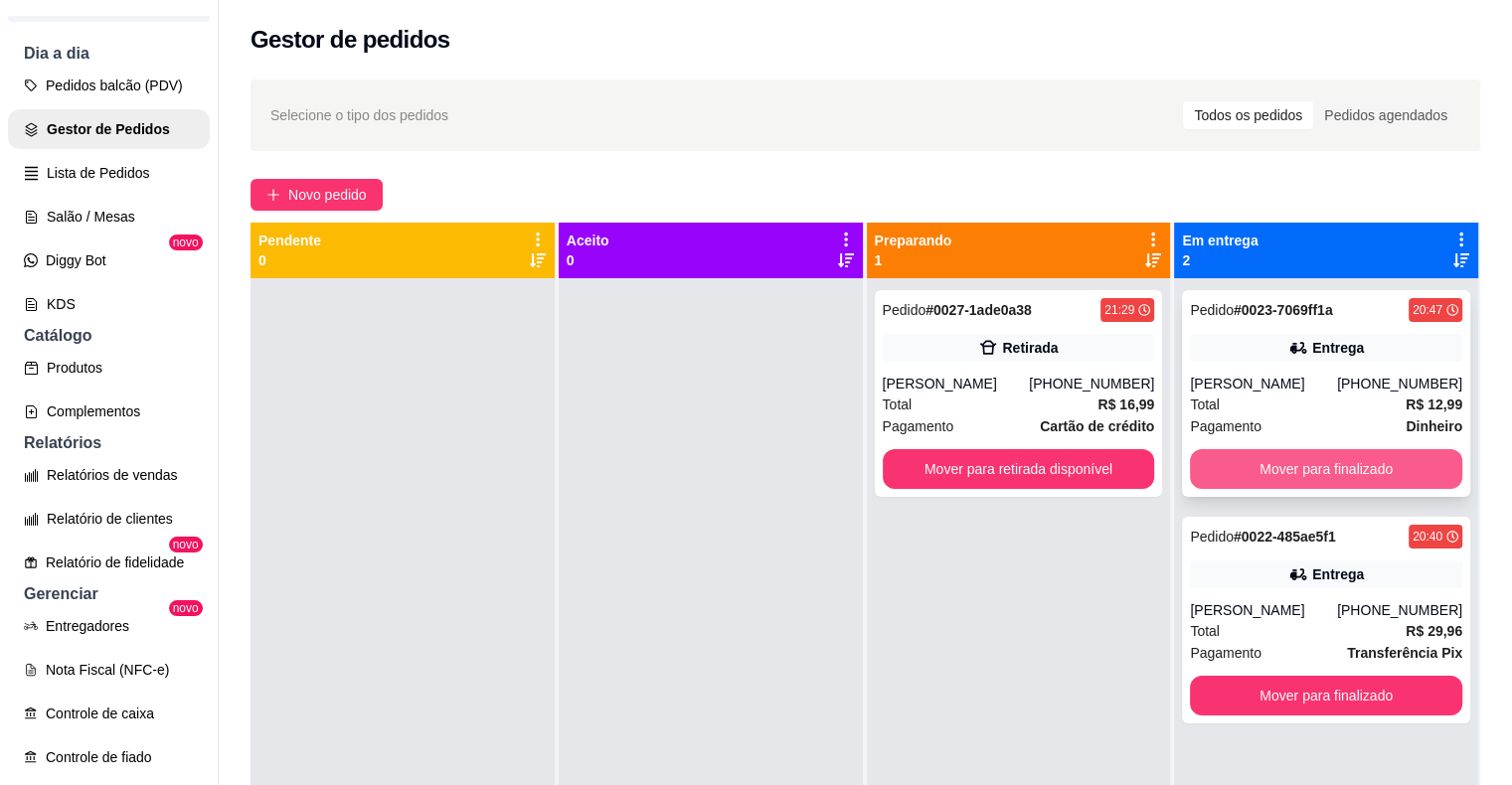 click on "Mover para finalizado" at bounding box center [1326, 469] 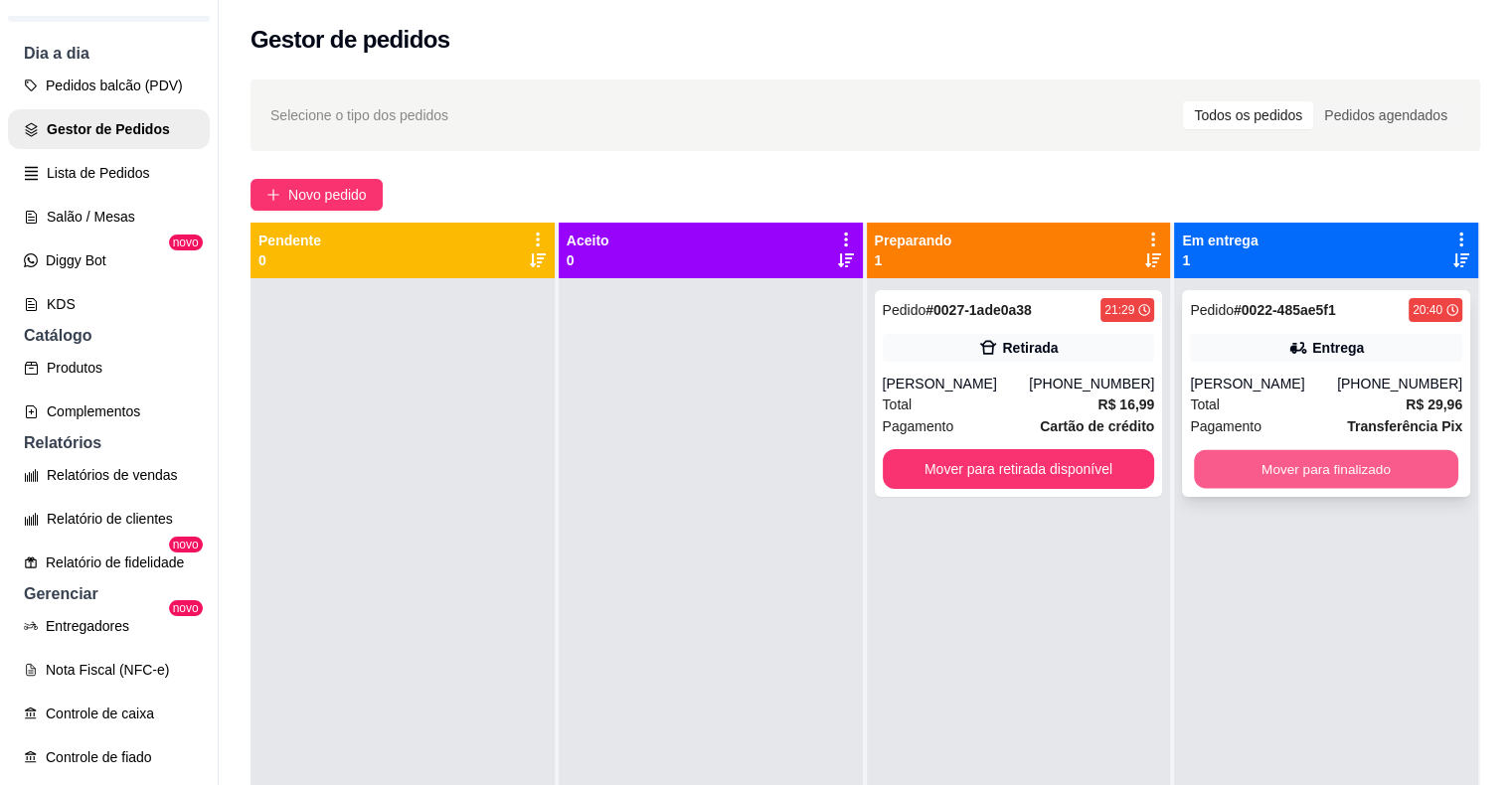 click on "Mover para finalizado" at bounding box center [1326, 469] 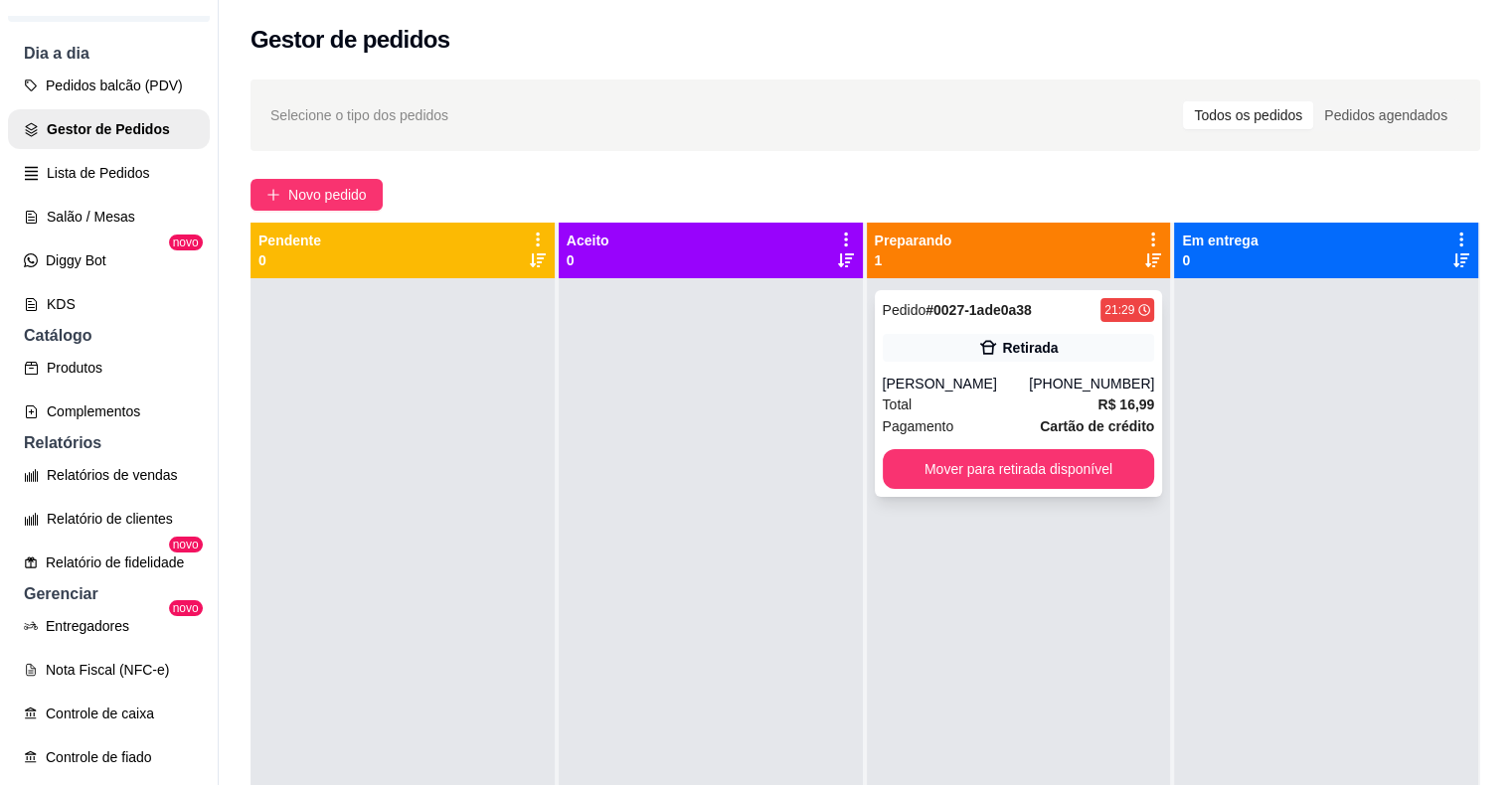 click on "Pedido  # 0027-1ade0a38 21:29 Retirada Leonardo  [PHONE_NUMBER] Total R$ 16,99 Pagamento Cartão de crédito Mover para retirada disponível" at bounding box center [1019, 393] 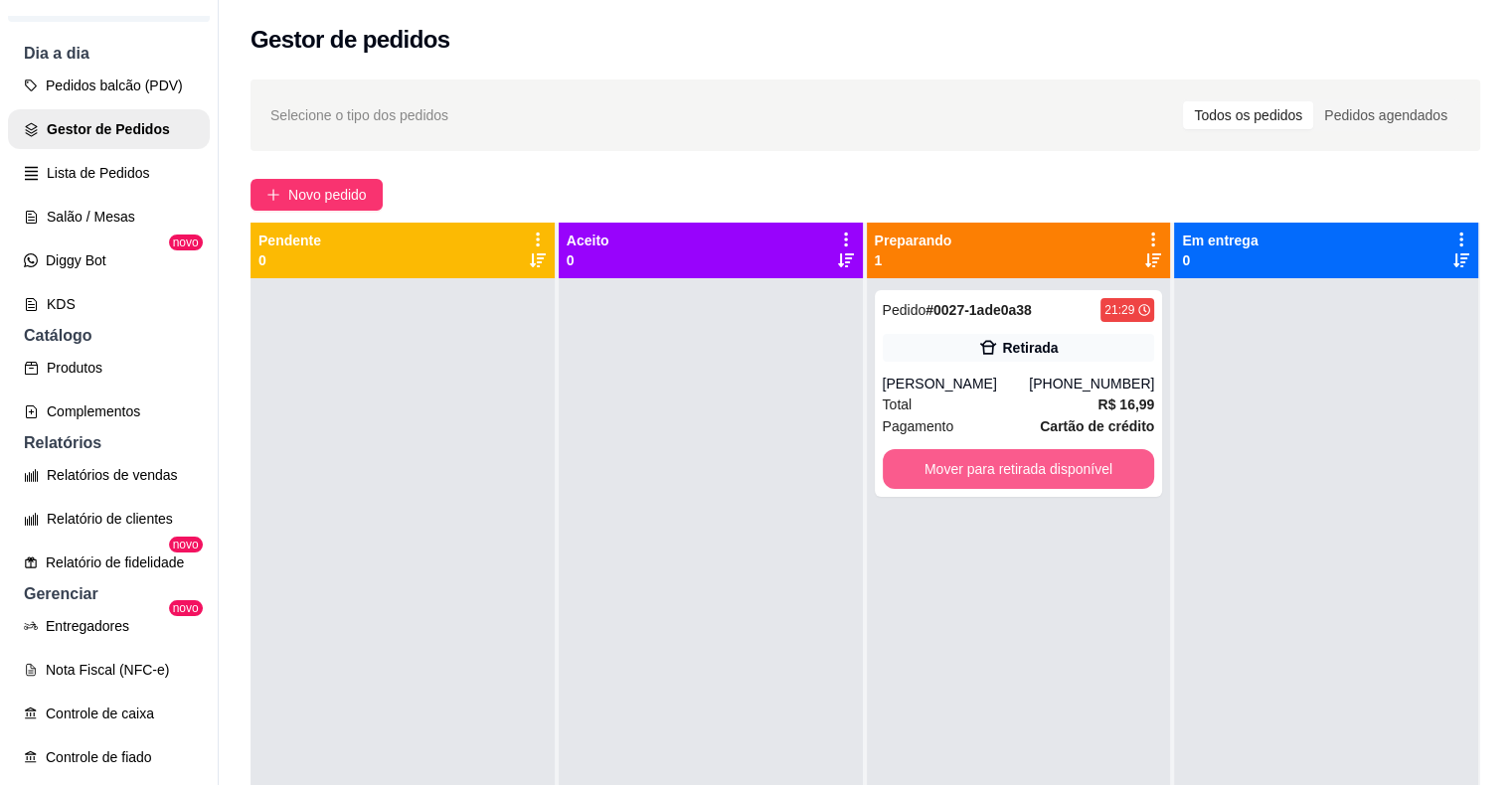 click on "Mover para retirada disponível" at bounding box center [1019, 469] 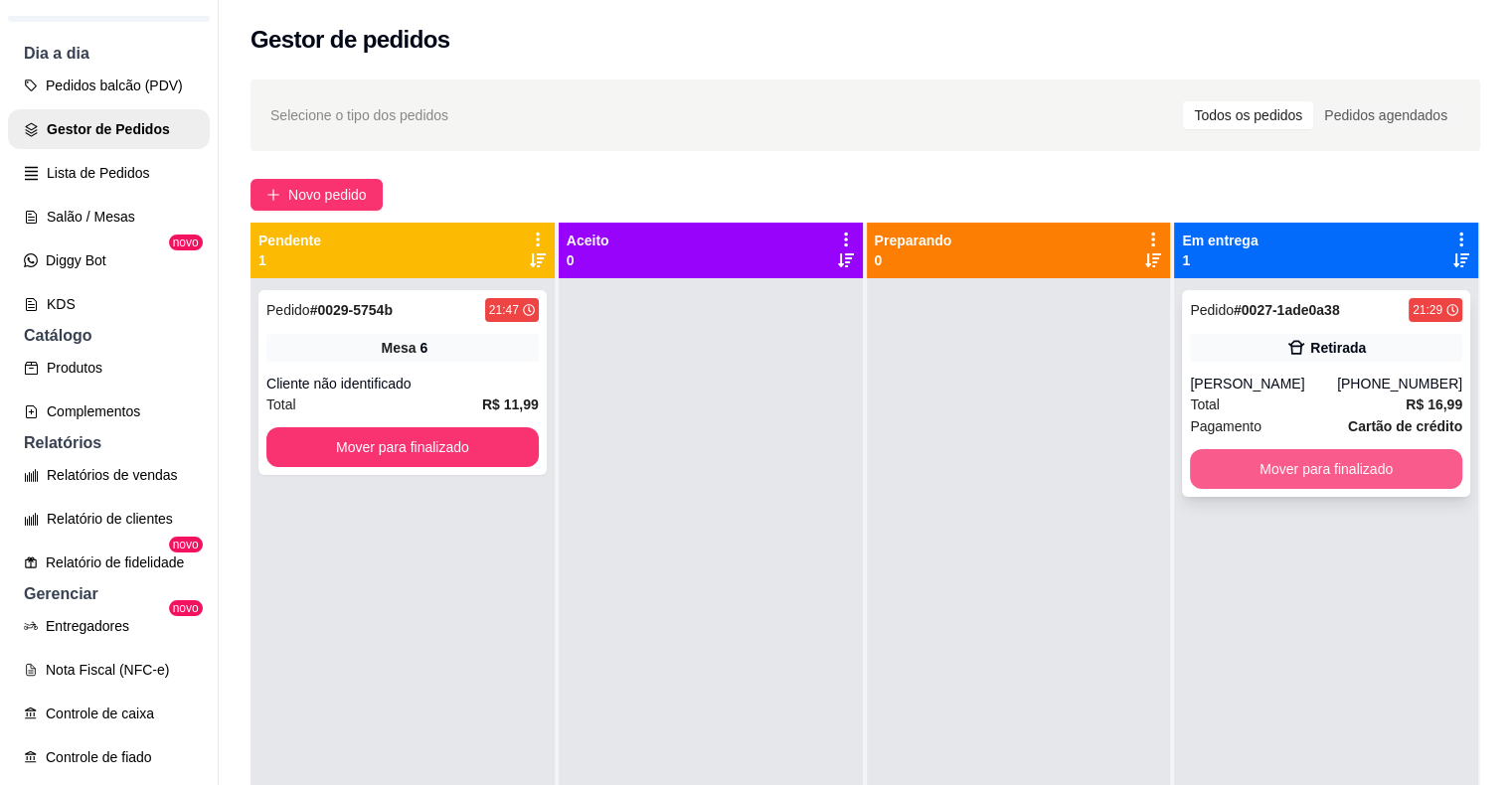 click on "Mover para finalizado" at bounding box center [1326, 469] 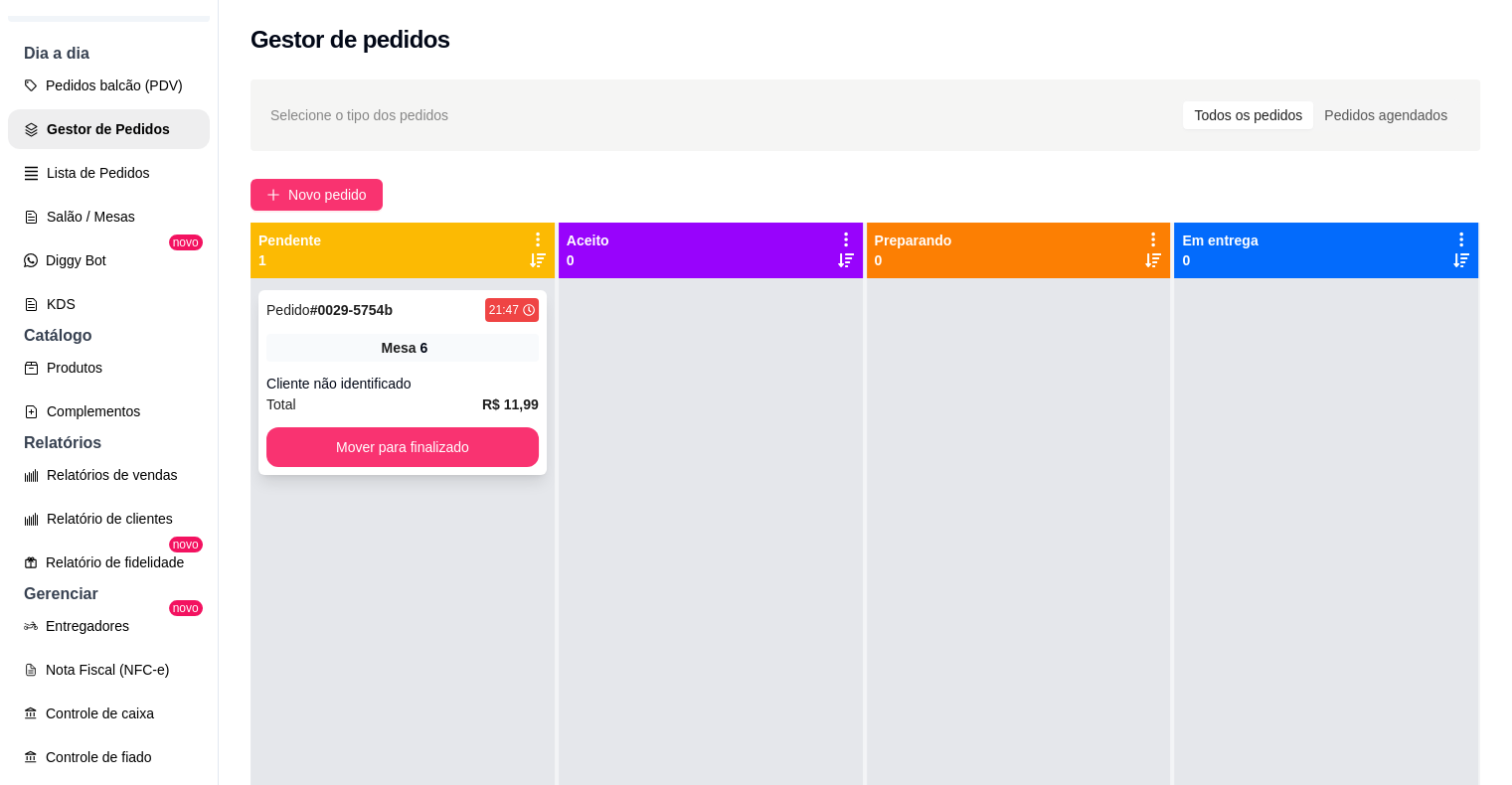 click on "Cliente não identificado" at bounding box center (403, 384) 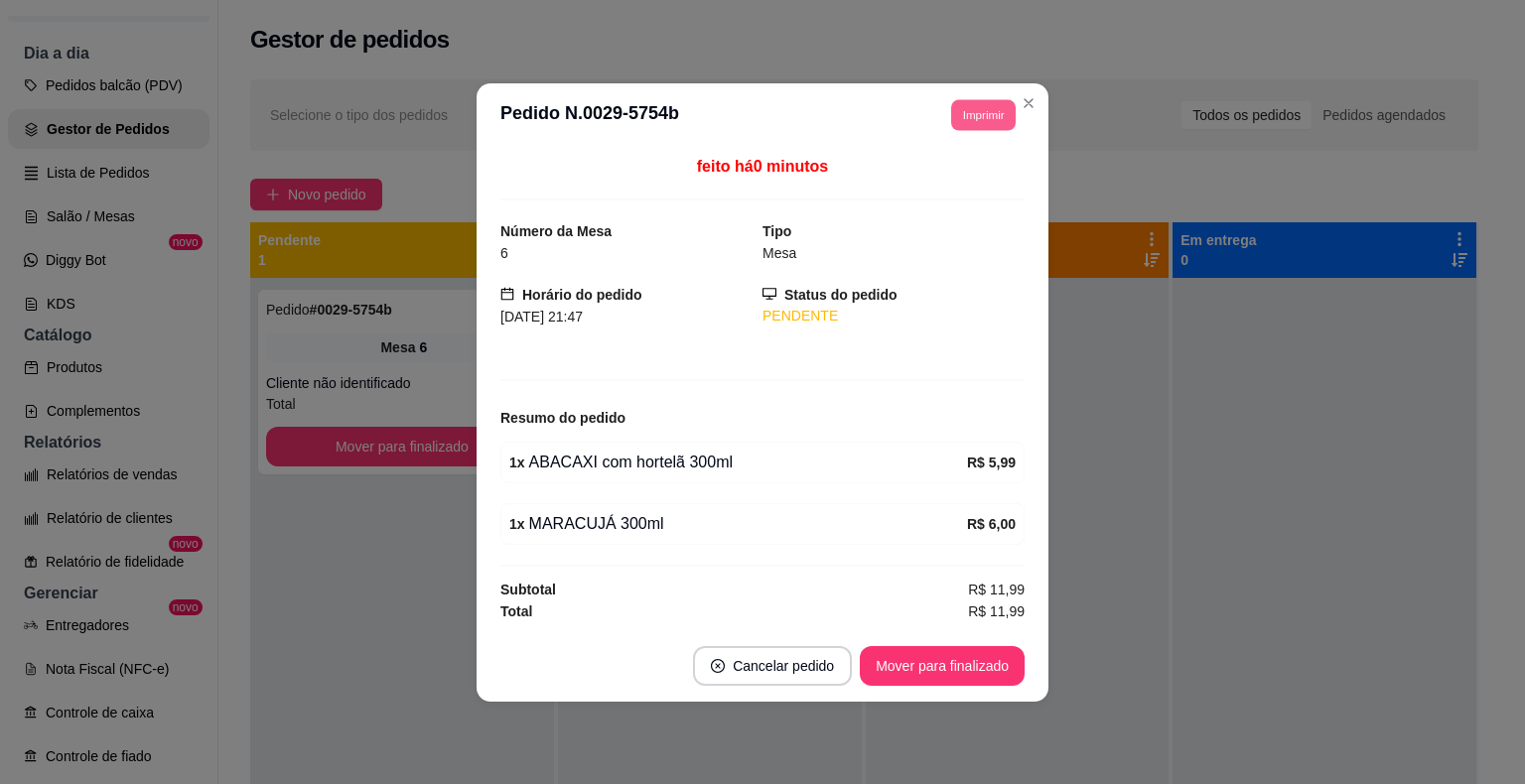 click on "Imprimir" at bounding box center [983, 114] 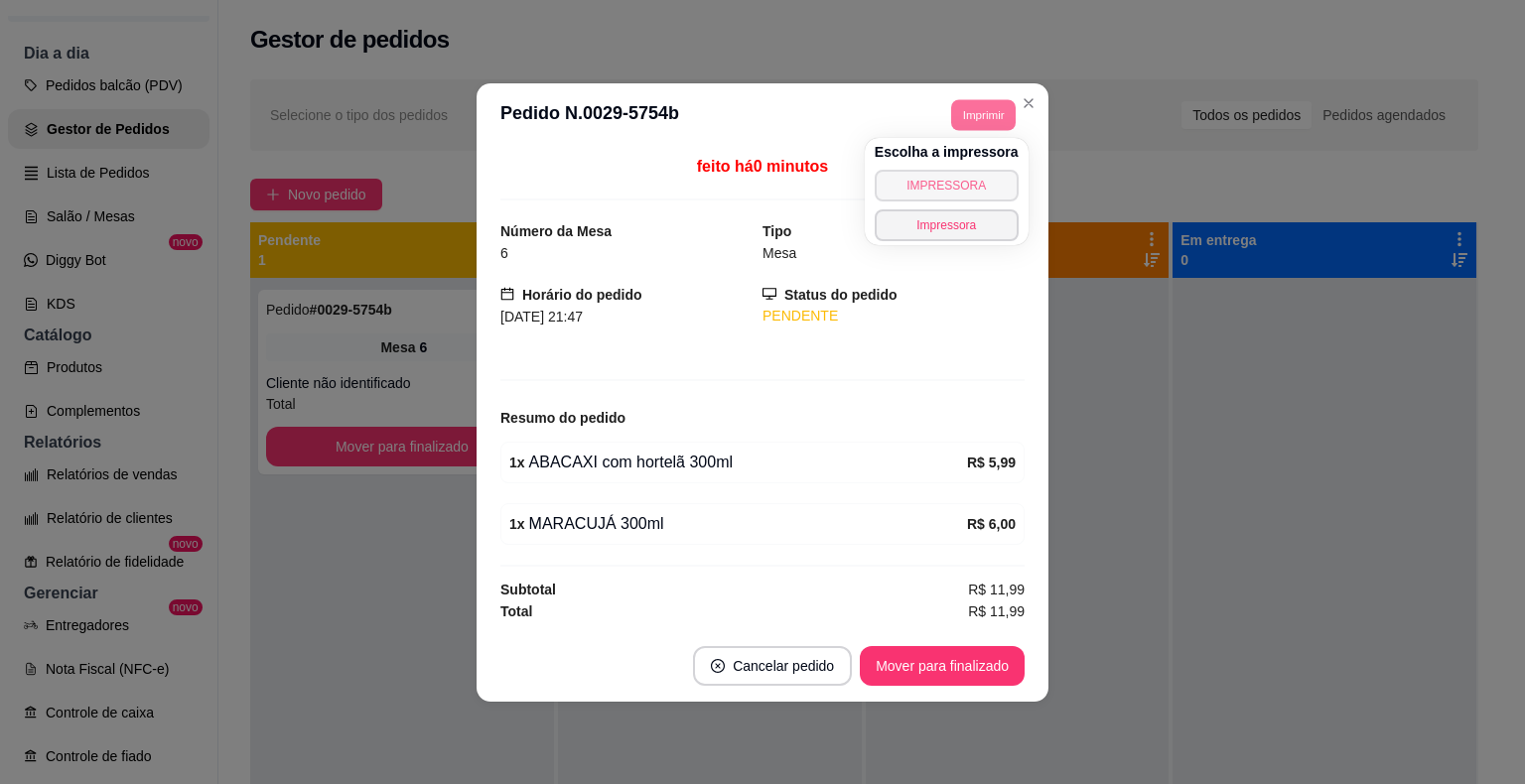 click on "IMPRESSORA" at bounding box center [946, 186] 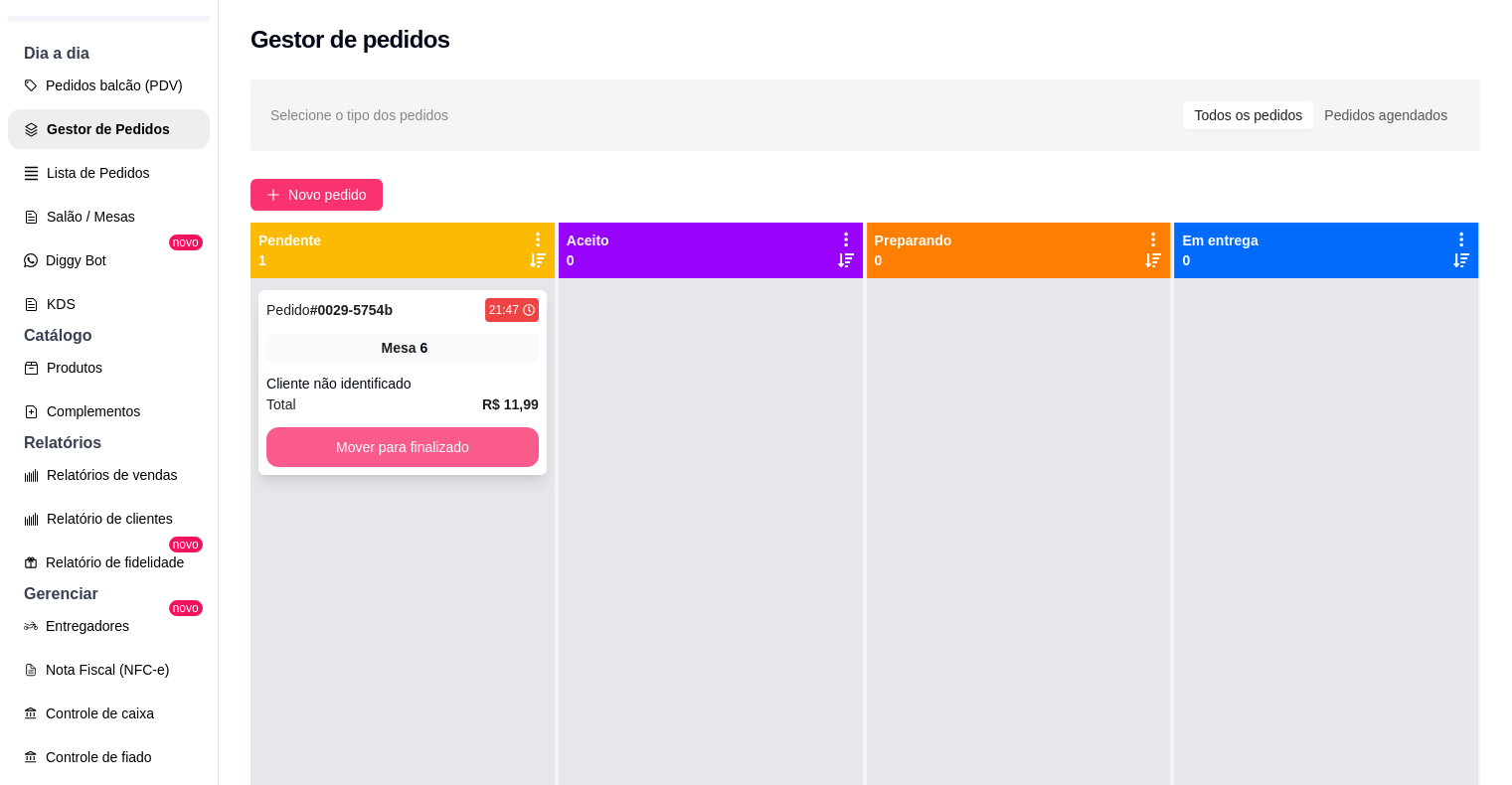 click on "Mover para finalizado" at bounding box center [403, 447] 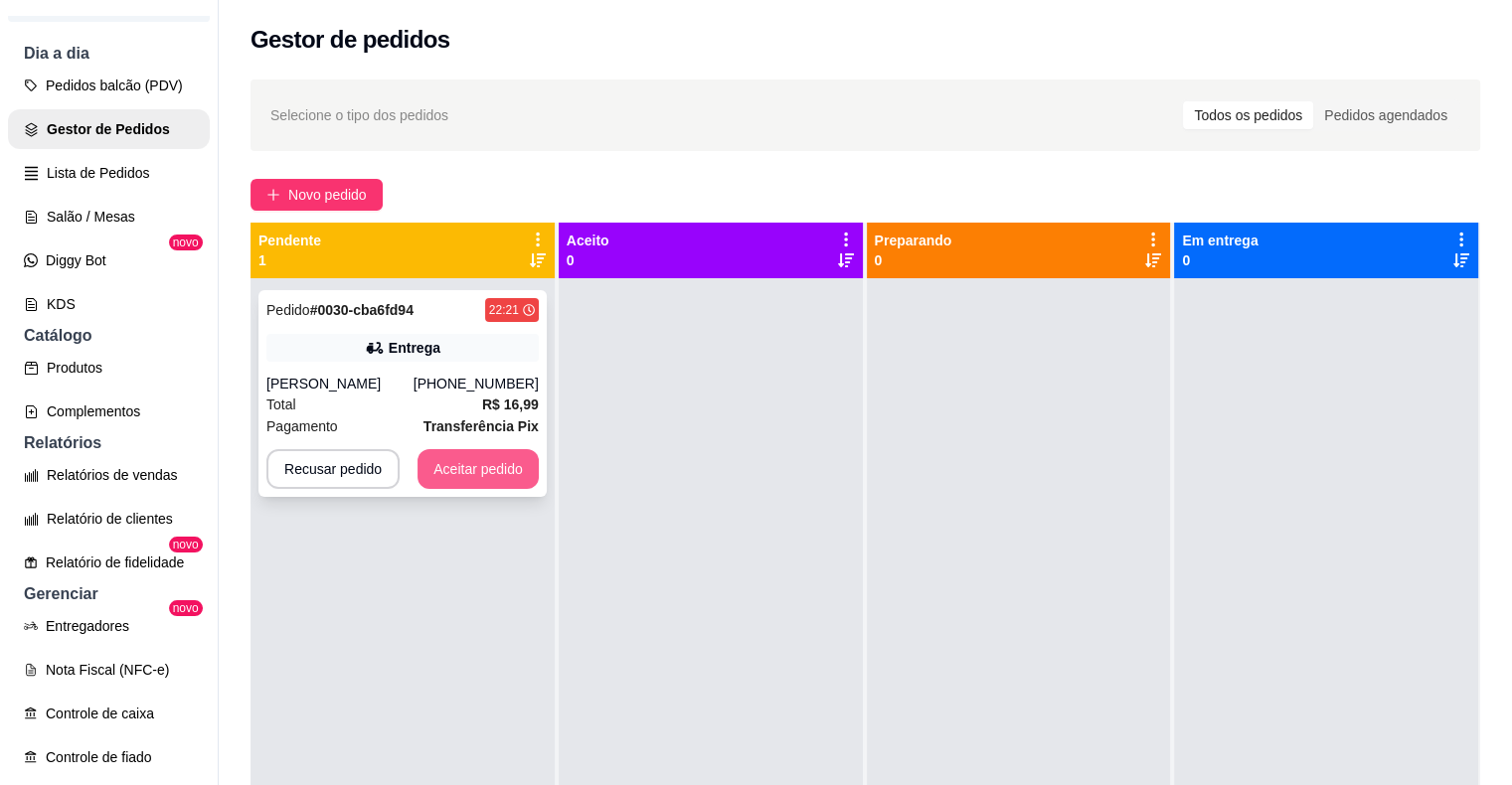 click on "Aceitar pedido" at bounding box center [478, 469] 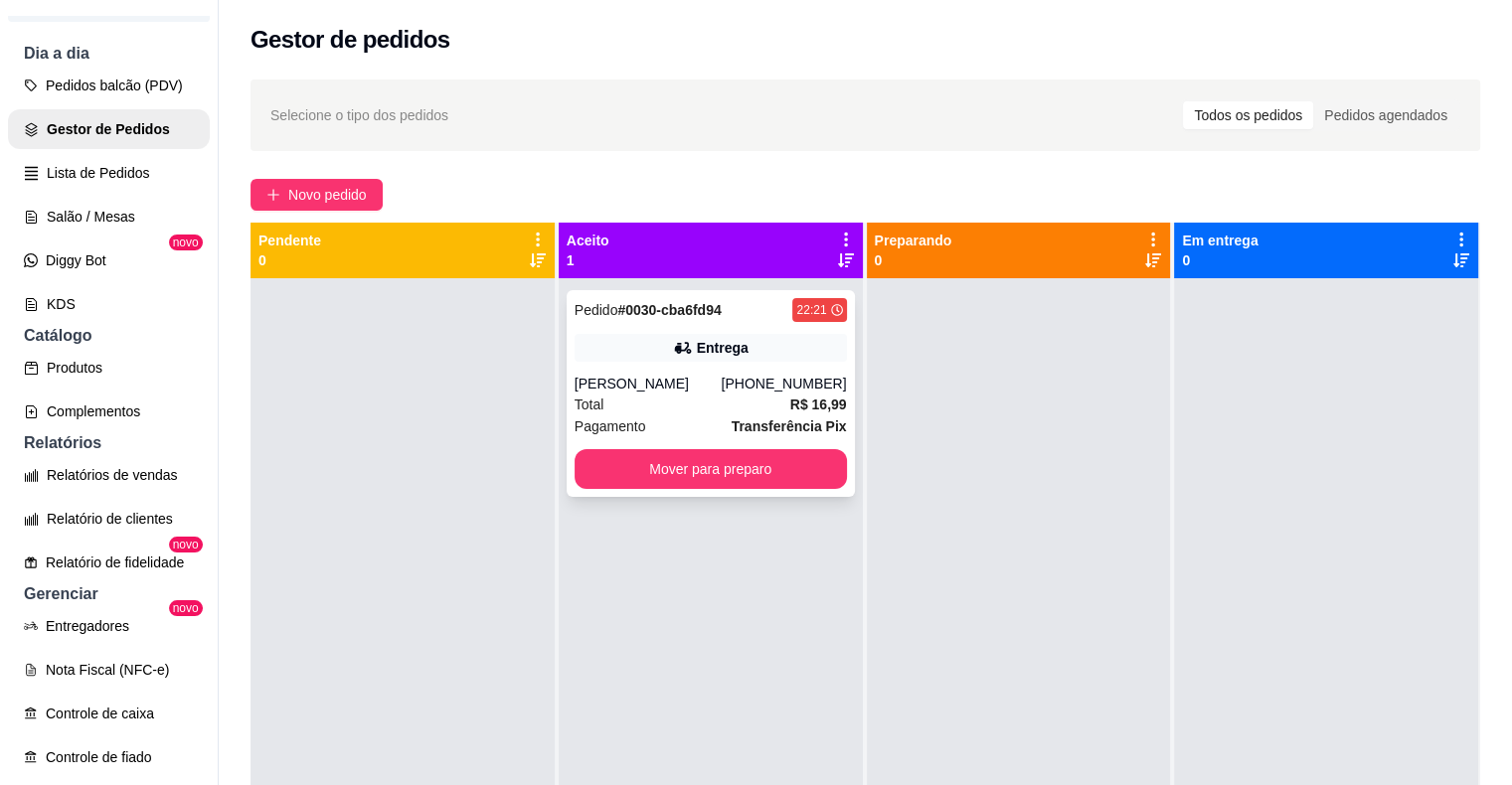 click on "[PERSON_NAME]" at bounding box center (648, 384) 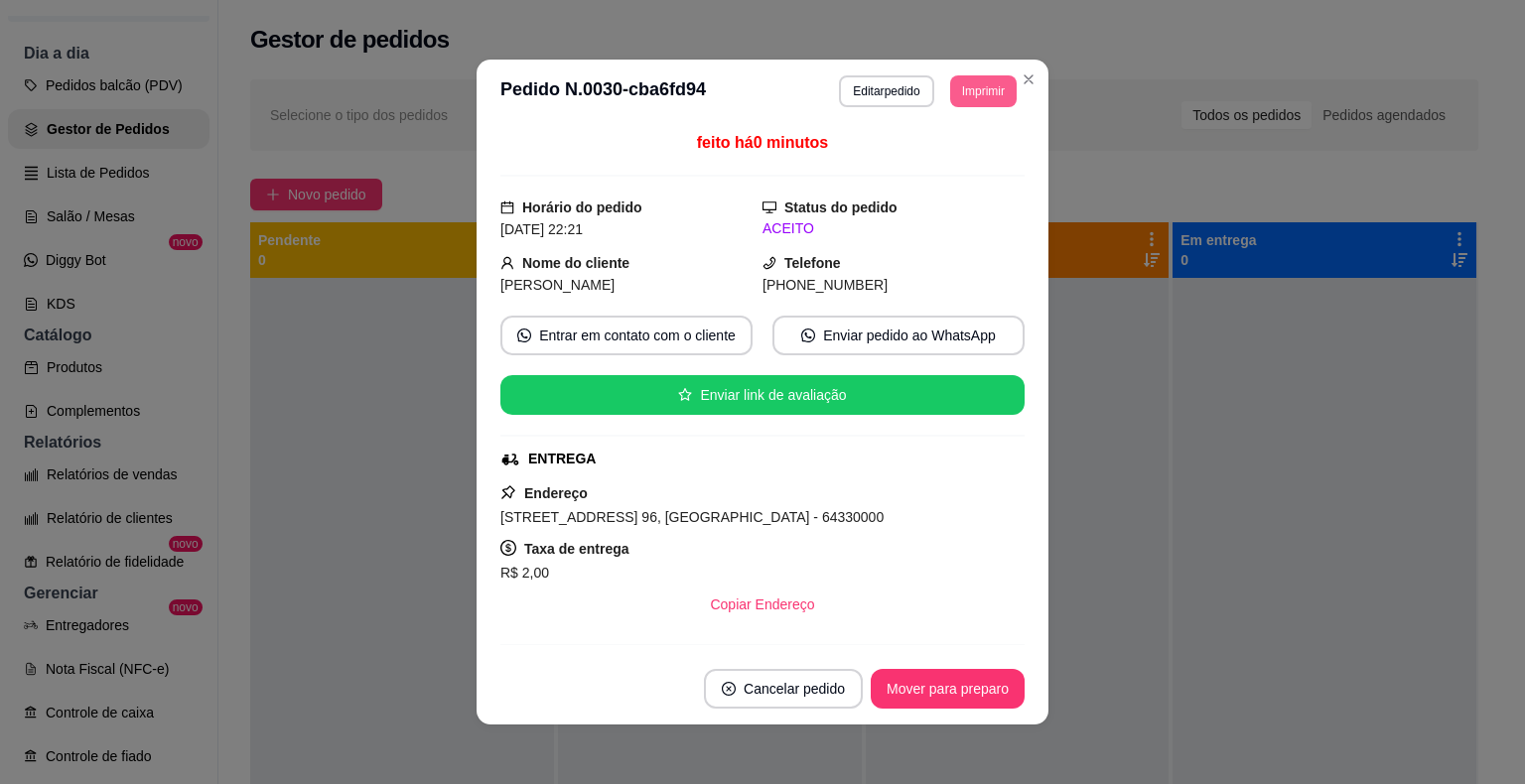 click on "Imprimir" at bounding box center [983, 91] 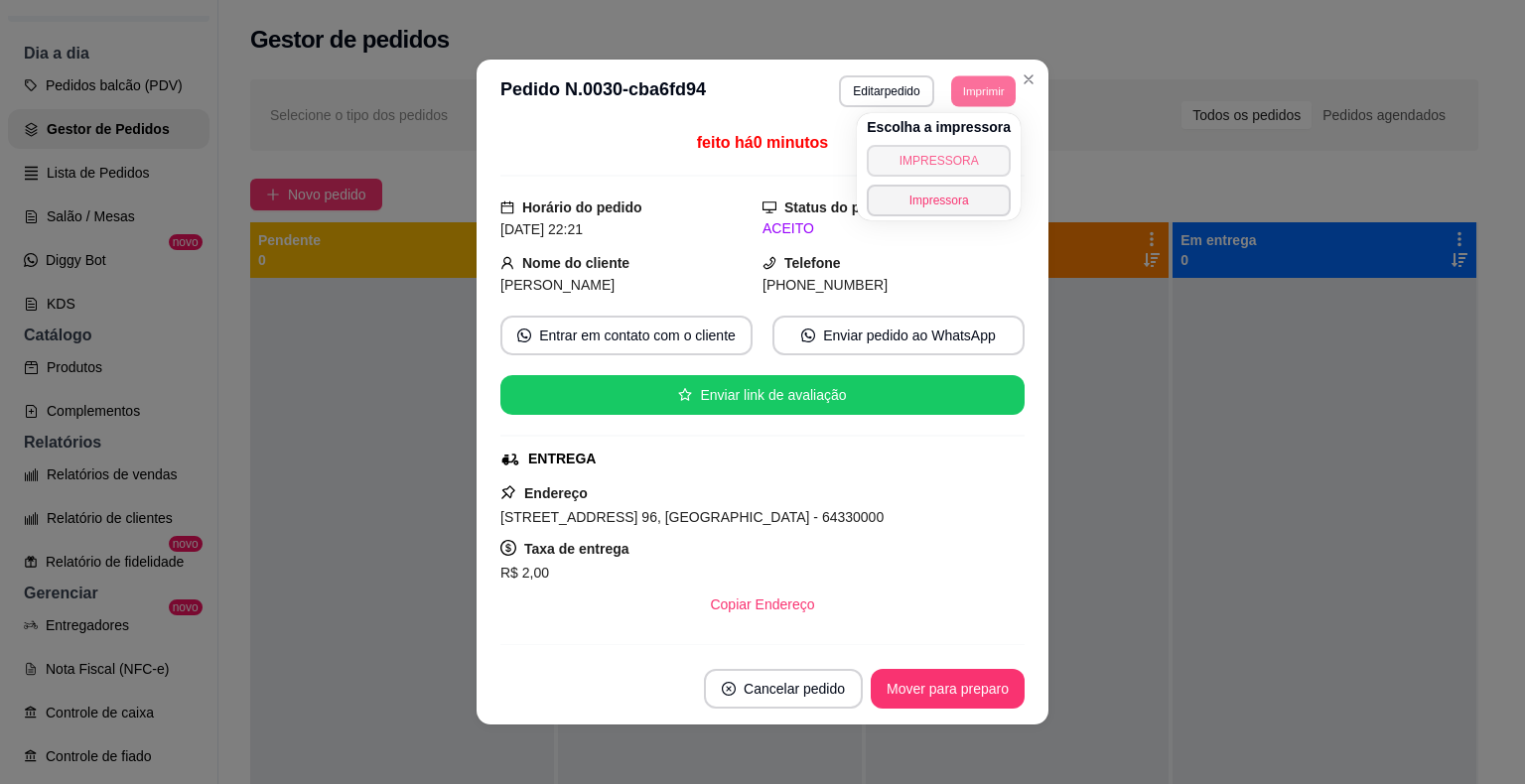 click on "IMPRESSORA" at bounding box center [938, 161] 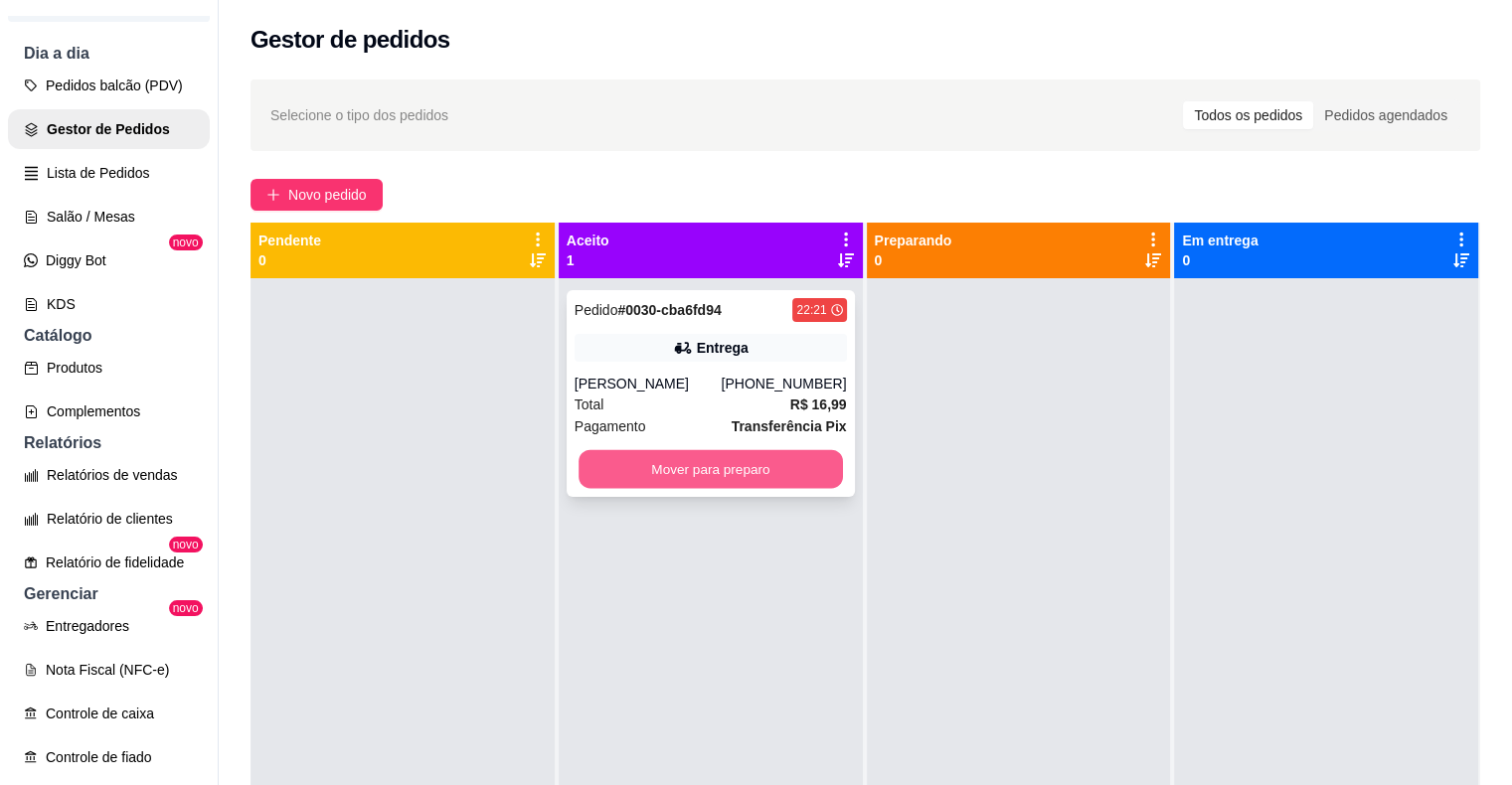 click on "Mover para preparo" at bounding box center [711, 469] 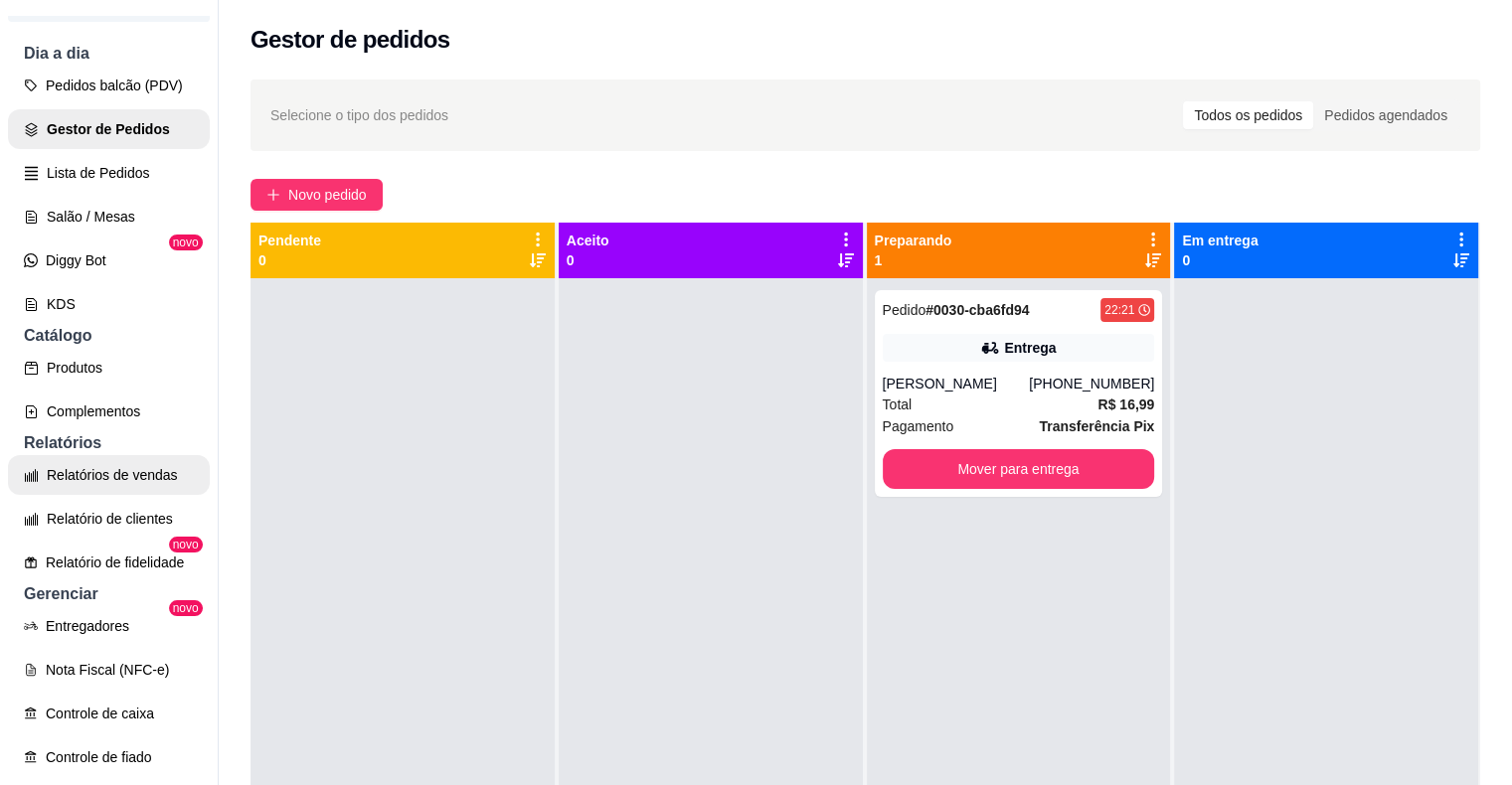 click on "Relatórios de vendas" at bounding box center [108, 475] 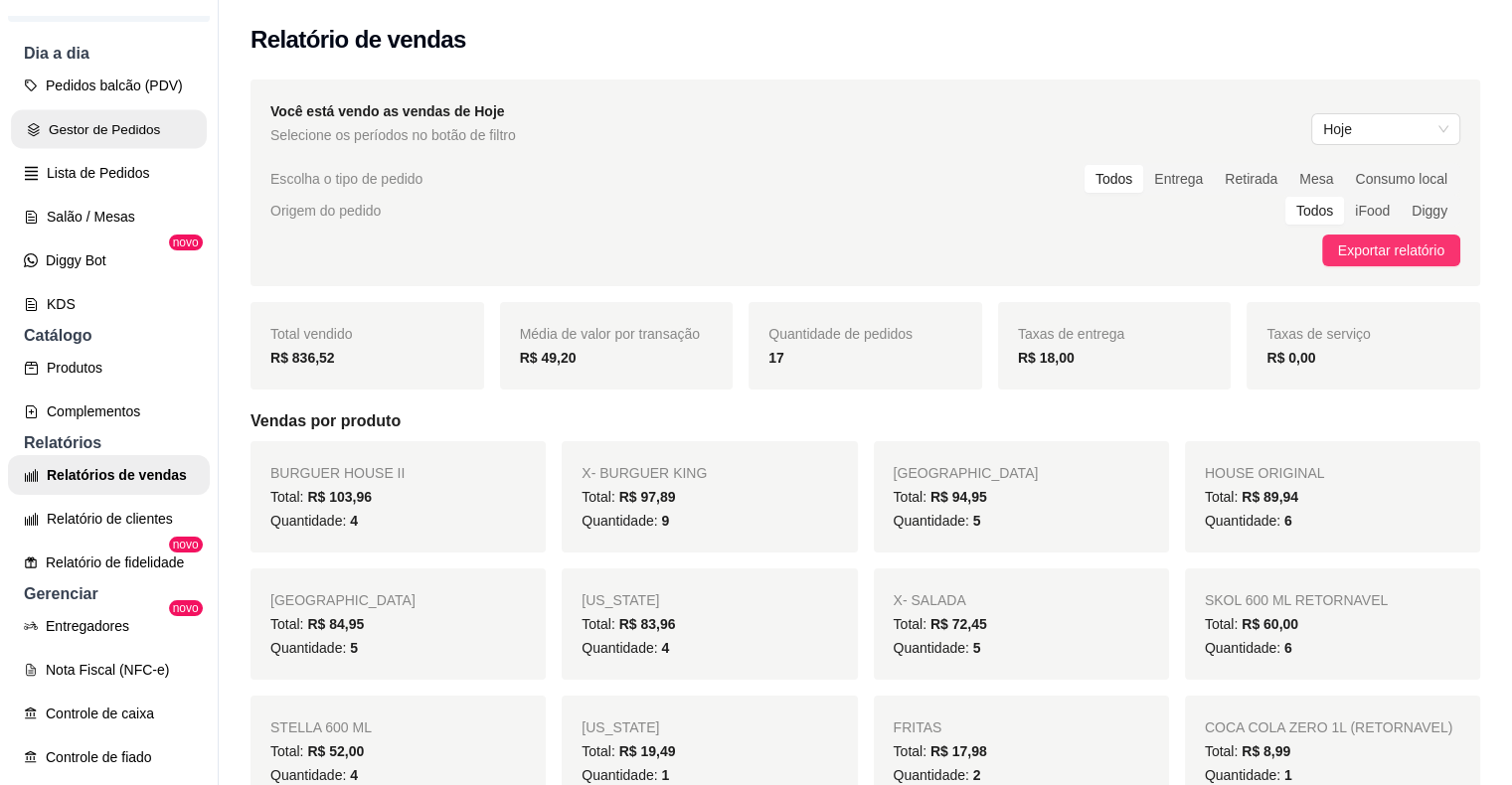click on "Gestor de Pedidos" at bounding box center [108, 129] 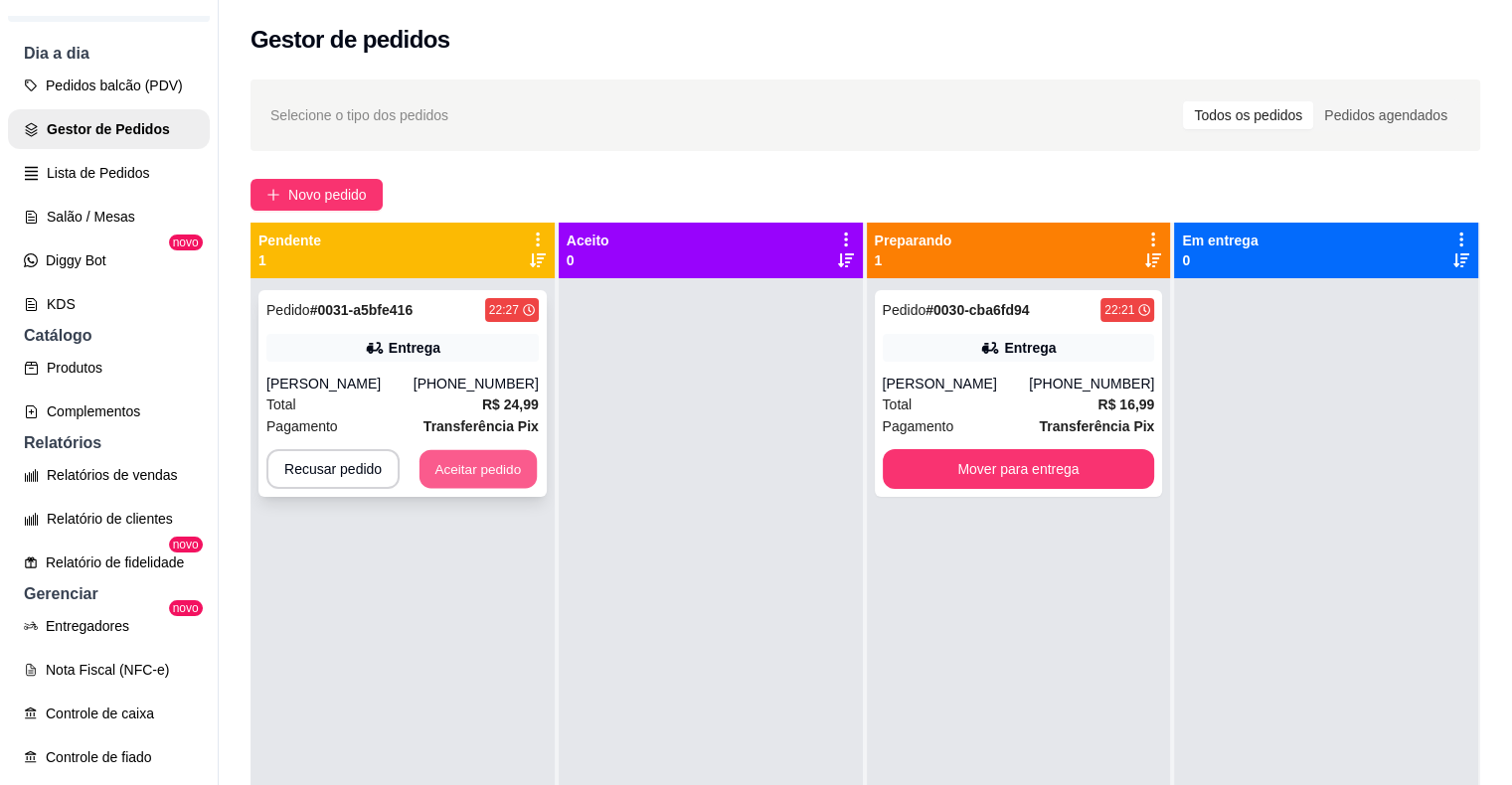 click on "Aceitar pedido" at bounding box center [478, 469] 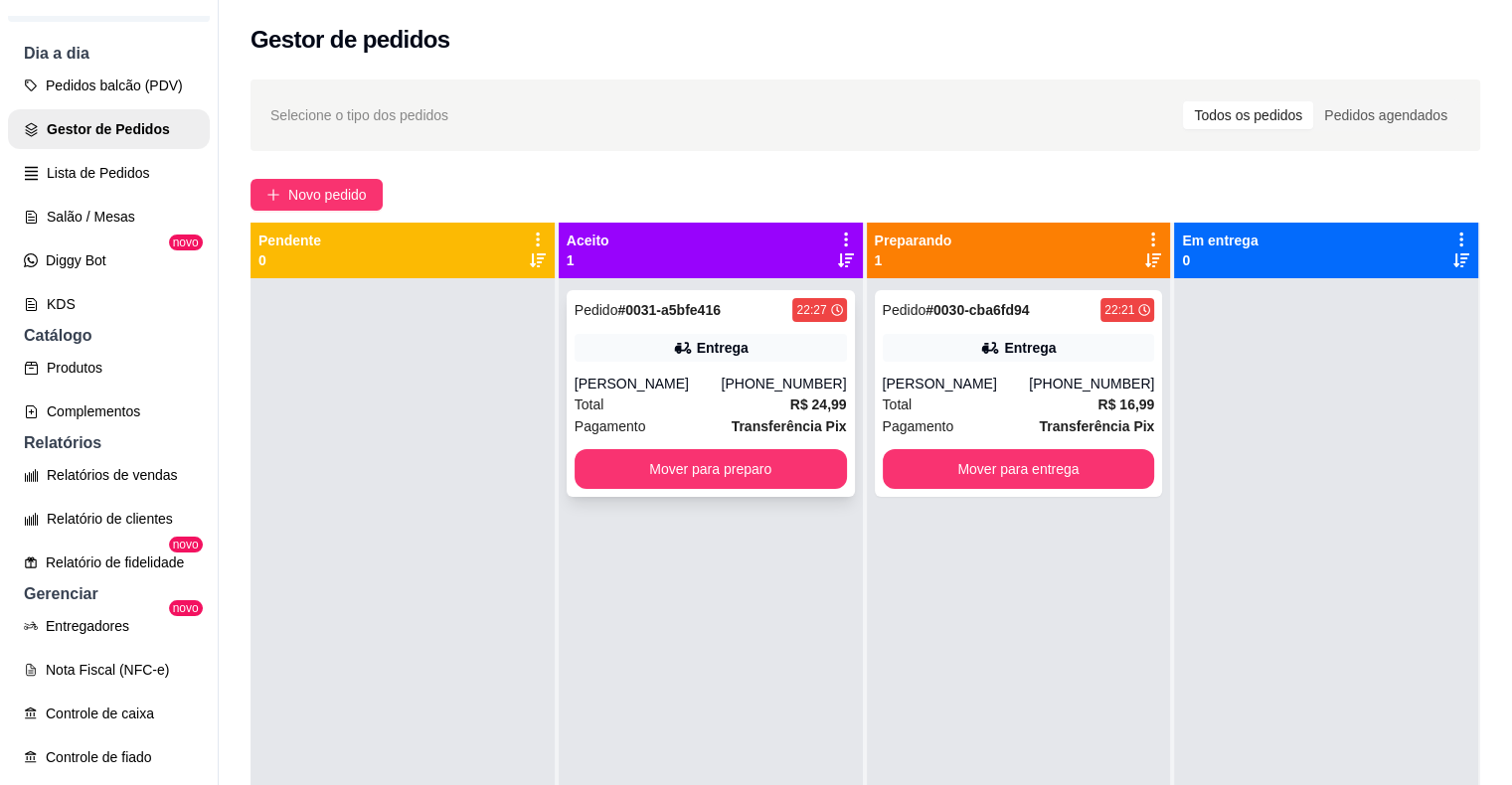 click on "Pedido  # 0031-a5bfe416 22:27 Entrega [PERSON_NAME] [PHONE_NUMBER] Total R$ 24,99 Pagamento Transferência Pix Mover para preparo" at bounding box center [711, 393] 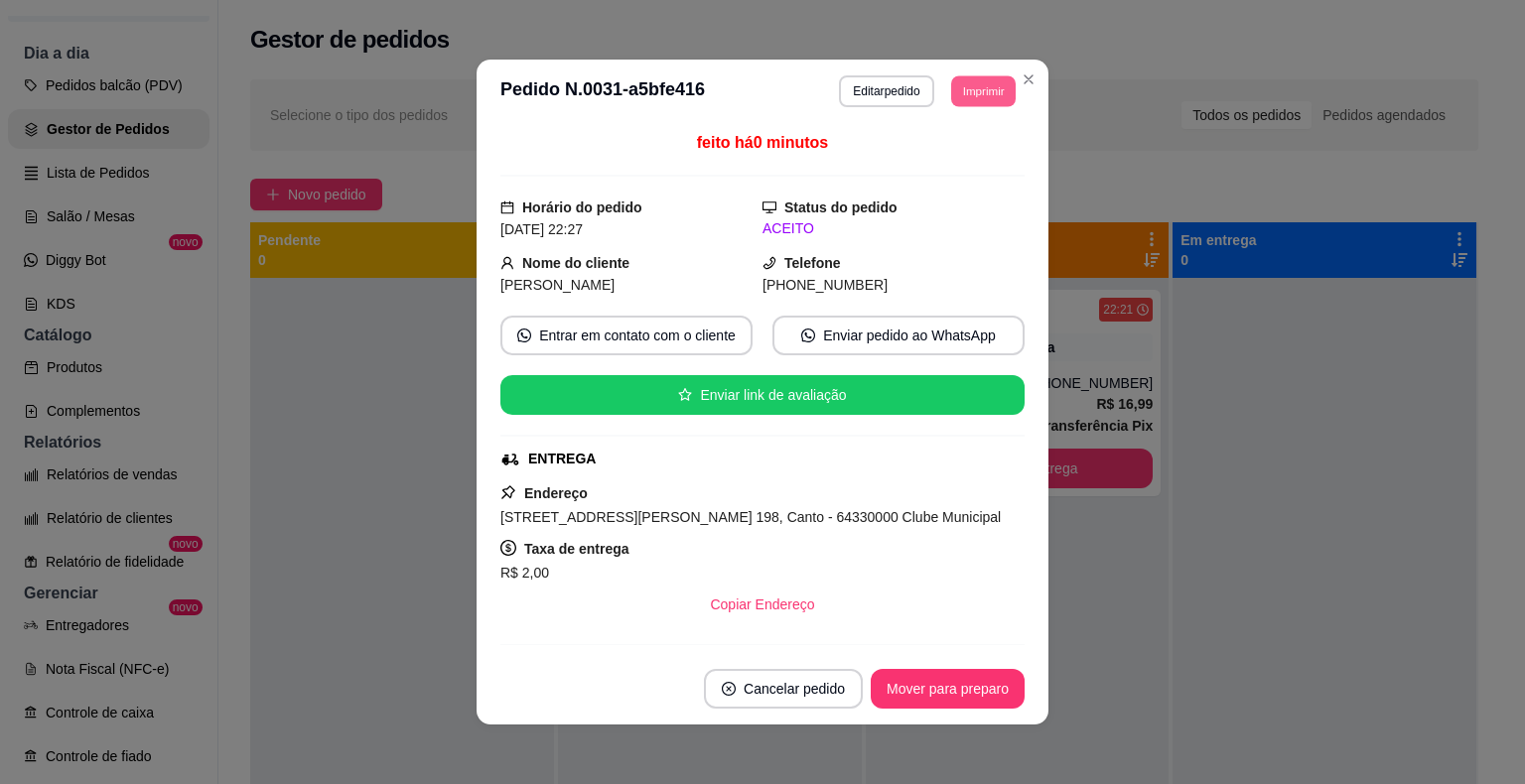 click on "Imprimir" at bounding box center (983, 90) 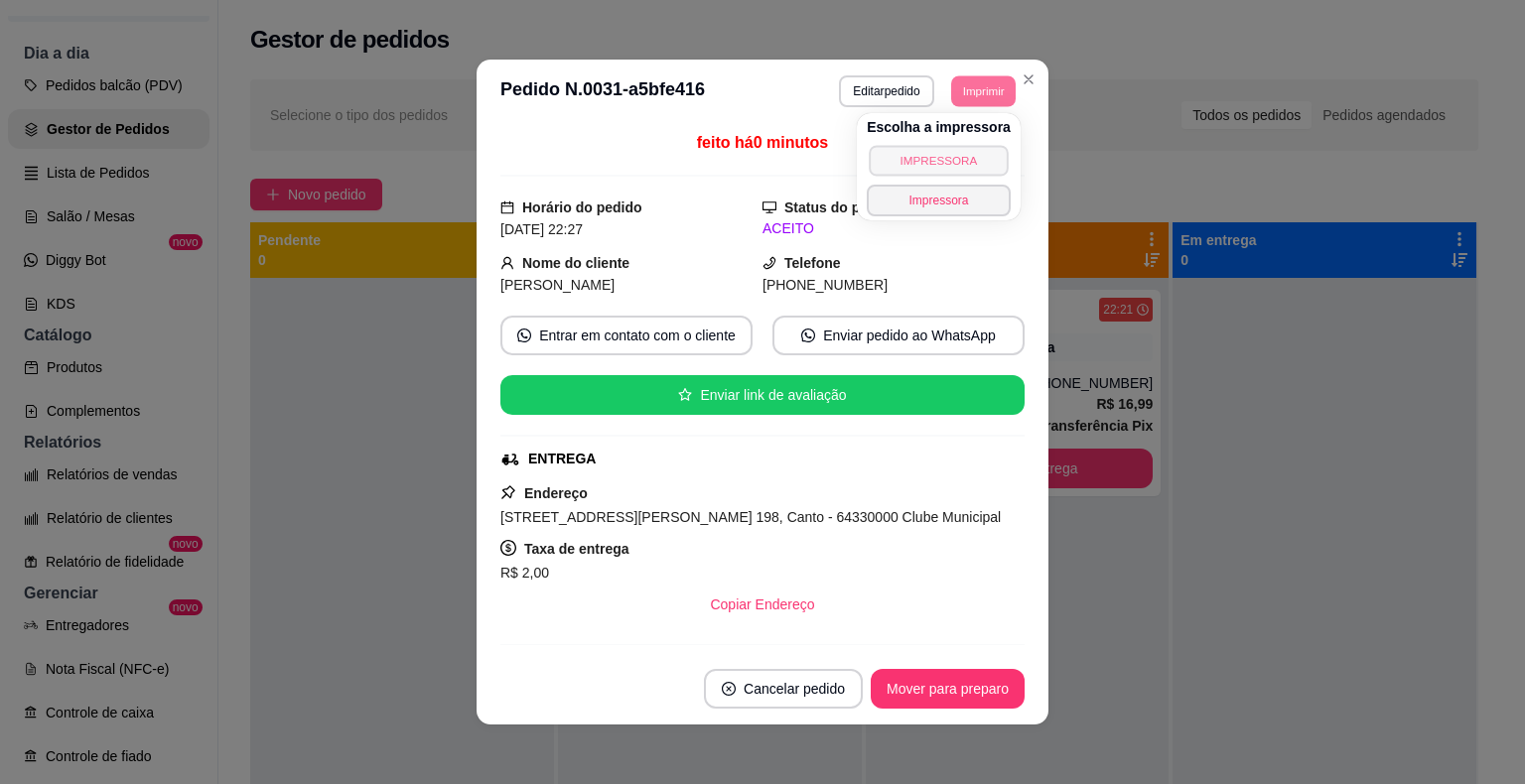 click on "IMPRESSORA" at bounding box center [938, 160] 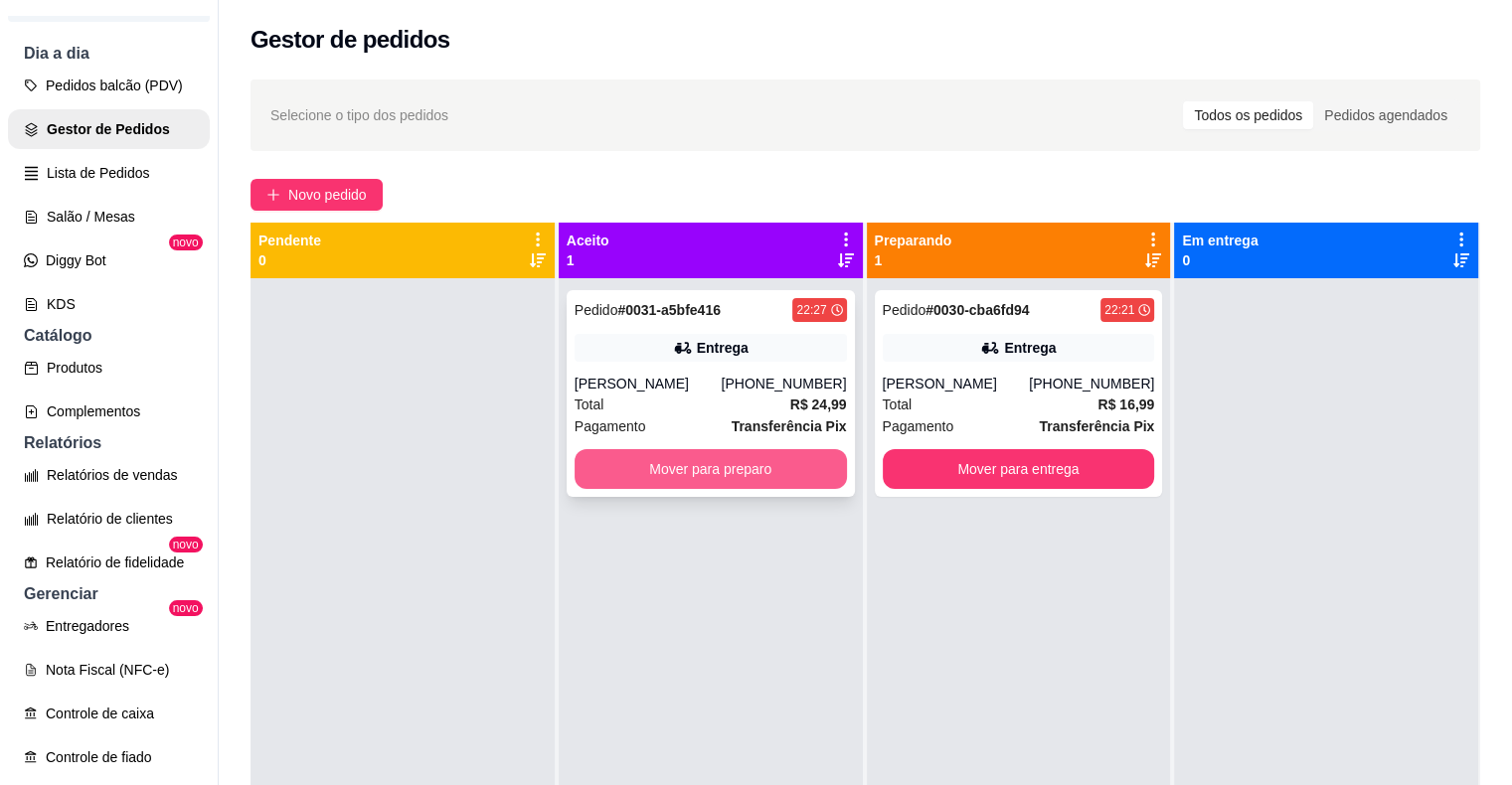 click on "Mover para preparo" at bounding box center [711, 469] 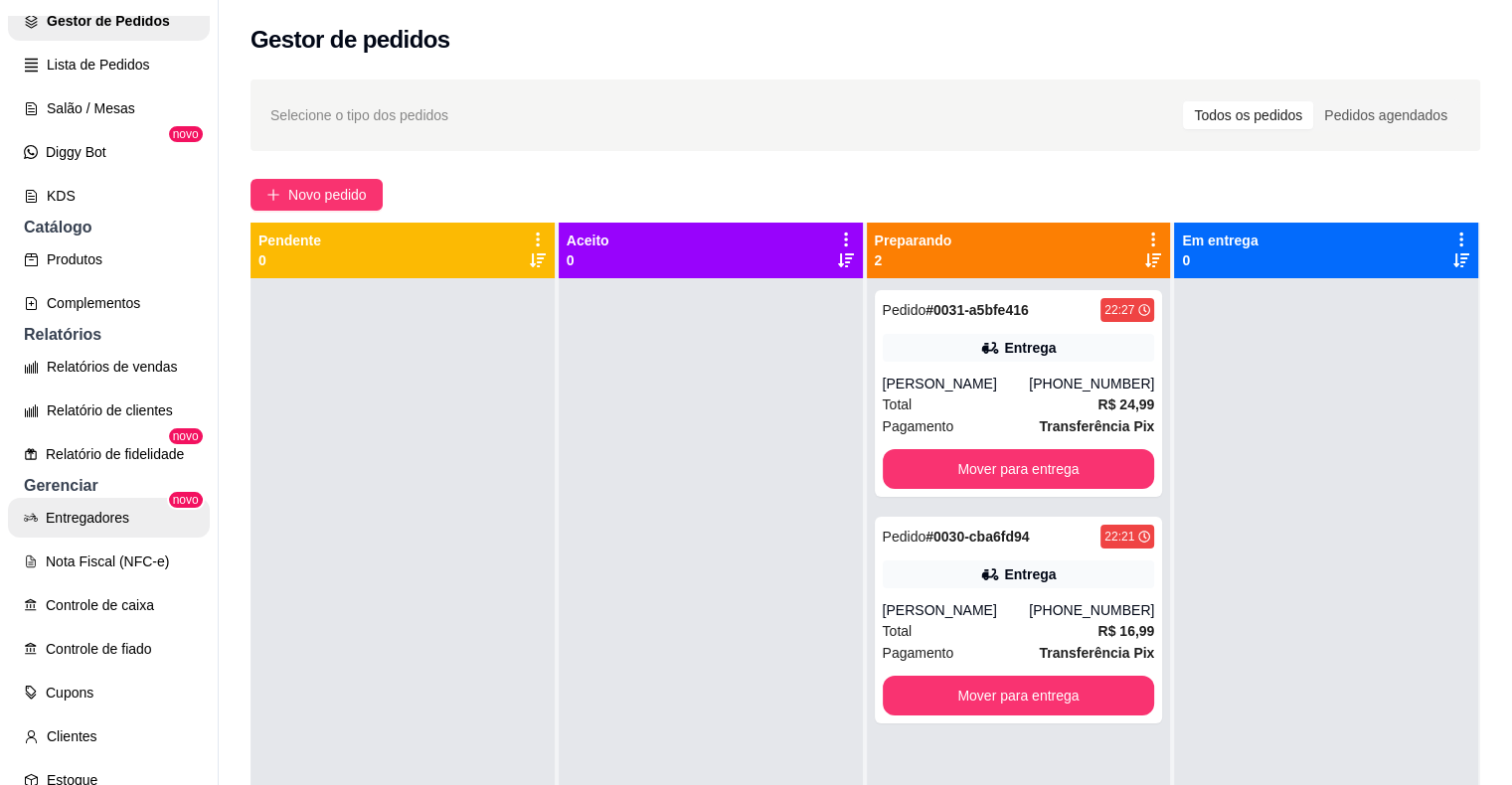 scroll, scrollTop: 397, scrollLeft: 0, axis: vertical 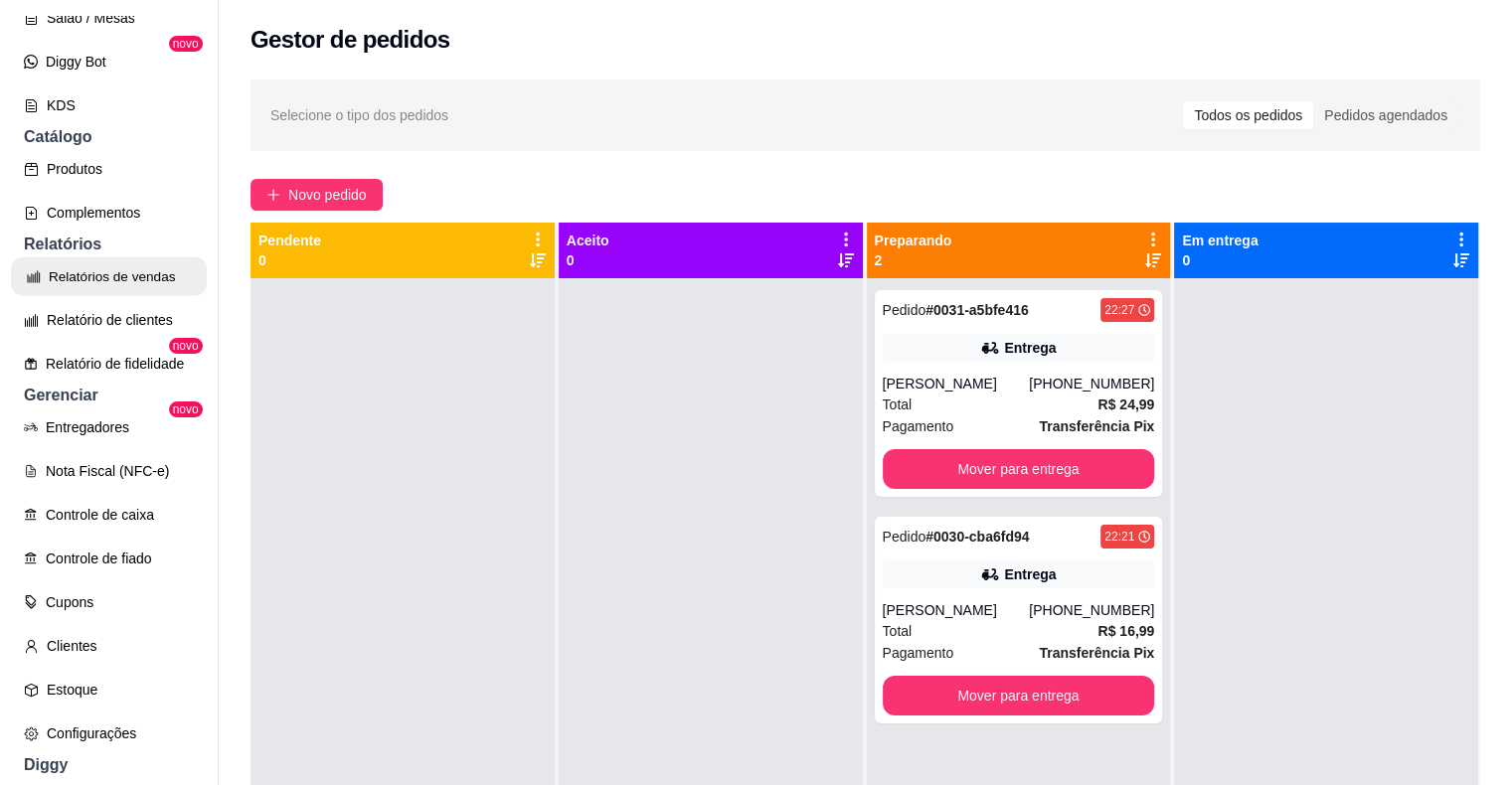 click on "Relatórios de vendas" at bounding box center (108, 276) 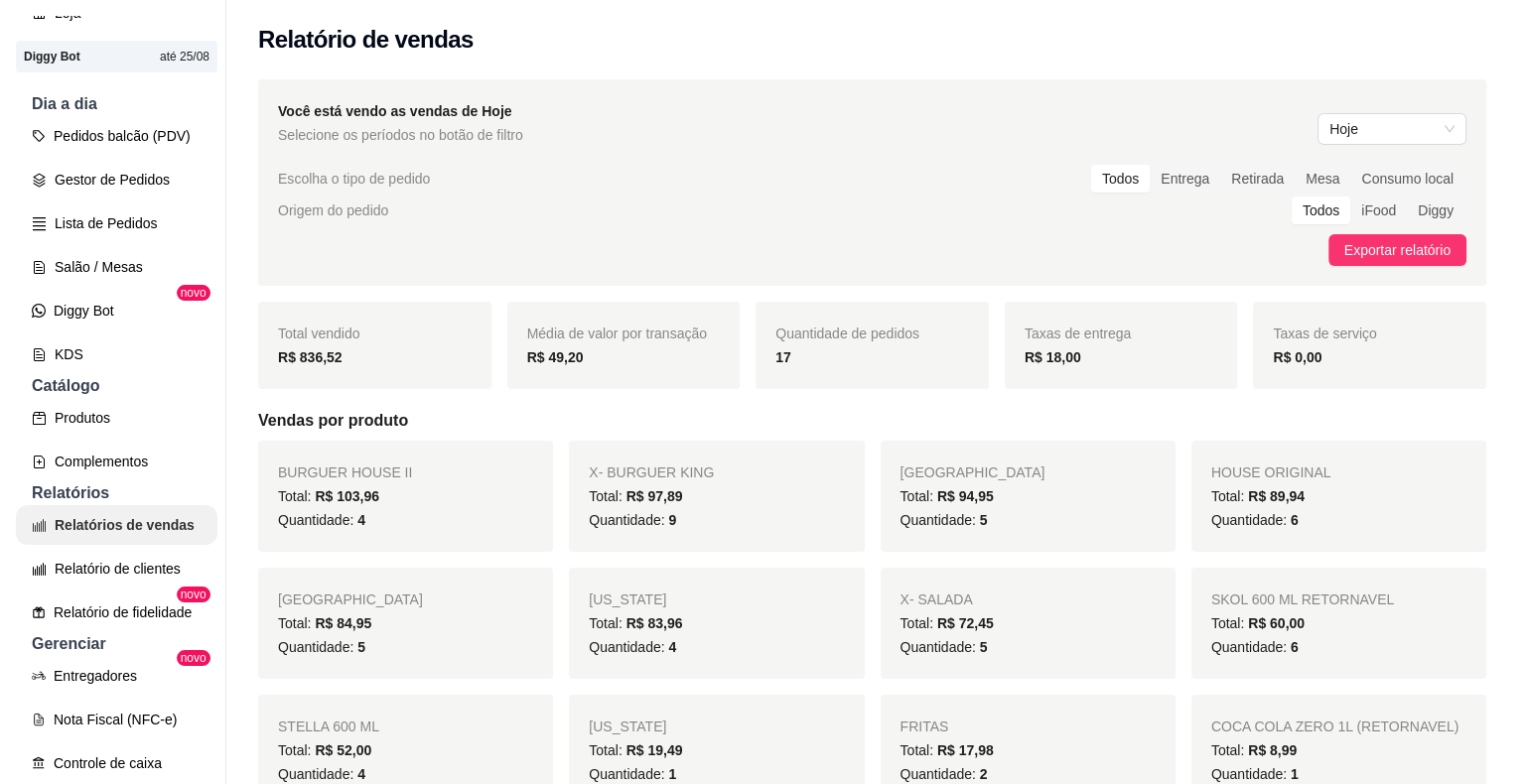 scroll, scrollTop: 0, scrollLeft: 0, axis: both 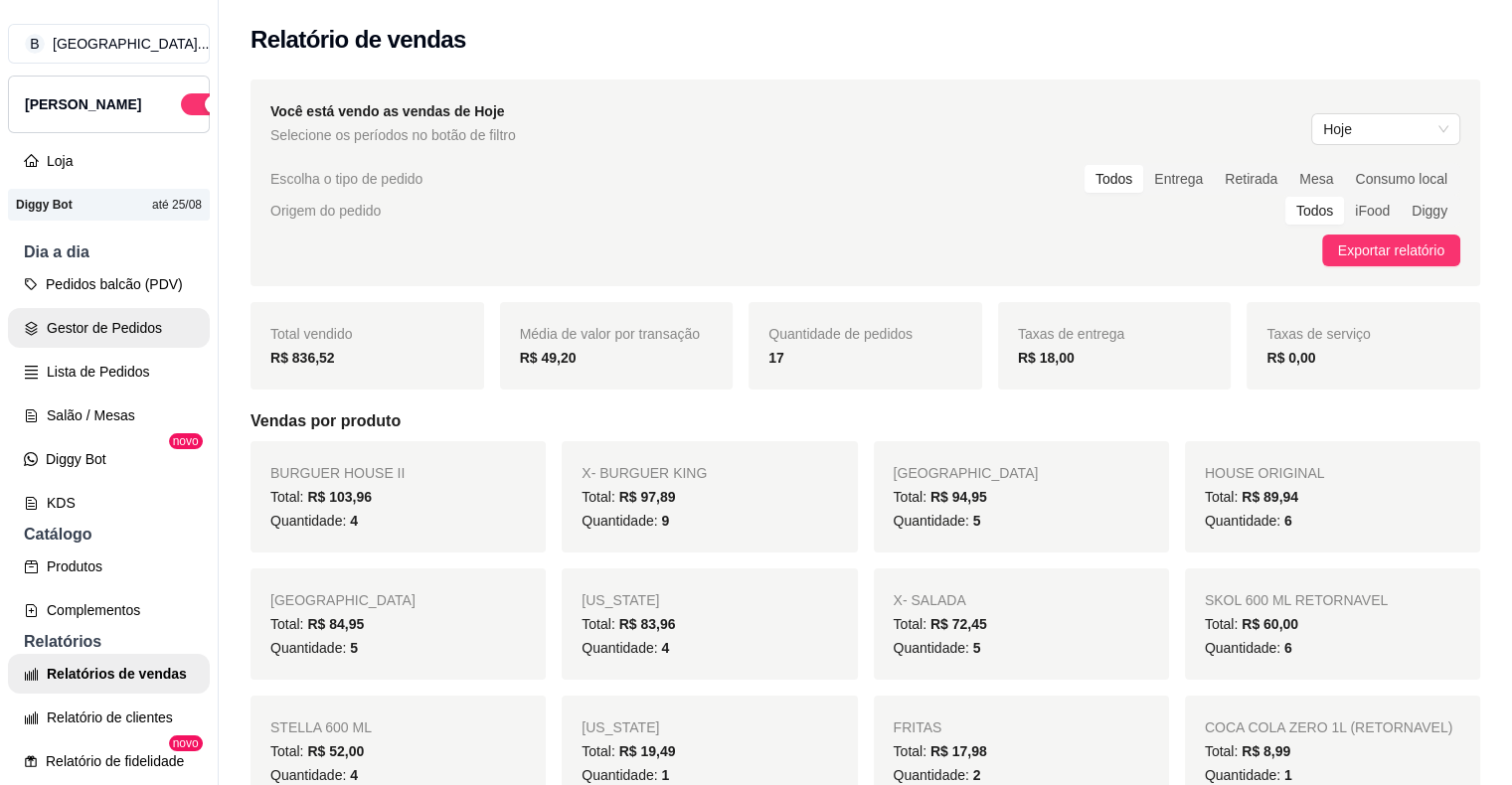 click on "Gestor de Pedidos" at bounding box center [108, 328] 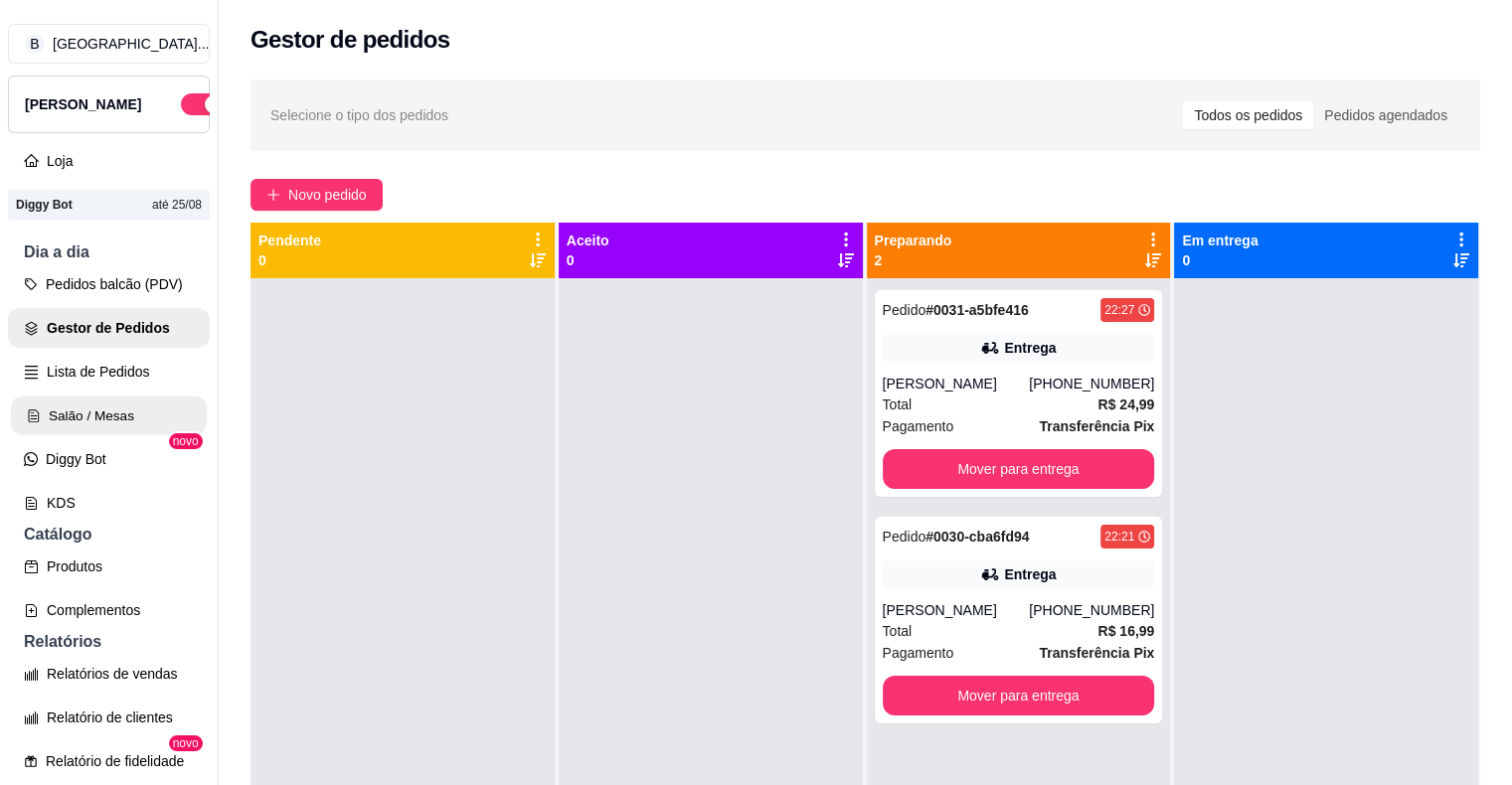 click on "Salão / Mesas" at bounding box center (108, 415) 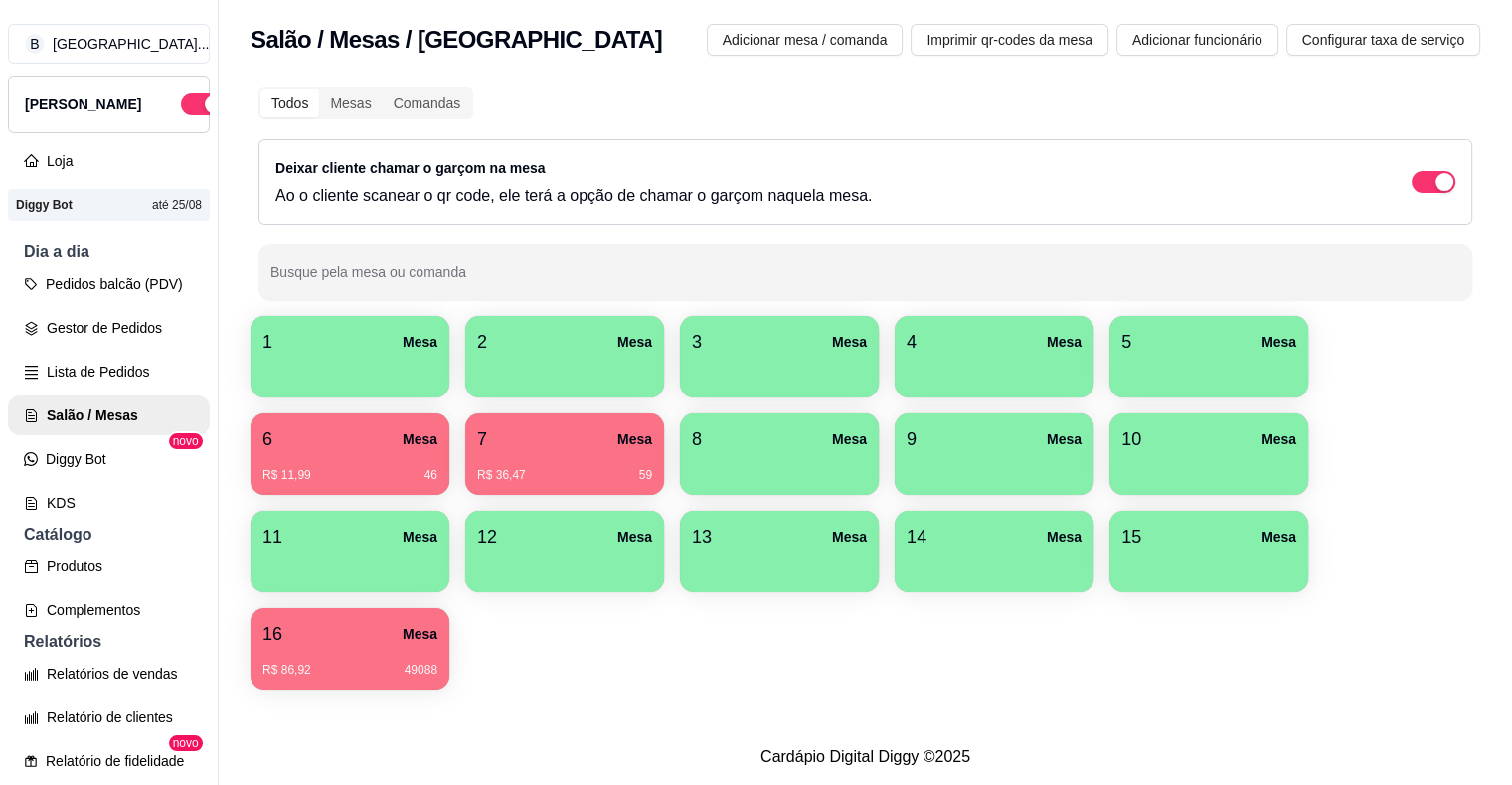 click on "R$ 11,99 46" at bounding box center (350, 475) 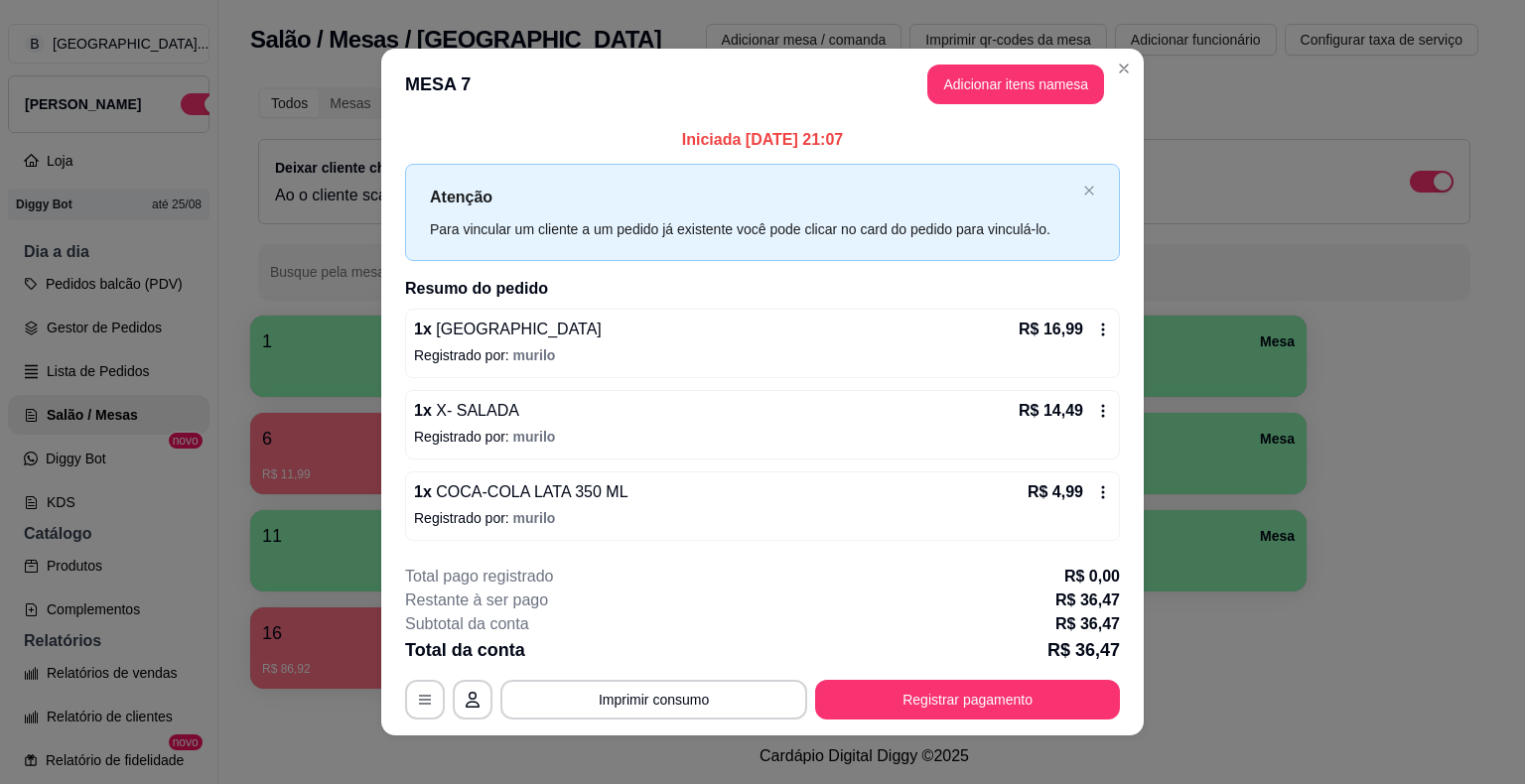 scroll, scrollTop: 13, scrollLeft: 0, axis: vertical 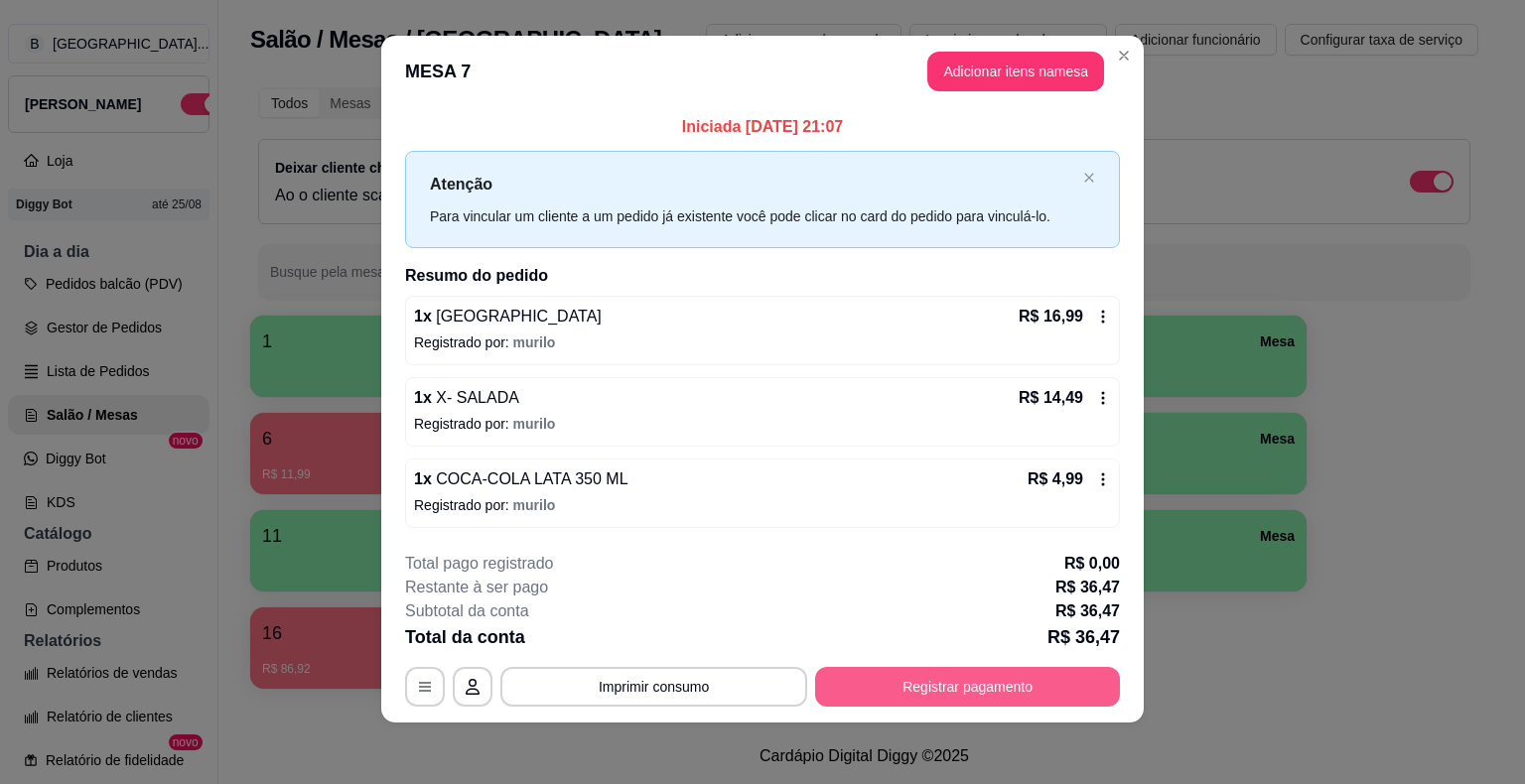 click on "Registrar pagamento" at bounding box center [967, 687] 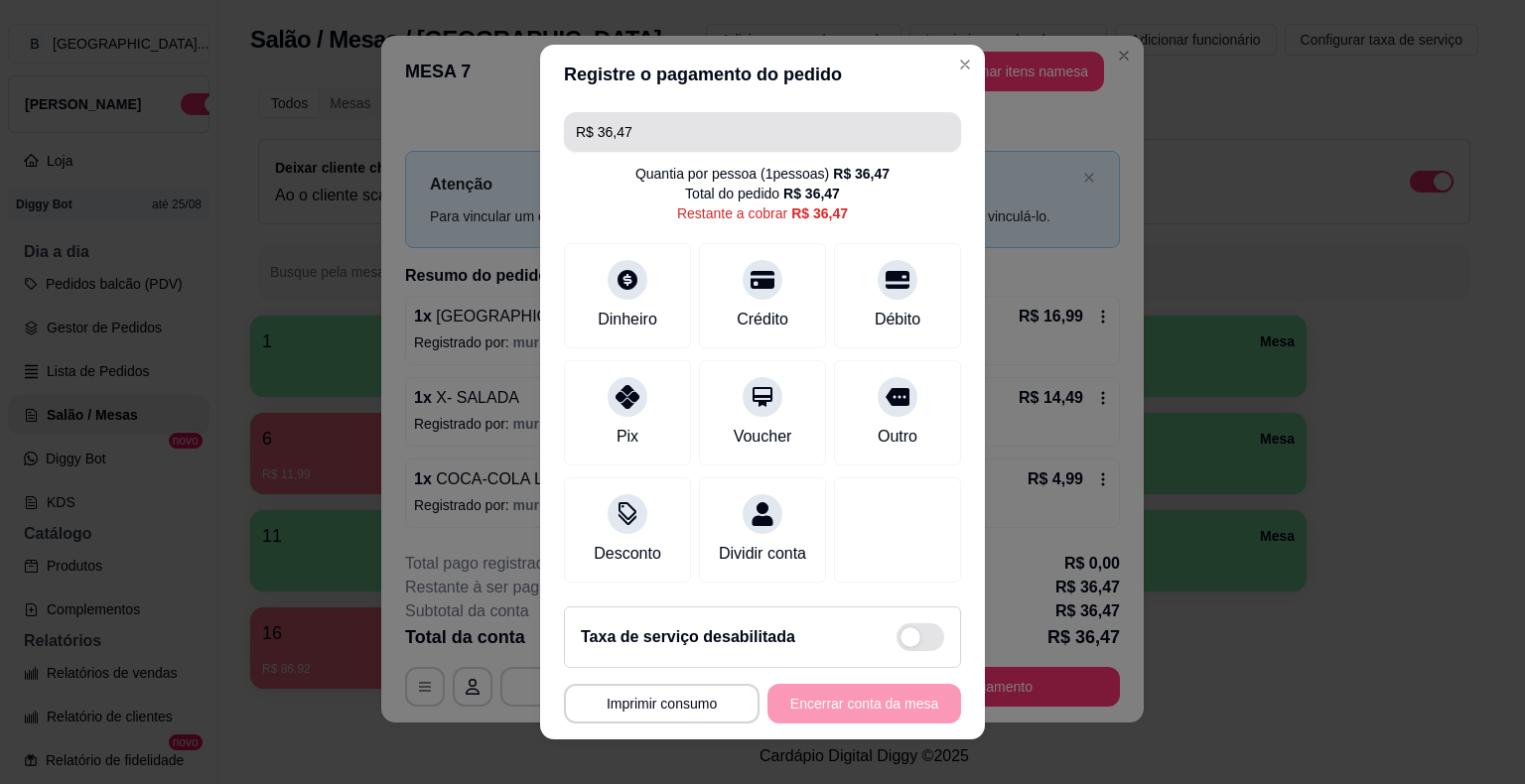 click on "R$ 36,47" at bounding box center (762, 132) 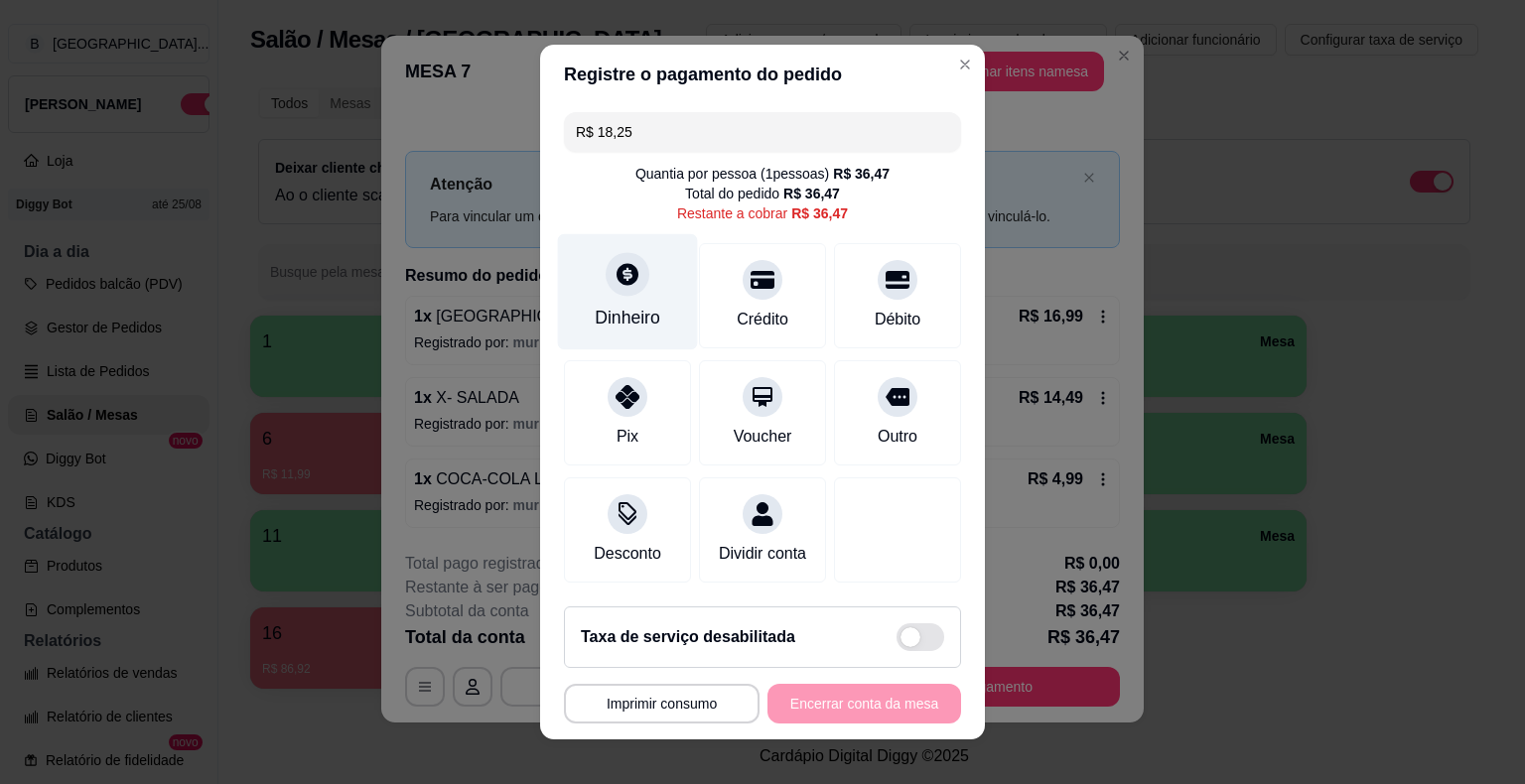 type on "R$ 18,25" 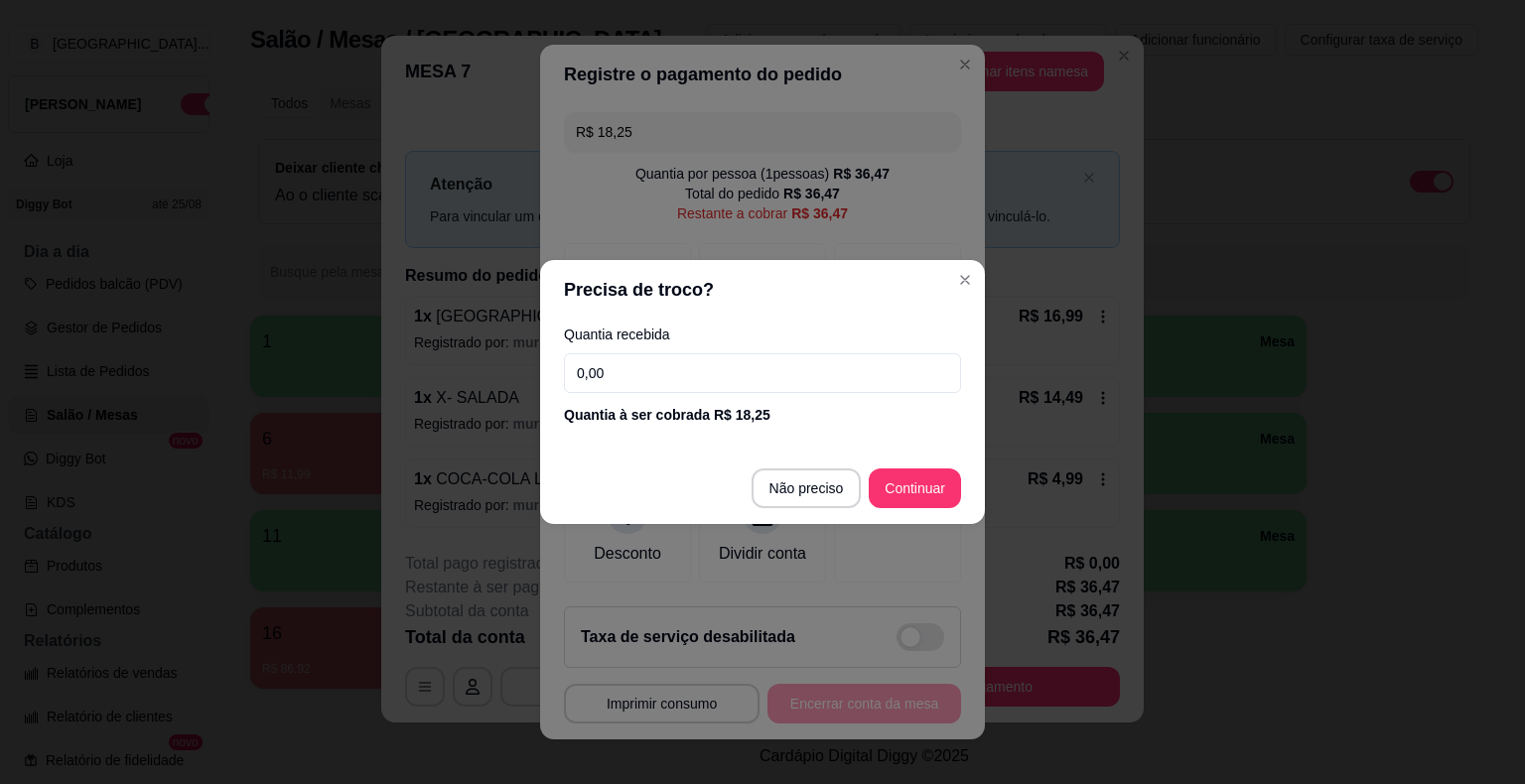 click on "0,00" at bounding box center [762, 373] 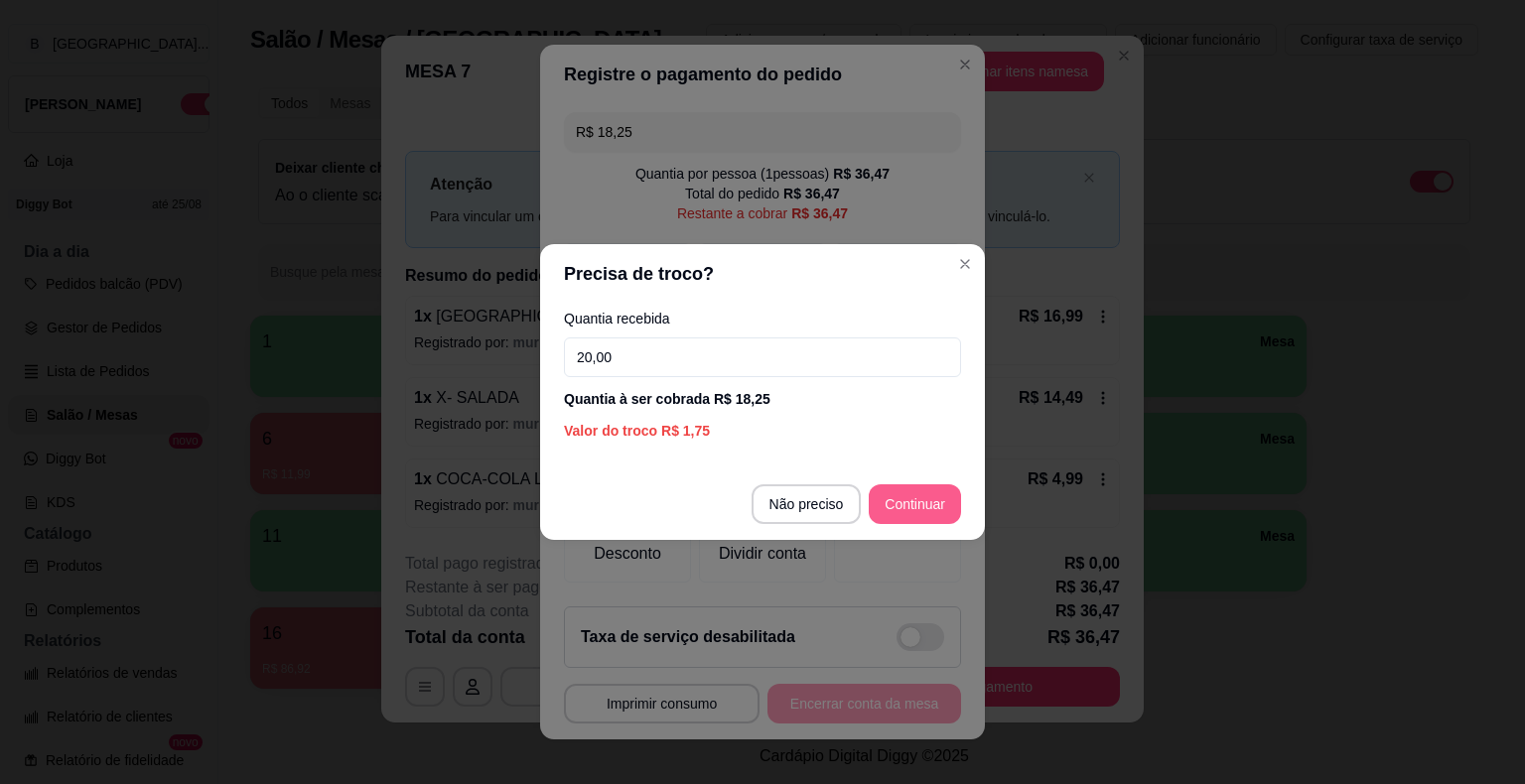 type on "20,00" 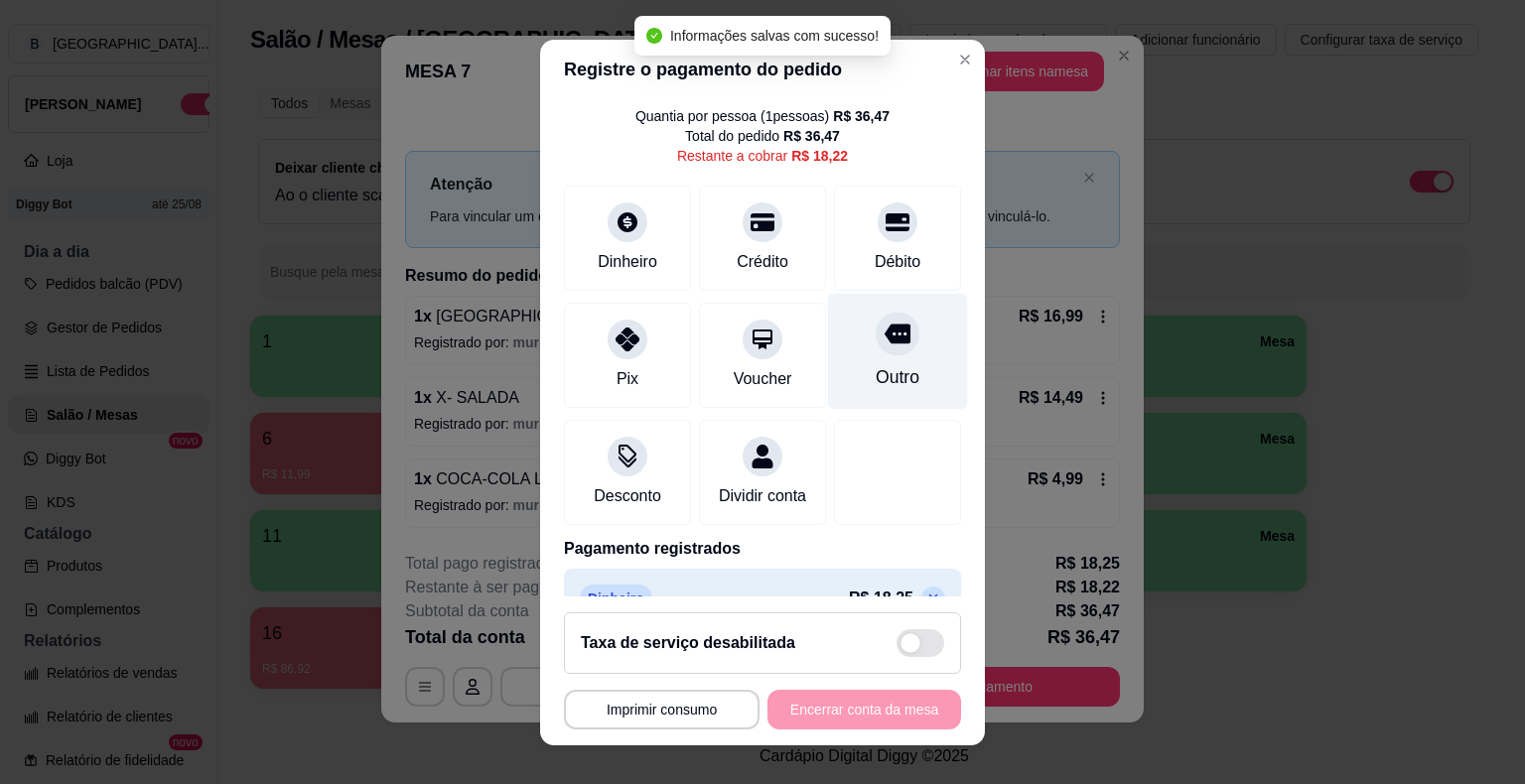 scroll, scrollTop: 0, scrollLeft: 0, axis: both 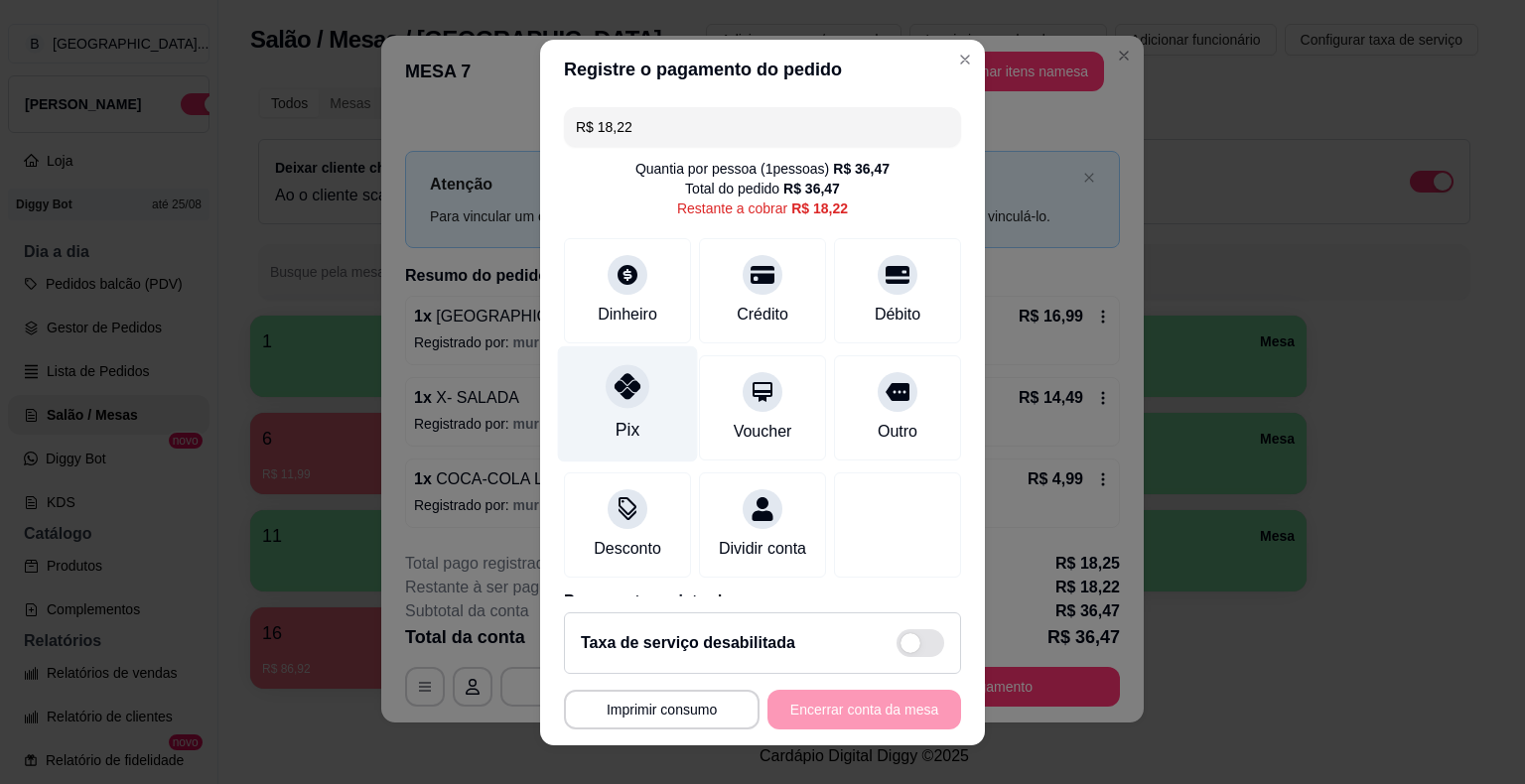 click on "Pix" at bounding box center (627, 403) 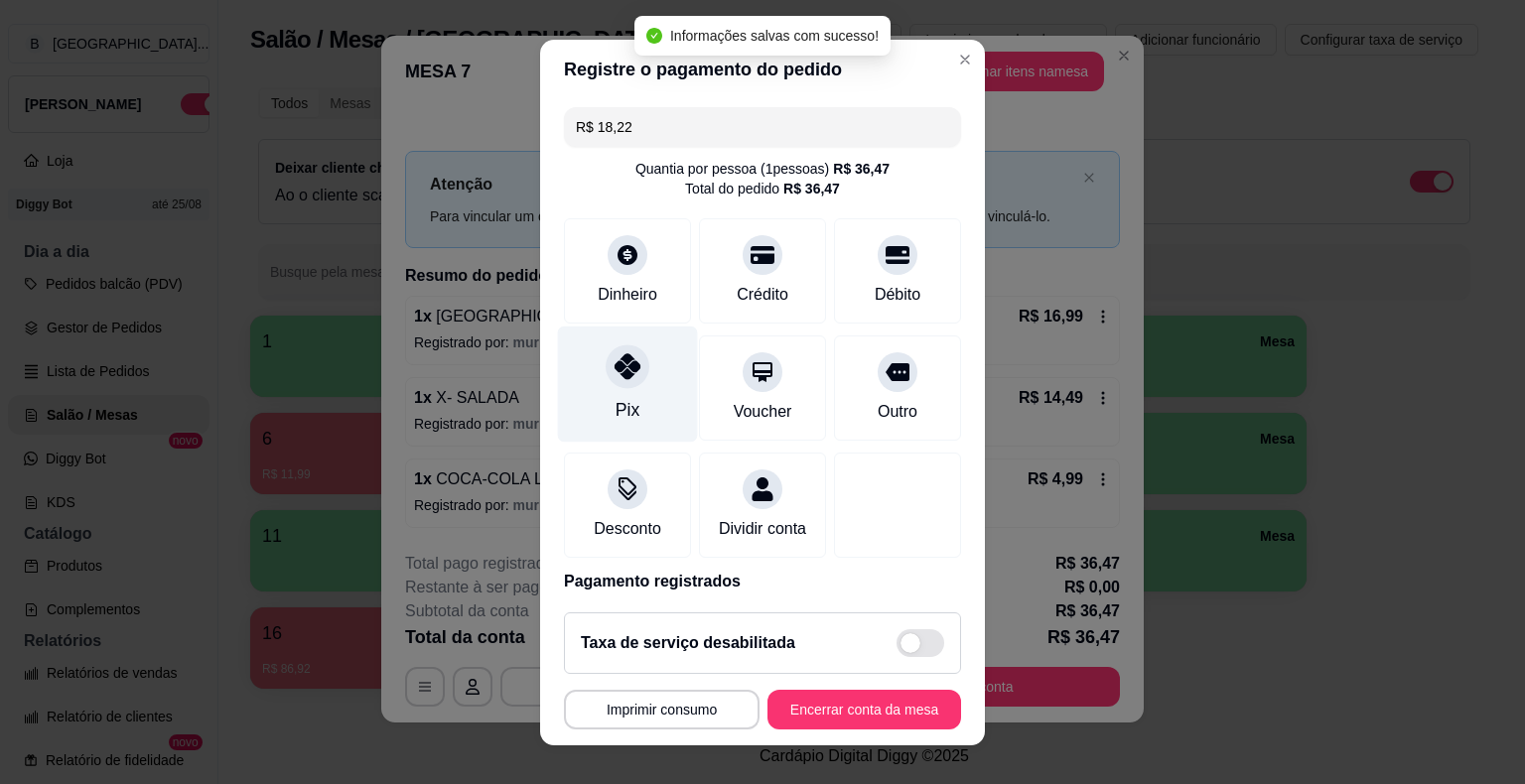 type on "R$ 0,00" 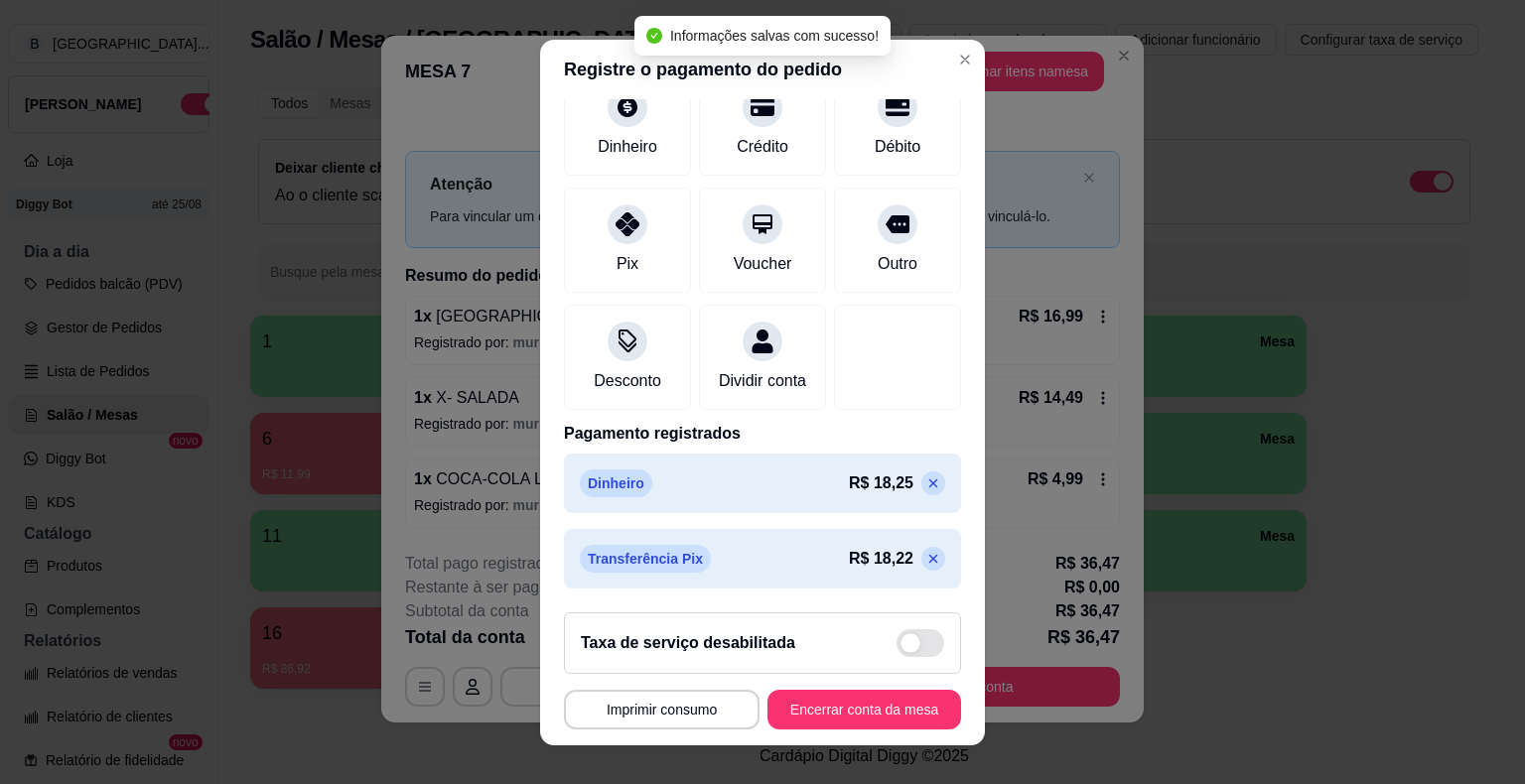 scroll, scrollTop: 169, scrollLeft: 0, axis: vertical 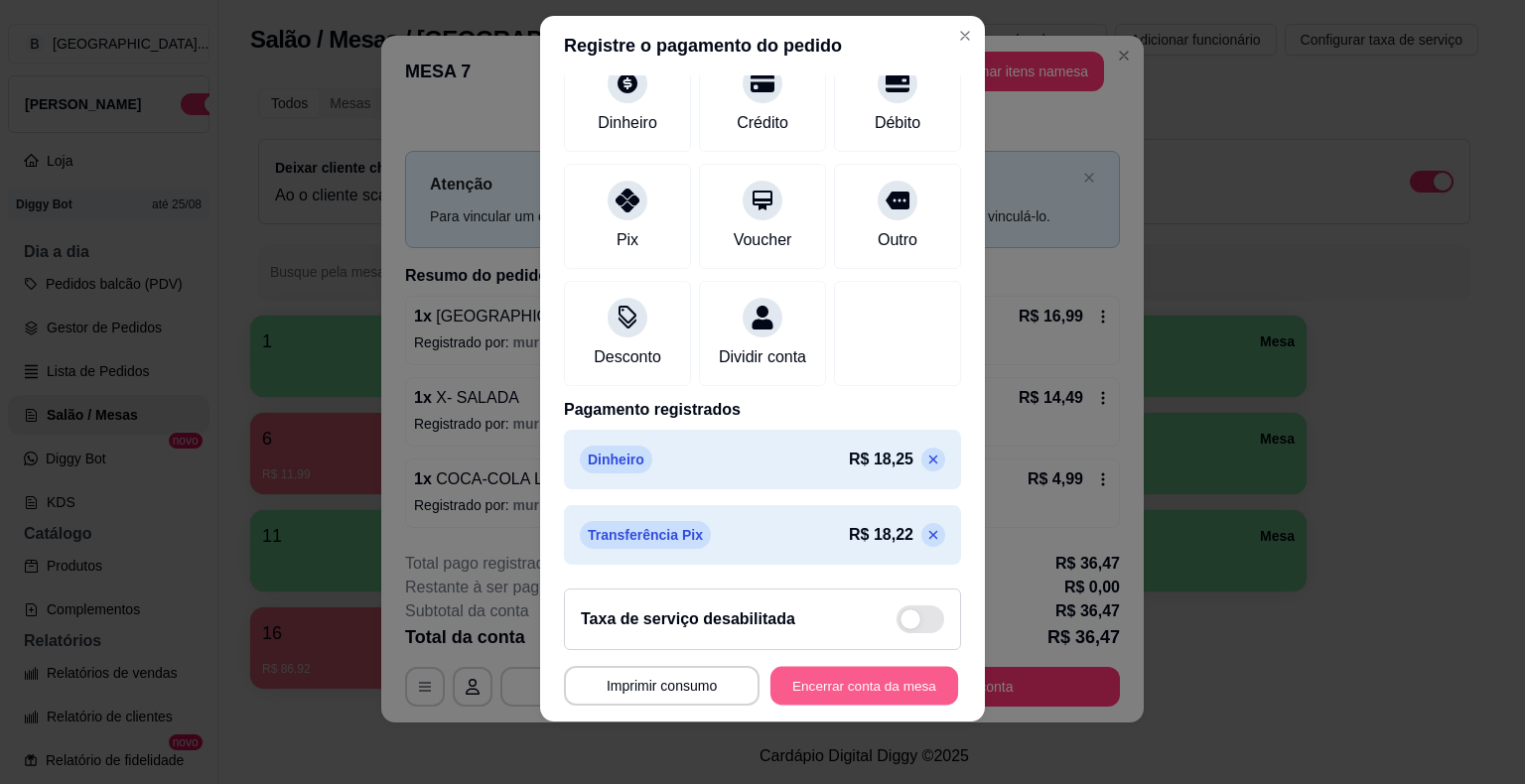 click on "Encerrar conta da mesa" at bounding box center [864, 685] 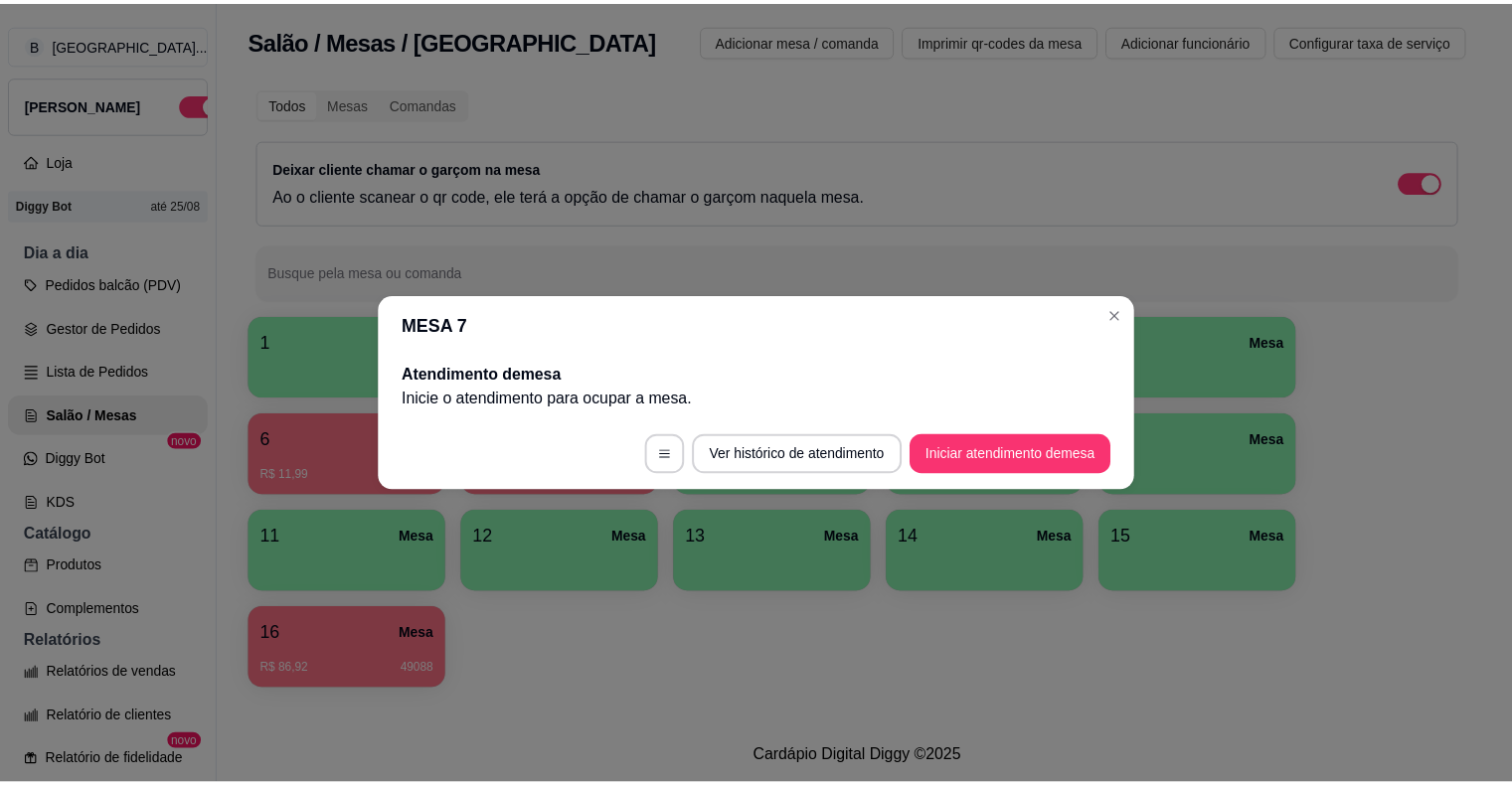 scroll, scrollTop: 0, scrollLeft: 0, axis: both 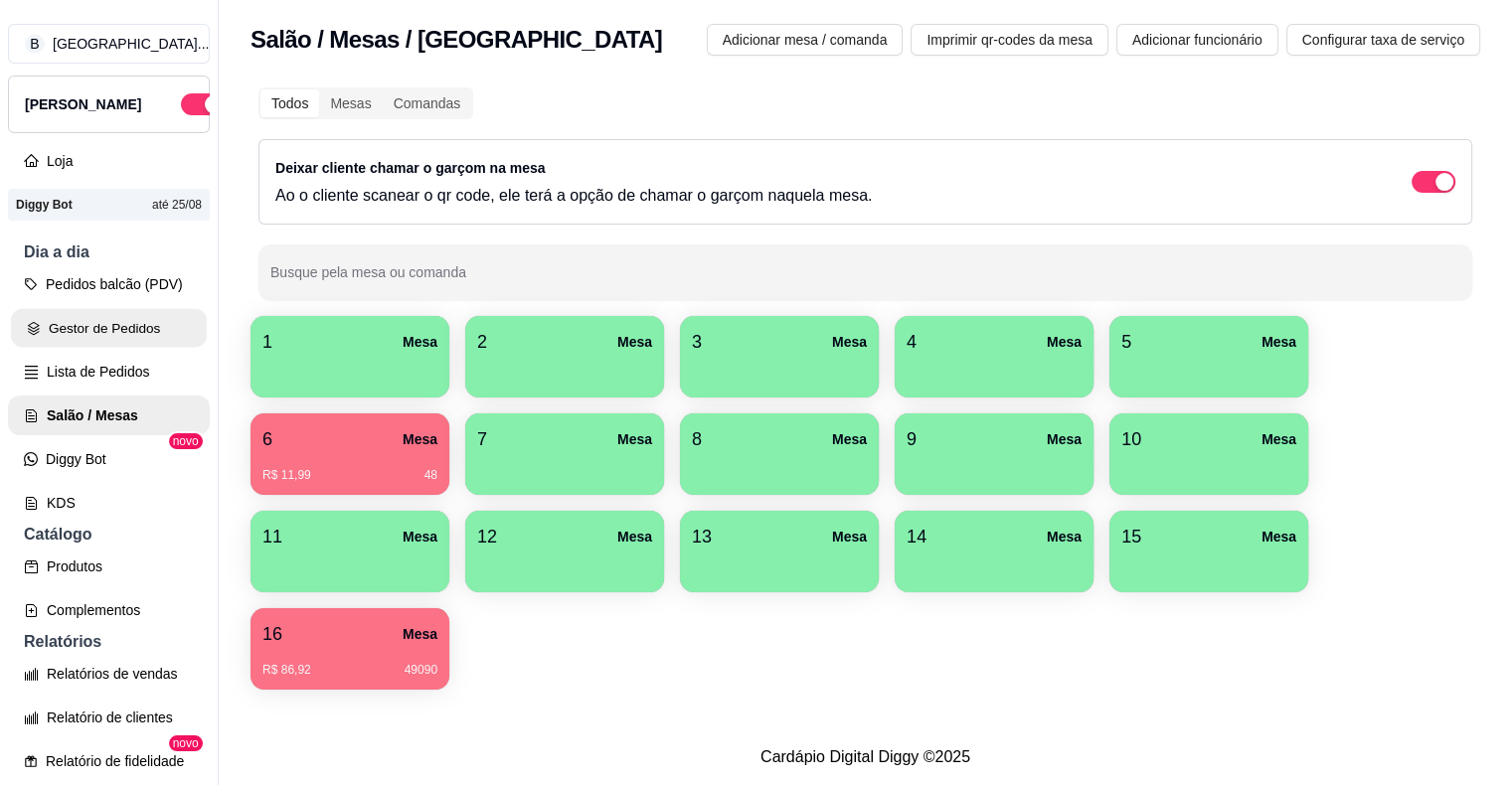 click on "Gestor de Pedidos" at bounding box center [108, 328] 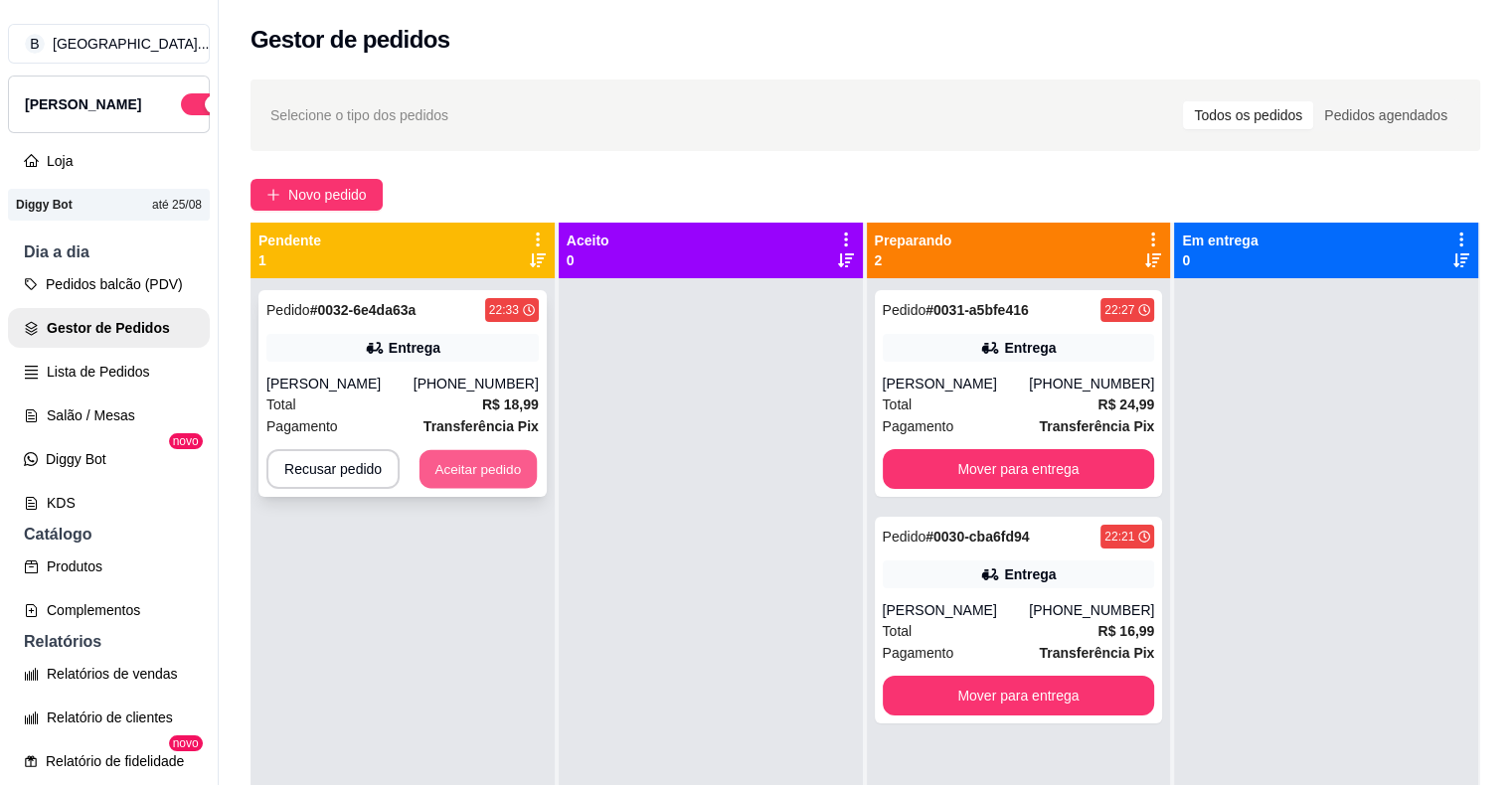 click on "Aceitar pedido" at bounding box center (478, 469) 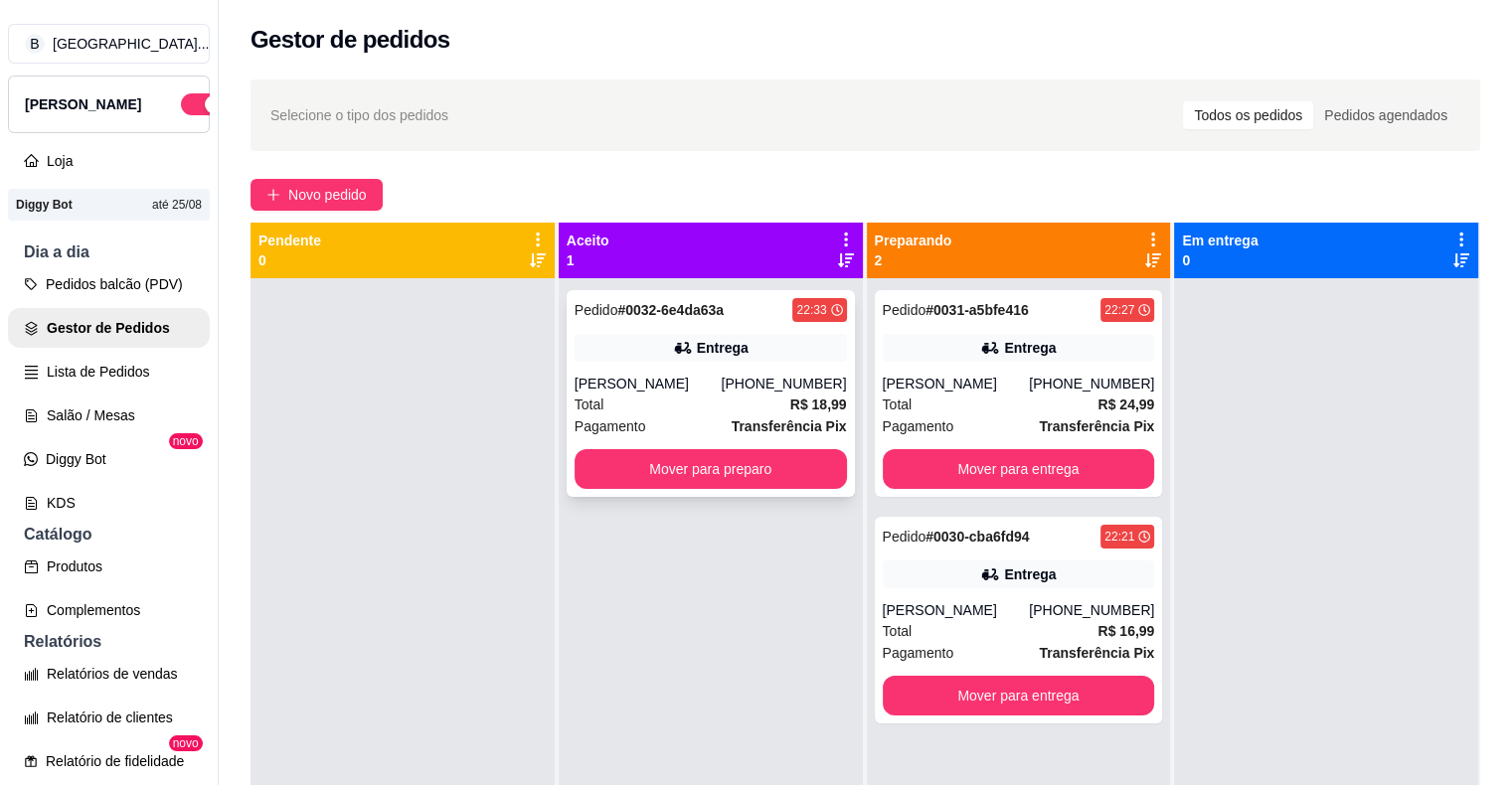 drag, startPoint x: 574, startPoint y: 427, endPoint x: 624, endPoint y: 405, distance: 54.626001 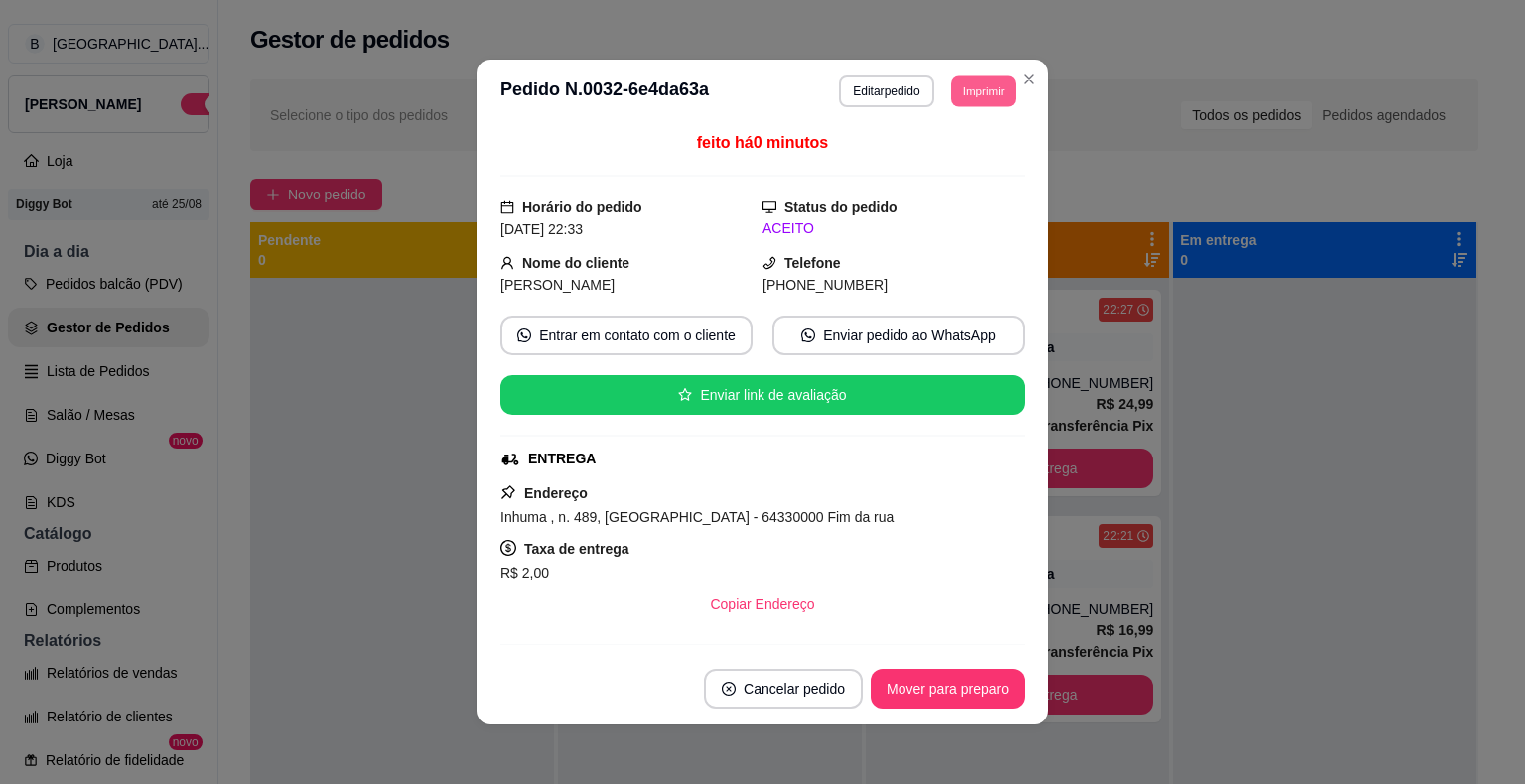 click on "Imprimir" at bounding box center [983, 90] 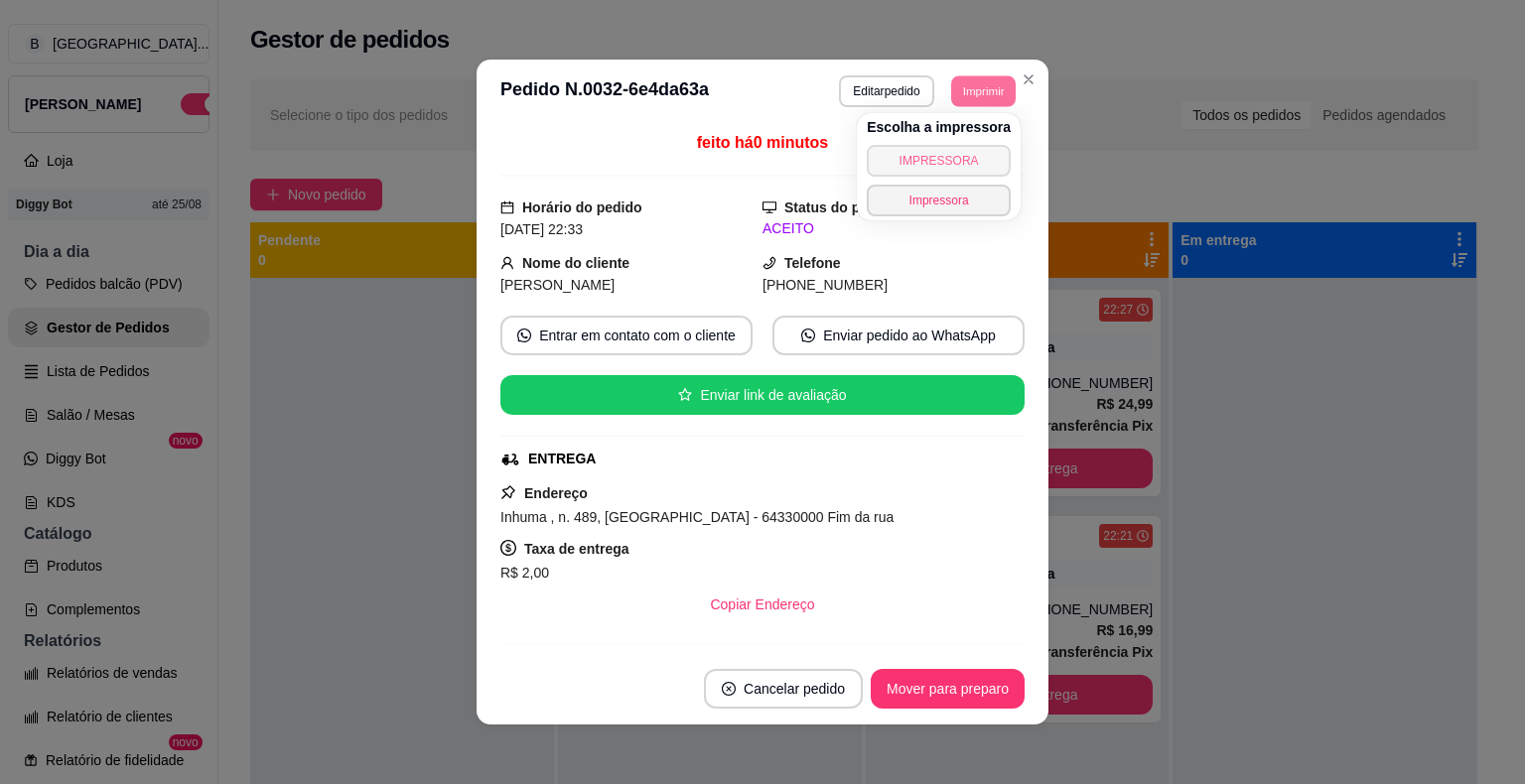 click on "IMPRESSORA" at bounding box center (938, 161) 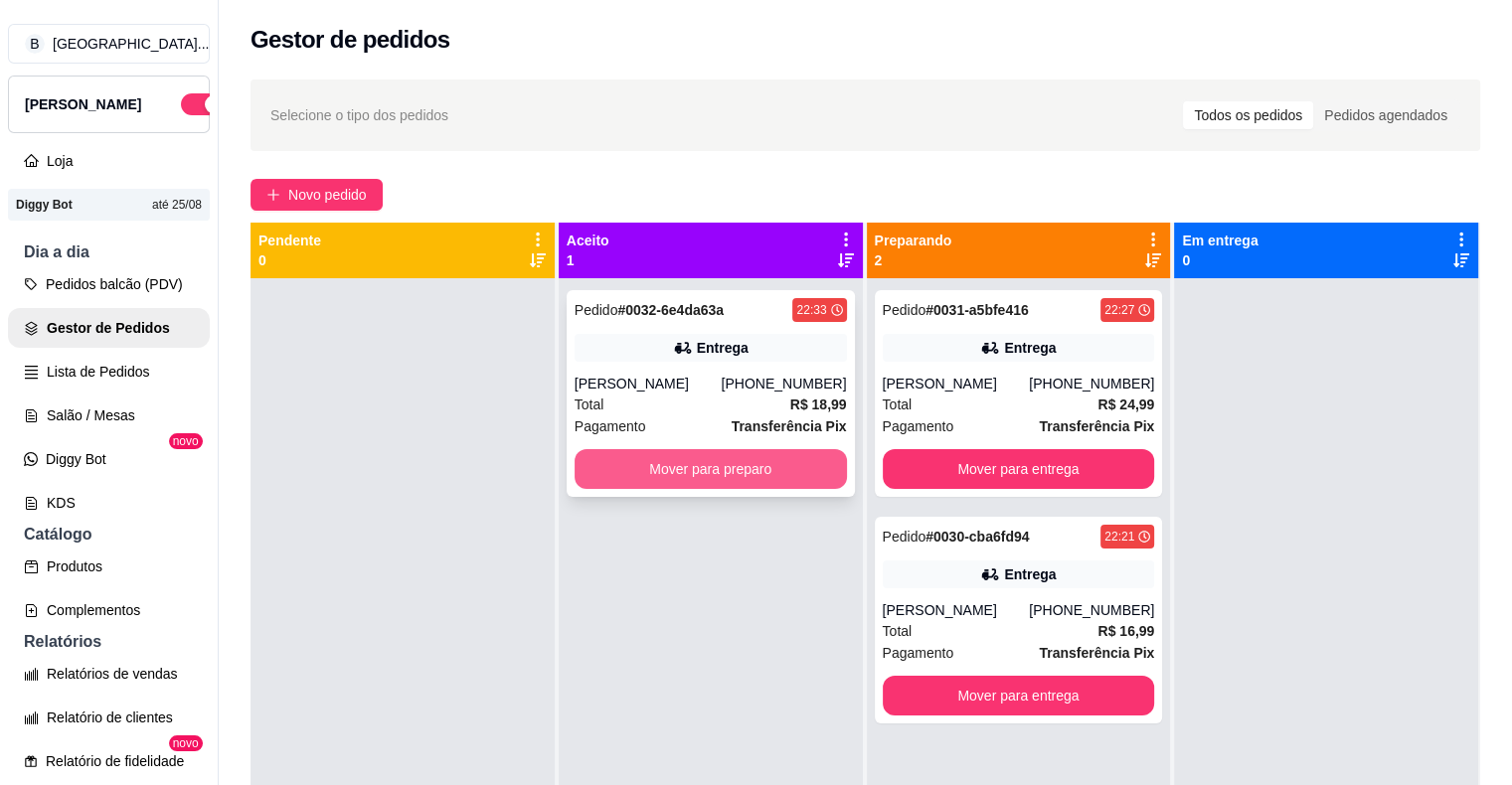 click on "Mover para preparo" at bounding box center [711, 469] 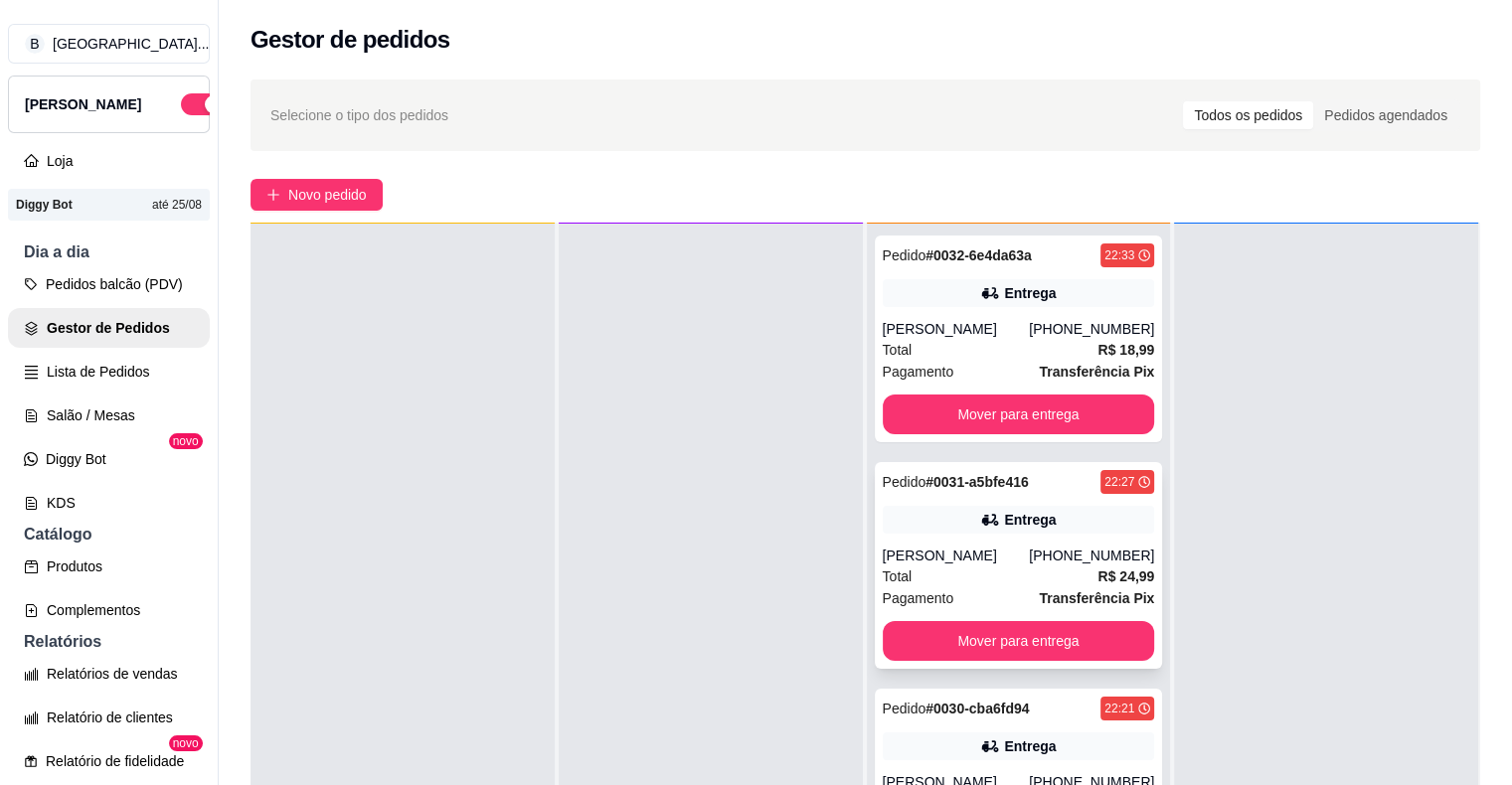 scroll, scrollTop: 56, scrollLeft: 0, axis: vertical 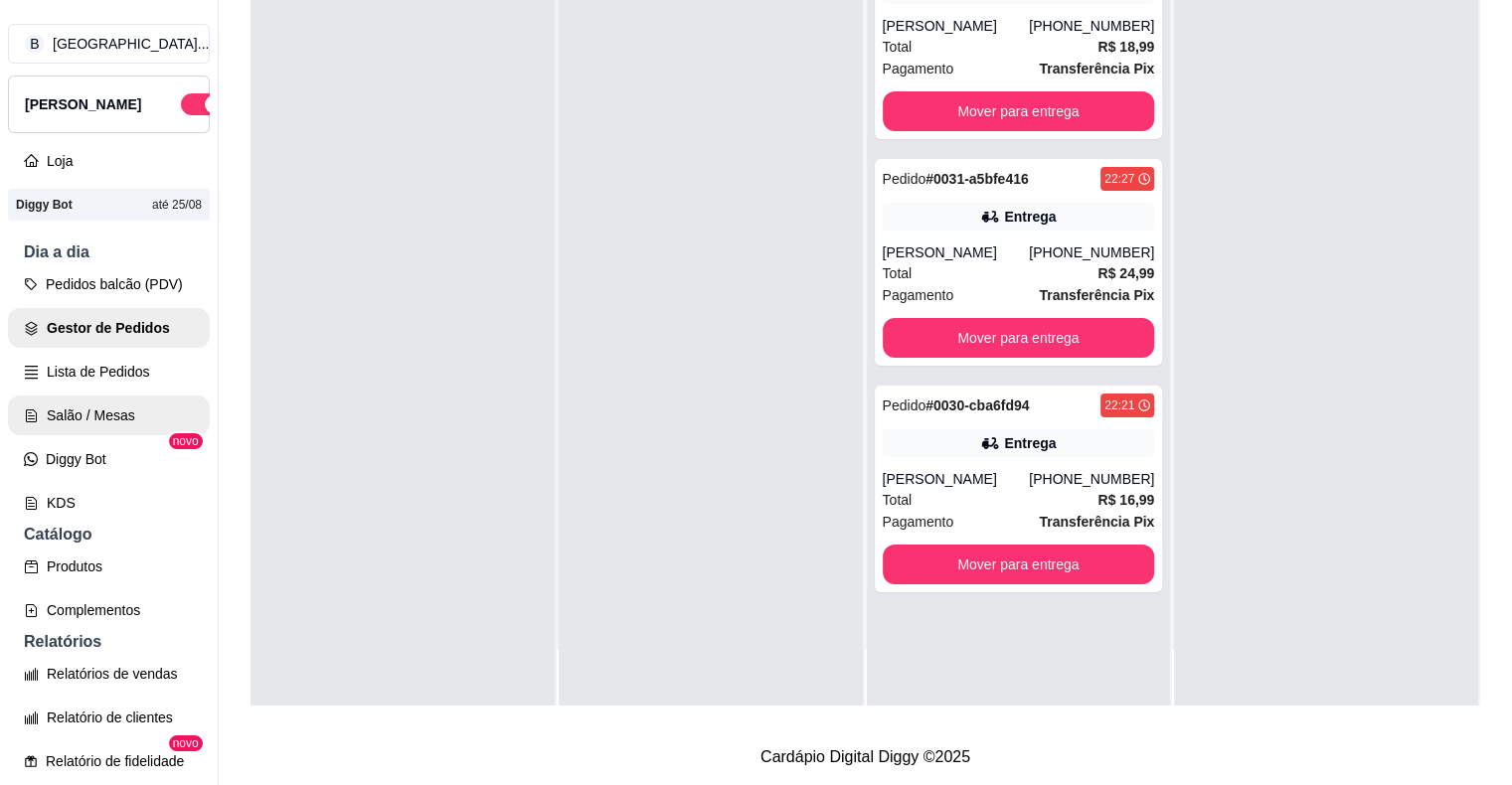 click on "Salão / Mesas" at bounding box center (108, 415) 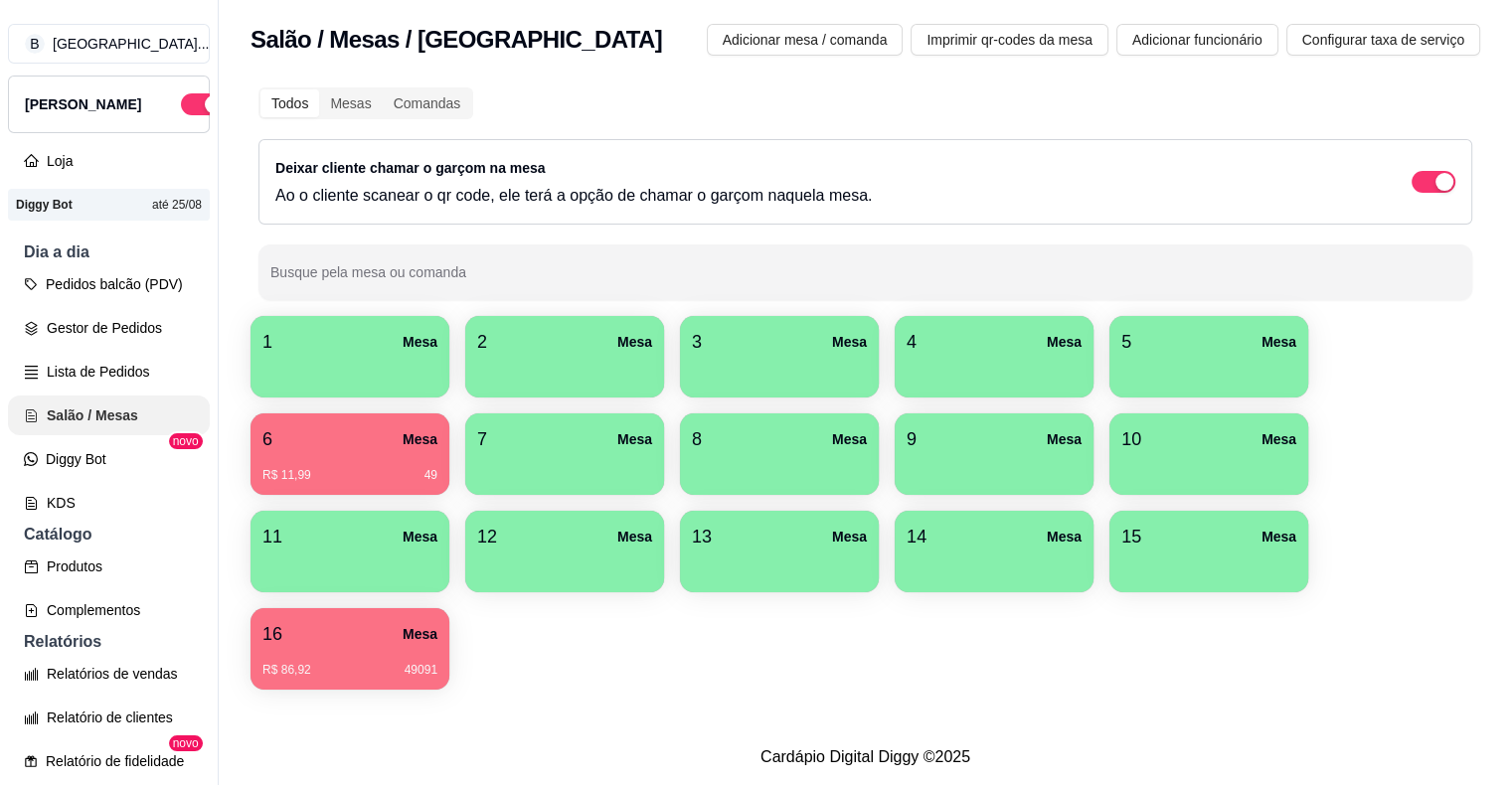 scroll, scrollTop: 0, scrollLeft: 0, axis: both 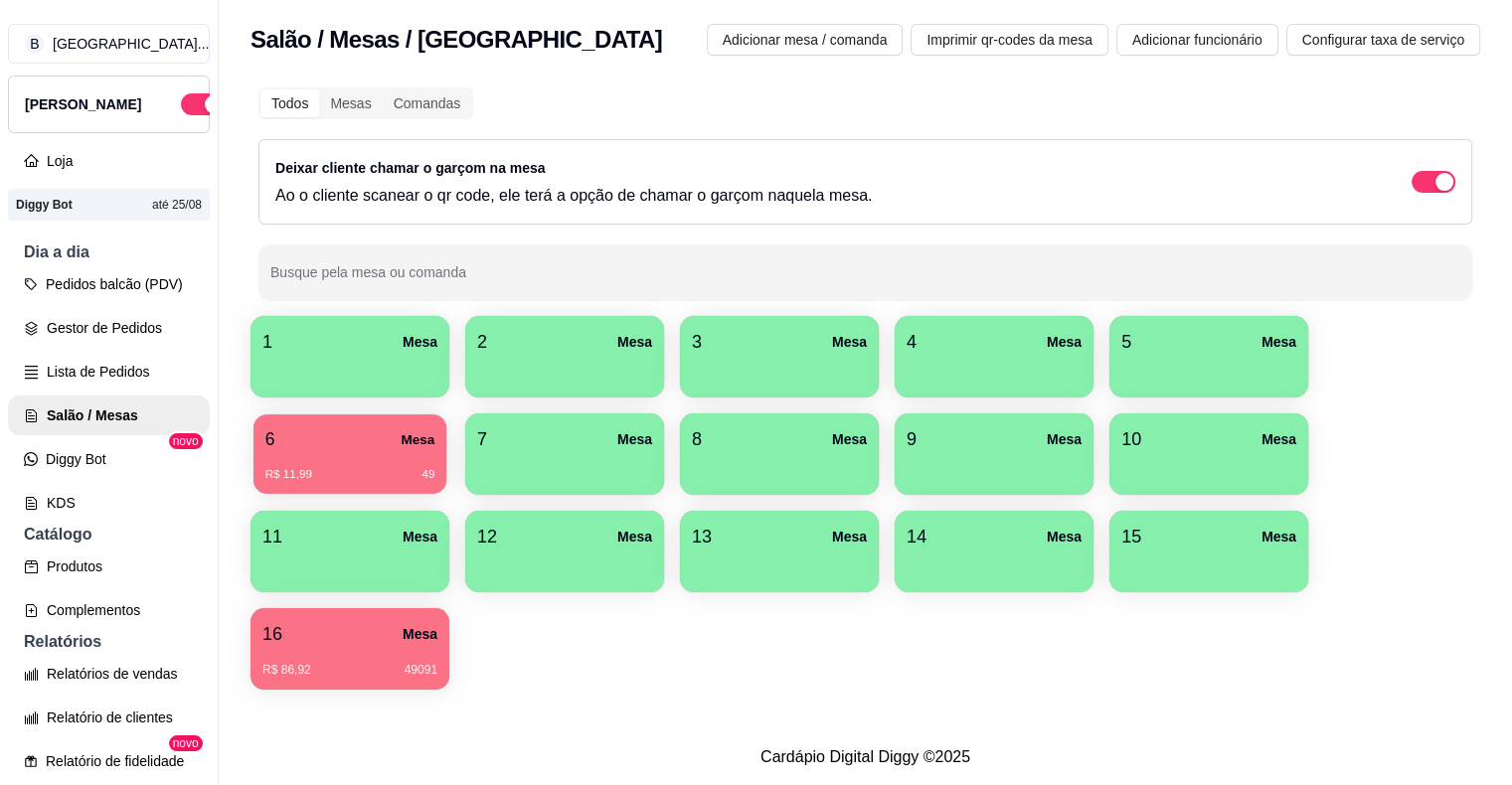click on "R$ 11,99 49" at bounding box center [350, 467] 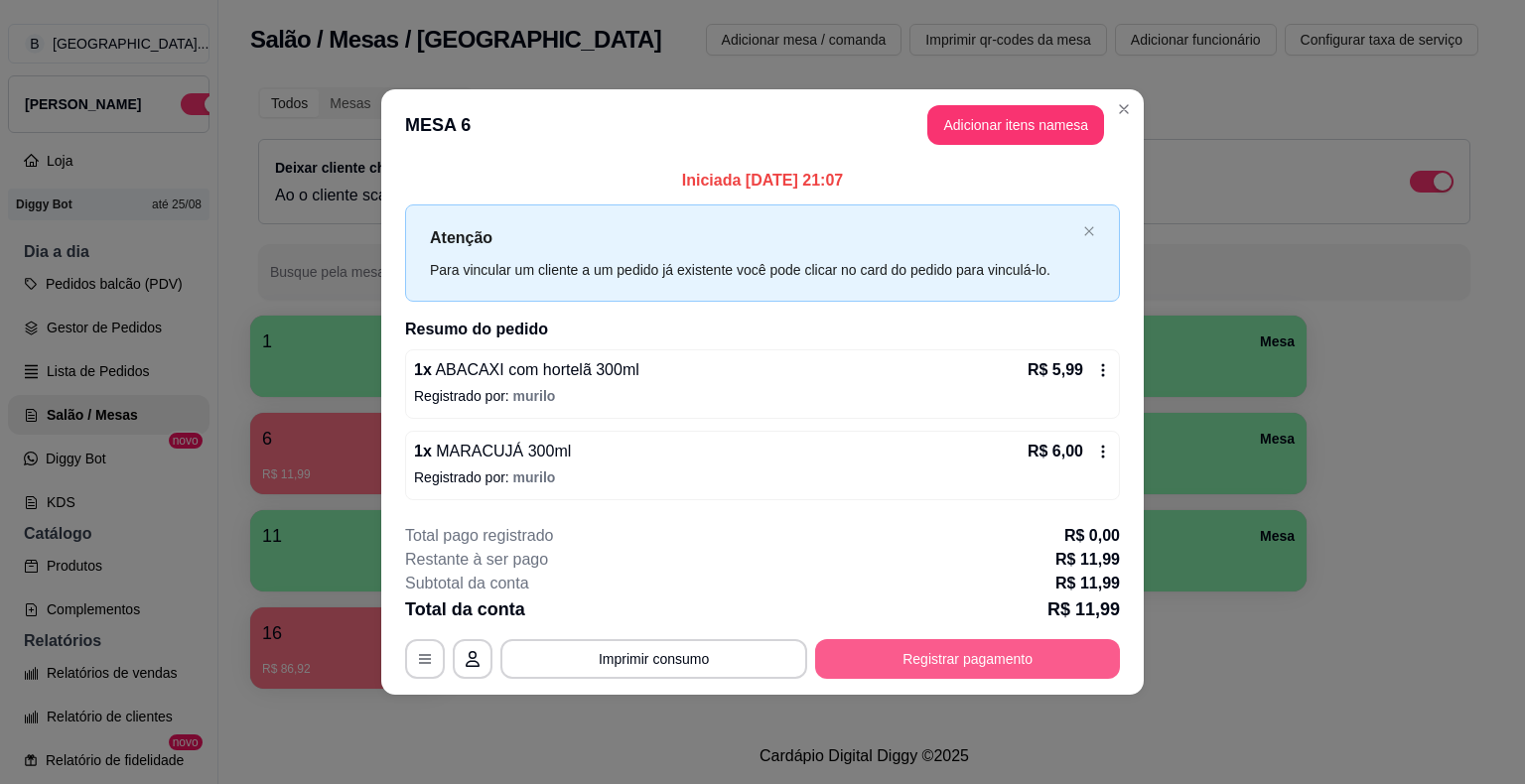 click on "Registrar pagamento" at bounding box center [967, 659] 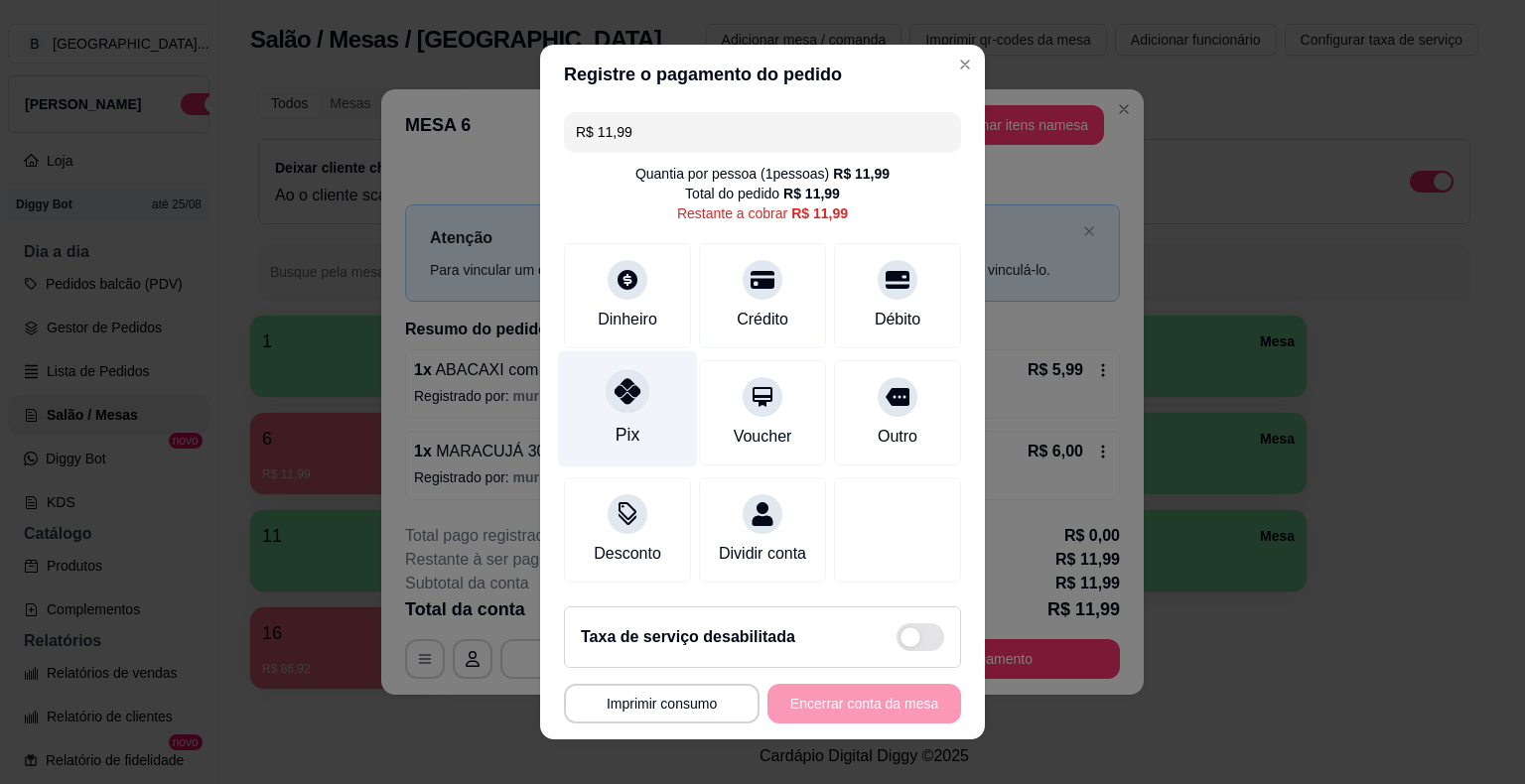 click on "Pix" at bounding box center [627, 409] 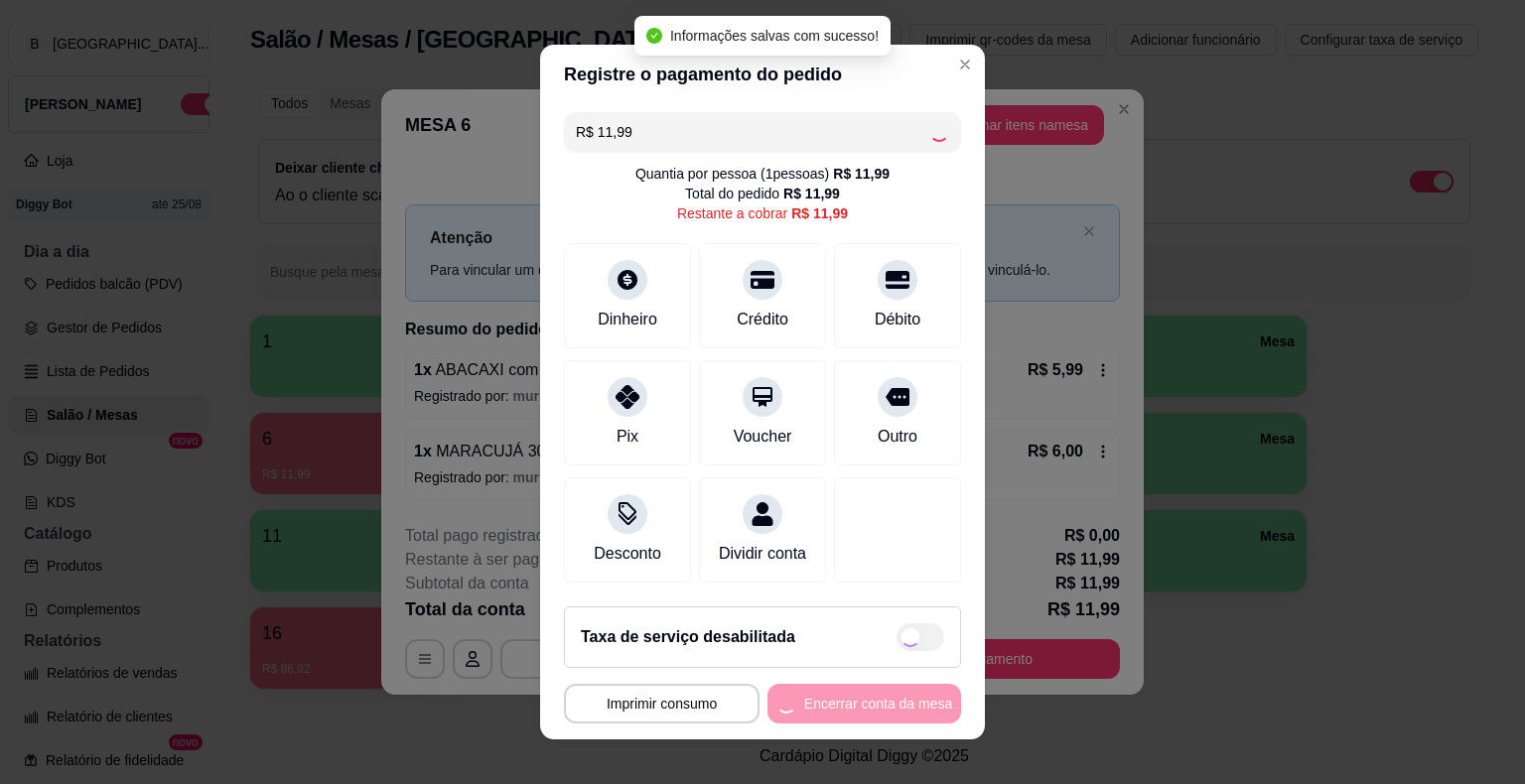 type on "R$ 0,00" 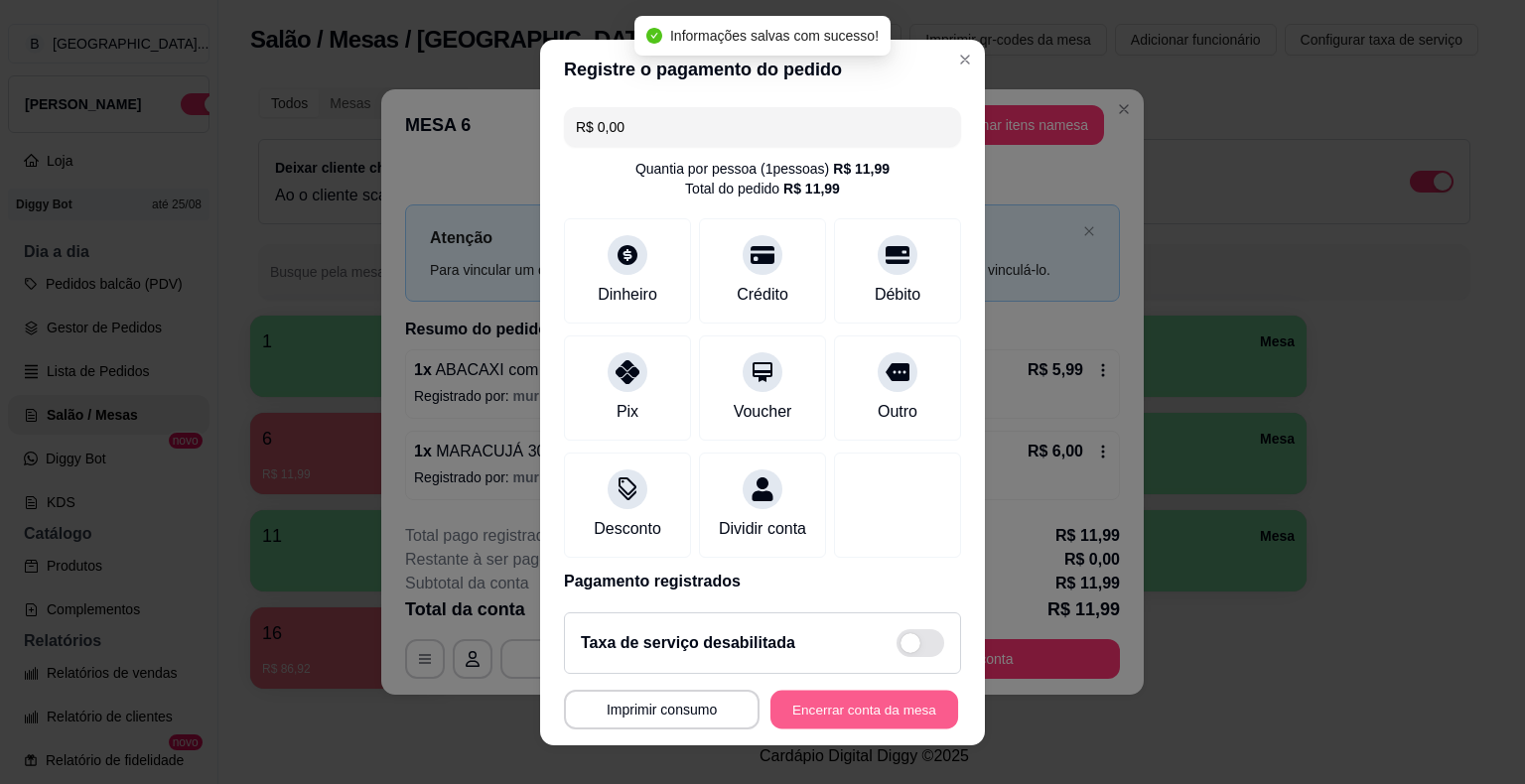 click on "Encerrar conta da mesa" at bounding box center [864, 709] 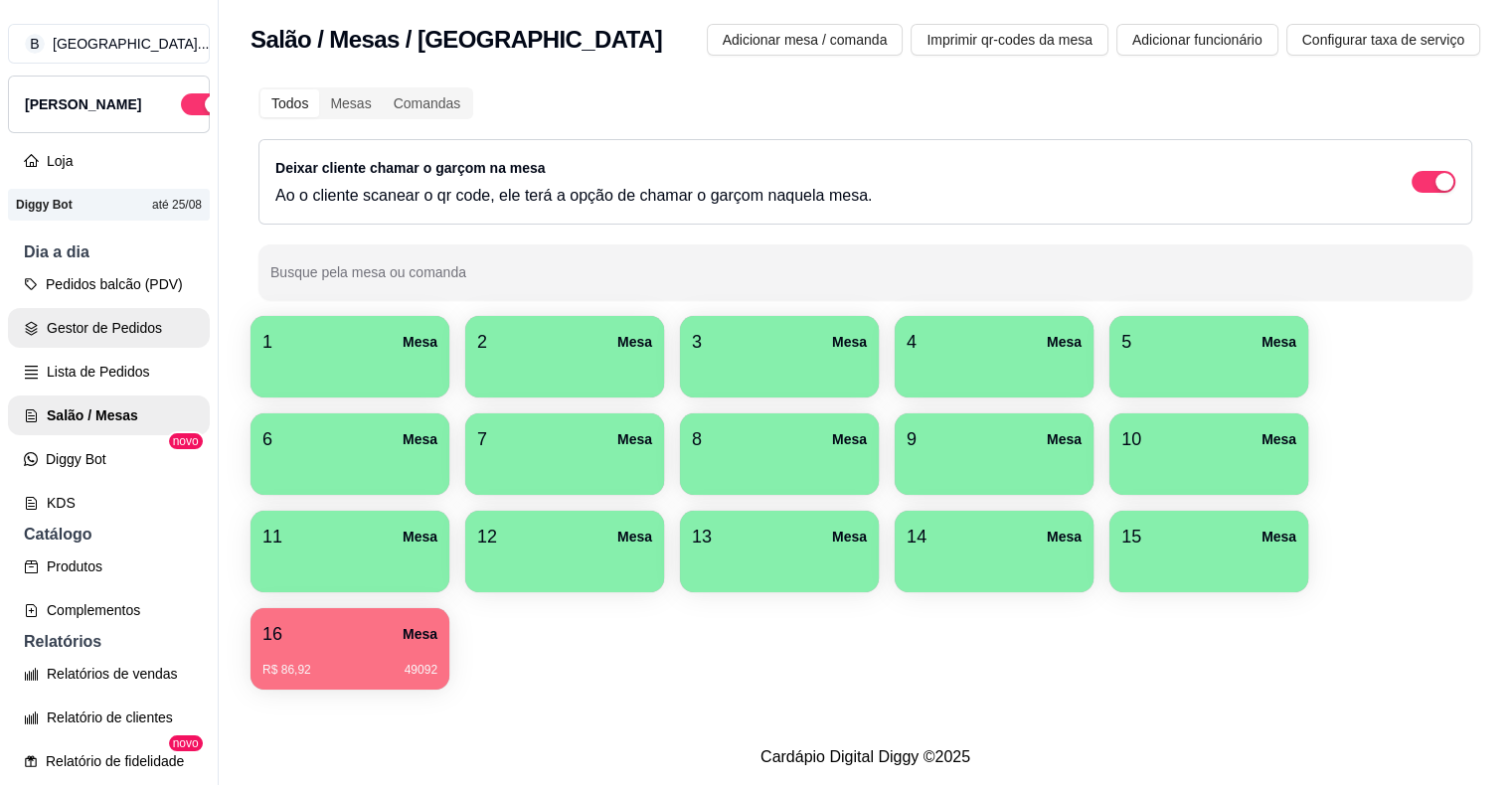 click on "Gestor de Pedidos" at bounding box center [108, 328] 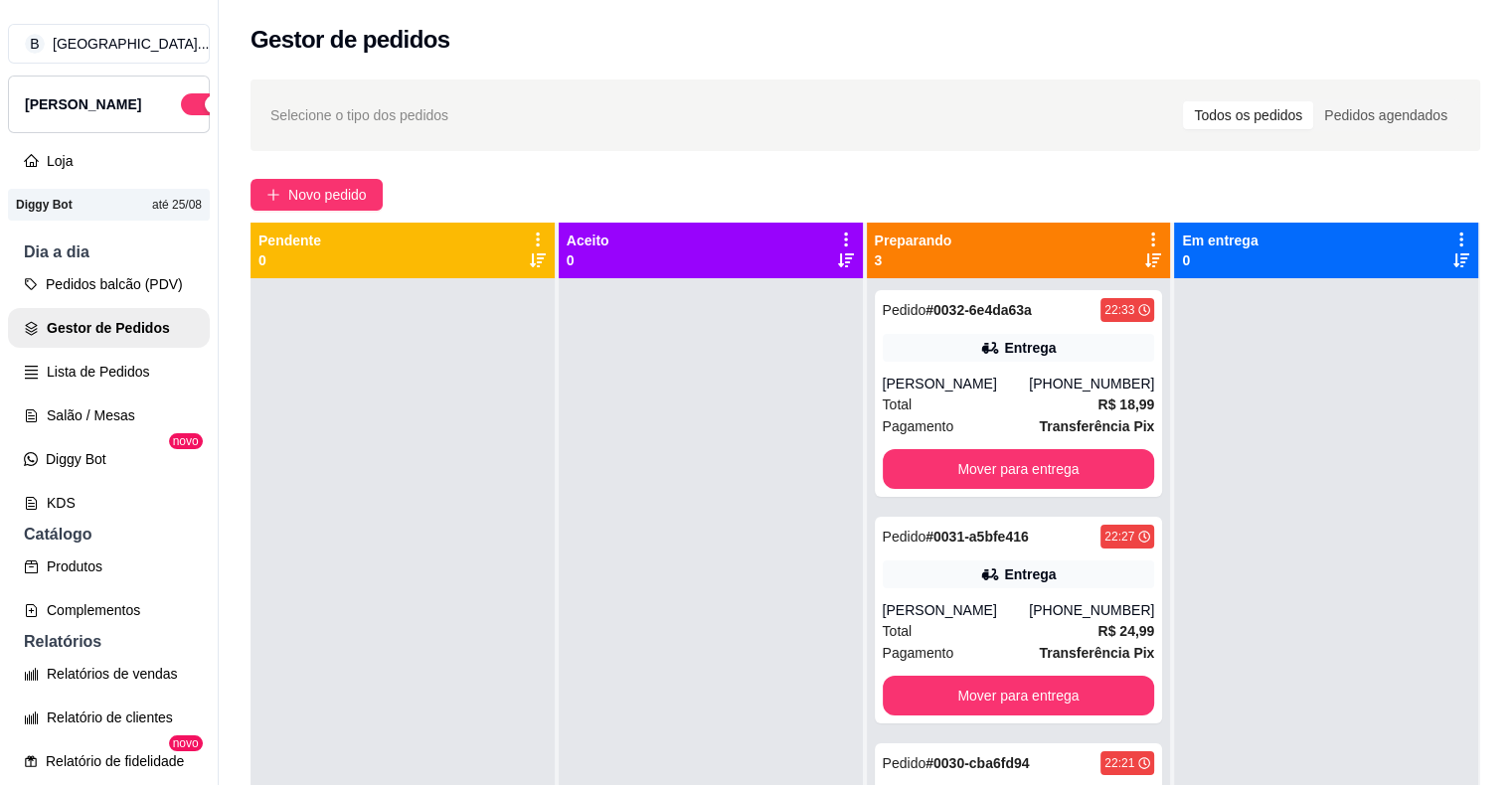 scroll, scrollTop: 199, scrollLeft: 0, axis: vertical 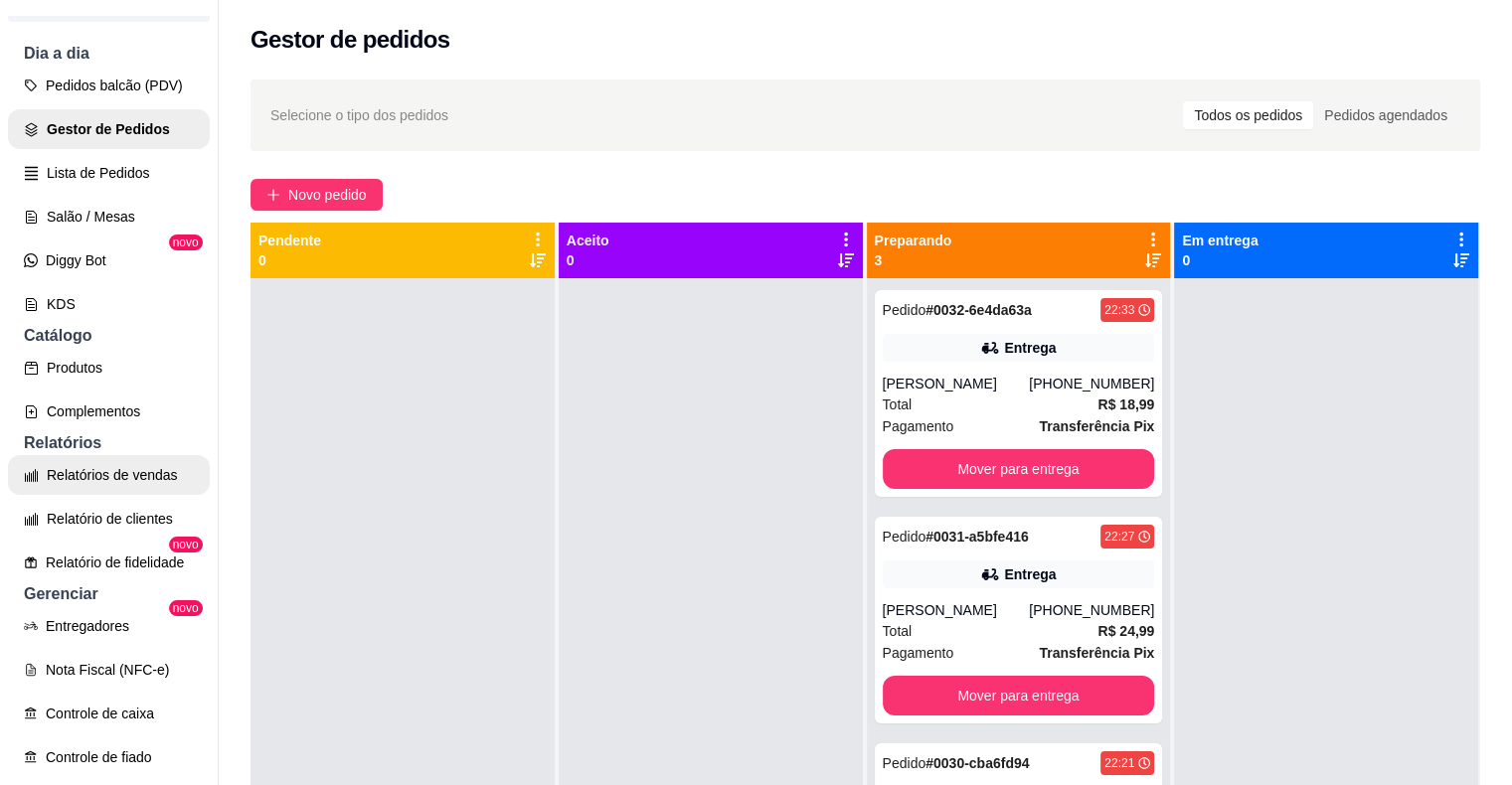 click on "Relatórios de vendas" at bounding box center (108, 475) 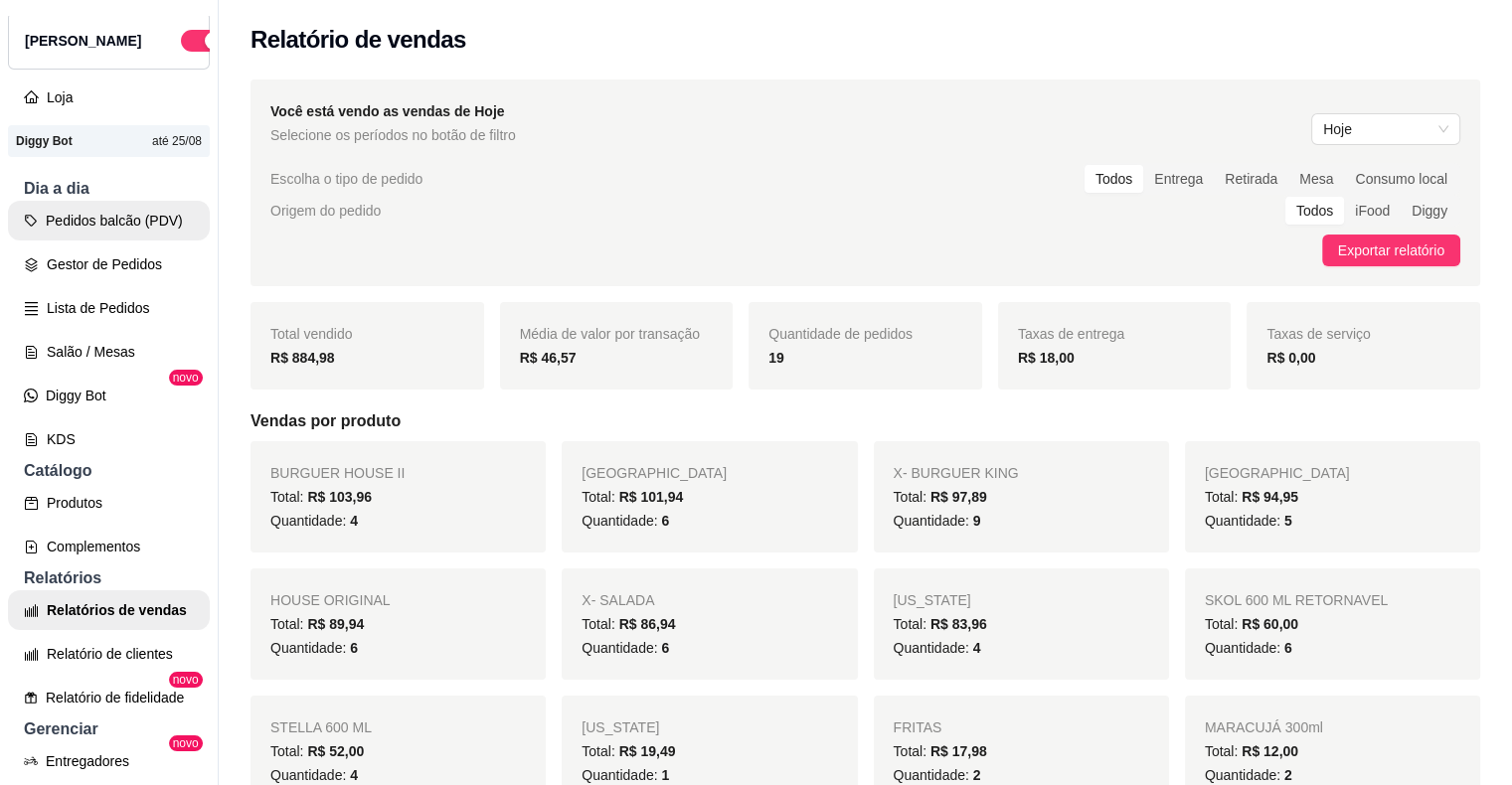 scroll, scrollTop: 0, scrollLeft: 0, axis: both 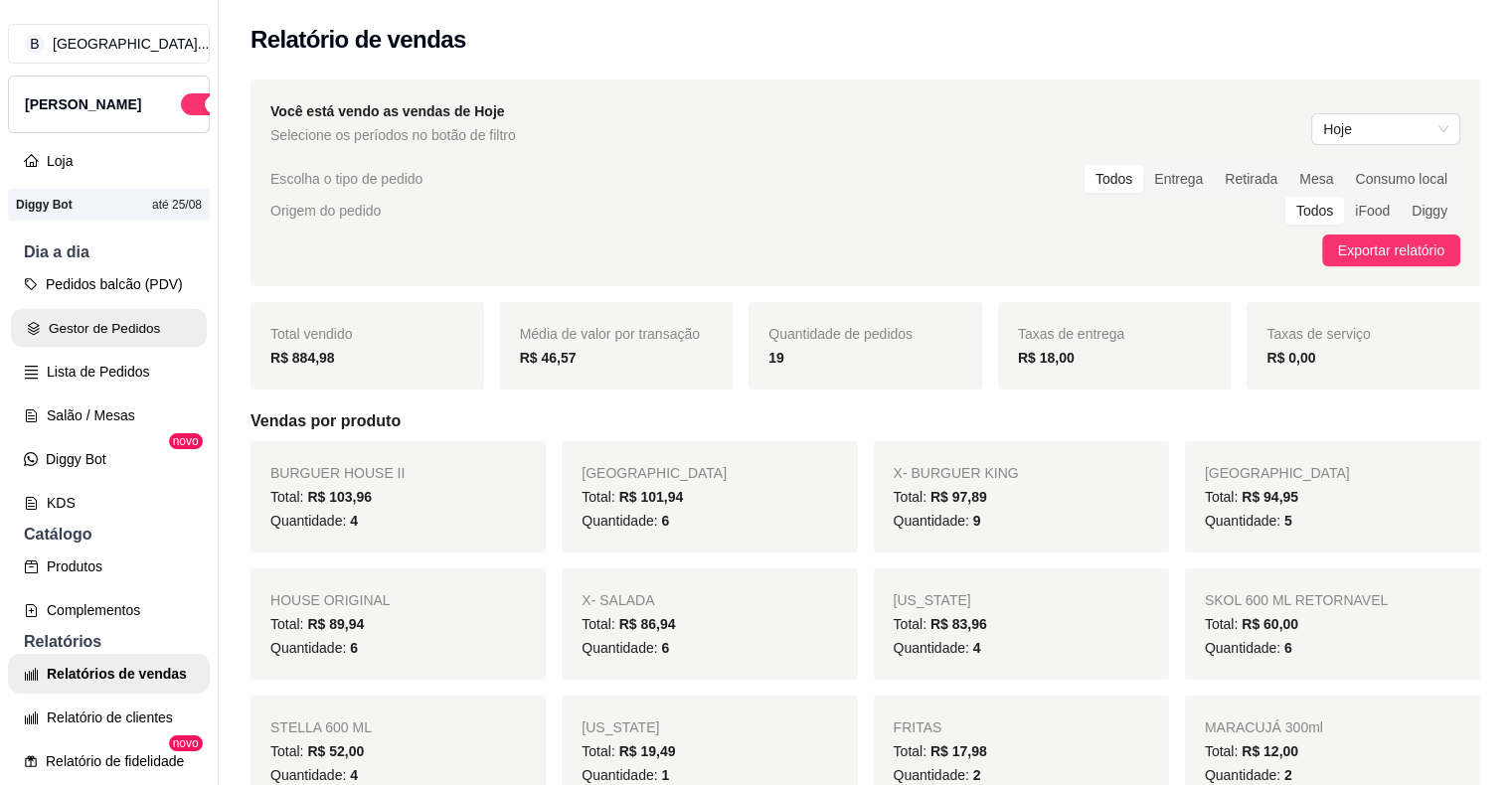 click on "Gestor de Pedidos" at bounding box center (108, 328) 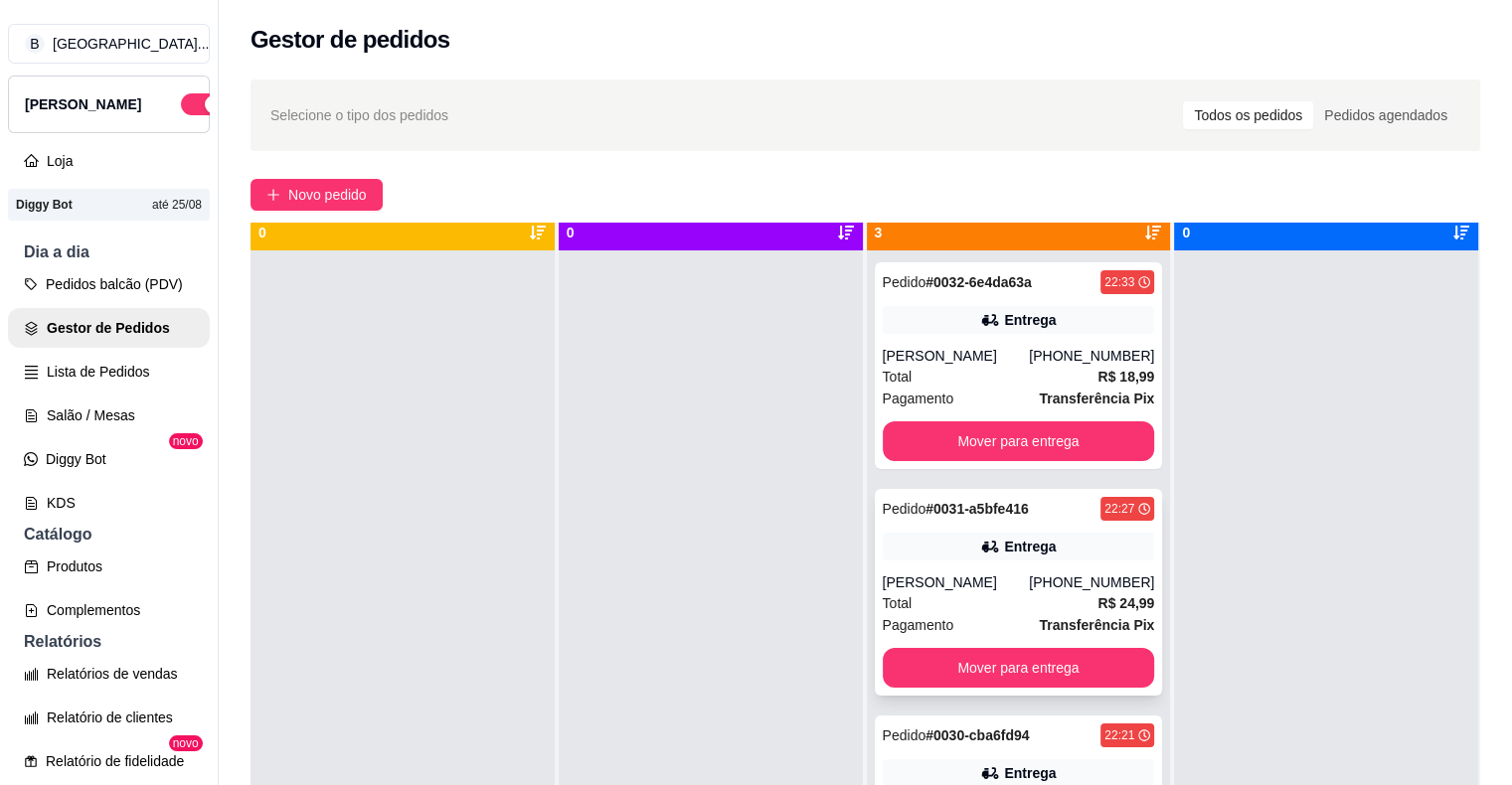 scroll, scrollTop: 56, scrollLeft: 0, axis: vertical 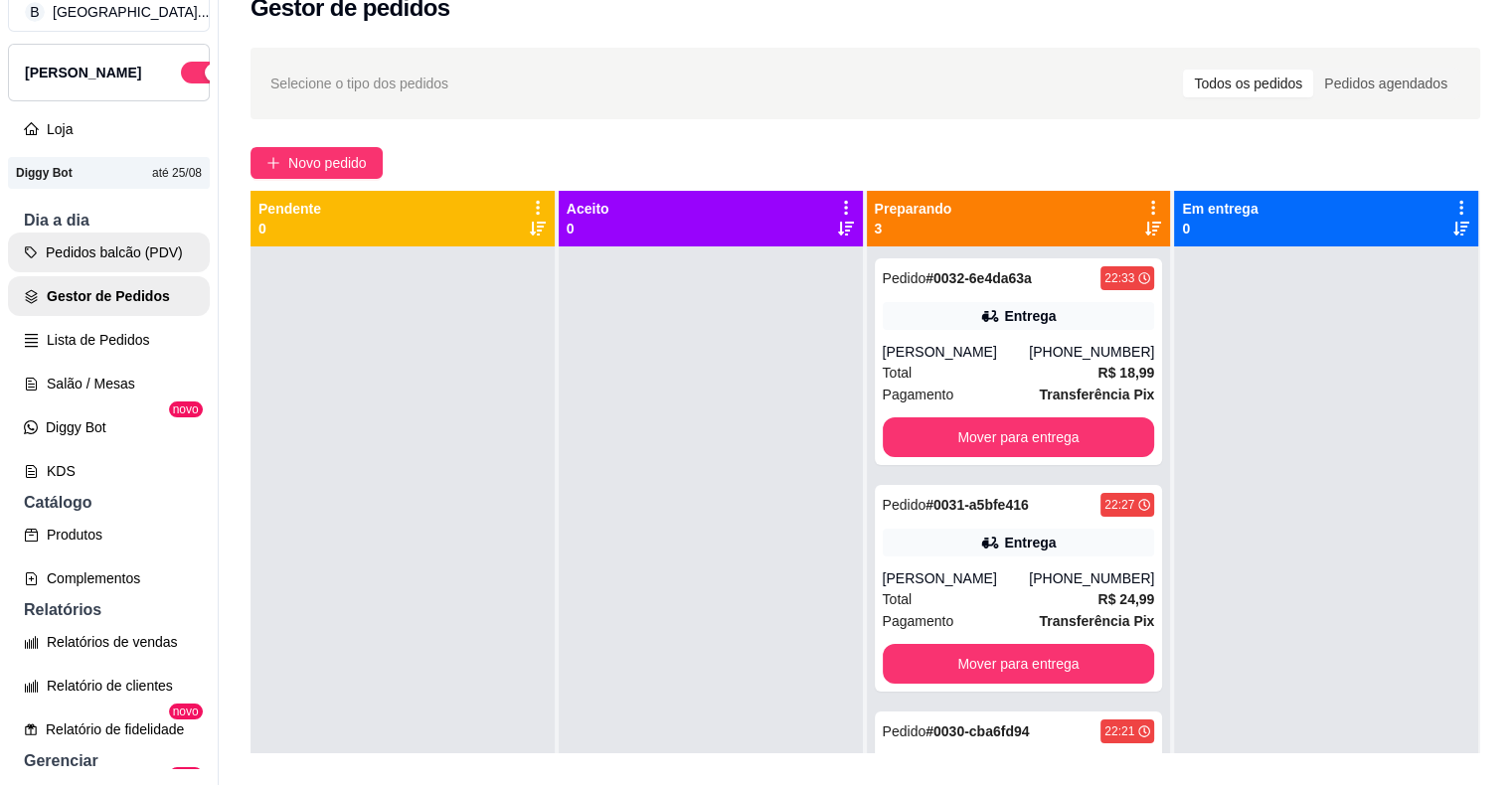 click on "Pedidos balcão (PDV)" at bounding box center [108, 252] 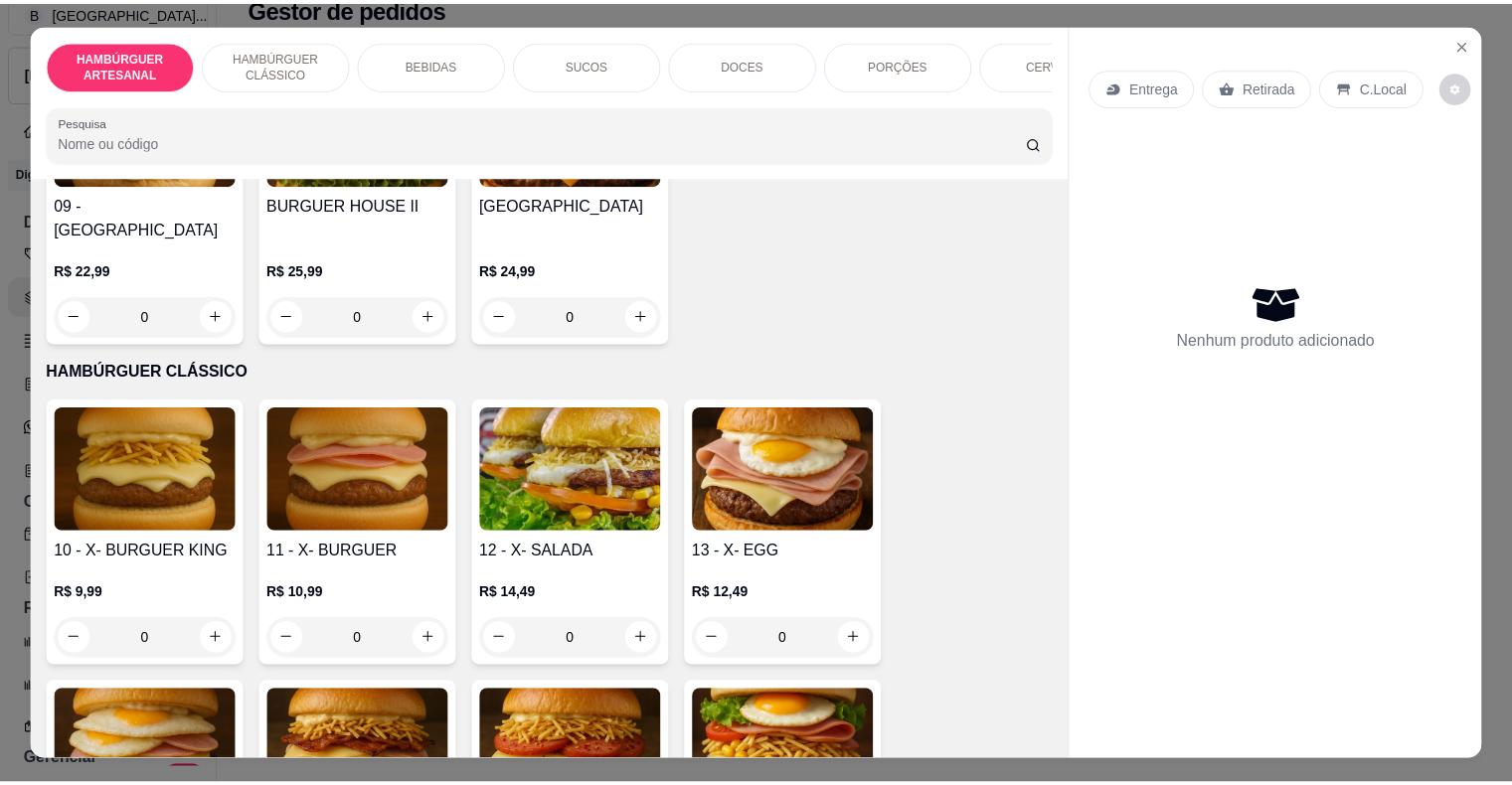 scroll, scrollTop: 994, scrollLeft: 0, axis: vertical 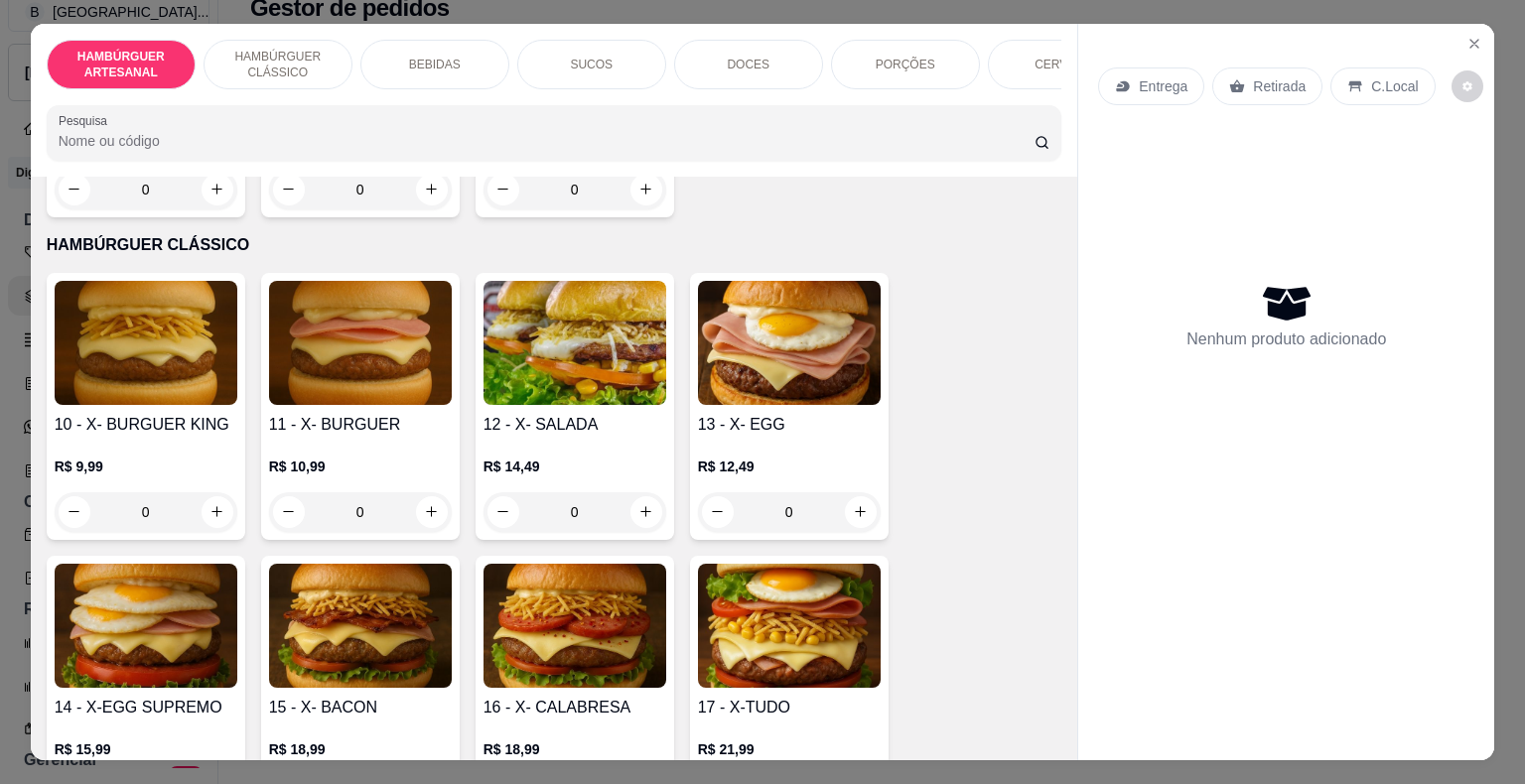 click at bounding box center (360, 342) 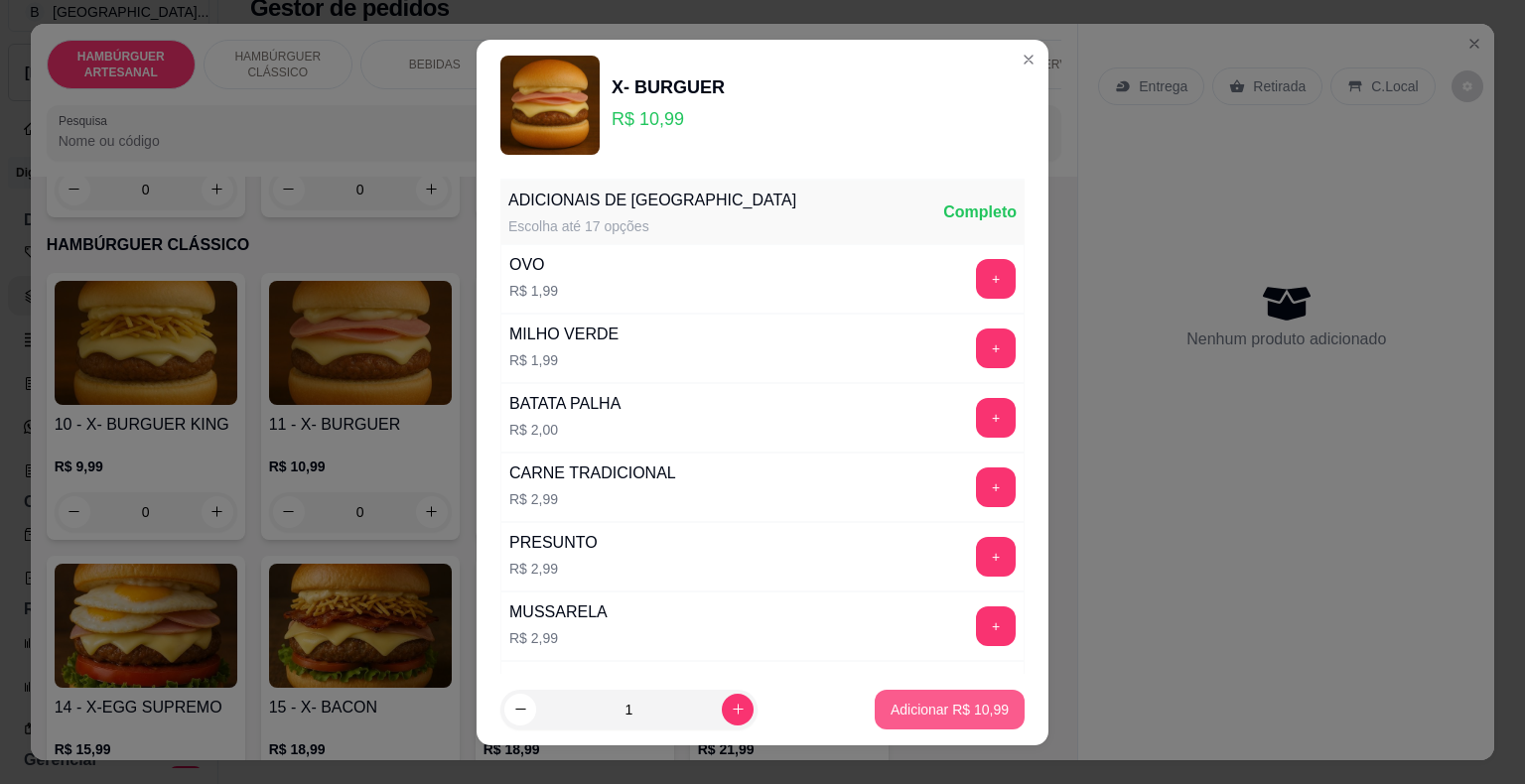 click on "Adicionar   R$ 10,99" at bounding box center (949, 710) 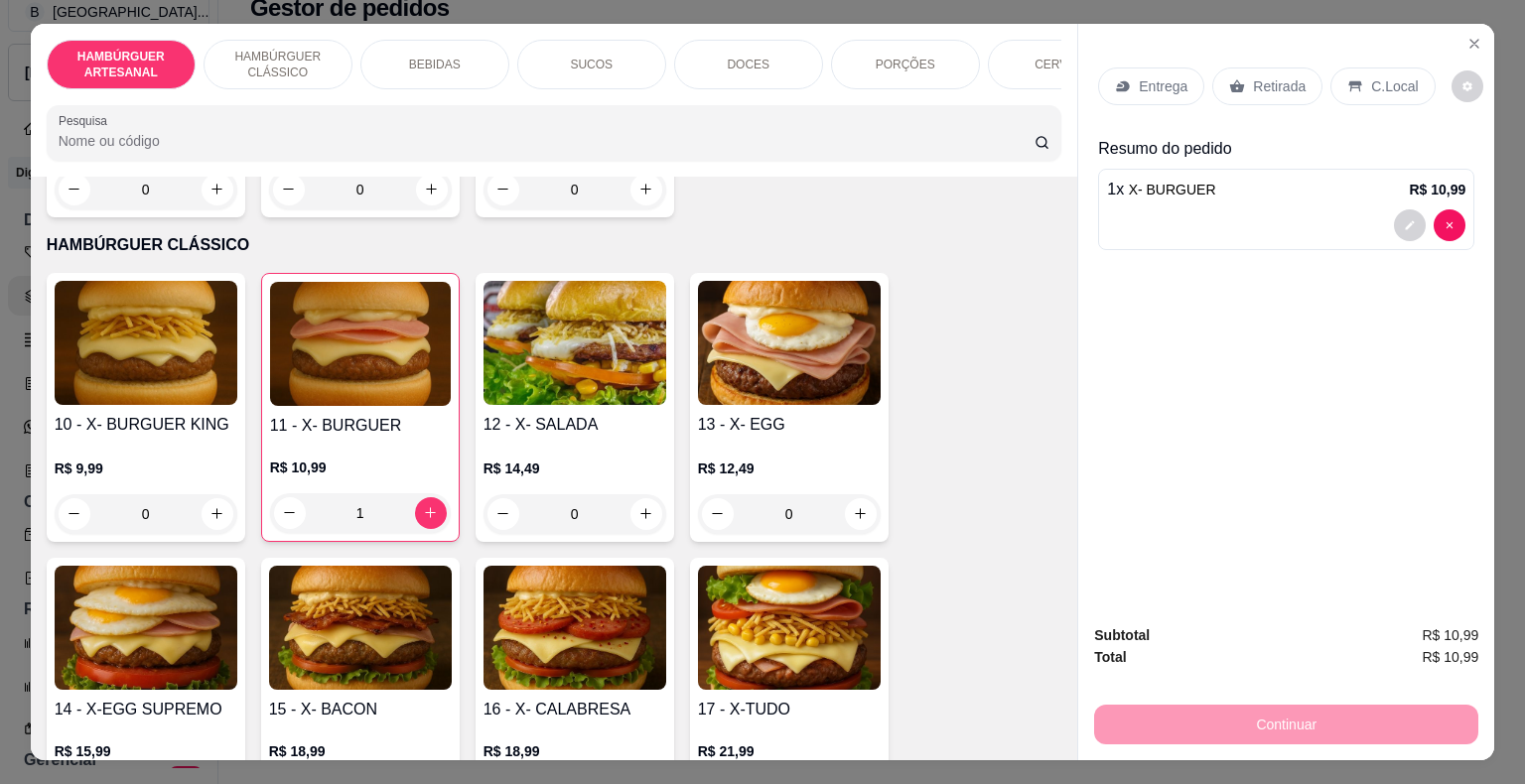 click on "Retirada" at bounding box center (1267, 86) 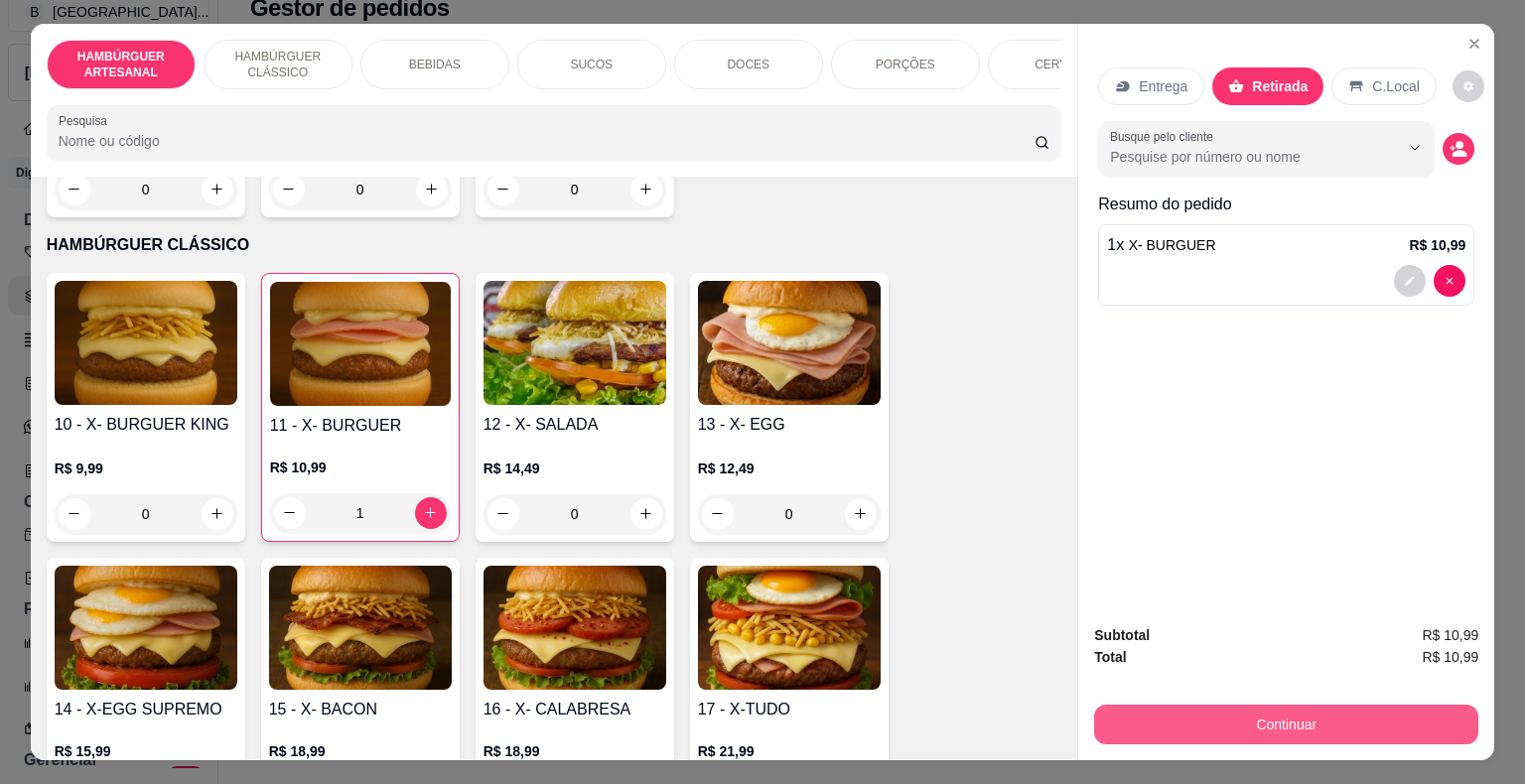click on "Continuar" at bounding box center [1286, 724] 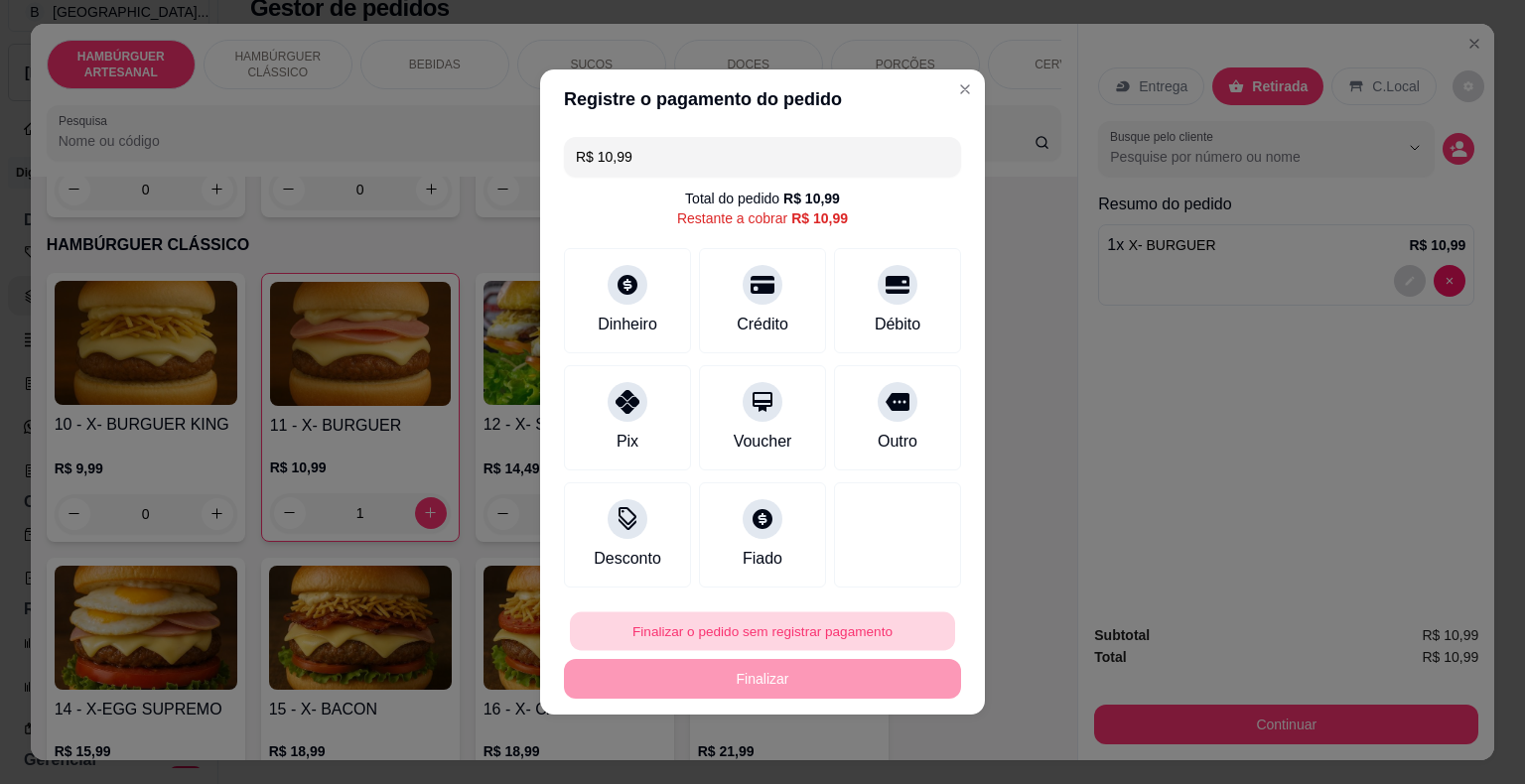 click on "Finalizar o pedido sem registrar pagamento" at bounding box center [762, 631] 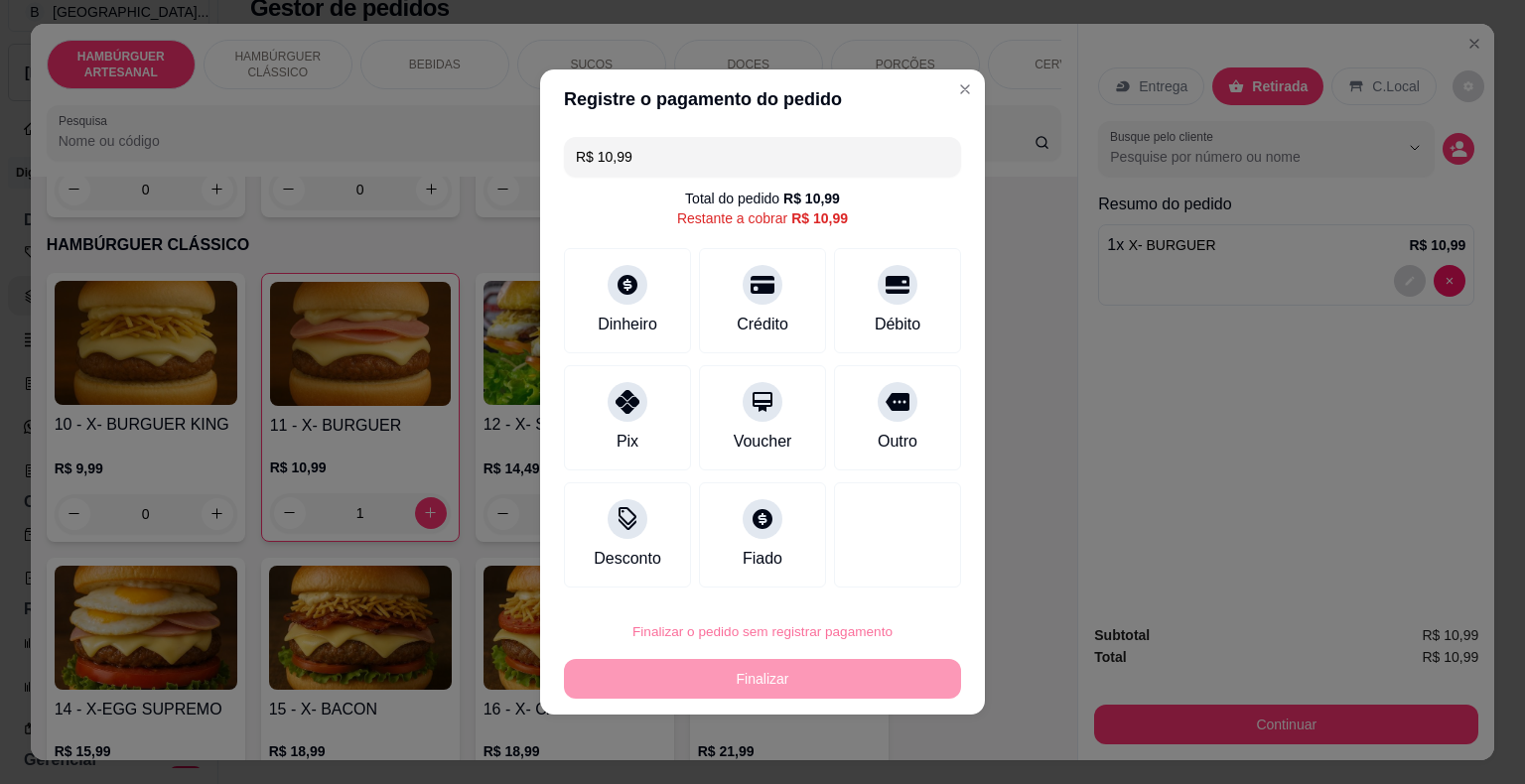 click on "Confirmar" at bounding box center (882, 575) 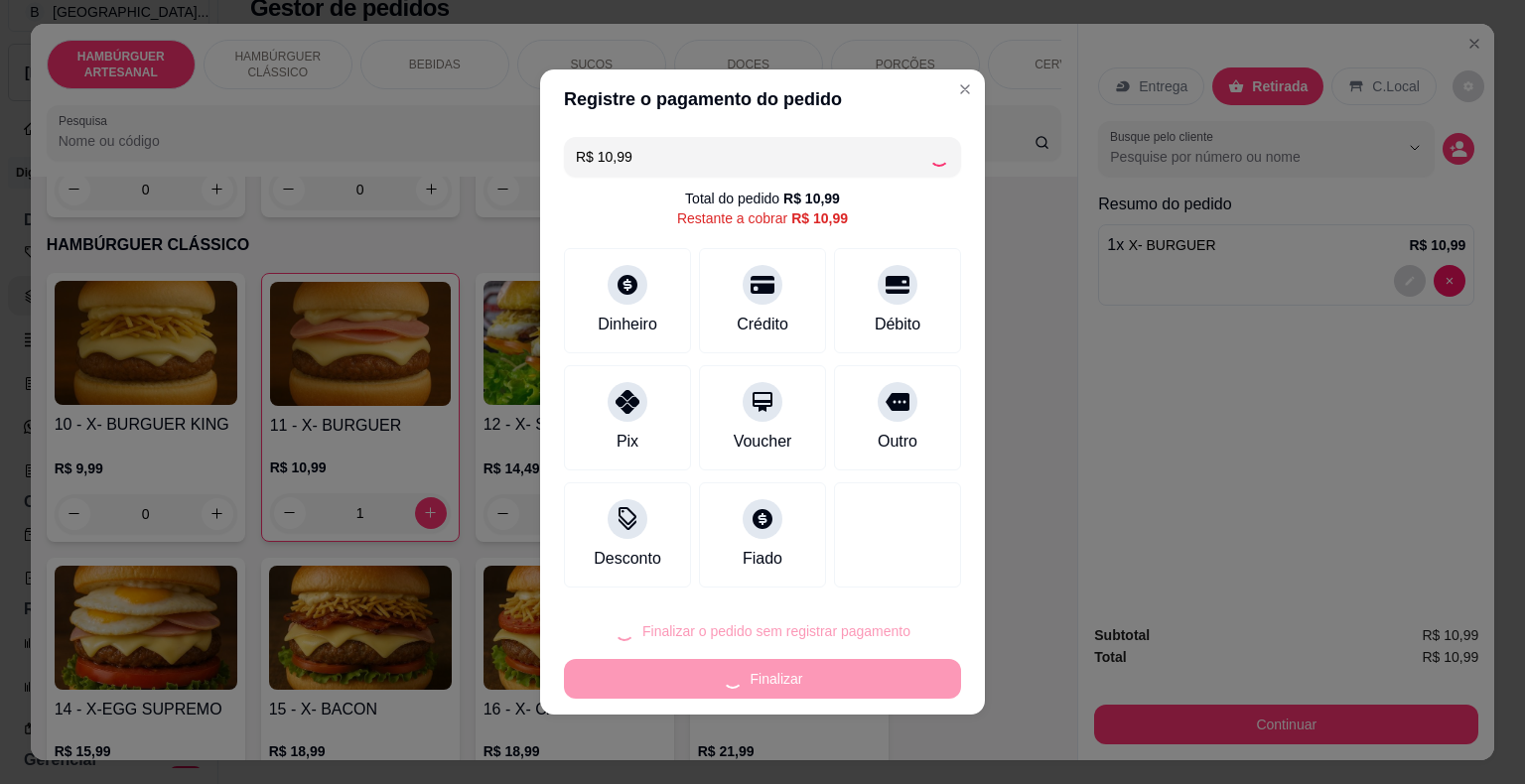 type on "0" 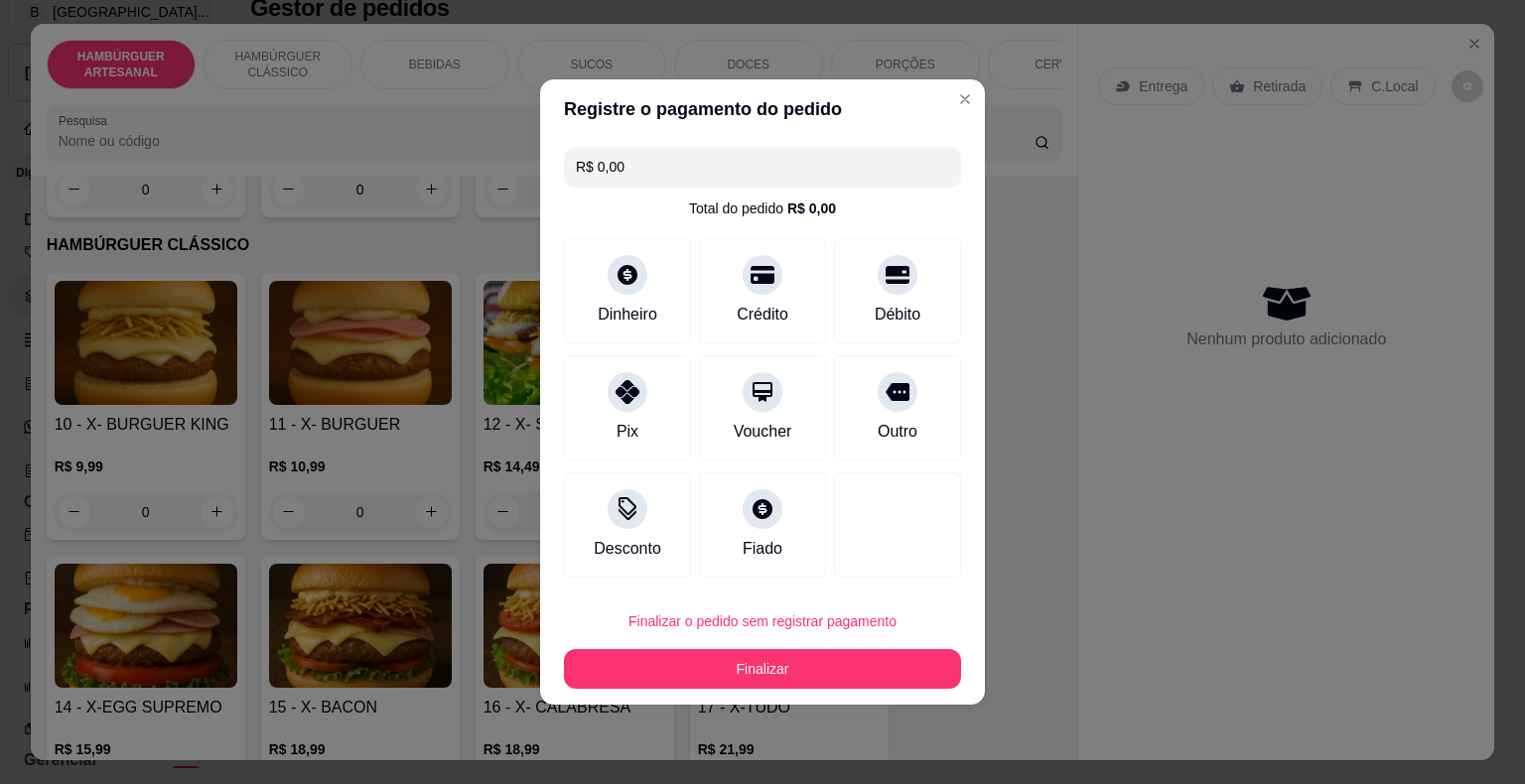 type on "R$ 0,00" 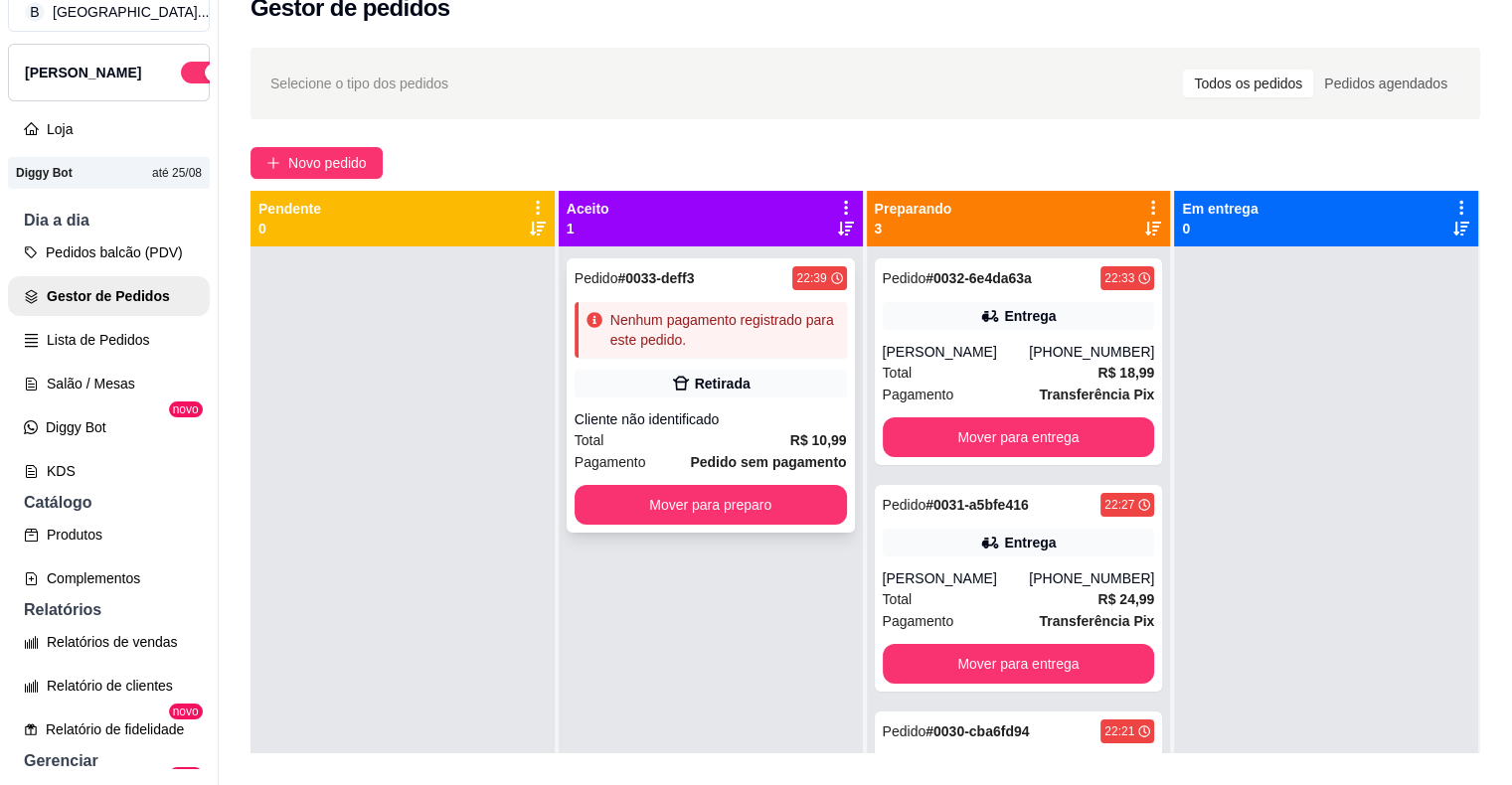click on "Pedido sem pagamento" at bounding box center [767, 462] 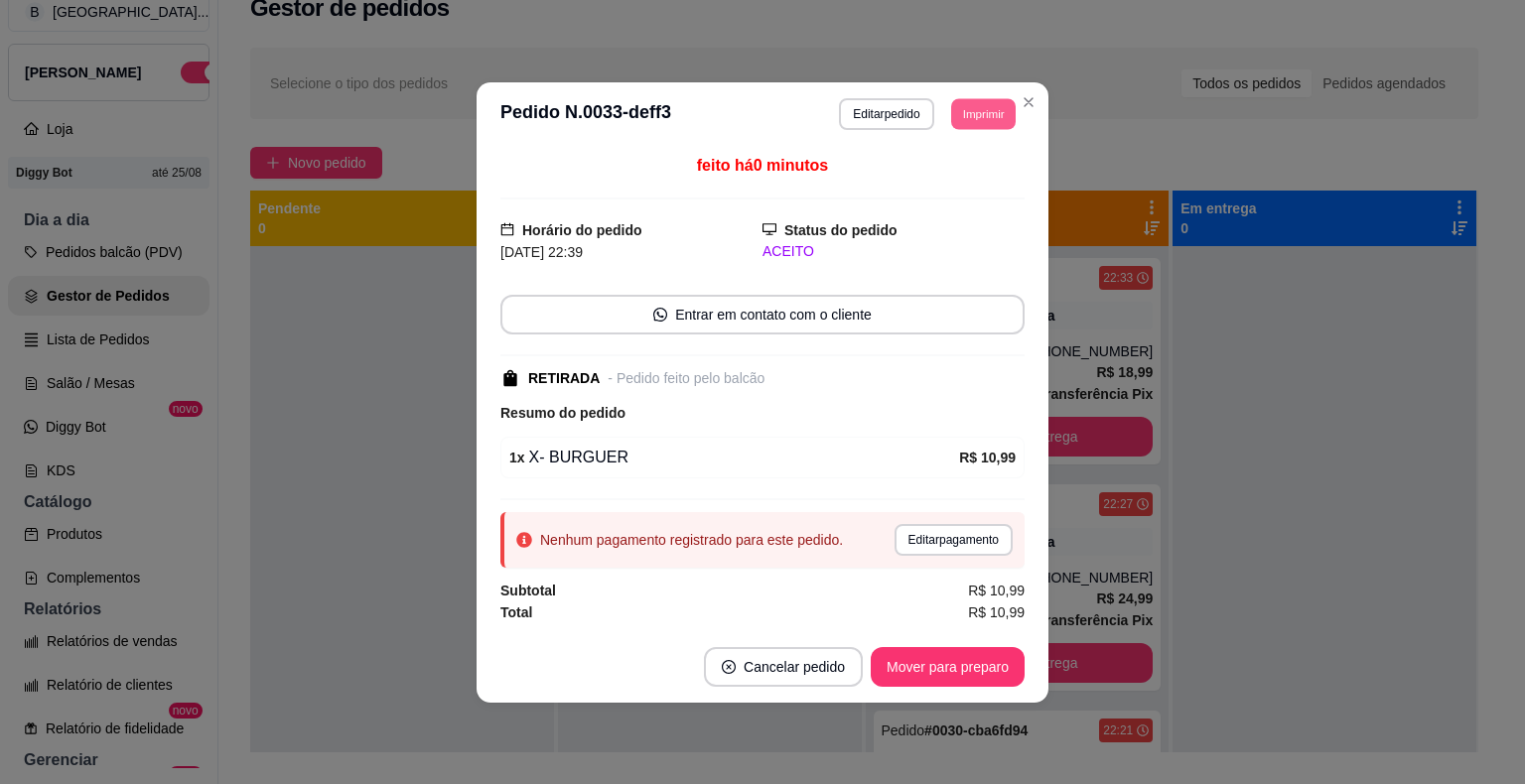 click on "Imprimir" at bounding box center (983, 113) 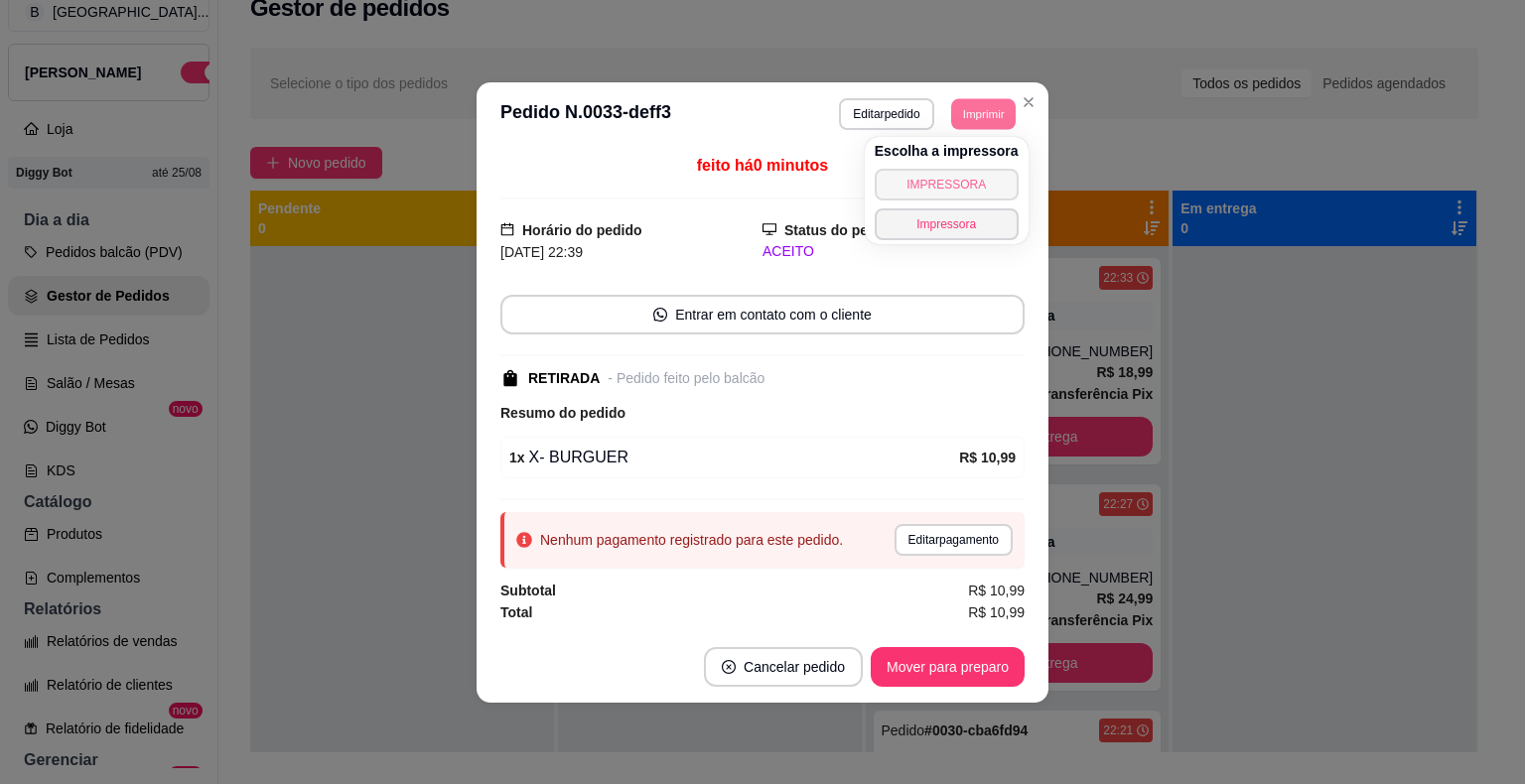 click on "IMPRESSORA" at bounding box center [946, 185] 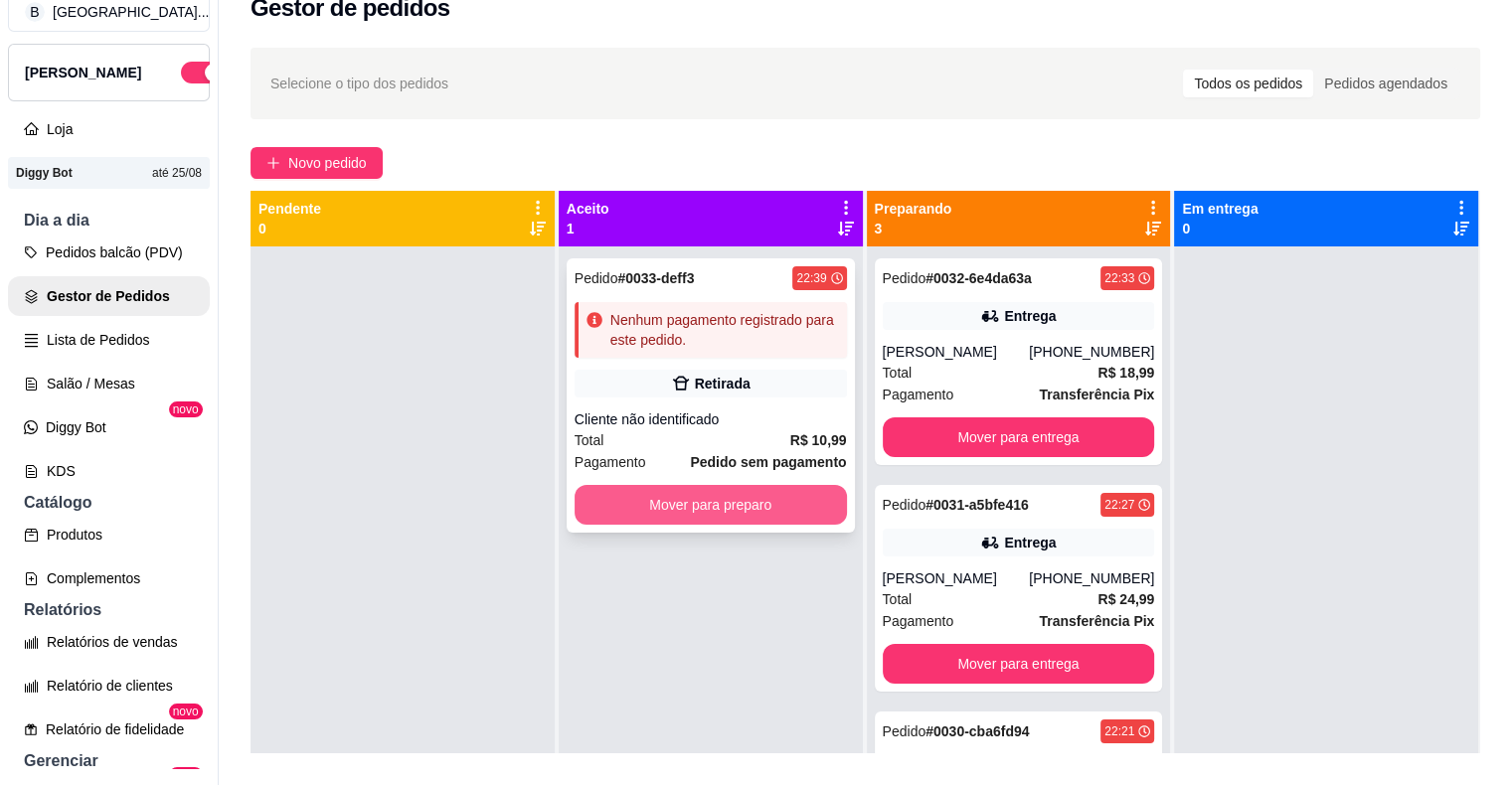 click on "Mover para preparo" at bounding box center [711, 505] 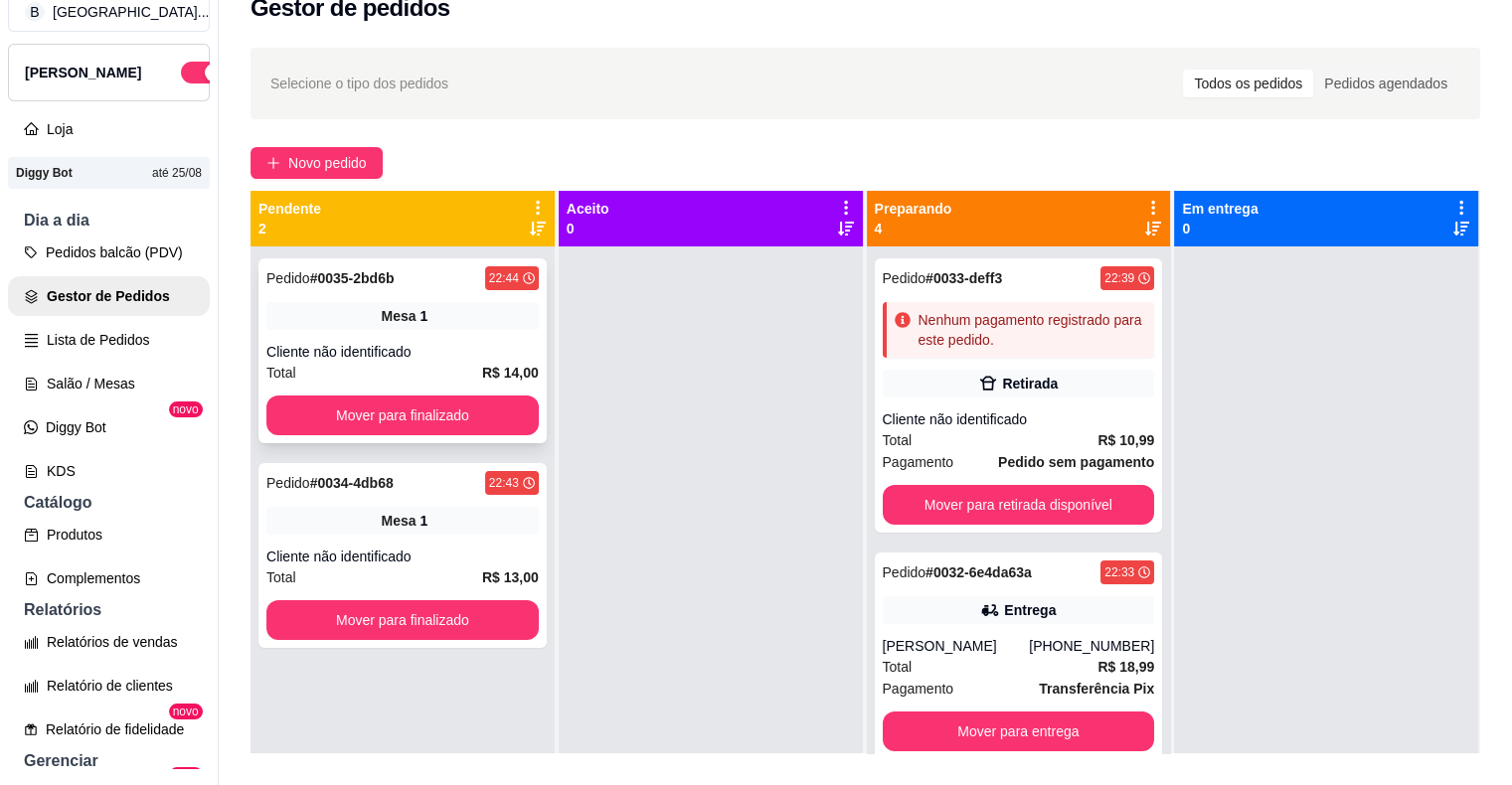 click on "Pedido  # 0035-2bd6b 22:44 Mesa 1 Cliente não identificado Total R$ 14,00 Mover para finalizado" at bounding box center [403, 351] 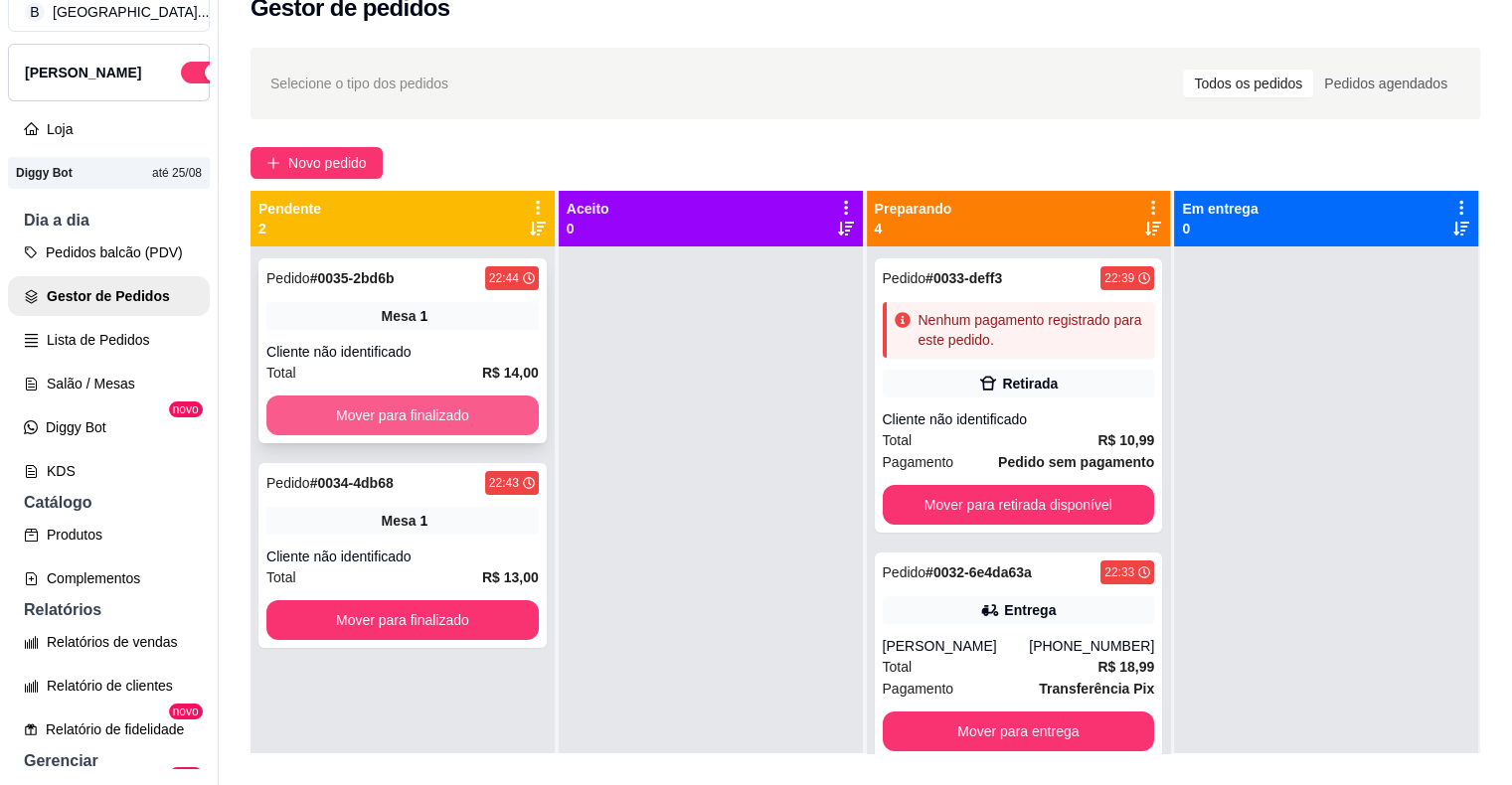click on "Mover para finalizado" at bounding box center [403, 415] 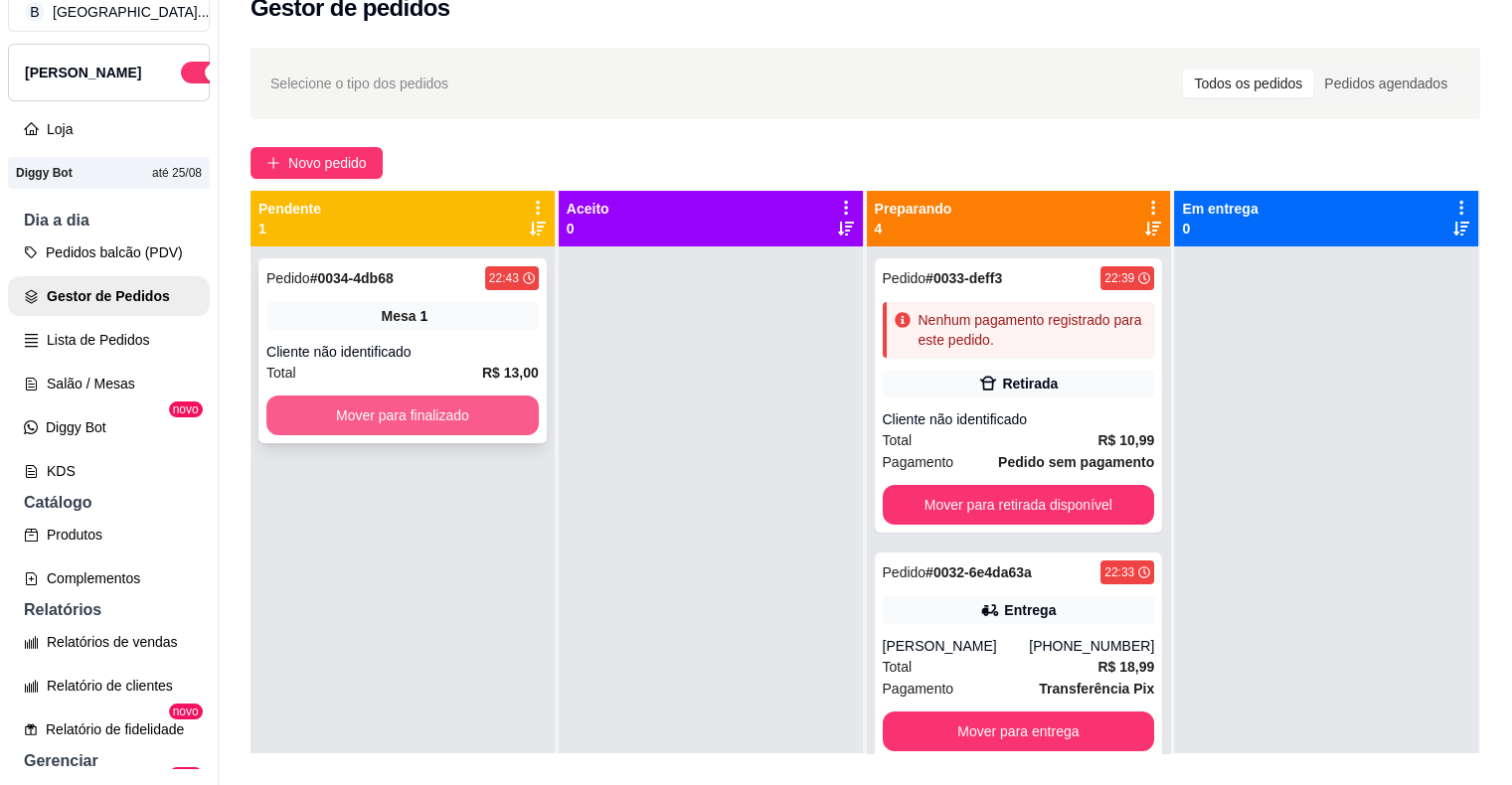 click on "Mover para finalizado" at bounding box center [403, 415] 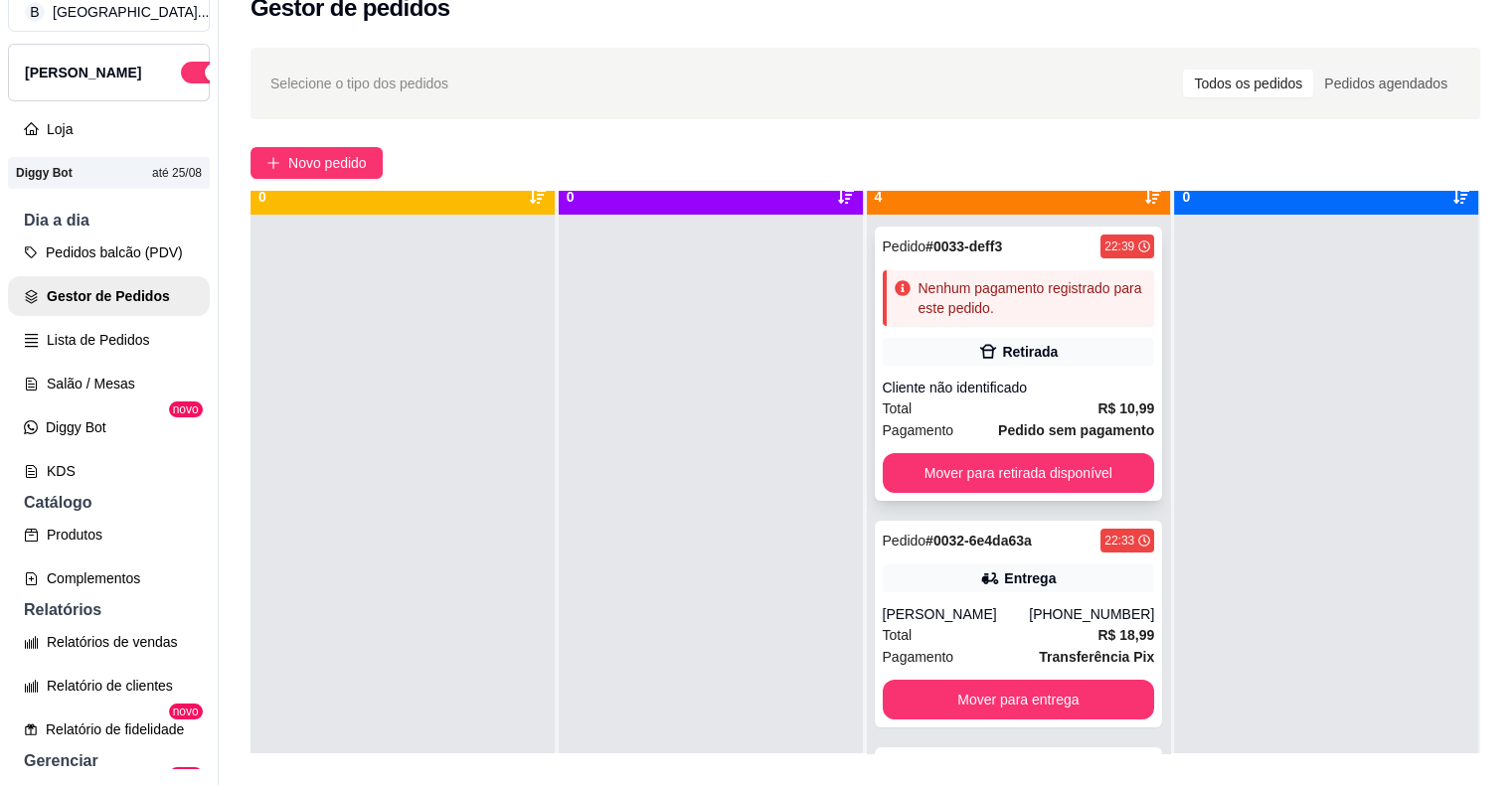scroll, scrollTop: 56, scrollLeft: 0, axis: vertical 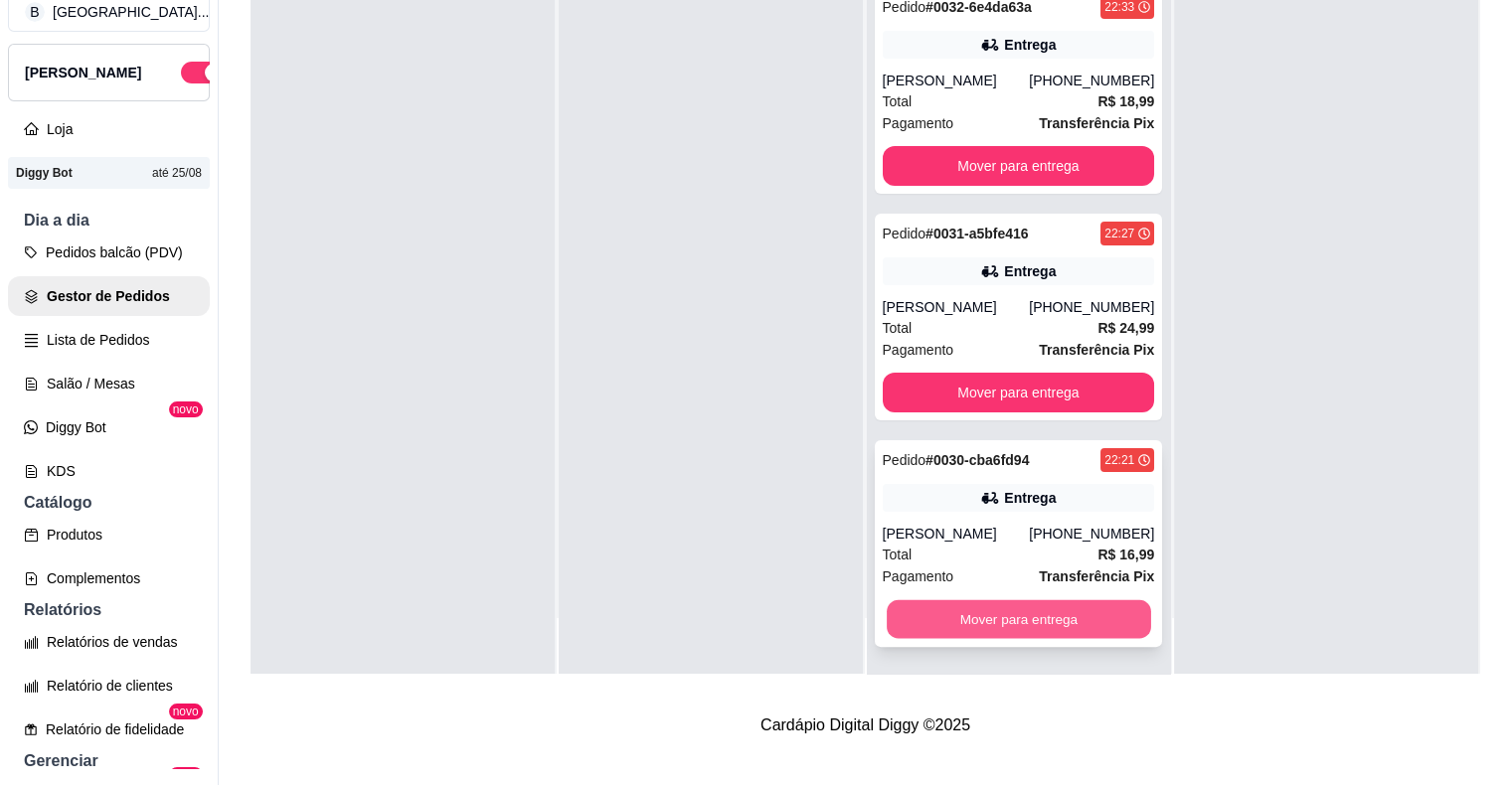 click on "Mover para entrega" at bounding box center (1019, 619) 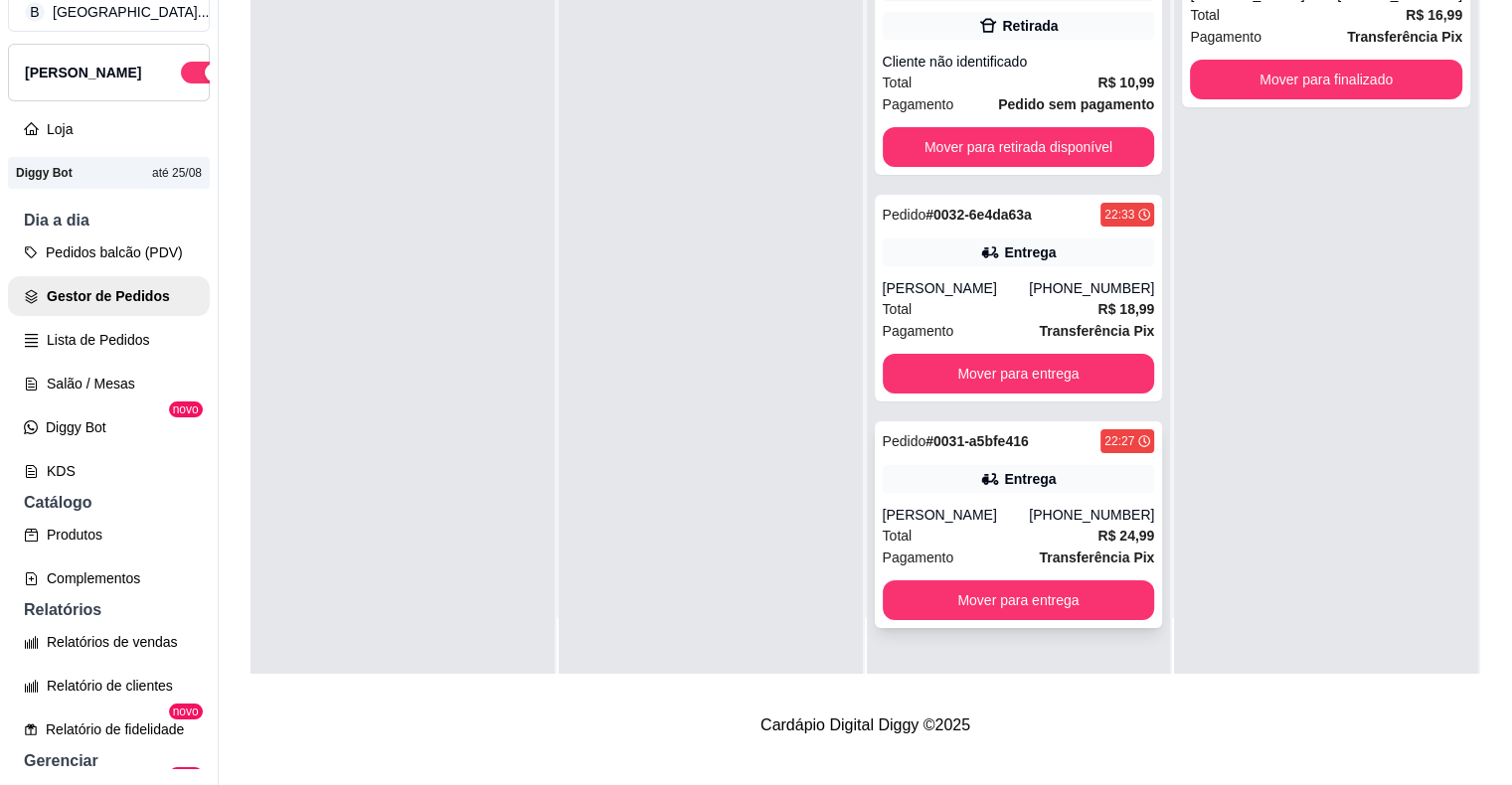 scroll, scrollTop: 0, scrollLeft: 0, axis: both 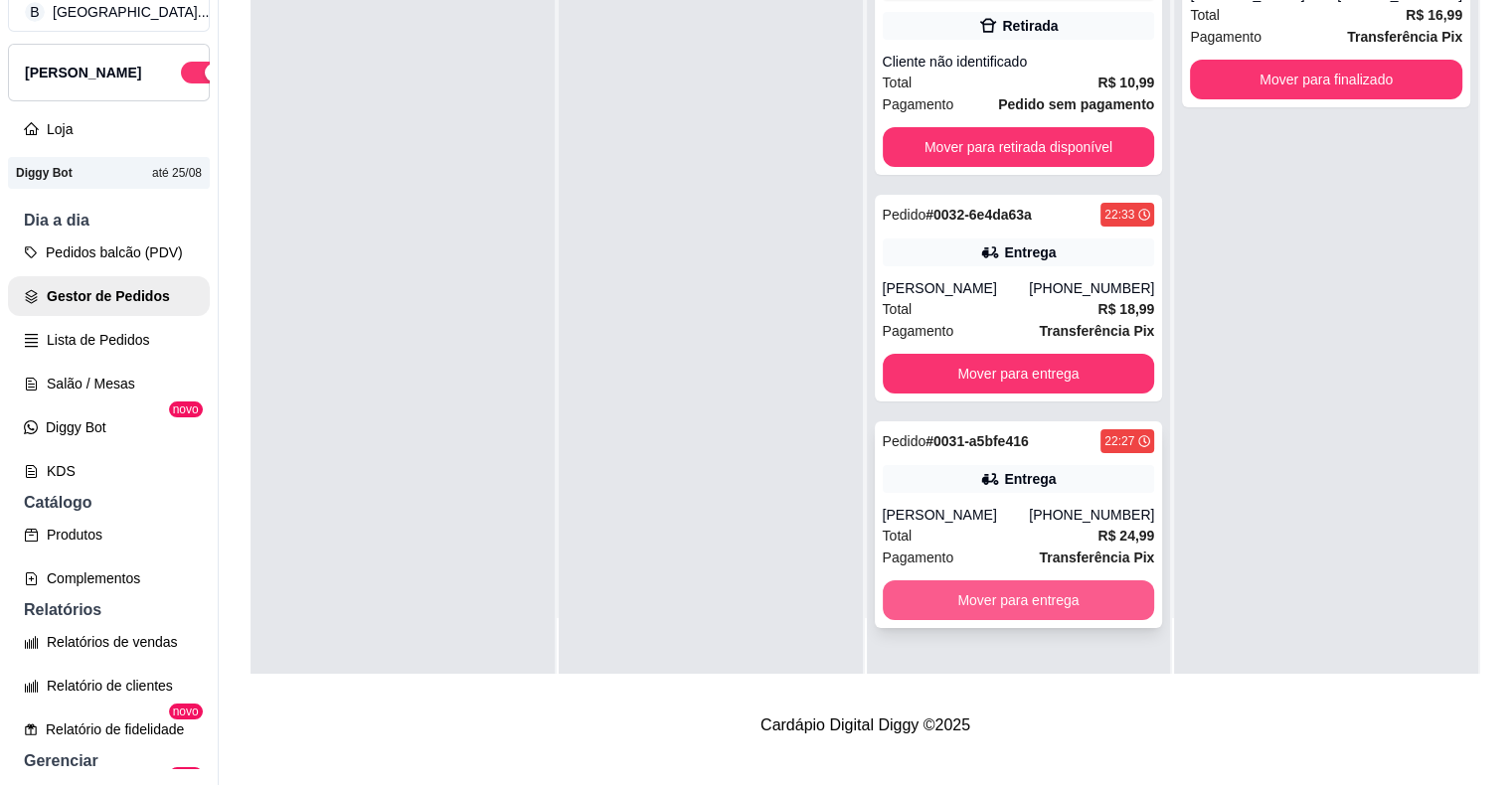 click on "Mover para entrega" at bounding box center (1019, 600) 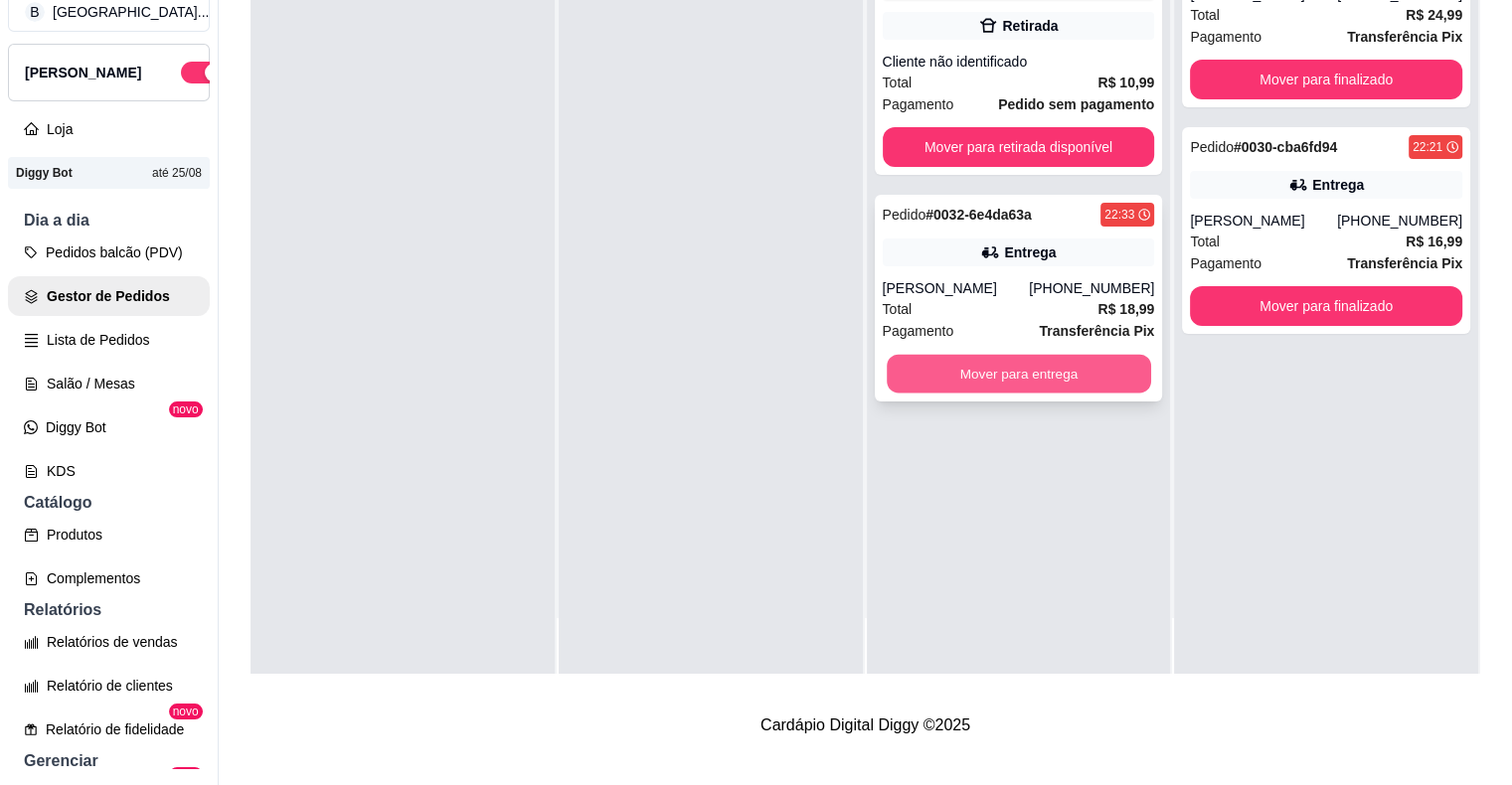click on "Mover para entrega" at bounding box center [1019, 374] 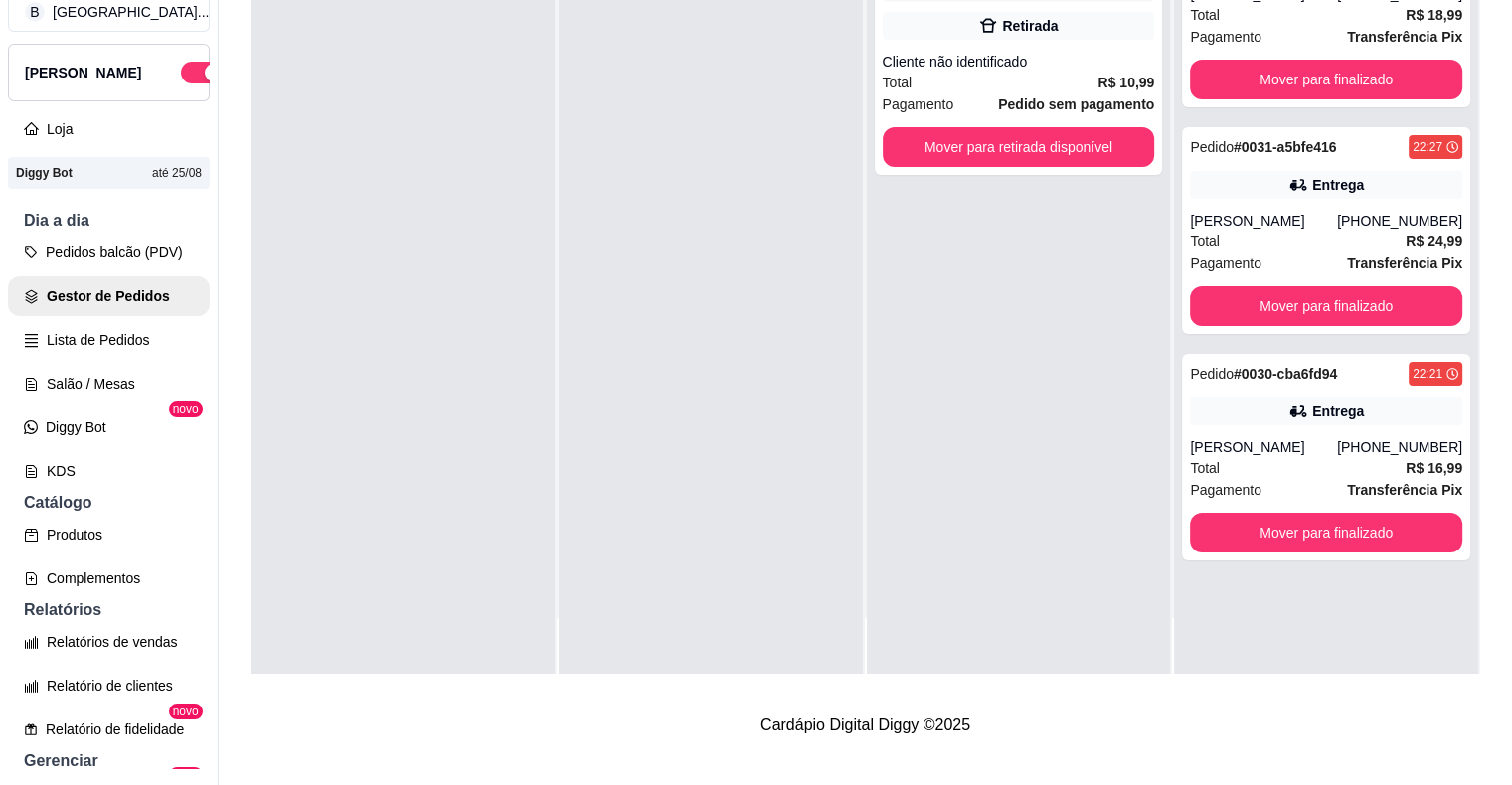 scroll, scrollTop: 0, scrollLeft: 0, axis: both 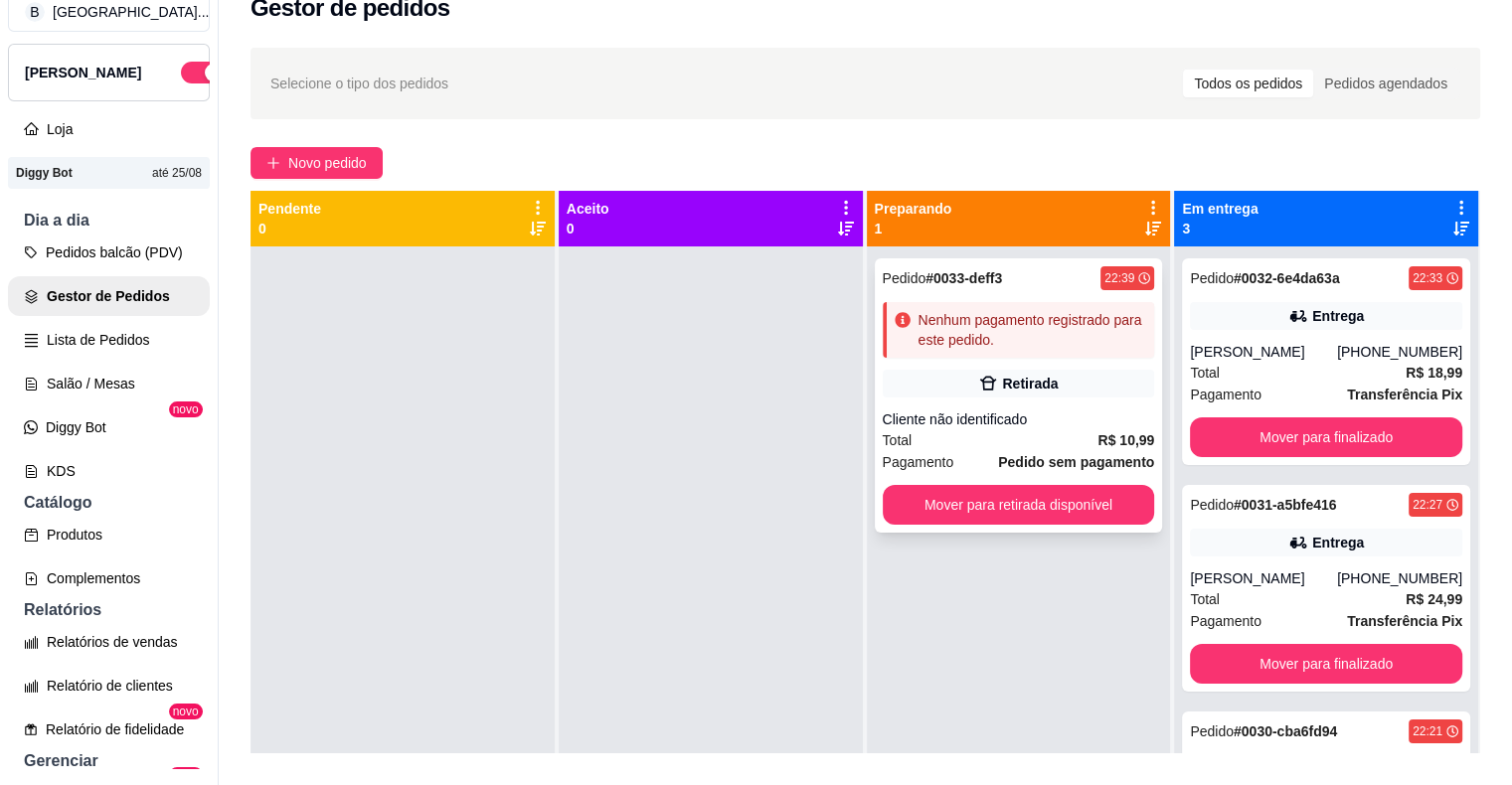 click on "Retirada" at bounding box center [1019, 384] 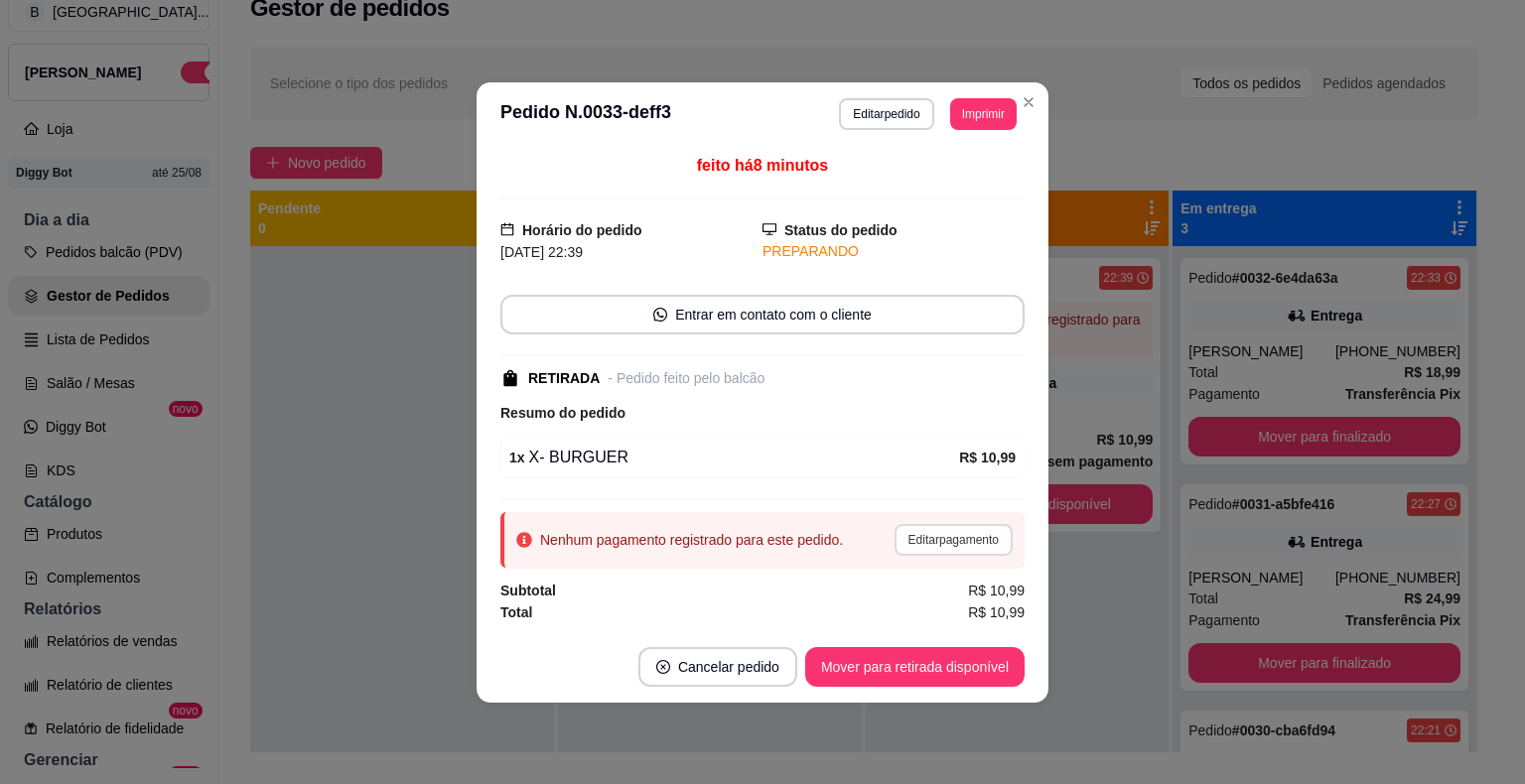 click on "Editar  pagamento" at bounding box center (953, 540) 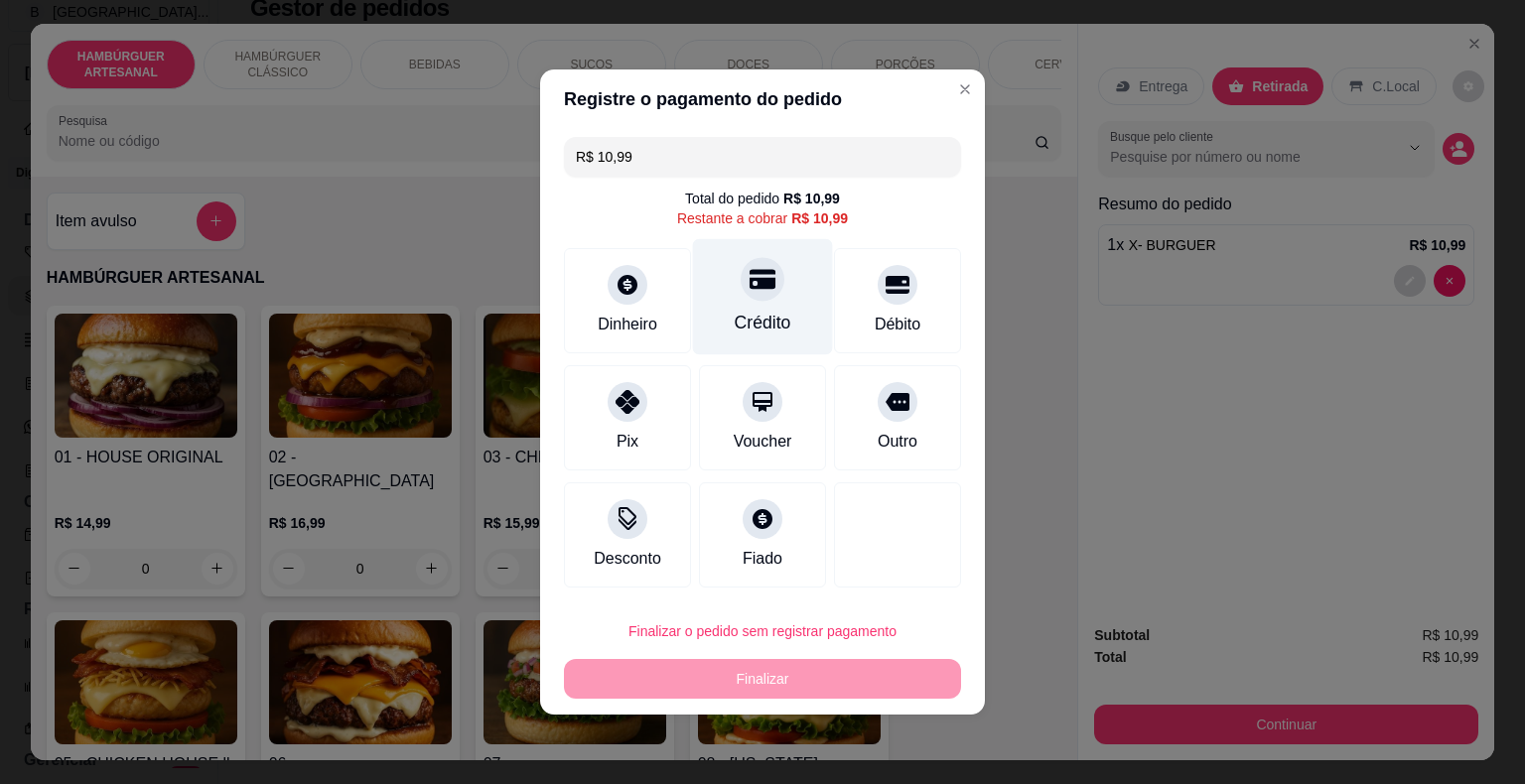 click on "Crédito" at bounding box center (762, 297) 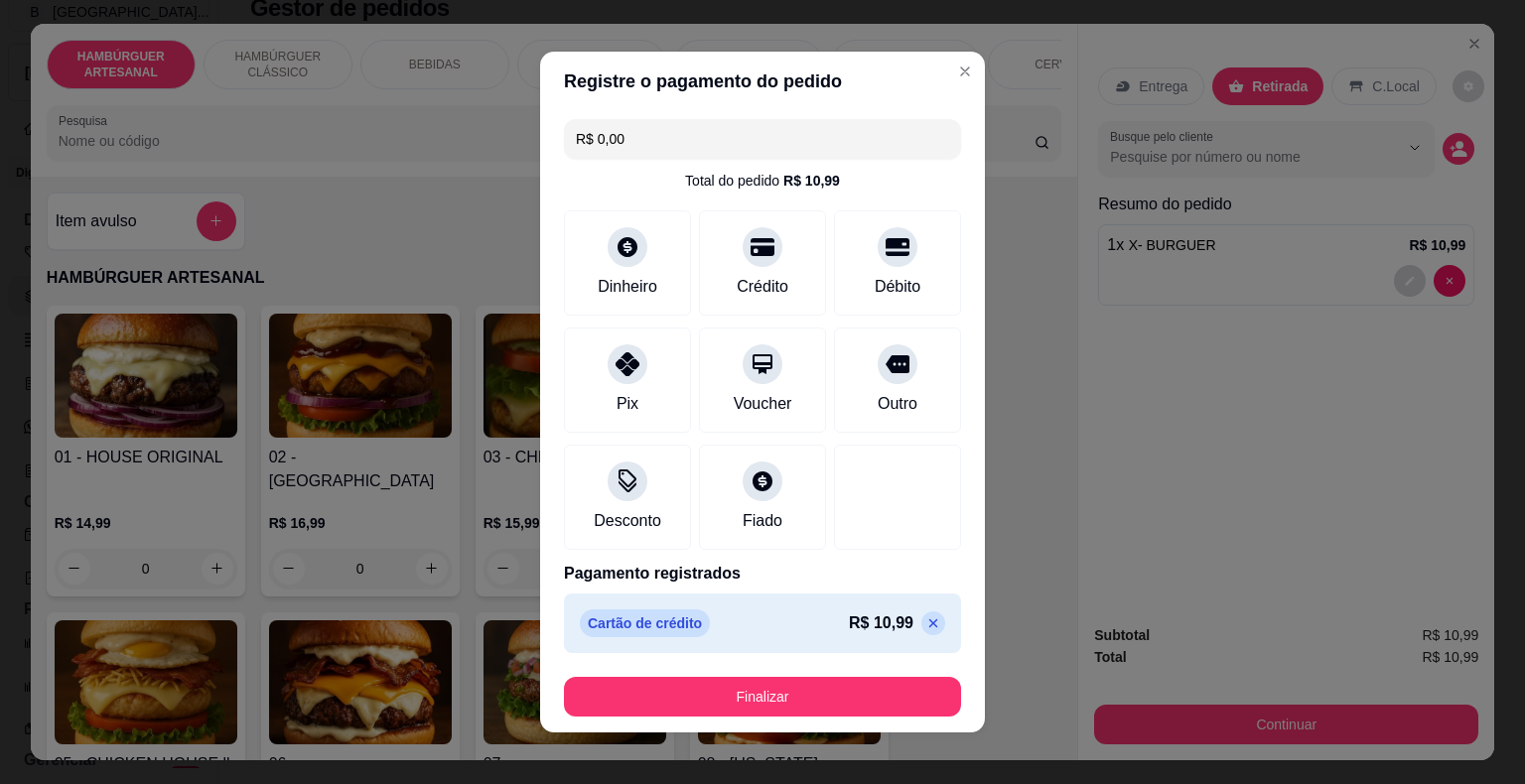 scroll, scrollTop: 11, scrollLeft: 0, axis: vertical 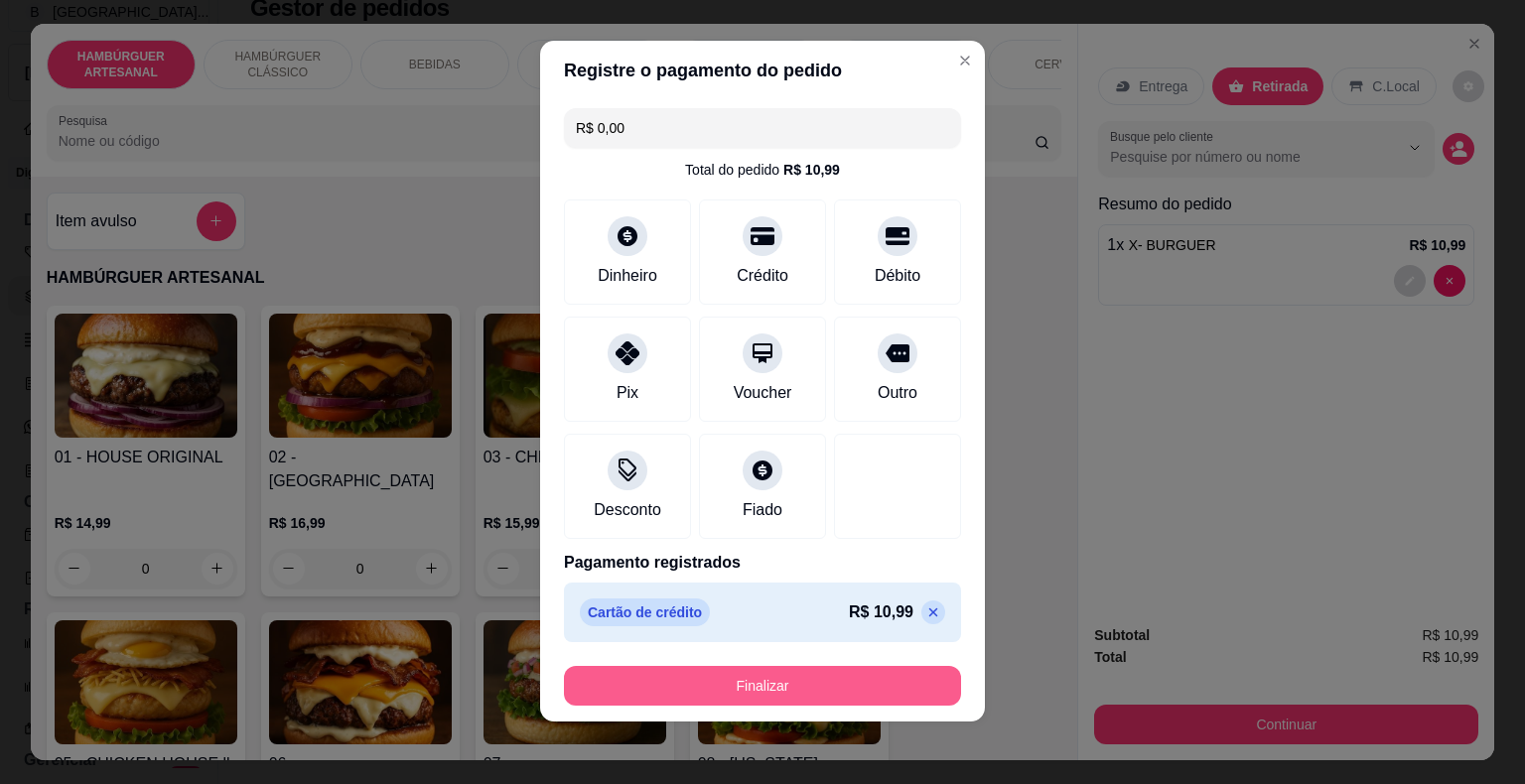 click on "Finalizar" at bounding box center [762, 686] 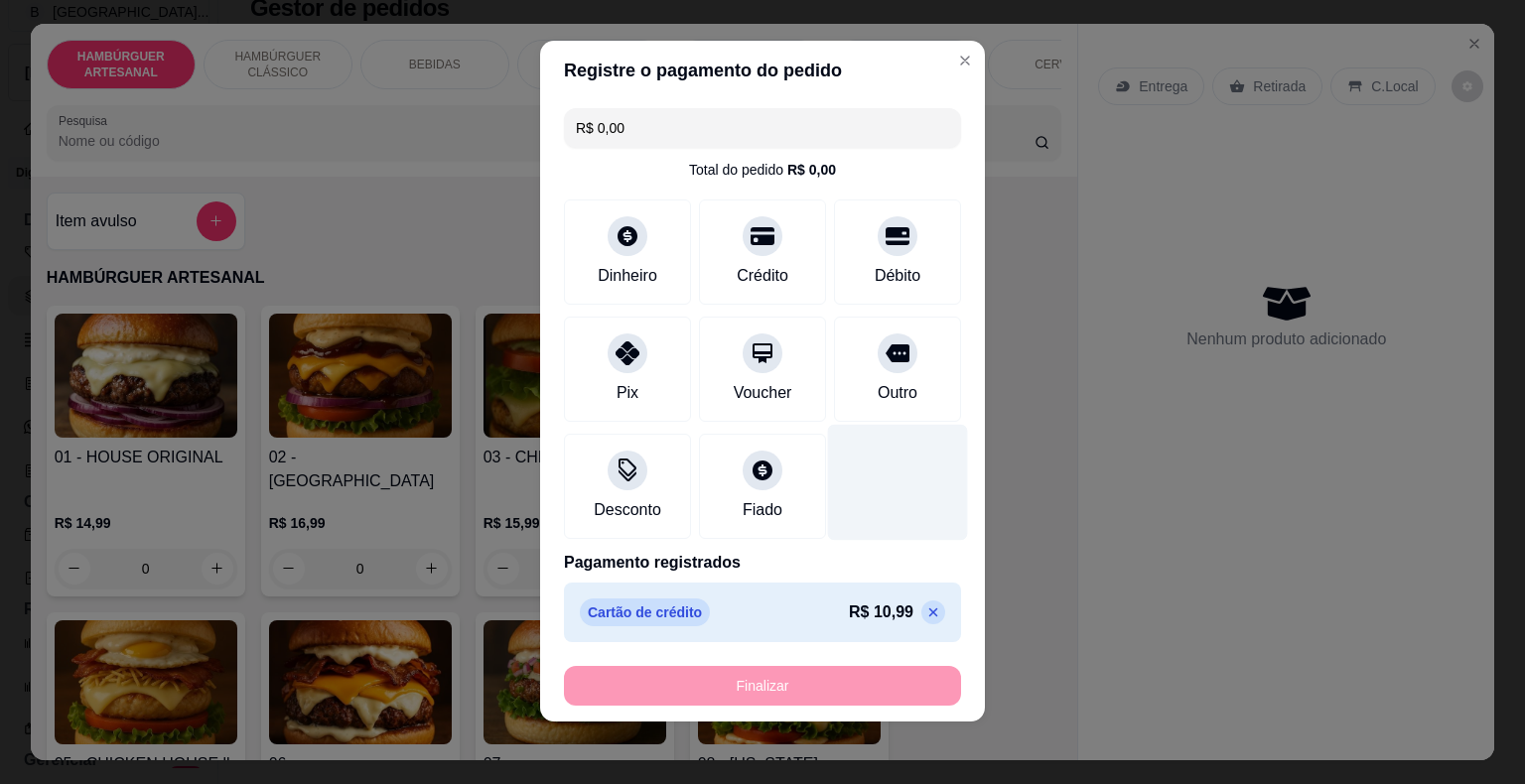 type on "0" 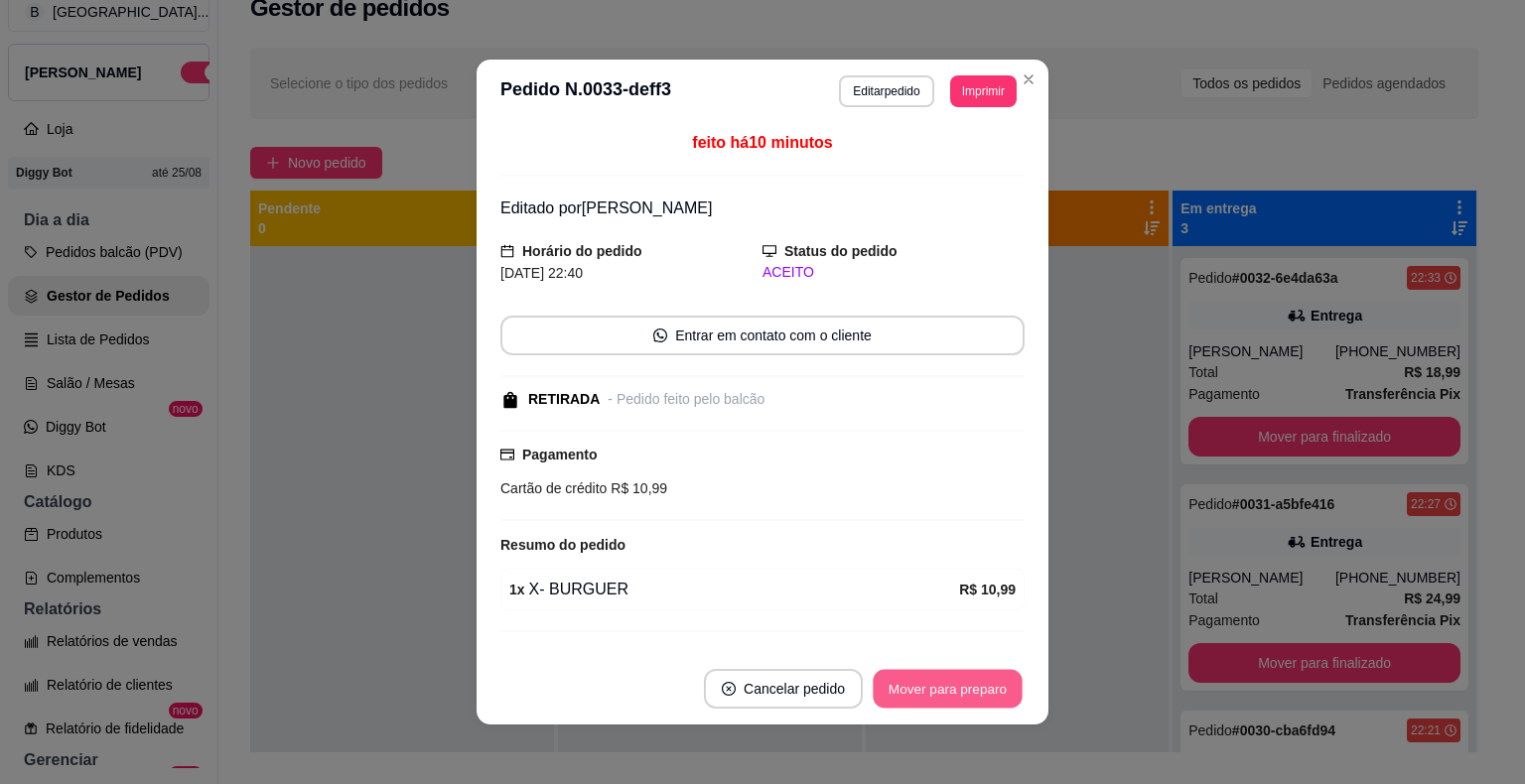 click on "Mover para preparo" at bounding box center (947, 689) 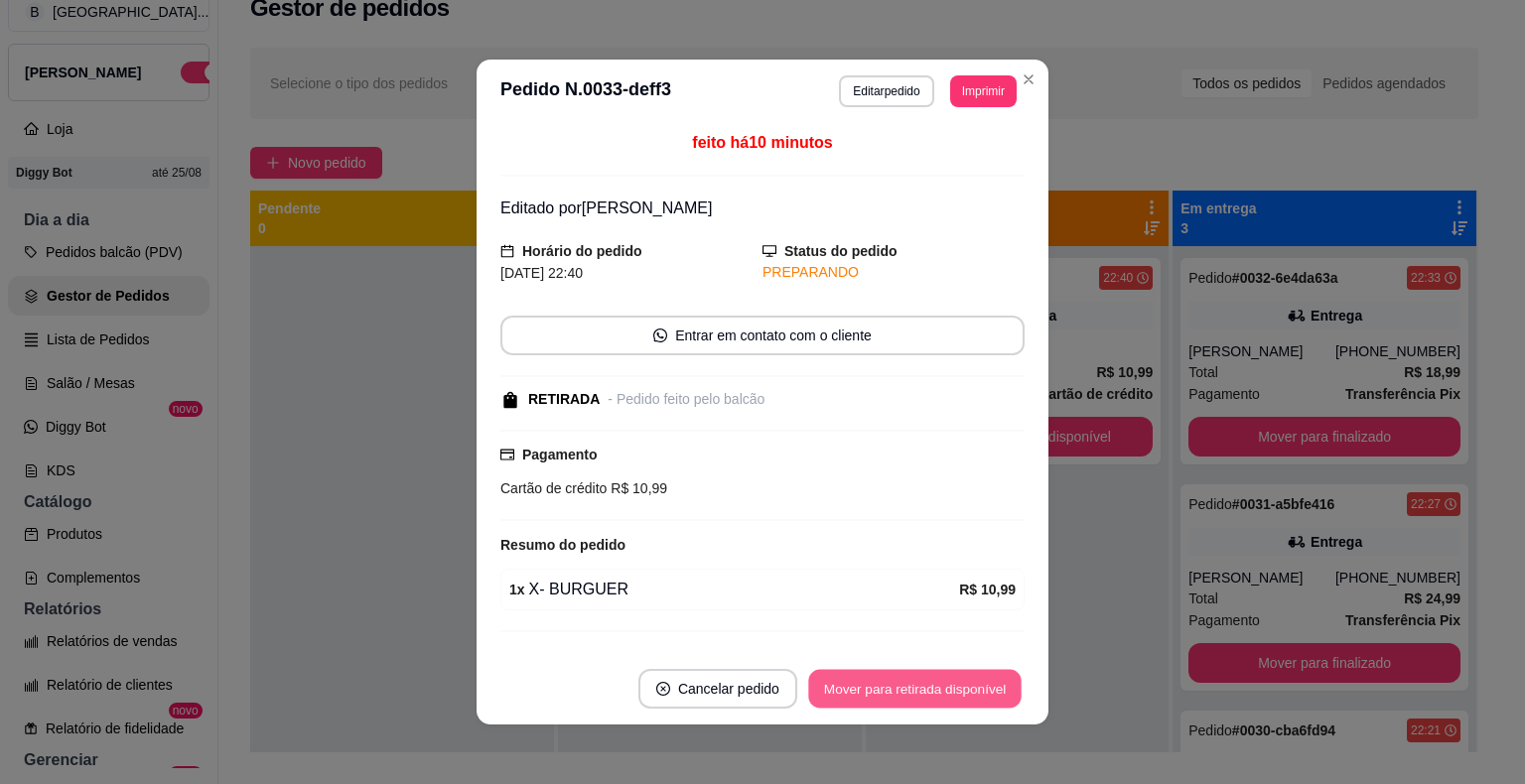 click on "Mover para retirada disponível" at bounding box center [914, 689] 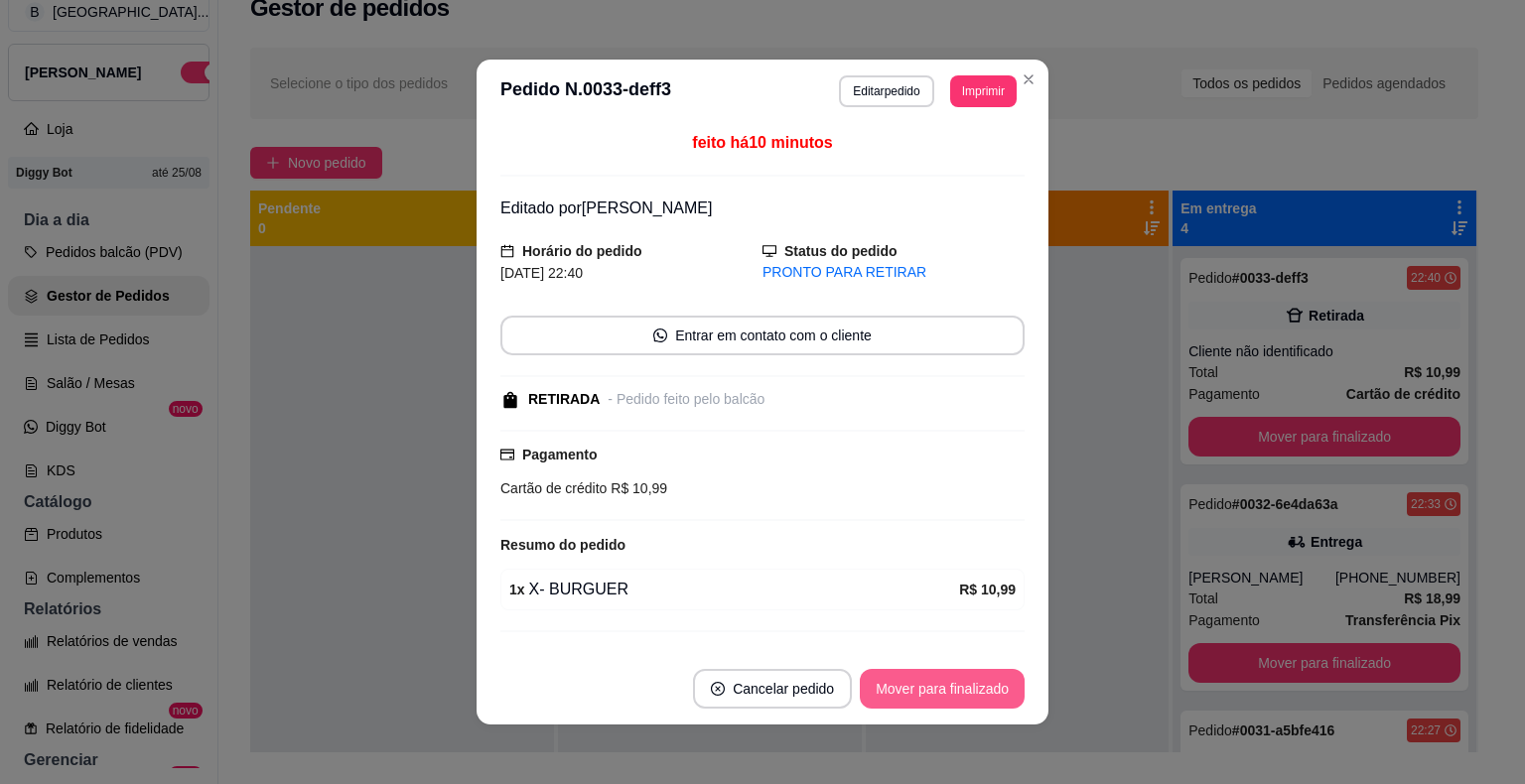 click on "Mover para finalizado" at bounding box center (942, 689) 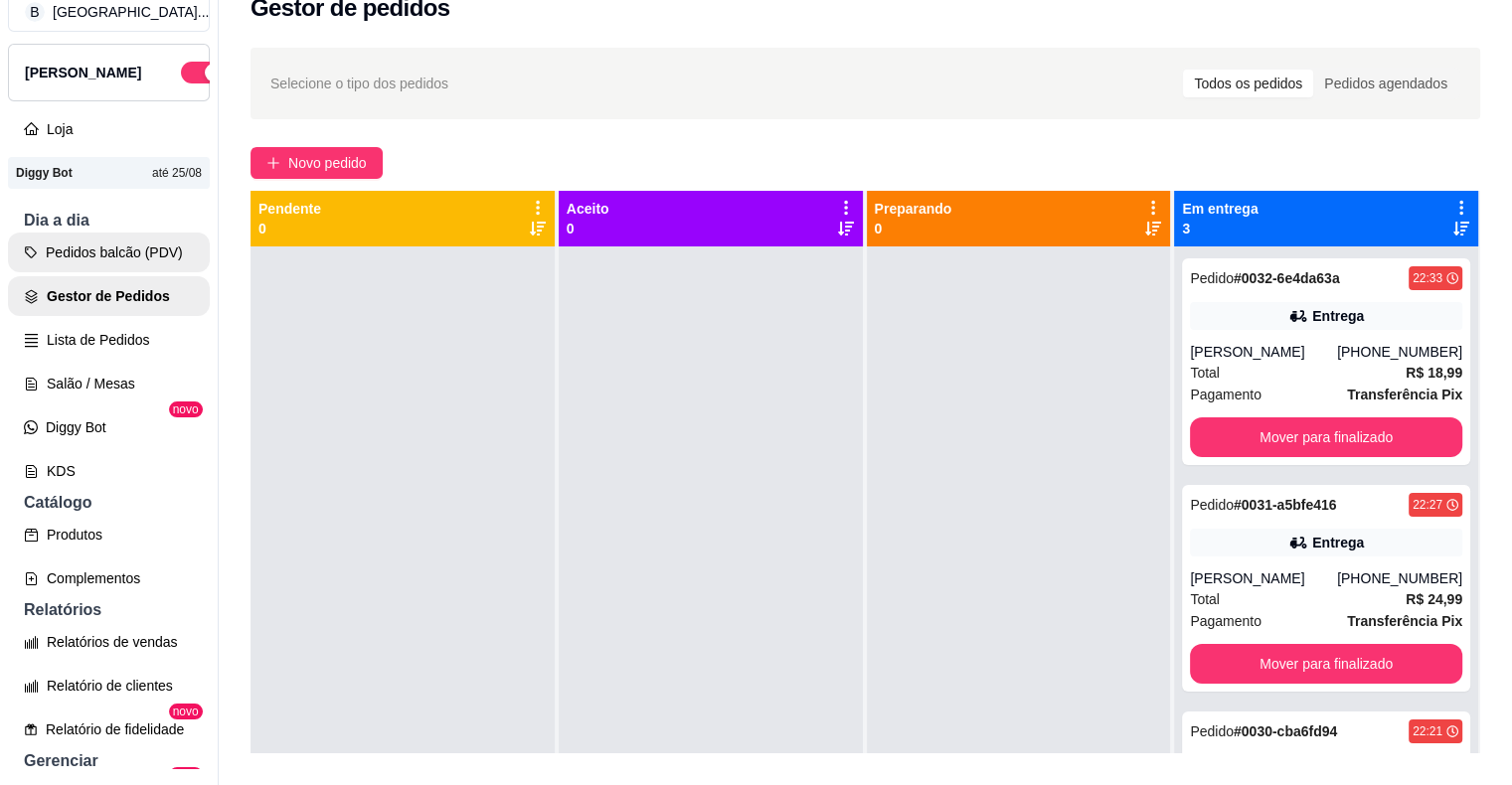 click on "Pedidos balcão (PDV)" at bounding box center (108, 252) 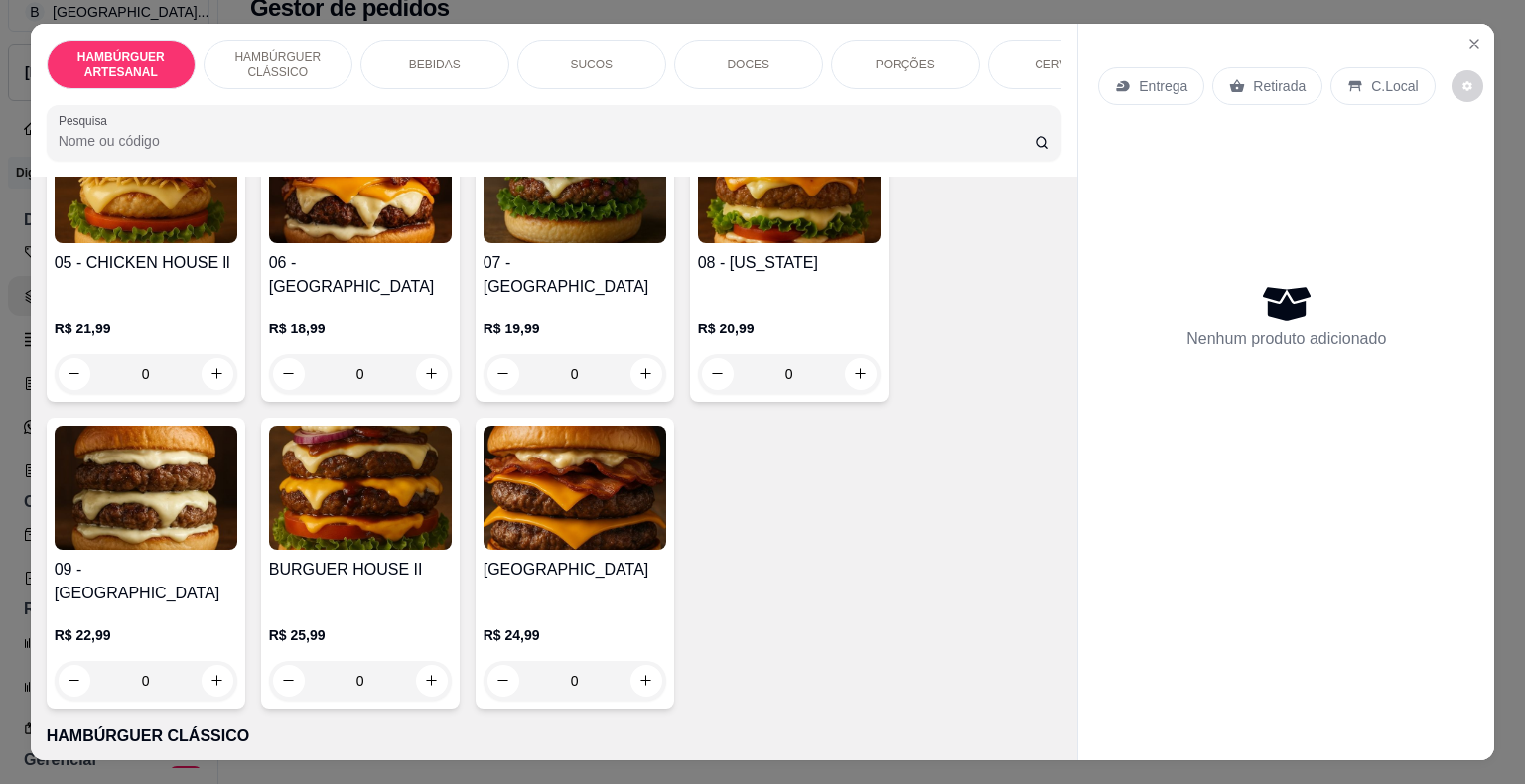 scroll, scrollTop: 496, scrollLeft: 0, axis: vertical 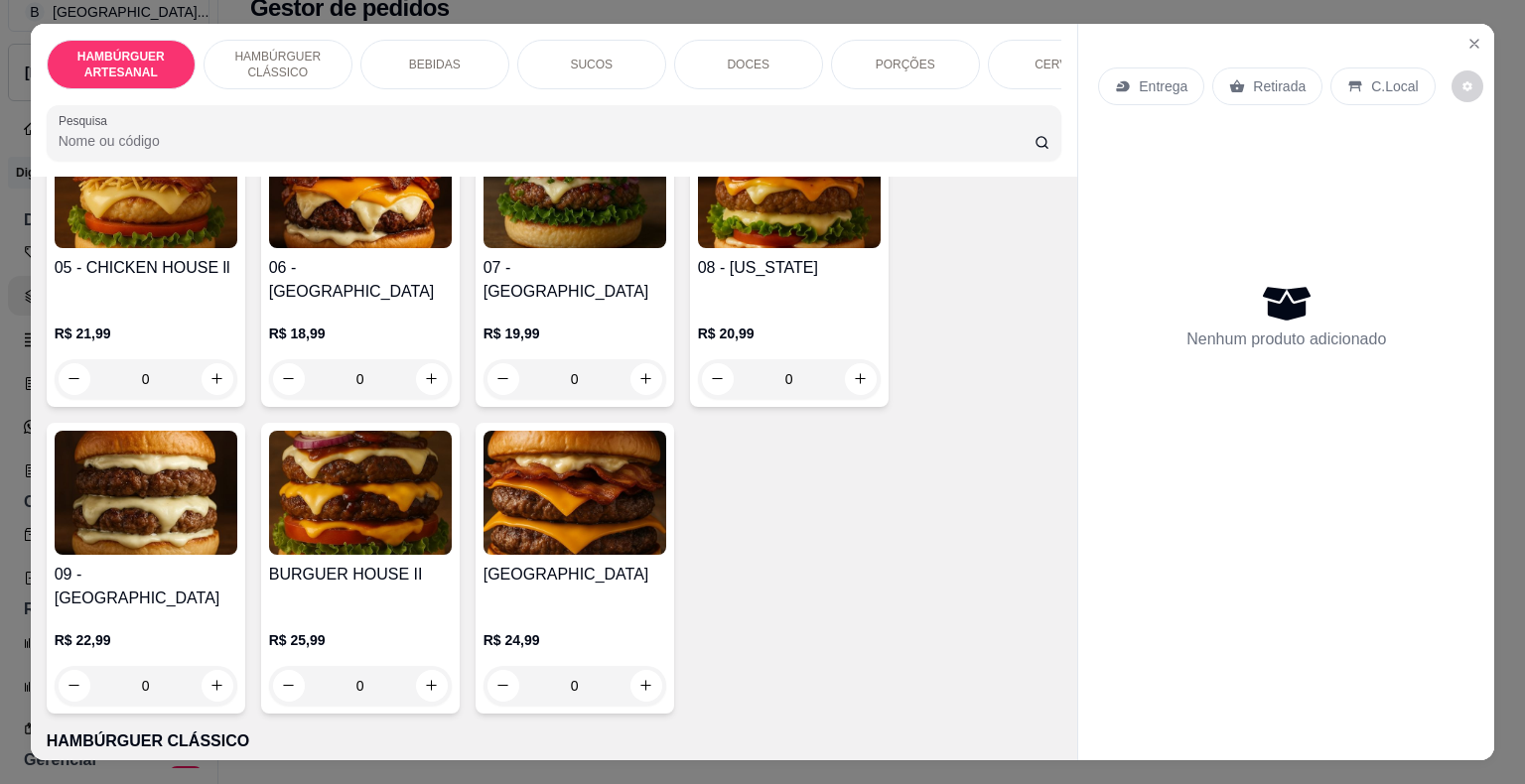 click on "0" at bounding box center [575, 379] 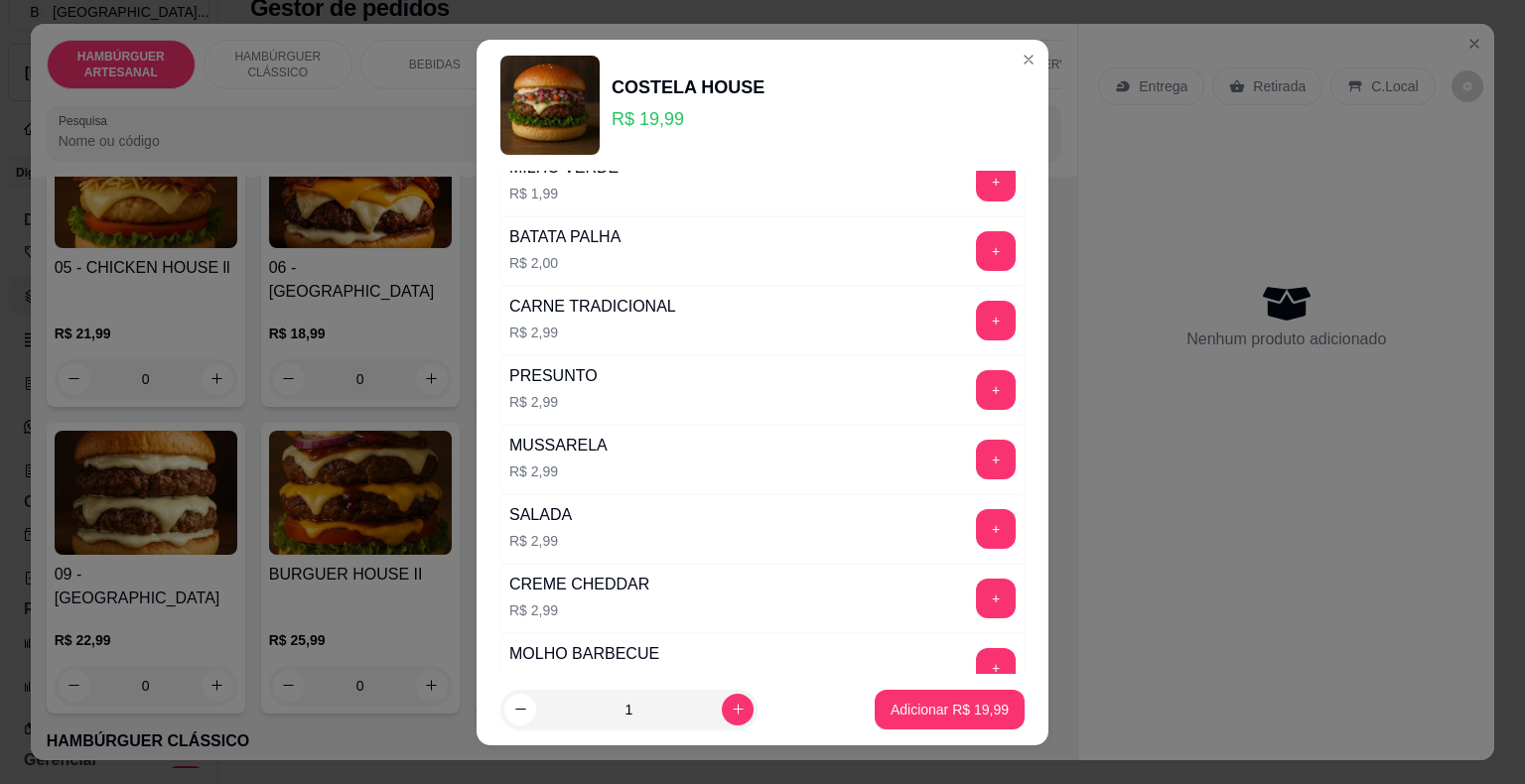 scroll, scrollTop: 0, scrollLeft: 0, axis: both 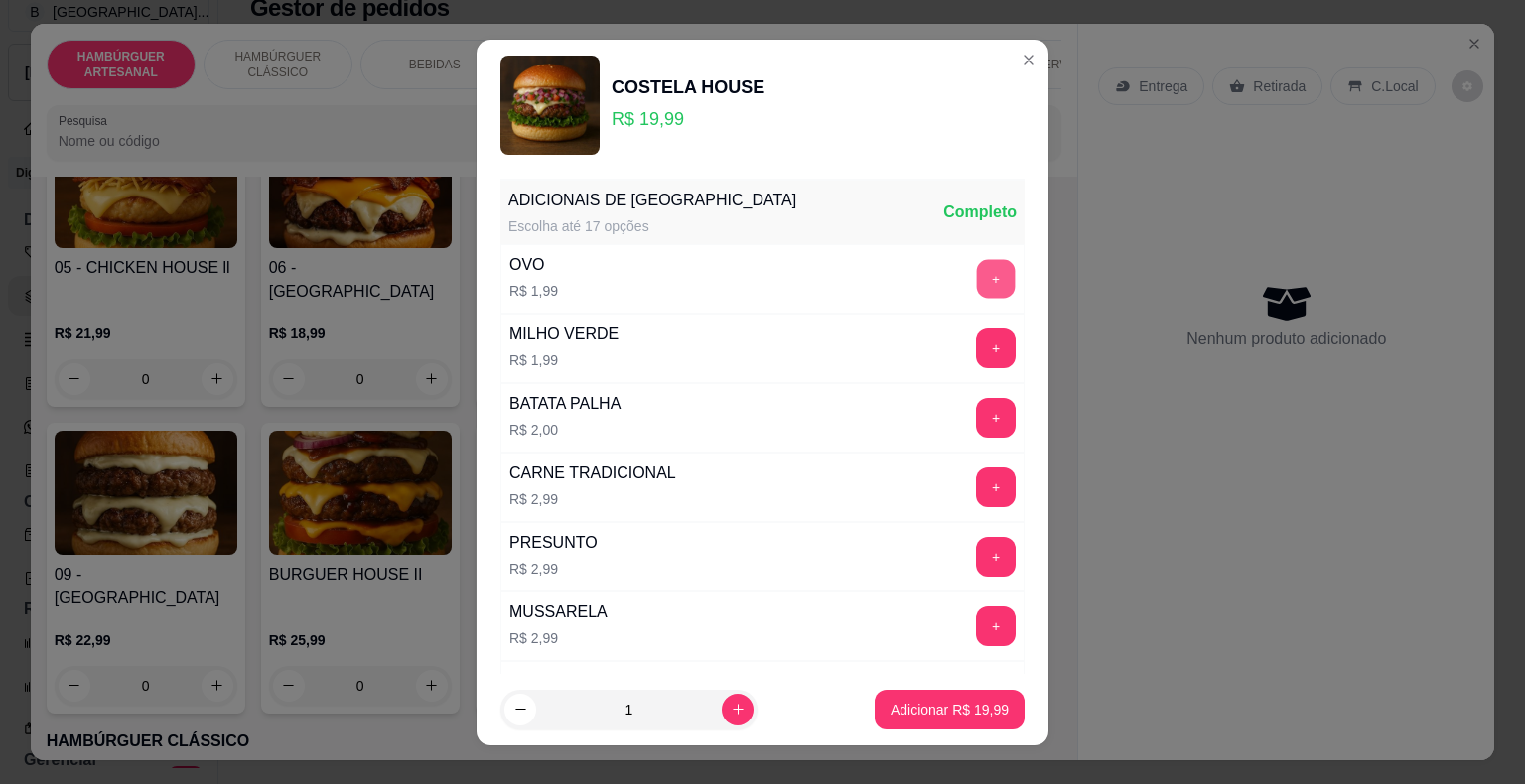 click on "+" at bounding box center (996, 278) 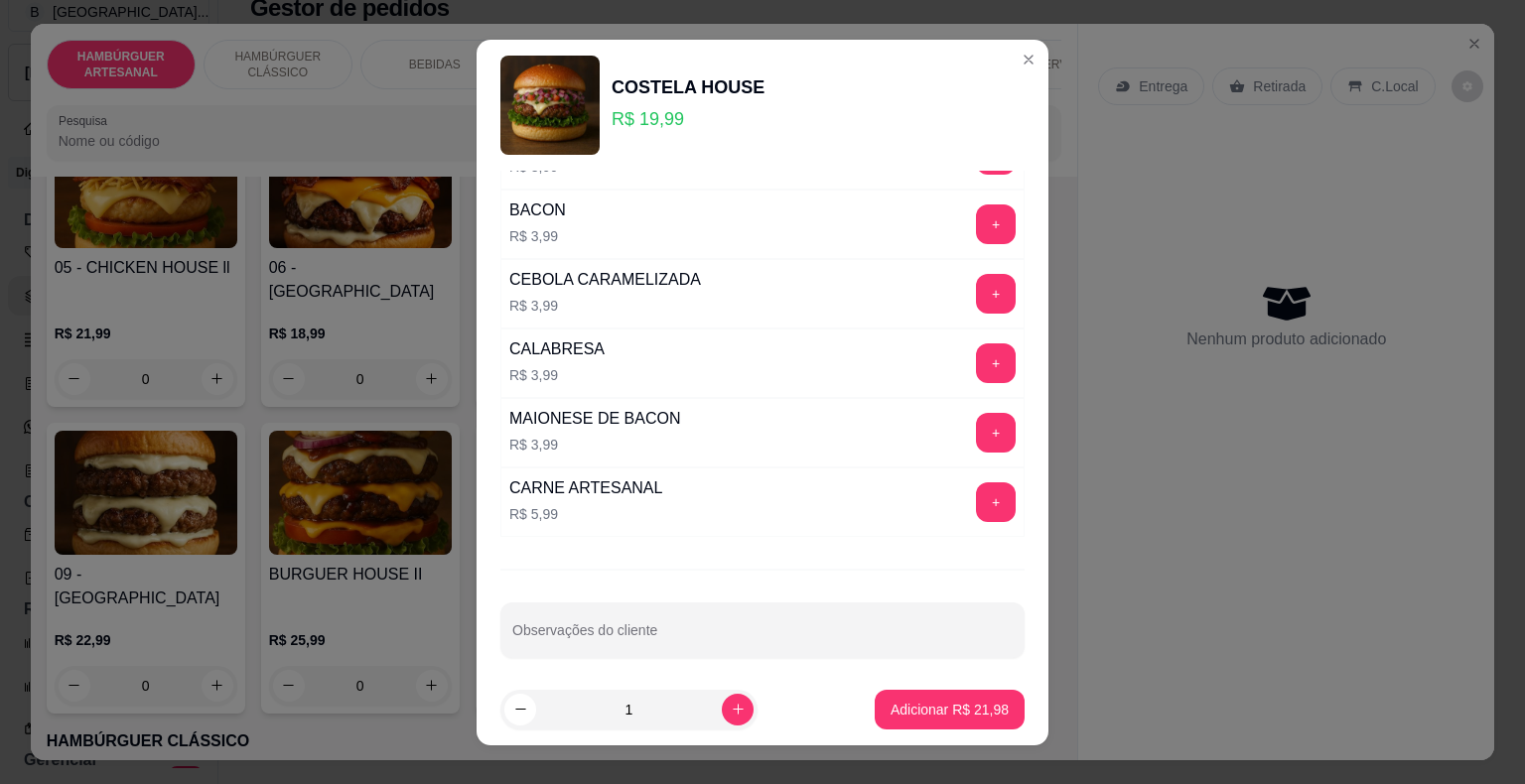 scroll, scrollTop: 961, scrollLeft: 0, axis: vertical 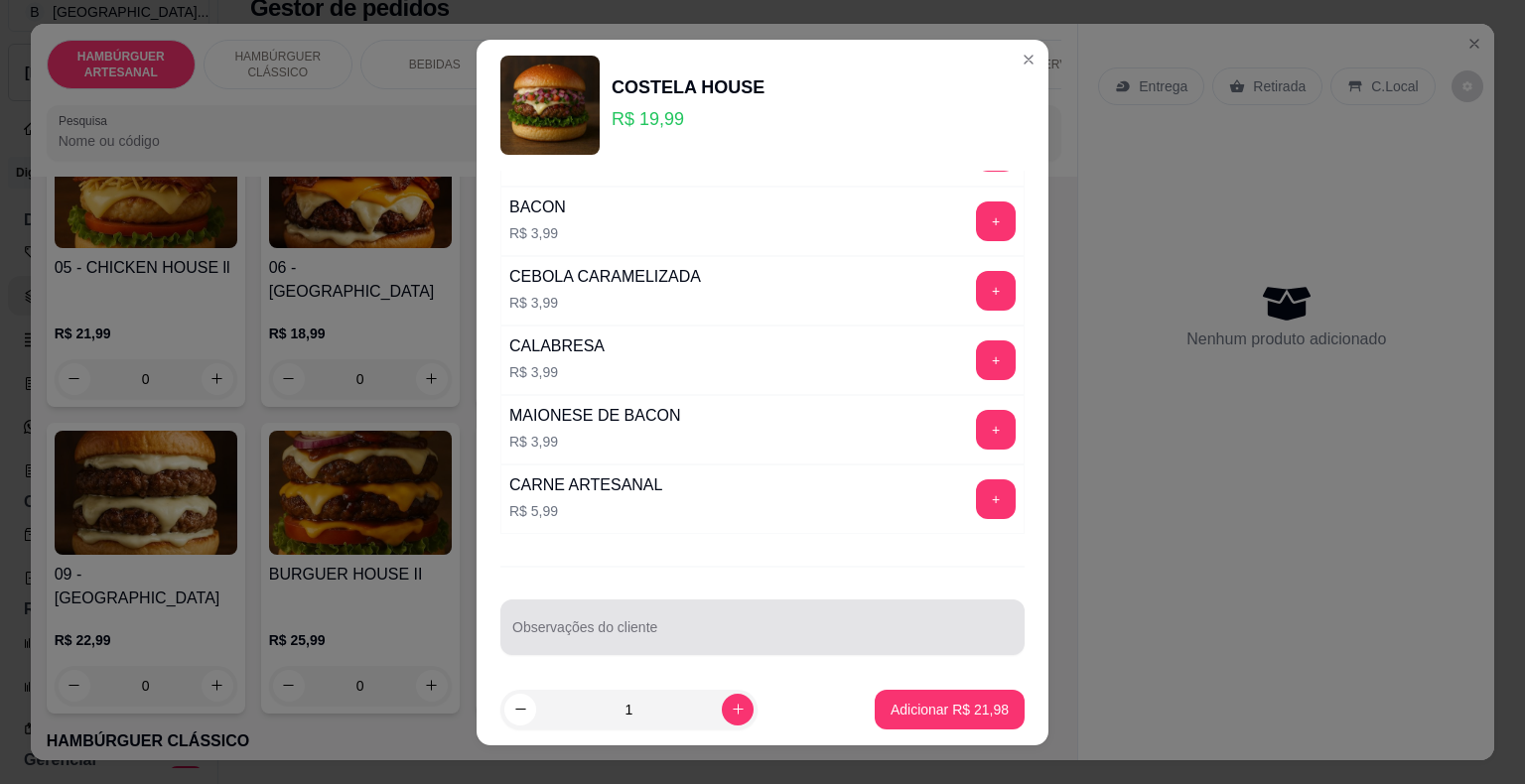 click at bounding box center (762, 627) 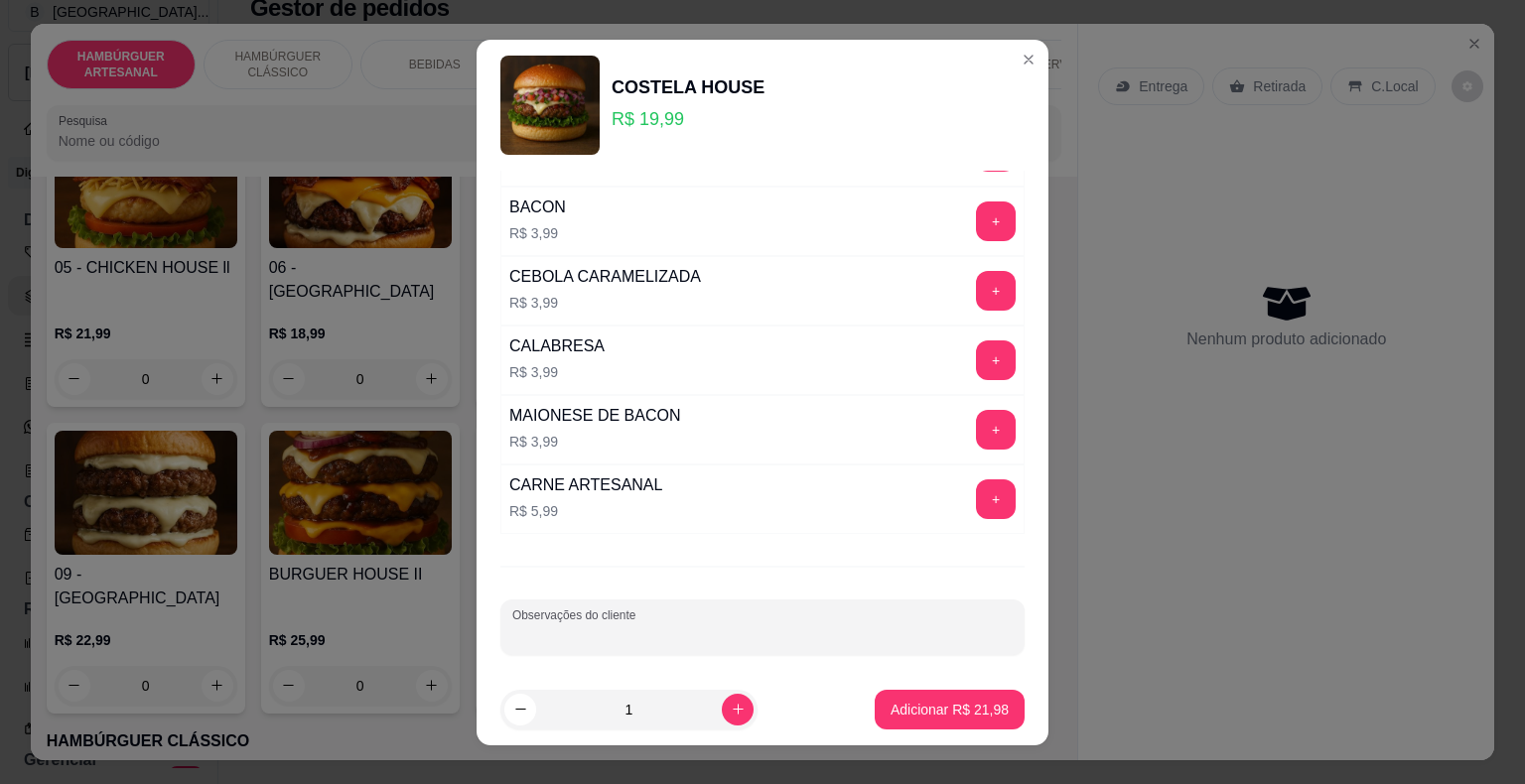 type on "0" 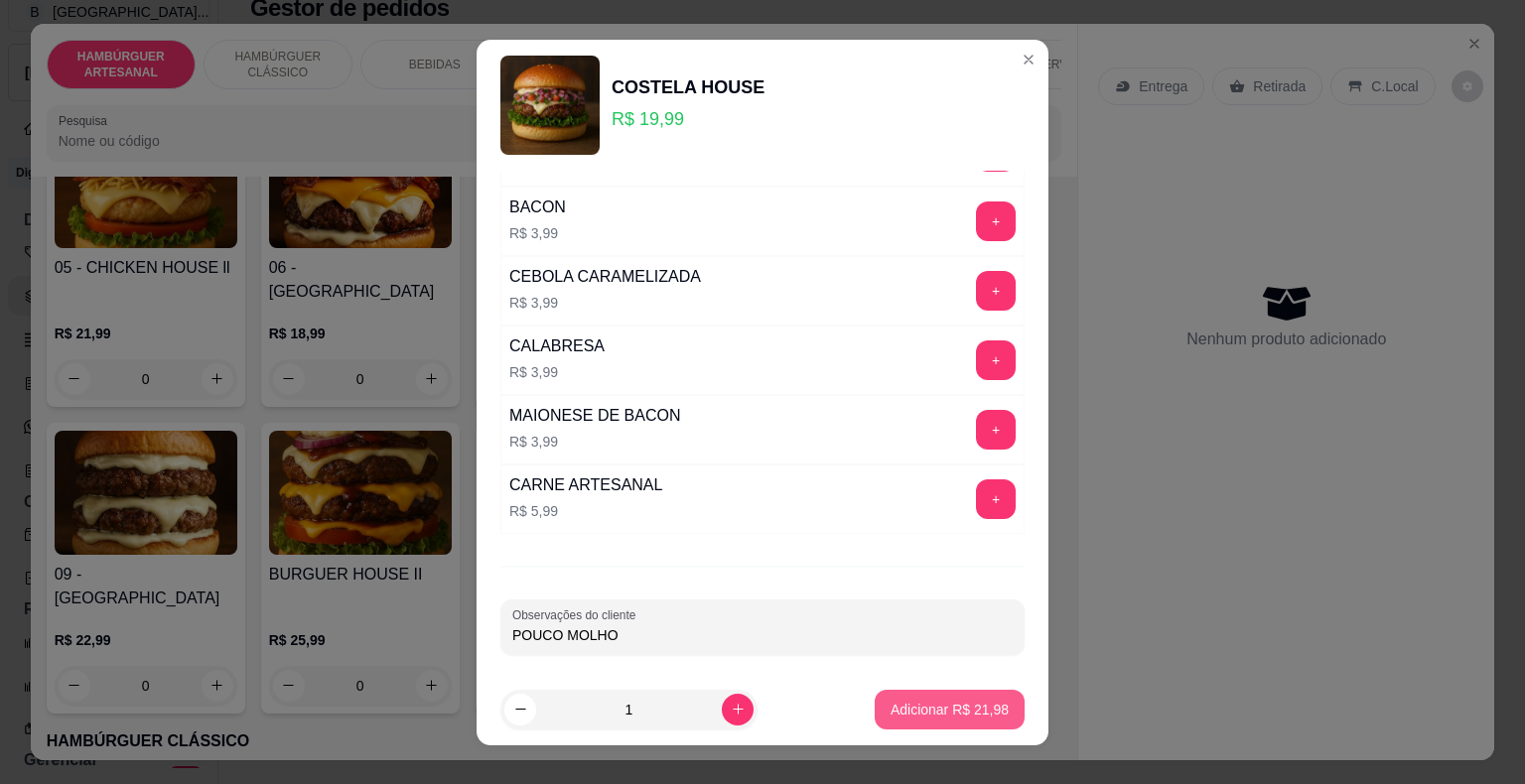 type on "POUCO MOLHO" 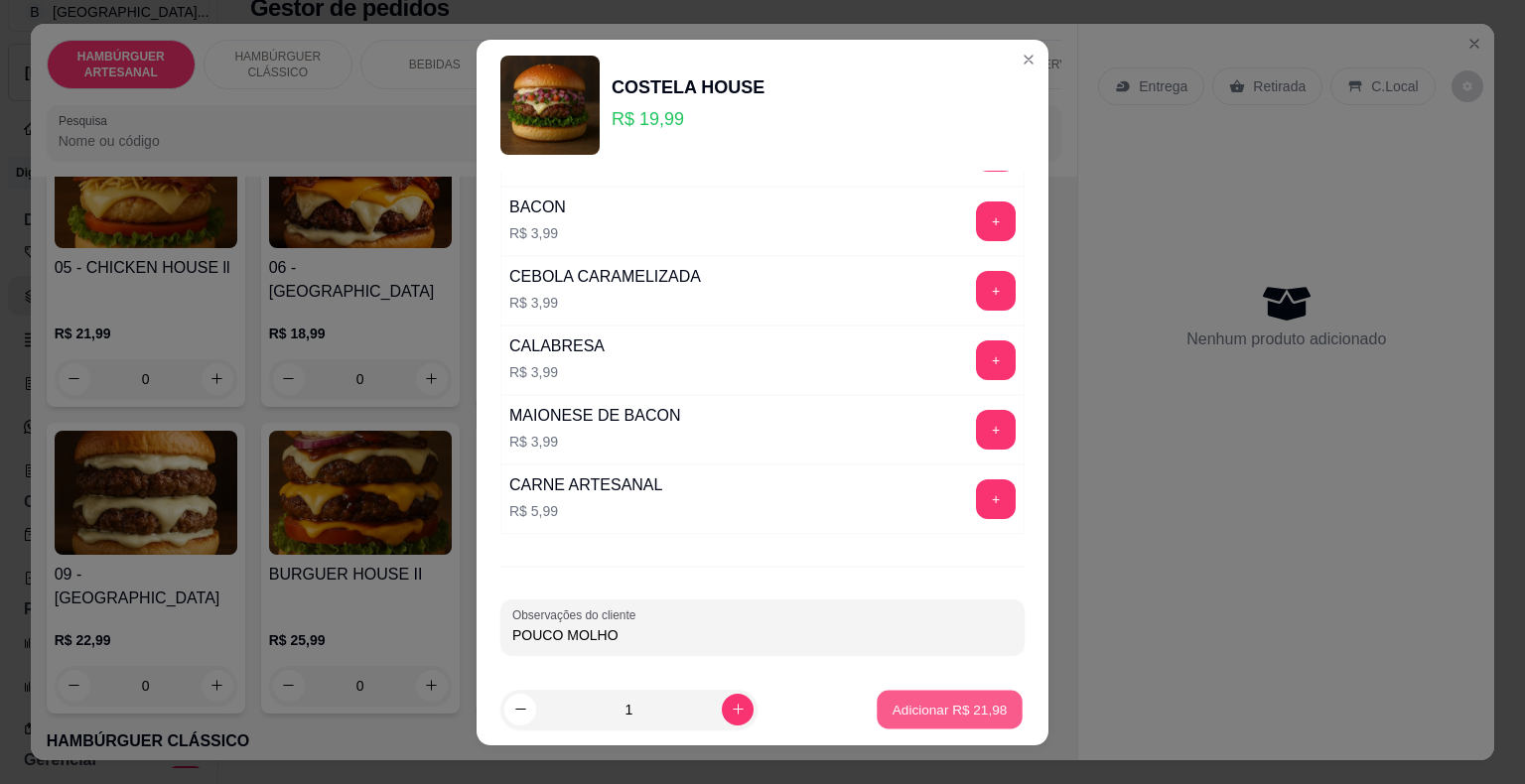click on "Adicionar   R$ 21,98" at bounding box center (949, 709) 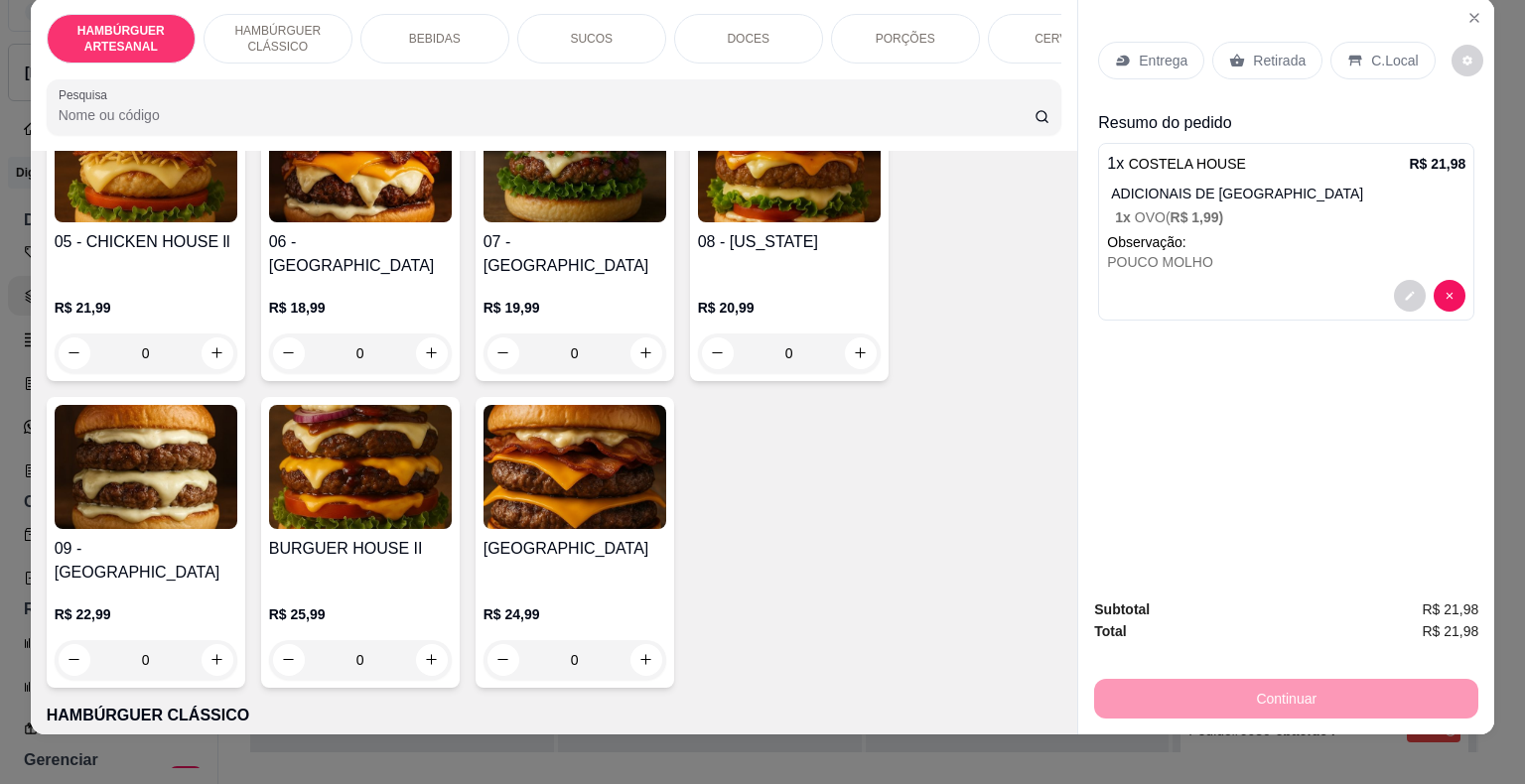 scroll, scrollTop: 48, scrollLeft: 0, axis: vertical 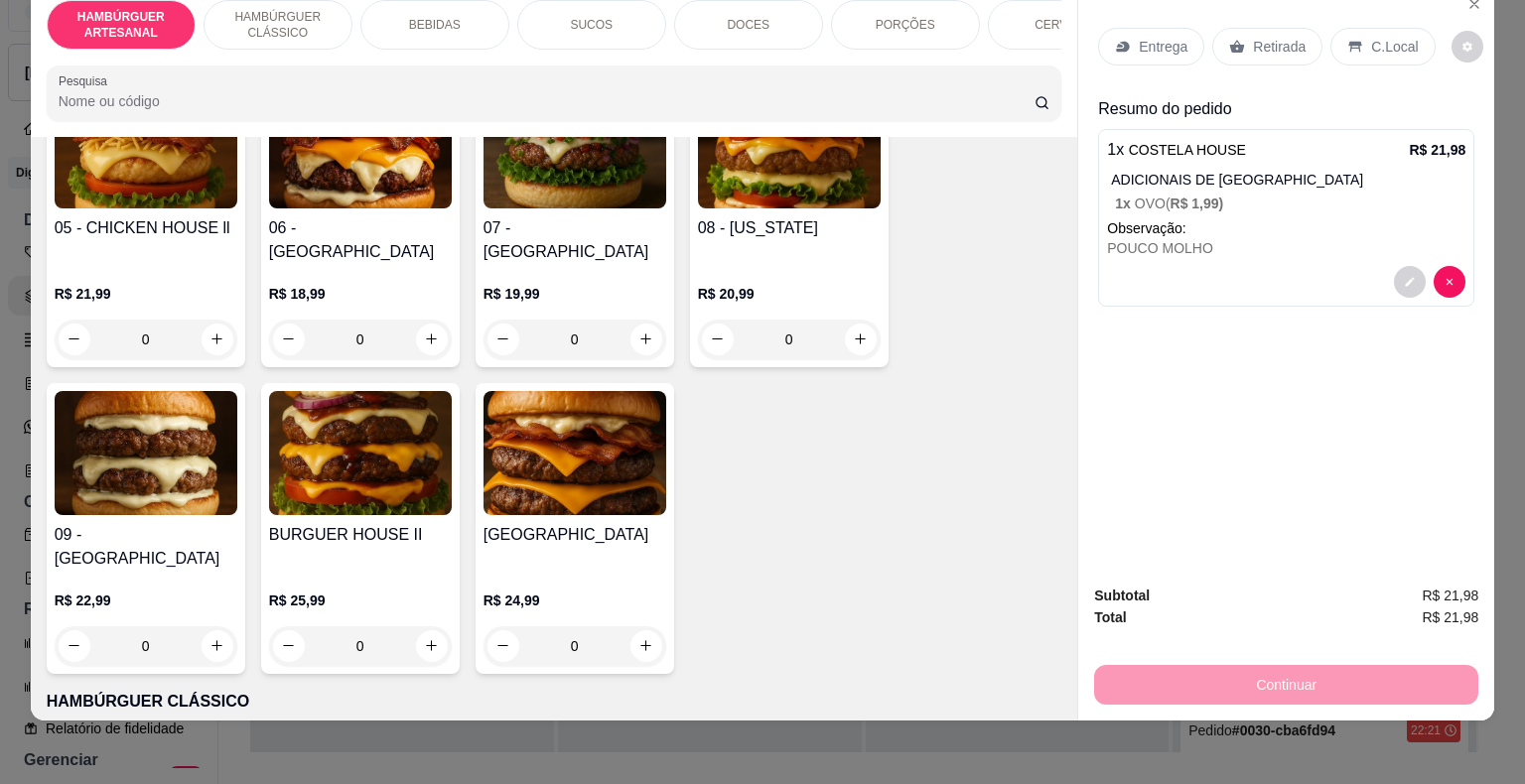 click on "Retirada" at bounding box center [1267, 47] 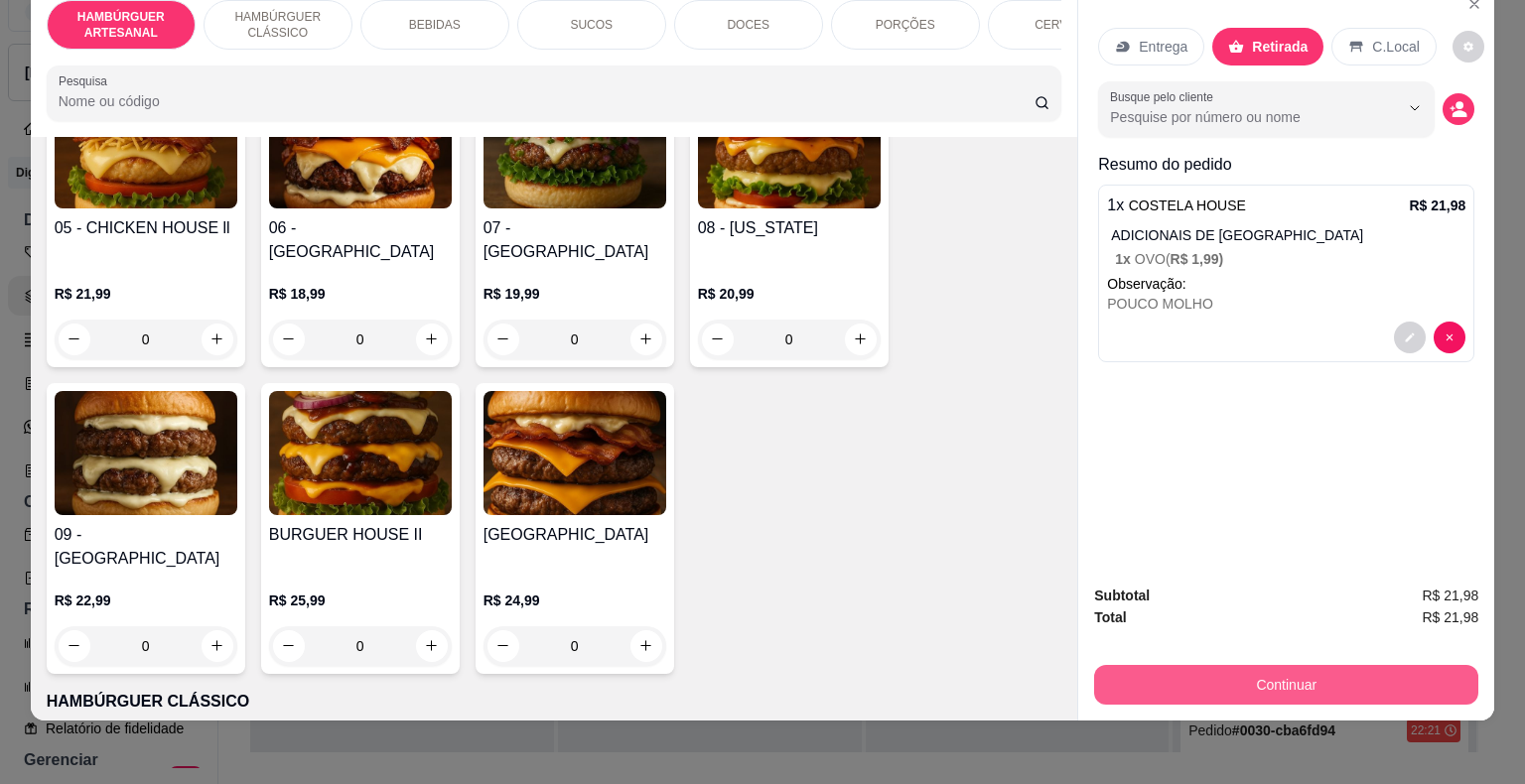 click on "Continuar" at bounding box center (1286, 685) 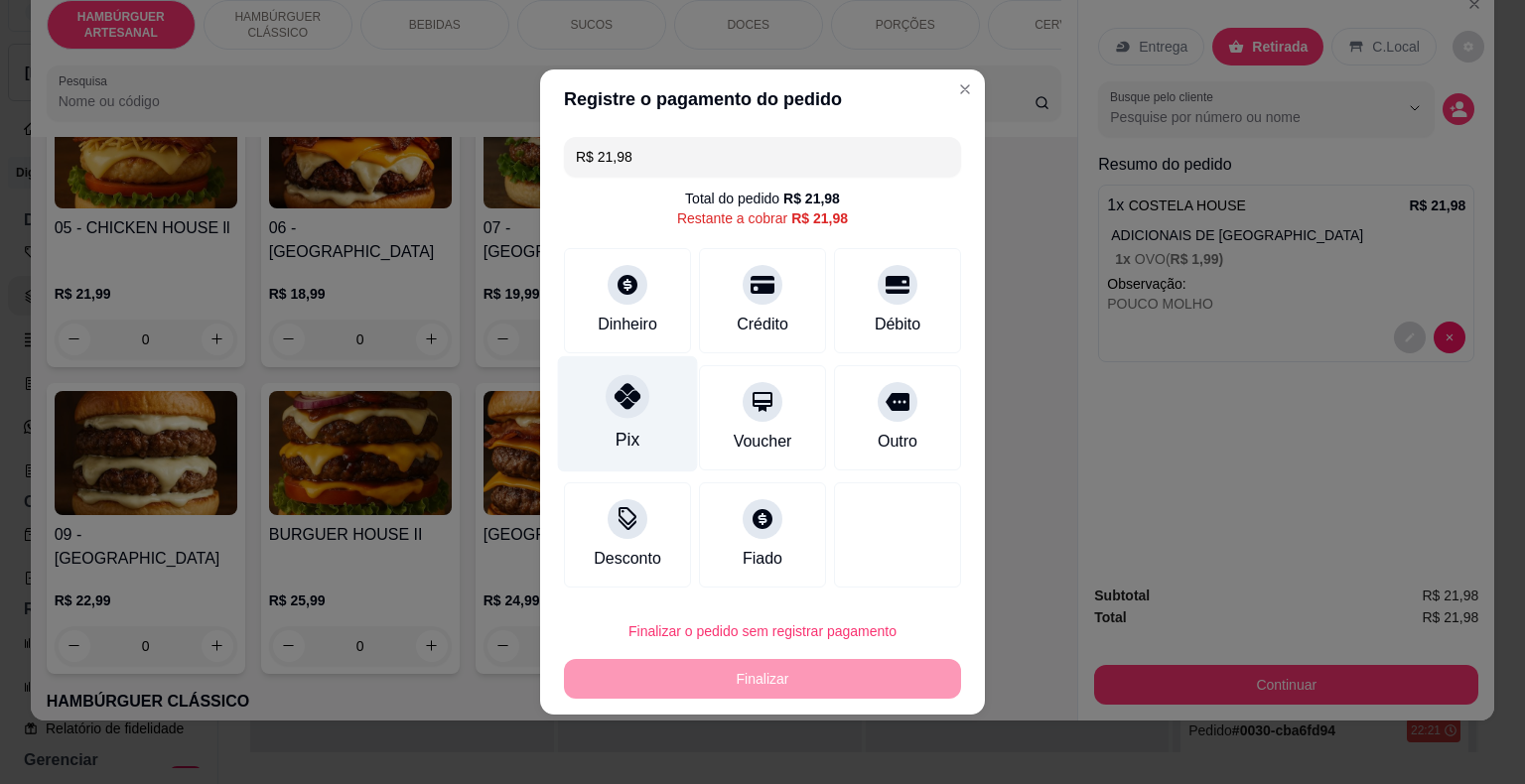 click on "Pix" at bounding box center [627, 414] 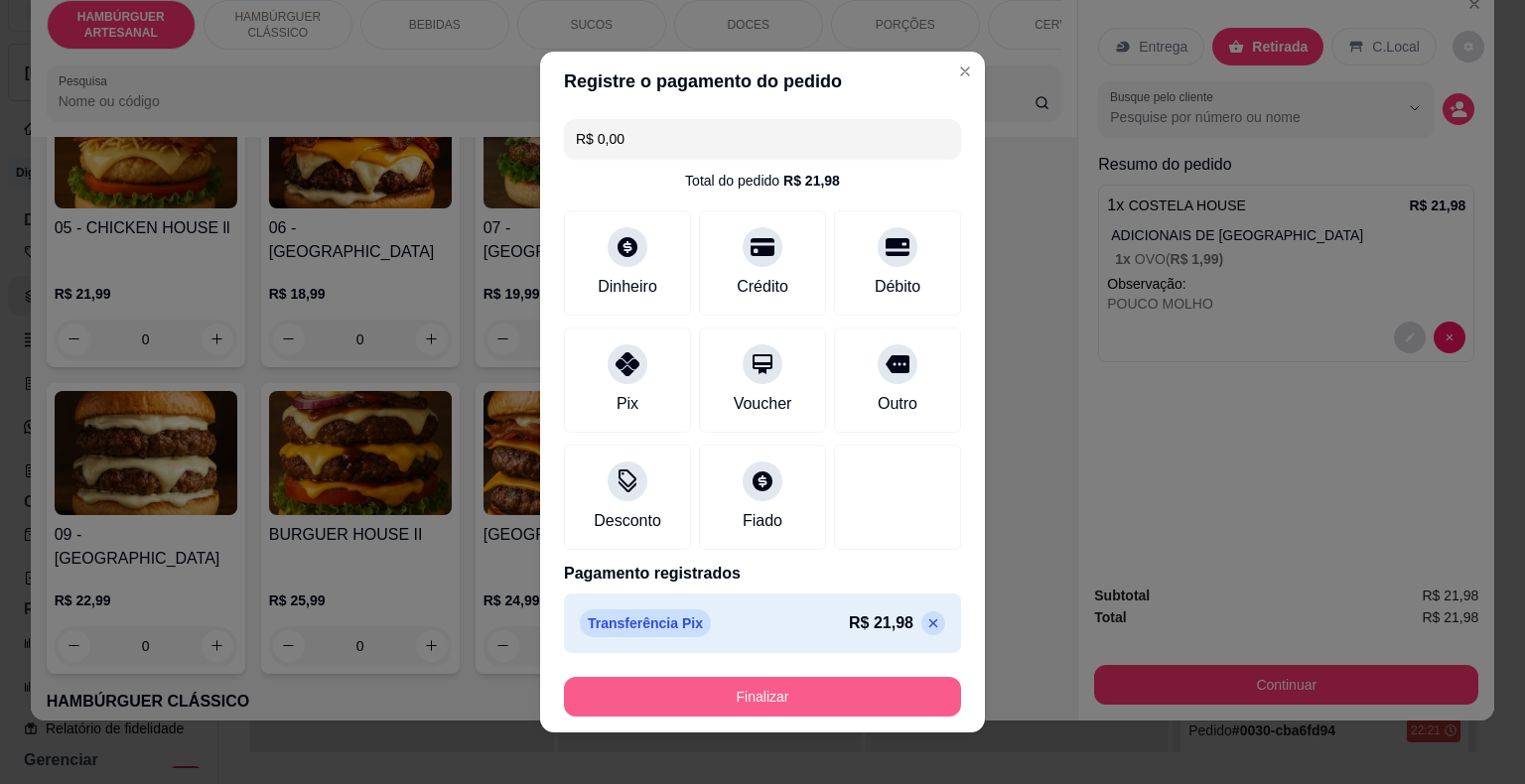 click on "Finalizar" at bounding box center (762, 697) 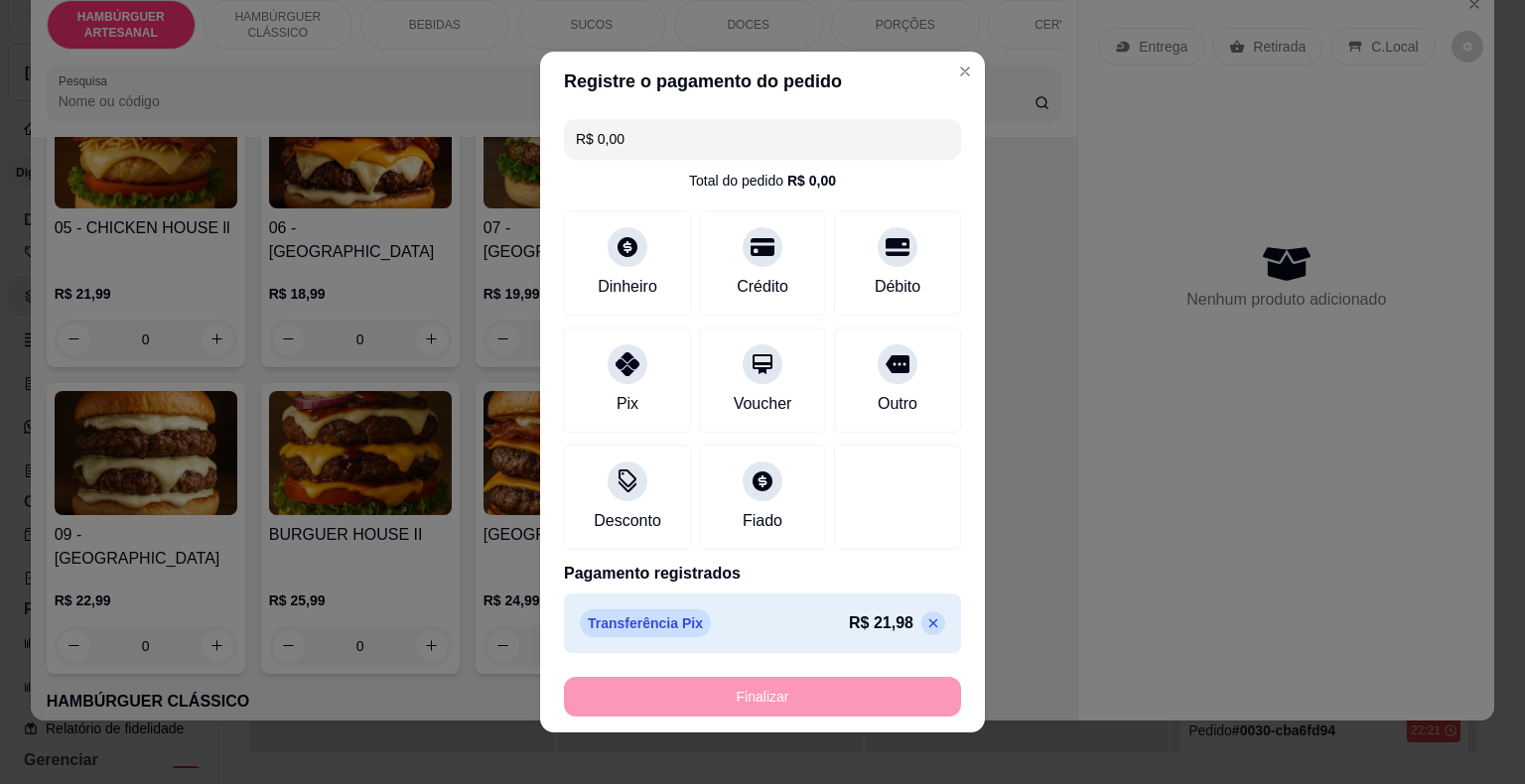 type on "-R$ 21,98" 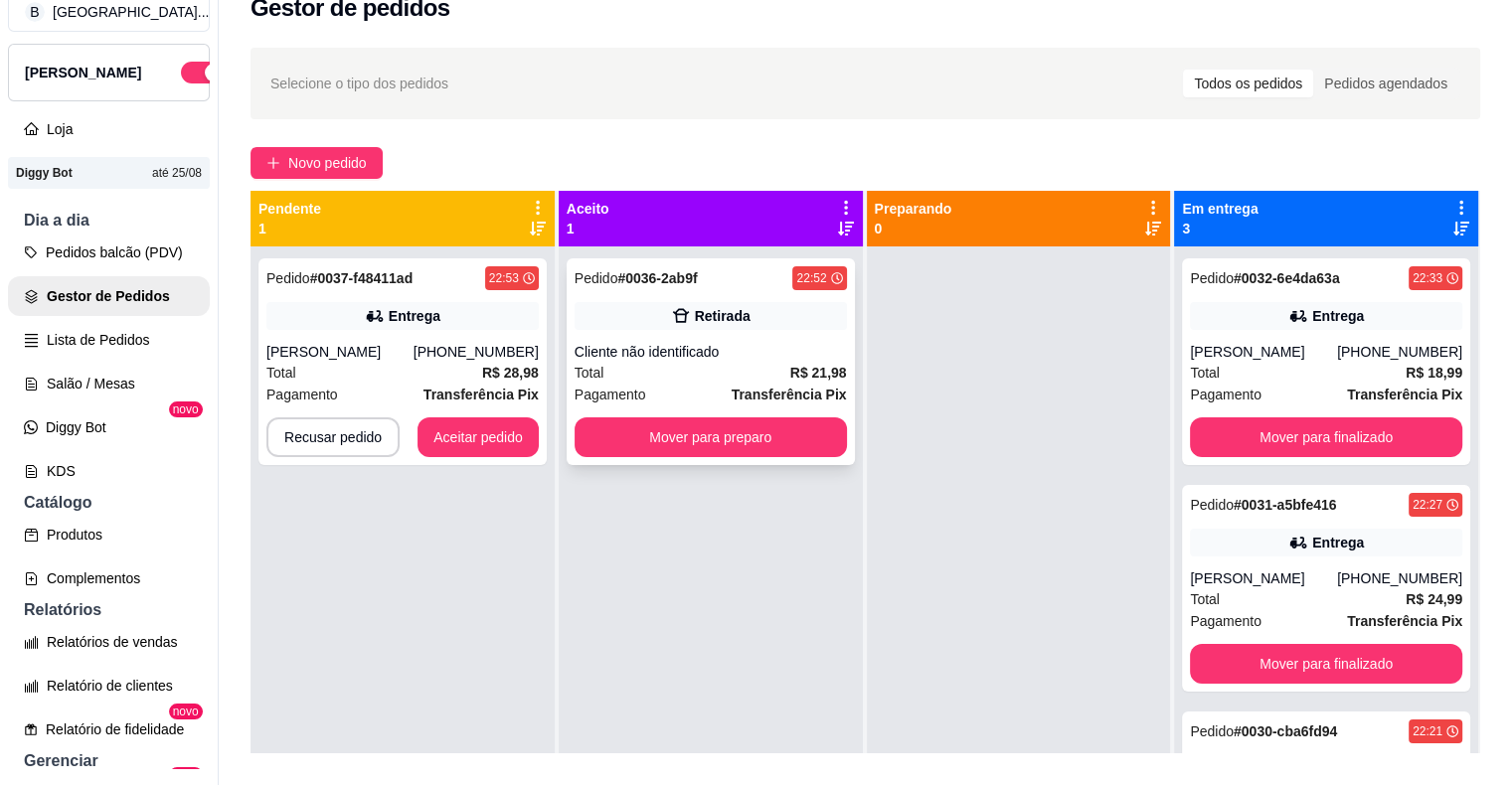 click on "Pedido  # 0036-2ab9f 22:52 Retirada Cliente não identificado Total R$ 21,98 Pagamento Transferência Pix Mover para preparo" at bounding box center [711, 362] 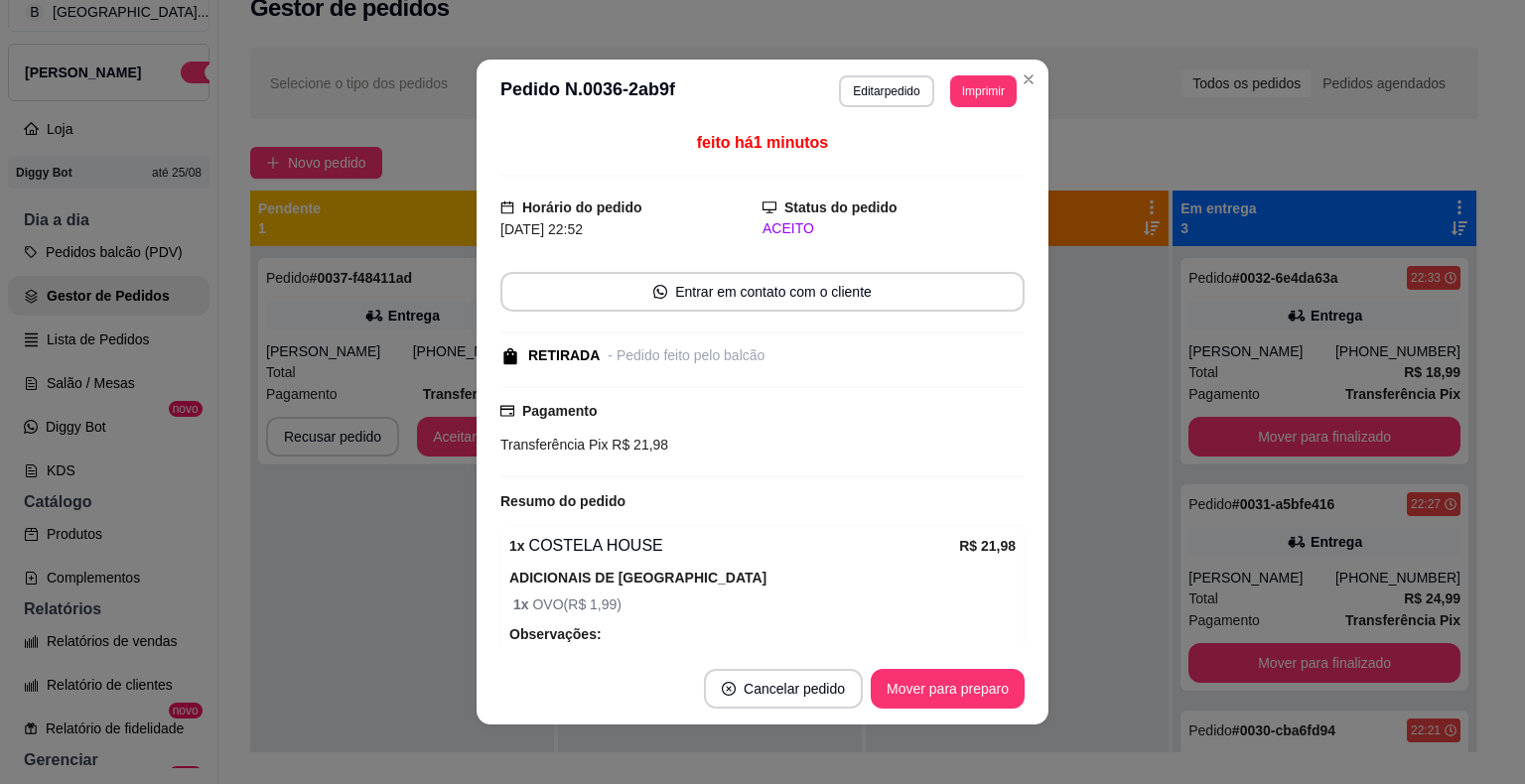 scroll, scrollTop: 105, scrollLeft: 0, axis: vertical 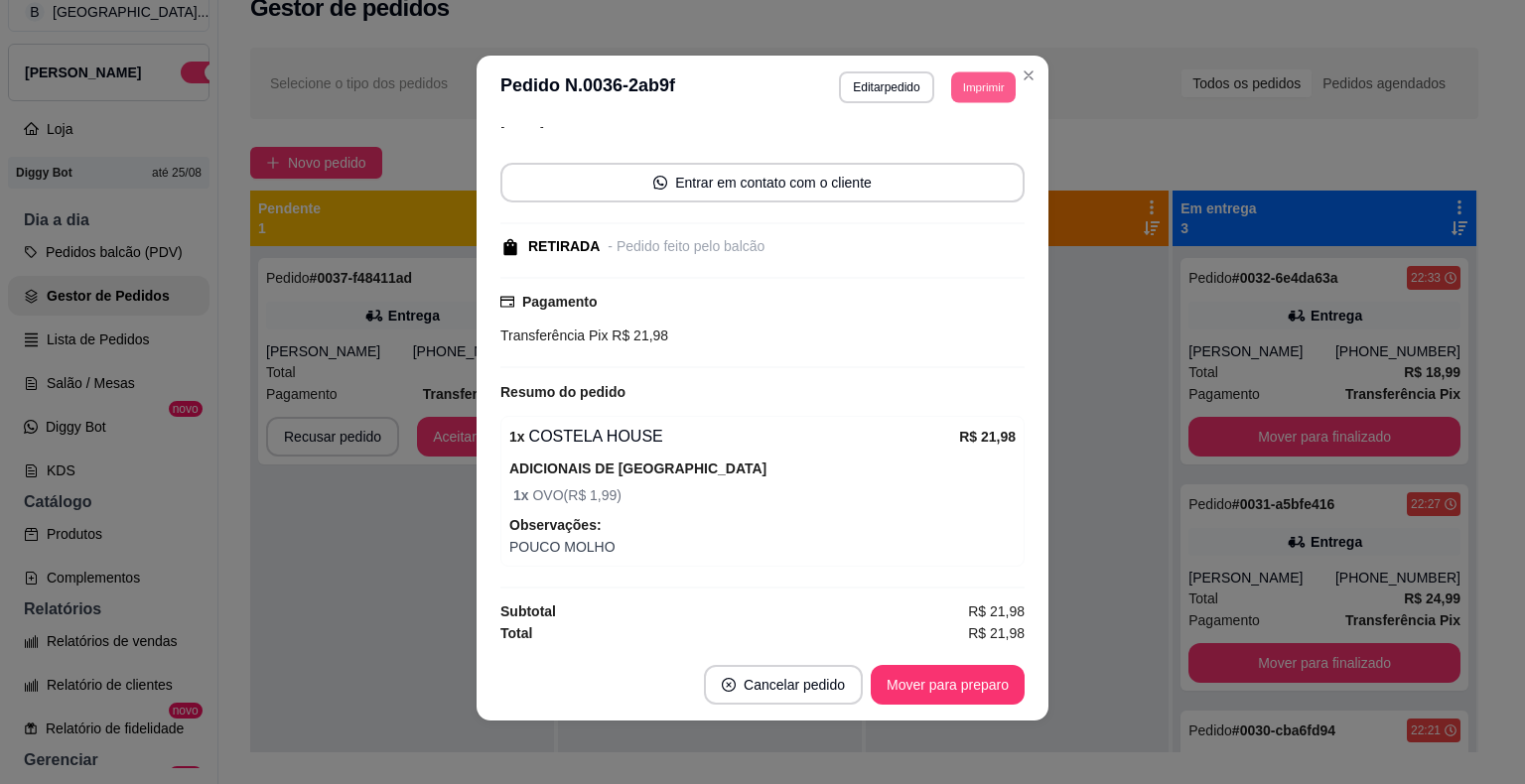 click on "Imprimir" at bounding box center (983, 86) 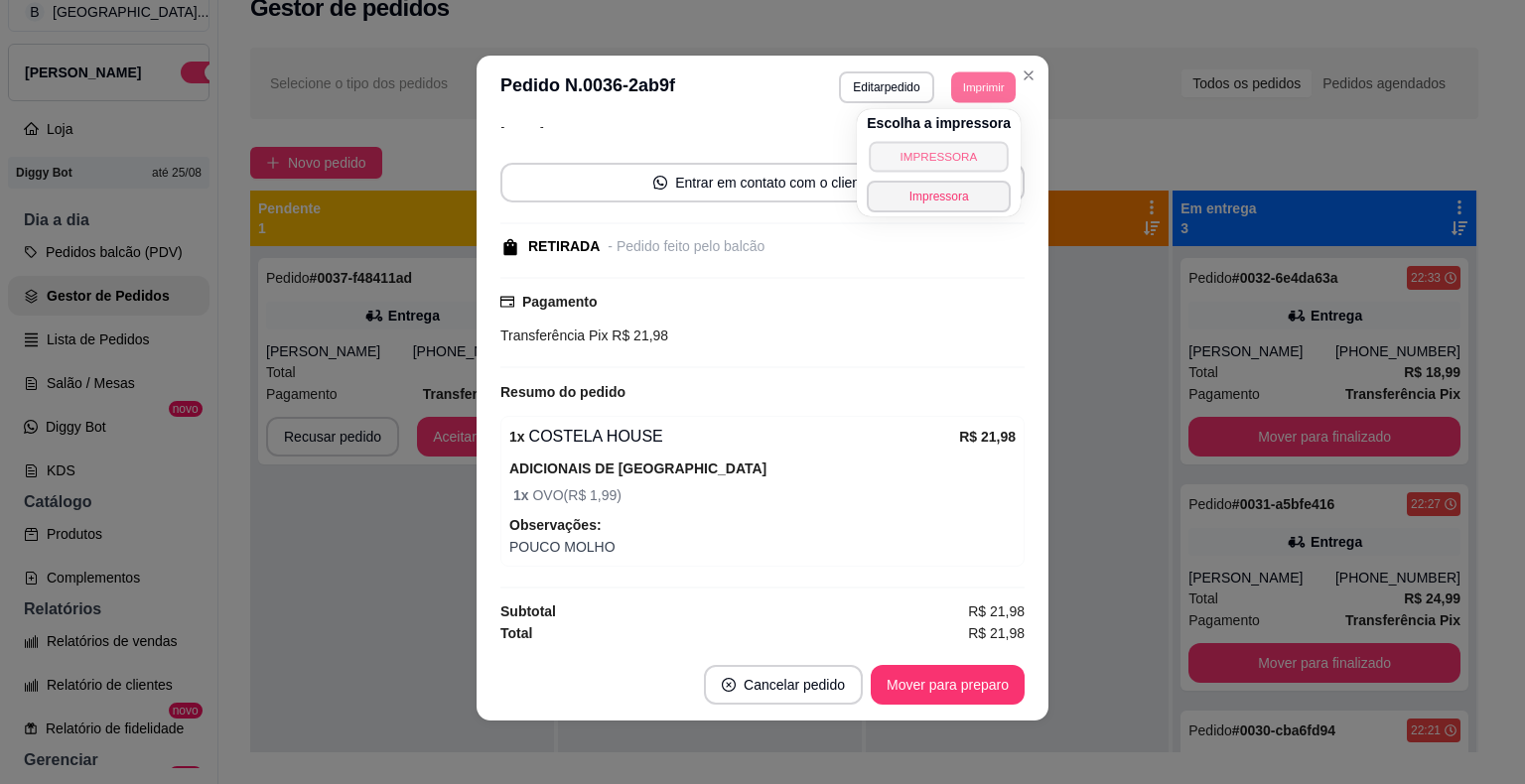 click on "IMPRESSORA" at bounding box center [938, 156] 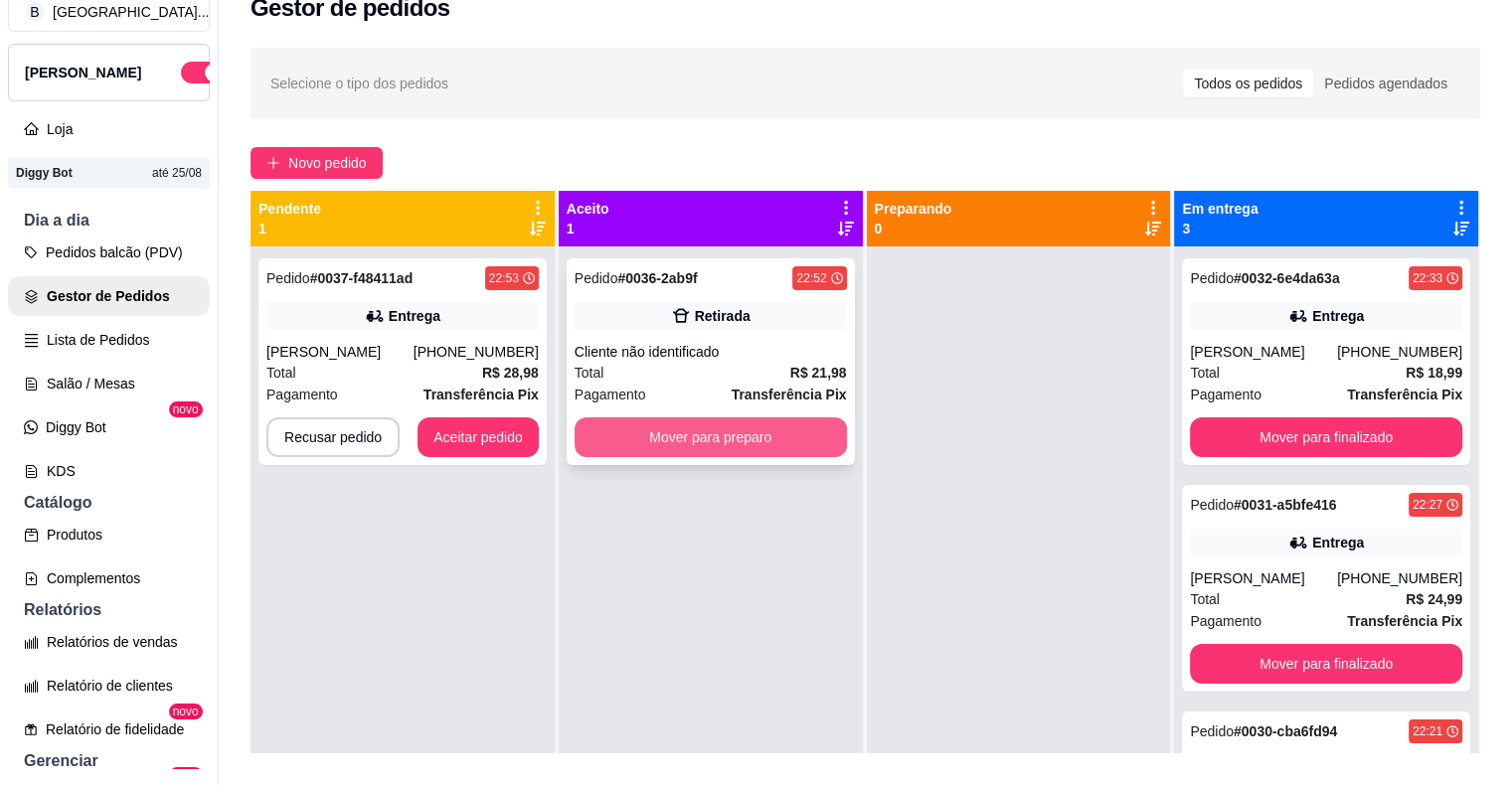 click on "Mover para preparo" at bounding box center (711, 437) 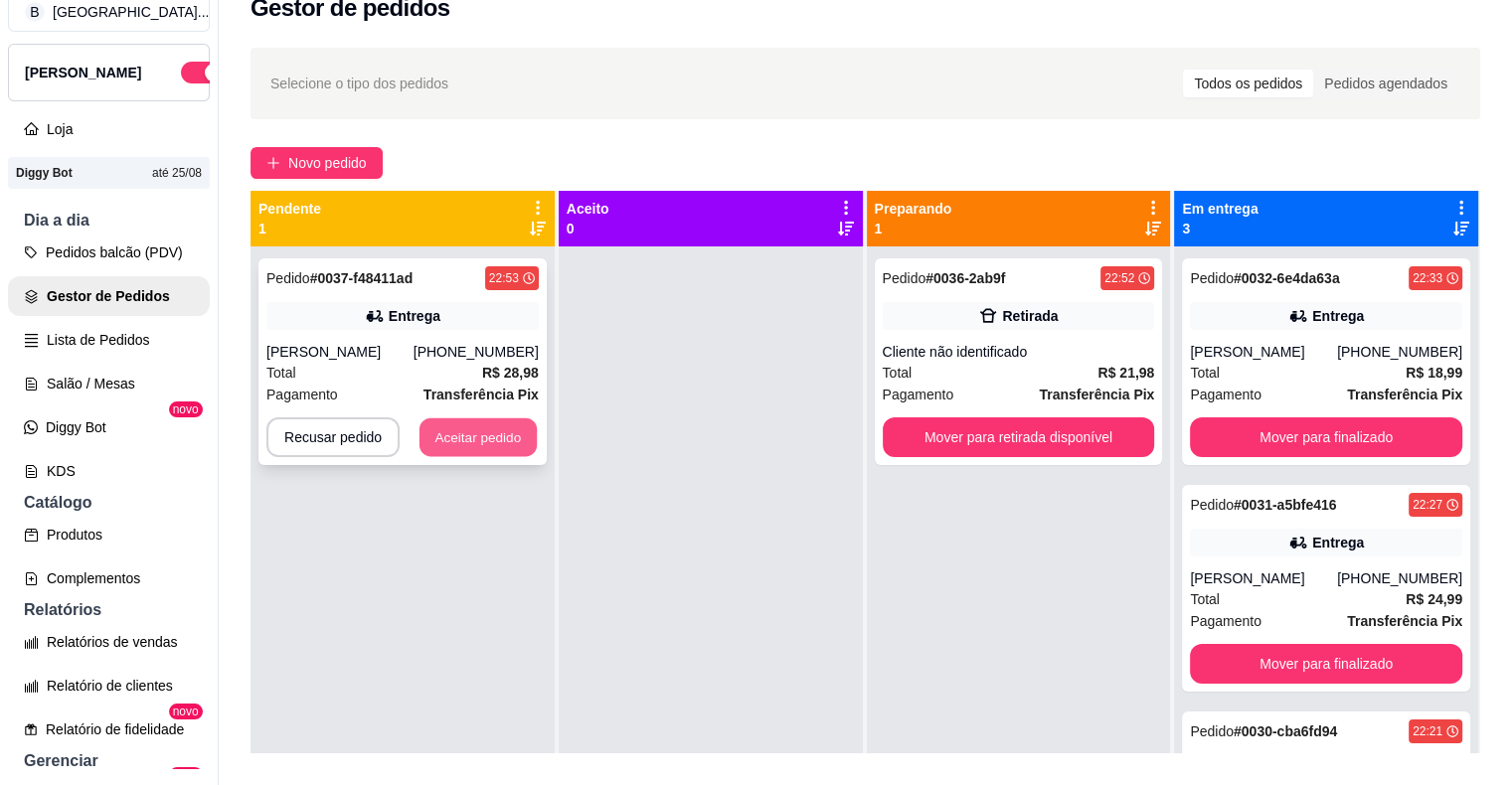 click on "Aceitar pedido" at bounding box center [478, 437] 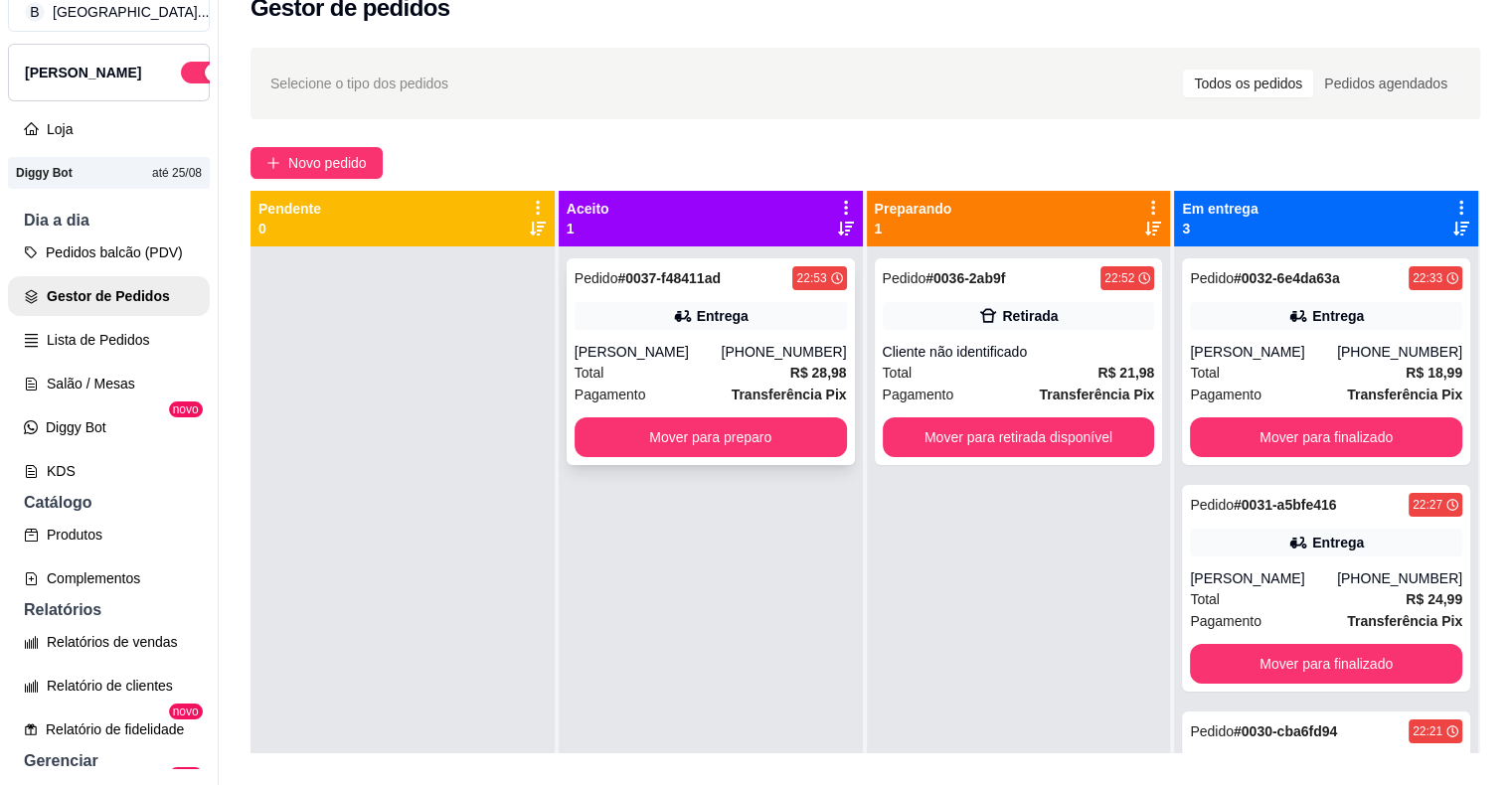 click on "[PERSON_NAME]" at bounding box center (648, 352) 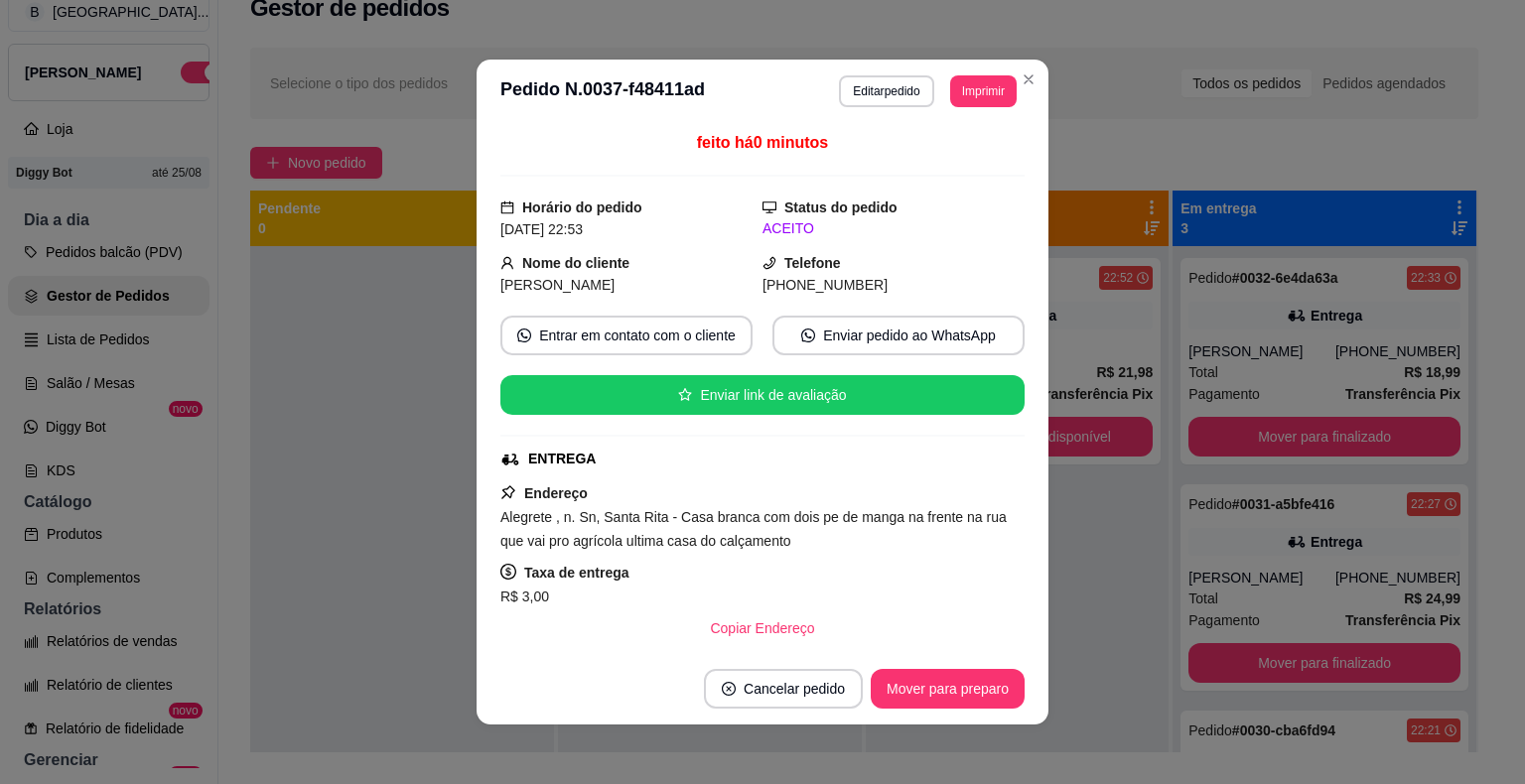 click on "**********" at bounding box center [762, 91] 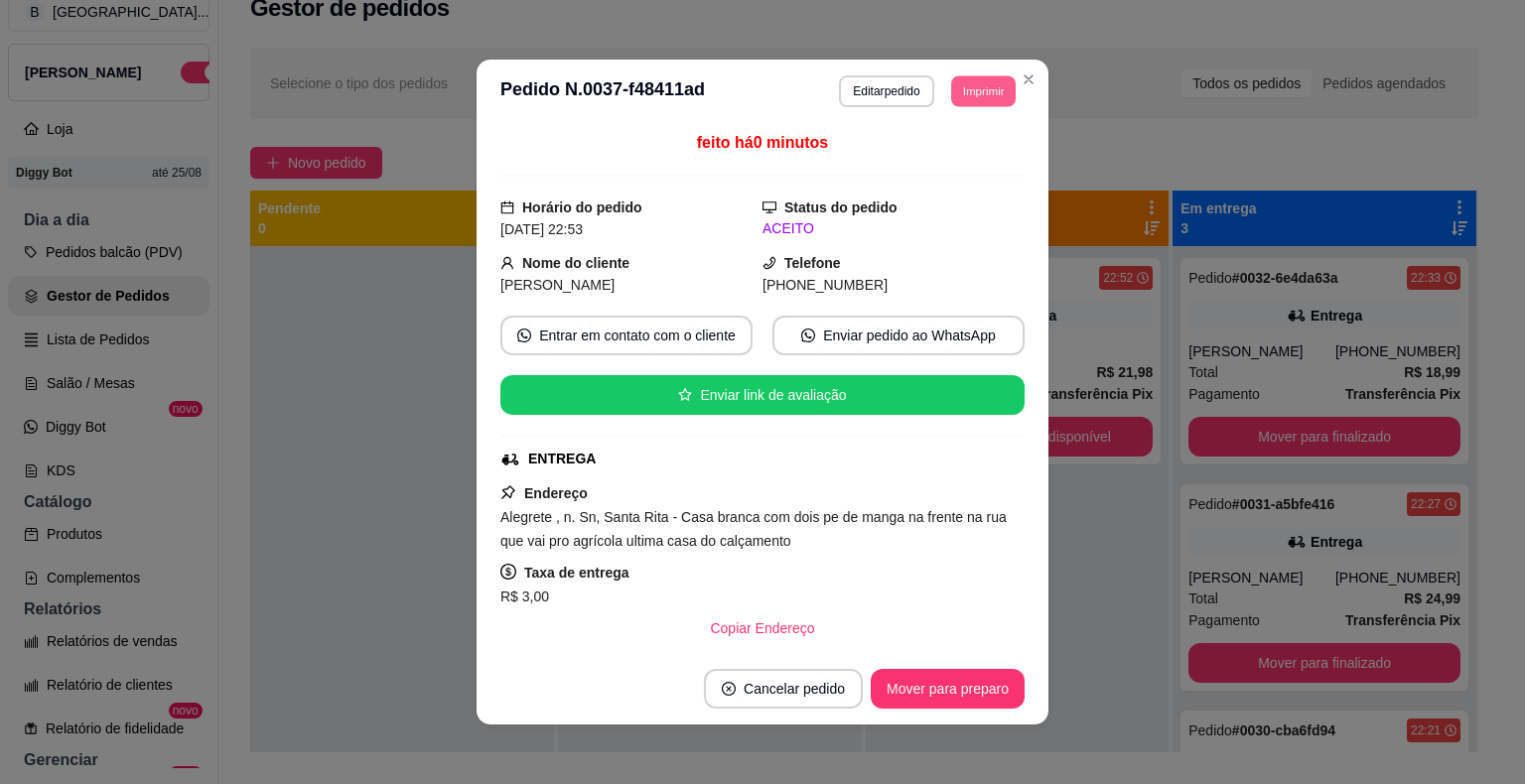 click on "Imprimir" at bounding box center (983, 90) 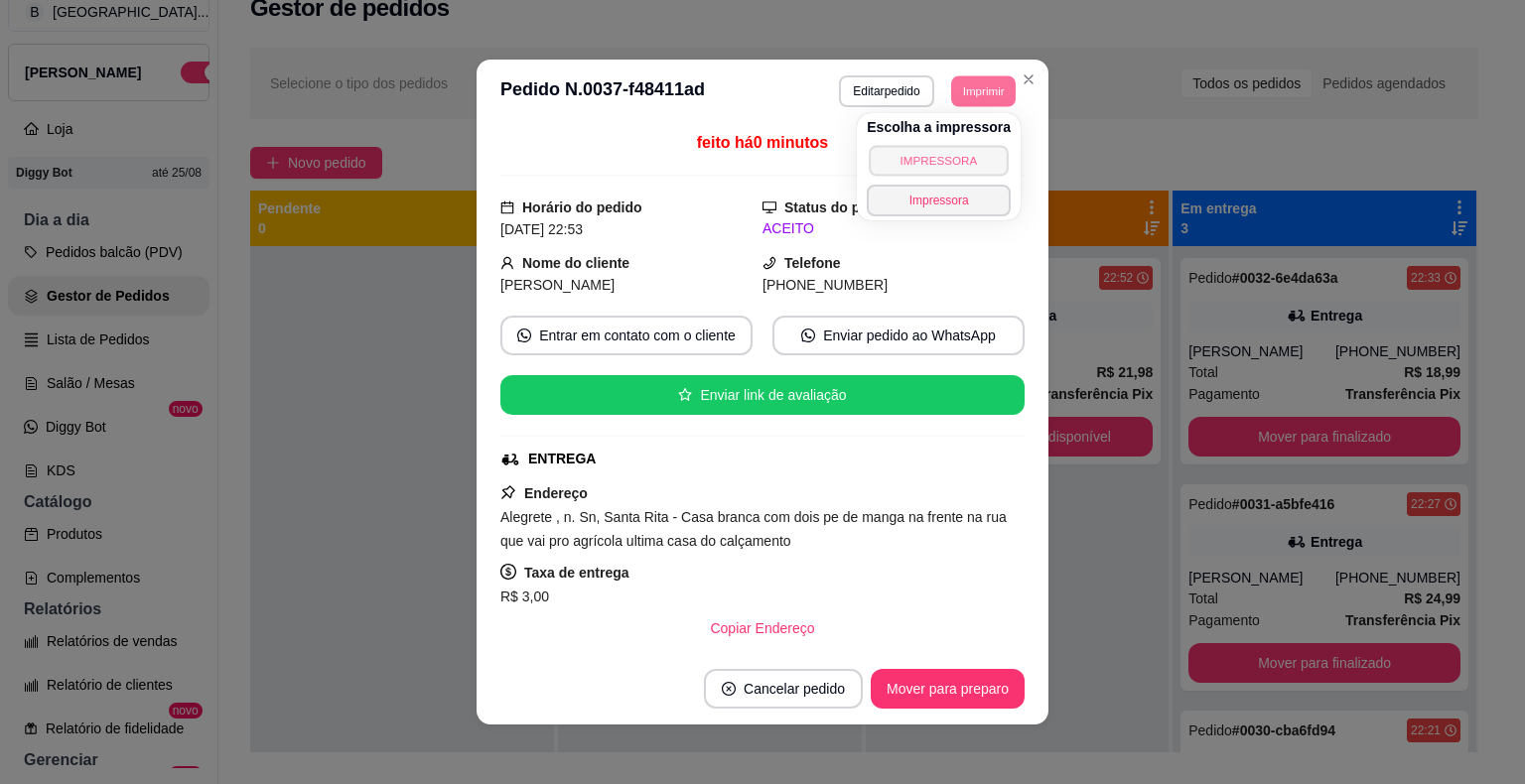 click on "IMPRESSORA" at bounding box center (938, 160) 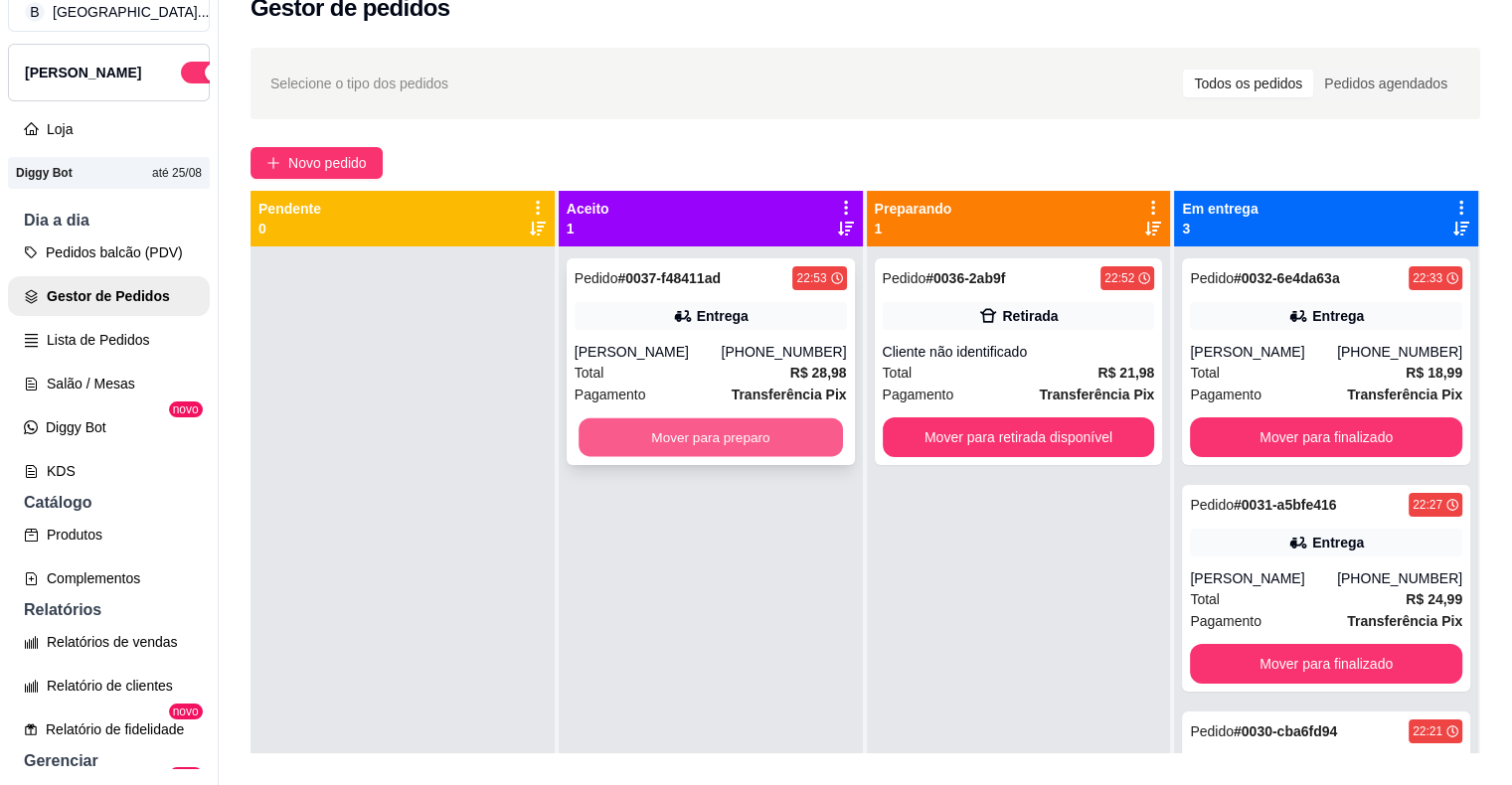 click on "Mover para preparo" at bounding box center (711, 437) 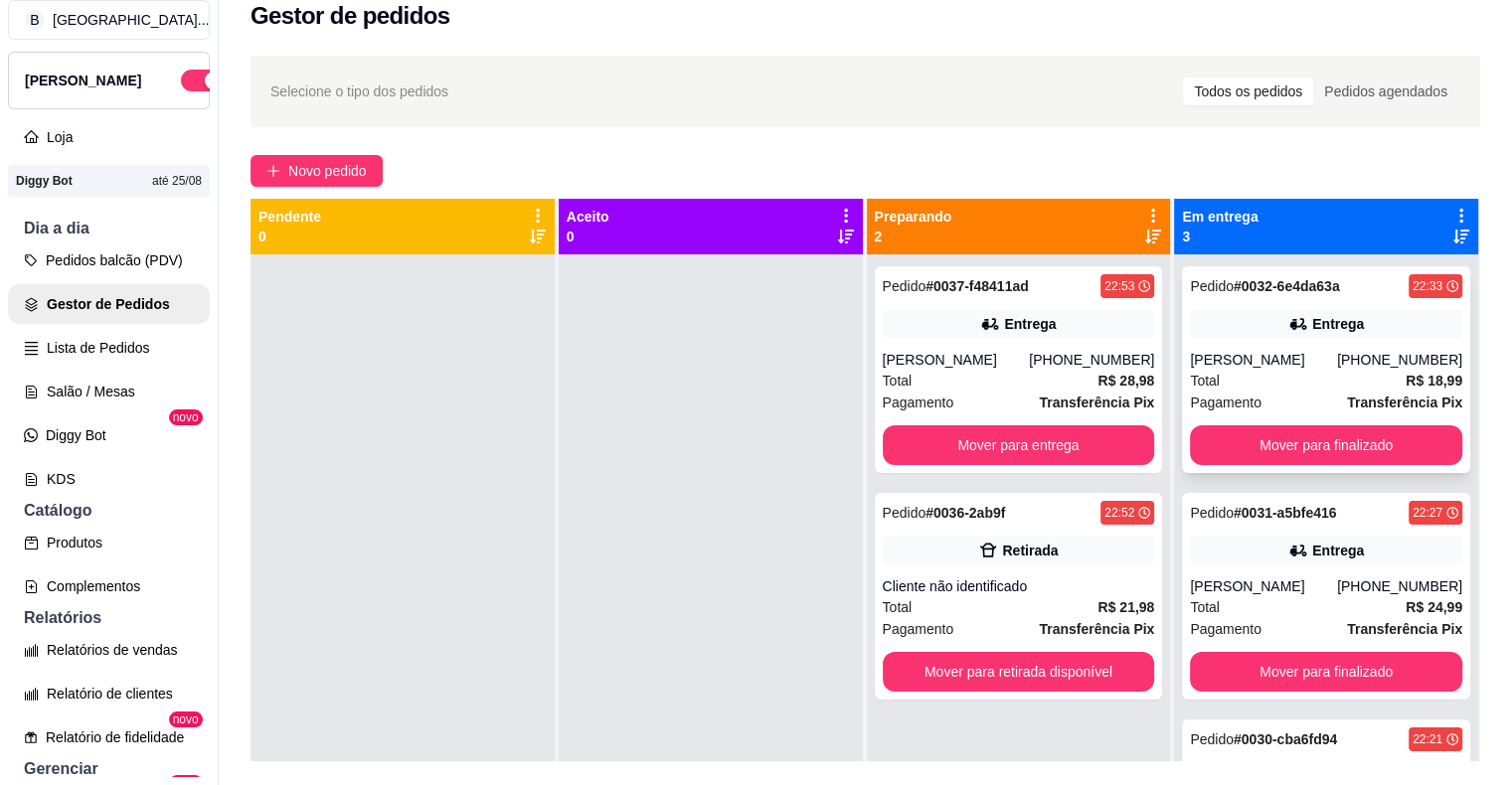 scroll, scrollTop: 32, scrollLeft: 0, axis: vertical 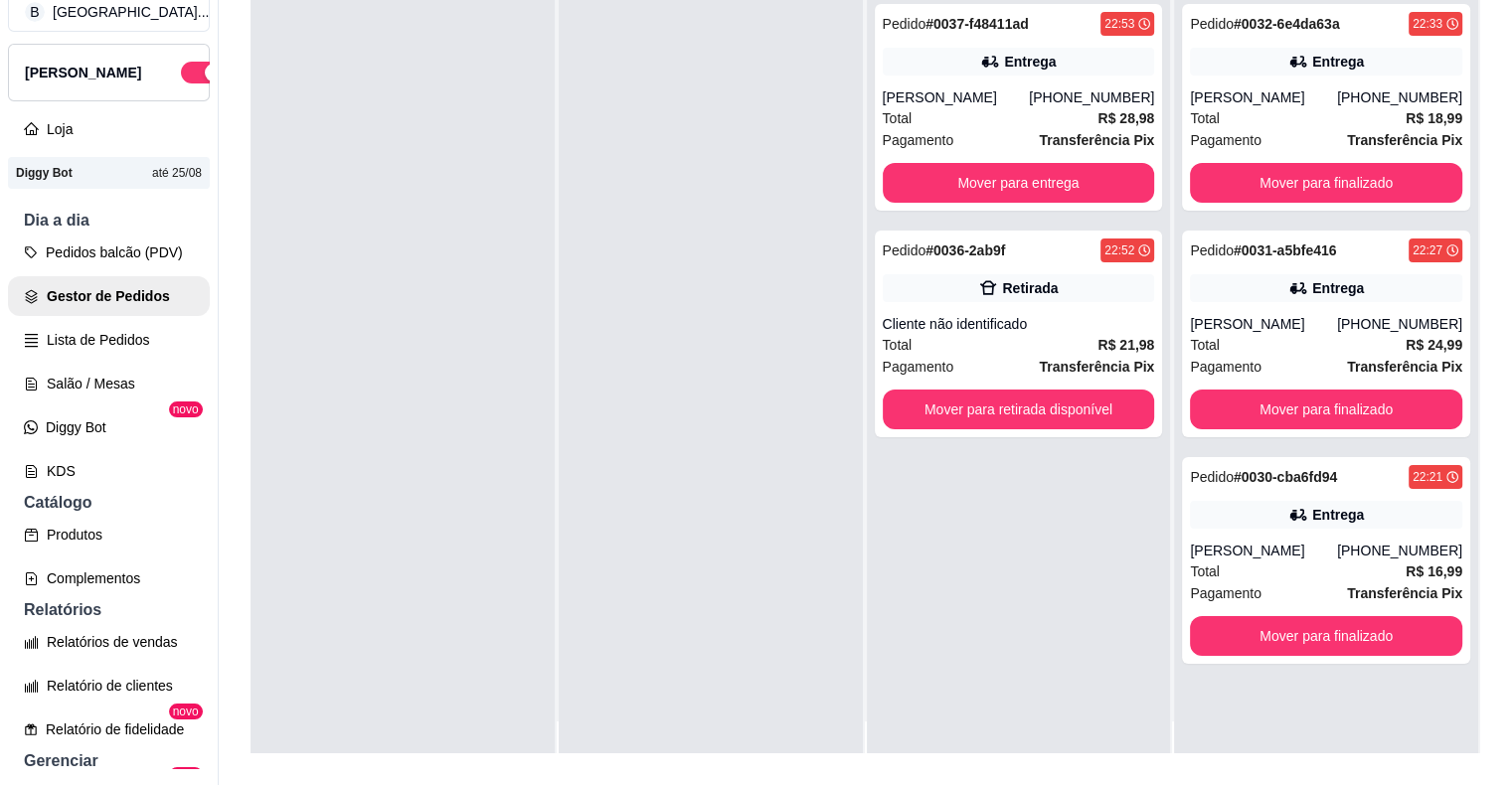 click on "Pedido  # 0037-f48411ad 22:53 Entrega [PERSON_NAME]  [PHONE_NUMBER] Total R$ 28,98 Pagamento Transferência Pix Mover para entrega Pedido  # 0036-2ab9f 22:52 Retirada Cliente não identificado Total R$ 21,98 Pagamento Transferência Pix Mover para retirada disponível" at bounding box center [1019, 385] 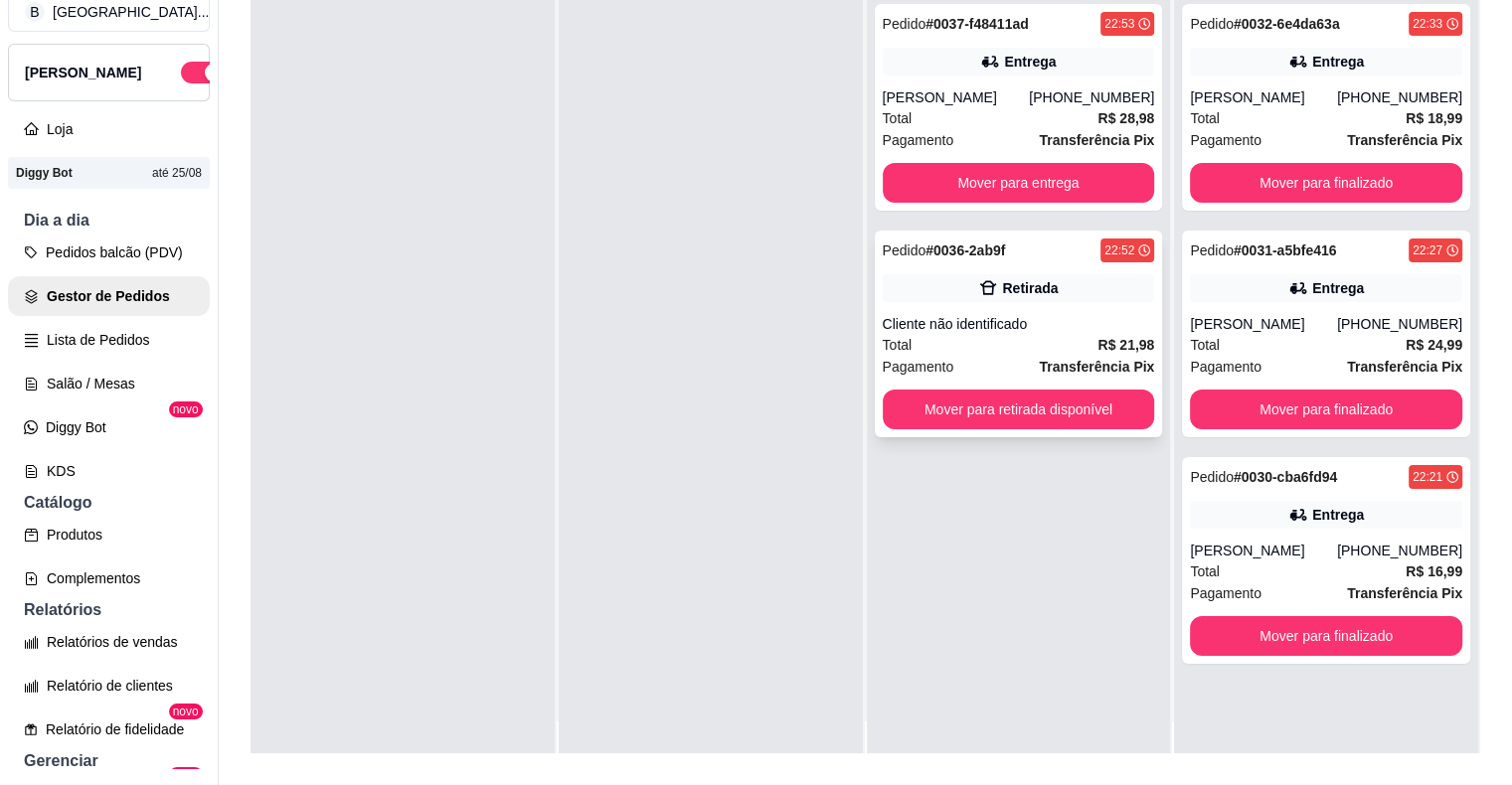 click on "Pedido  # 0036-2ab9f 22:52 Retirada Cliente não identificado Total R$ 21,98 Pagamento Transferência Pix Mover para retirada disponível" at bounding box center [1019, 334] 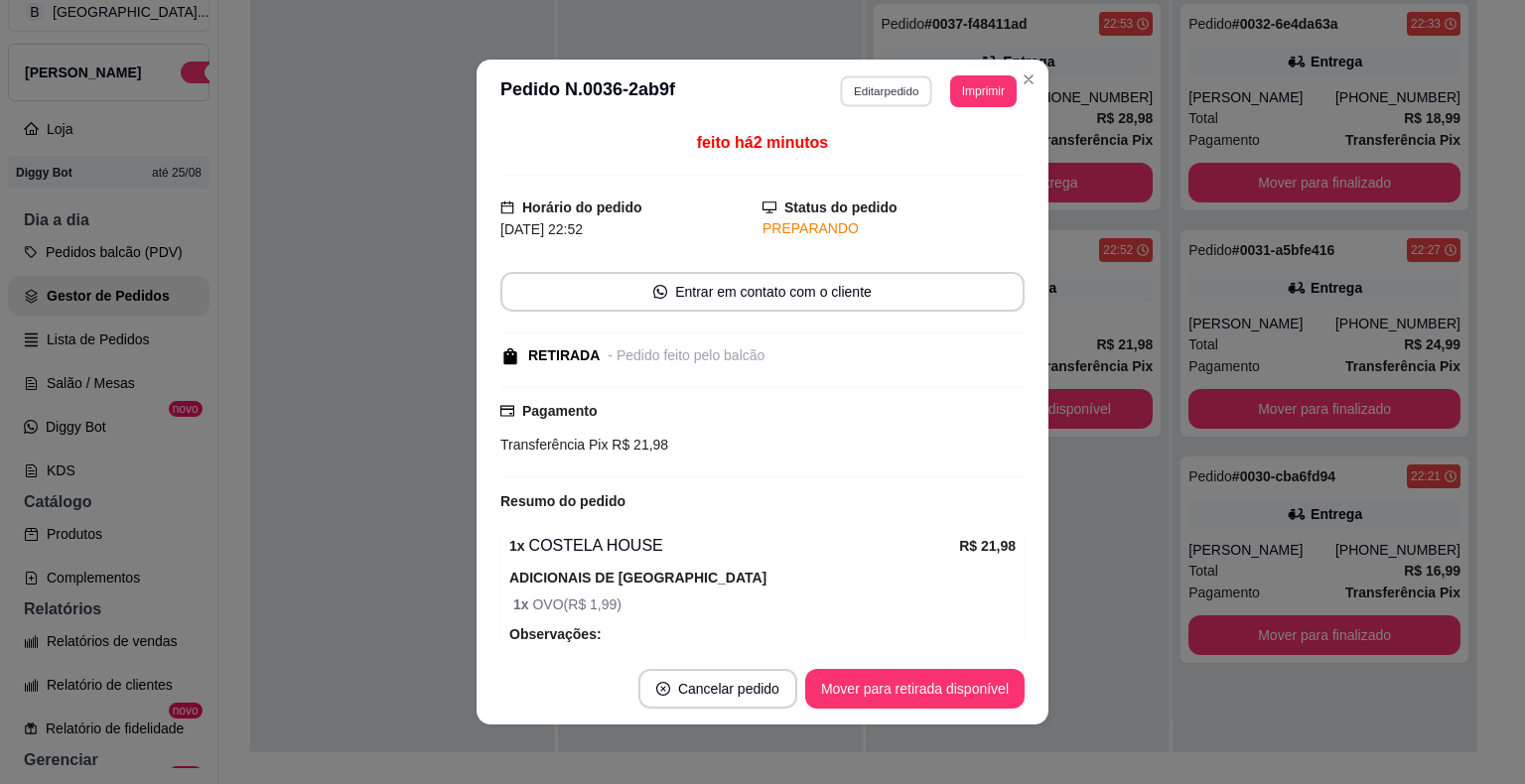 click on "Editar  pedido" at bounding box center (887, 90) 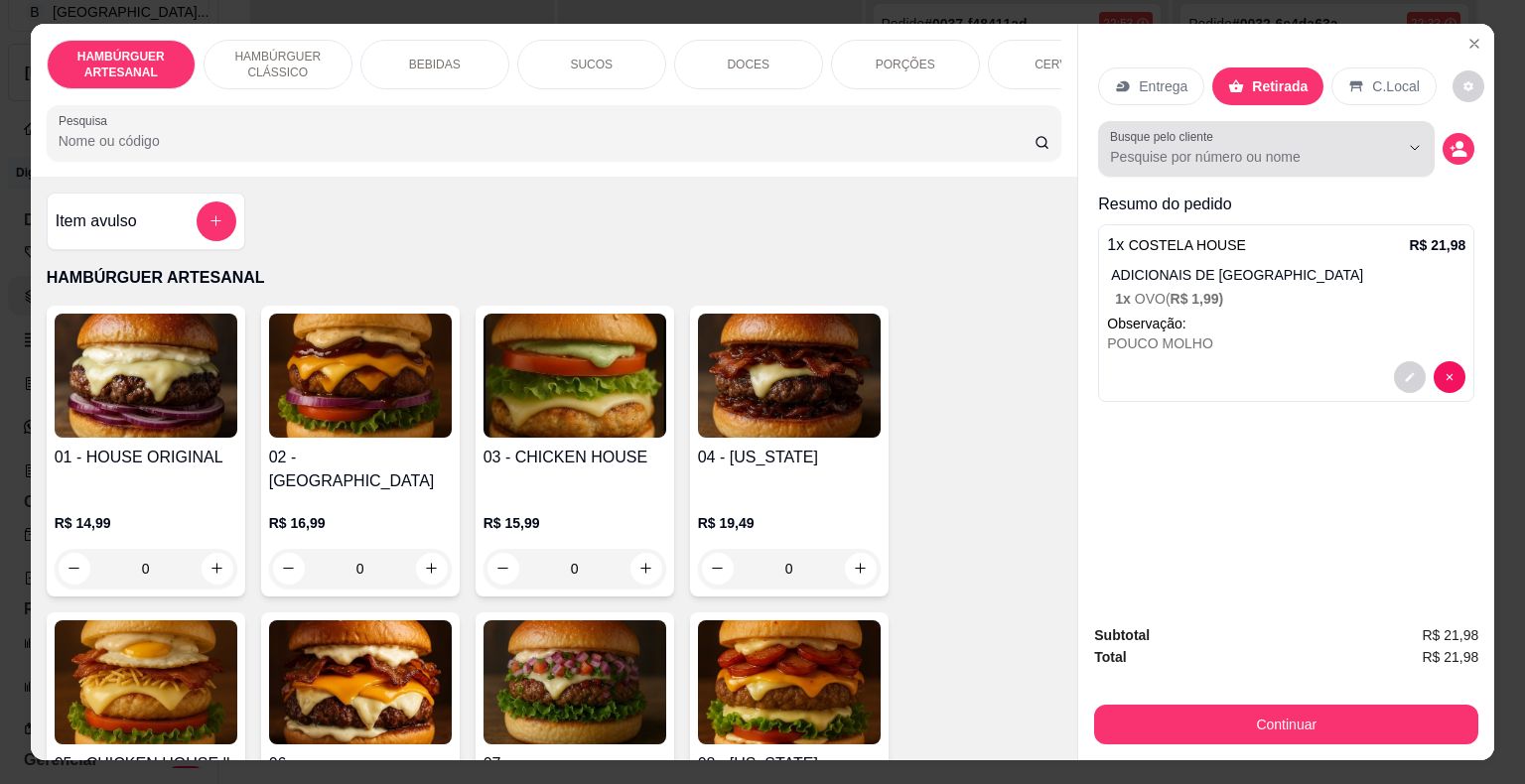 click on "Busque pelo cliente" at bounding box center (1238, 157) 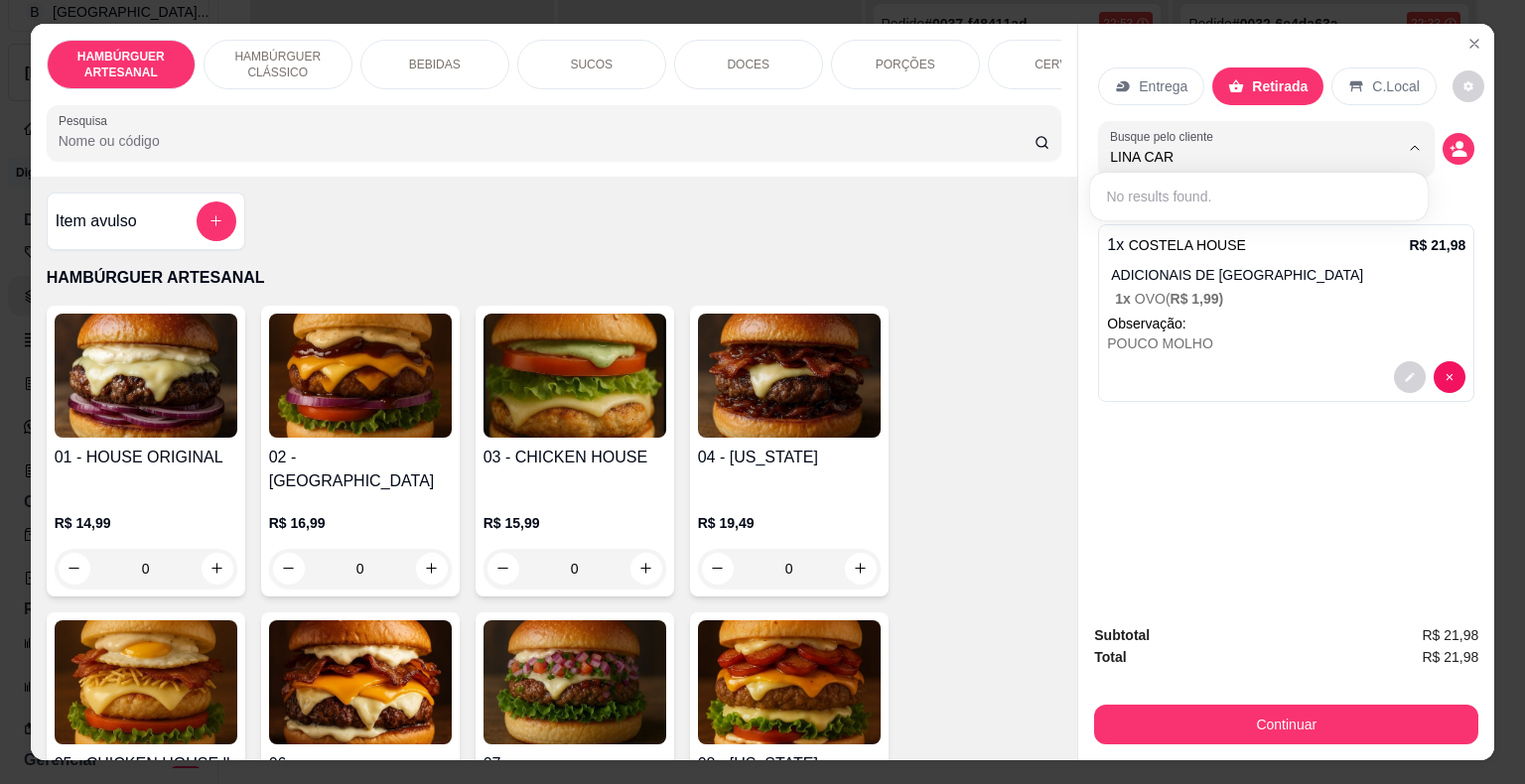 type on "[PERSON_NAME]" 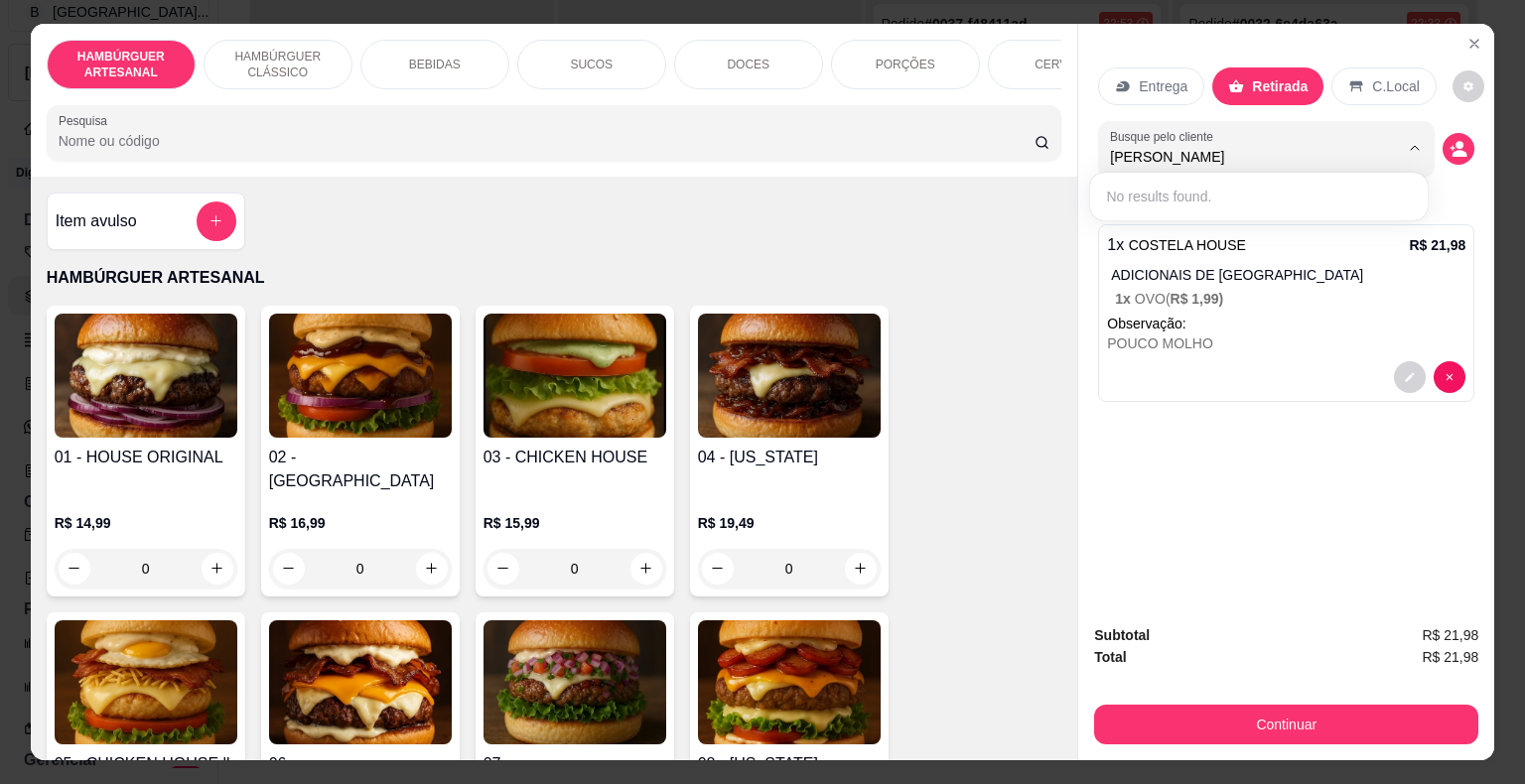 click on "Entrega Retirada C.Local Busque pelo cliente LINA CARD Resumo do pedido 1 x   COSTELA HOUSE  R$ 21,98 ADICIONAIS DE HAMBURGUER  1 x   OVO  ( R$ 1,99 ) Observação:  POUCO MOLHO" at bounding box center [1286, 317] 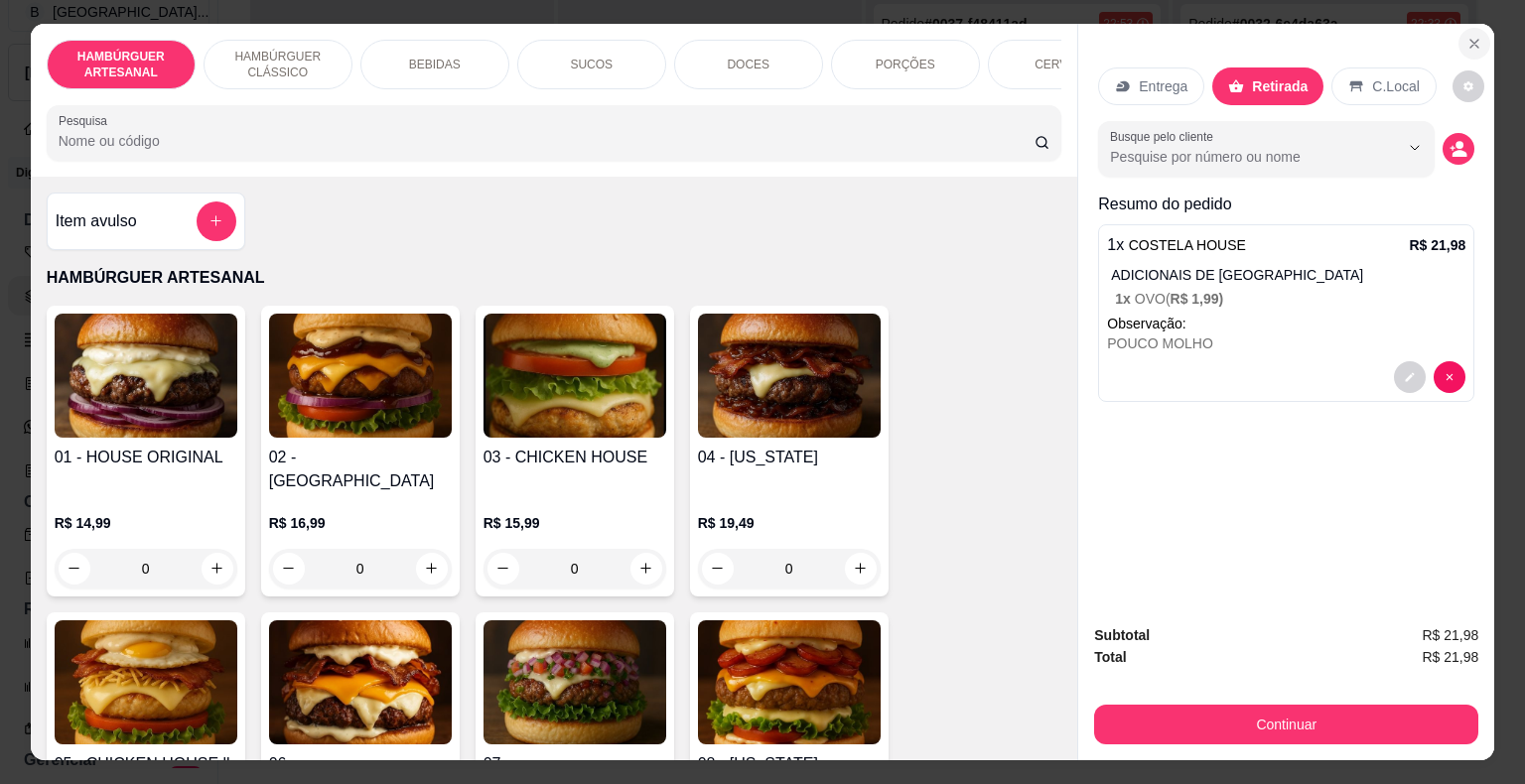 click at bounding box center (1474, 44) 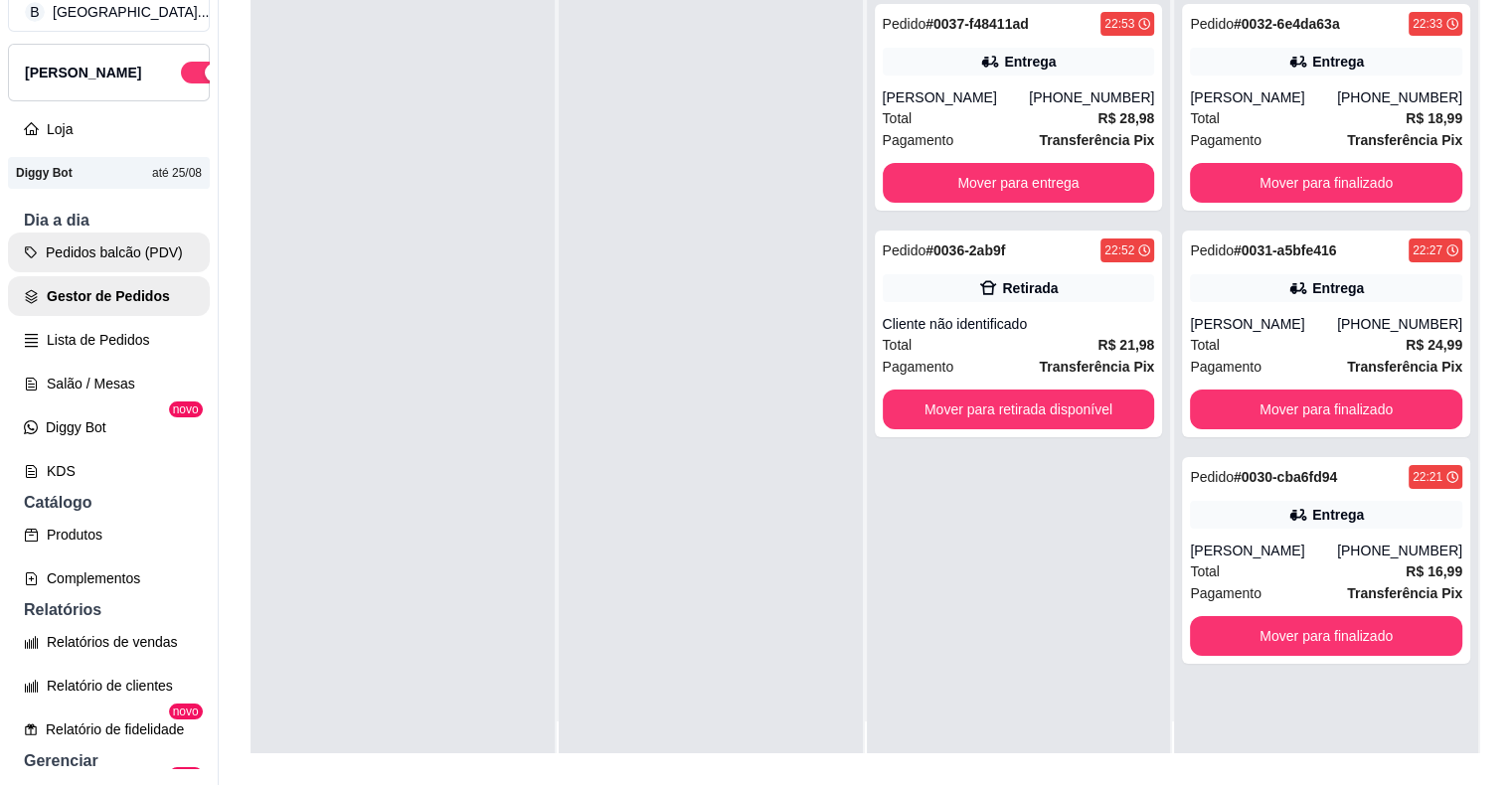 click on "Pedidos balcão (PDV)" at bounding box center (108, 252) 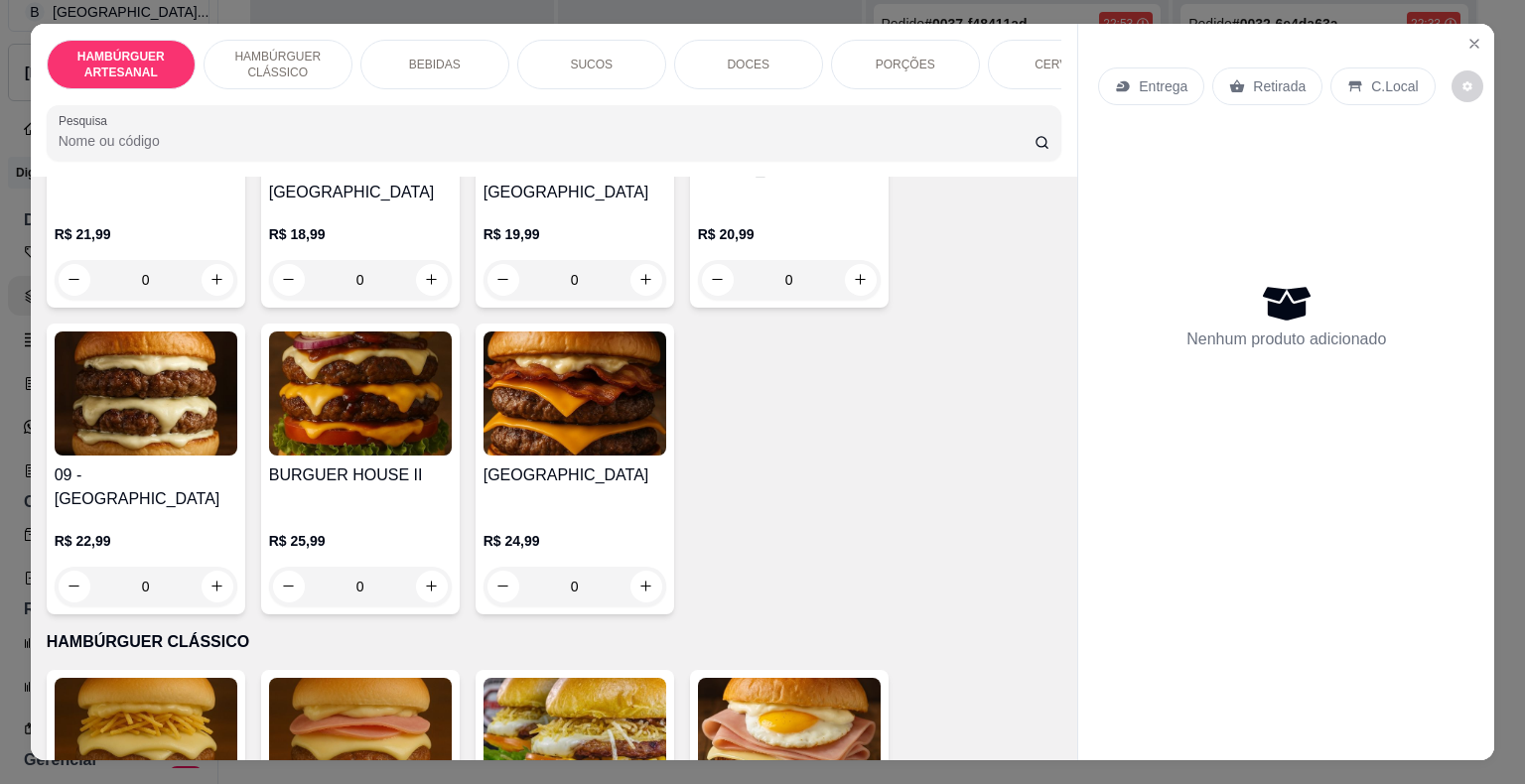 scroll, scrollTop: 1092, scrollLeft: 0, axis: vertical 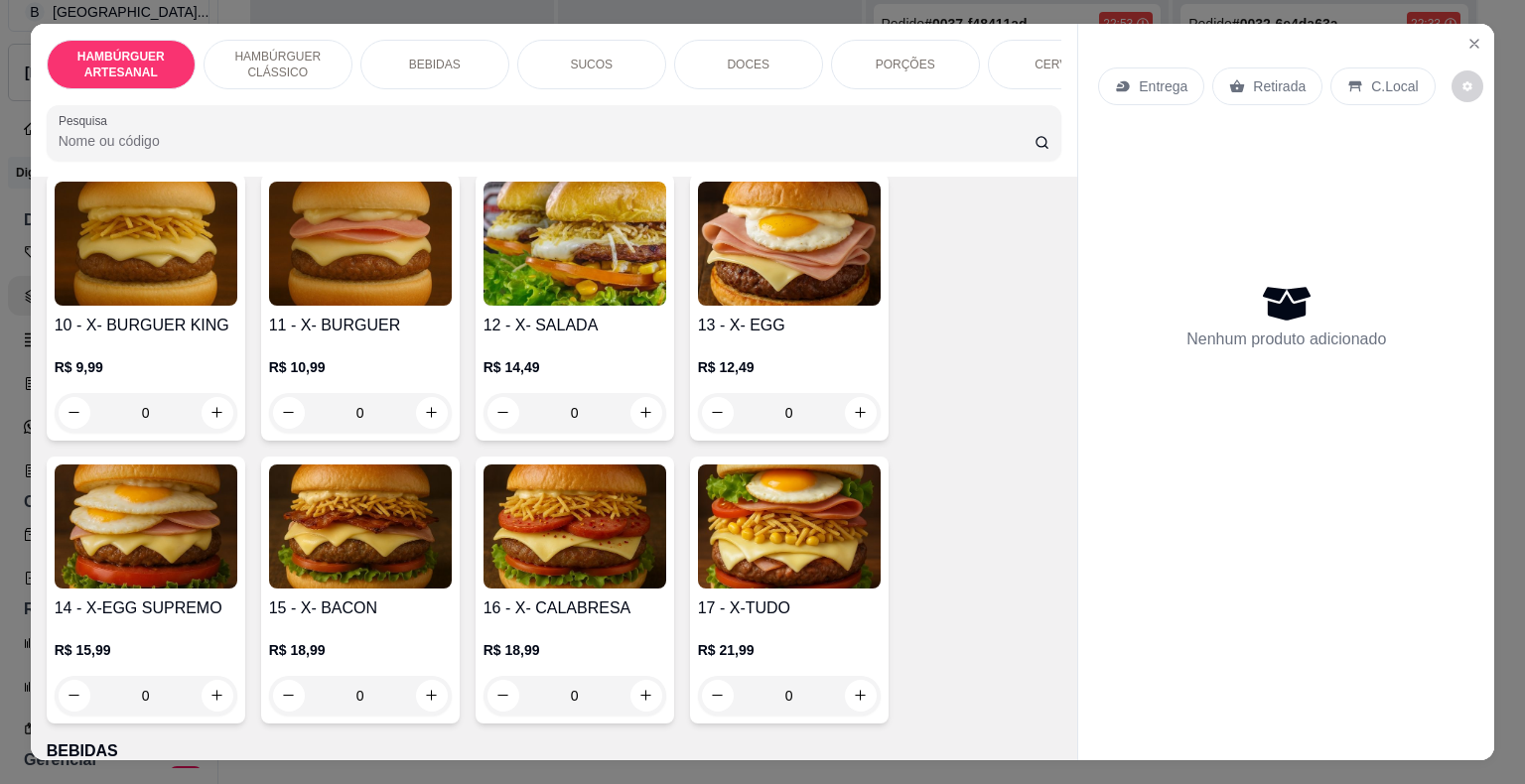 click on "R$ 12,49 0" at bounding box center [789, 385] 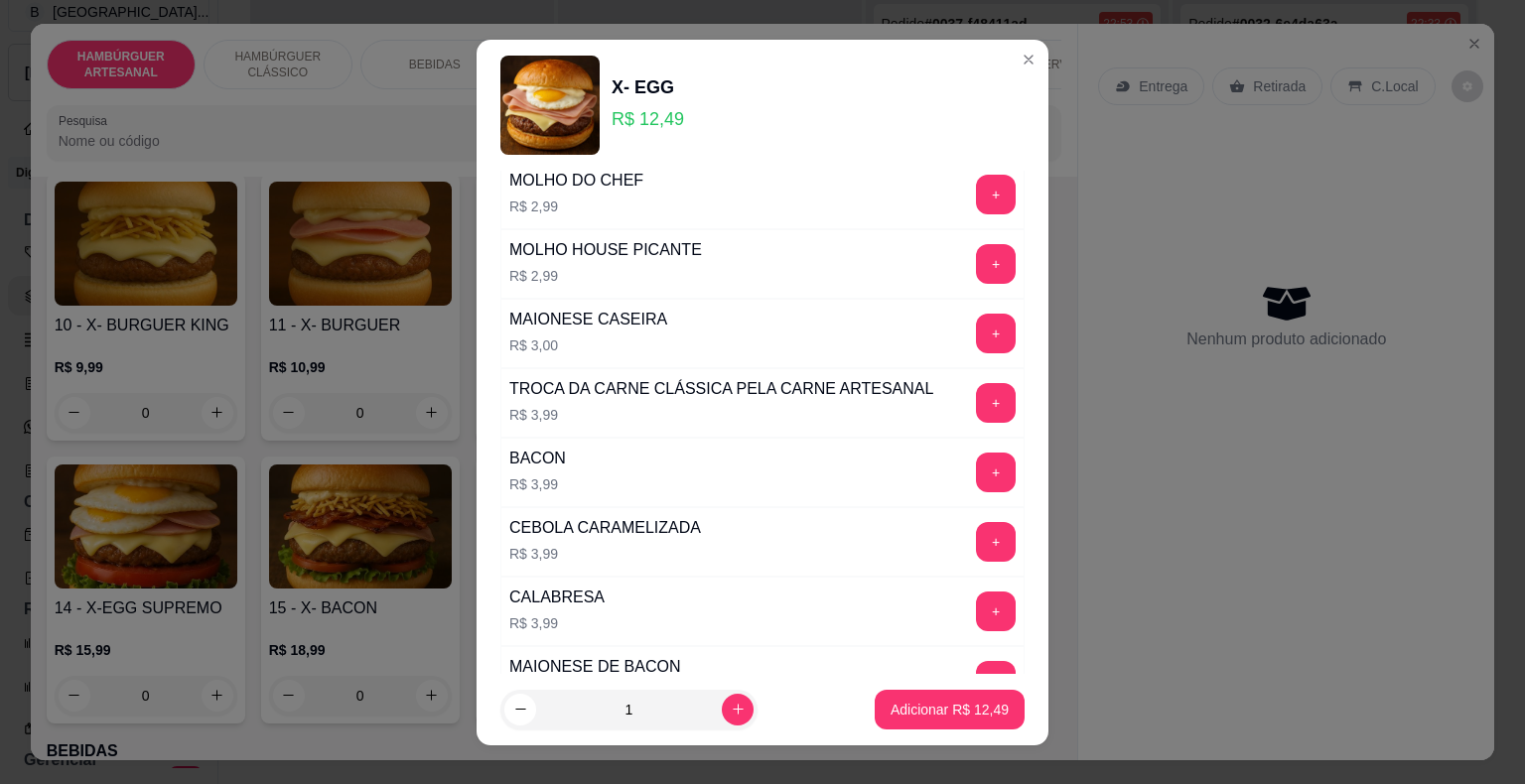 scroll, scrollTop: 663, scrollLeft: 0, axis: vertical 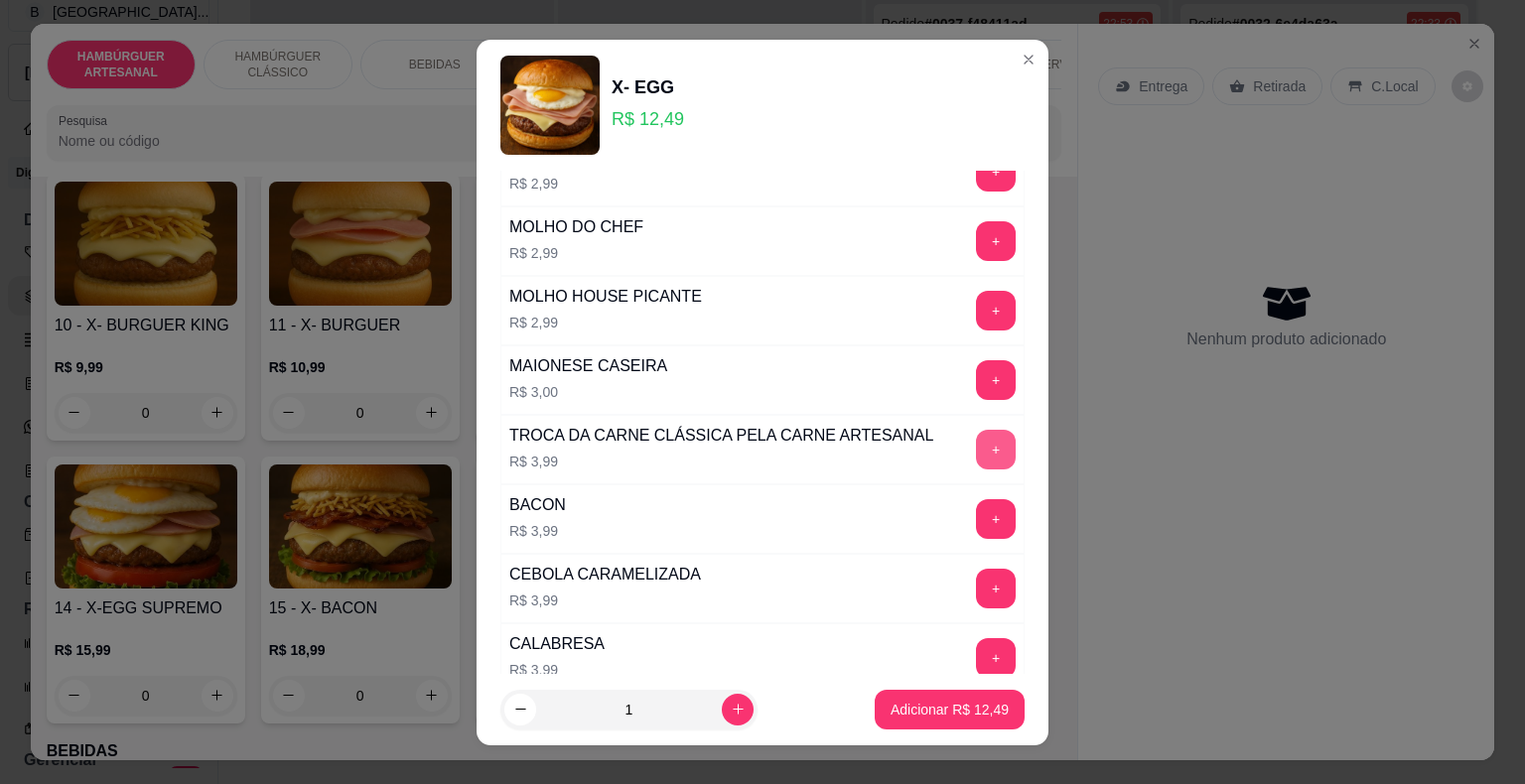 click on "+" at bounding box center (996, 450) 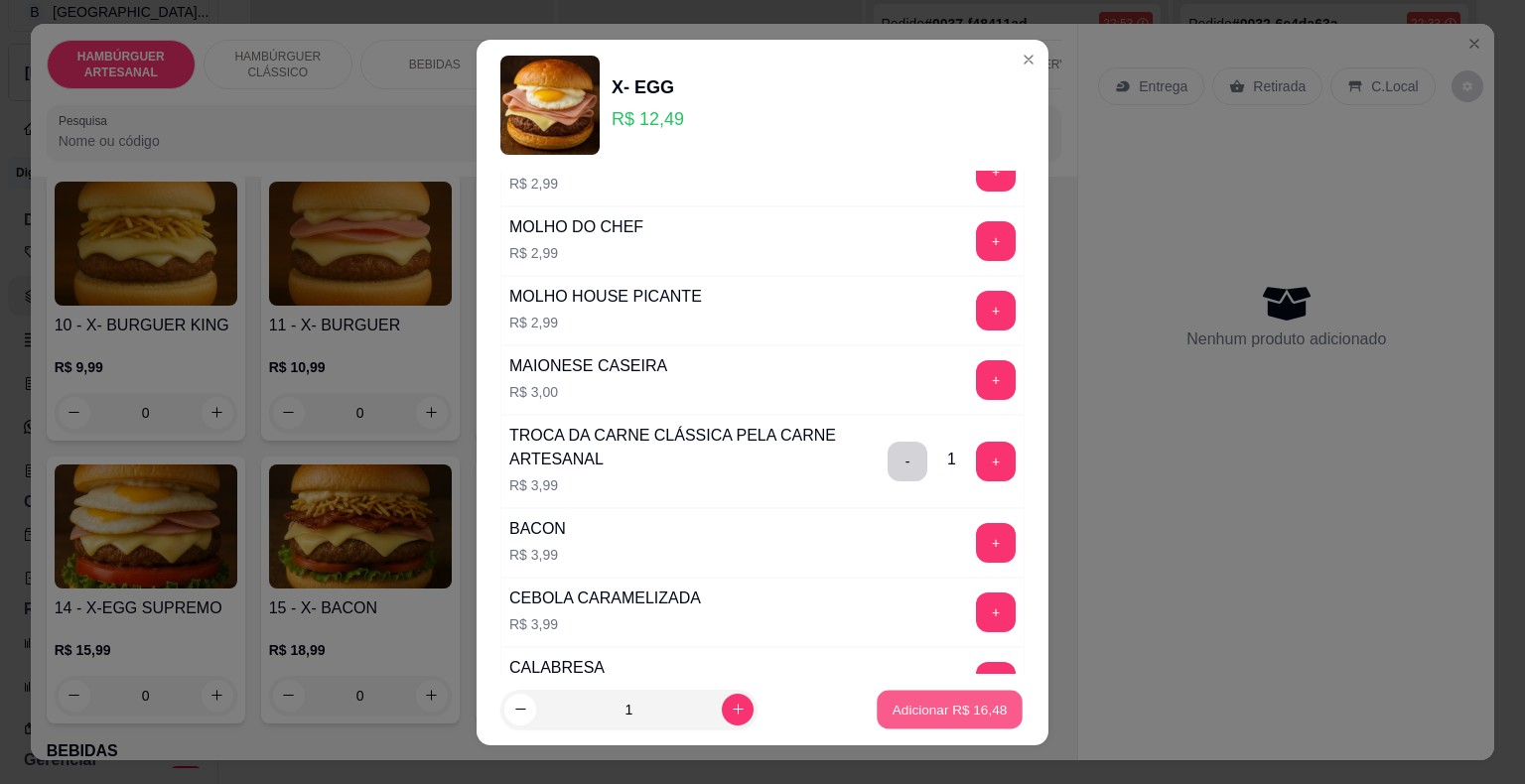 click on "Adicionar   R$ 16,48" at bounding box center [950, 709] 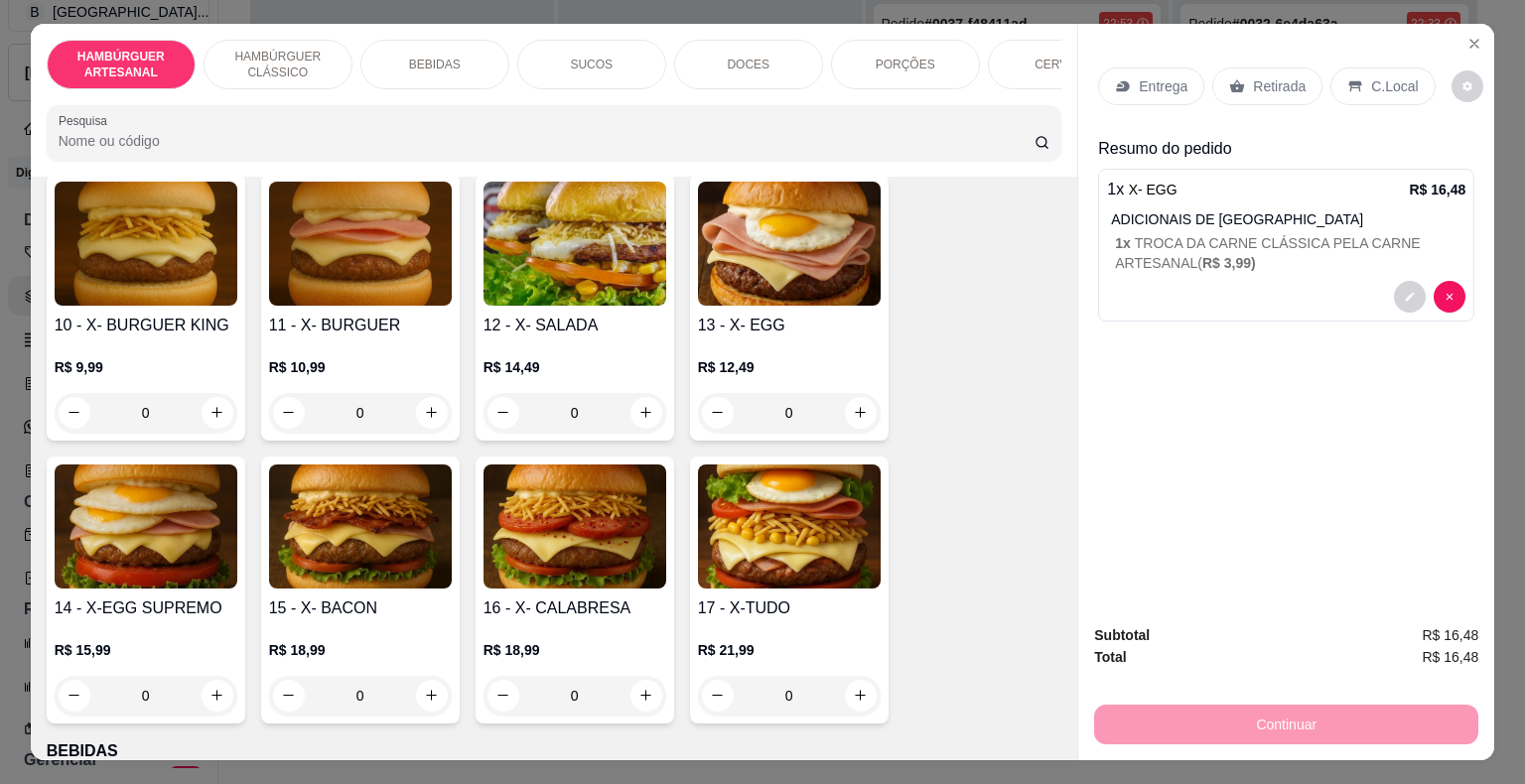 click on "Entrega" at bounding box center [1163, 86] 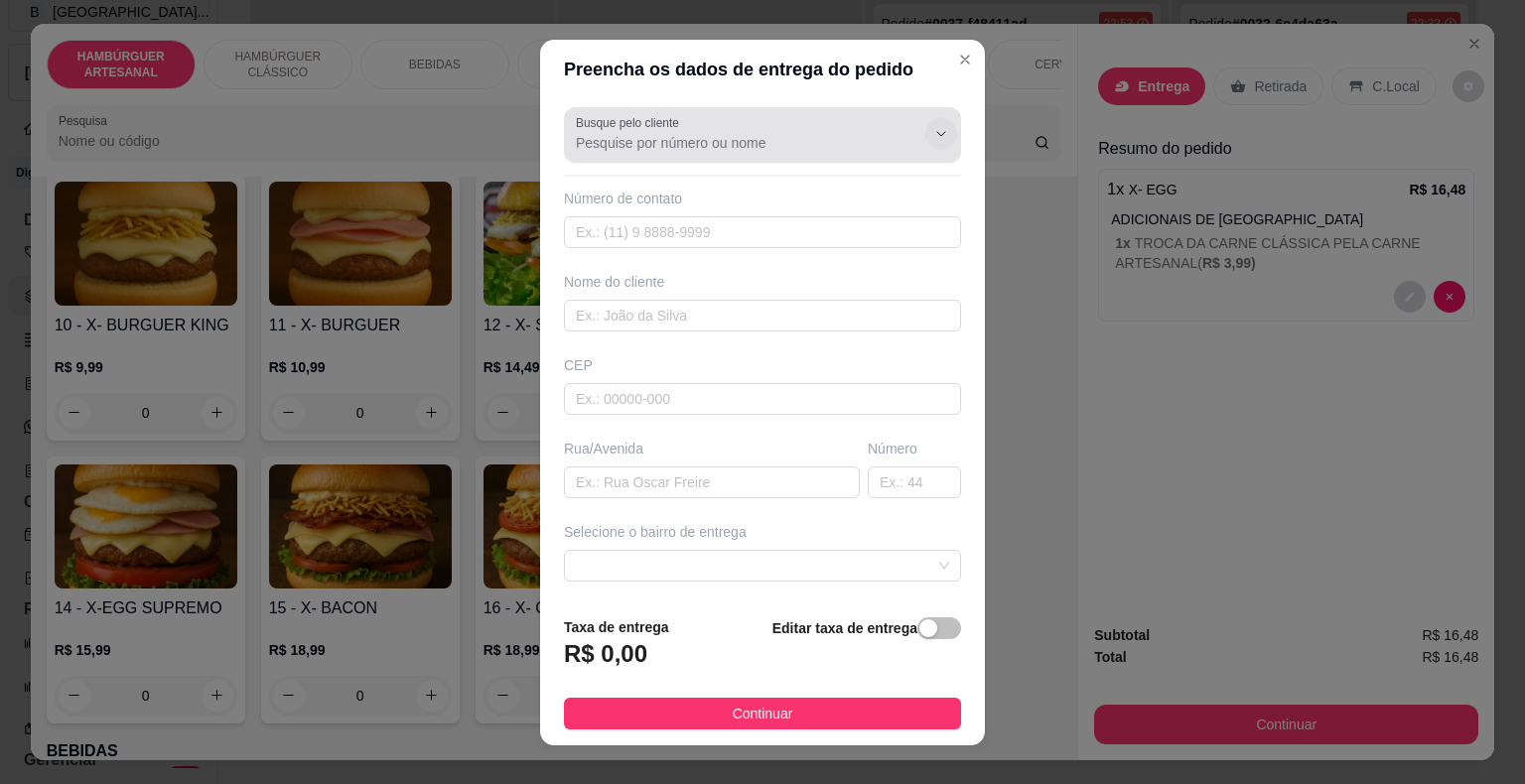 click 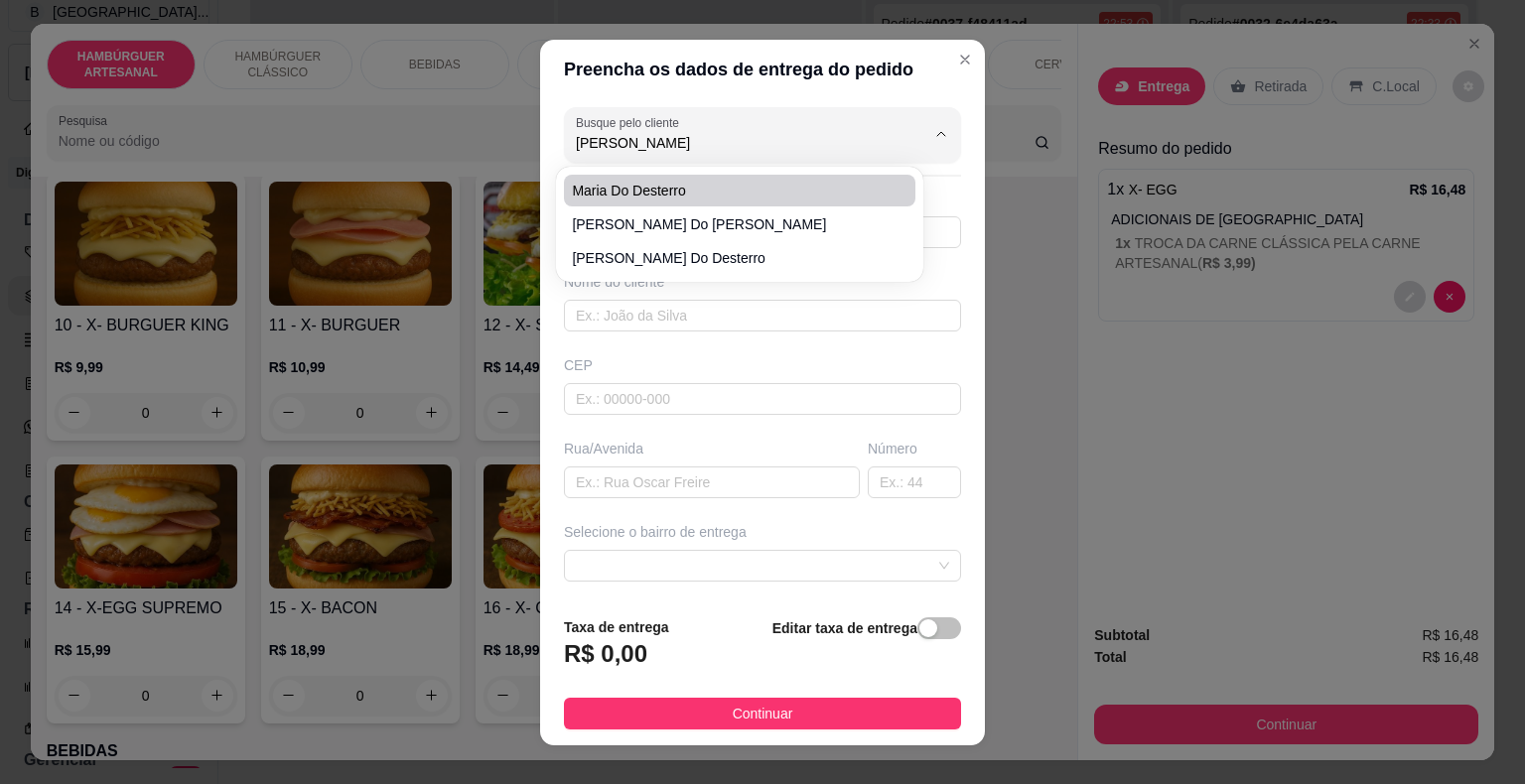 click on "maria do desterro" at bounding box center [730, 191] 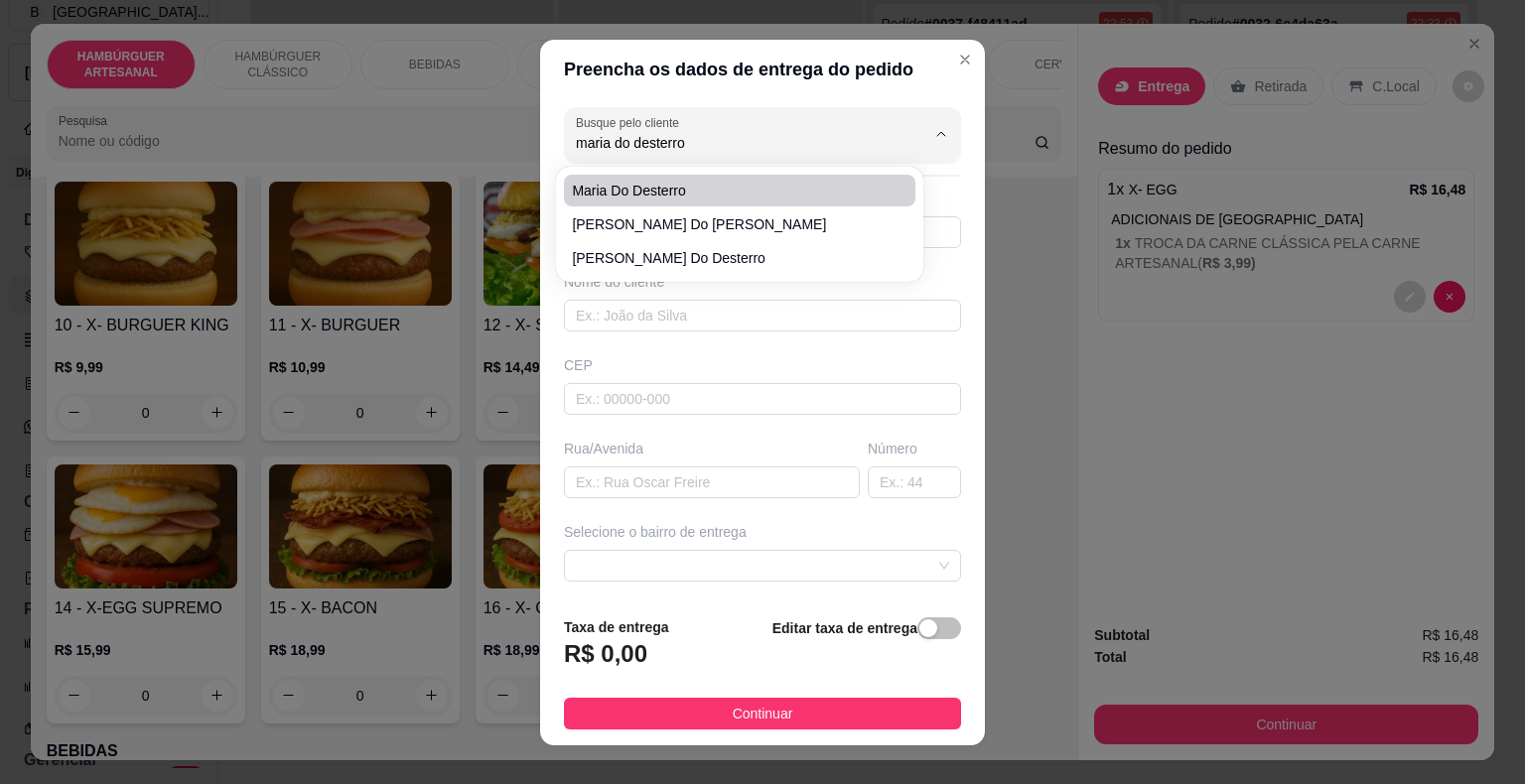 type on "maria do desterro" 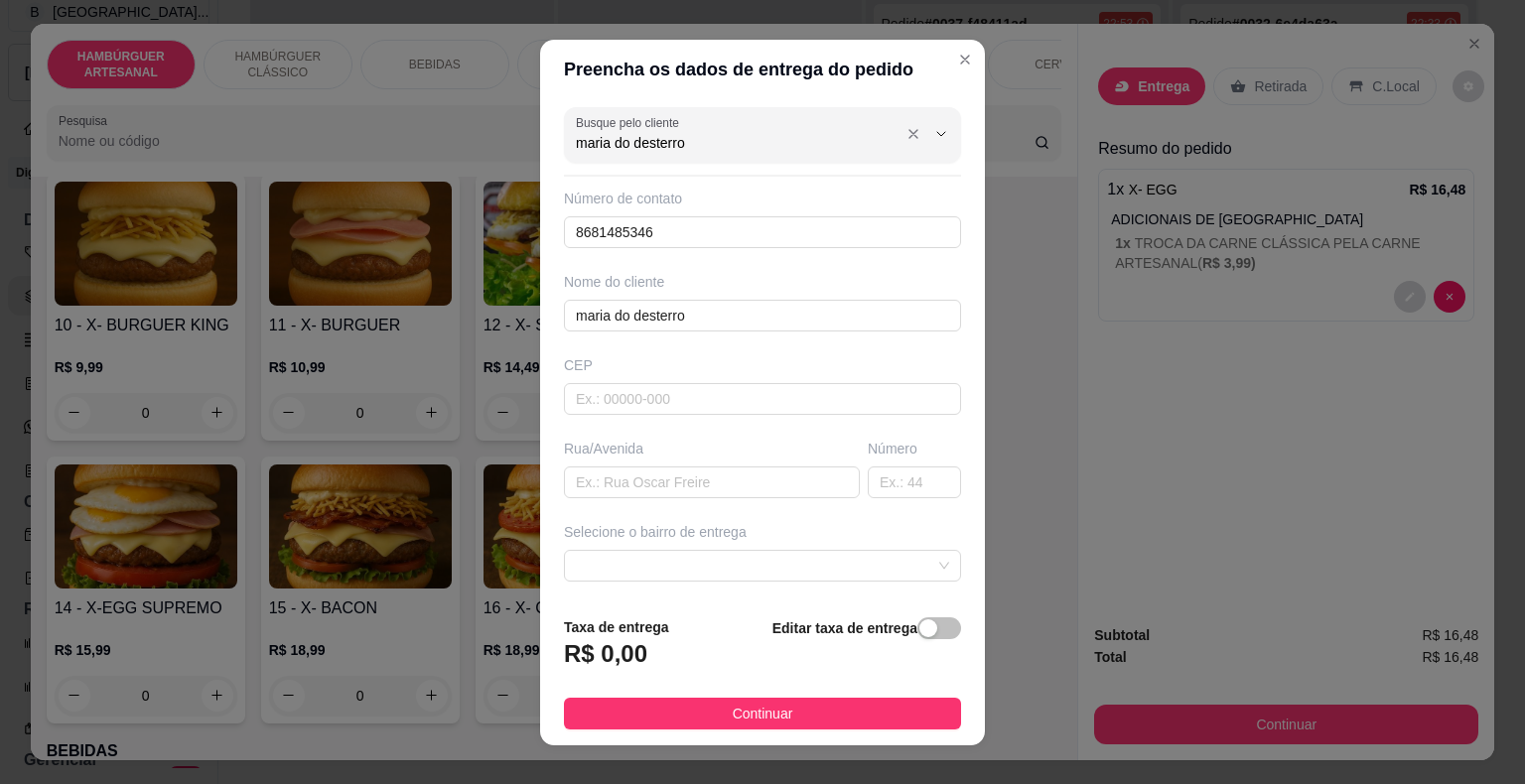 click on "maria do desterro" at bounding box center [735, 143] 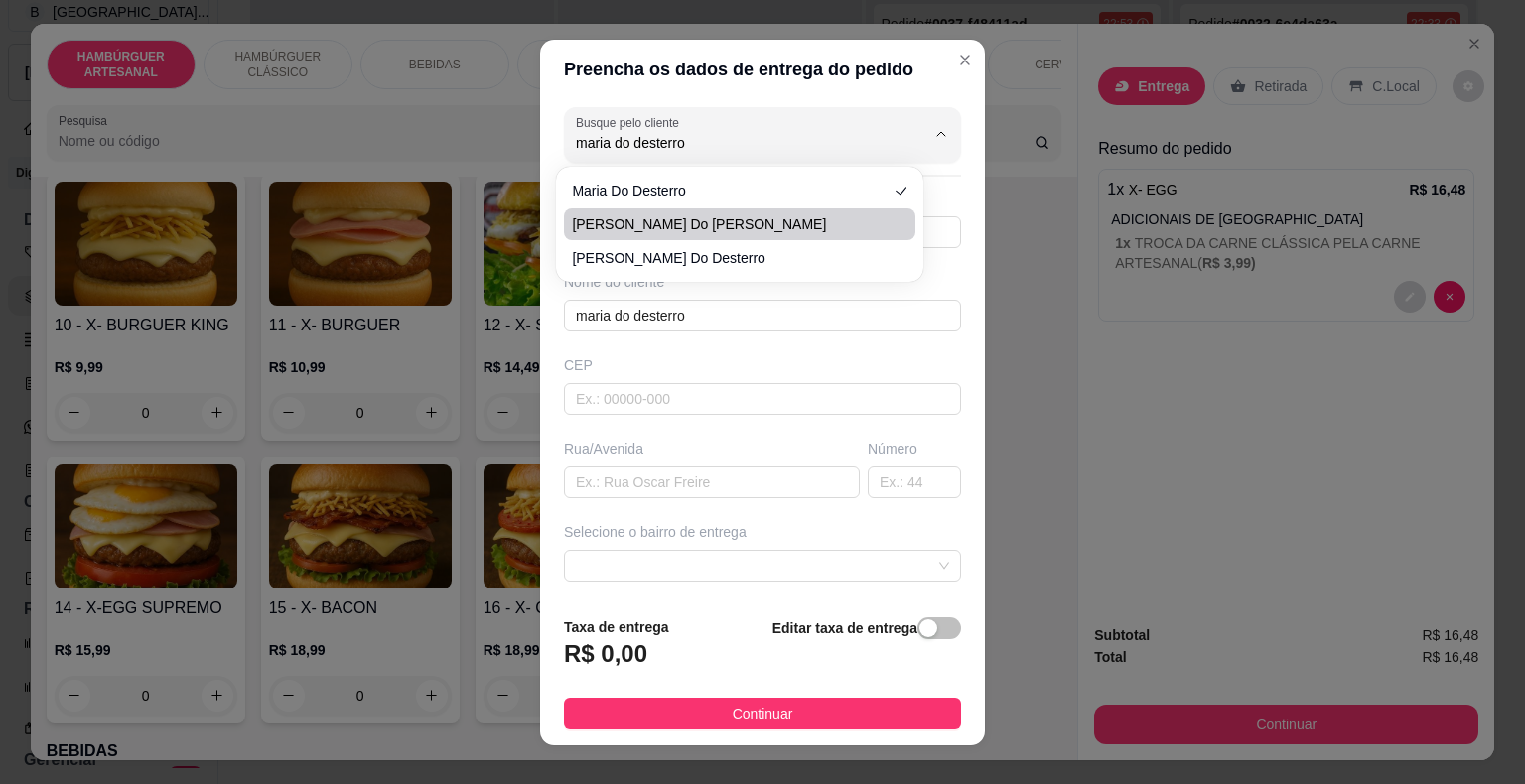 click on "[PERSON_NAME] do [PERSON_NAME]" at bounding box center [740, 224] 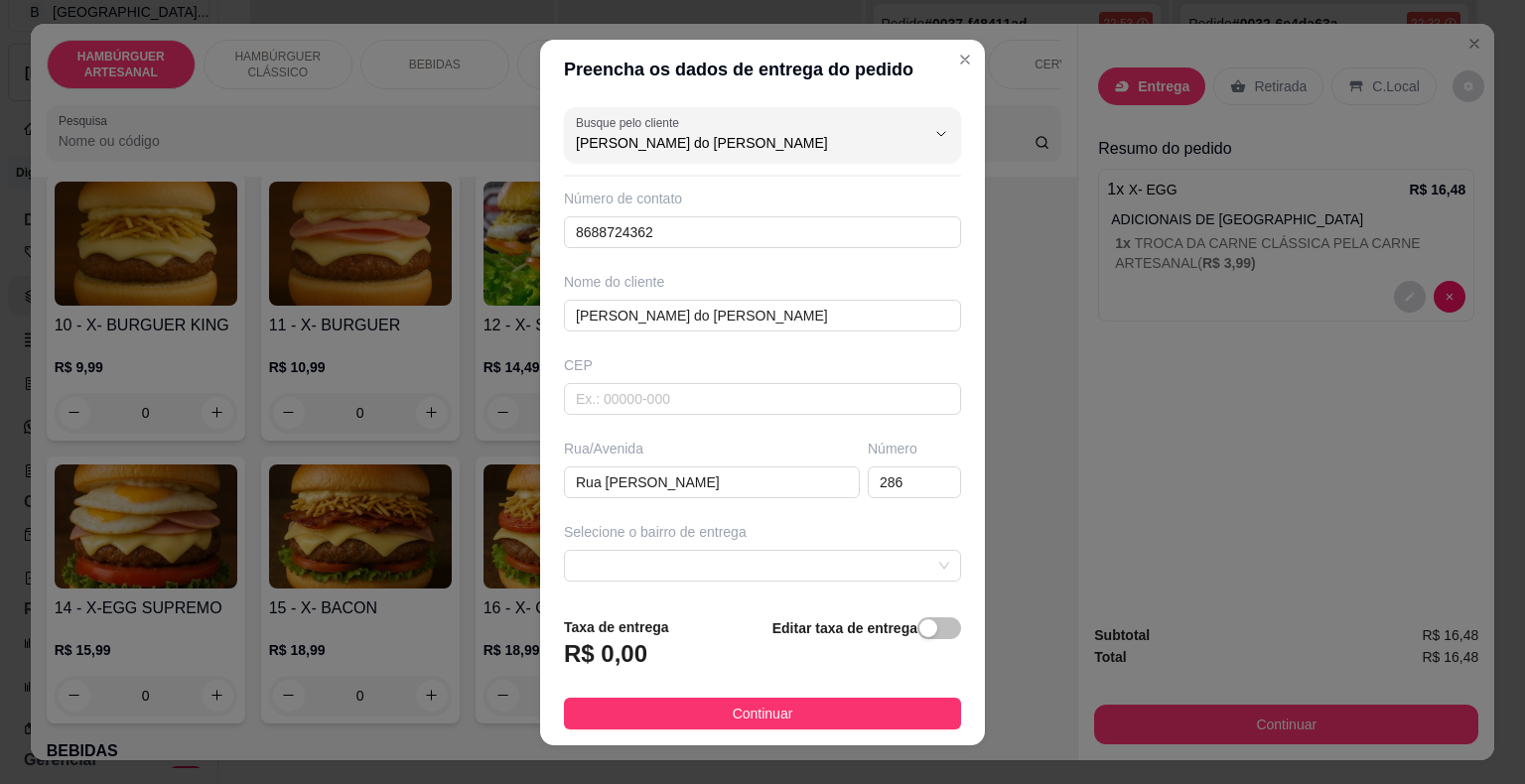 scroll, scrollTop: 164, scrollLeft: 0, axis: vertical 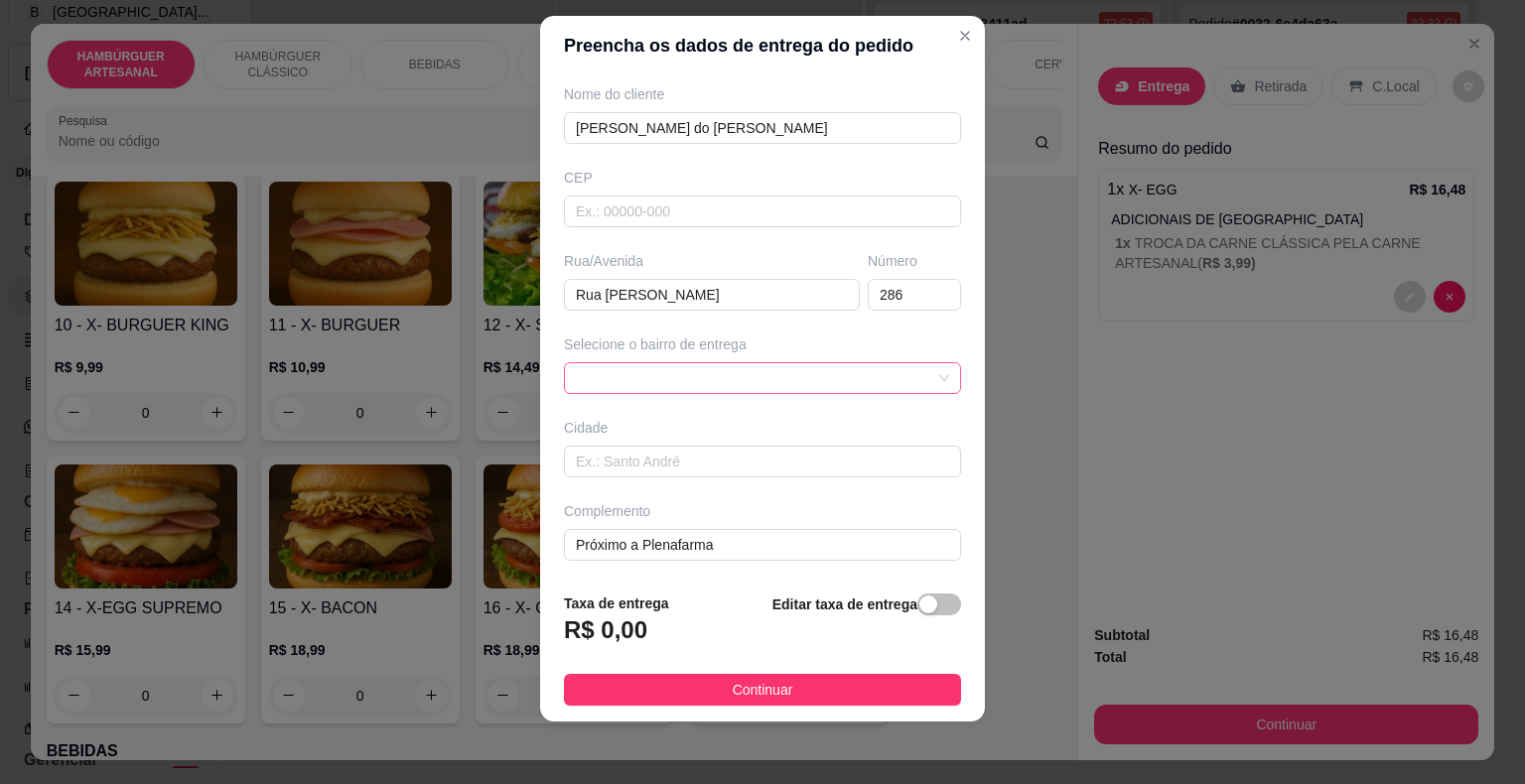 click at bounding box center [762, 378] 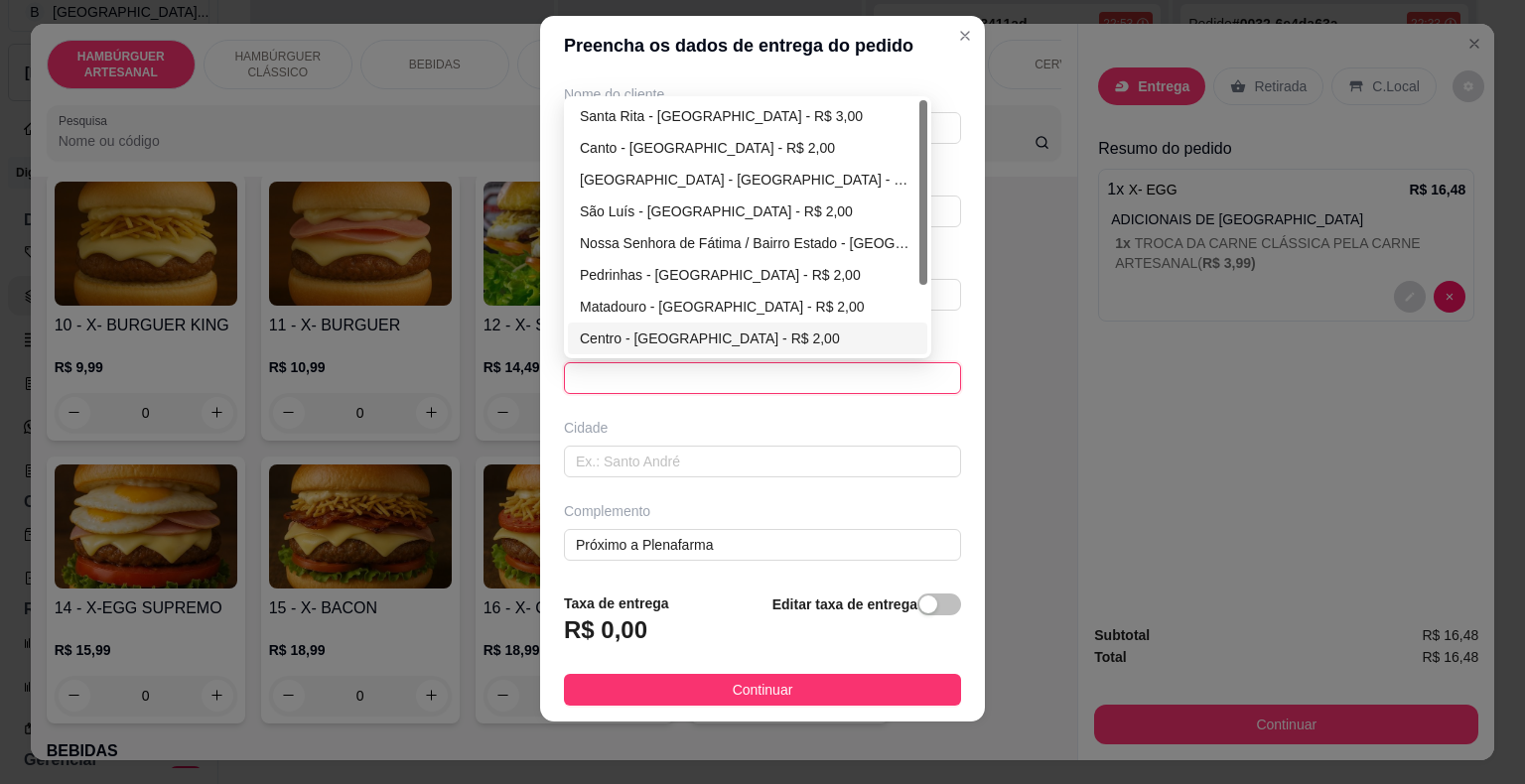 click on "Centro  - [GEOGRAPHIC_DATA]  -  R$ 2,00" at bounding box center [748, 338] 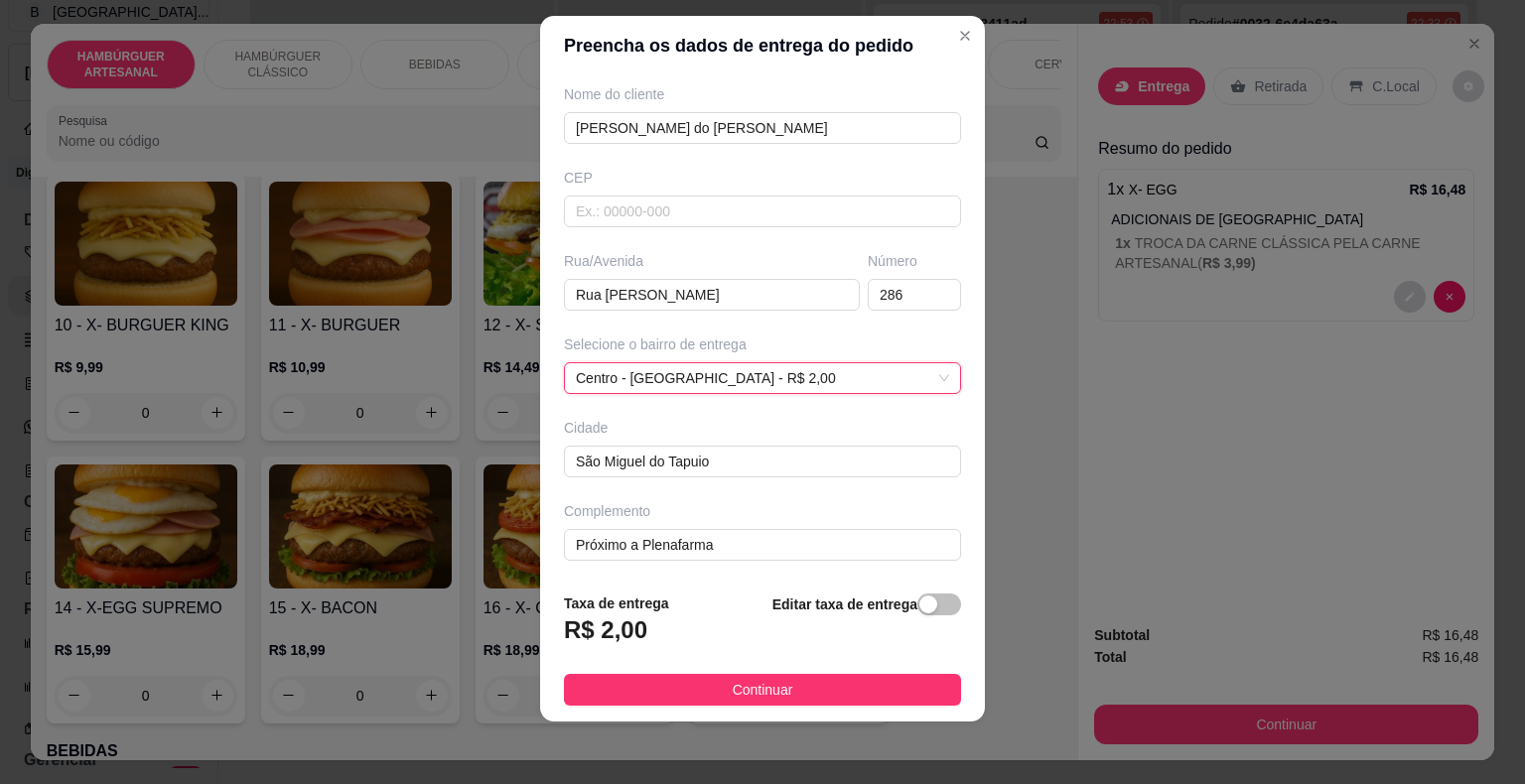 scroll, scrollTop: 0, scrollLeft: 0, axis: both 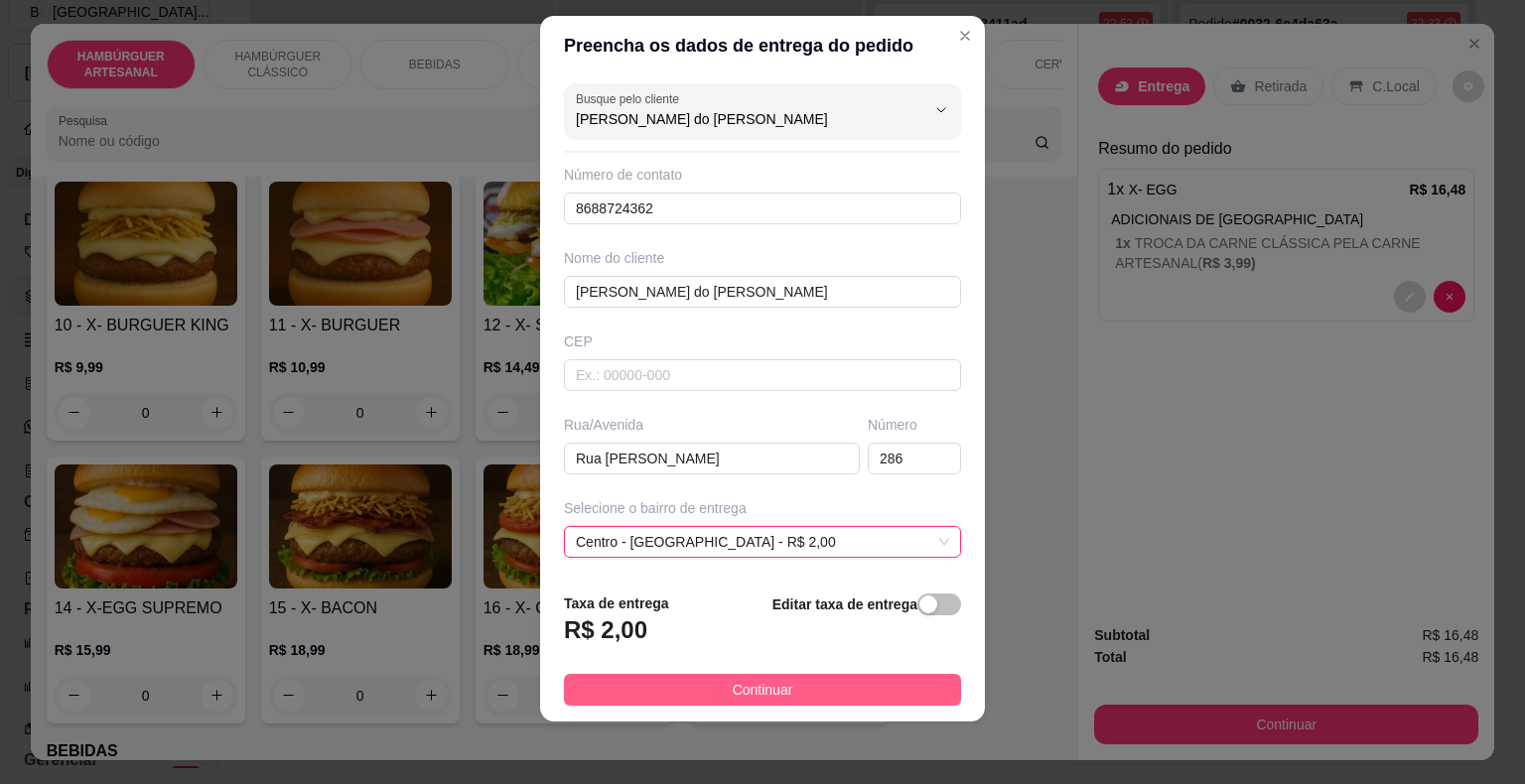 click on "Continuar" at bounding box center (762, 690) 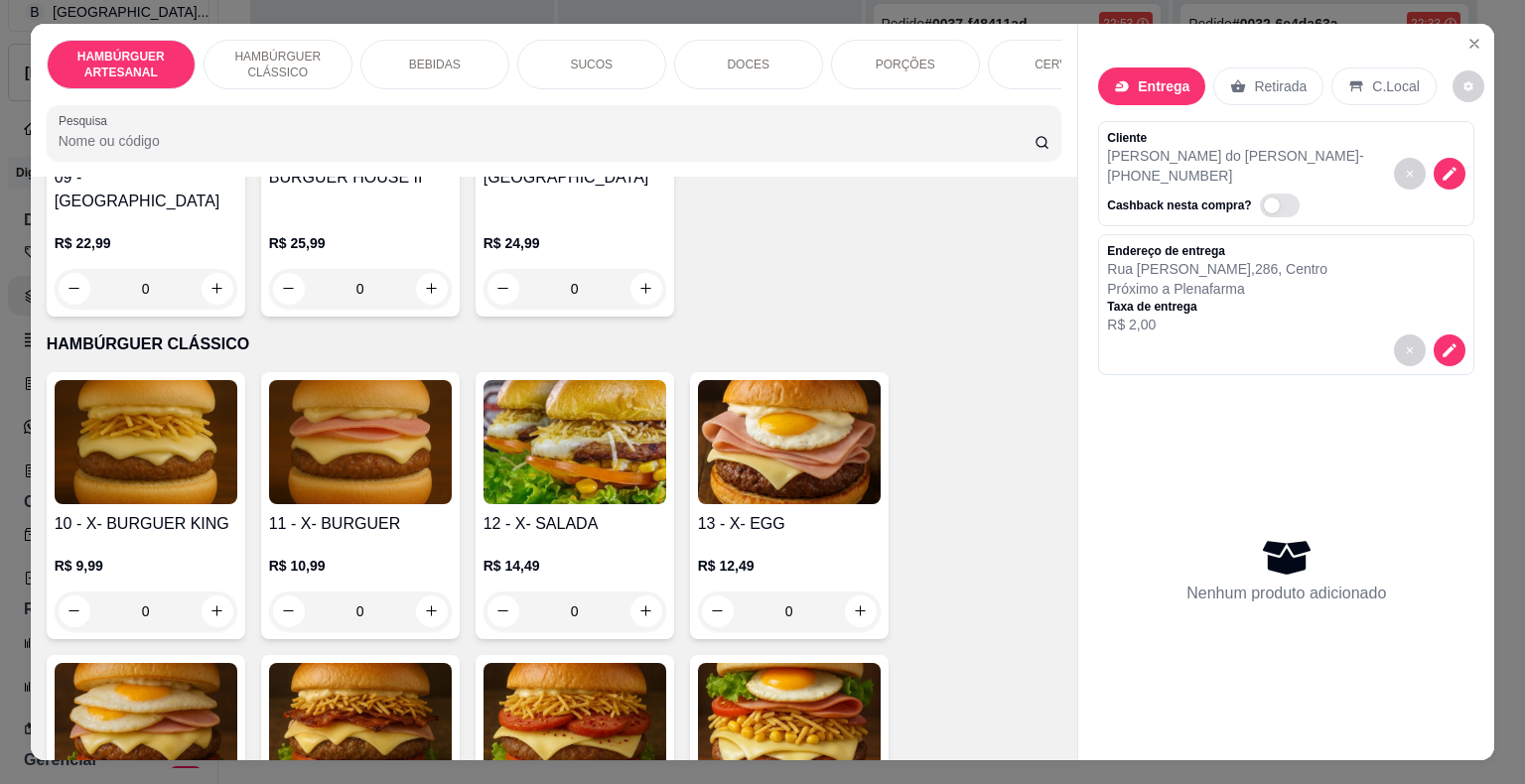 scroll, scrollTop: 1092, scrollLeft: 0, axis: vertical 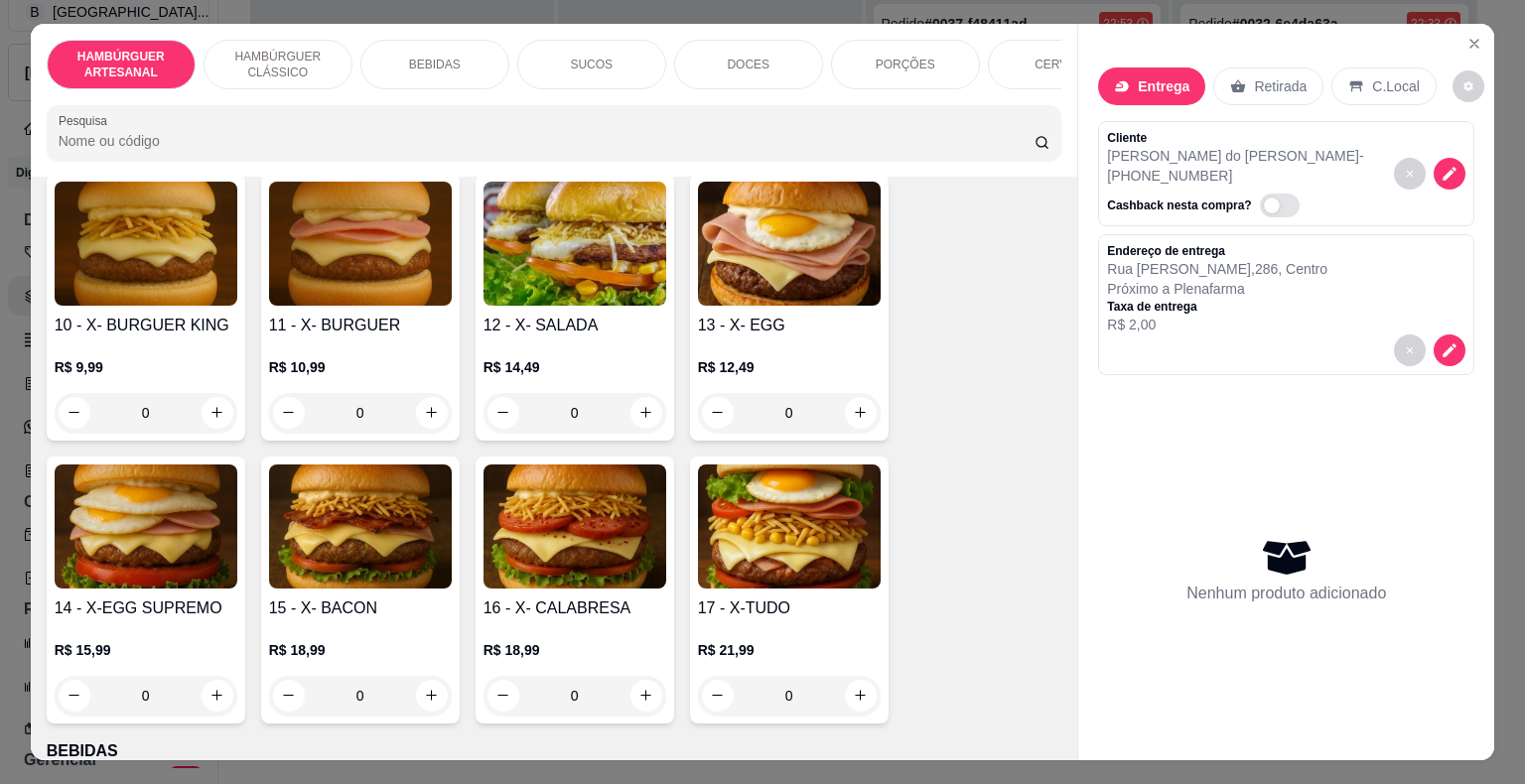 click on "R$ 15,99" at bounding box center (146, 650) 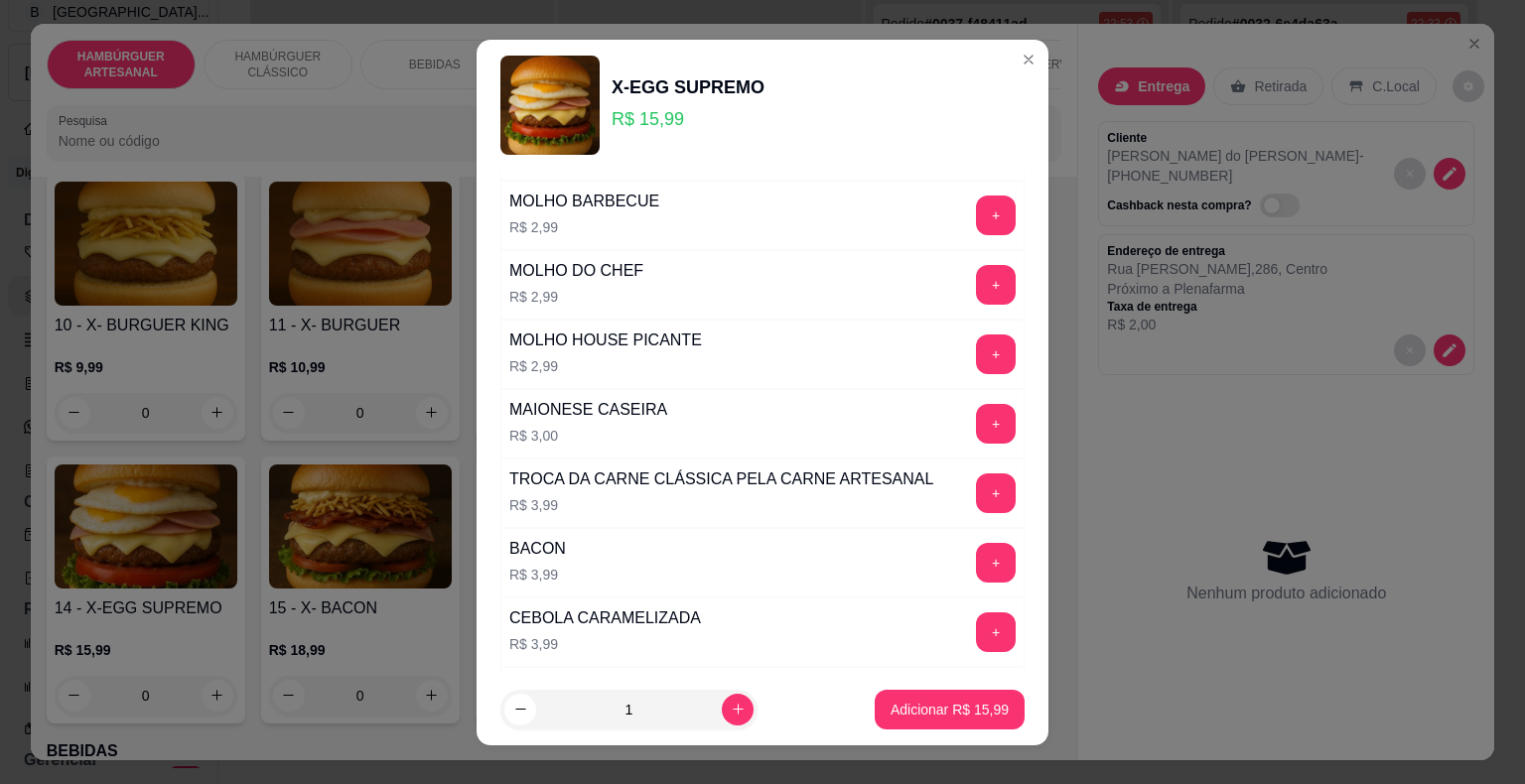 scroll, scrollTop: 695, scrollLeft: 0, axis: vertical 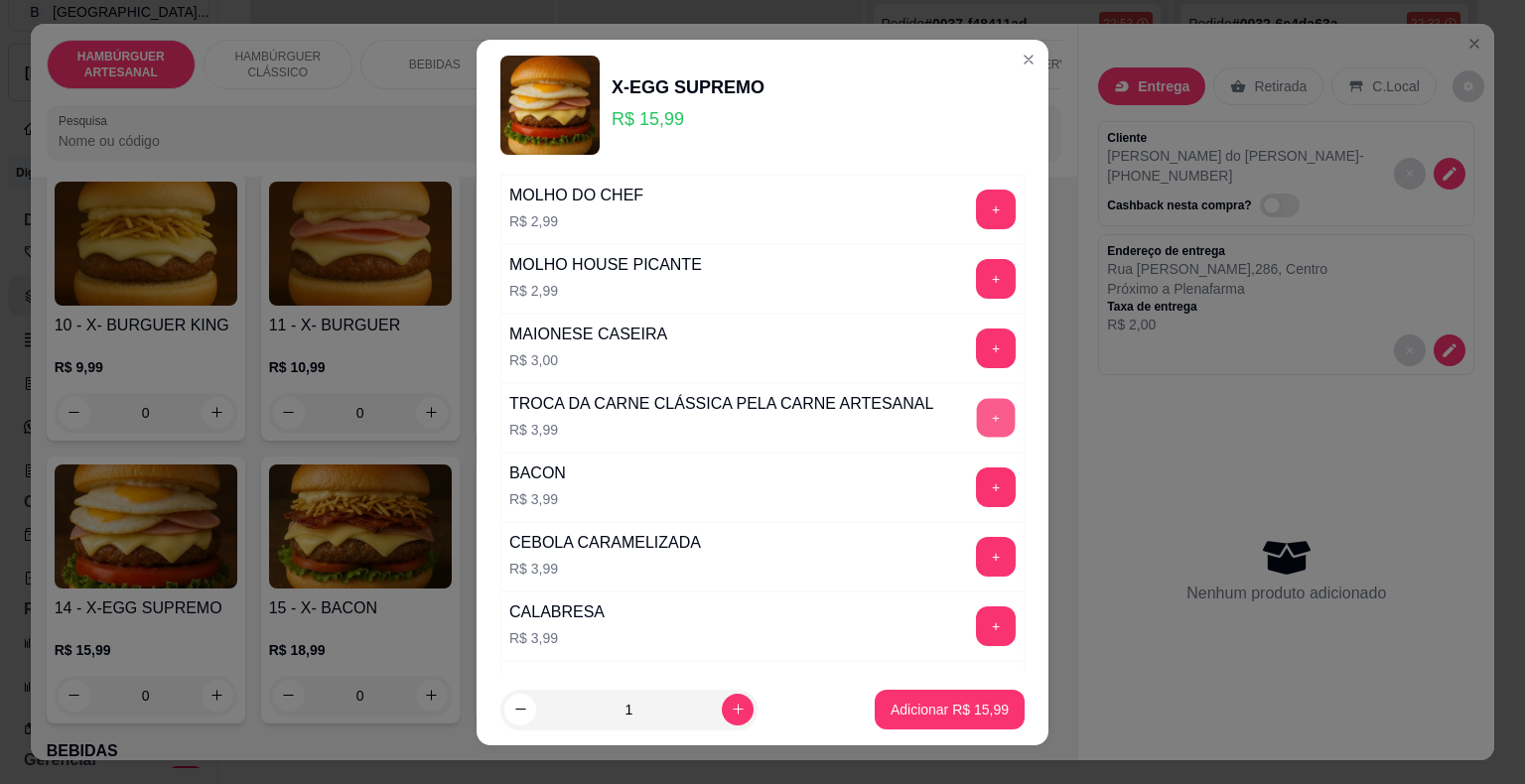 click on "+" at bounding box center [996, 417] 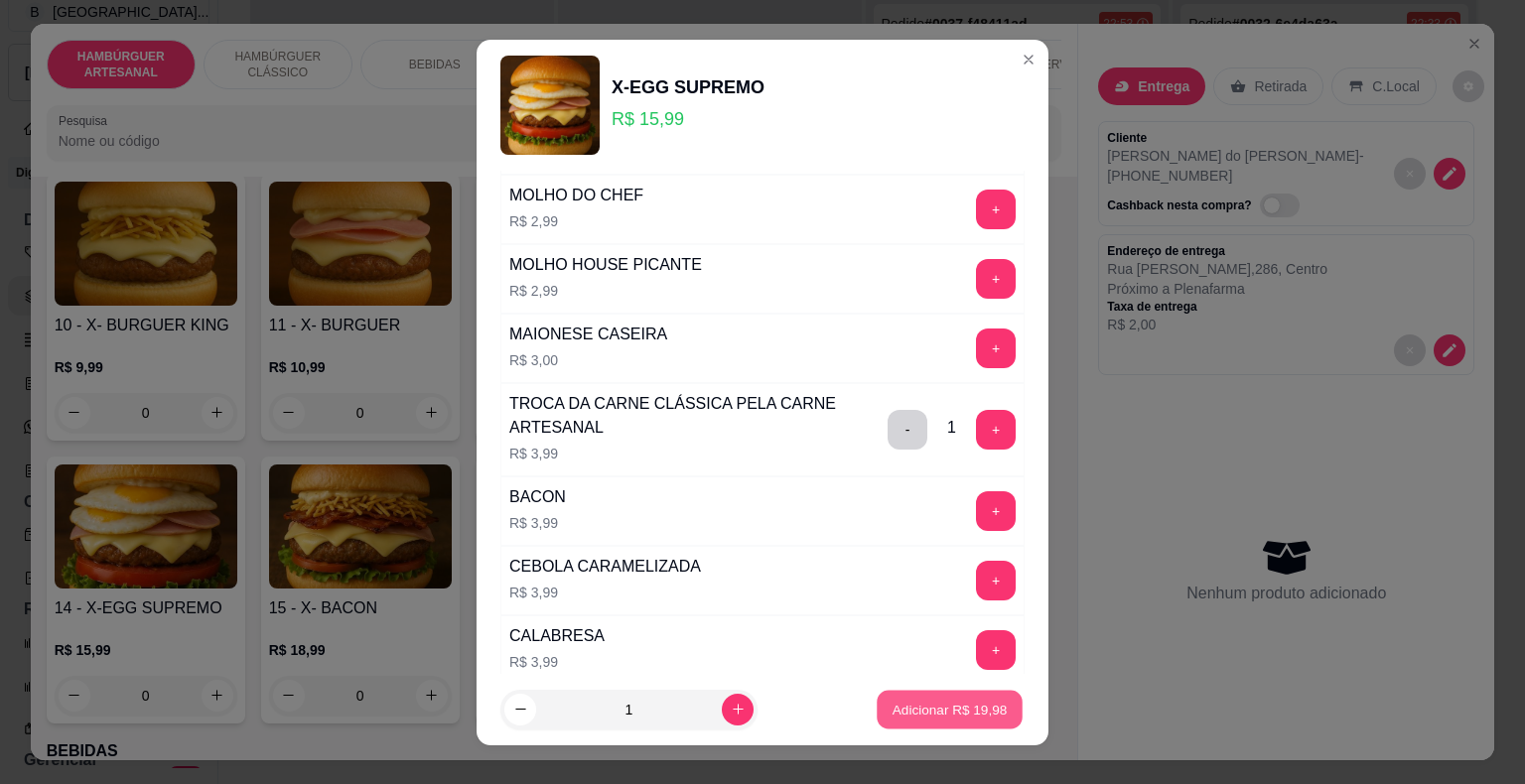 click on "Adicionar   R$ 19,98" at bounding box center (950, 709) 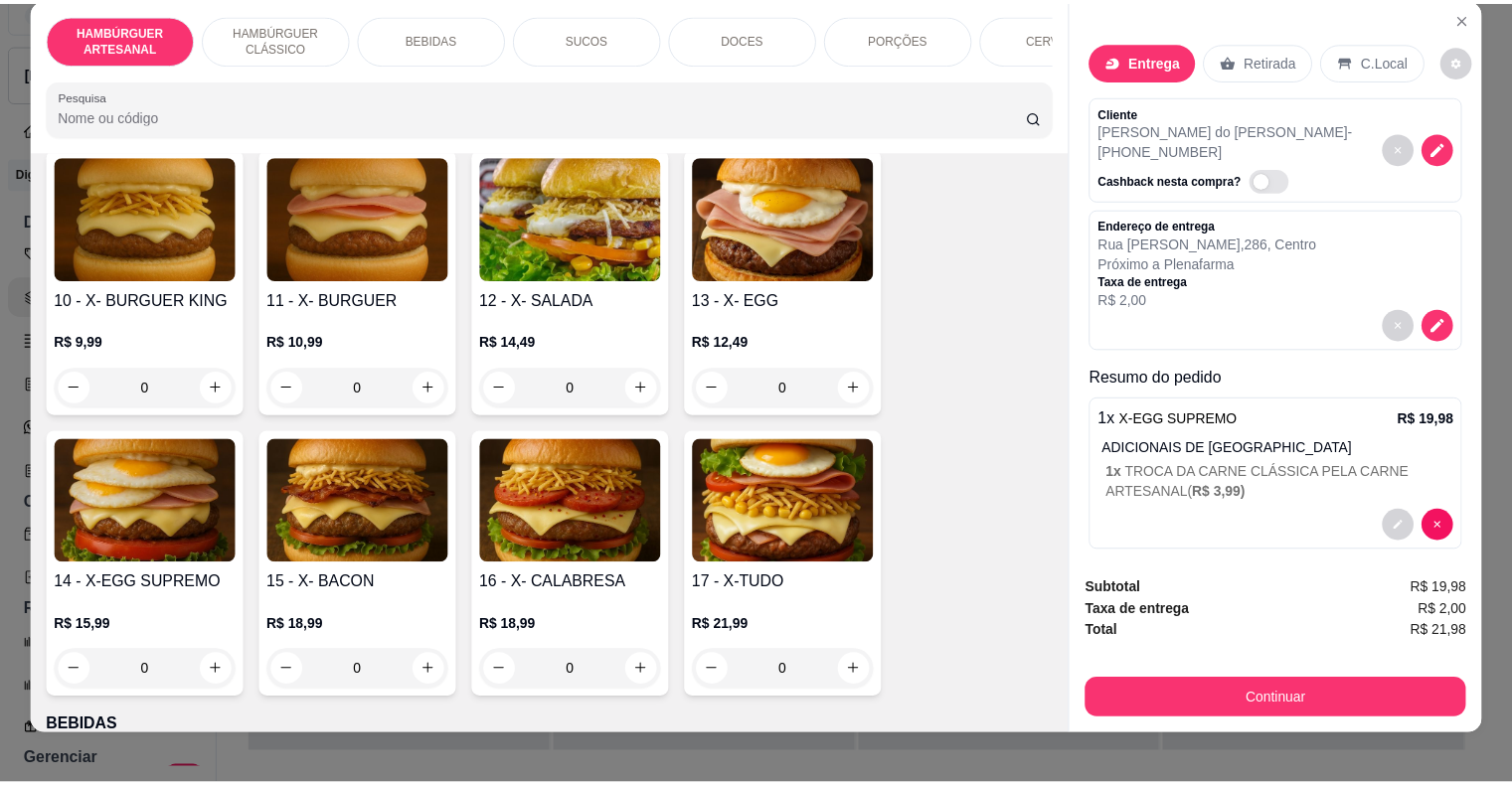 scroll, scrollTop: 48, scrollLeft: 0, axis: vertical 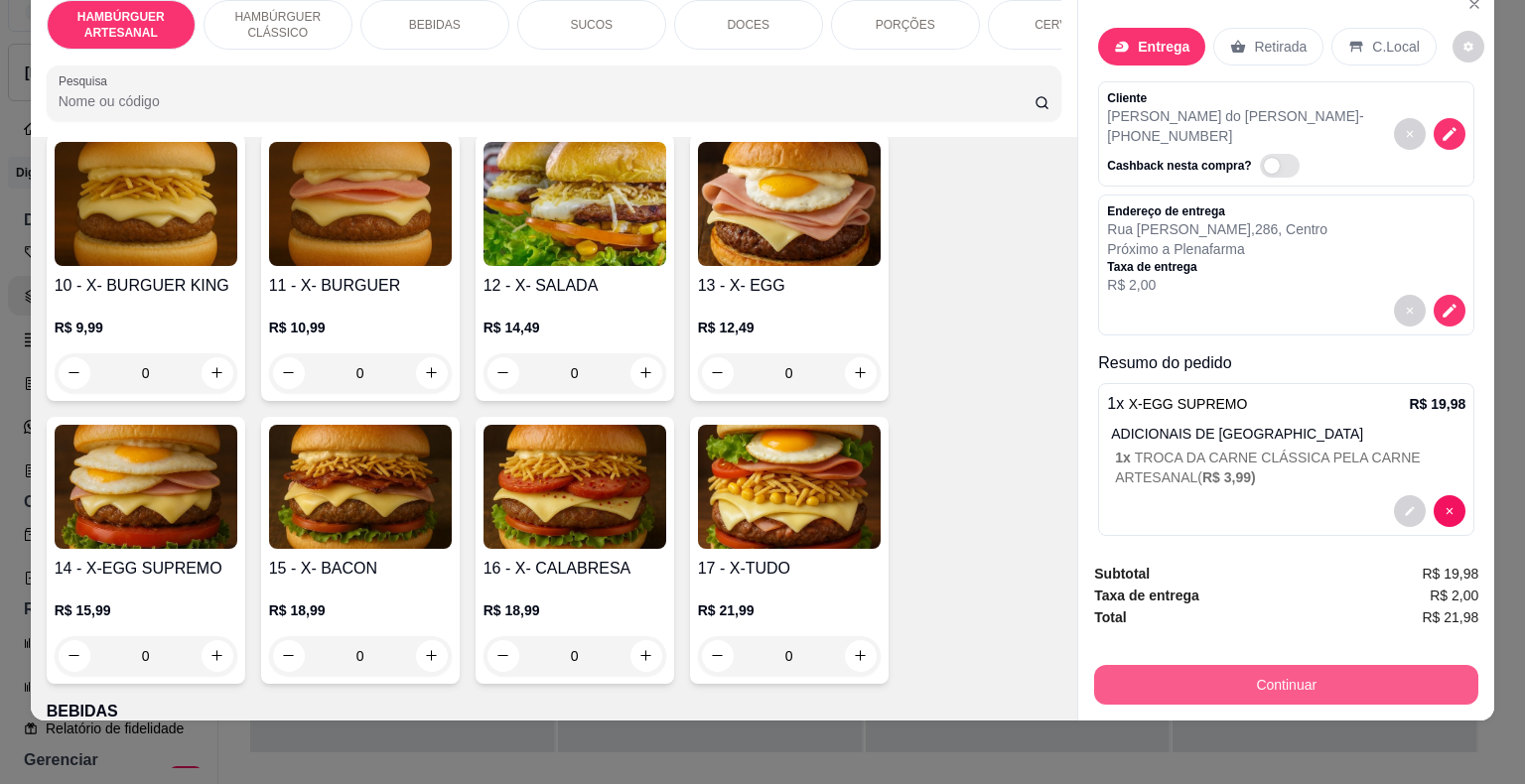 click on "Continuar" at bounding box center (1286, 685) 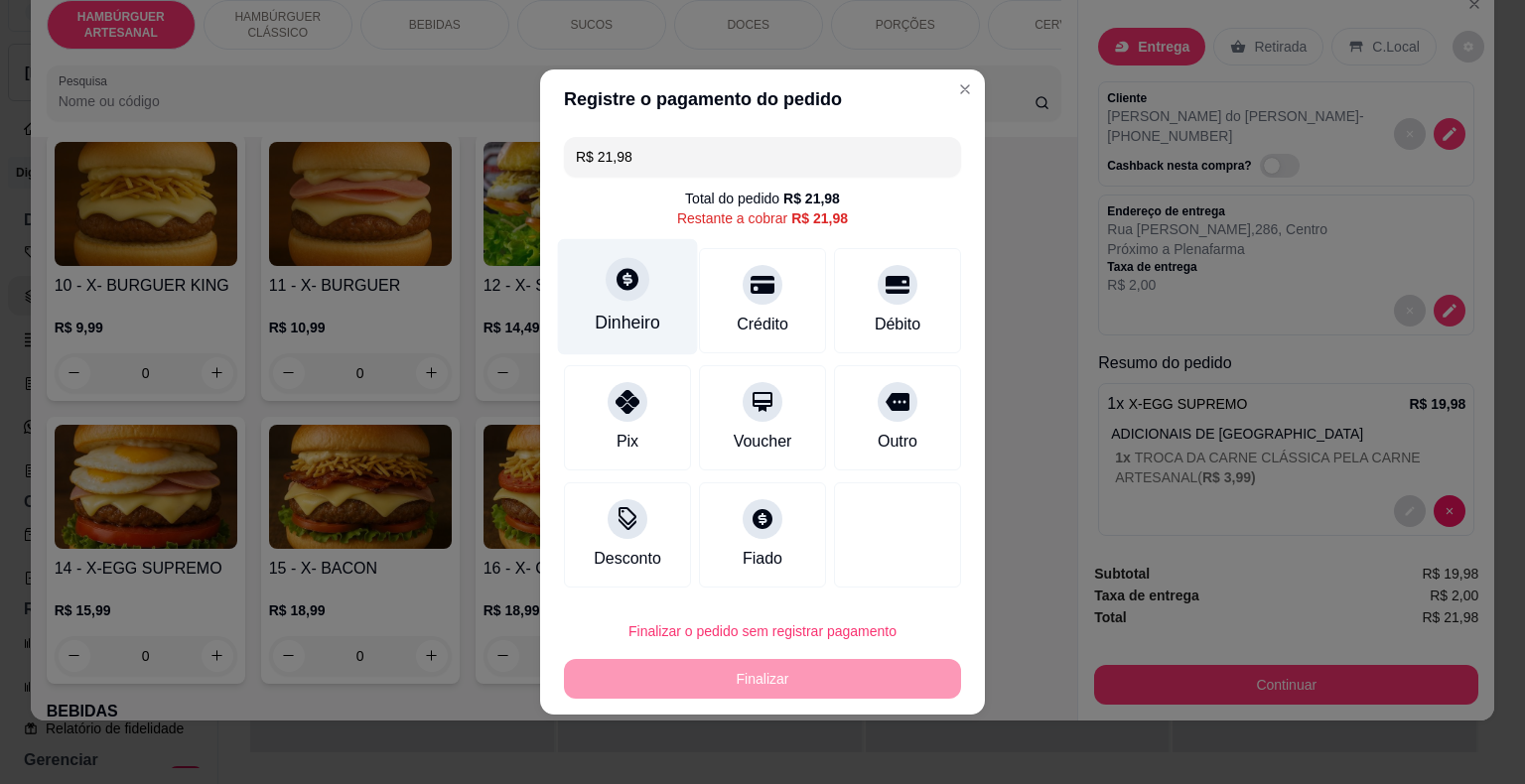 click at bounding box center (627, 279) 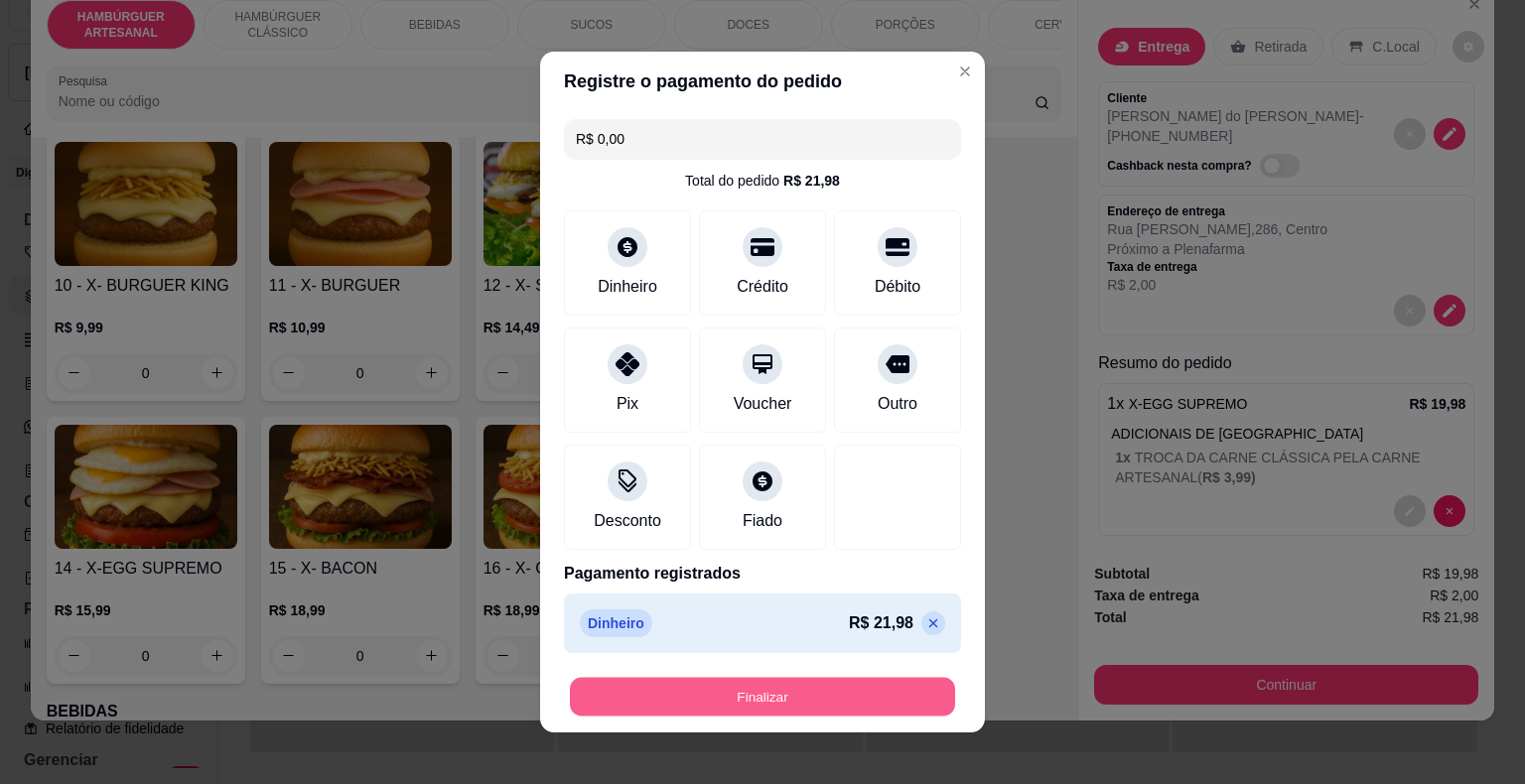 click on "Finalizar" at bounding box center [762, 697] 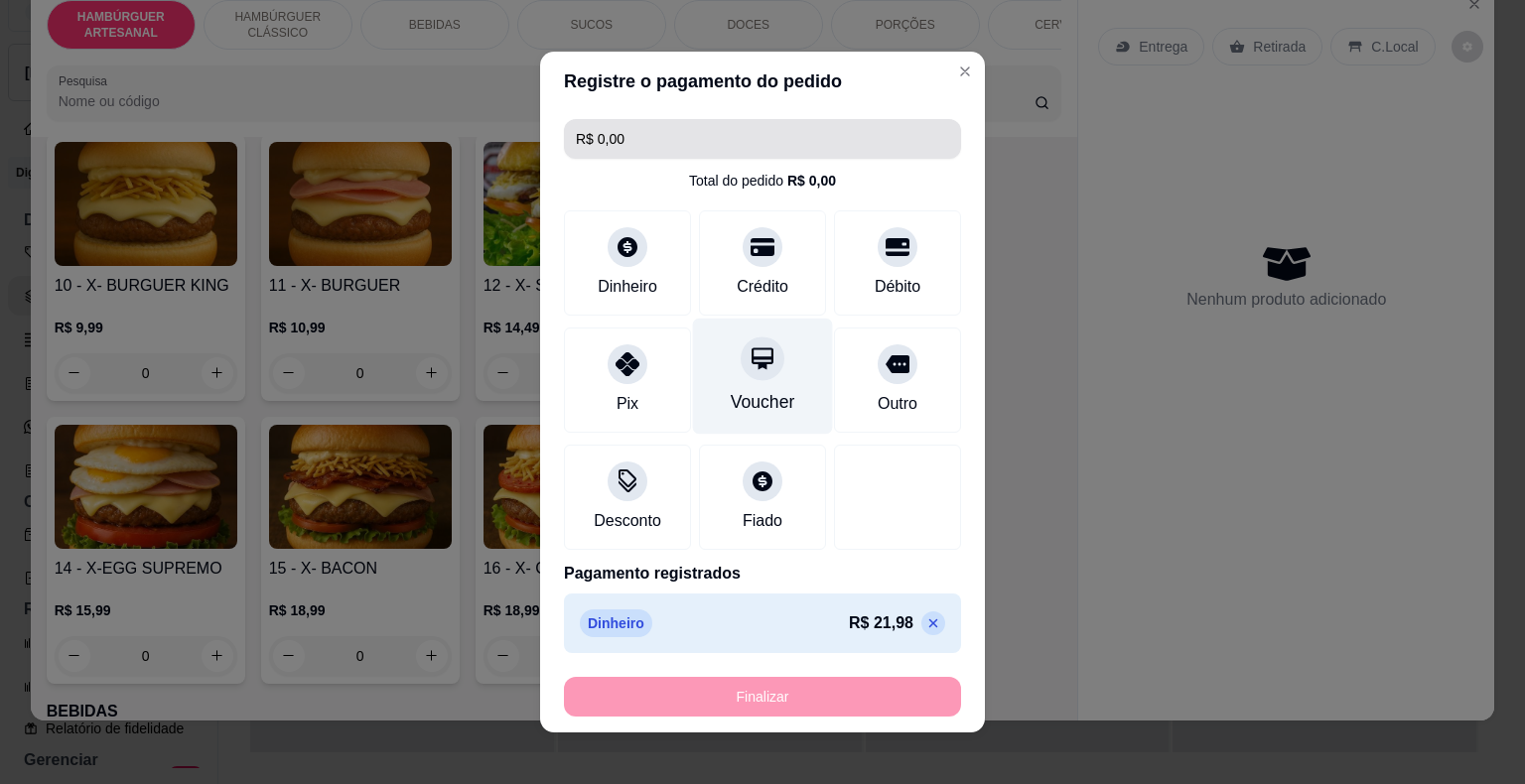 type on "-R$ 21,98" 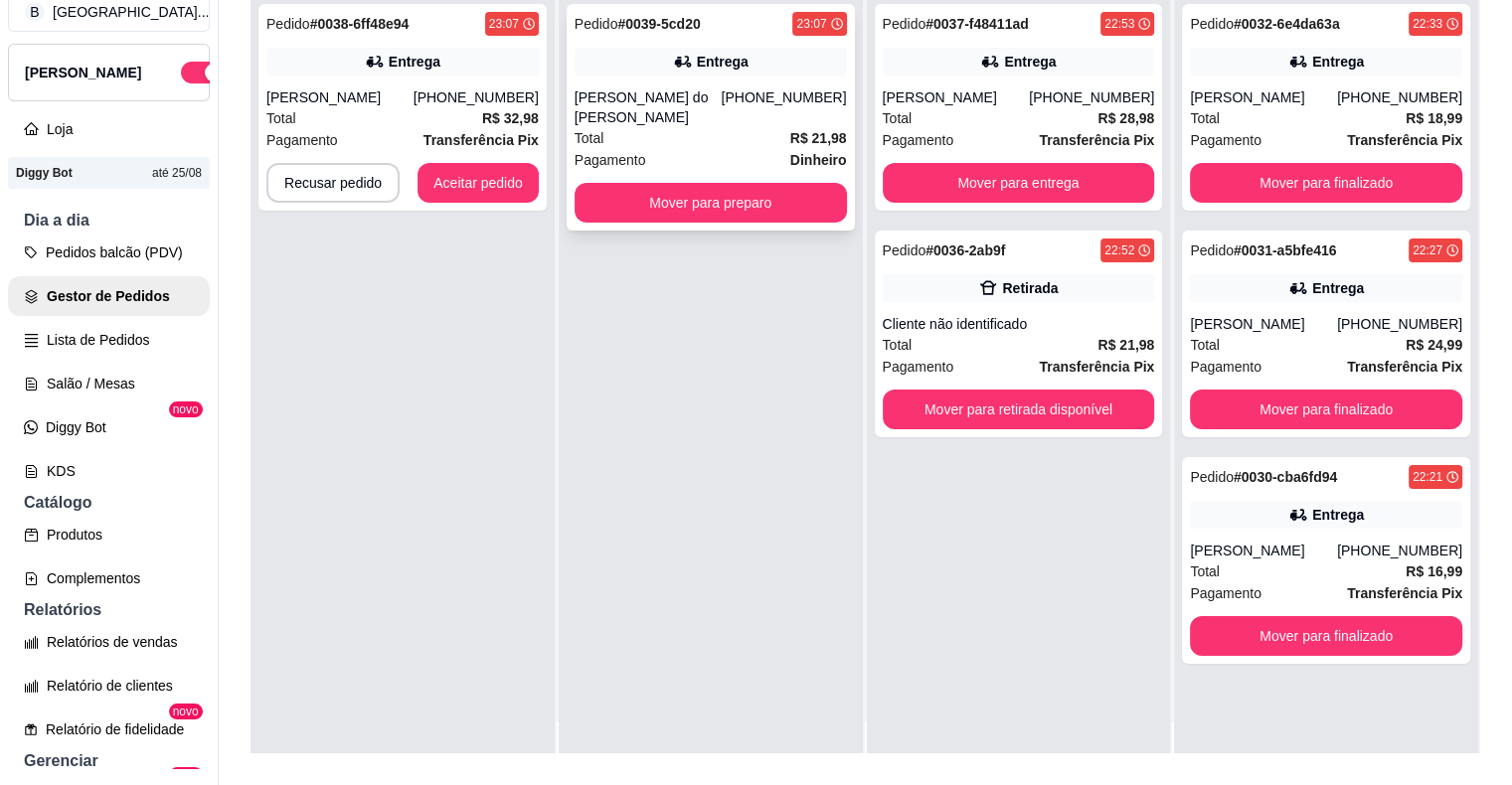 click on "Total R$ 21,98" at bounding box center (711, 138) 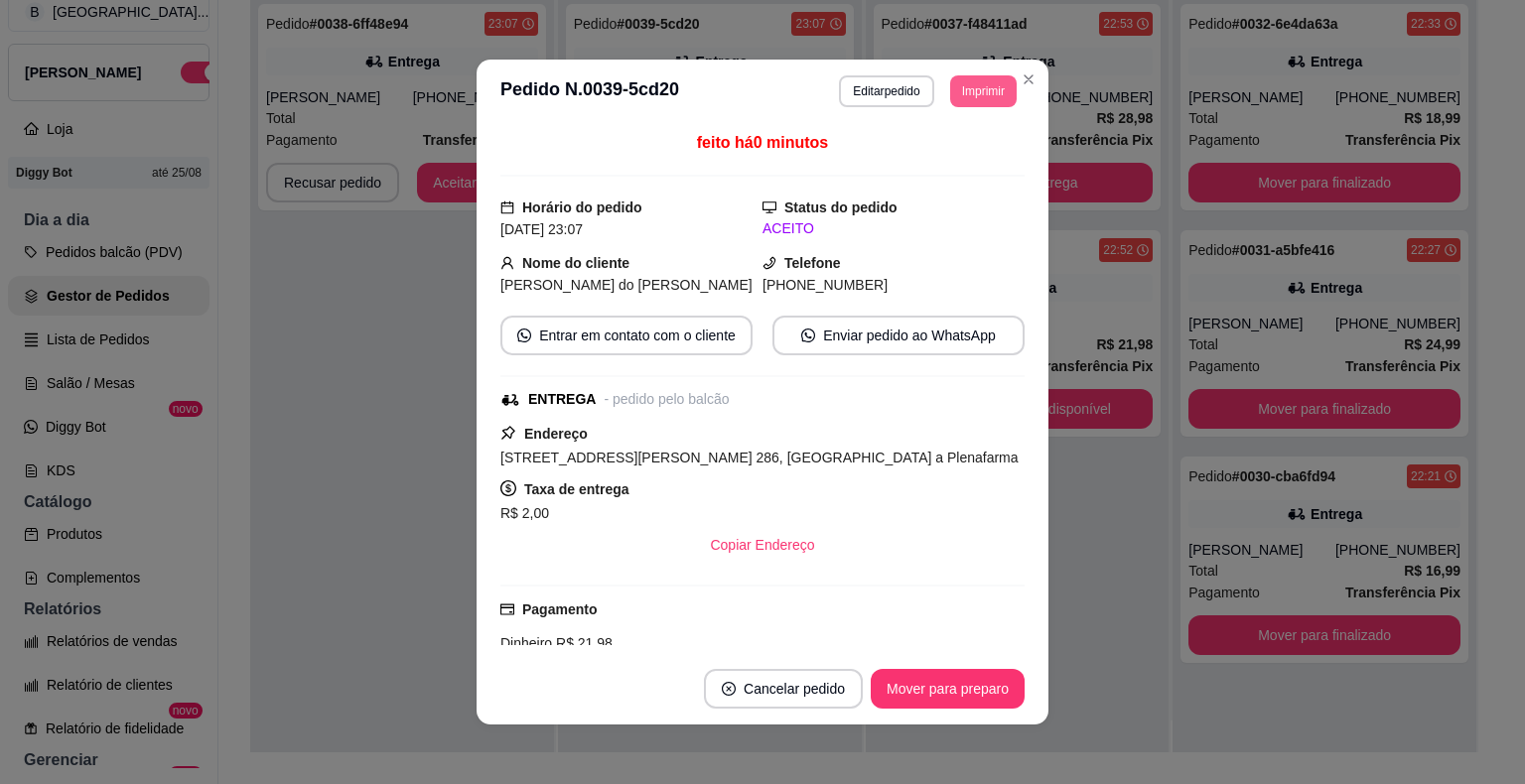 click on "Imprimir" at bounding box center [983, 91] 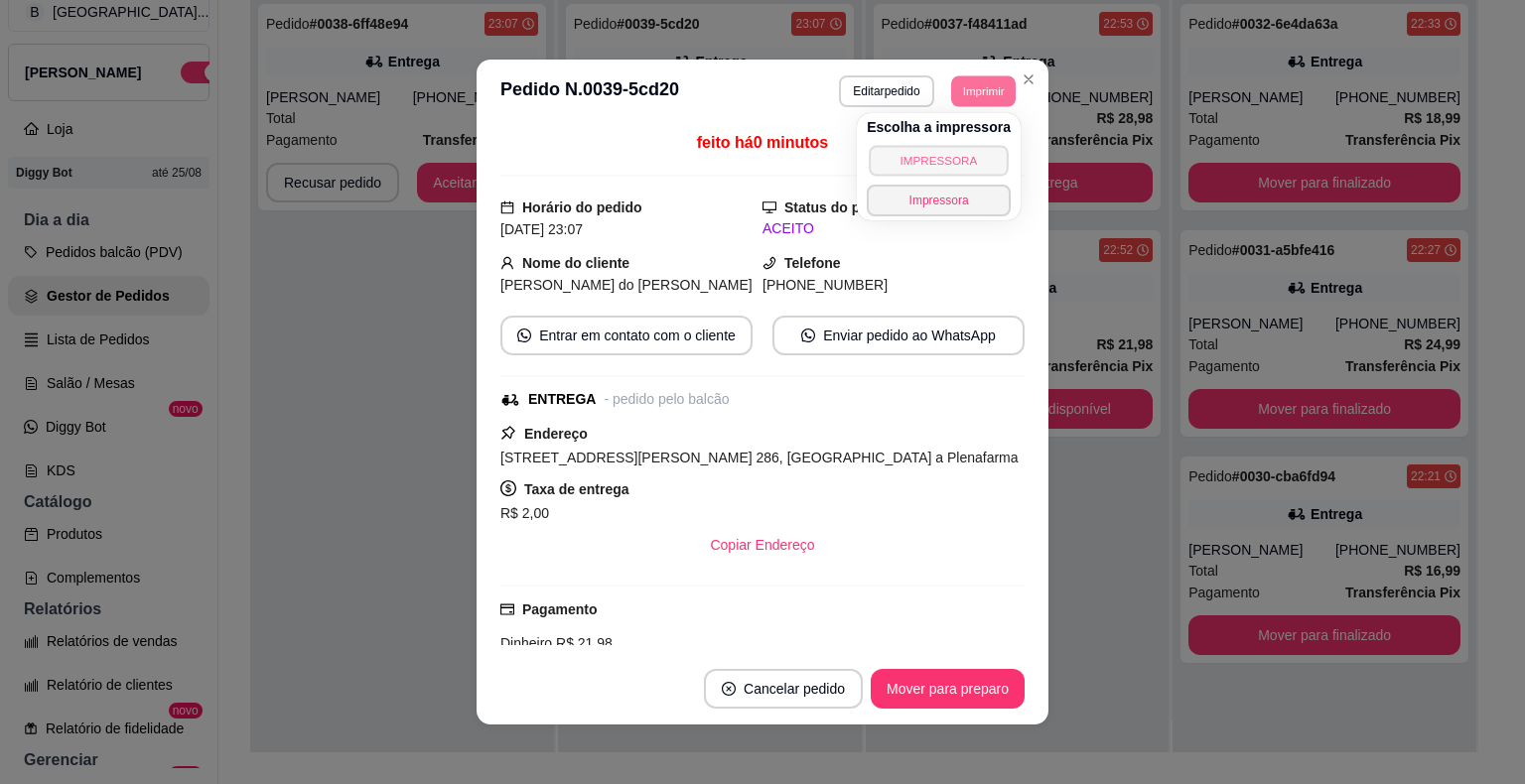 click on "IMPRESSORA" at bounding box center [938, 160] 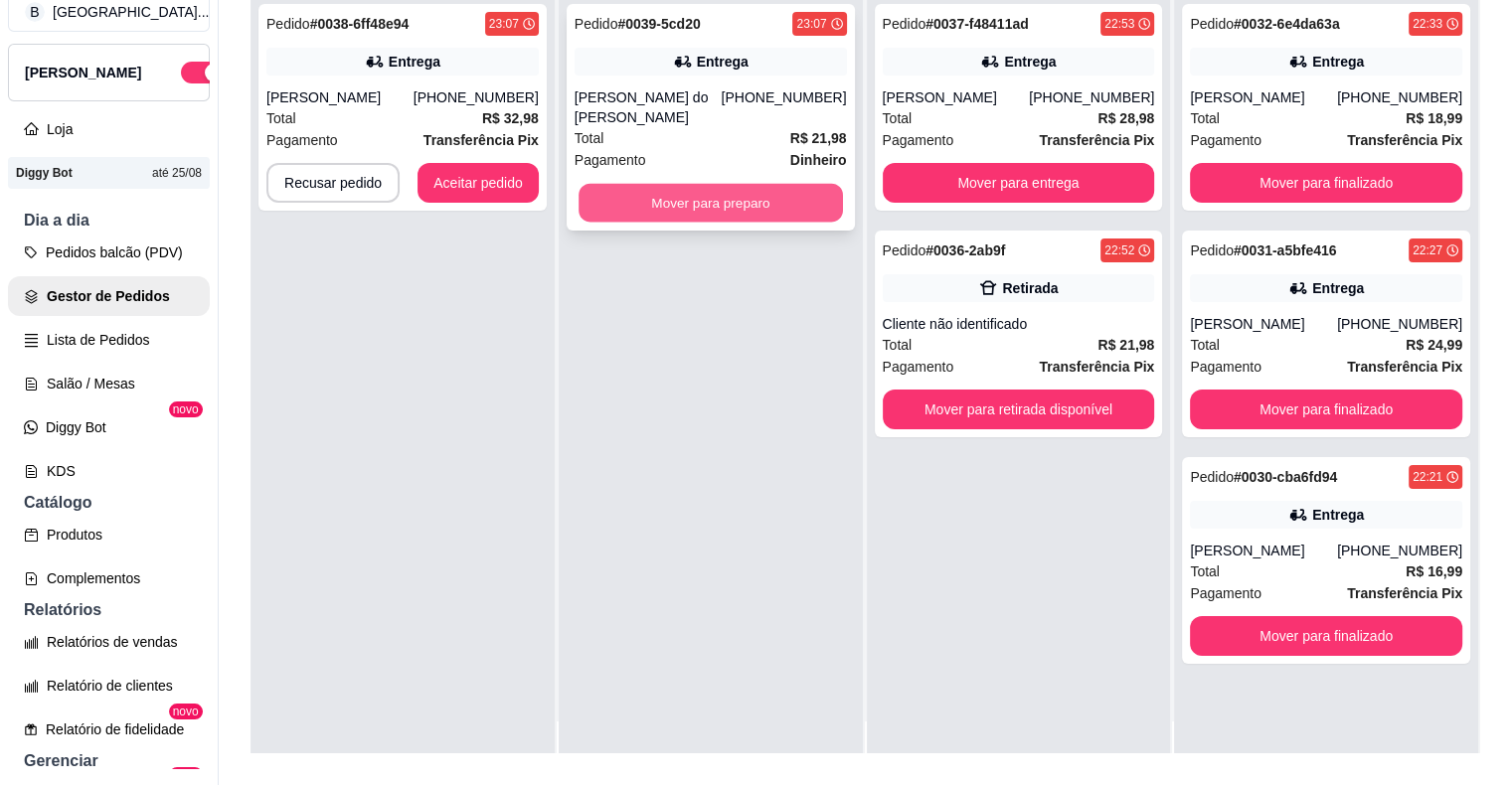 click on "Mover para preparo" at bounding box center [711, 203] 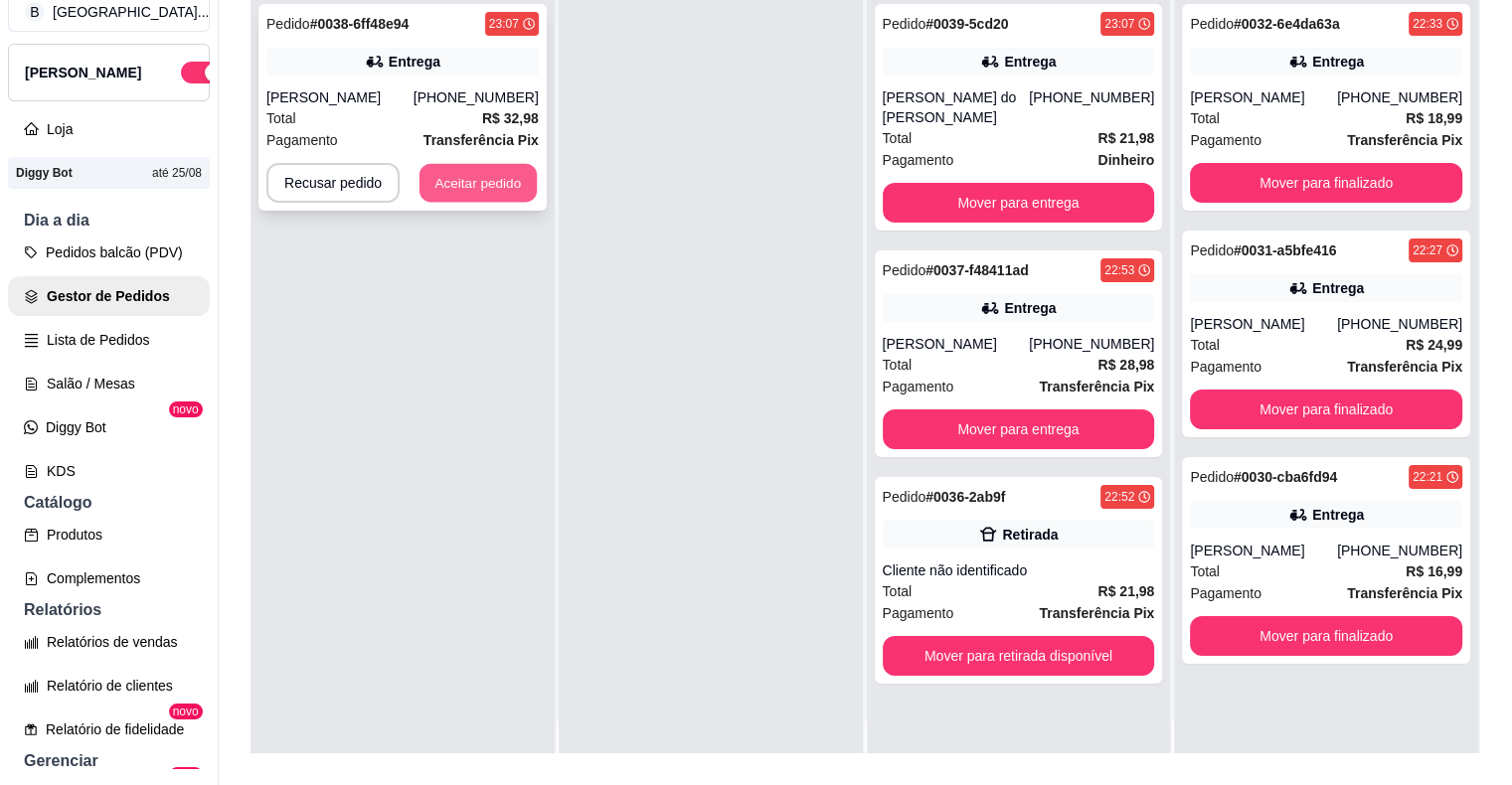 click on "Aceitar pedido" at bounding box center [478, 183] 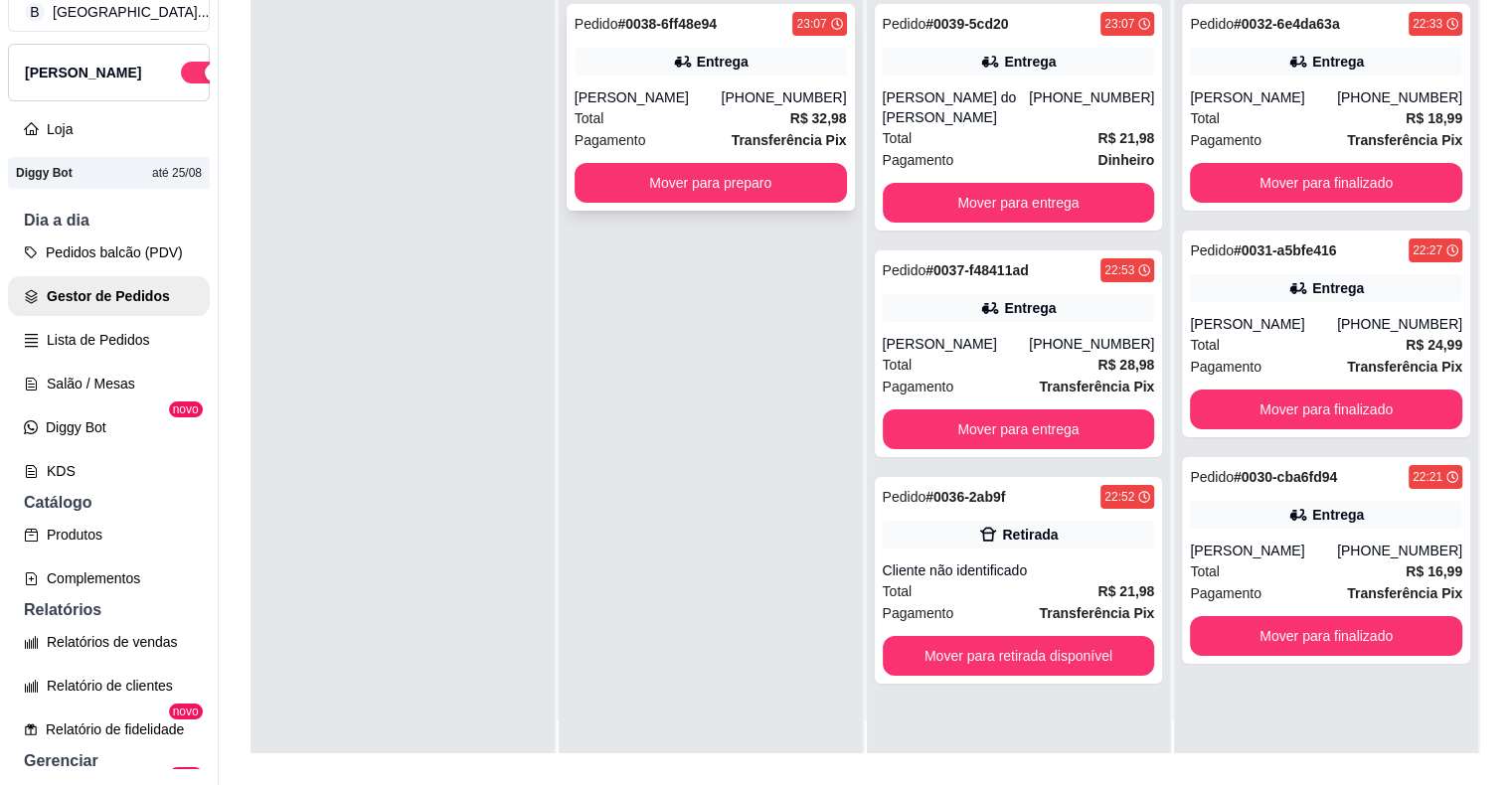 click on "[PHONE_NUMBER]" at bounding box center [783, 97] 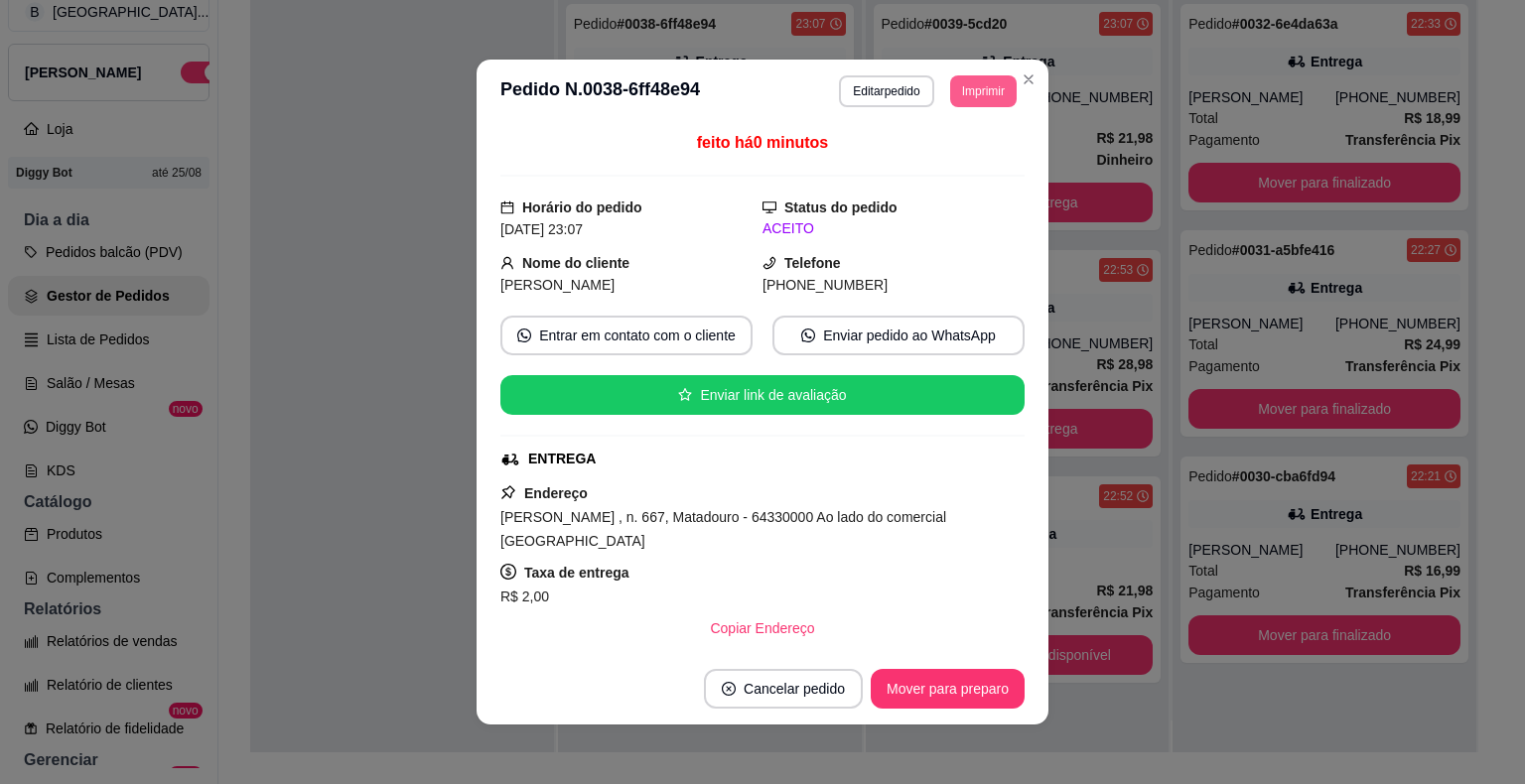 click on "Imprimir" at bounding box center [983, 91] 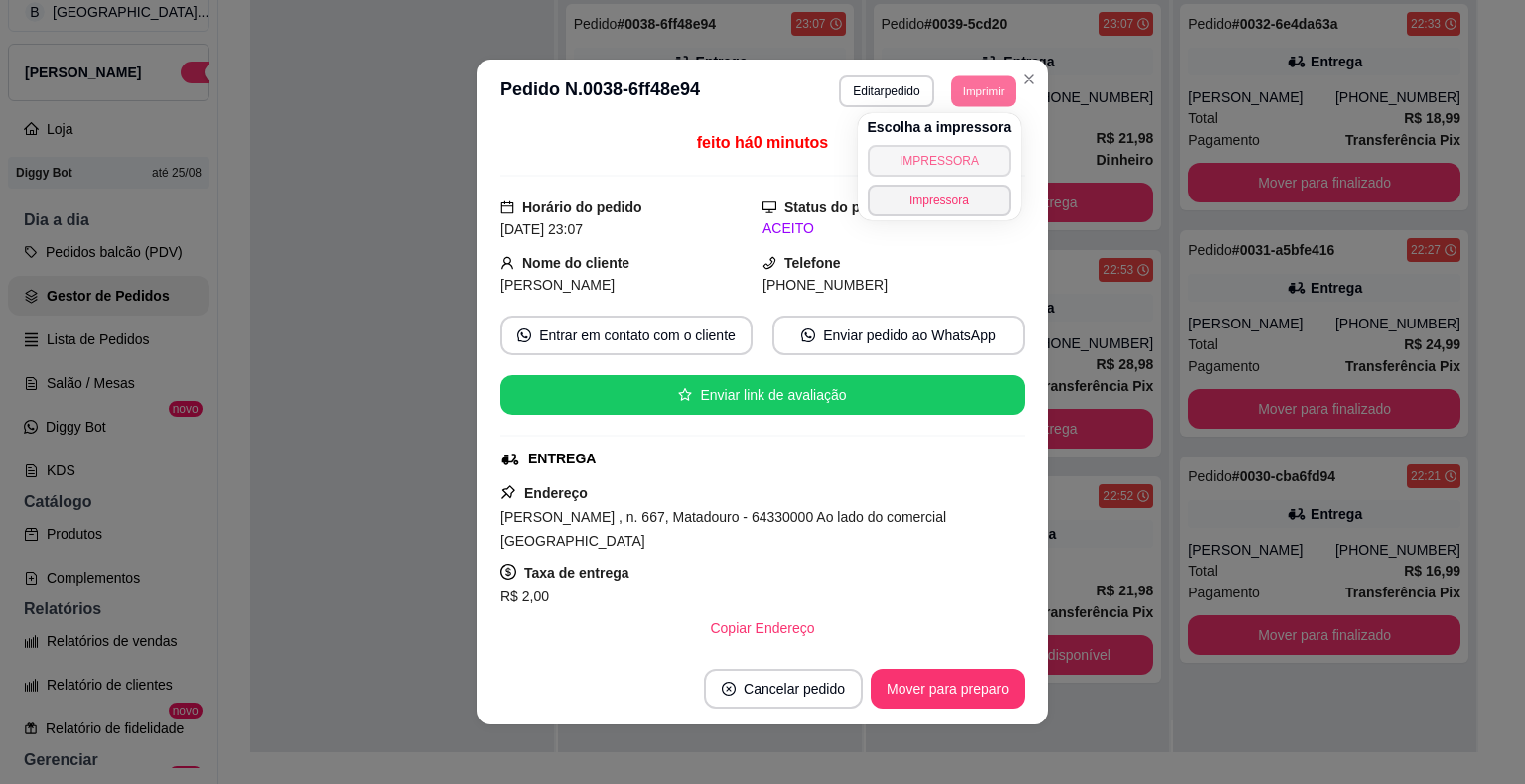 click on "IMPRESSORA" at bounding box center [939, 161] 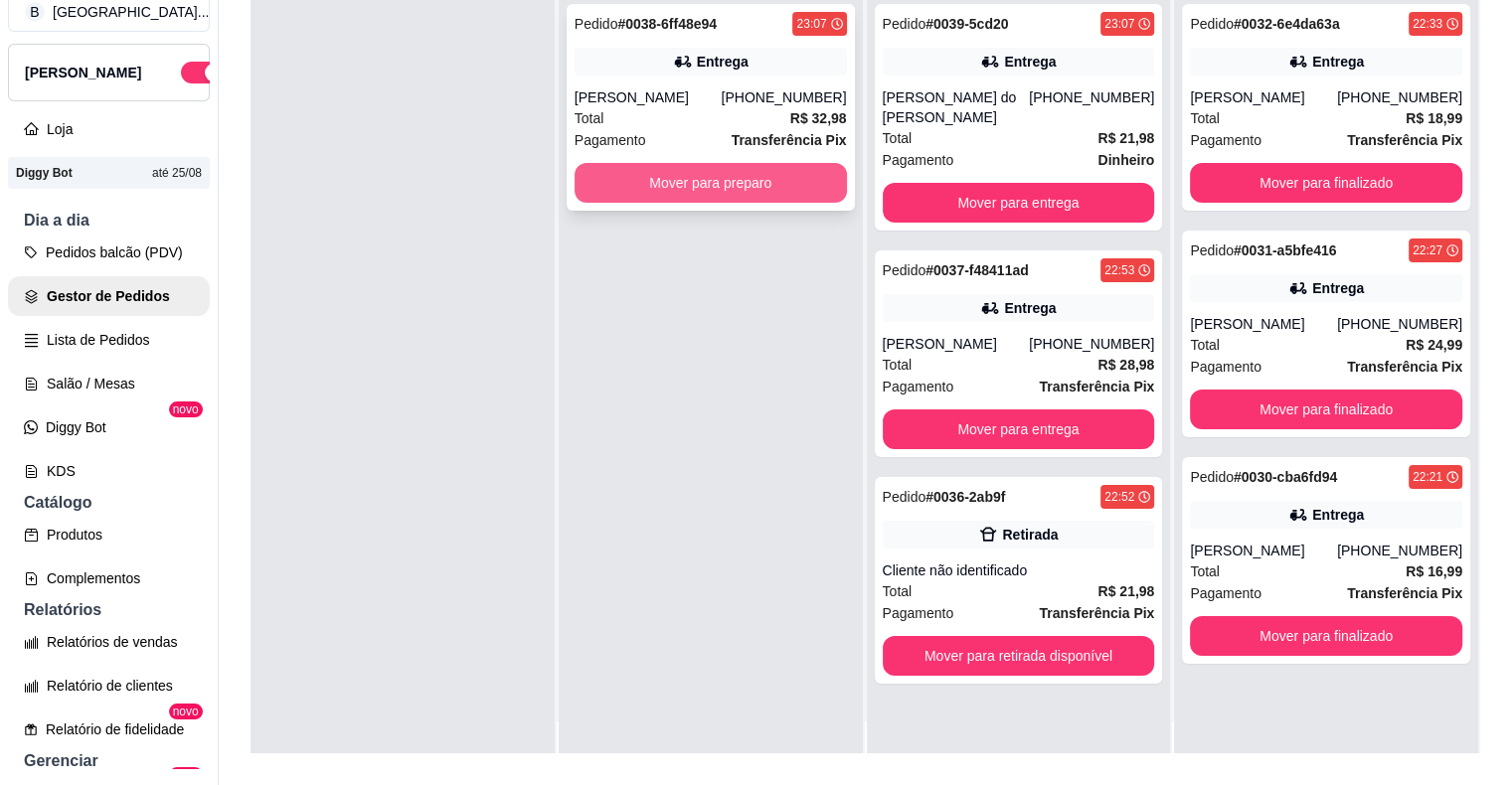 click on "Mover para preparo" at bounding box center (711, 183) 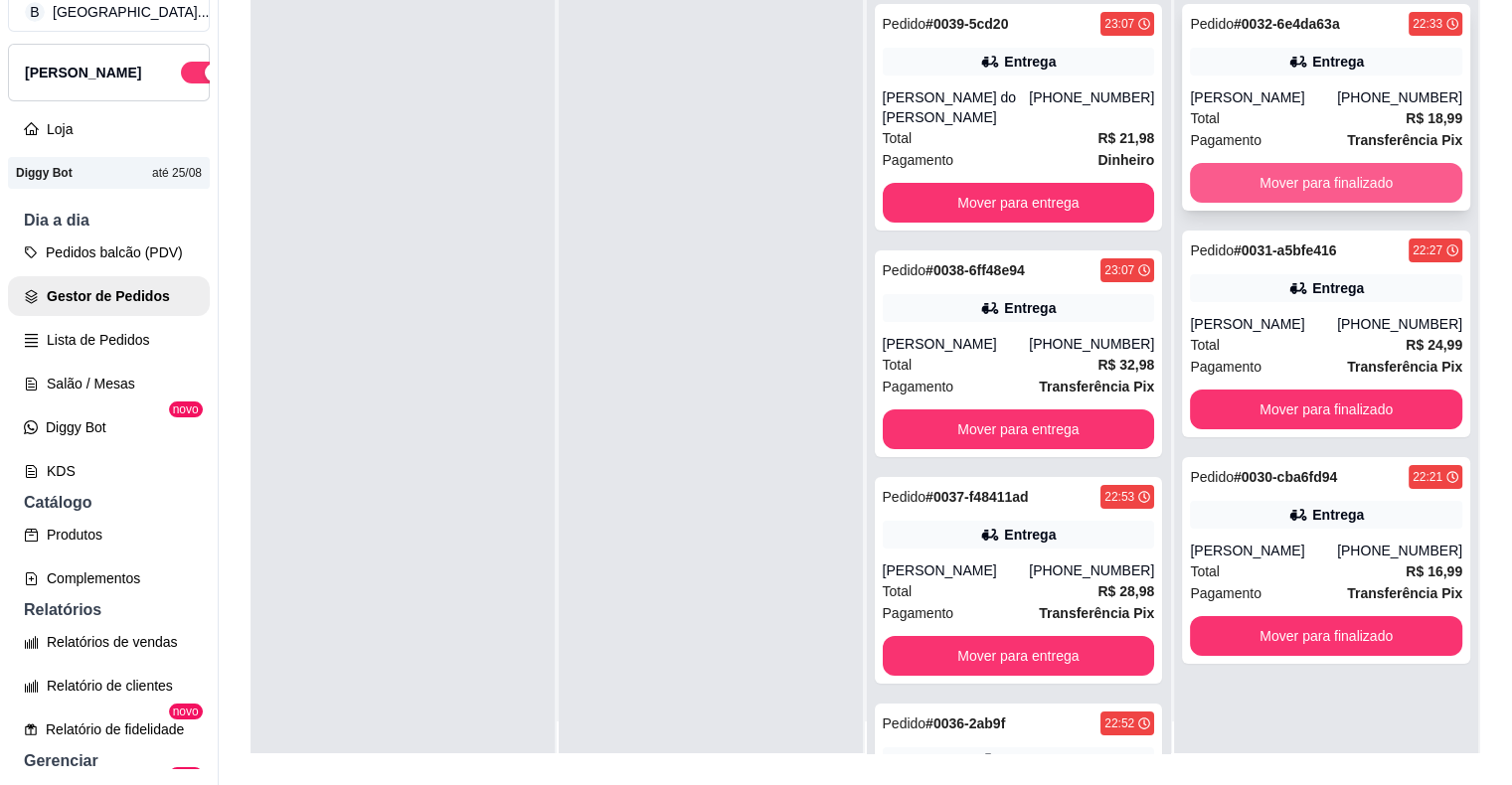 click on "Mover para finalizado" at bounding box center [1326, 183] 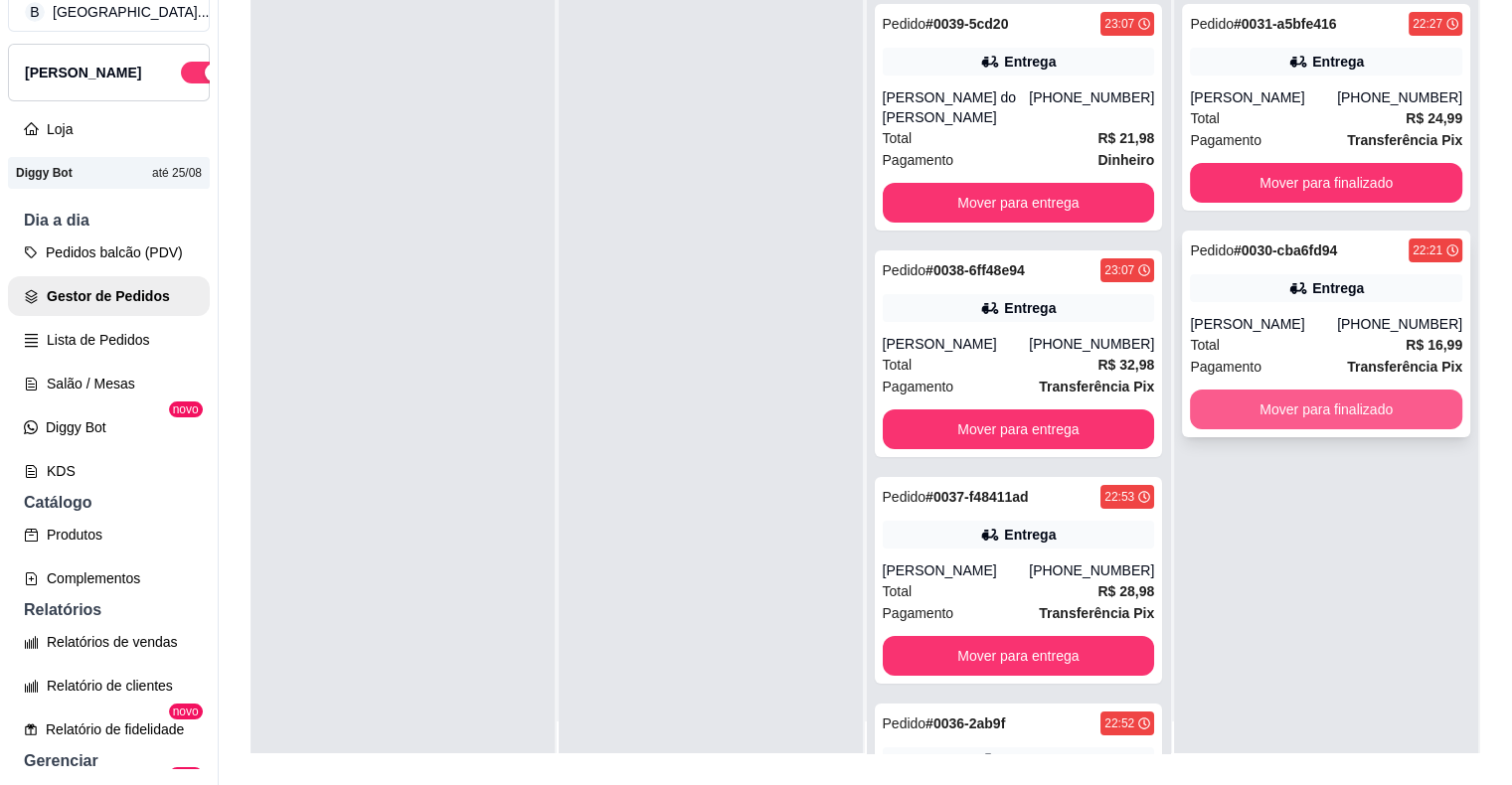 click on "Mover para finalizado" at bounding box center (1326, 409) 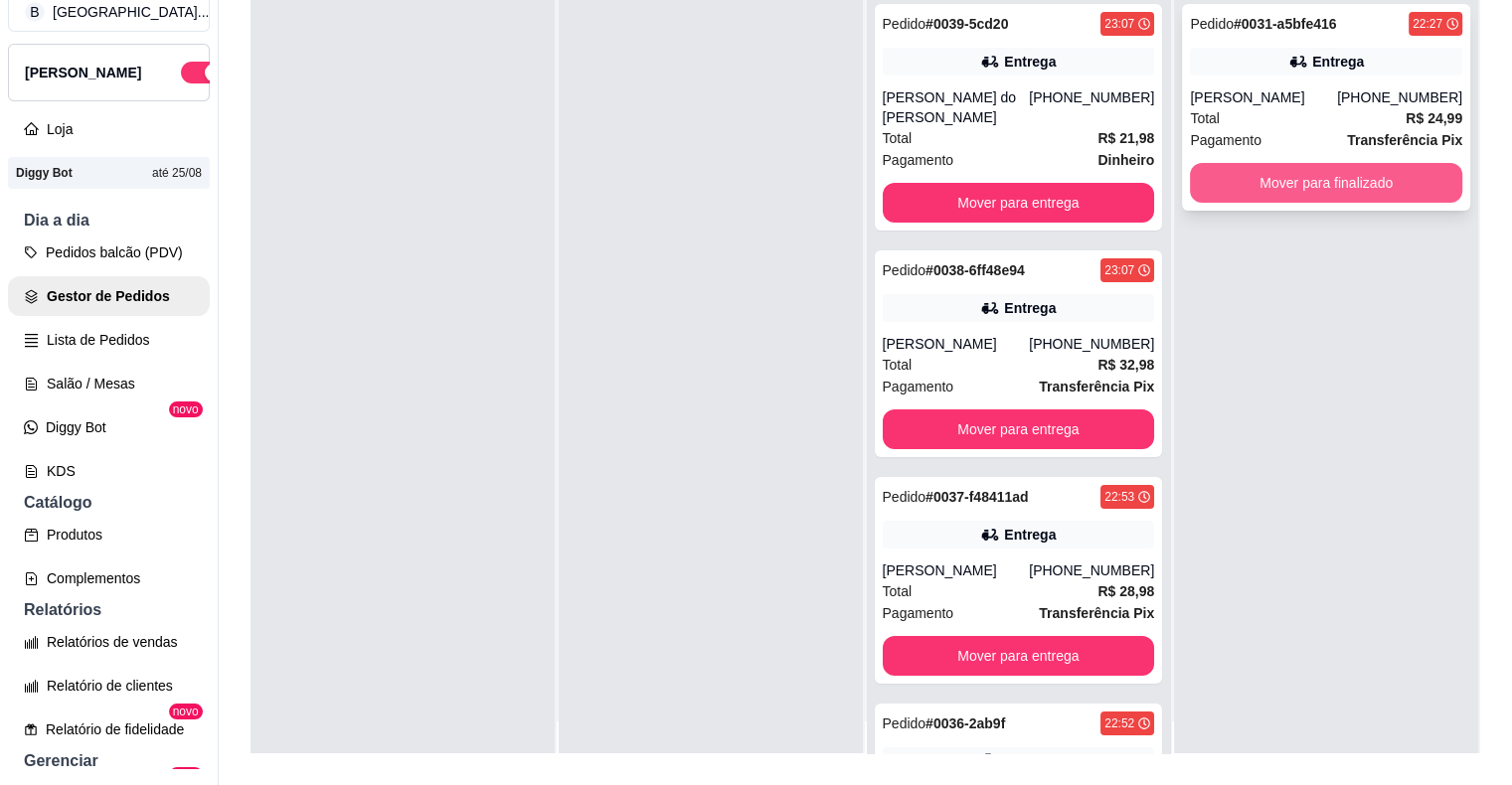 click on "Mover para finalizado" at bounding box center [1326, 183] 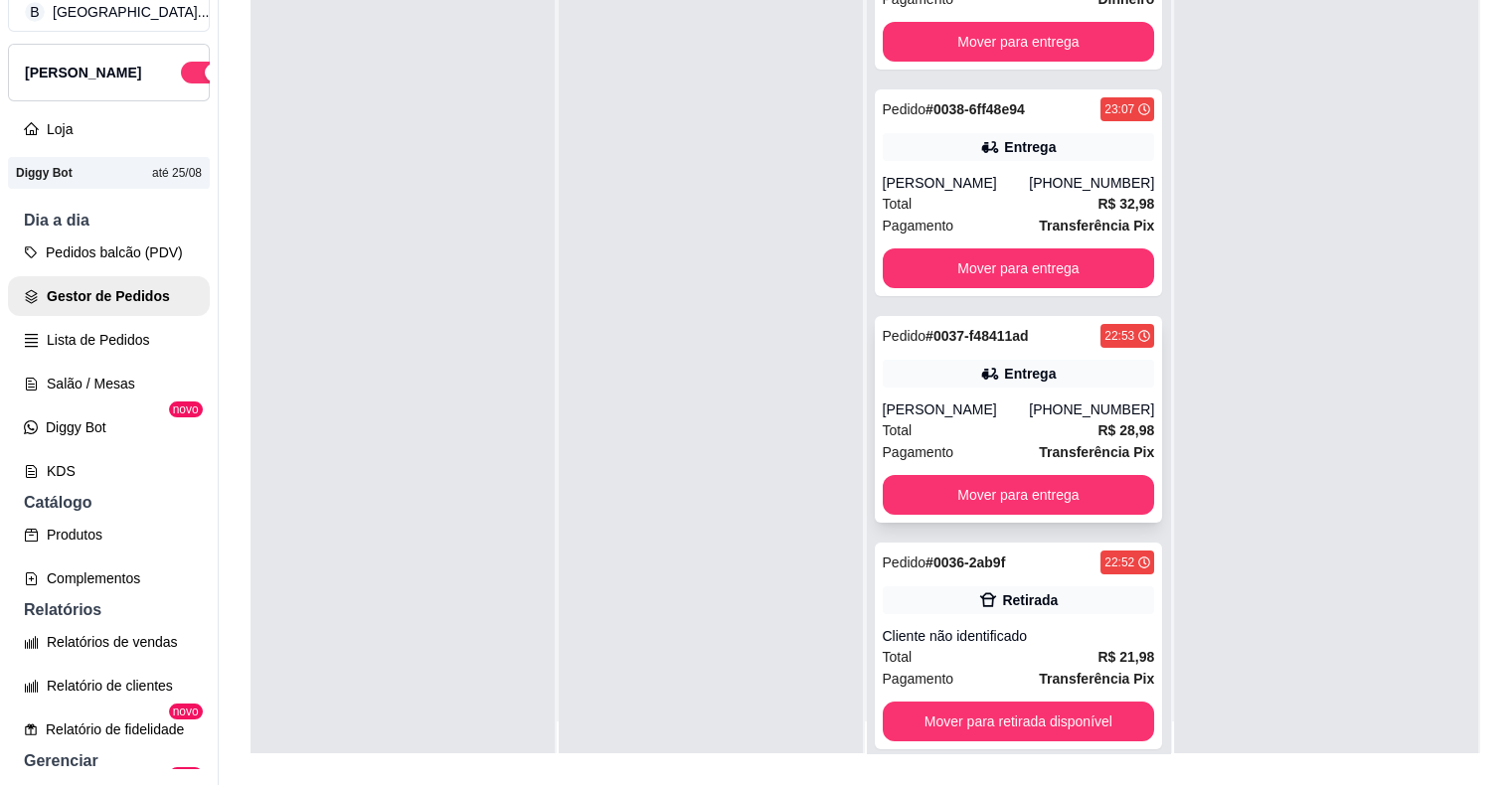 scroll, scrollTop: 180, scrollLeft: 0, axis: vertical 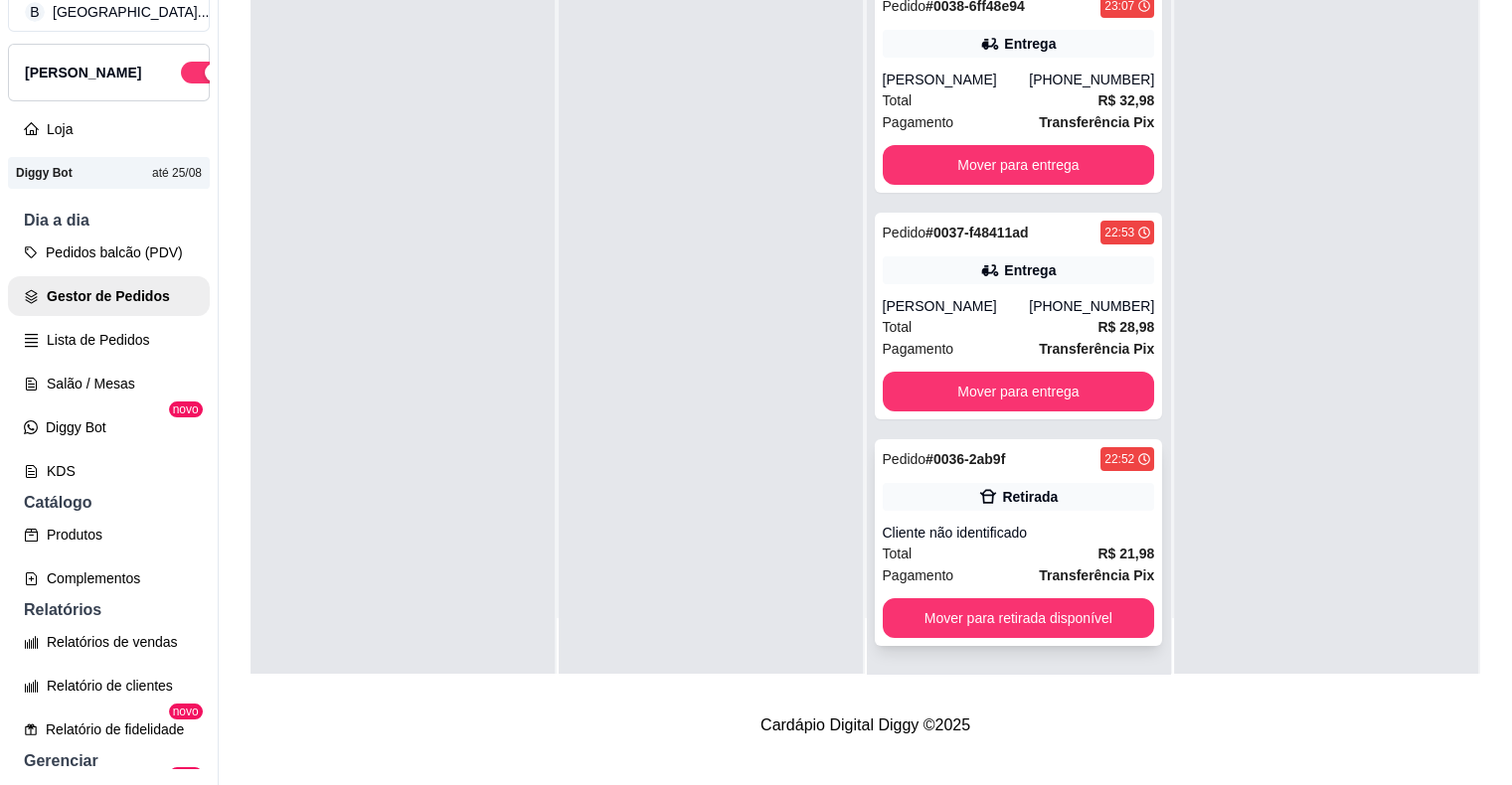 click on "Cliente não identificado" at bounding box center [1019, 533] 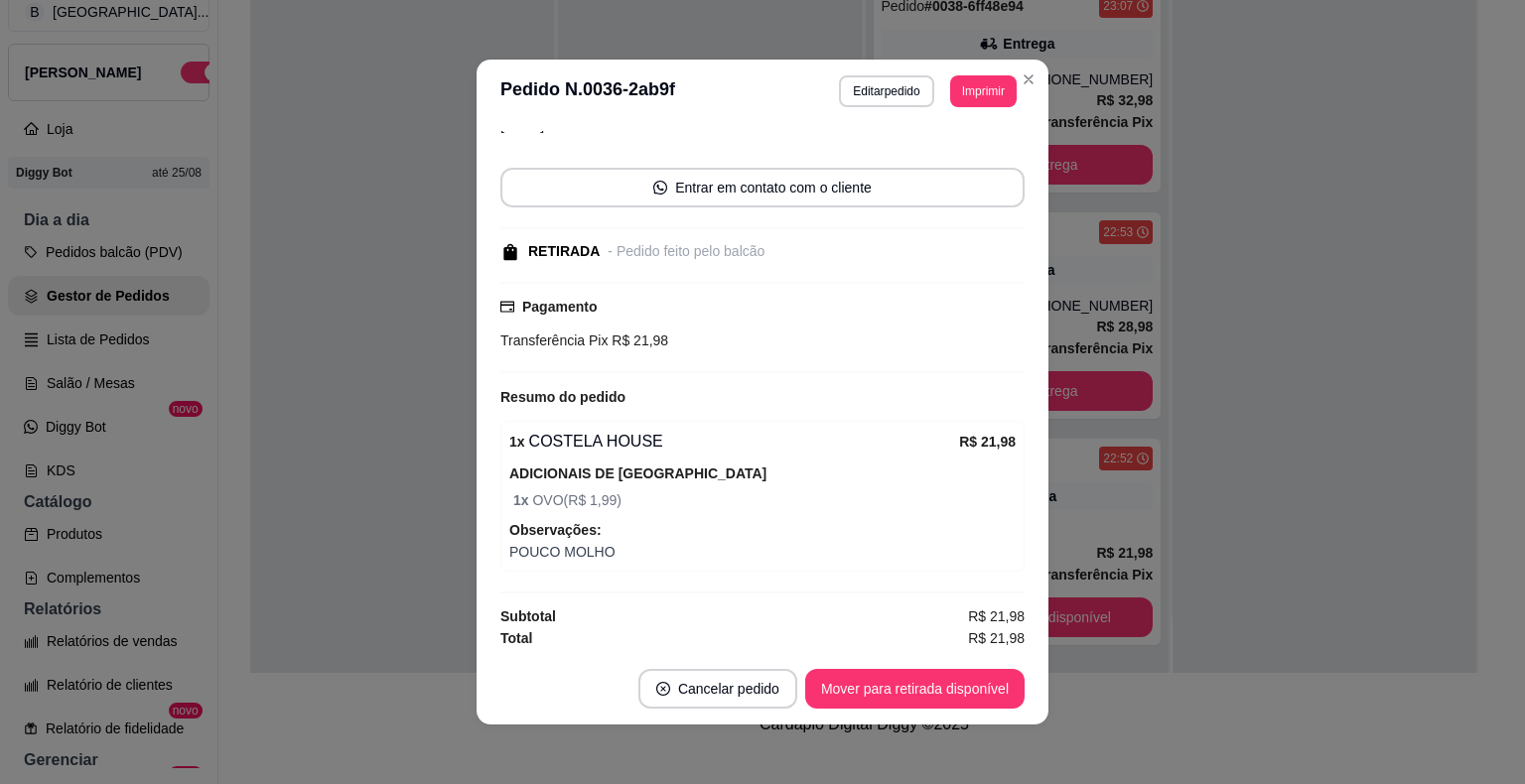 scroll, scrollTop: 105, scrollLeft: 0, axis: vertical 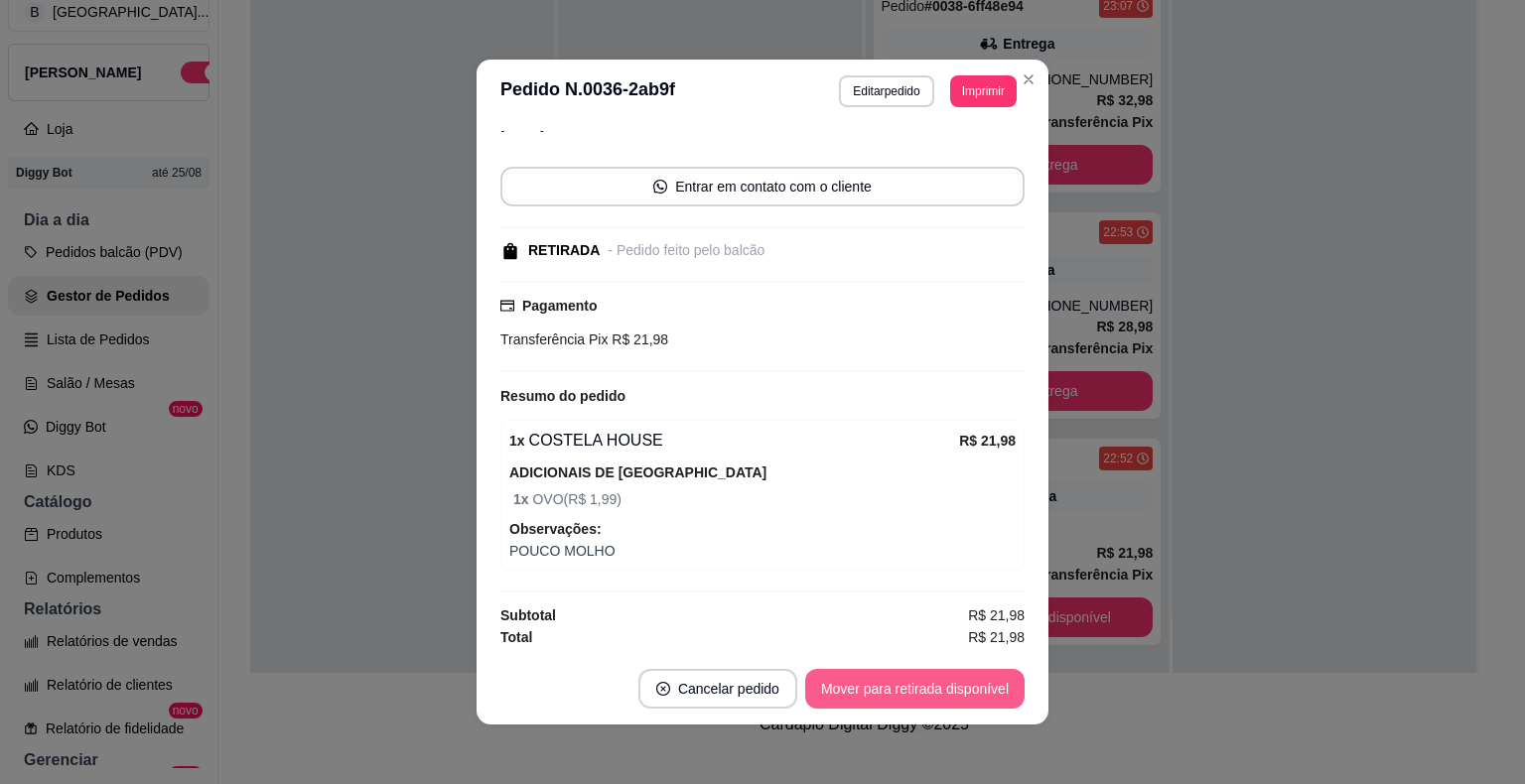 click on "Mover para retirada disponível" at bounding box center [914, 689] 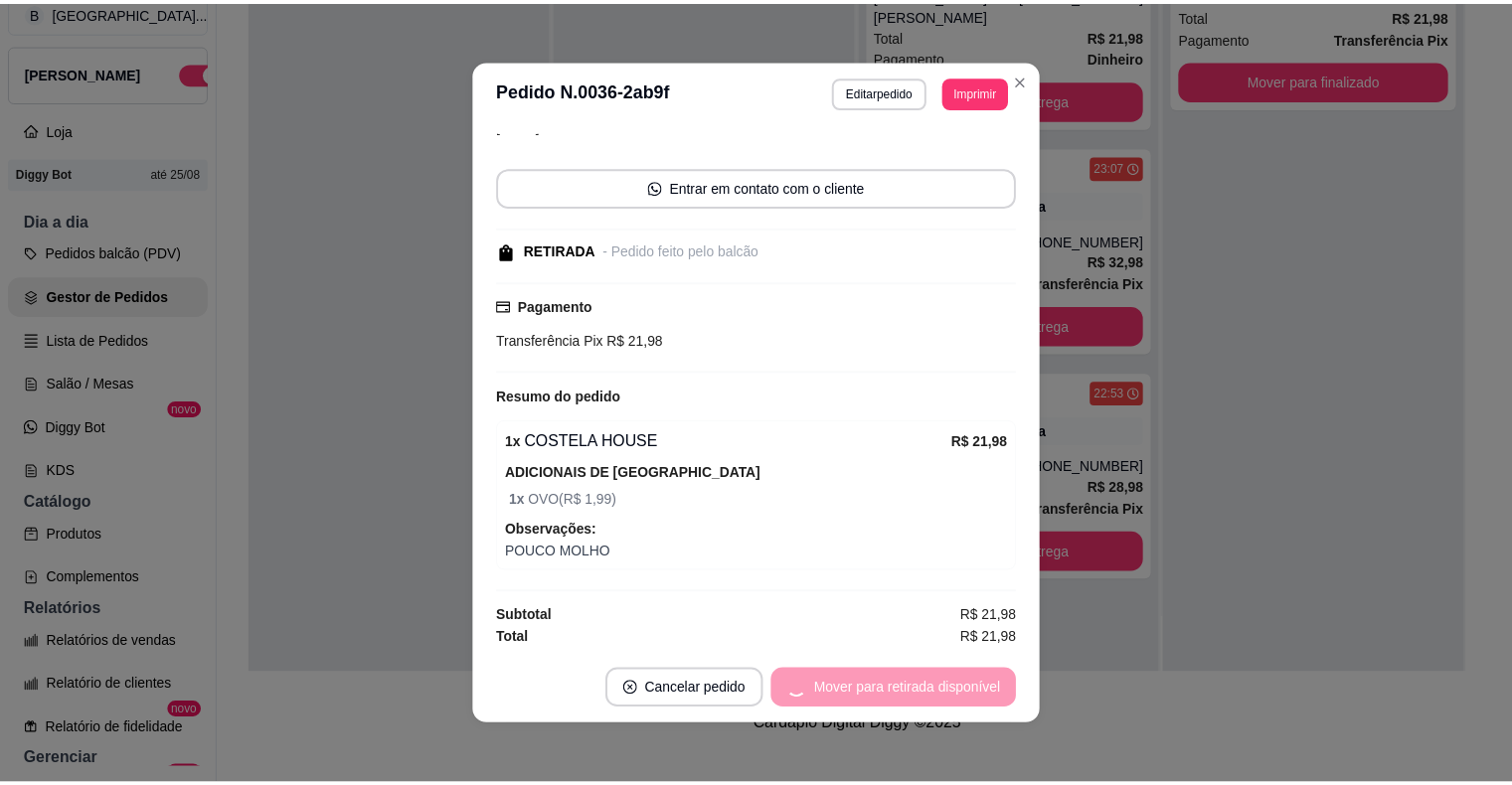 scroll, scrollTop: 0, scrollLeft: 0, axis: both 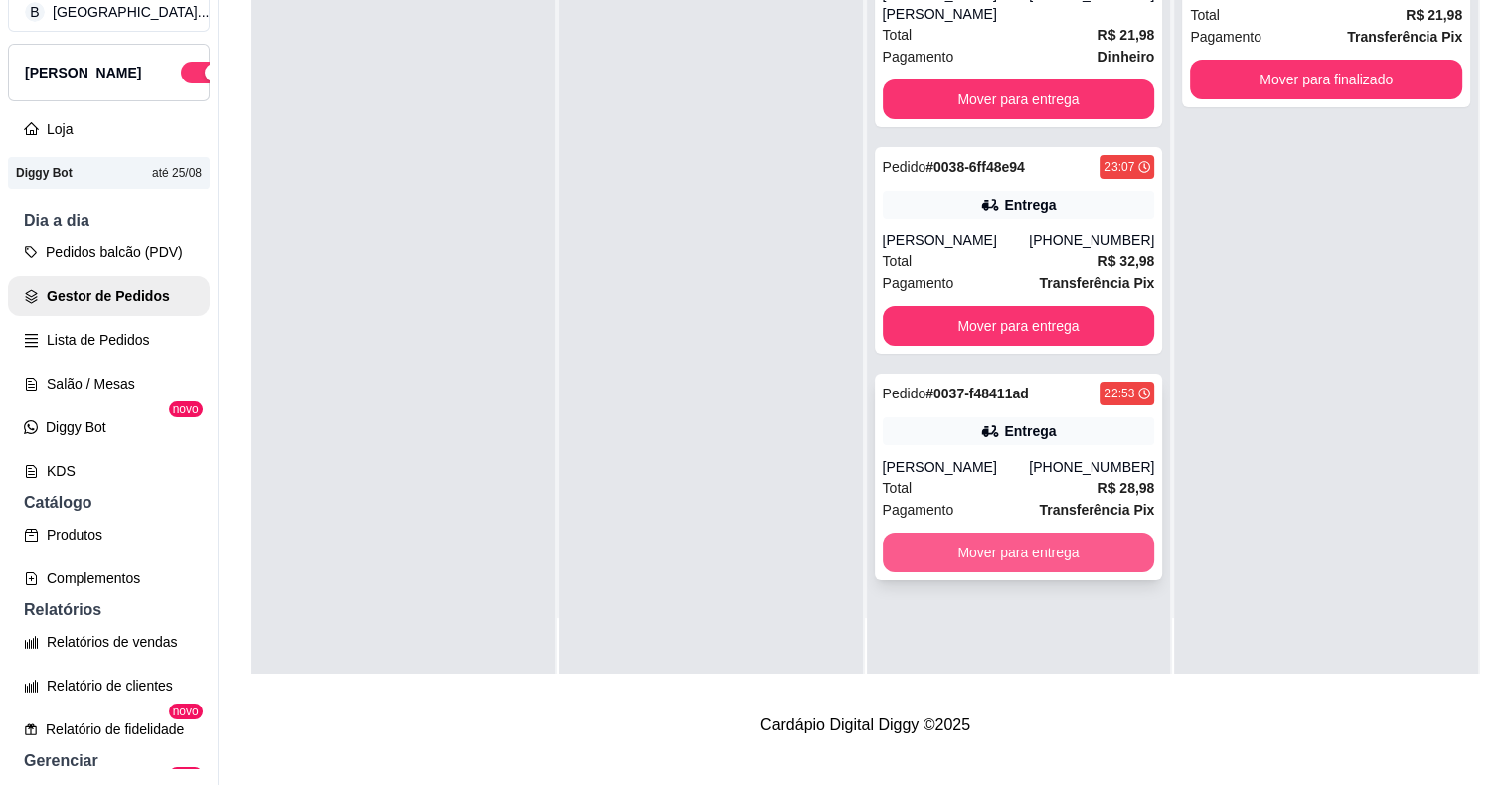 click on "Mover para entrega" at bounding box center [1019, 552] 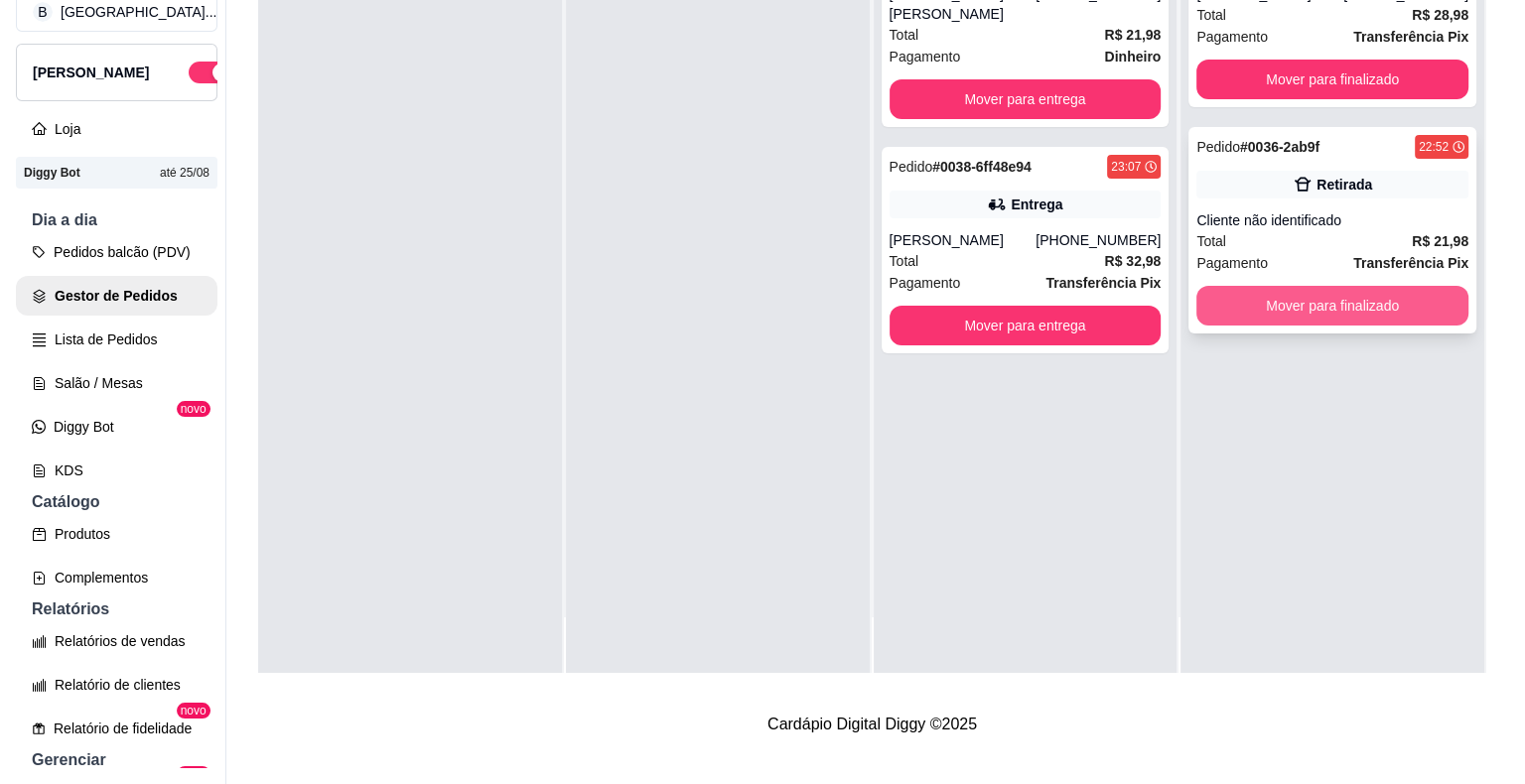 scroll, scrollTop: 0, scrollLeft: 0, axis: both 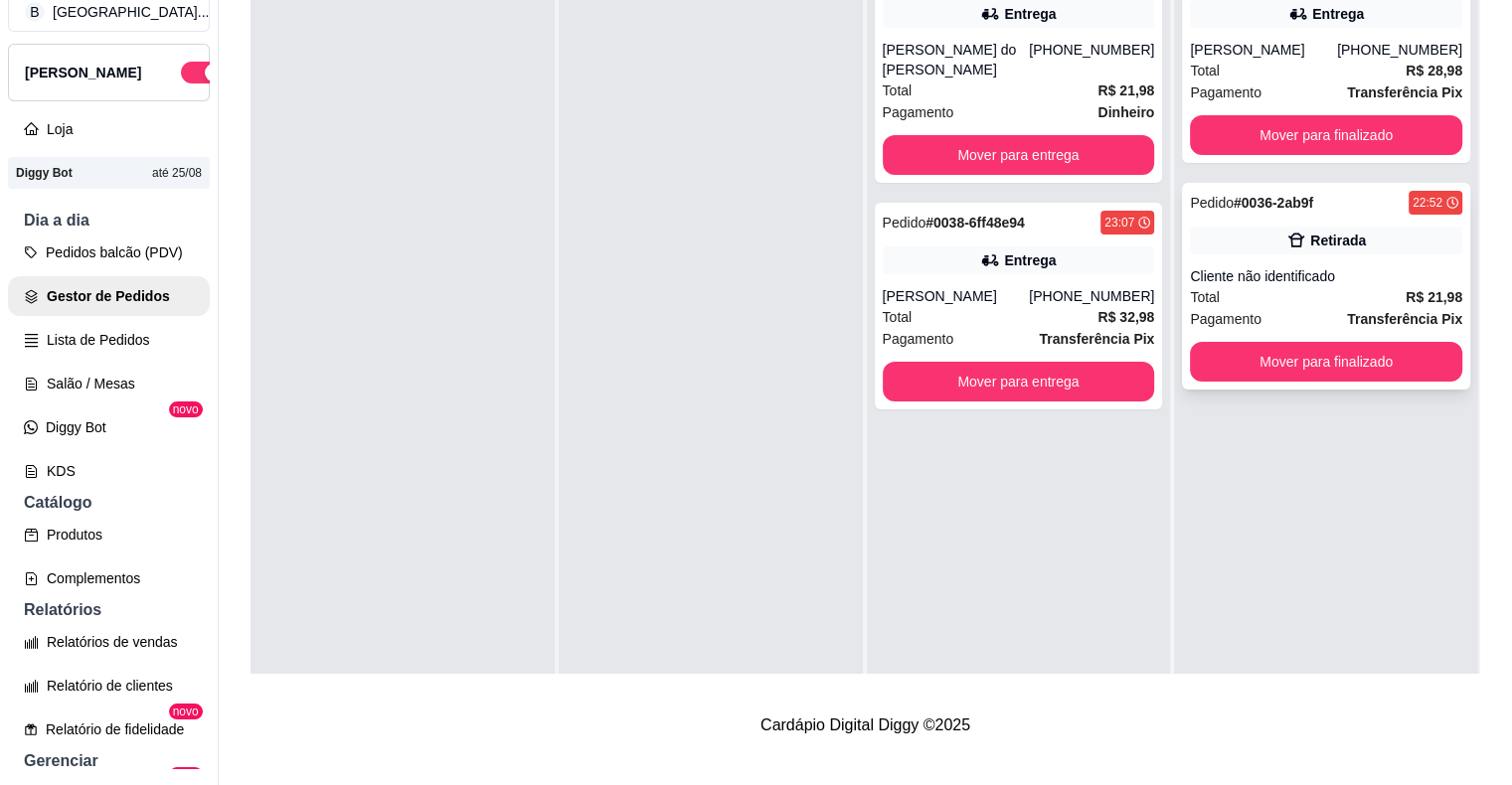click on "Cliente não identificado" at bounding box center (1326, 276) 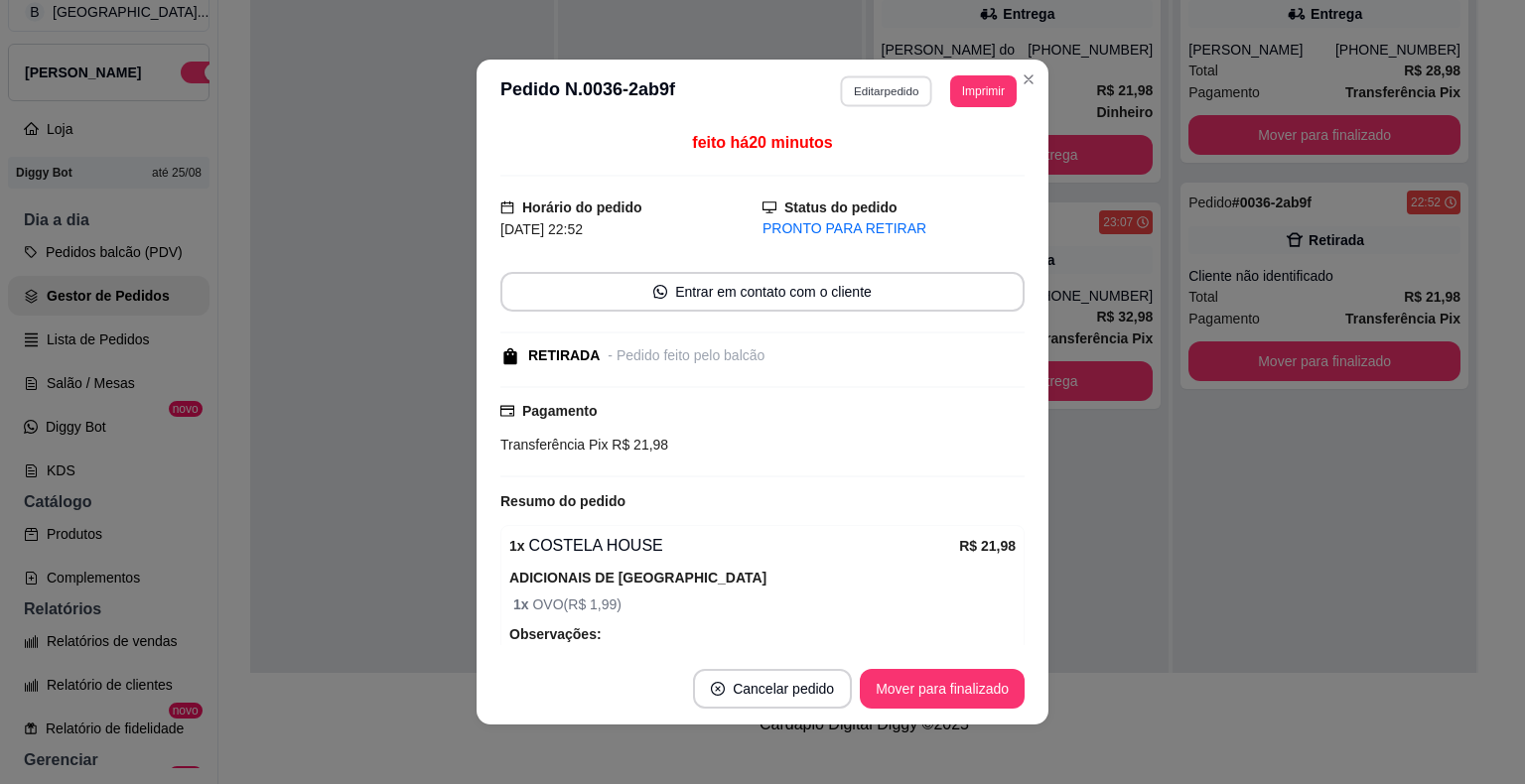 click on "Editar  pedido" at bounding box center (887, 90) 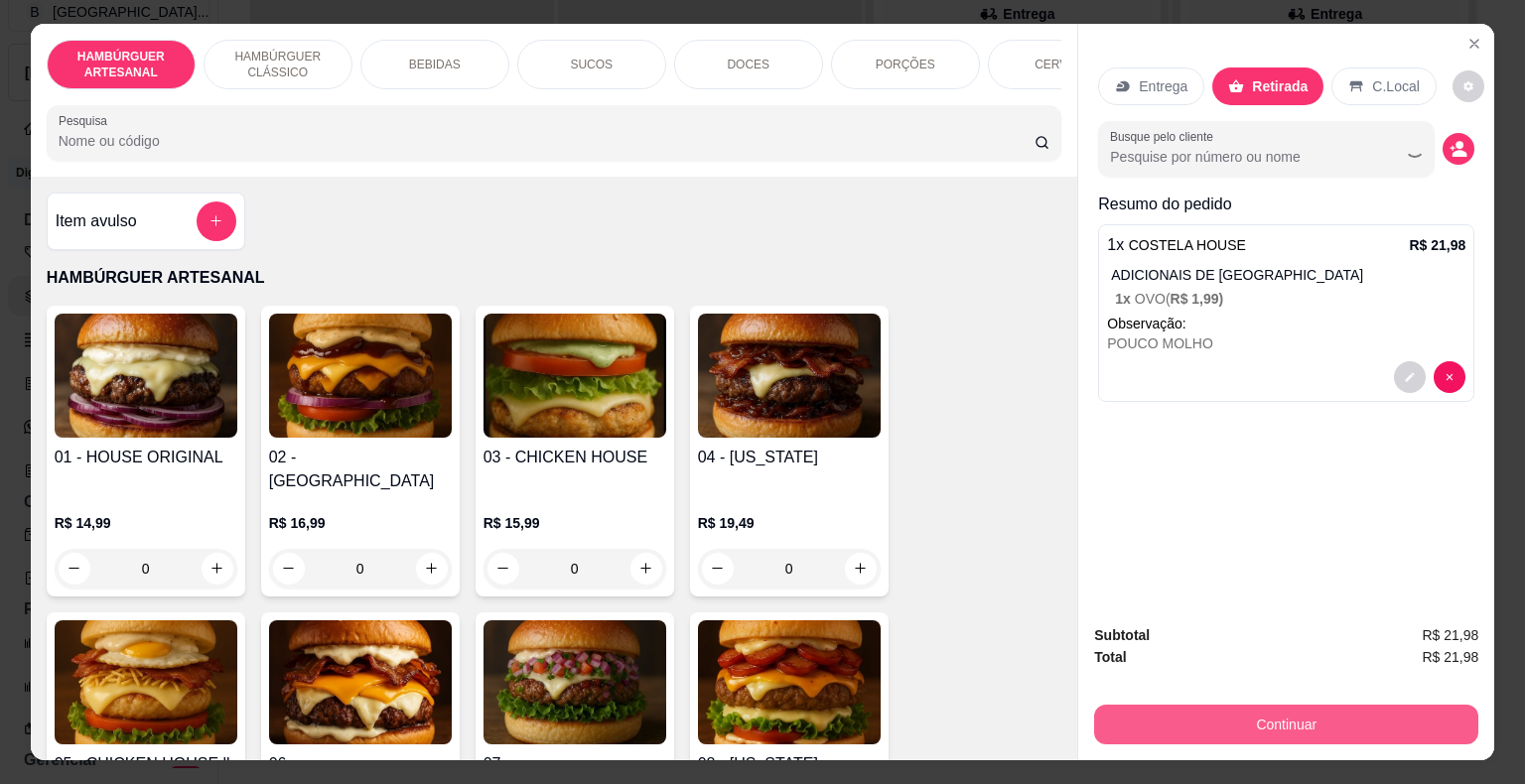 click on "Continuar" at bounding box center [1286, 724] 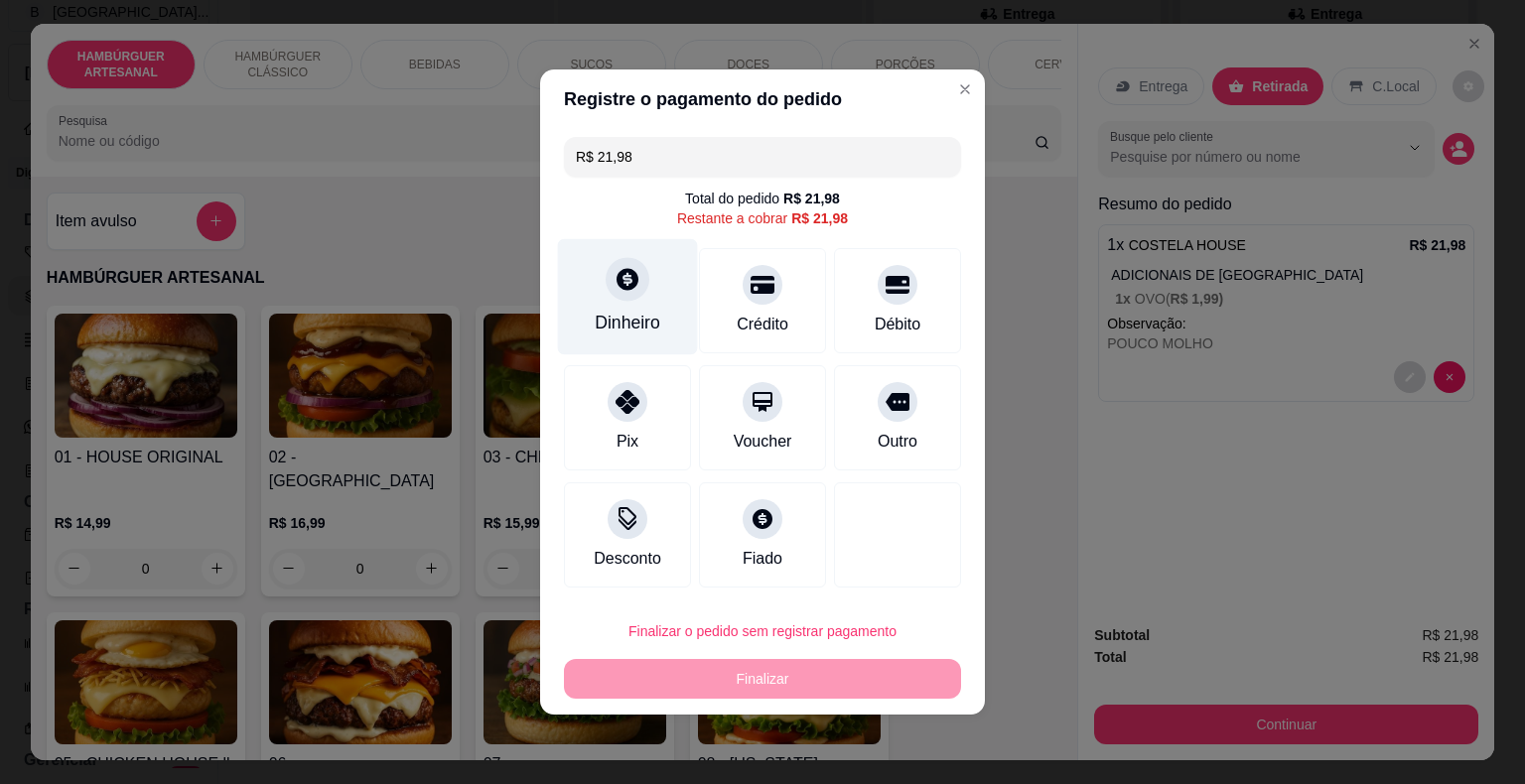 click at bounding box center (627, 279) 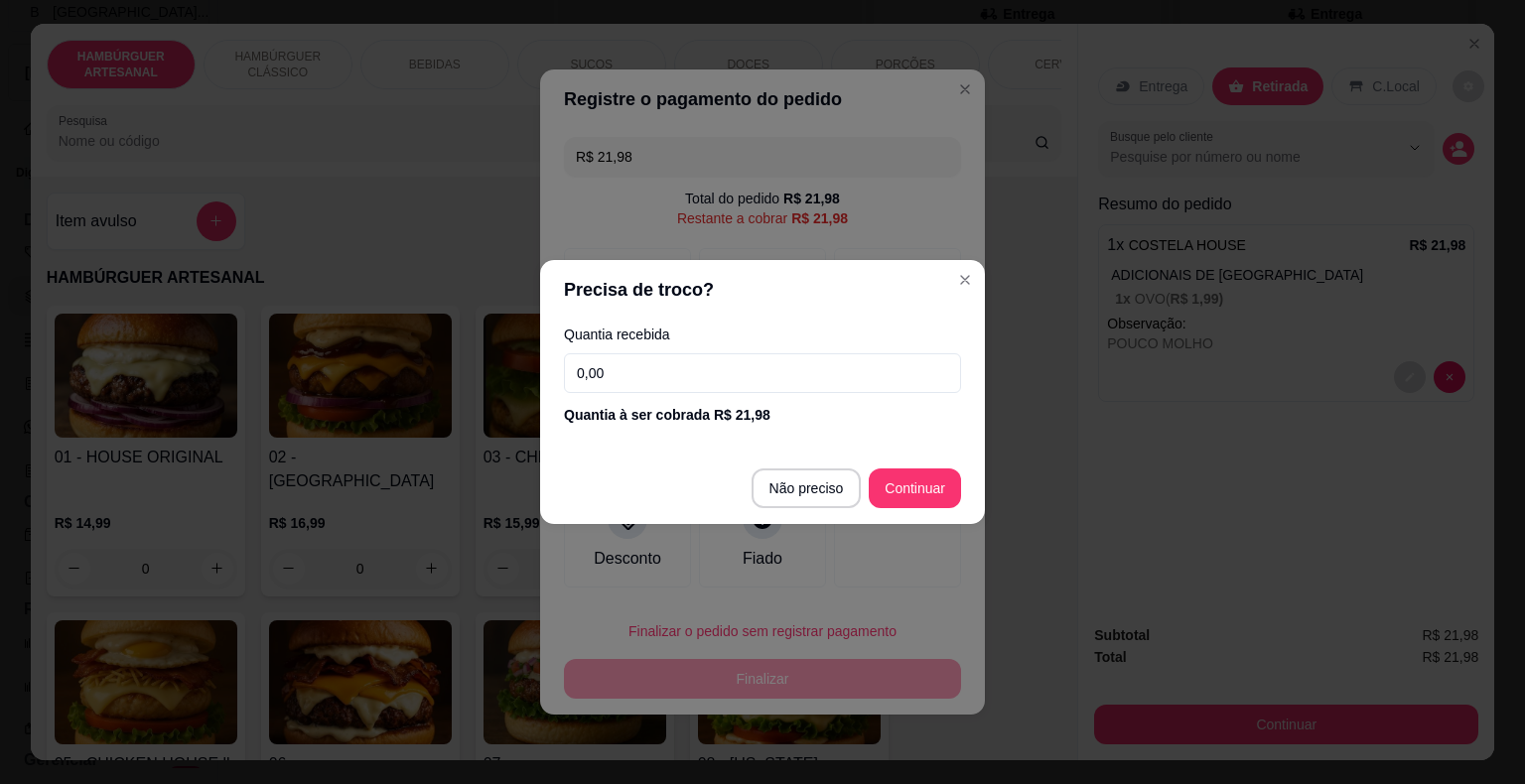 click on "0,00" at bounding box center [762, 373] 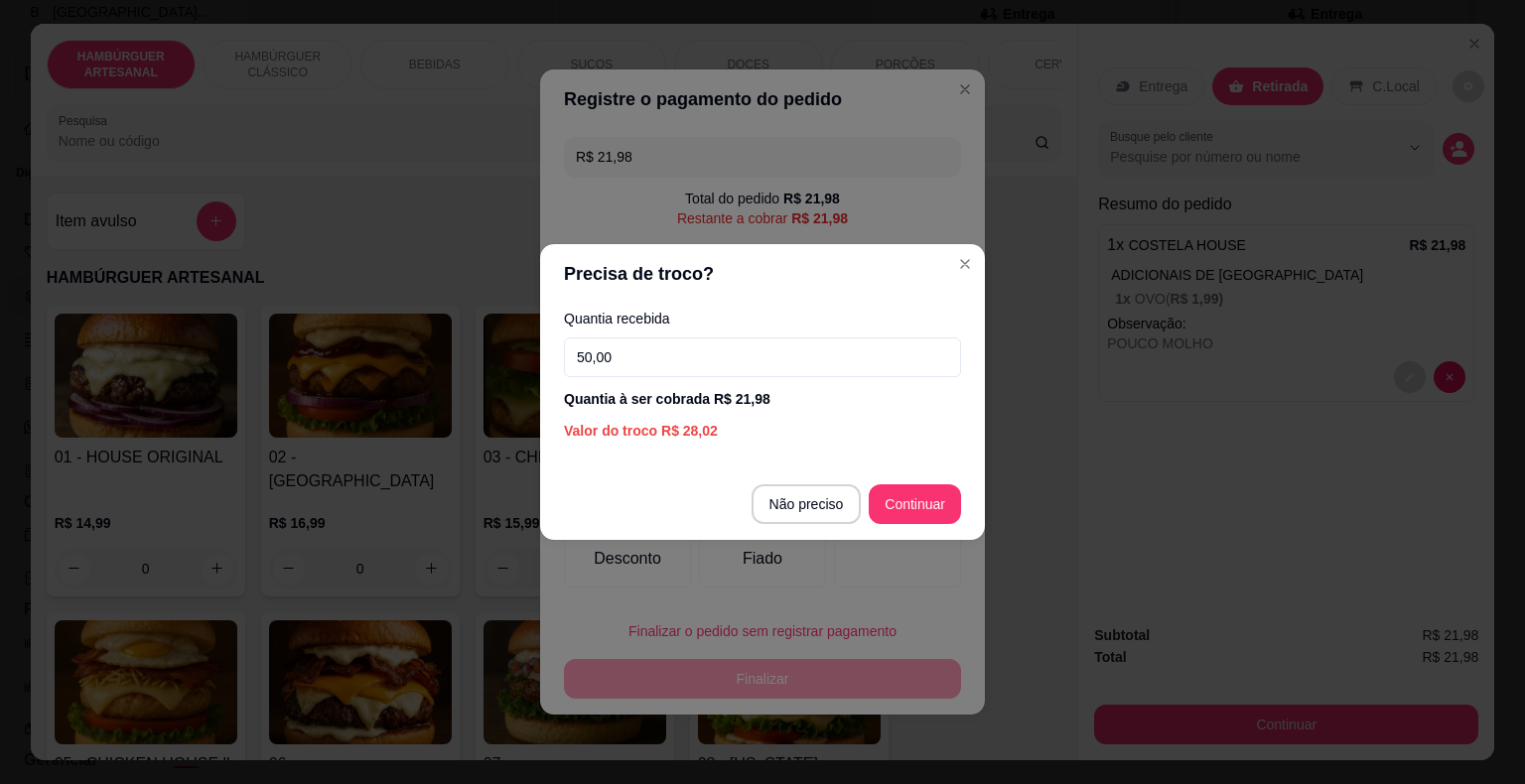 type on "50,00" 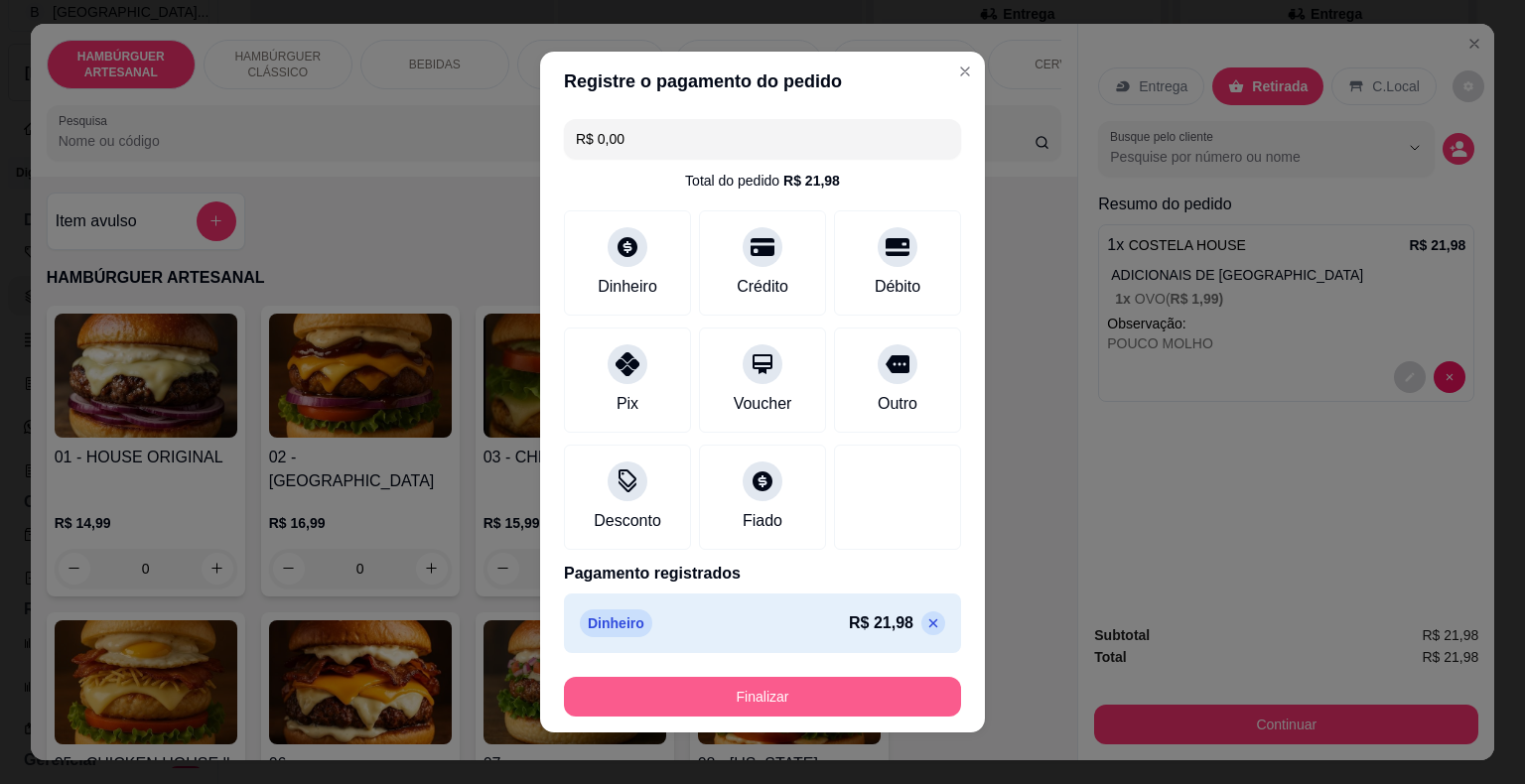 click on "Finalizar" at bounding box center [762, 697] 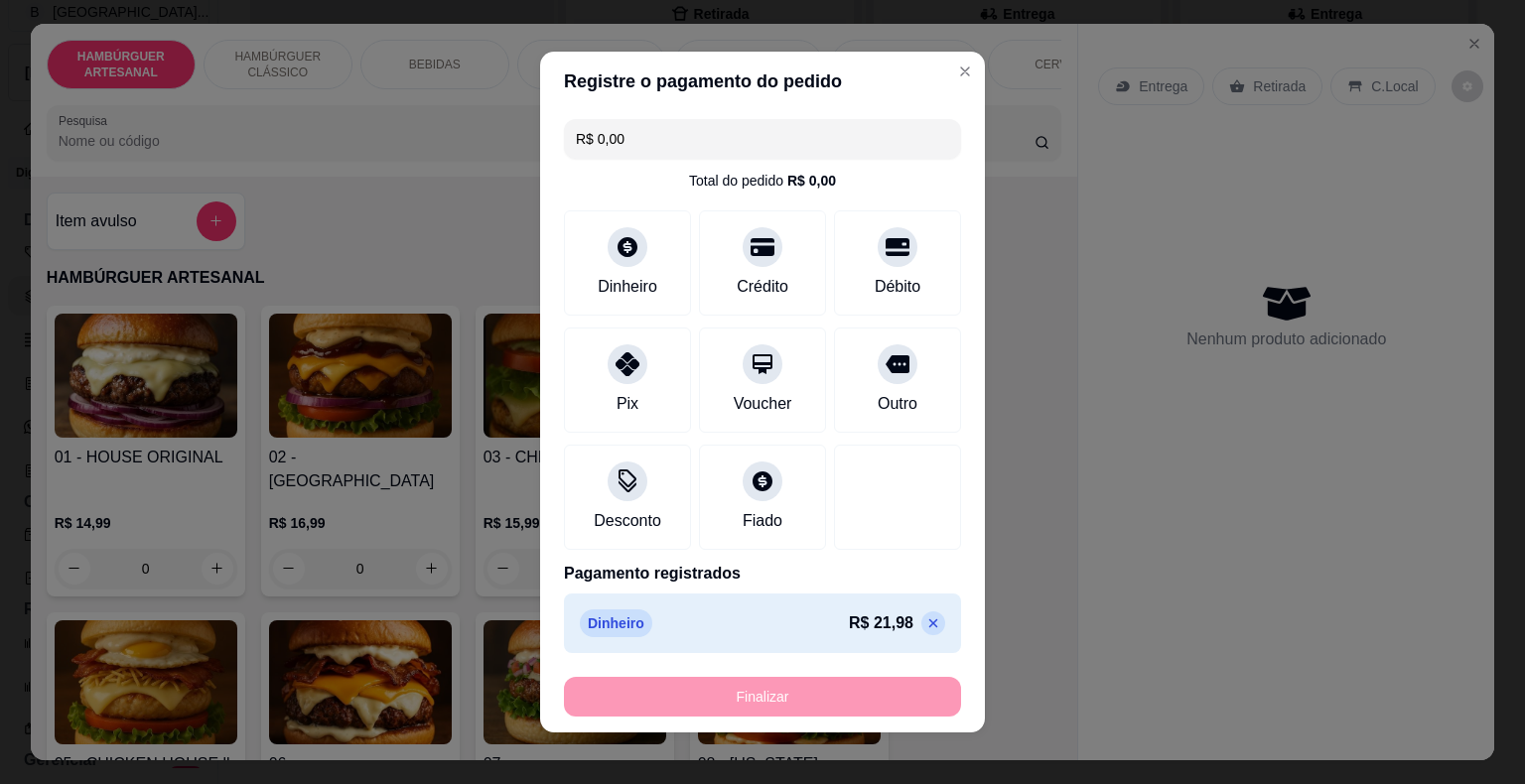type on "-R$ 21,98" 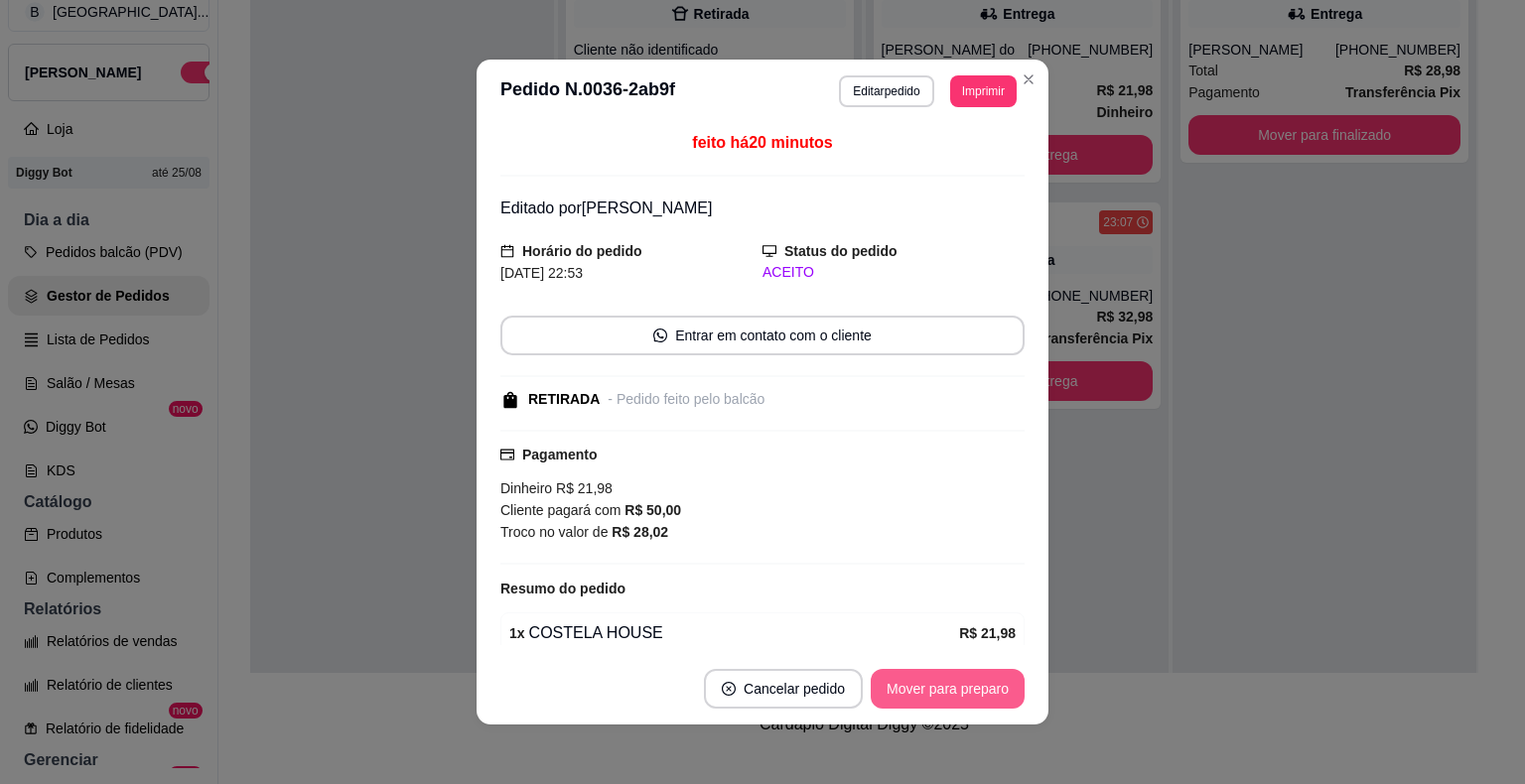 click on "Mover para preparo" at bounding box center (947, 689) 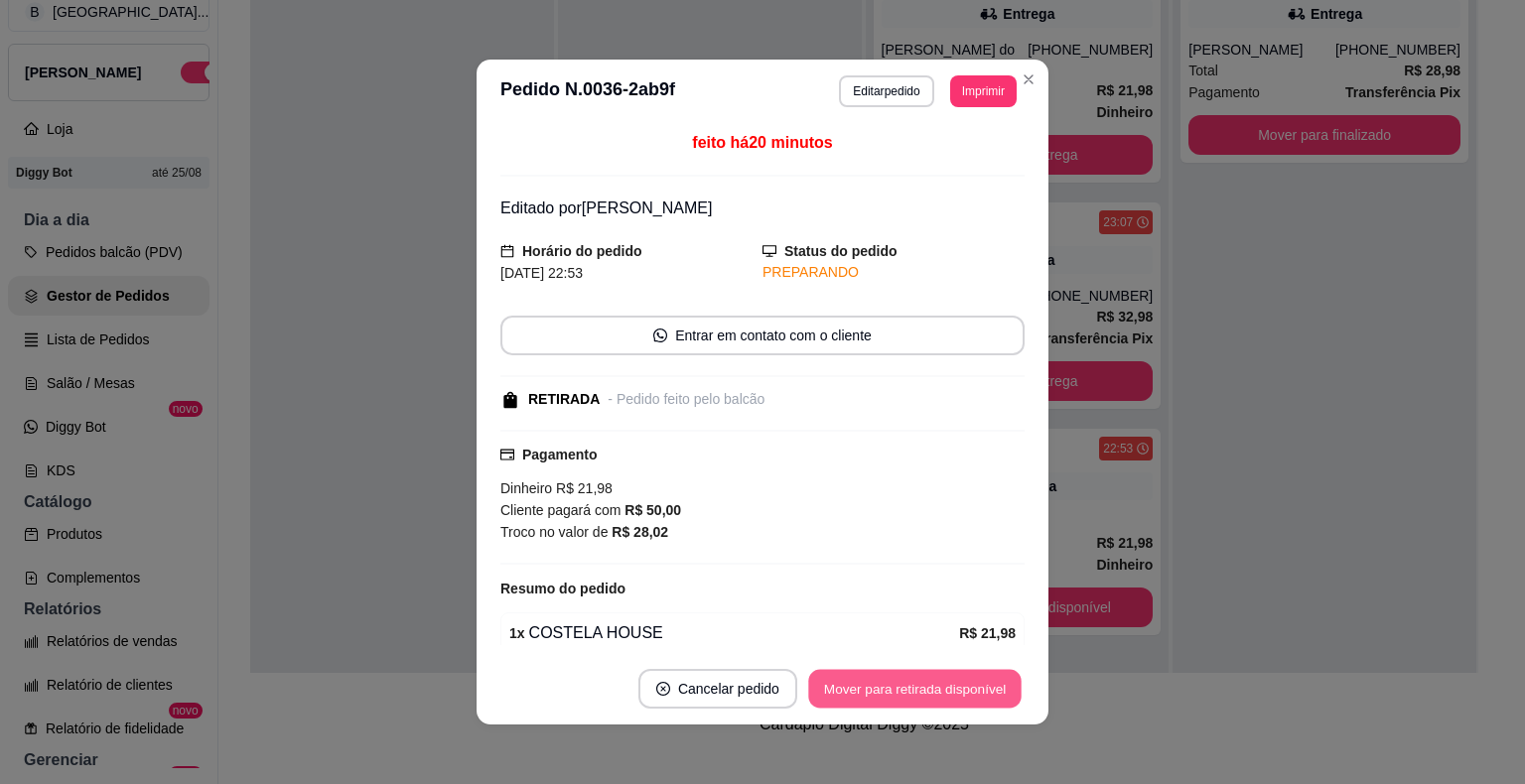 click on "Mover para retirada disponível" at bounding box center [914, 689] 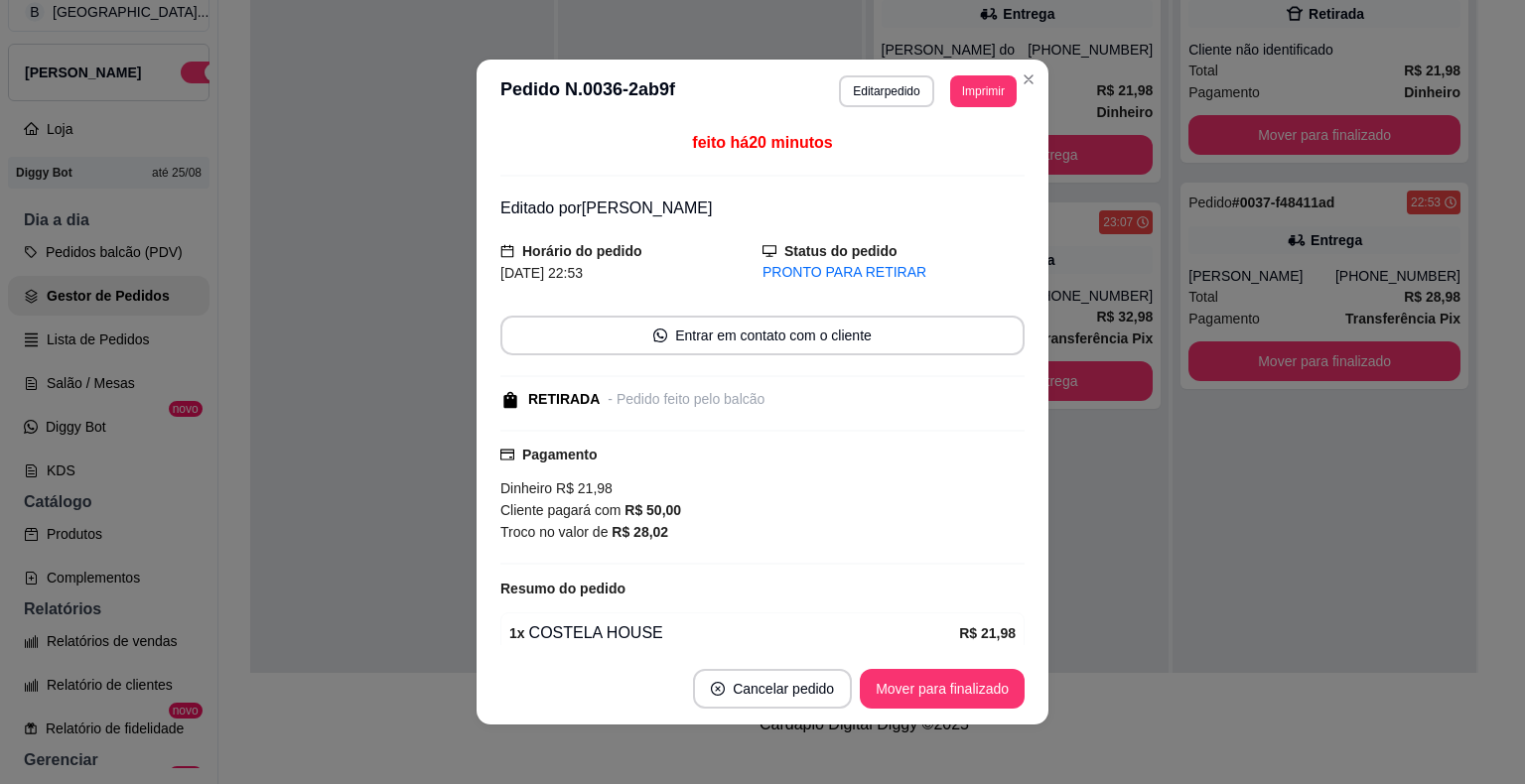 scroll, scrollTop: 193, scrollLeft: 0, axis: vertical 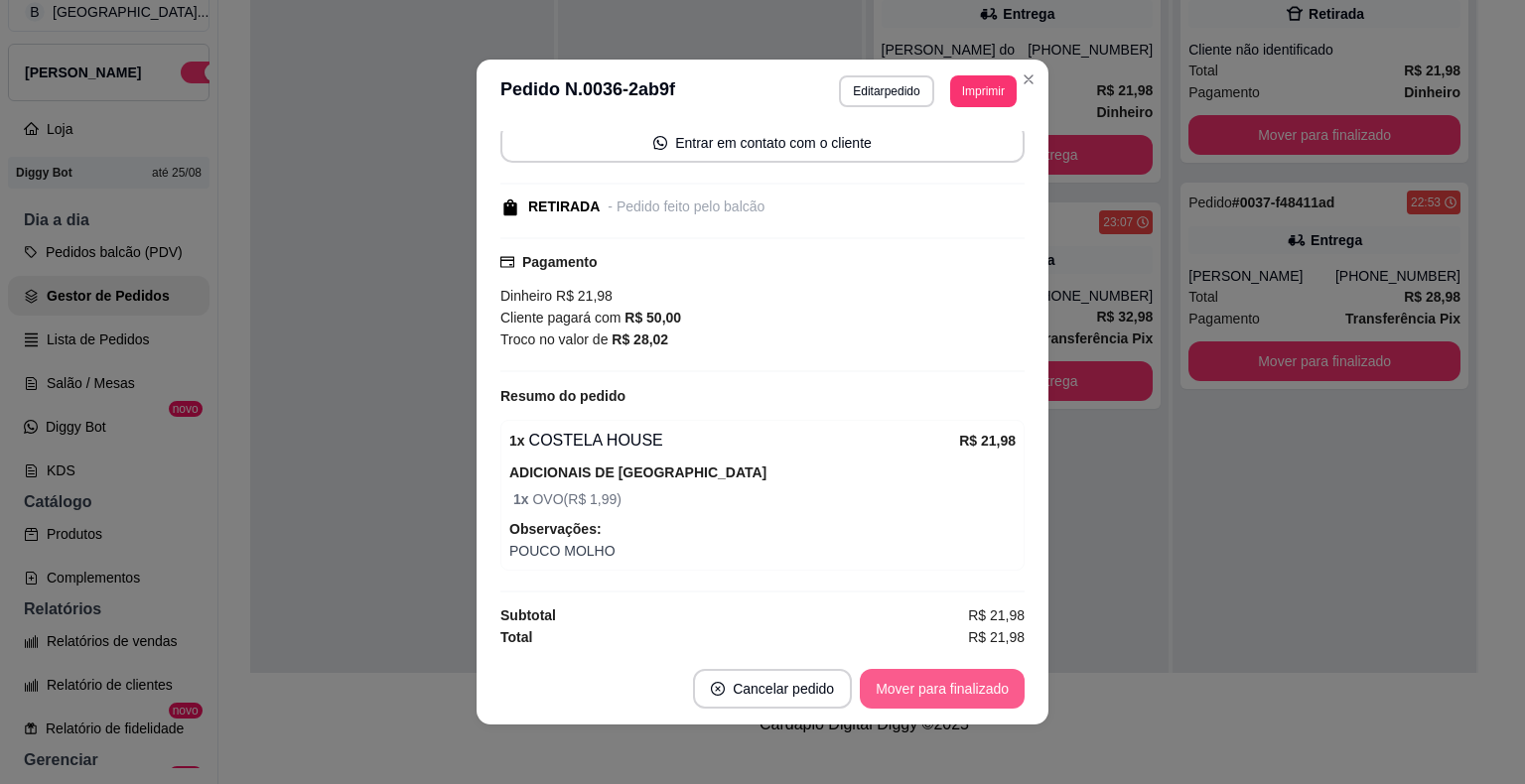 click on "Mover para finalizado" at bounding box center (942, 689) 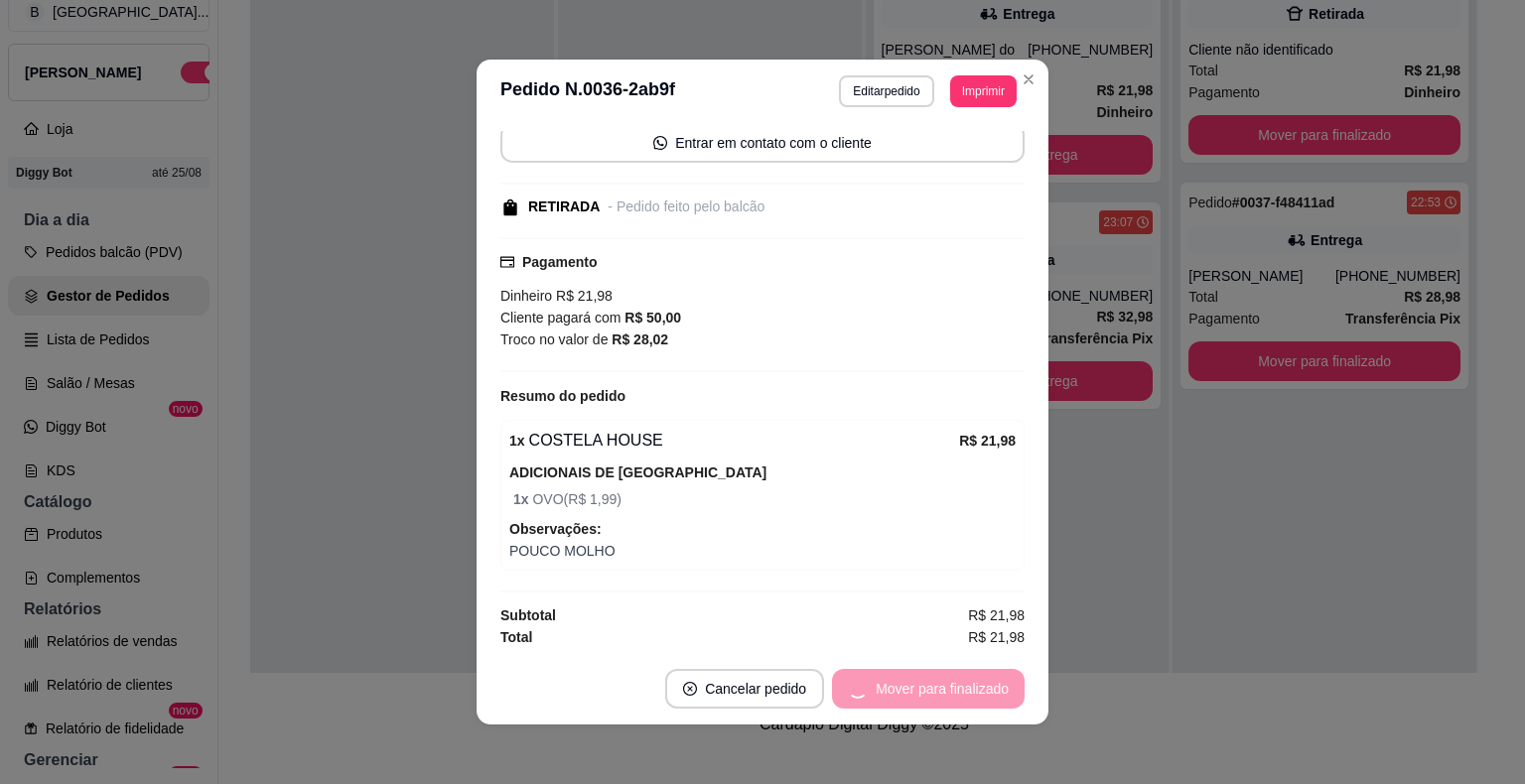 scroll, scrollTop: 87, scrollLeft: 0, axis: vertical 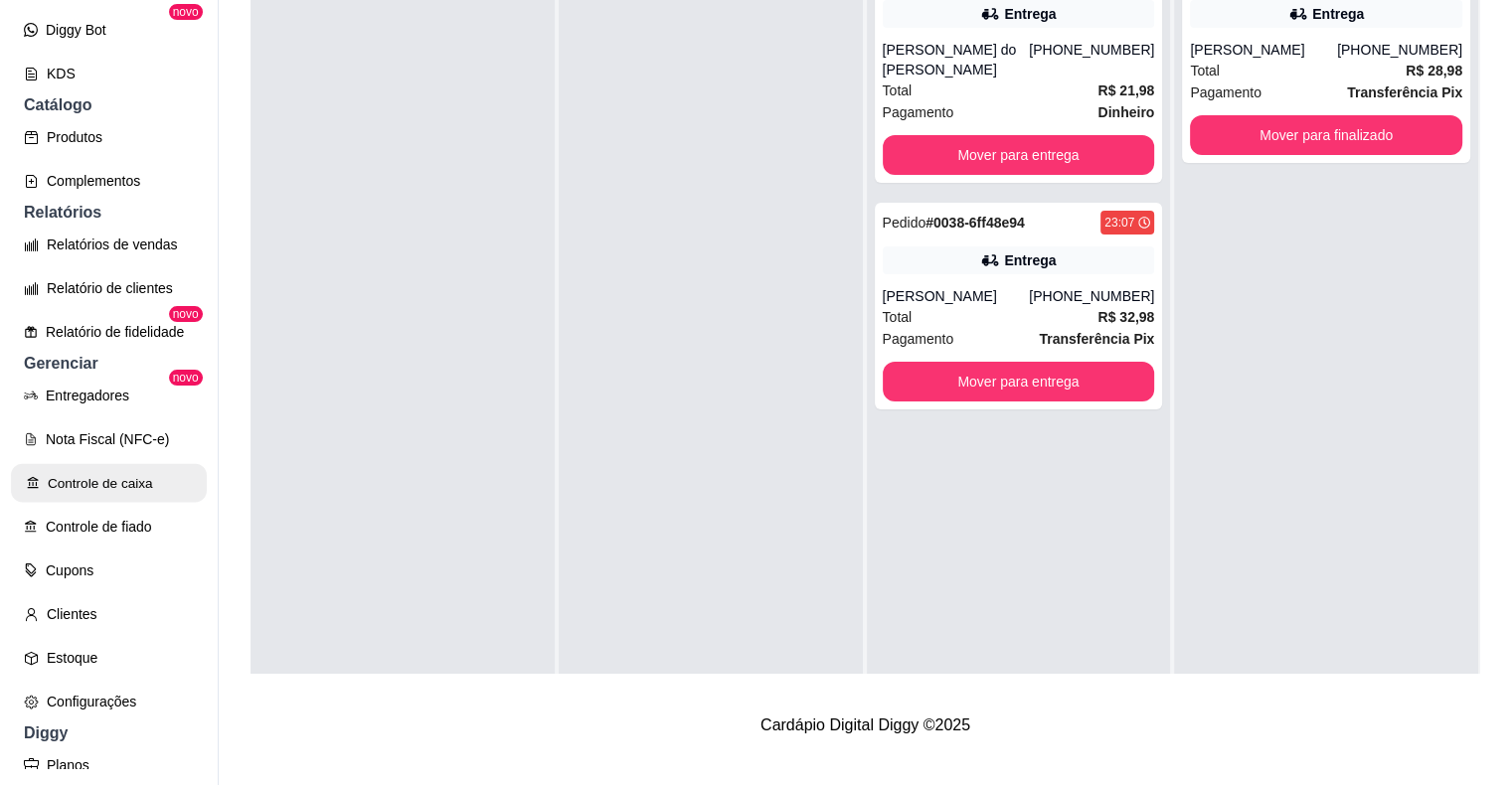 click on "Controle de caixa" at bounding box center (108, 483) 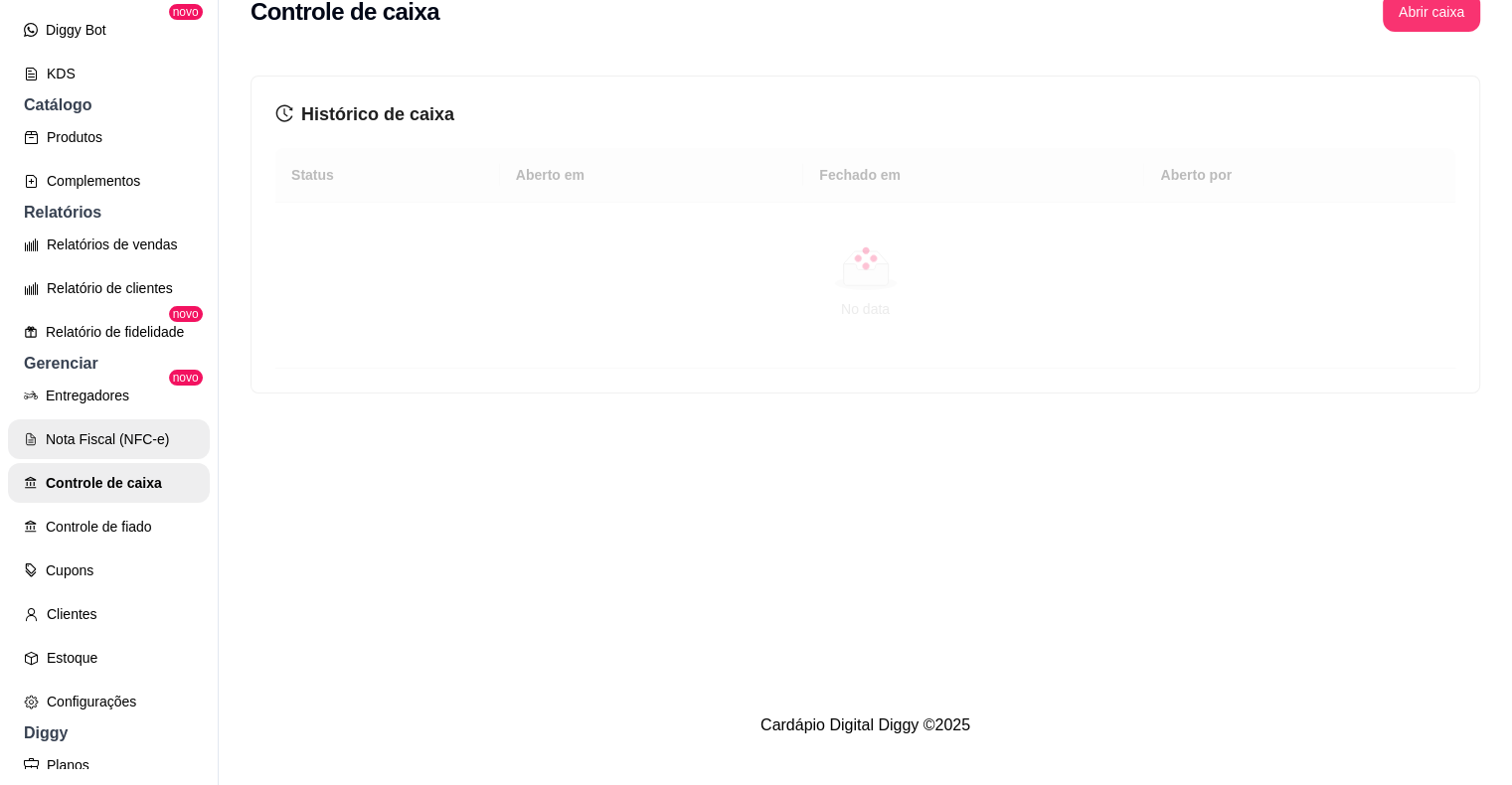 scroll, scrollTop: 0, scrollLeft: 0, axis: both 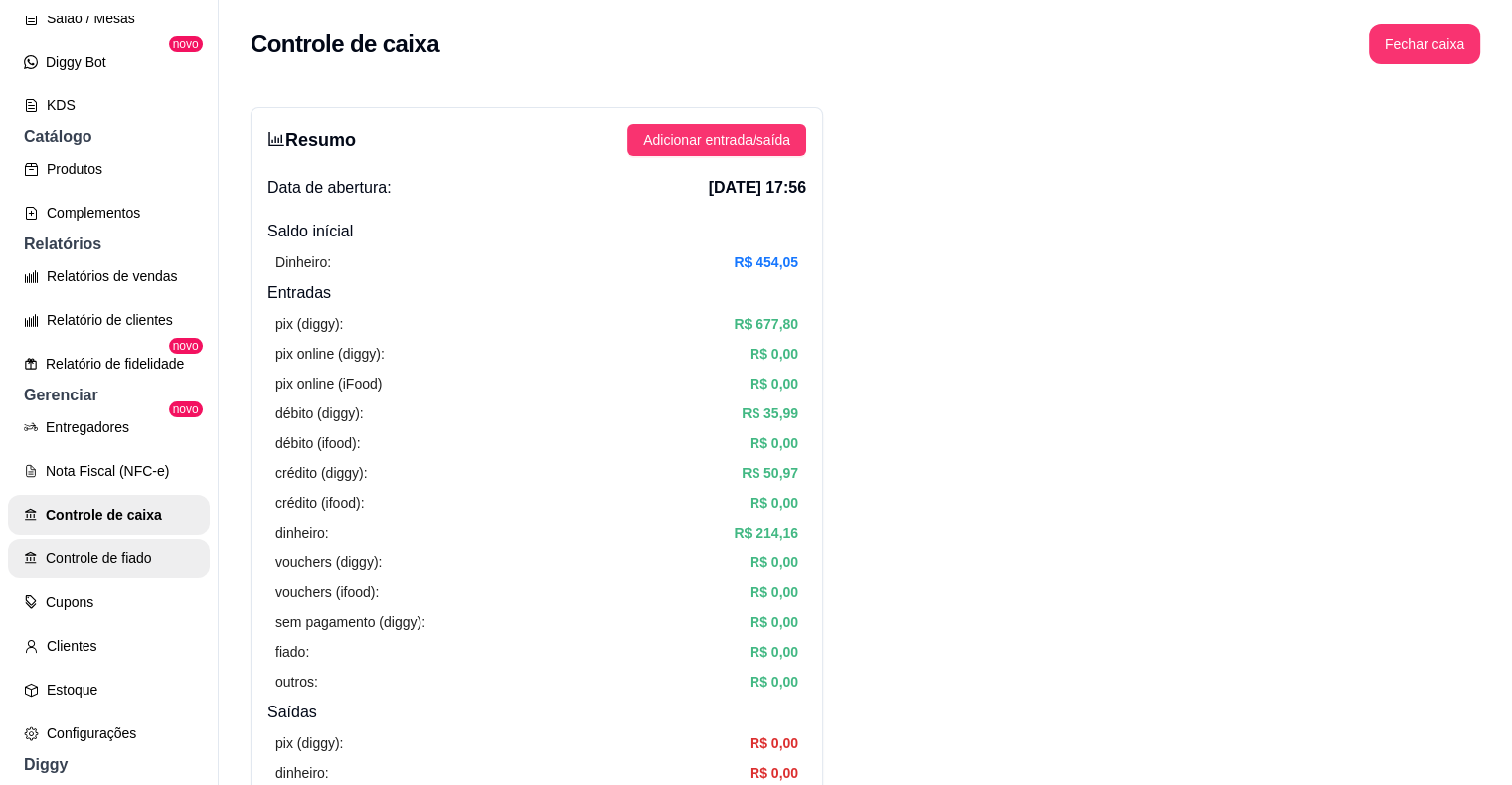 click on "Controle de fiado" at bounding box center [108, 558] 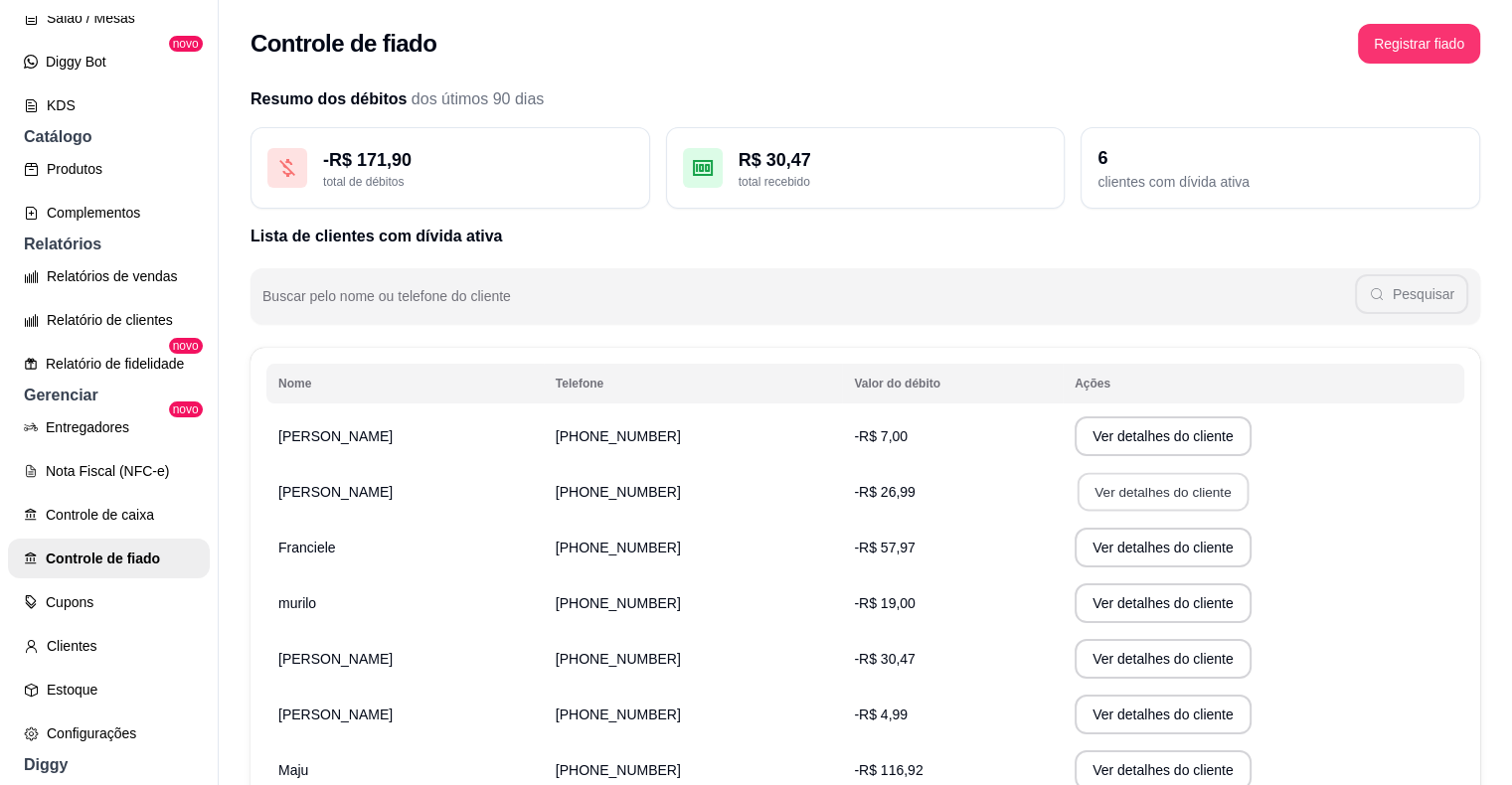 click on "Ver detalhes do cliente" at bounding box center [1163, 492] 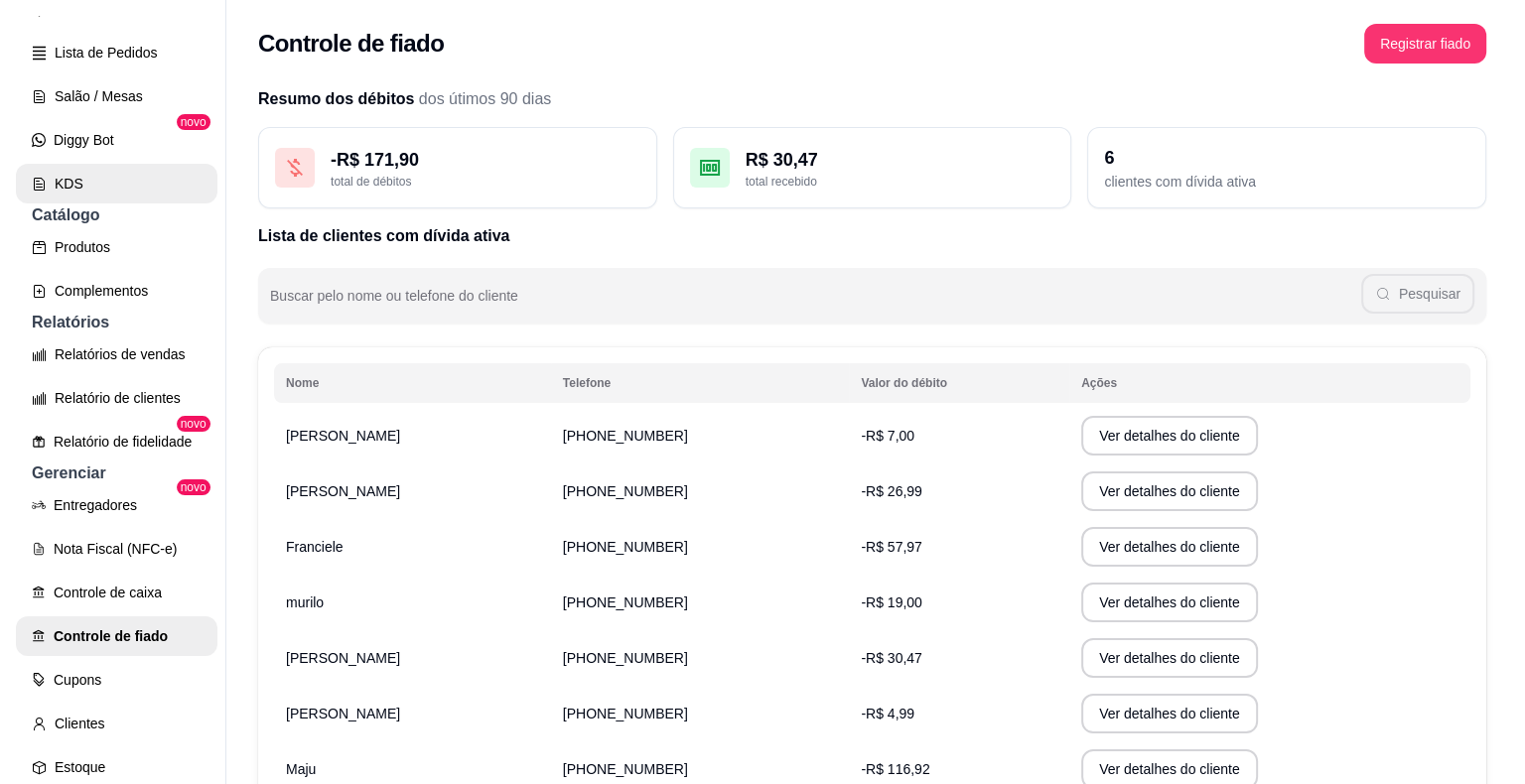 scroll, scrollTop: 198, scrollLeft: 0, axis: vertical 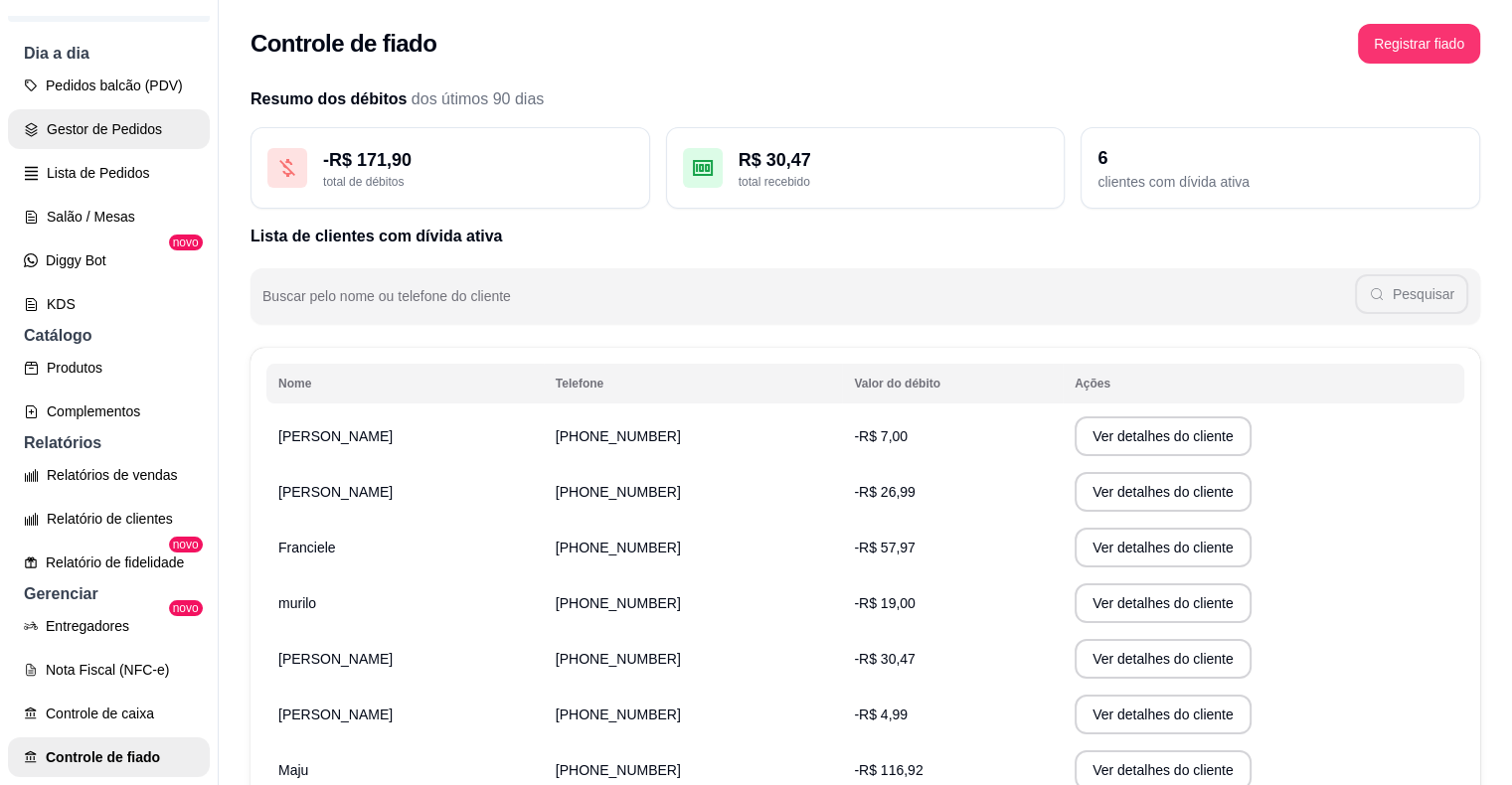 click on "Gestor de Pedidos" at bounding box center [108, 129] 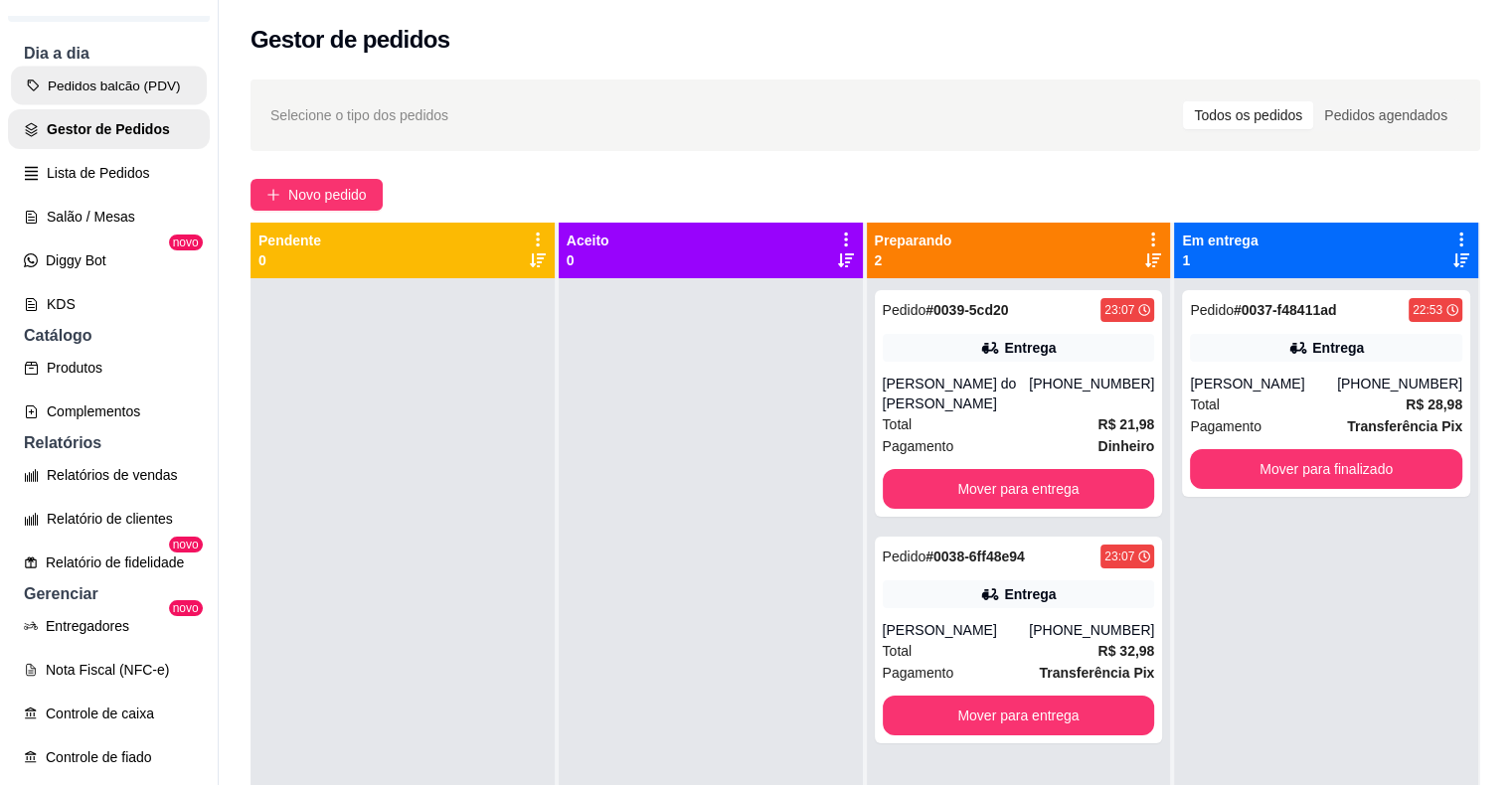 click on "Pedidos balcão (PDV)" at bounding box center [108, 85] 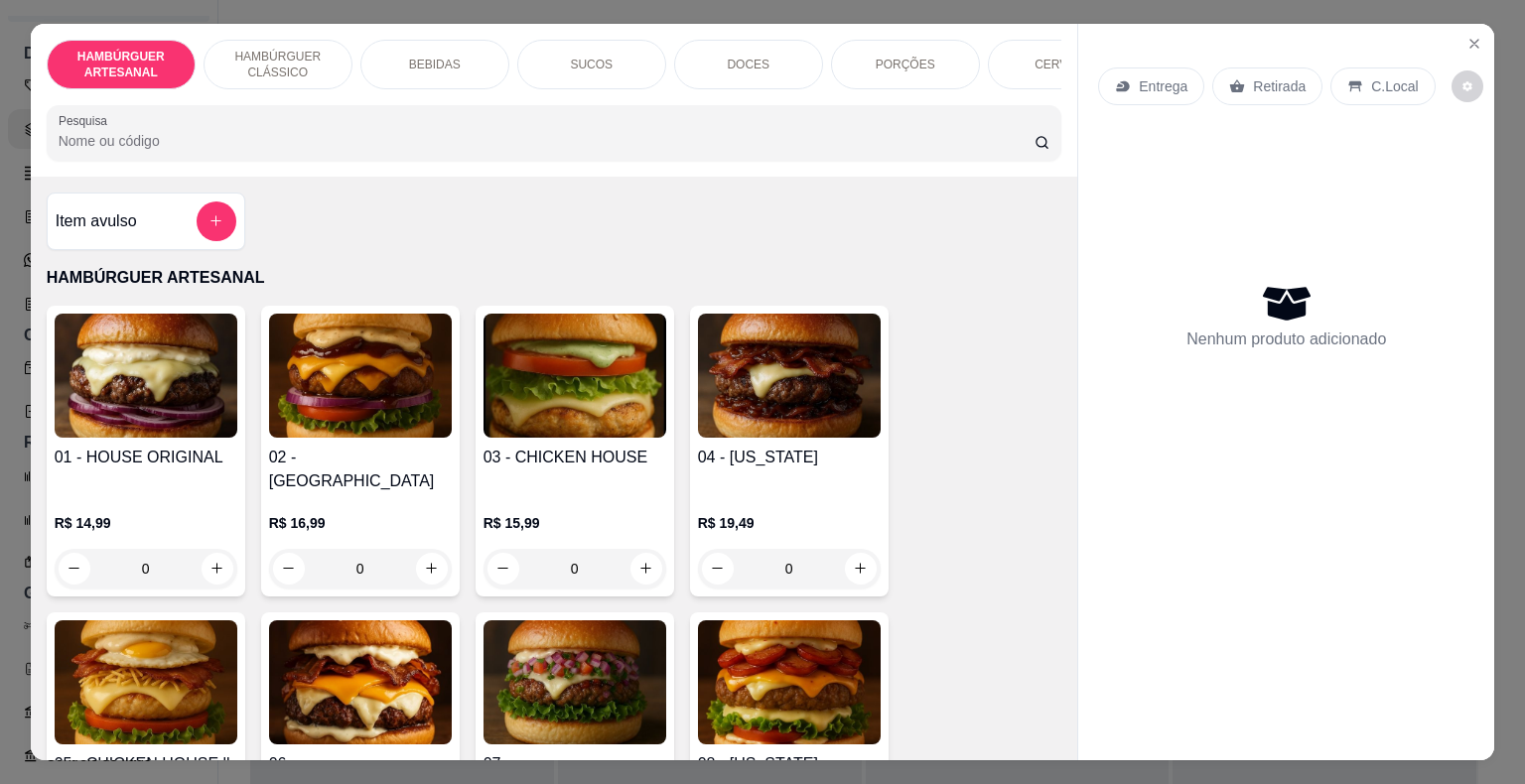 click on "Item avulso" at bounding box center [146, 221] 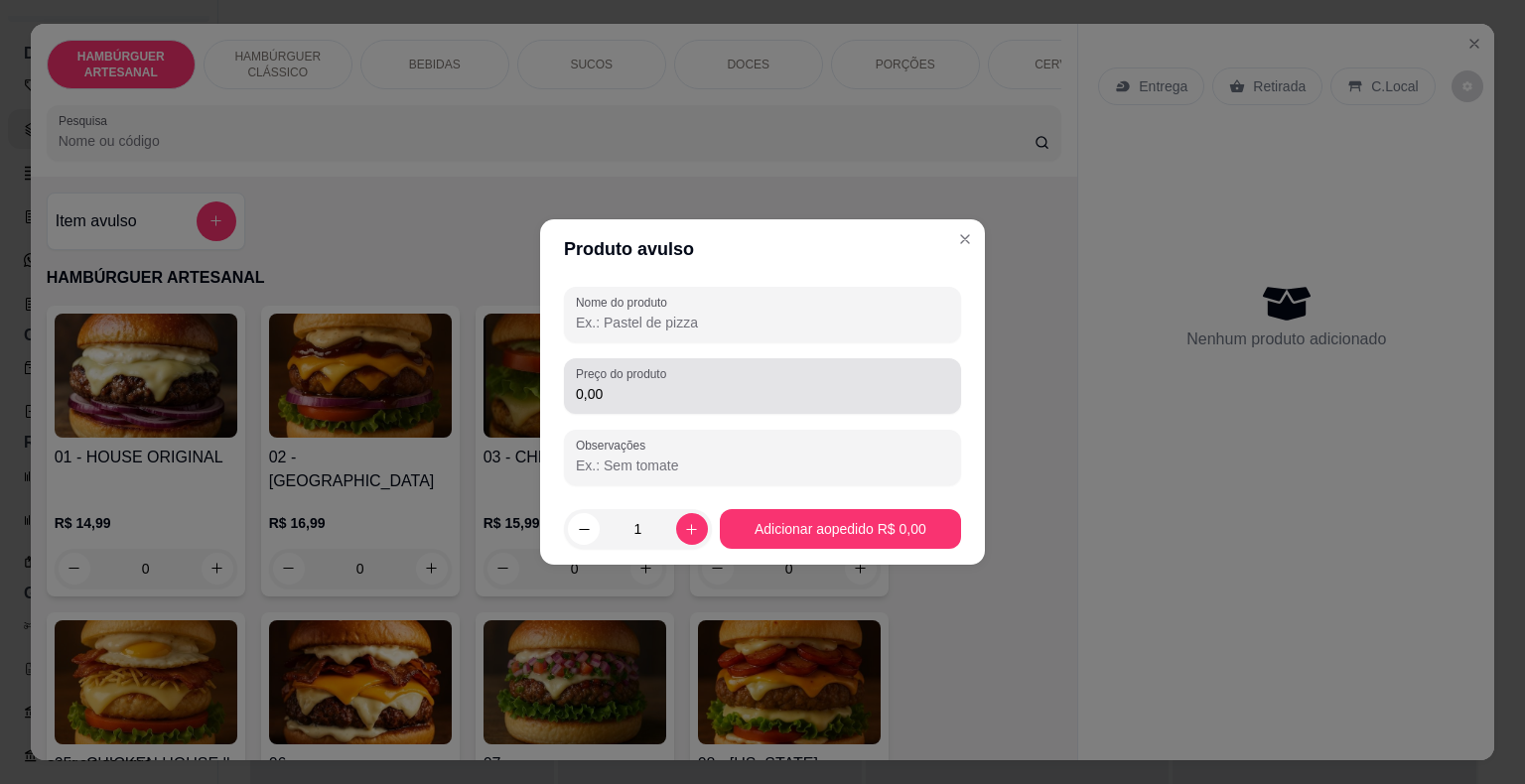 click on "0,00" at bounding box center (762, 386) 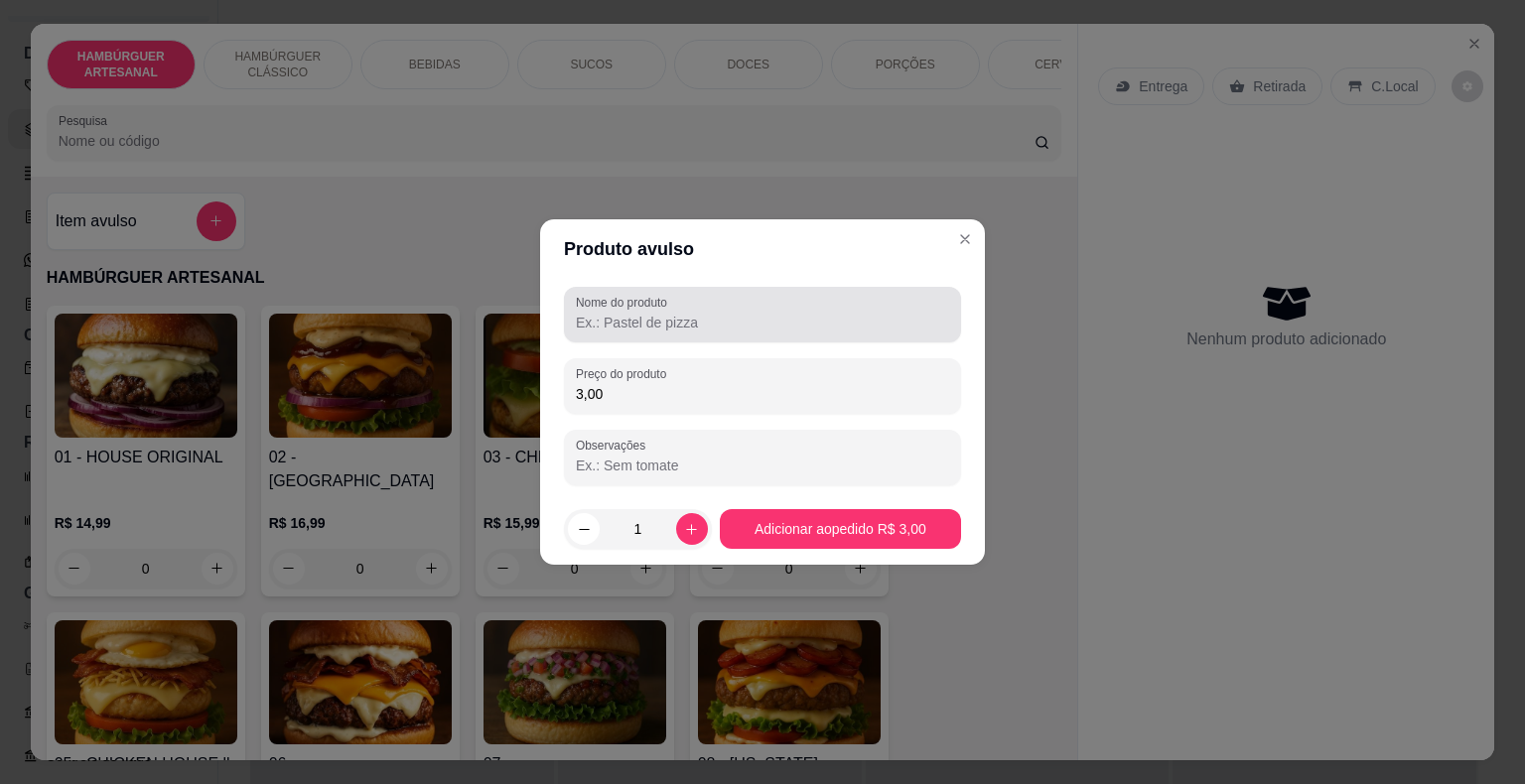 type on "3,00" 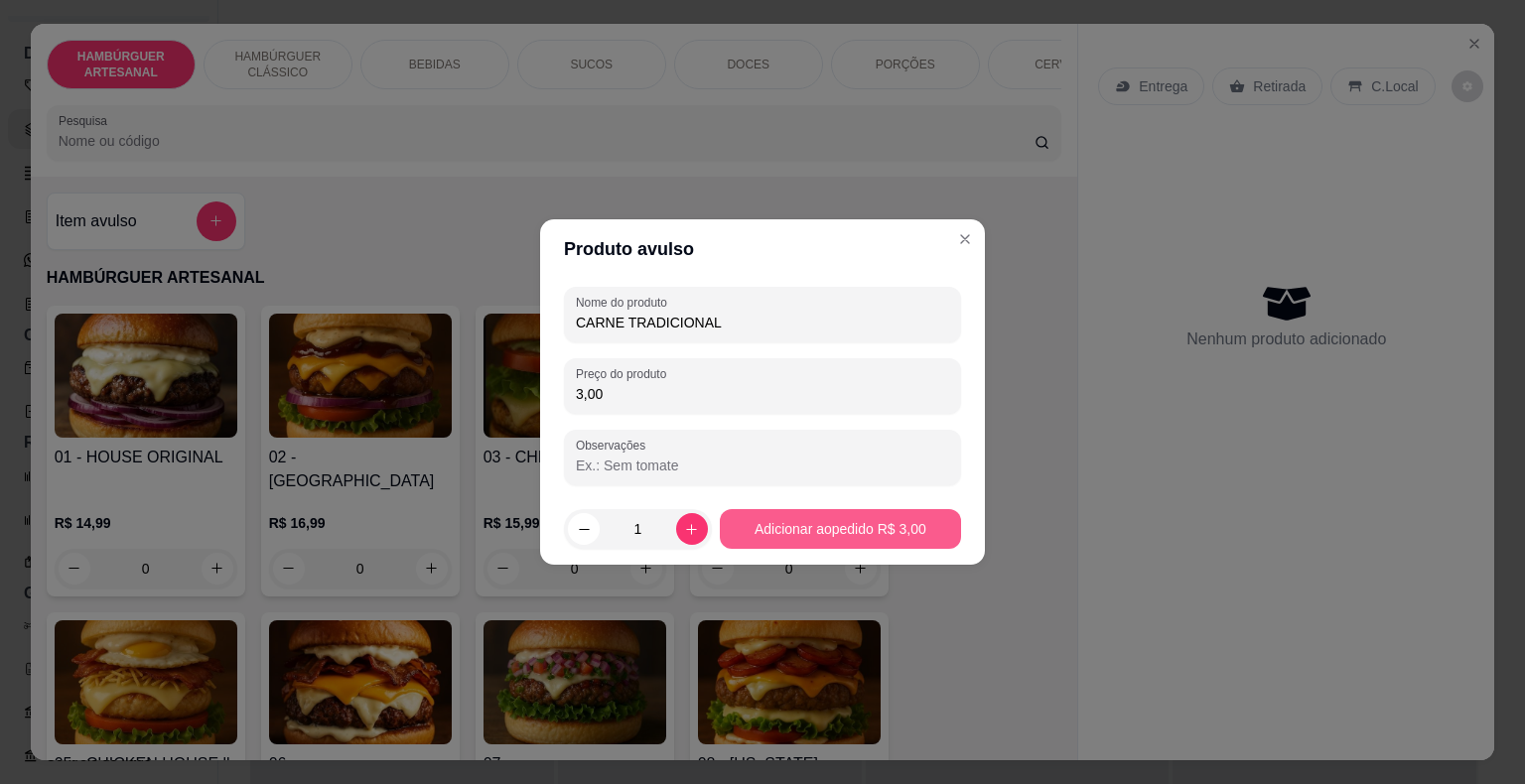 type on "CARNE TRADICIONAL" 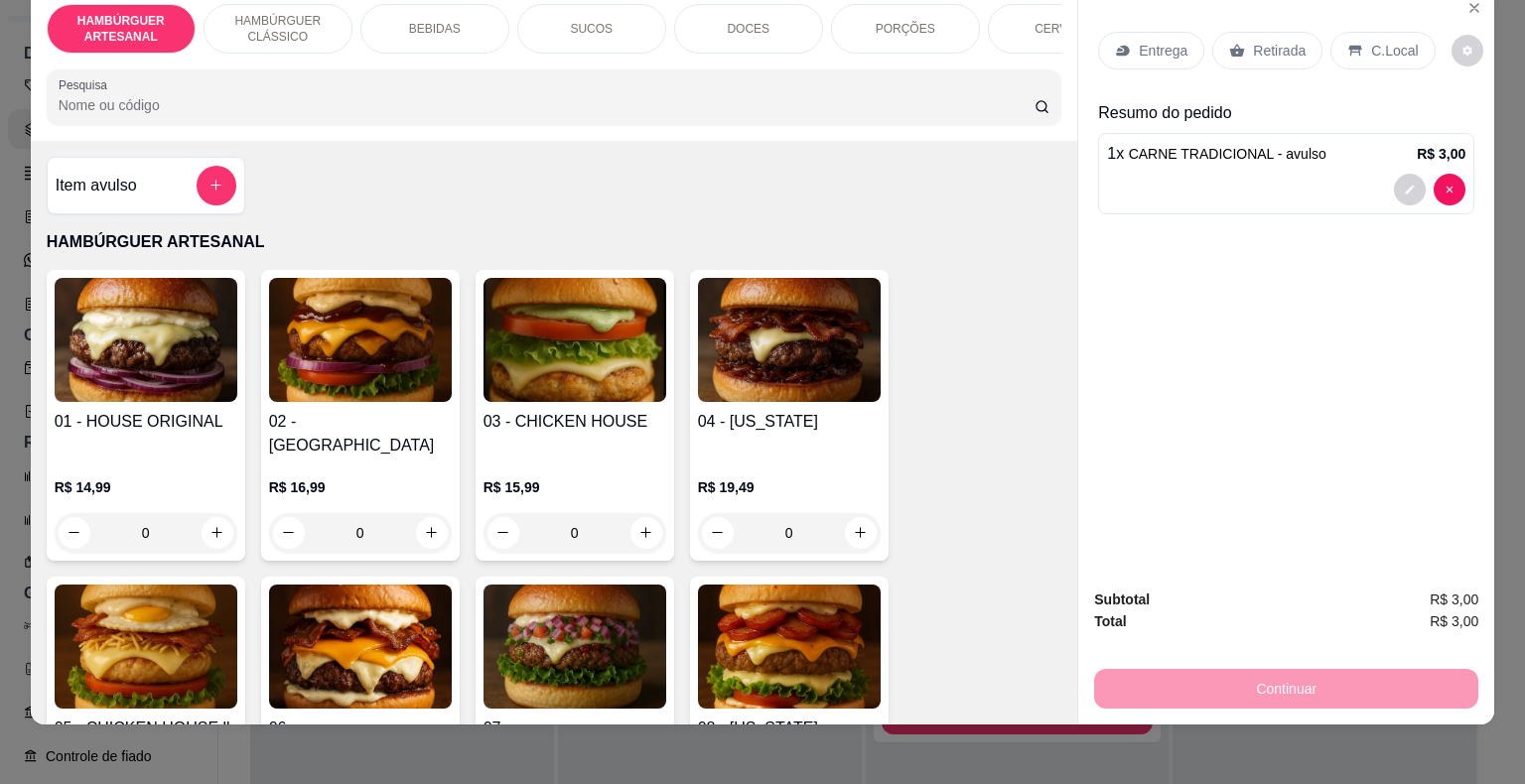 scroll, scrollTop: 48, scrollLeft: 0, axis: vertical 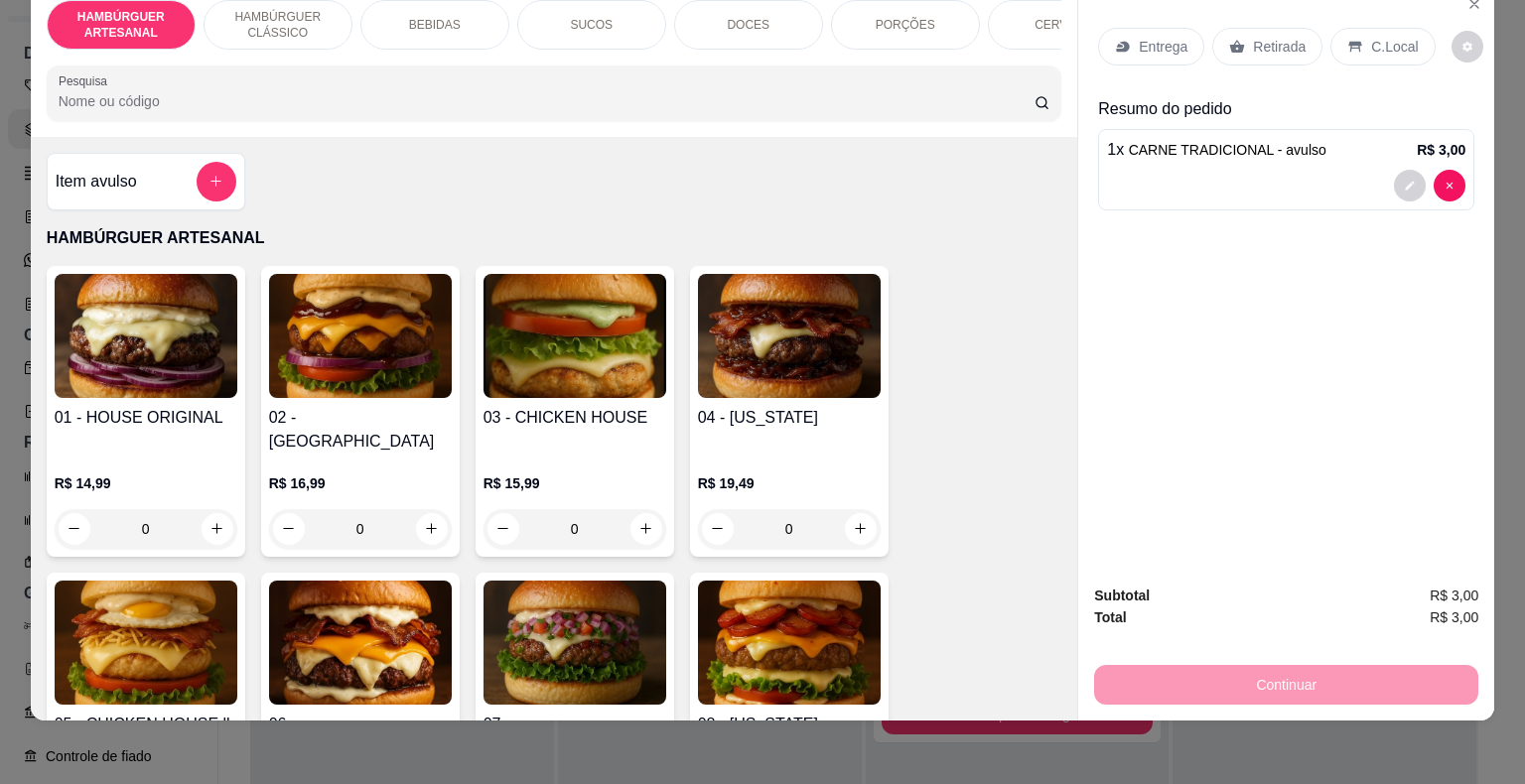 click on "Retirada" at bounding box center [1267, 47] 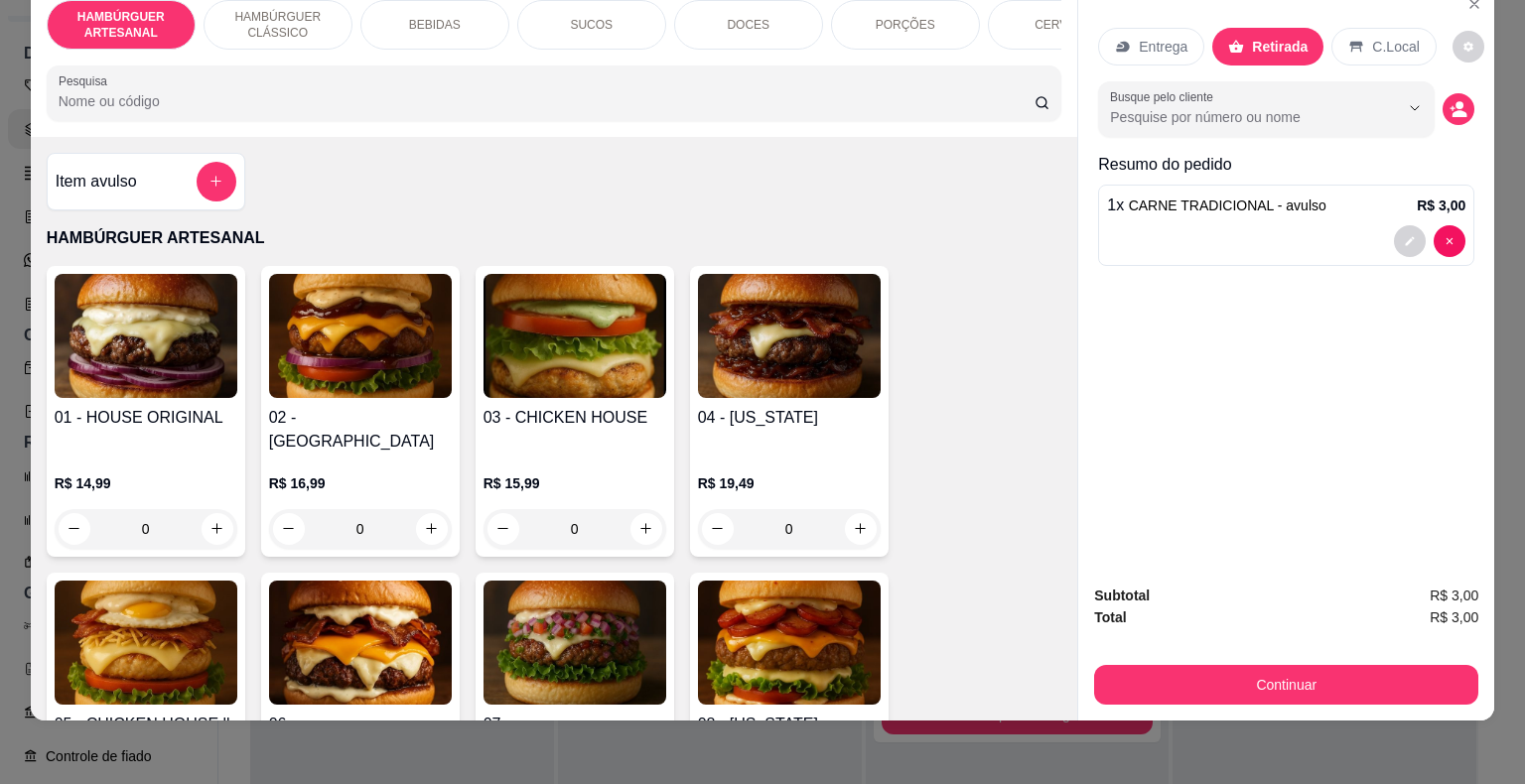 click on "C.Local" at bounding box center [1383, 47] 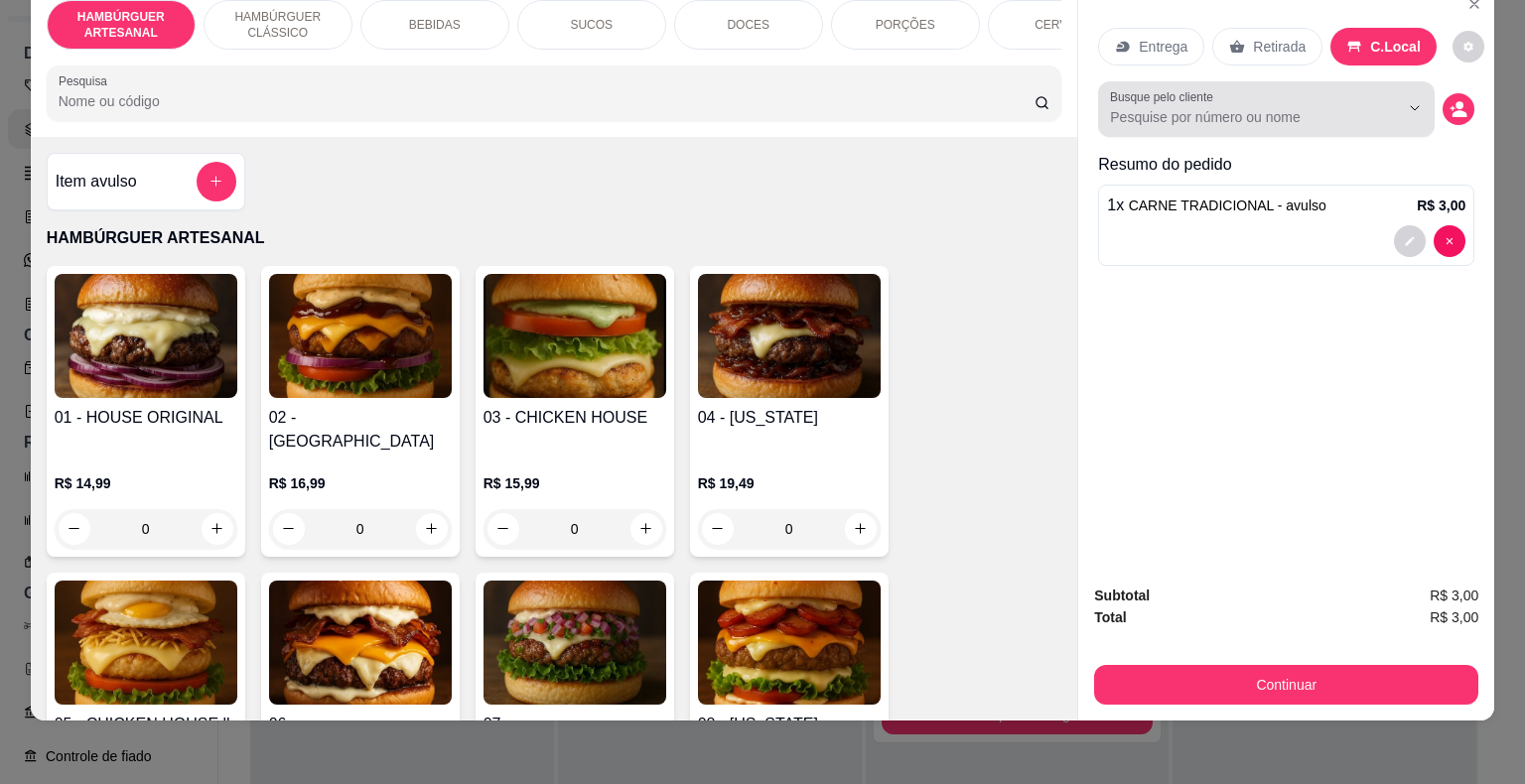 click at bounding box center [1387, 107] 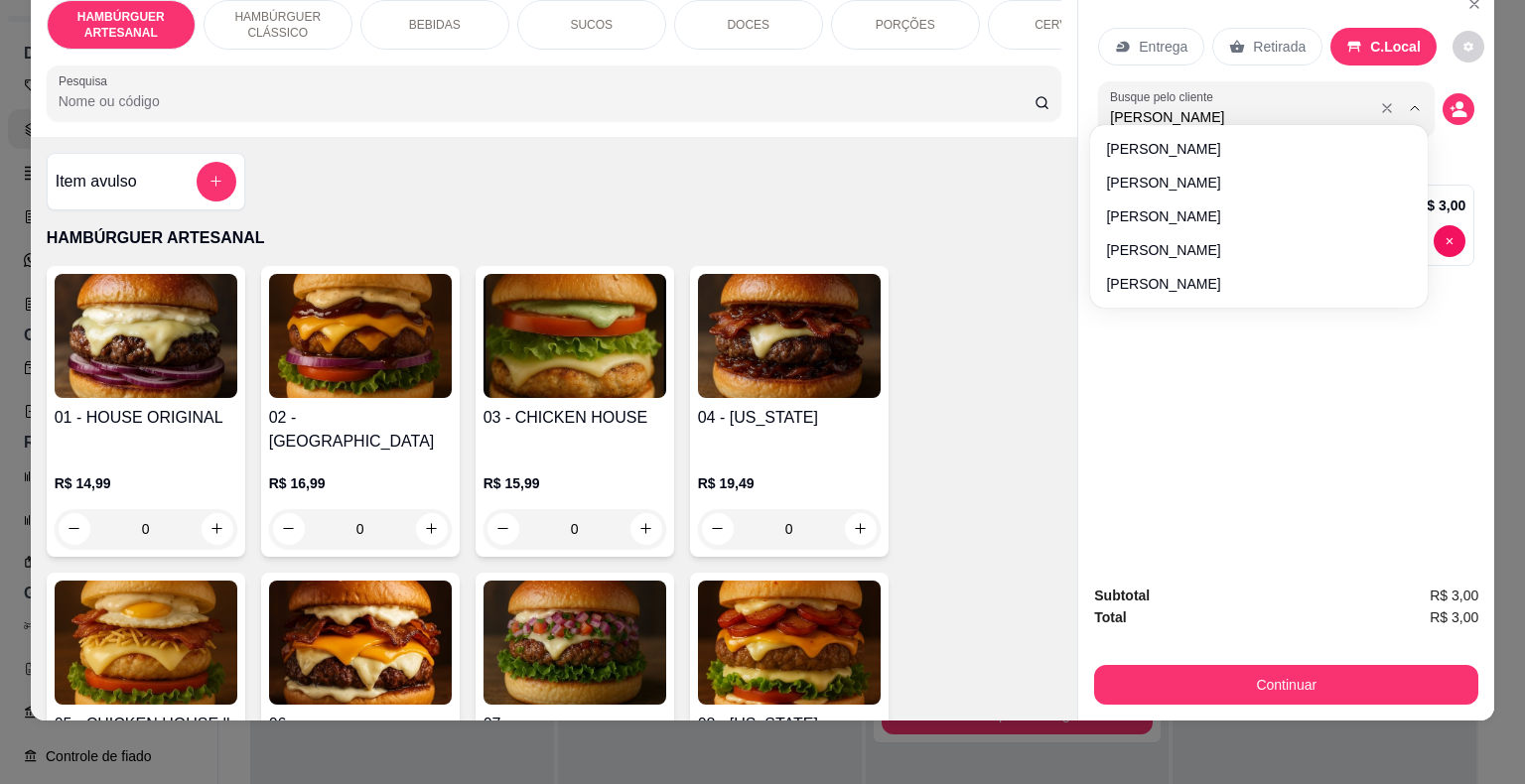 type on "JOY" 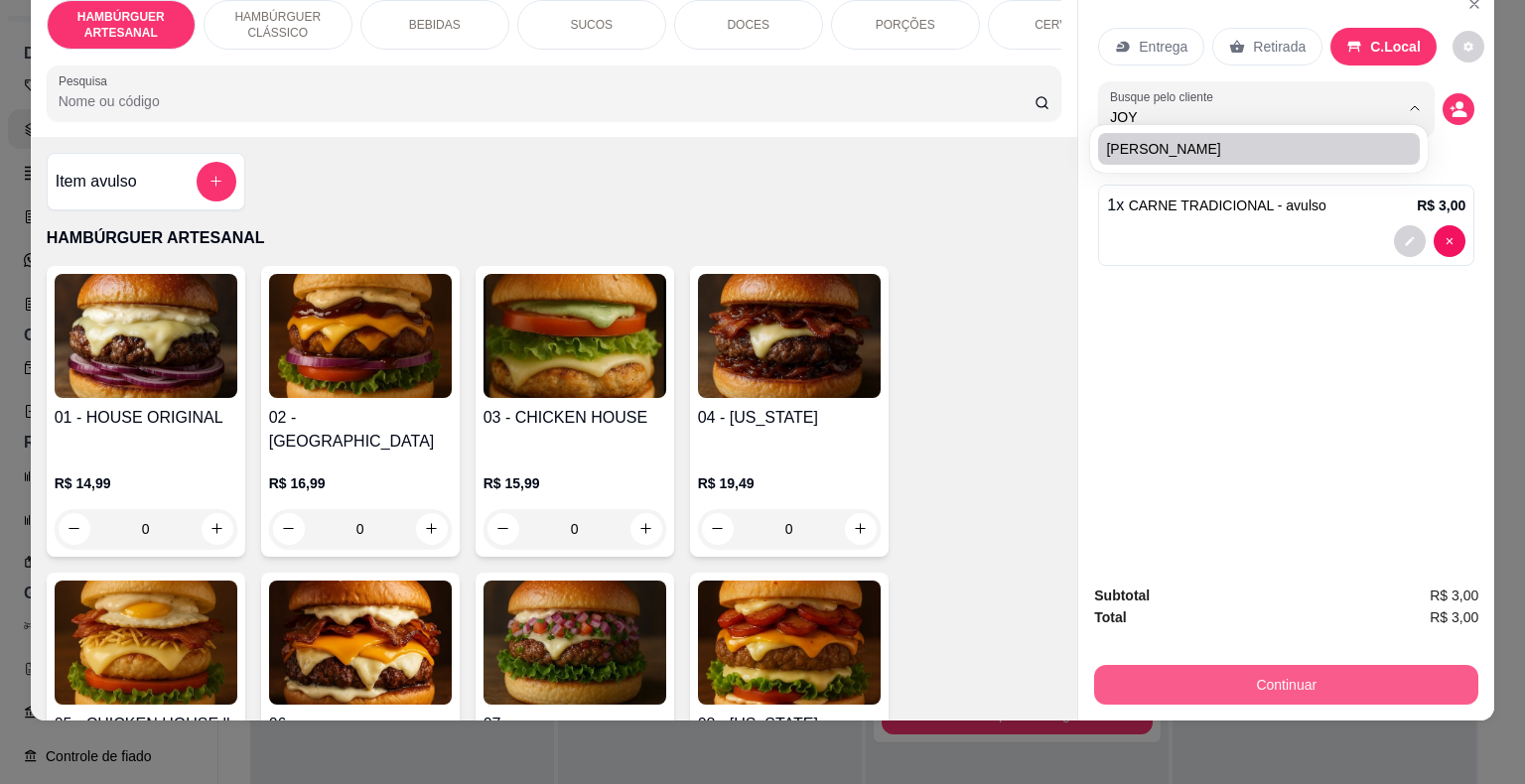 click on "Continuar" at bounding box center (1286, 685) 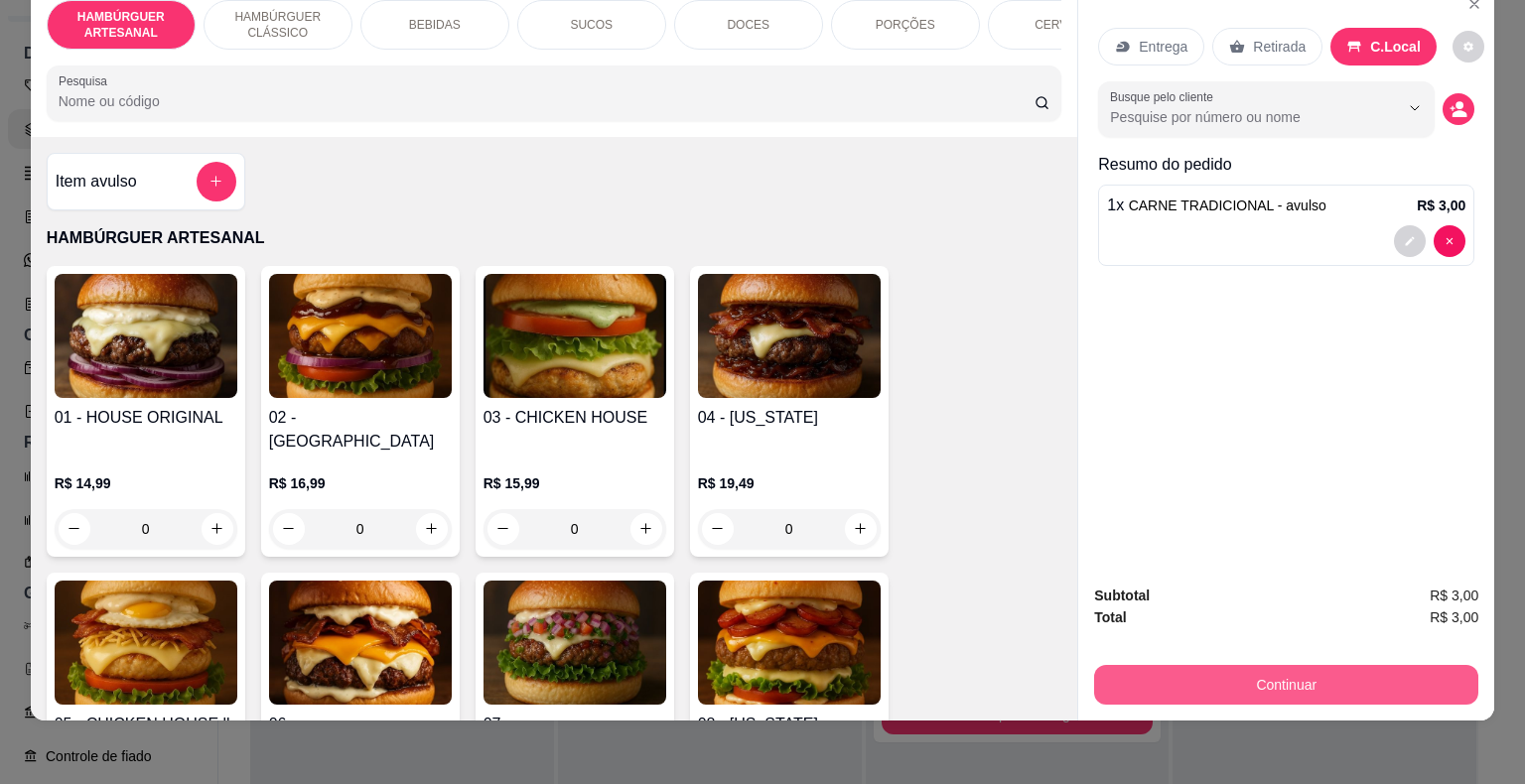 click on "Continuar" at bounding box center (1286, 685) 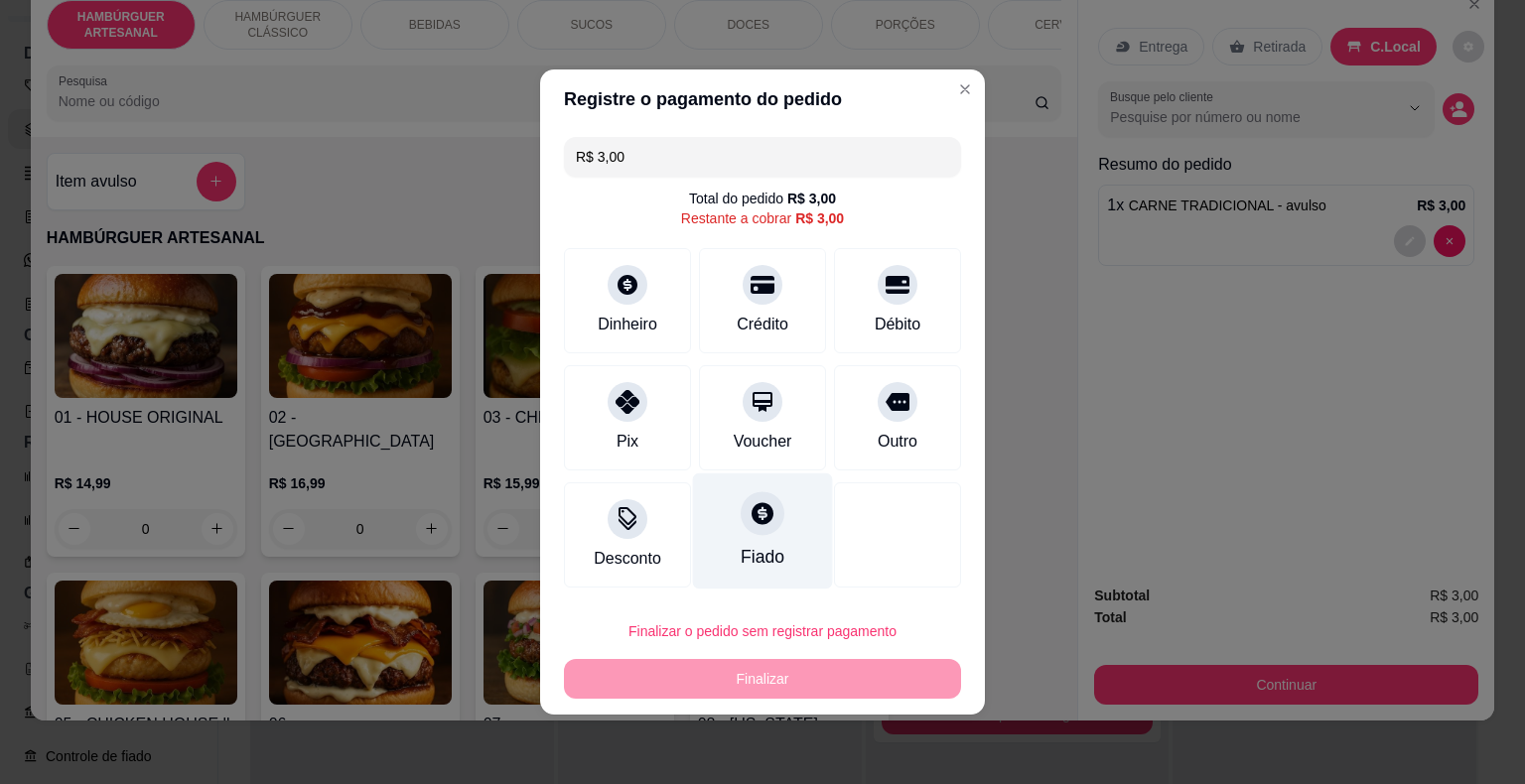 click at bounding box center [762, 513] 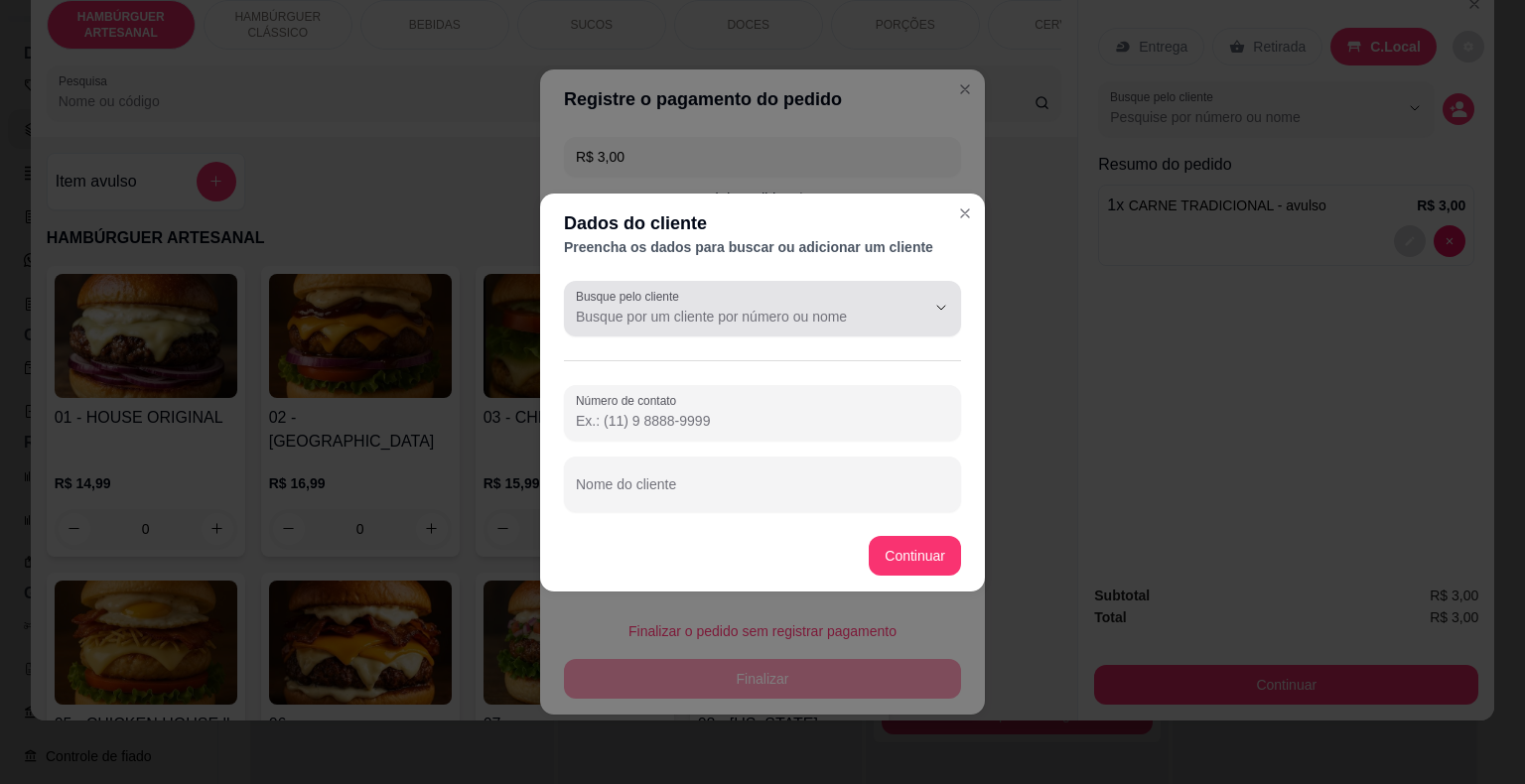click at bounding box center (762, 309) 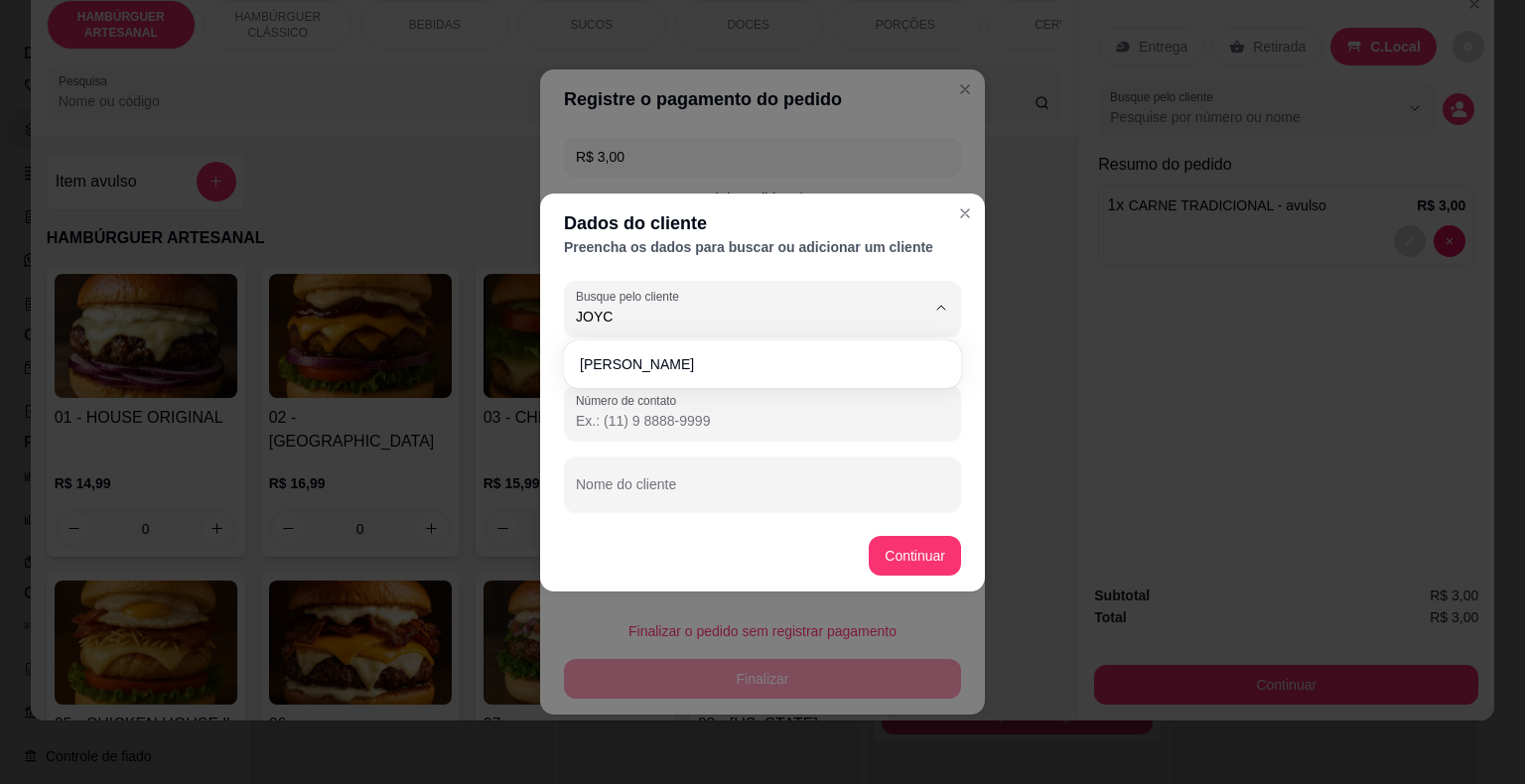 type on "[PERSON_NAME]" 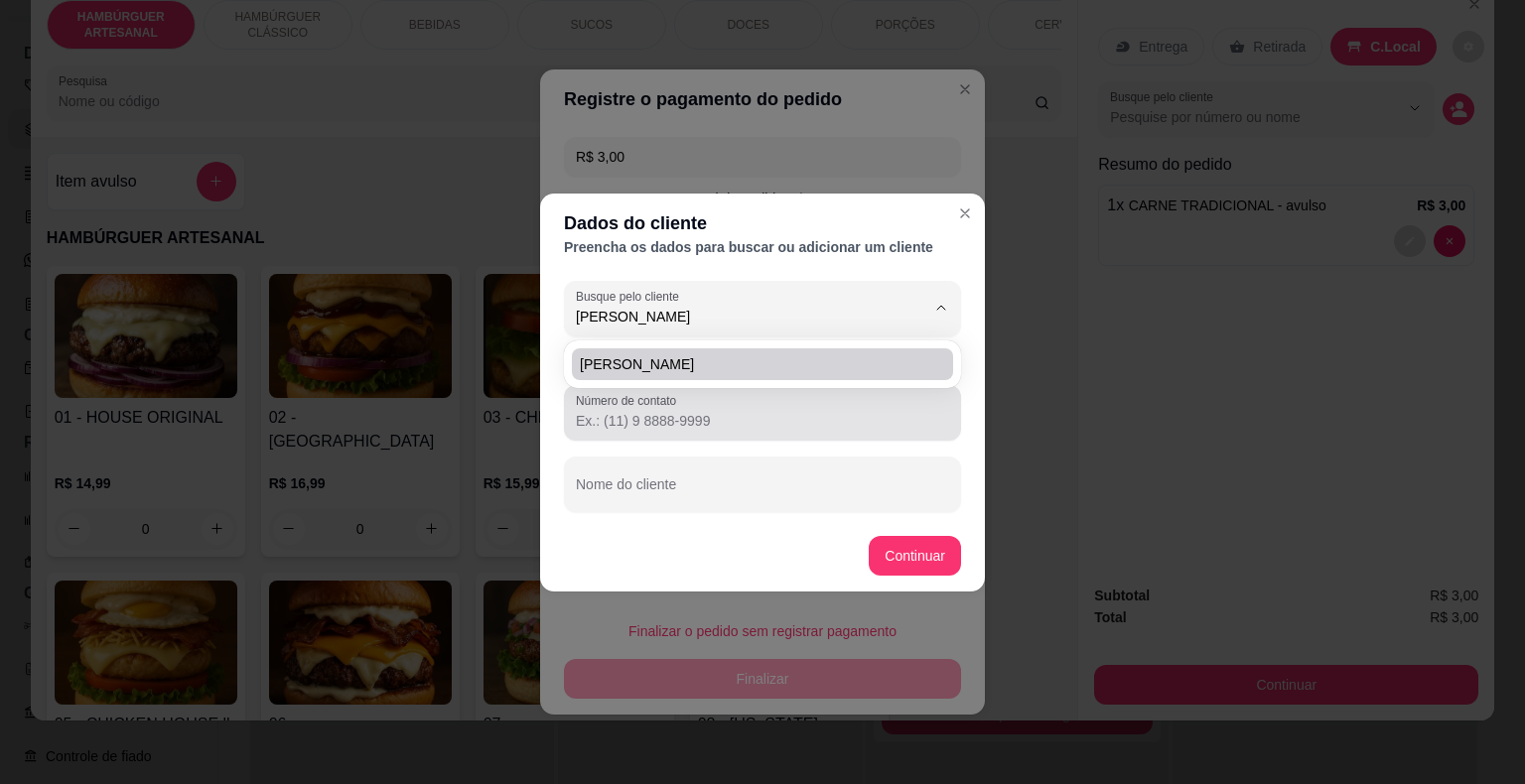 click at bounding box center [762, 413] 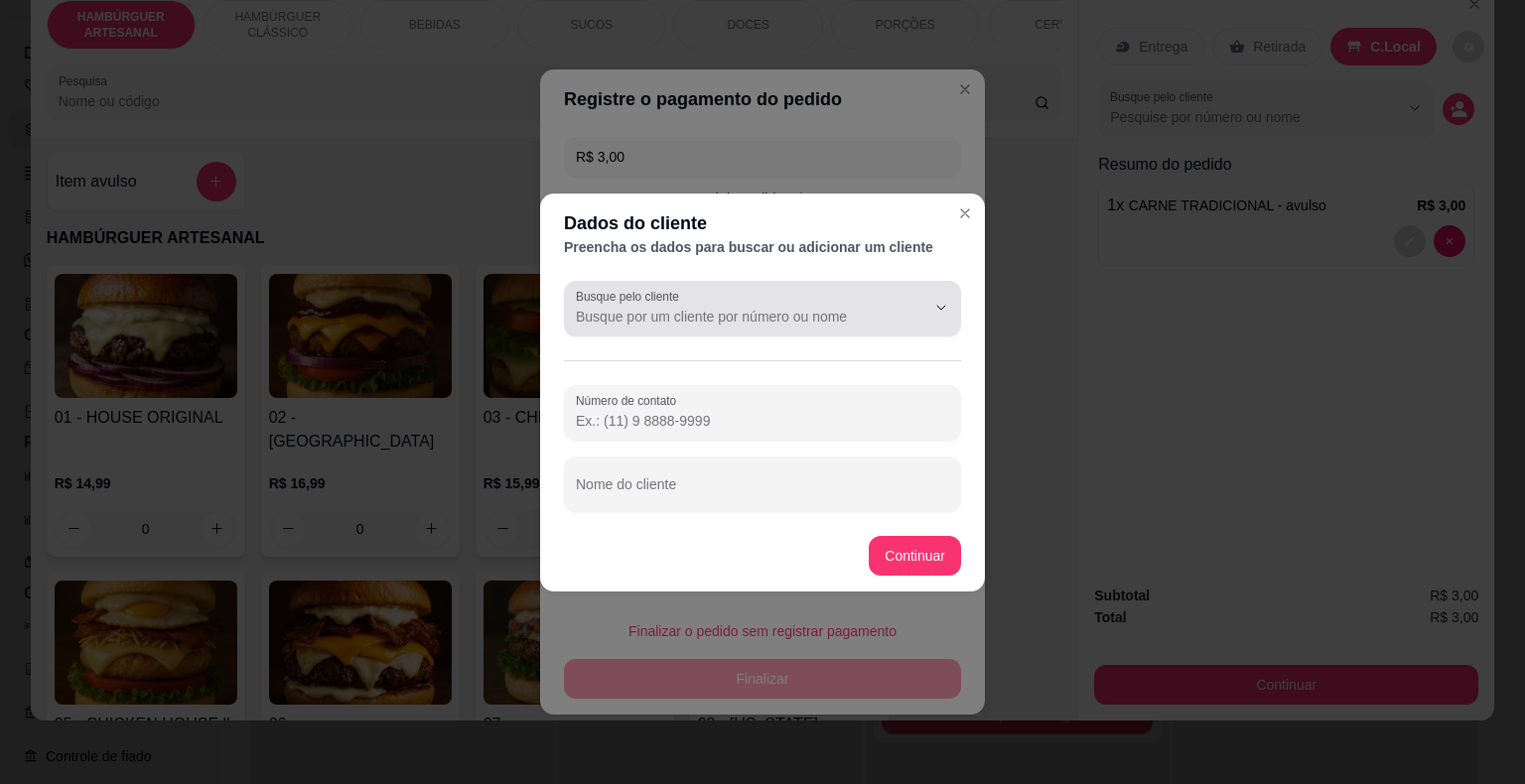 click at bounding box center (762, 309) 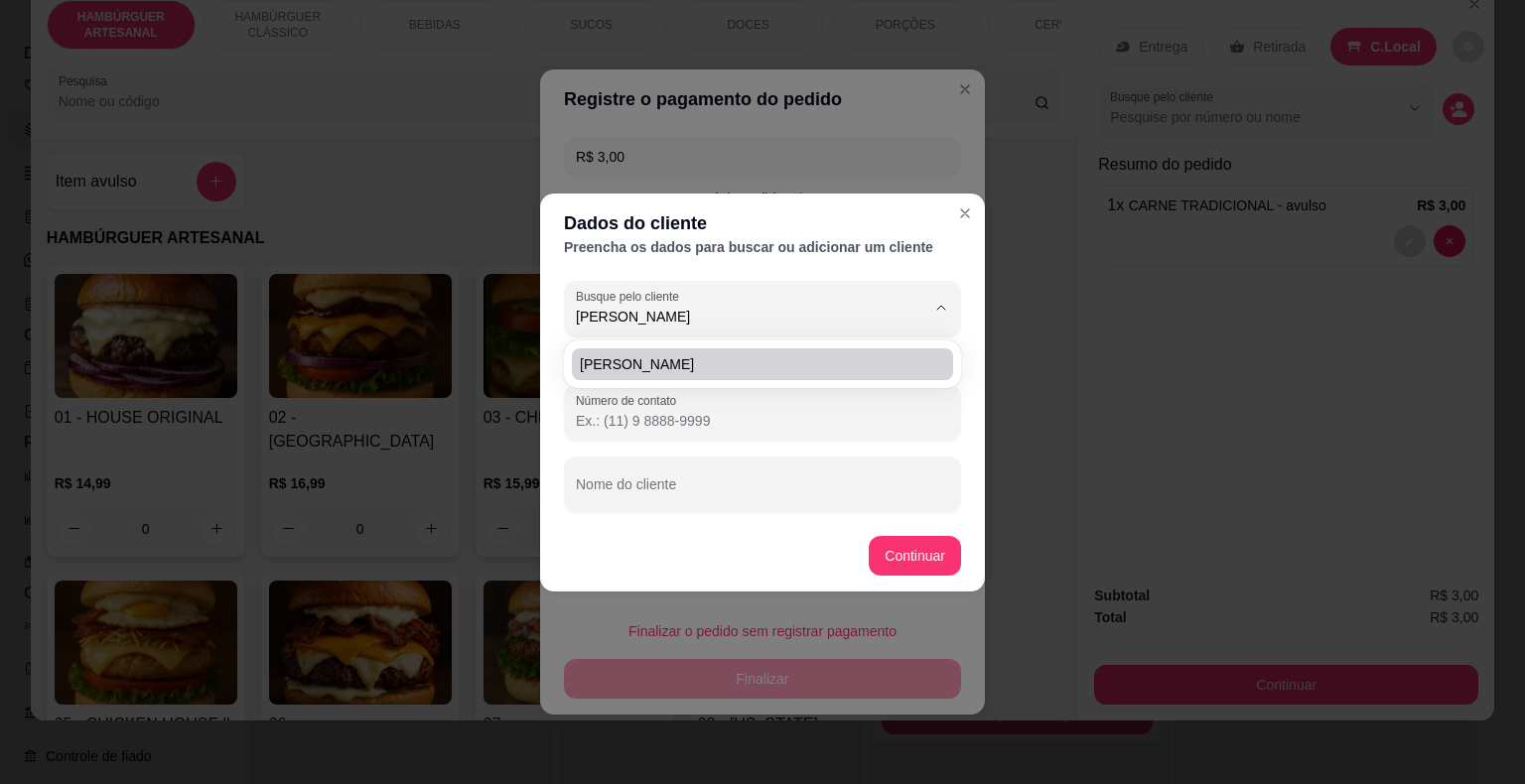 click on "[PERSON_NAME]" at bounding box center (753, 364) 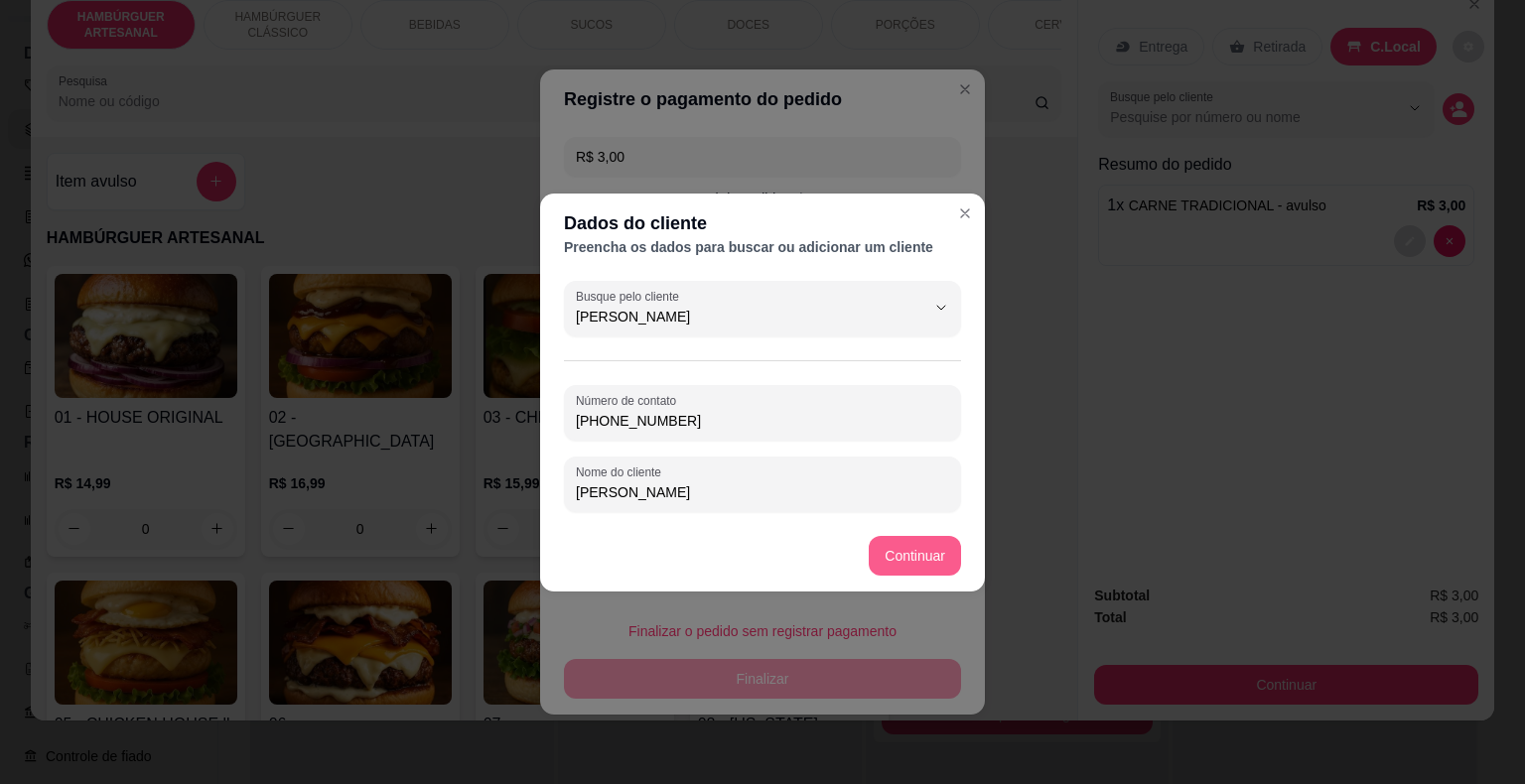 type on "[PERSON_NAME]" 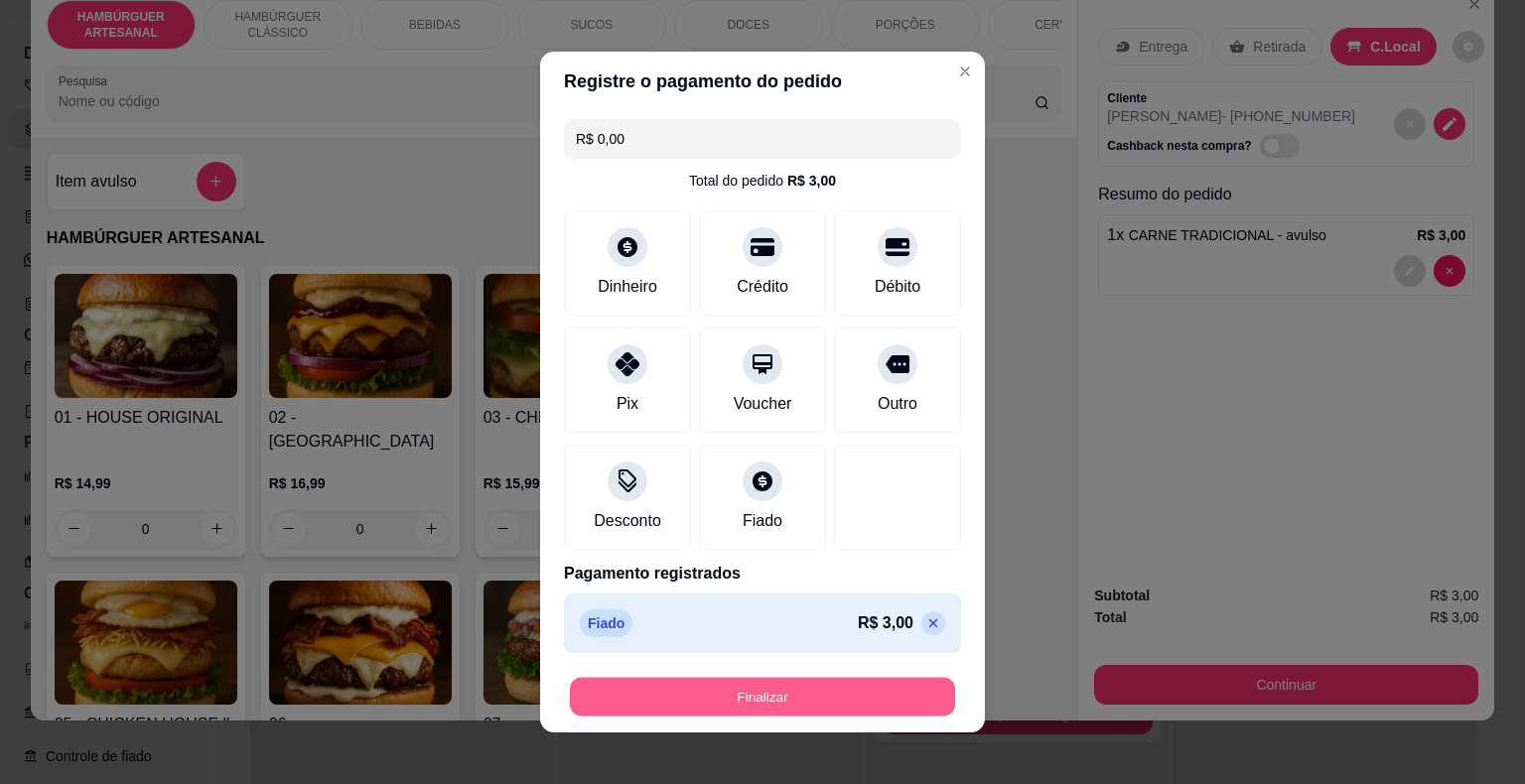 click on "Finalizar" at bounding box center [762, 697] 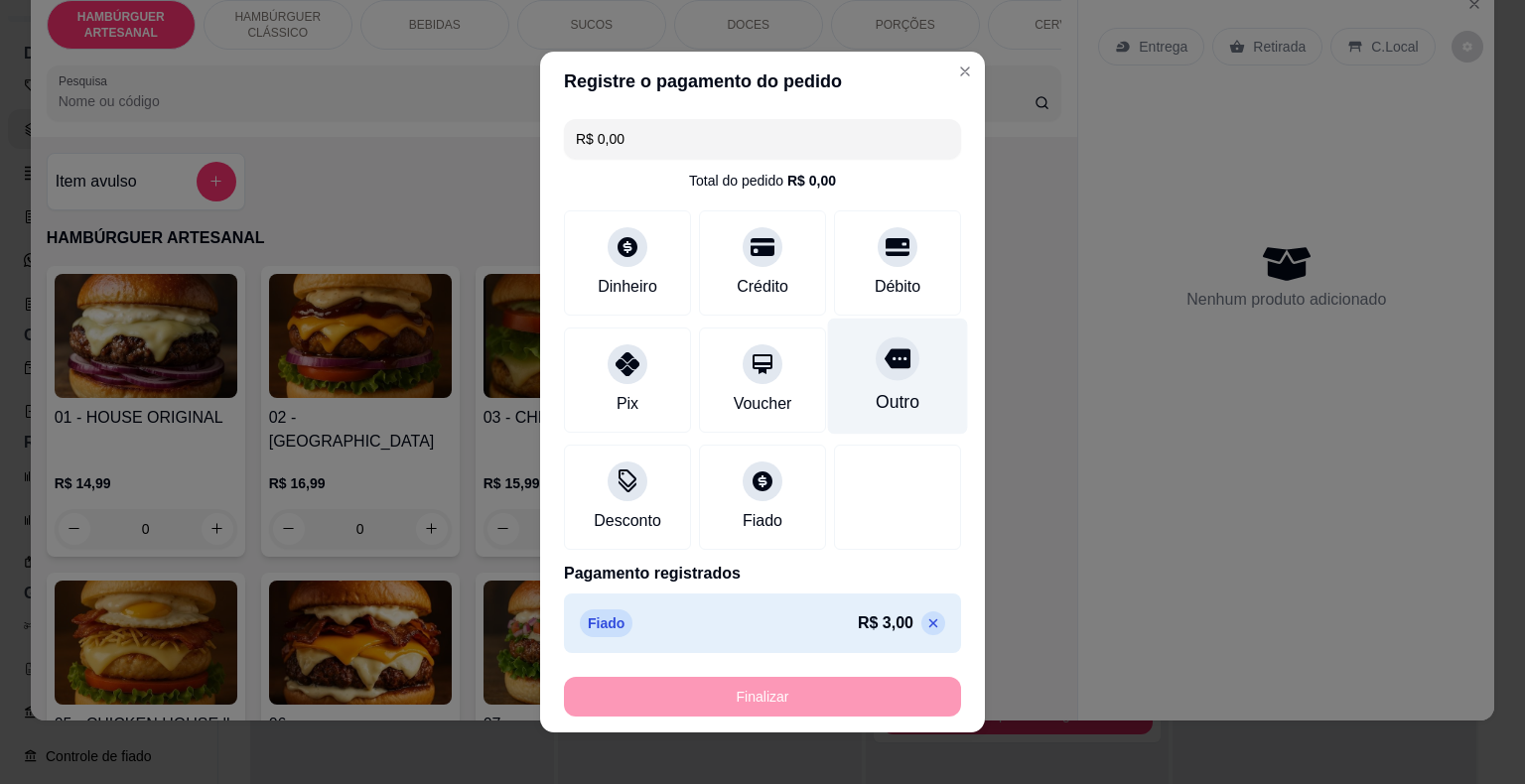 type on "-R$ 3,00" 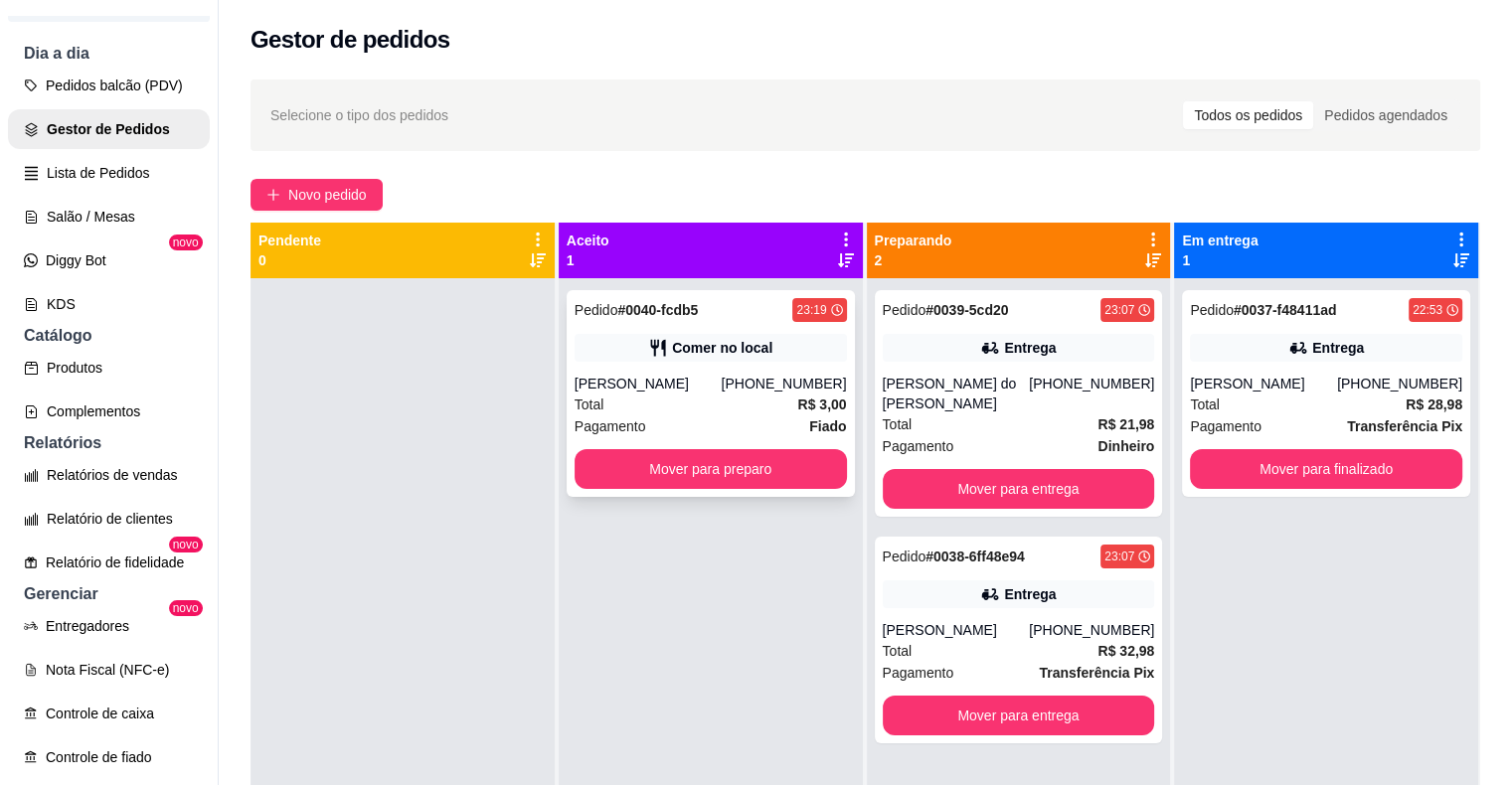 click on "Pedido  # 0040-fcdb5 23:19 Comer no local joyce [PHONE_NUMBER] Total R$ 3,00 Pagamento Fiado Mover para preparo" at bounding box center (711, 393) 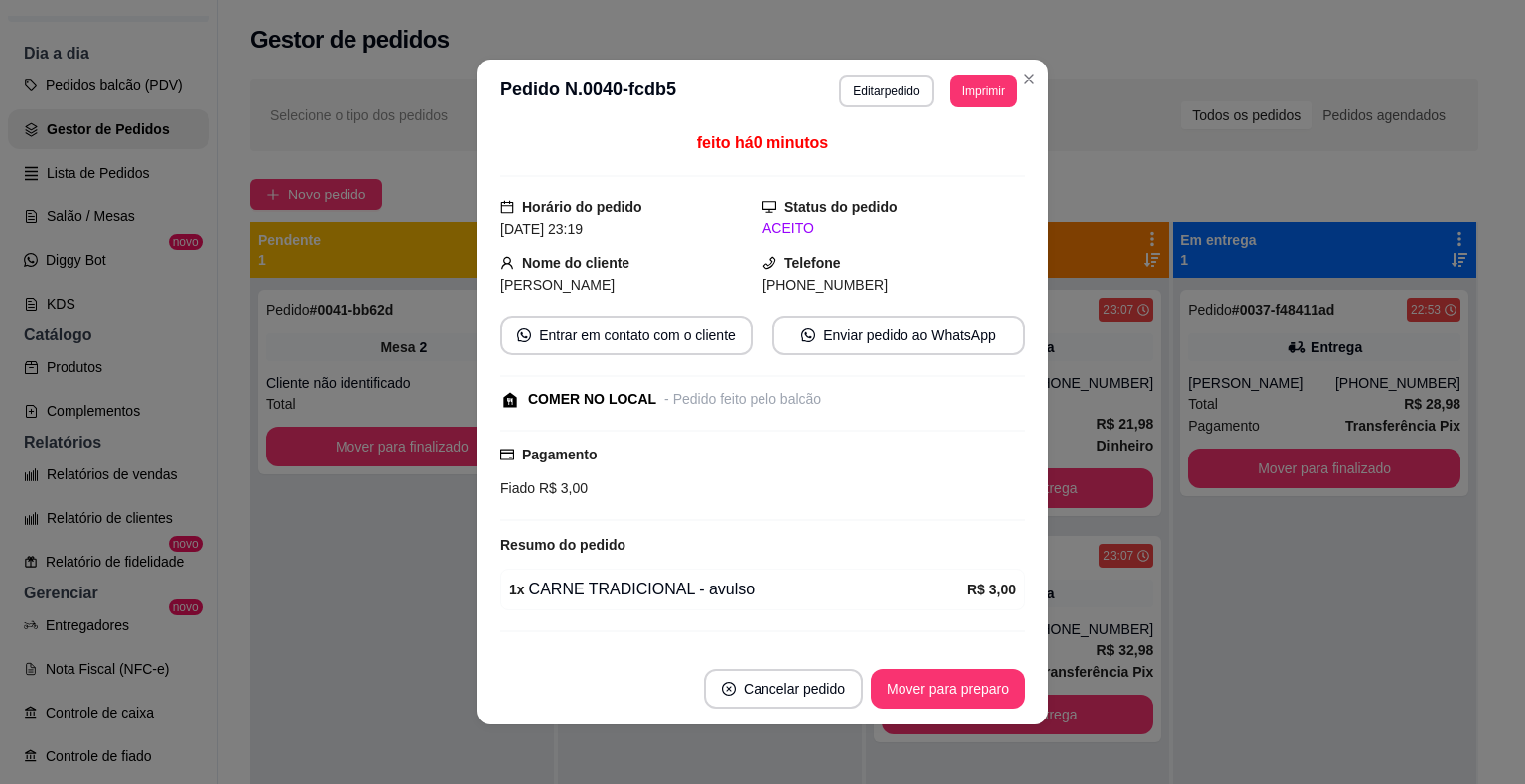 scroll, scrollTop: 40, scrollLeft: 0, axis: vertical 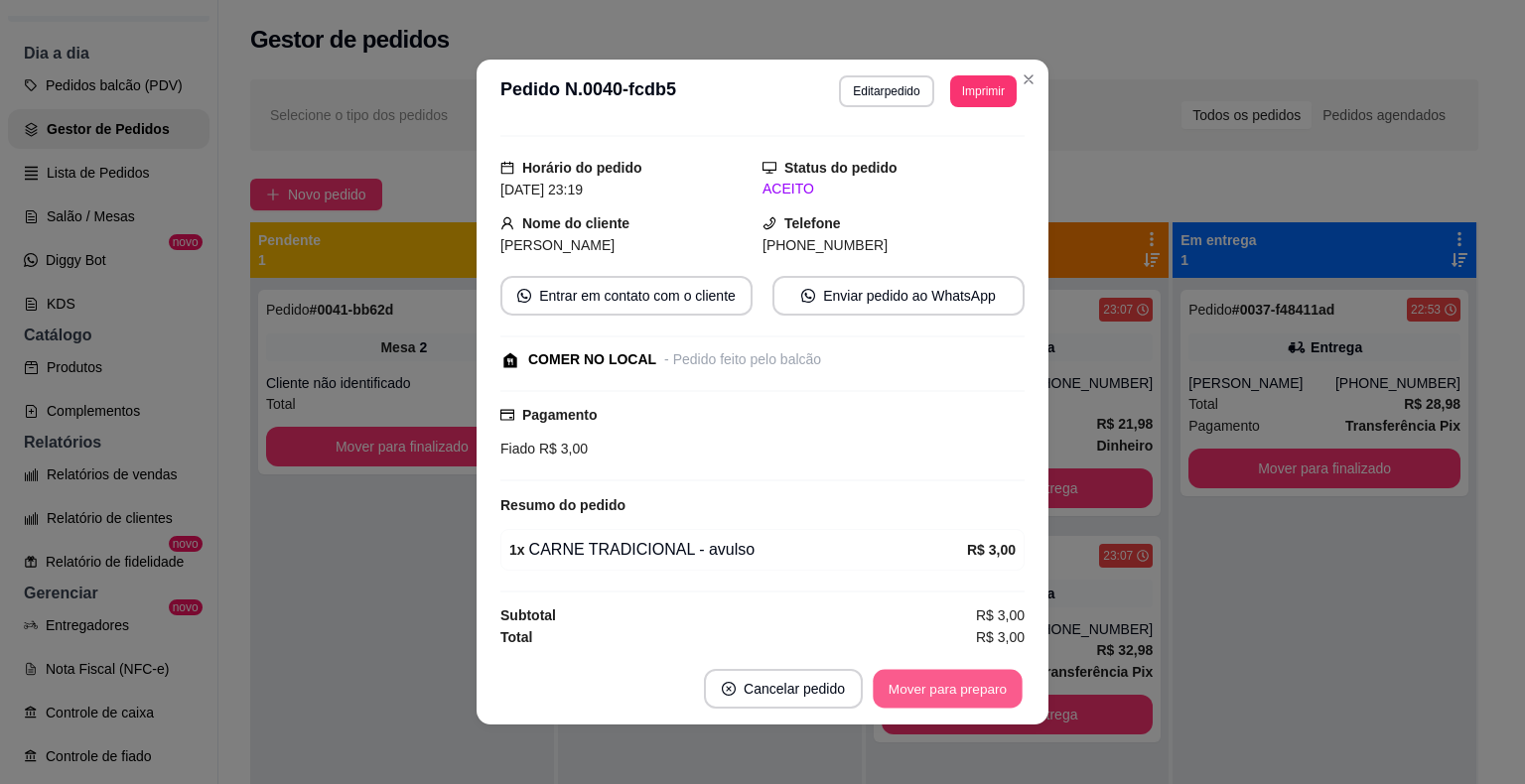 click on "Mover para preparo" at bounding box center (947, 689) 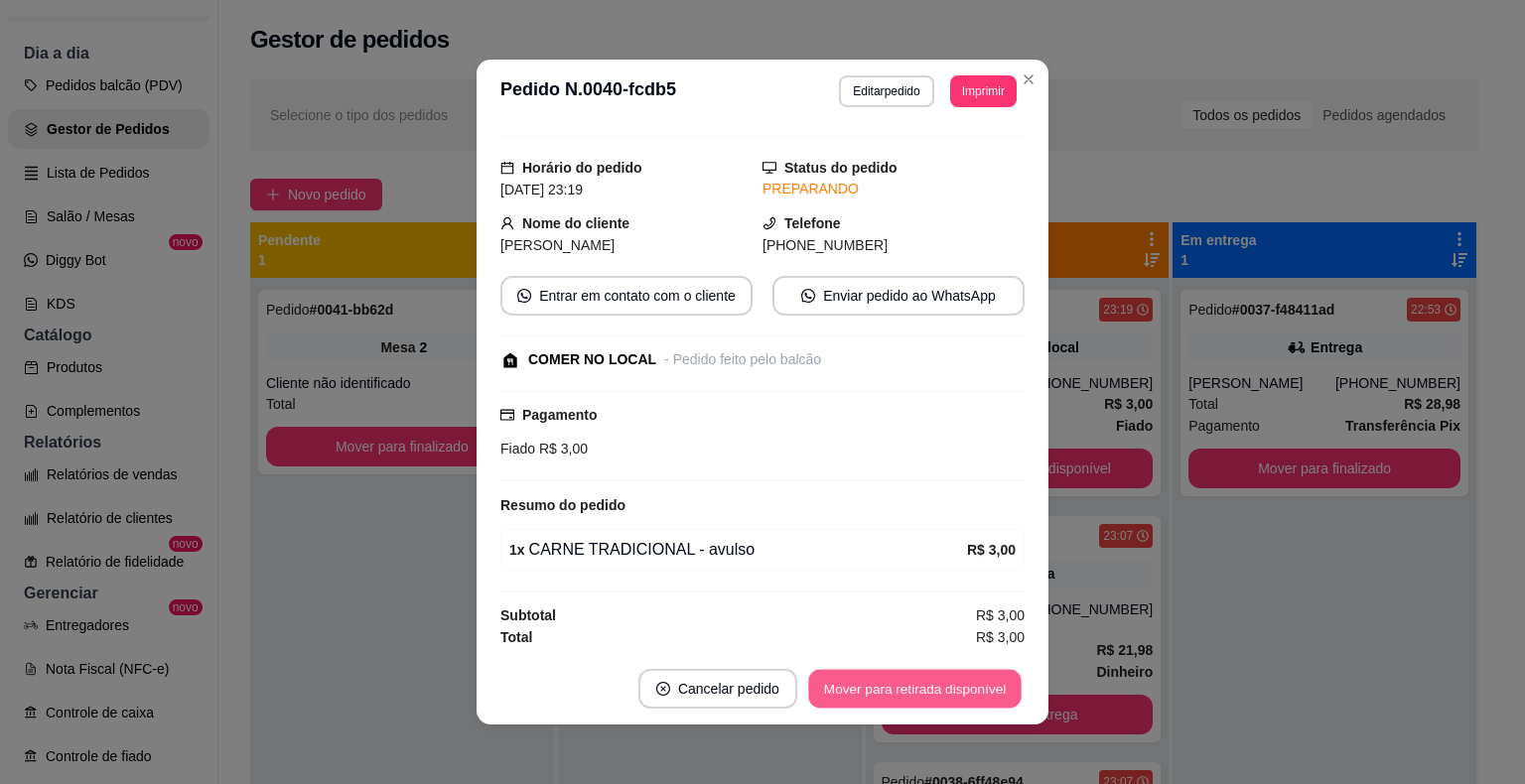 click on "Mover para retirada disponível" at bounding box center [914, 689] 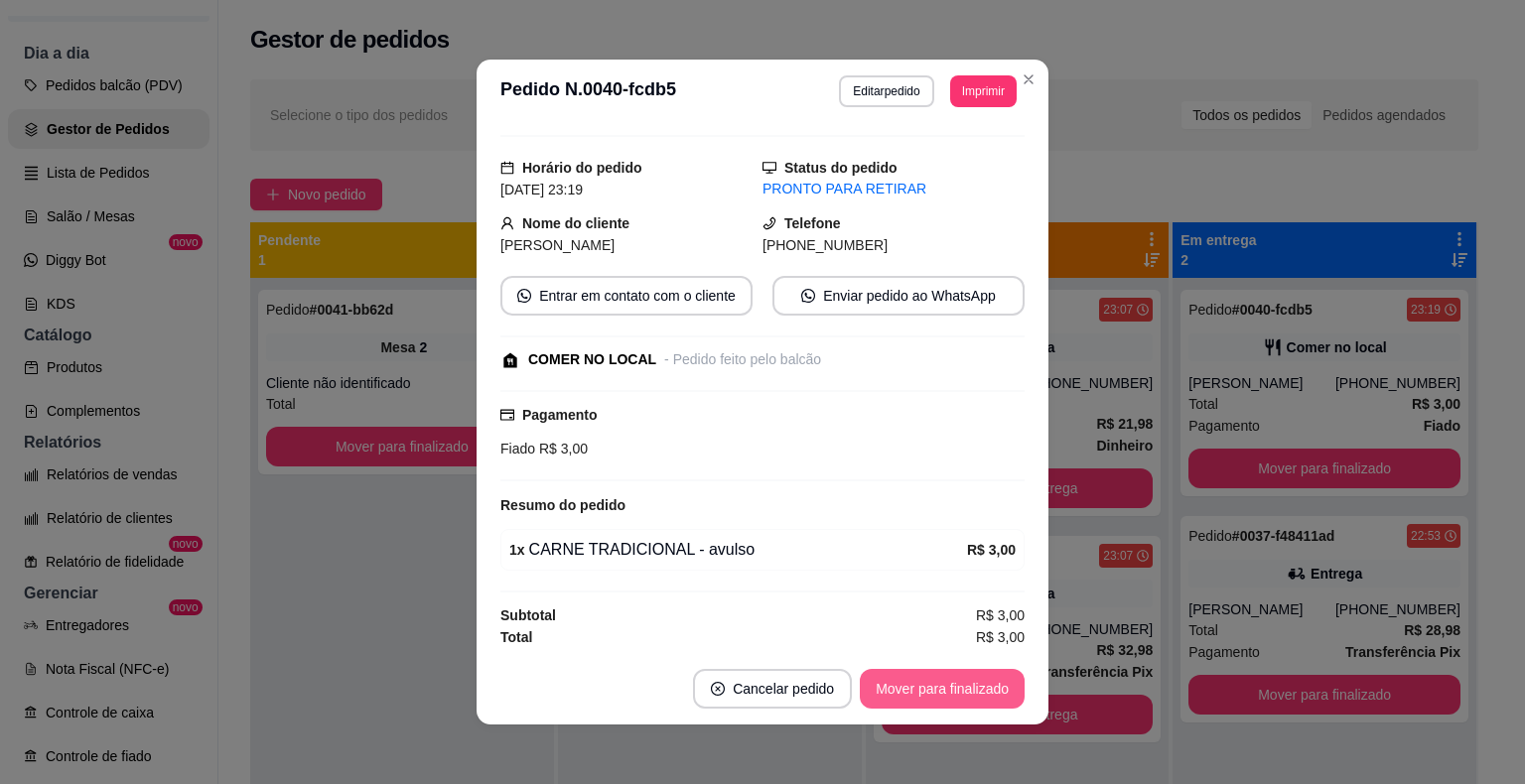 click on "Mover para finalizado" at bounding box center [942, 689] 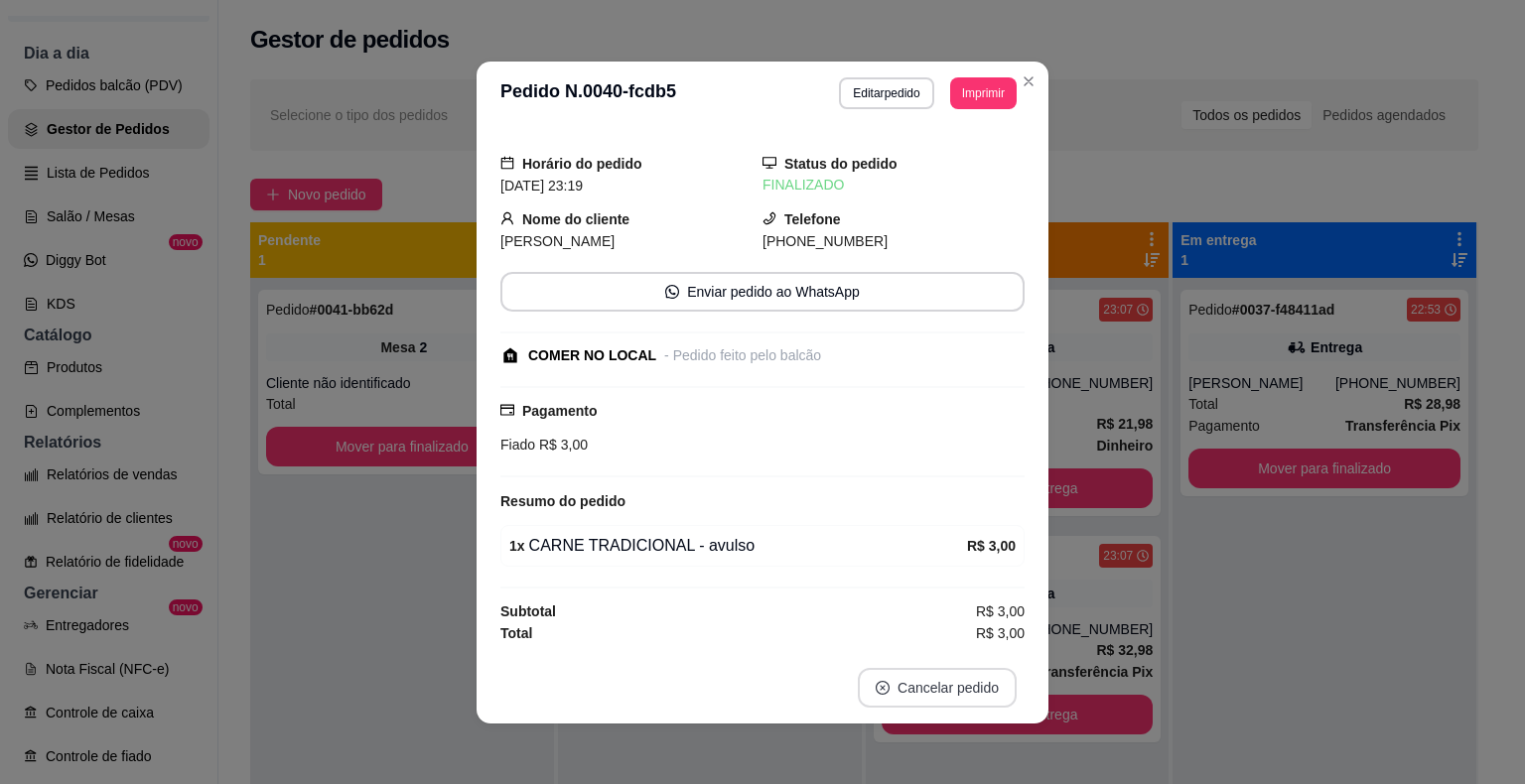scroll, scrollTop: 0, scrollLeft: 0, axis: both 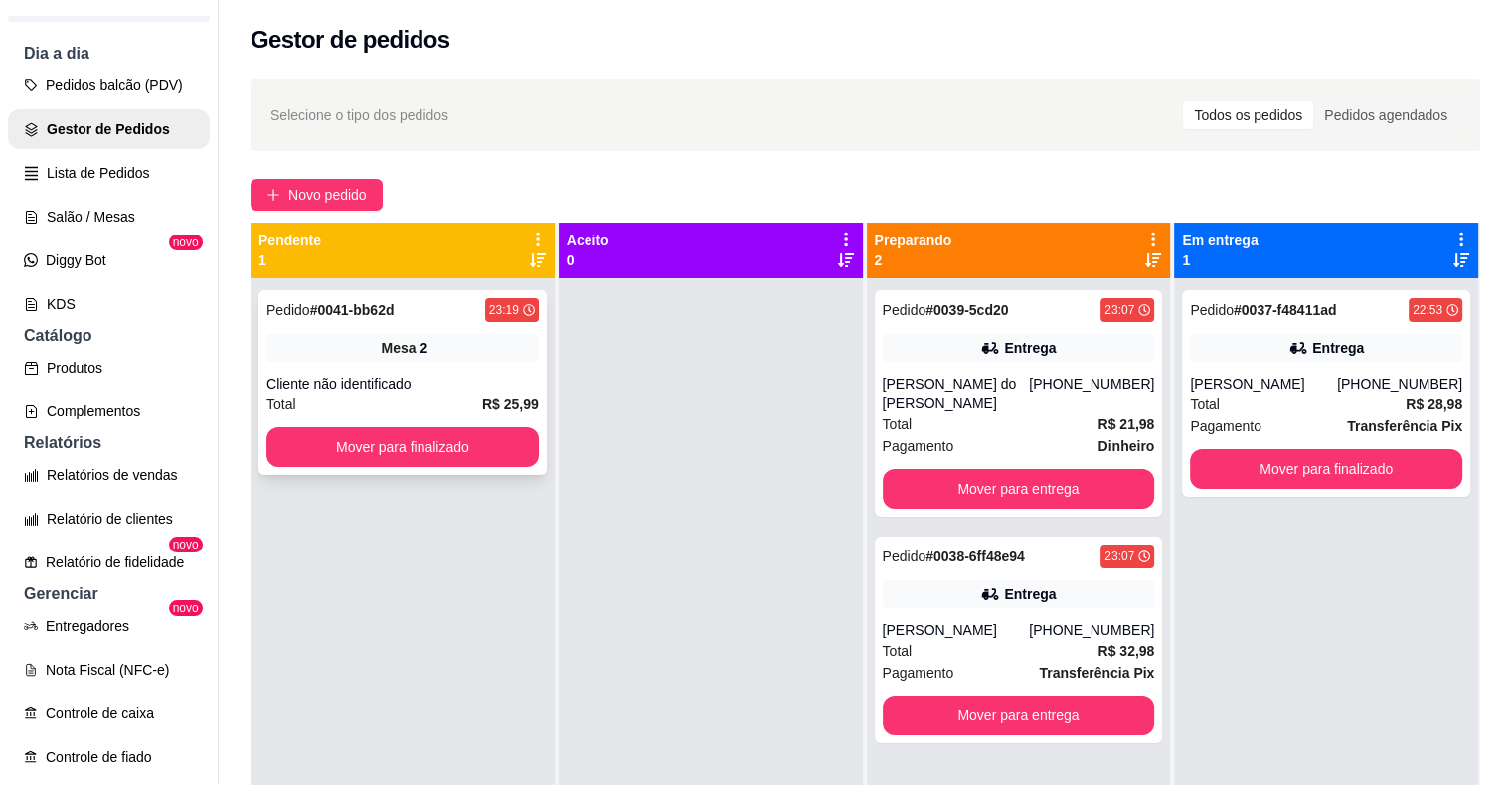 click on "Pedido  # 0041-bb62d 23:19 Mesa 2 Cliente não identificado Total R$ 25,99 Mover para finalizado" at bounding box center [403, 383] 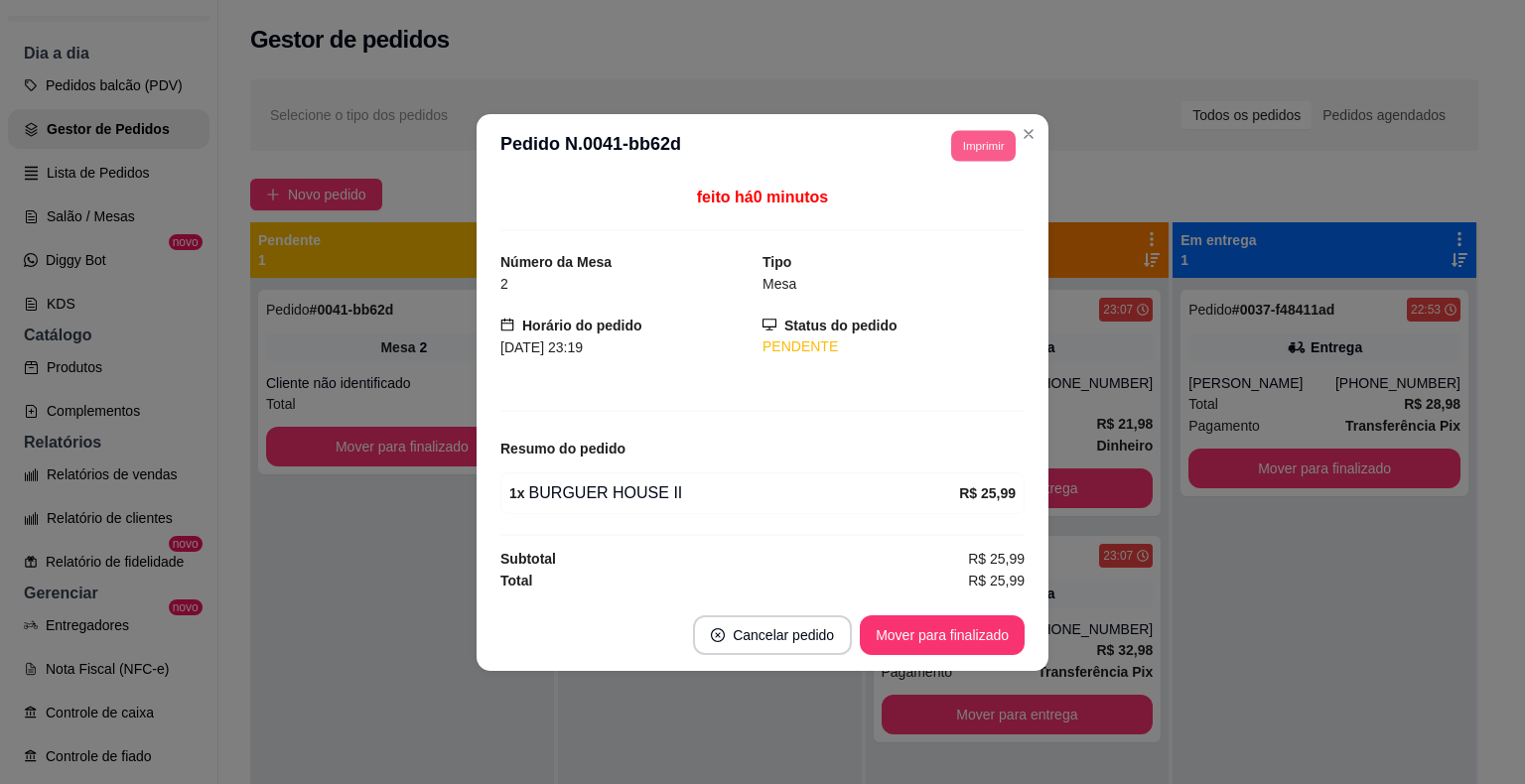 click on "Imprimir" at bounding box center [983, 145] 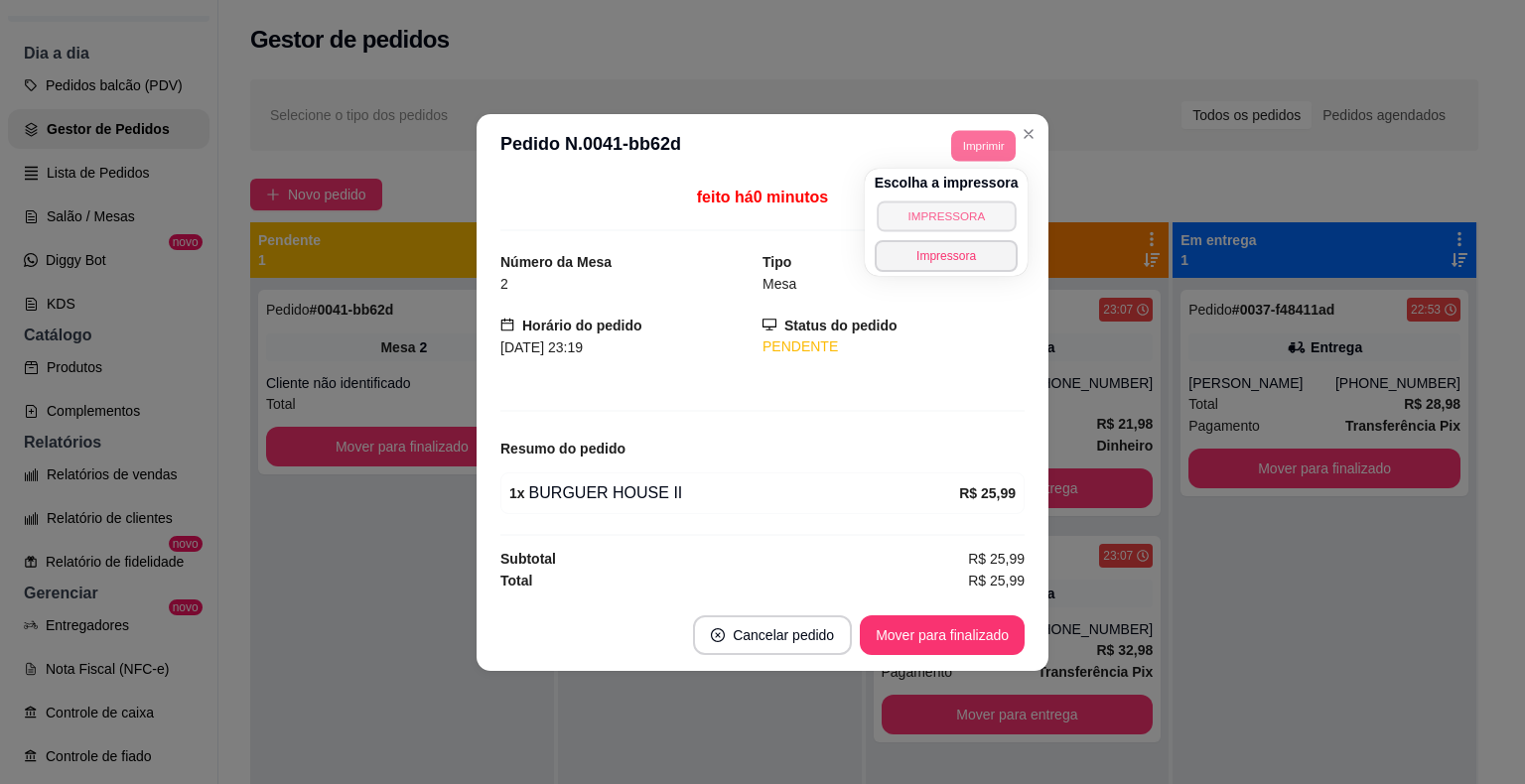 click on "IMPRESSORA" at bounding box center (946, 215) 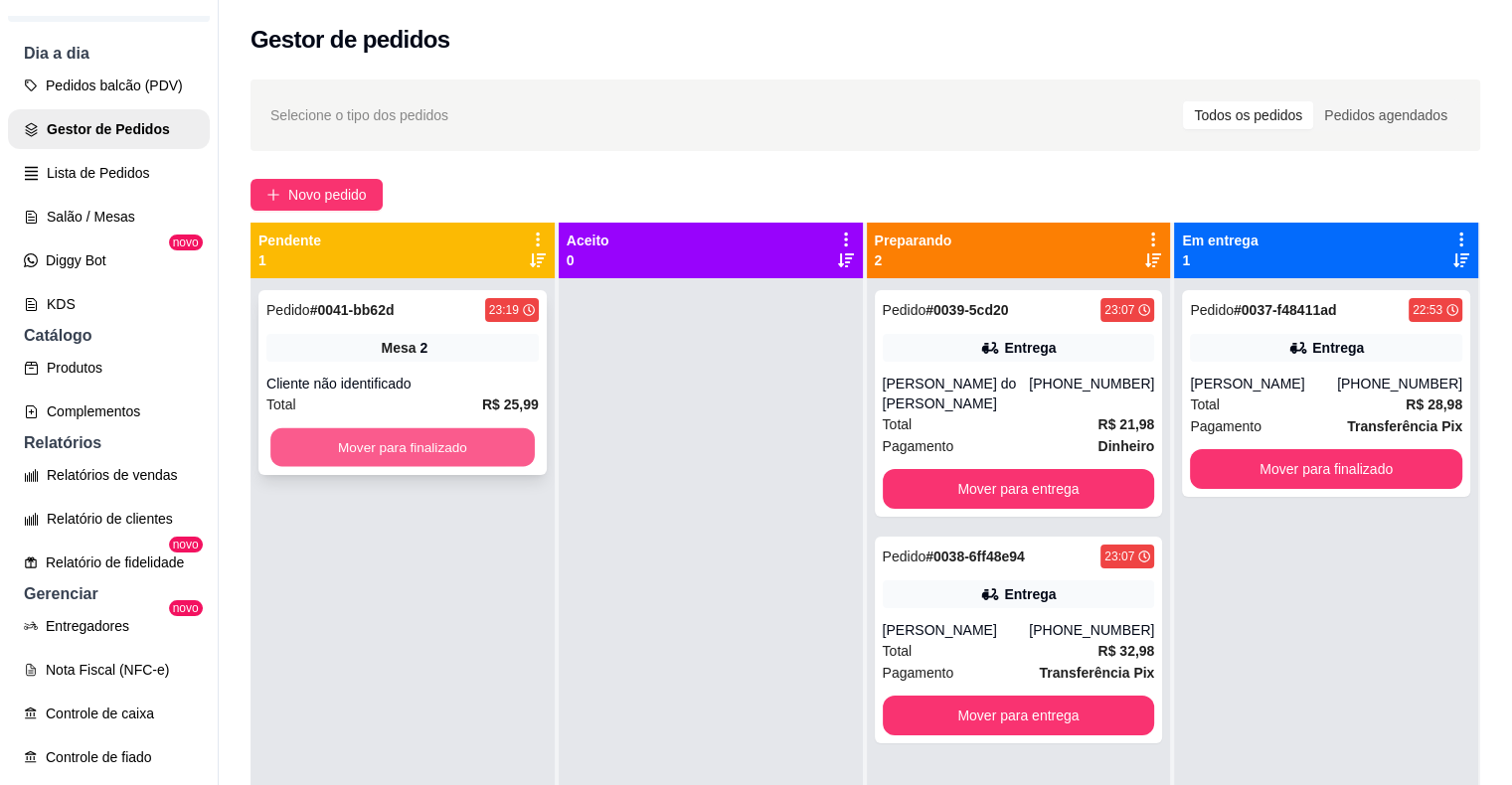 click on "Mover para finalizado" at bounding box center [403, 447] 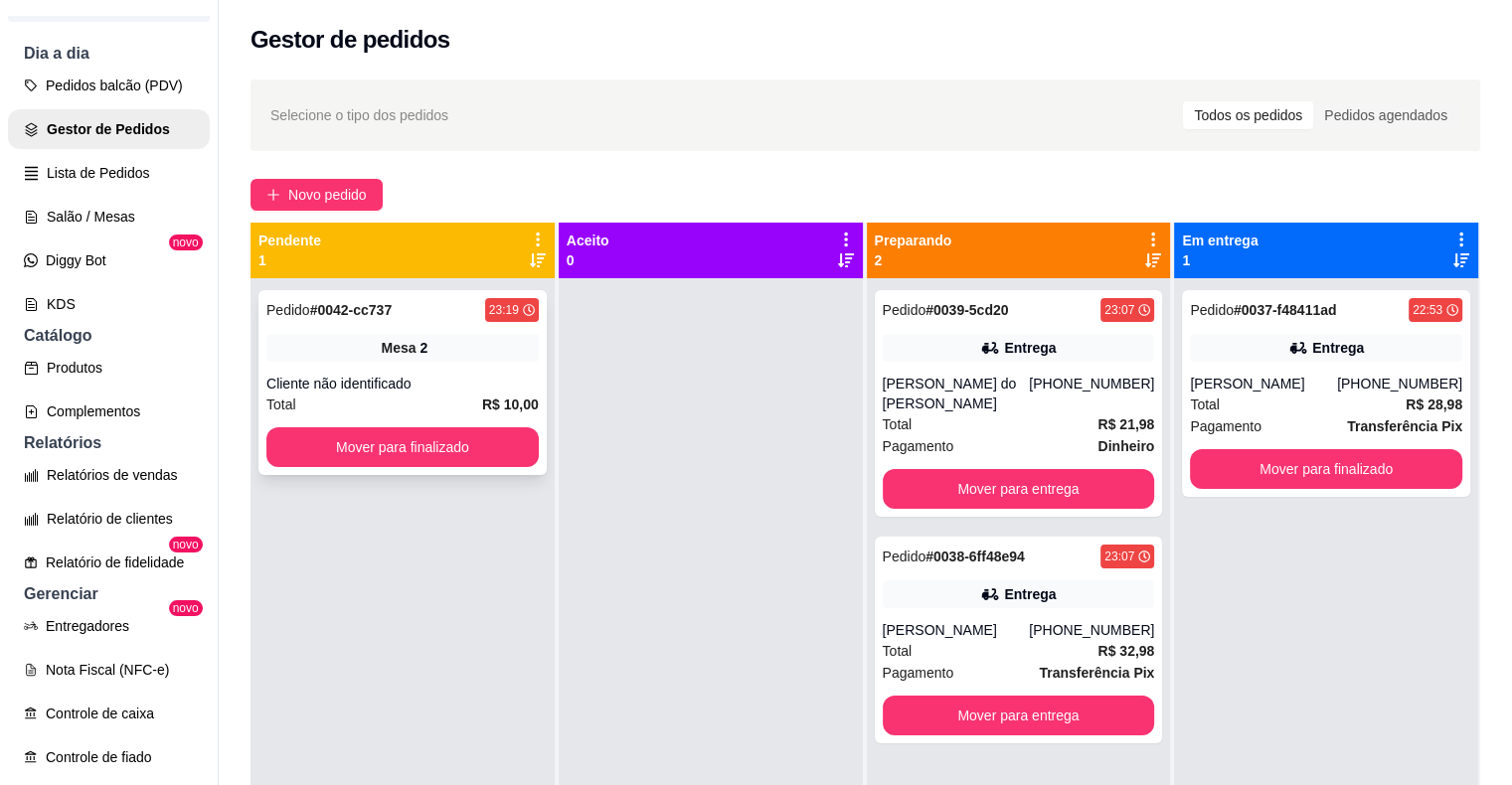 click on "Cliente não identificado" at bounding box center [403, 384] 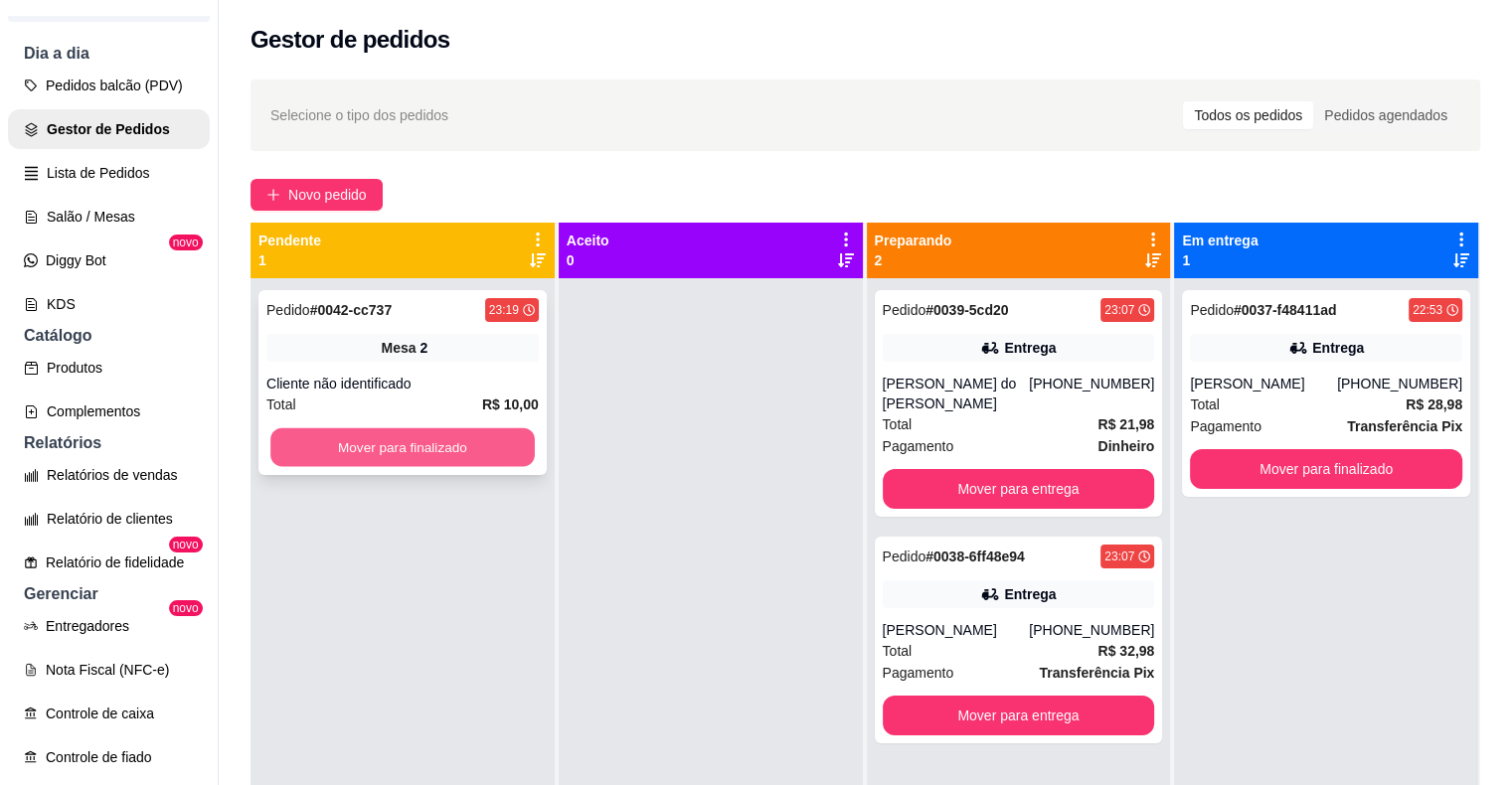 click on "Mover para finalizado" at bounding box center (403, 447) 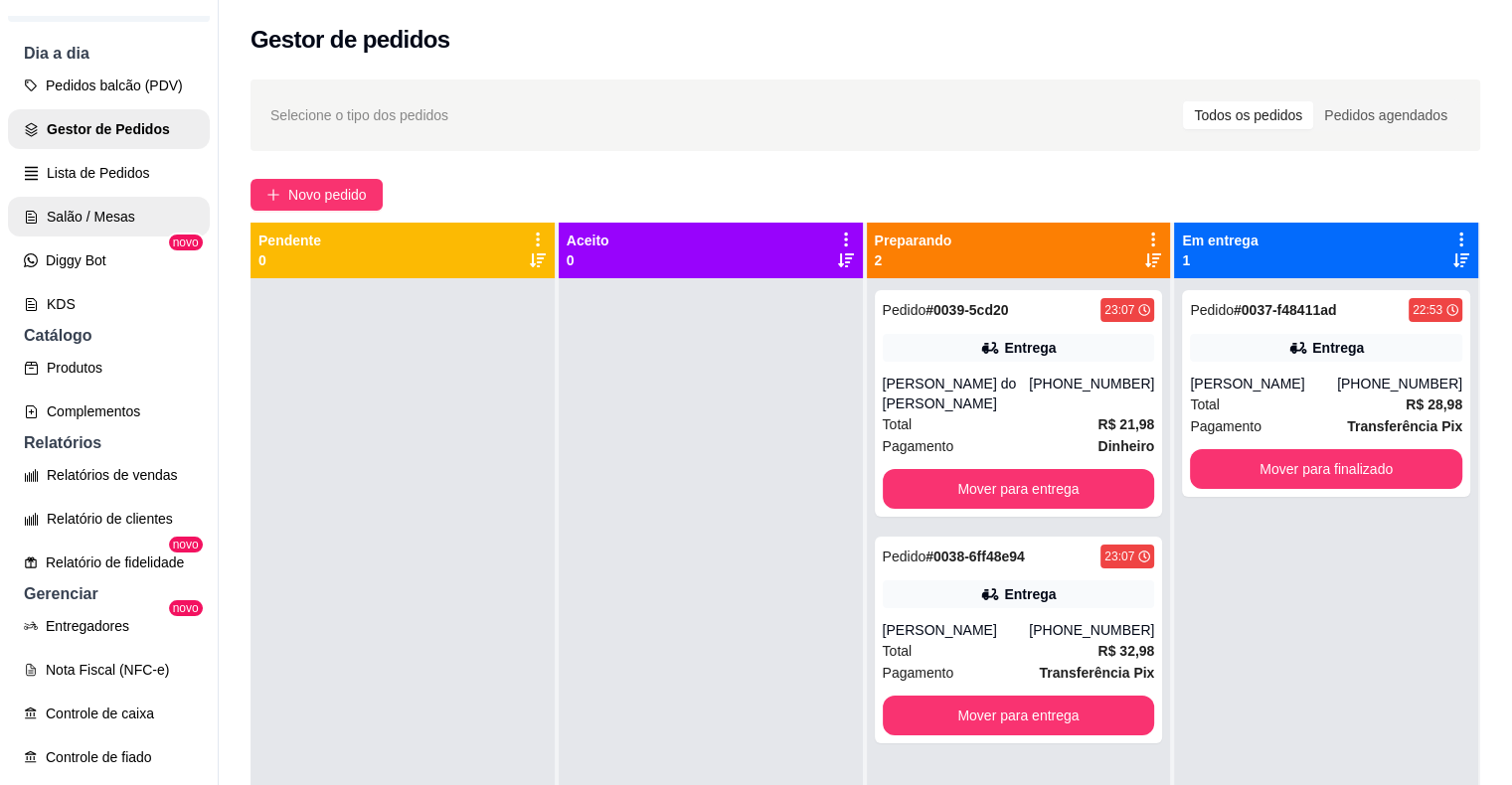 click on "Salão / Mesas" at bounding box center [108, 217] 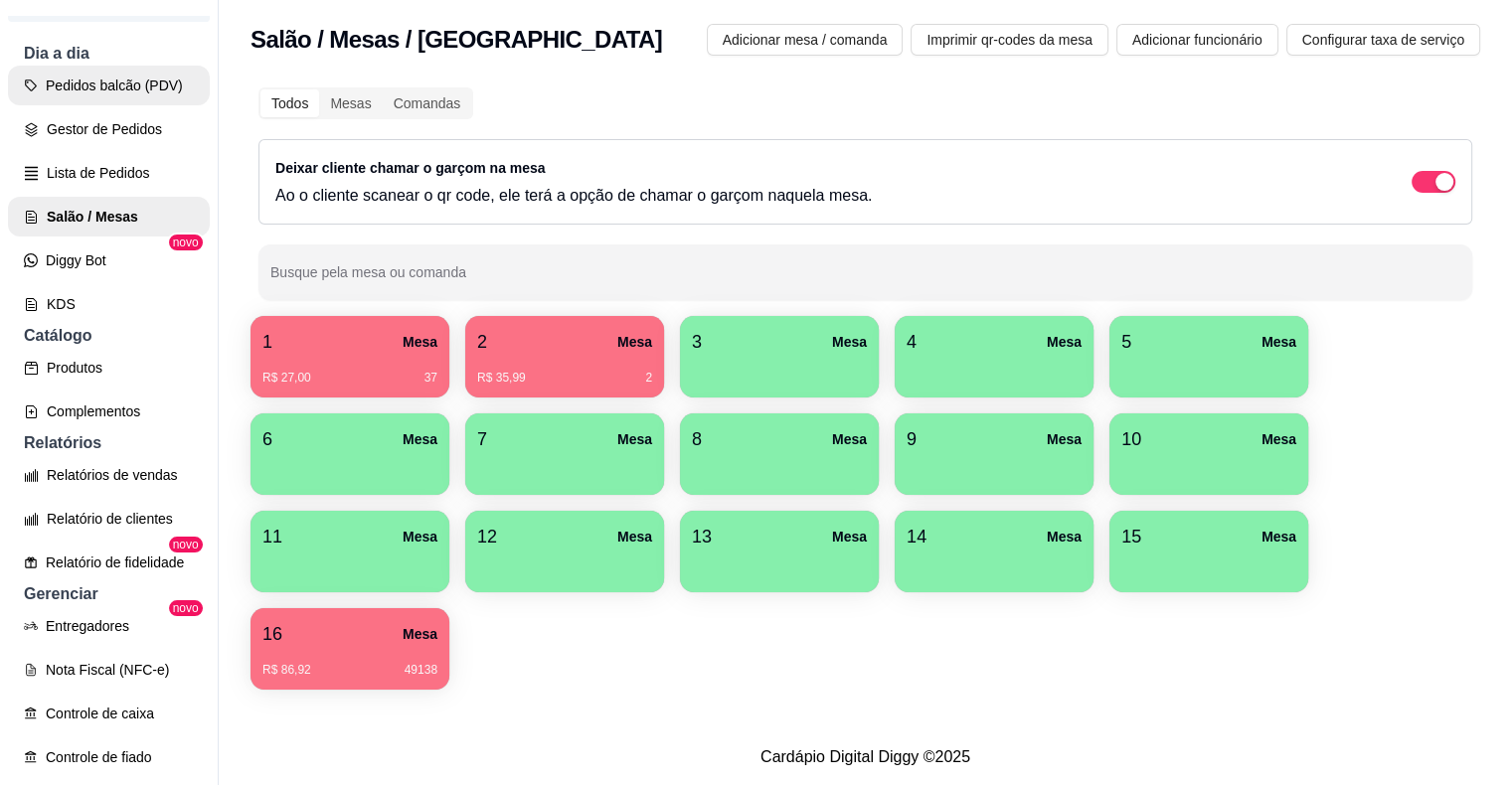 click on "Pedidos balcão (PDV)" at bounding box center (108, 85) 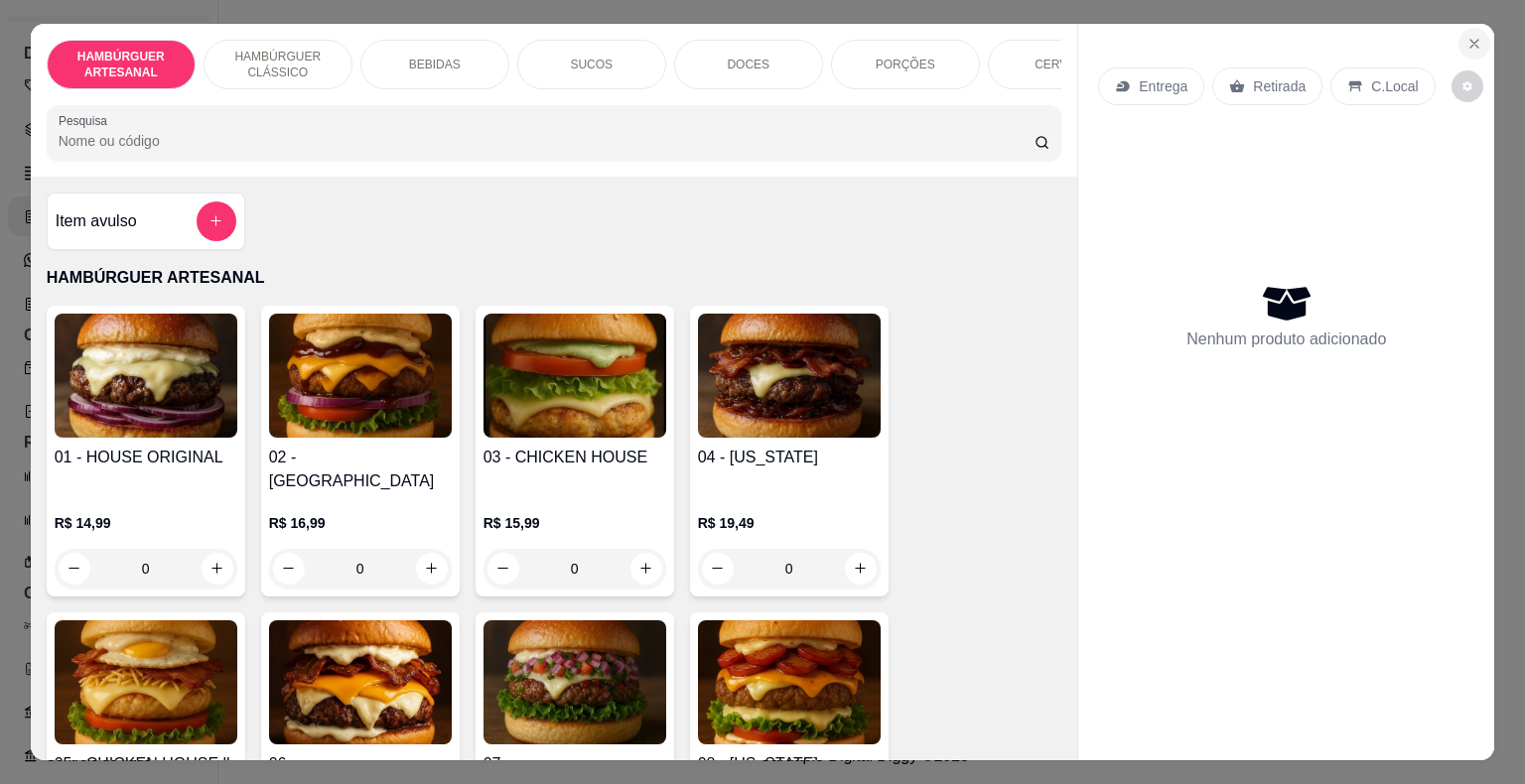 click 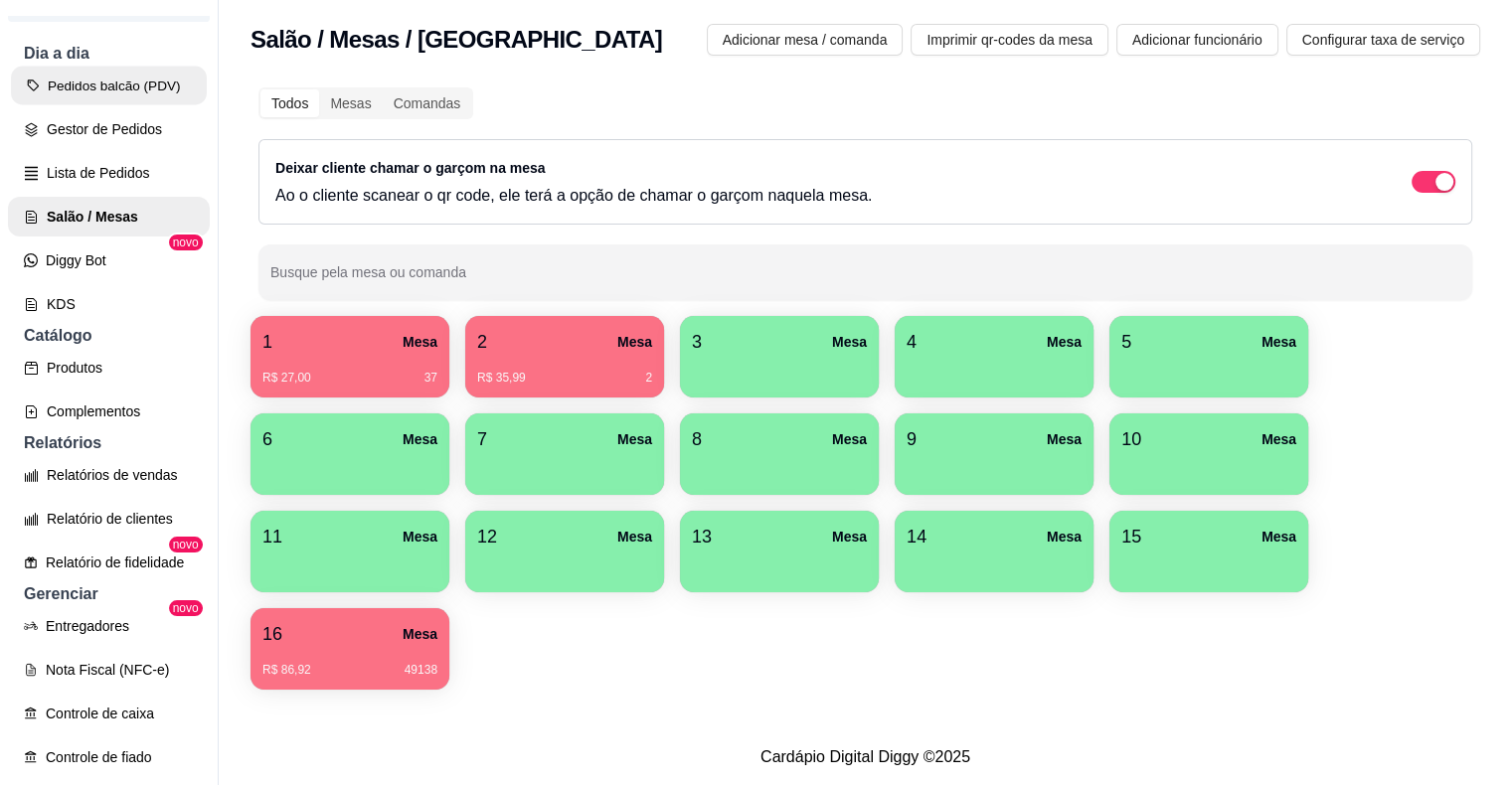 click on "Pedidos balcão (PDV)" at bounding box center [108, 85] 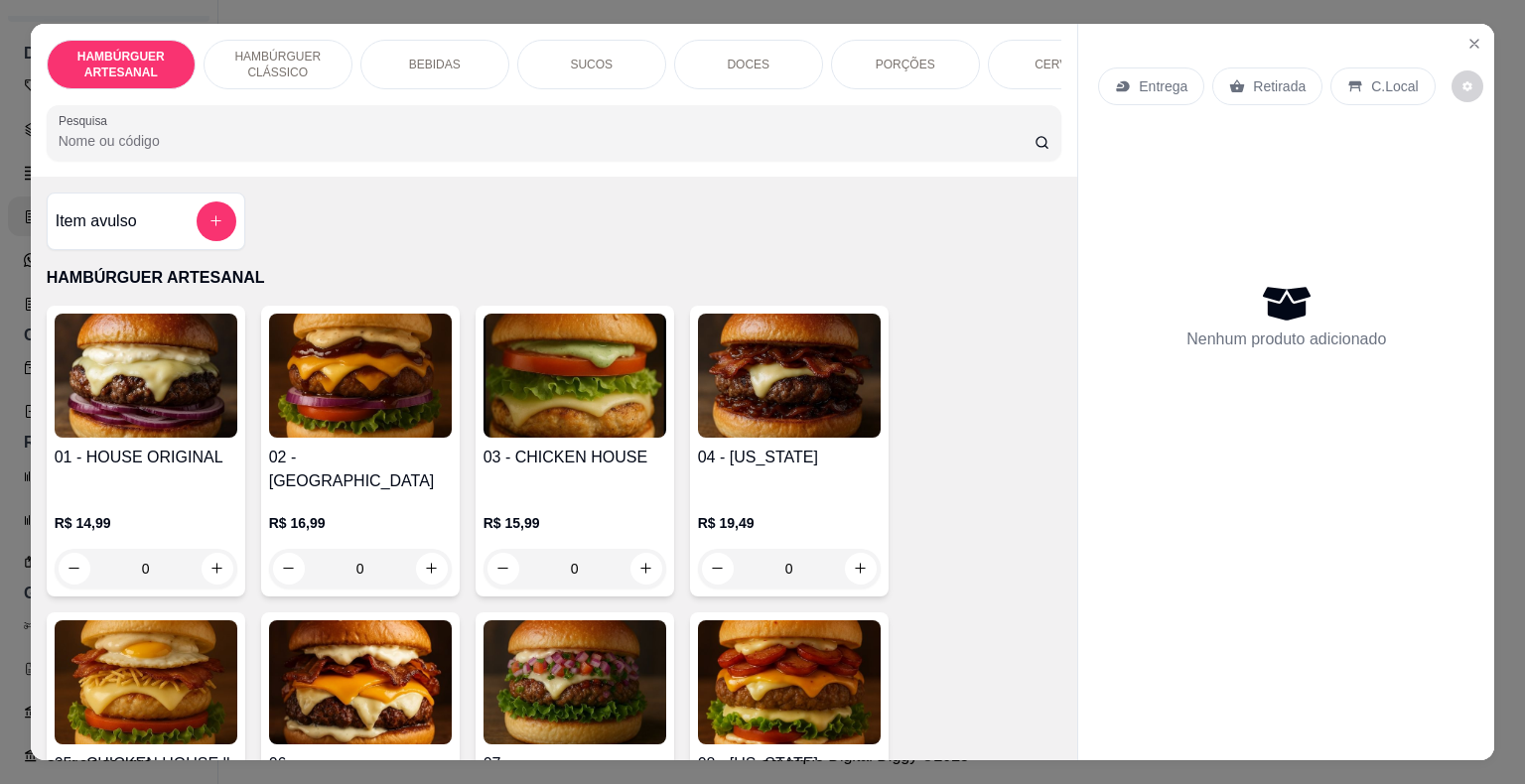 click on "BEBIDAS" at bounding box center (435, 65) 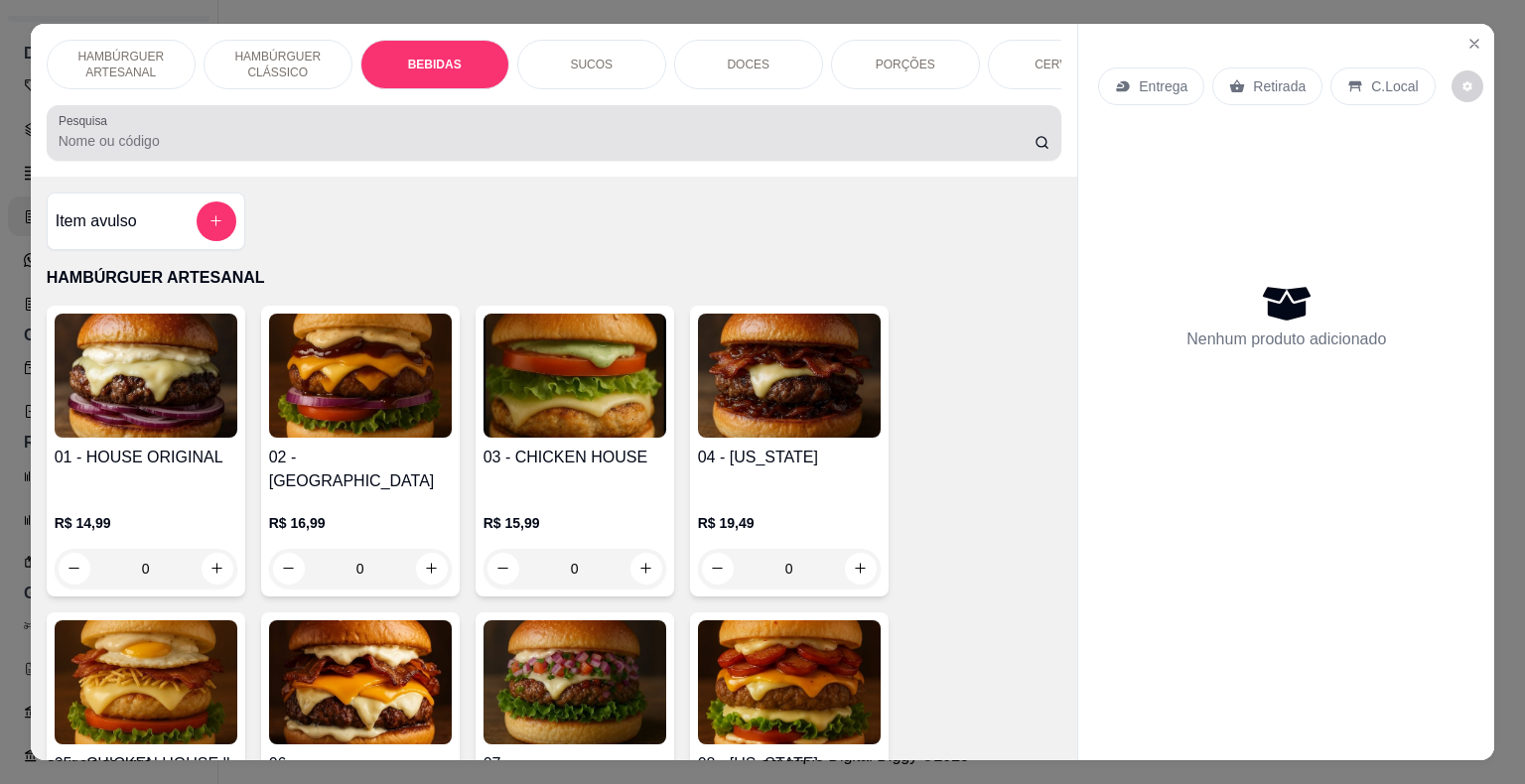 scroll, scrollTop: 1582, scrollLeft: 0, axis: vertical 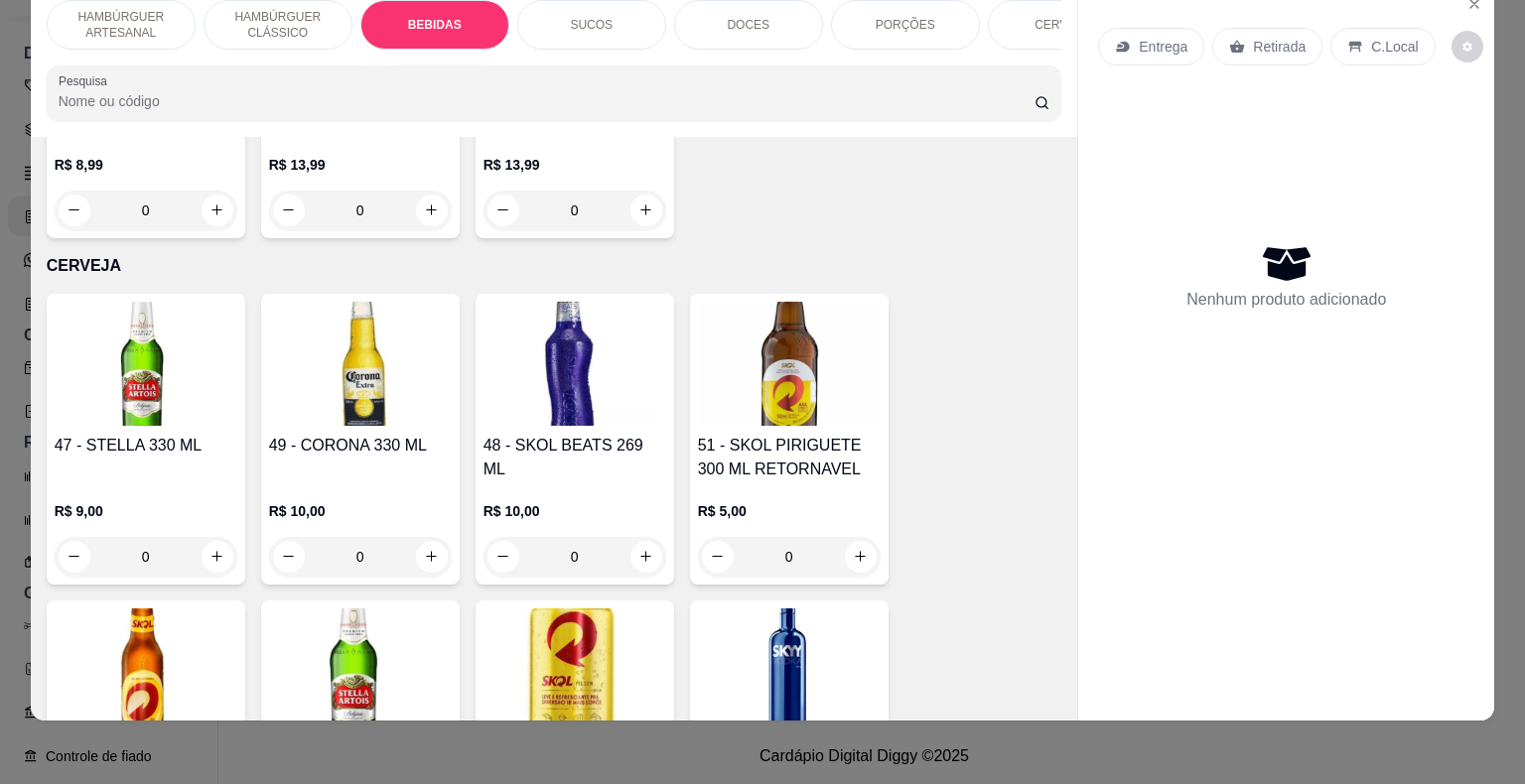 click on "51 - SKOL PIRIGUETE 300 ML RETORNAVEL" at bounding box center (789, 457) 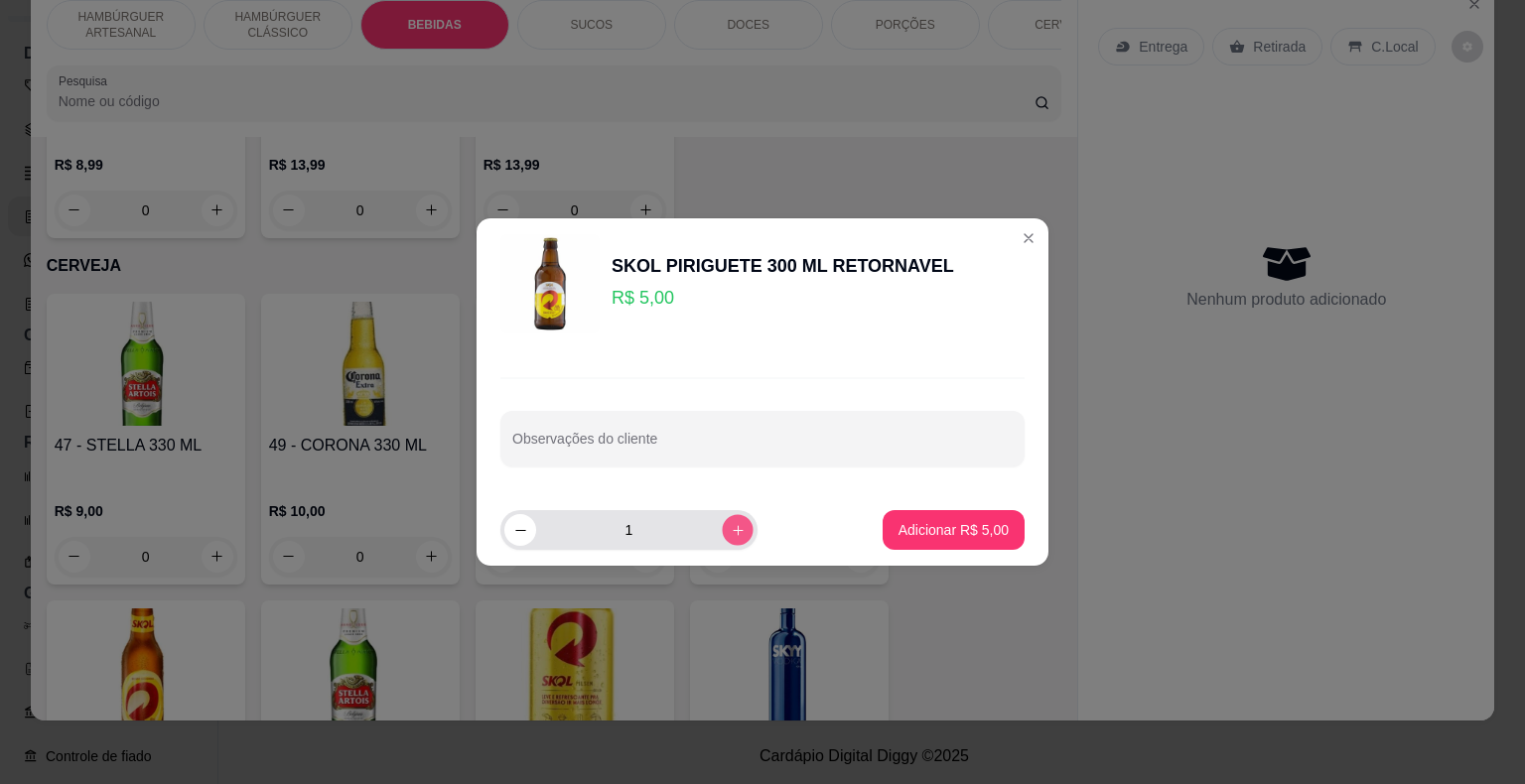 click 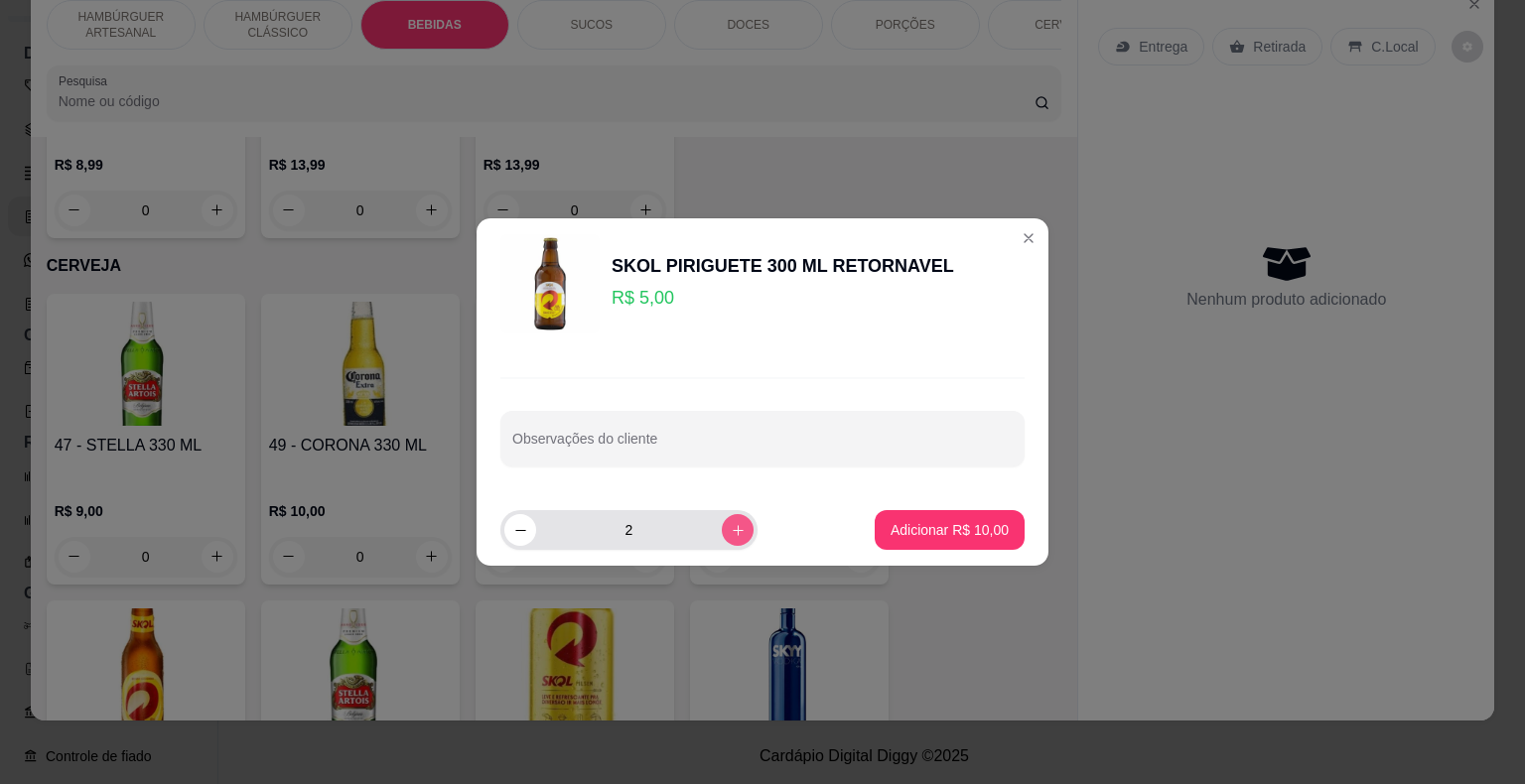 click 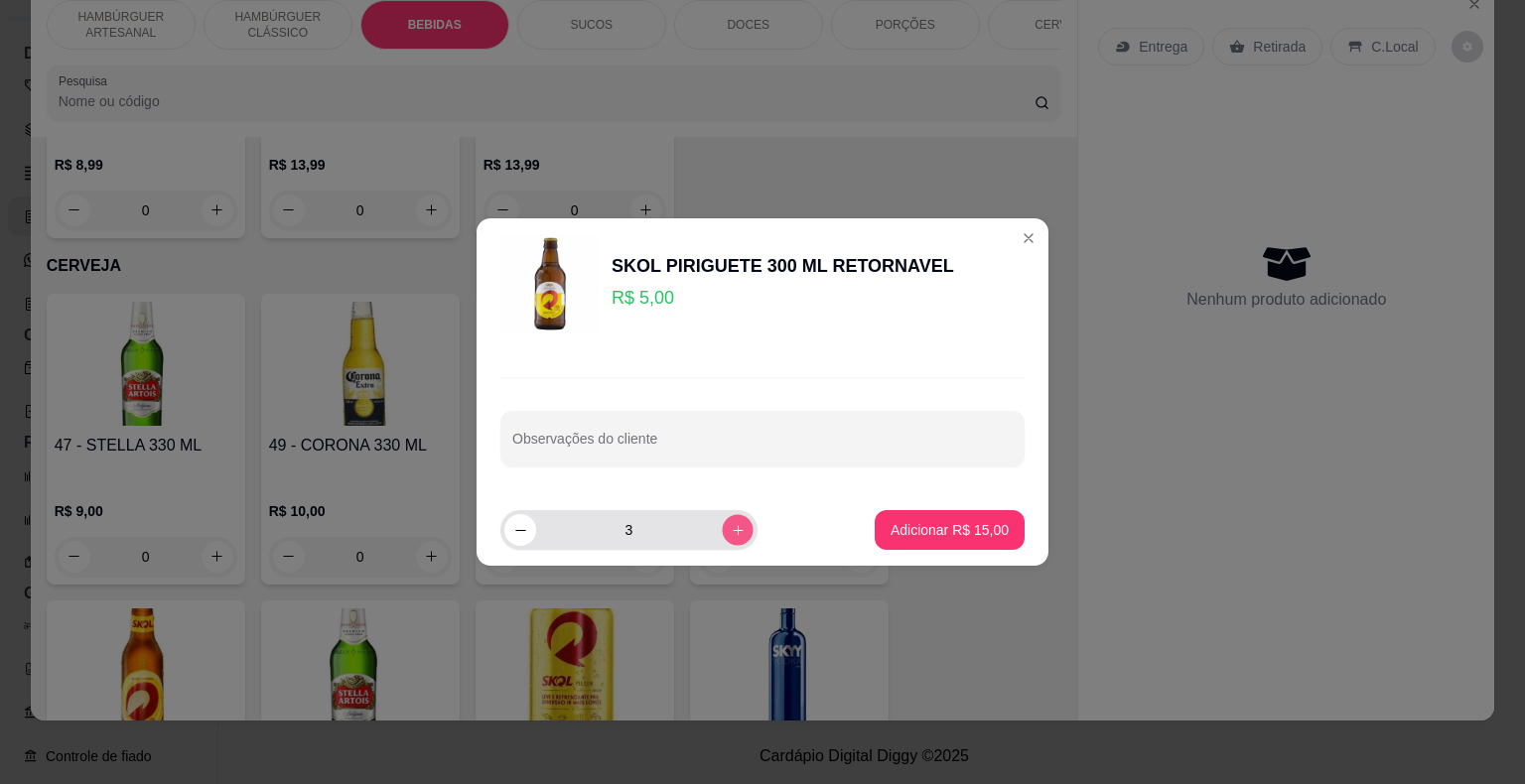 click 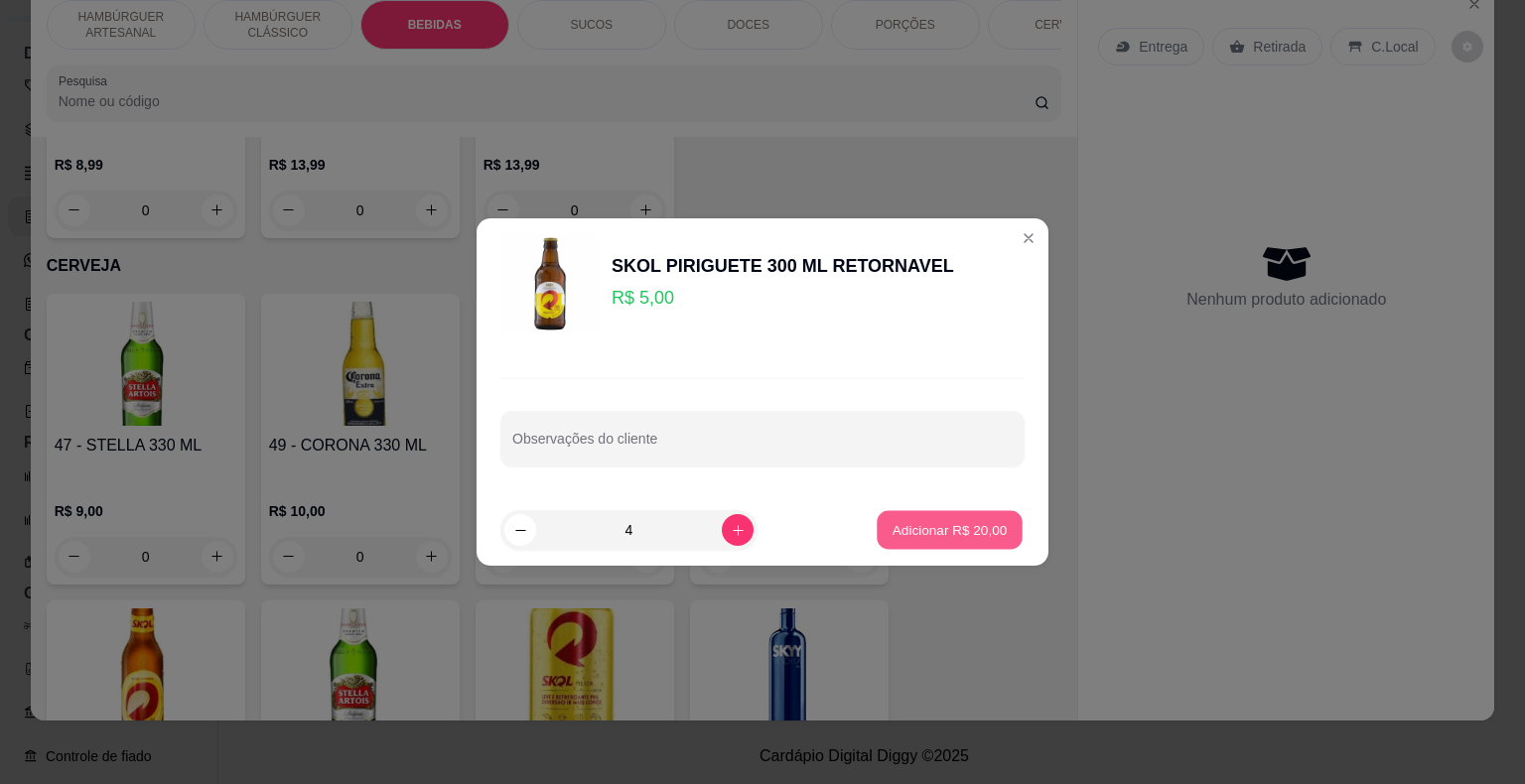 click on "Adicionar   R$ 20,00" at bounding box center (950, 529) 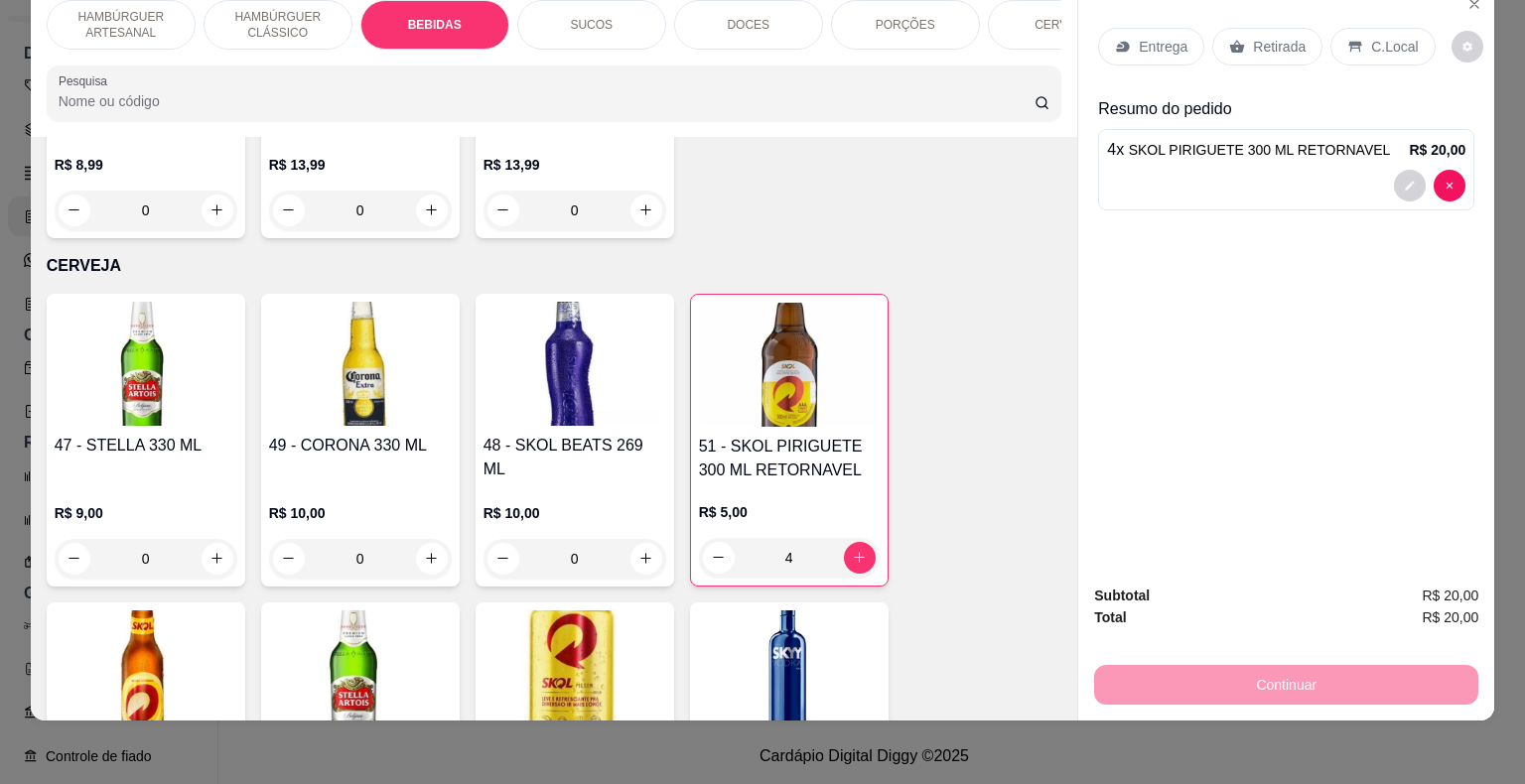 click on "Entrega" at bounding box center [1163, 47] 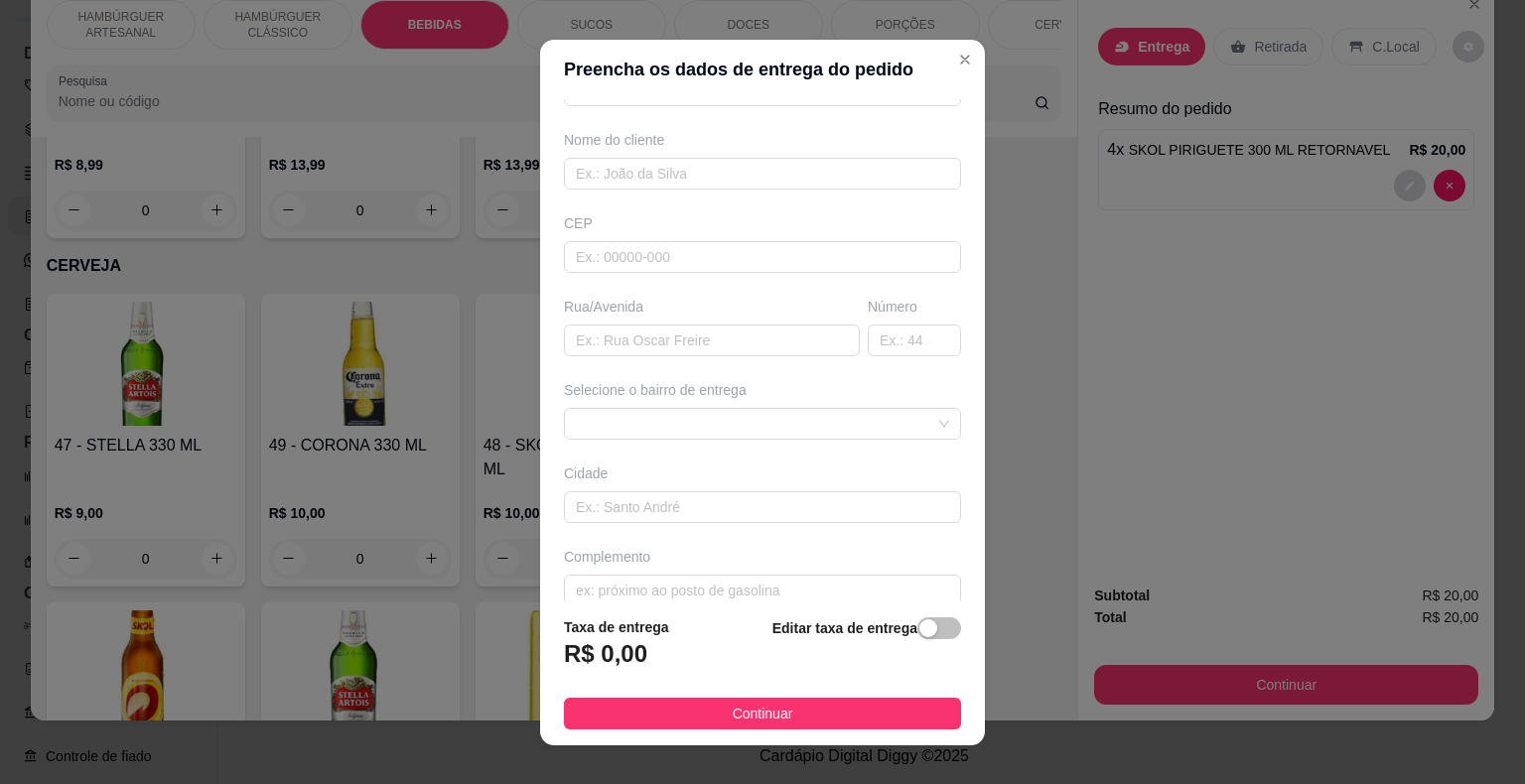 scroll, scrollTop: 164, scrollLeft: 0, axis: vertical 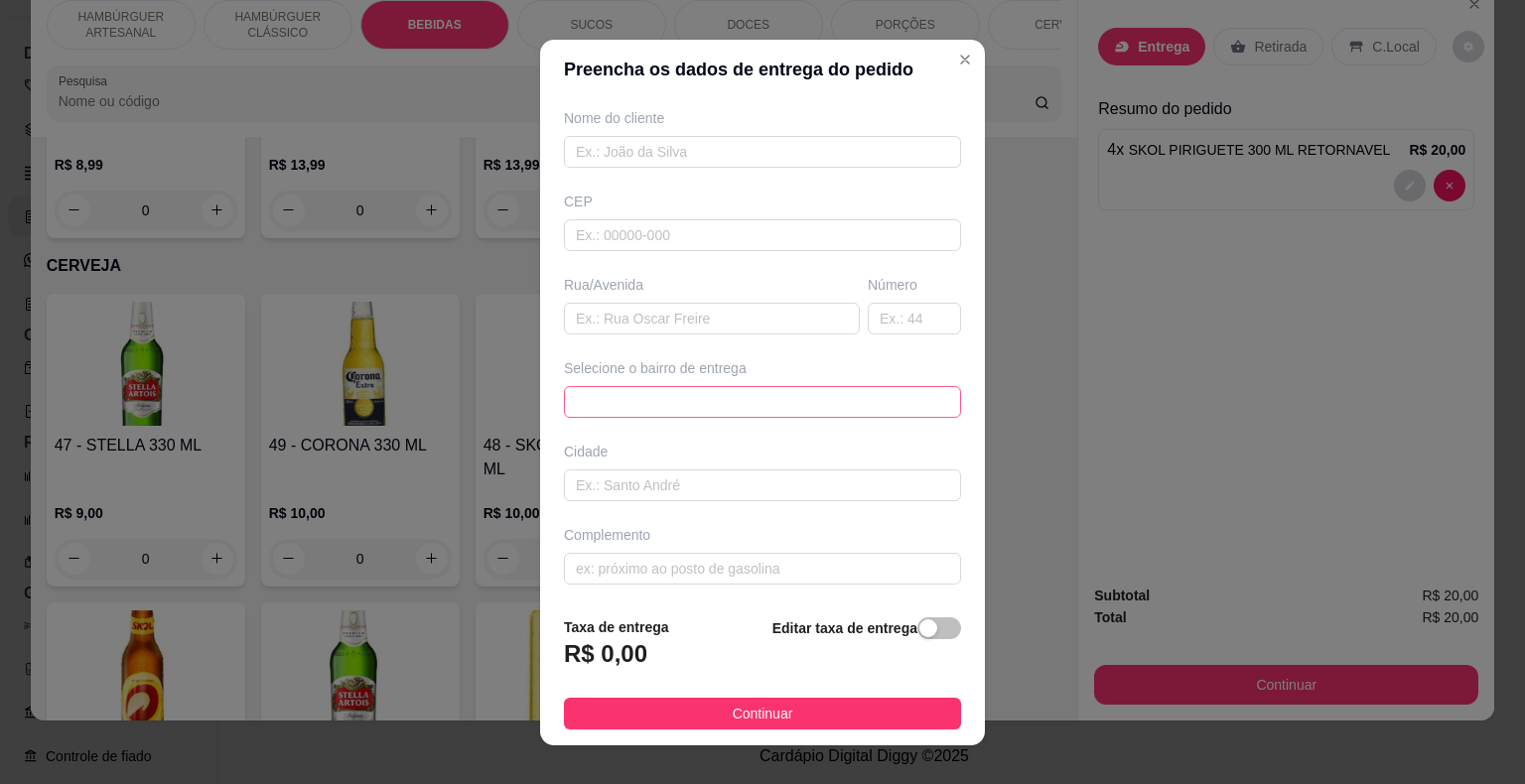 click at bounding box center [762, 402] 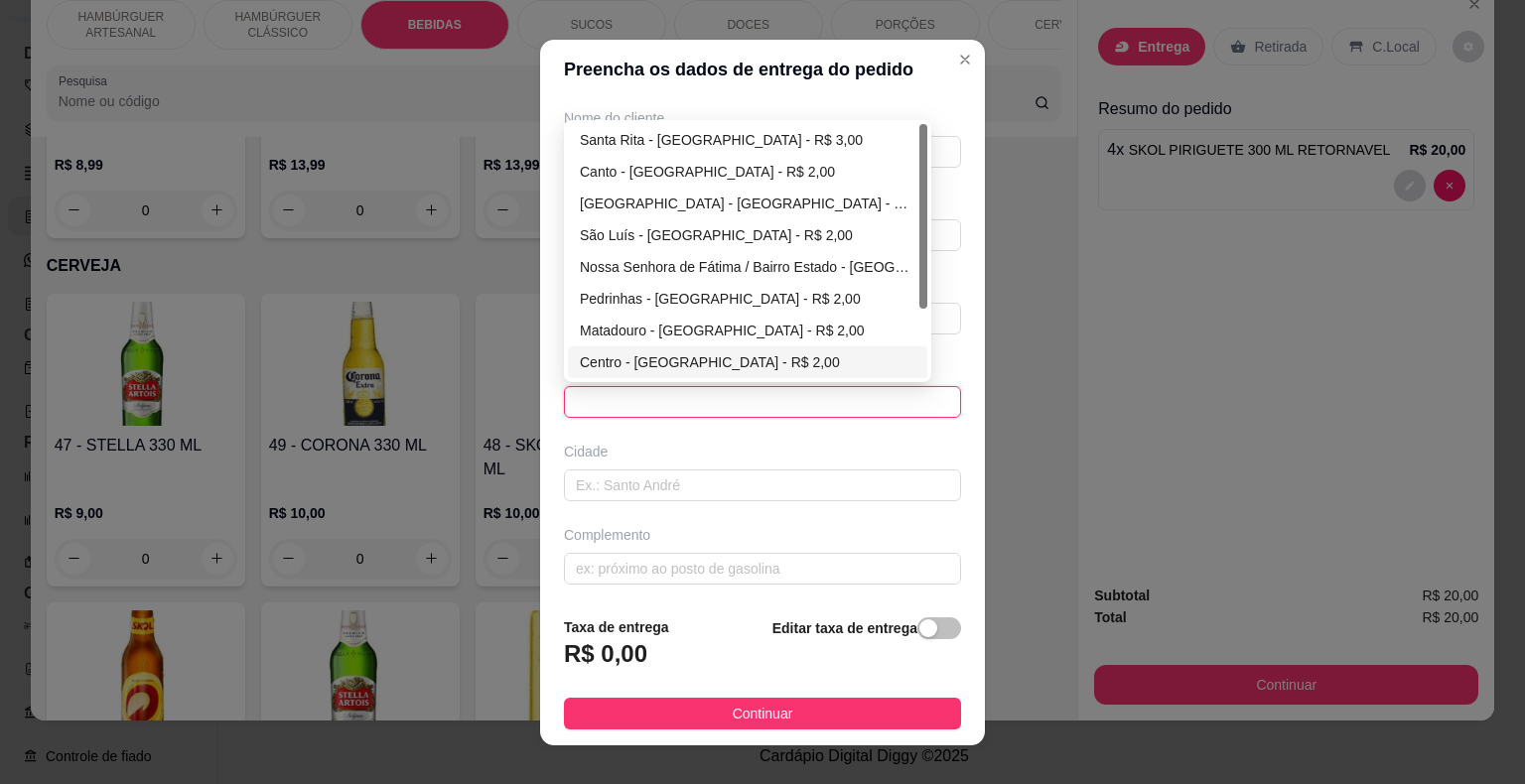click on "Centro  - [GEOGRAPHIC_DATA]  -  R$ 2,00" at bounding box center [748, 362] 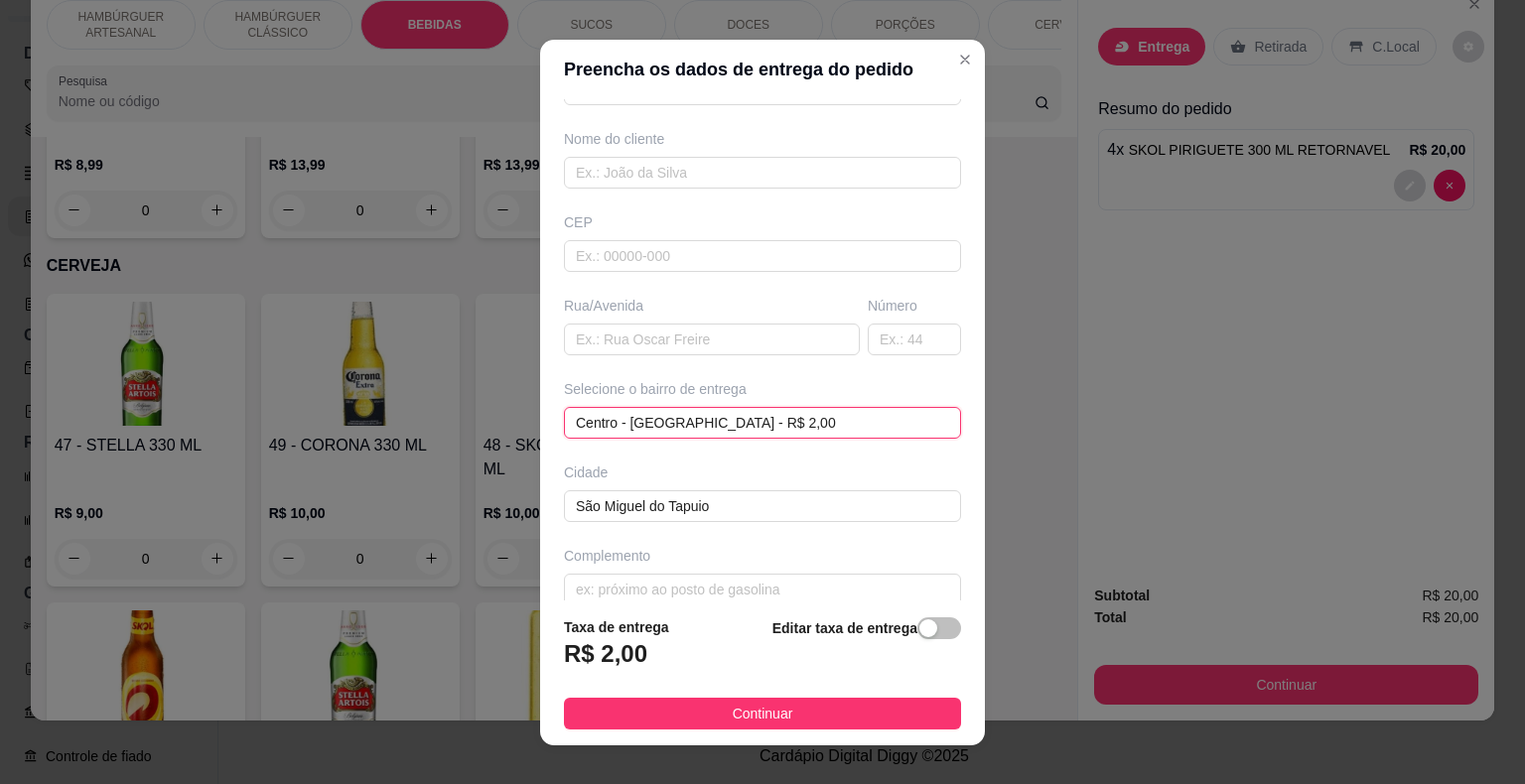 scroll, scrollTop: 164, scrollLeft: 0, axis: vertical 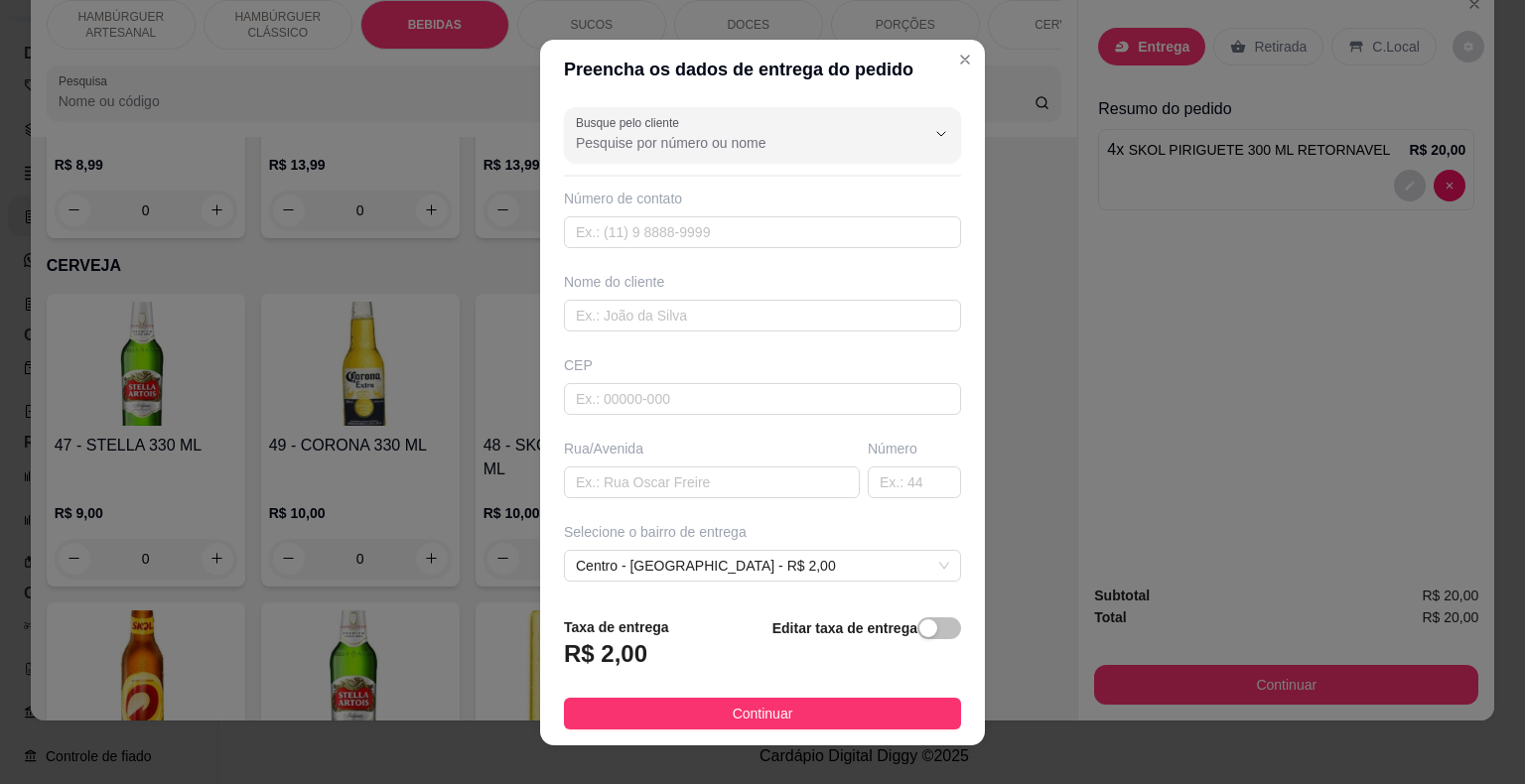 click on "Busque pelo cliente Número de contato Nome do cliente CEP Rua/[GEOGRAPHIC_DATA] o bairro de entrega Centro  - [GEOGRAPHIC_DATA]$ 2,00 6531b9009e227c13209b7144 6531b9399e227c13209b7147 663417180ad031573aa5893d [GEOGRAPHIC_DATA] - [GEOGRAPHIC_DATA] -  R$ 3,00 Canto - [GEOGRAPHIC_DATA]  -  R$ 2,00 [GEOGRAPHIC_DATA]  - [GEOGRAPHIC_DATA]  -  R$ 2,00 [GEOGRAPHIC_DATA]  - [GEOGRAPHIC_DATA]  -  R$ 2,00 [GEOGRAPHIC_DATA] / [GEOGRAPHIC_DATA] Estado - [GEOGRAPHIC_DATA]$ 3,00 Pedrinhas  - [GEOGRAPHIC_DATA]  -  R$ 2,00 [GEOGRAPHIC_DATA]  - [GEOGRAPHIC_DATA]$ 2,00 Centro  - [GEOGRAPHIC_DATA]$ 2,00 açude  - [GEOGRAPHIC_DATA] -  R$ 3,00 estado- [GEOGRAPHIC_DATA] - [GEOGRAPHIC_DATA]$ 3,00 [GEOGRAPHIC_DATA]" at bounding box center (762, 349) 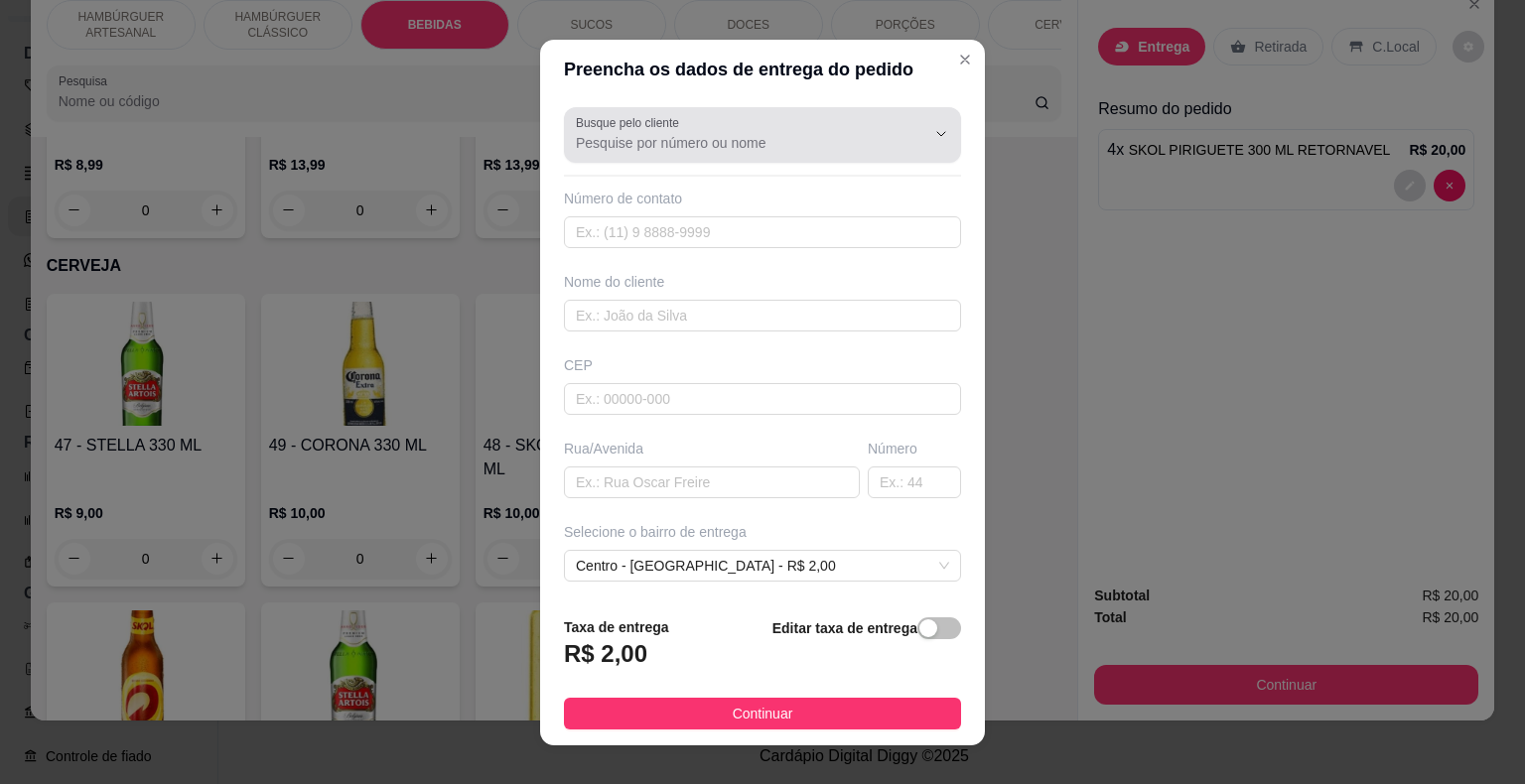 click at bounding box center (913, 134) 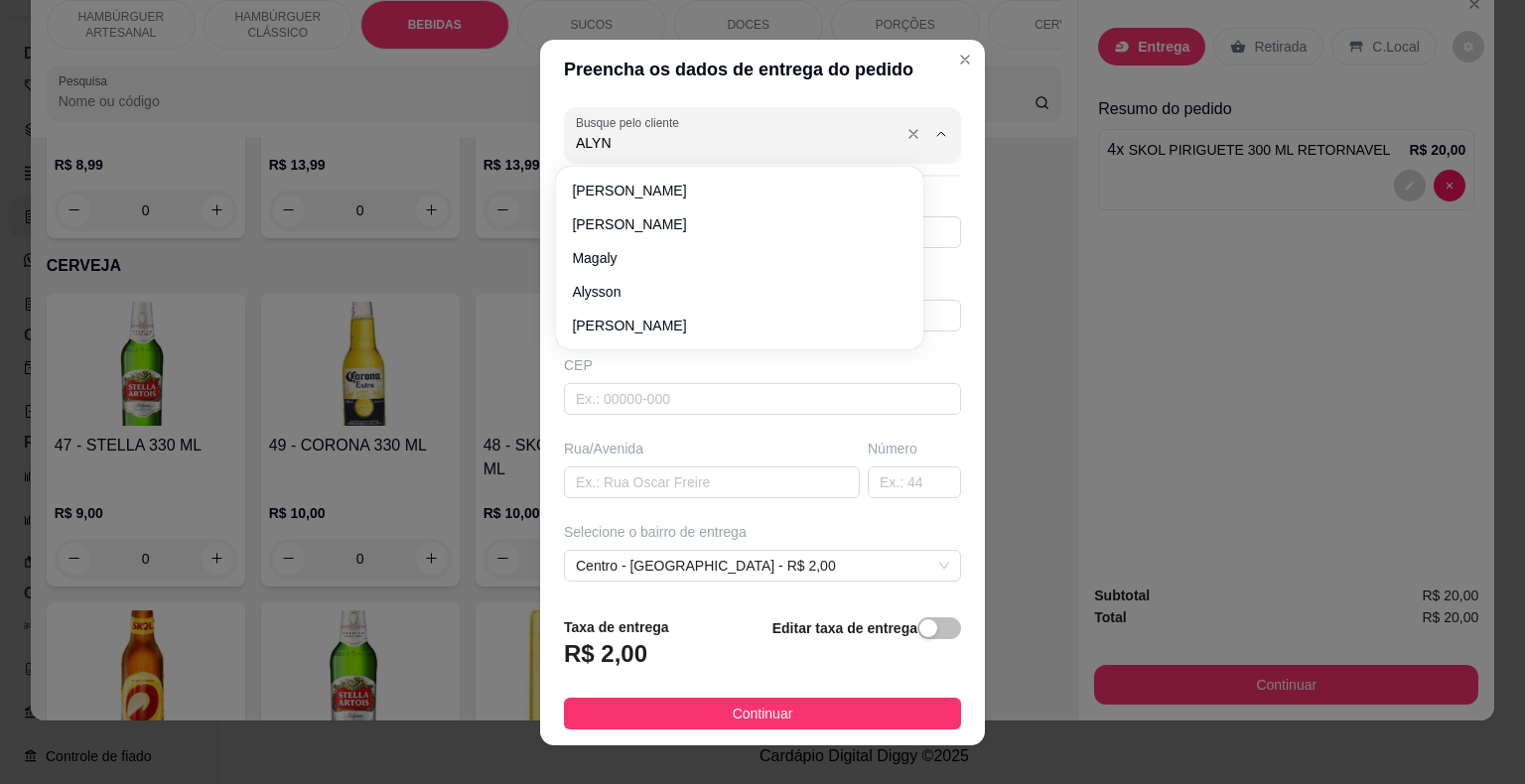 type on "ALYNE" 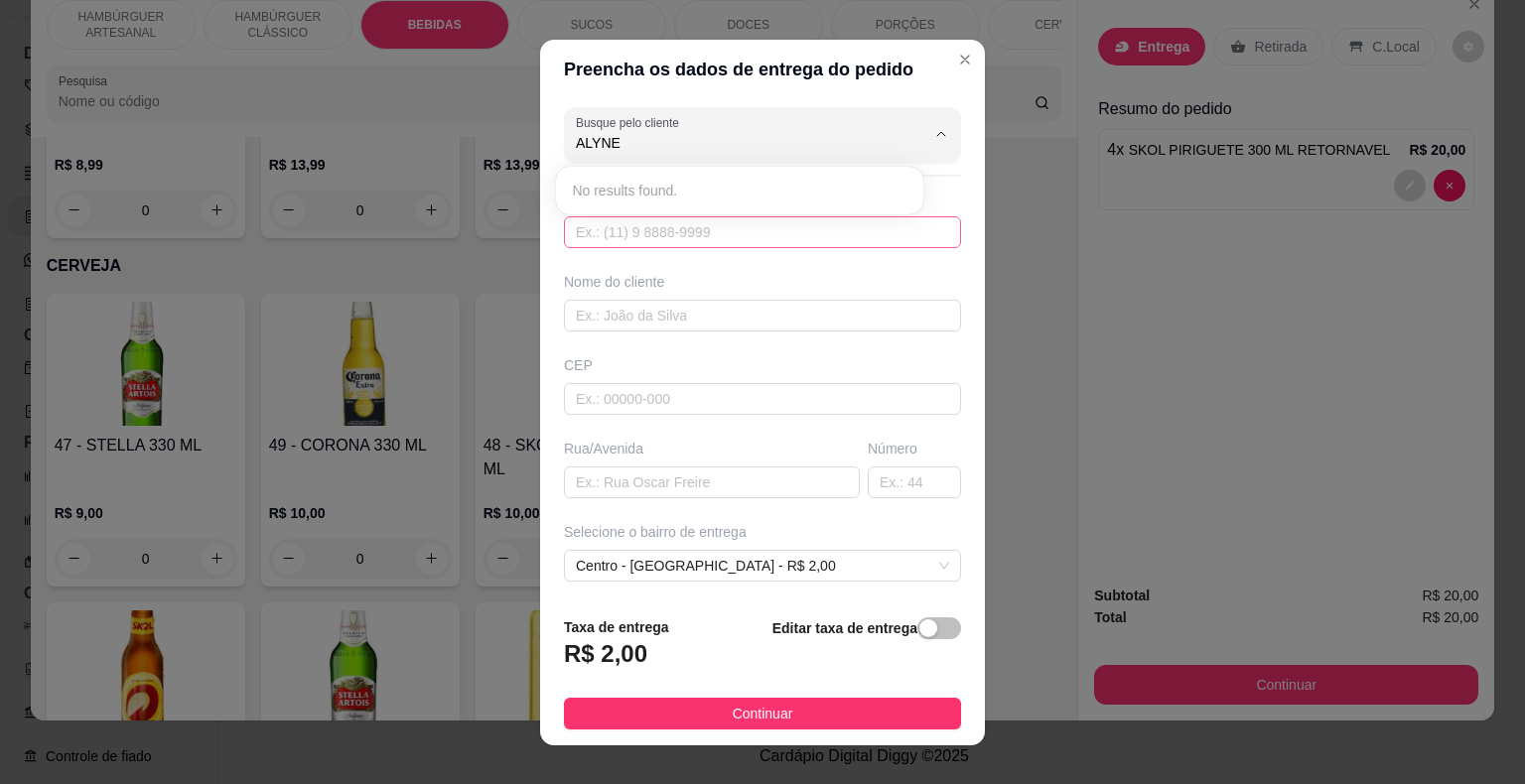 click at bounding box center [762, 232] 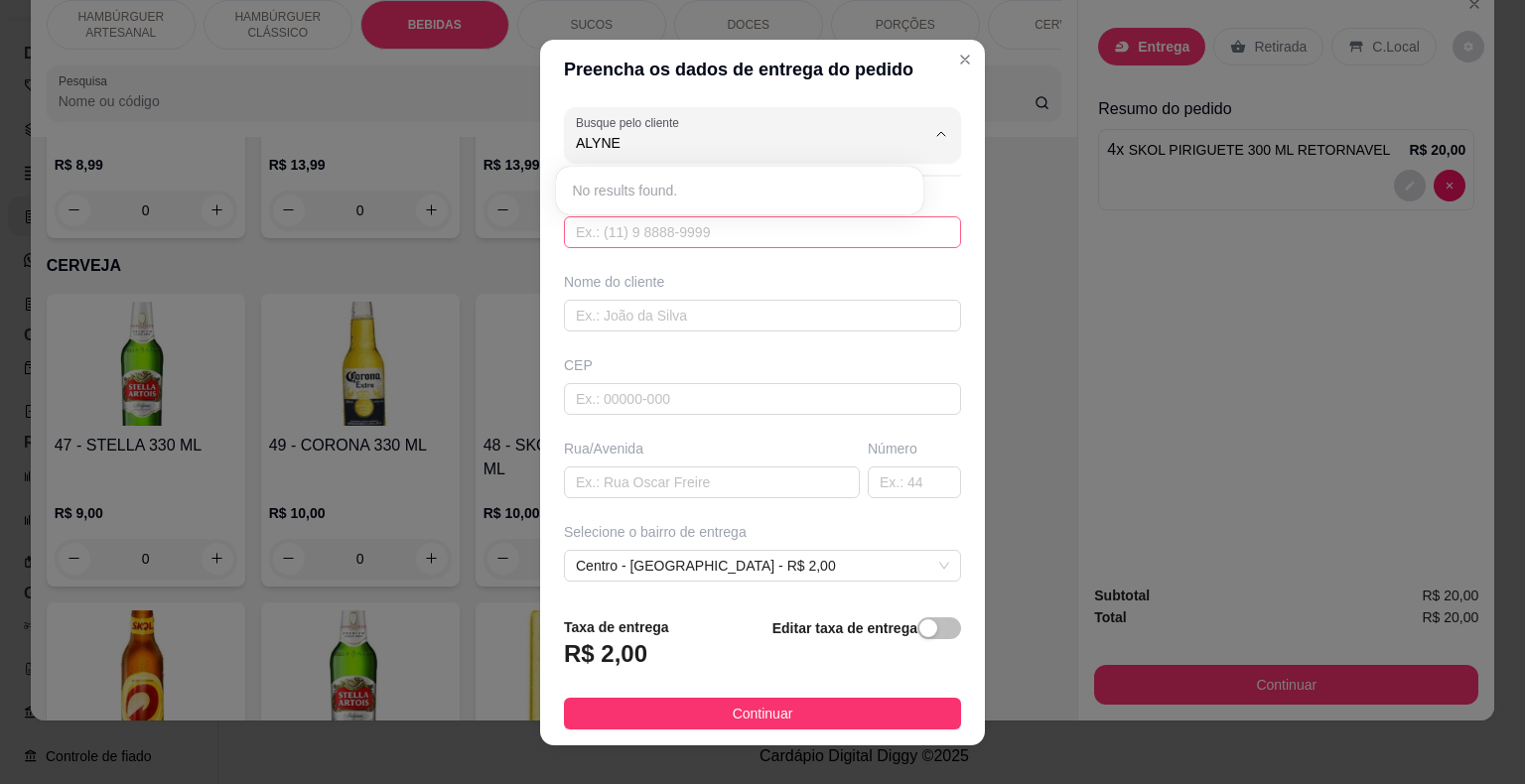 type 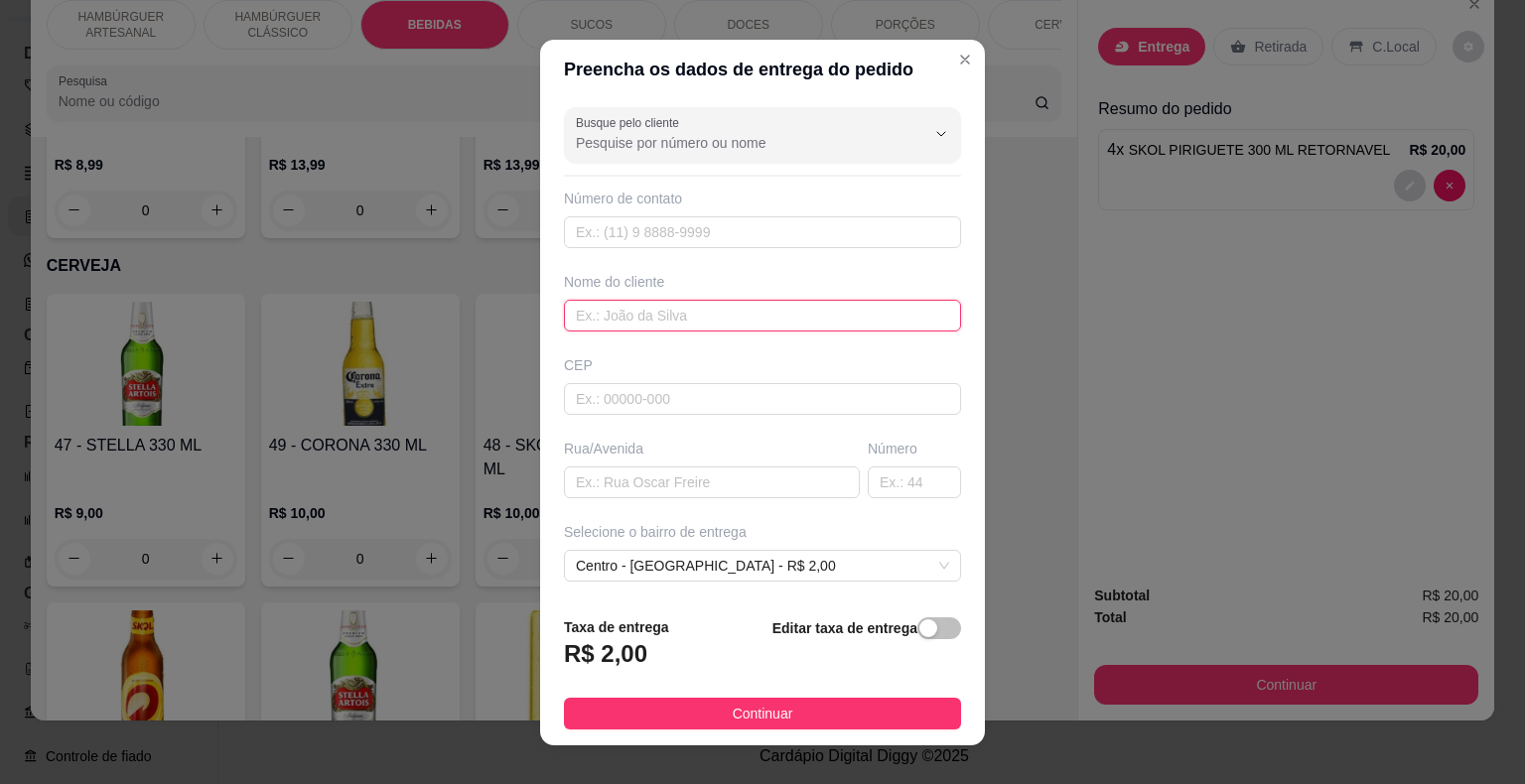 click at bounding box center (762, 316) 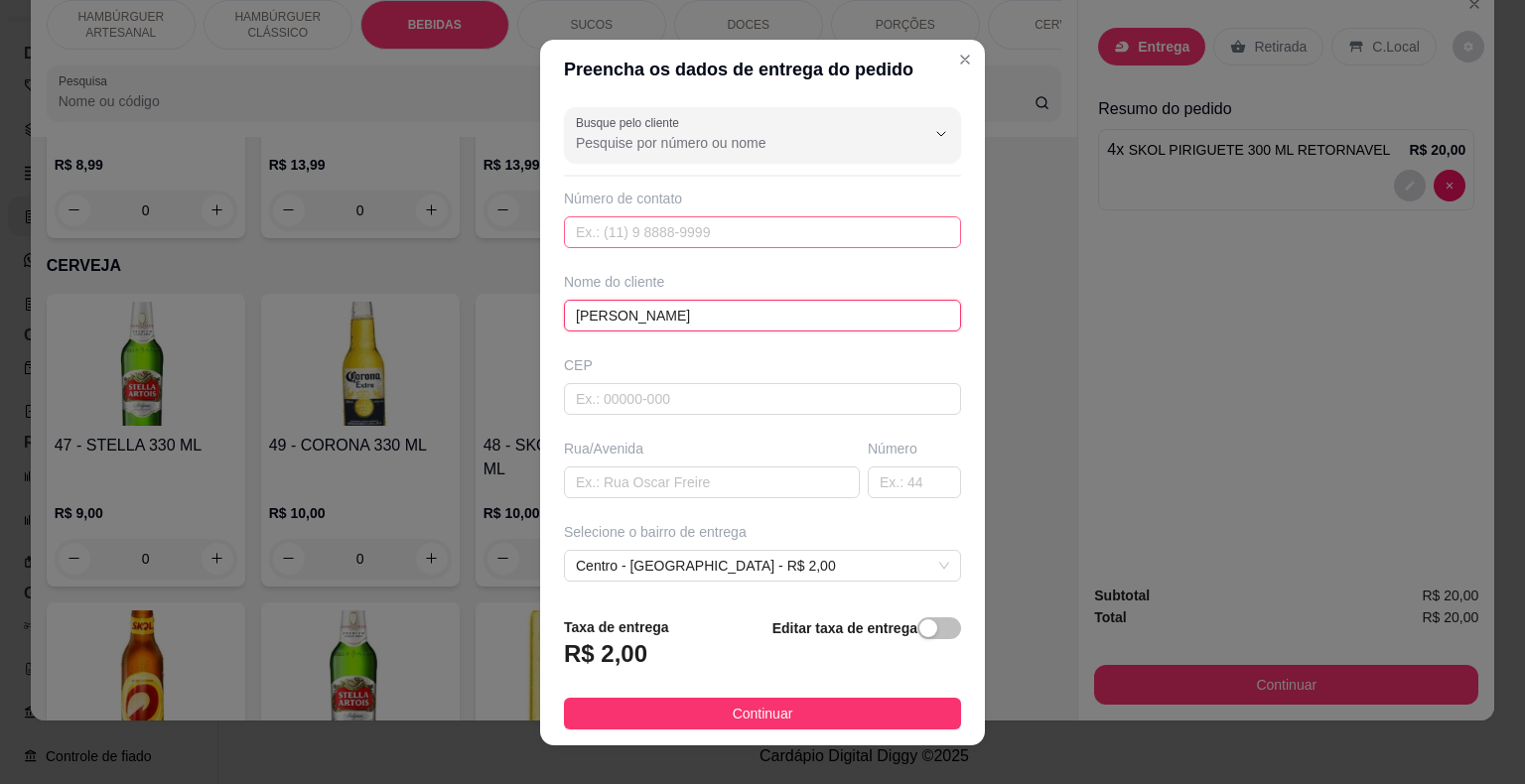 type on "[PERSON_NAME]" 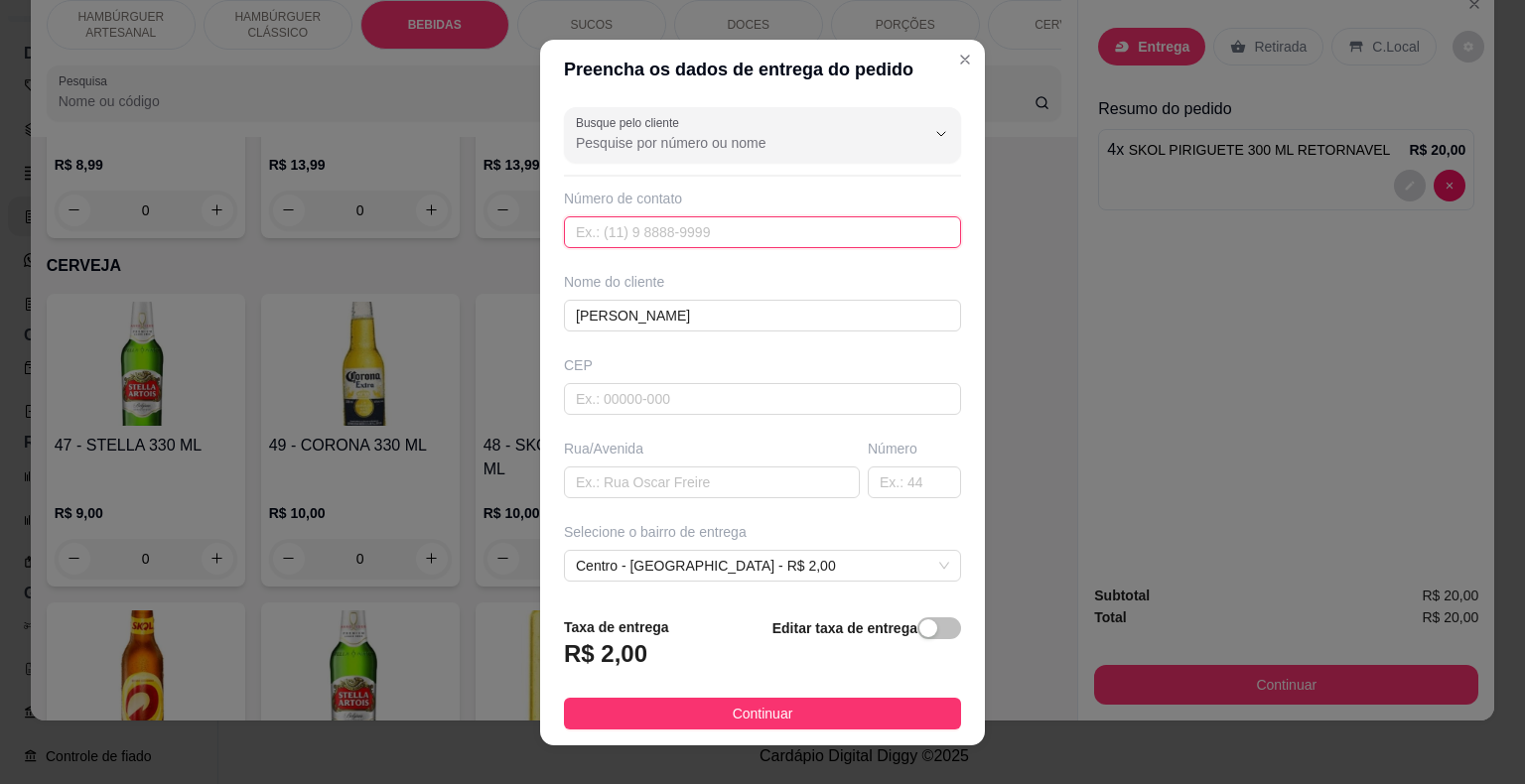 click at bounding box center (762, 232) 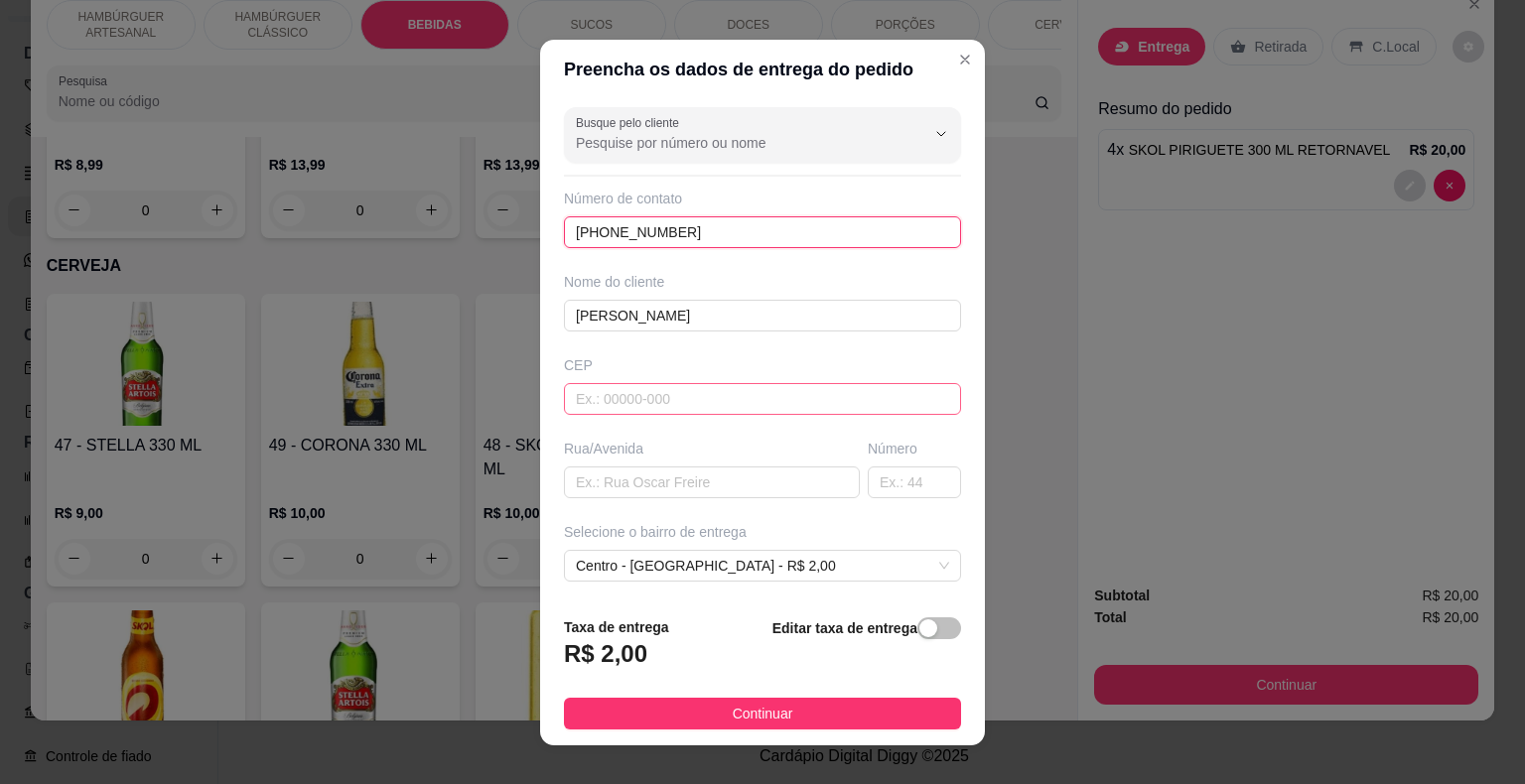 scroll, scrollTop: 164, scrollLeft: 0, axis: vertical 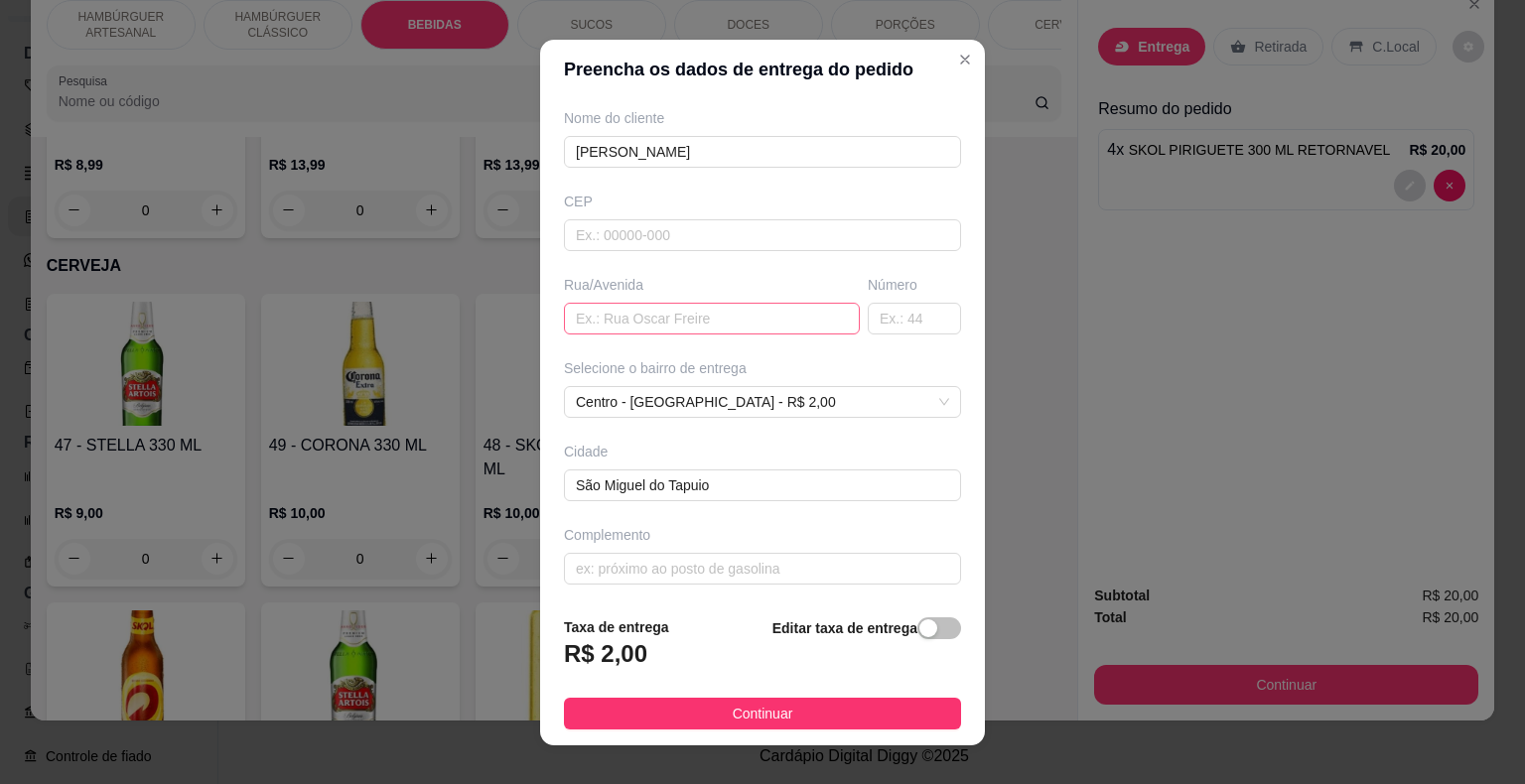 type on "[PHONE_NUMBER]" 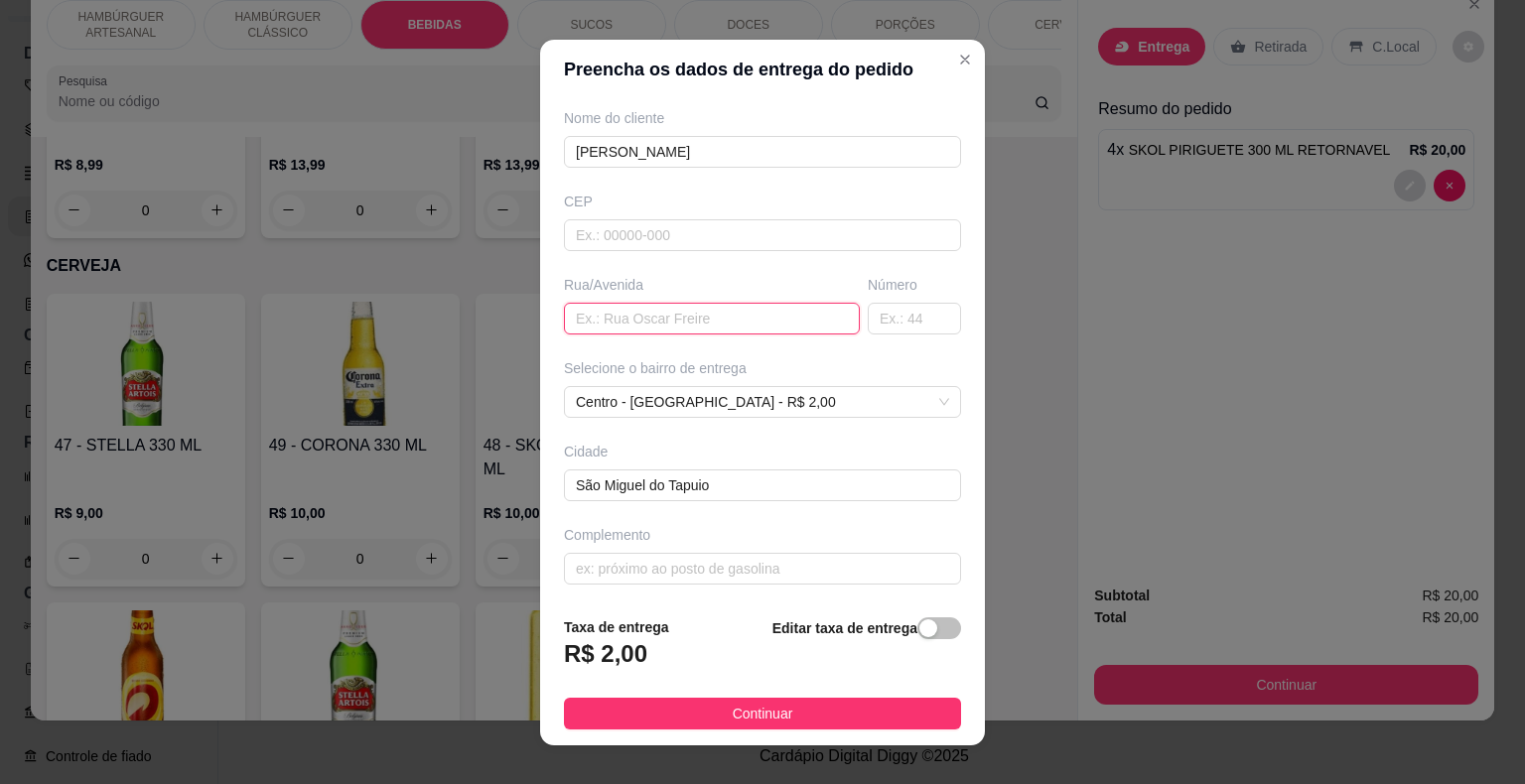 click at bounding box center (712, 319) 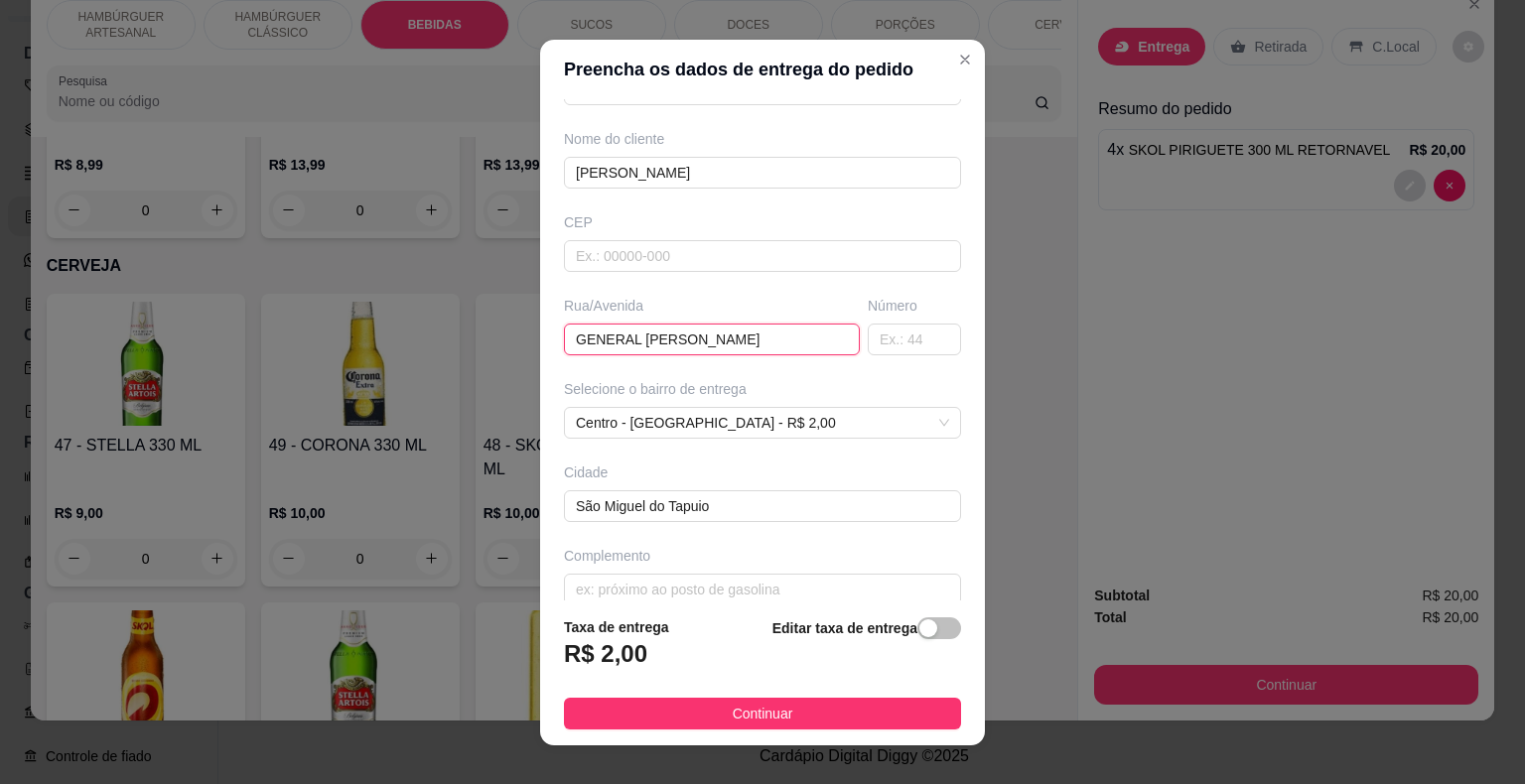 scroll, scrollTop: 164, scrollLeft: 0, axis: vertical 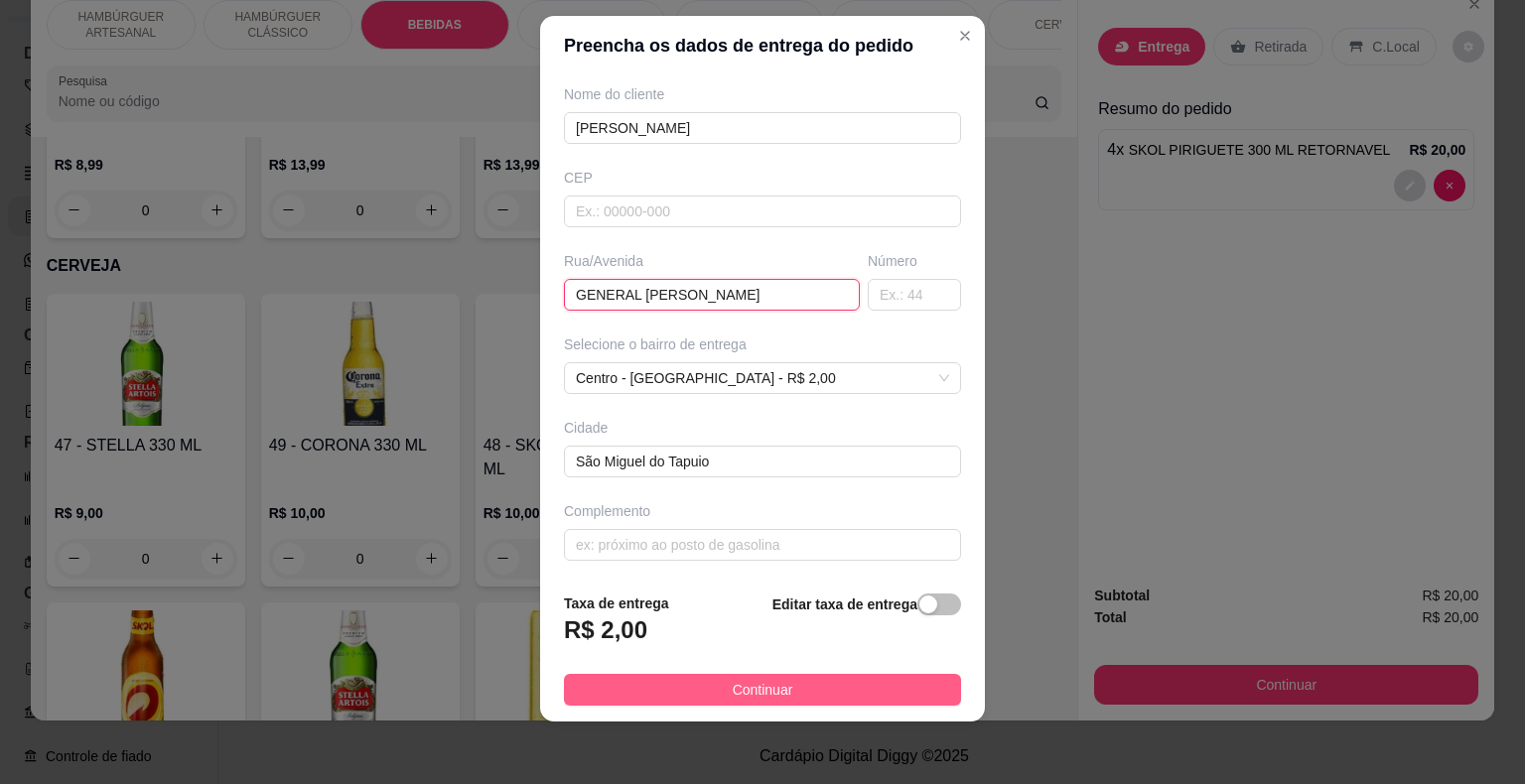 type on "GENERAL [PERSON_NAME]" 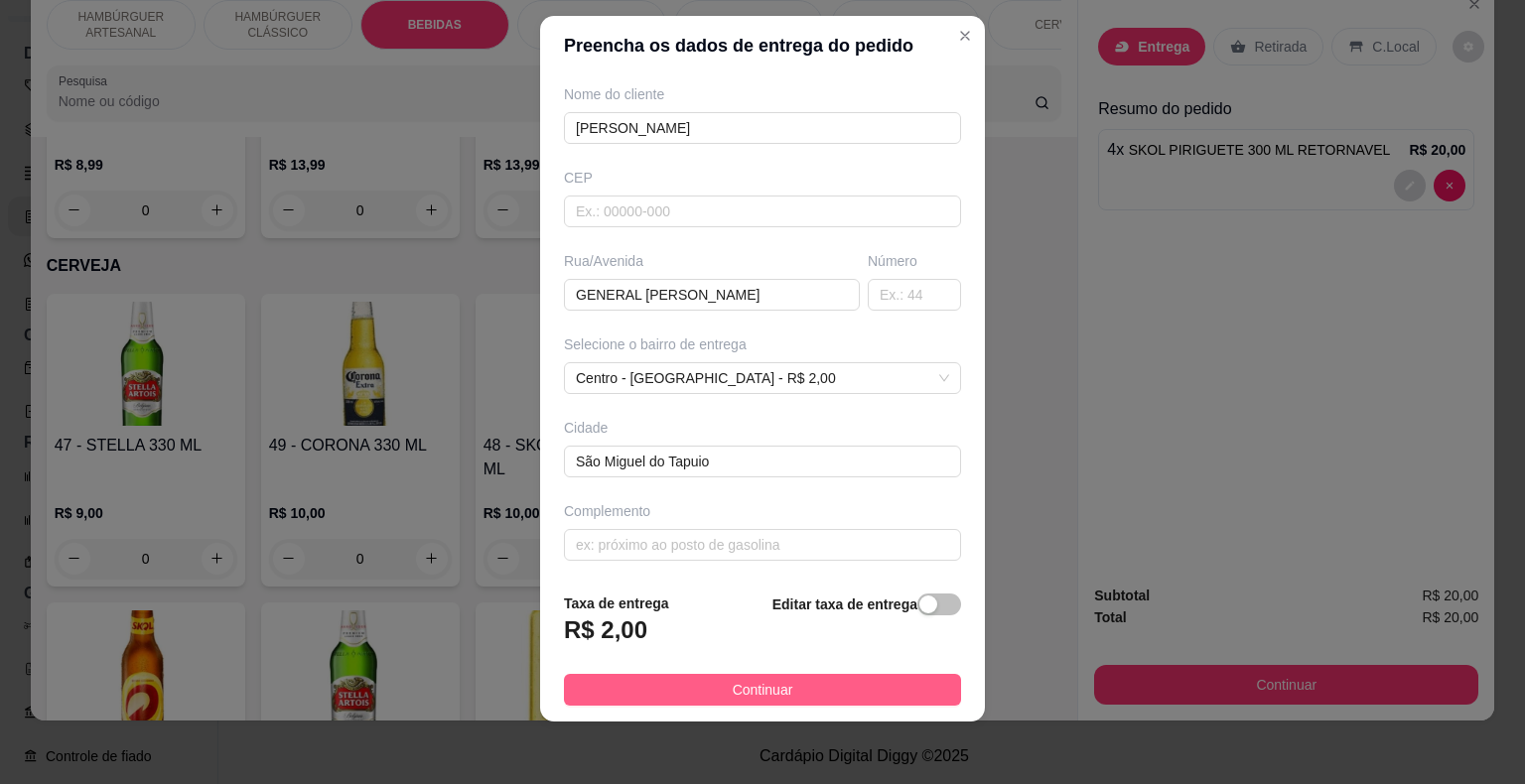 click on "Continuar" at bounding box center (762, 690) 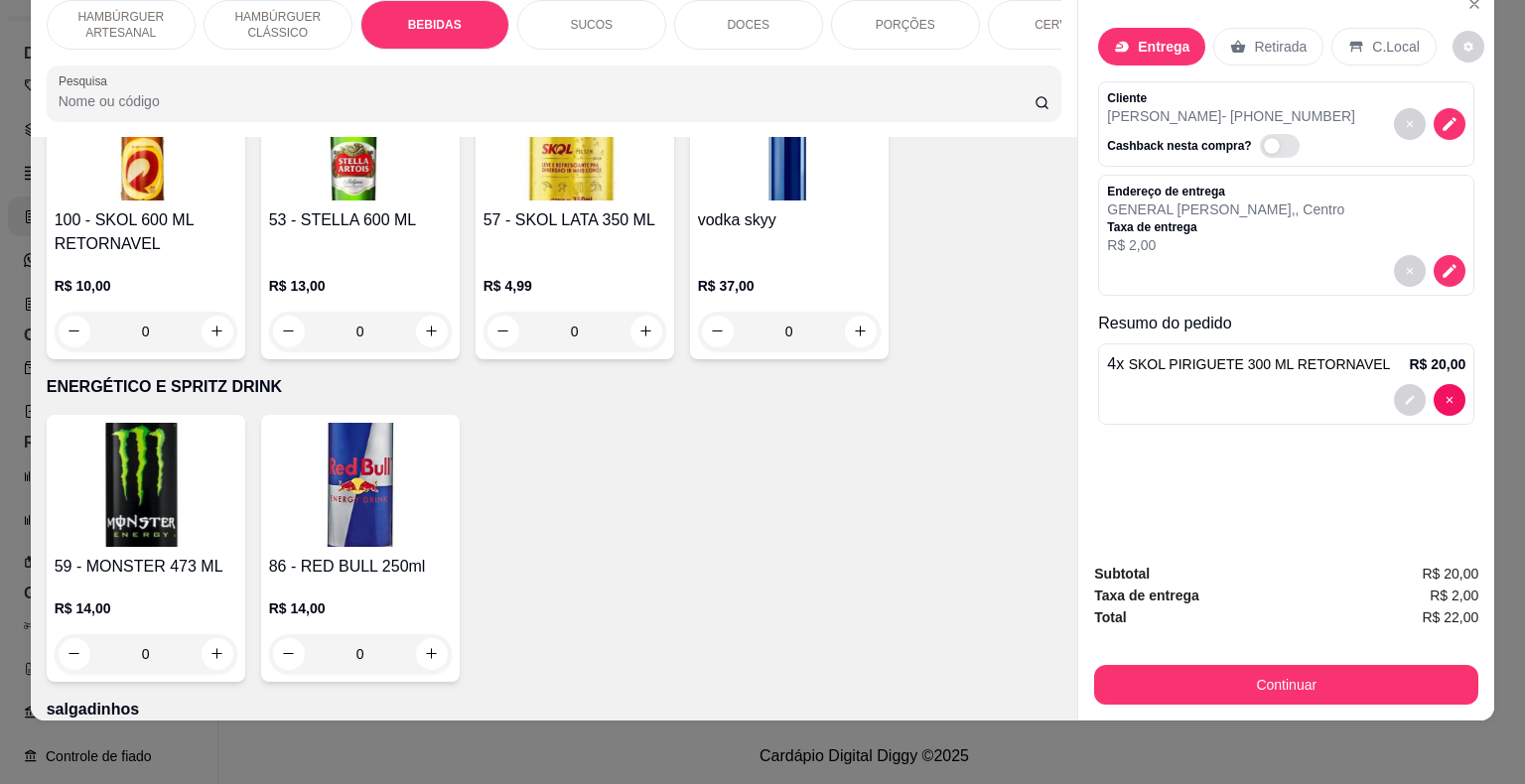 scroll, scrollTop: 4956, scrollLeft: 0, axis: vertical 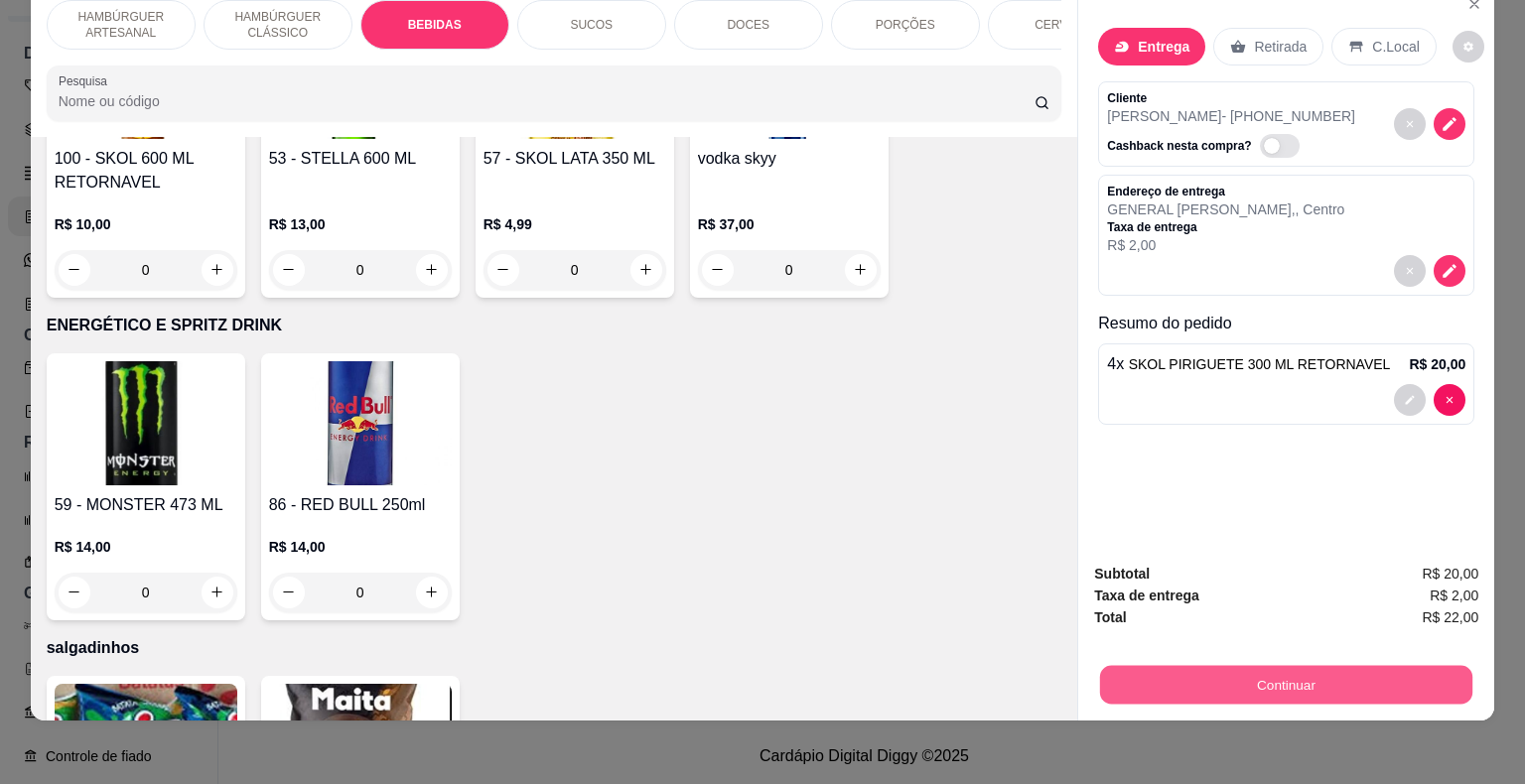click on "Continuar" at bounding box center (1286, 685) 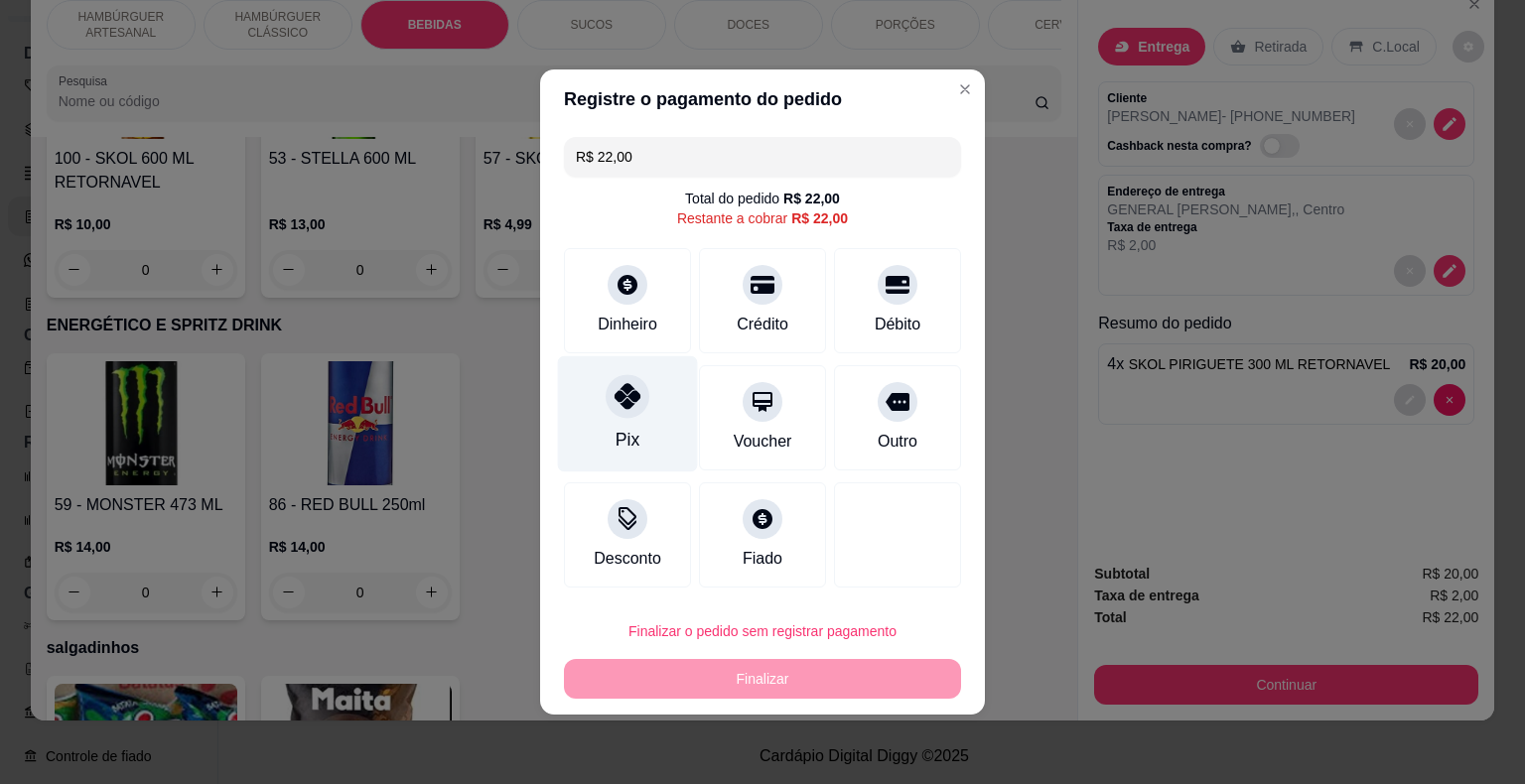 click at bounding box center [627, 396] 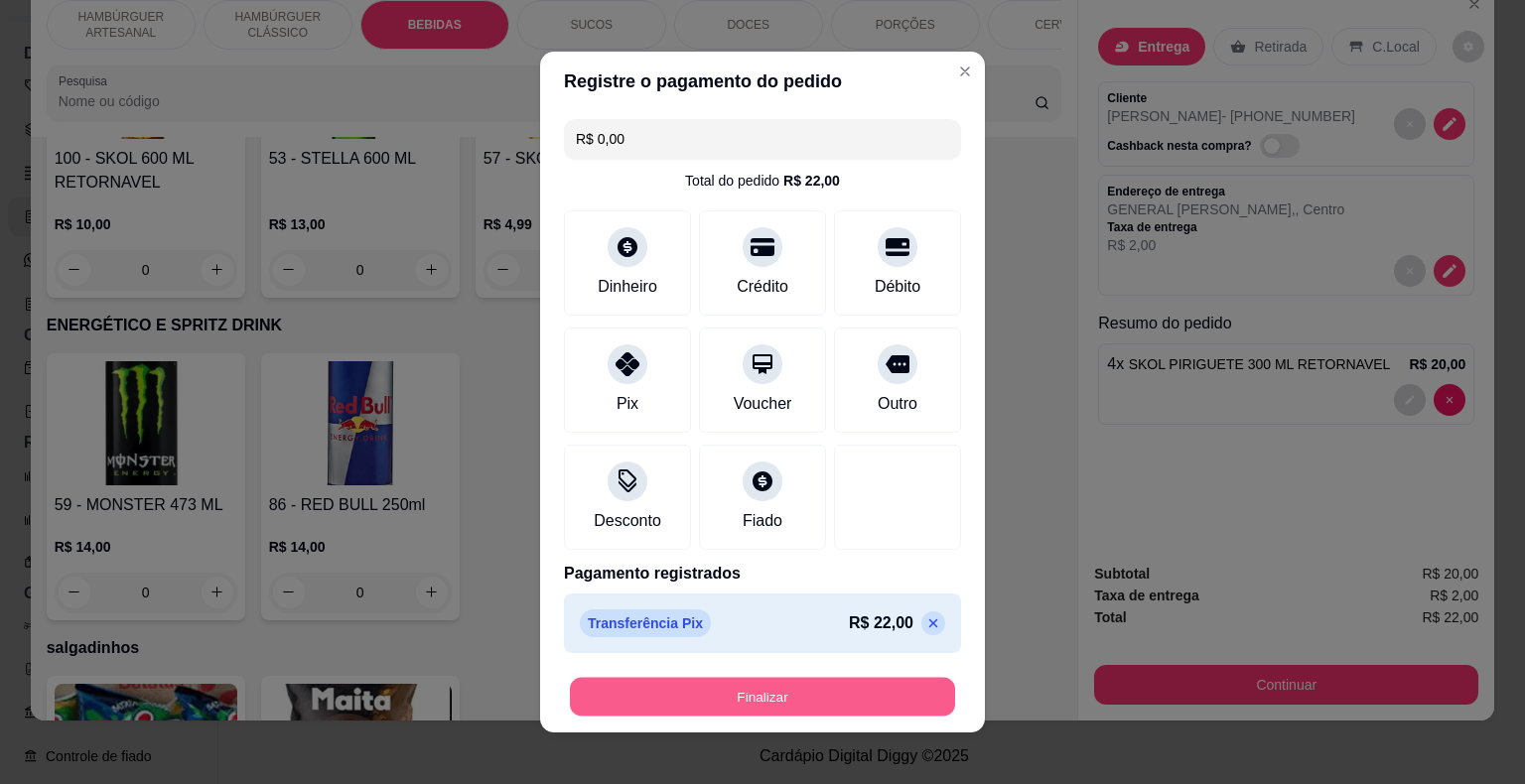 click on "Finalizar" at bounding box center [762, 697] 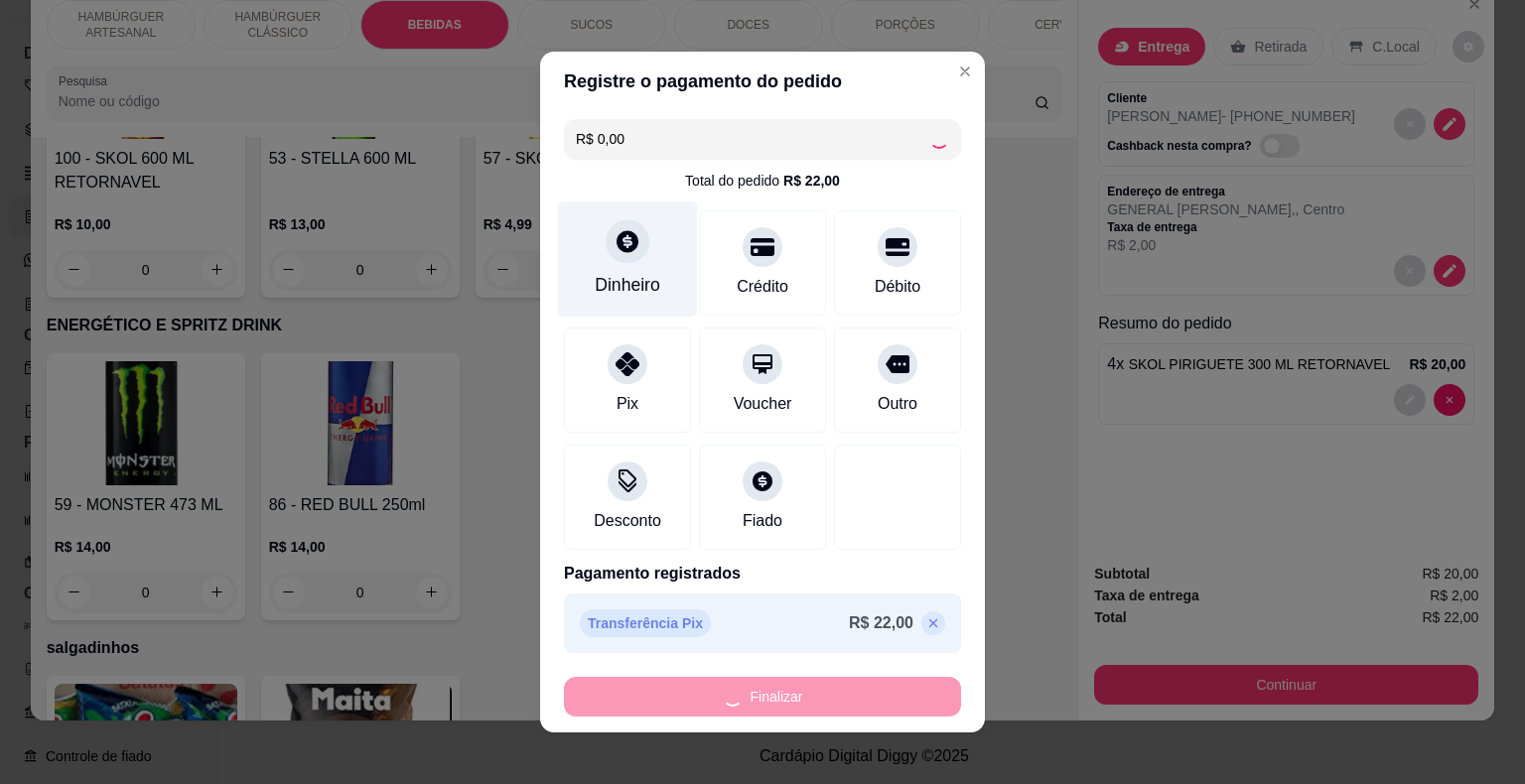 type on "0" 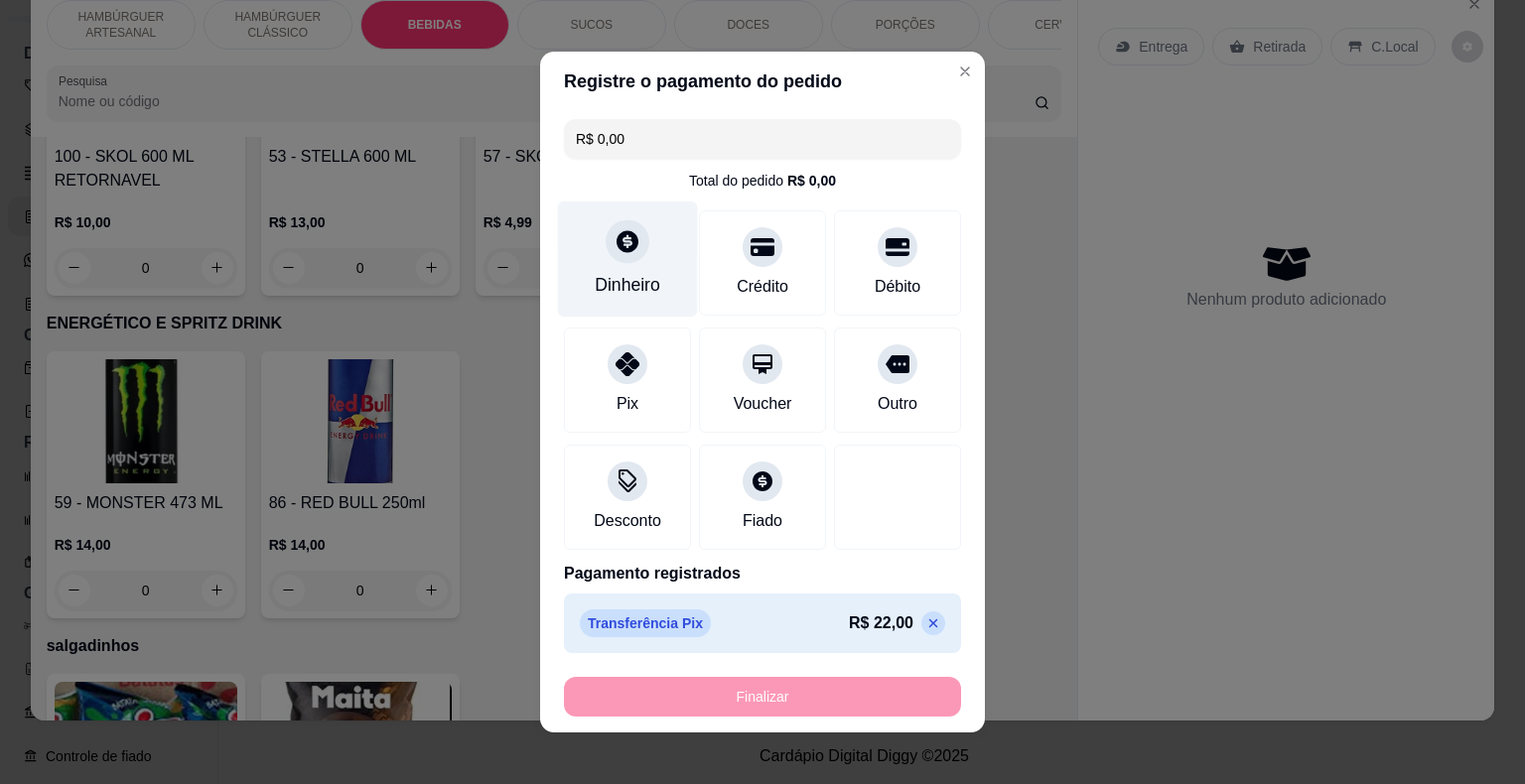 type on "-R$ 22,00" 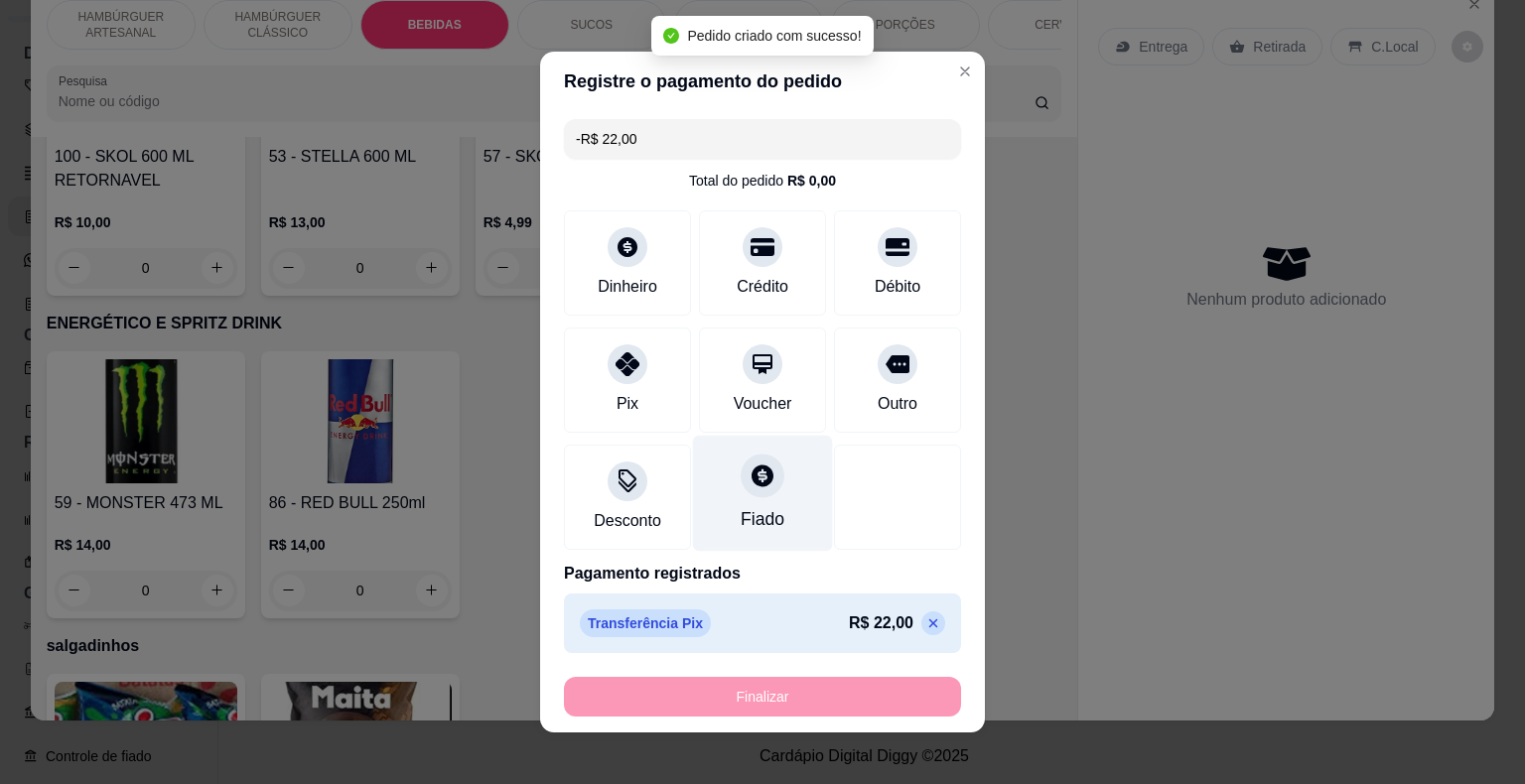 scroll, scrollTop: 4954, scrollLeft: 0, axis: vertical 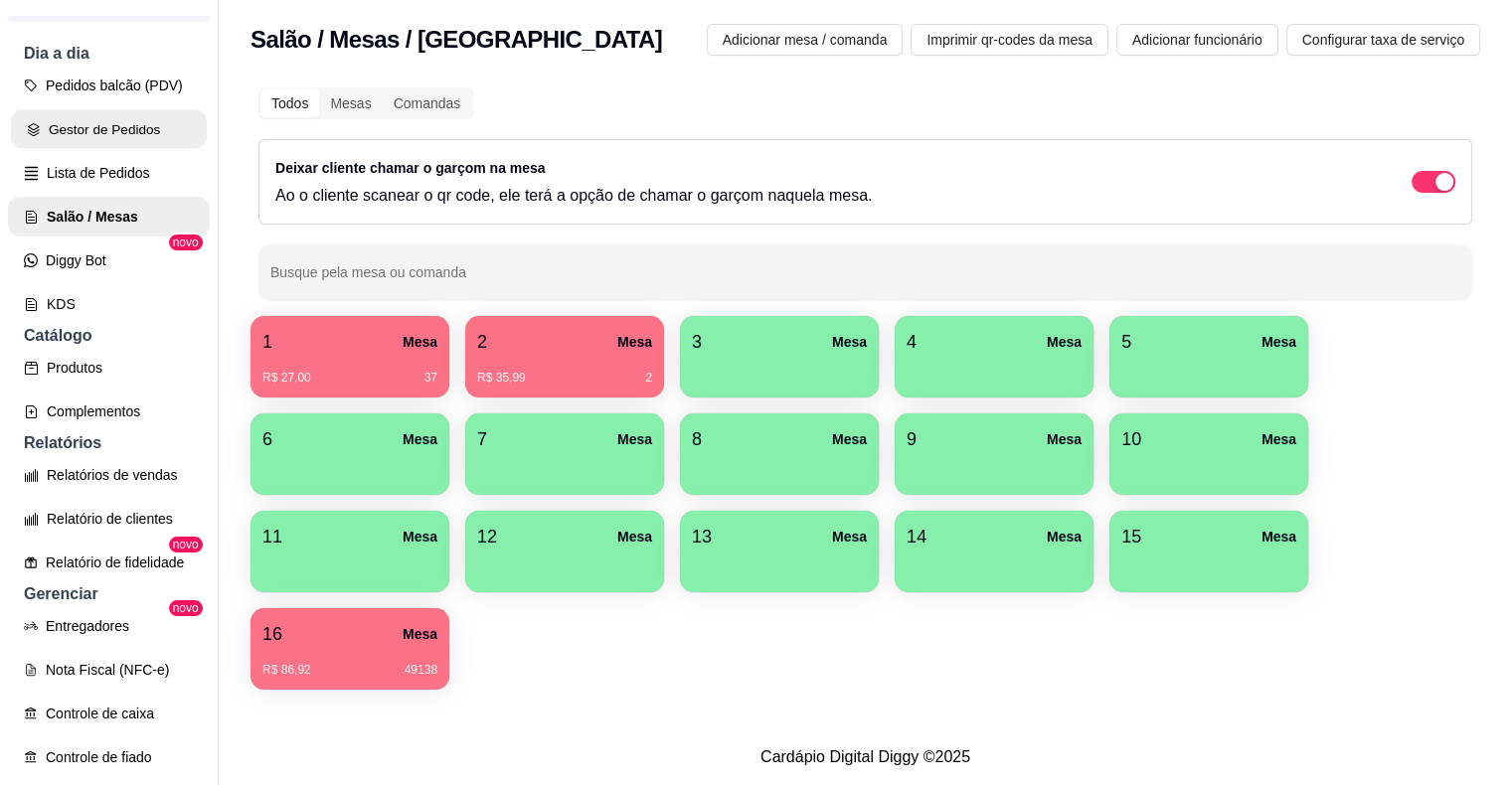 click on "Gestor de Pedidos" at bounding box center (108, 129) 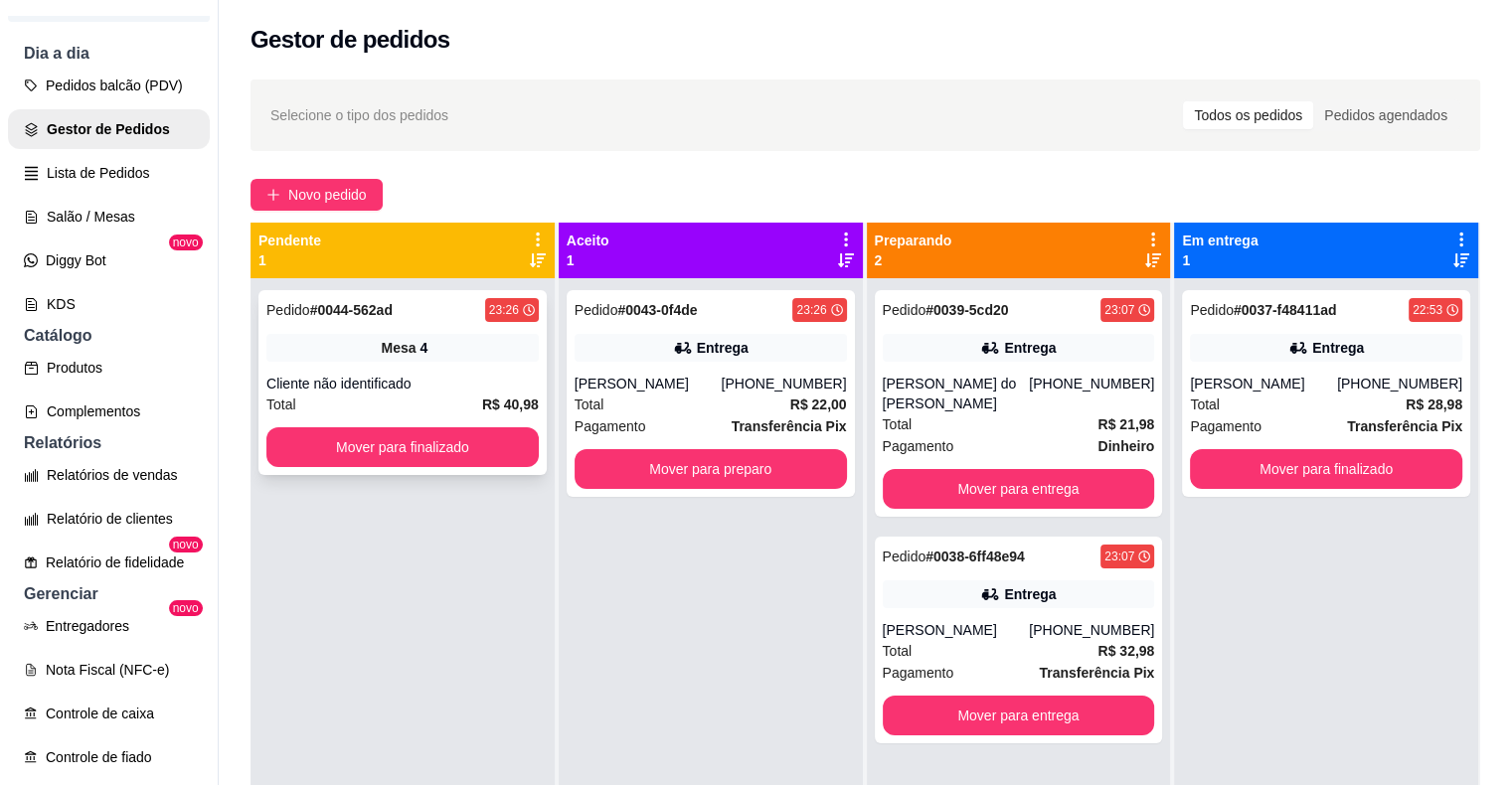 click on "Total R$ 40,98" at bounding box center (403, 404) 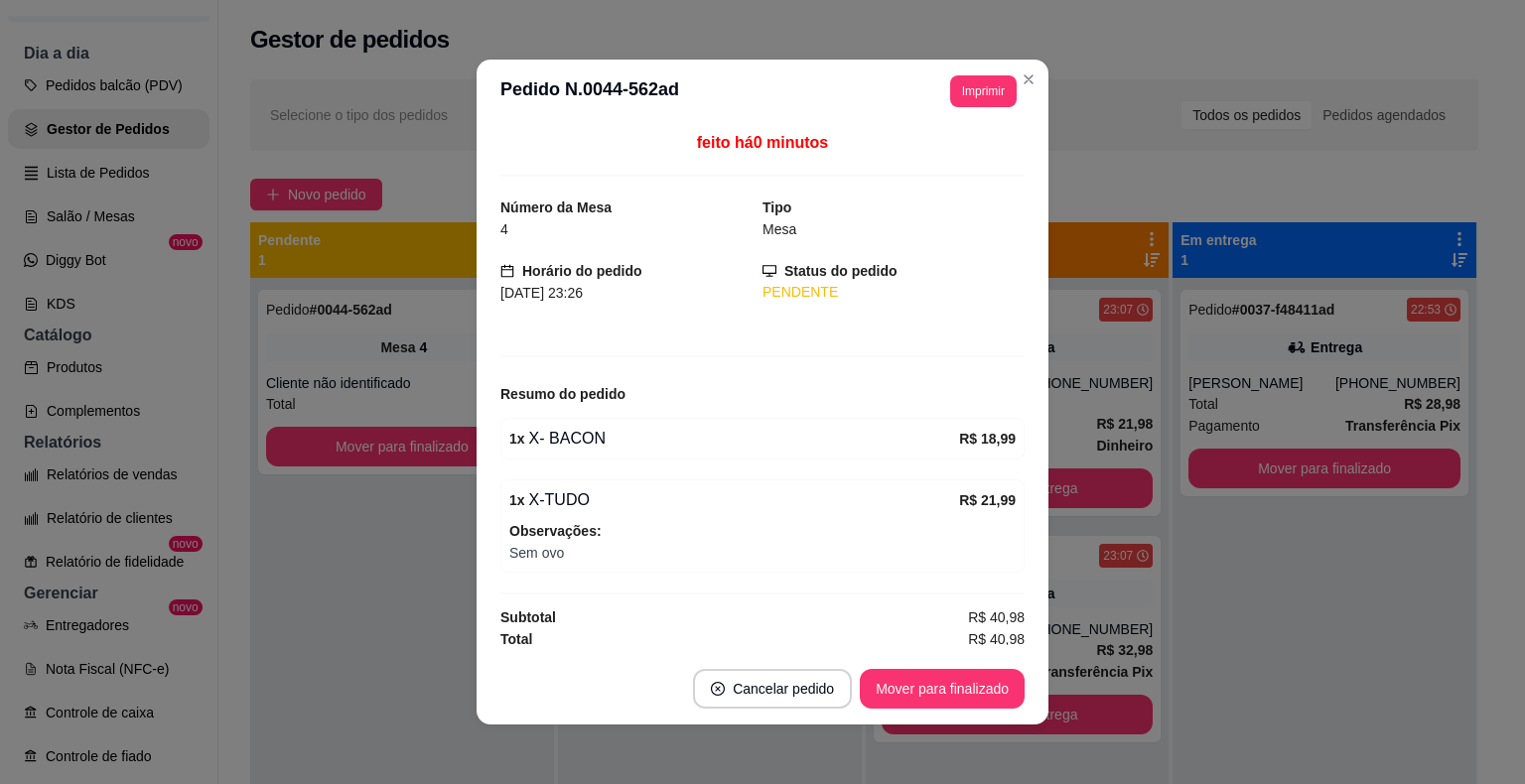 scroll, scrollTop: 2, scrollLeft: 0, axis: vertical 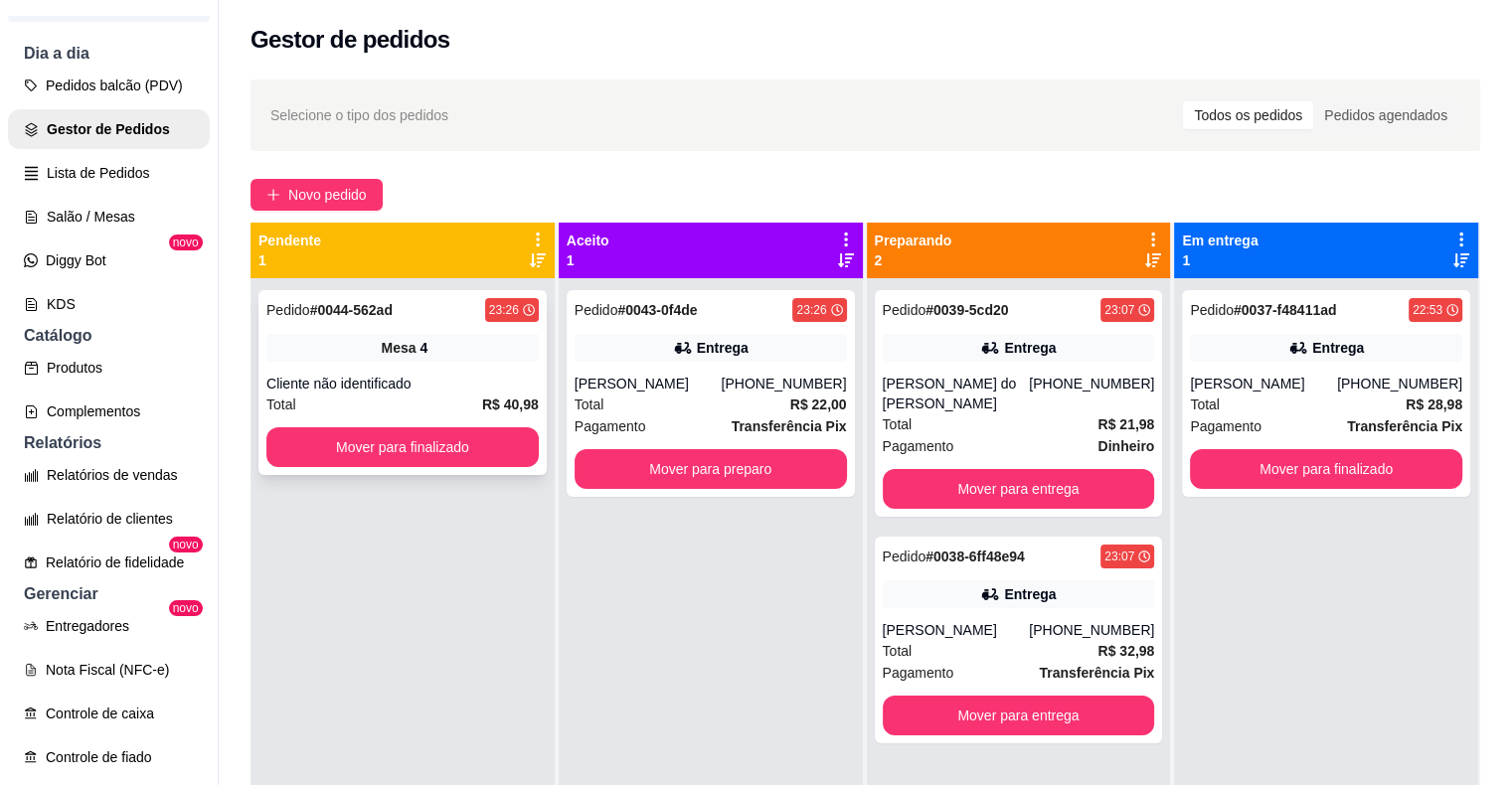 click on "Cliente não identificado" at bounding box center (403, 384) 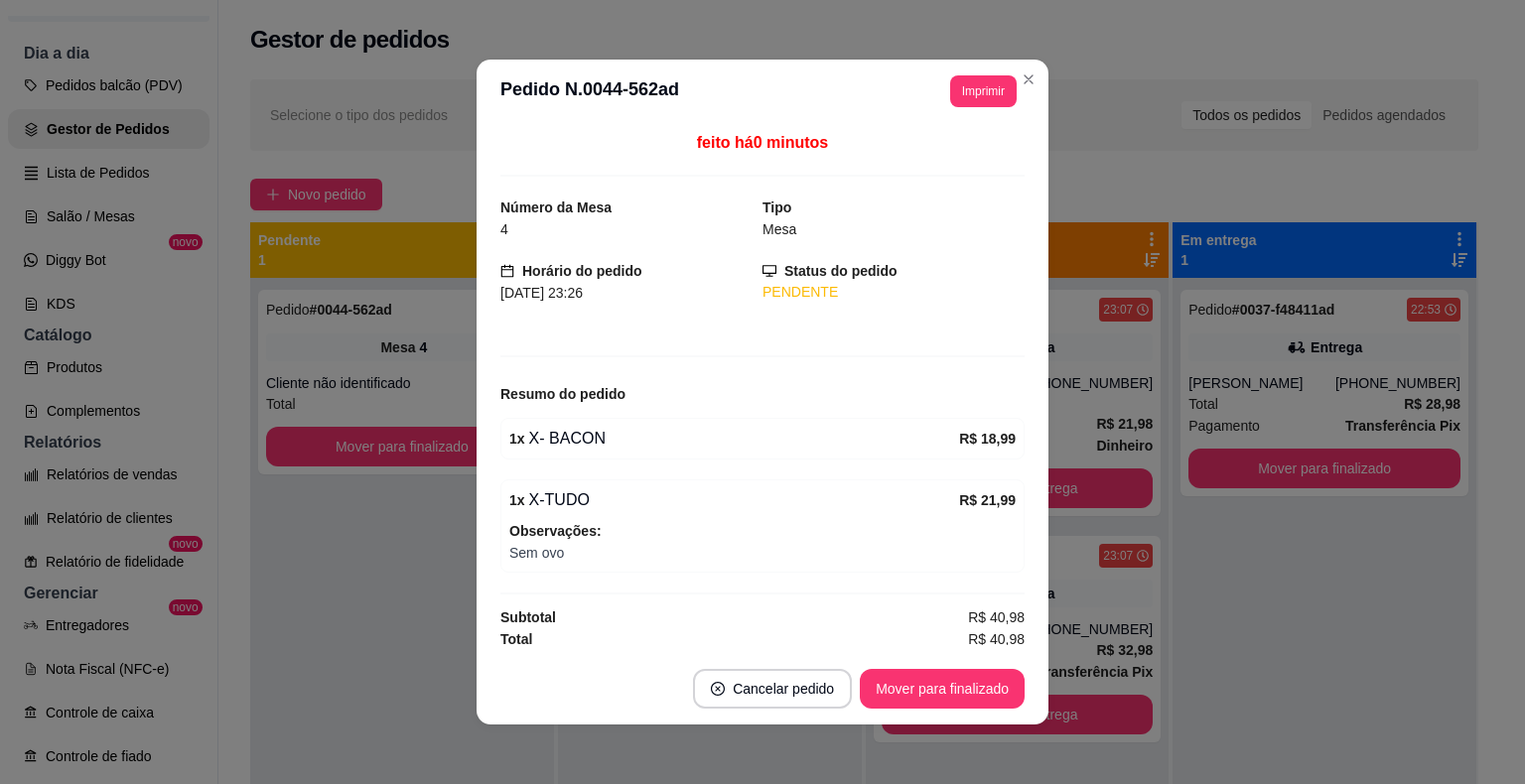 scroll, scrollTop: 2, scrollLeft: 0, axis: vertical 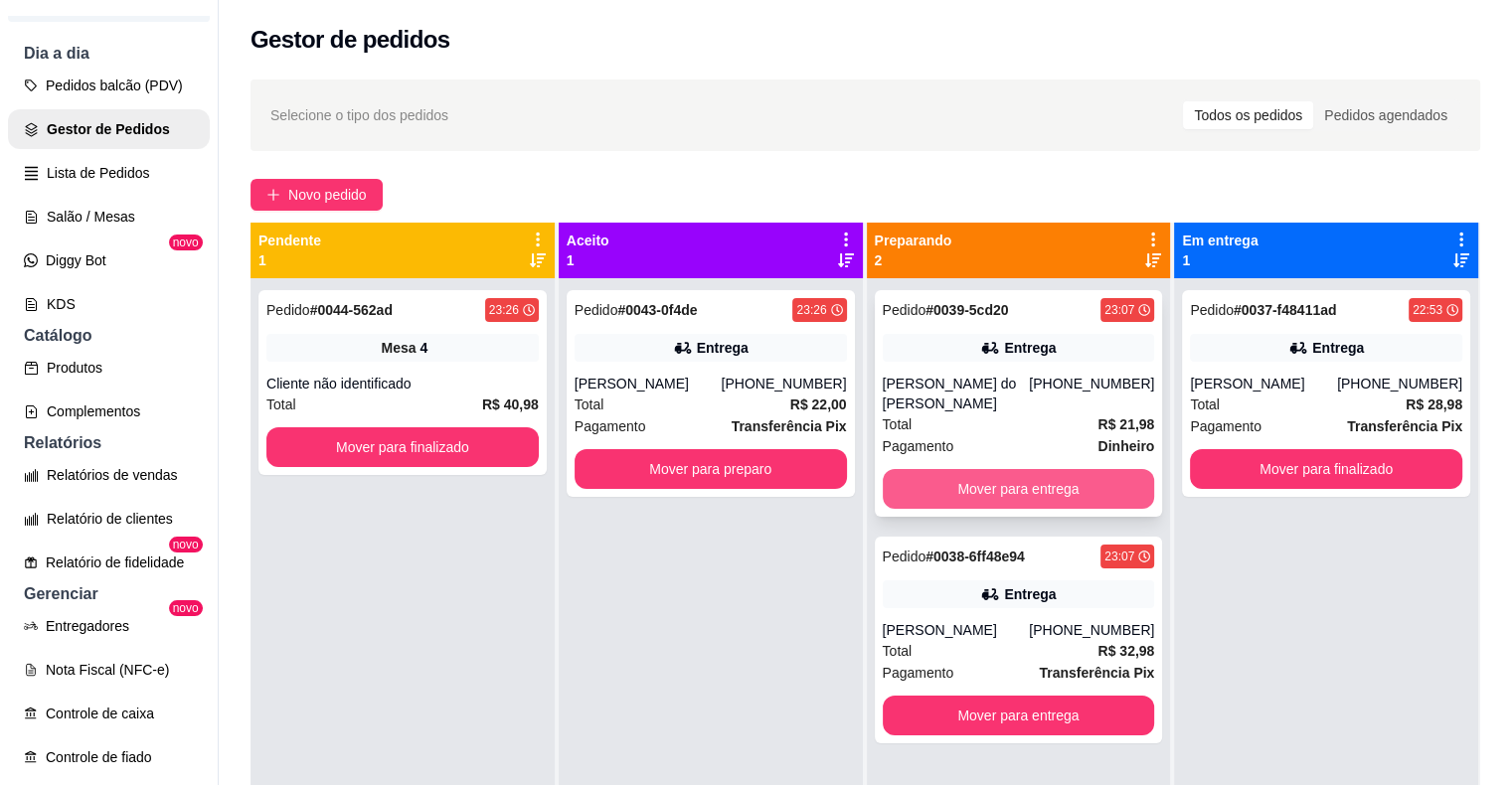 click on "Mover para entrega" at bounding box center [1019, 489] 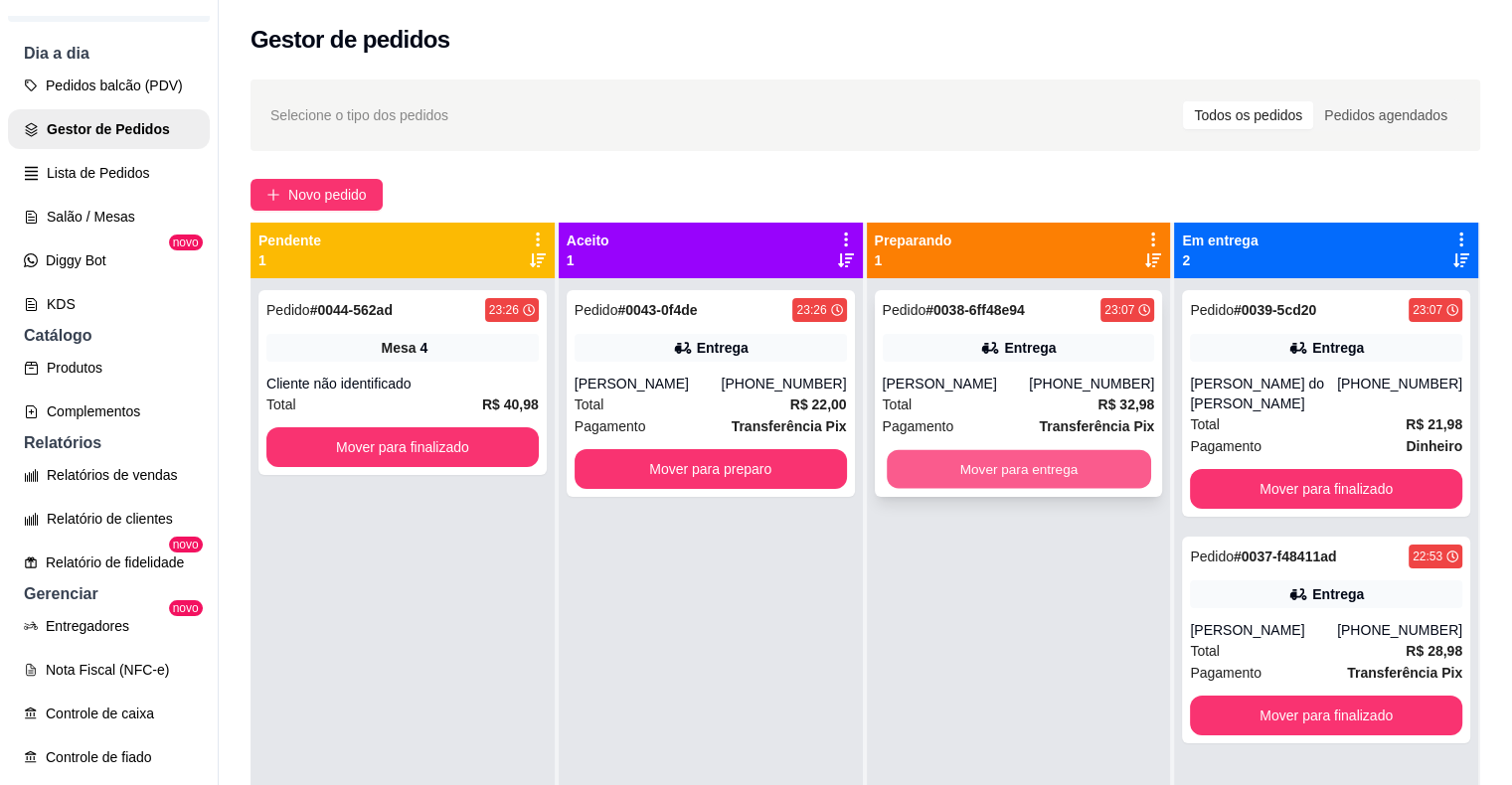 click on "Mover para entrega" at bounding box center (1019, 469) 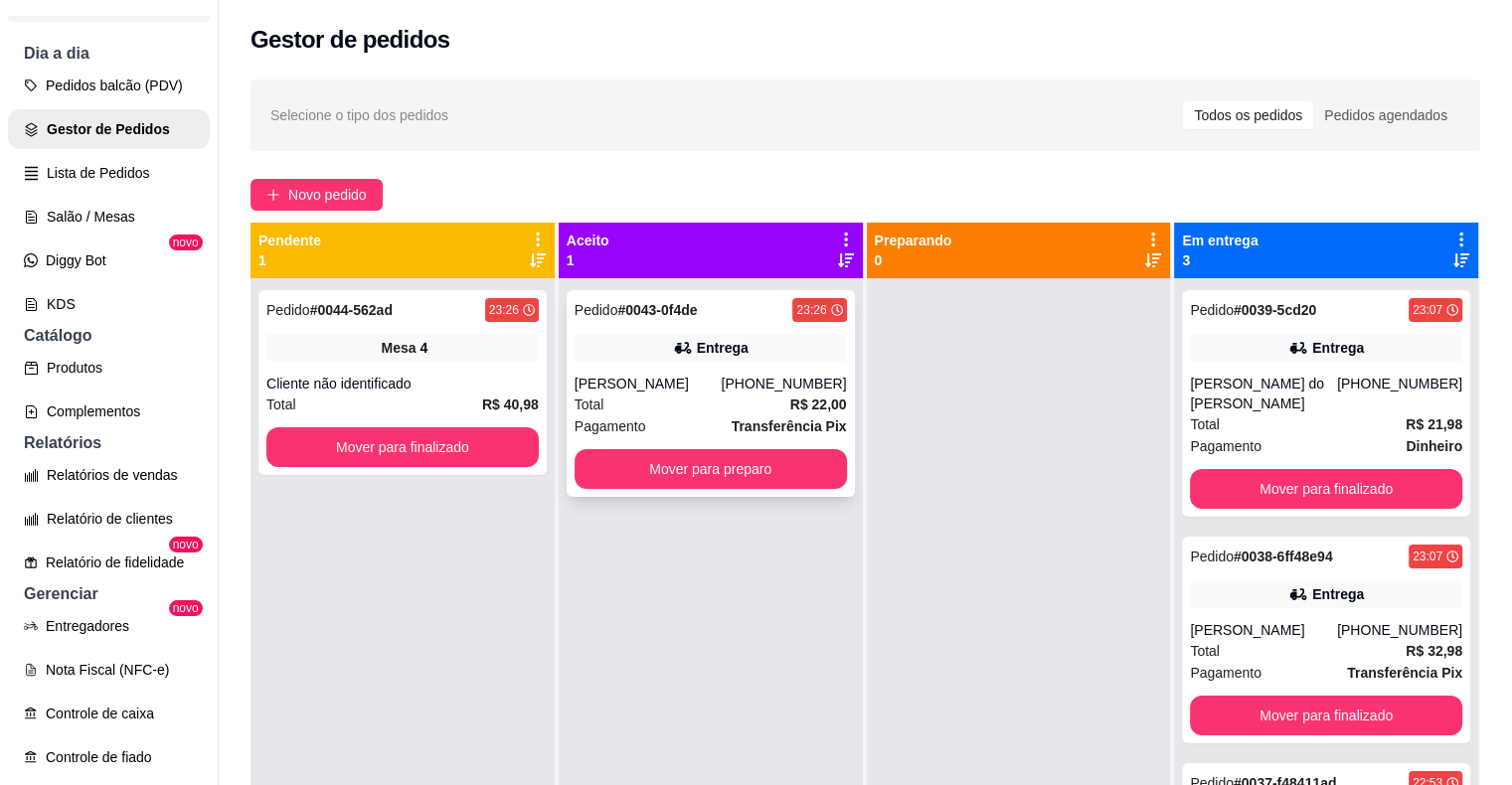 click on "Total R$ 22,00" at bounding box center [711, 404] 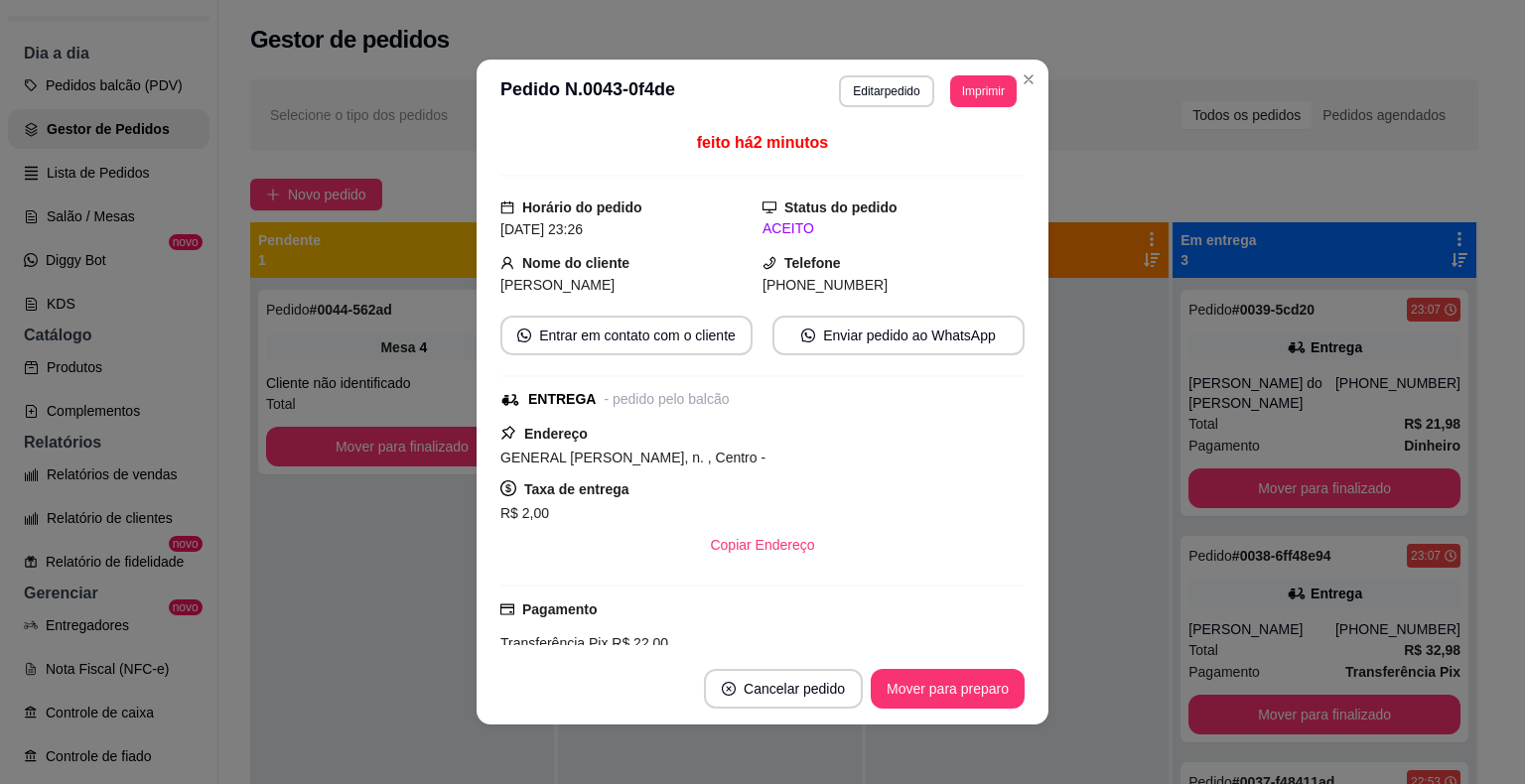scroll, scrollTop: 195, scrollLeft: 0, axis: vertical 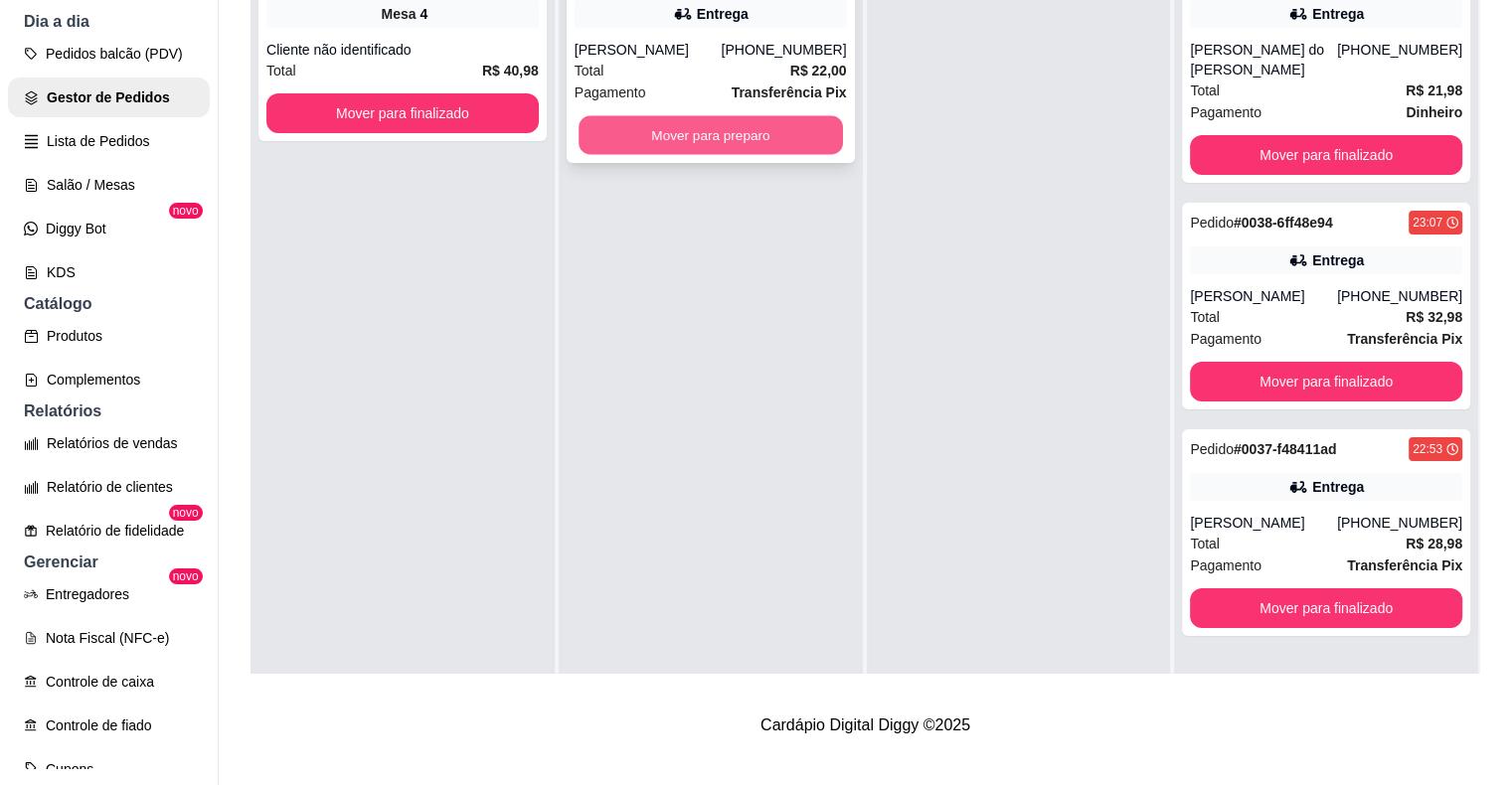 click on "Mover para preparo" at bounding box center [711, 135] 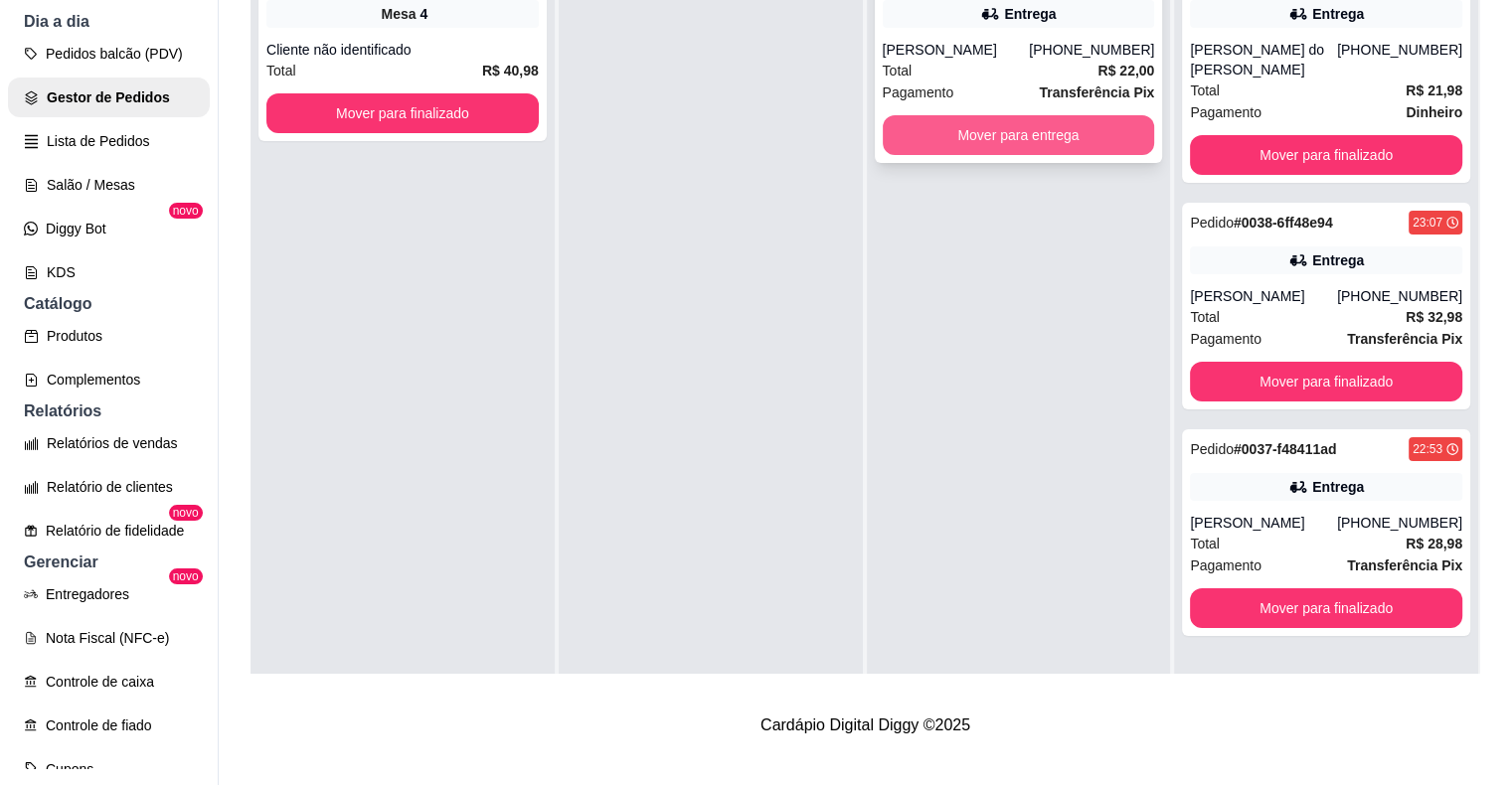 click on "Mover para entrega" at bounding box center [1019, 135] 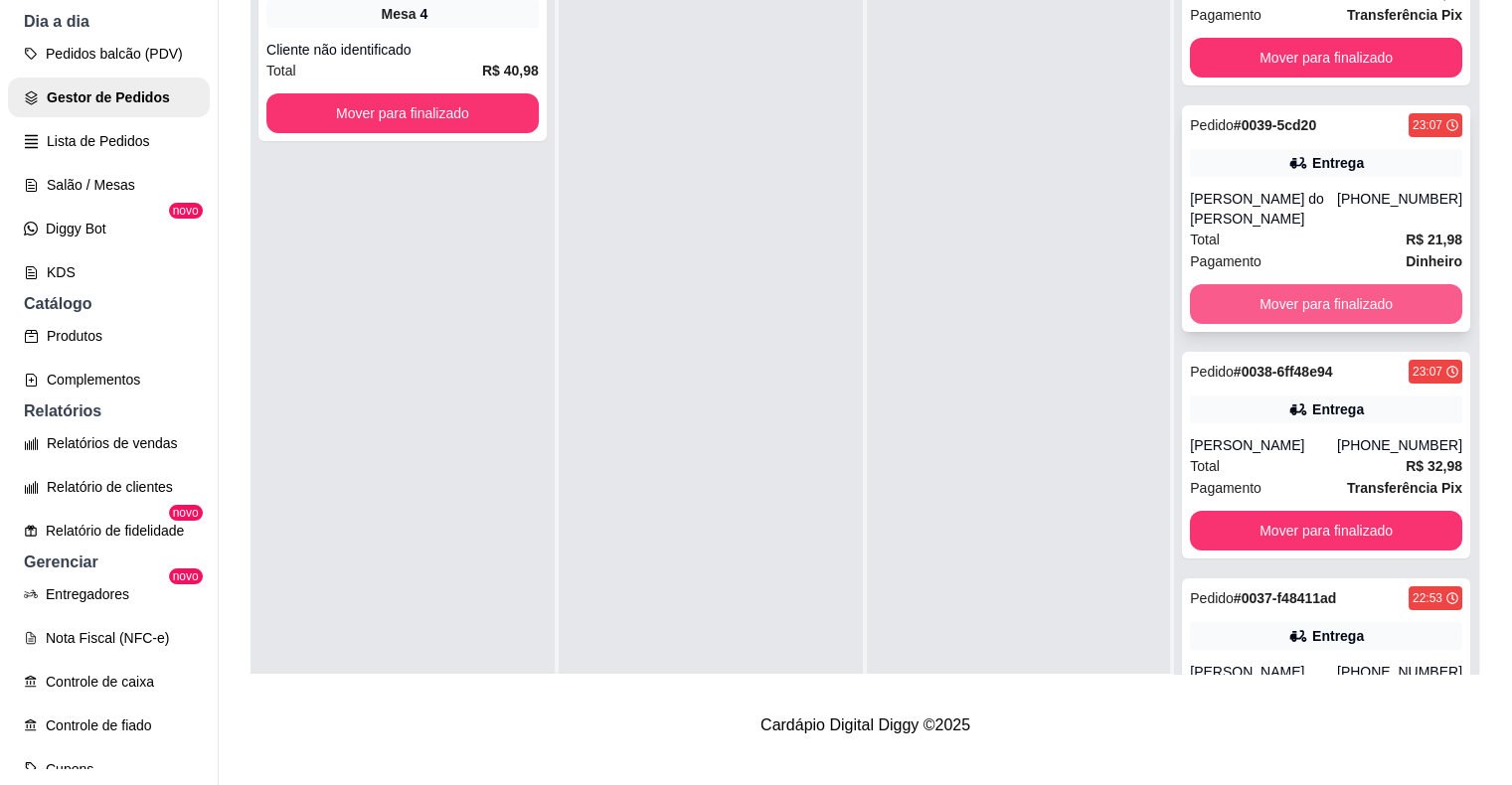 scroll, scrollTop: 180, scrollLeft: 0, axis: vertical 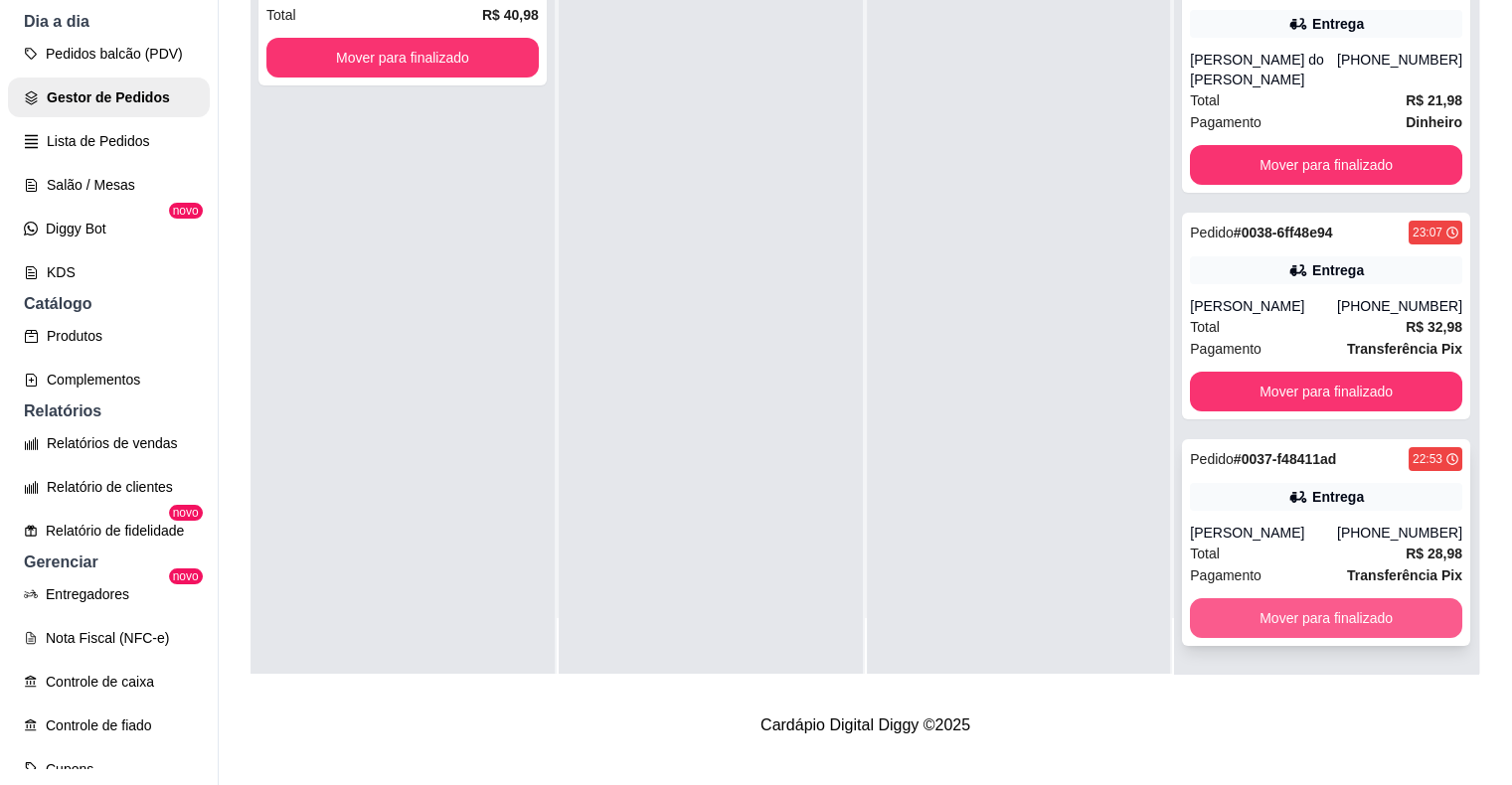 click on "Mover para finalizado" at bounding box center [1326, 618] 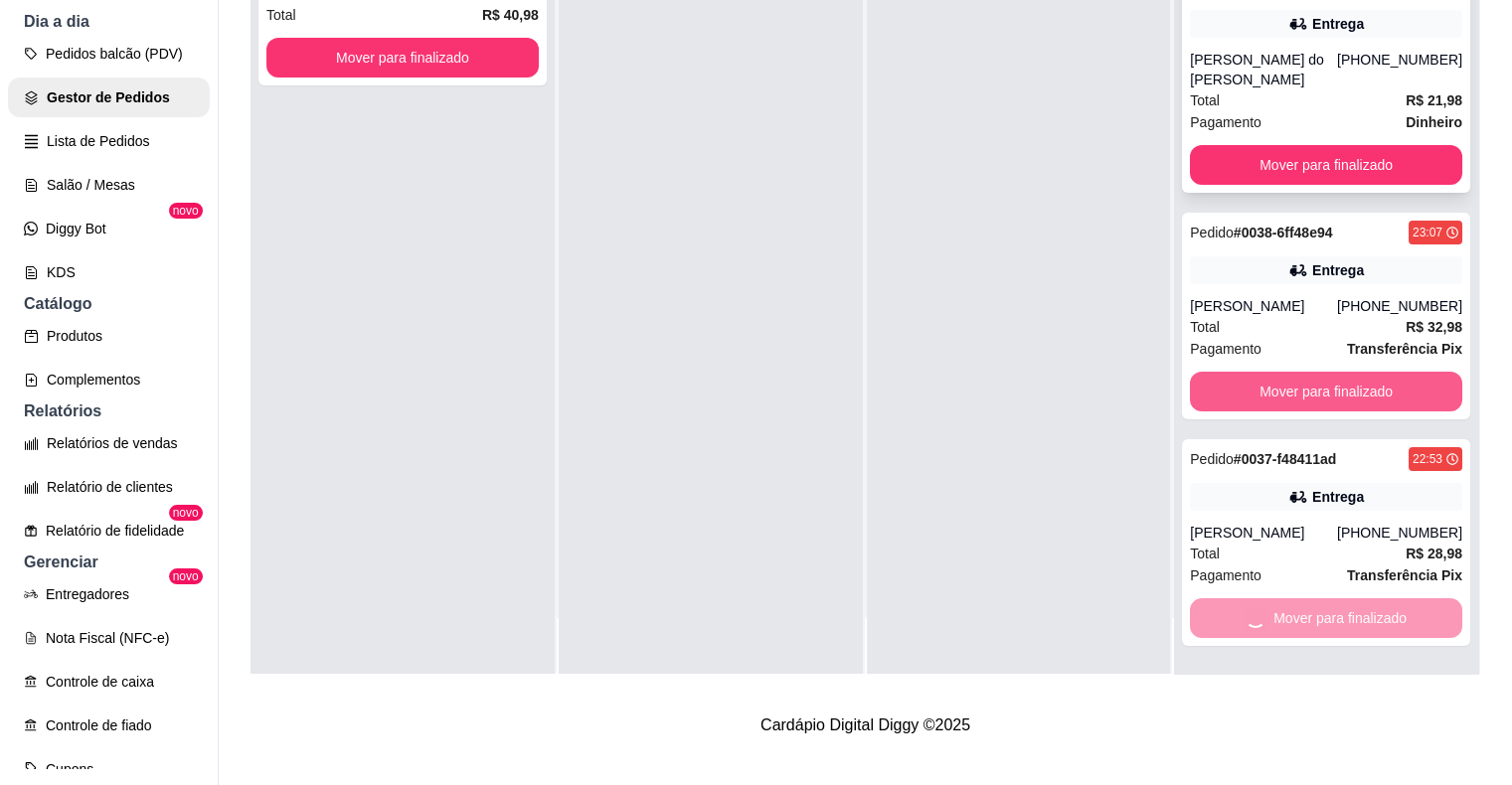 scroll, scrollTop: 0, scrollLeft: 0, axis: both 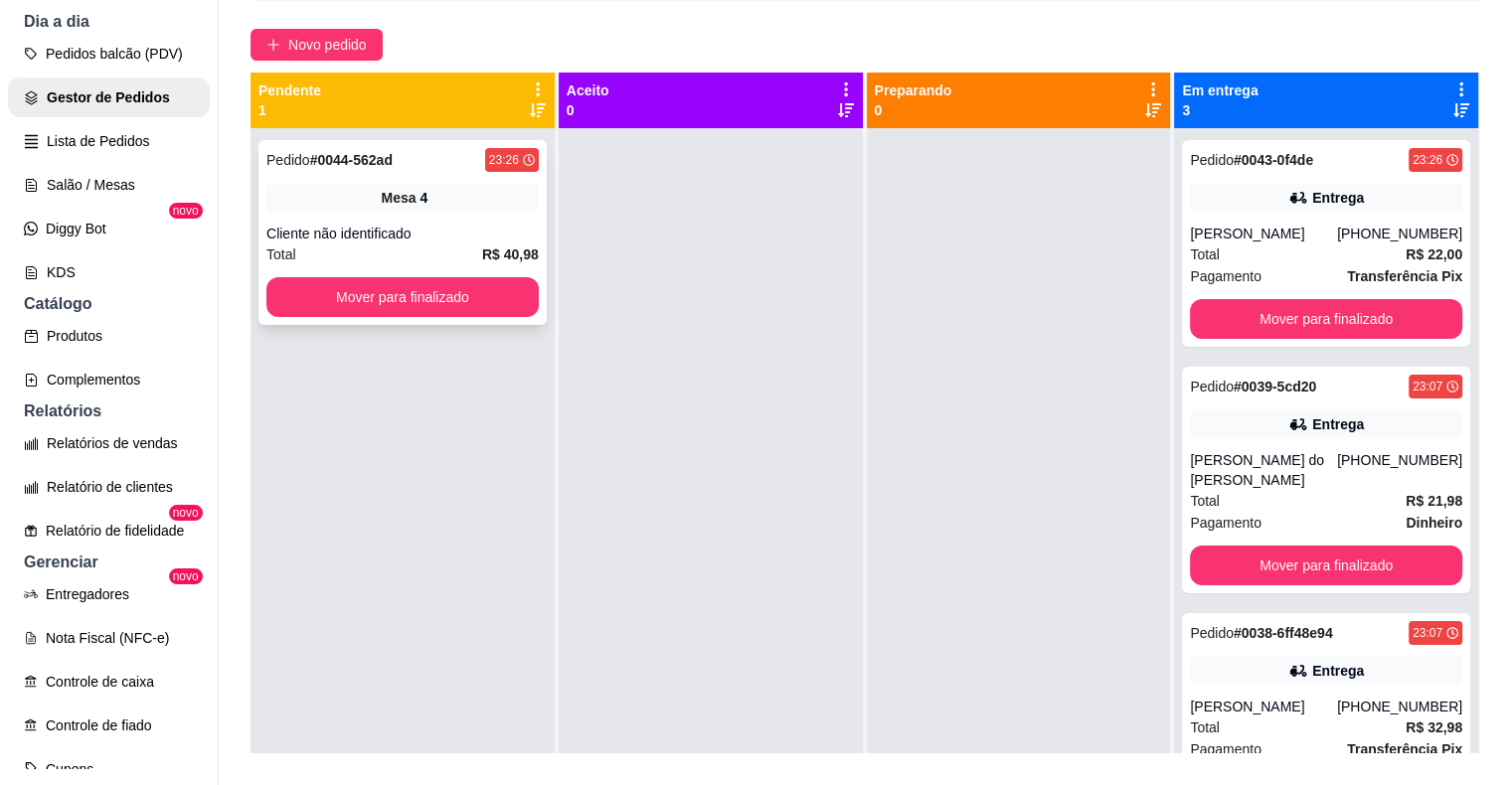 click on "Mesa 4" at bounding box center [403, 198] 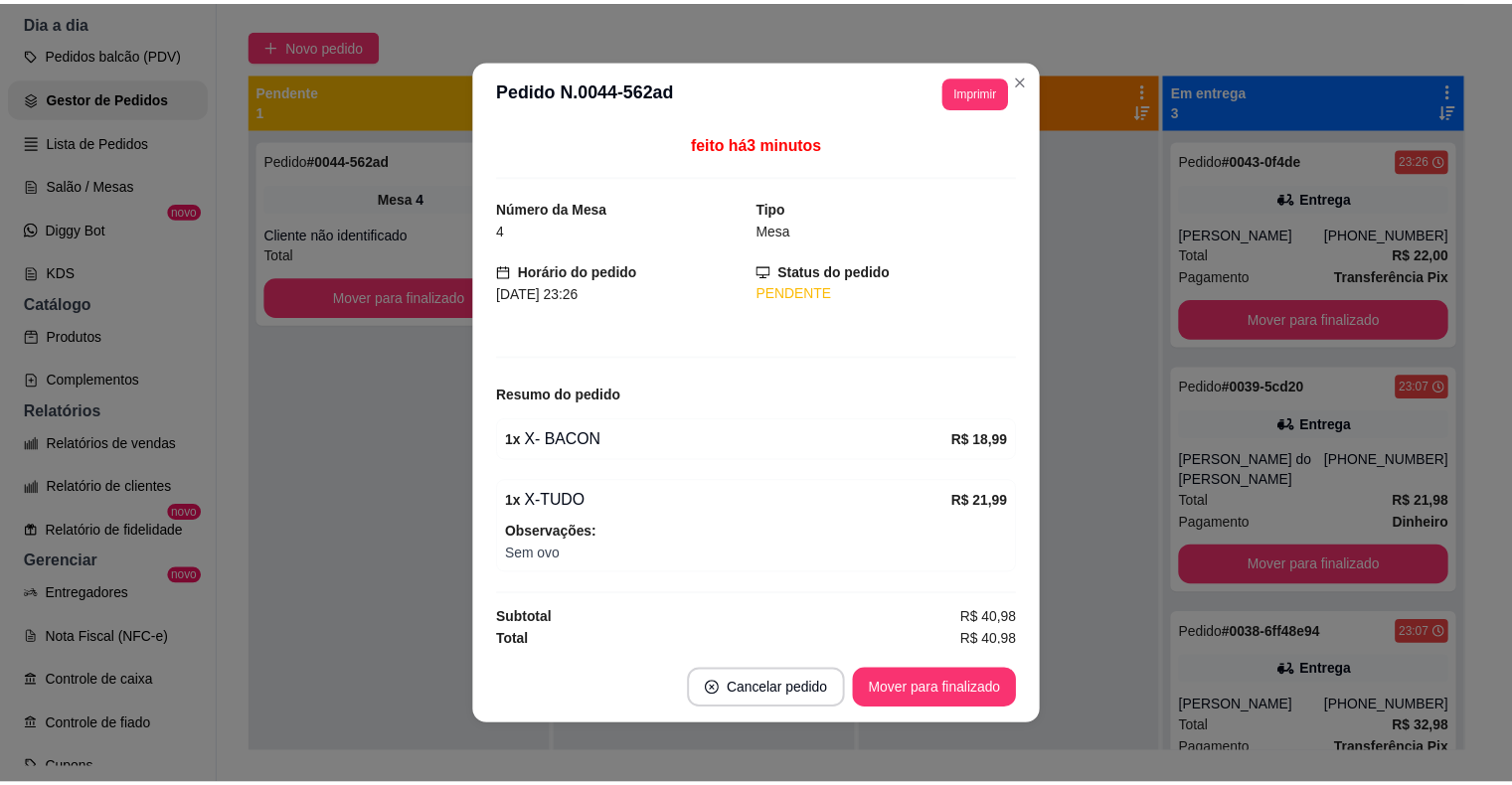 scroll, scrollTop: 4, scrollLeft: 0, axis: vertical 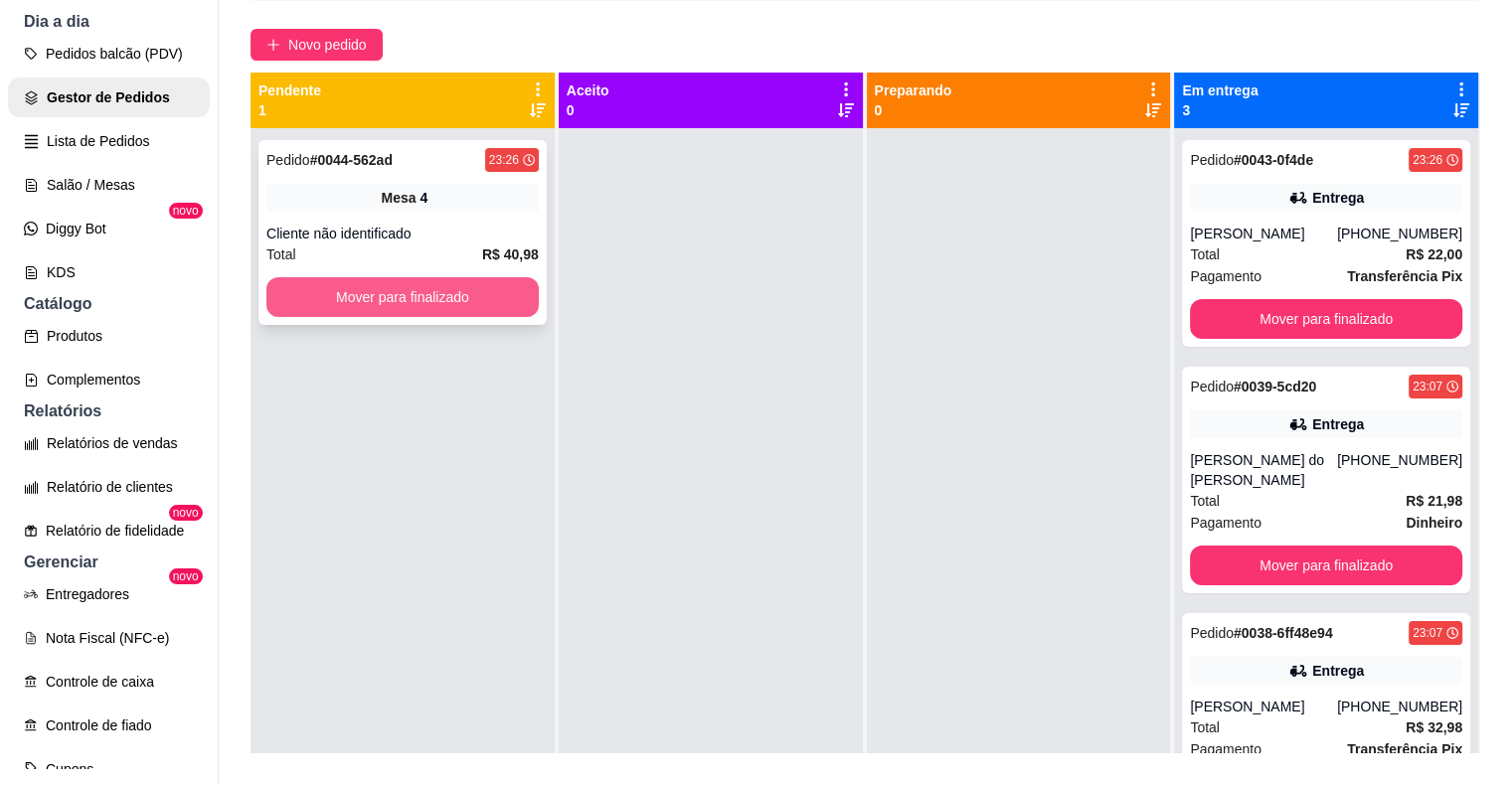 click on "Mover para finalizado" at bounding box center [403, 297] 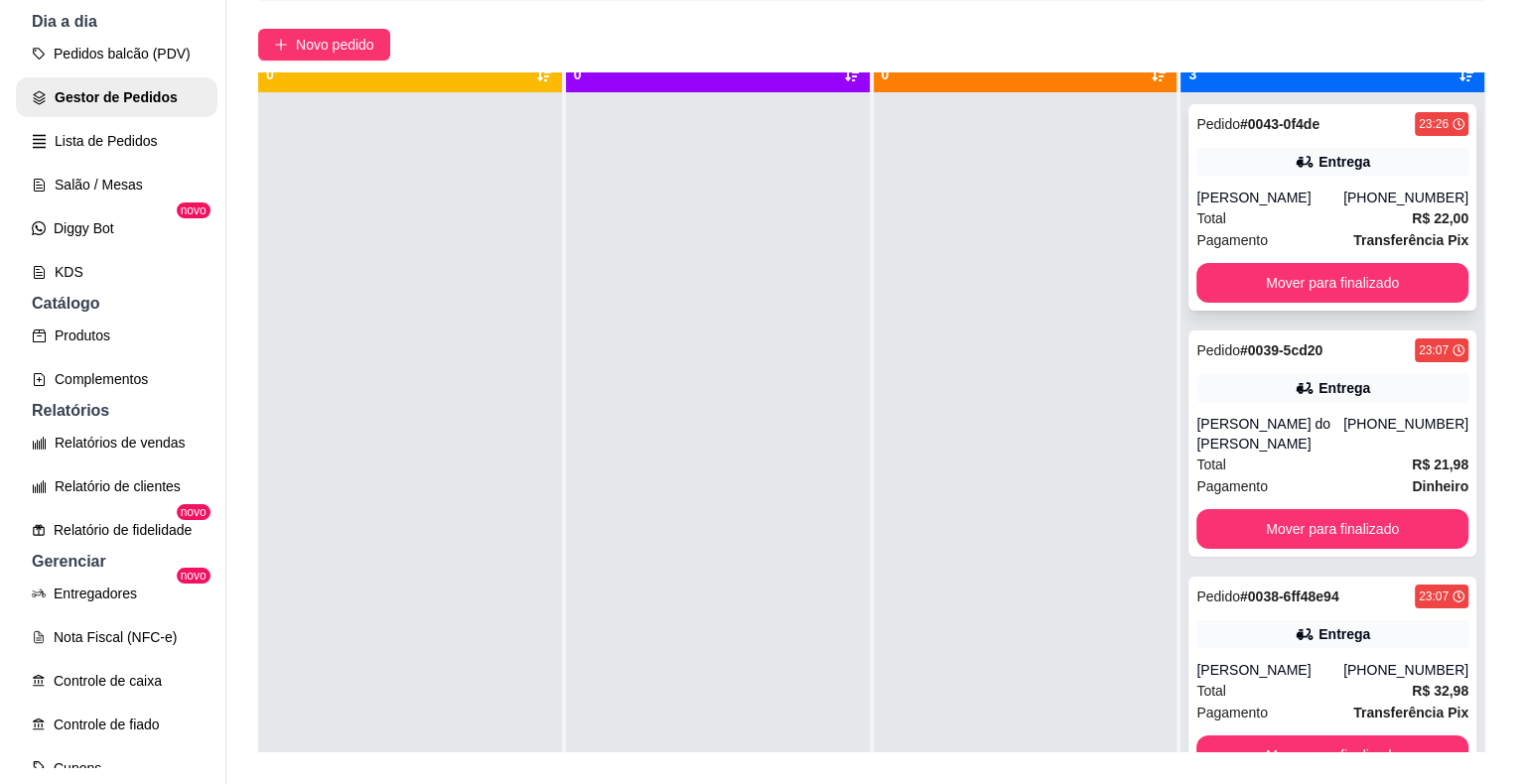 scroll, scrollTop: 56, scrollLeft: 0, axis: vertical 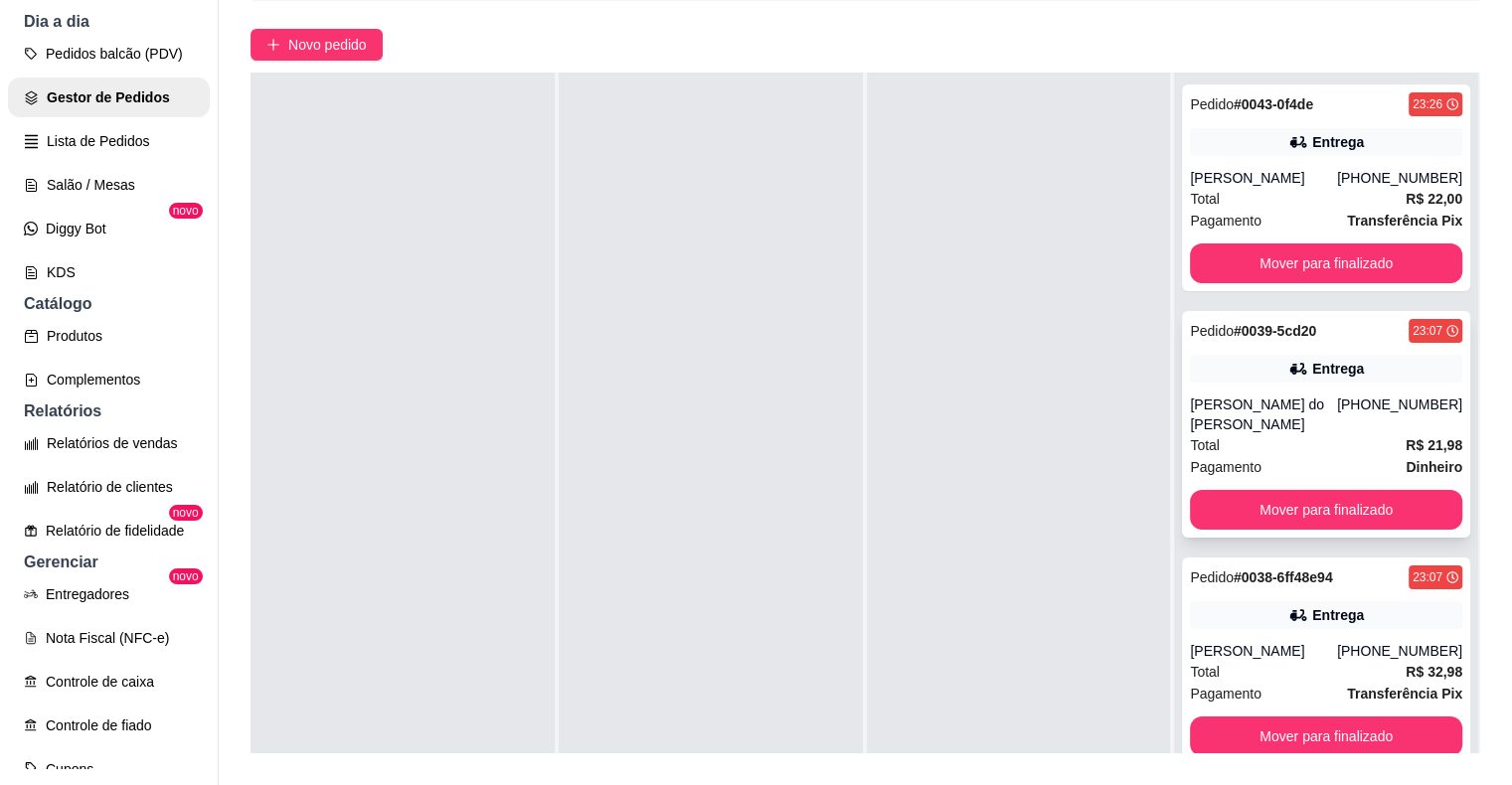 click on "Total R$ 21,98" at bounding box center (1326, 445) 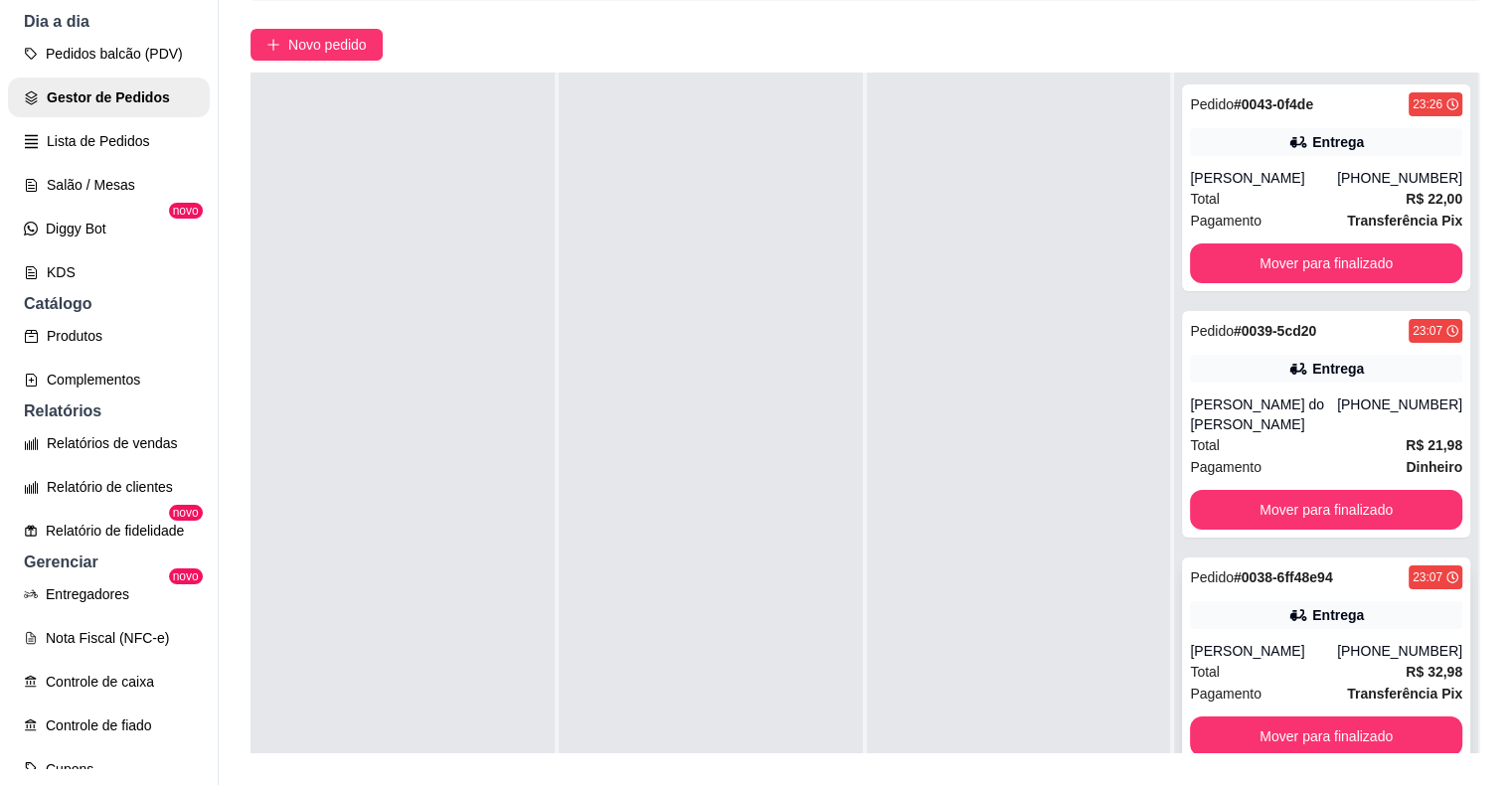 click on "[PERSON_NAME]" at bounding box center (1263, 651) 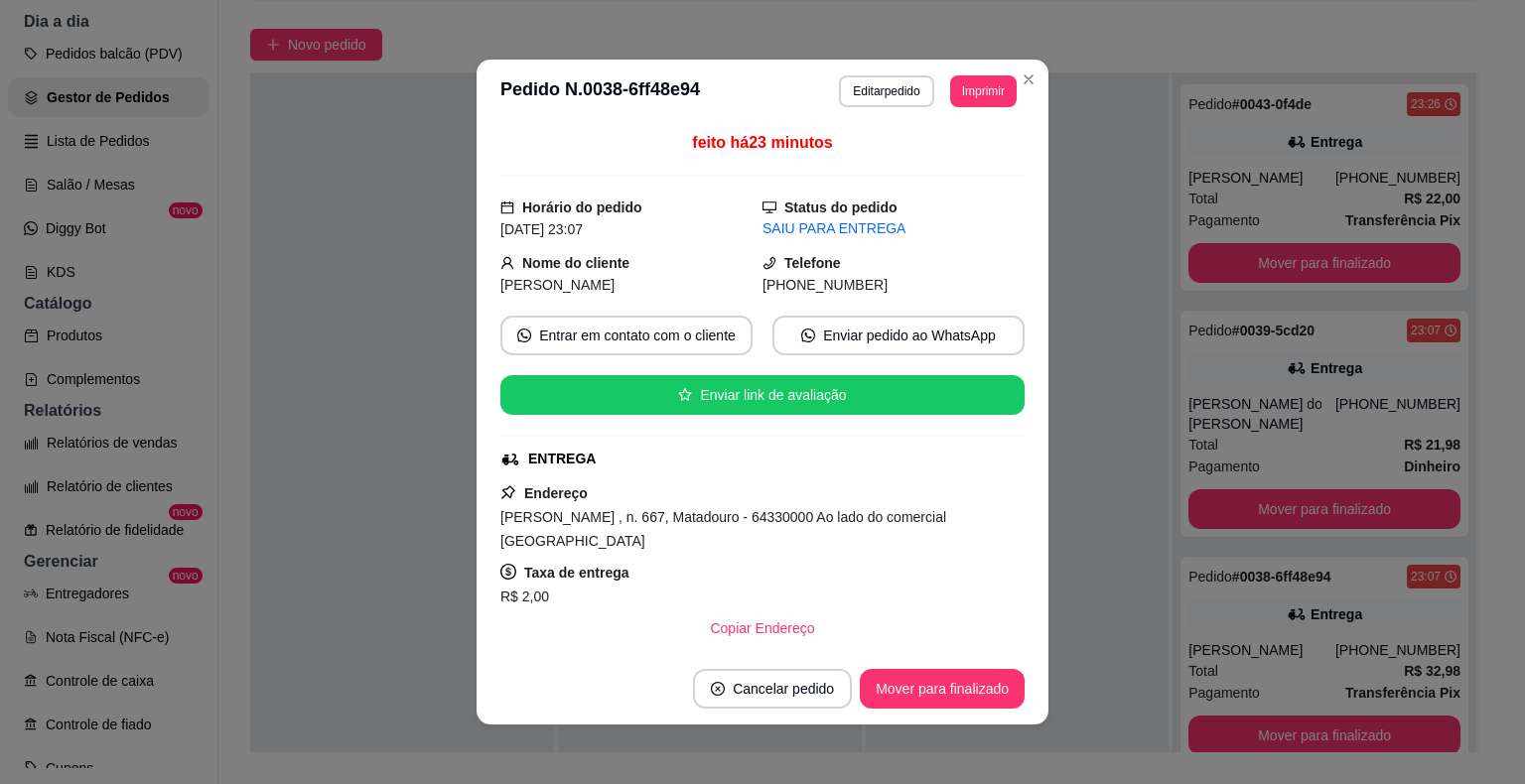 scroll, scrollTop: 366, scrollLeft: 0, axis: vertical 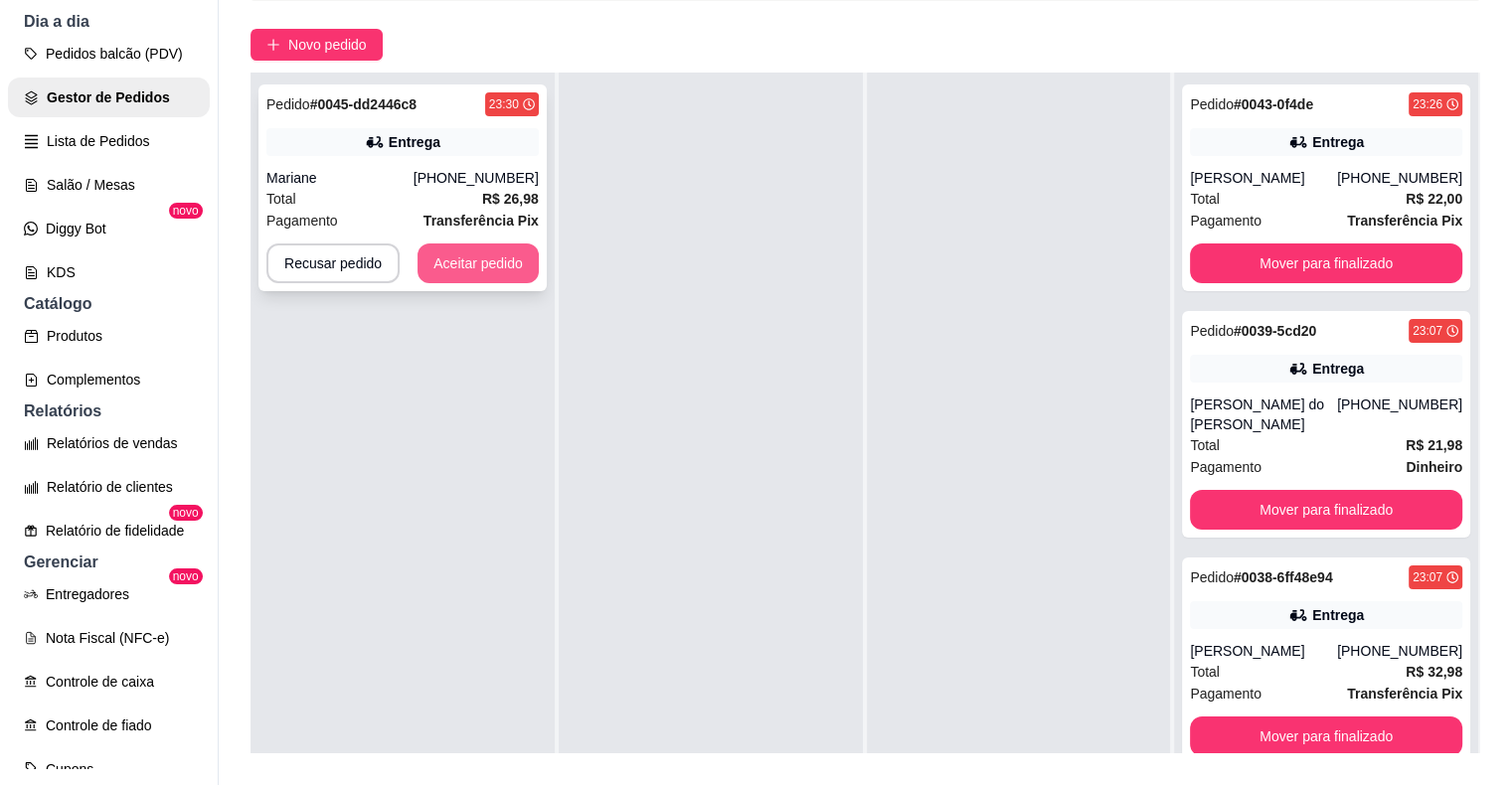 click on "Aceitar pedido" at bounding box center (478, 263) 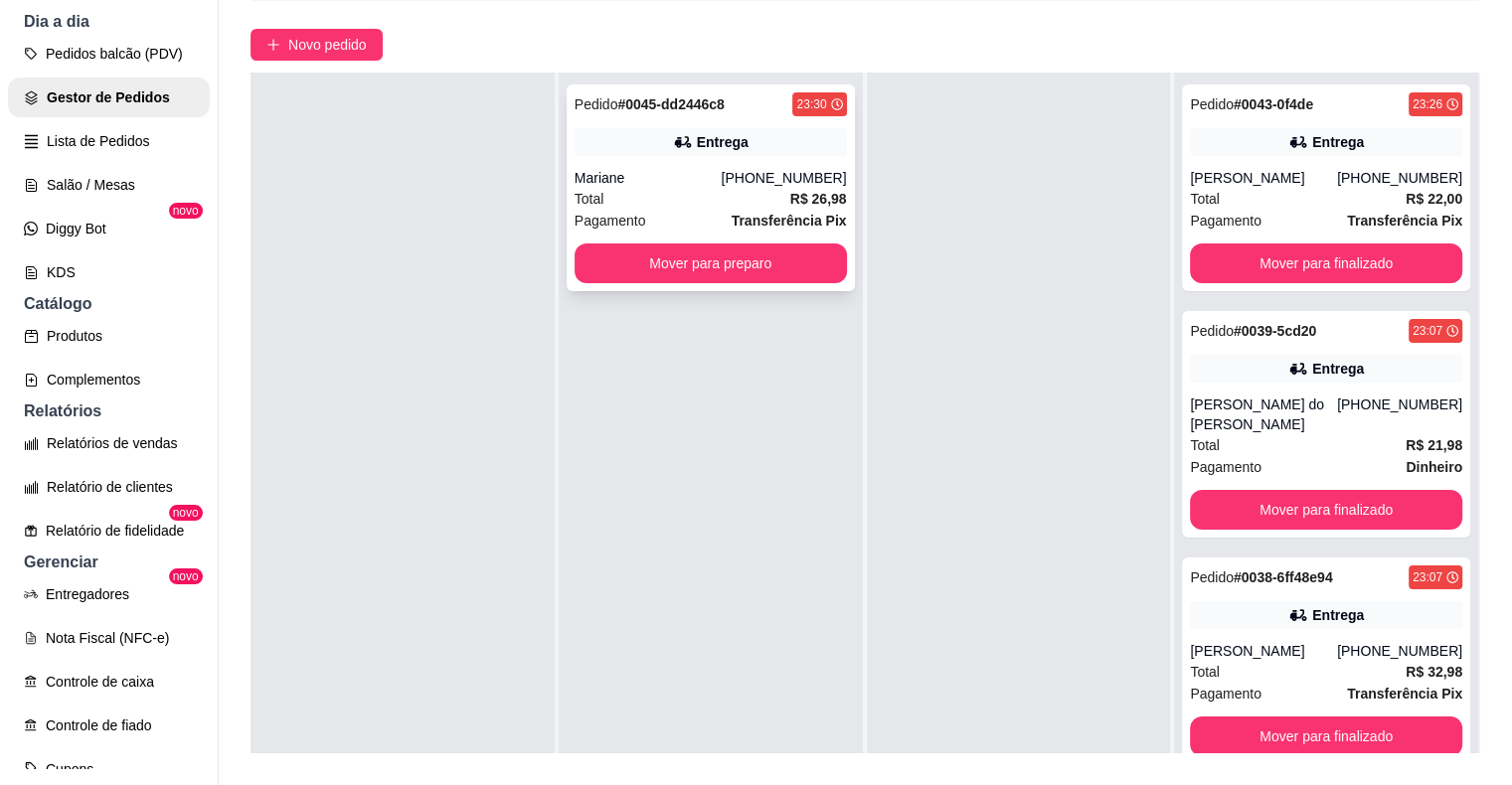 click on "Total R$ 26,98" at bounding box center [711, 199] 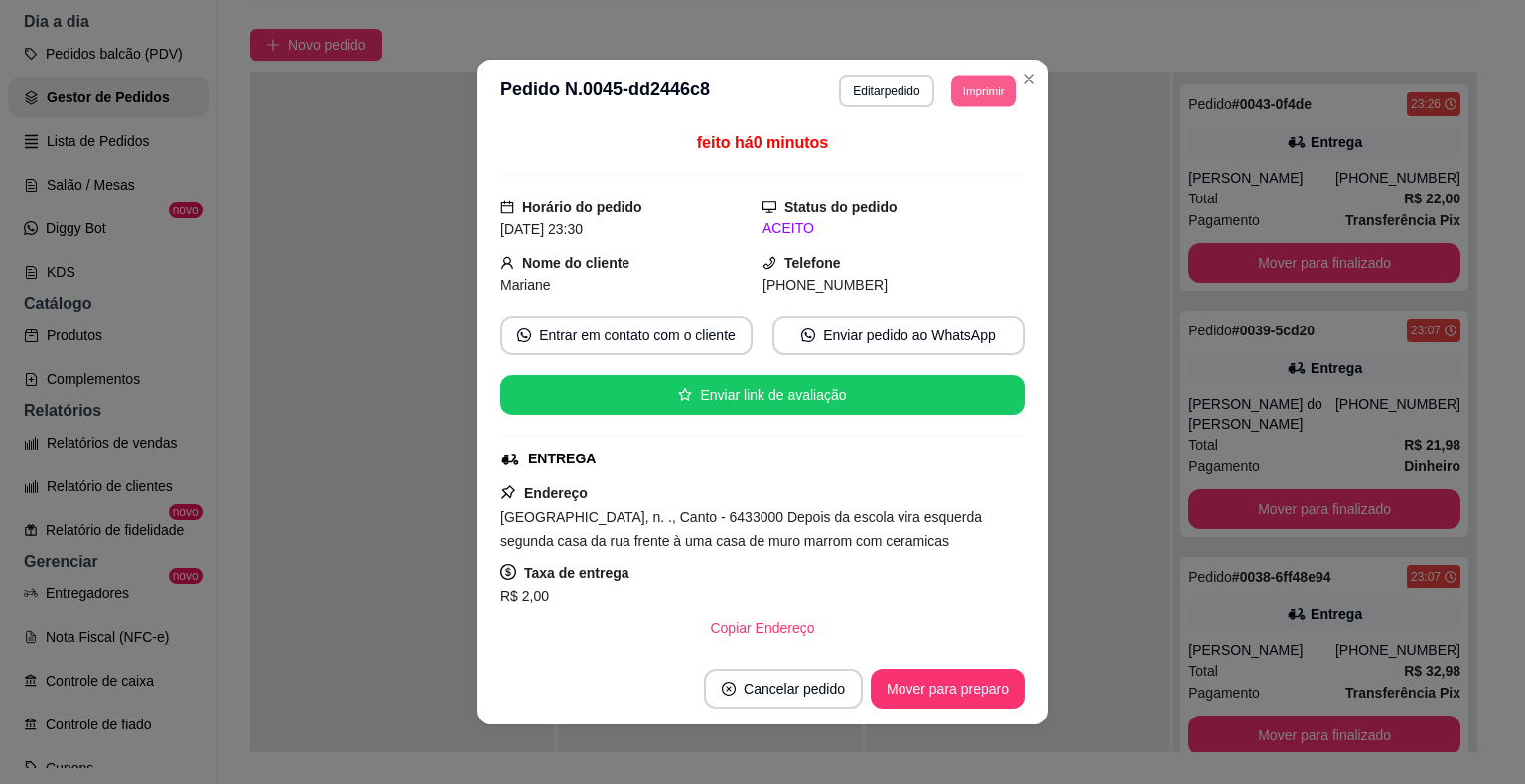 click on "Imprimir" at bounding box center (983, 90) 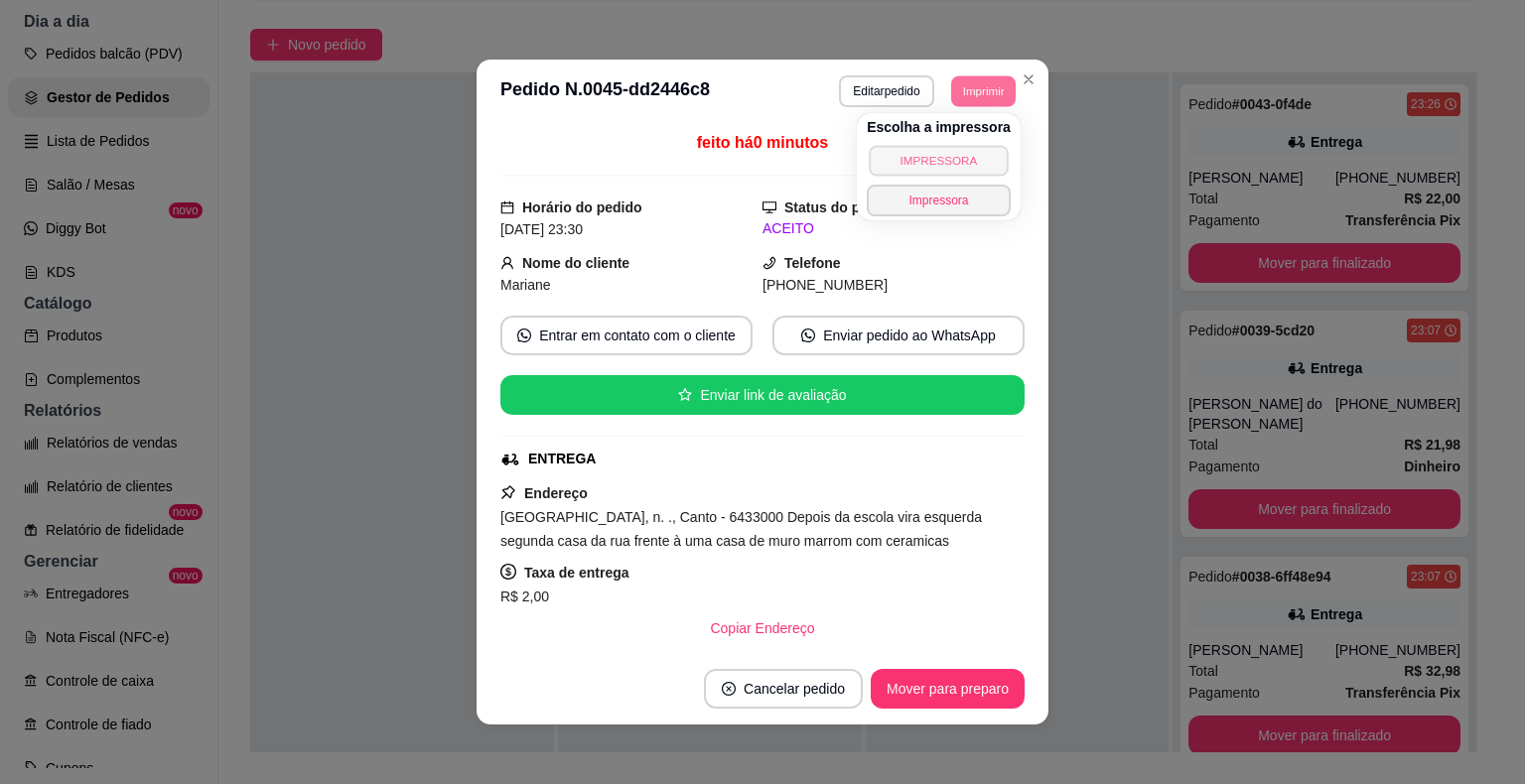 click on "IMPRESSORA" at bounding box center (938, 160) 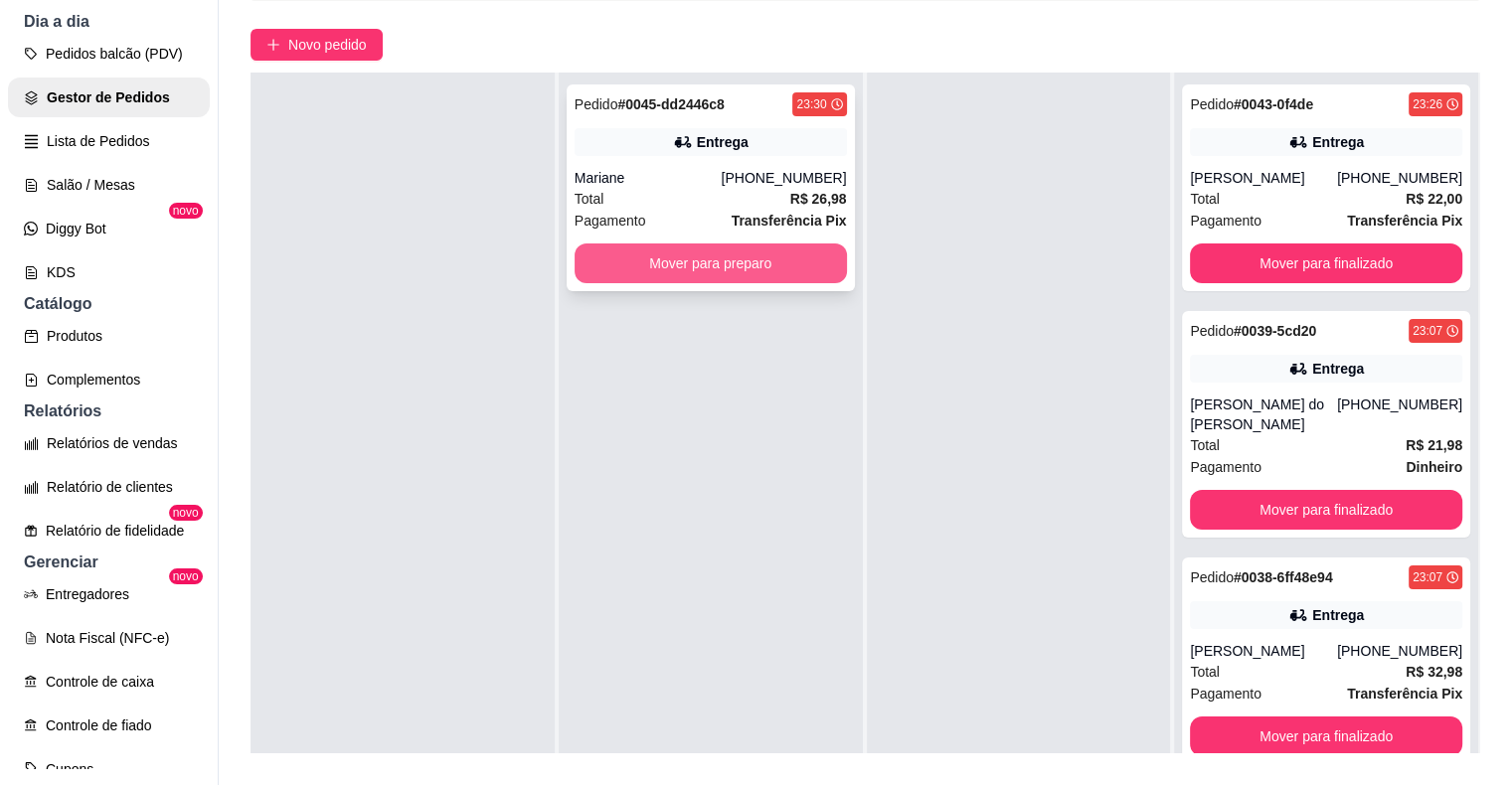 click on "Mover para preparo" at bounding box center (711, 263) 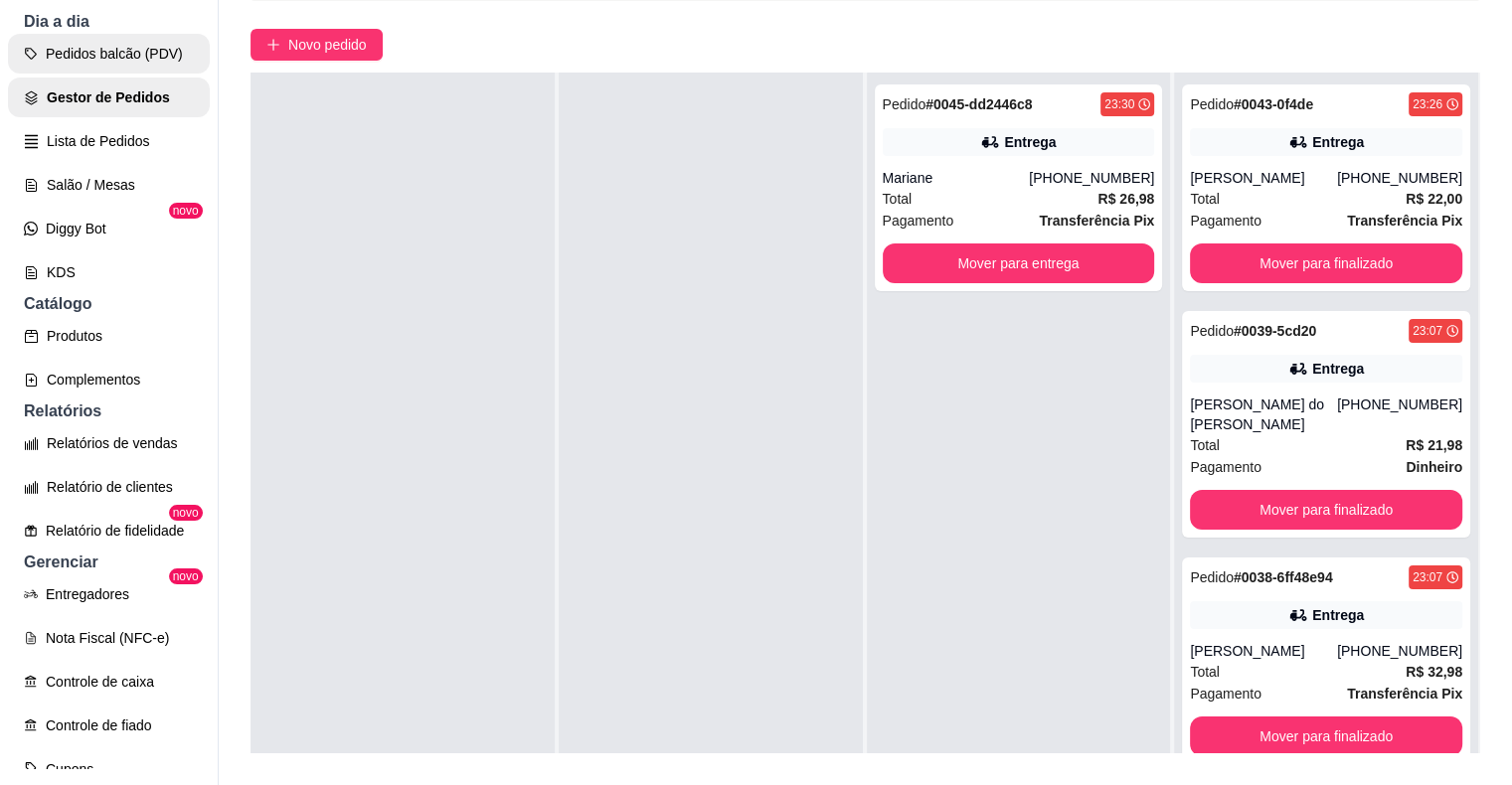 click on "Pedidos balcão (PDV)" at bounding box center [108, 54] 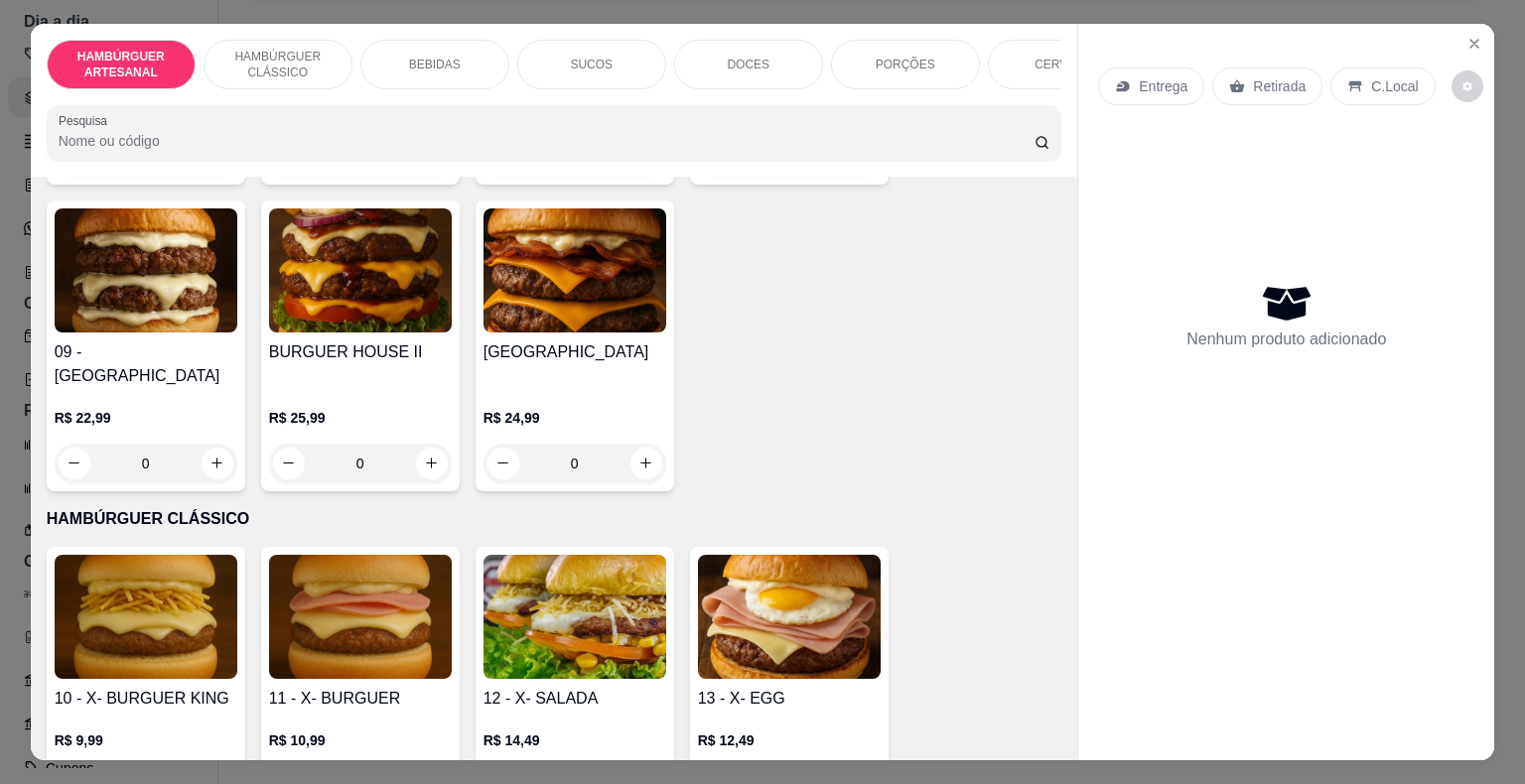 scroll, scrollTop: 1092, scrollLeft: 0, axis: vertical 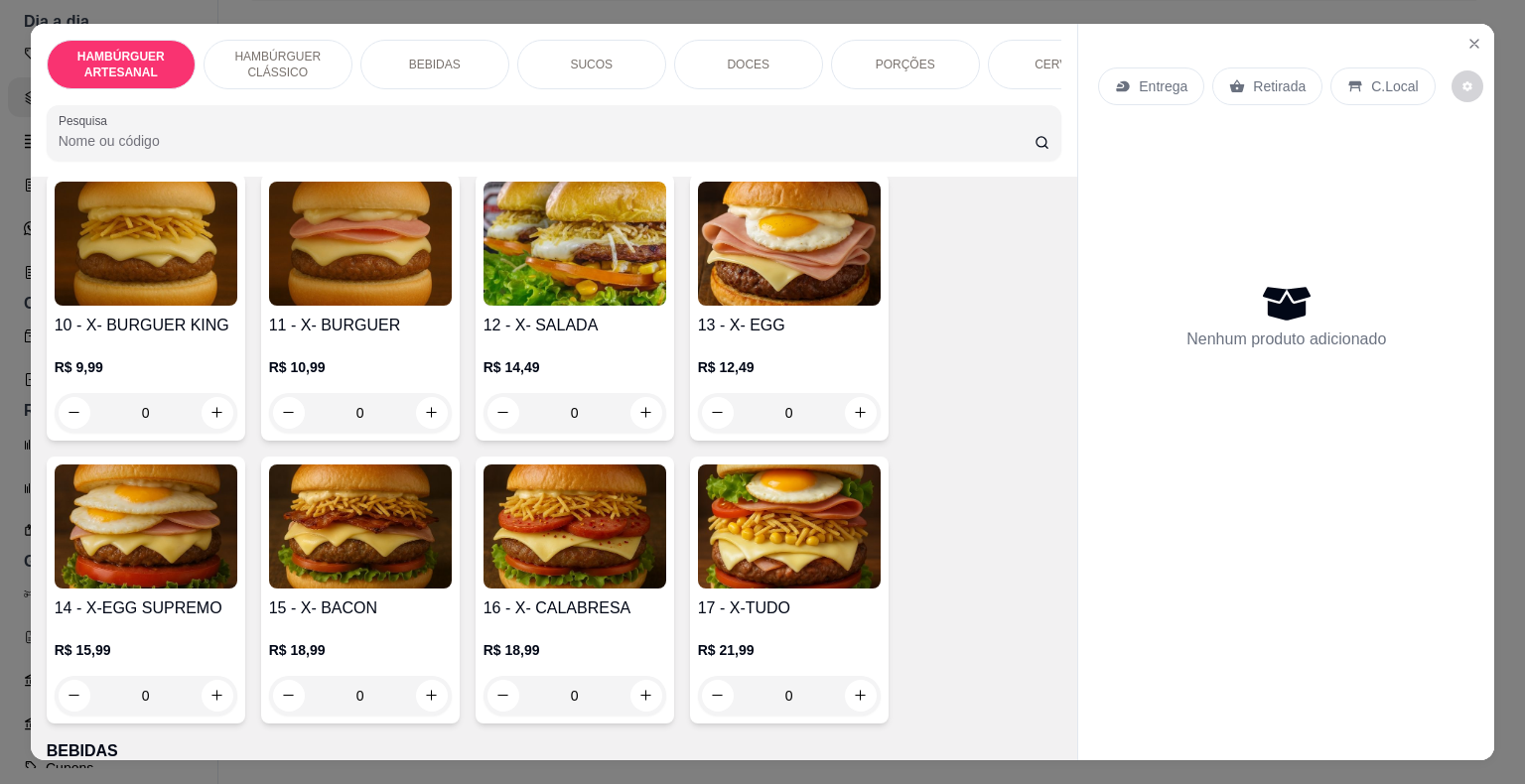 click on "0" at bounding box center [146, 413] 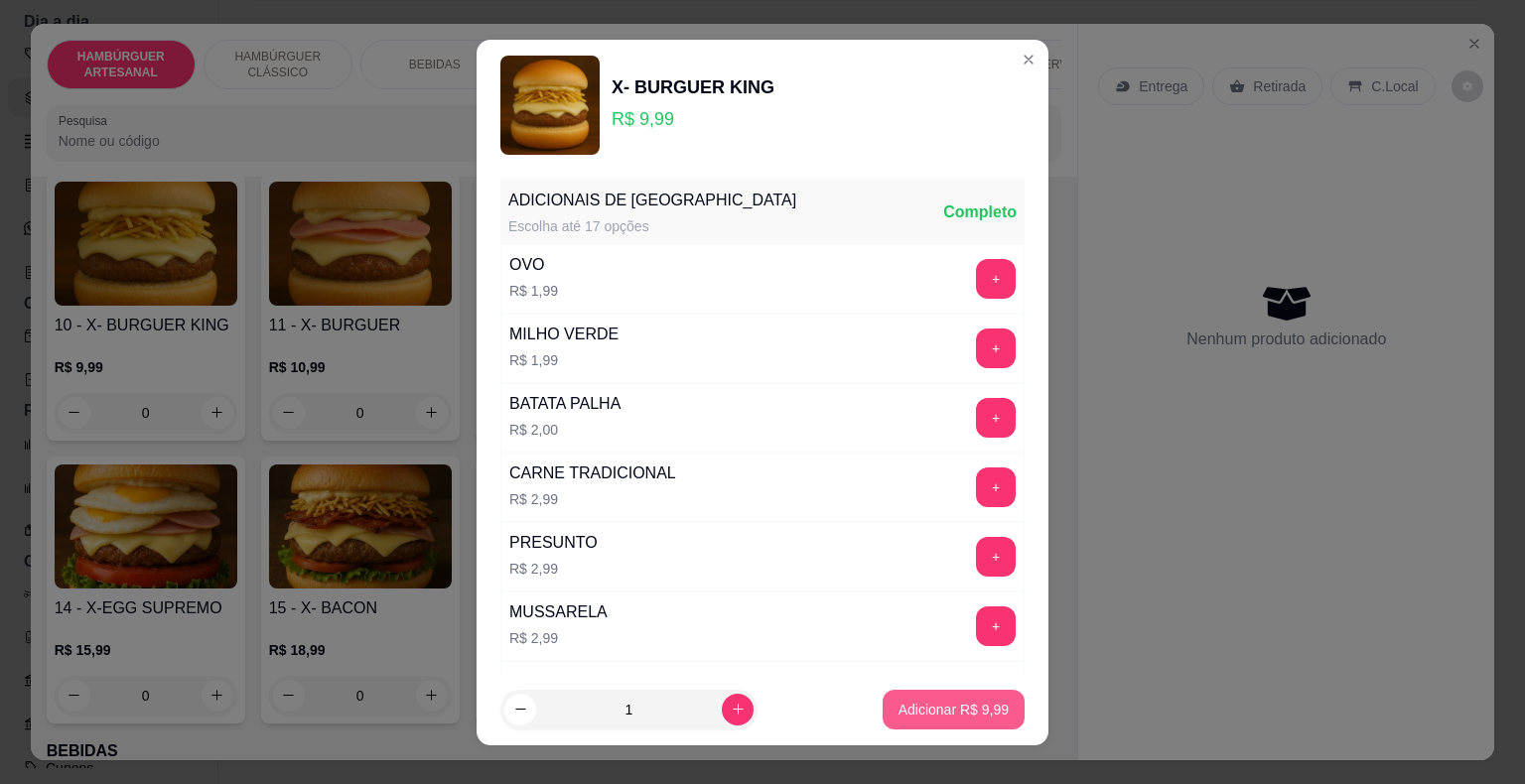 click on "Adicionar   R$ 9,99" at bounding box center (953, 710) 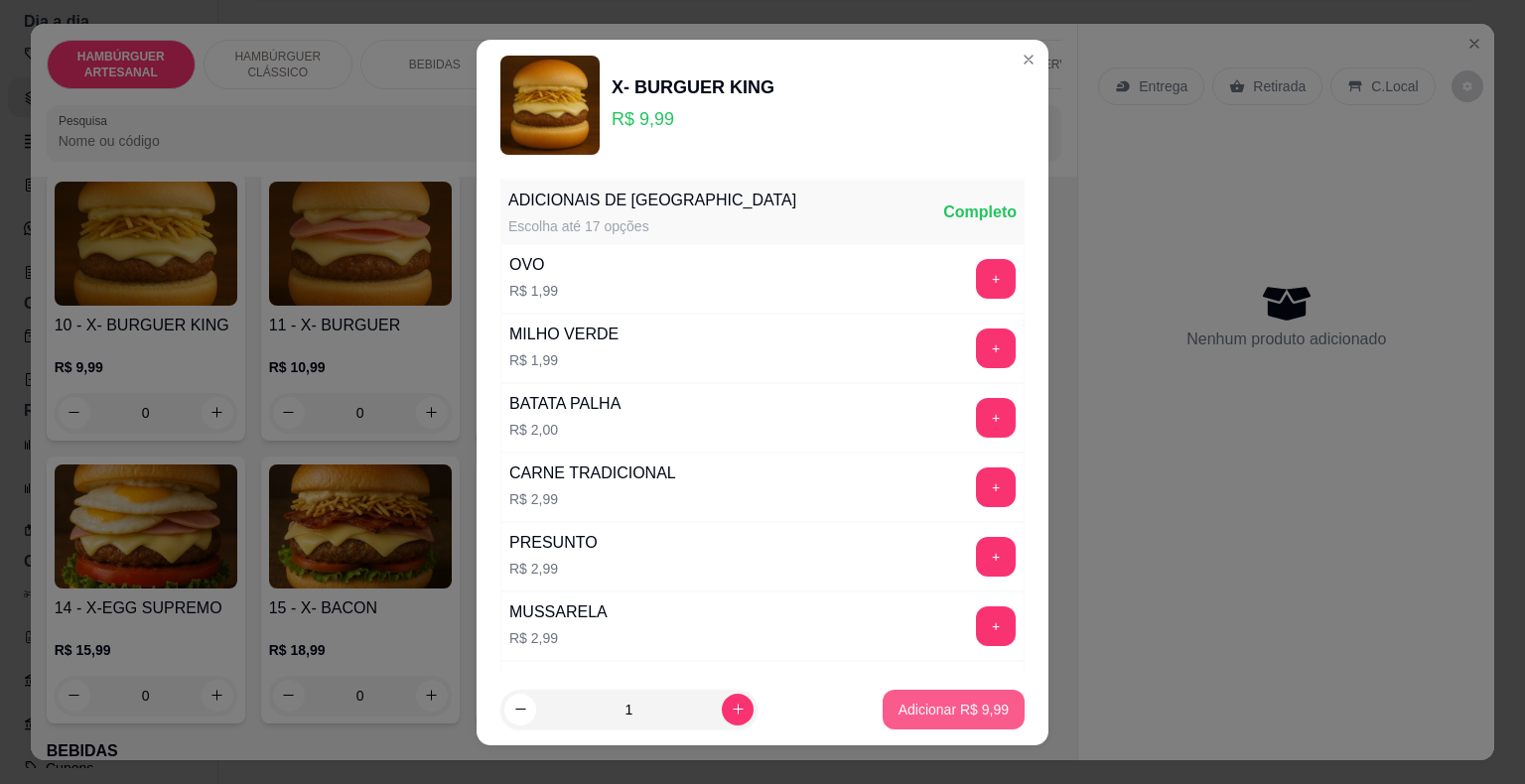 type on "1" 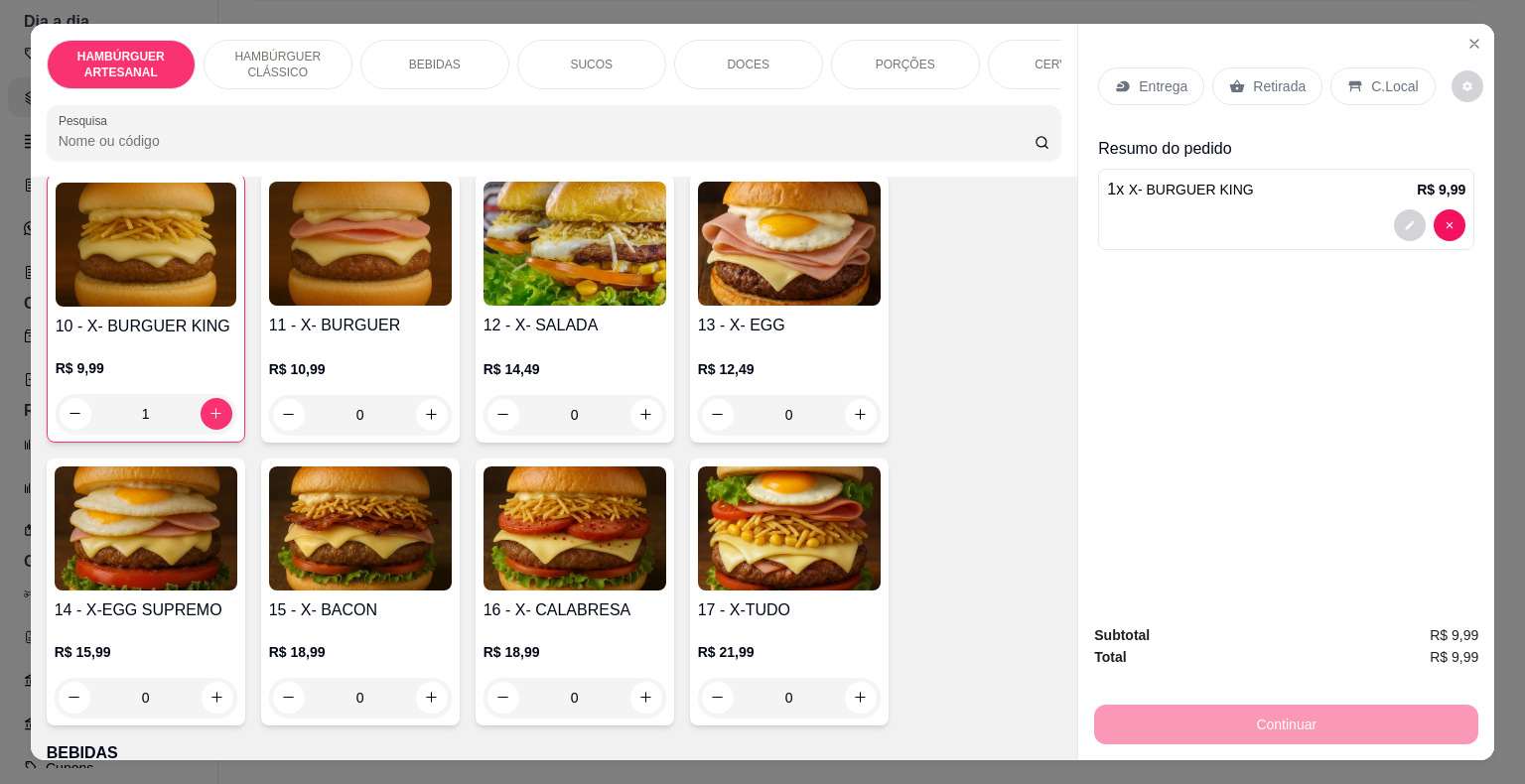 scroll, scrollTop: 1191, scrollLeft: 0, axis: vertical 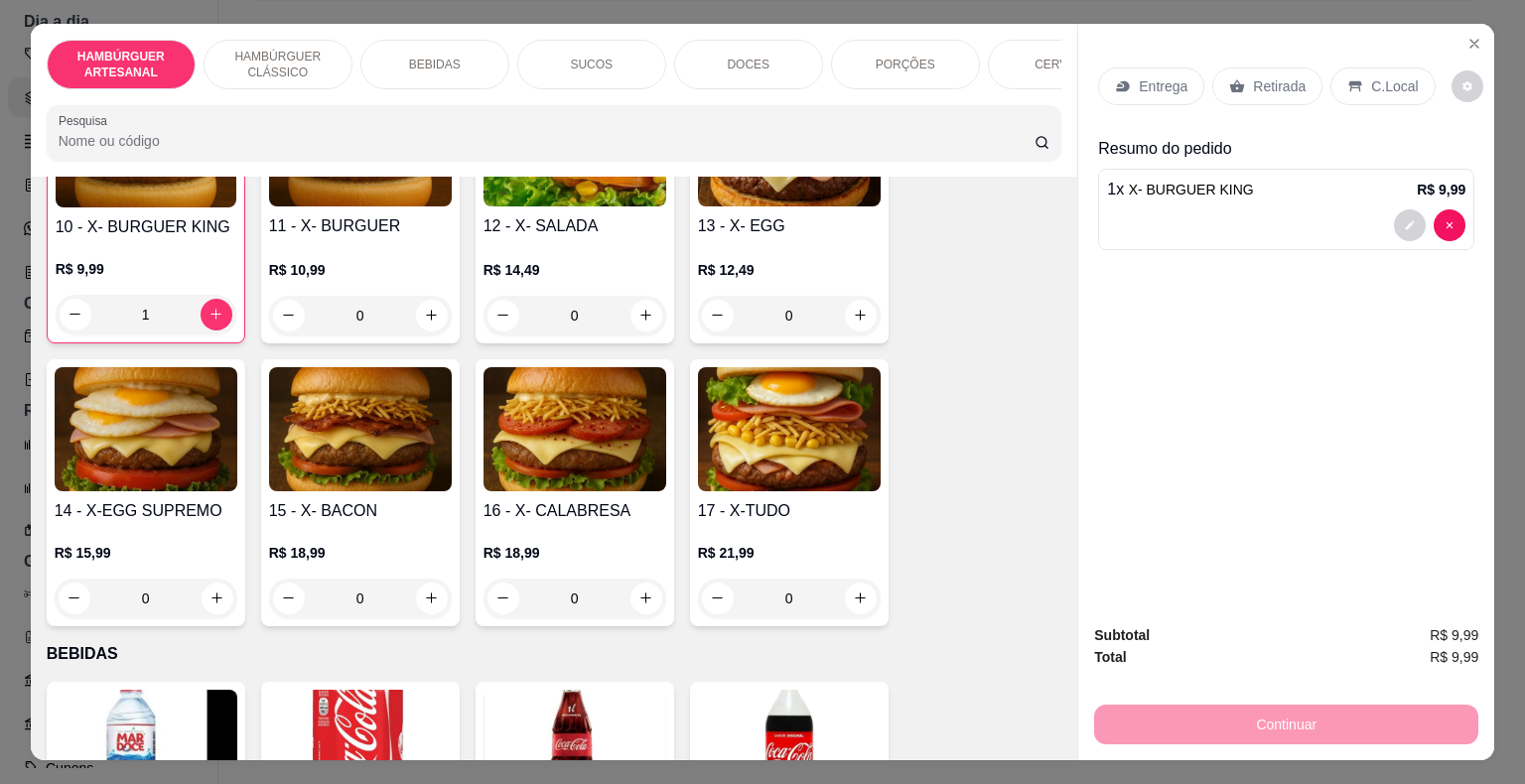 click on "R$ 18,99" at bounding box center (360, 553) 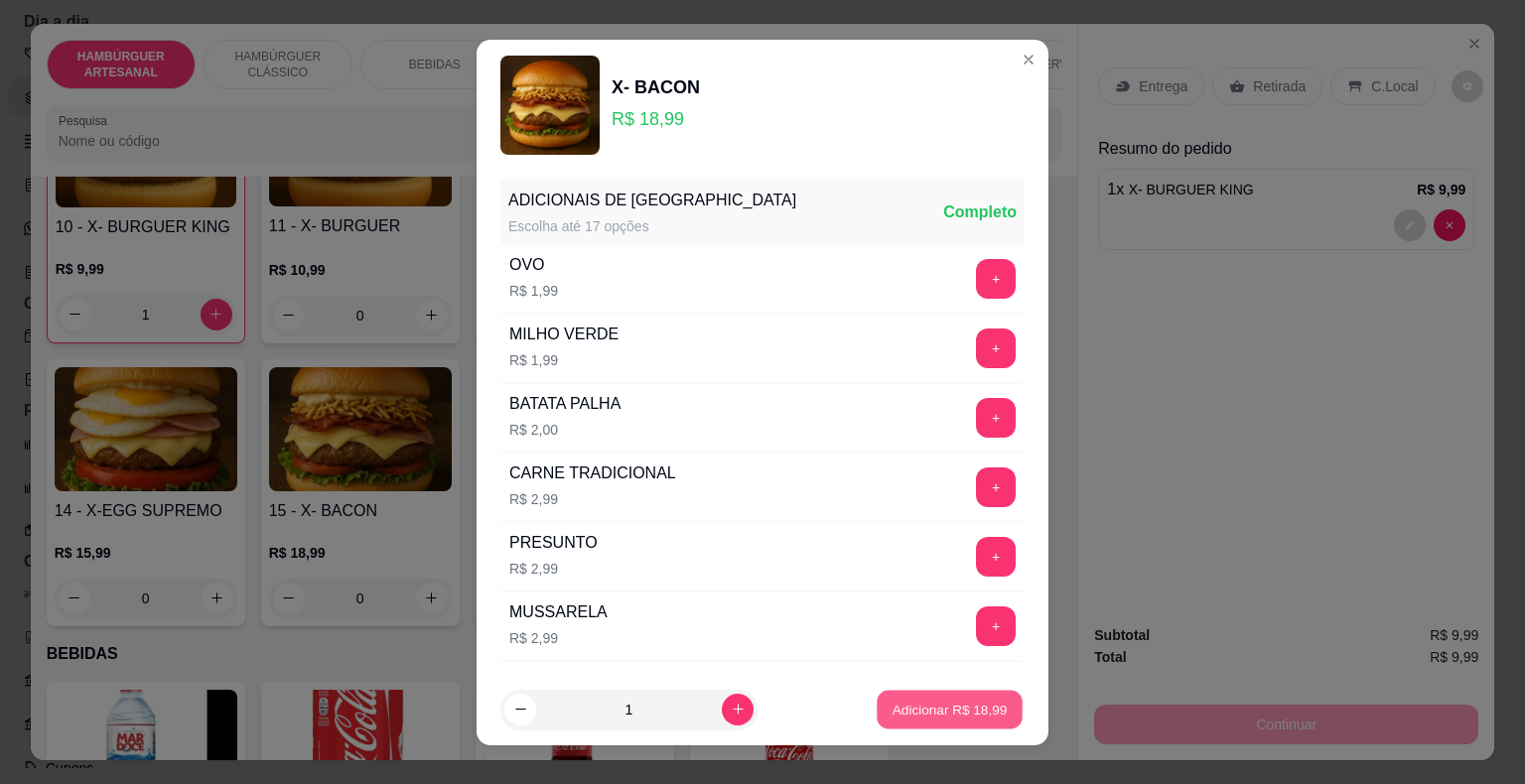 click on "Adicionar   R$ 18,99" at bounding box center (949, 709) 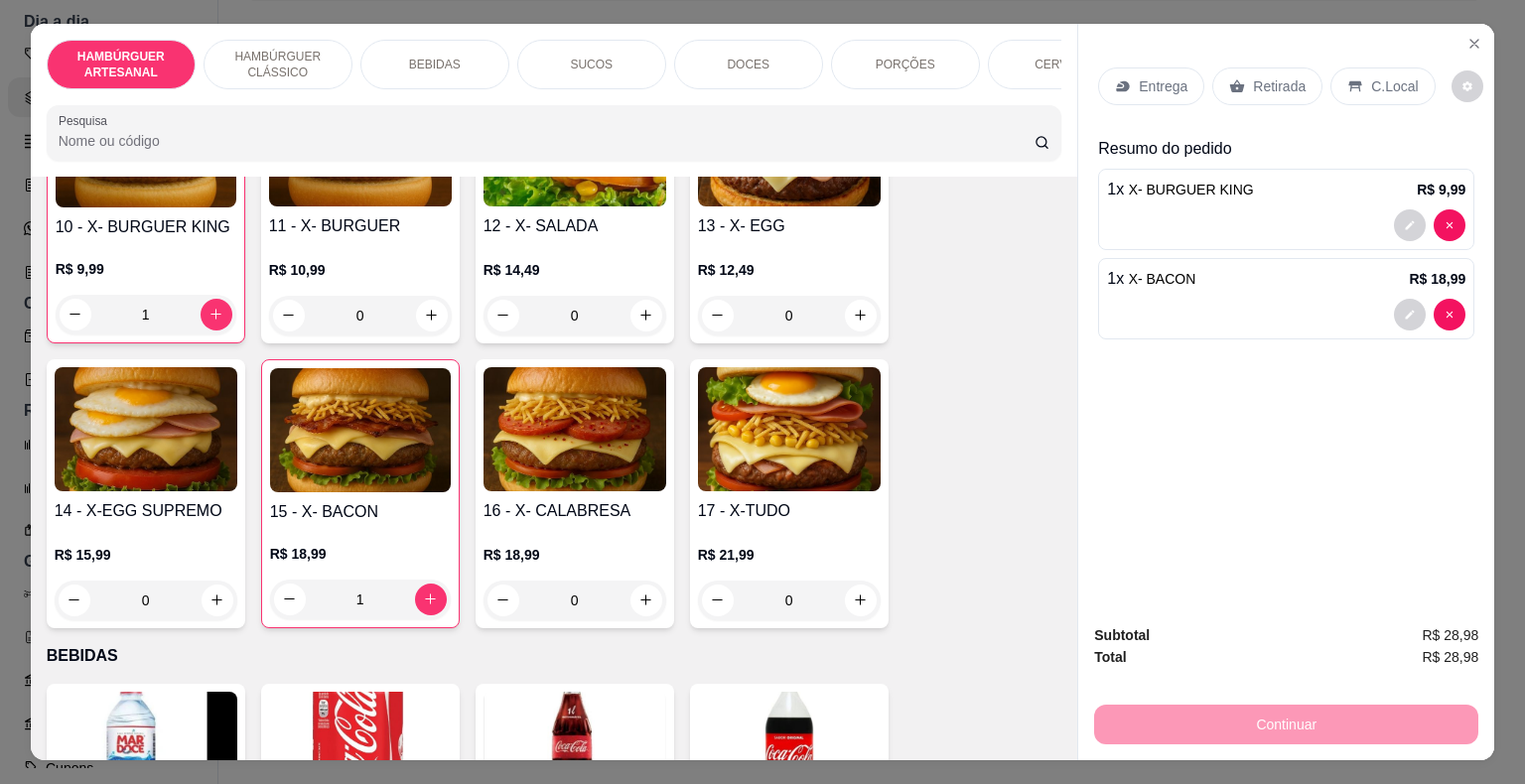 click on "Entrega" at bounding box center (1163, 86) 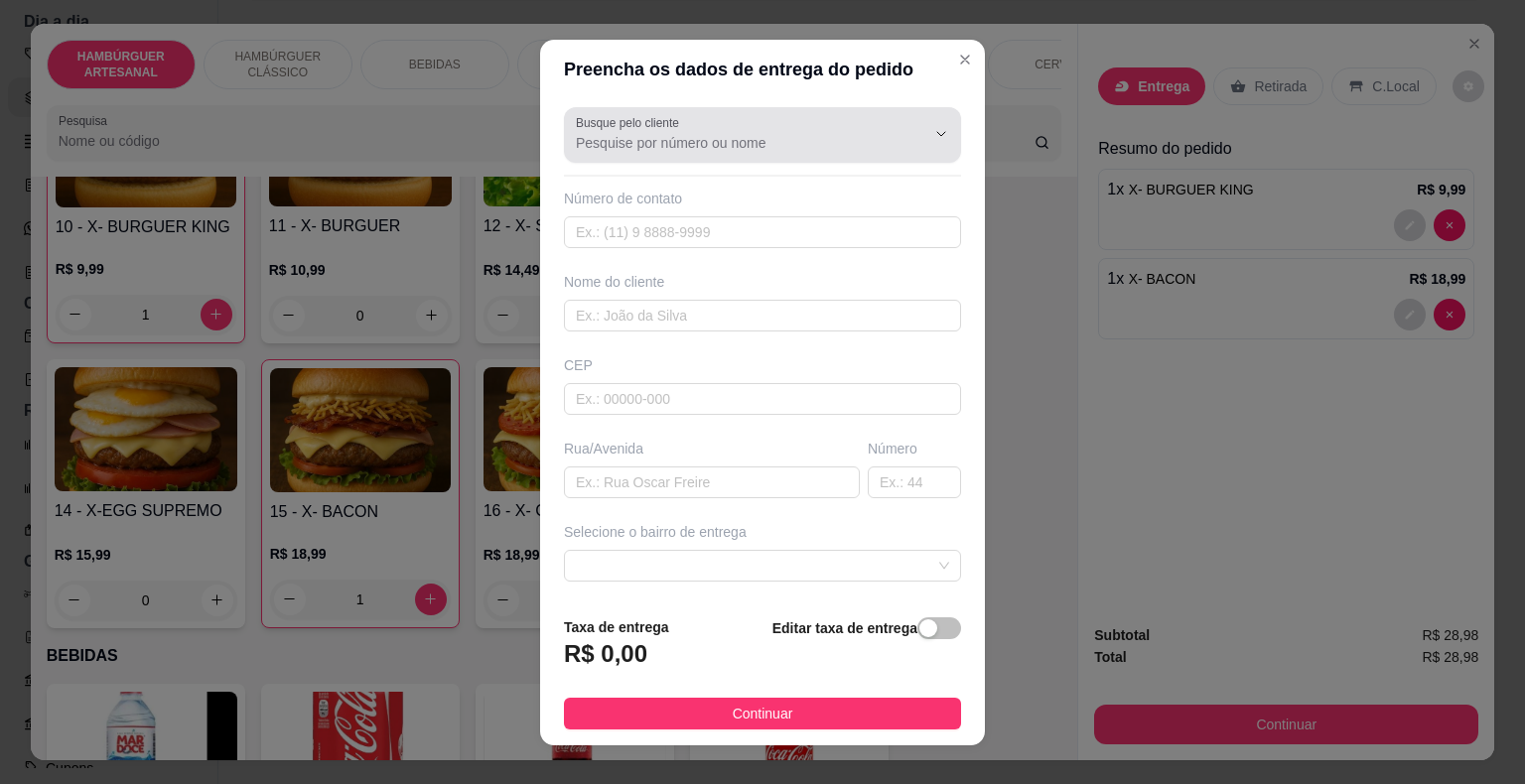 click at bounding box center [913, 134] 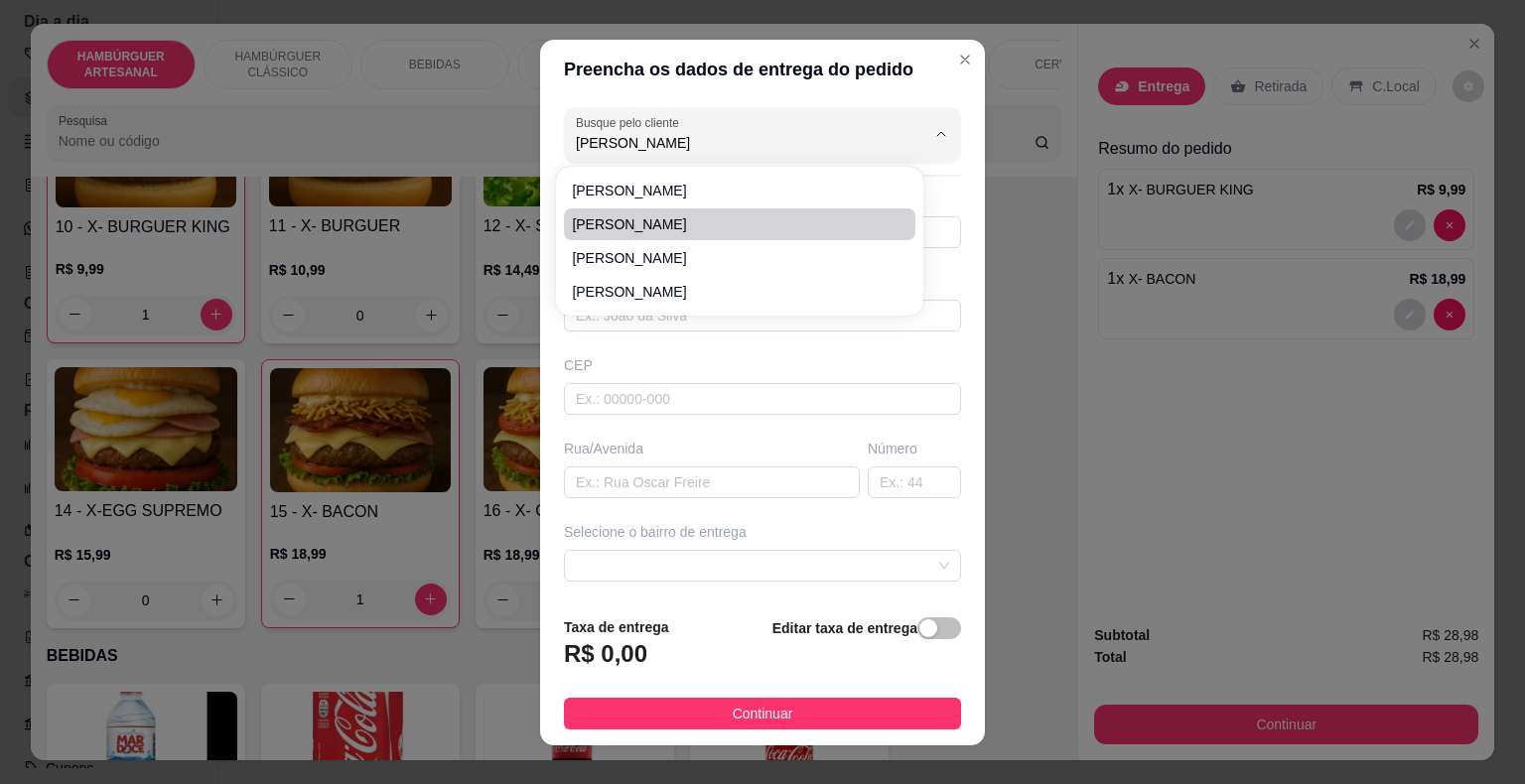 click on "[PERSON_NAME]" at bounding box center [730, 224] 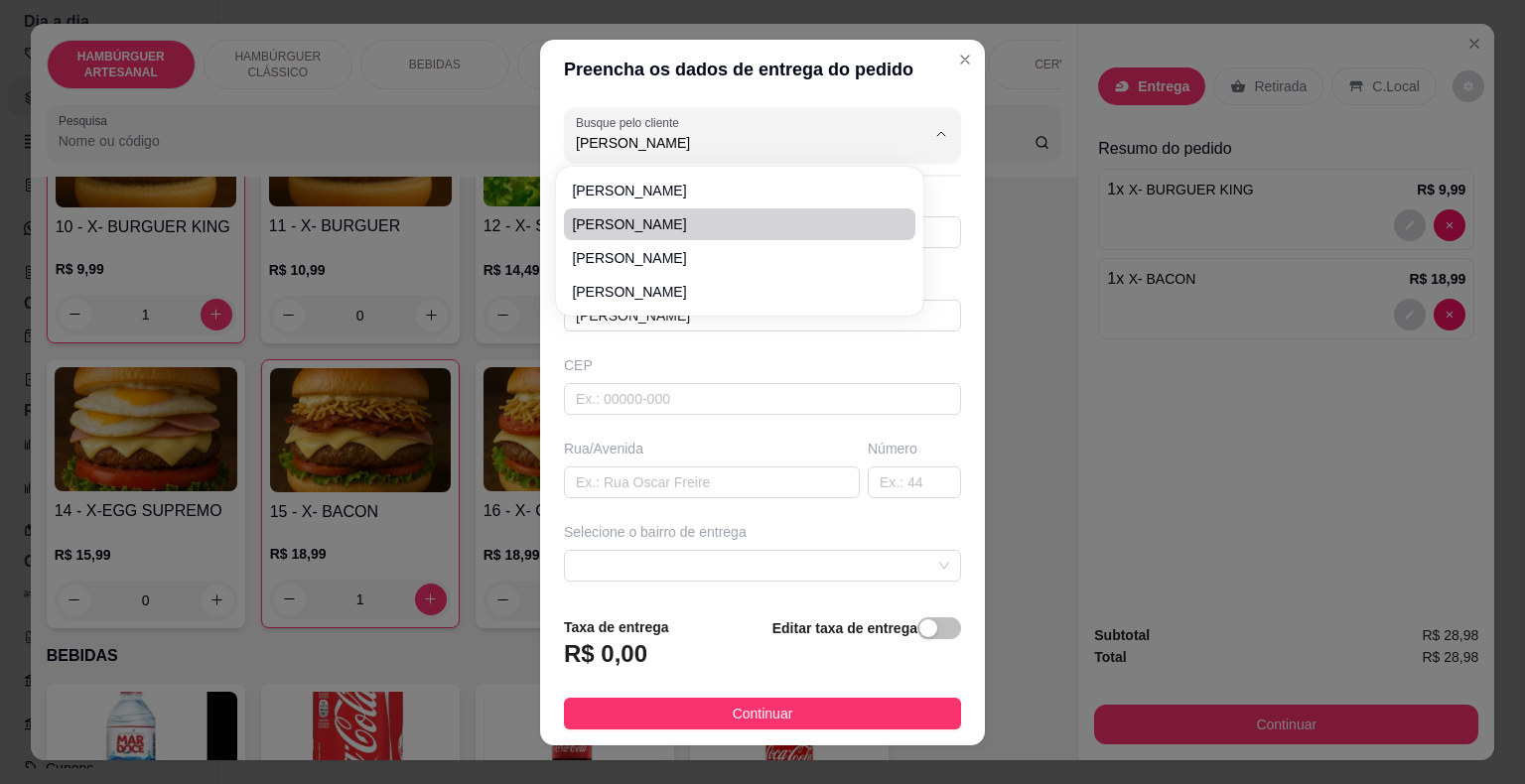 type on "64330000" 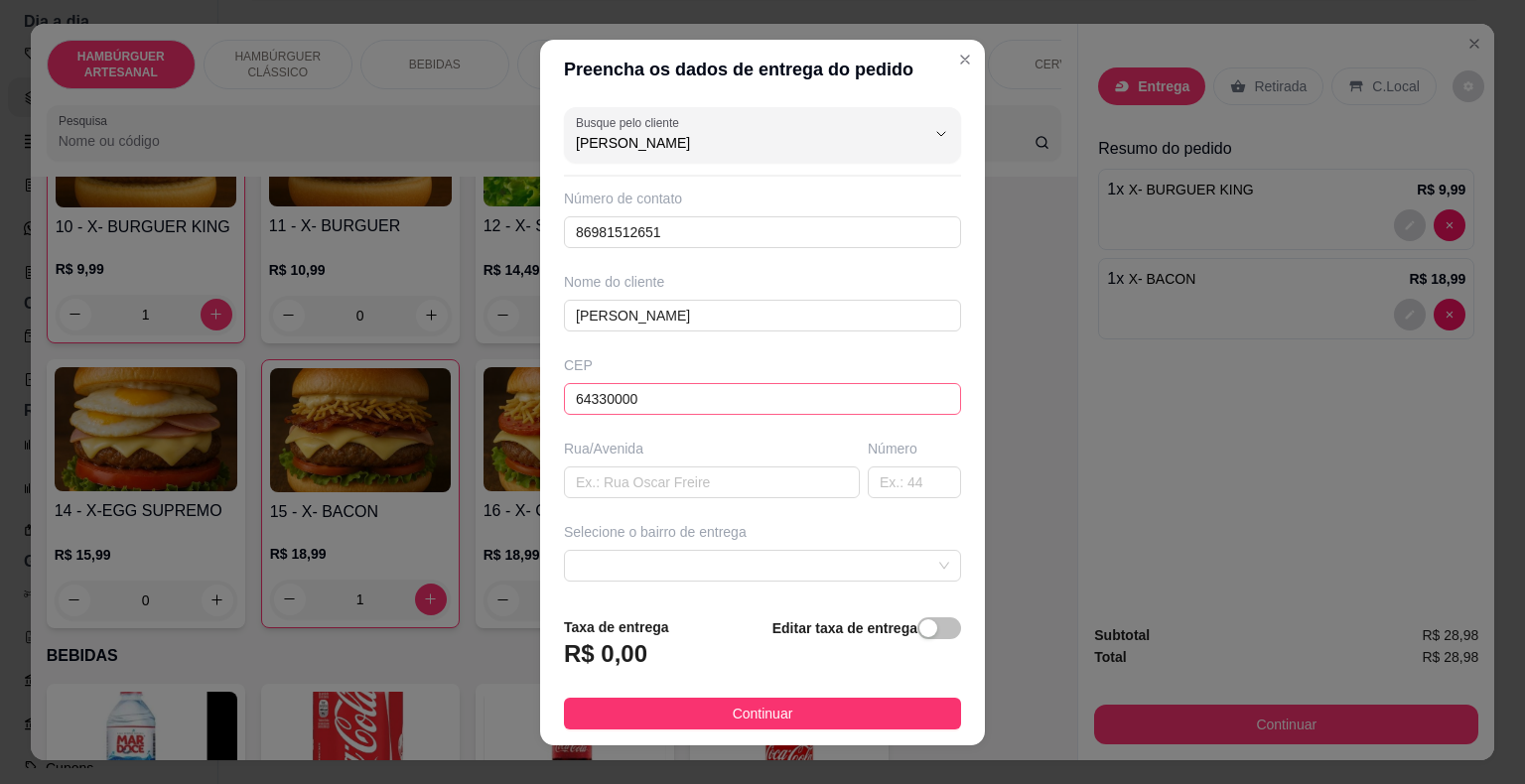 scroll, scrollTop: 164, scrollLeft: 0, axis: vertical 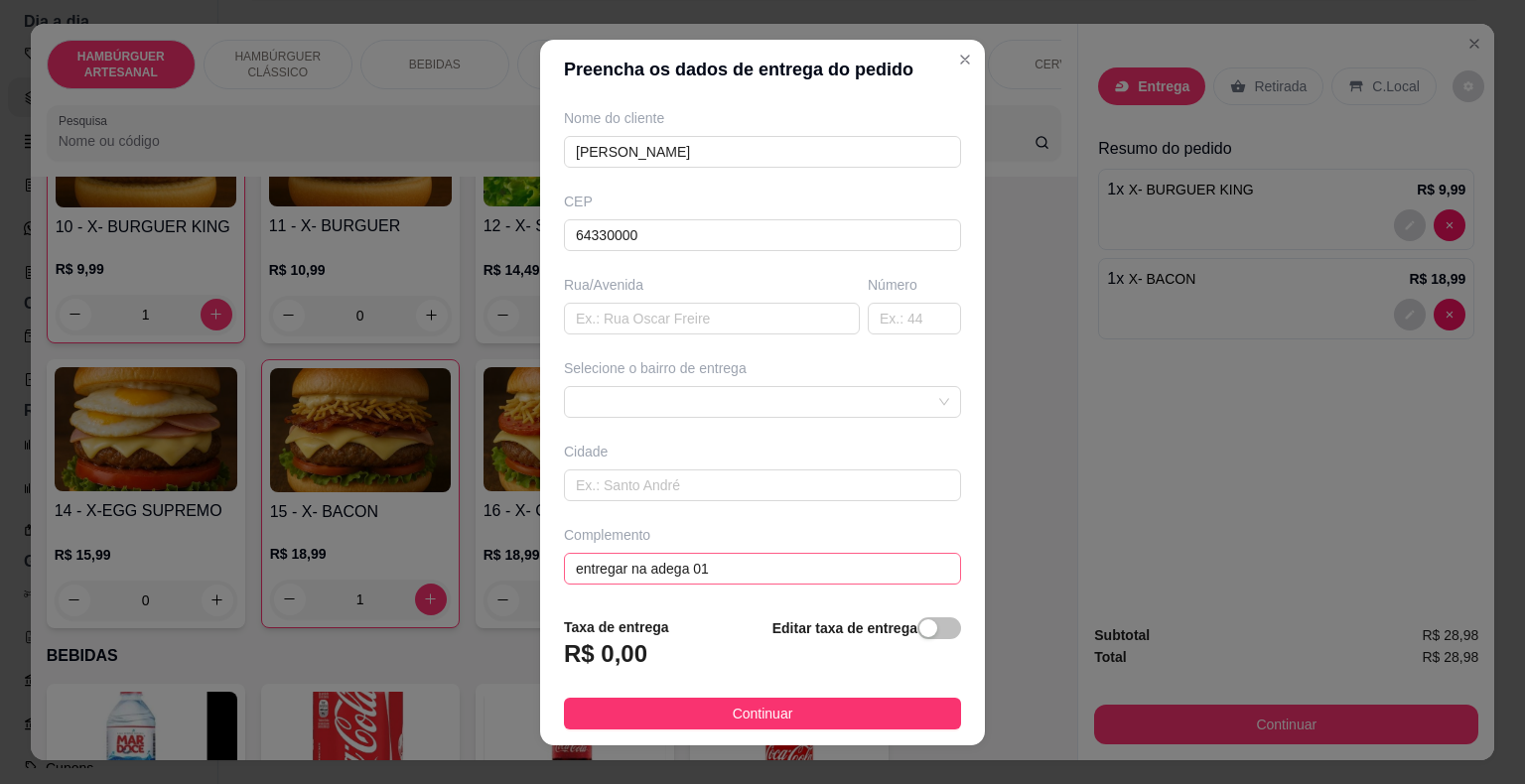 type on "[PERSON_NAME]" 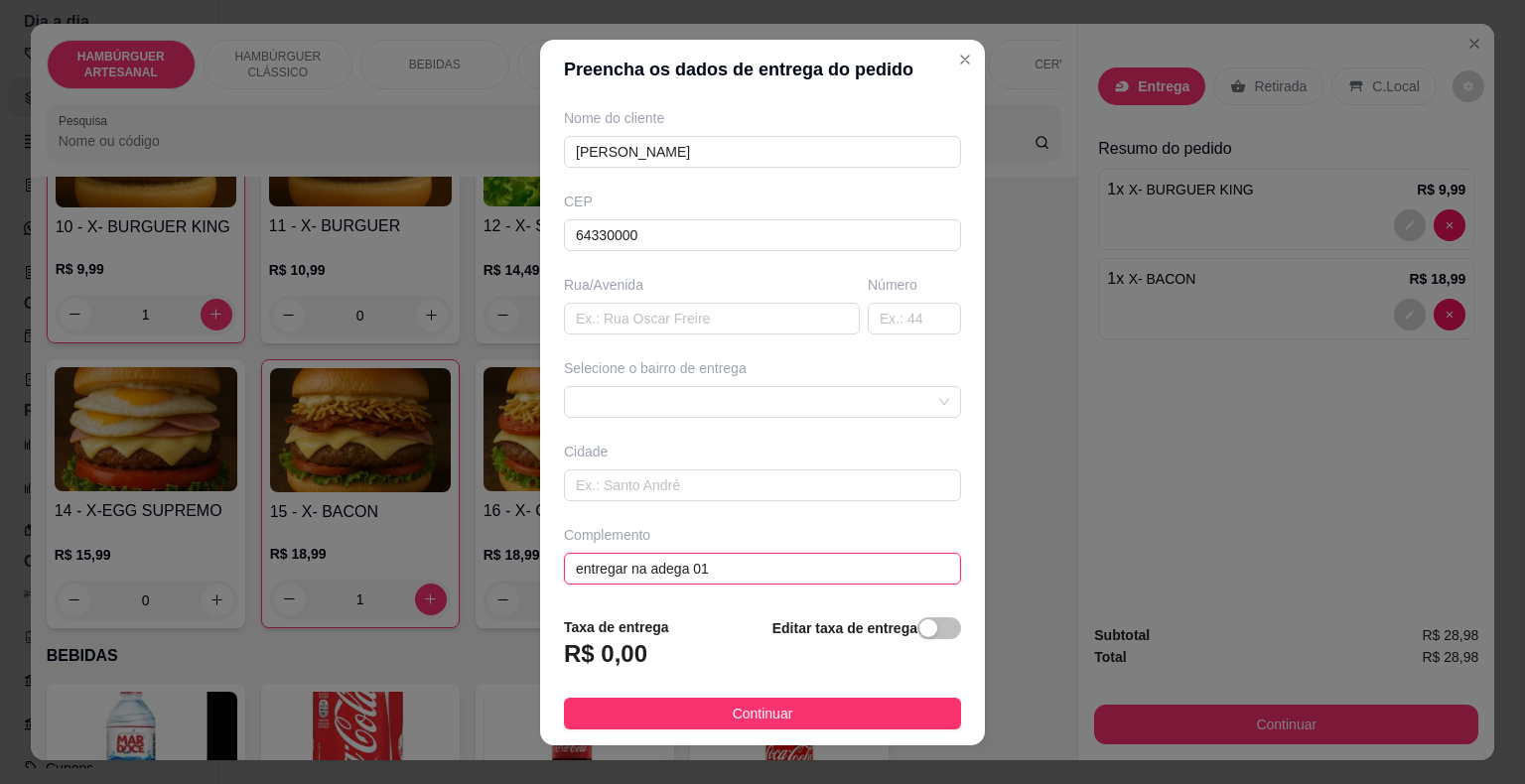 click on "entregar na adega 01" at bounding box center (762, 569) 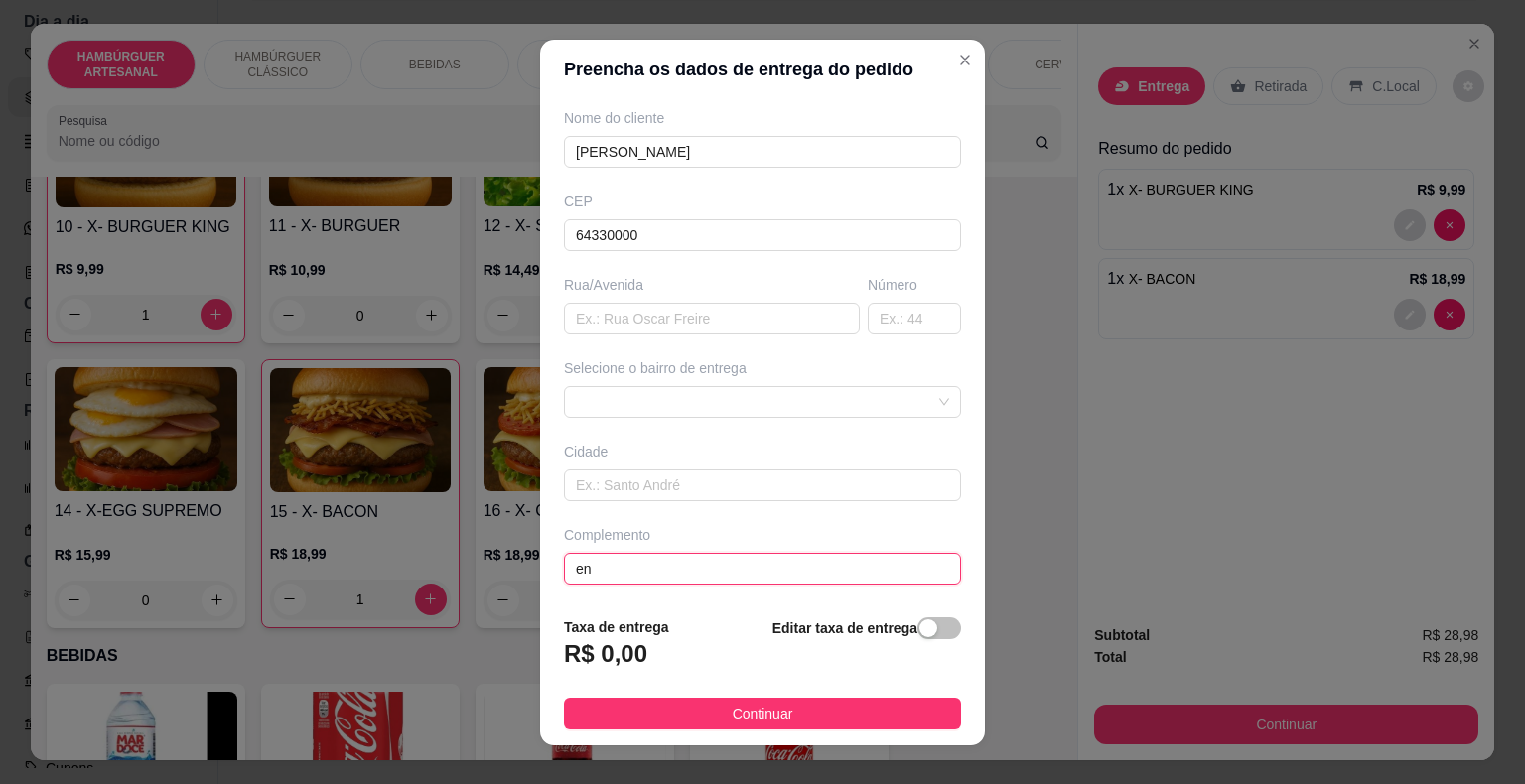 type on "e" 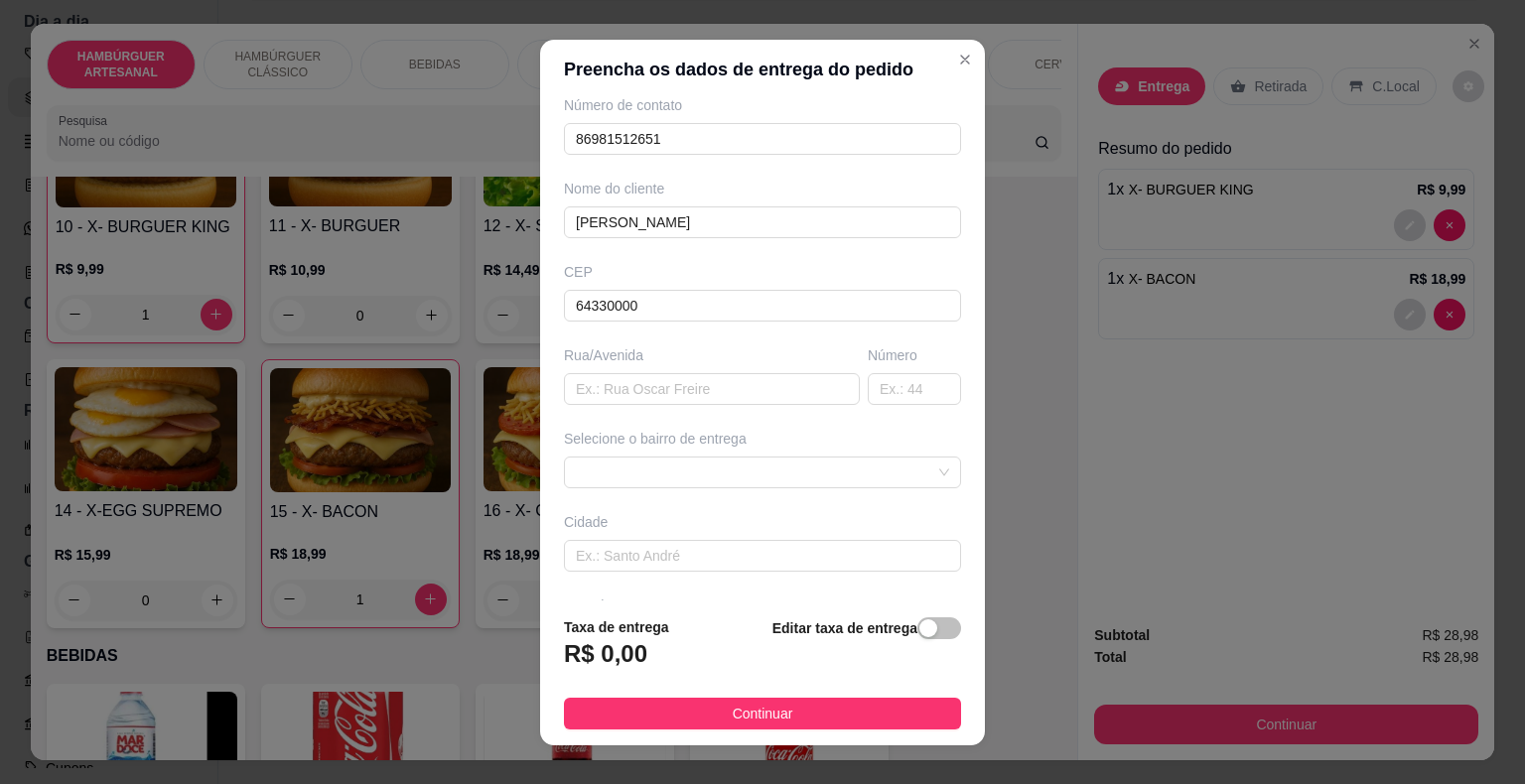 scroll, scrollTop: 164, scrollLeft: 0, axis: vertical 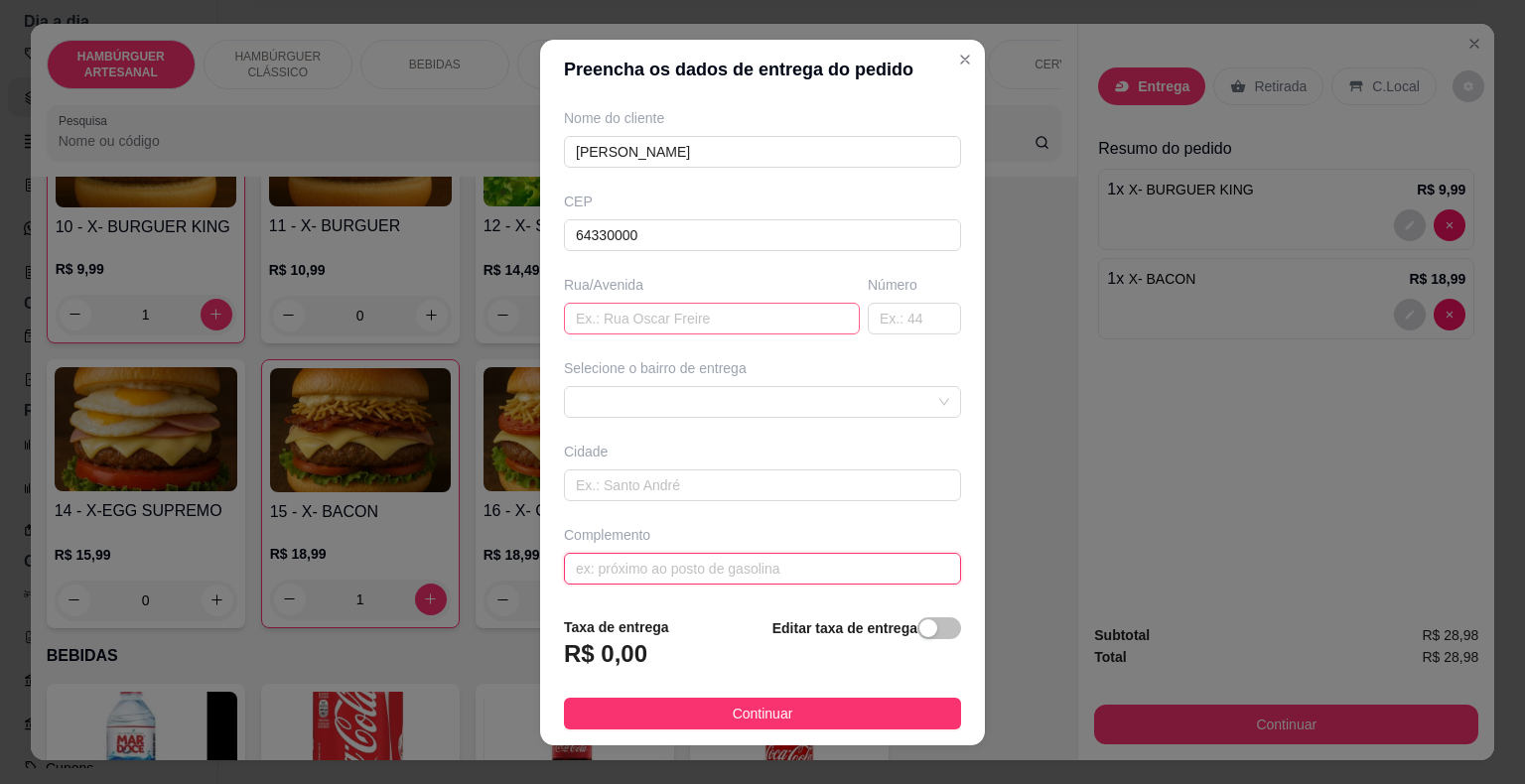 type 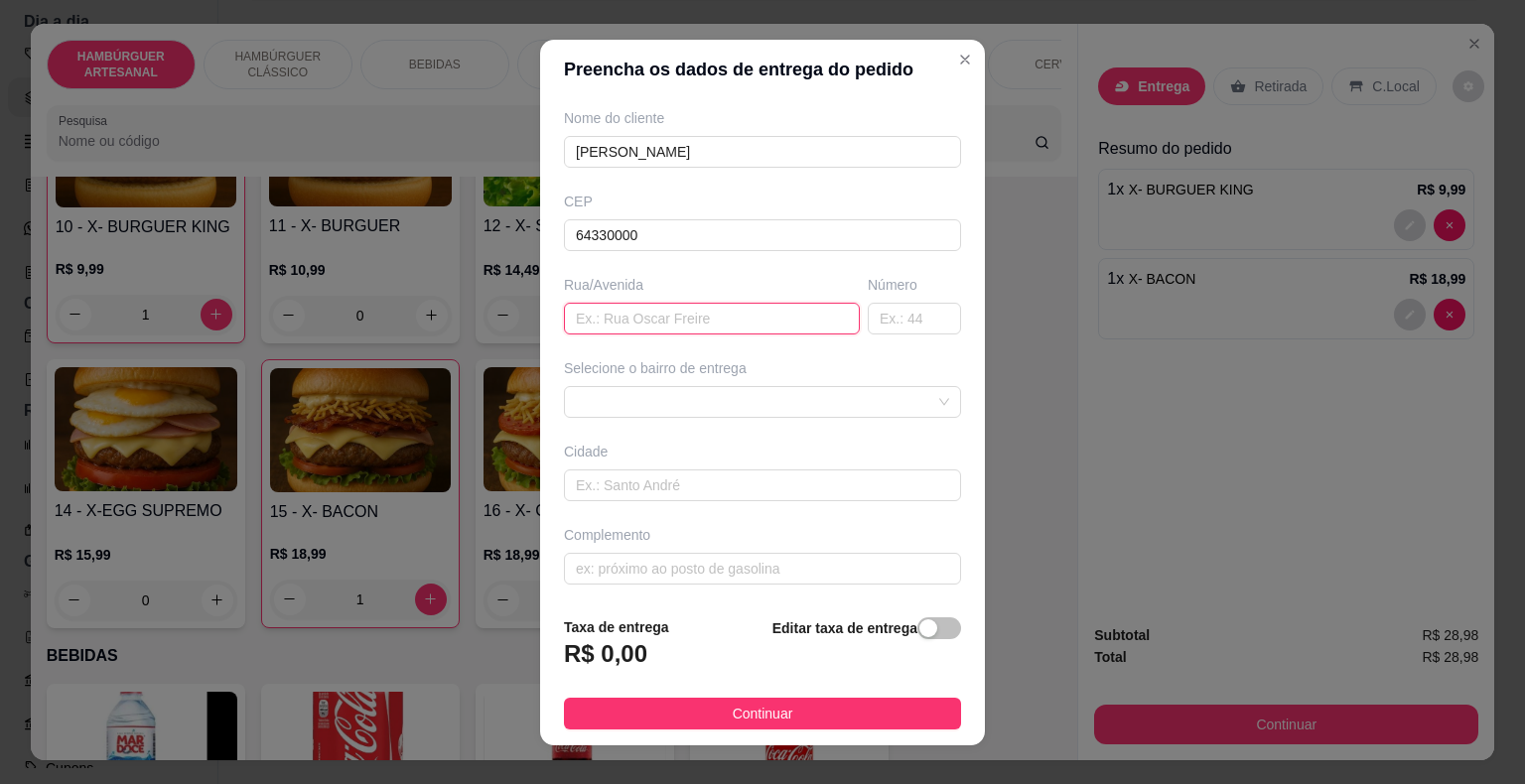 click at bounding box center [712, 319] 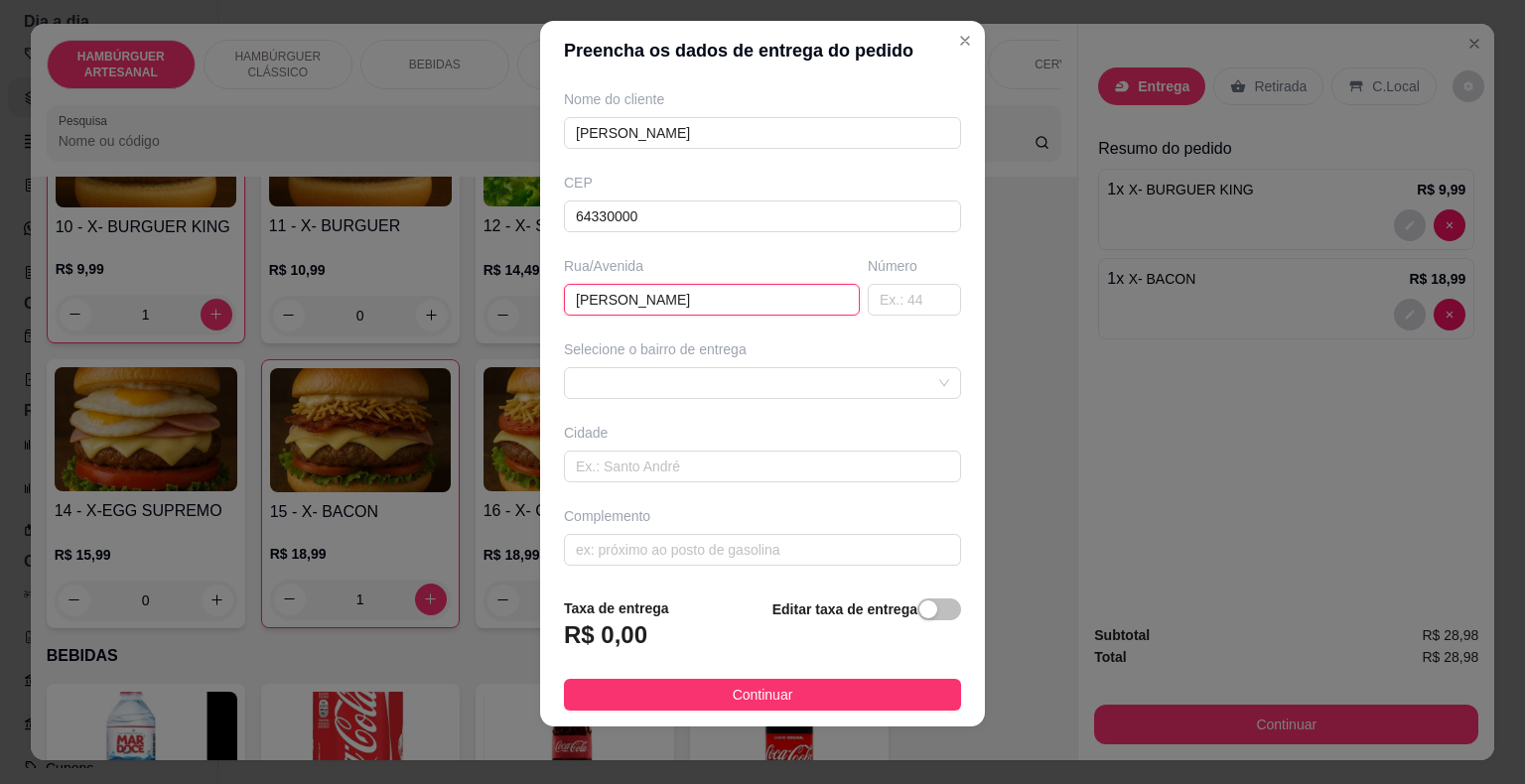 scroll, scrollTop: 24, scrollLeft: 0, axis: vertical 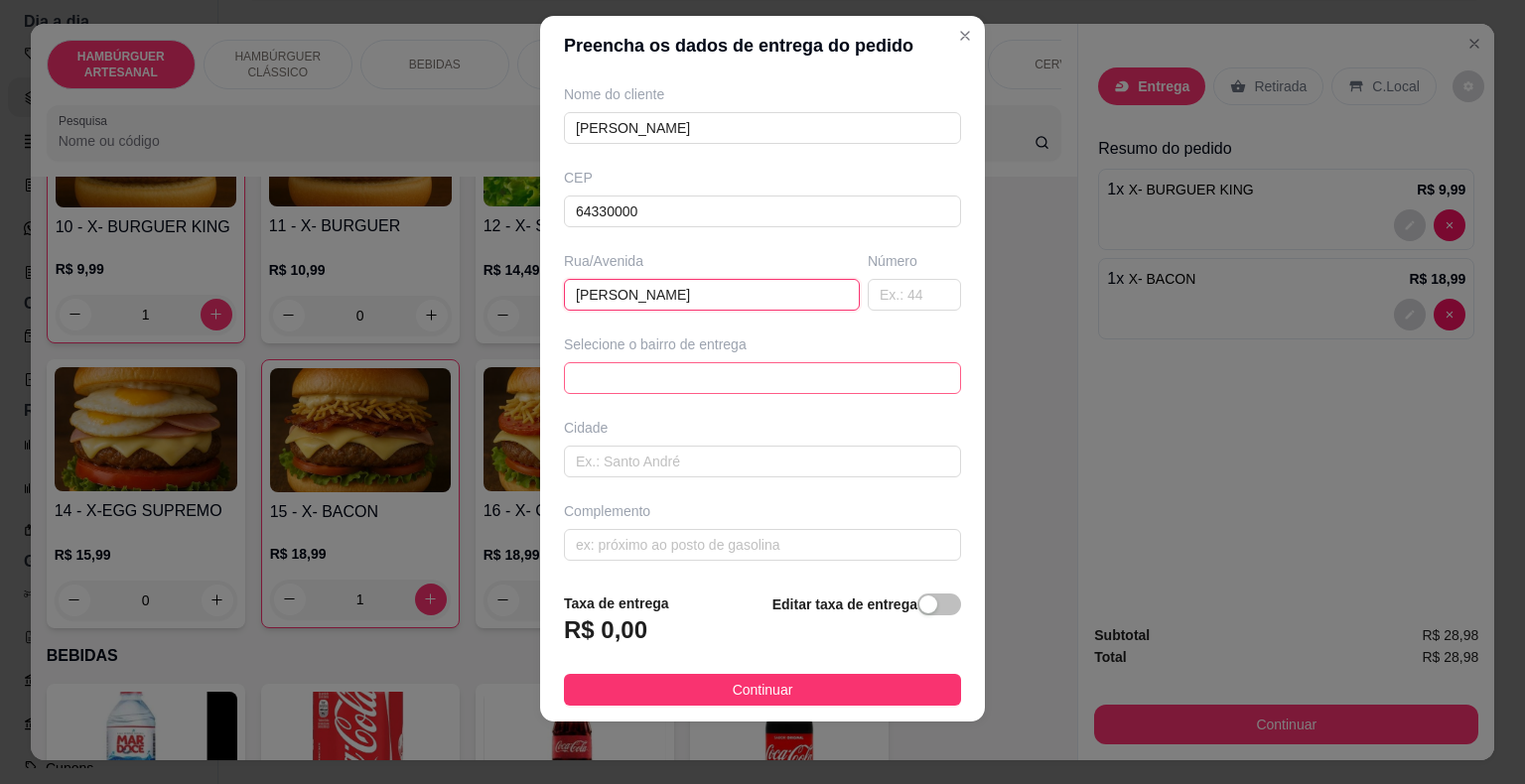 click at bounding box center [762, 378] 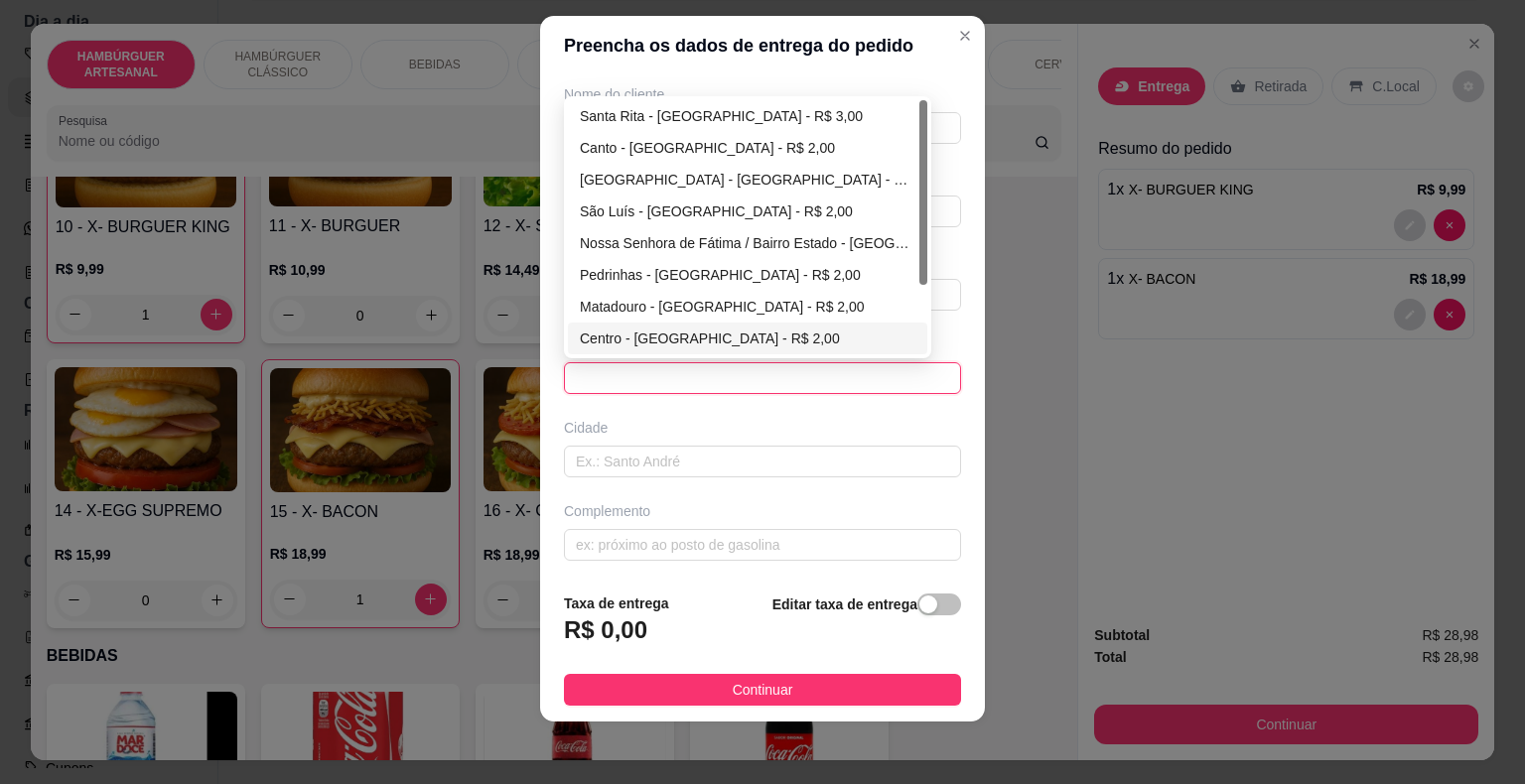 click on "Centro  - [GEOGRAPHIC_DATA]  -  R$ 2,00" at bounding box center (748, 338) 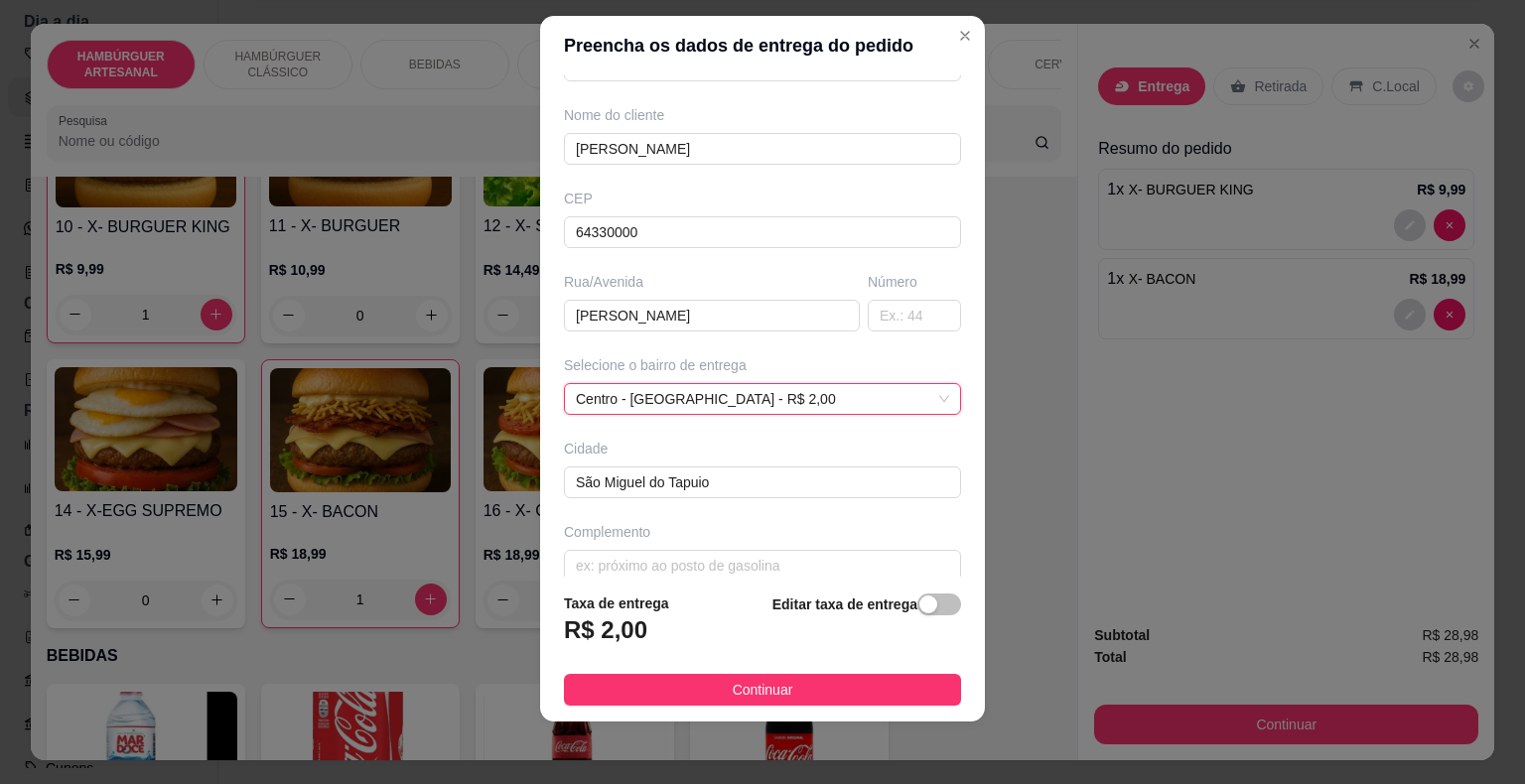 scroll, scrollTop: 164, scrollLeft: 0, axis: vertical 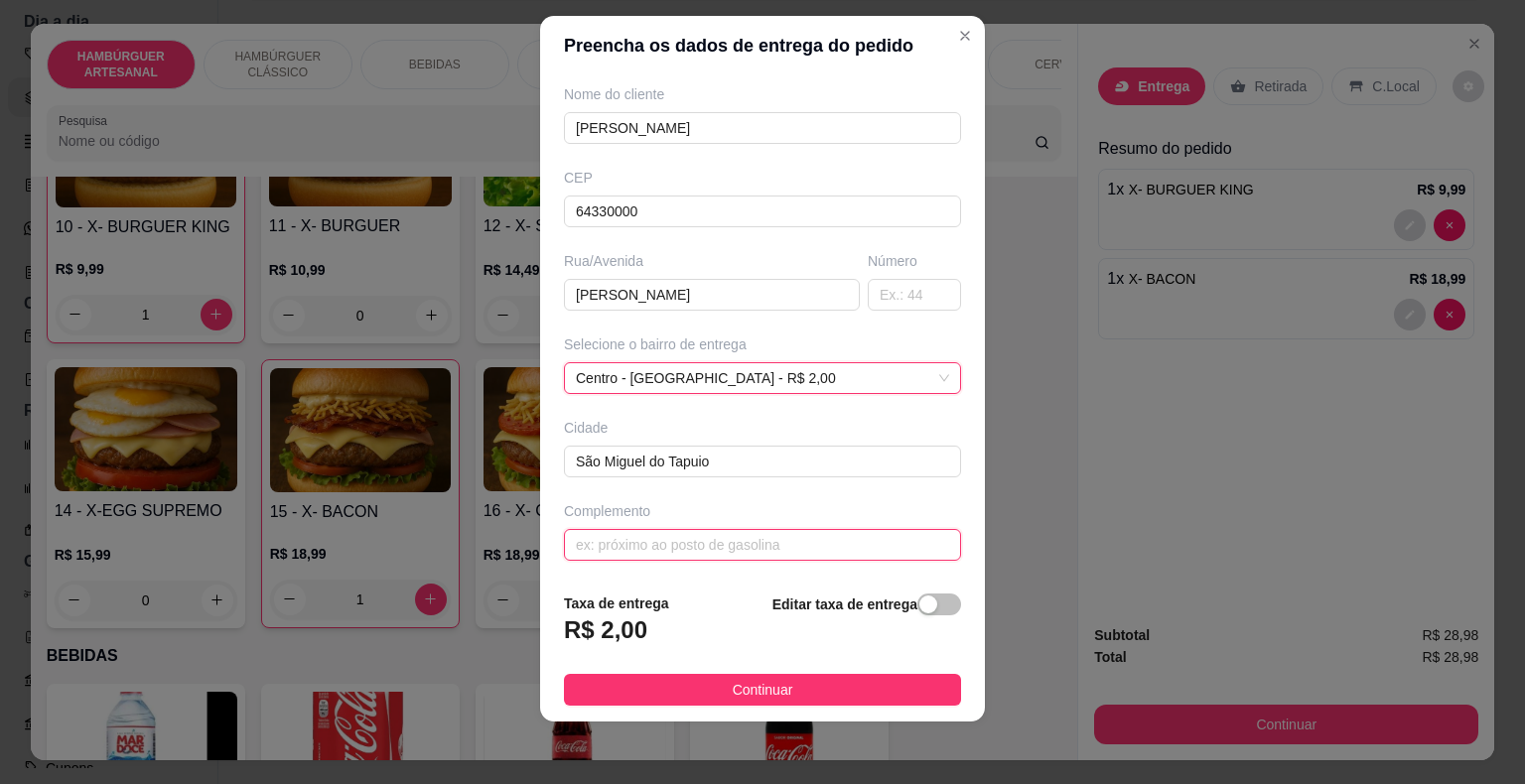 click at bounding box center (762, 545) 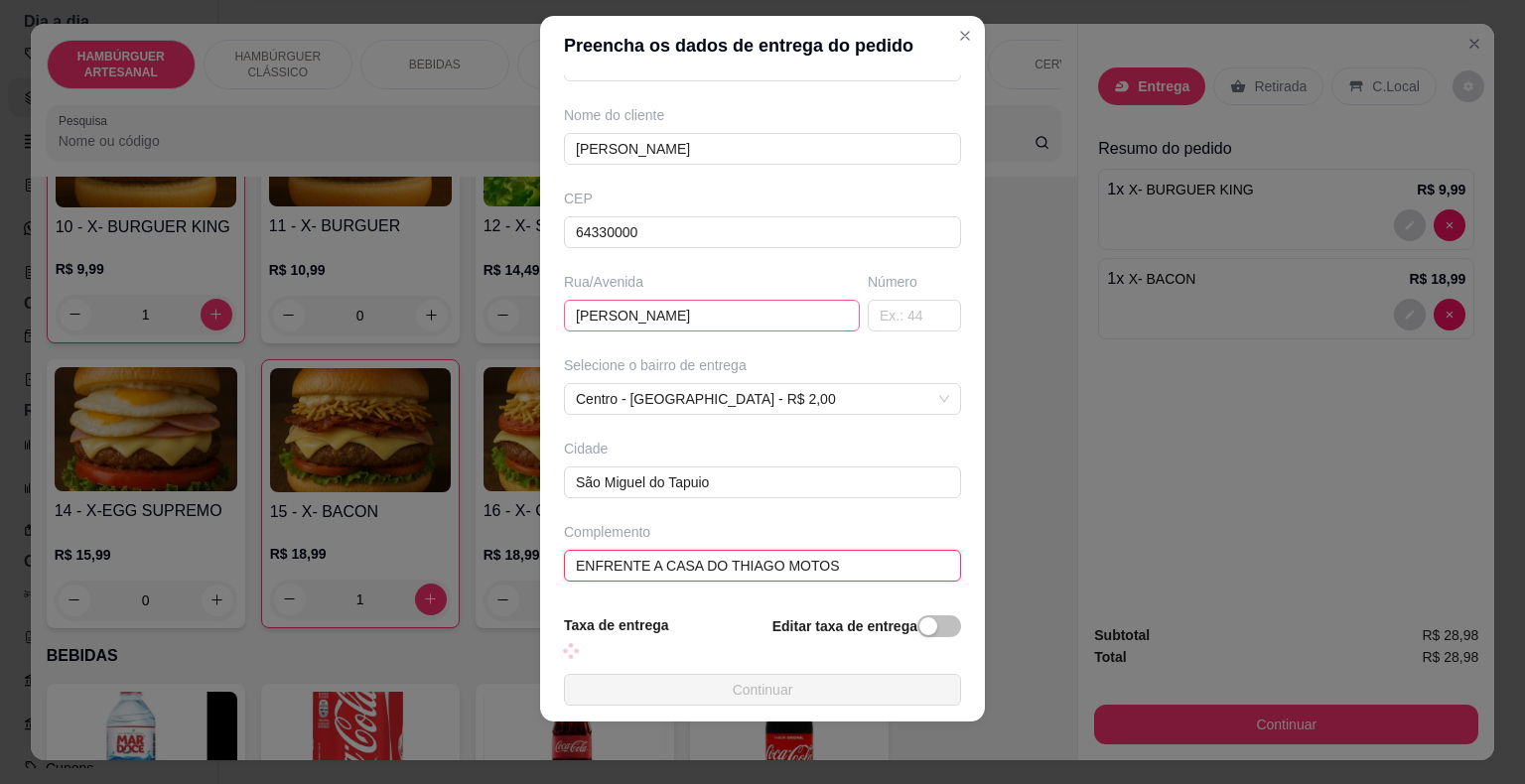 scroll, scrollTop: 164, scrollLeft: 0, axis: vertical 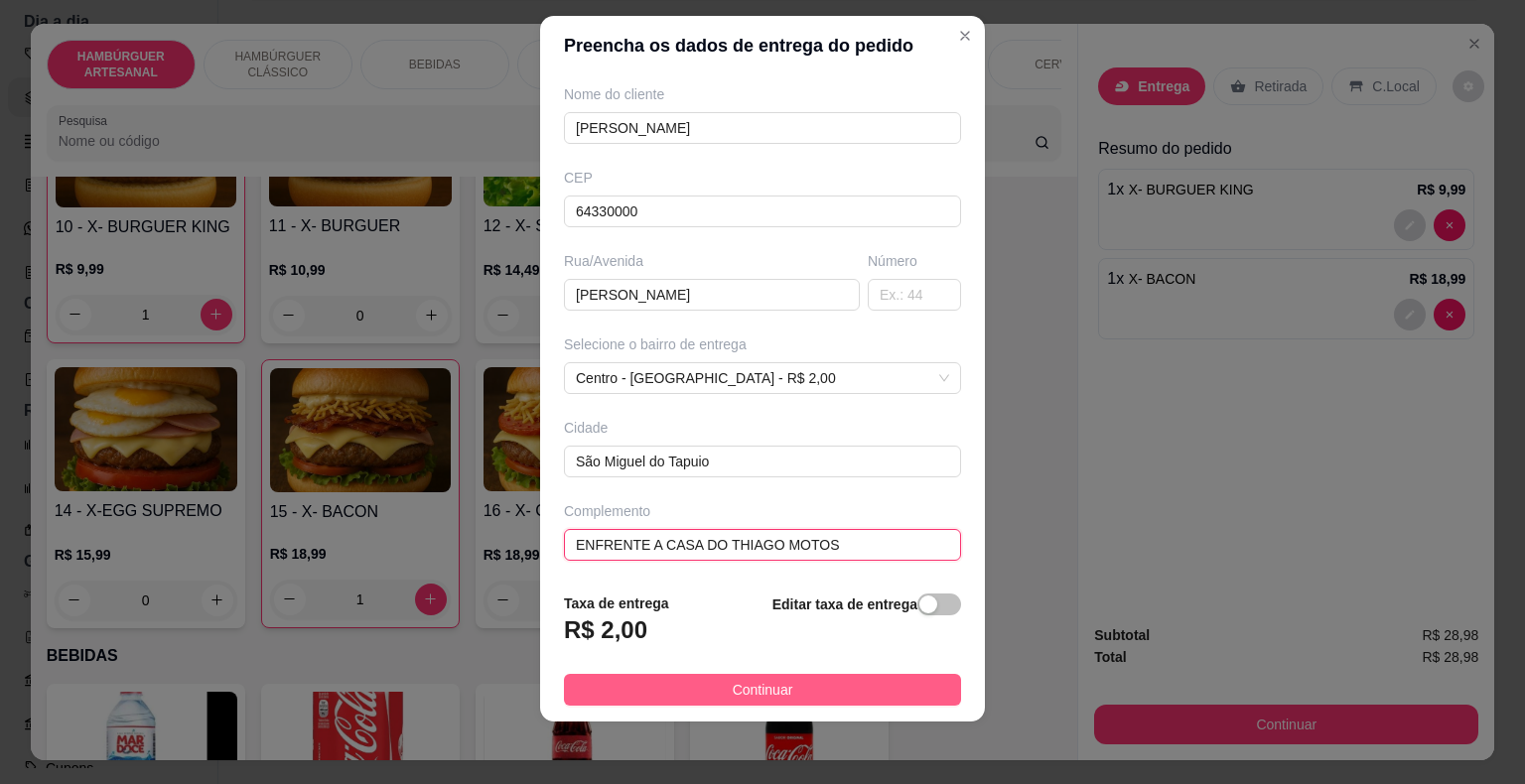 type on "ENFRENTE A CASA DO THIAGO MOTOS" 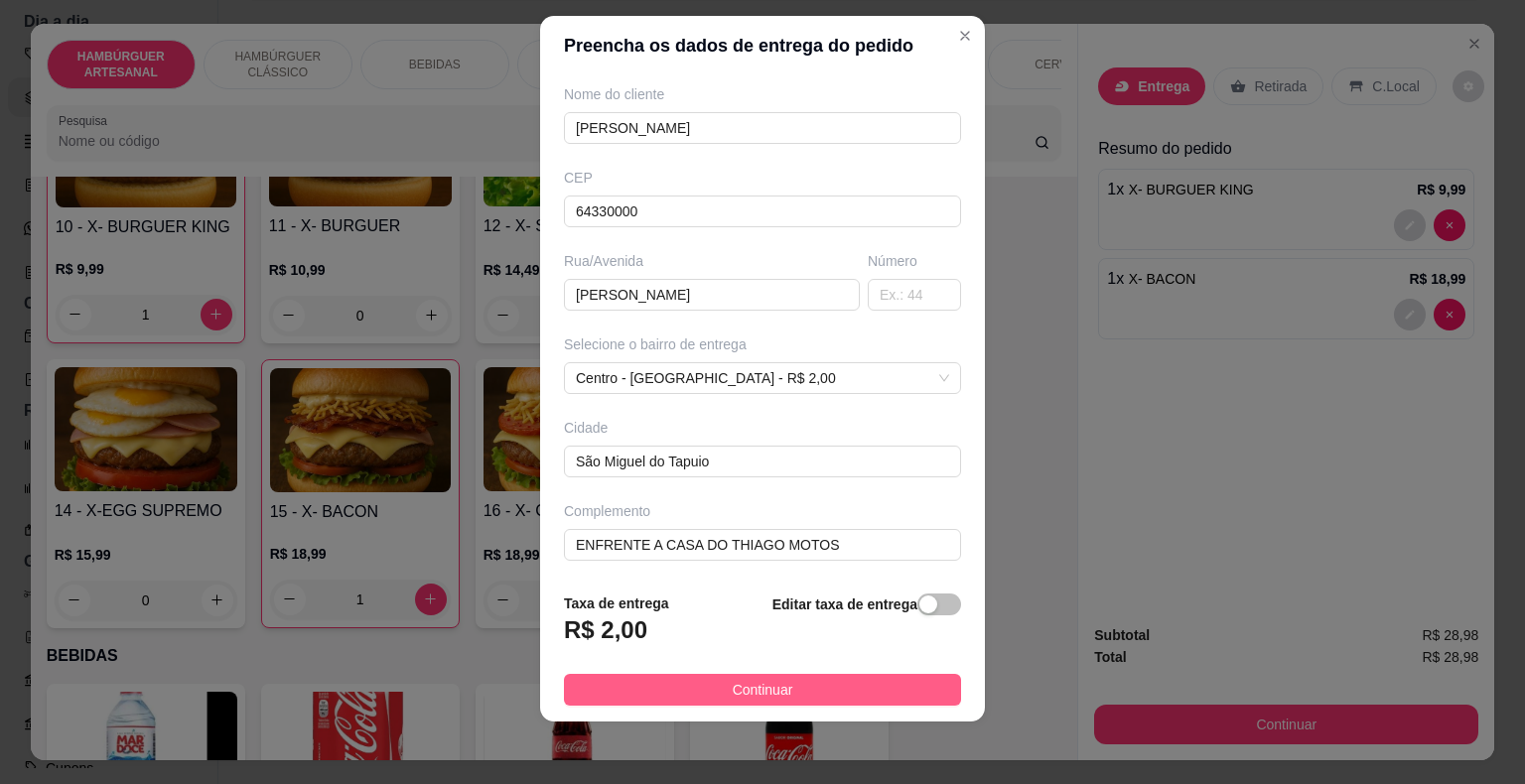 click on "Continuar" at bounding box center (762, 690) 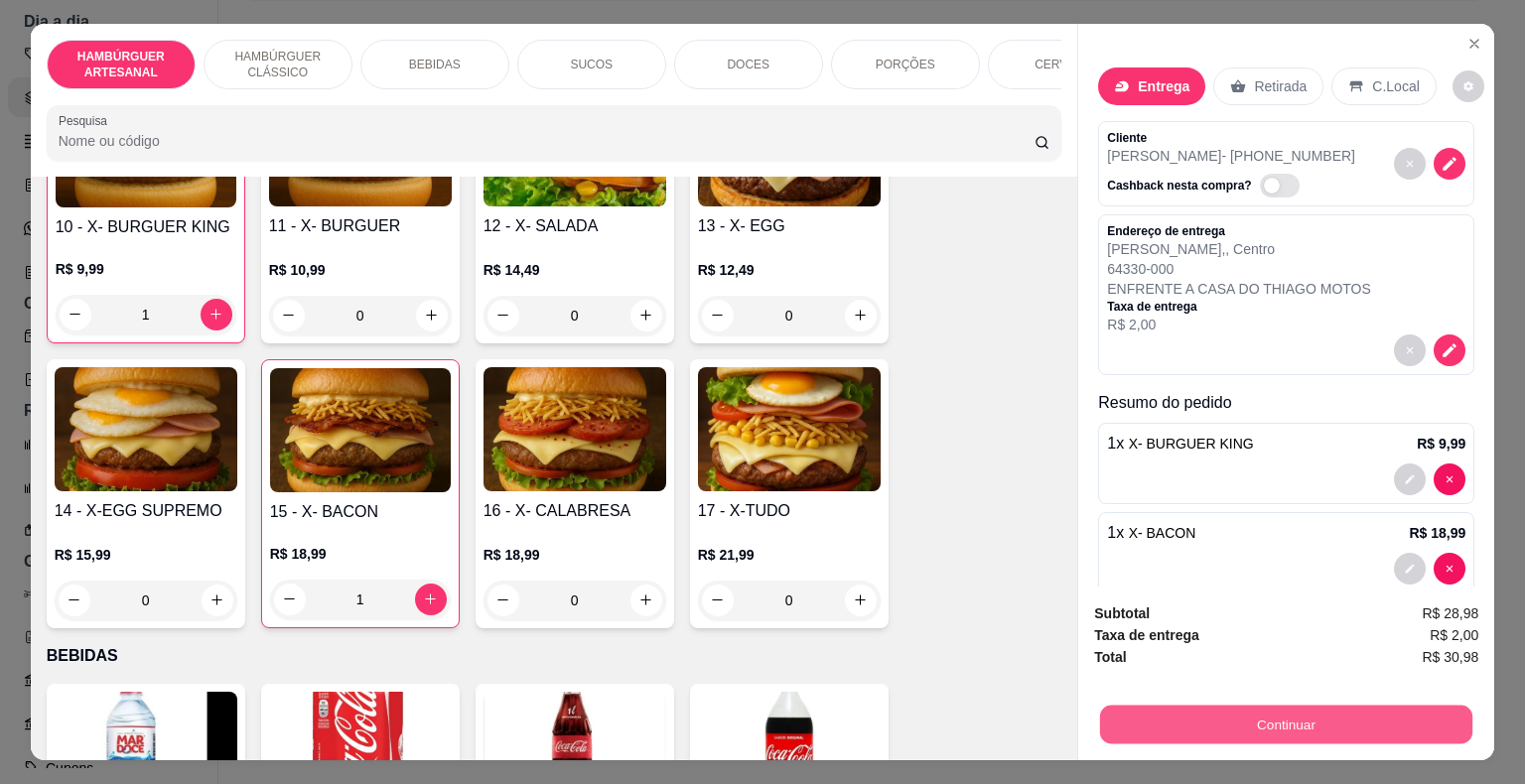click on "Continuar" at bounding box center (1286, 724) 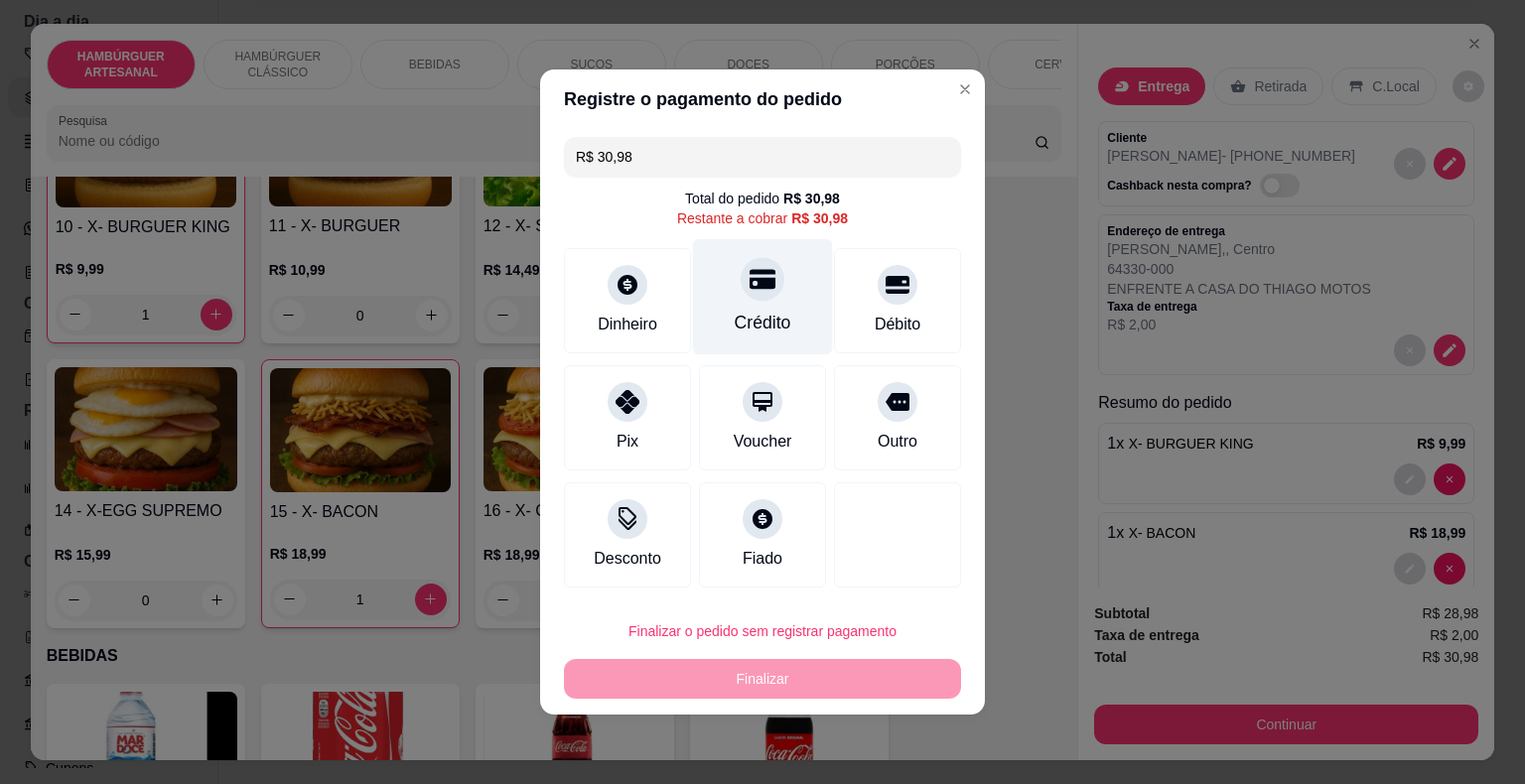 click on "Crédito" at bounding box center [762, 297] 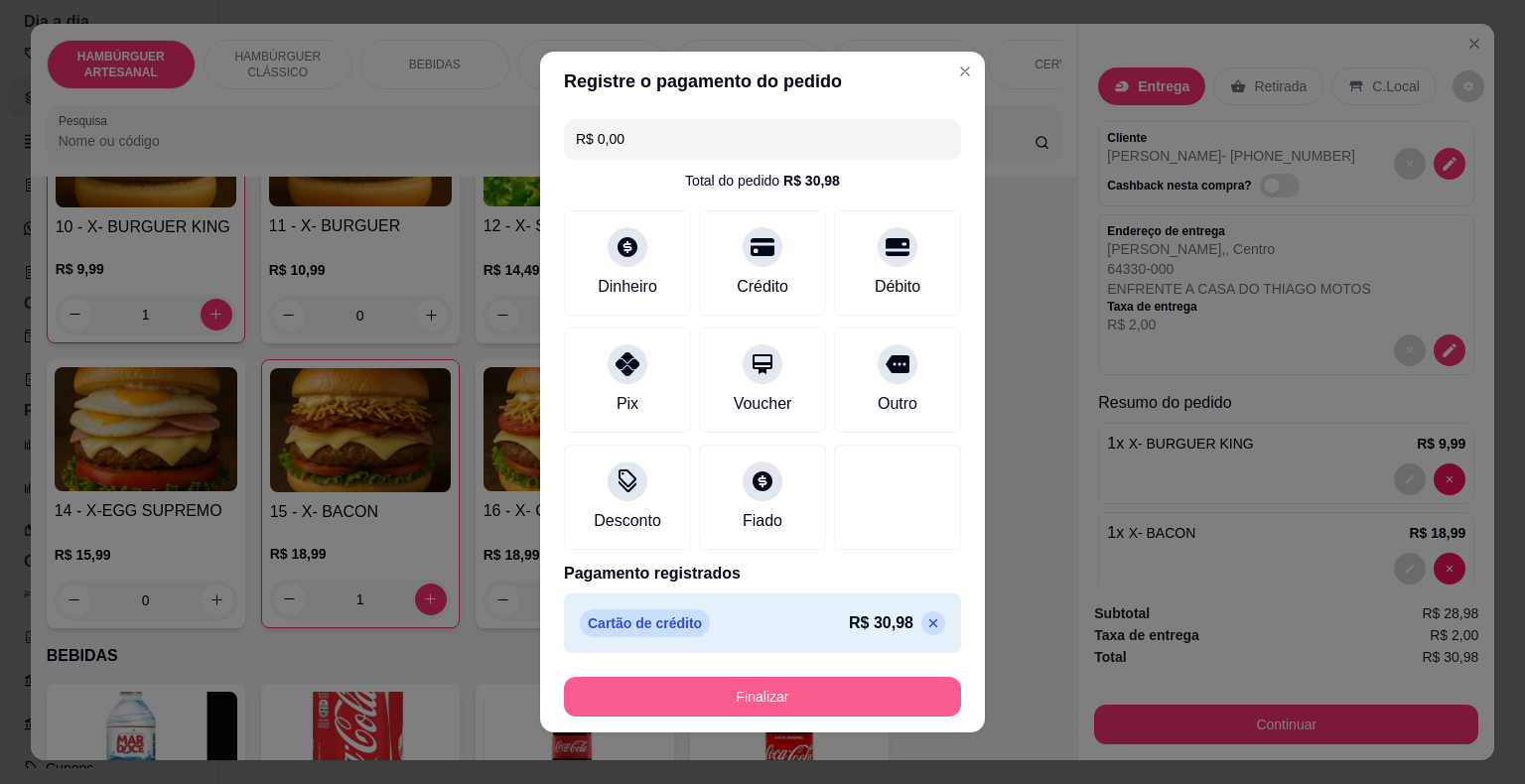 click on "Finalizar" at bounding box center (762, 697) 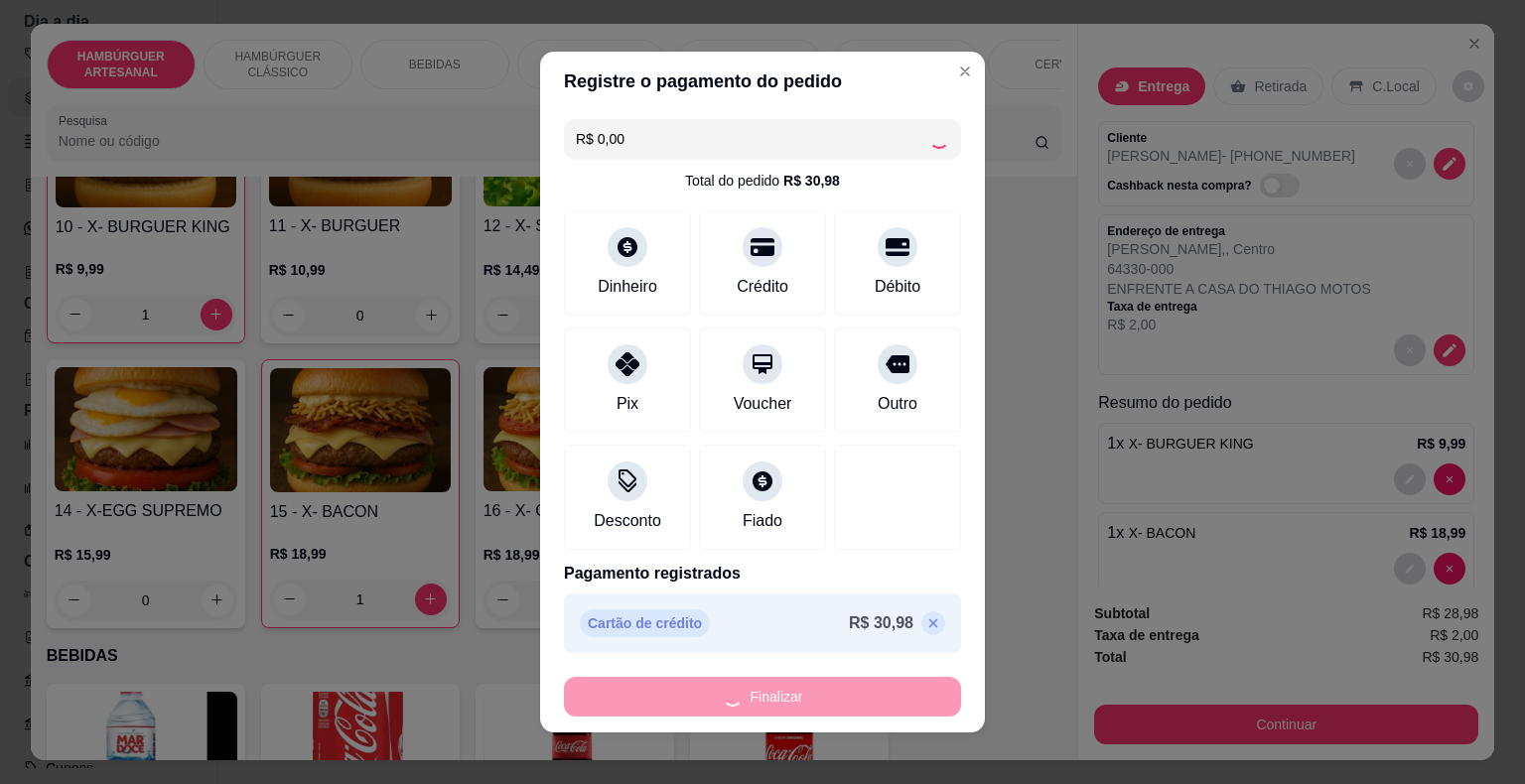 type on "0" 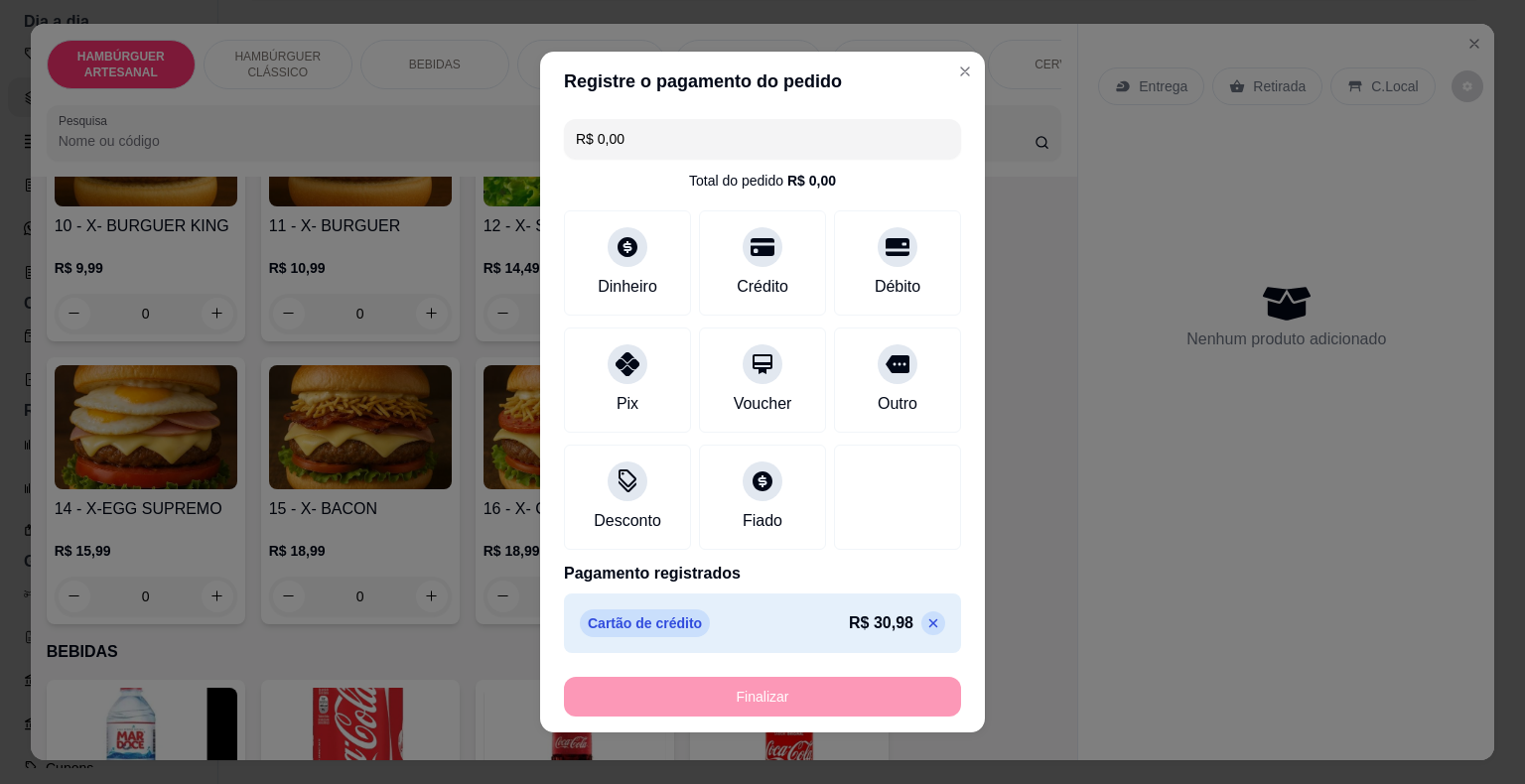 type on "-R$ 30,98" 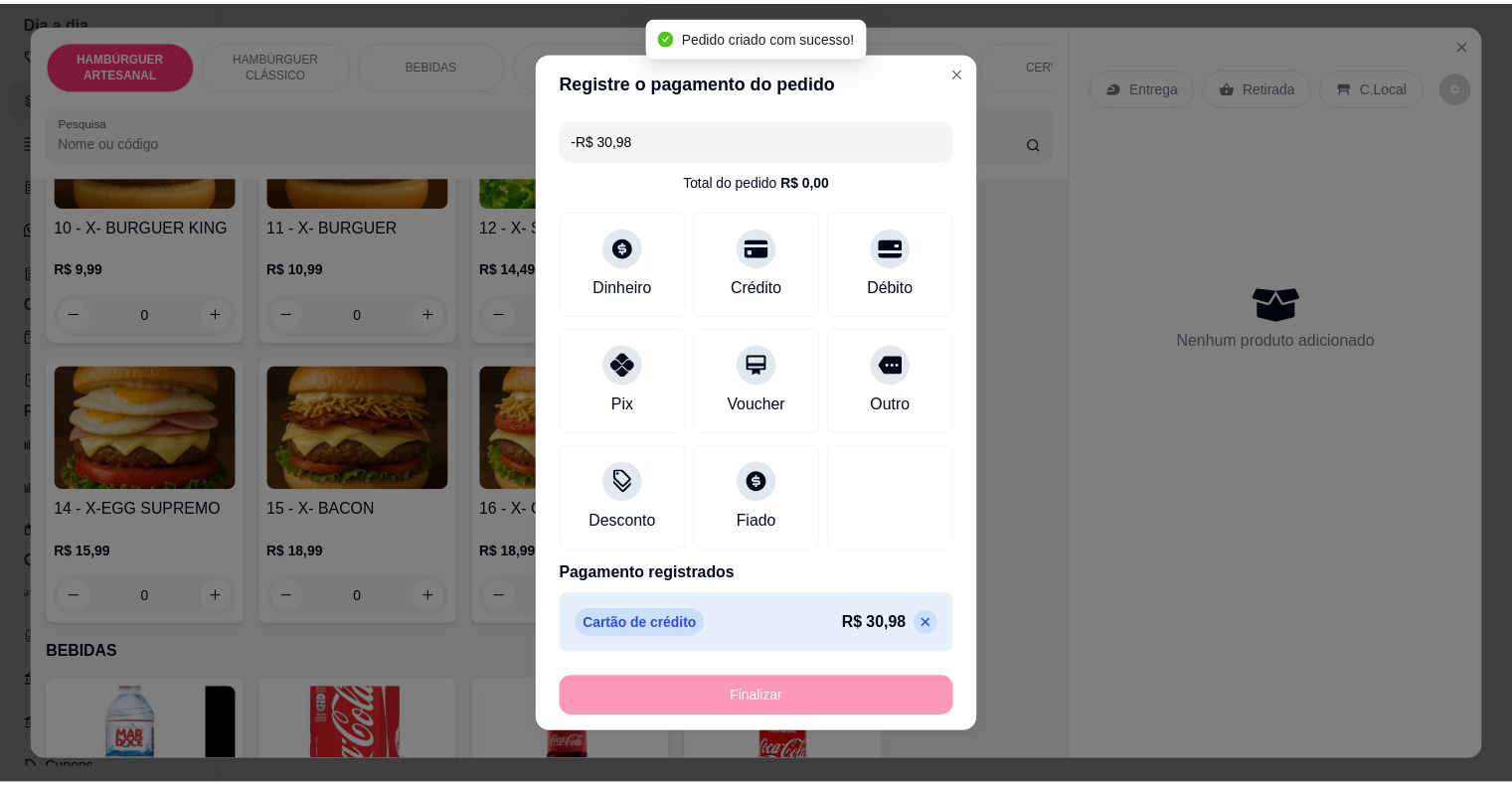 scroll, scrollTop: 1192, scrollLeft: 0, axis: vertical 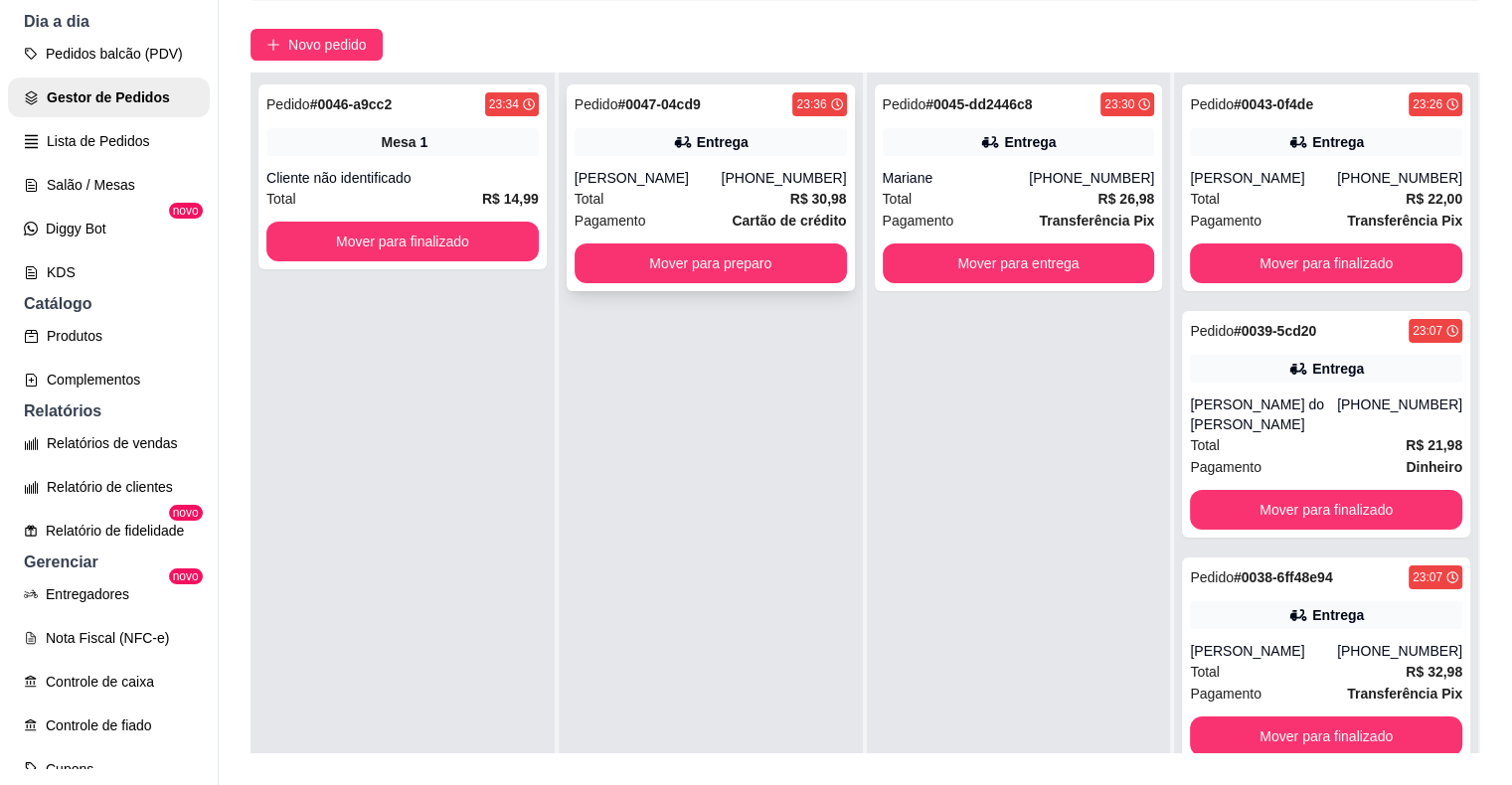 click on "[PERSON_NAME]" at bounding box center [648, 178] 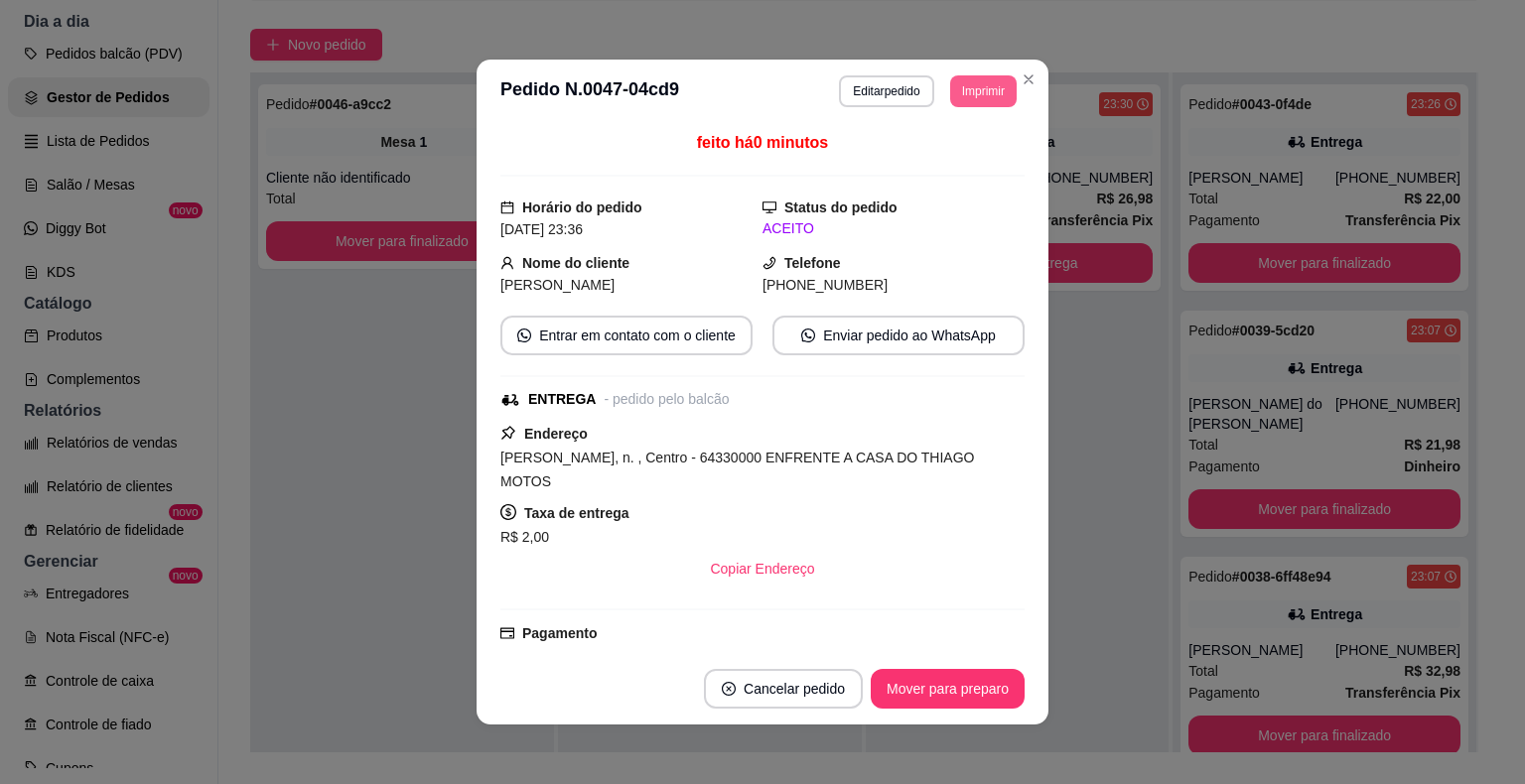 click on "Imprimir" at bounding box center (983, 91) 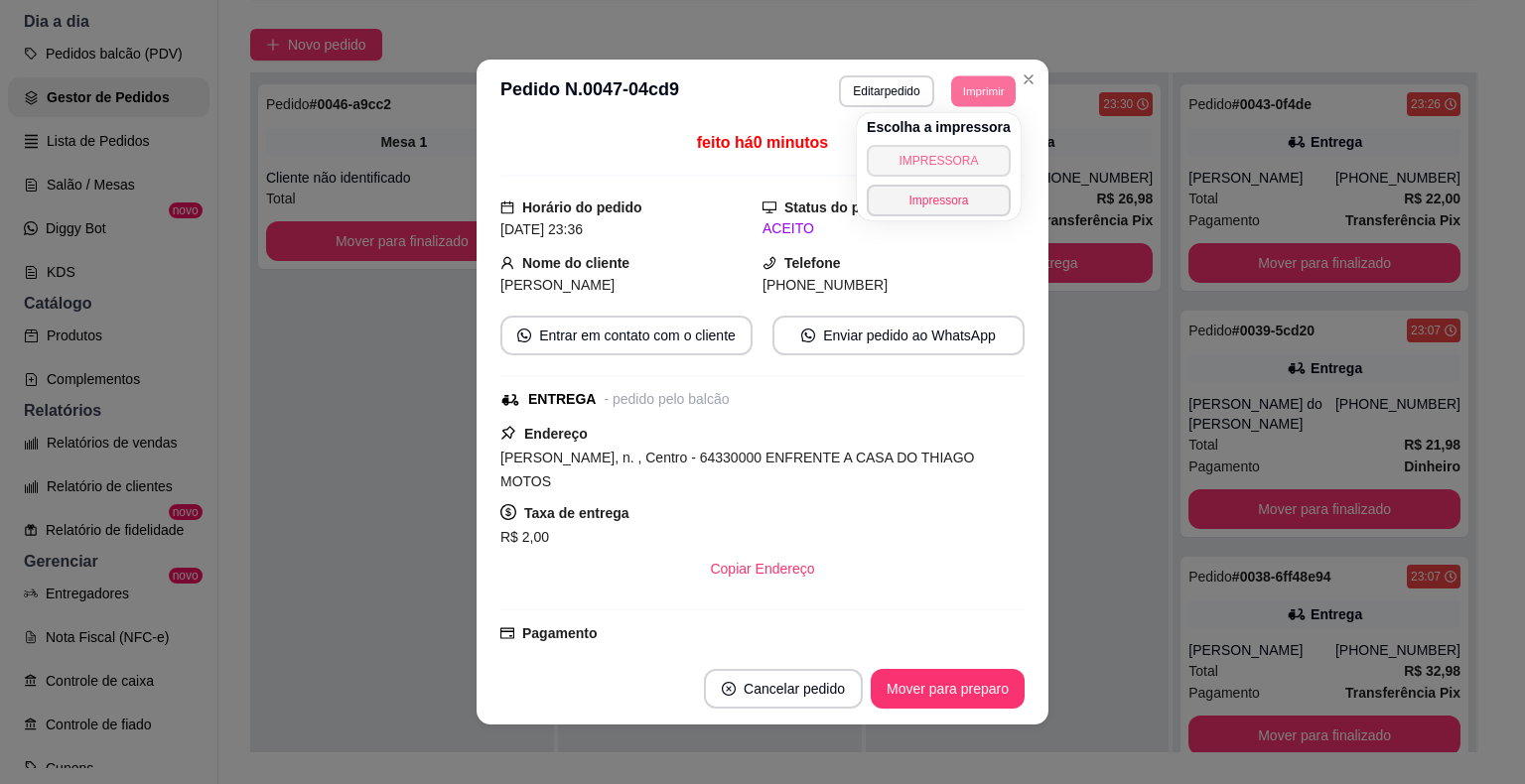 click on "IMPRESSORA" at bounding box center (938, 161) 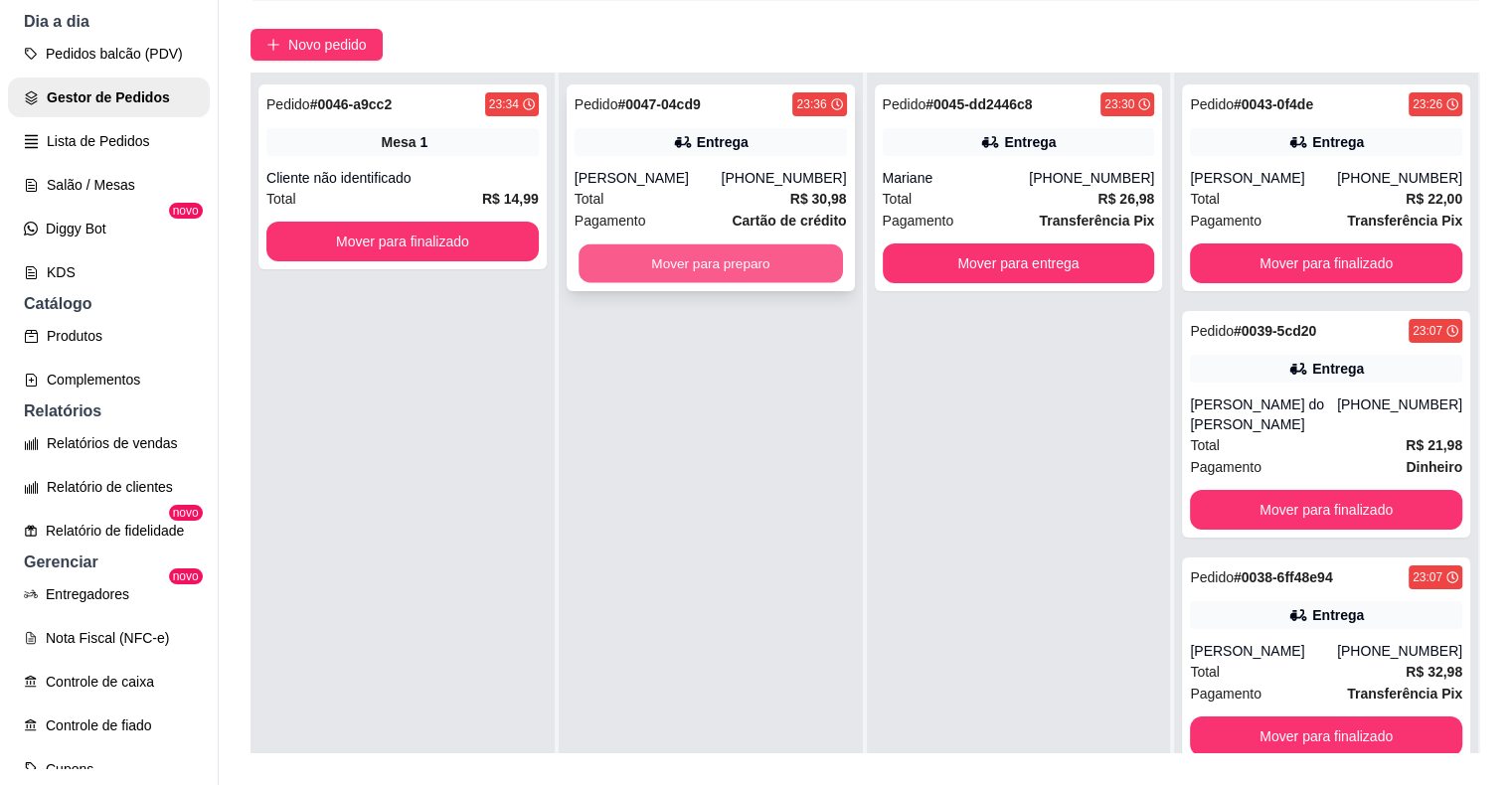 click on "Mover para preparo" at bounding box center (711, 263) 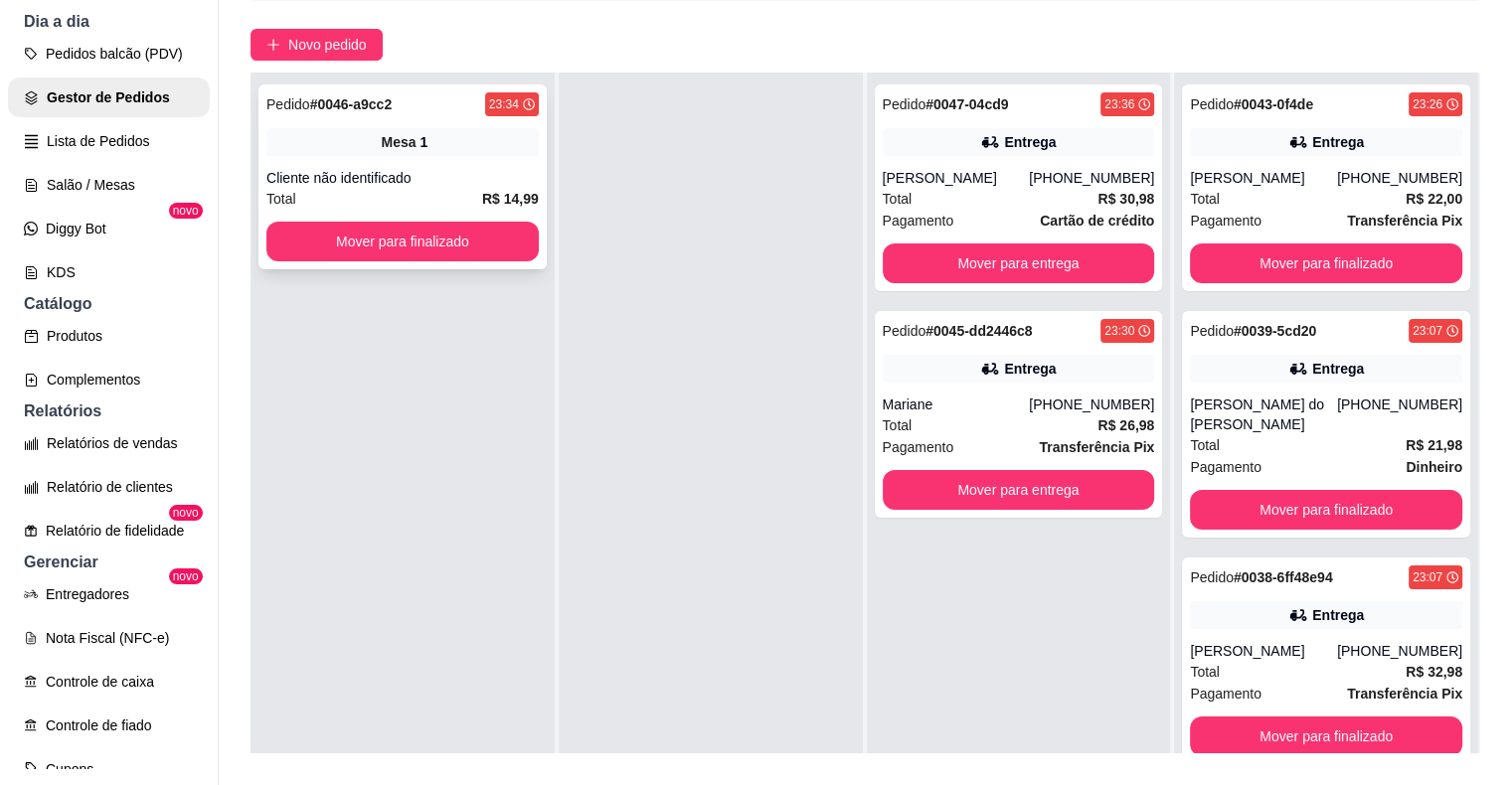 click on "Total R$ 14,99" at bounding box center [403, 199] 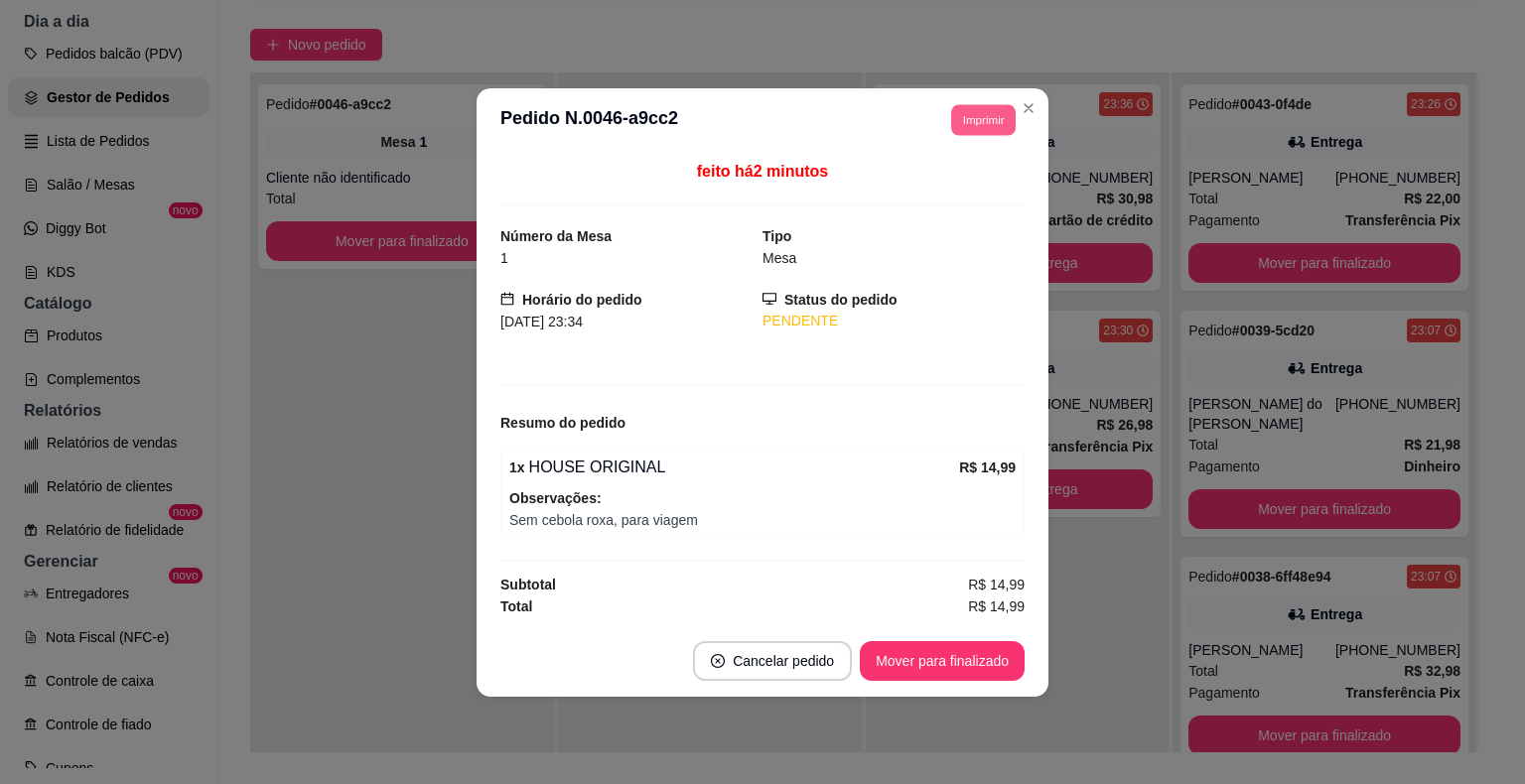 click on "Imprimir" at bounding box center [983, 119] 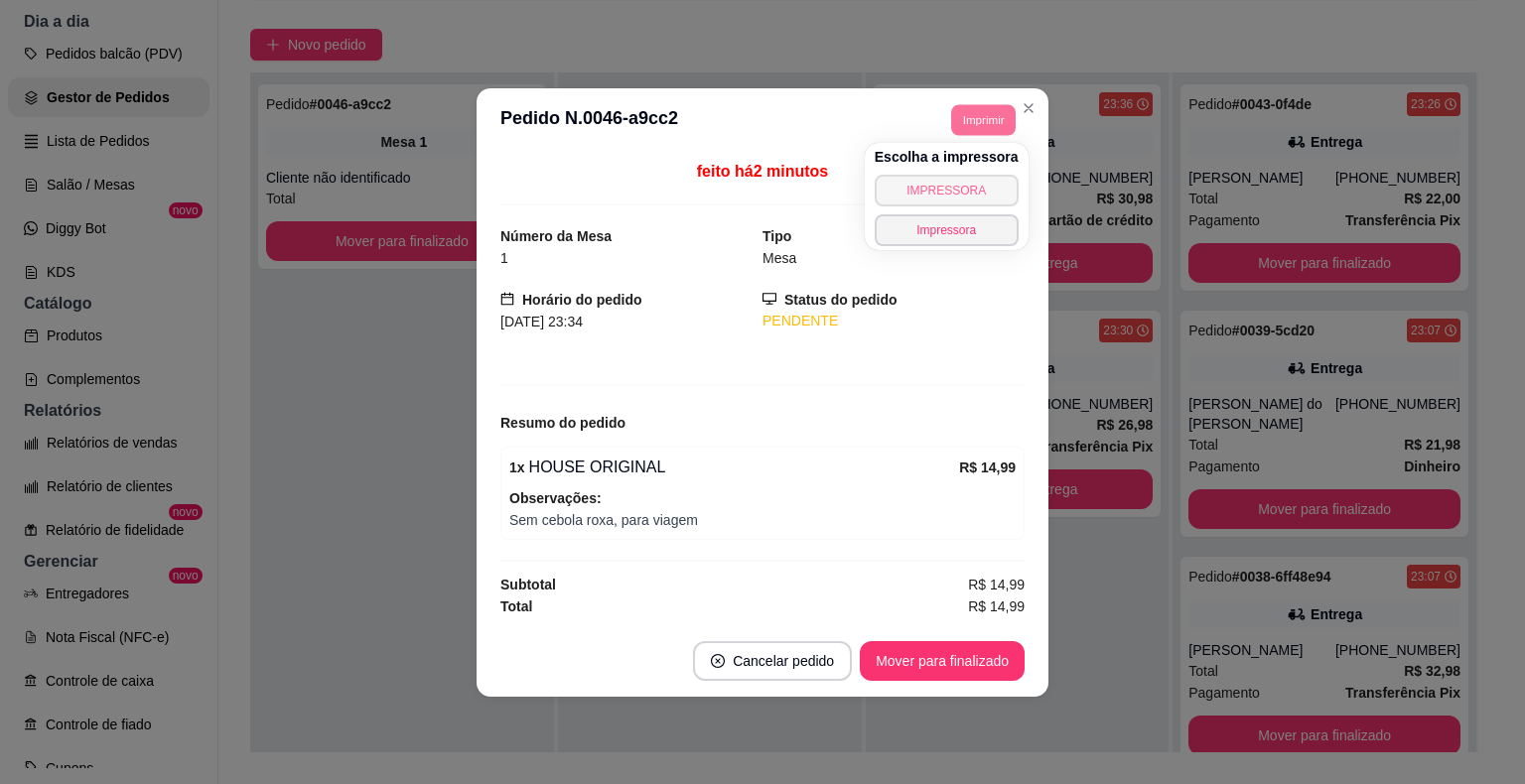 click on "IMPRESSORA" at bounding box center [946, 191] 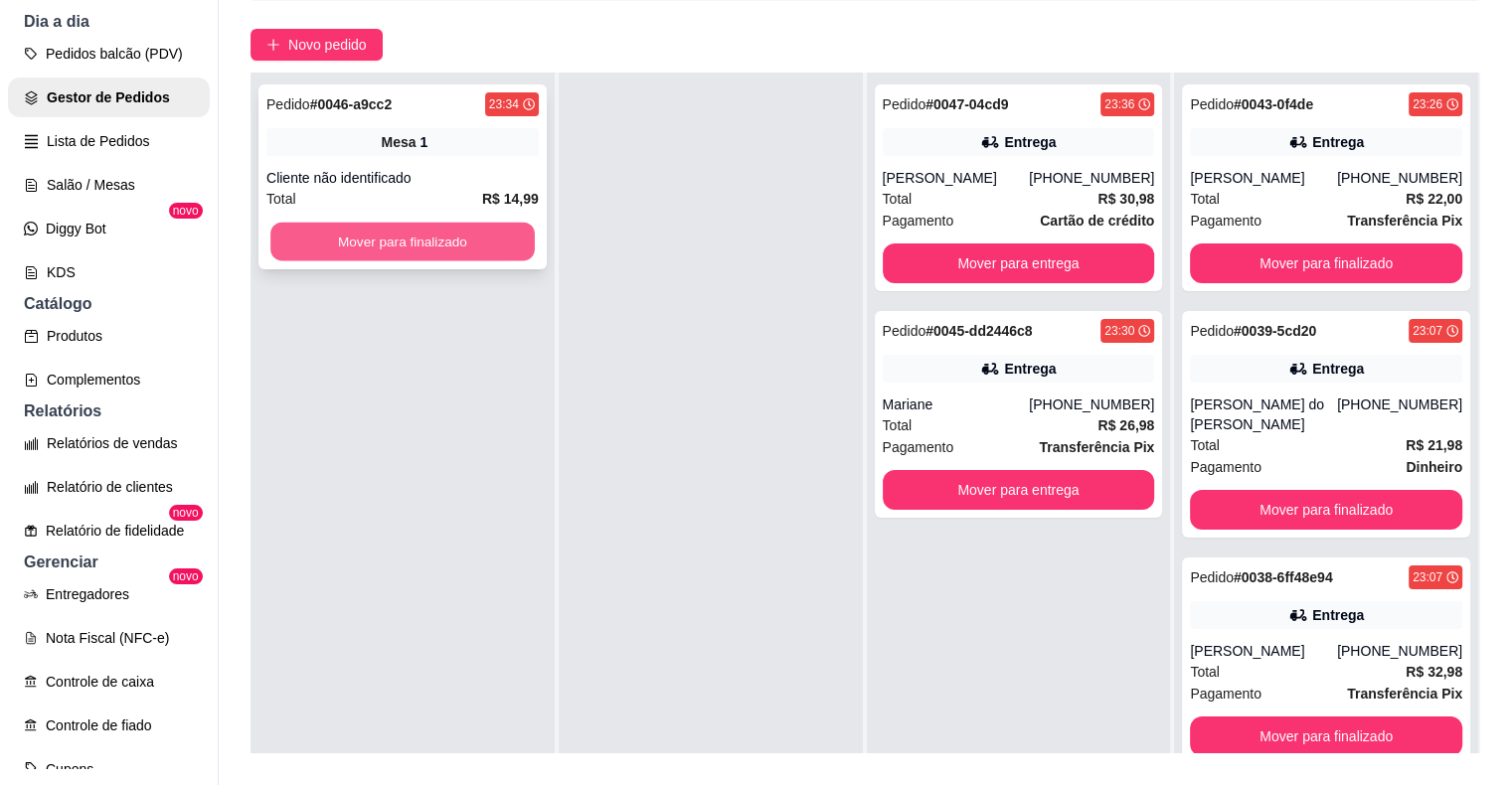 click on "Mover para finalizado" at bounding box center [403, 241] 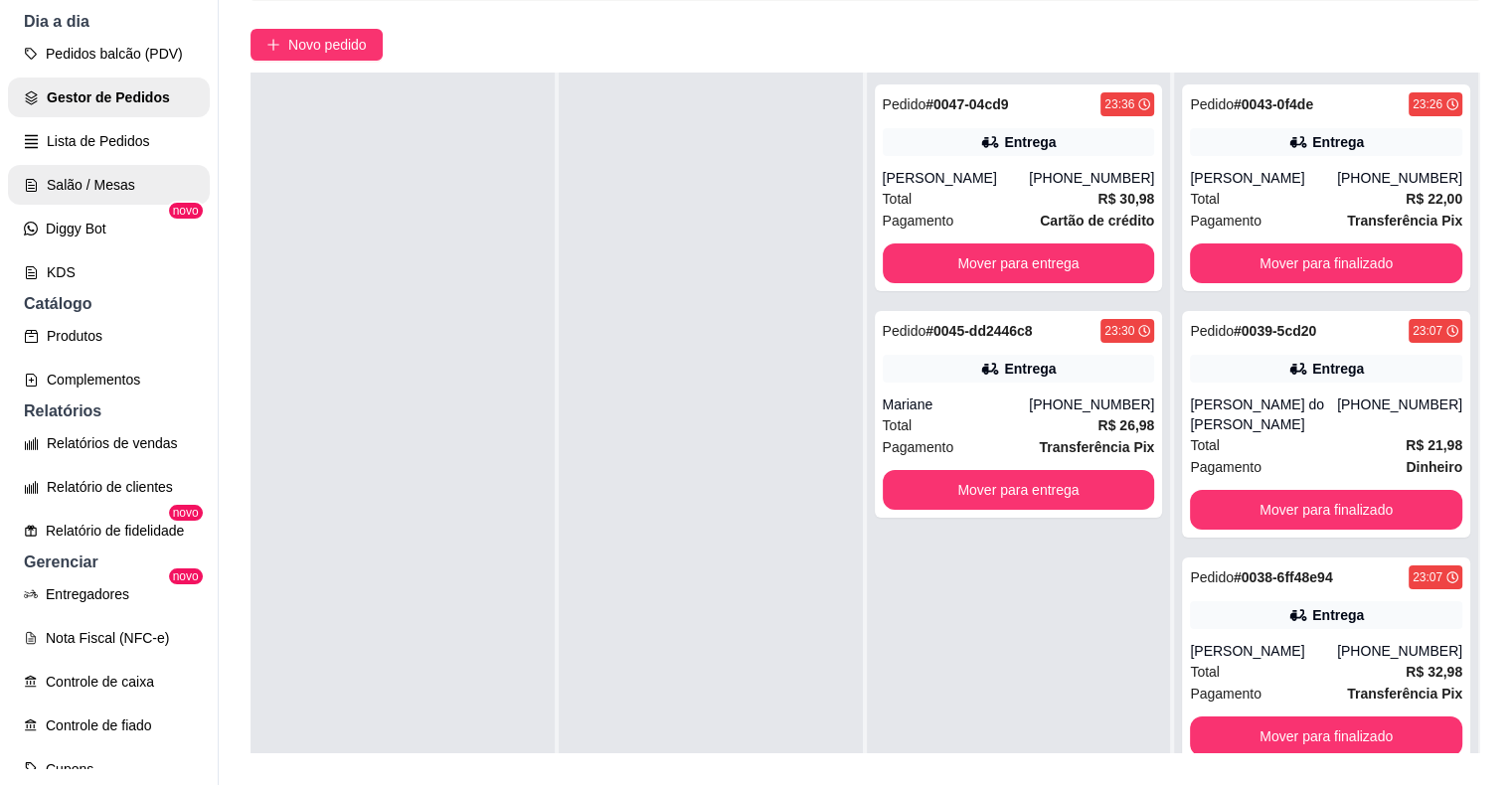 click on "Salão / Mesas" at bounding box center (108, 185) 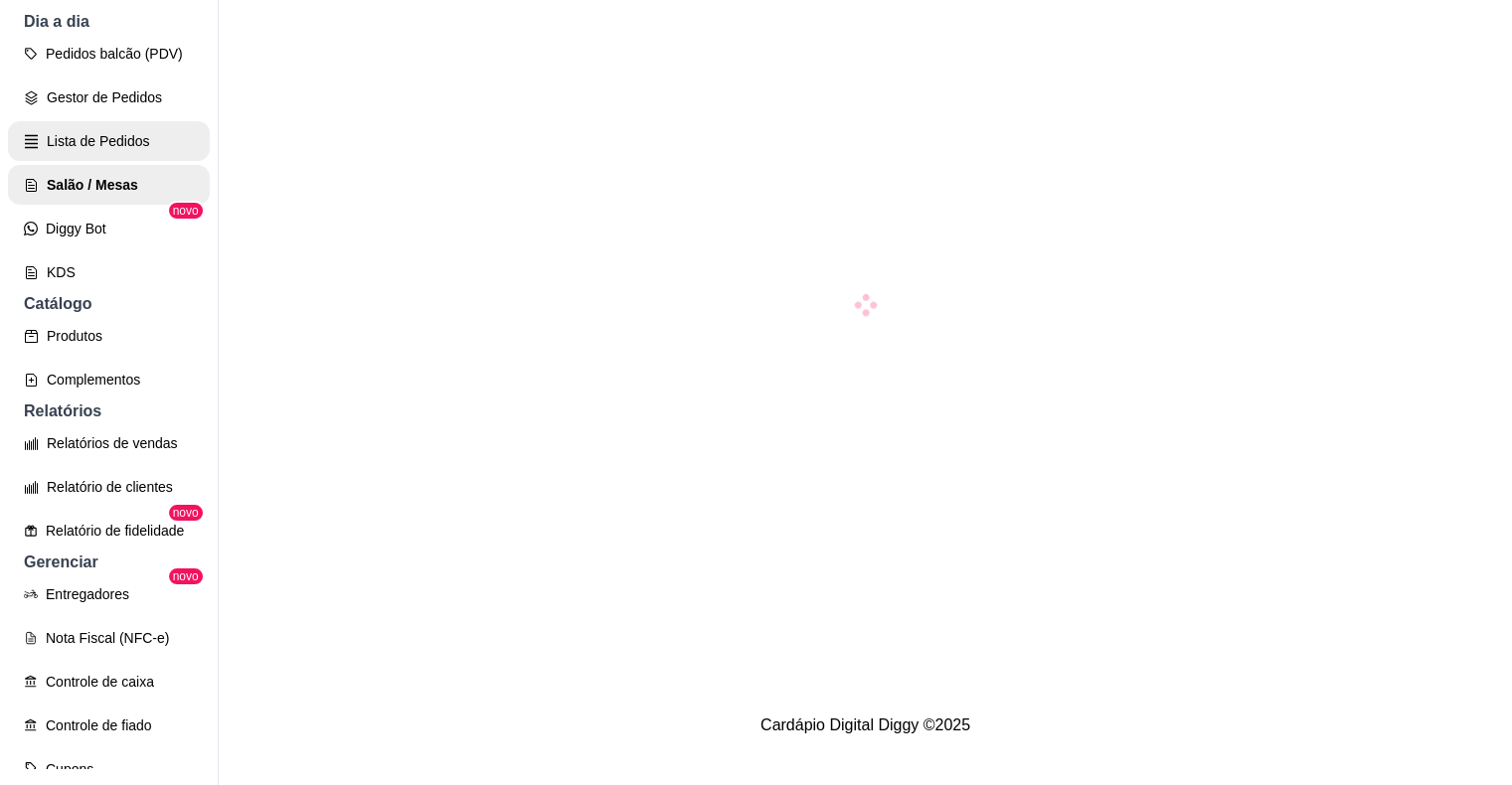 scroll, scrollTop: 0, scrollLeft: 0, axis: both 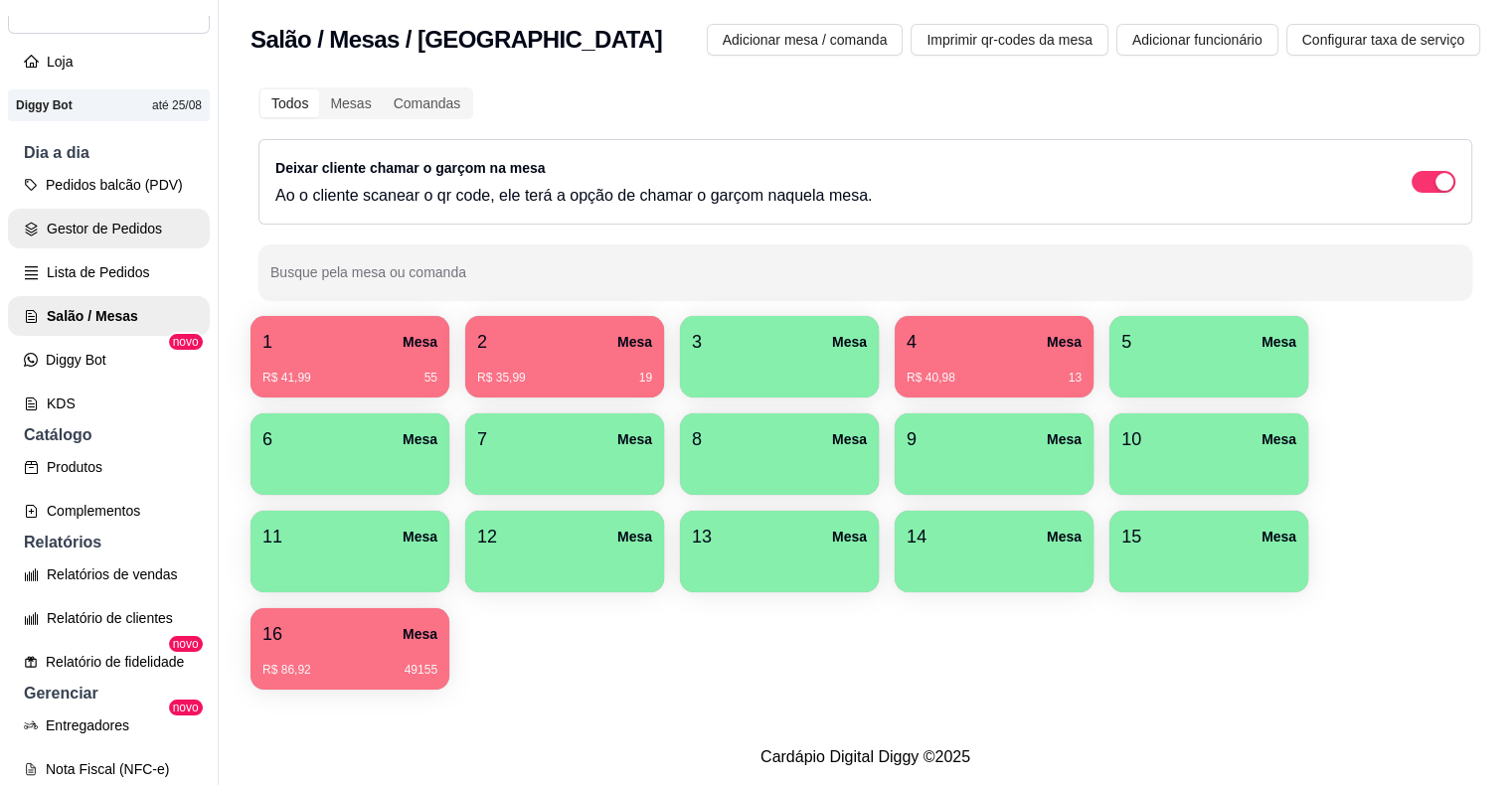 click on "Gestor de Pedidos" at bounding box center [108, 229] 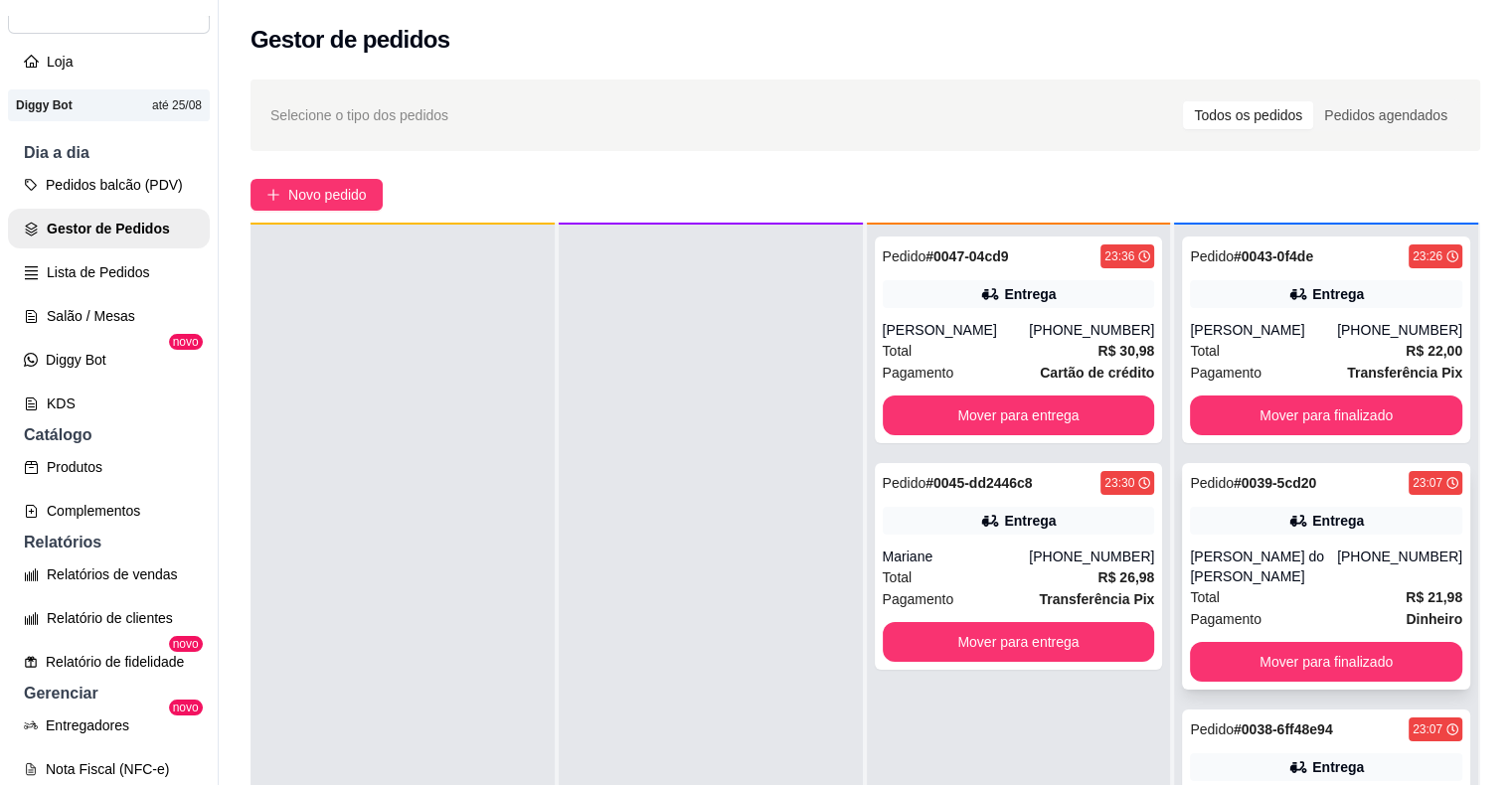 scroll, scrollTop: 56, scrollLeft: 0, axis: vertical 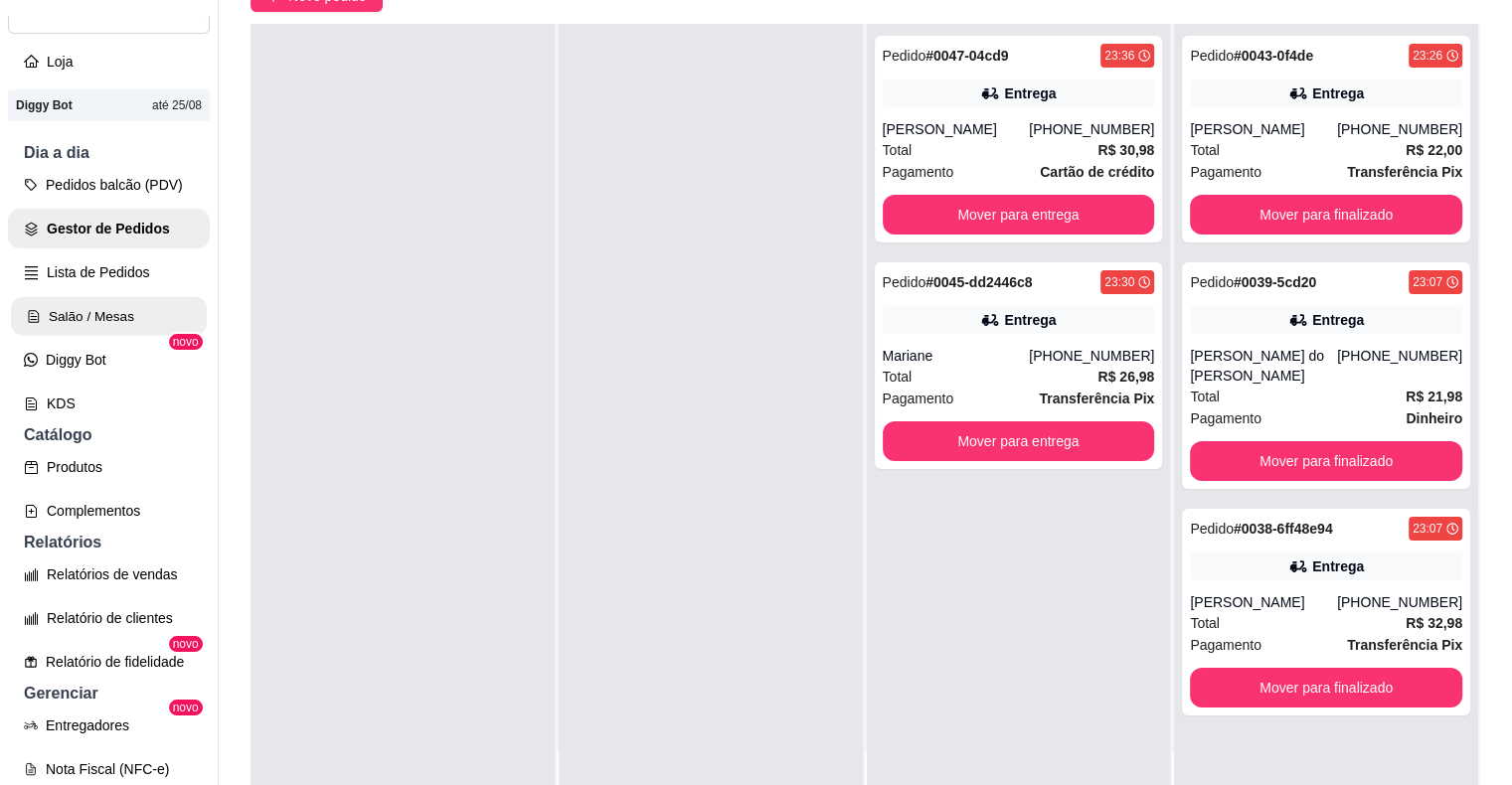 click on "Salão / Mesas" at bounding box center [108, 316] 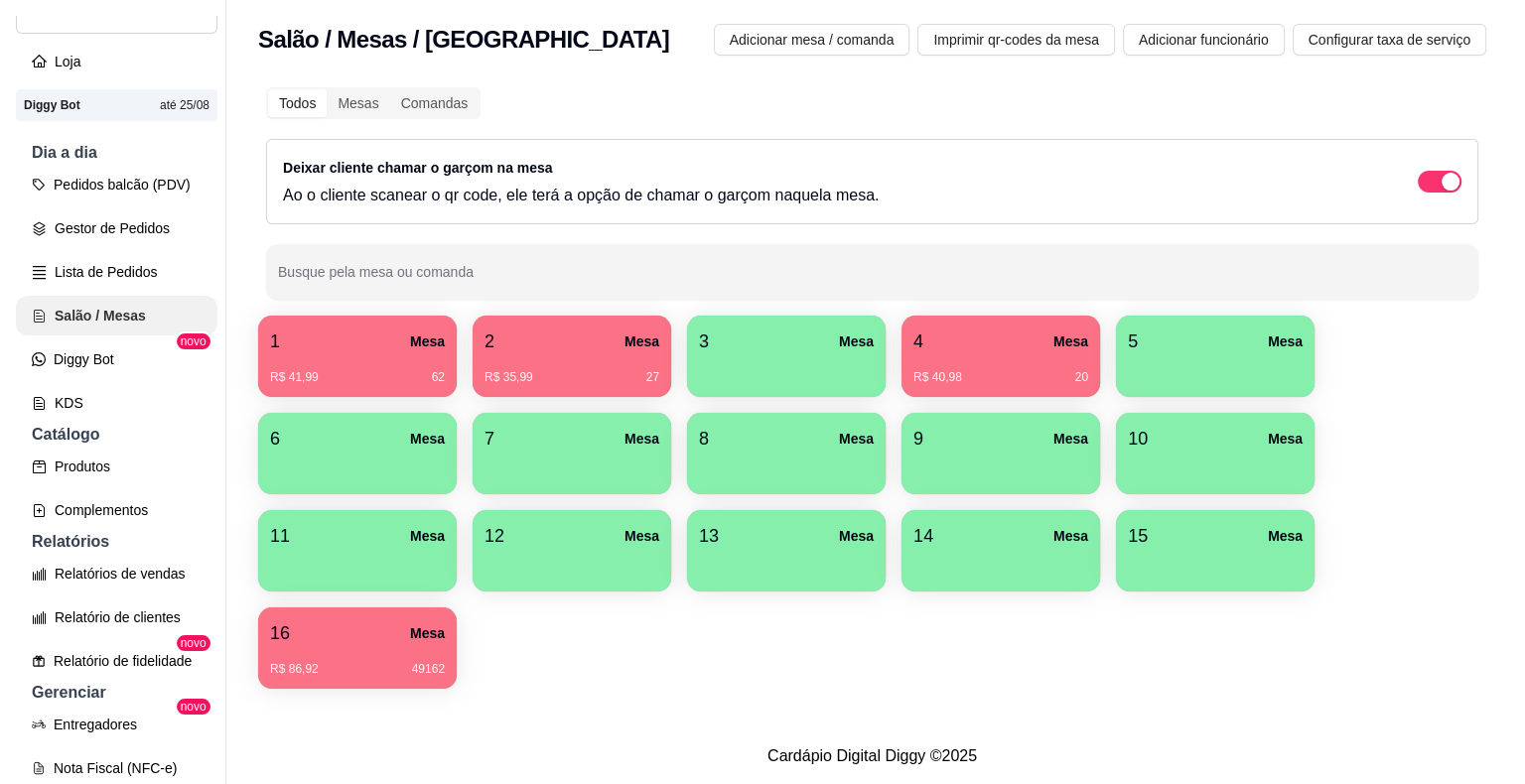 scroll, scrollTop: 0, scrollLeft: 0, axis: both 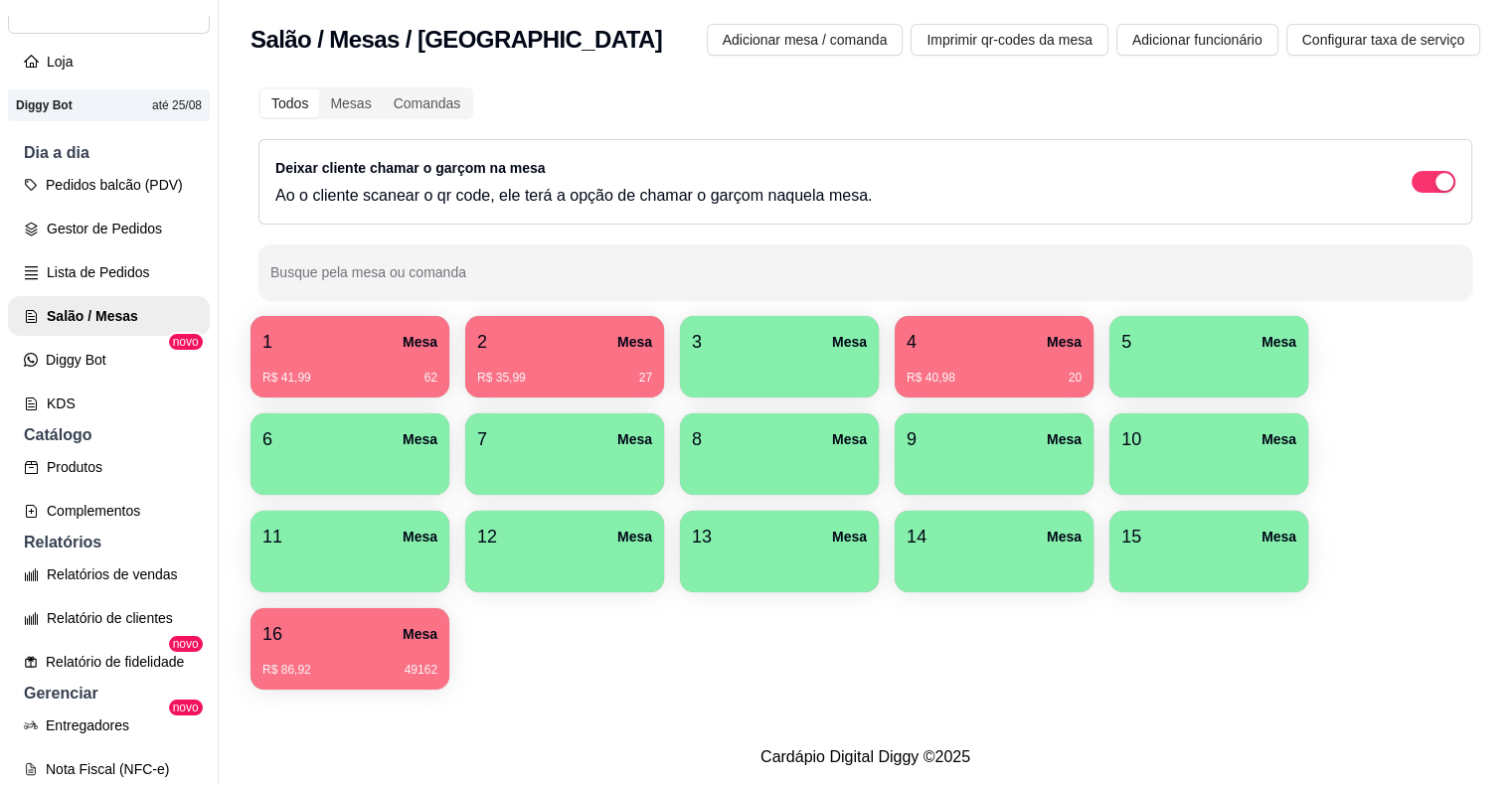 click on "4 Mesa" at bounding box center (994, 342) 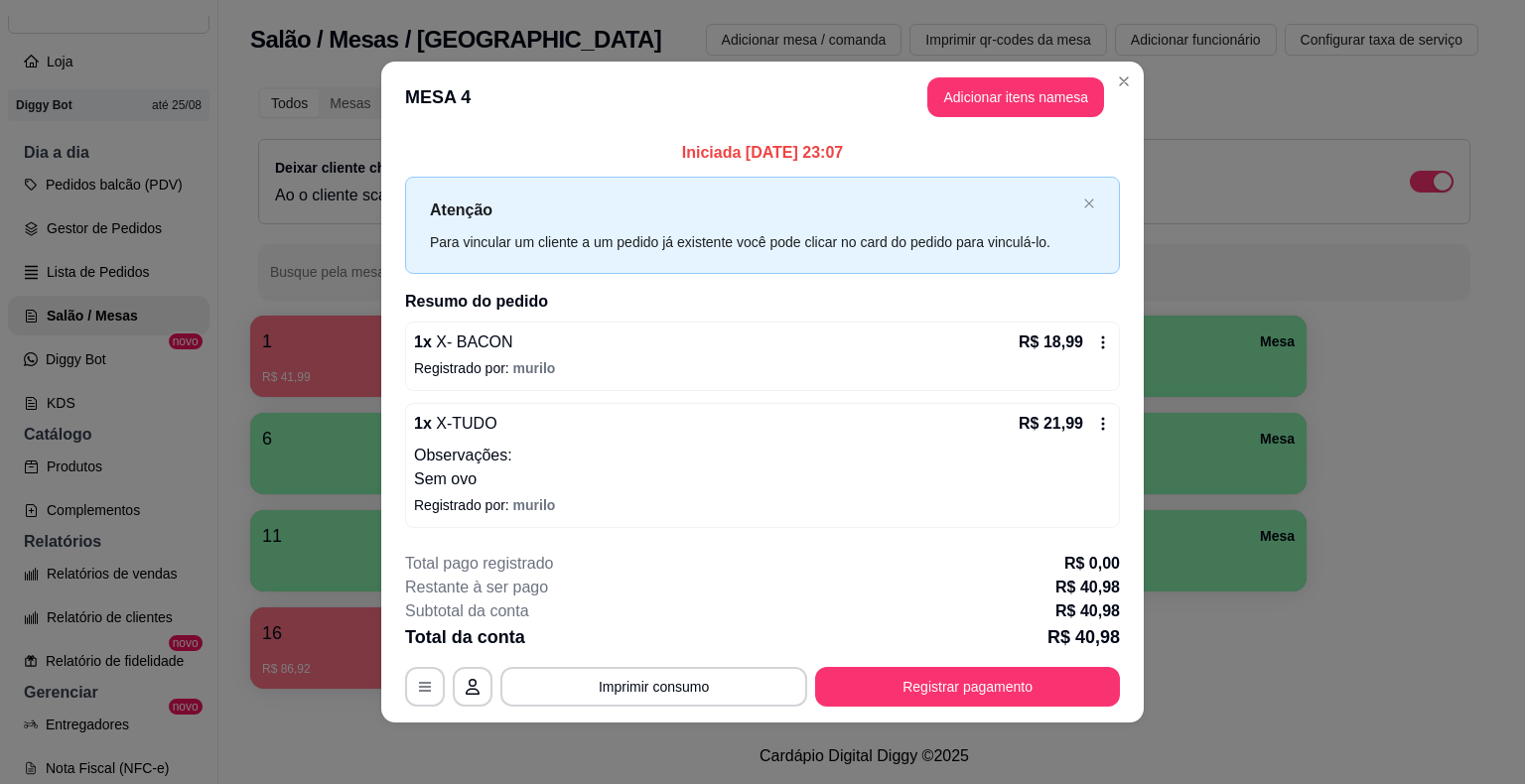 scroll, scrollTop: 0, scrollLeft: 0, axis: both 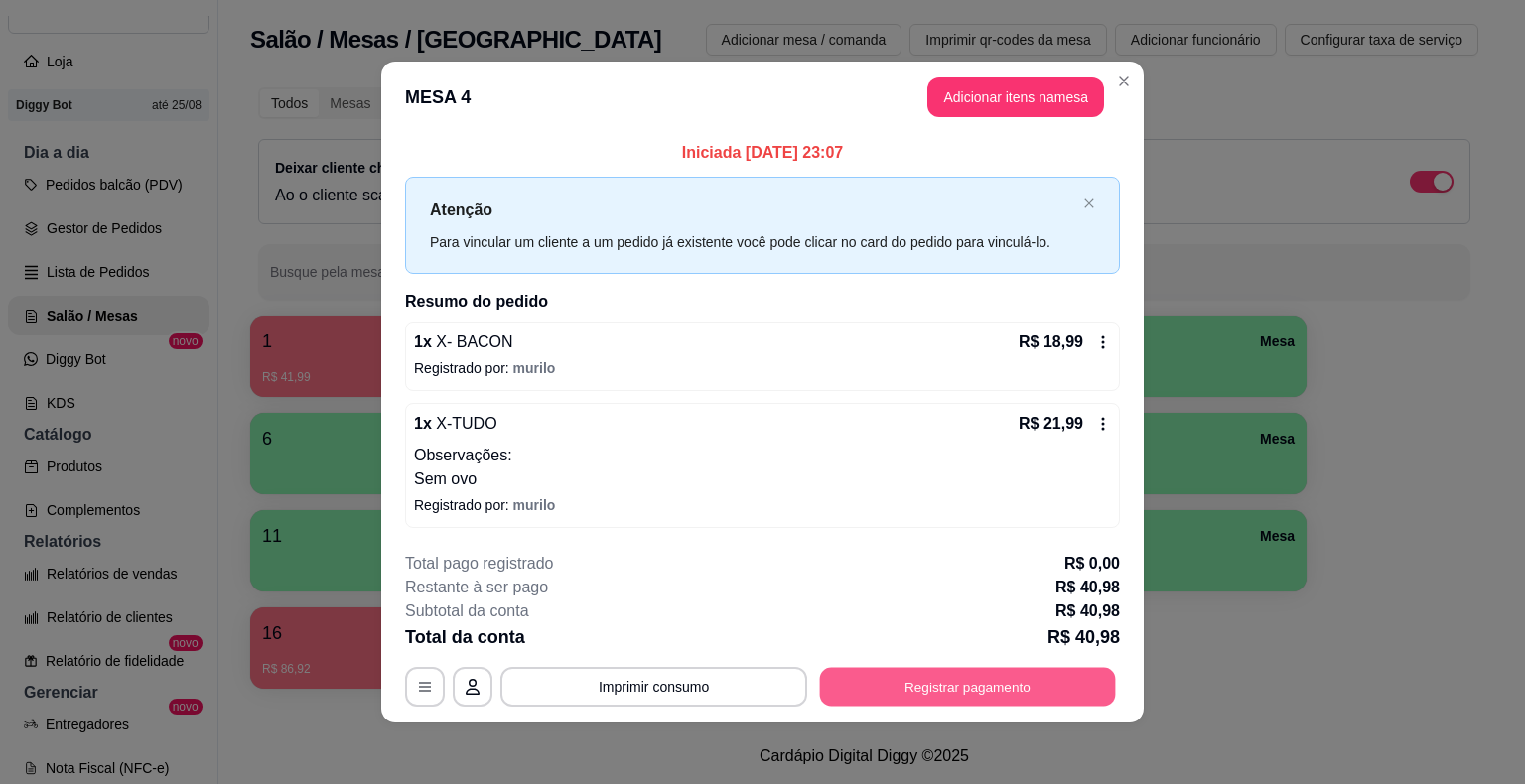 click on "Registrar pagamento" at bounding box center (968, 686) 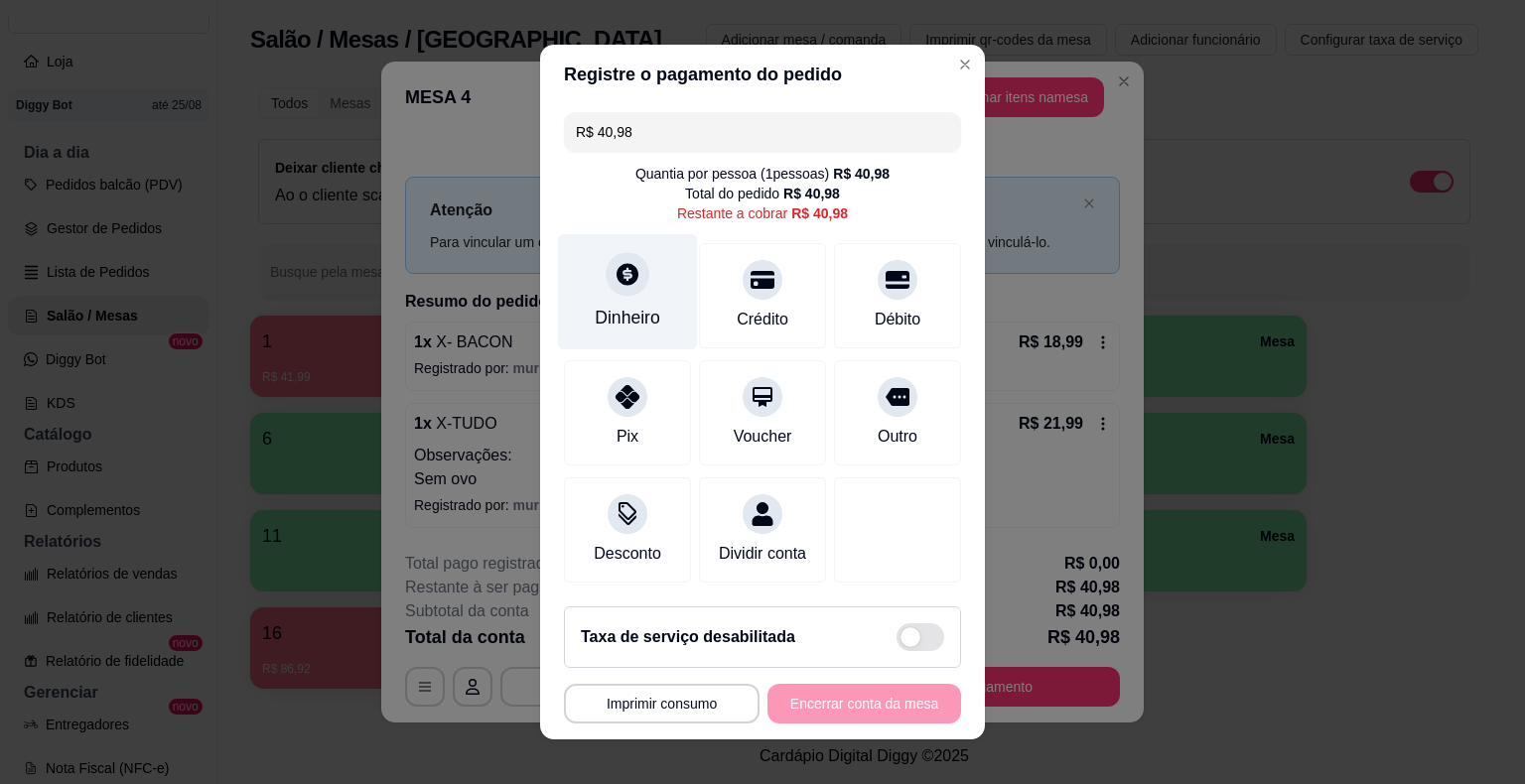 click on "Dinheiro" at bounding box center [627, 318] 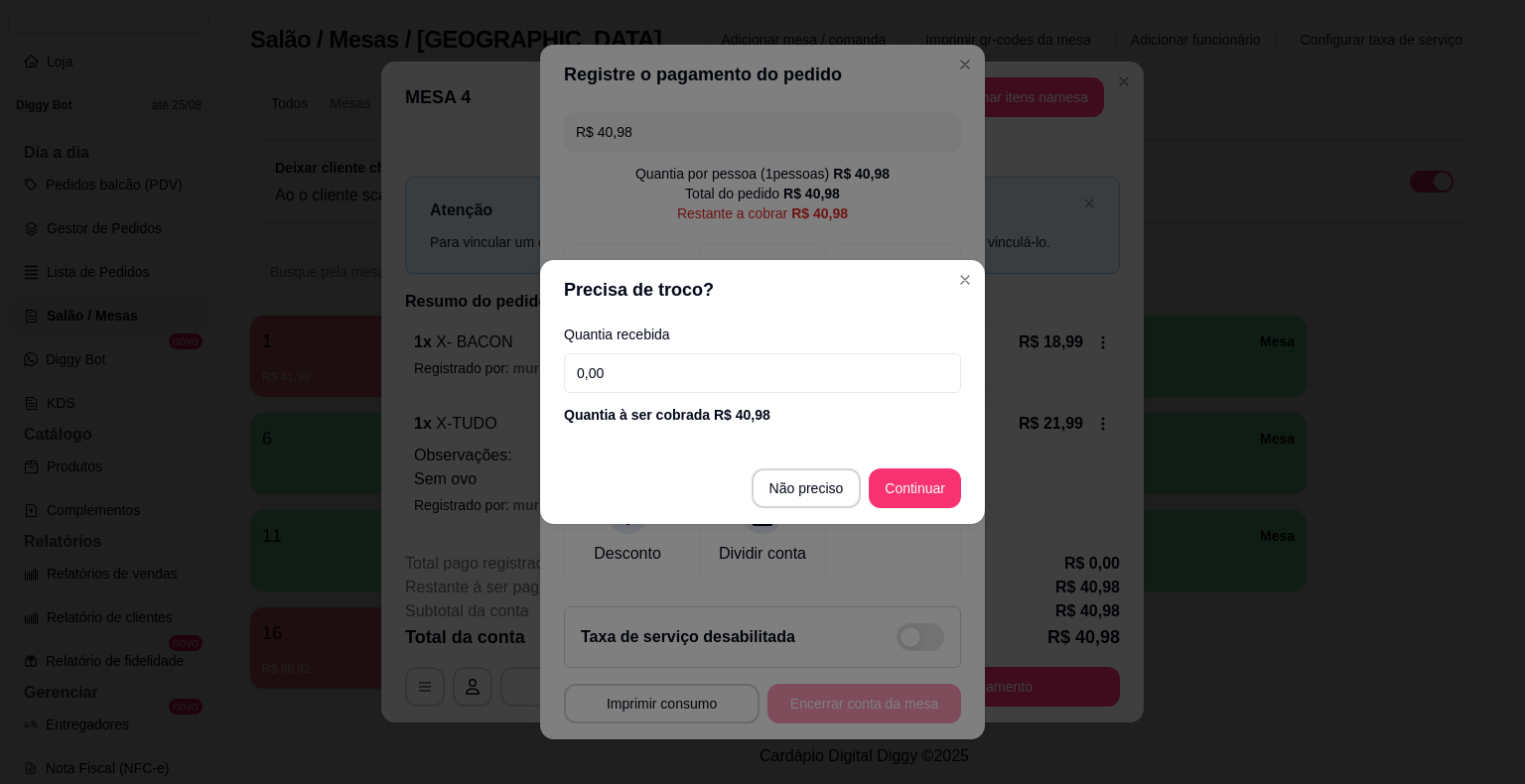 click on "0,00" at bounding box center (762, 373) 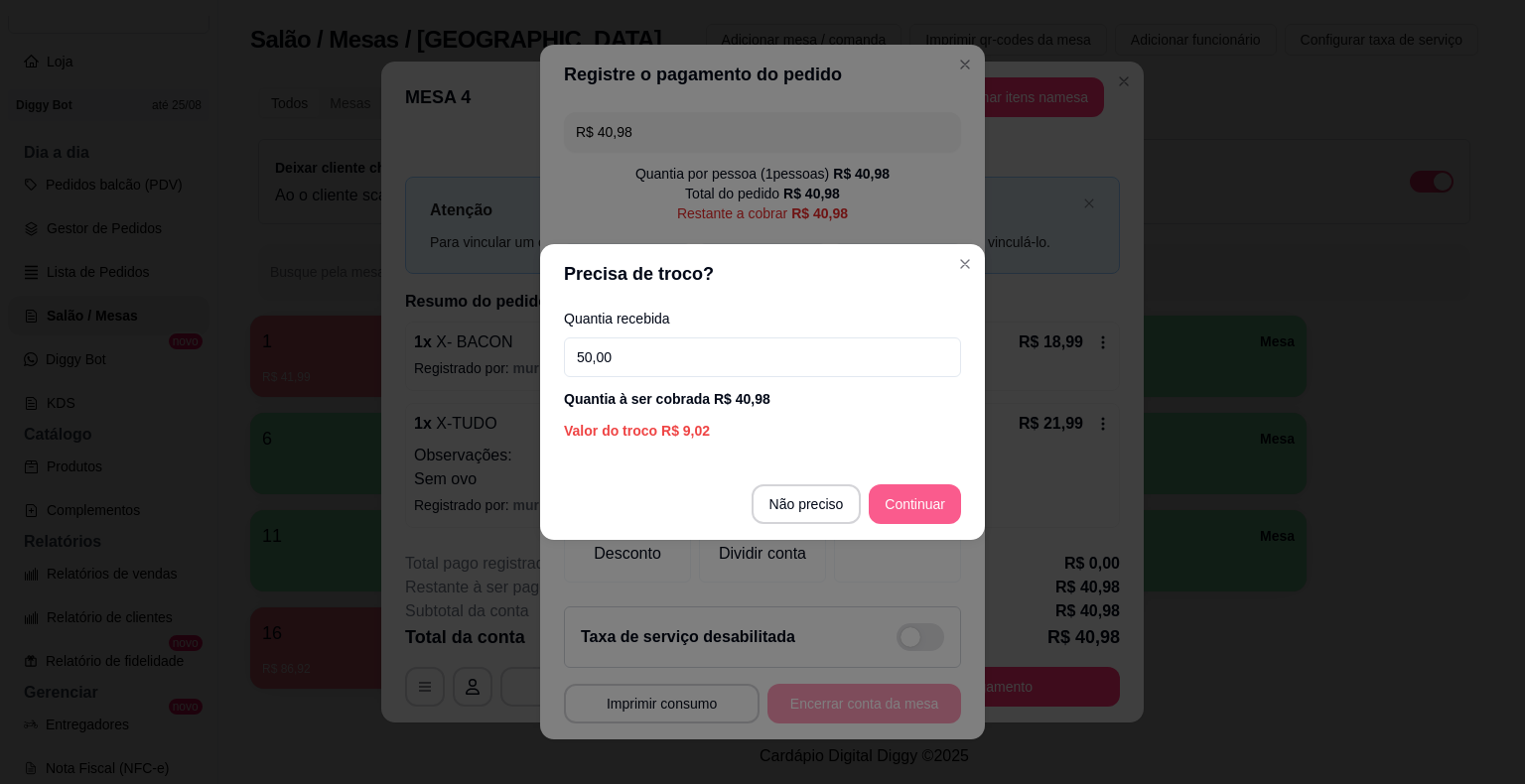 type on "50,00" 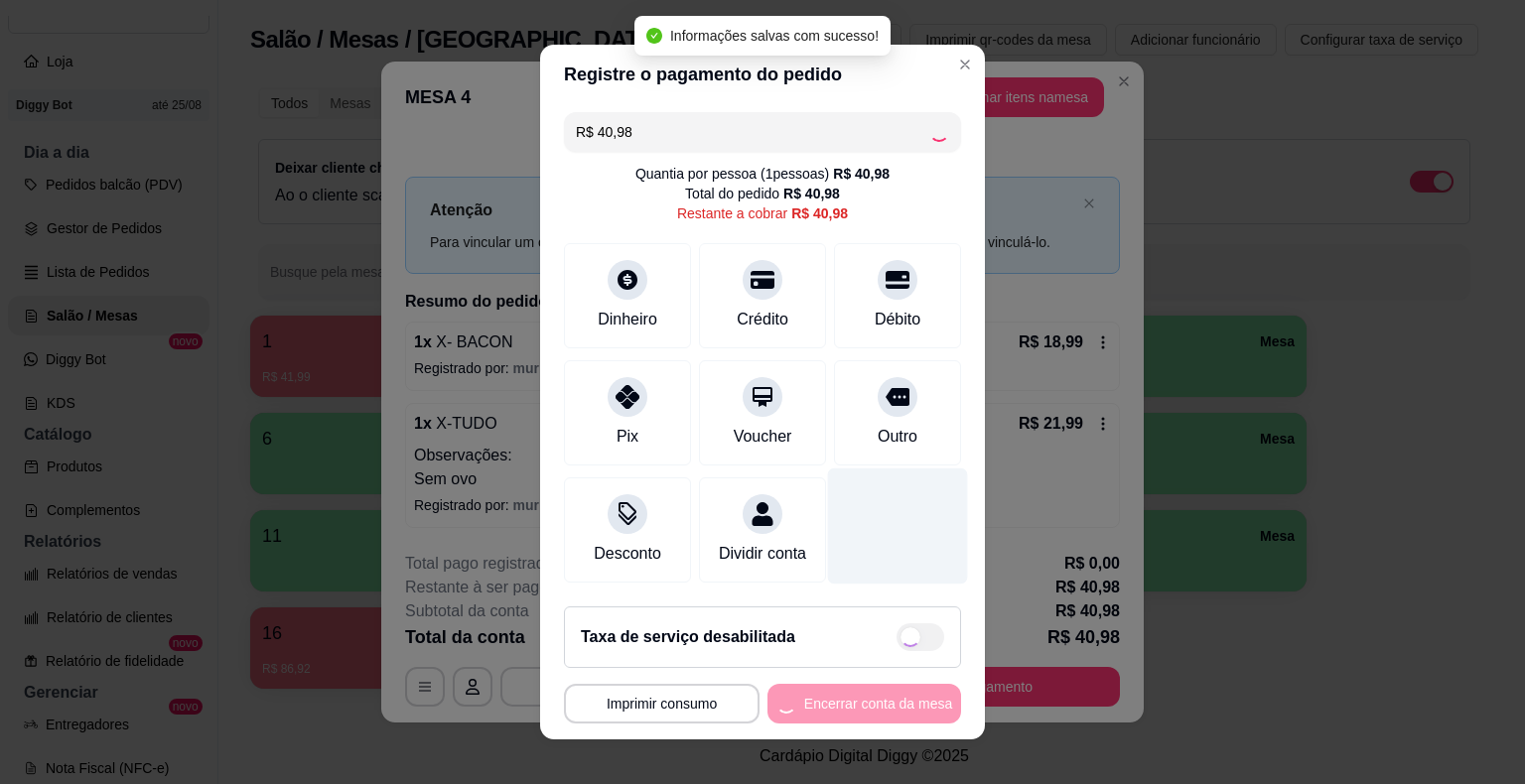 type on "R$ 0,00" 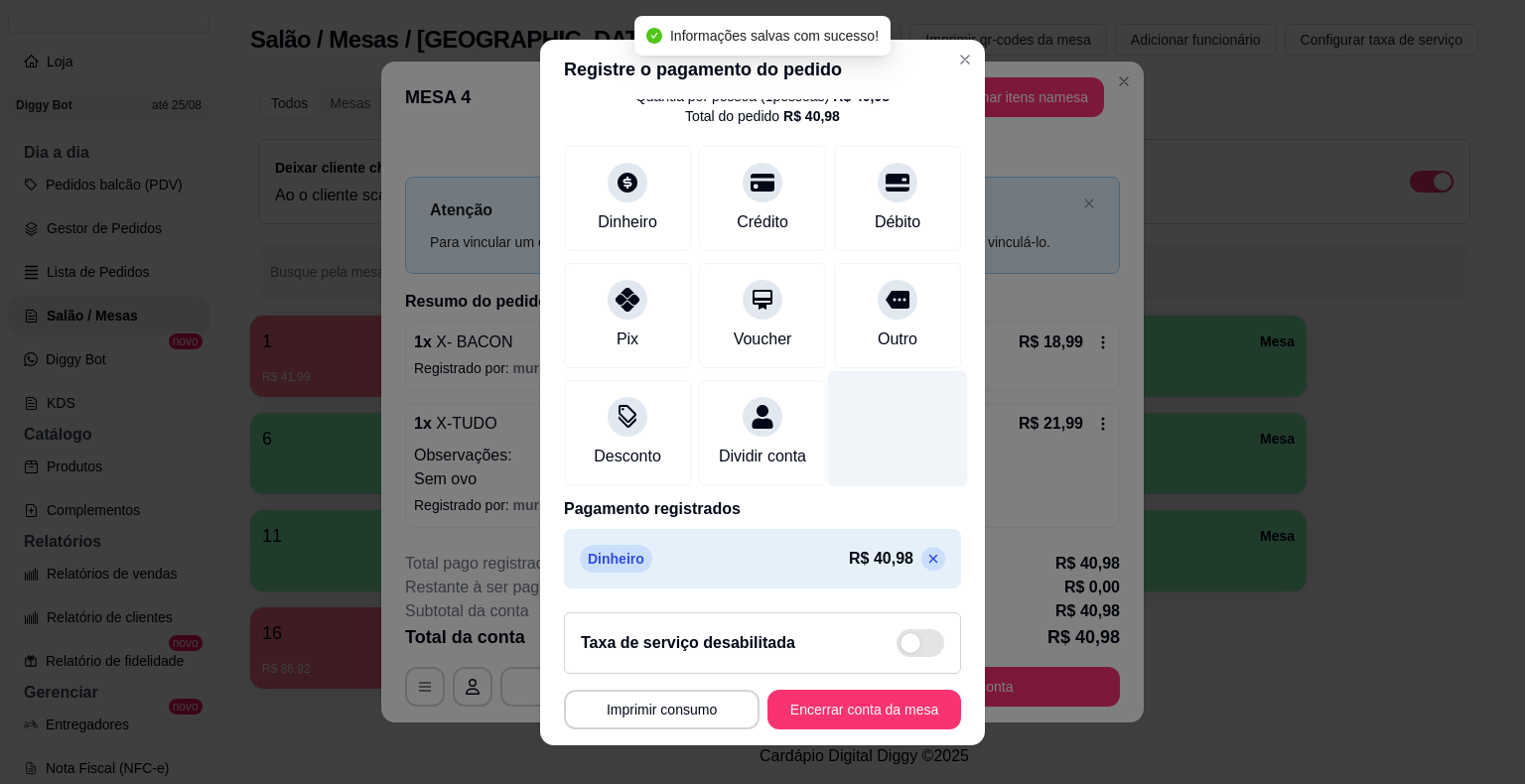 scroll, scrollTop: 93, scrollLeft: 0, axis: vertical 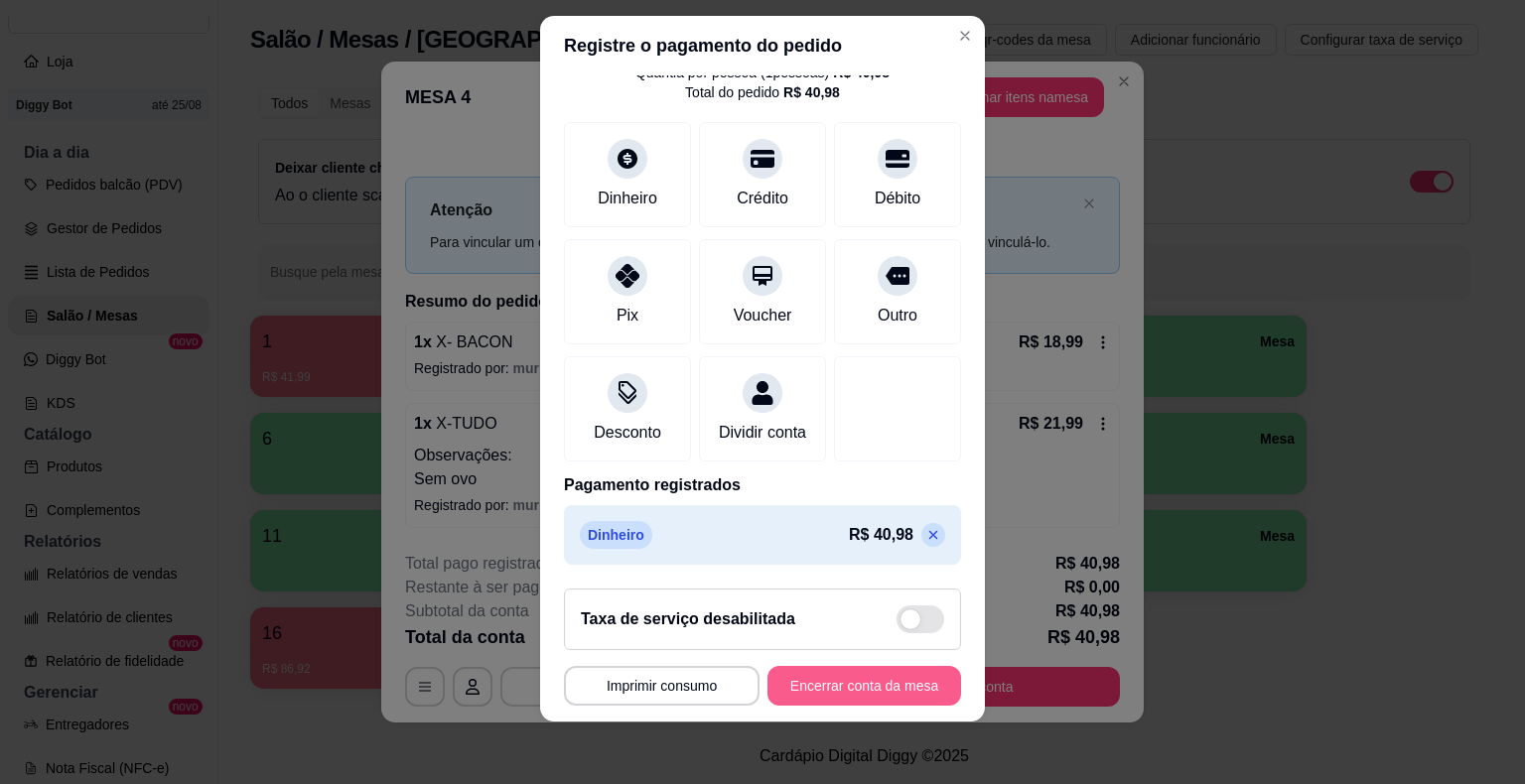 click on "Encerrar conta da mesa" at bounding box center [864, 686] 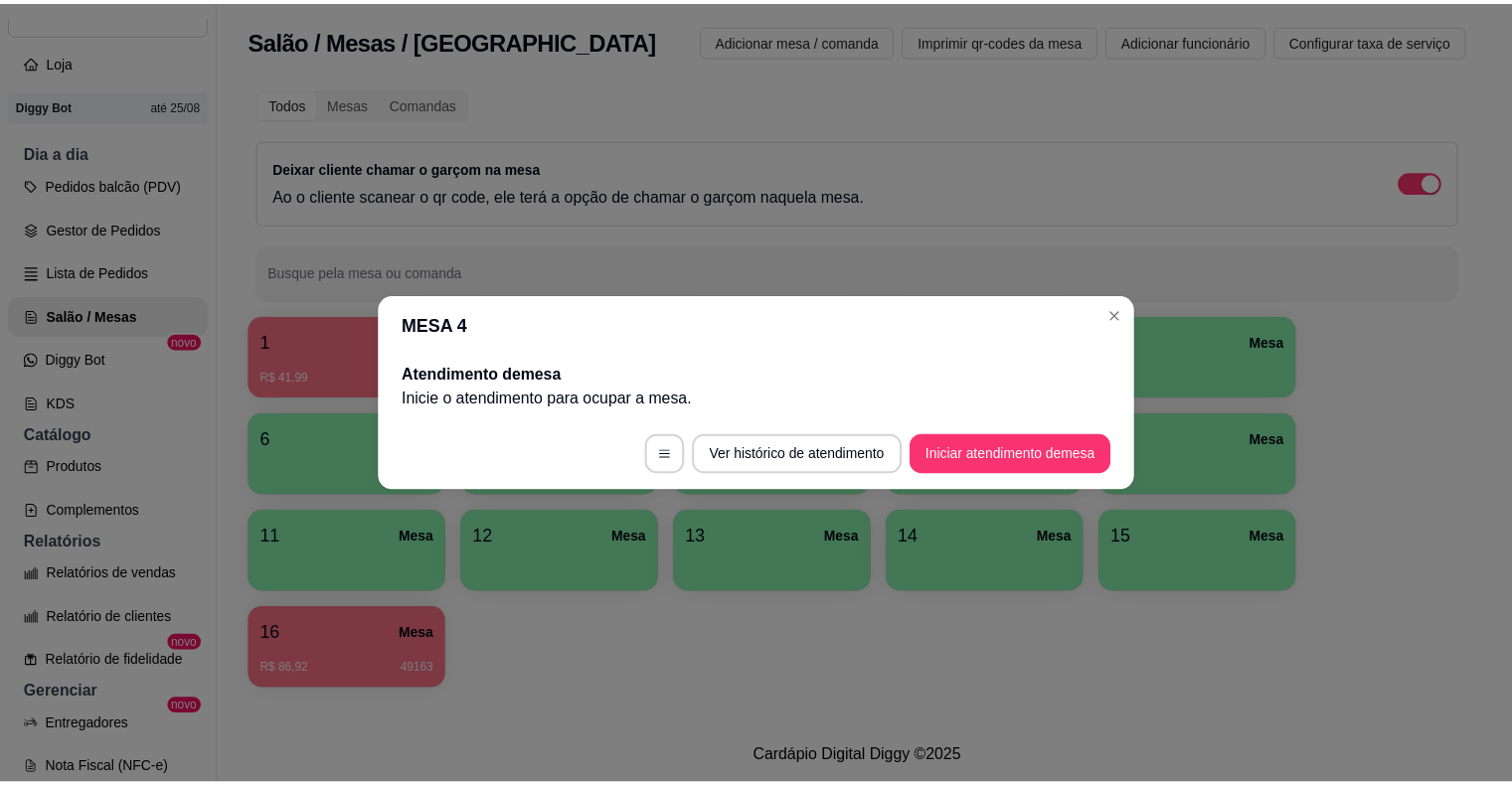 scroll, scrollTop: 0, scrollLeft: 0, axis: both 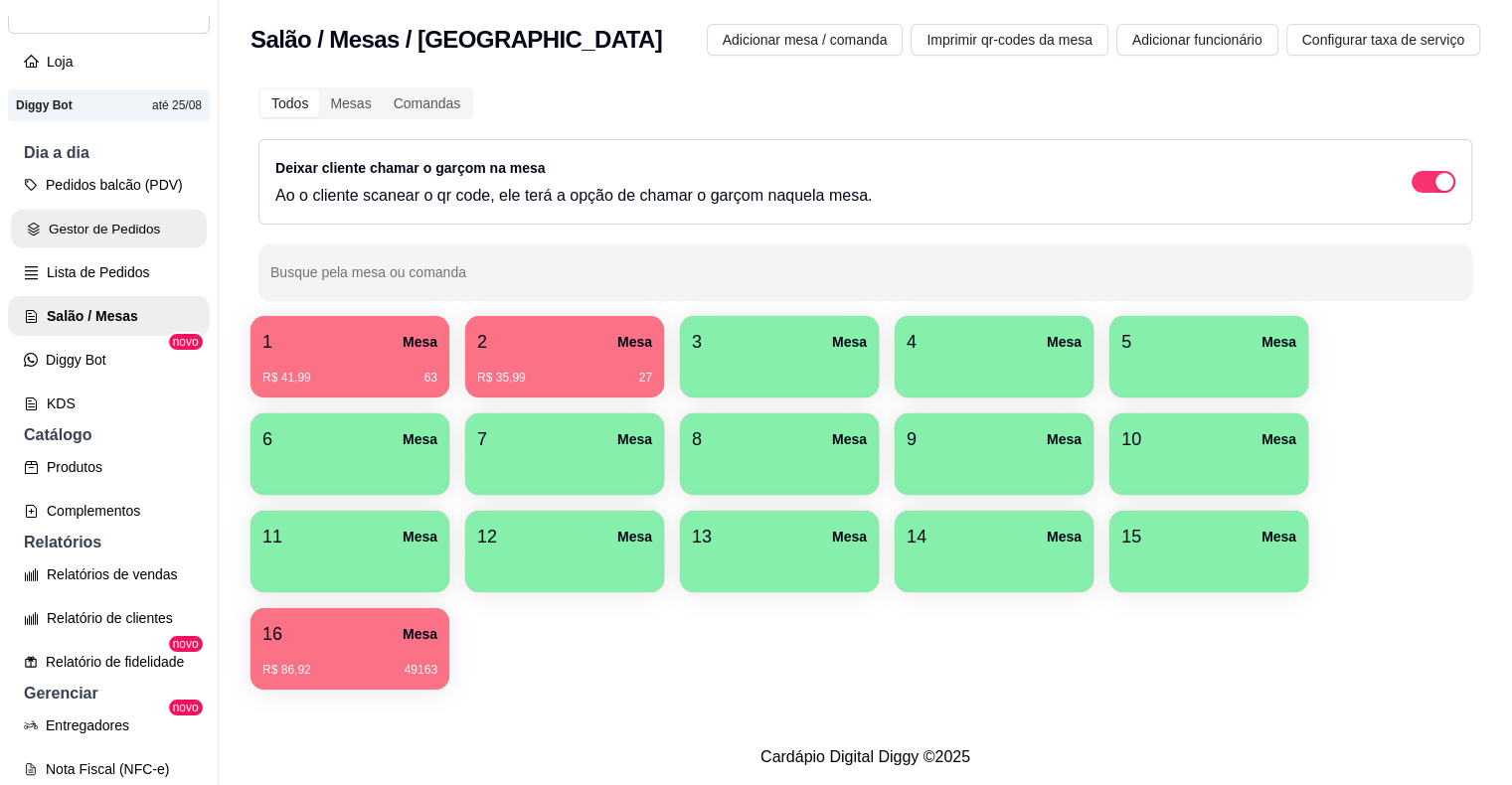 click on "Gestor de Pedidos" at bounding box center (108, 229) 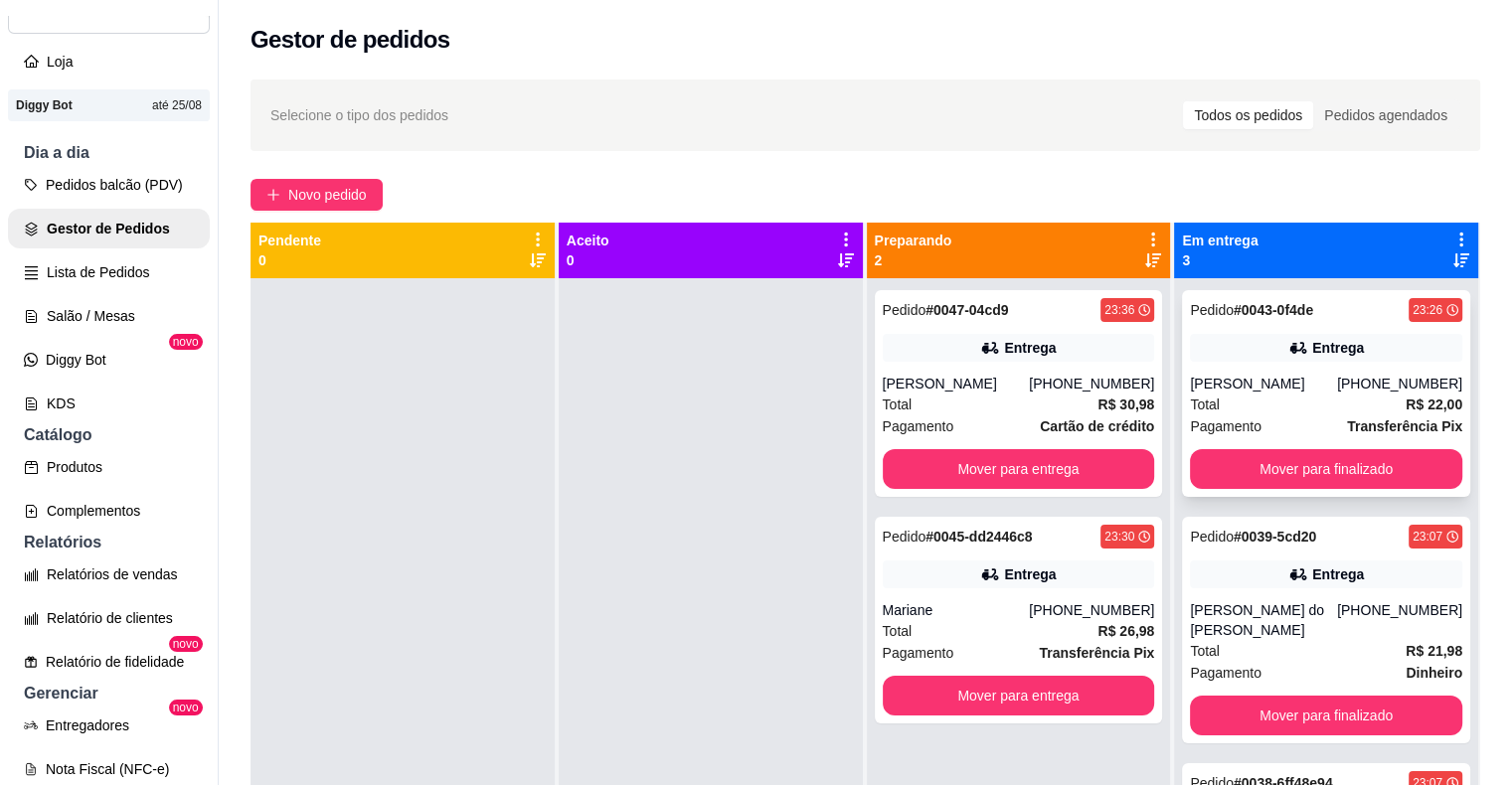 scroll, scrollTop: 56, scrollLeft: 0, axis: vertical 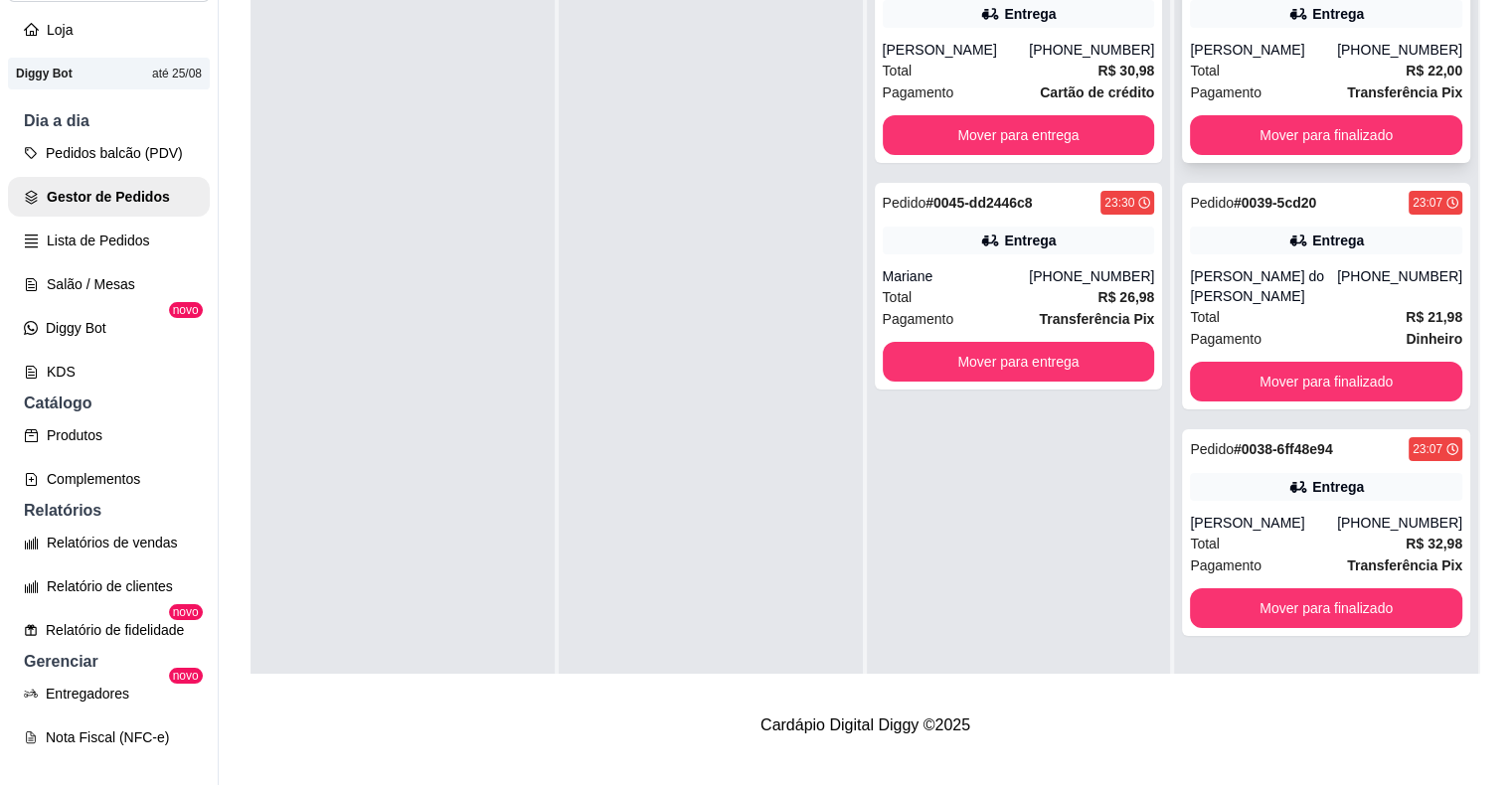 click on "Total R$ 22,00" at bounding box center [1326, 71] 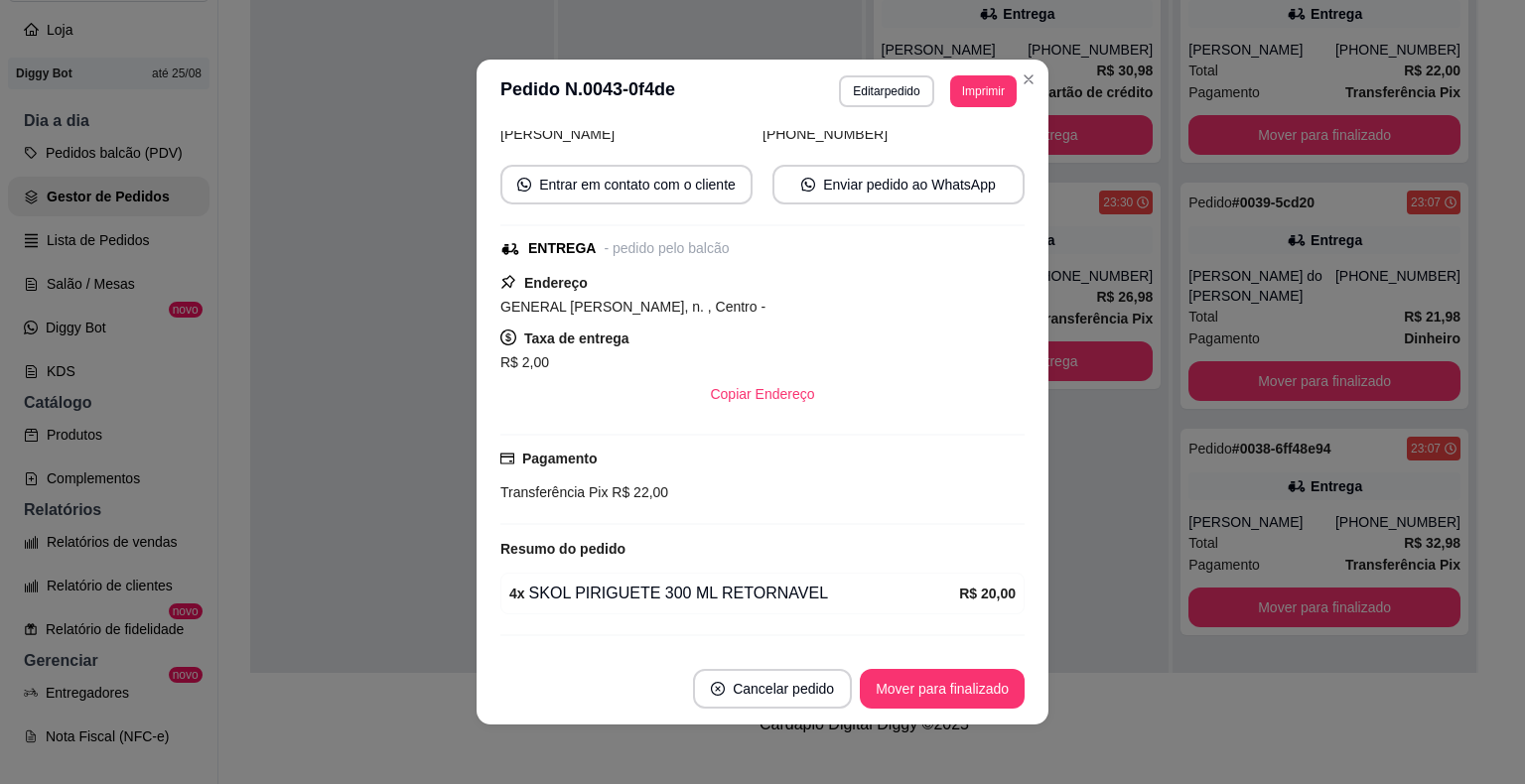scroll, scrollTop: 195, scrollLeft: 0, axis: vertical 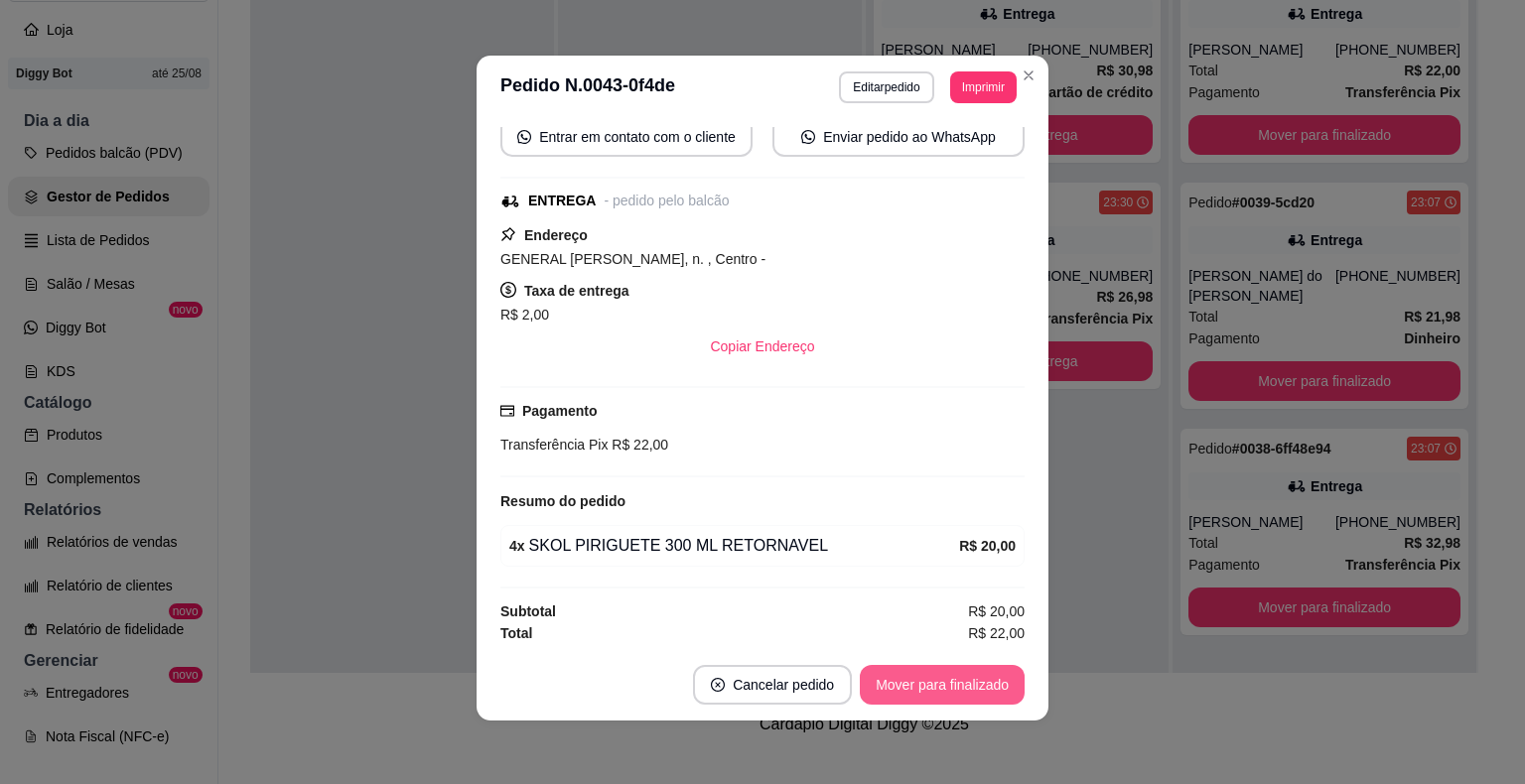 click on "Mover para finalizado" at bounding box center (942, 685) 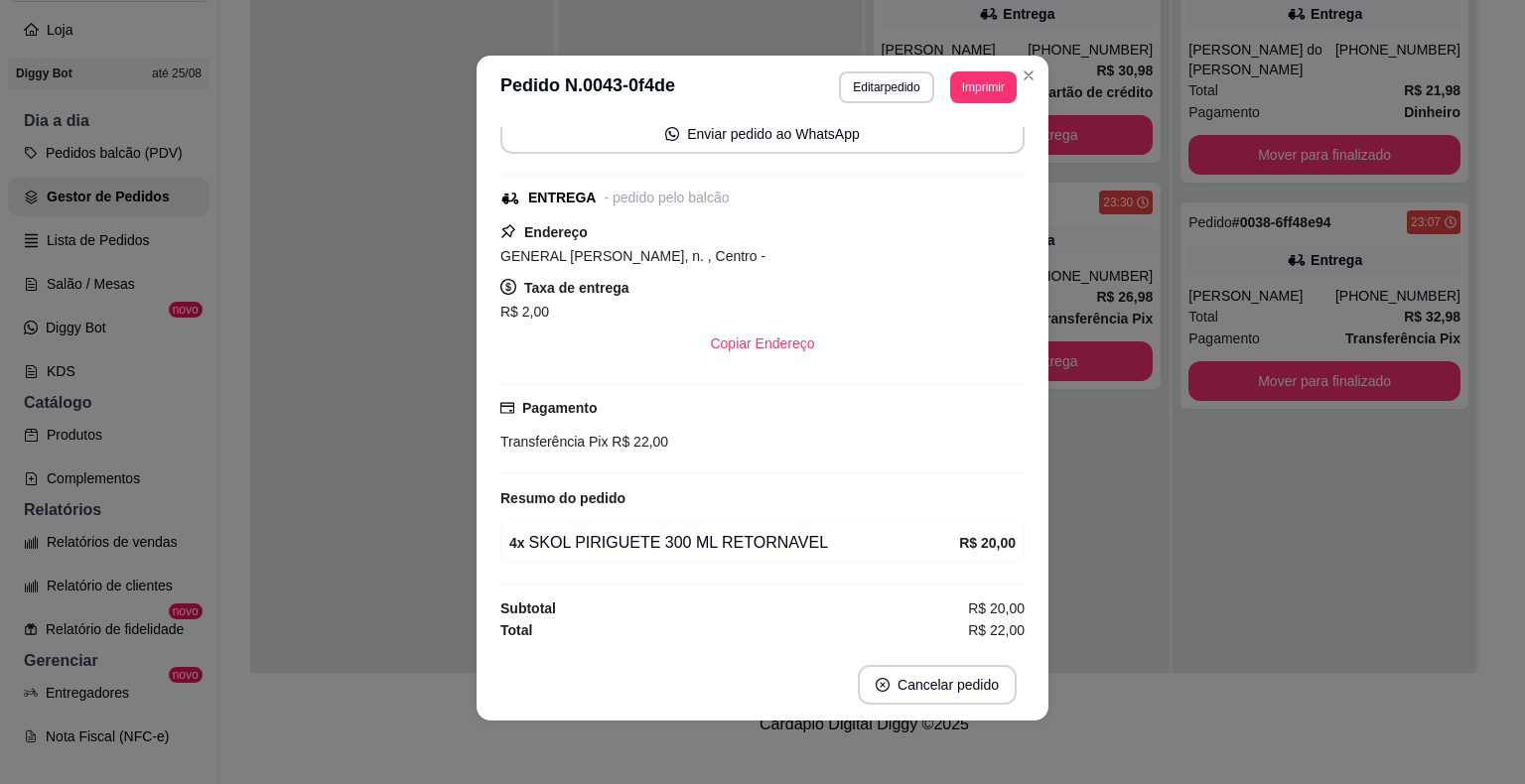scroll, scrollTop: 149, scrollLeft: 0, axis: vertical 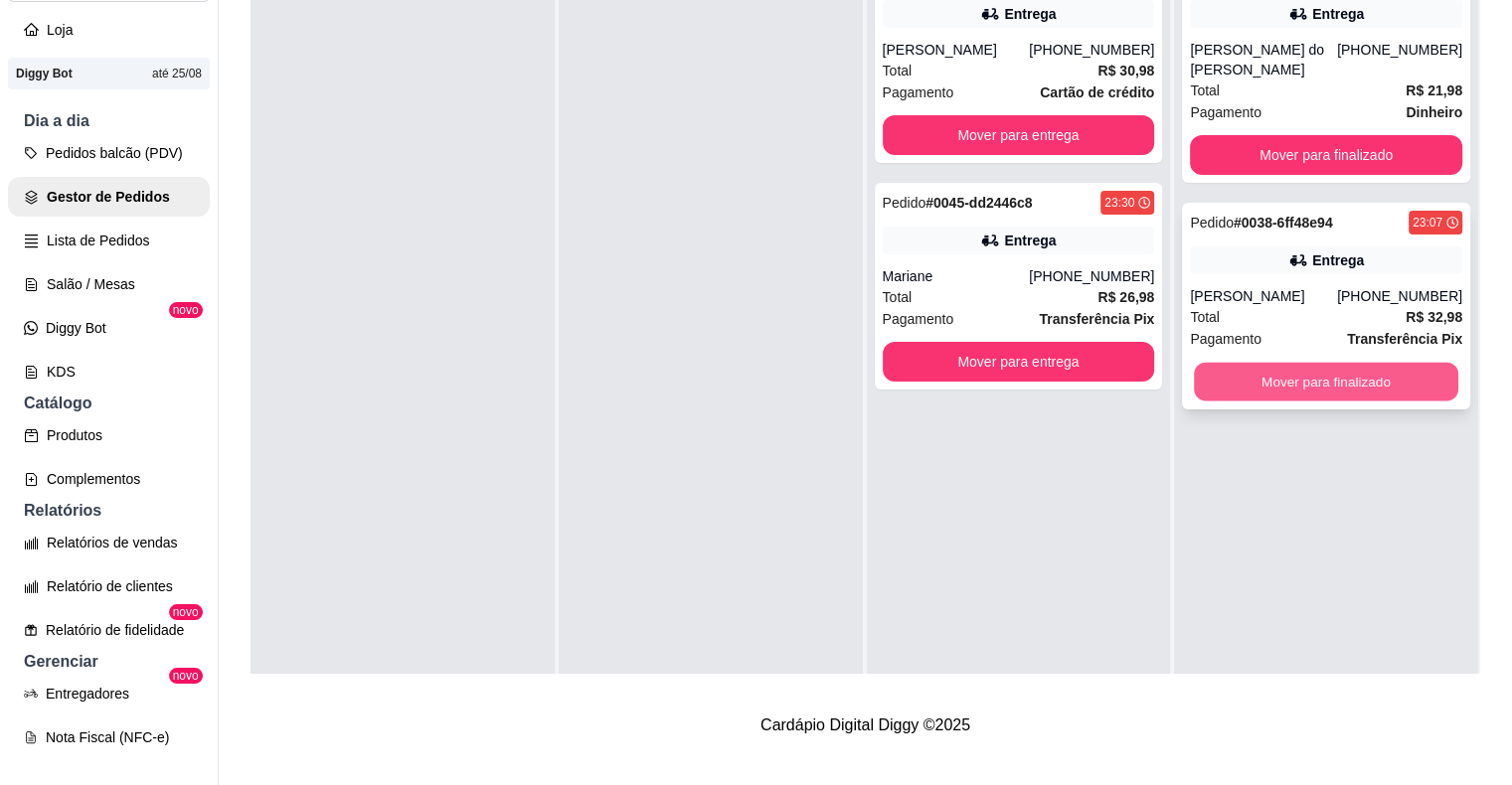 click on "Mover para finalizado" at bounding box center [1326, 382] 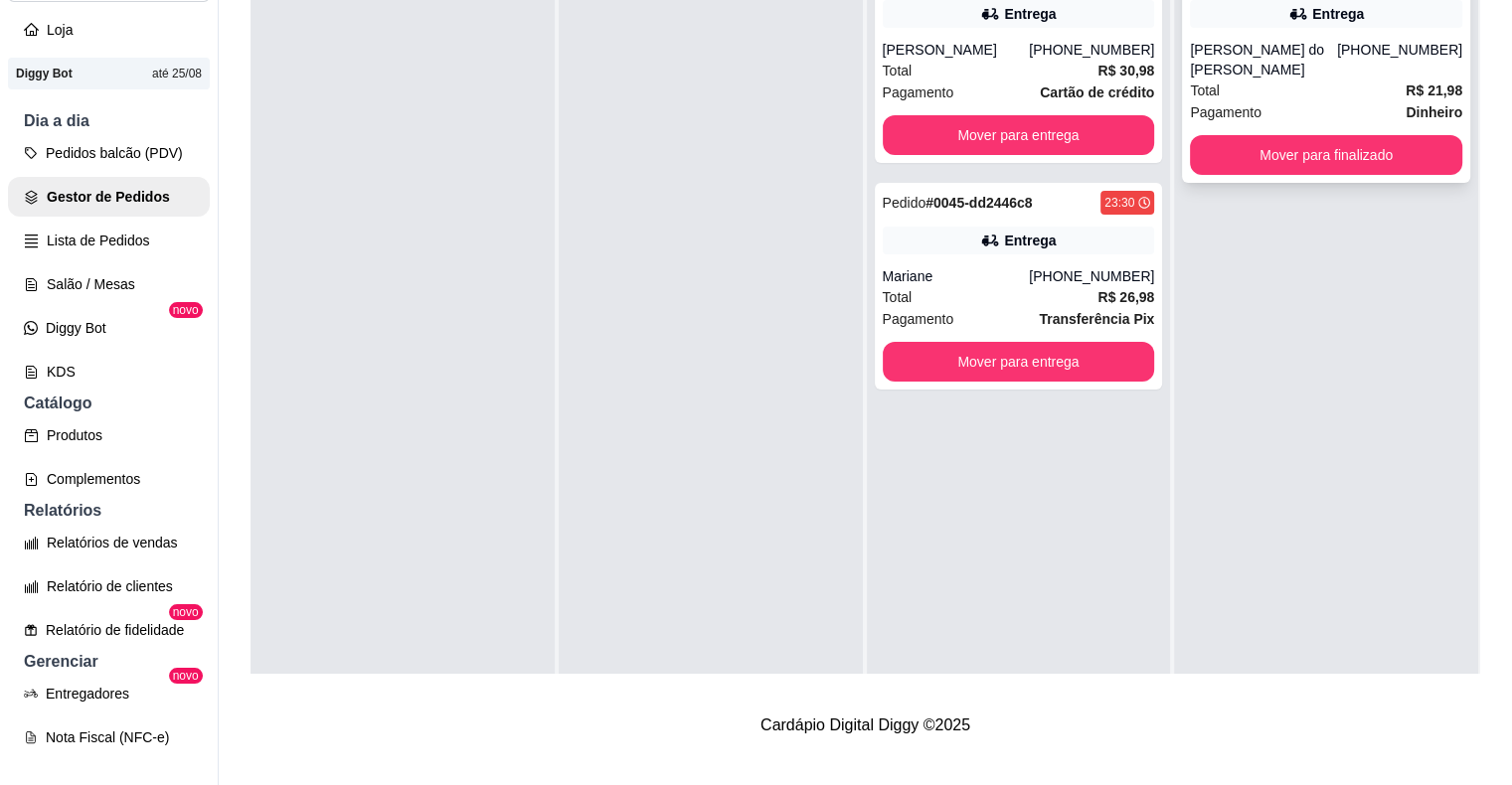 click on "[PERSON_NAME] do [PERSON_NAME]" at bounding box center [1263, 60] 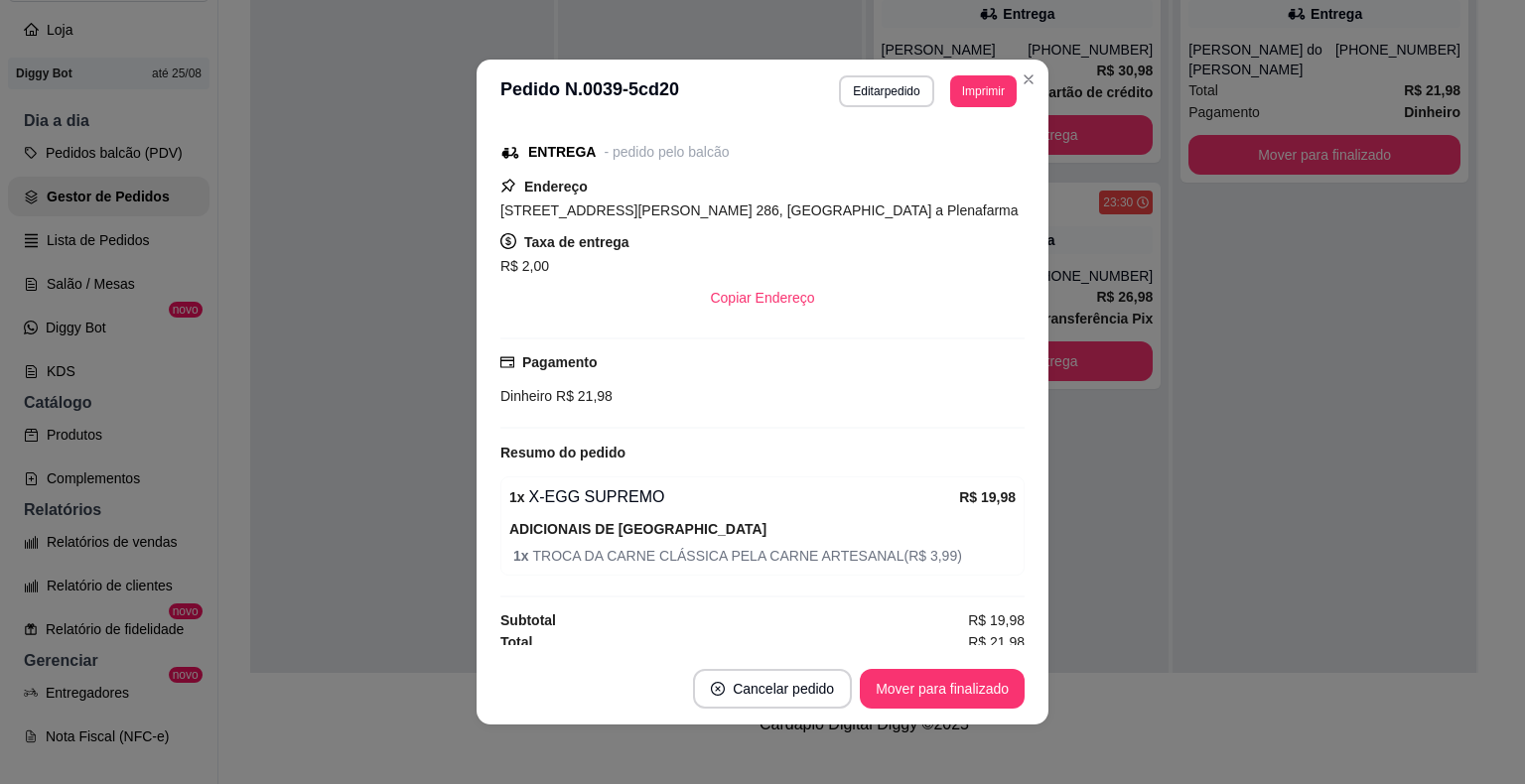 scroll, scrollTop: 252, scrollLeft: 0, axis: vertical 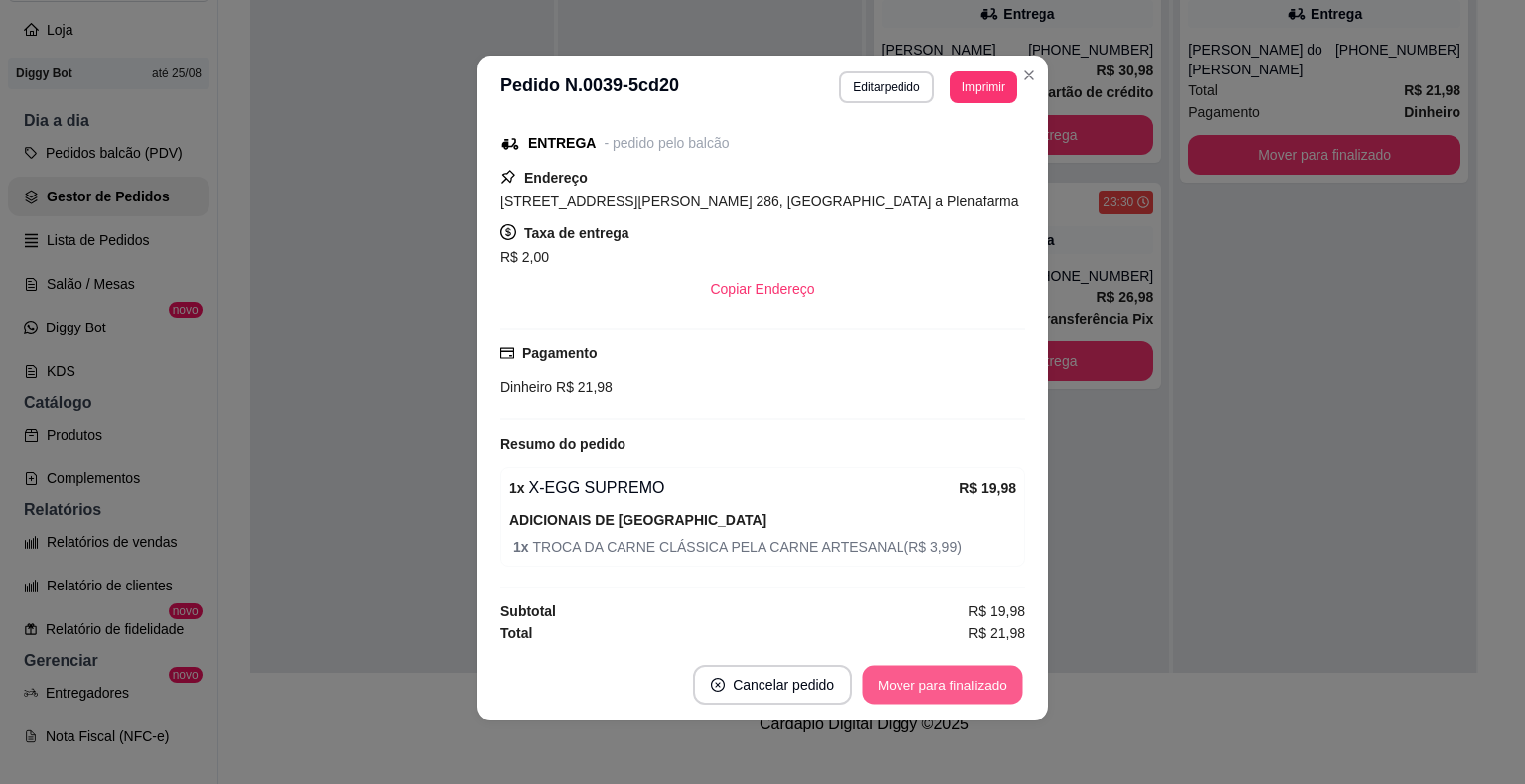 click on "Mover para finalizado" at bounding box center [942, 685] 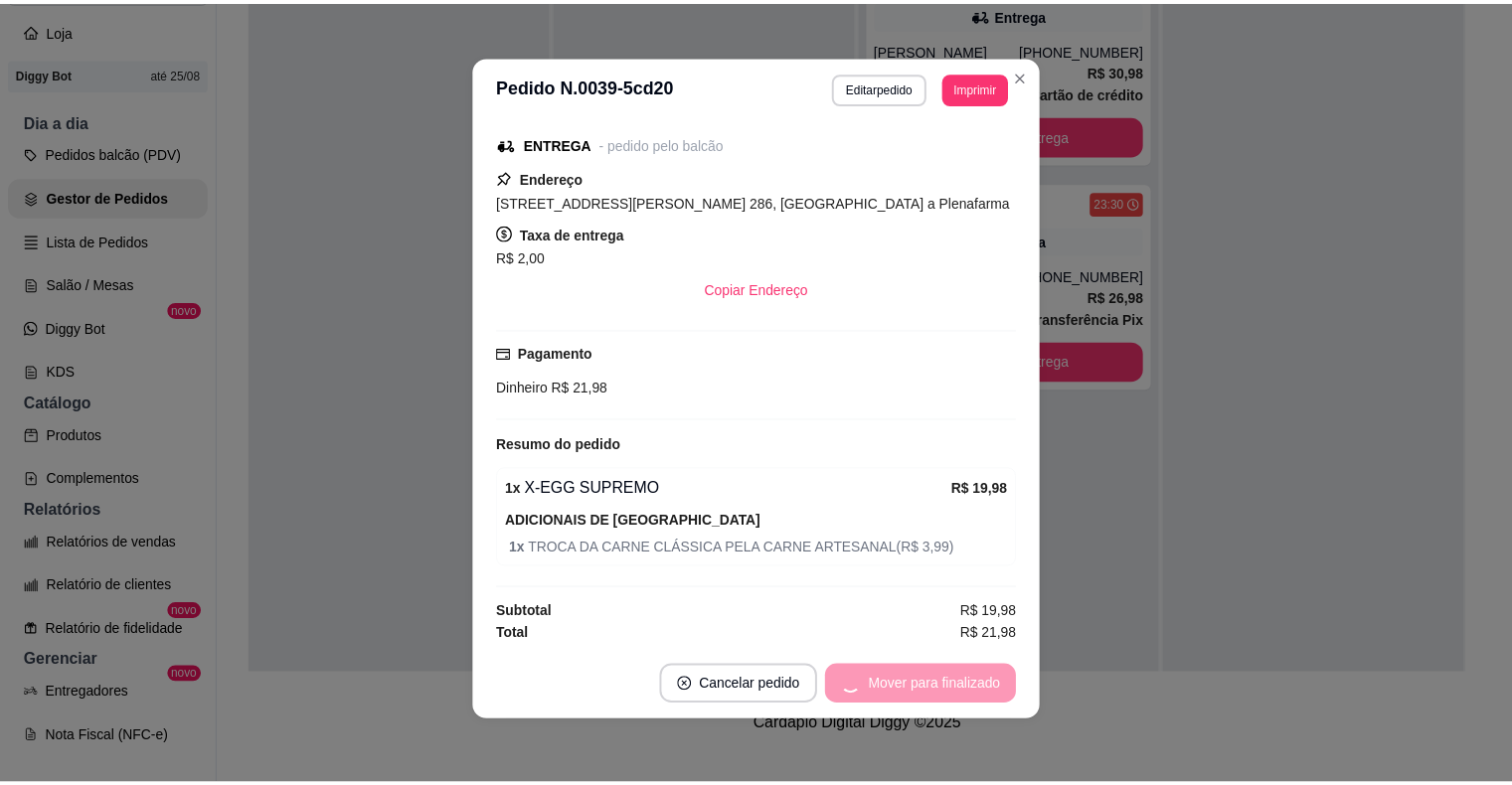 scroll, scrollTop: 207, scrollLeft: 0, axis: vertical 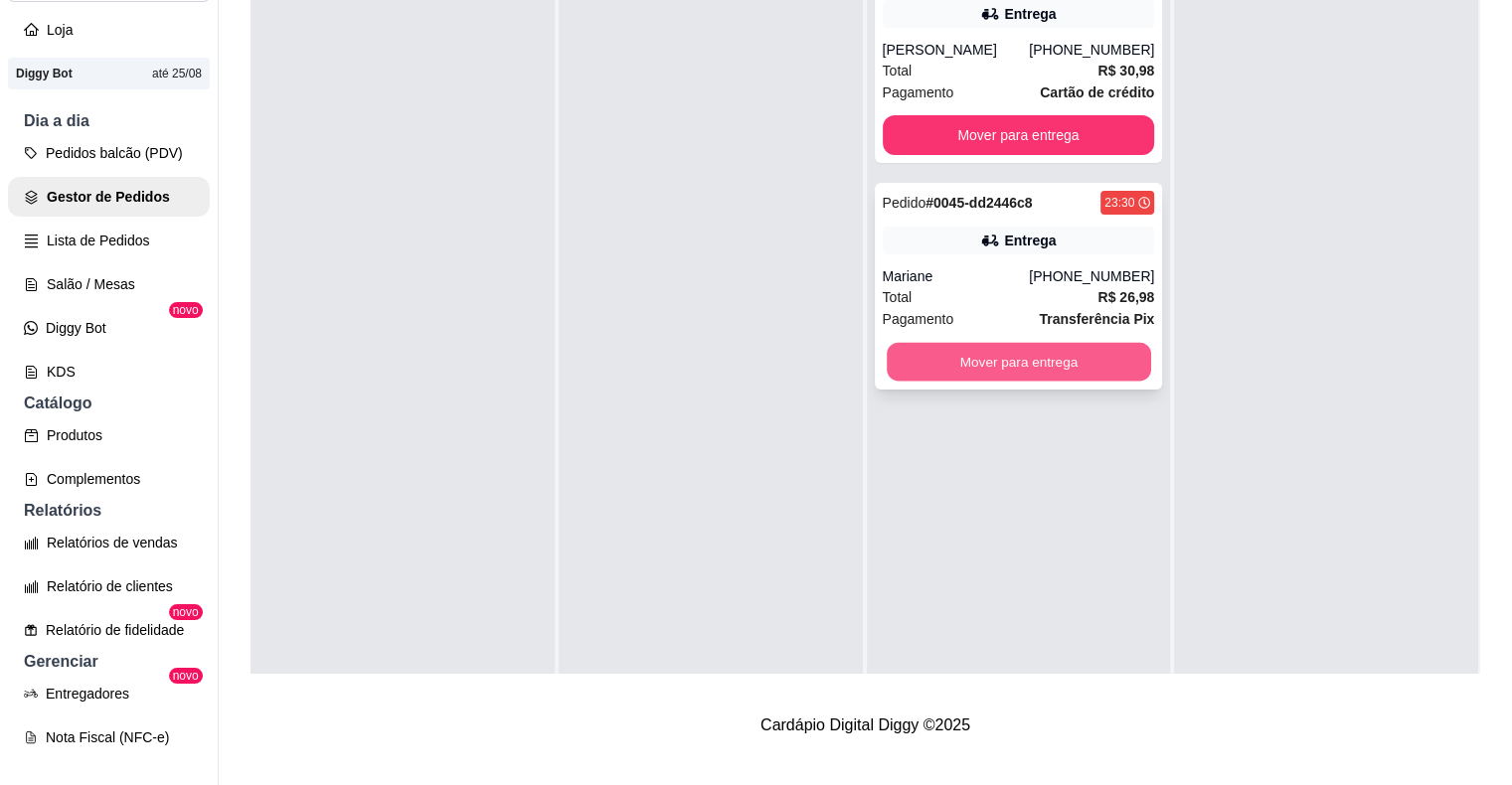 click on "Mover para entrega" at bounding box center (1019, 362) 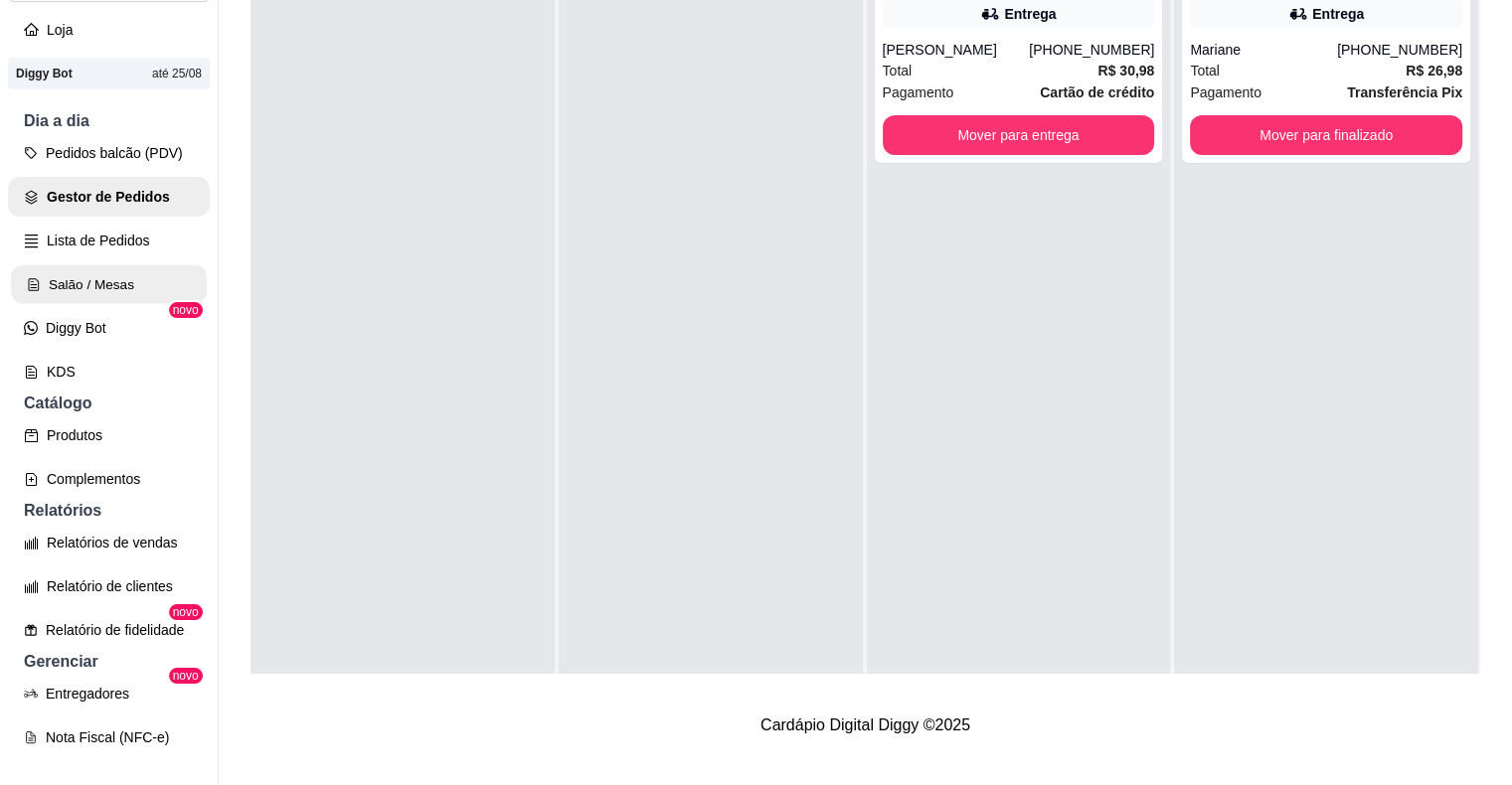 click on "Salão / Mesas" at bounding box center (108, 284) 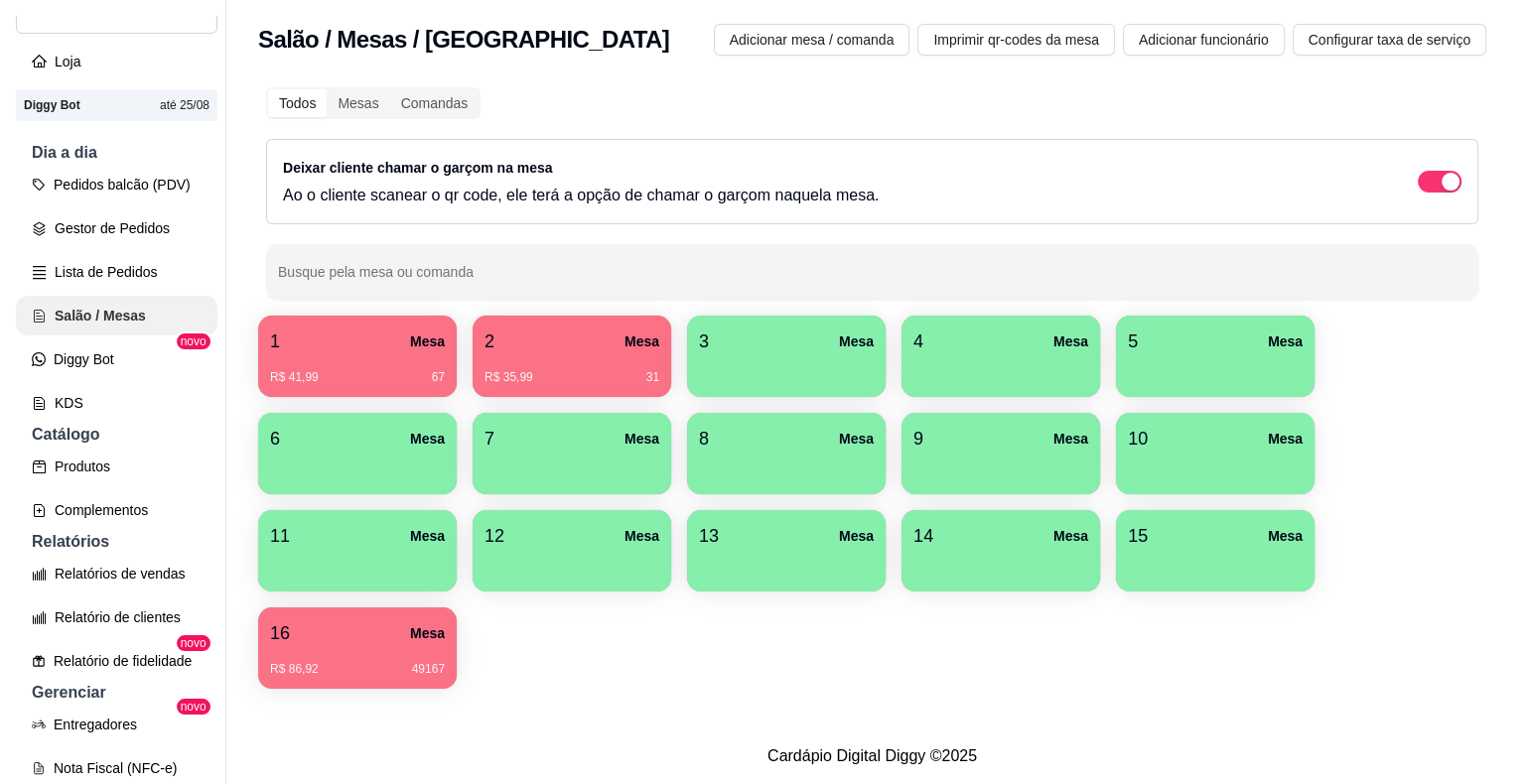 scroll, scrollTop: 0, scrollLeft: 0, axis: both 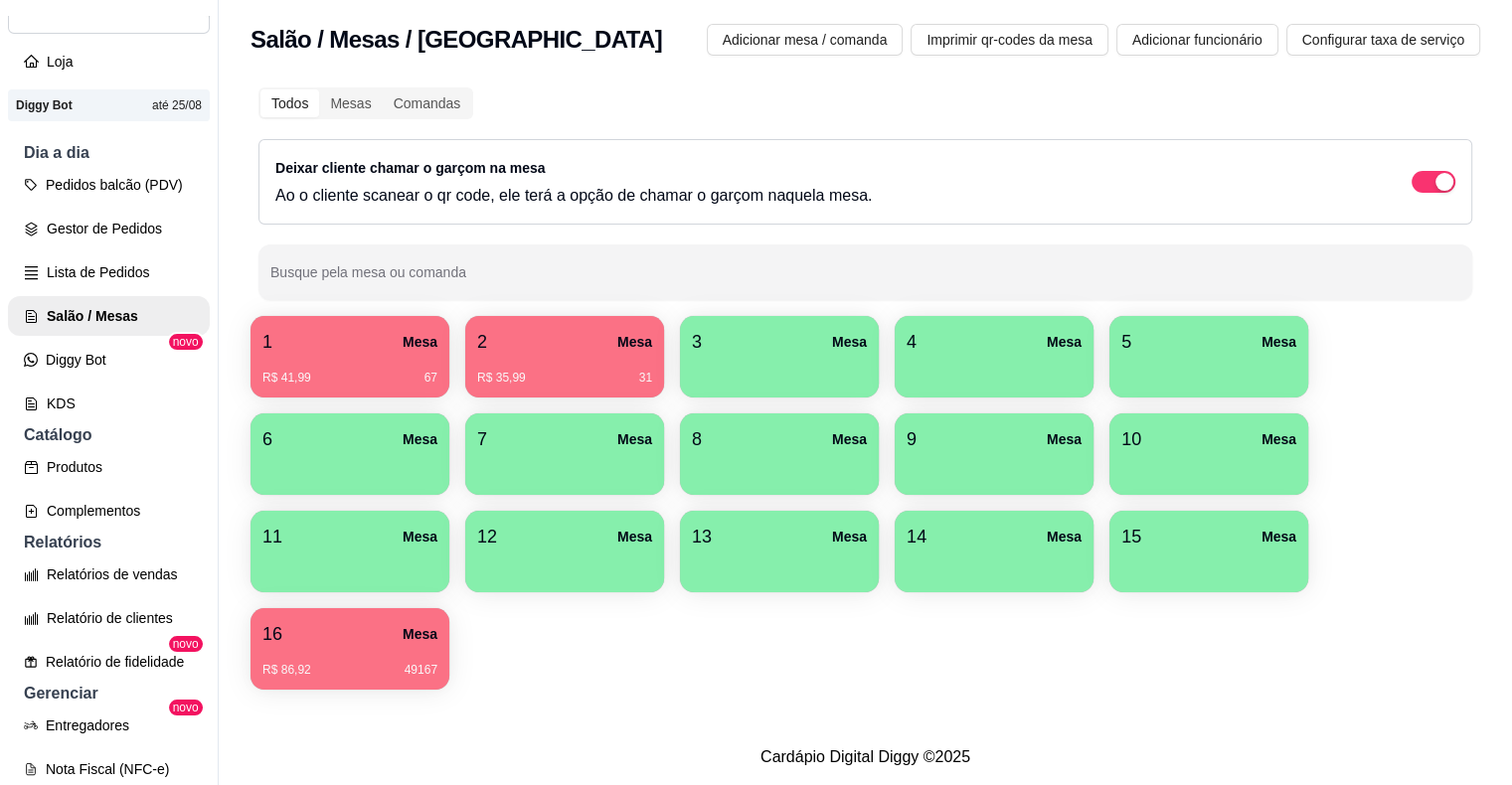 click on "1 Mesa" at bounding box center [350, 342] 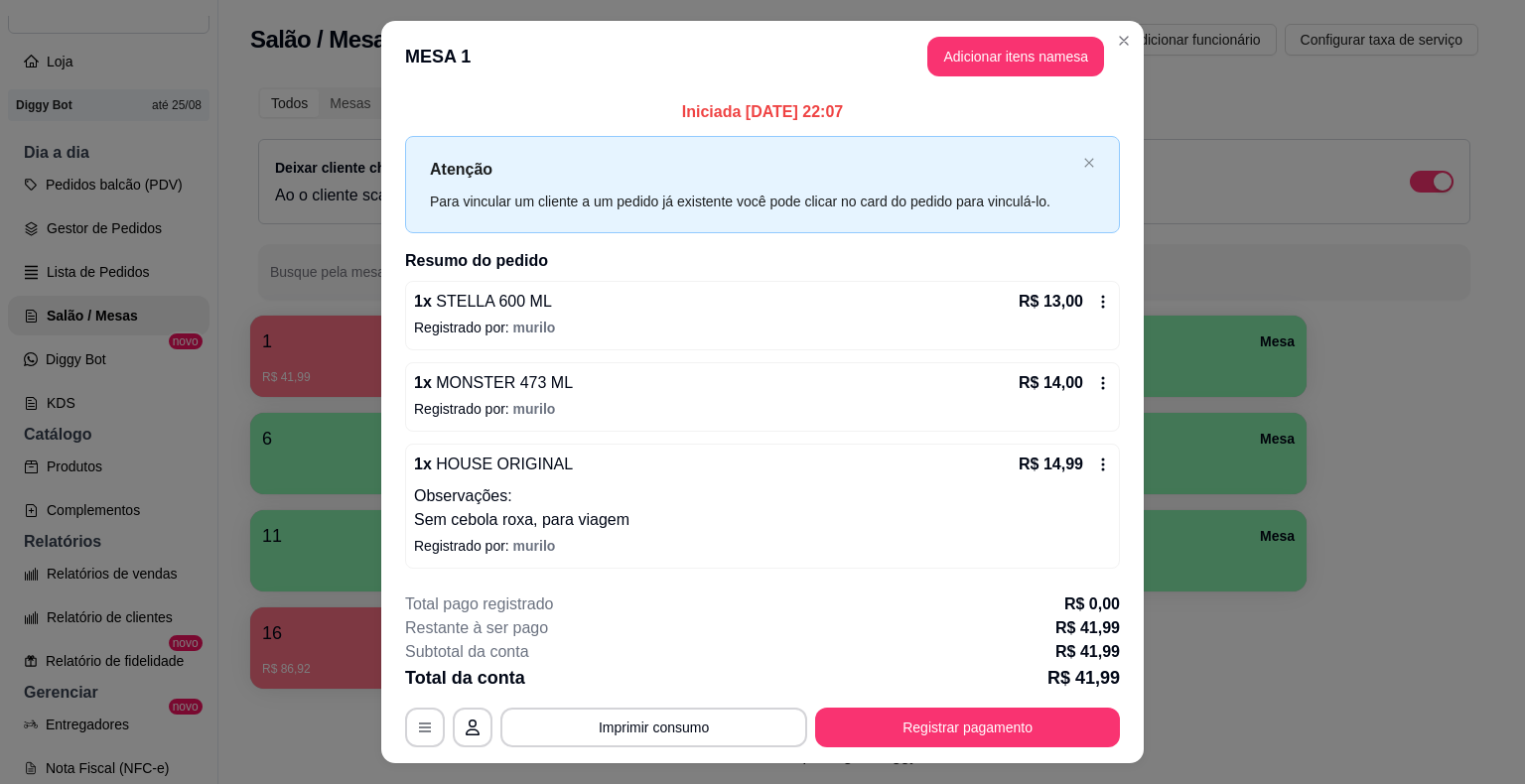 scroll, scrollTop: 41, scrollLeft: 0, axis: vertical 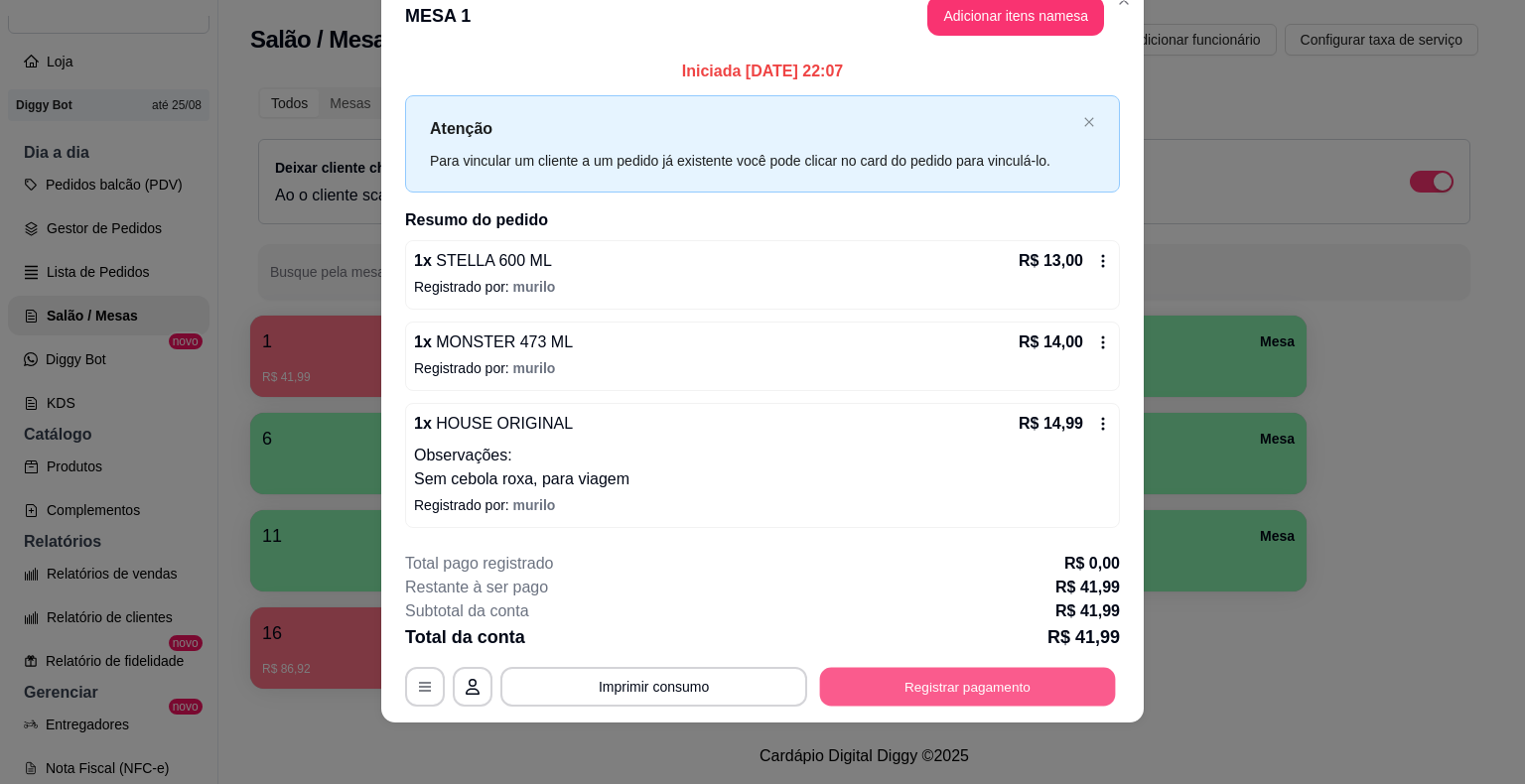 click on "Registrar pagamento" at bounding box center [968, 686] 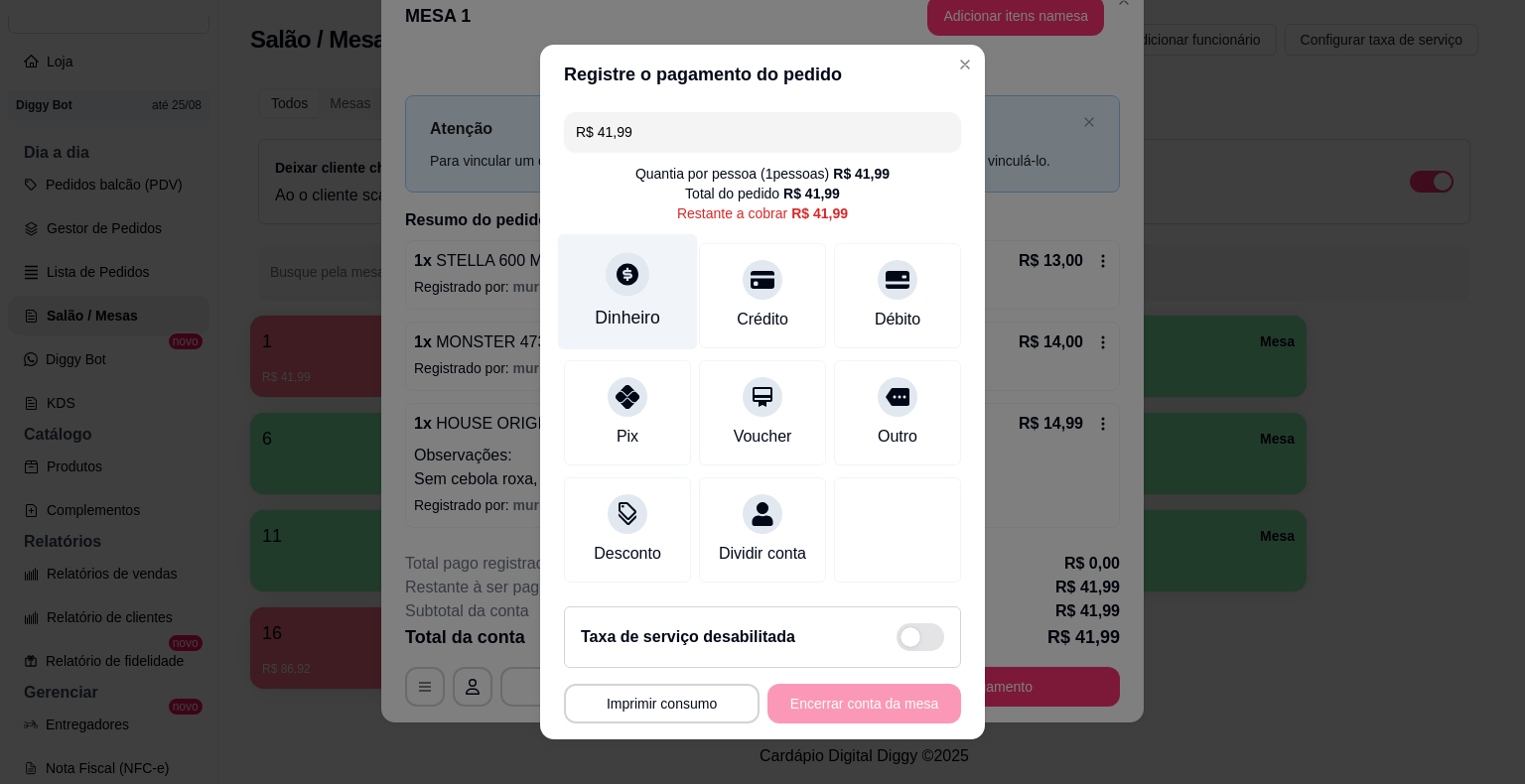 click on "Dinheiro" at bounding box center (627, 292) 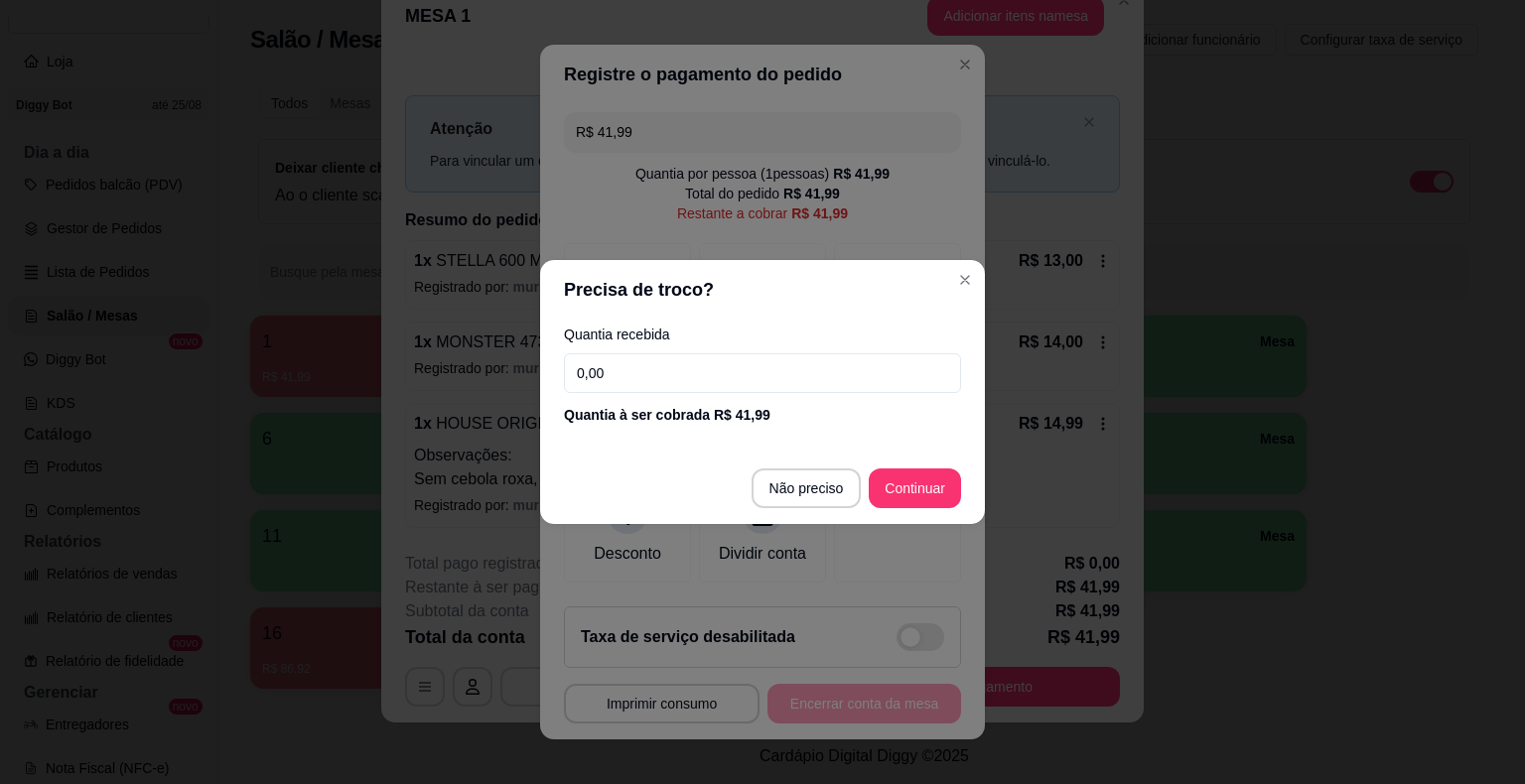 click on "0,00" at bounding box center [762, 373] 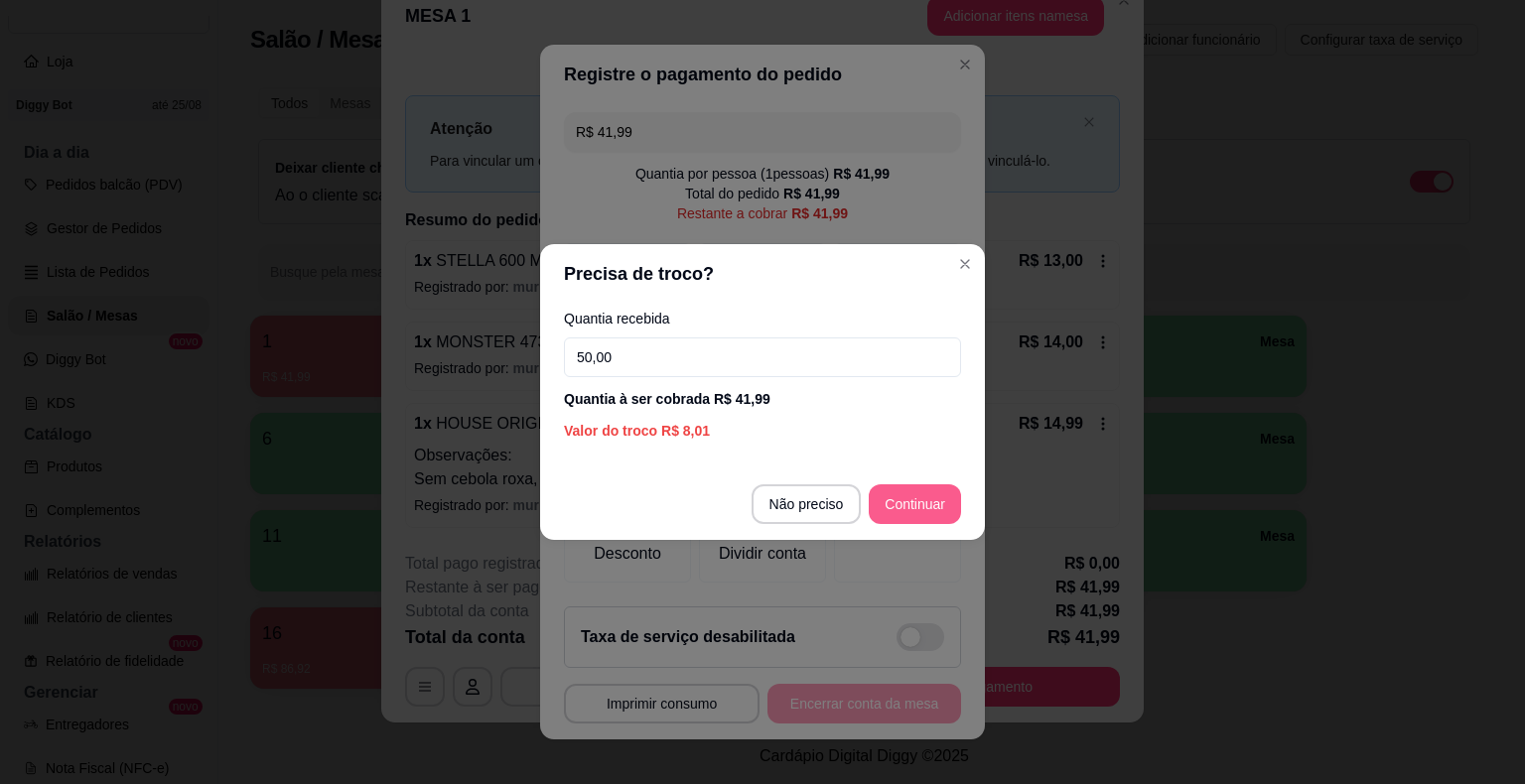 type on "50,00" 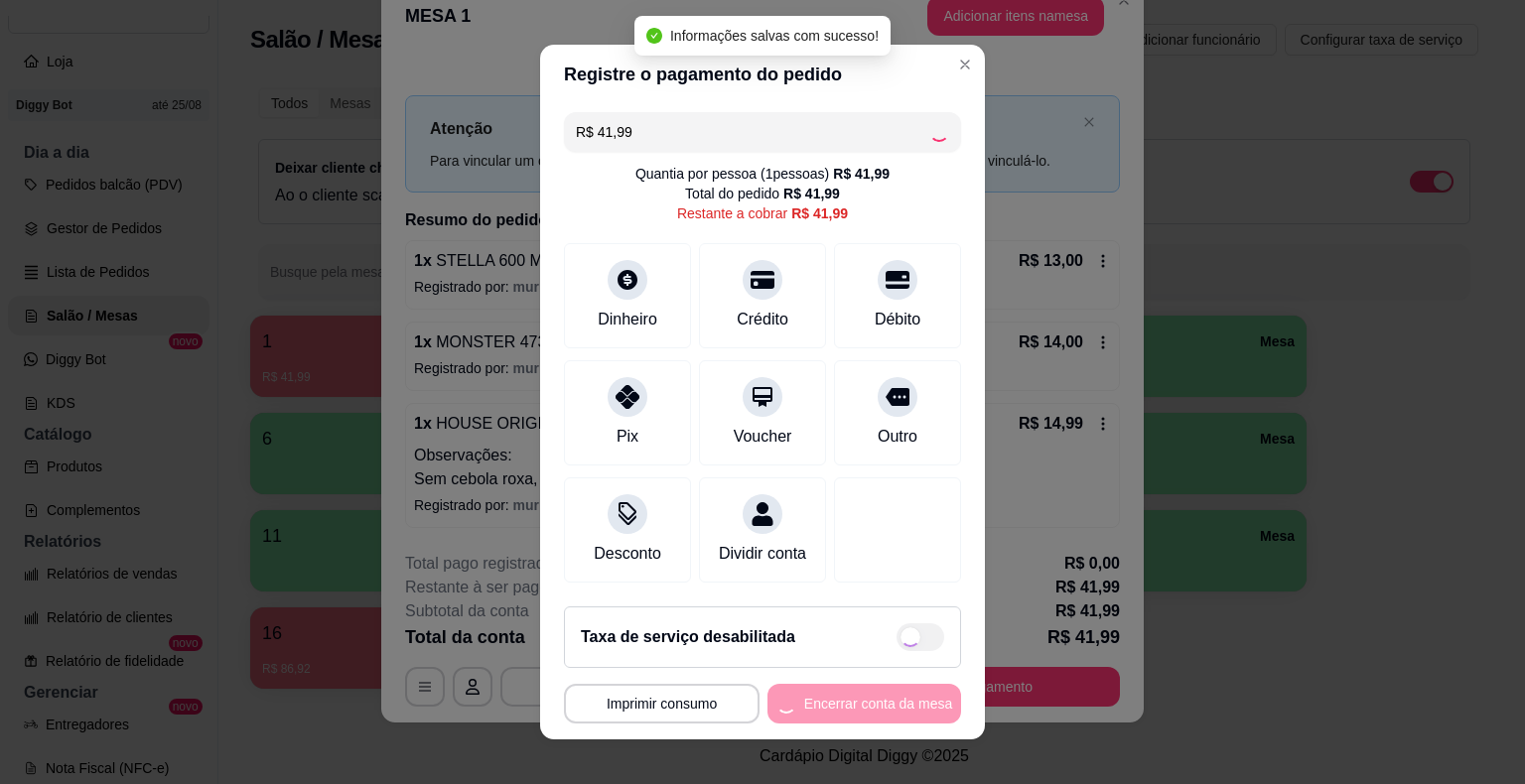 type on "R$ 0,00" 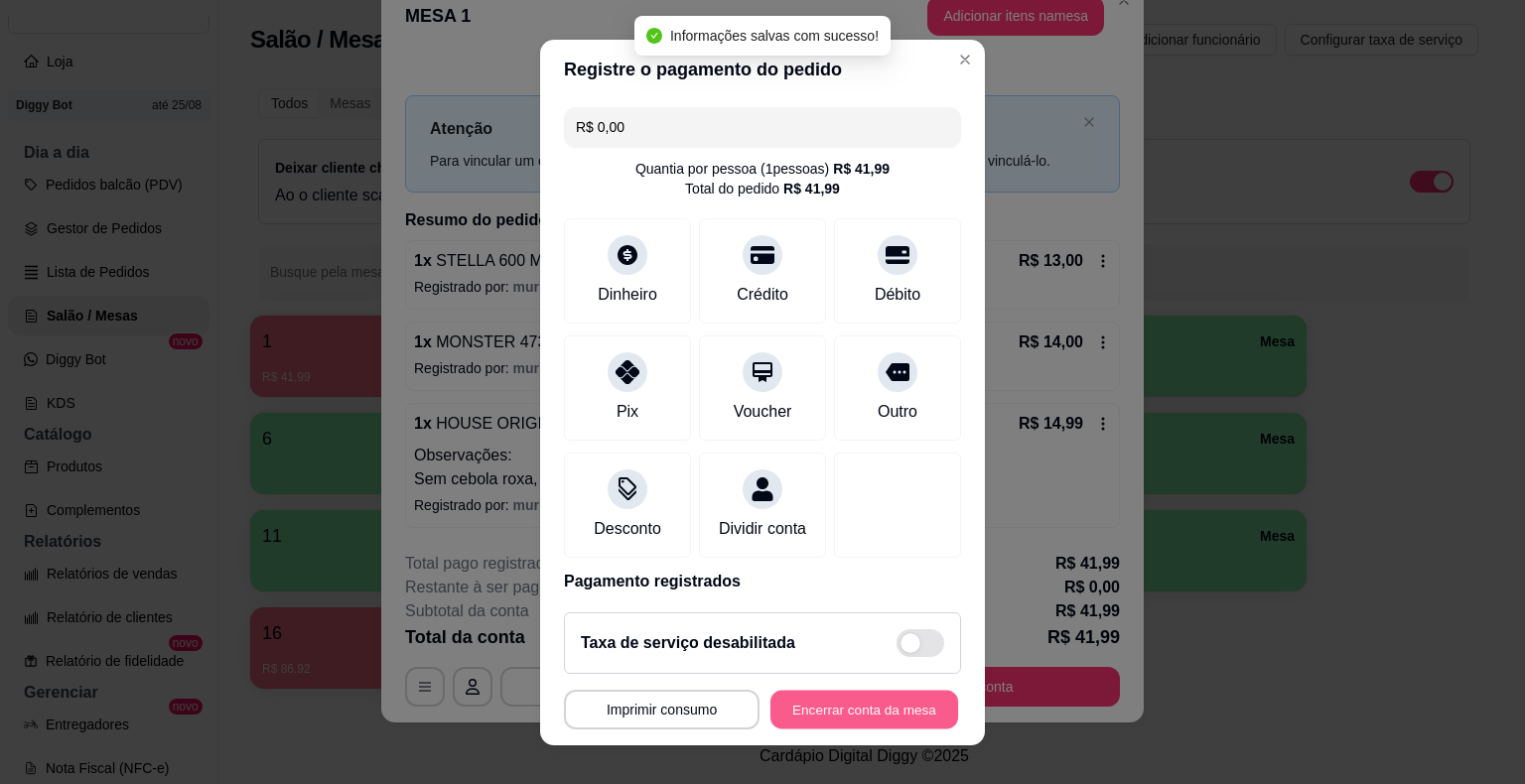 click on "Encerrar conta da mesa" at bounding box center (864, 709) 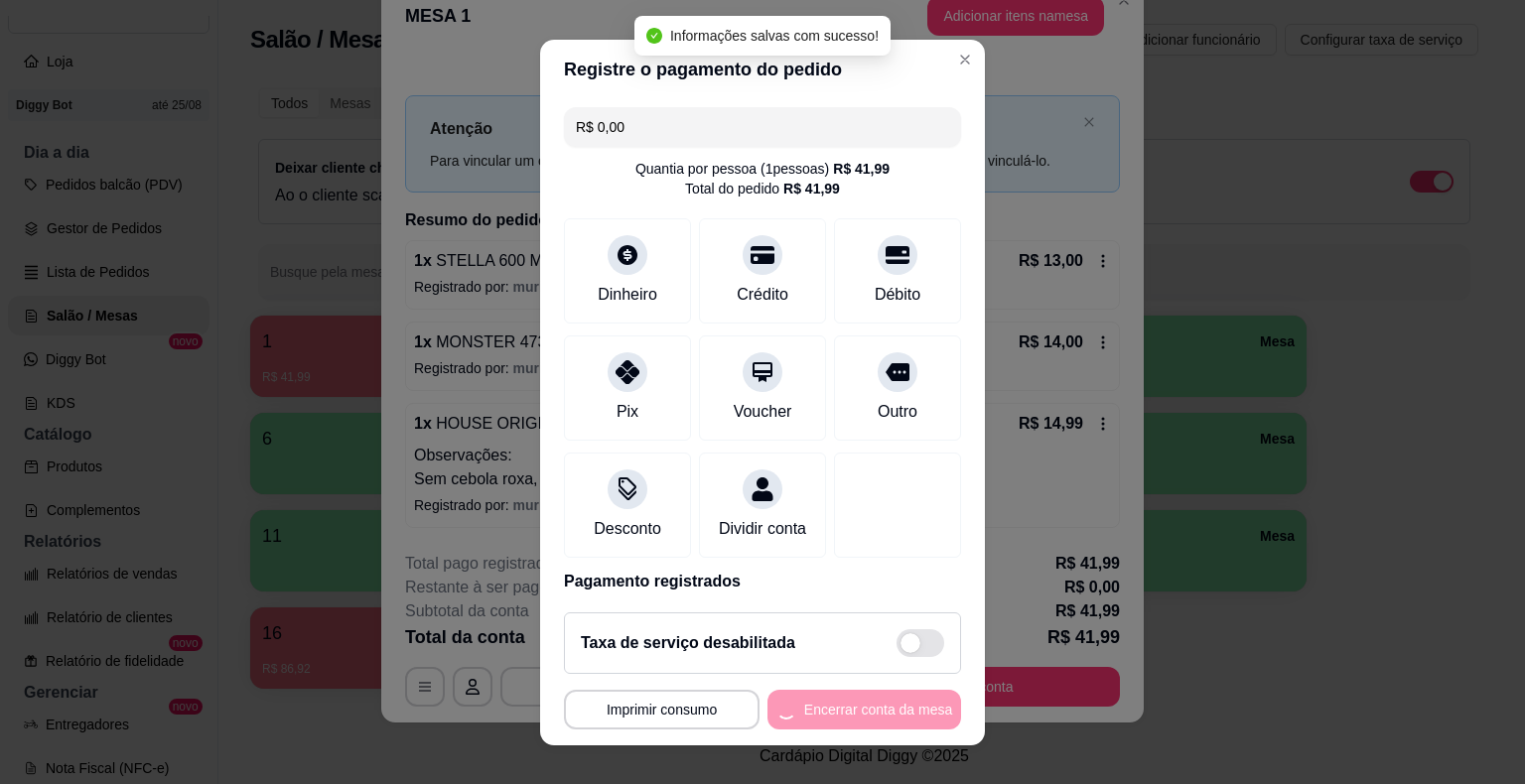 scroll, scrollTop: 0, scrollLeft: 0, axis: both 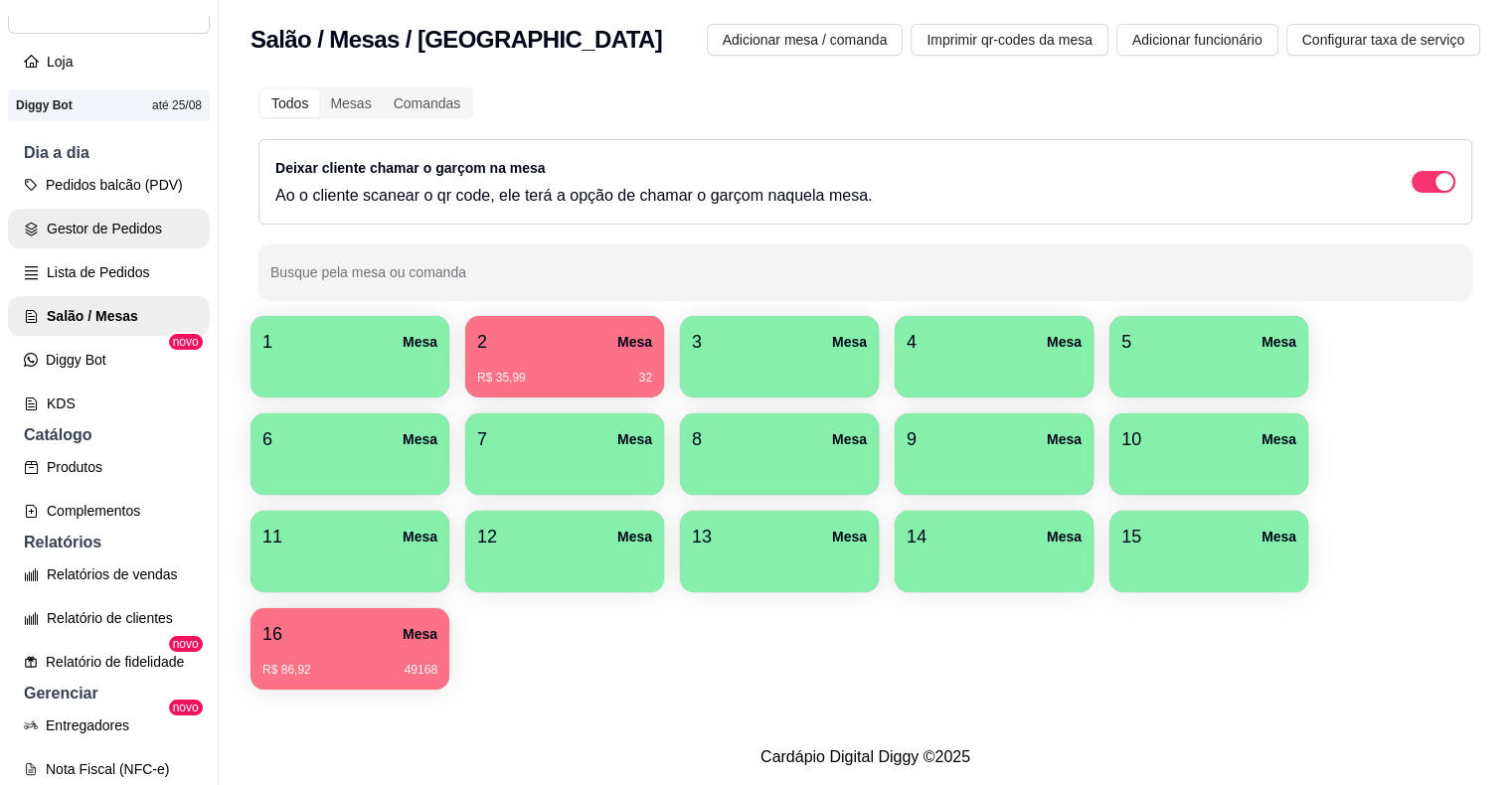 click on "Gestor de Pedidos" at bounding box center (108, 229) 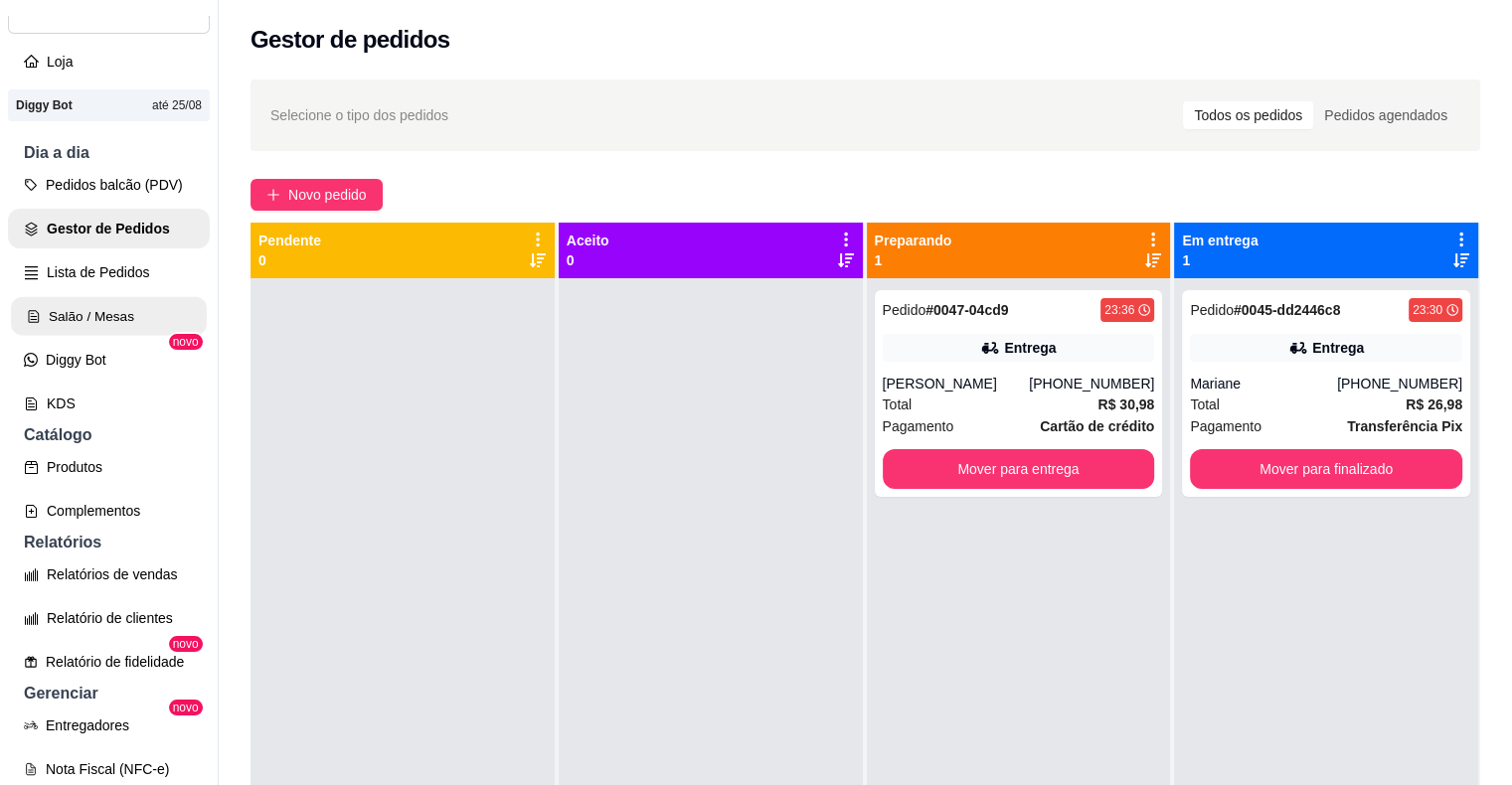 click on "Salão / Mesas" at bounding box center (108, 316) 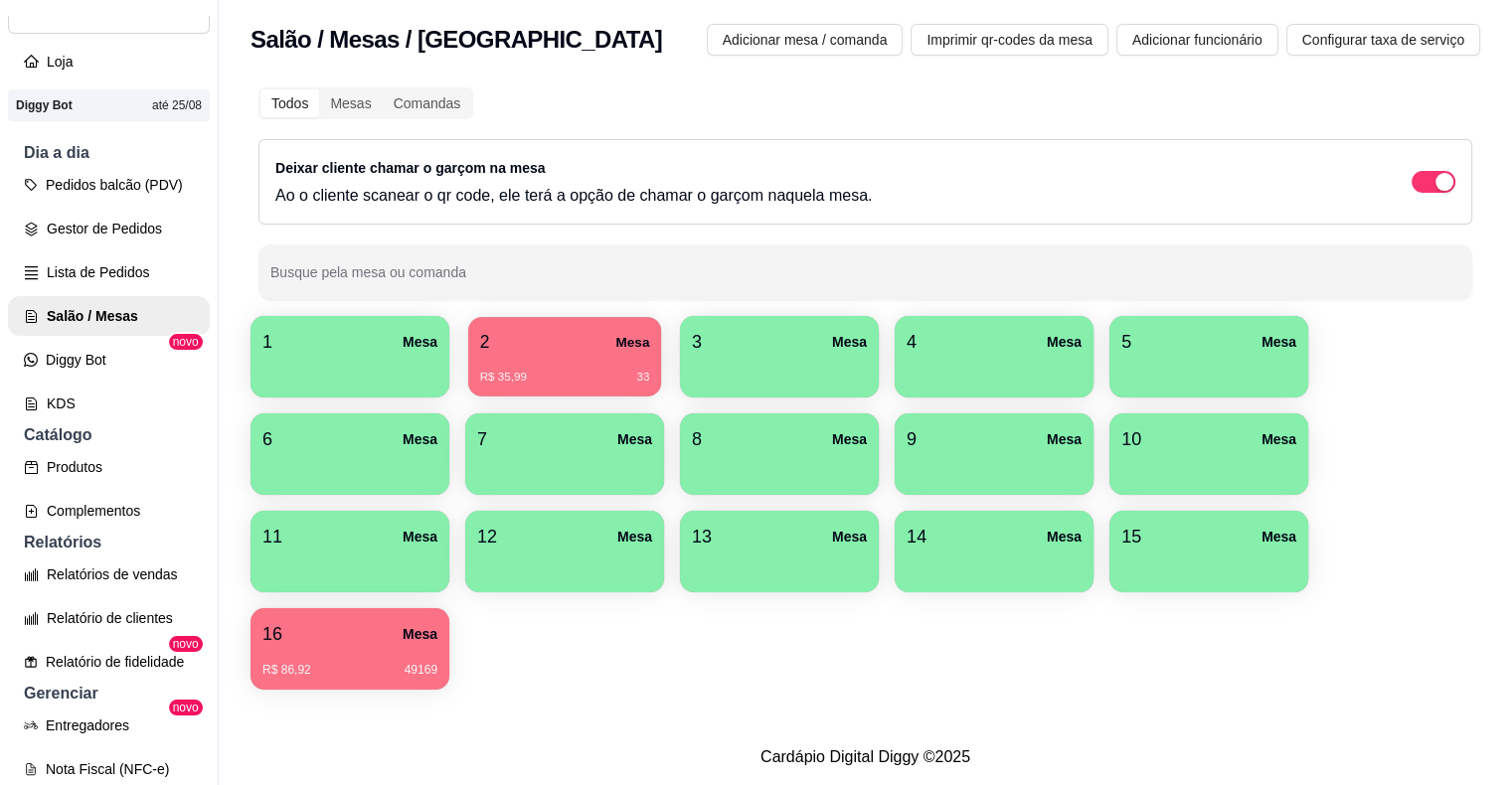 click on "R$ 35,99 33" at bounding box center [565, 370] 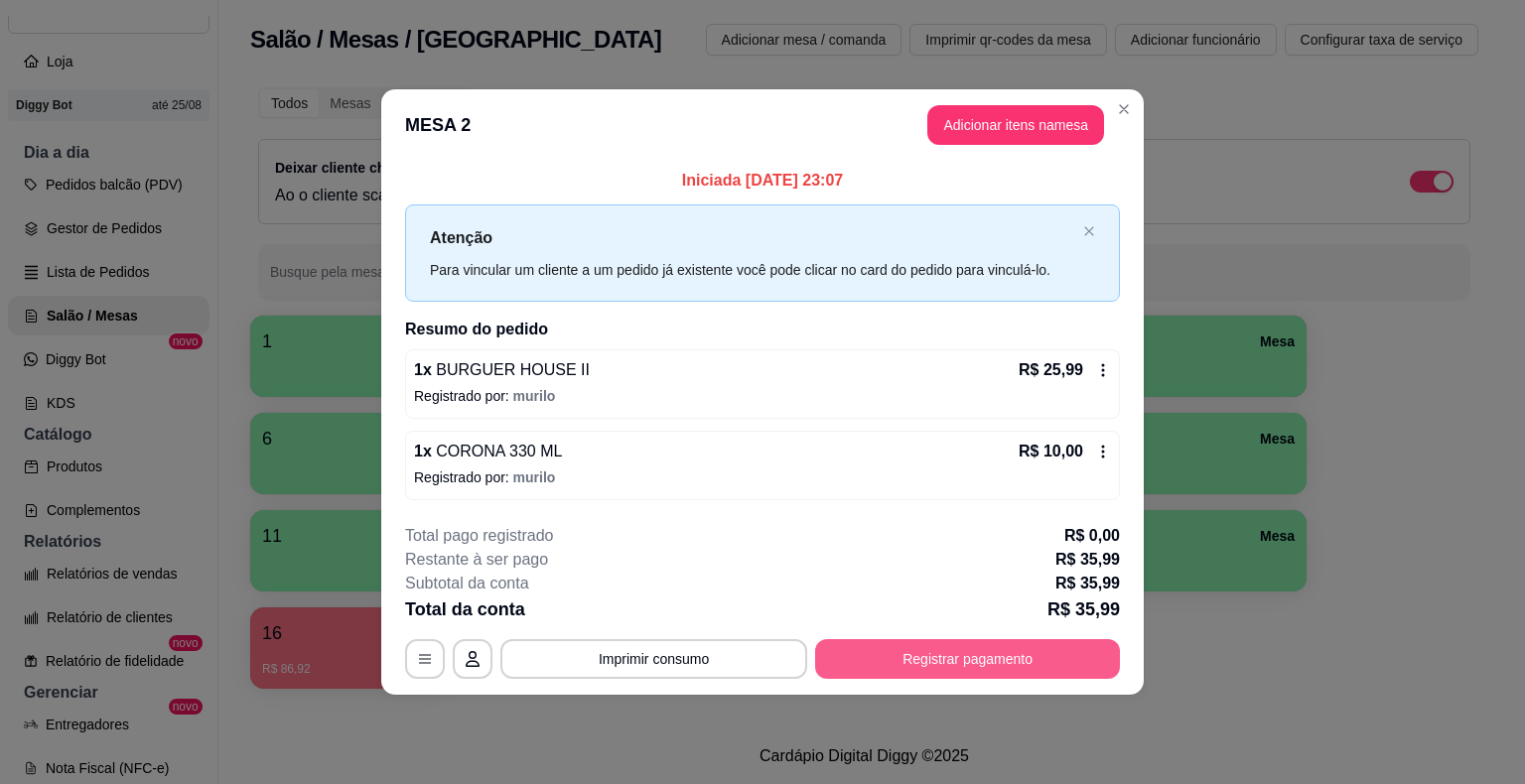 click on "Registrar pagamento" at bounding box center [967, 659] 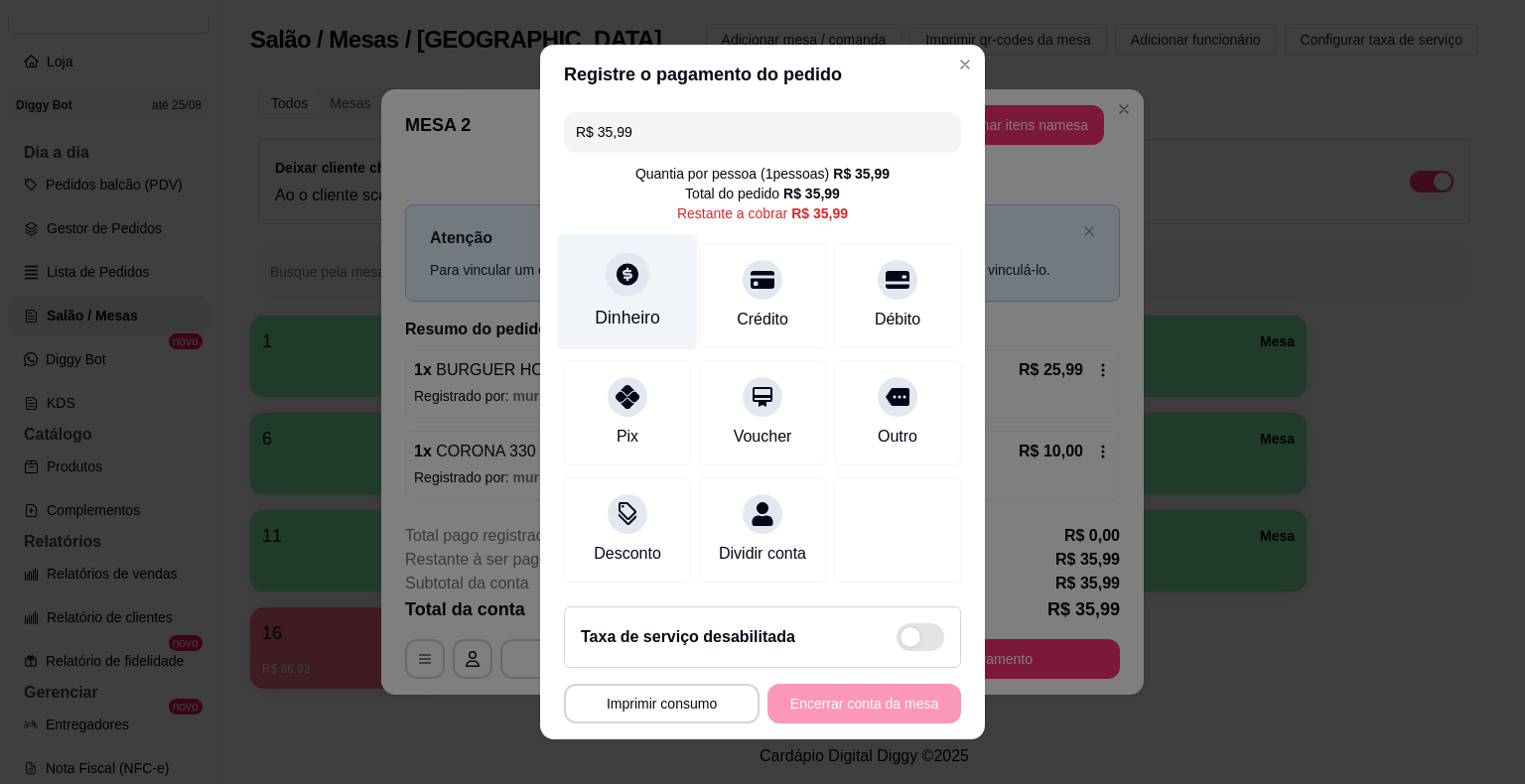 click on "Dinheiro" at bounding box center (627, 292) 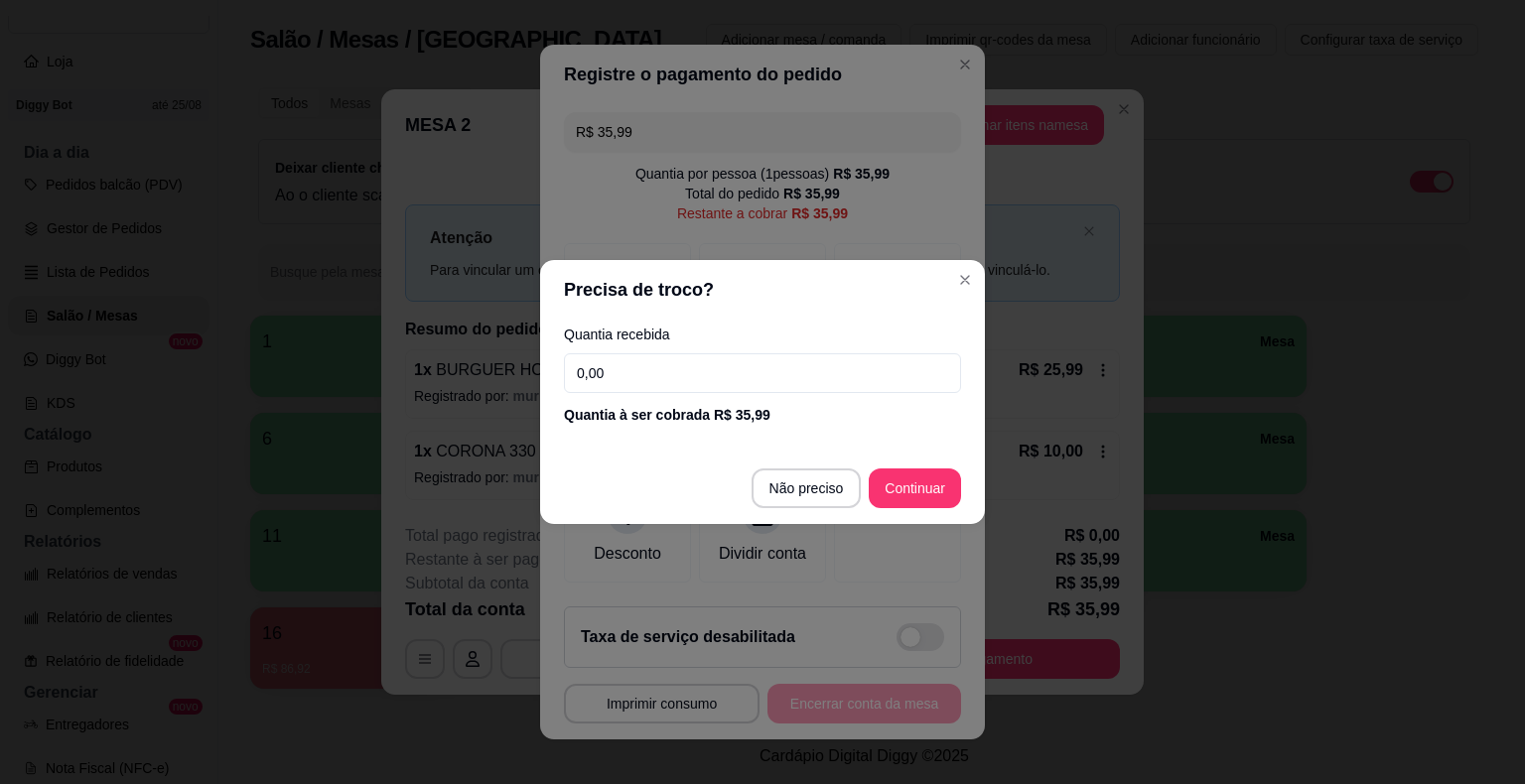 click on "0,00" at bounding box center (762, 373) 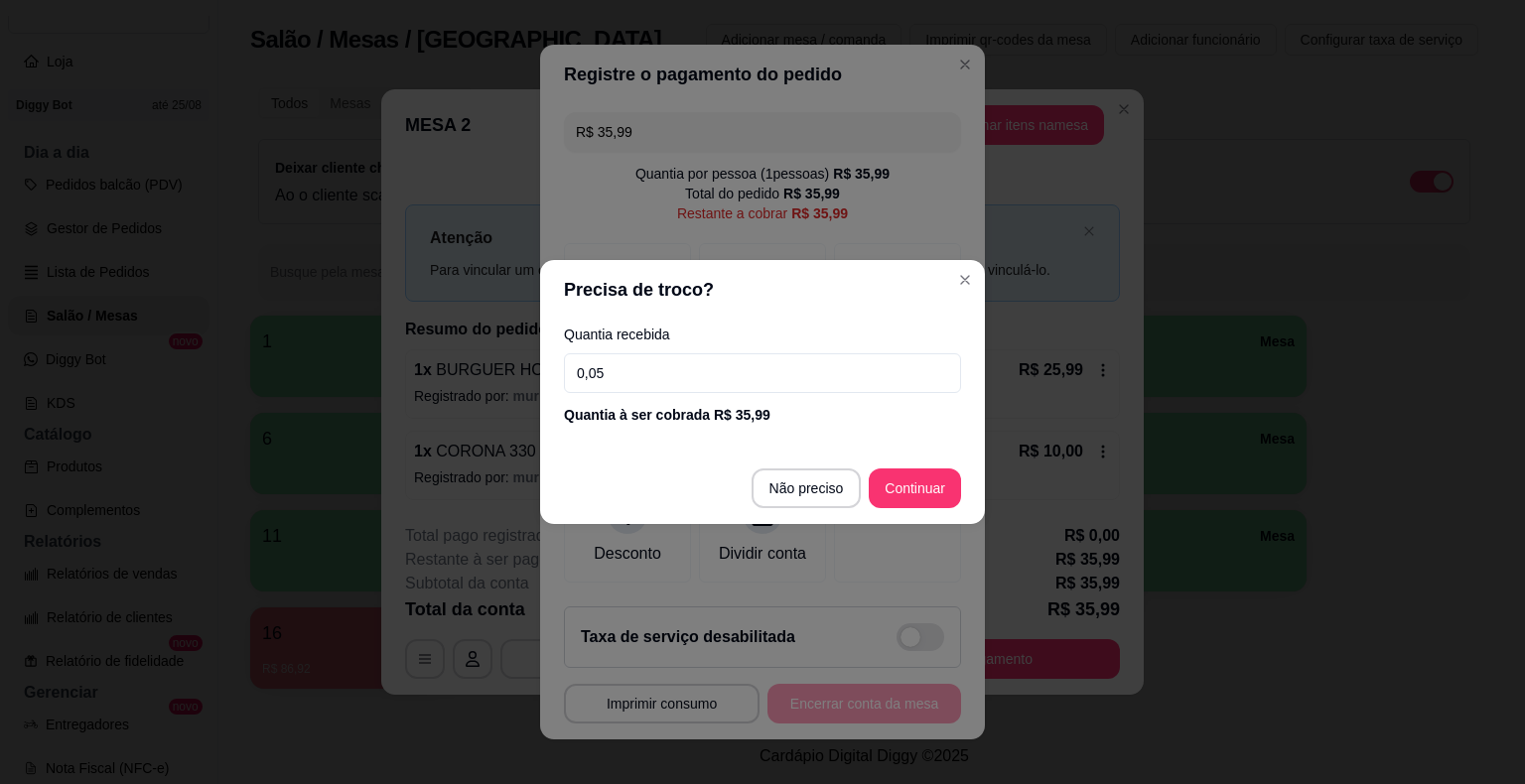 type on "0,50" 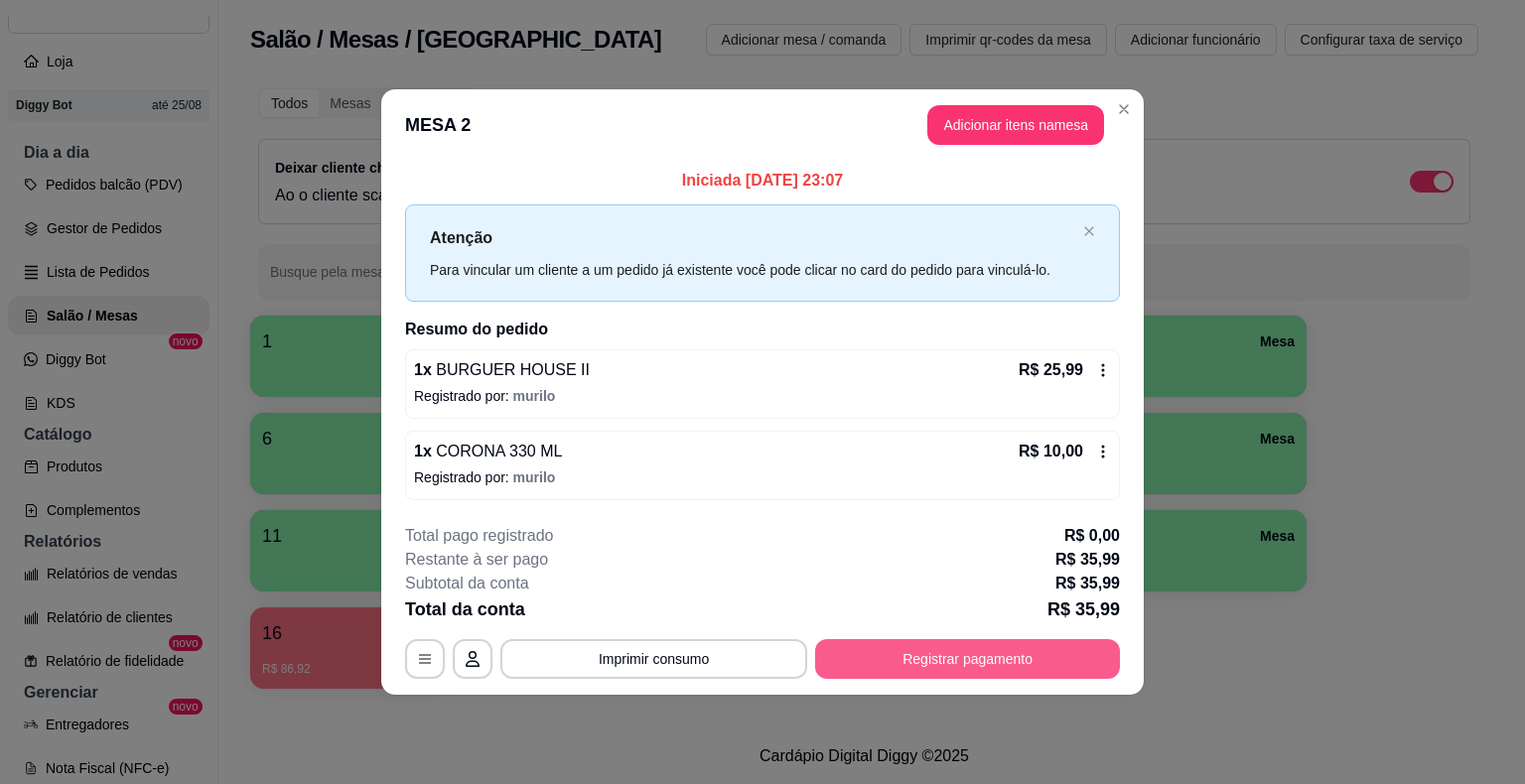 click on "Registrar pagamento" at bounding box center (967, 659) 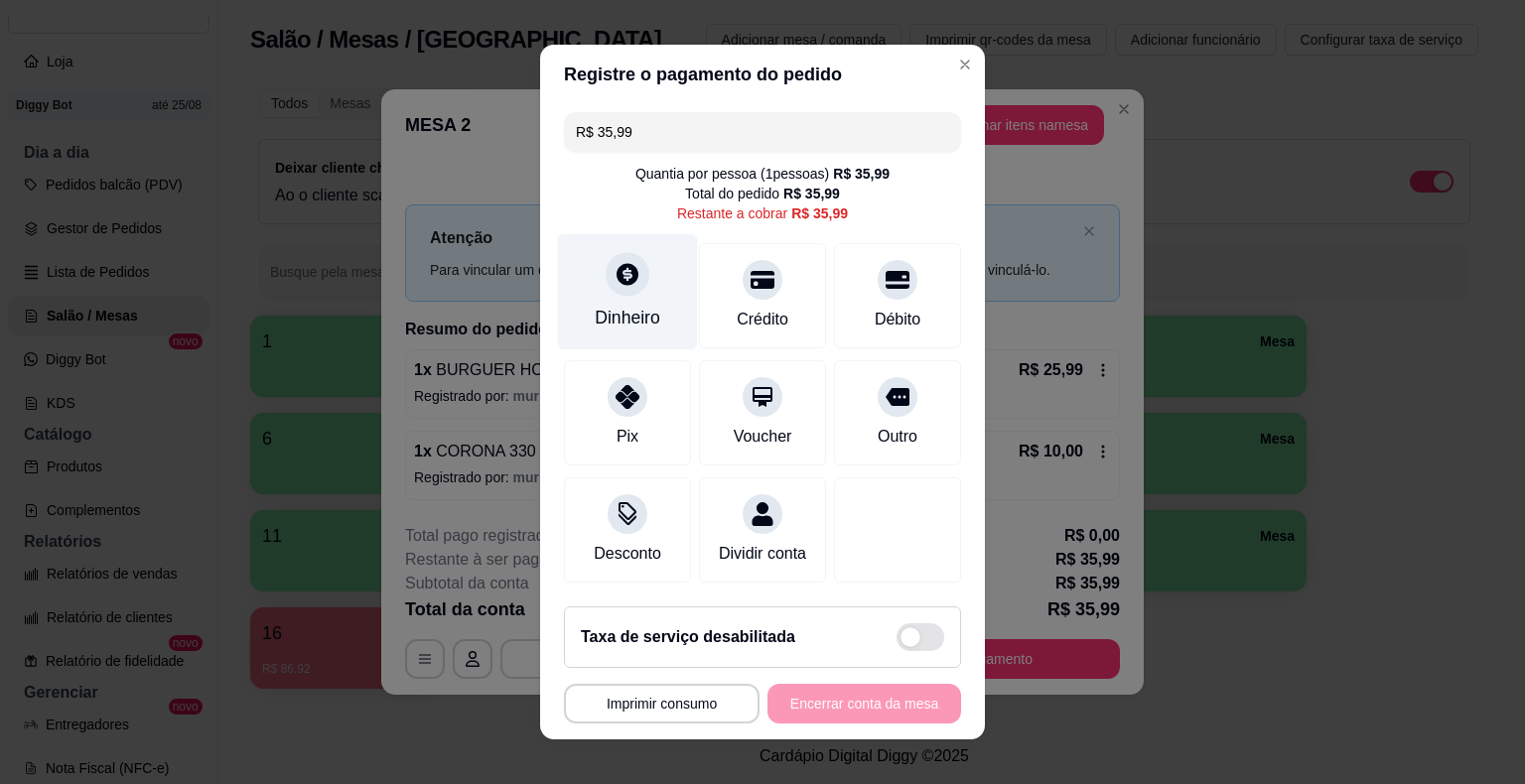 click on "Dinheiro" at bounding box center [627, 318] 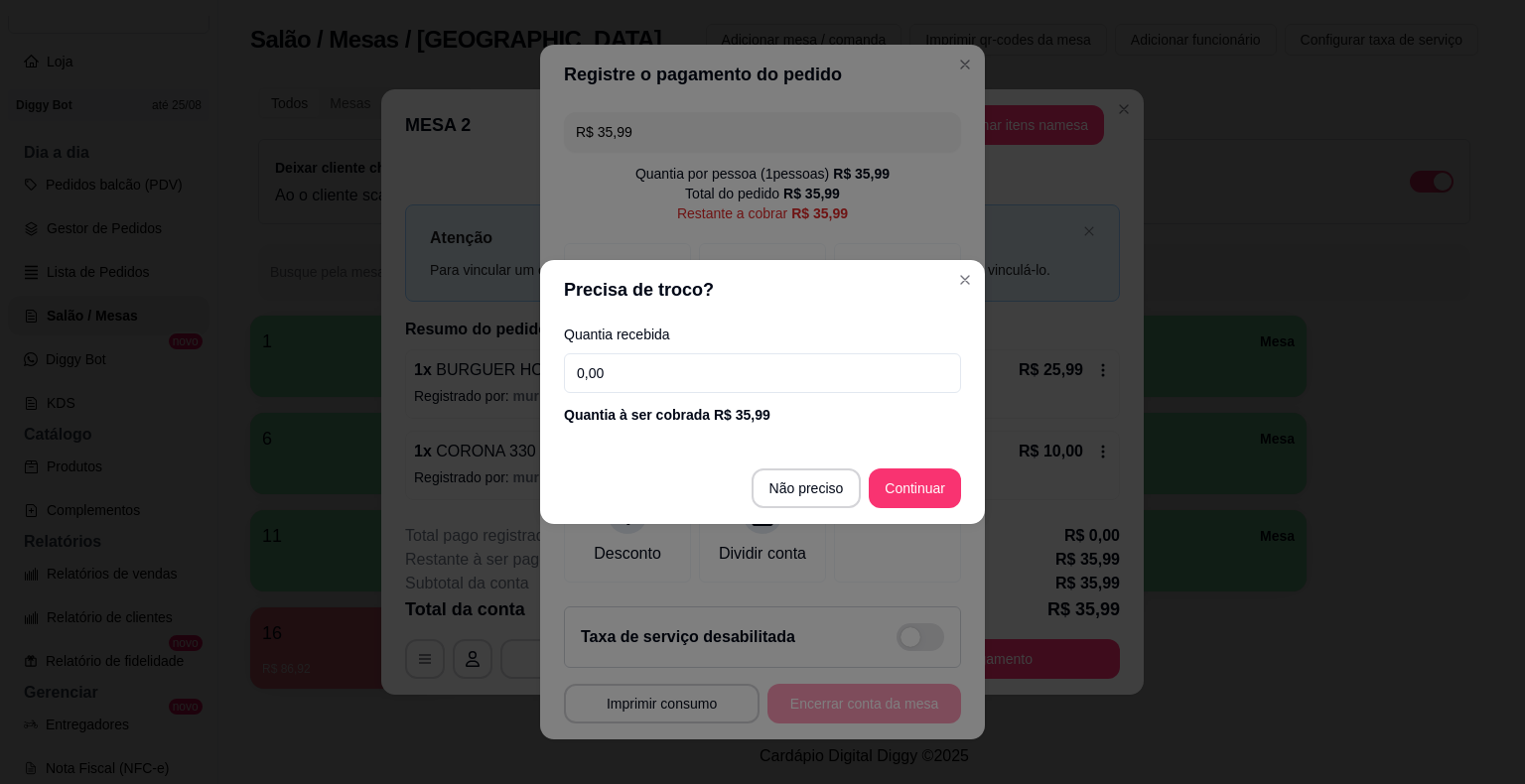click on "0,00" at bounding box center (762, 373) 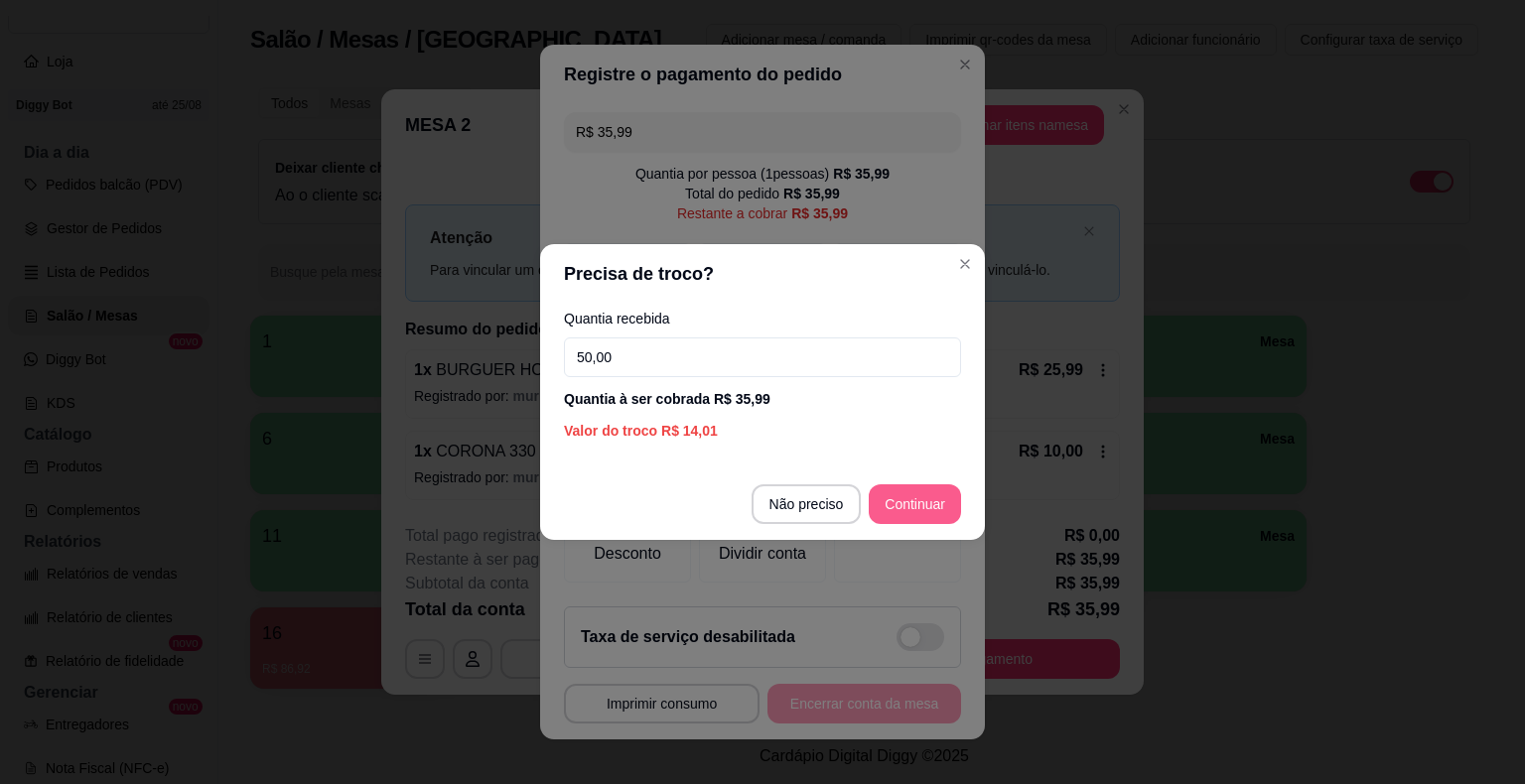 type on "50,00" 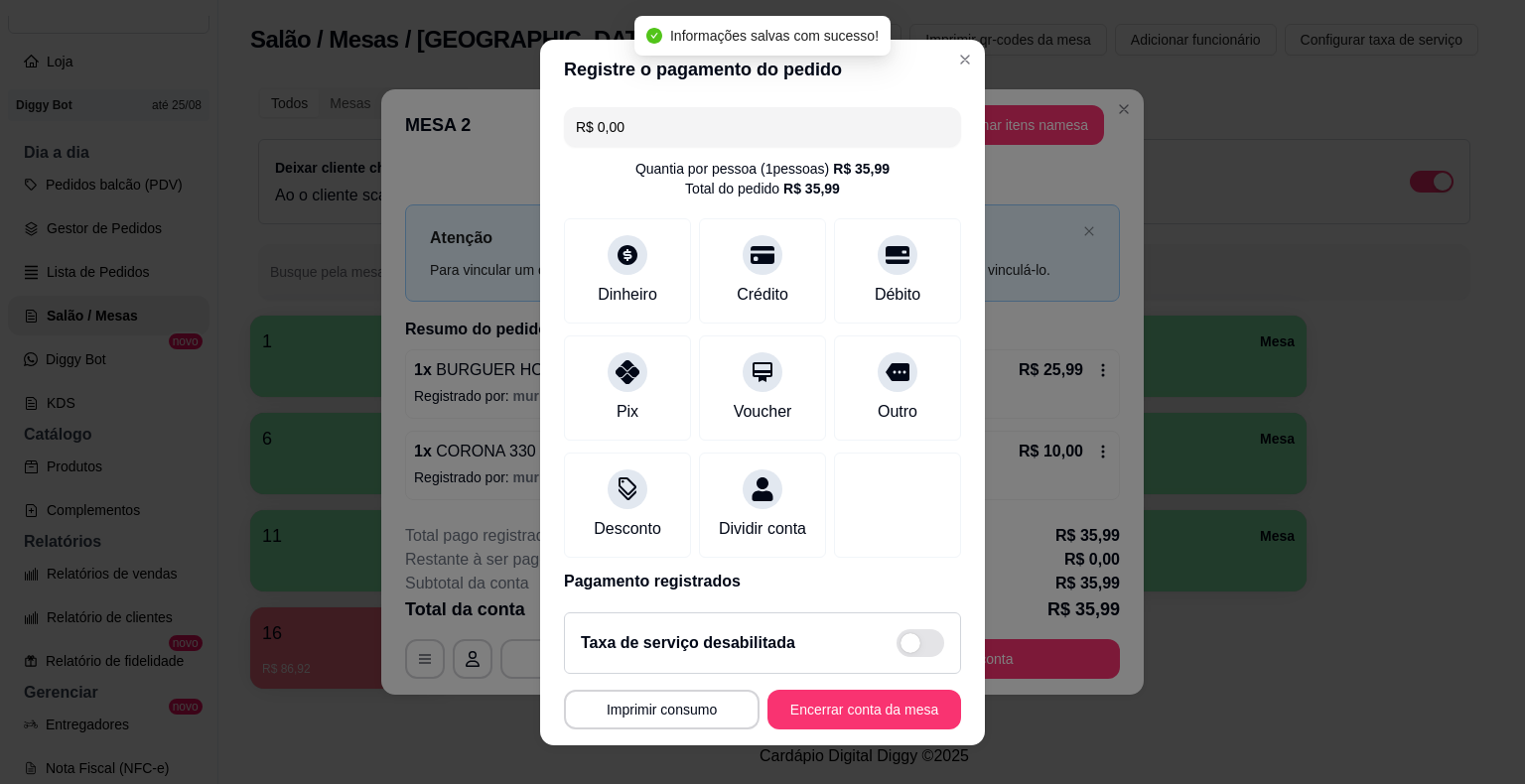 type on "R$ 0,00" 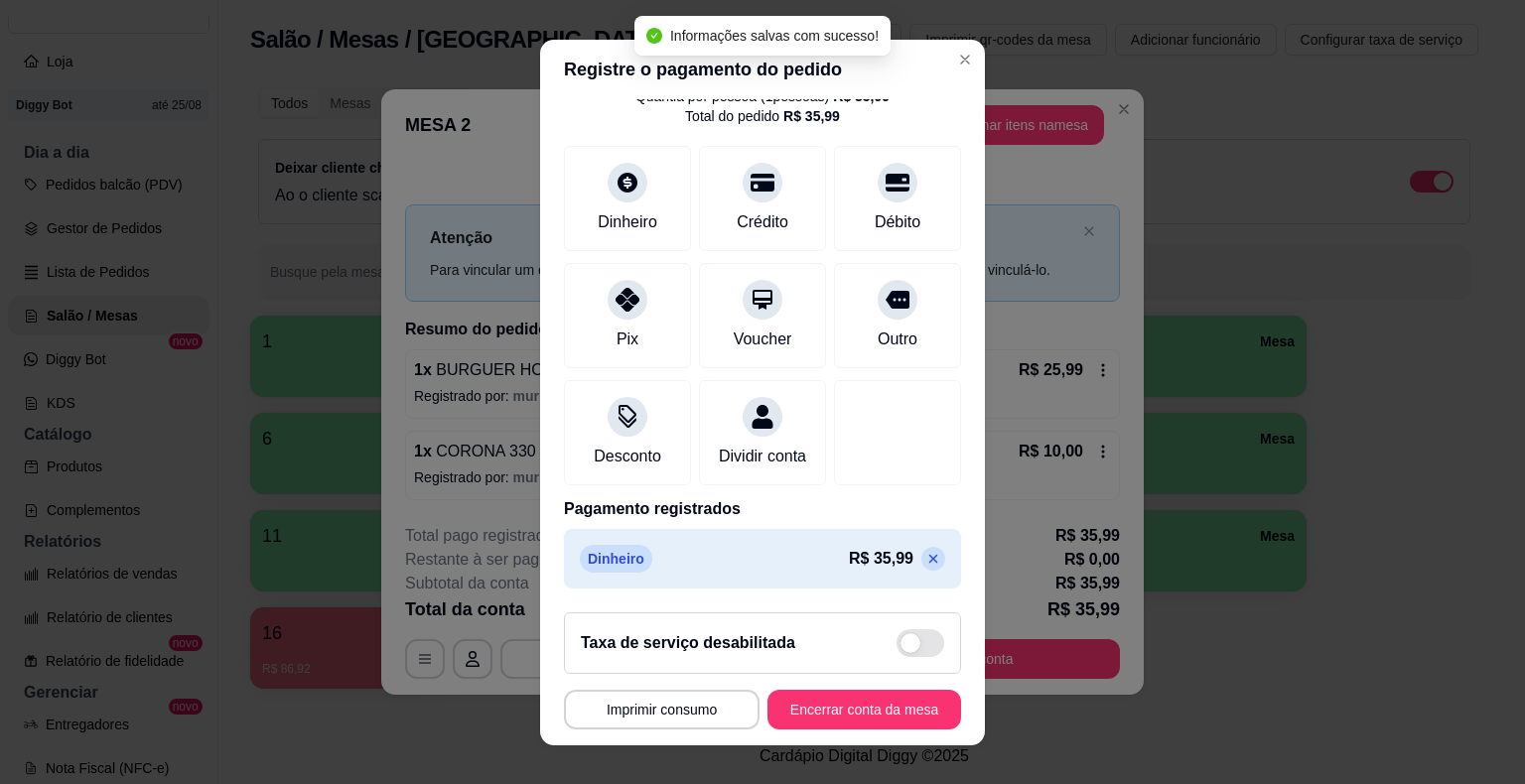 scroll, scrollTop: 93, scrollLeft: 0, axis: vertical 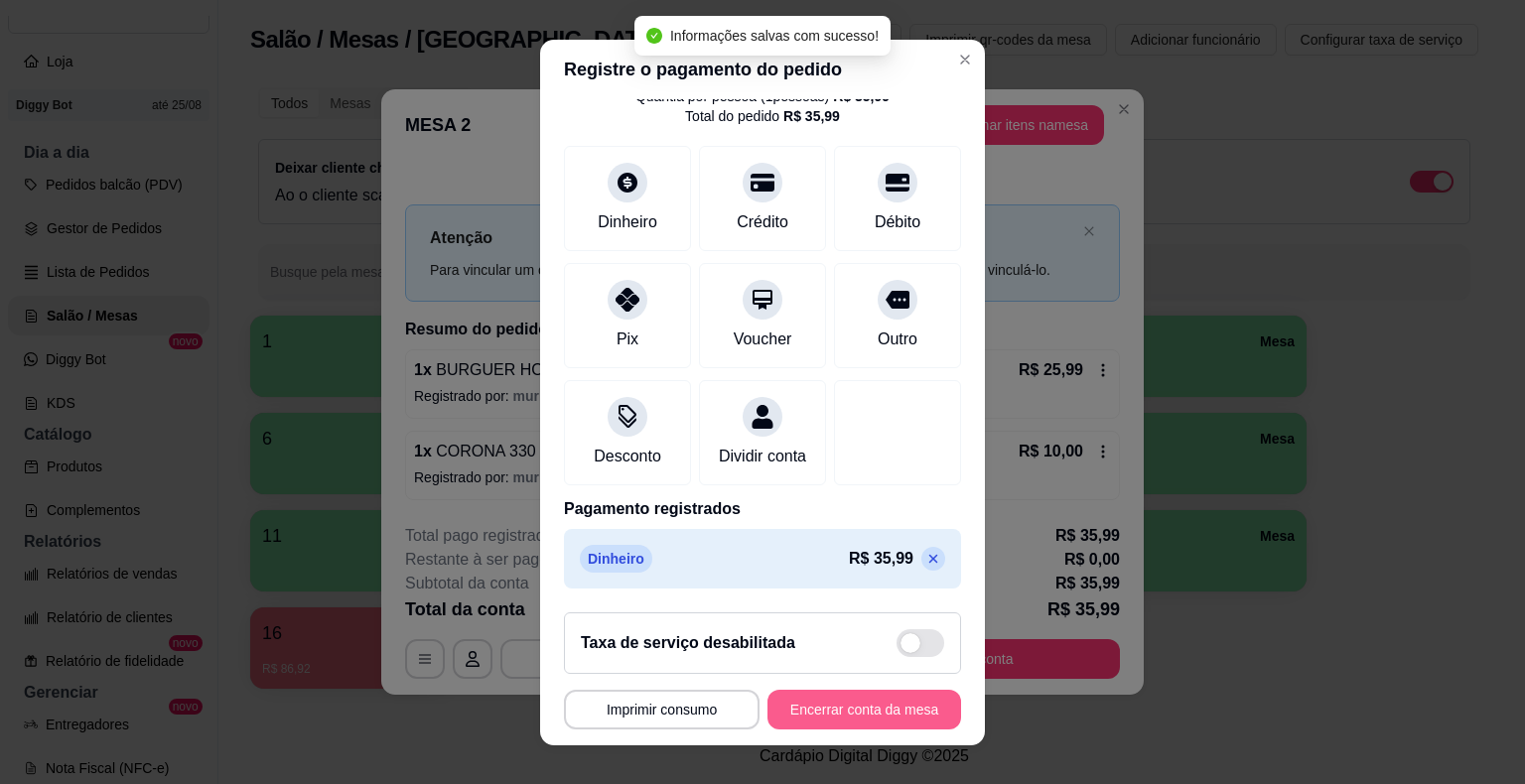 click on "Encerrar conta da mesa" at bounding box center (864, 710) 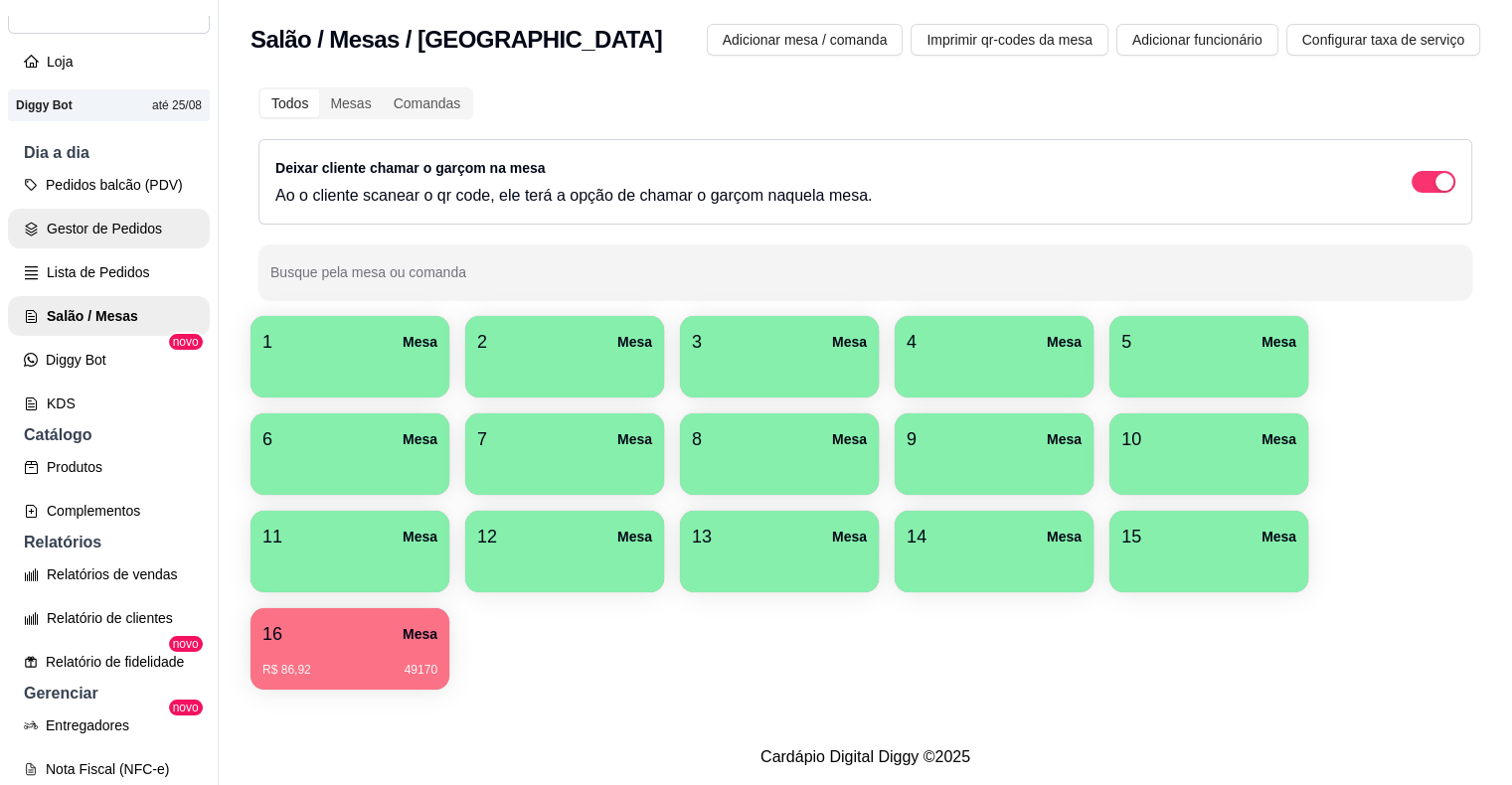 click on "Gestor de Pedidos" at bounding box center [108, 229] 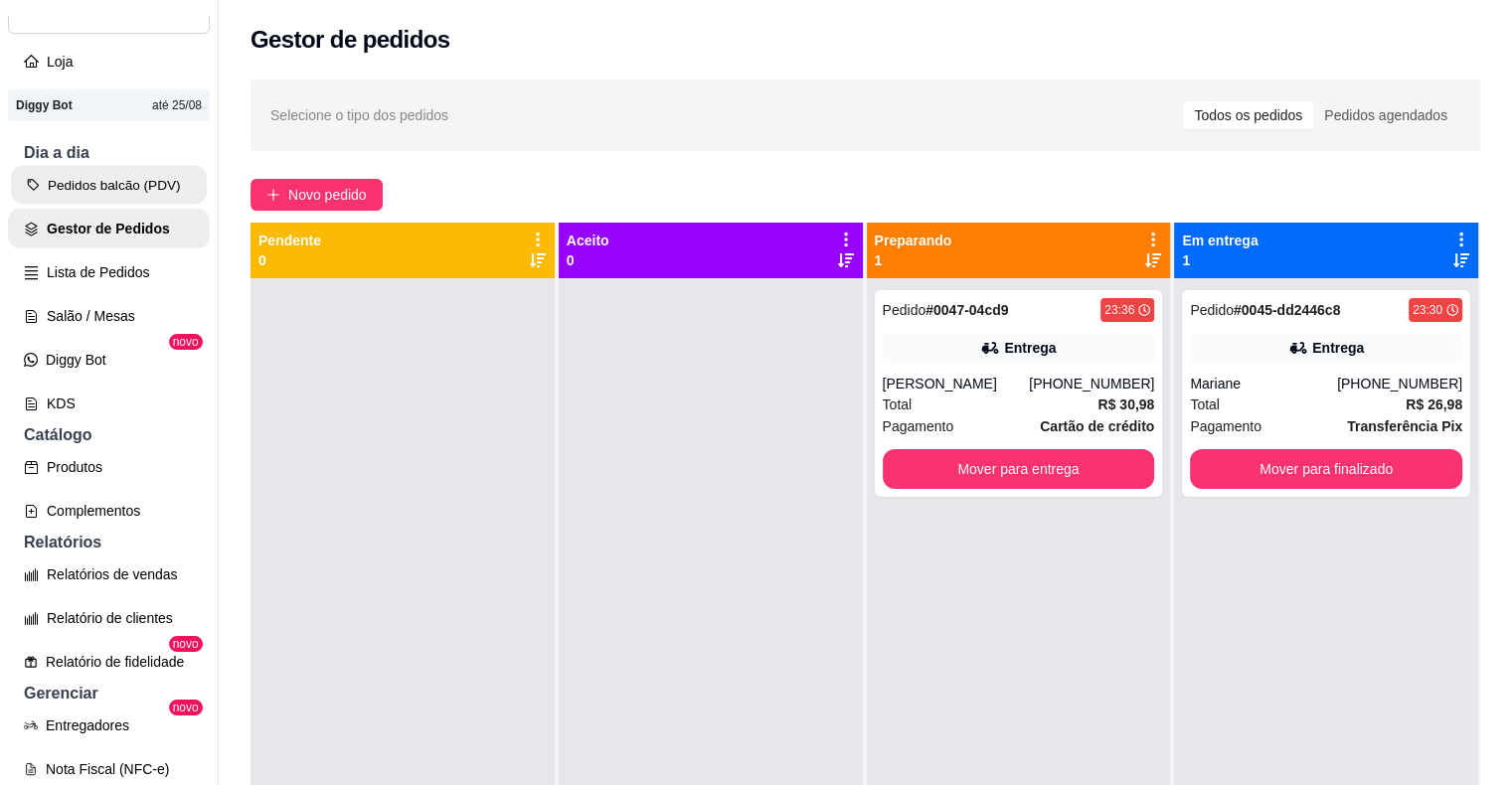 click on "Pedidos balcão (PDV)" at bounding box center (108, 185) 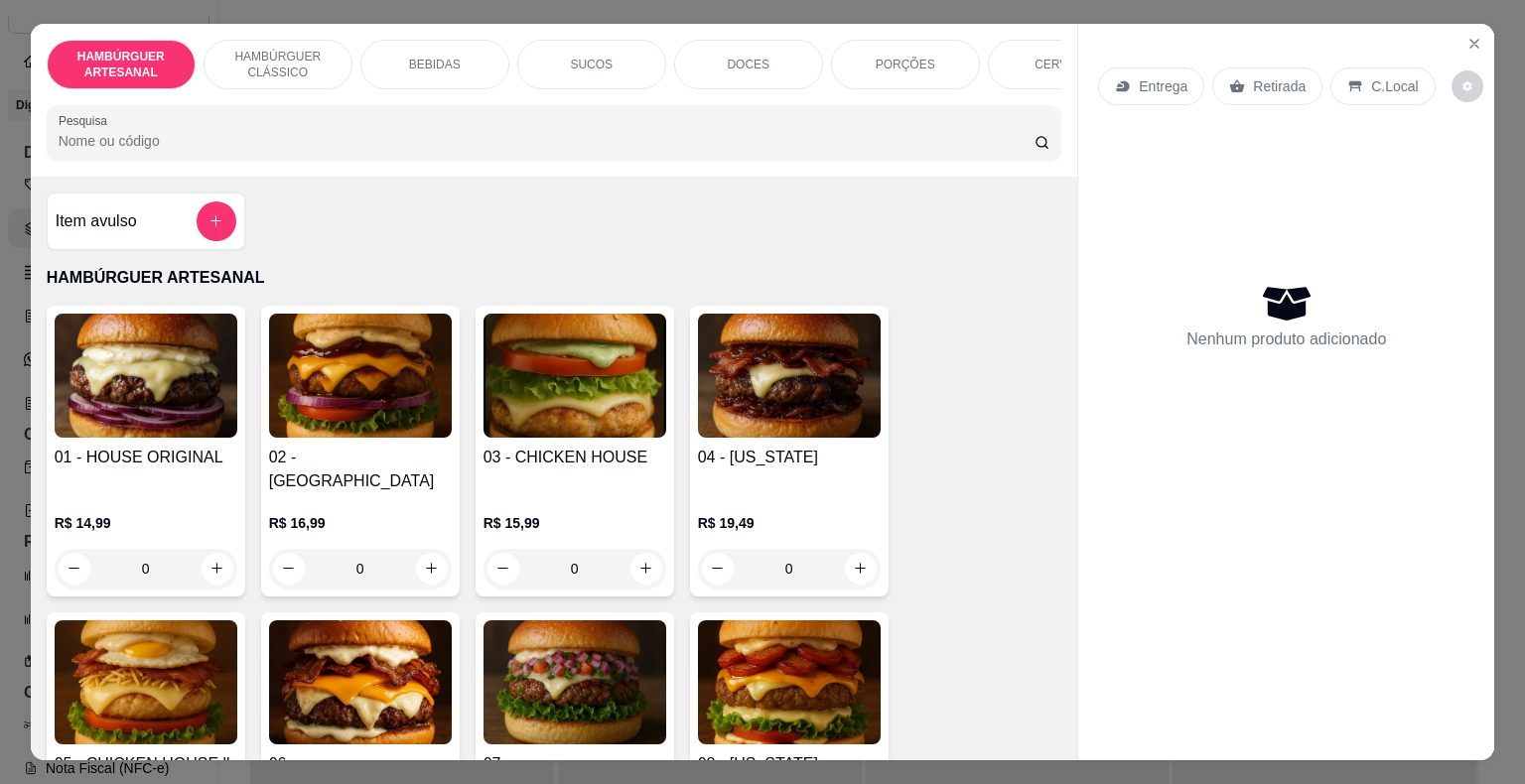 click on "DOCES" at bounding box center [749, 65] 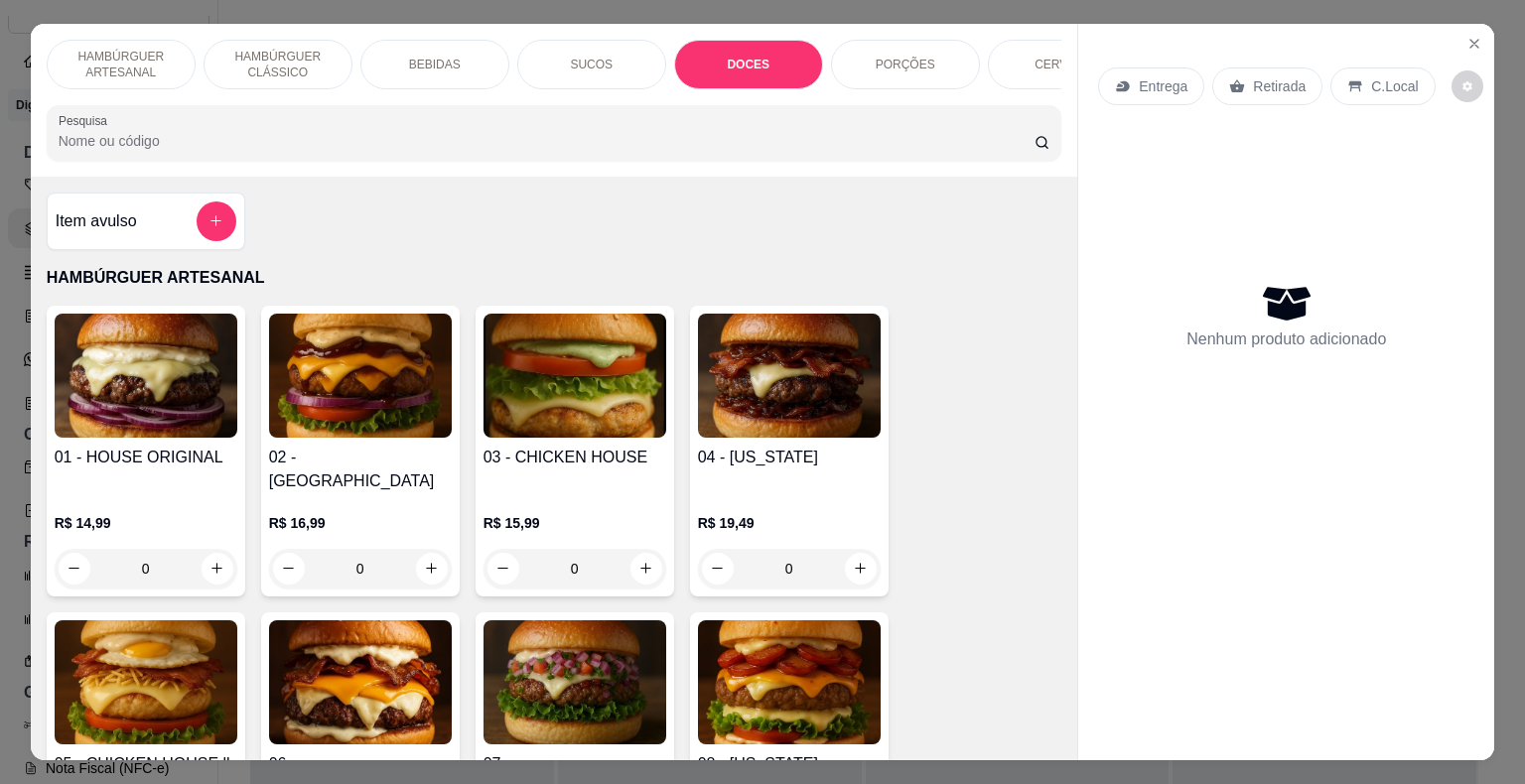 scroll, scrollTop: 3430, scrollLeft: 0, axis: vertical 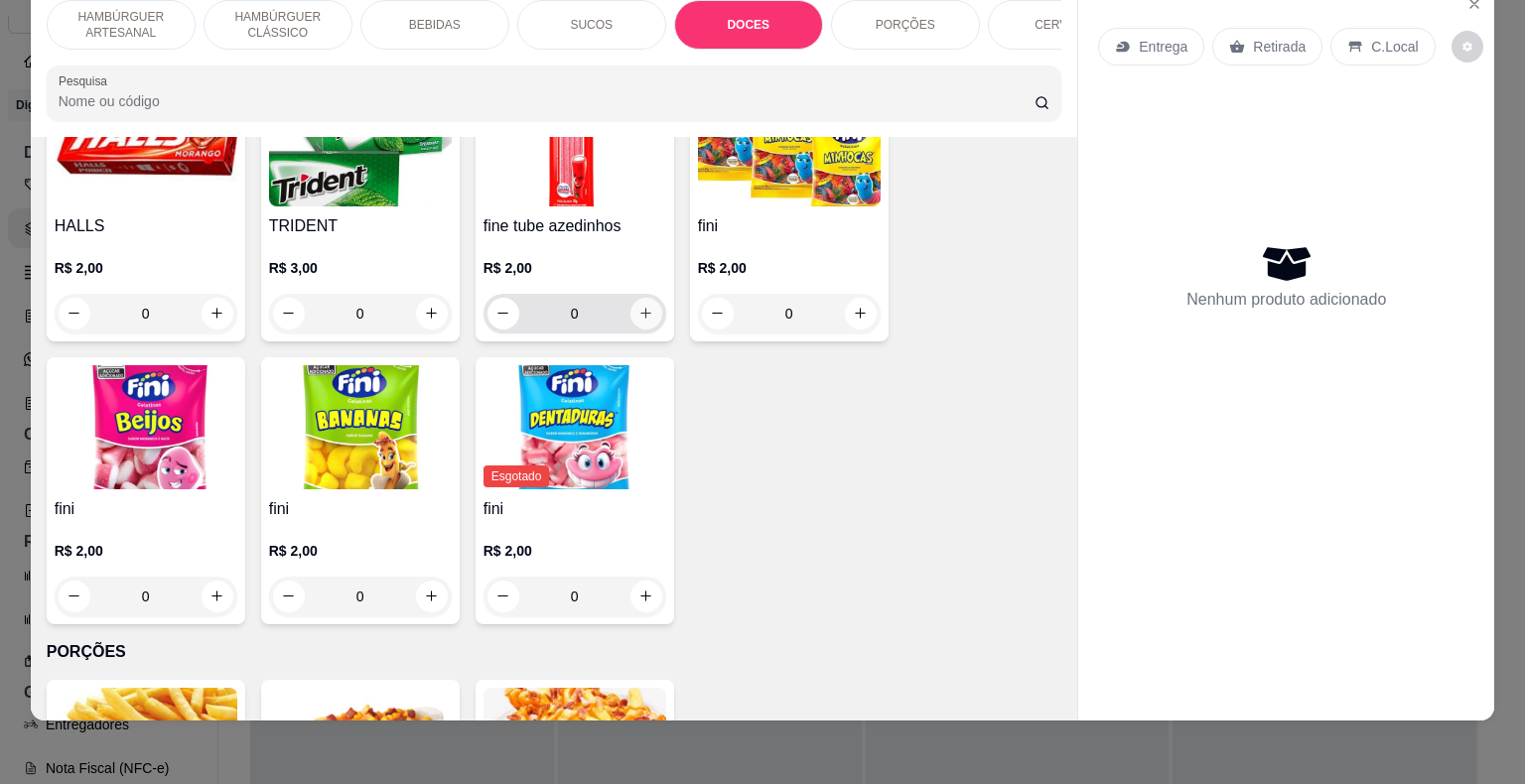 click at bounding box center [646, 314] 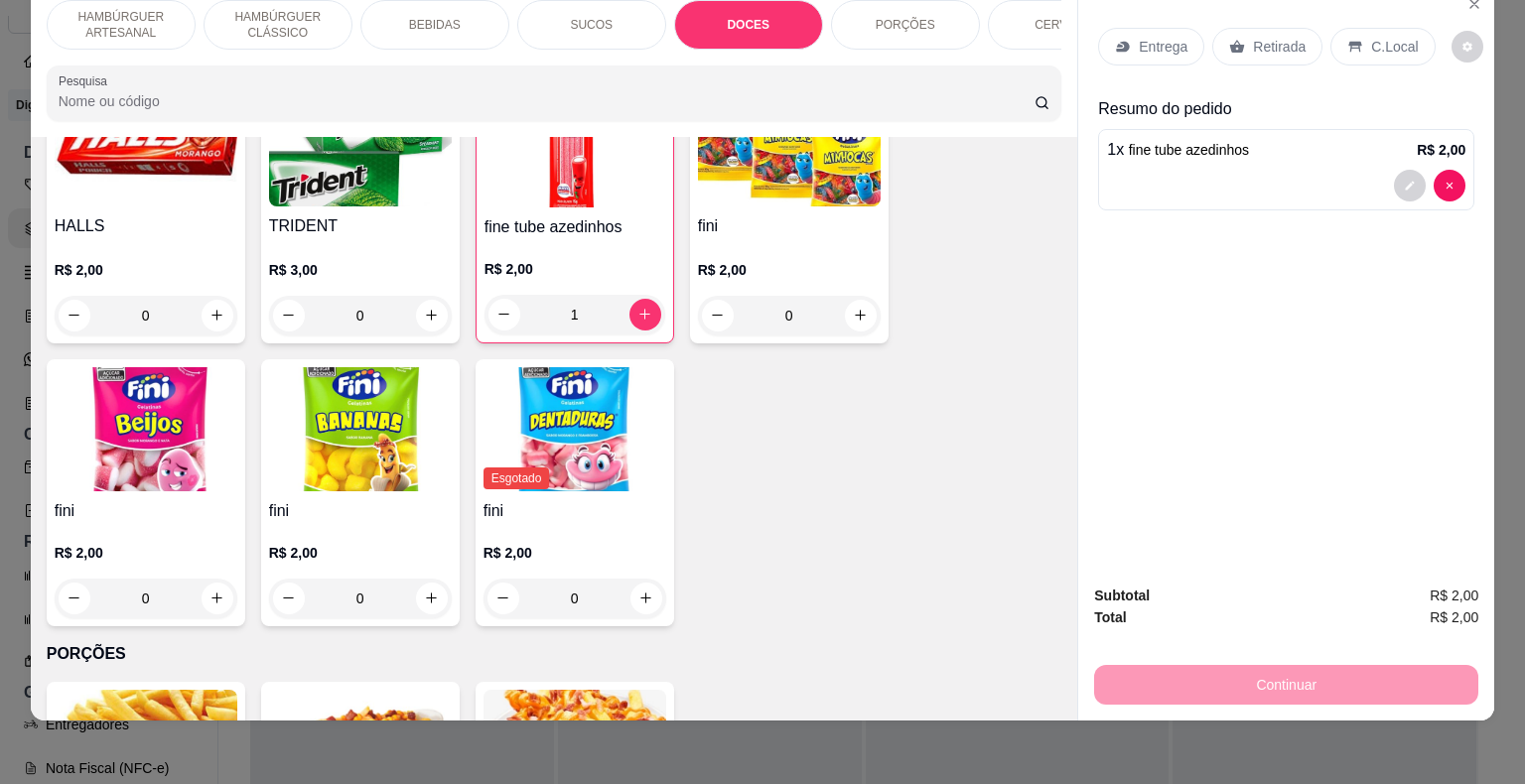 click on "Retirada" at bounding box center [1279, 47] 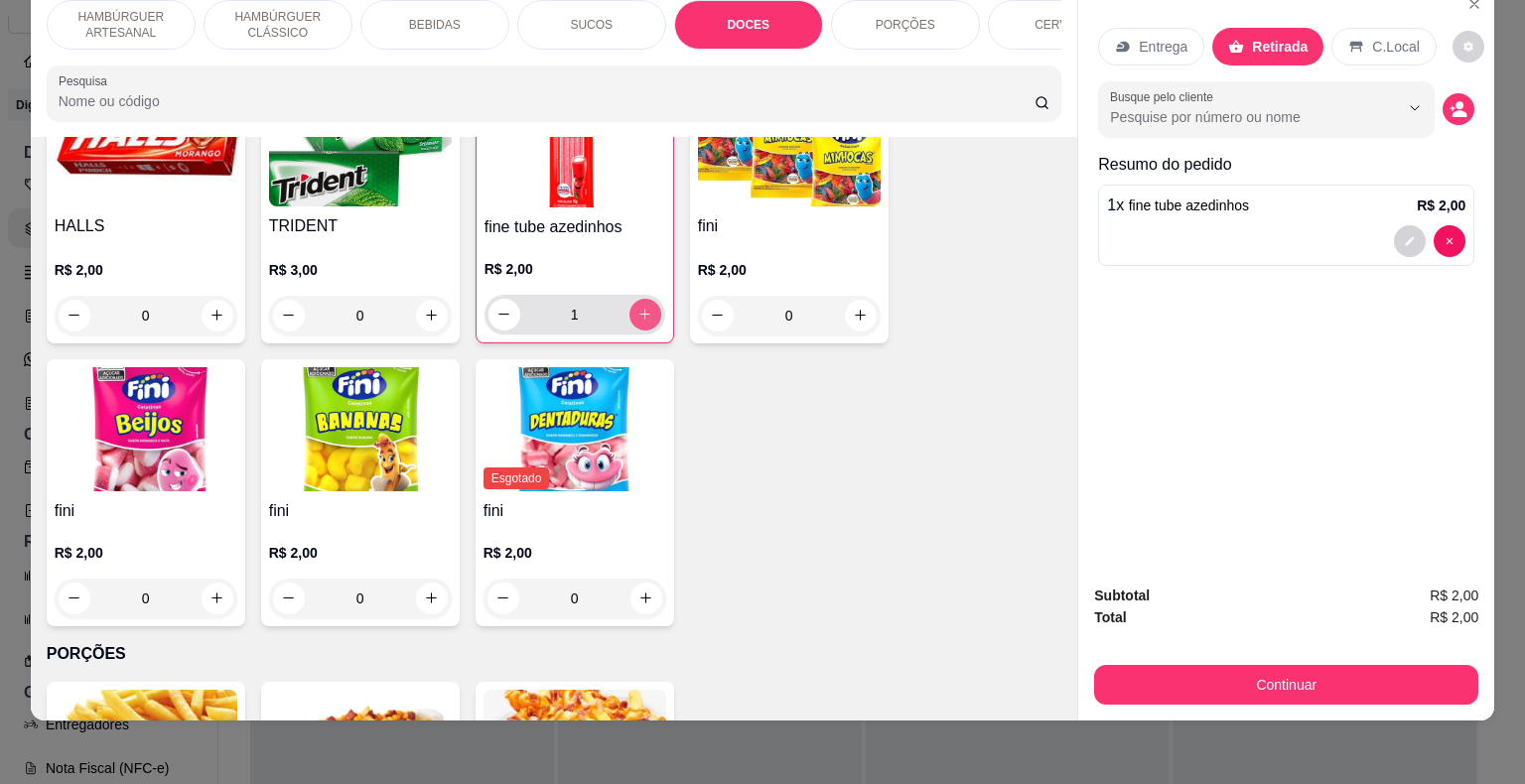 click 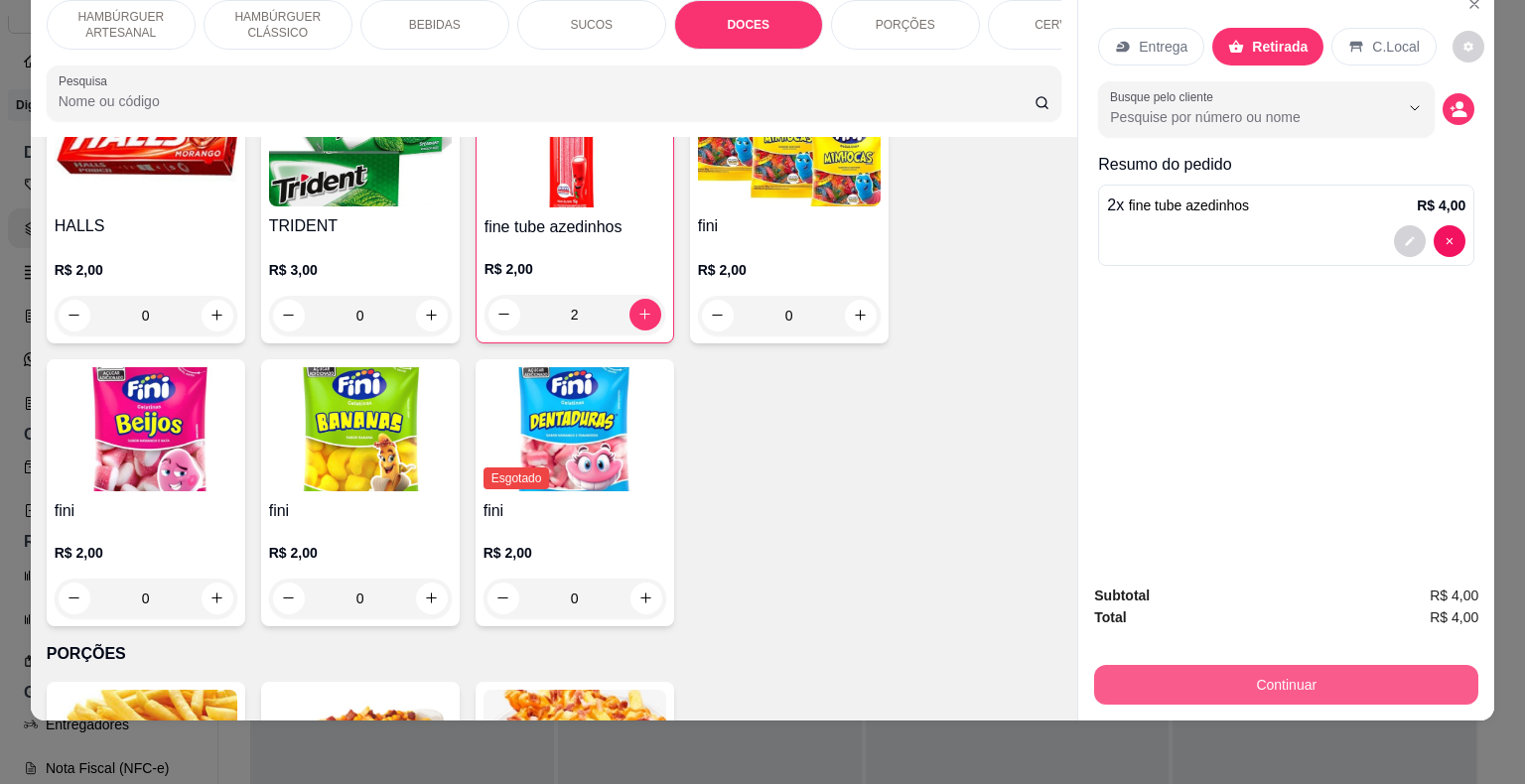 click on "Continuar" at bounding box center [1286, 685] 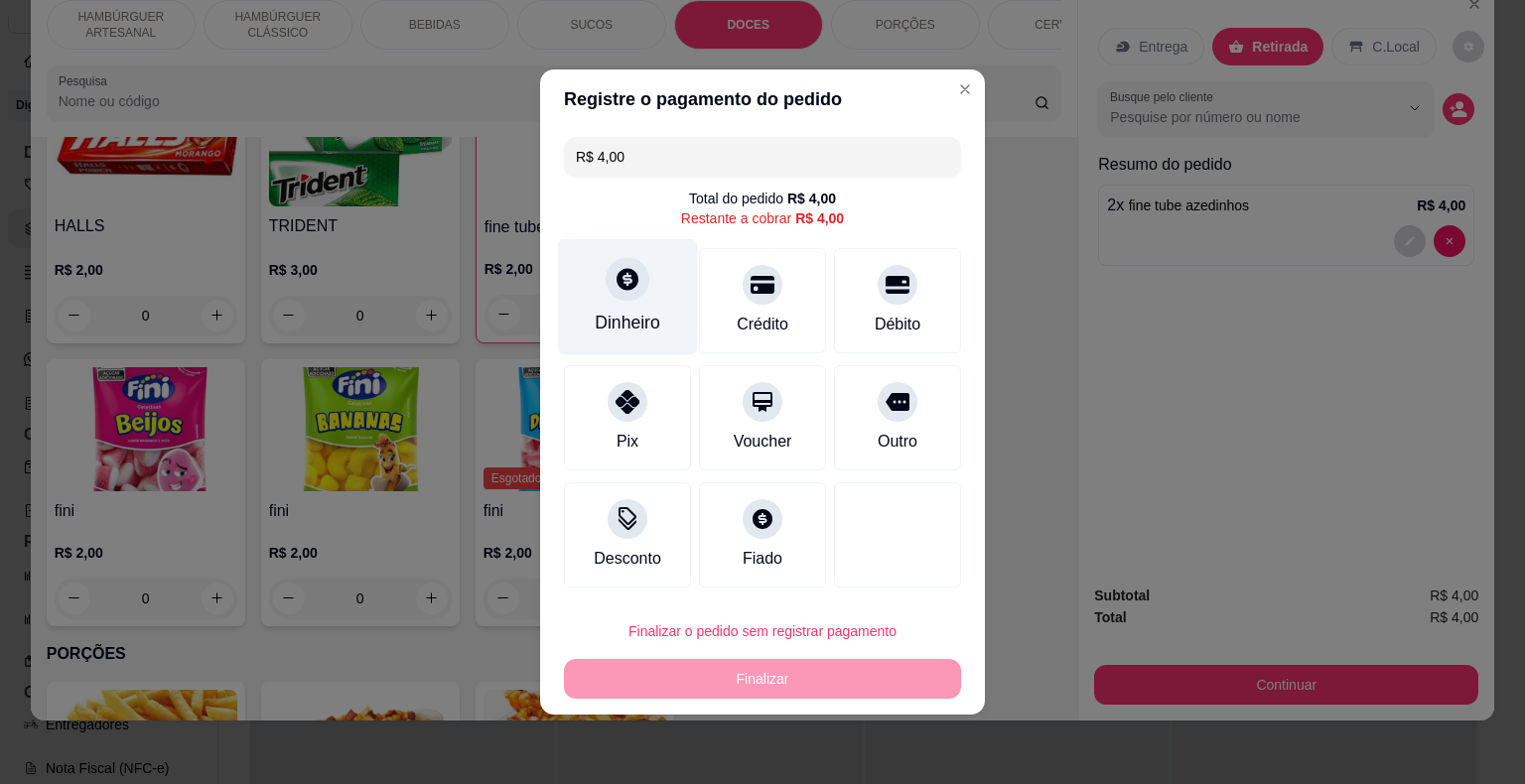 click on "Dinheiro" at bounding box center [627, 297] 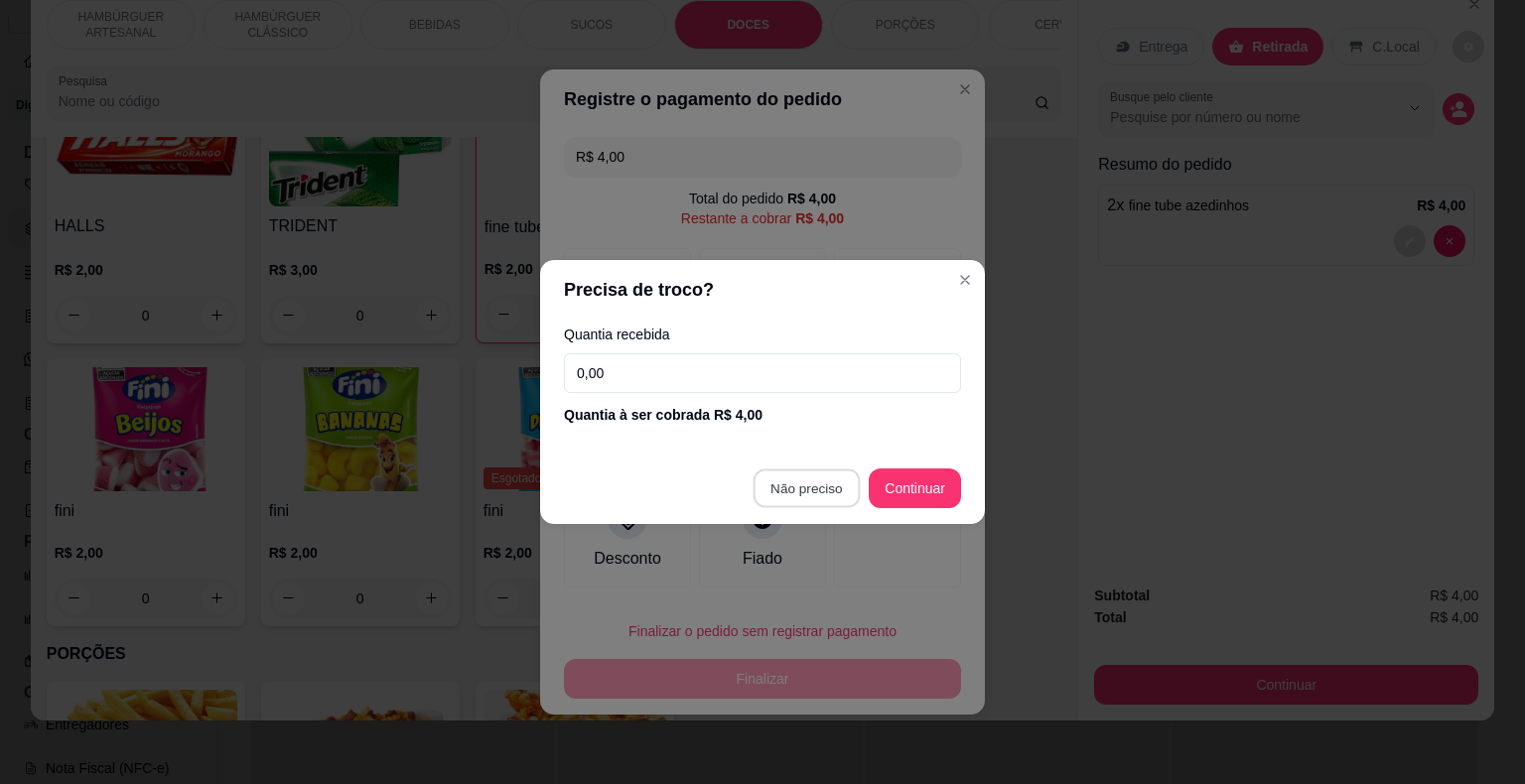 type on "R$ 0,00" 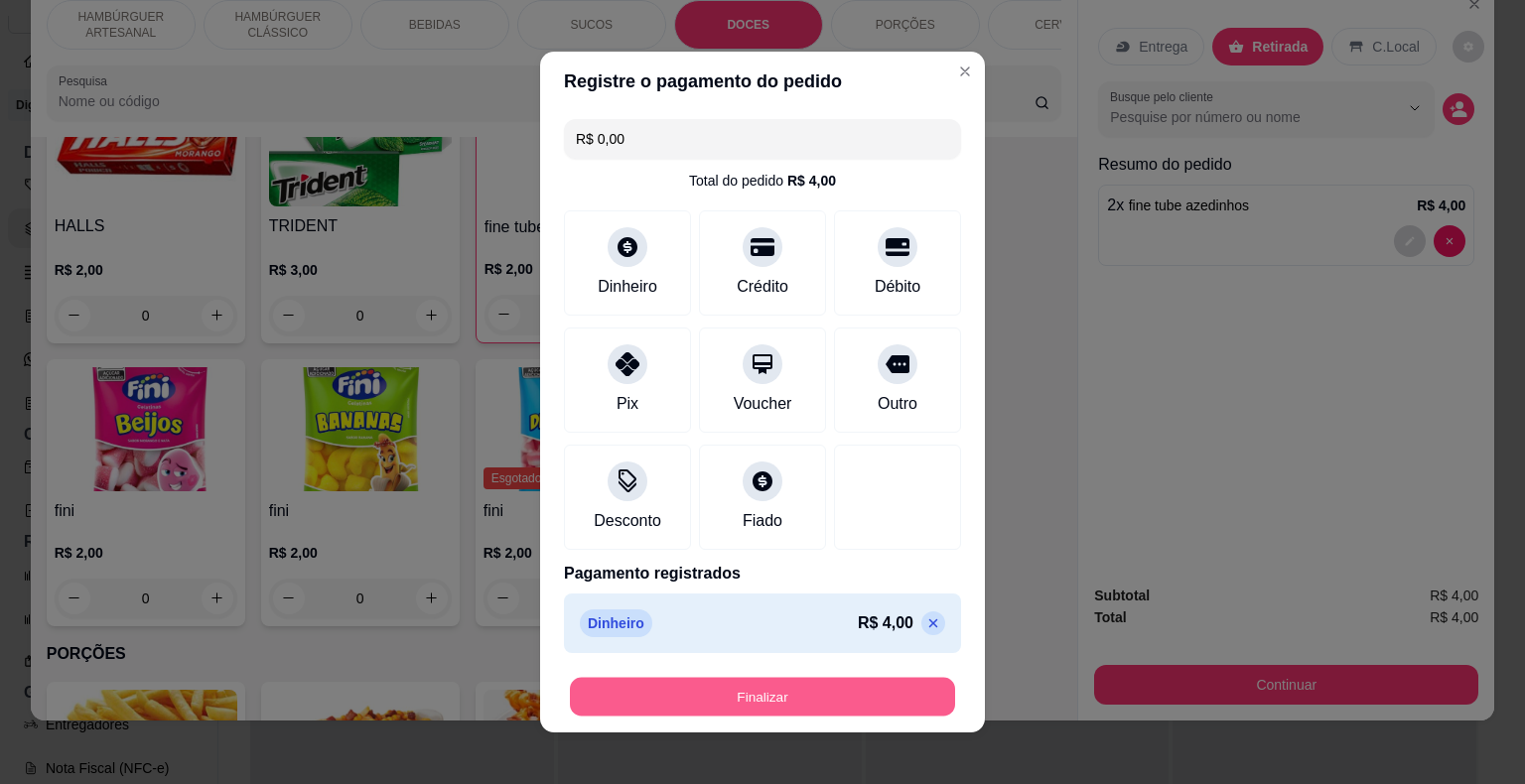 click on "Finalizar" at bounding box center (762, 697) 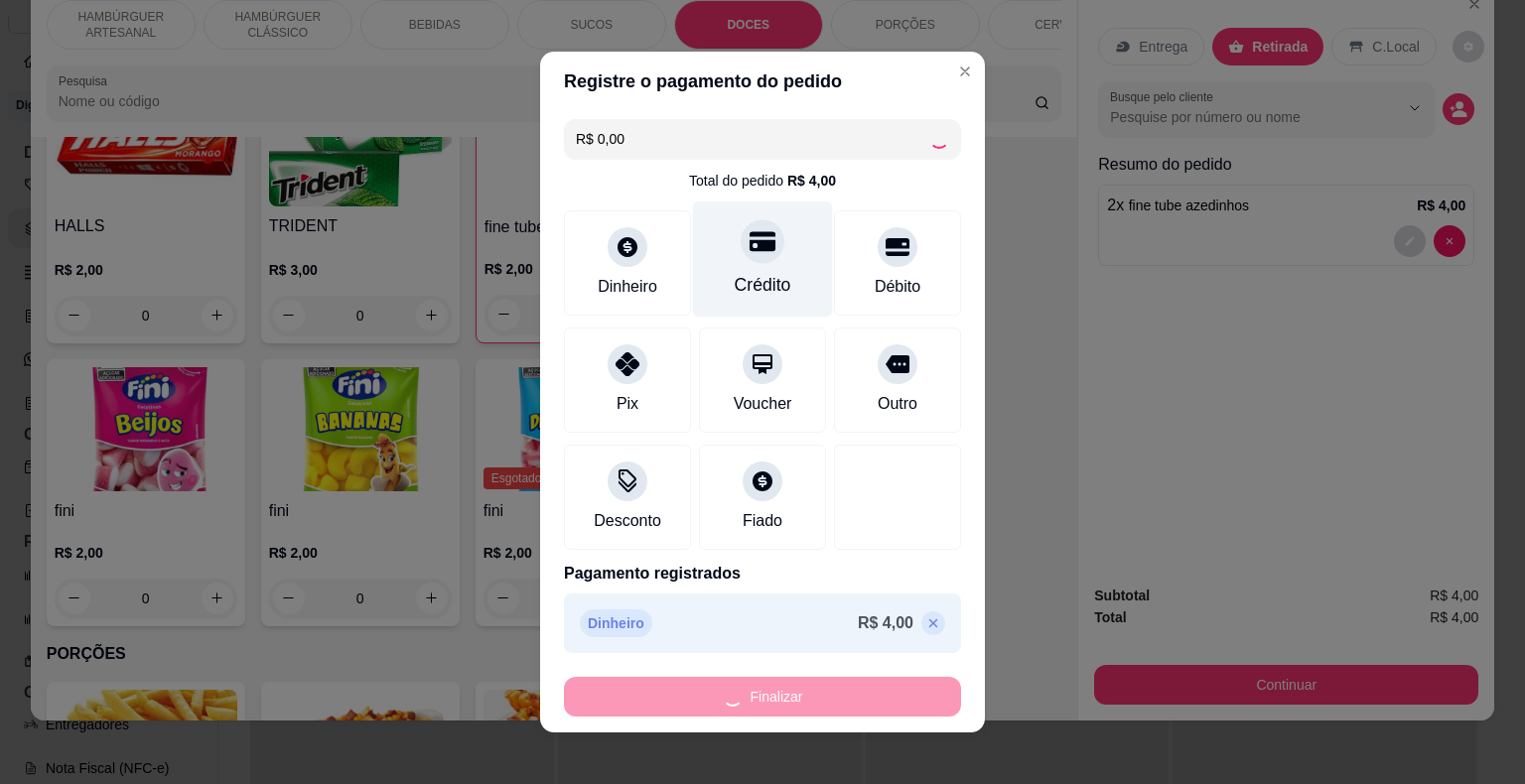 type on "0" 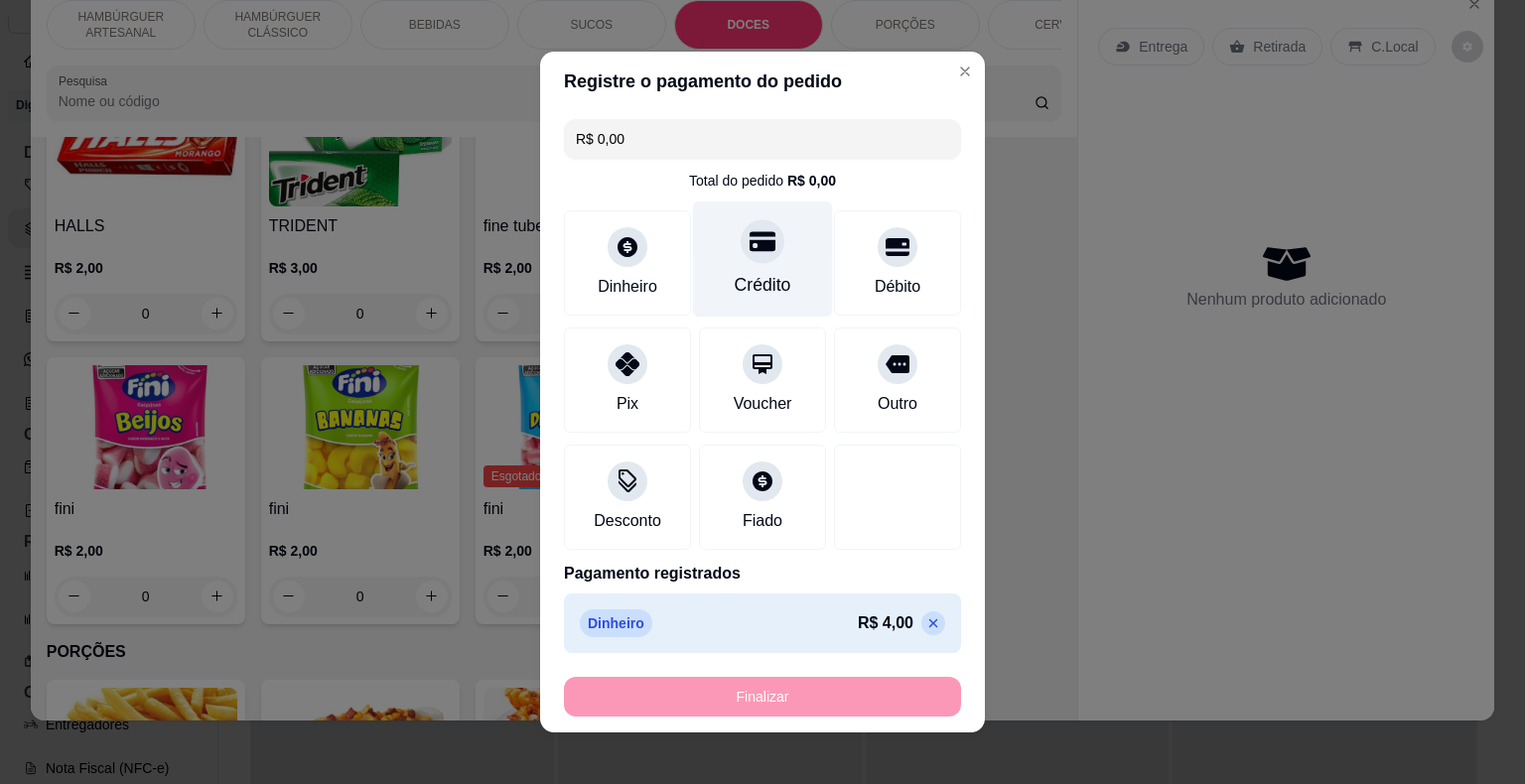 type on "-R$ 4,00" 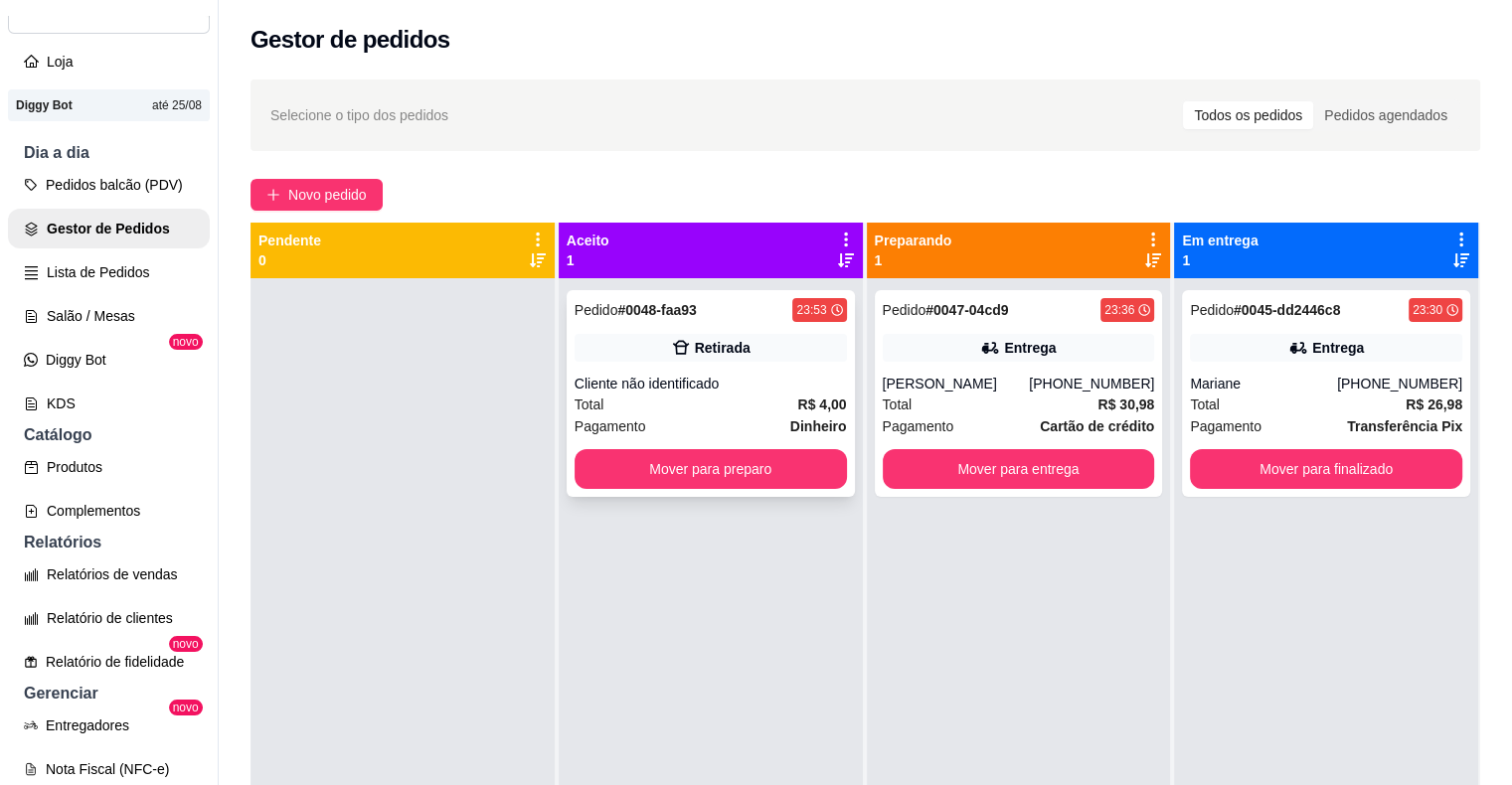 click on "Cliente não identificado" at bounding box center (711, 384) 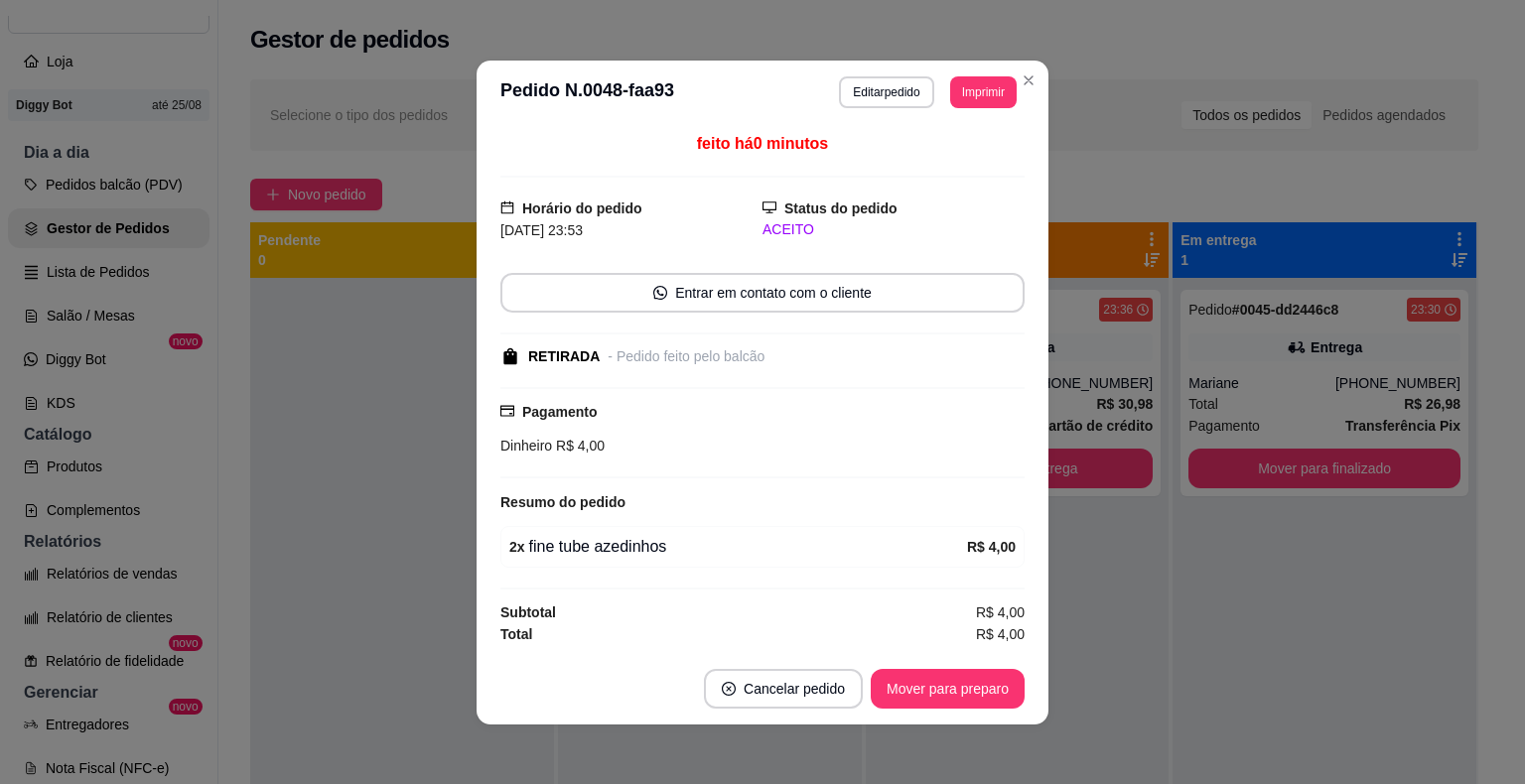 scroll, scrollTop: 2, scrollLeft: 0, axis: vertical 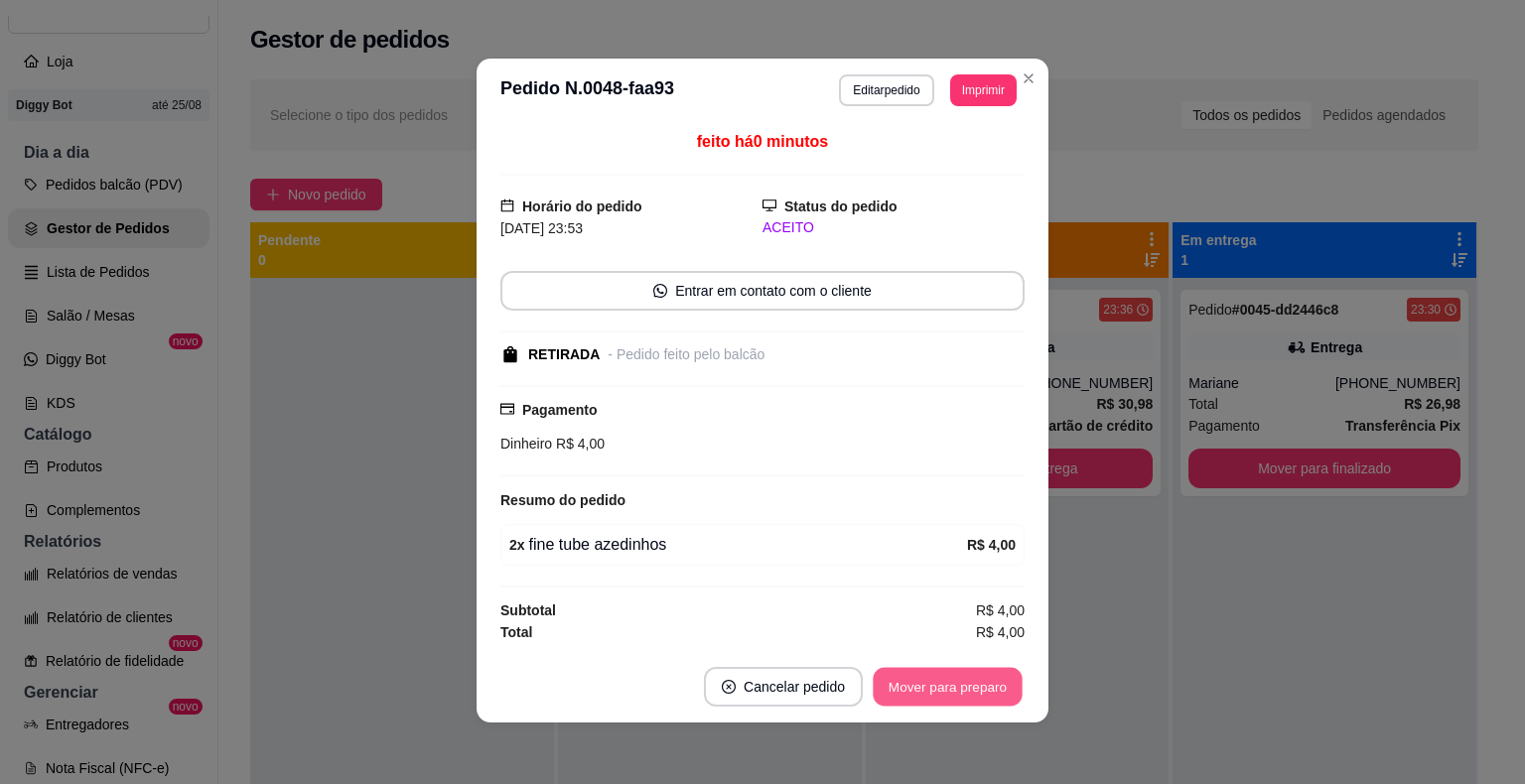 click on "Mover para preparo" at bounding box center [947, 686] 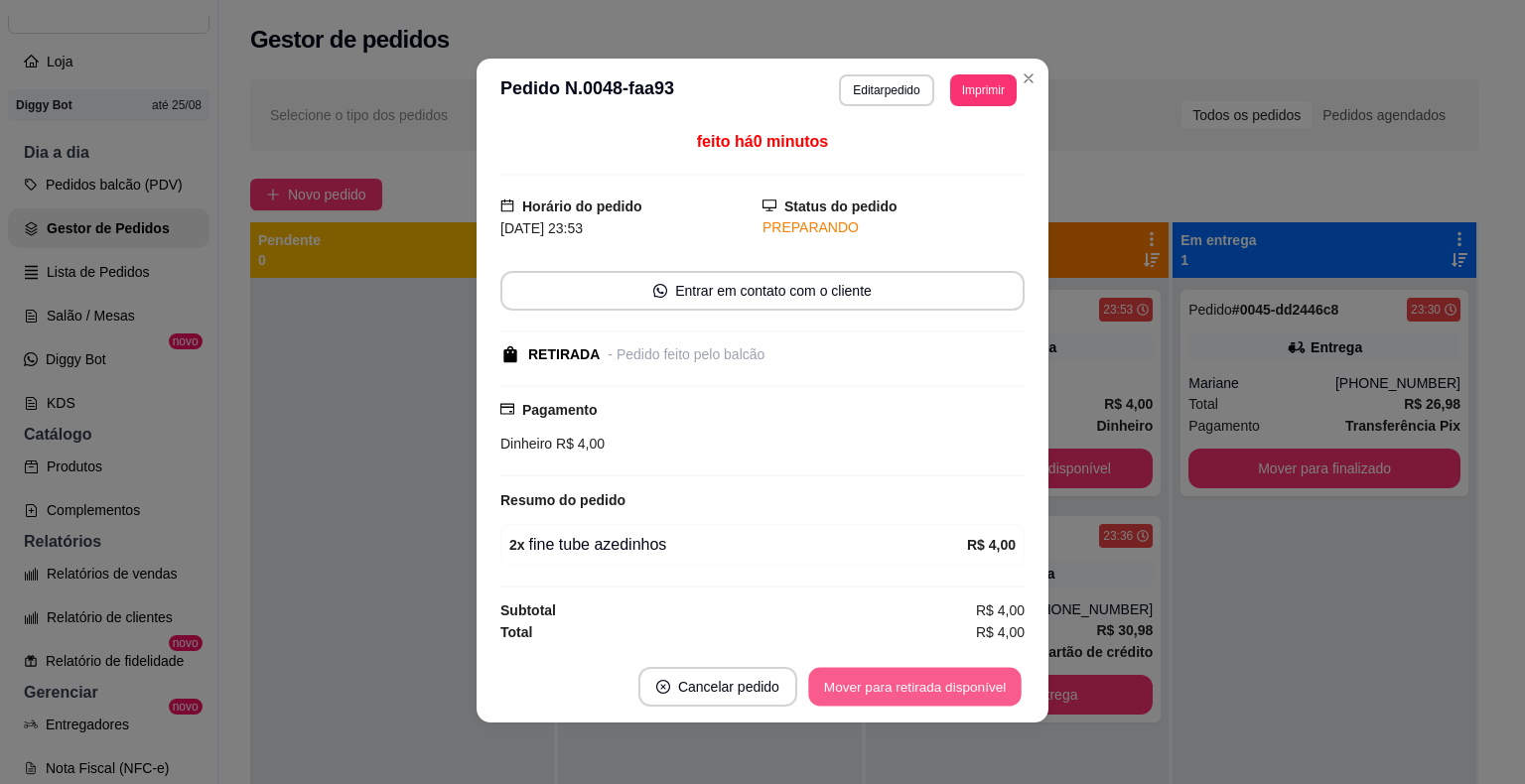 click on "Mover para retirada disponível" at bounding box center (914, 686) 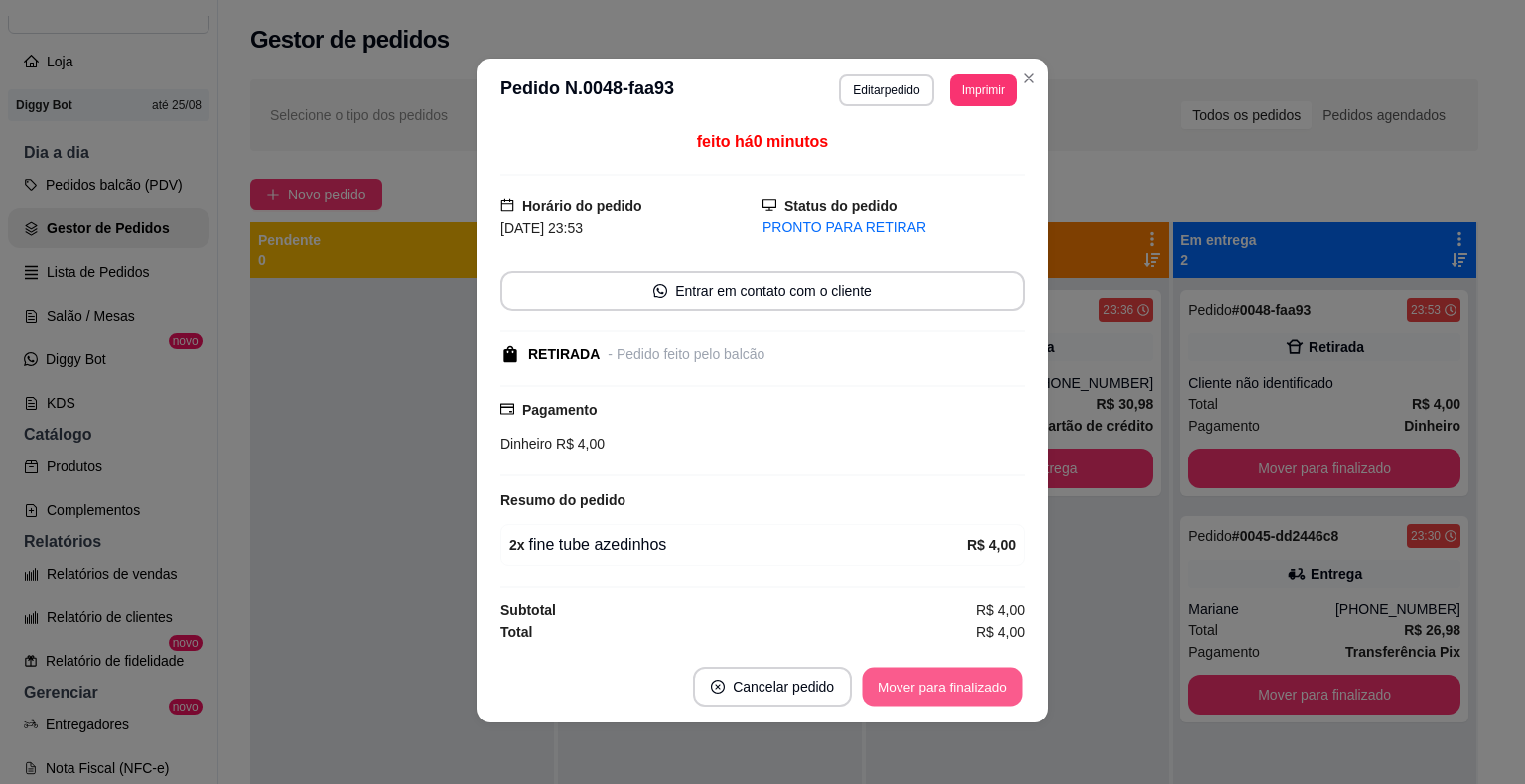 click on "Mover para finalizado" at bounding box center (942, 686) 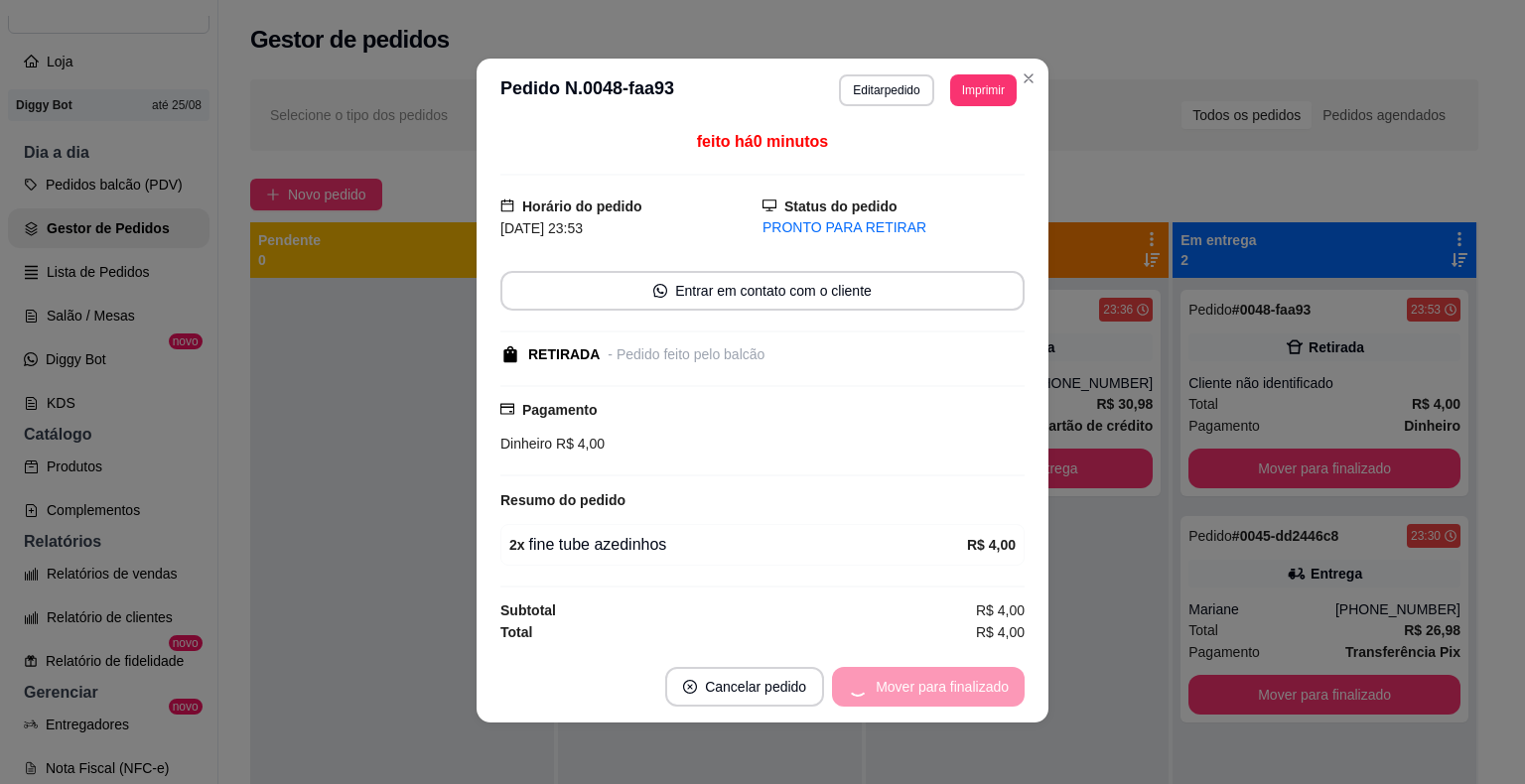 scroll, scrollTop: 0, scrollLeft: 0, axis: both 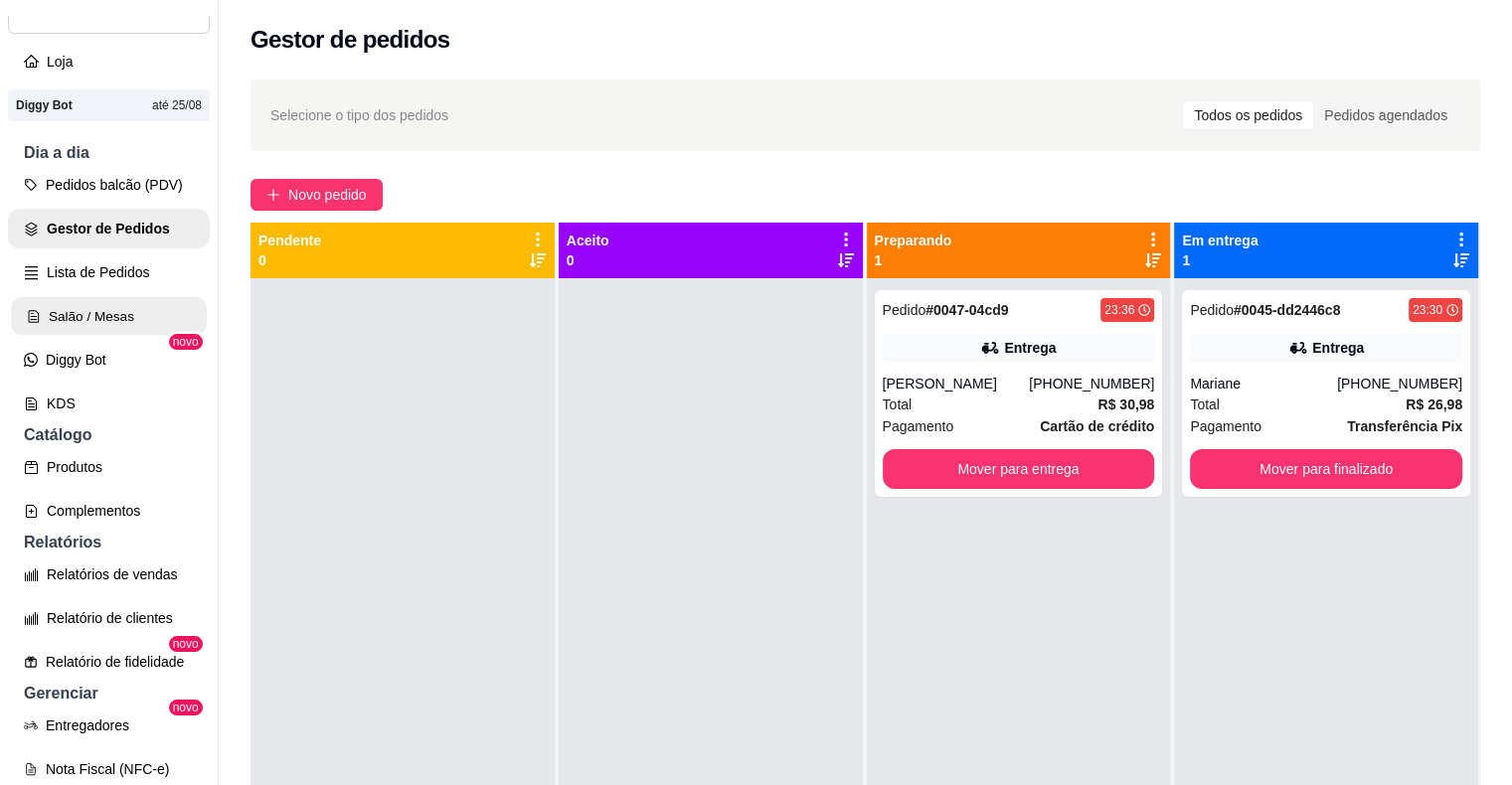 click on "Salão / Mesas" at bounding box center (108, 316) 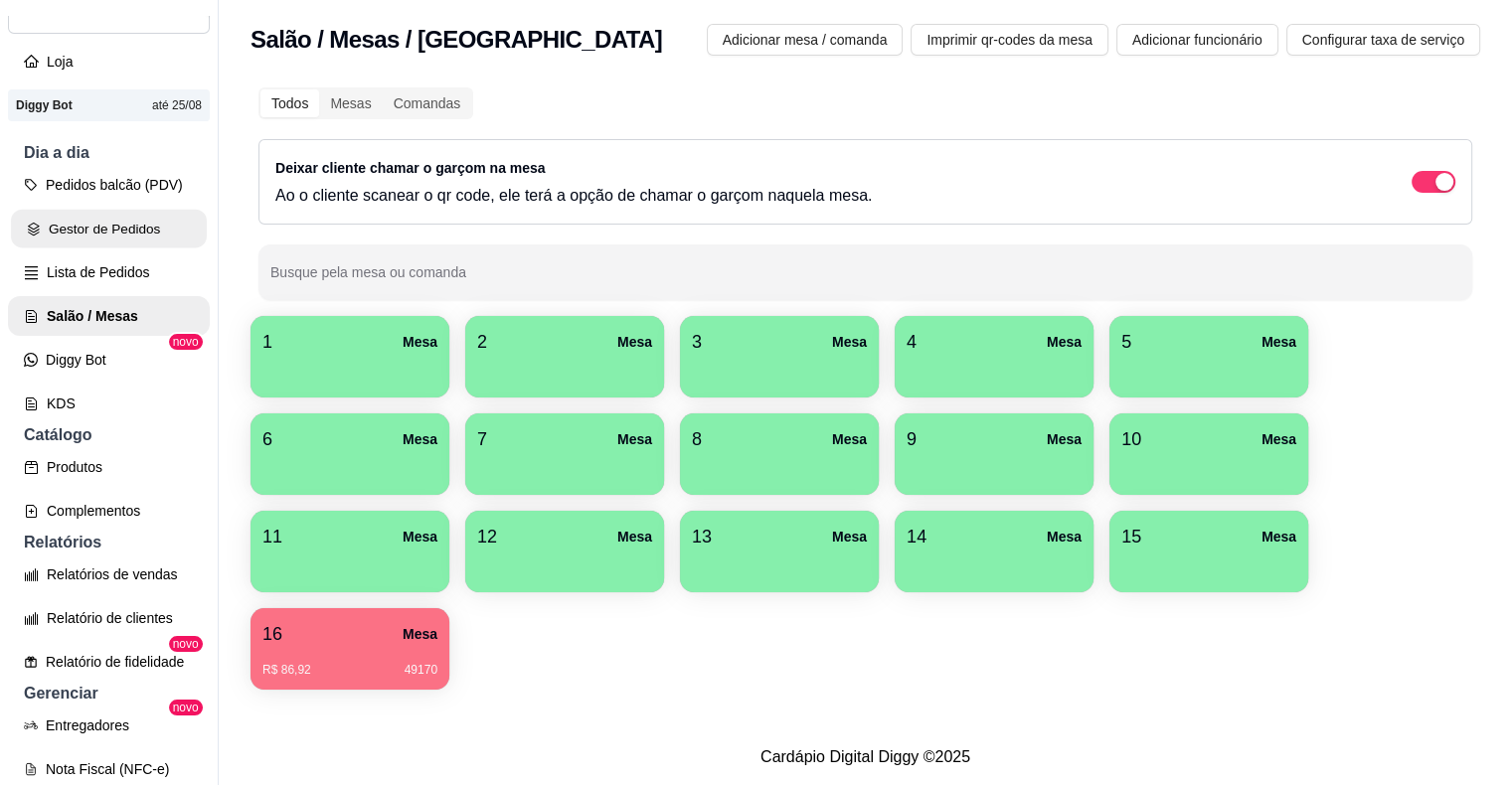 click on "Gestor de Pedidos" at bounding box center [108, 229] 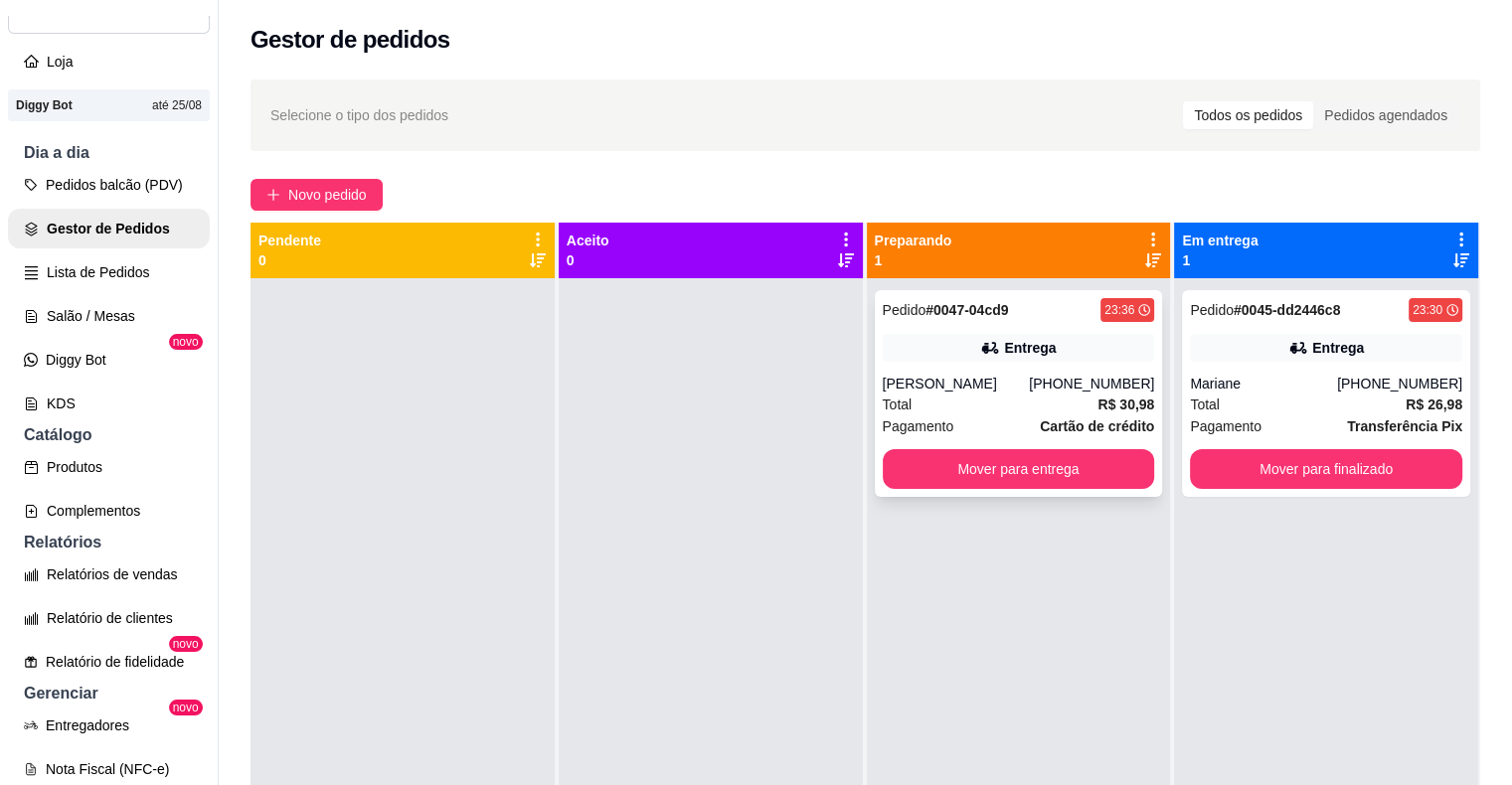 click on "Total R$ 30,98" at bounding box center [1019, 404] 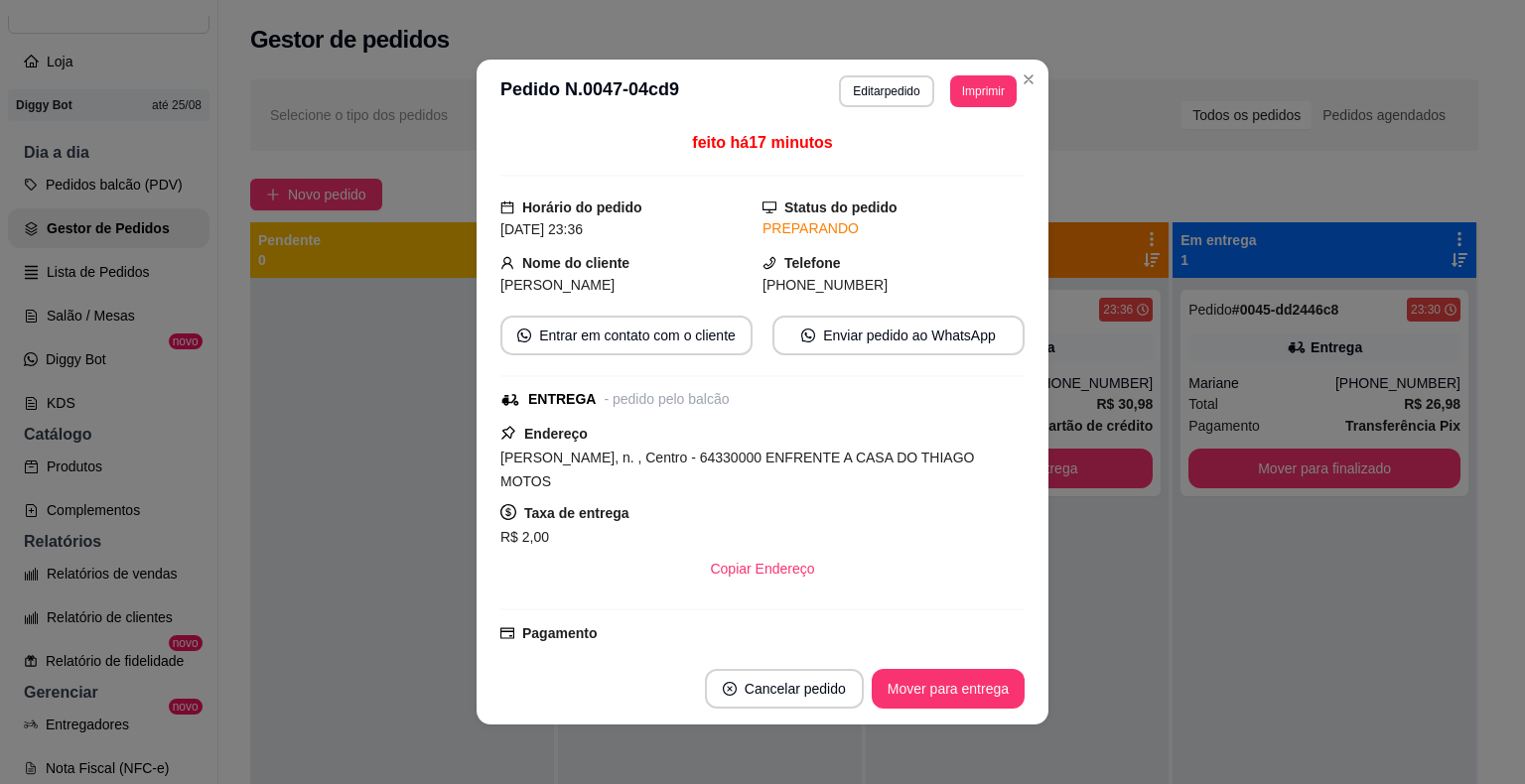 scroll, scrollTop: 279, scrollLeft: 0, axis: vertical 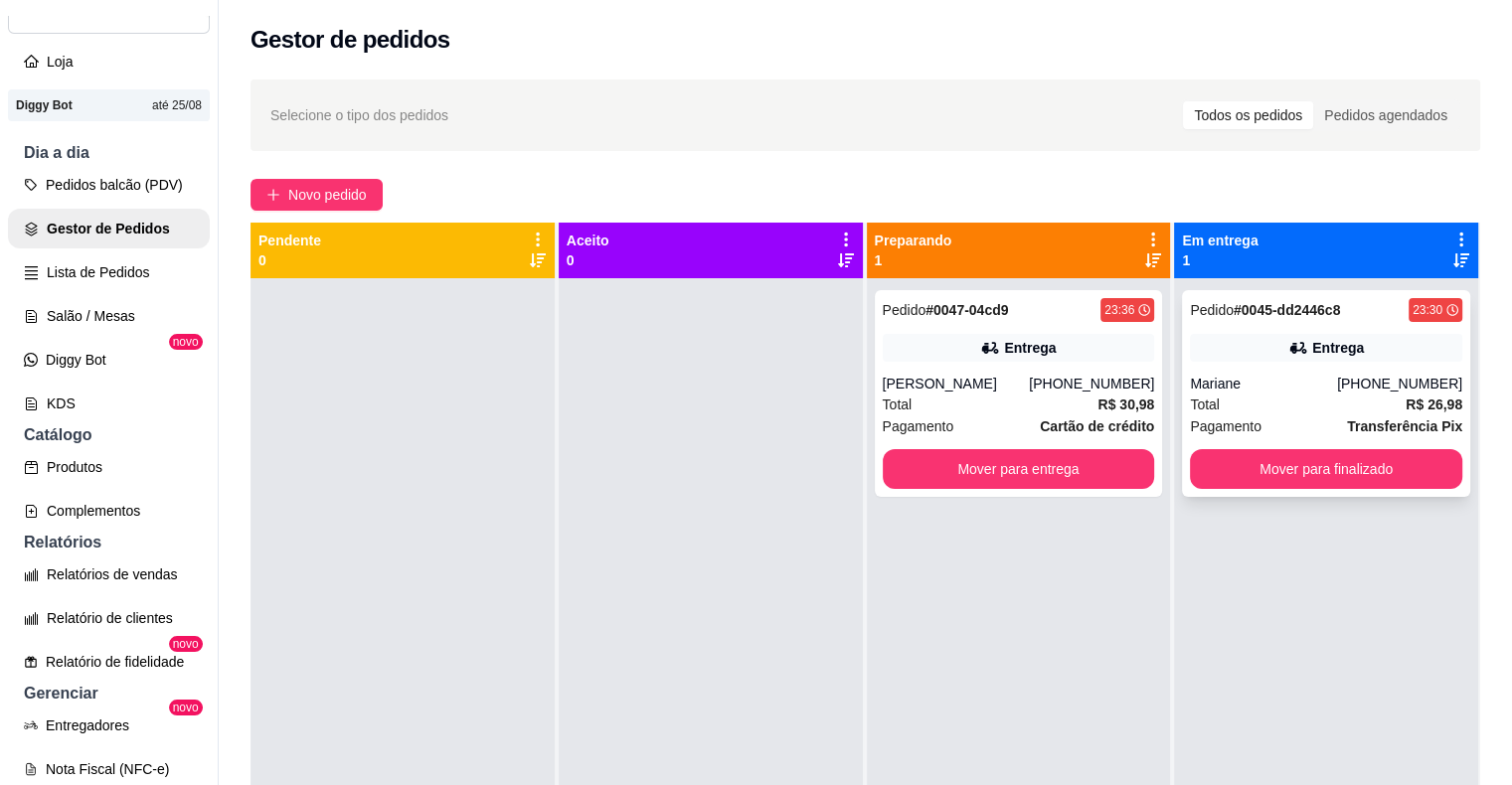 click on "Entrega" at bounding box center (1326, 348) 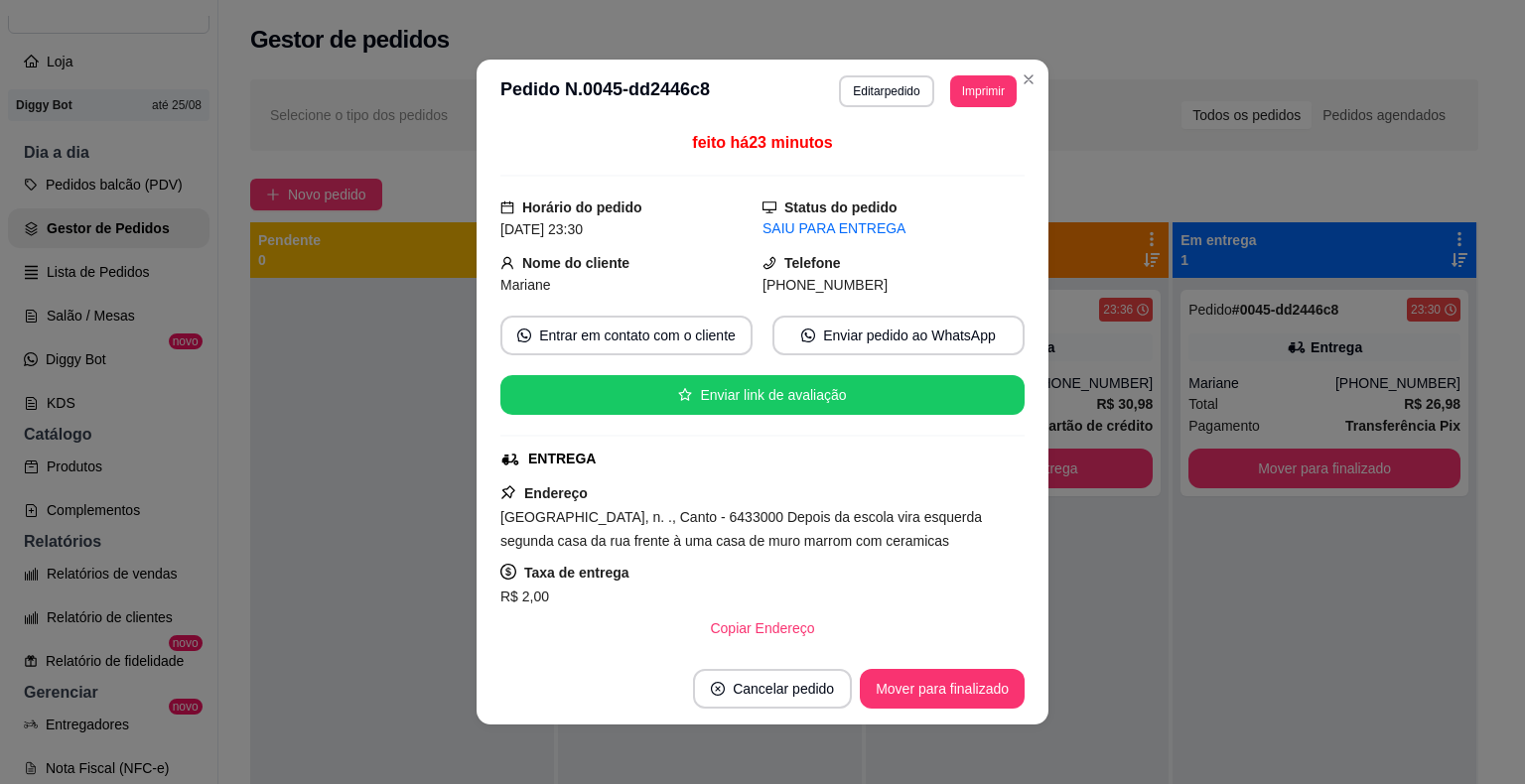 scroll, scrollTop: 338, scrollLeft: 0, axis: vertical 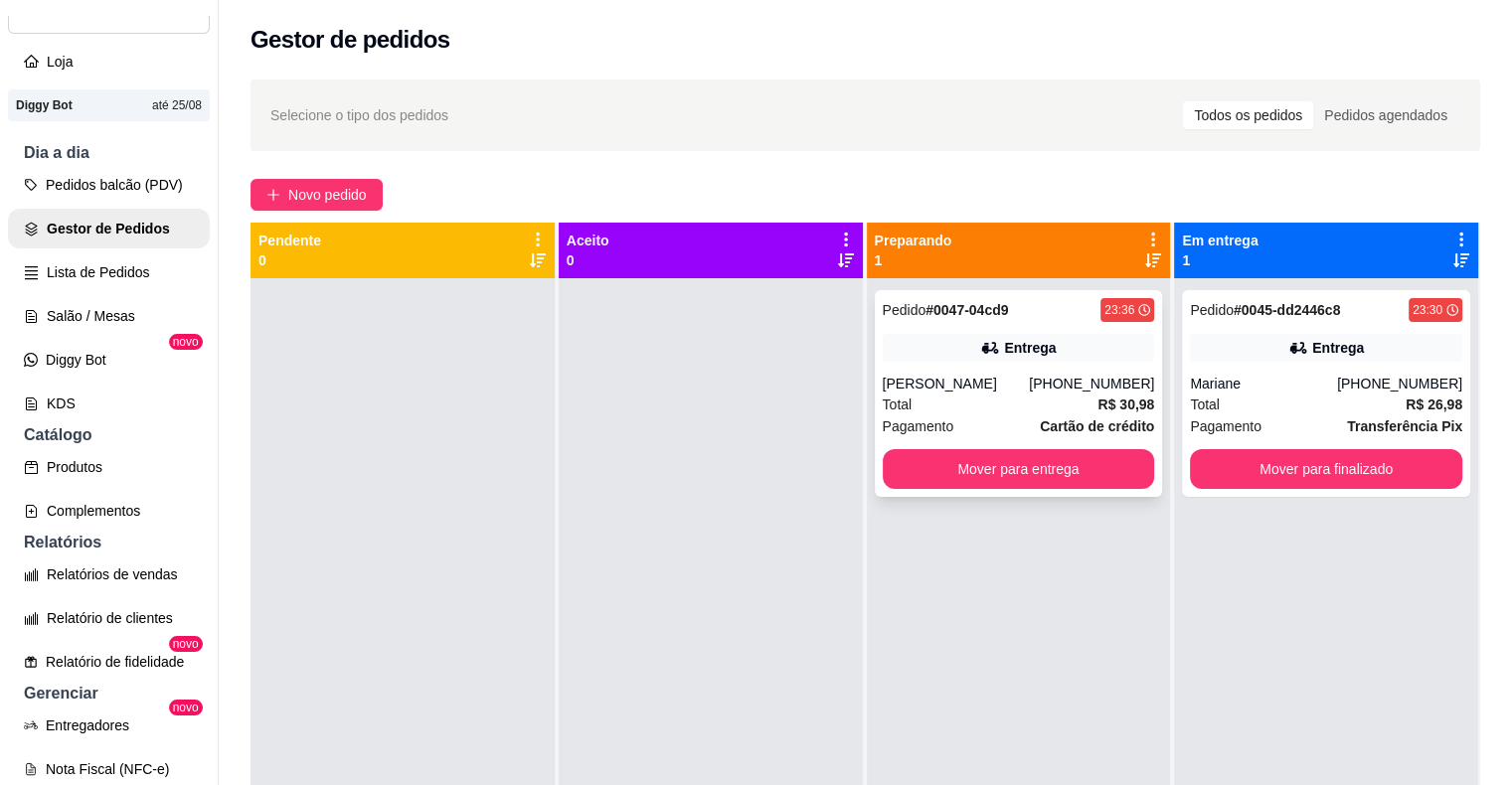 click on "Cartão de crédito" at bounding box center [1096, 426] 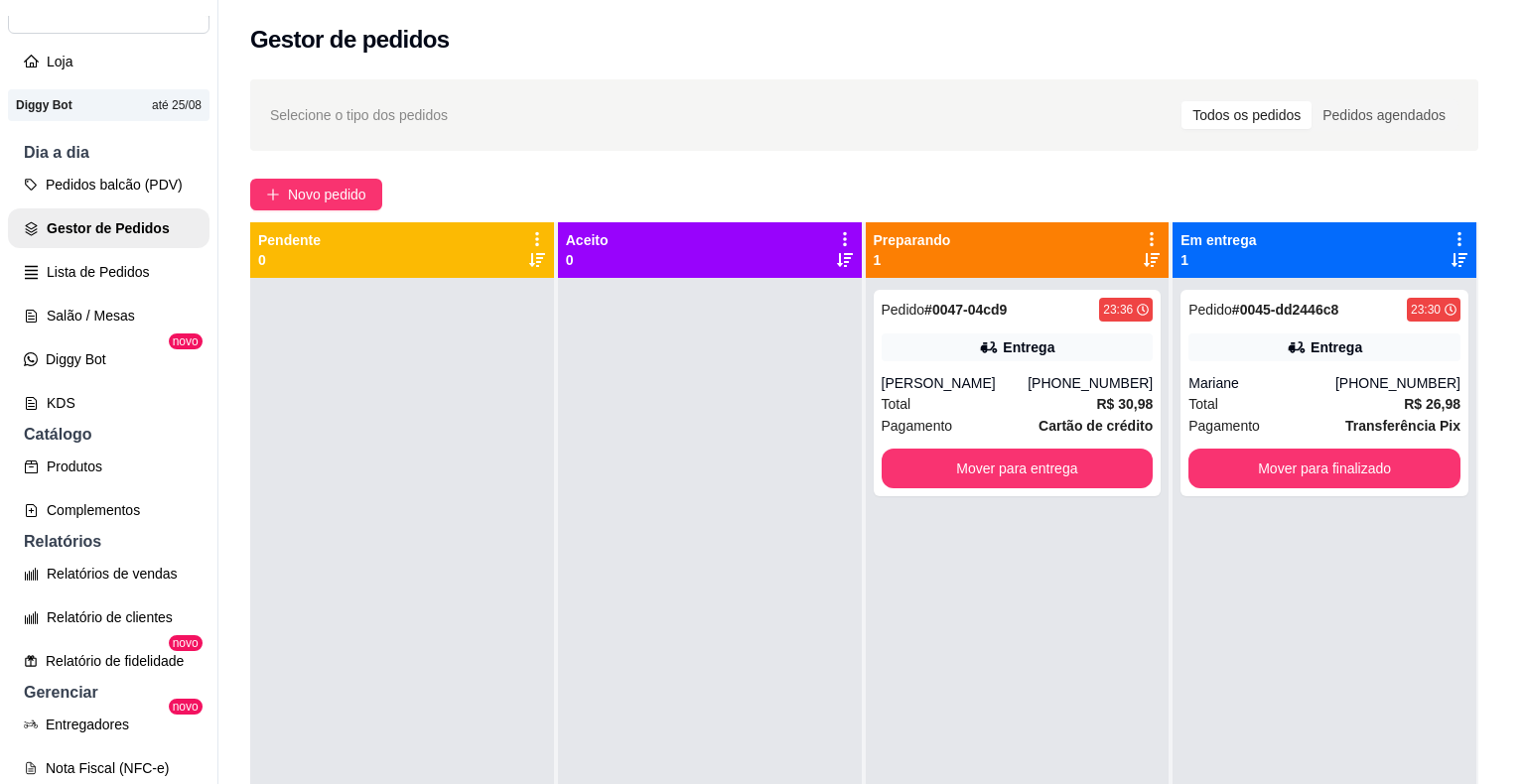 scroll, scrollTop: 4, scrollLeft: 0, axis: vertical 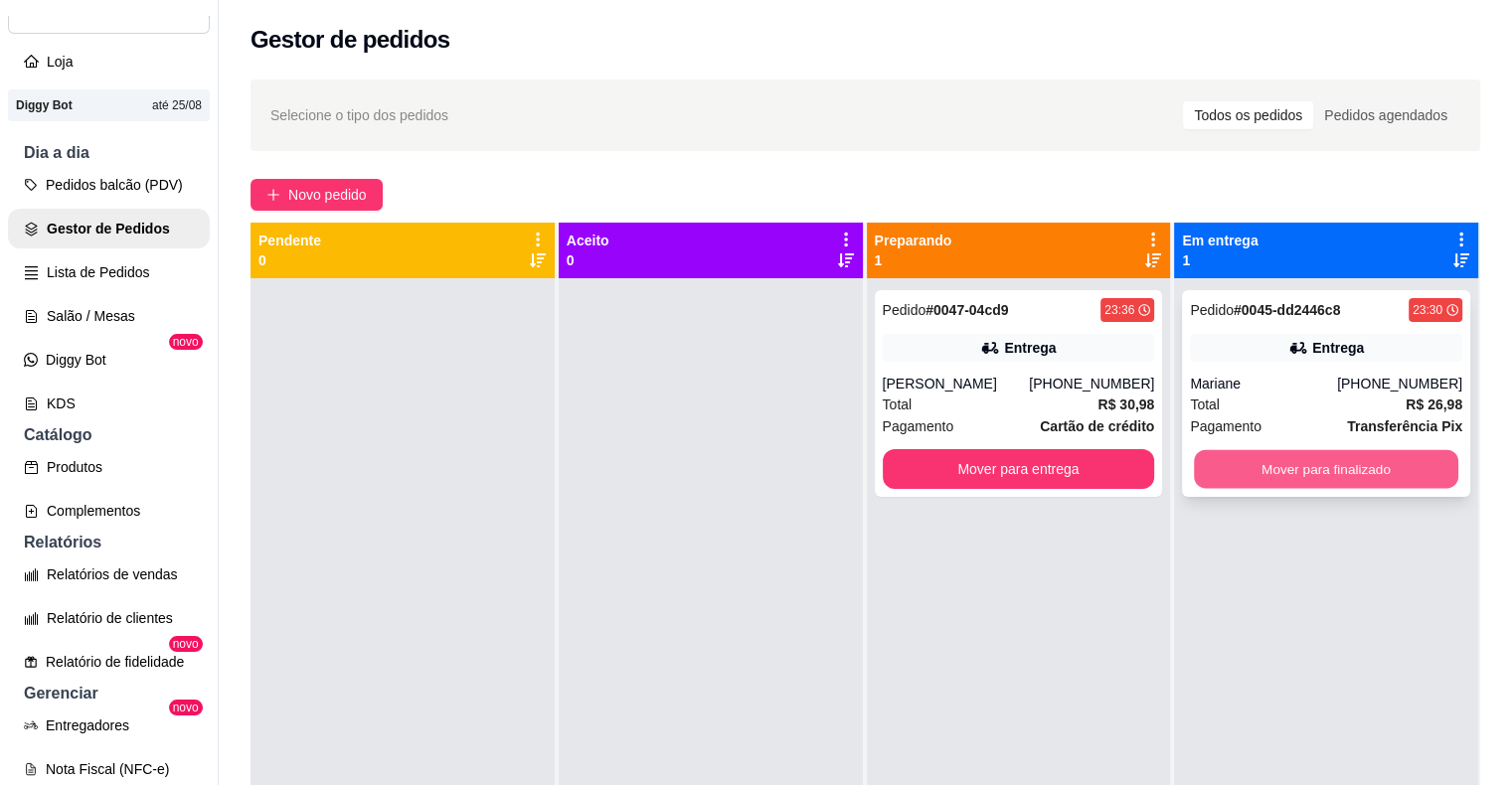 click on "Mover para finalizado" at bounding box center [1326, 469] 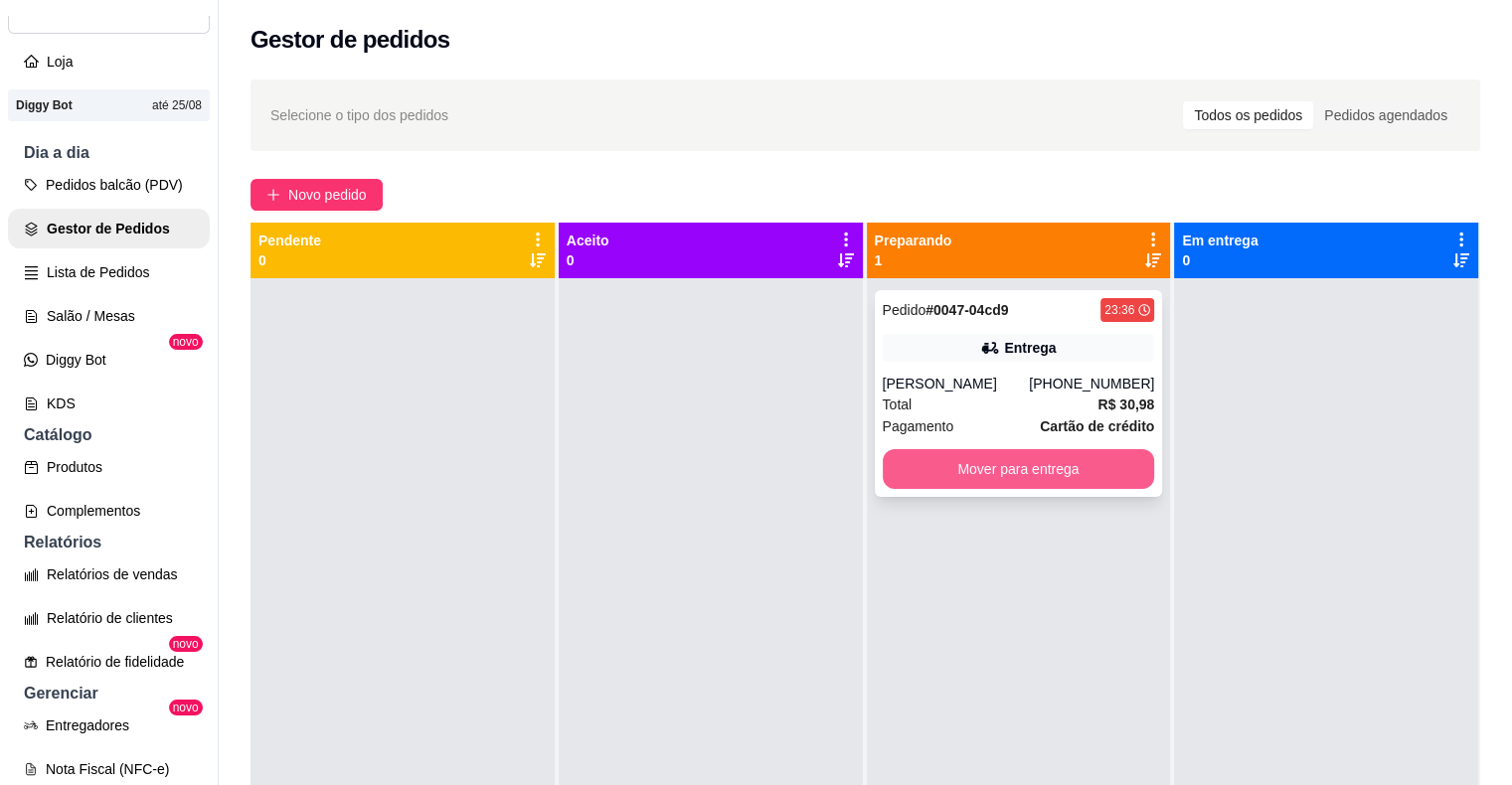 click on "Mover para entrega" at bounding box center [1019, 469] 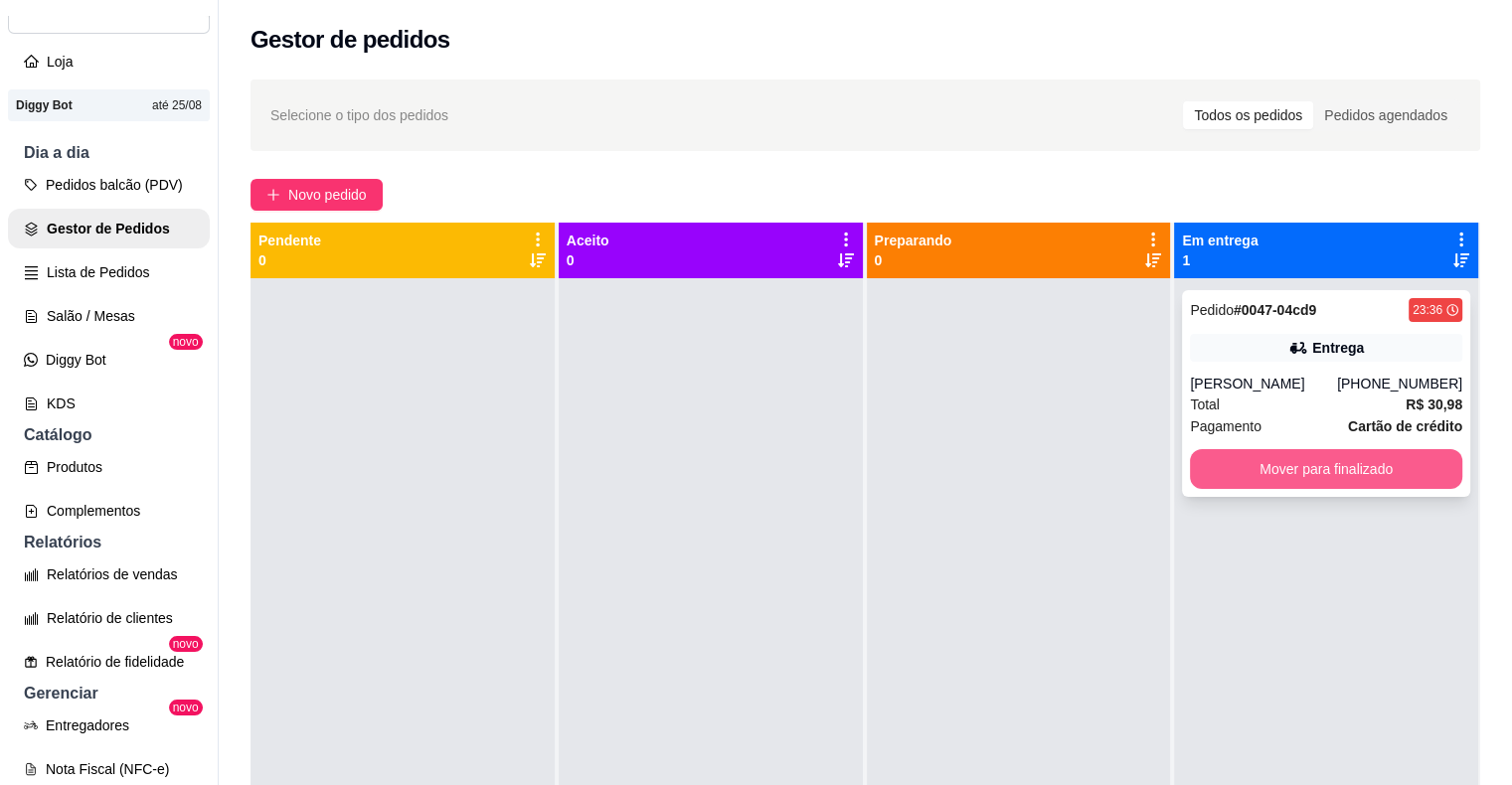 click on "Mover para finalizado" at bounding box center [1326, 469] 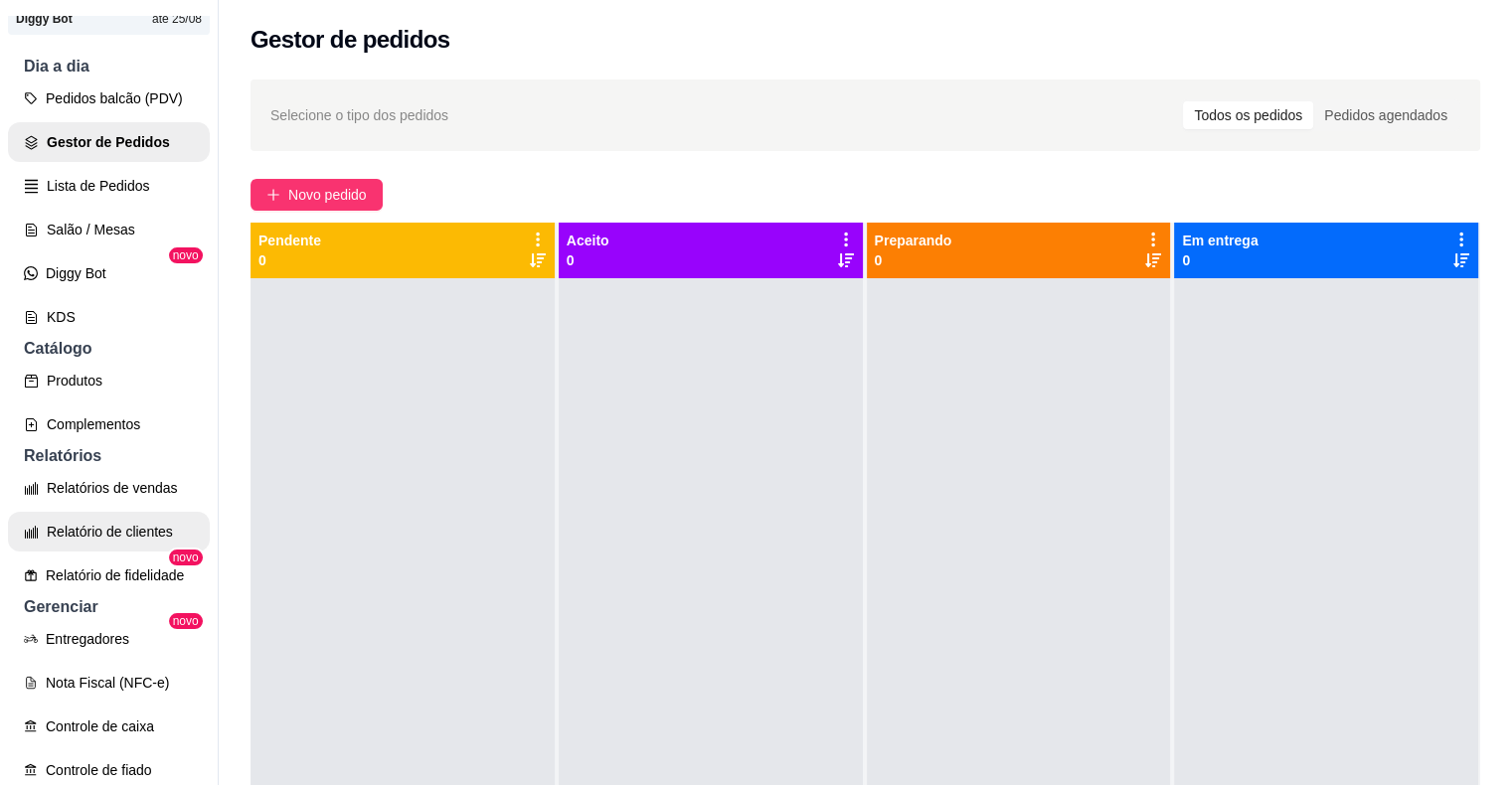 scroll, scrollTop: 199, scrollLeft: 0, axis: vertical 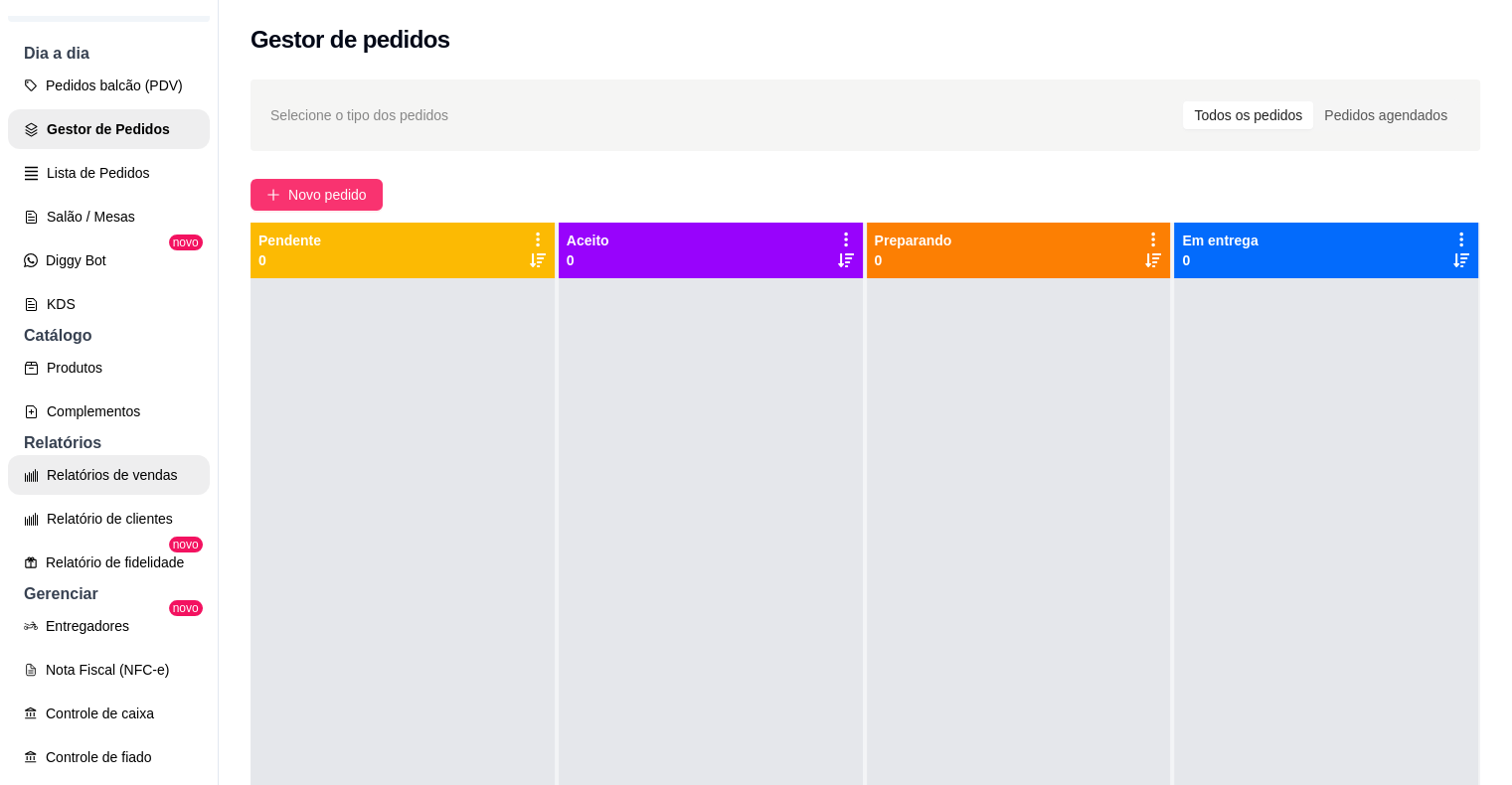 click on "Relatórios de vendas" at bounding box center (108, 475) 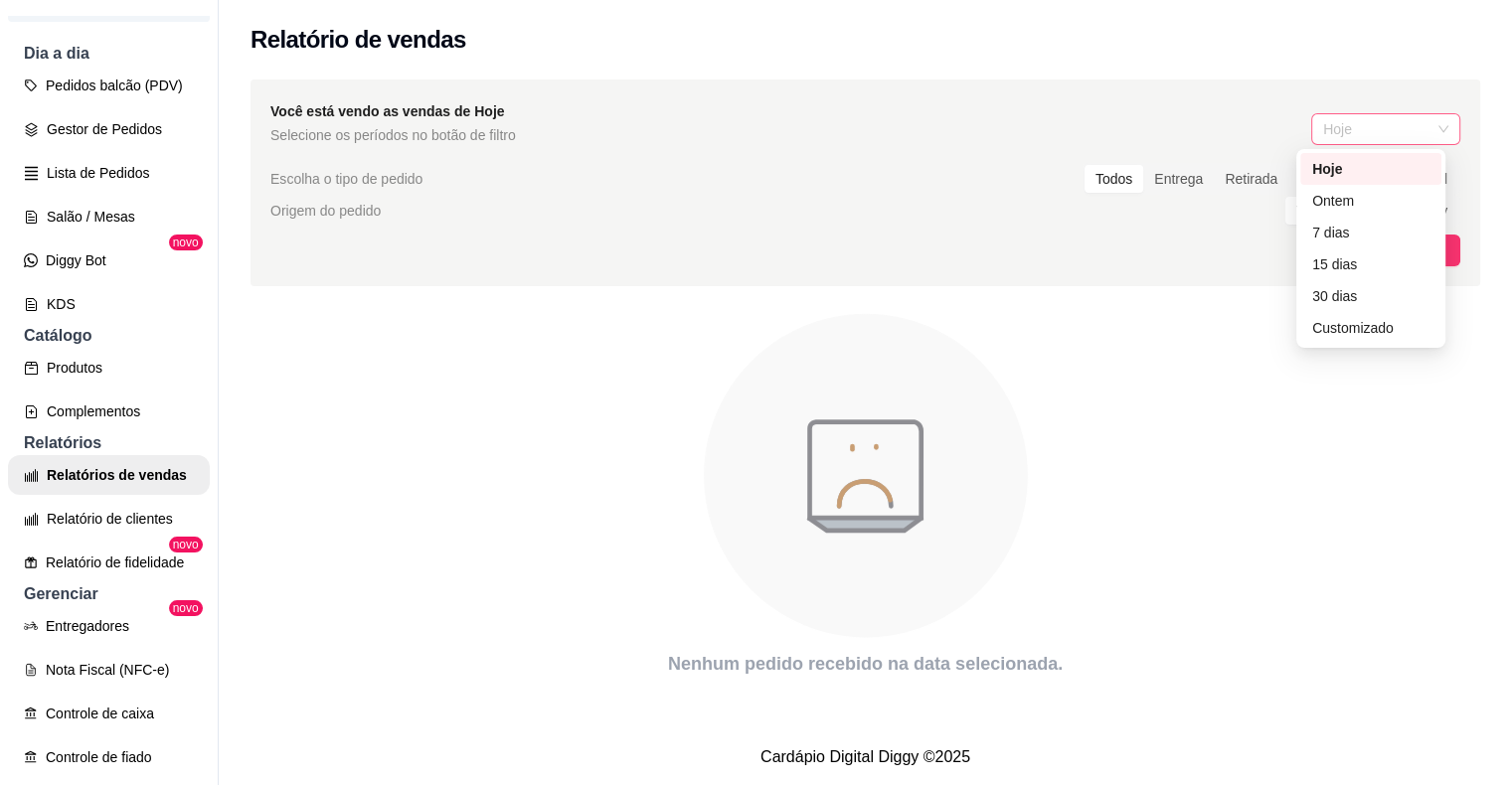 click on "Hoje" at bounding box center (1386, 129) 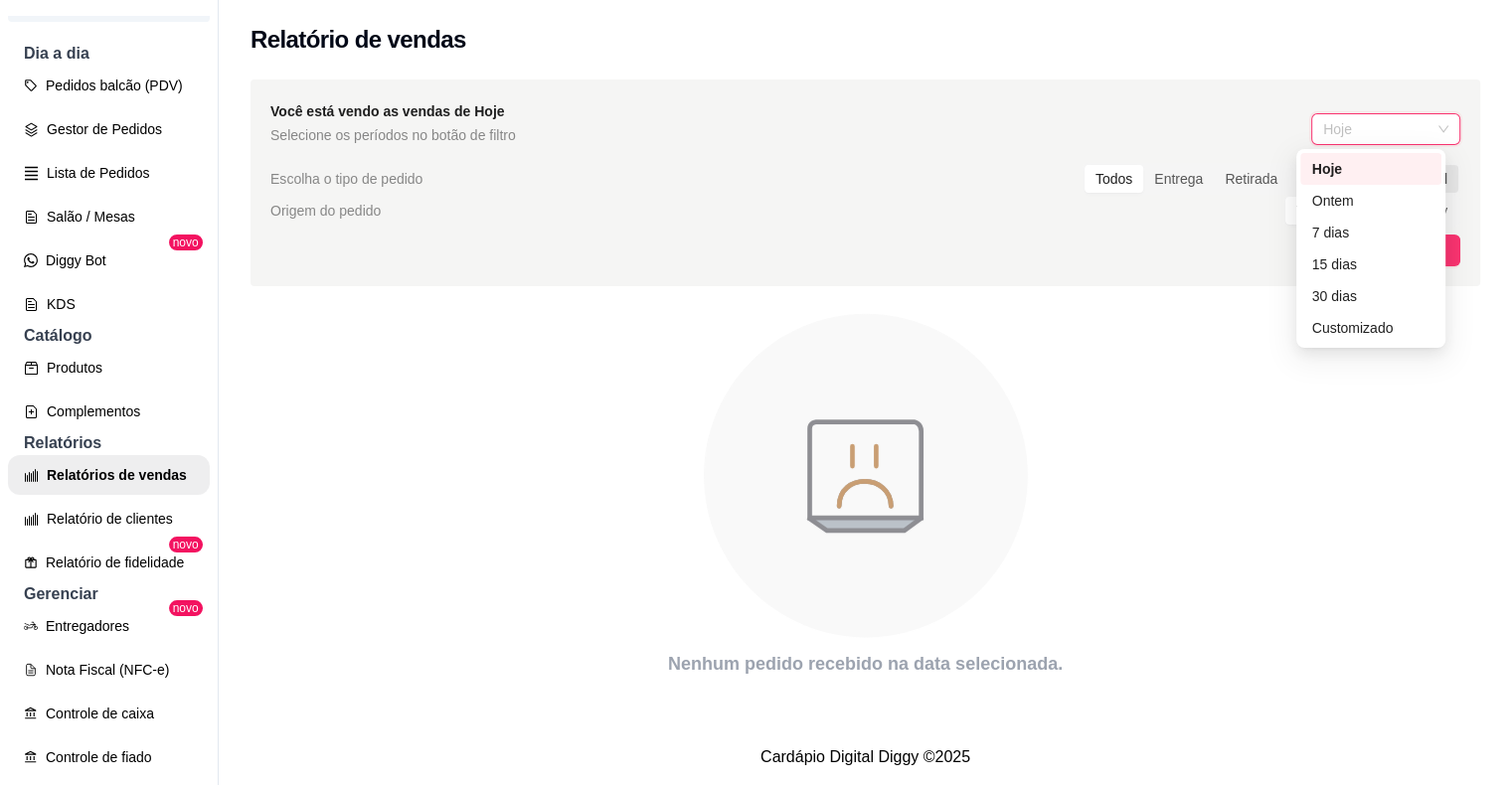 click on "Hoje" at bounding box center (1371, 169) 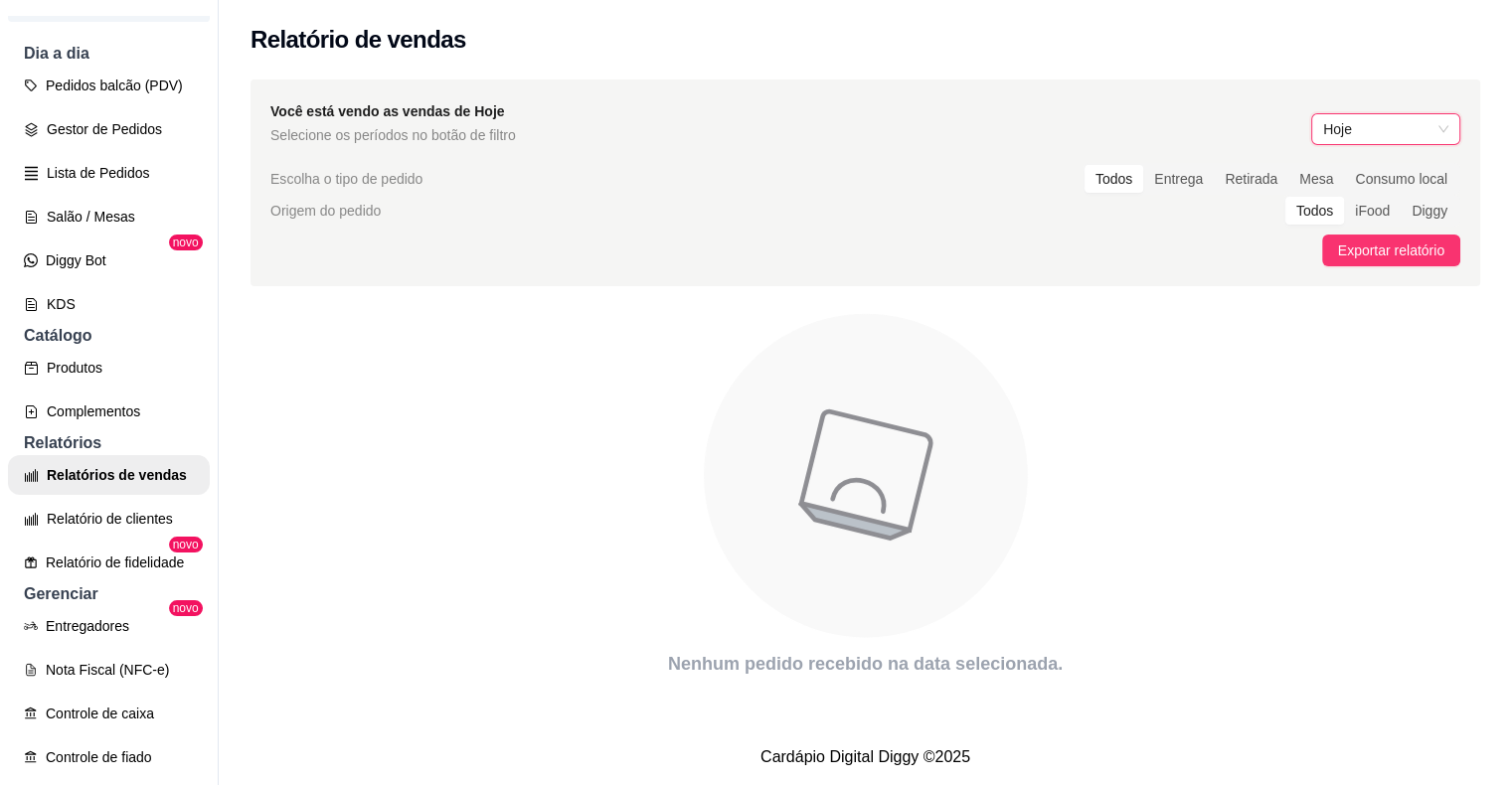 click on "Hoje" at bounding box center [1386, 129] 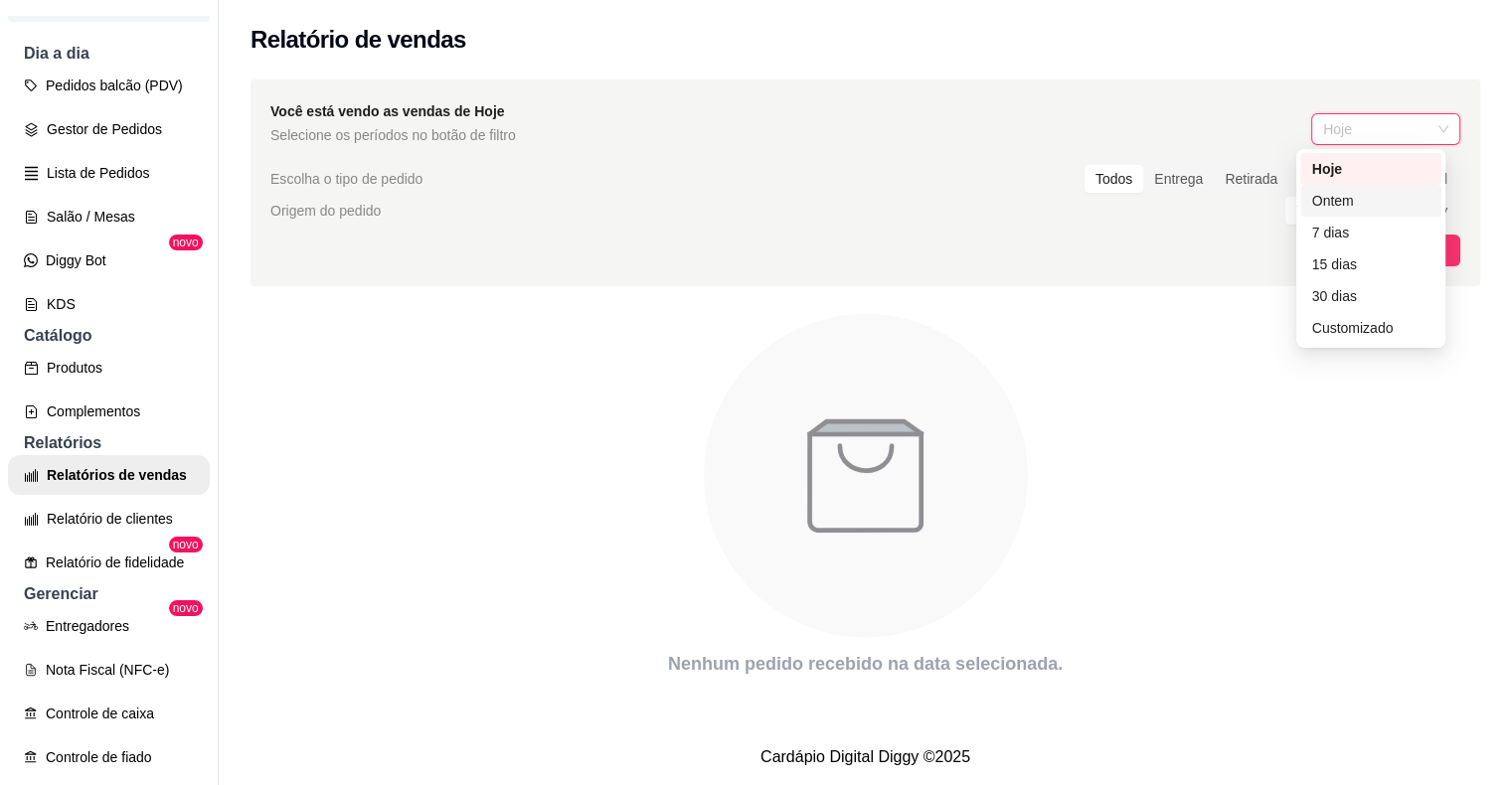 click on "Ontem" at bounding box center [1371, 201] 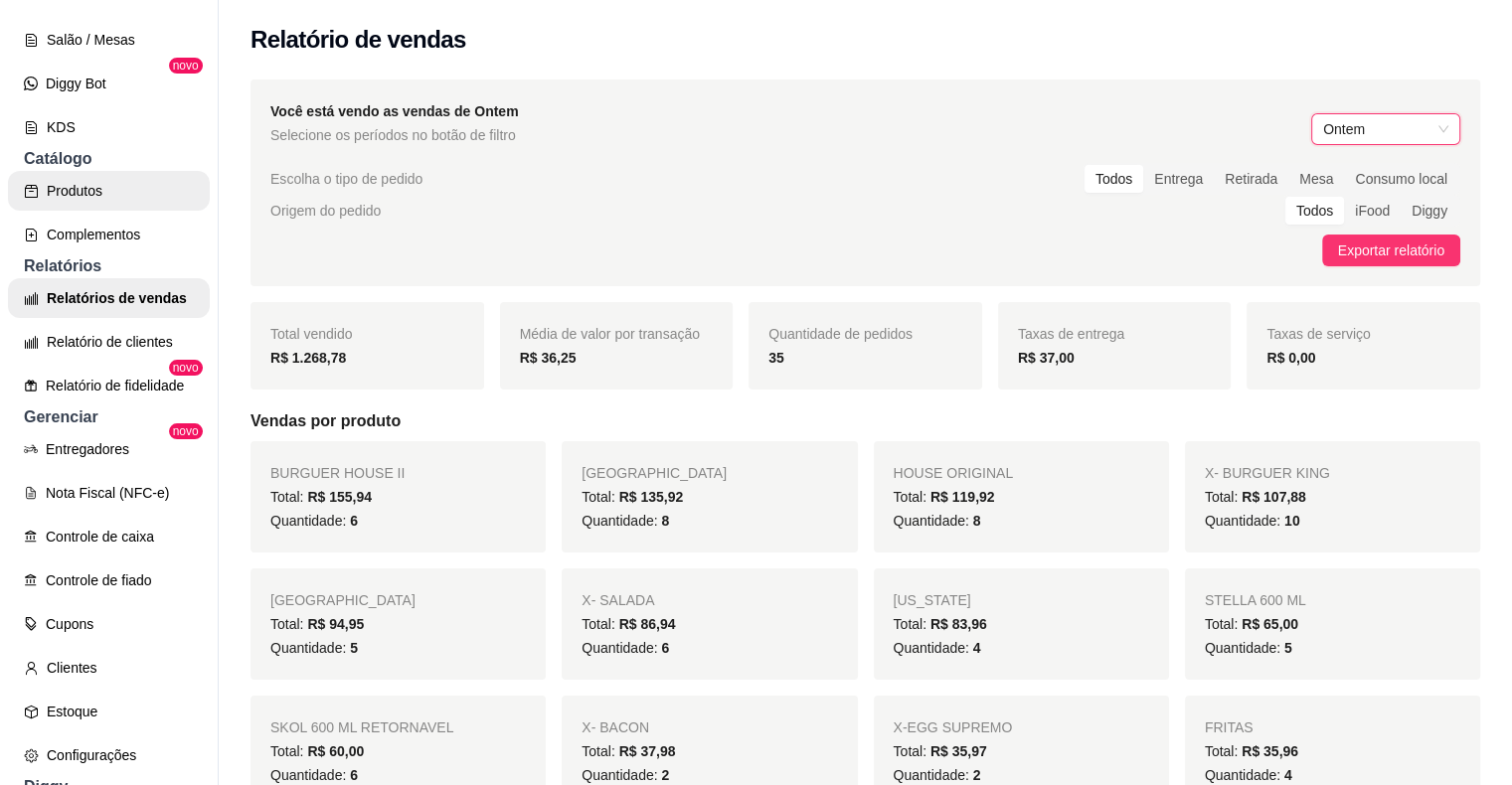 scroll, scrollTop: 397, scrollLeft: 0, axis: vertical 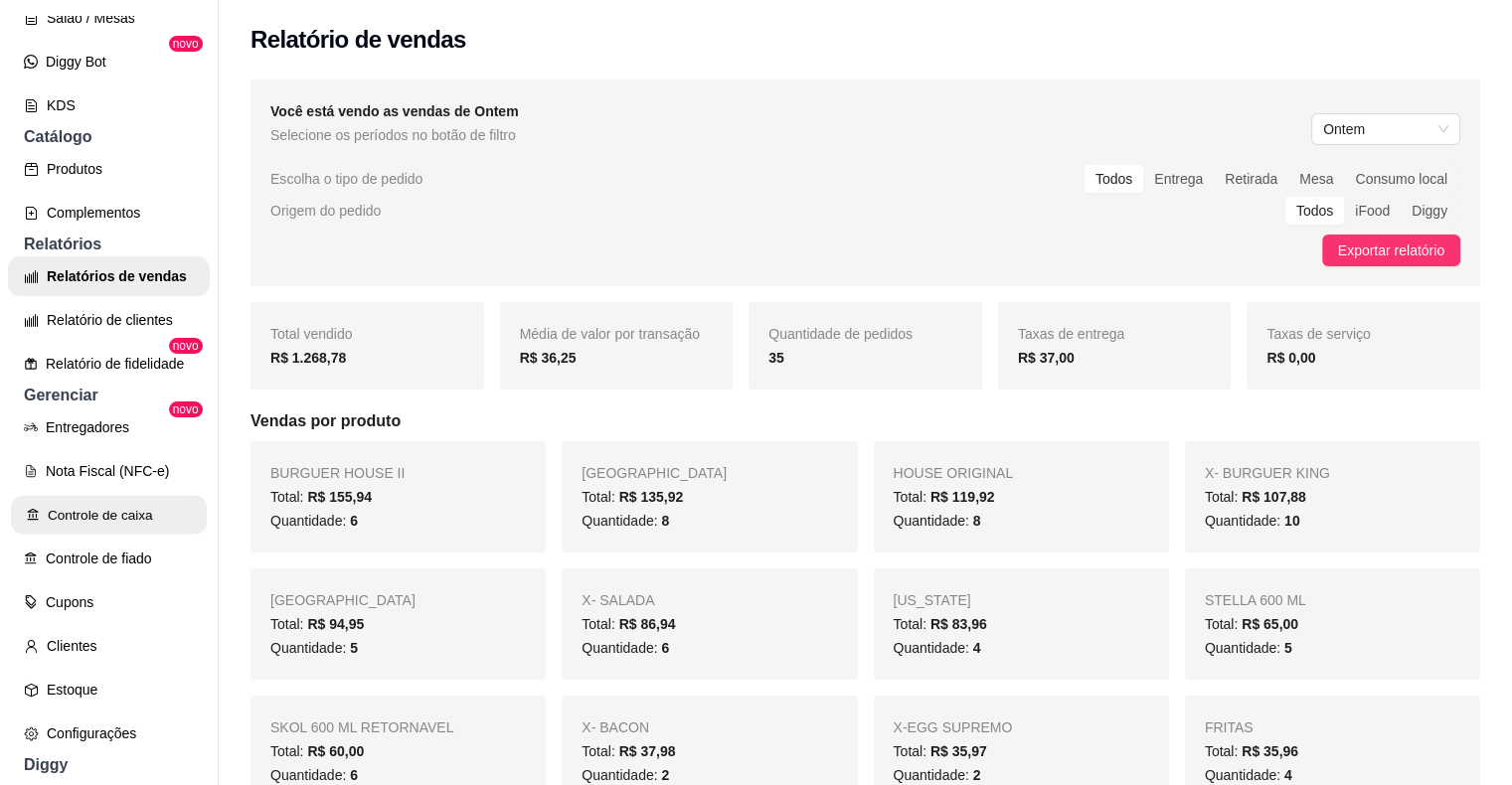 click on "Controle de caixa" at bounding box center [108, 515] 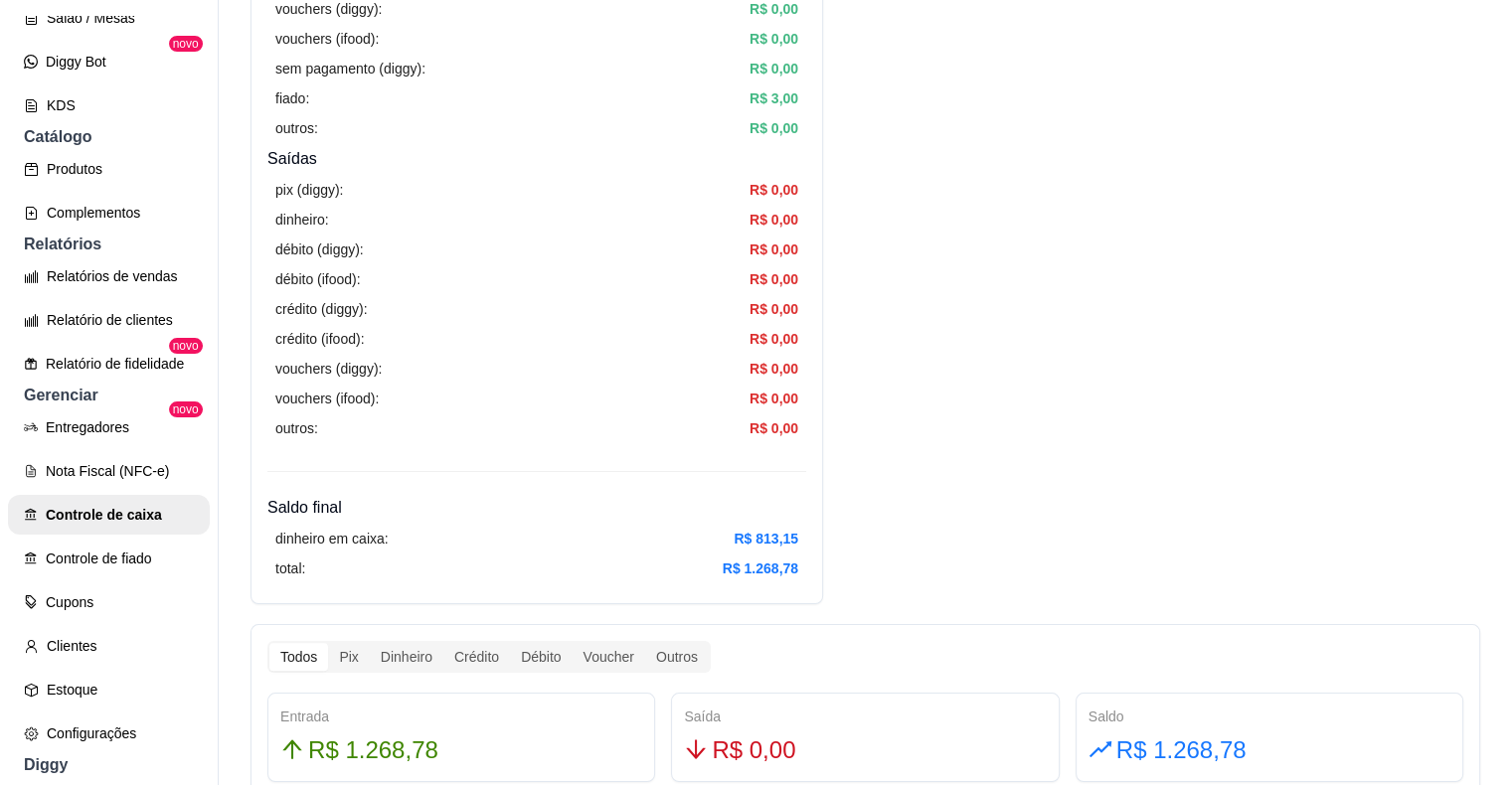 scroll, scrollTop: 696, scrollLeft: 0, axis: vertical 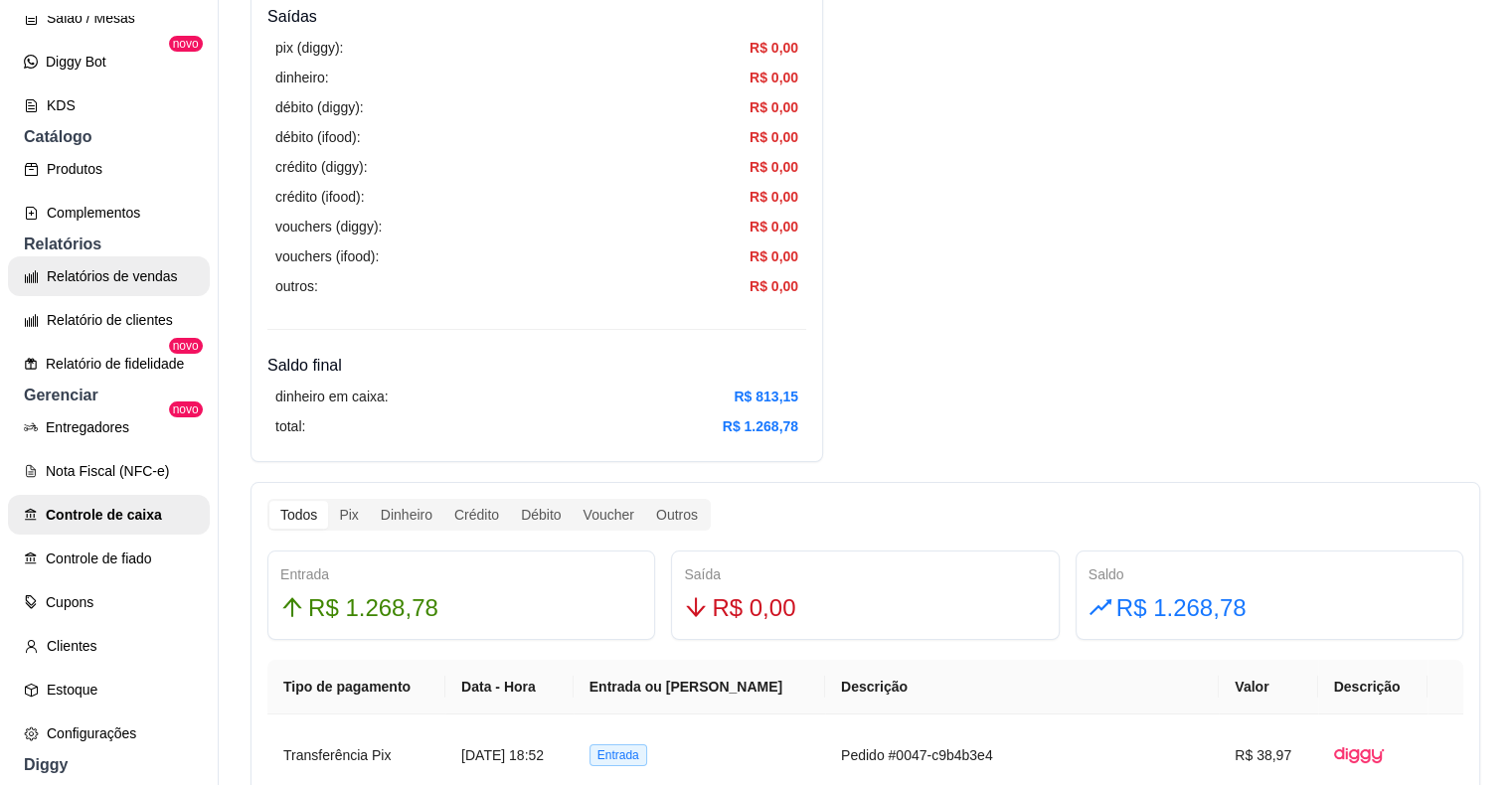 click on "Relatórios de vendas" at bounding box center (108, 276) 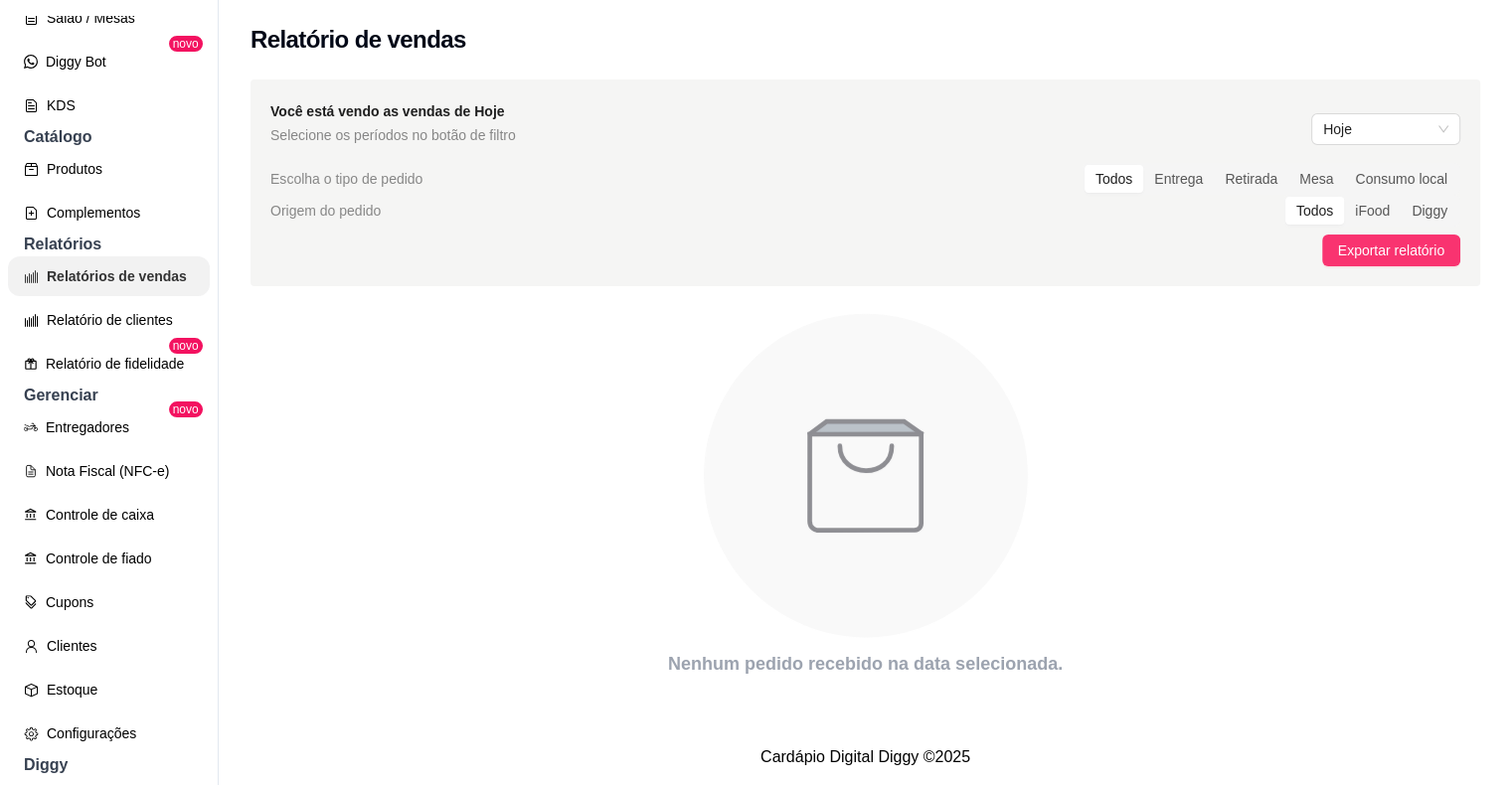 scroll, scrollTop: 0, scrollLeft: 0, axis: both 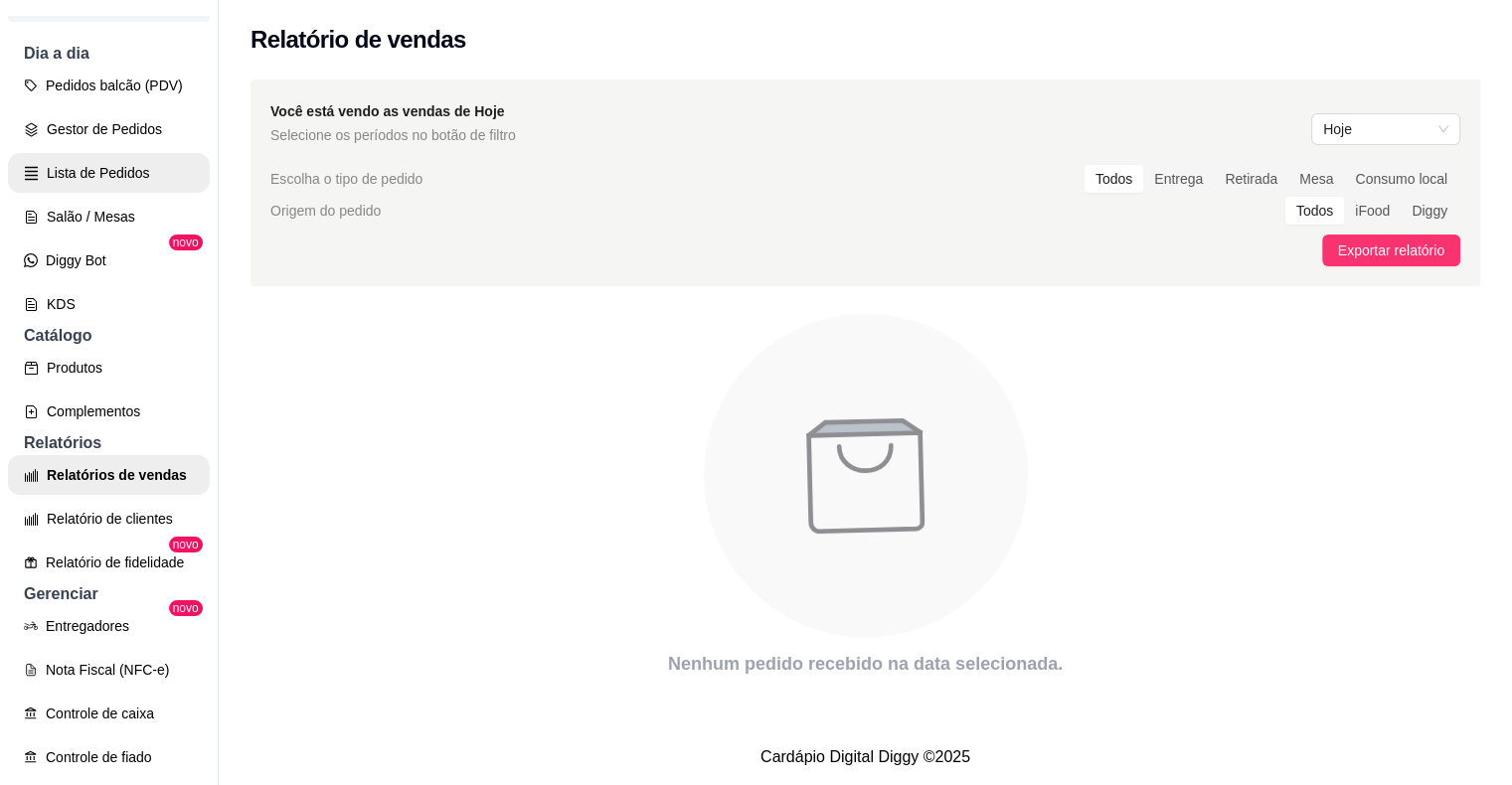 click on "Lista de Pedidos" at bounding box center [108, 173] 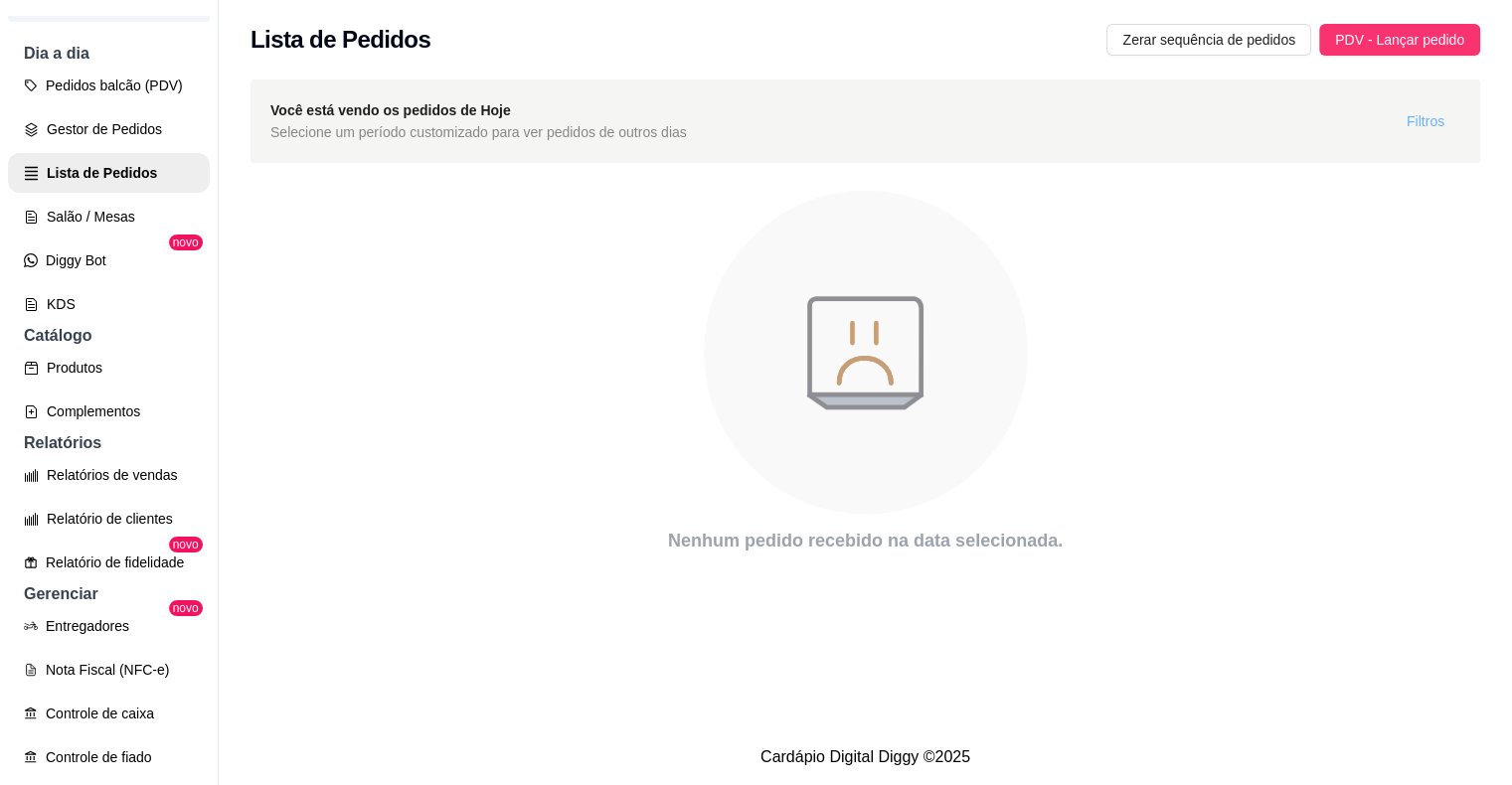 click on "Filtros" at bounding box center [1426, 121] 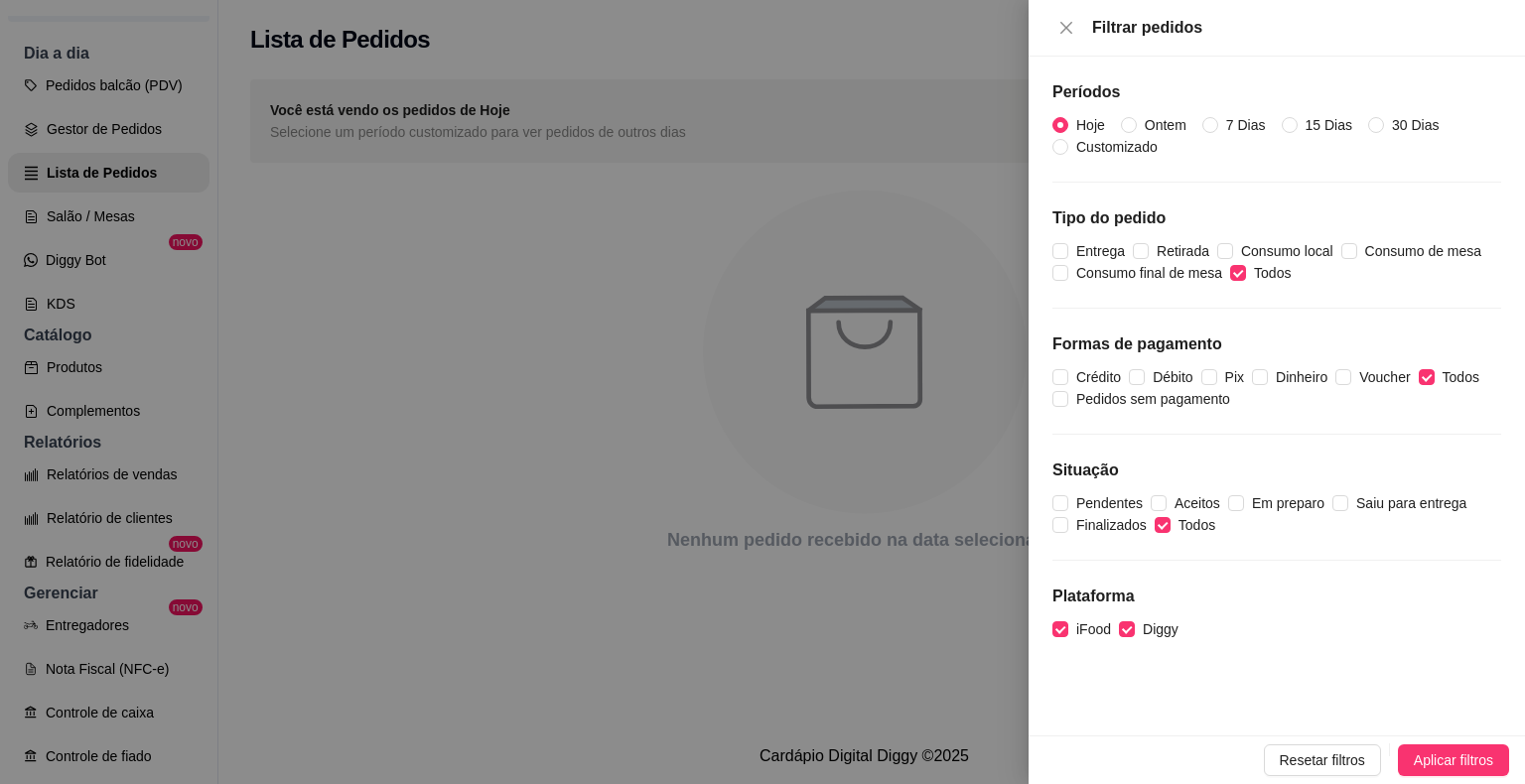 click on "Períodos Hoje Ontem 7 Dias 15 Dias 30 Dias Customizado Tipo do pedido Entrega Retirada Consumo local Consumo de mesa Consumo final de mesa Todos Formas de pagamento Crédito Débito Pix Dinheiro Voucher Todos Pedidos sem pagamento Situação Pendentes Aceitos Em preparo Saiu para entrega Finalizados Todos Plataforma iFood Diggy" at bounding box center [1277, 396] 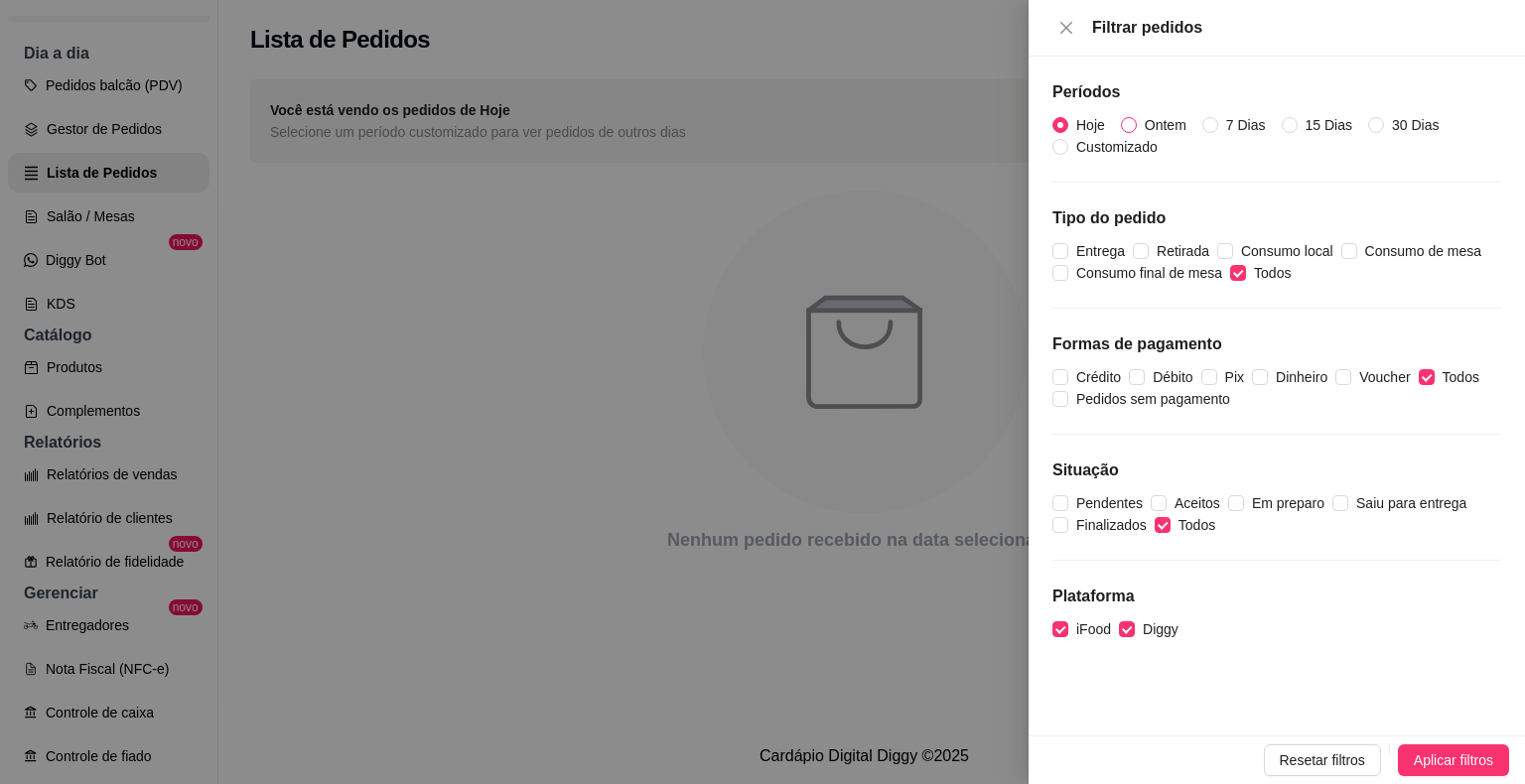 click on "Ontem" at bounding box center (1166, 125) 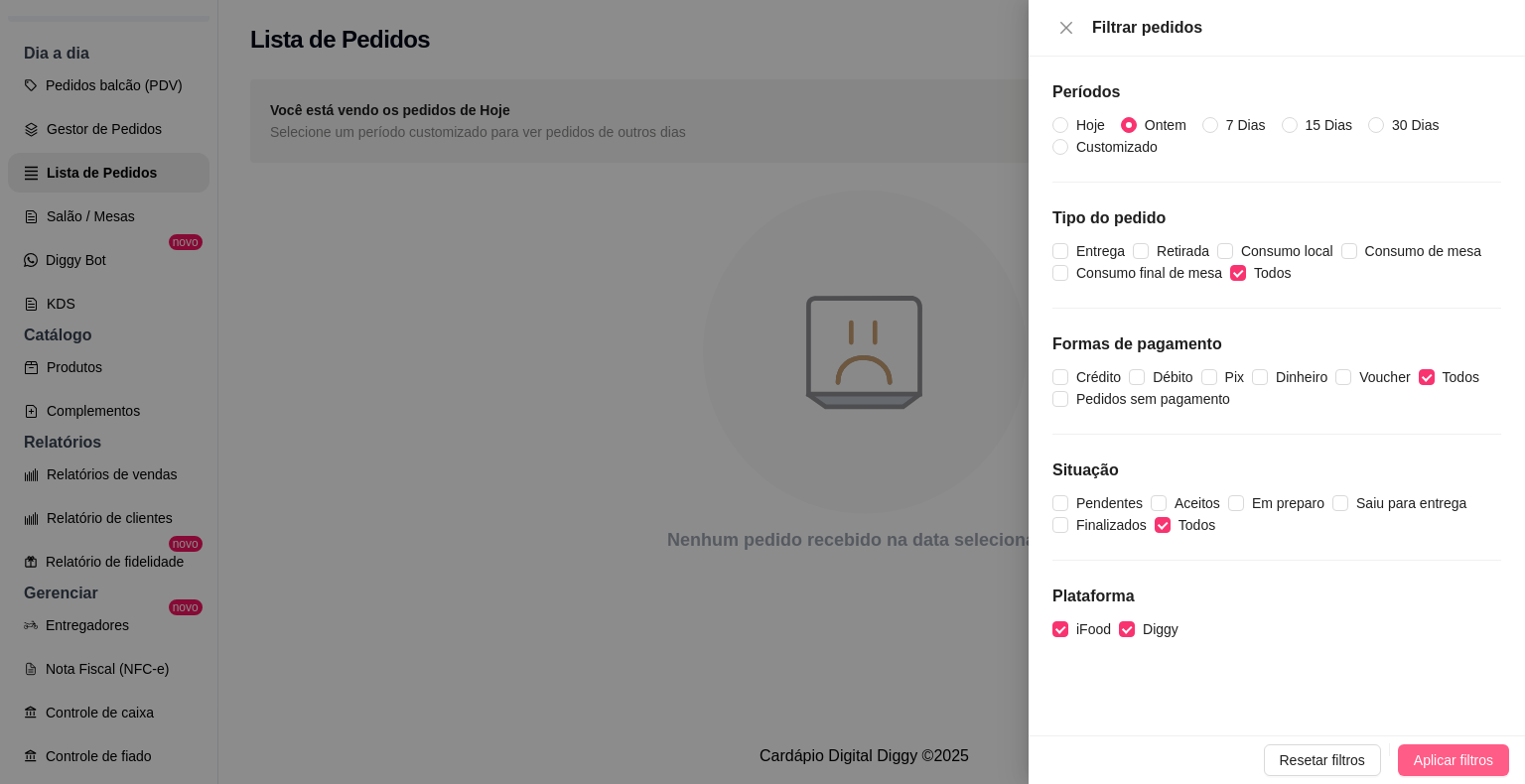click on "Aplicar filtros" at bounding box center (1454, 760) 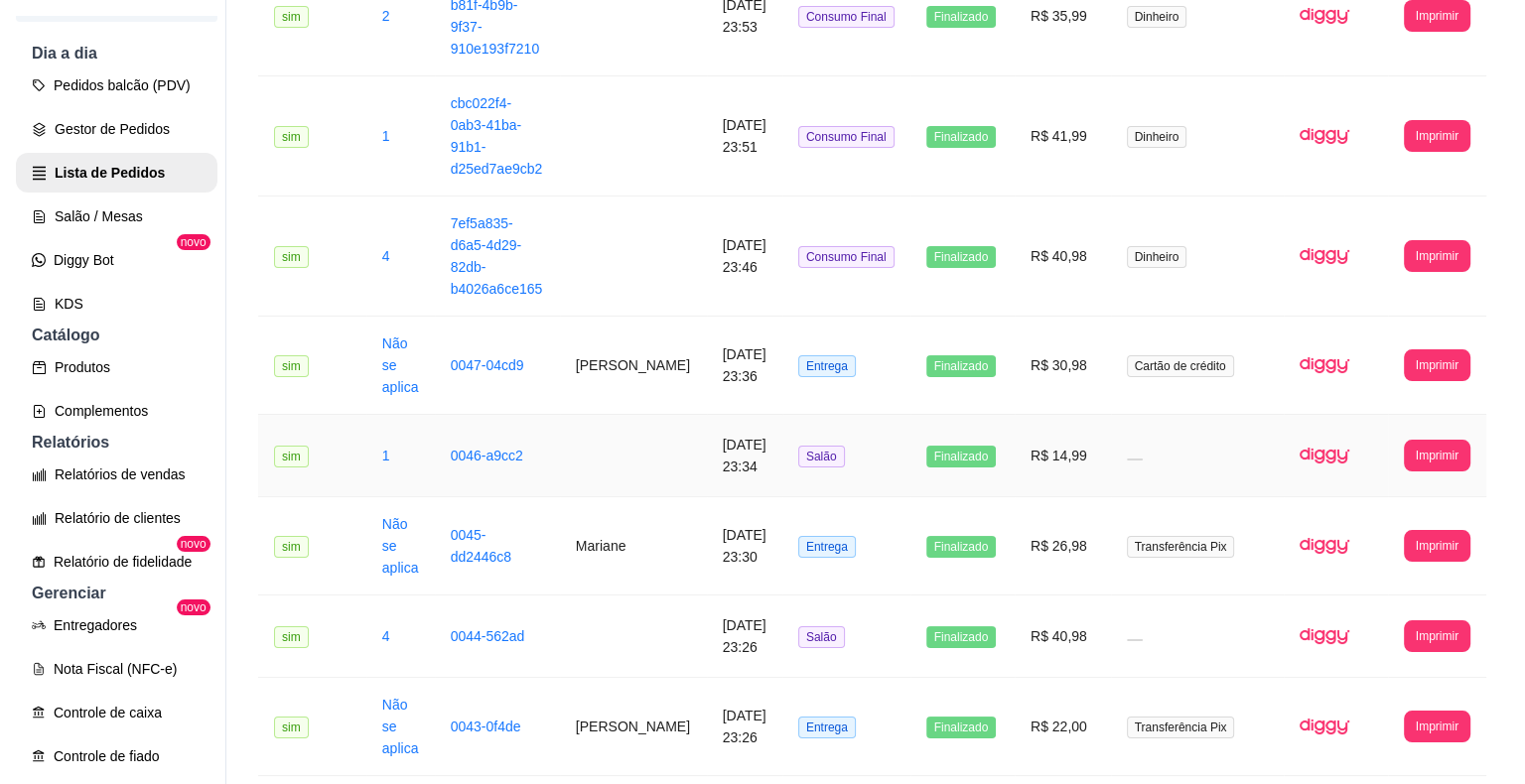 scroll, scrollTop: 496, scrollLeft: 0, axis: vertical 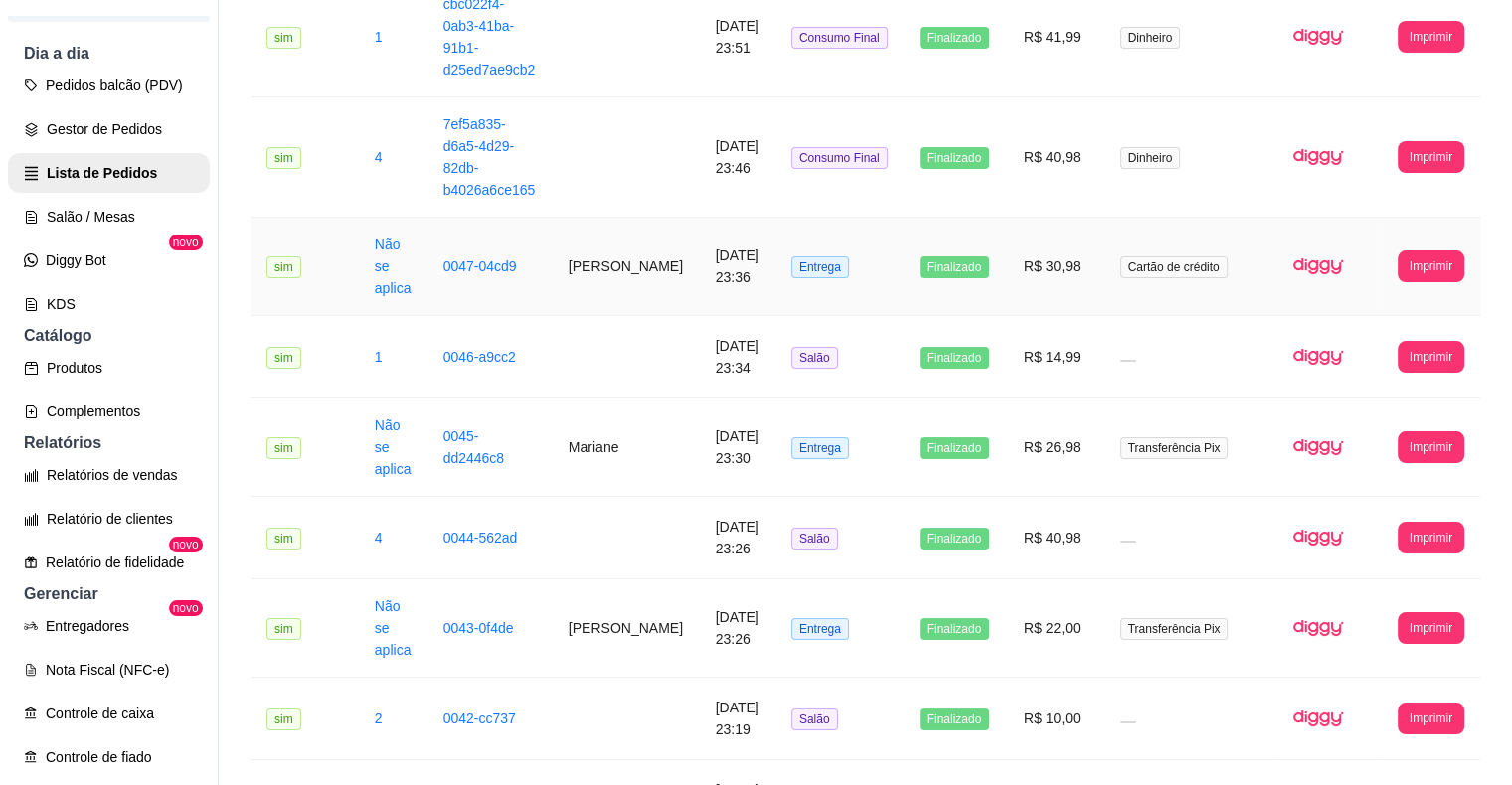 click on "[PERSON_NAME]" at bounding box center (626, 266) 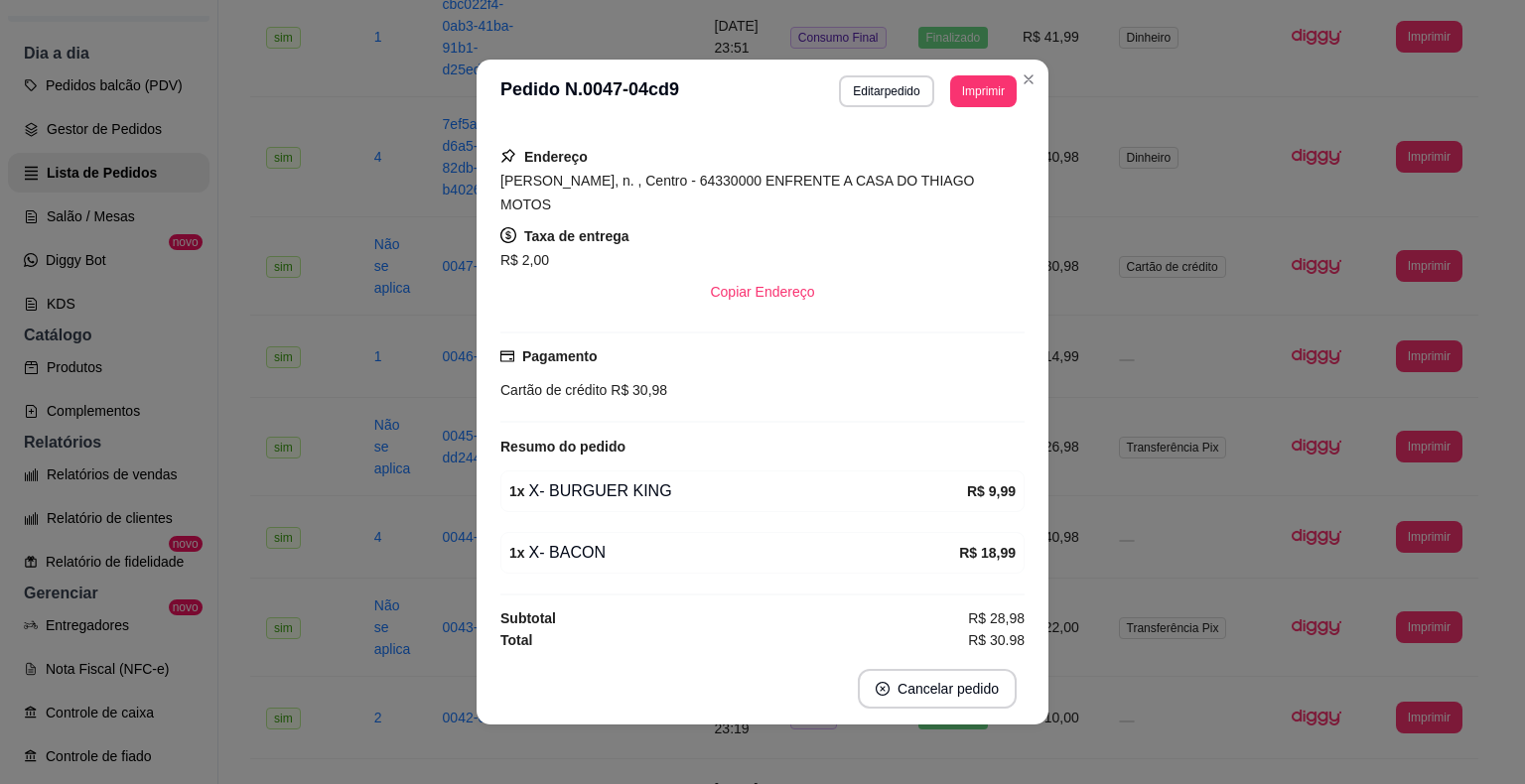 scroll, scrollTop: 234, scrollLeft: 0, axis: vertical 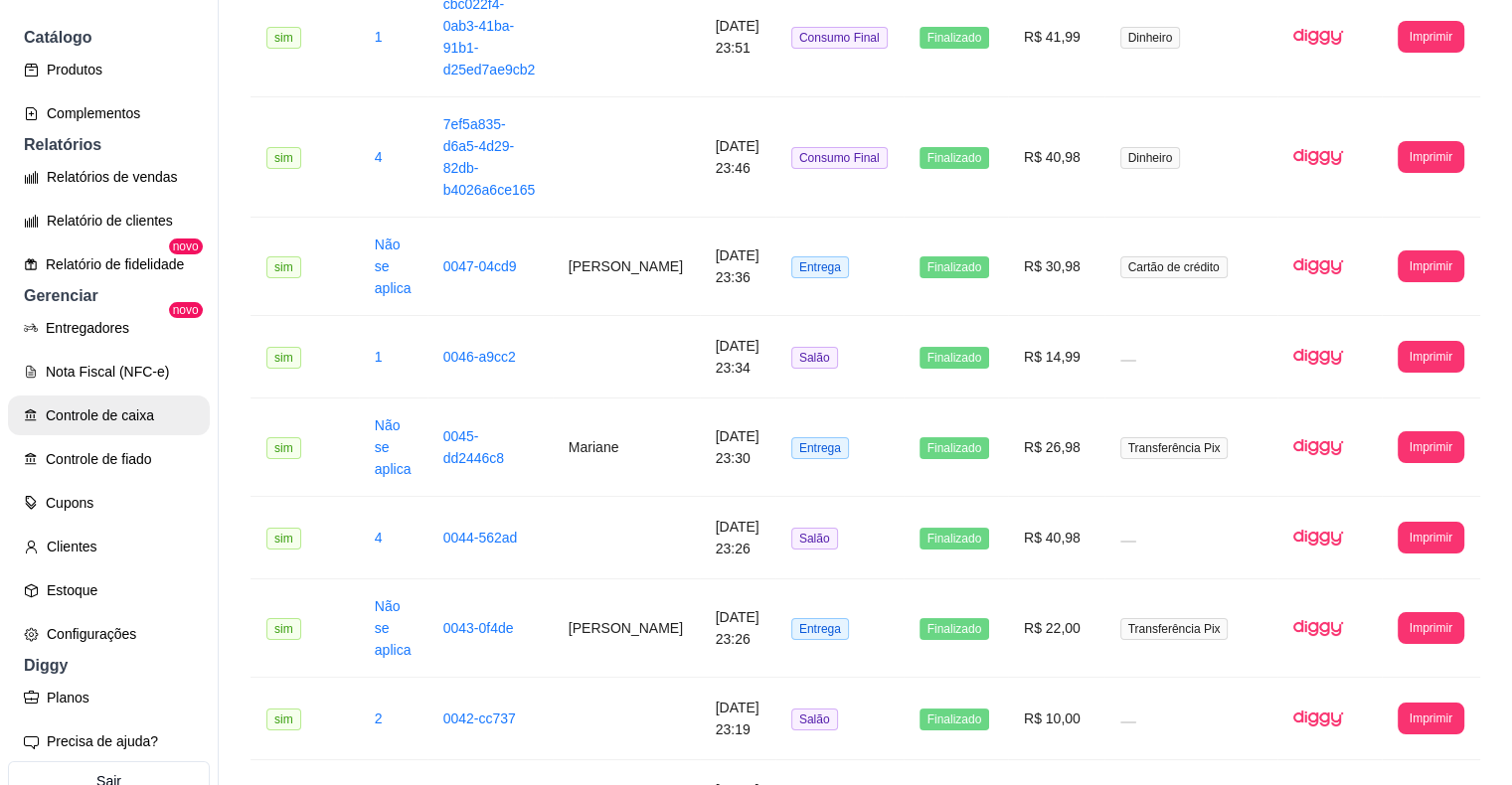 click on "Controle de caixa" at bounding box center (108, 415) 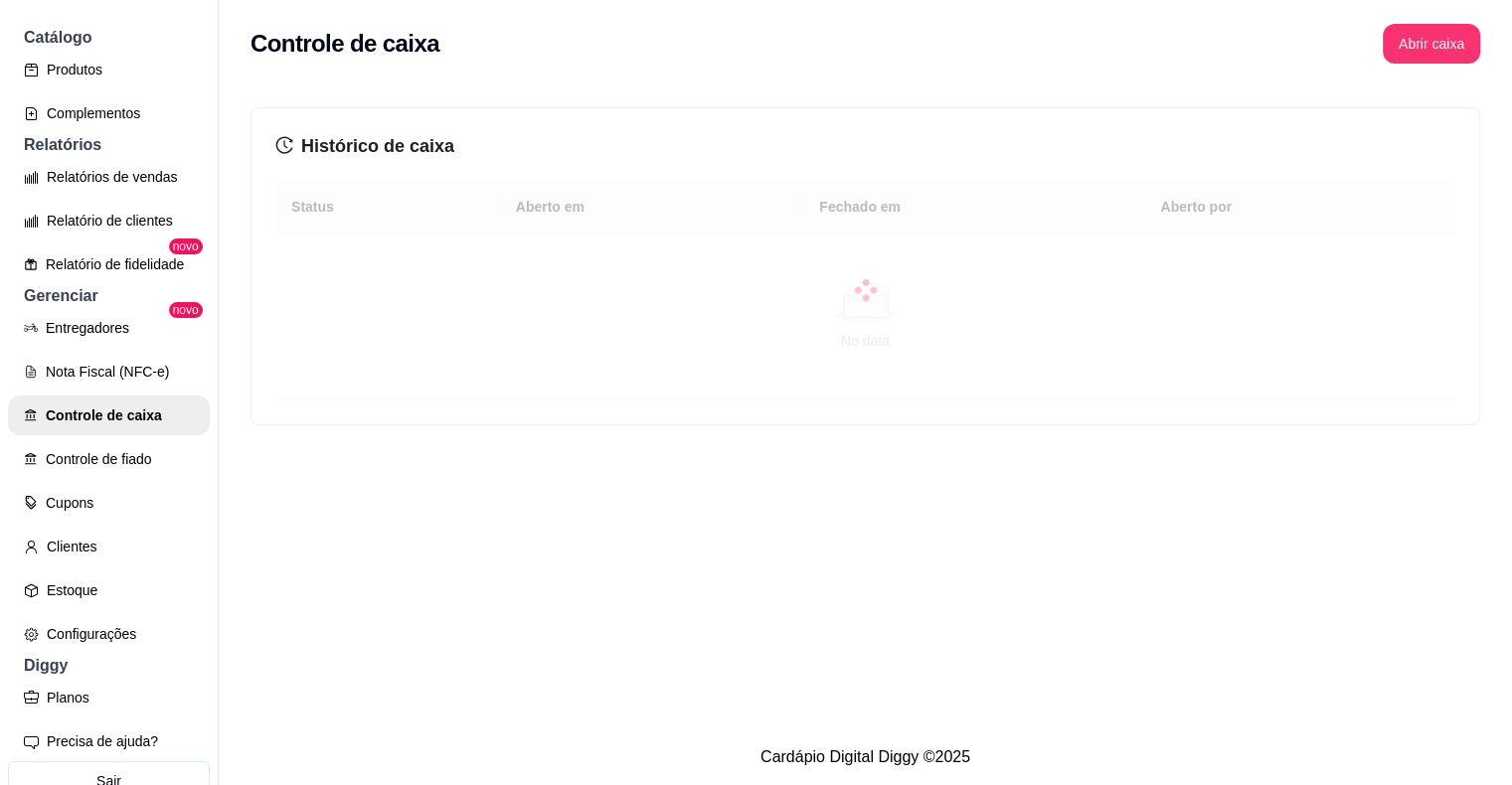 scroll, scrollTop: 0, scrollLeft: 0, axis: both 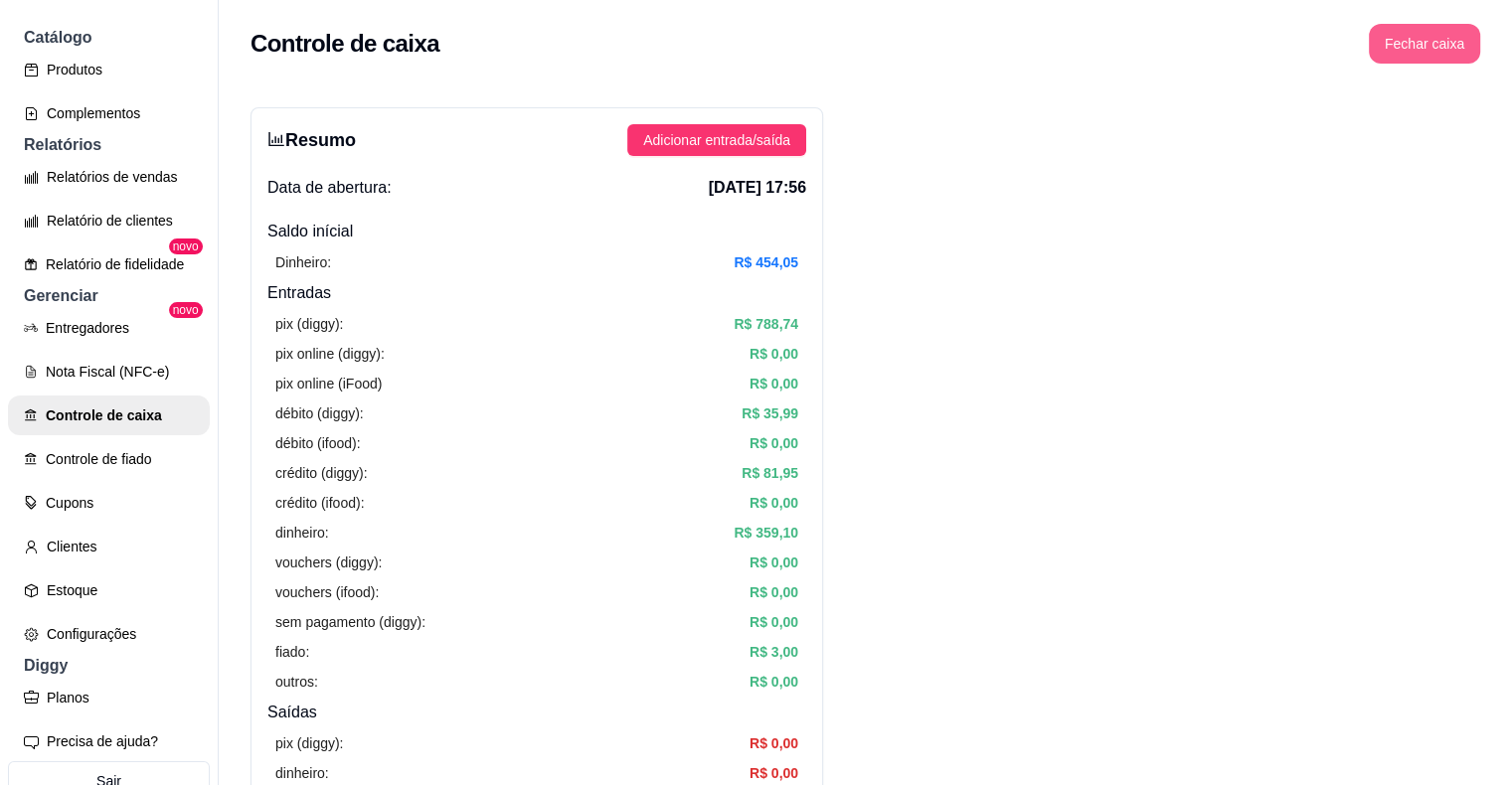 click on "Fechar caixa" at bounding box center (1425, 44) 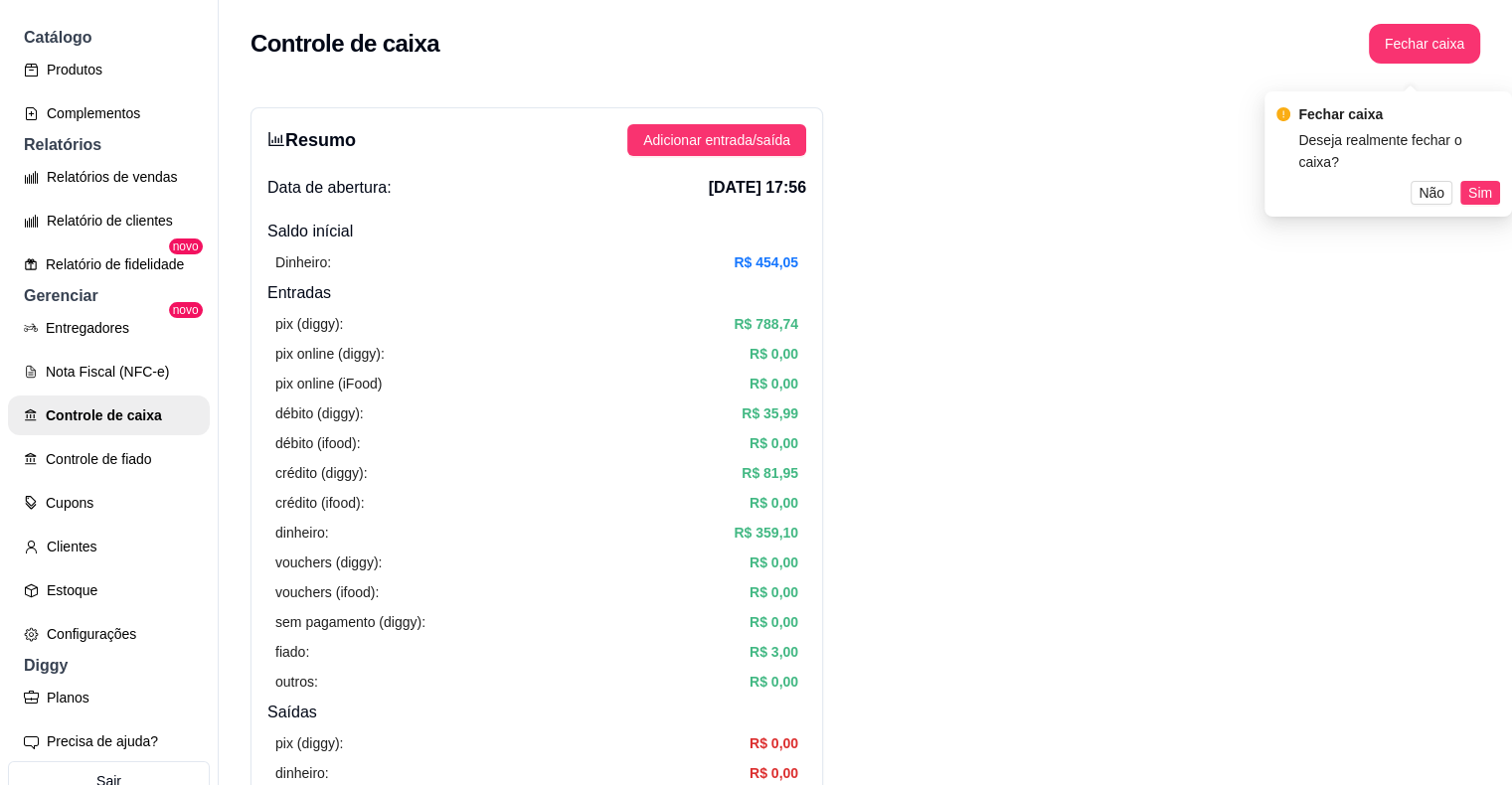 click on "Fechar caixa Deseja realmente fechar o caixa? Não Sim" at bounding box center (1388, 154) 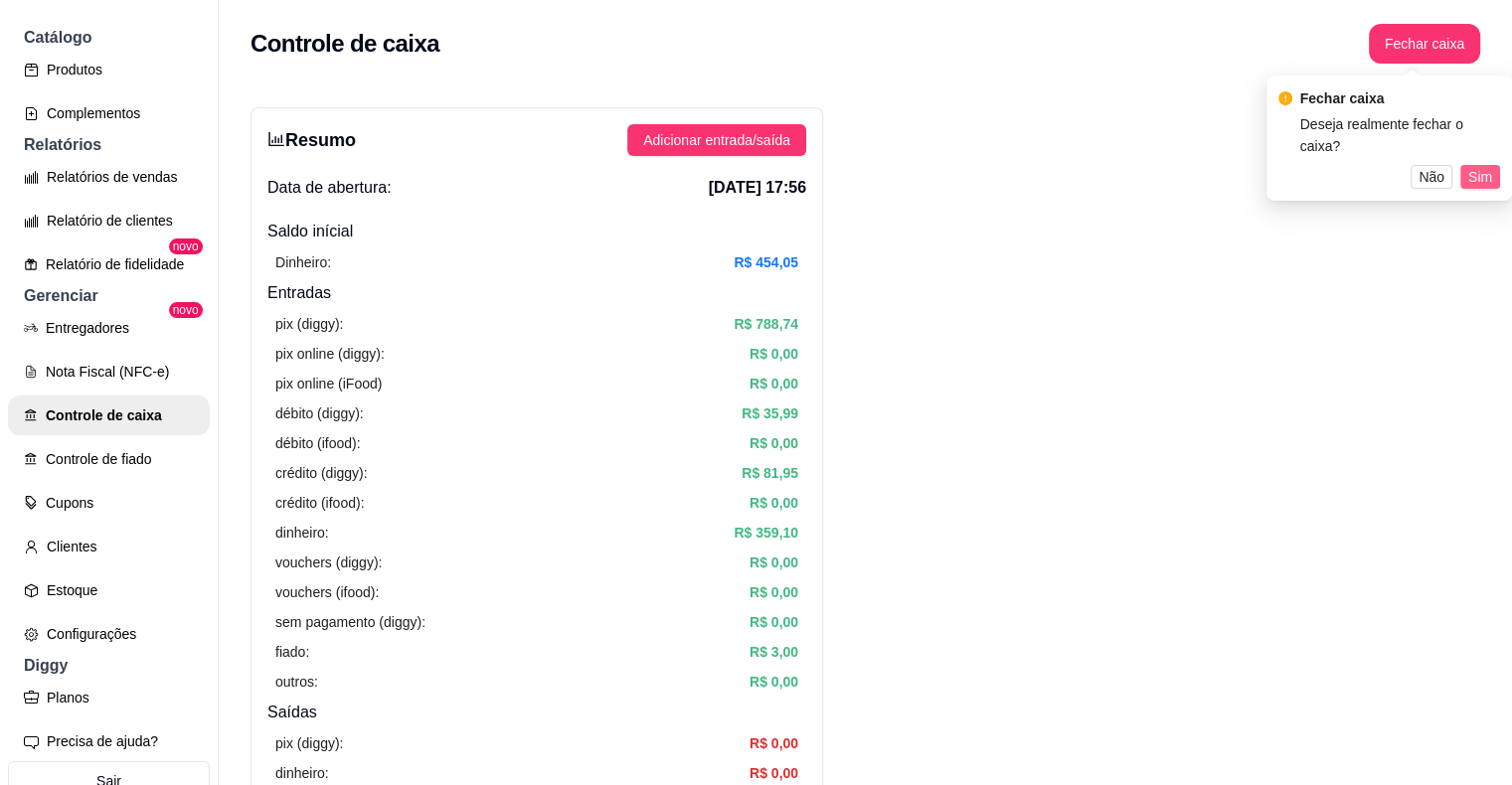 click on "Sim" at bounding box center [1480, 177] 